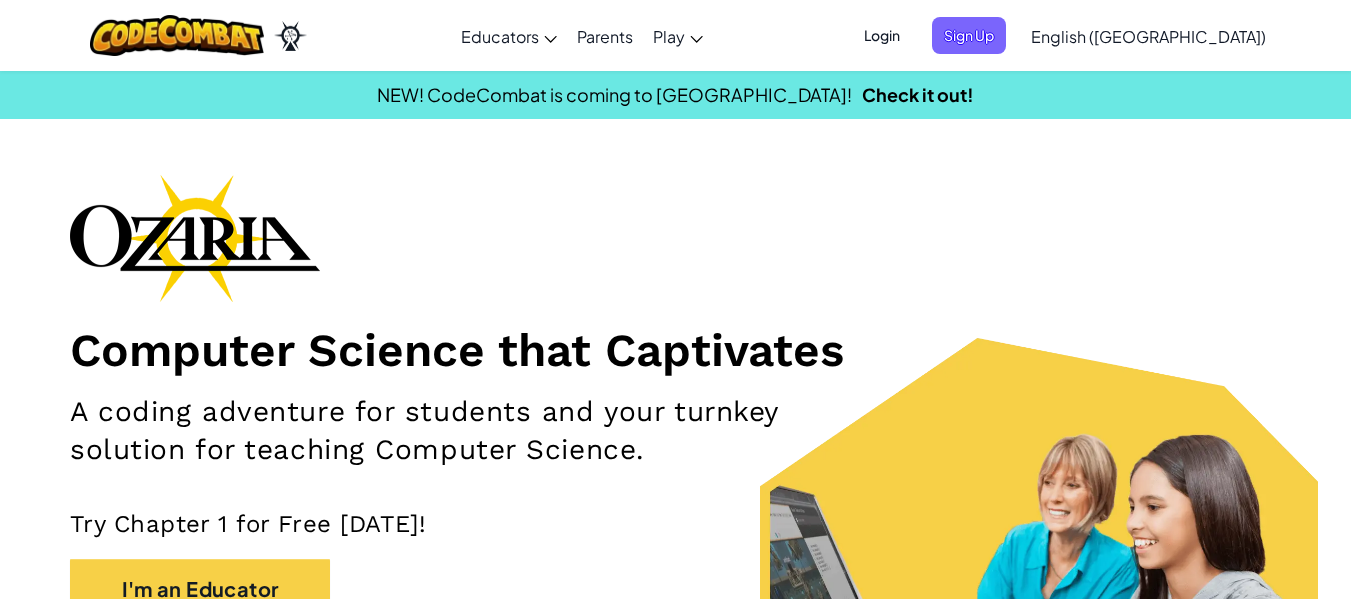 scroll, scrollTop: 0, scrollLeft: 0, axis: both 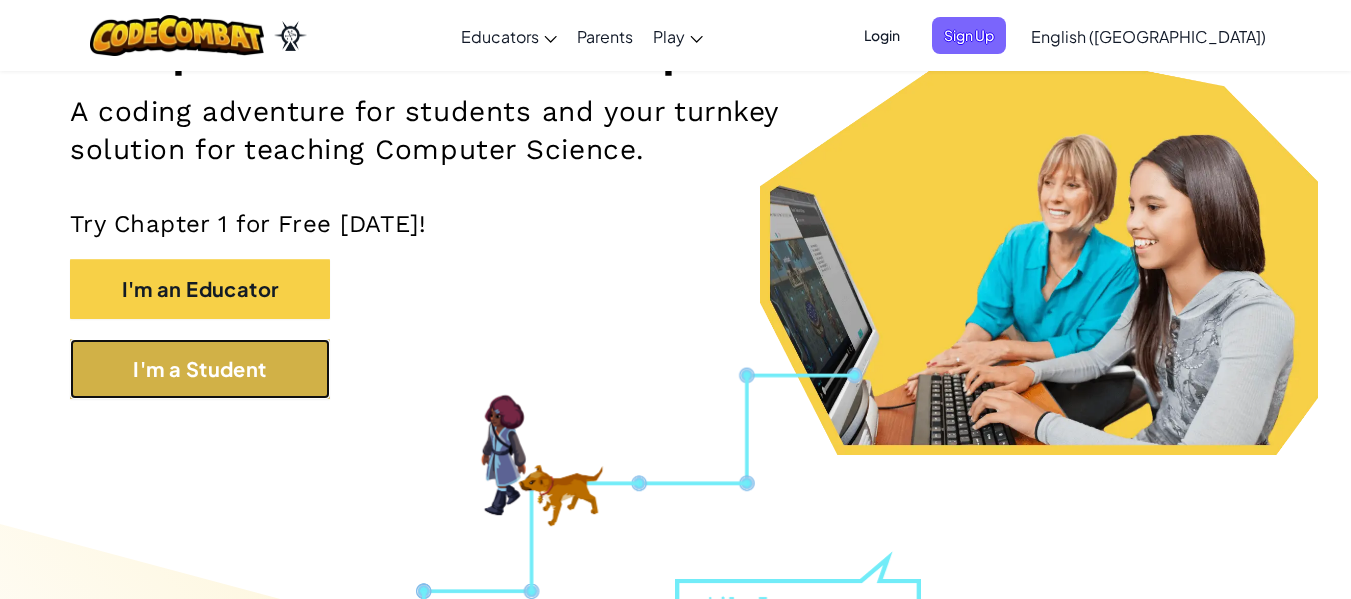 click on "I'm a Student" at bounding box center [200, 369] 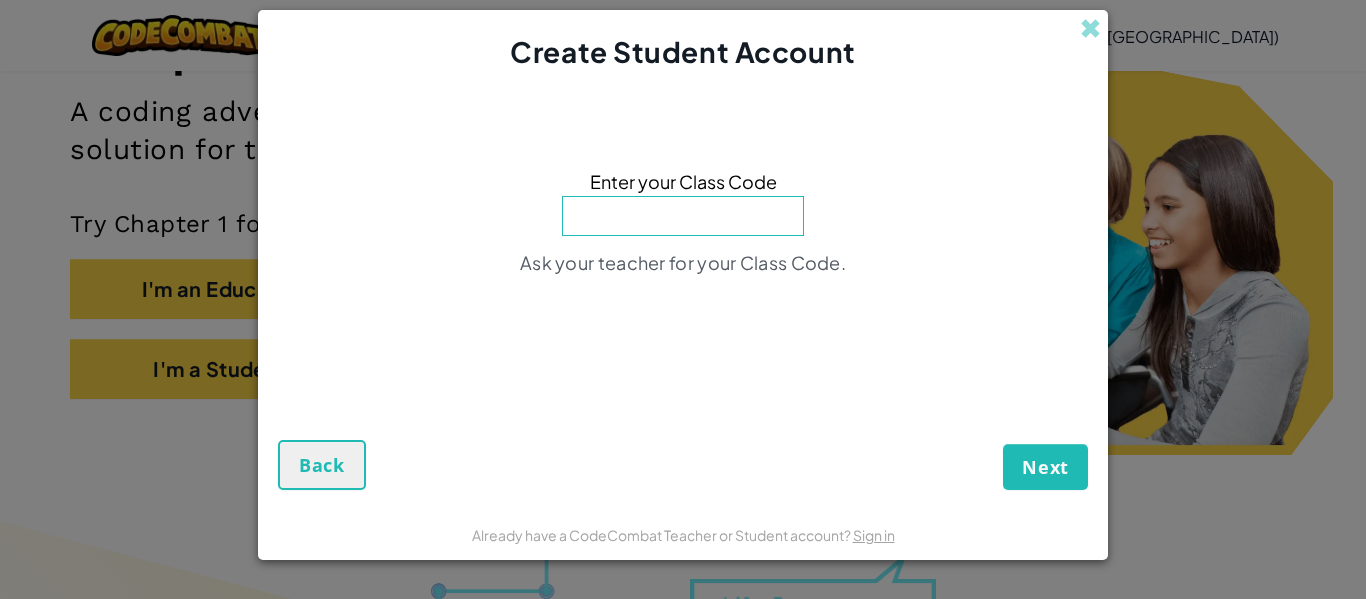click on "Enter your Class Code Ask your teacher for your Class Code." at bounding box center [683, 228] 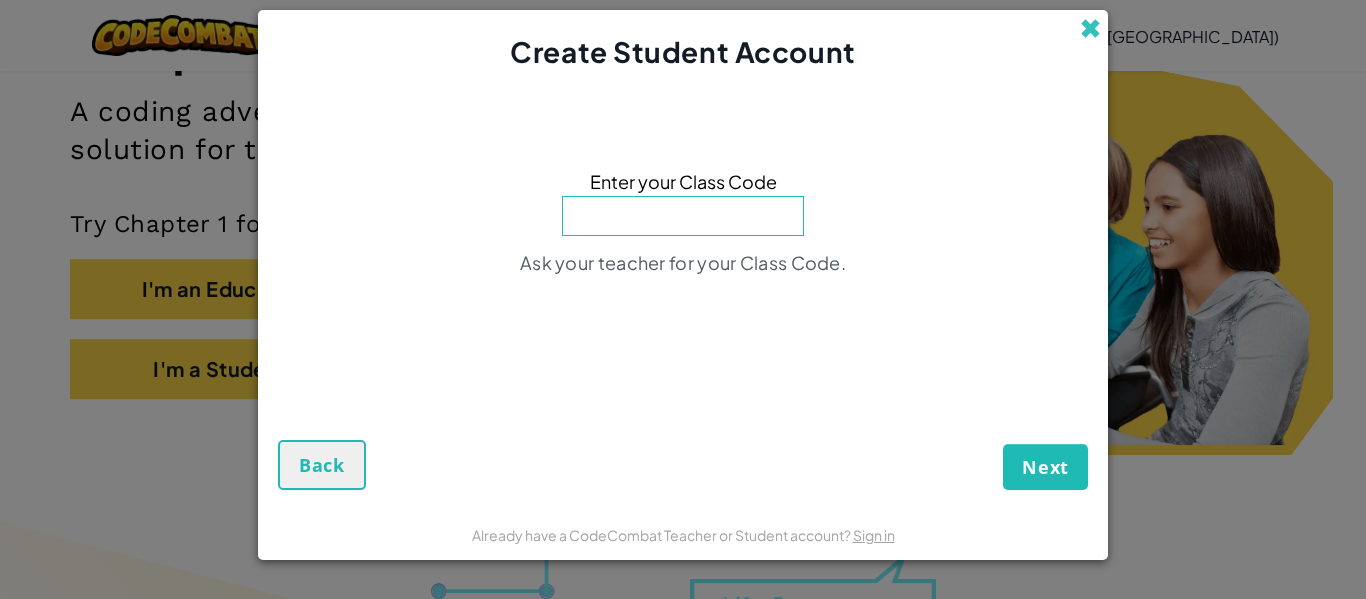 click at bounding box center [1090, 28] 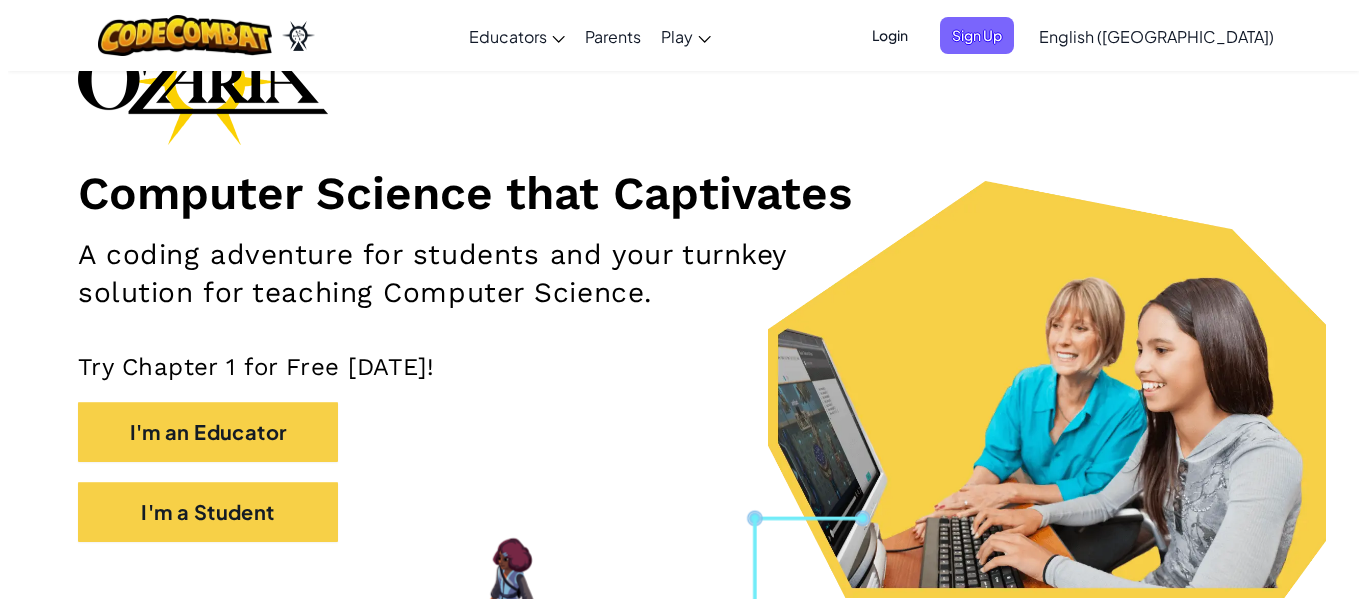scroll, scrollTop: 300, scrollLeft: 0, axis: vertical 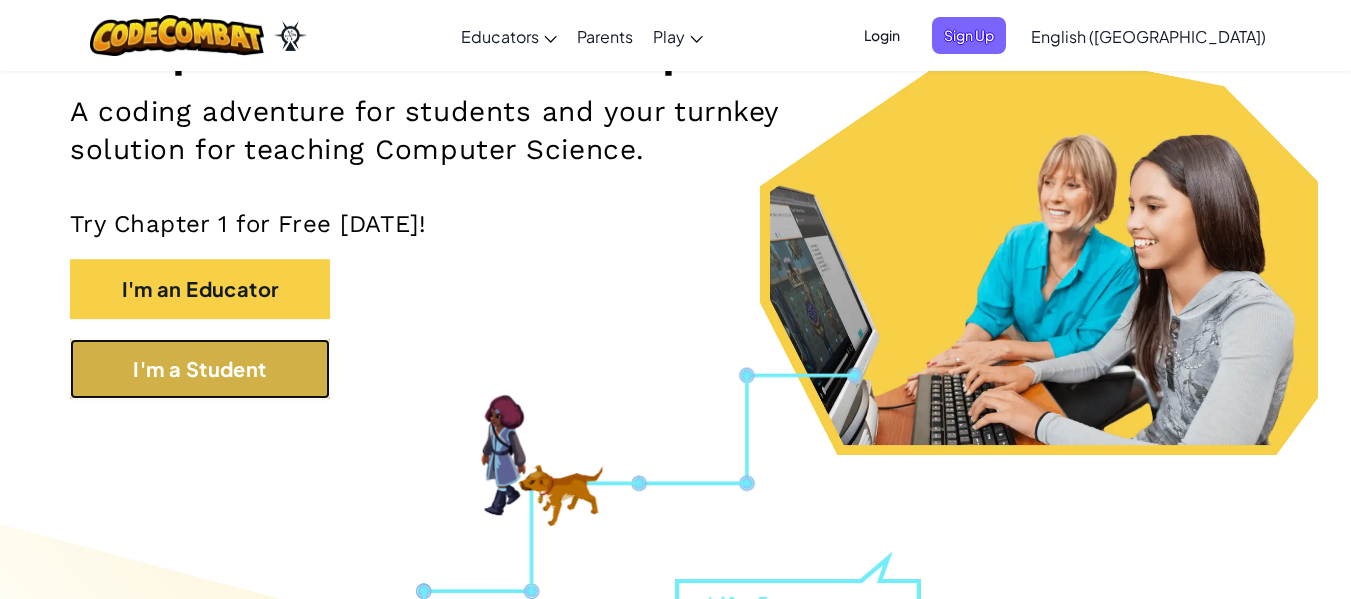 click on "I'm a Student" at bounding box center (200, 369) 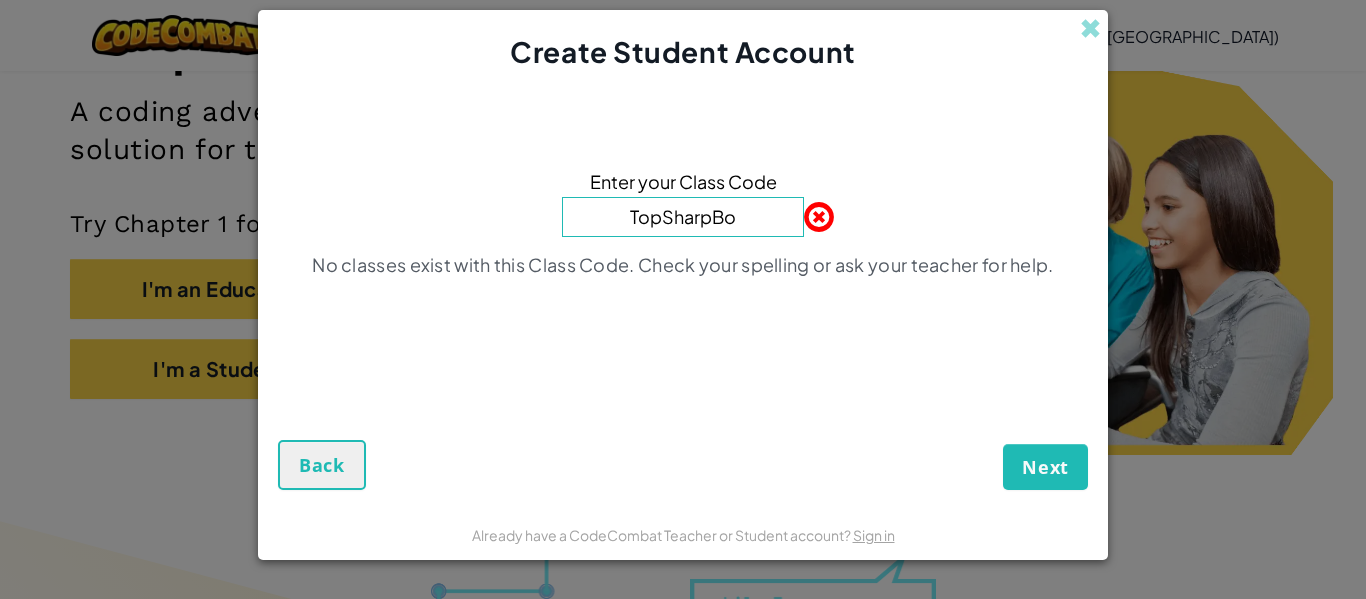type on "TopSharpBox" 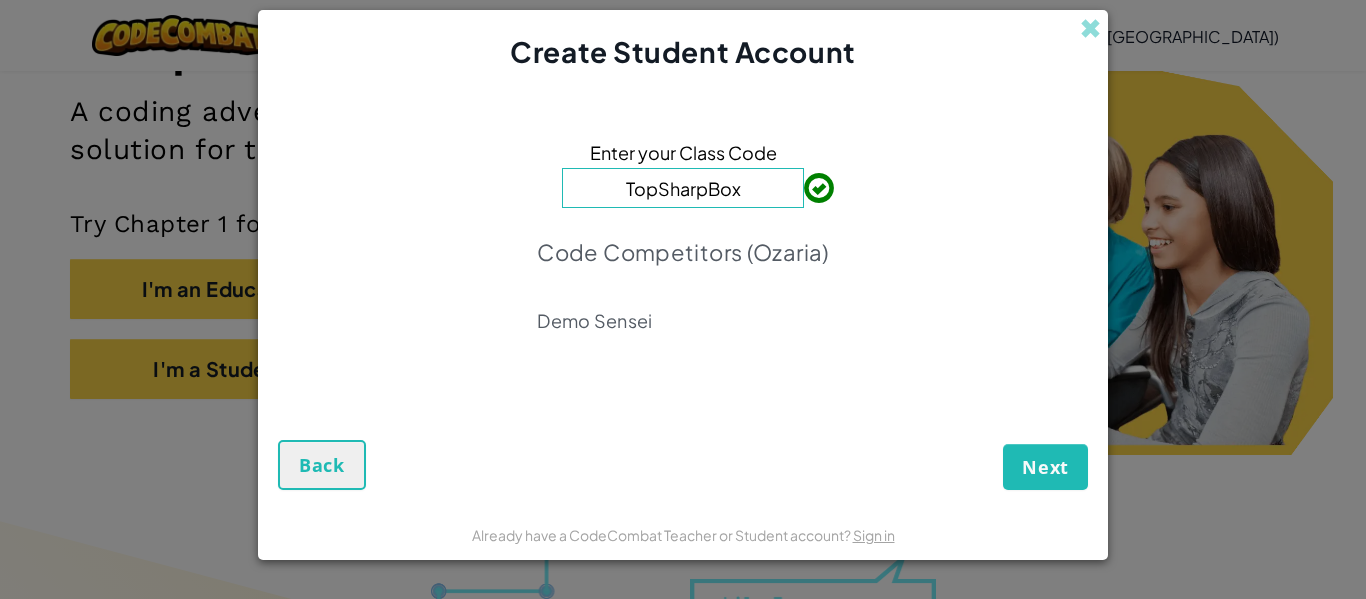 click on "Next" at bounding box center [1045, 467] 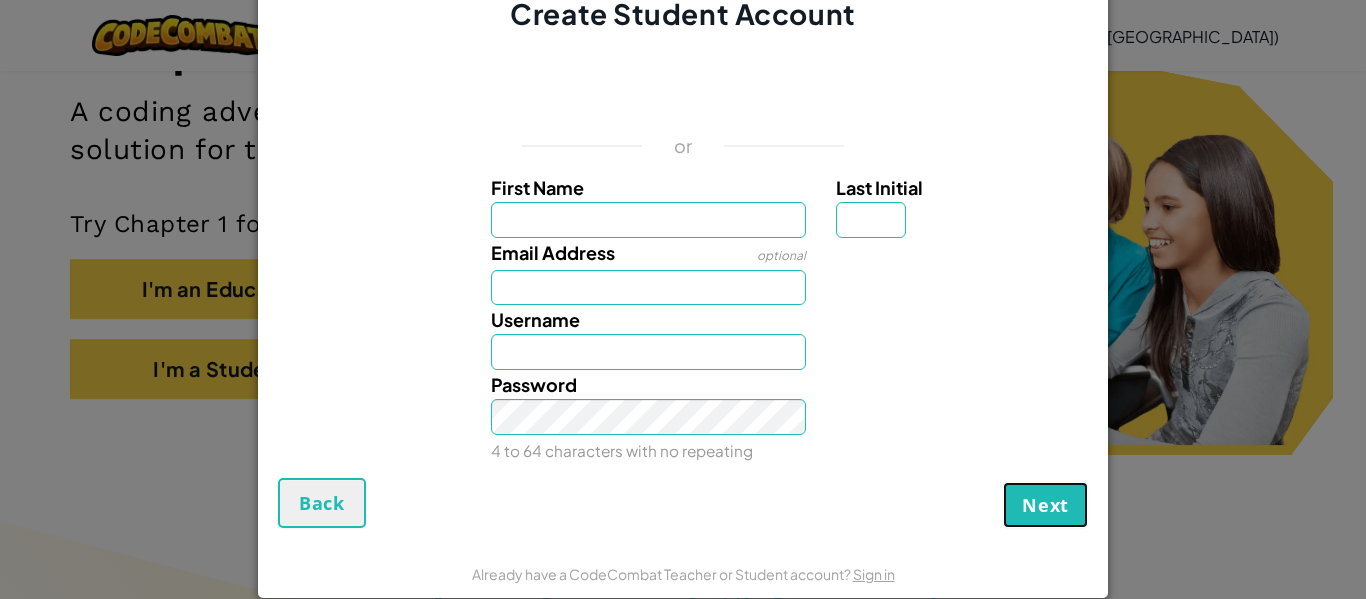 drag, startPoint x: 1051, startPoint y: 525, endPoint x: 1058, endPoint y: 517, distance: 10.630146 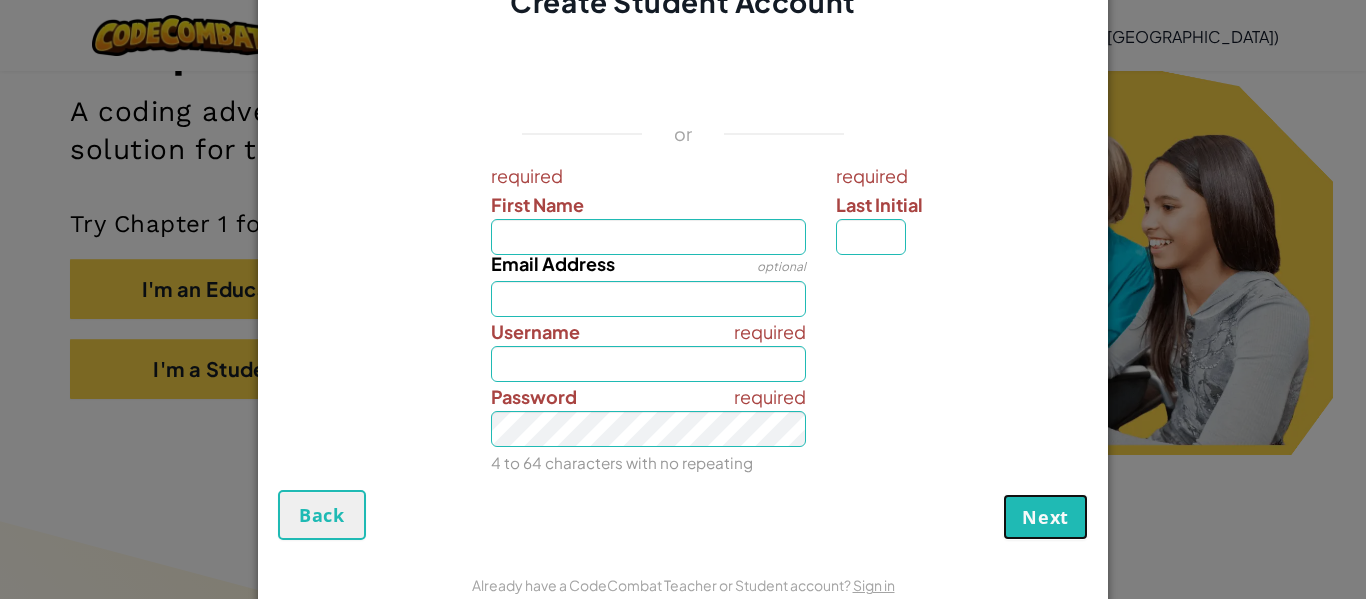 click on "Next" at bounding box center [1045, 517] 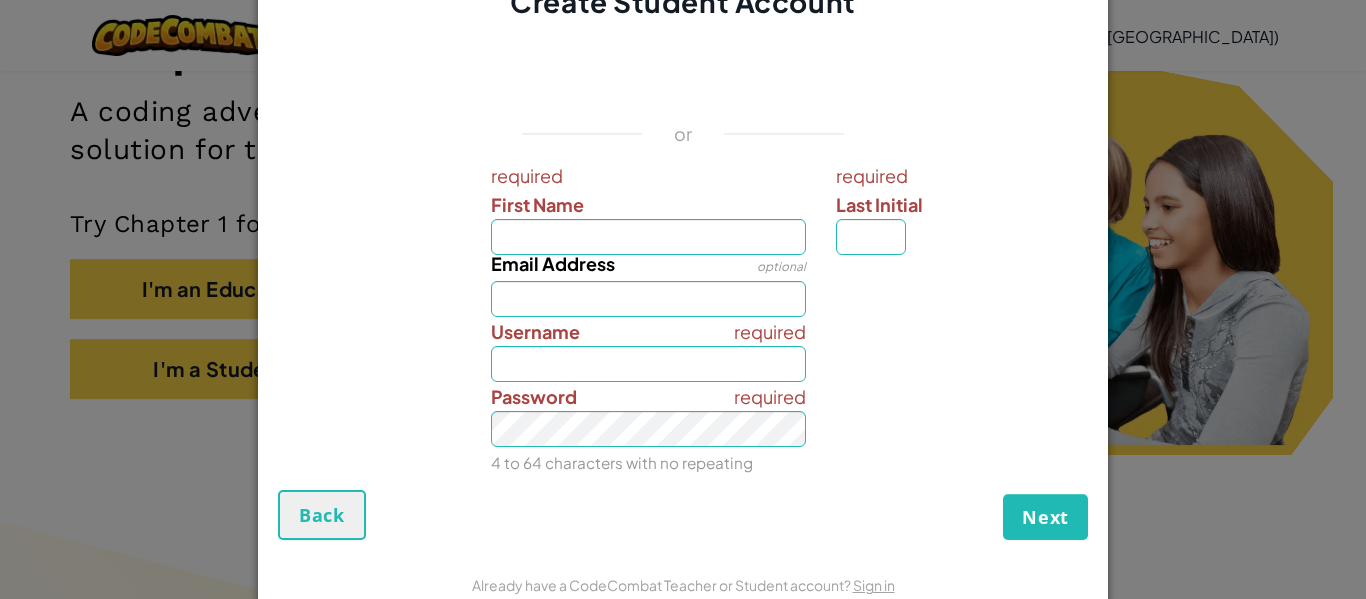 click at bounding box center [959, 331] 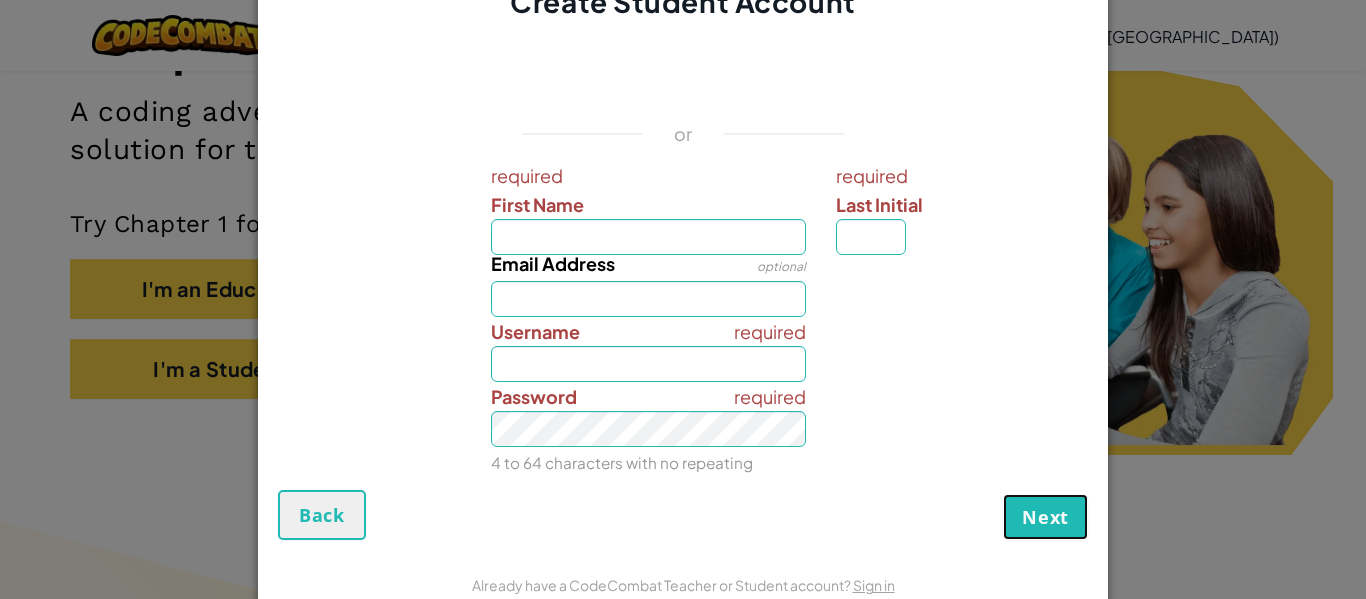 click on "Next" at bounding box center (1045, 517) 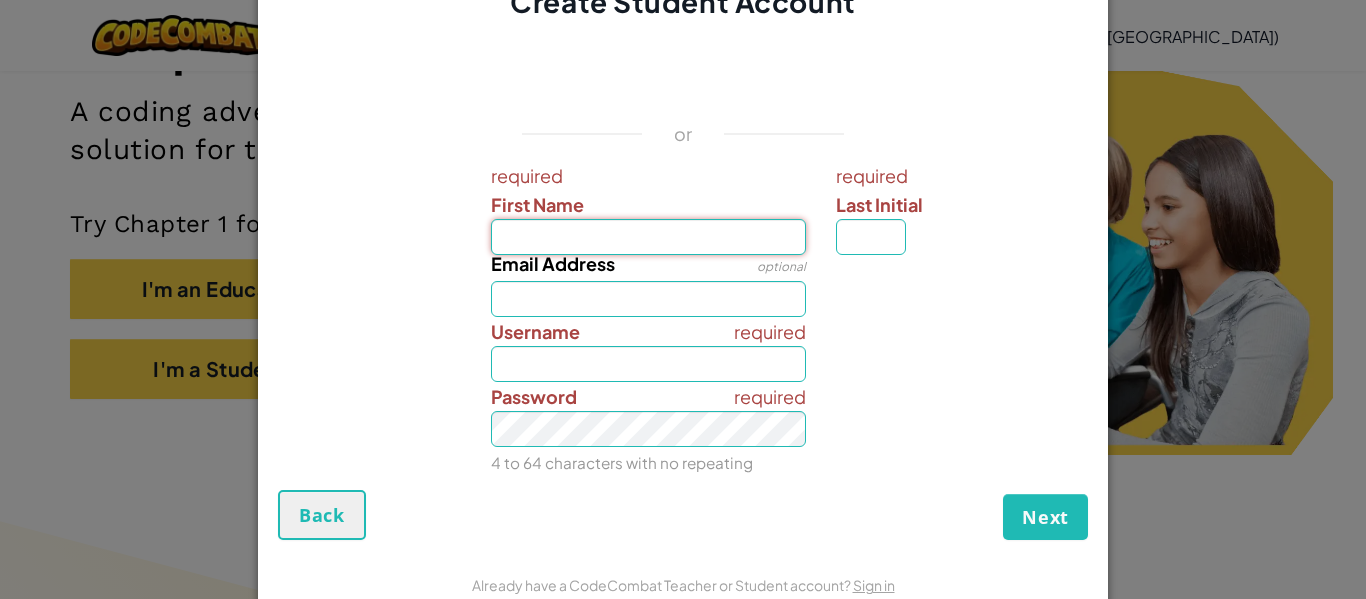 click on "First Name" at bounding box center (649, 237) 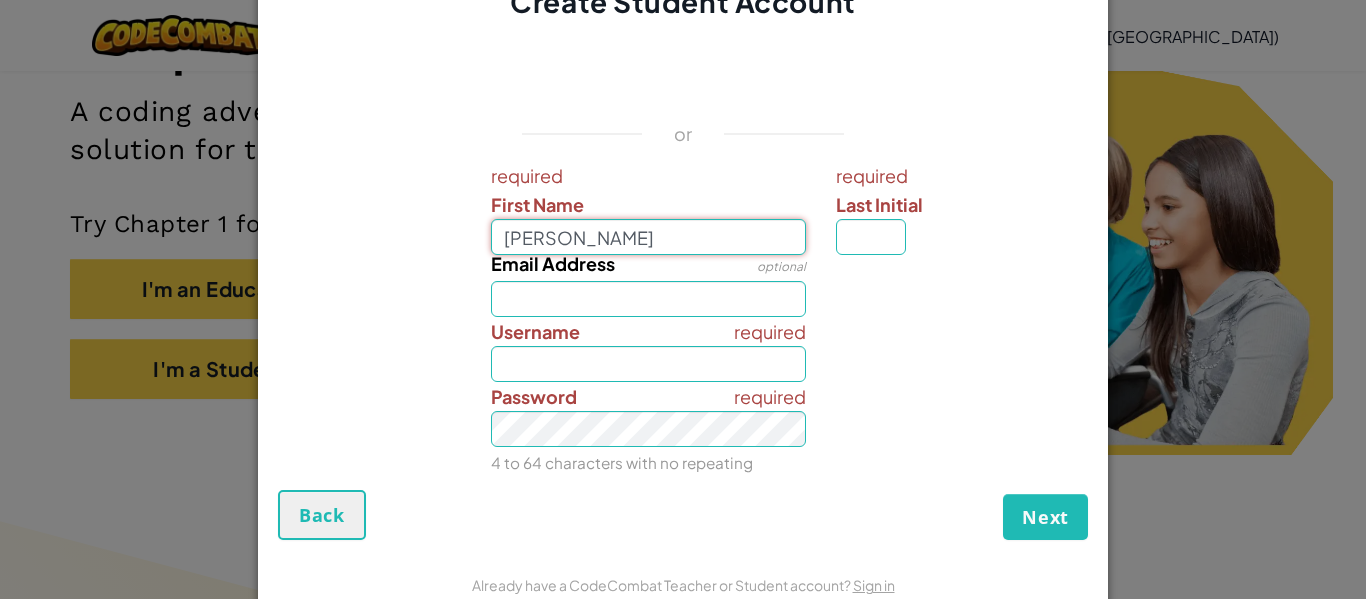 type on "Olivia" 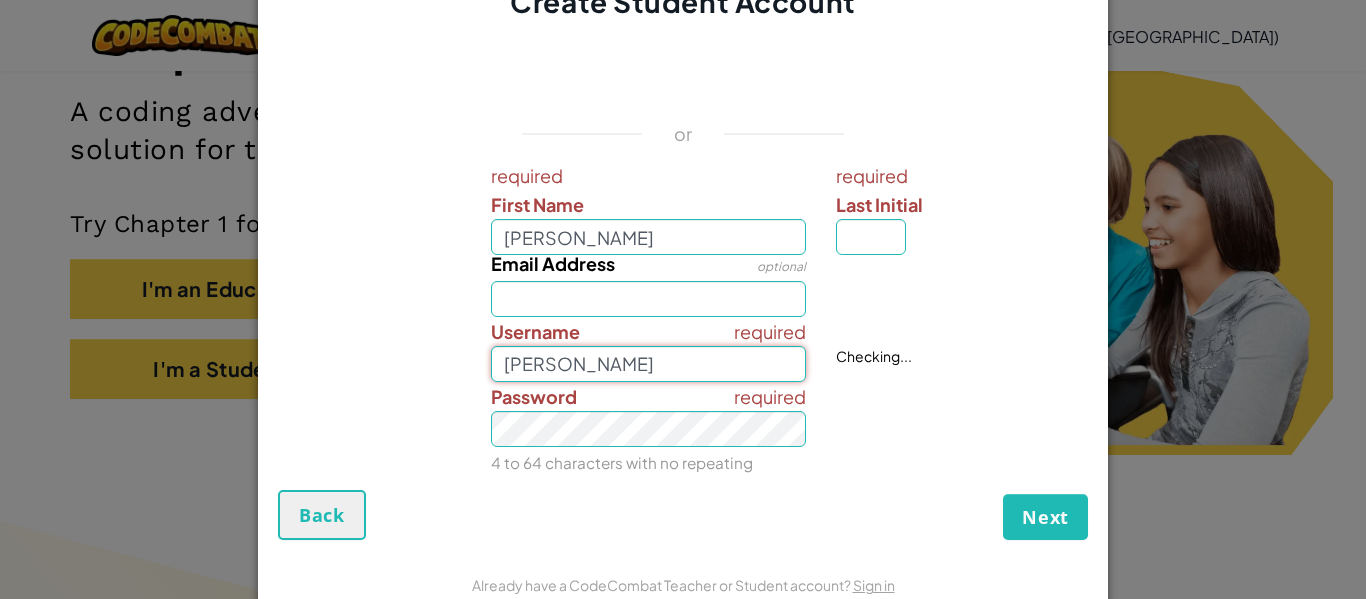 click on "Olivia" at bounding box center [649, 364] 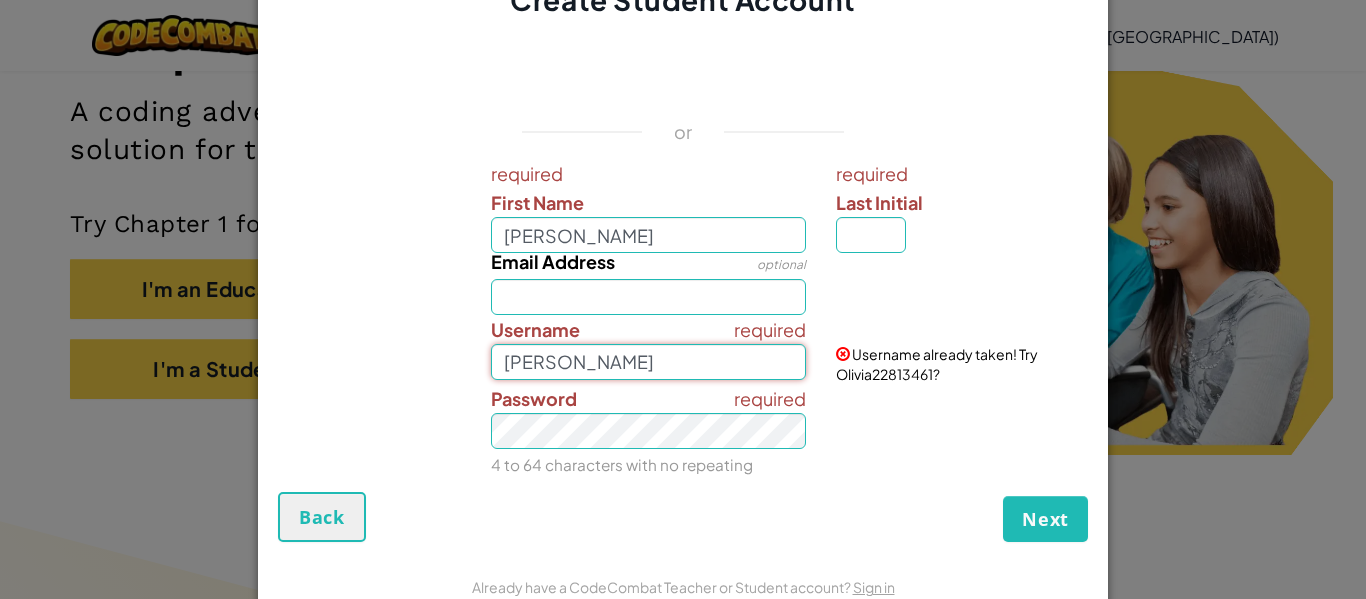 click on "Olivia" at bounding box center [649, 362] 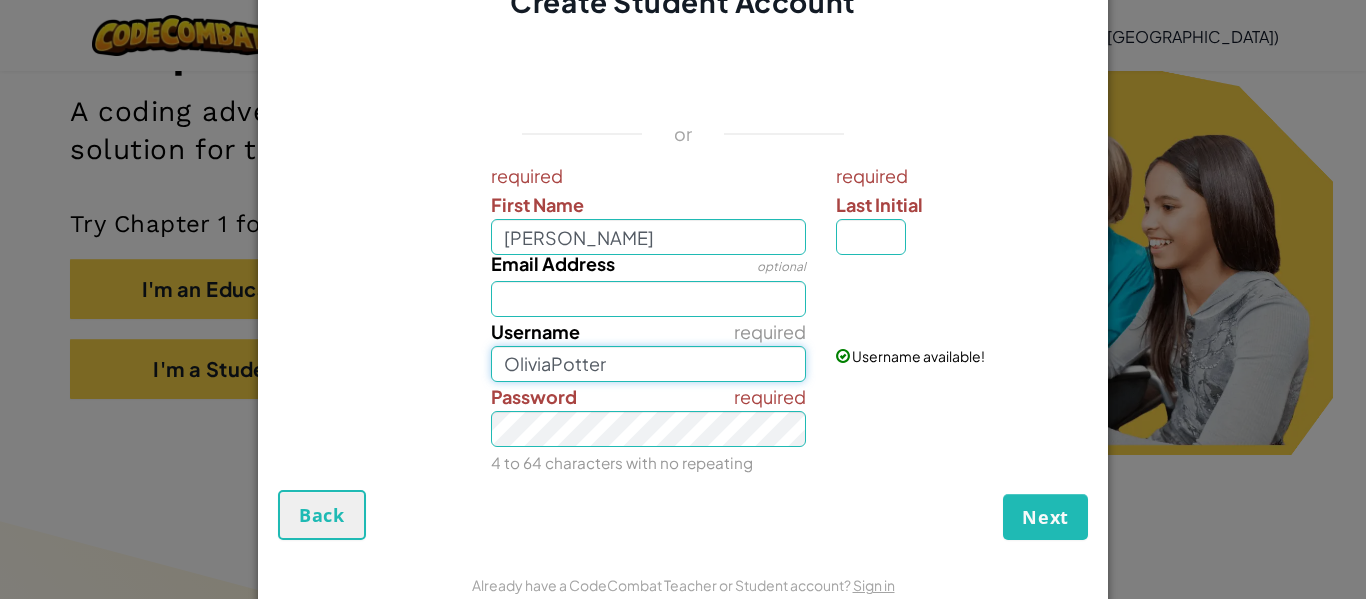 click on "OliviaPotter" at bounding box center [649, 364] 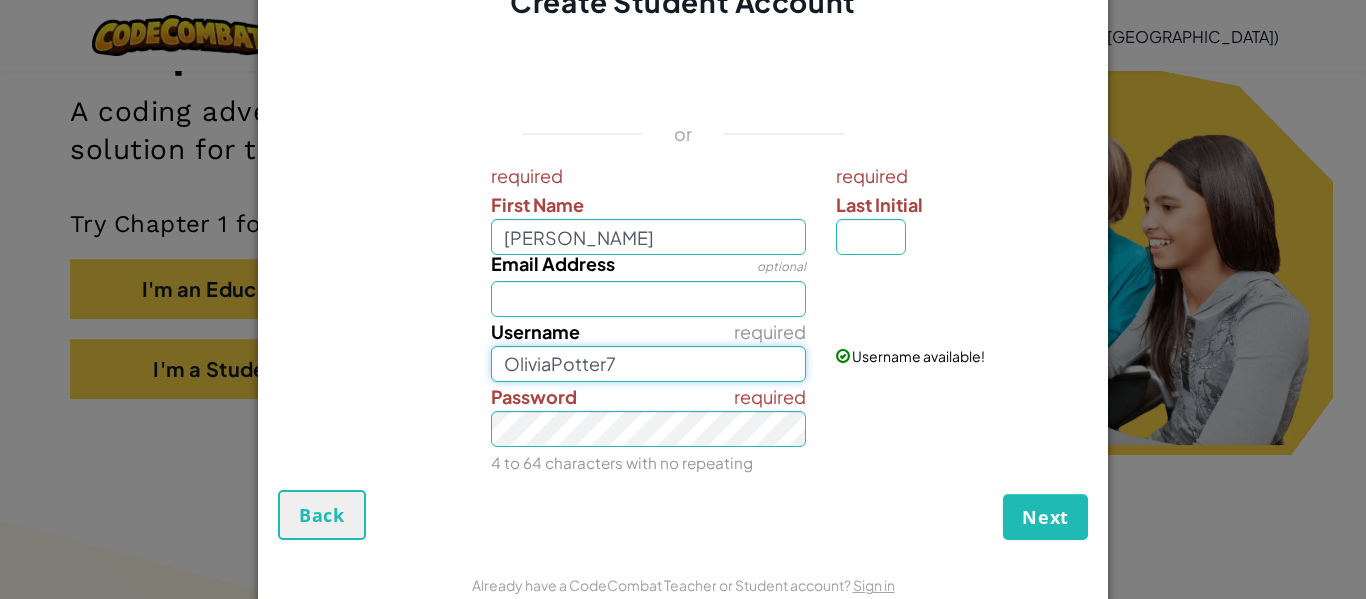 type on "OliviaPotter7" 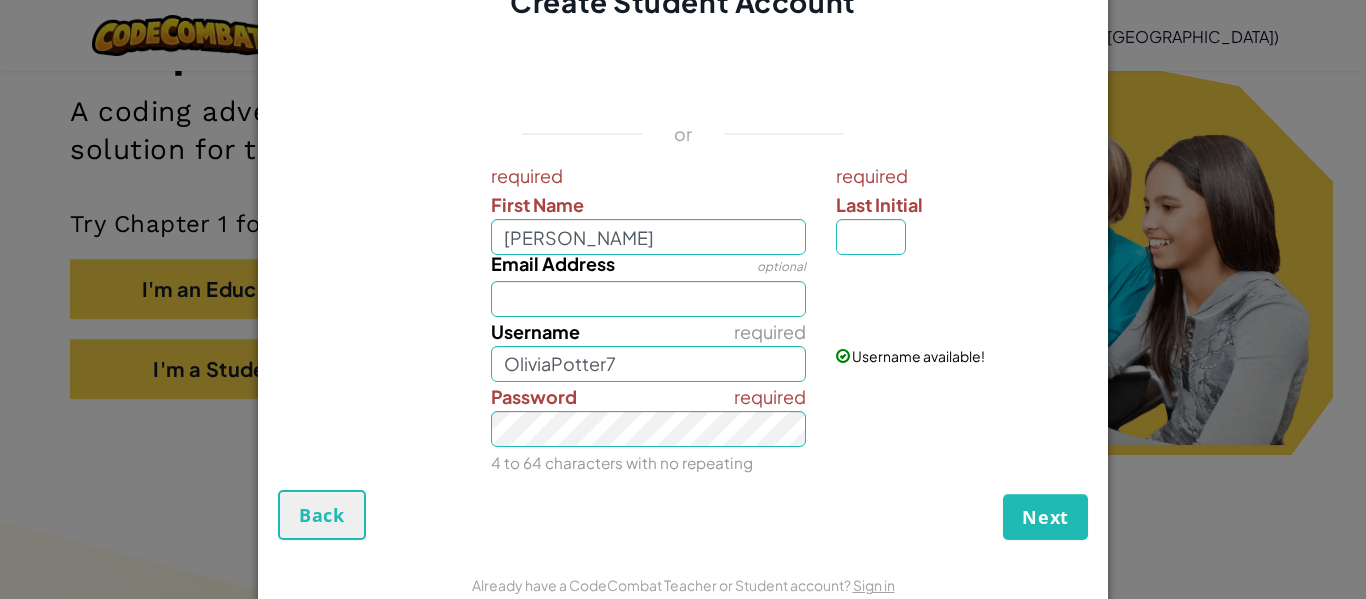 click on "or required First Name Olivia required Last Initial Email Address optional required Username OliviaPotter7   Username available! required Password 4 to 64 characters with no repeating" at bounding box center (683, 266) 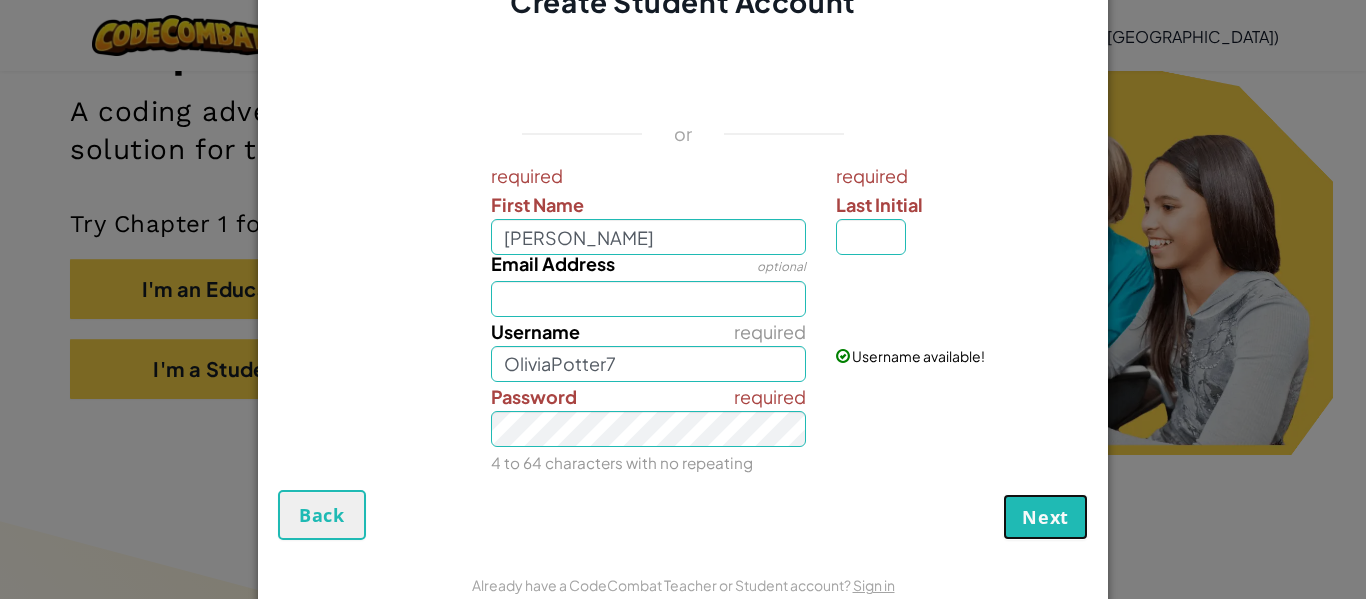click on "Next" at bounding box center [1045, 517] 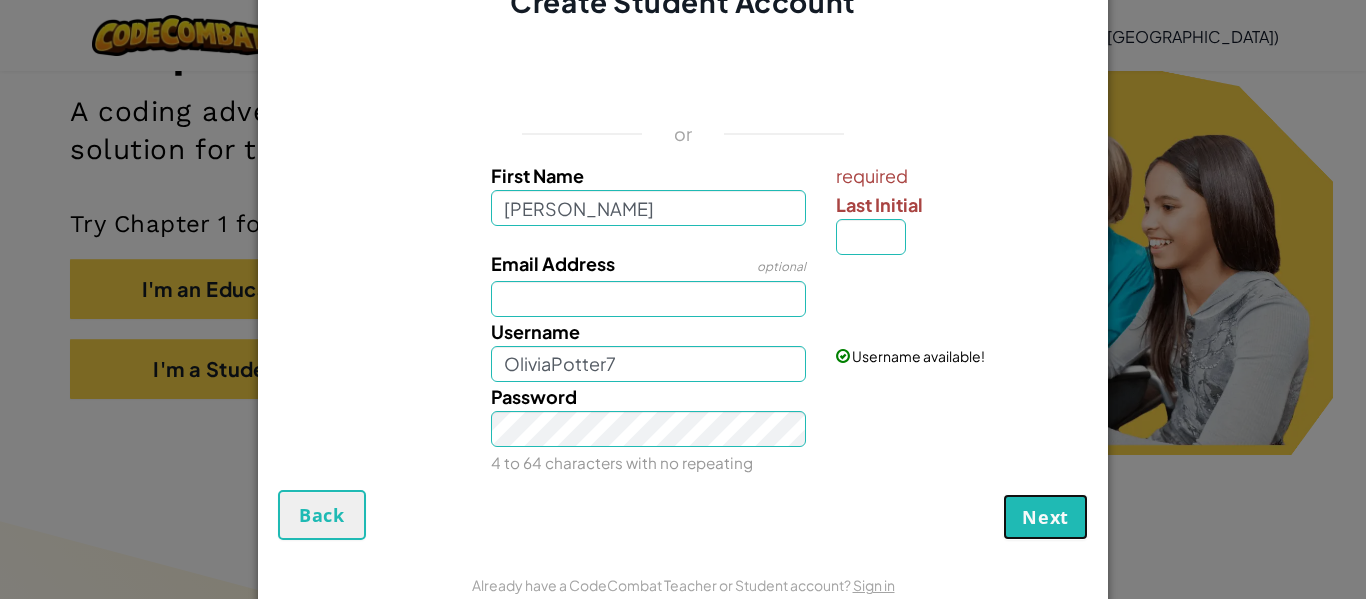 click on "Next" at bounding box center [1045, 517] 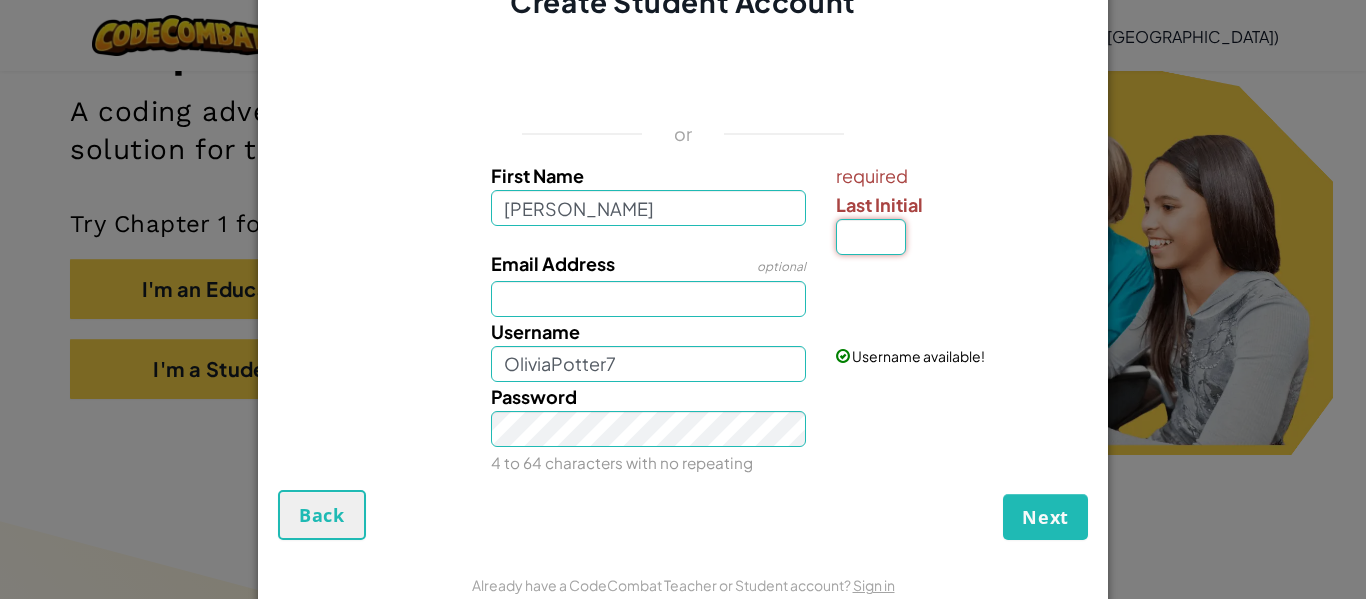 click on "Last Initial" at bounding box center (871, 237) 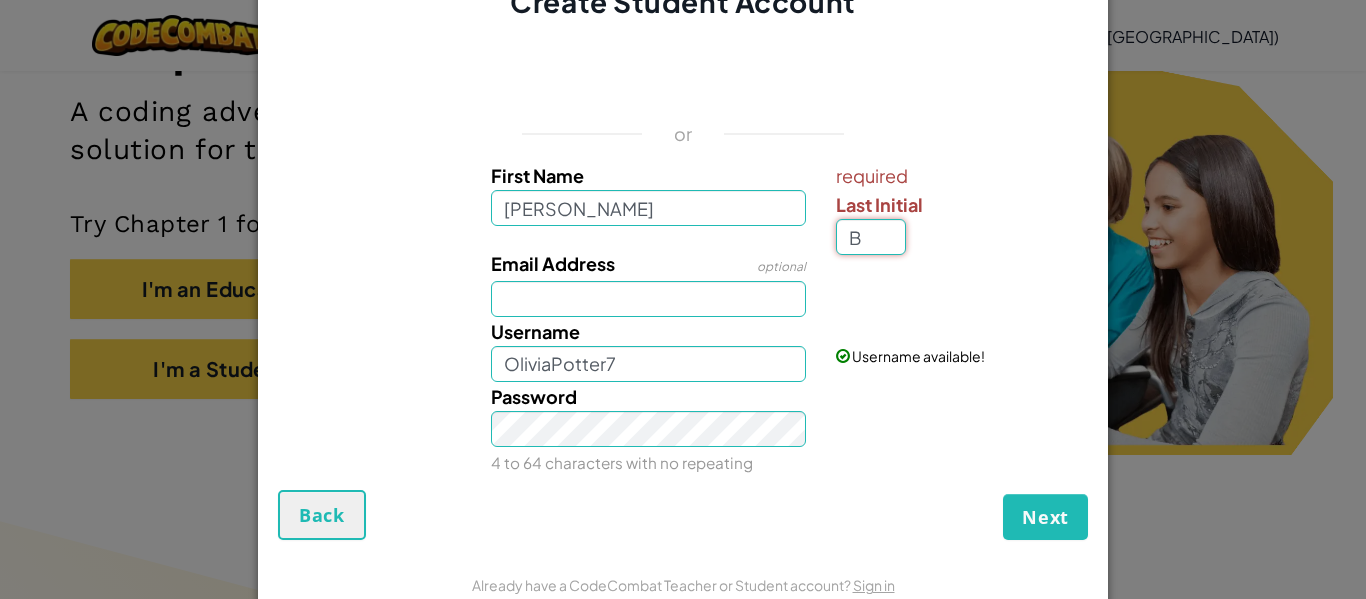 type on "B" 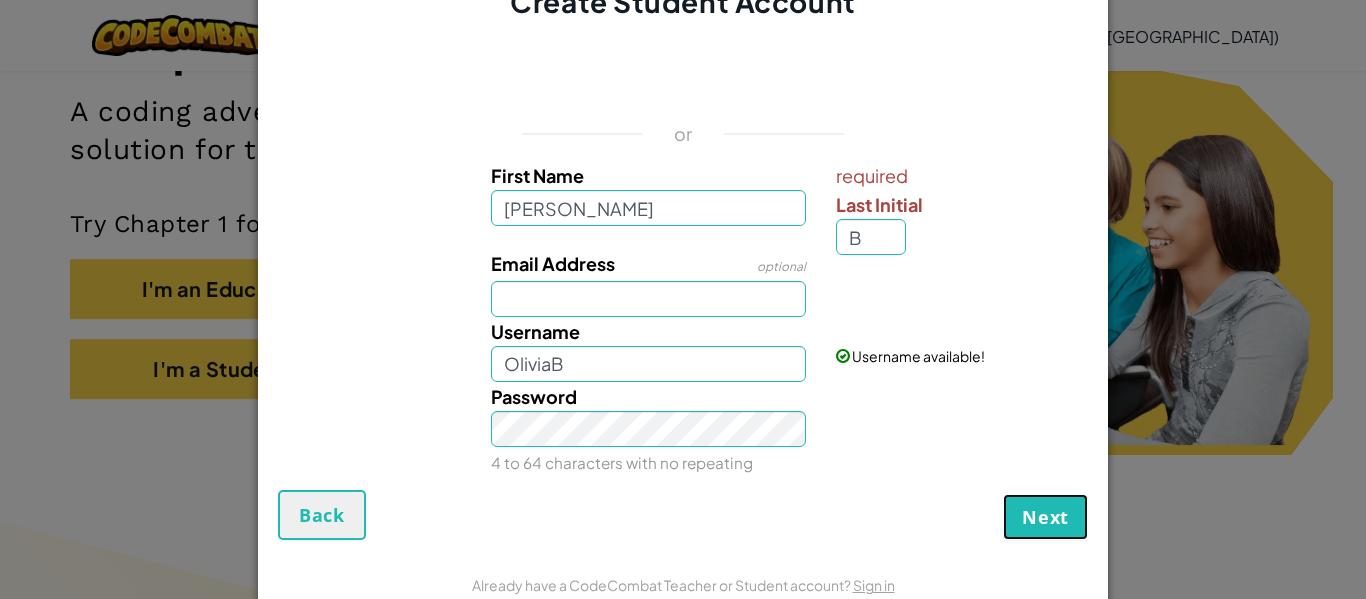 click on "Next" at bounding box center (1045, 517) 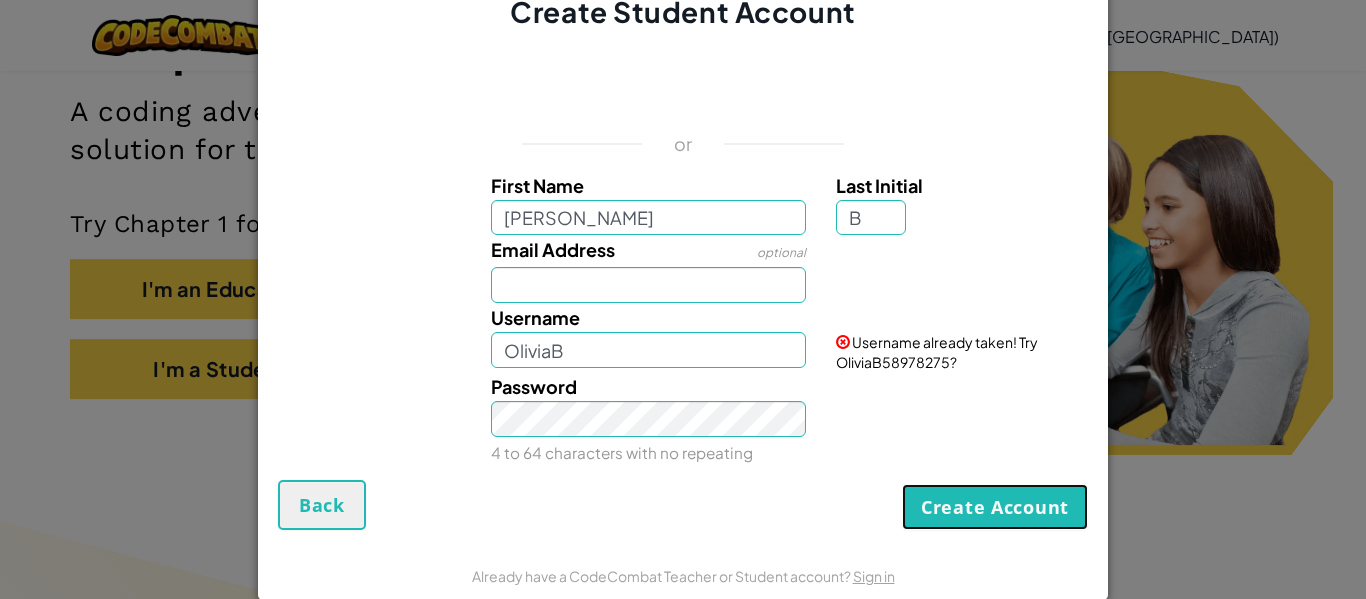 click on "Create Account" at bounding box center (995, 507) 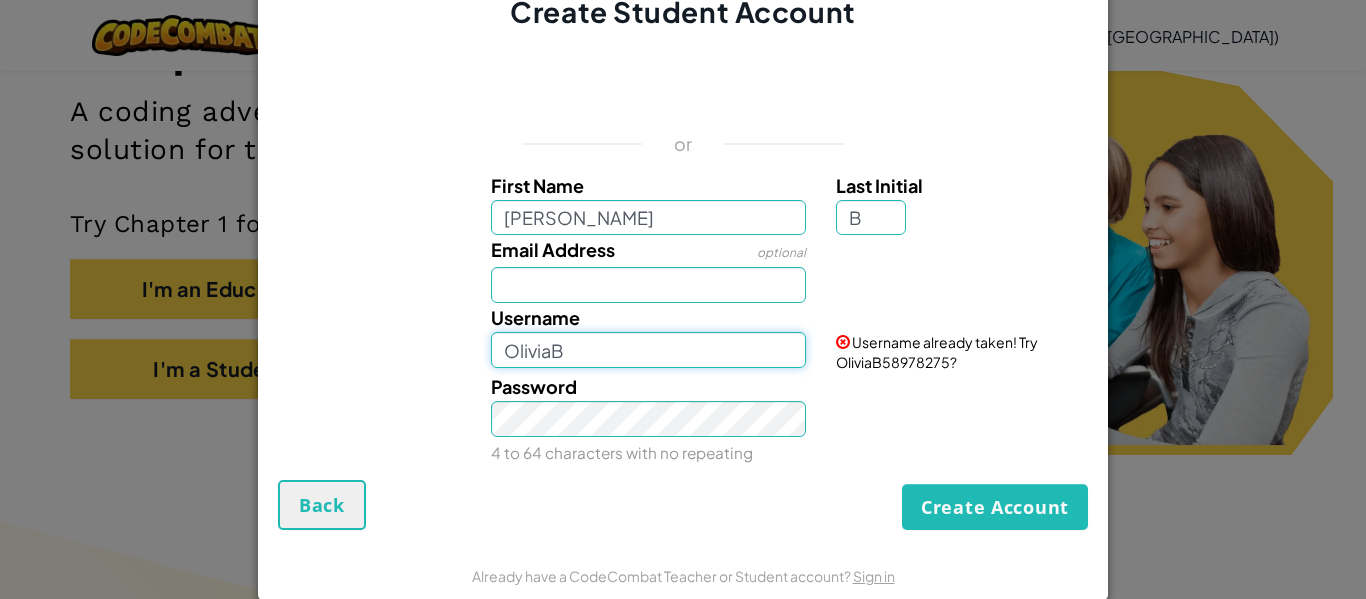 click on "OliviaB" at bounding box center [649, 350] 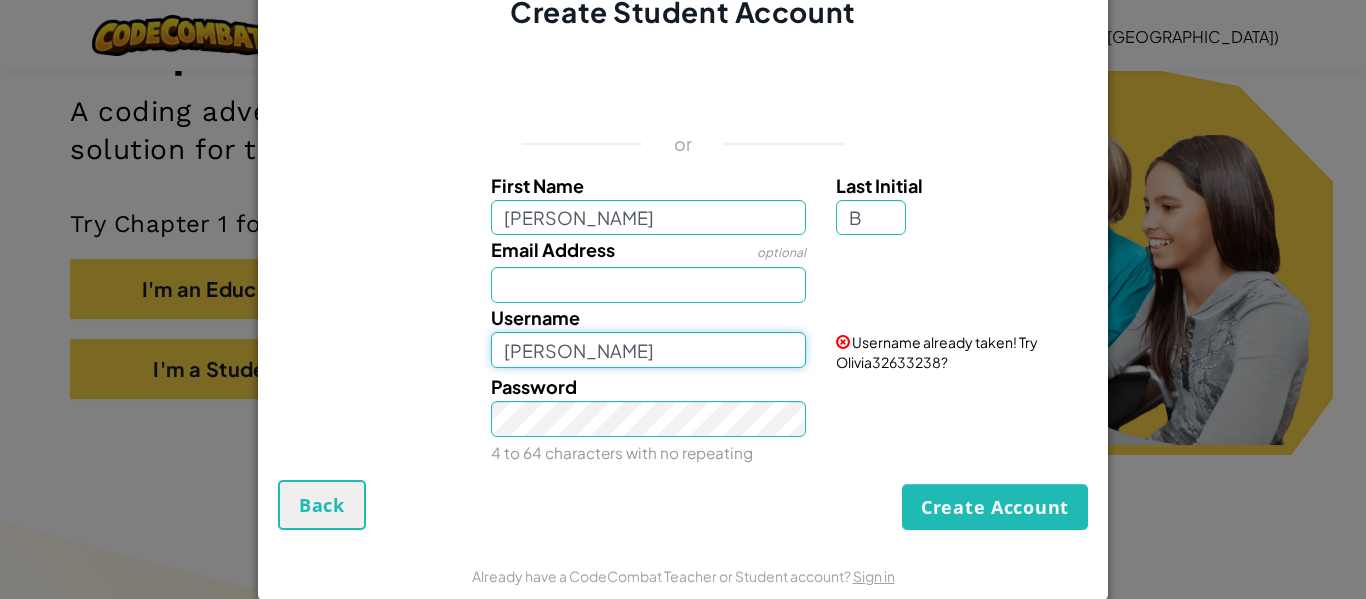 click on "Olivia" at bounding box center (649, 350) 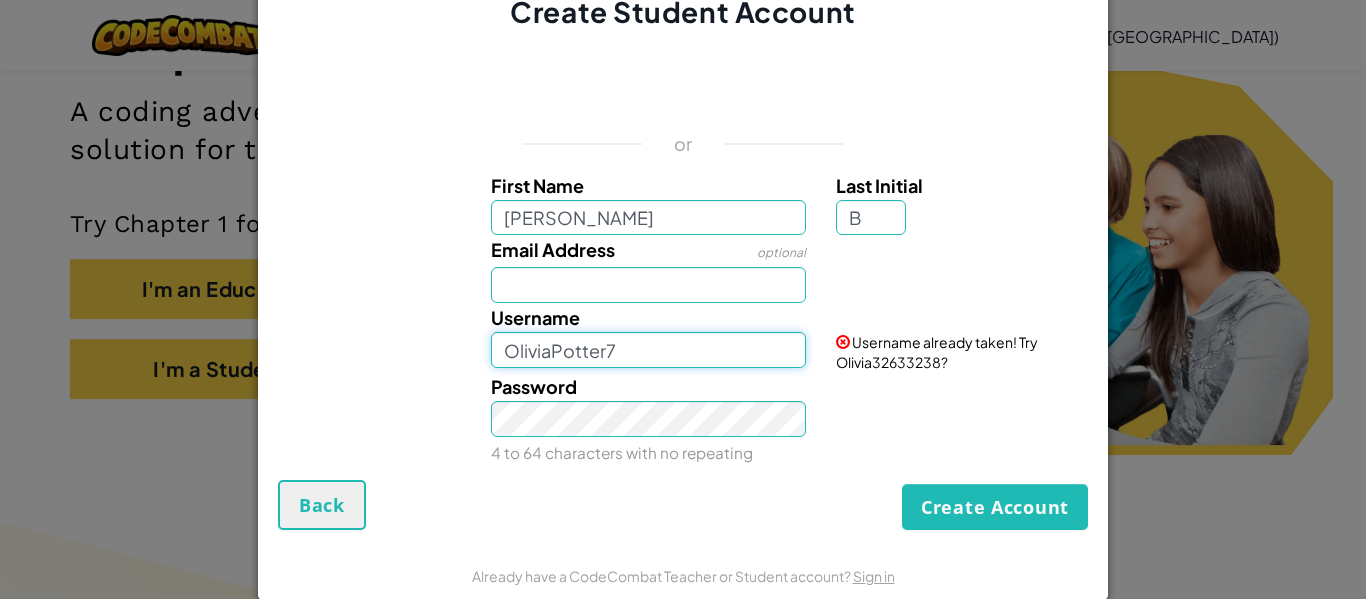 type on "OliviaPotter7" 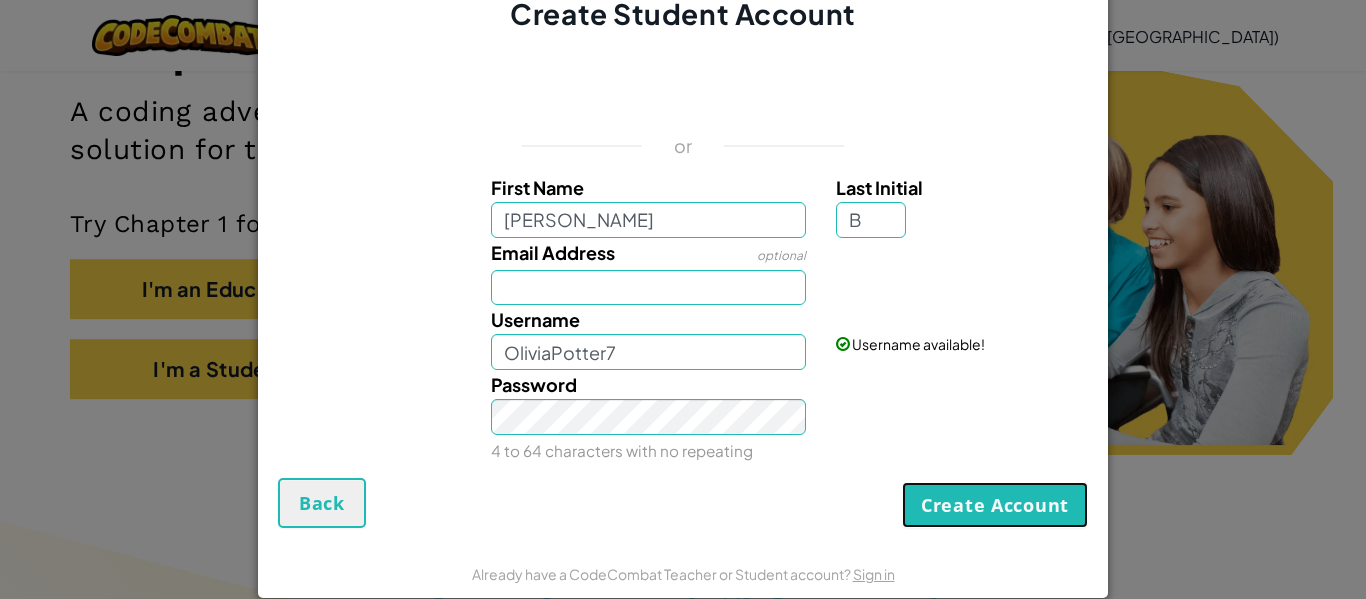 click on "Create Account" at bounding box center [995, 505] 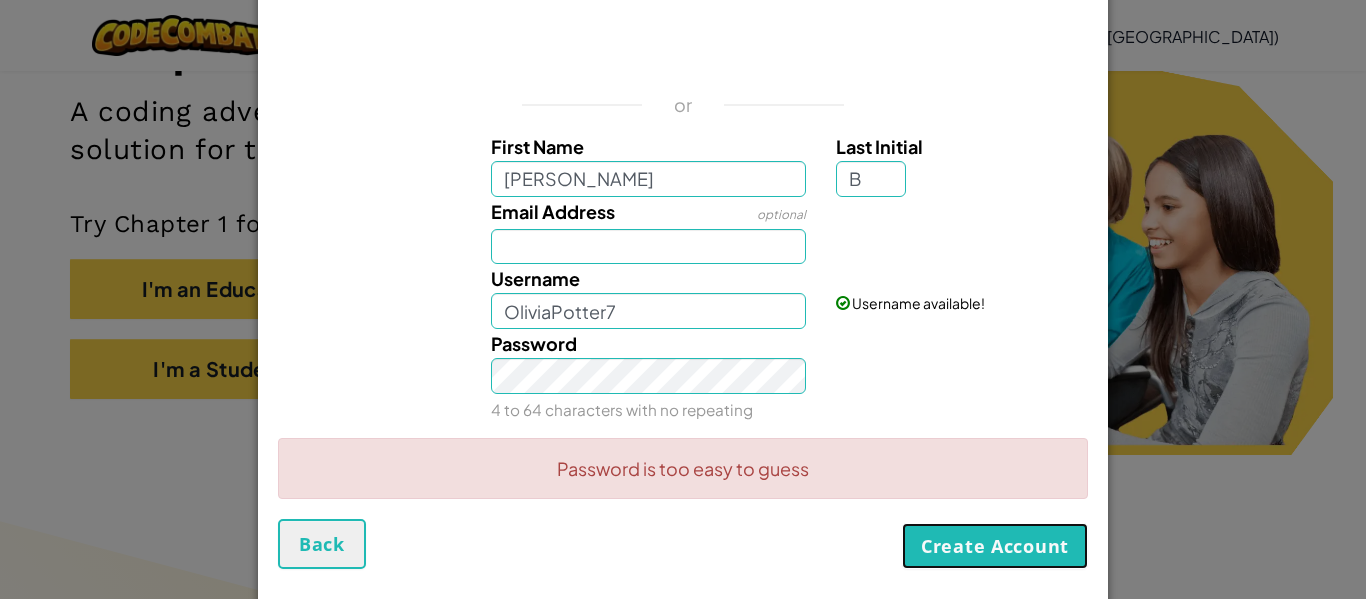 click on "Create Account" at bounding box center (995, 546) 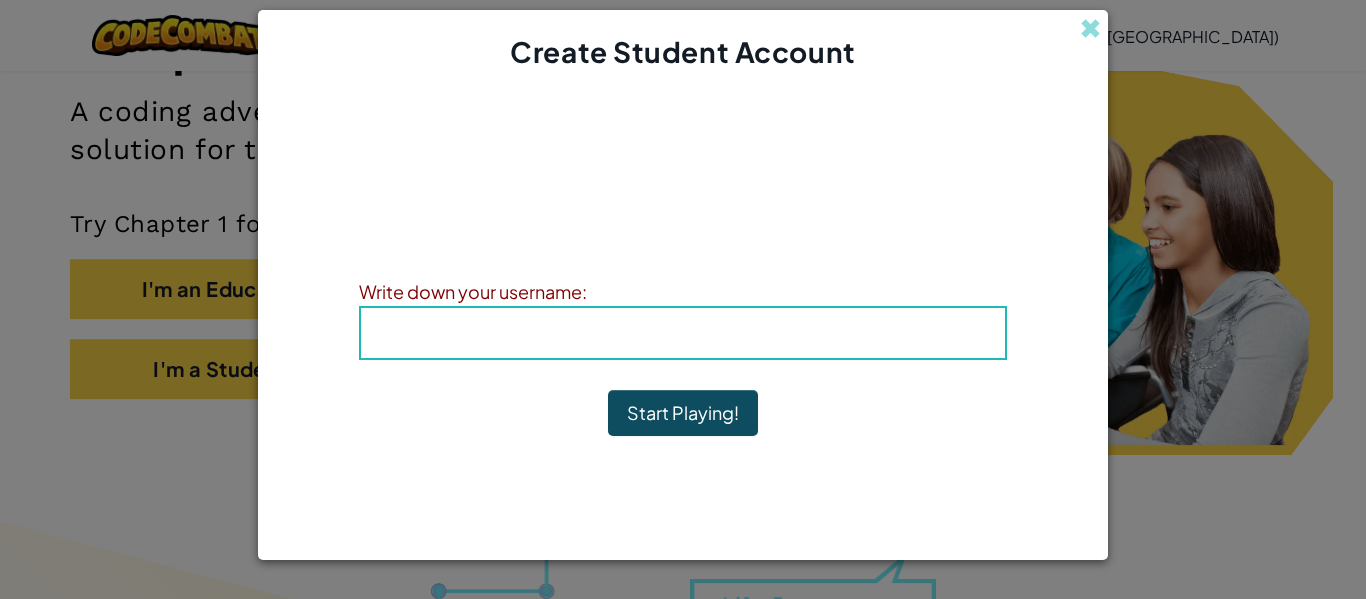 click on "Username : OliviaPotter7" at bounding box center (683, 333) 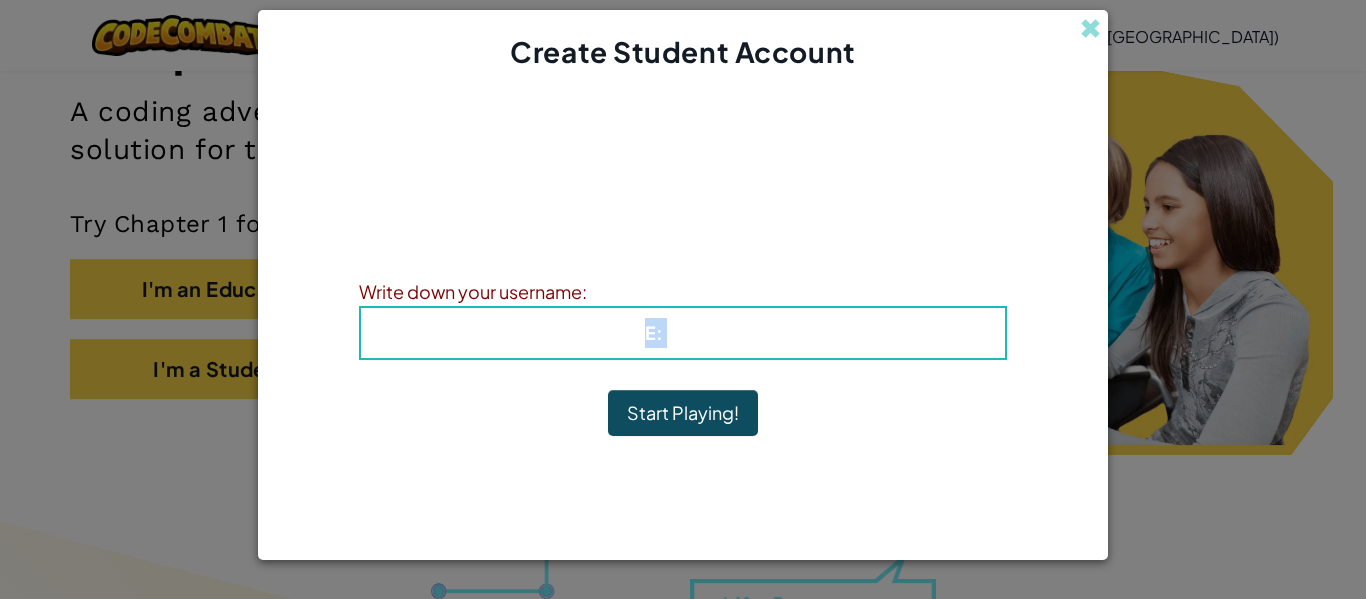 drag, startPoint x: 640, startPoint y: 335, endPoint x: 620, endPoint y: 332, distance: 20.22375 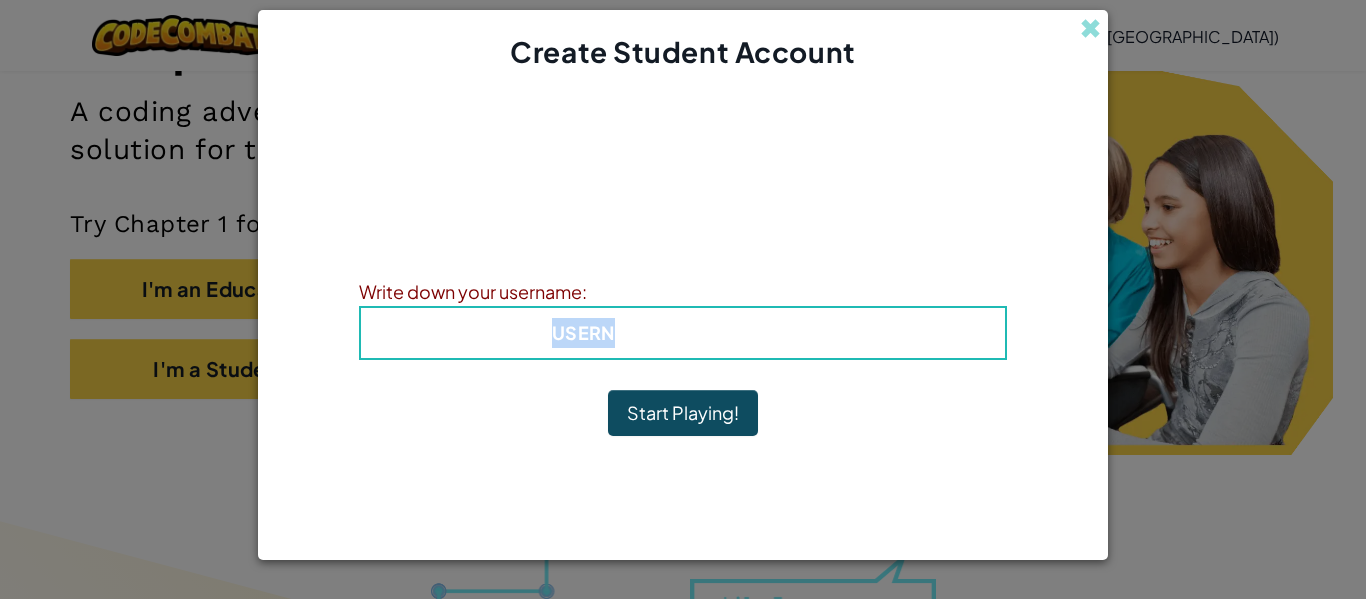 drag, startPoint x: 611, startPoint y: 332, endPoint x: 379, endPoint y: 313, distance: 232.77672 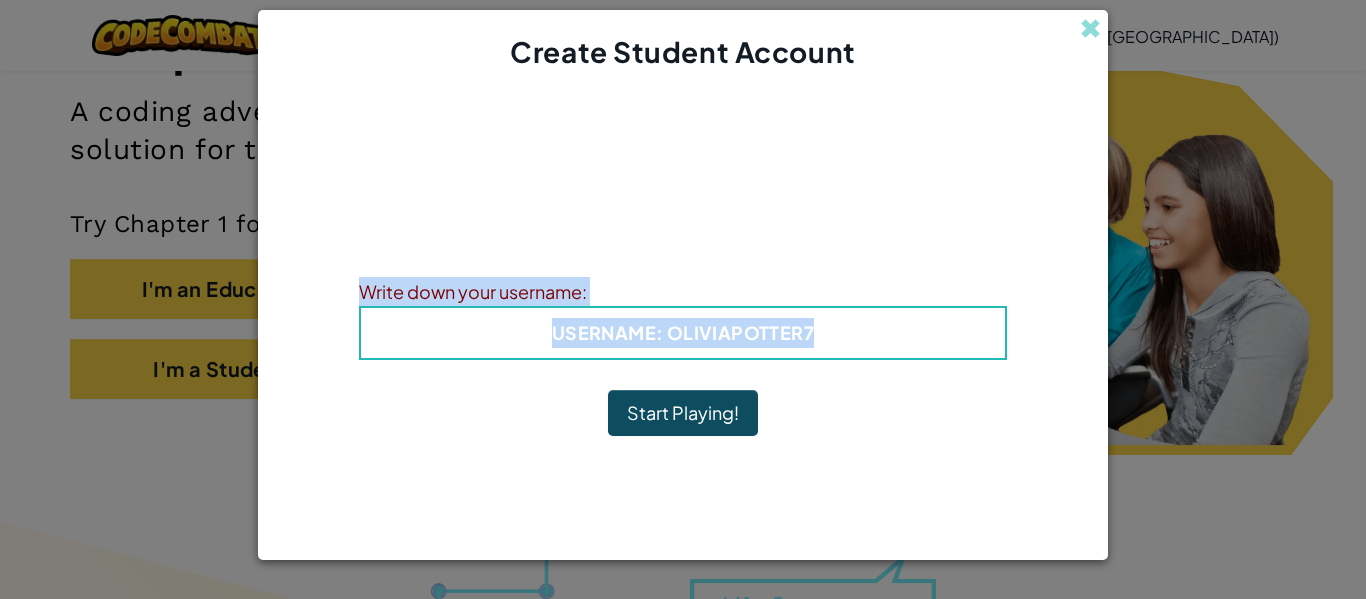 drag, startPoint x: 926, startPoint y: 331, endPoint x: 457, endPoint y: 300, distance: 470.0234 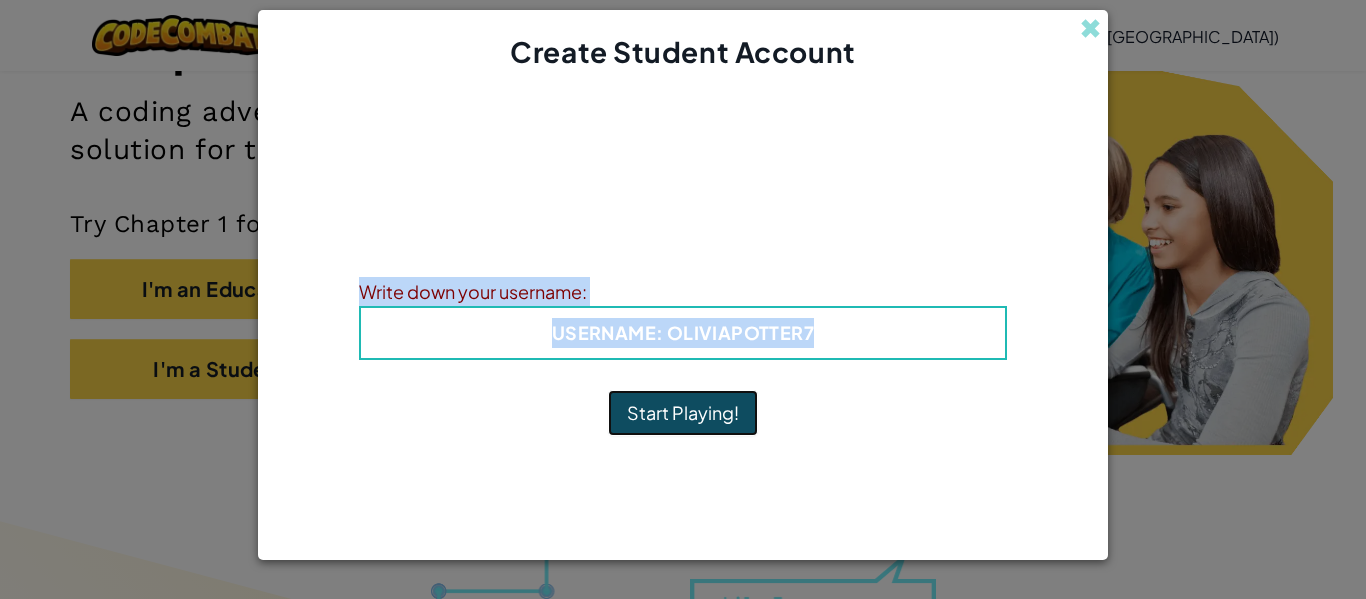 click on "Start Playing!" at bounding box center [683, 413] 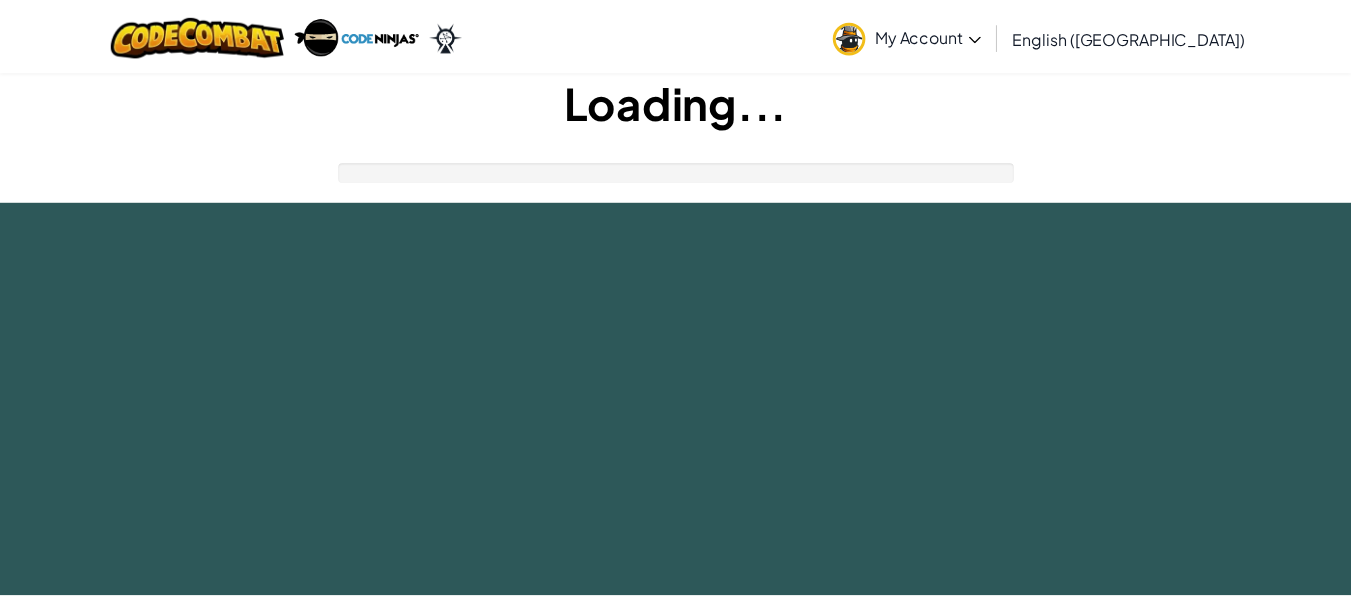 scroll, scrollTop: 0, scrollLeft: 0, axis: both 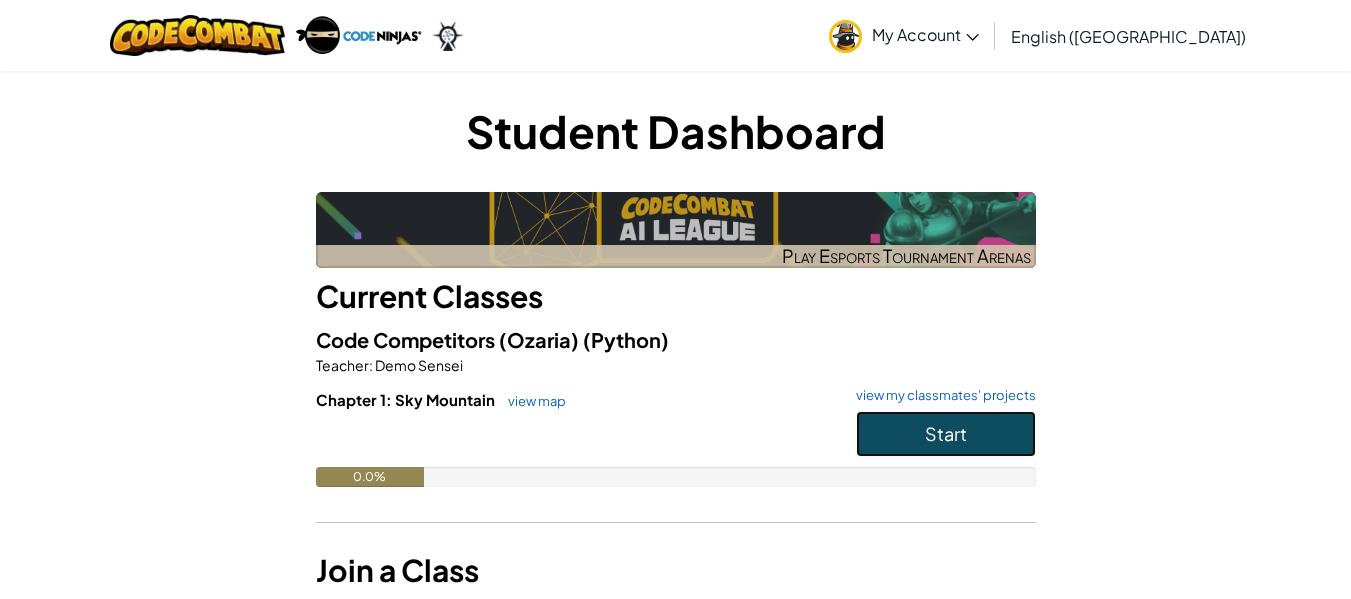 click on "Start" at bounding box center (946, 434) 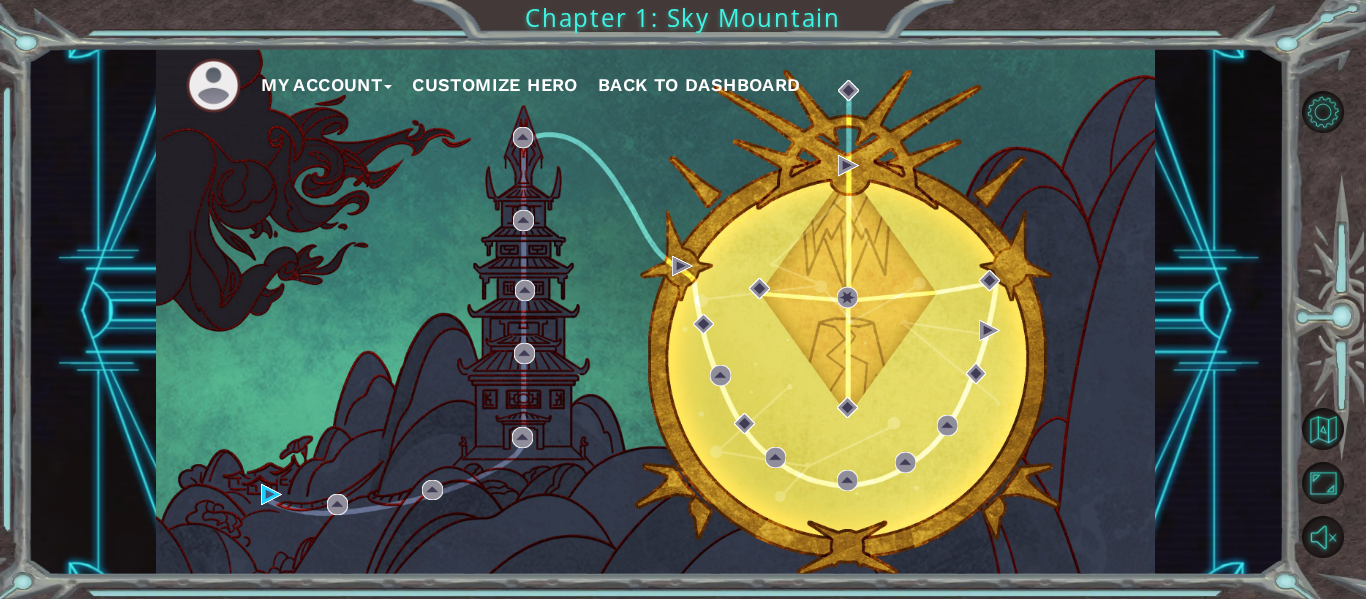 drag, startPoint x: 275, startPoint y: 482, endPoint x: 262, endPoint y: 488, distance: 14.3178215 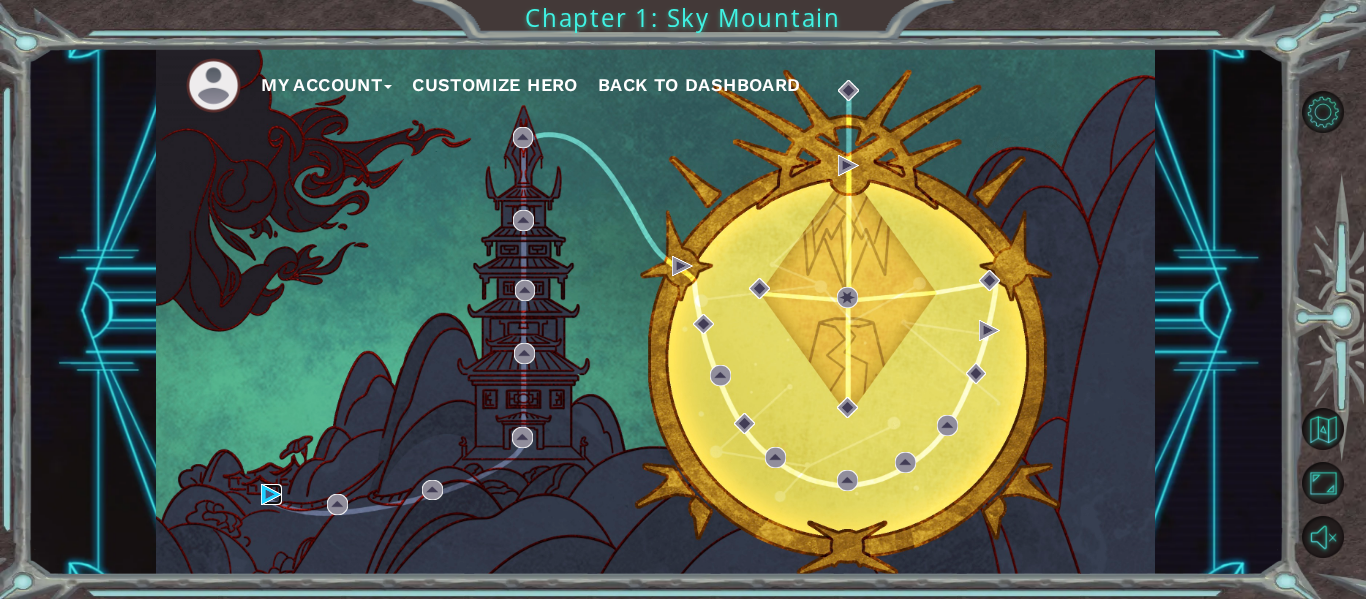 click on "My Account
Customize Hero
Back to Dashboard" at bounding box center (655, 311) 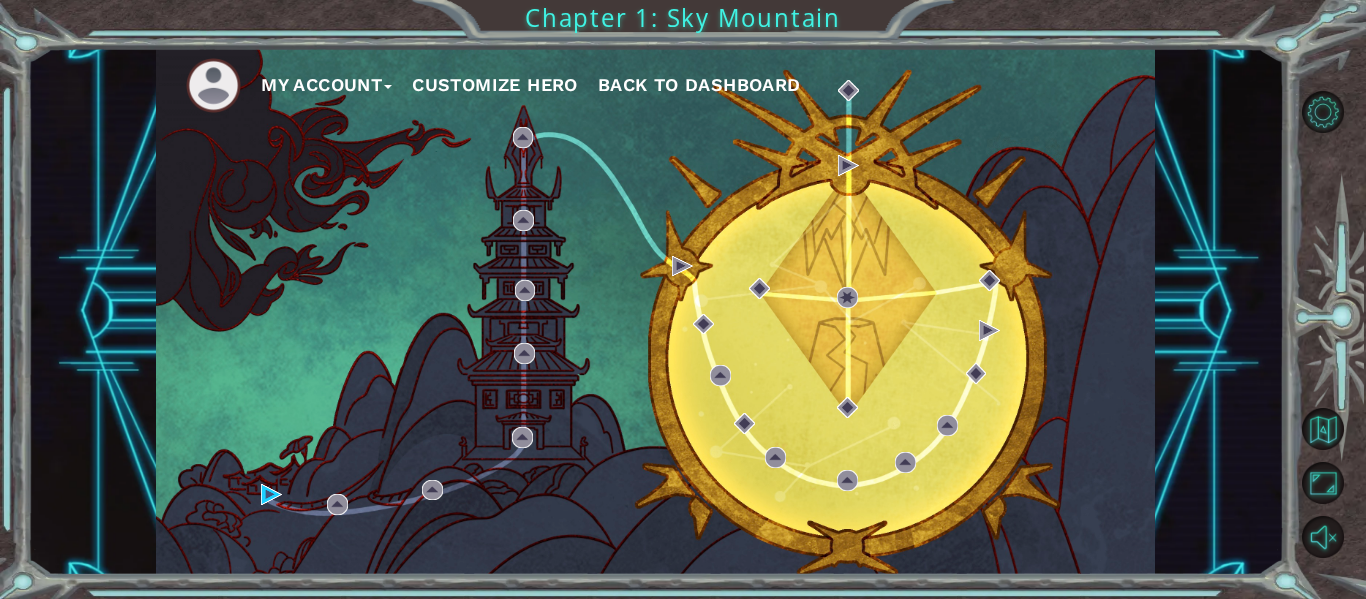 click on "My Account
Customize Hero
Back to Dashboard" at bounding box center [655, 311] 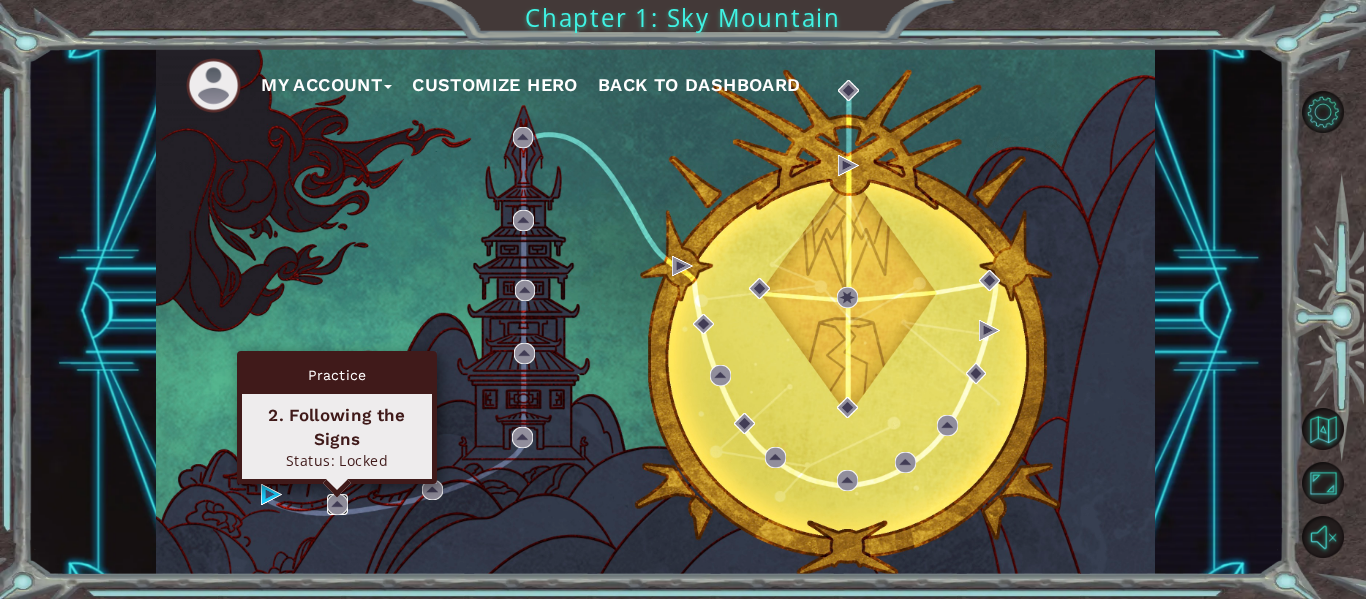 click at bounding box center [337, 504] 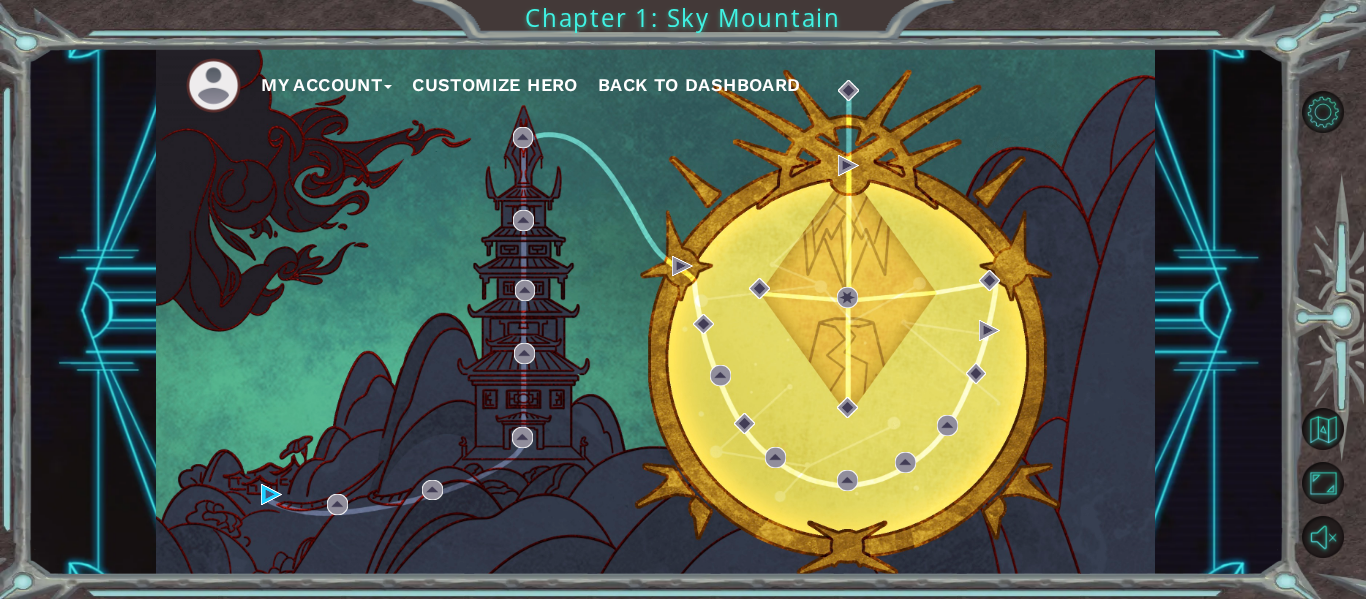 drag, startPoint x: 267, startPoint y: 459, endPoint x: 442, endPoint y: 359, distance: 201.55644 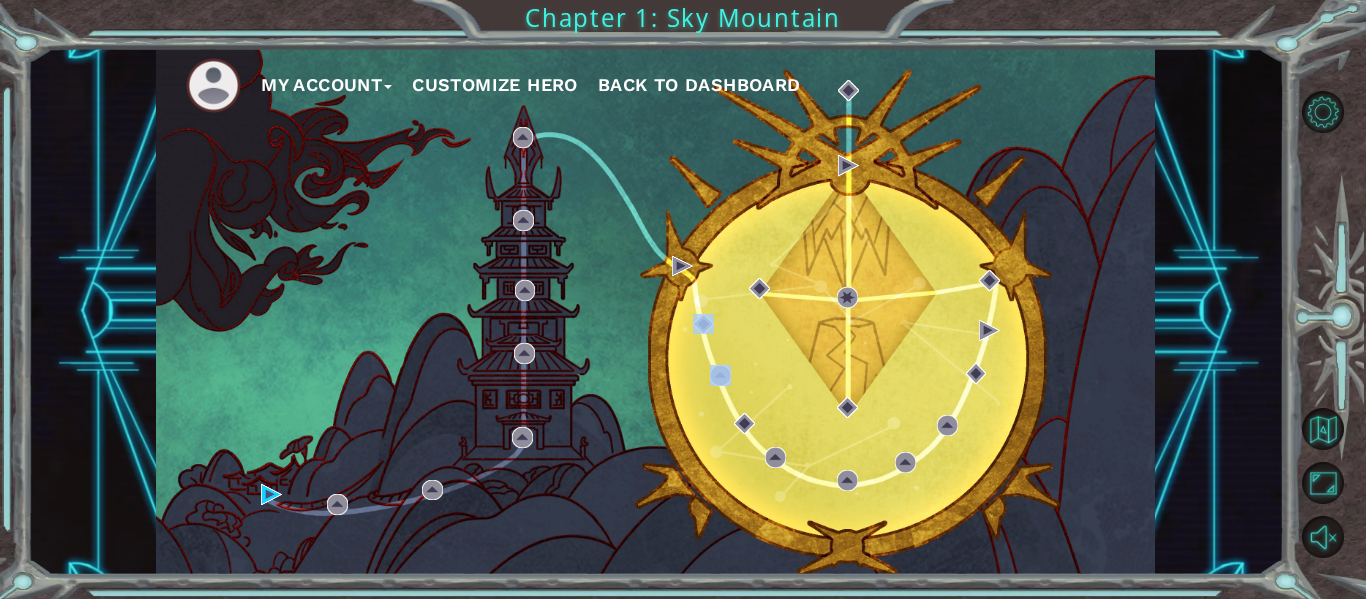 drag, startPoint x: 622, startPoint y: 372, endPoint x: 443, endPoint y: 507, distance: 224.2008 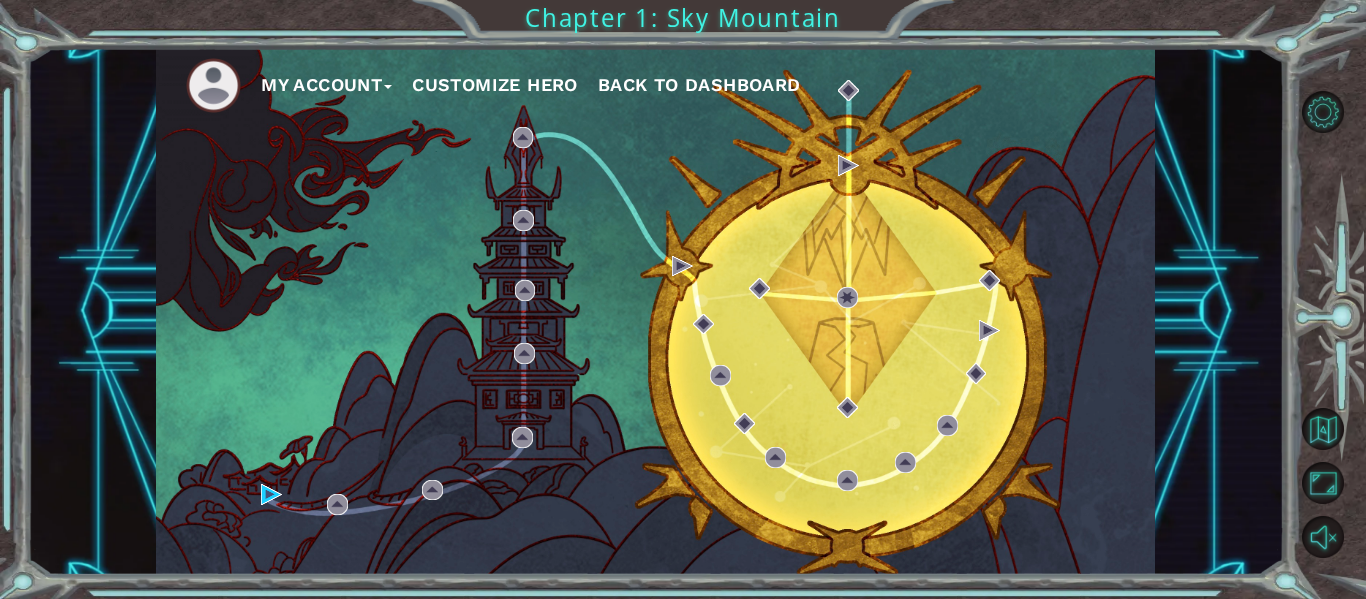 click on "My Account
Customize Hero
Back to Dashboard" at bounding box center (655, 311) 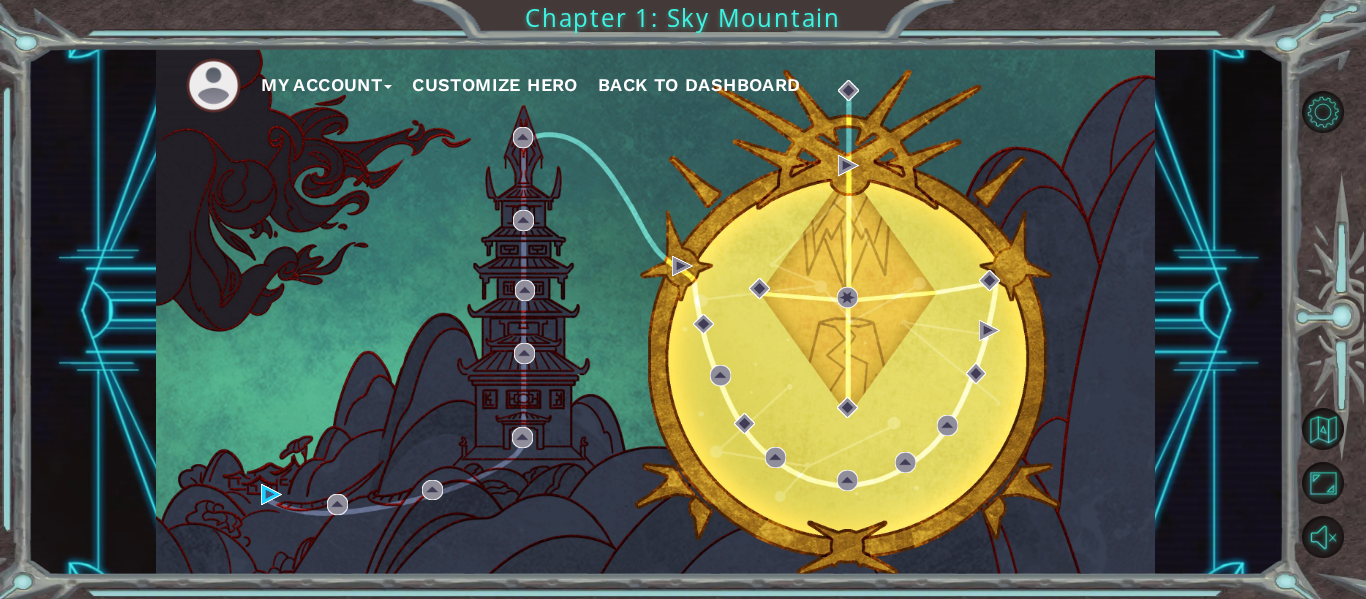 click on "My Account
Customize Hero
Back to Dashboard" at bounding box center (655, 311) 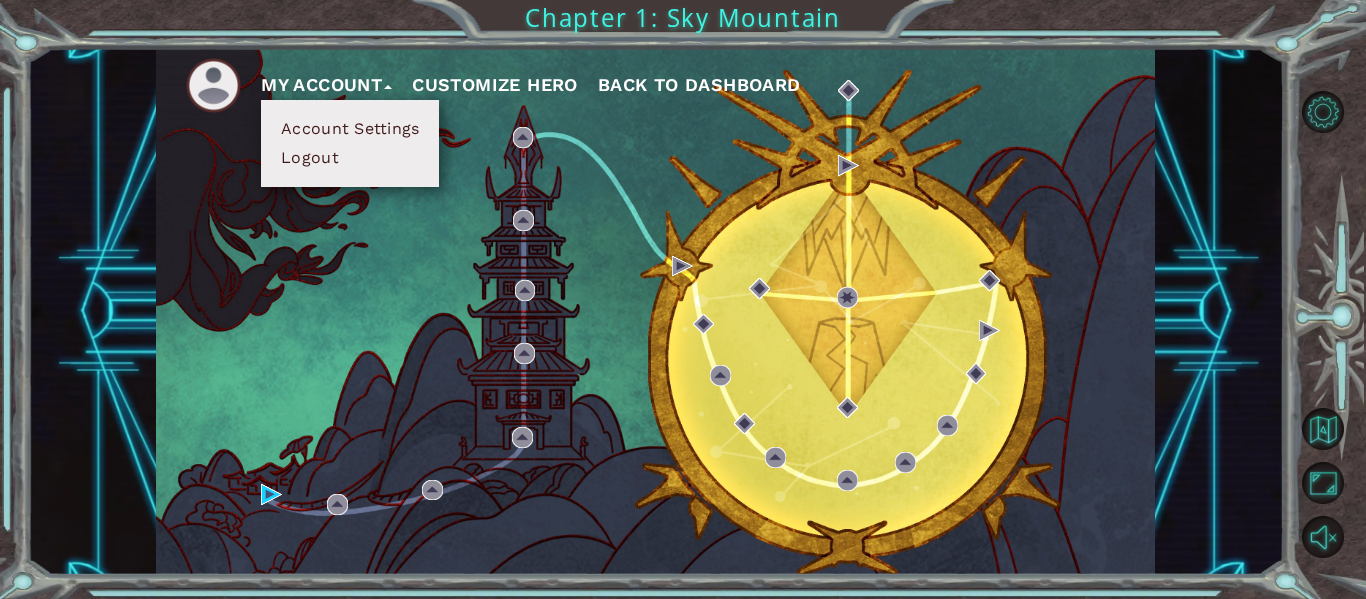 click on "My Account" at bounding box center (326, 85) 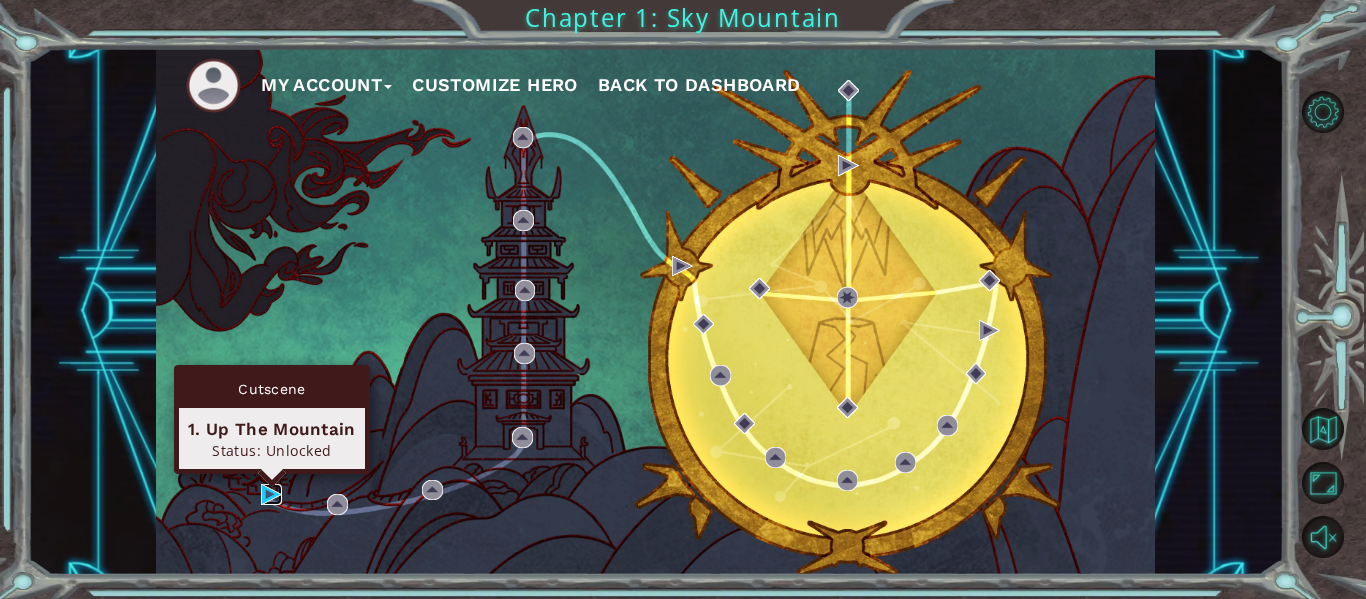 click at bounding box center (271, 494) 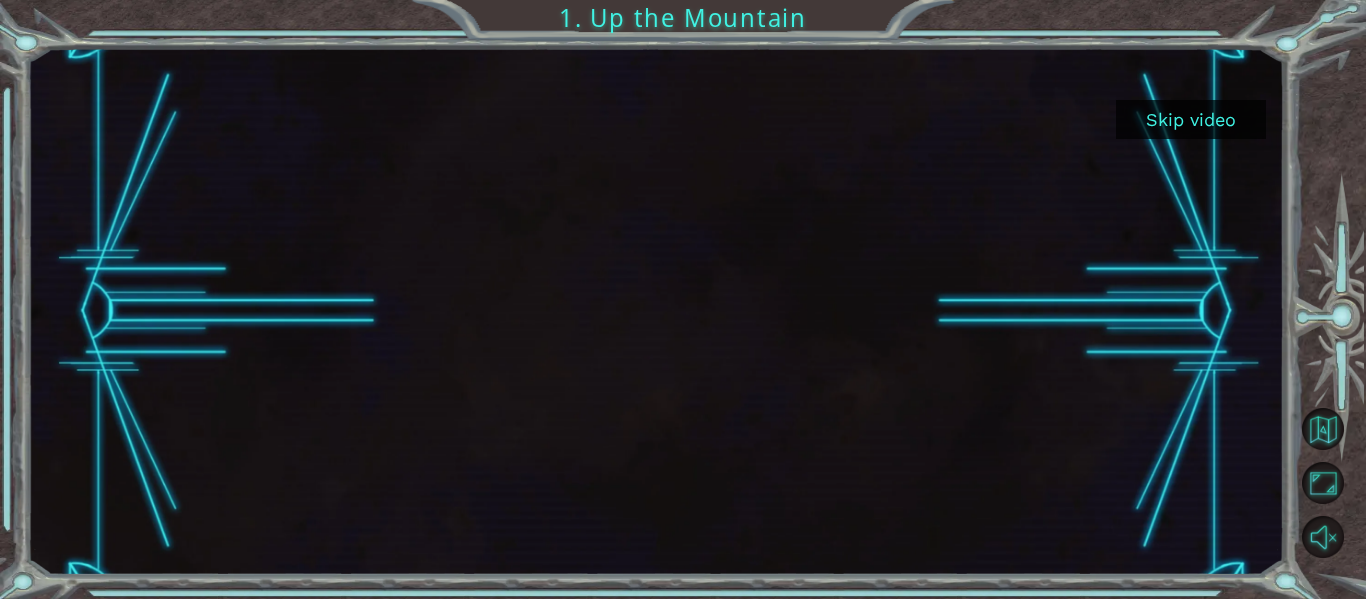 click on "Skip video" at bounding box center [1191, 119] 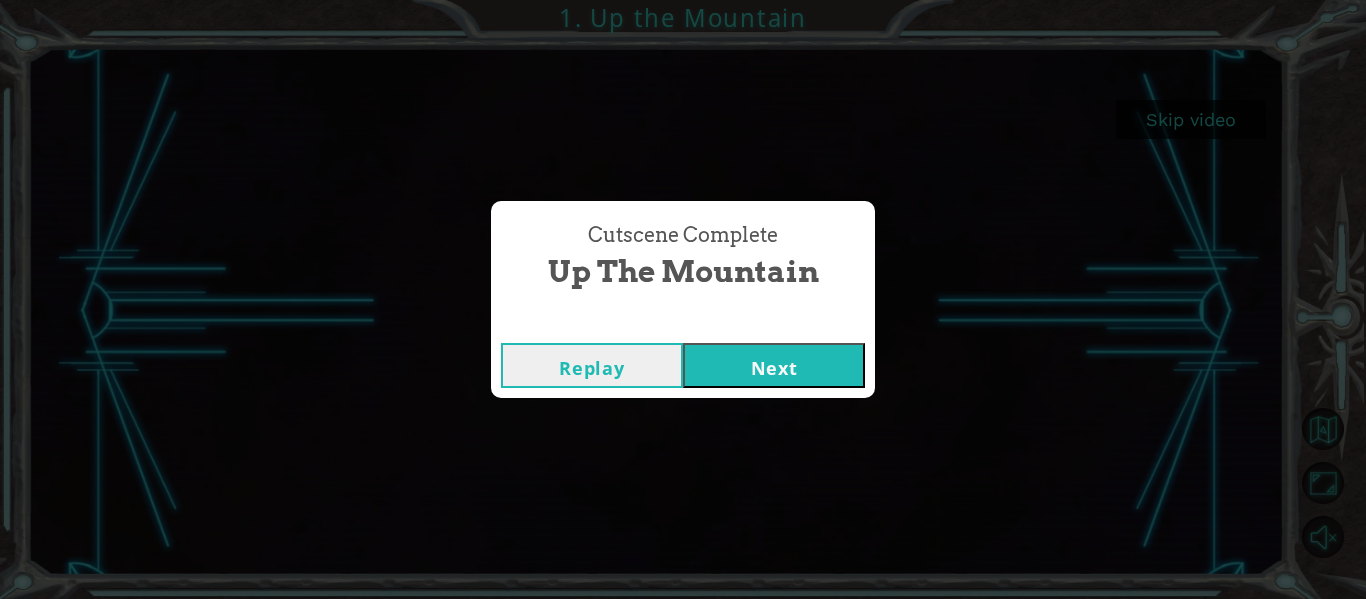 click on "Next" at bounding box center (774, 365) 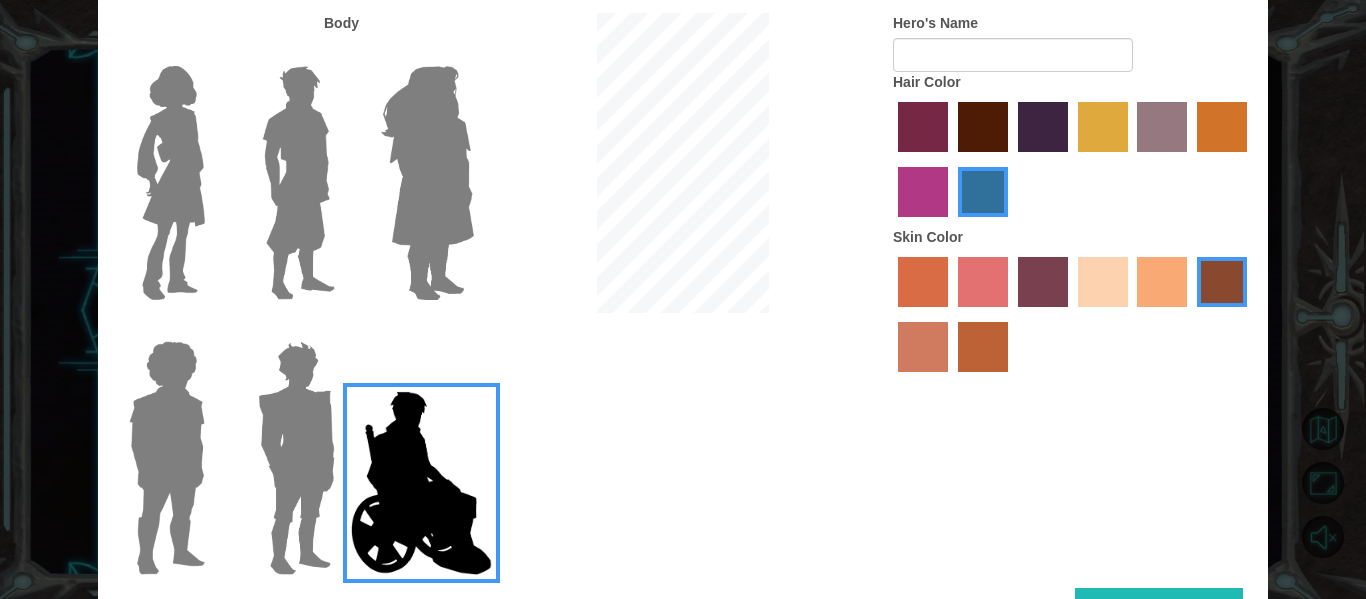 click at bounding box center (427, 183) 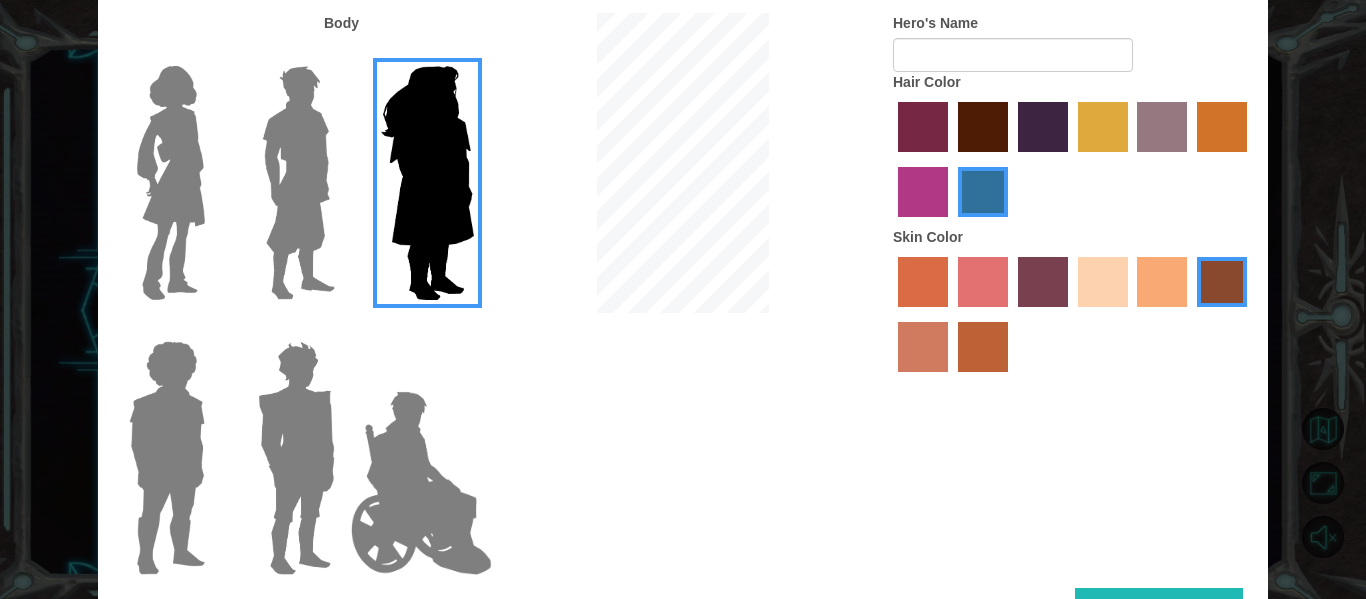click at bounding box center [171, 183] 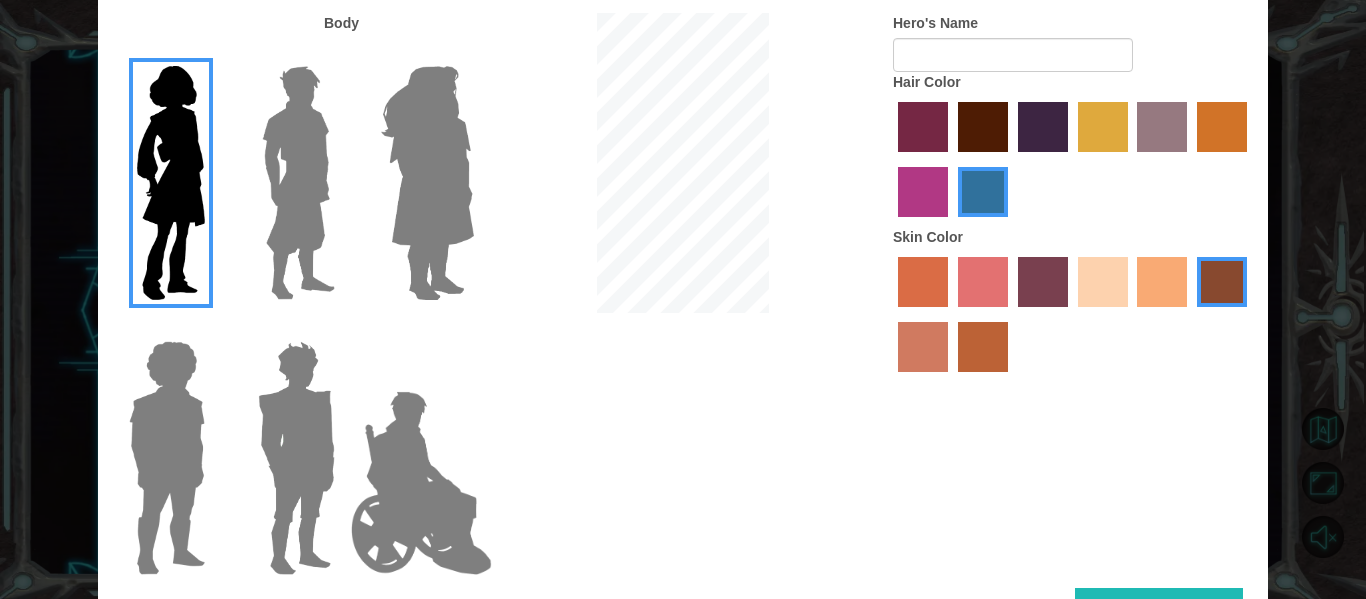 click at bounding box center (1103, 127) 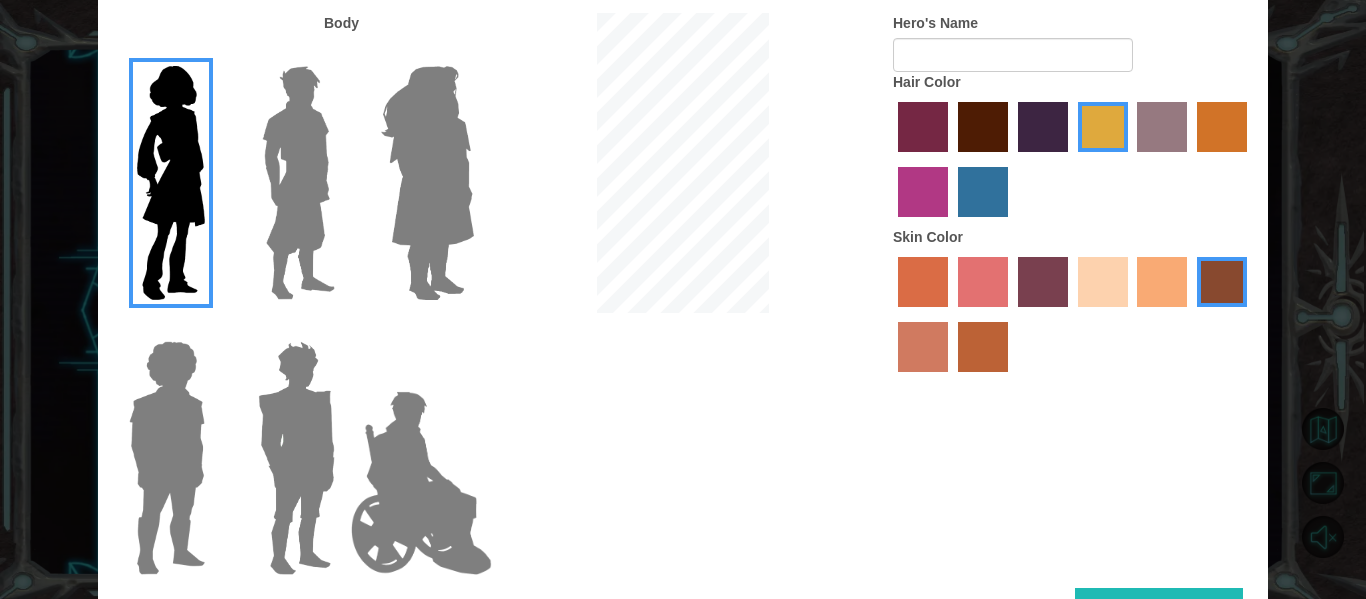 click at bounding box center [1162, 282] 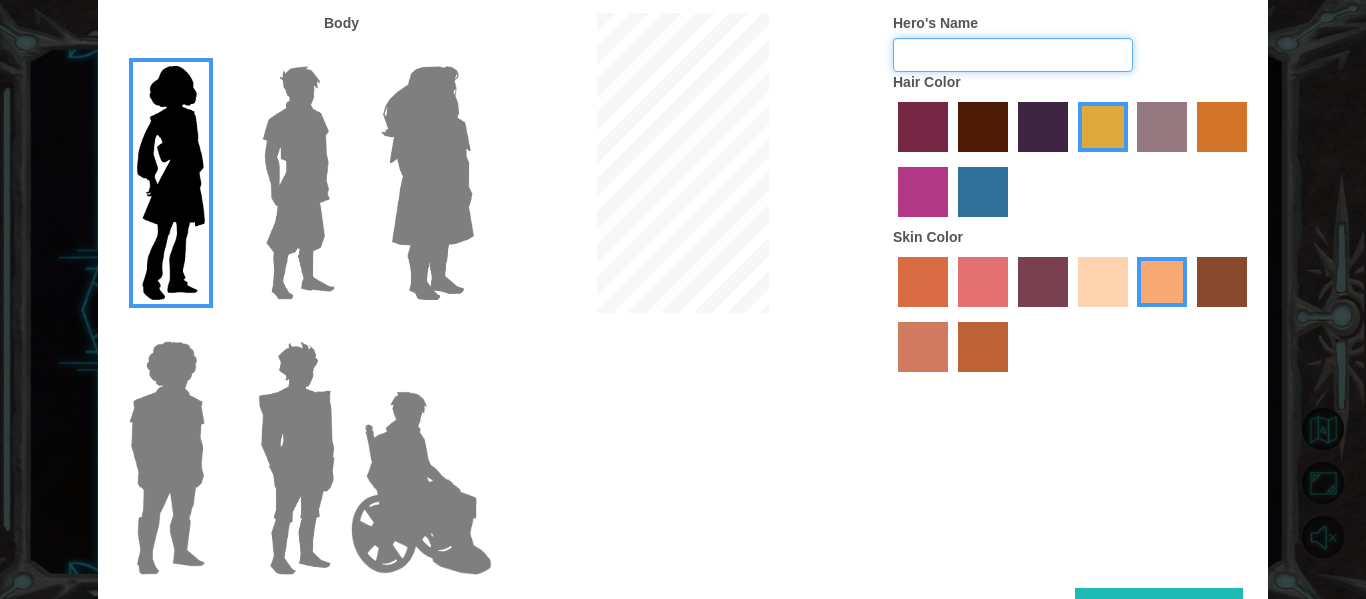 click on "Hero's Name" at bounding box center (1013, 55) 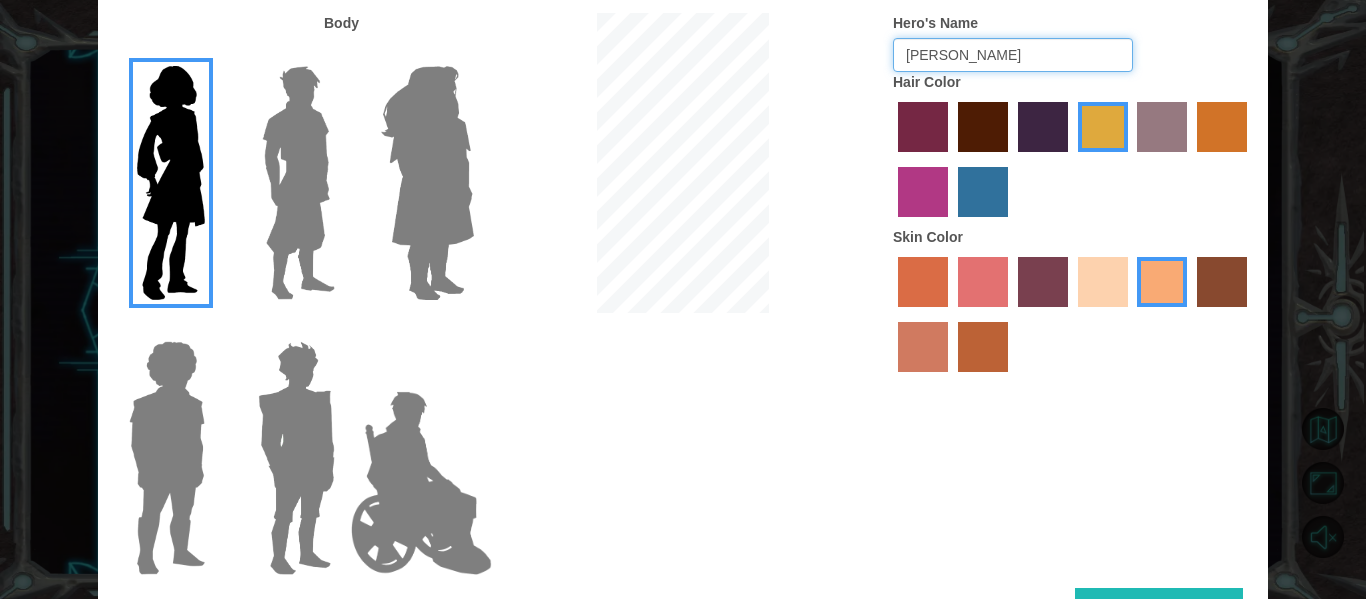 type on "[PERSON_NAME]" 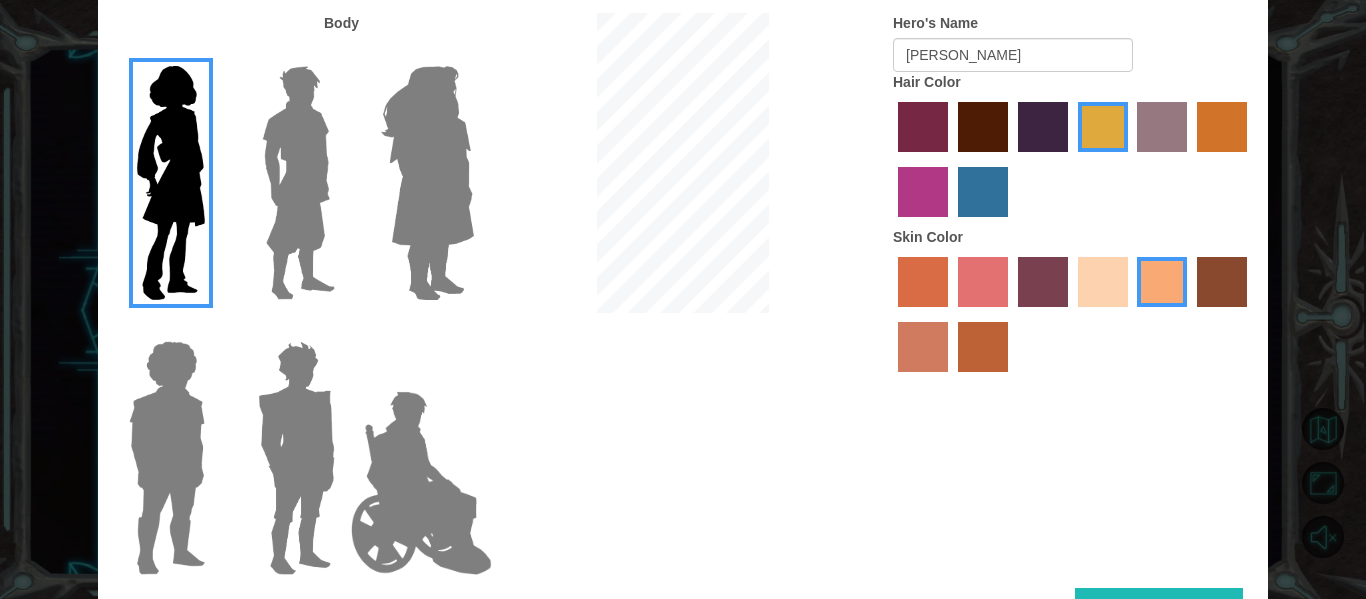 click on "Body                   Hero's Name   [PERSON_NAME]   Hair Color                     Skin Color" at bounding box center [683, 300] 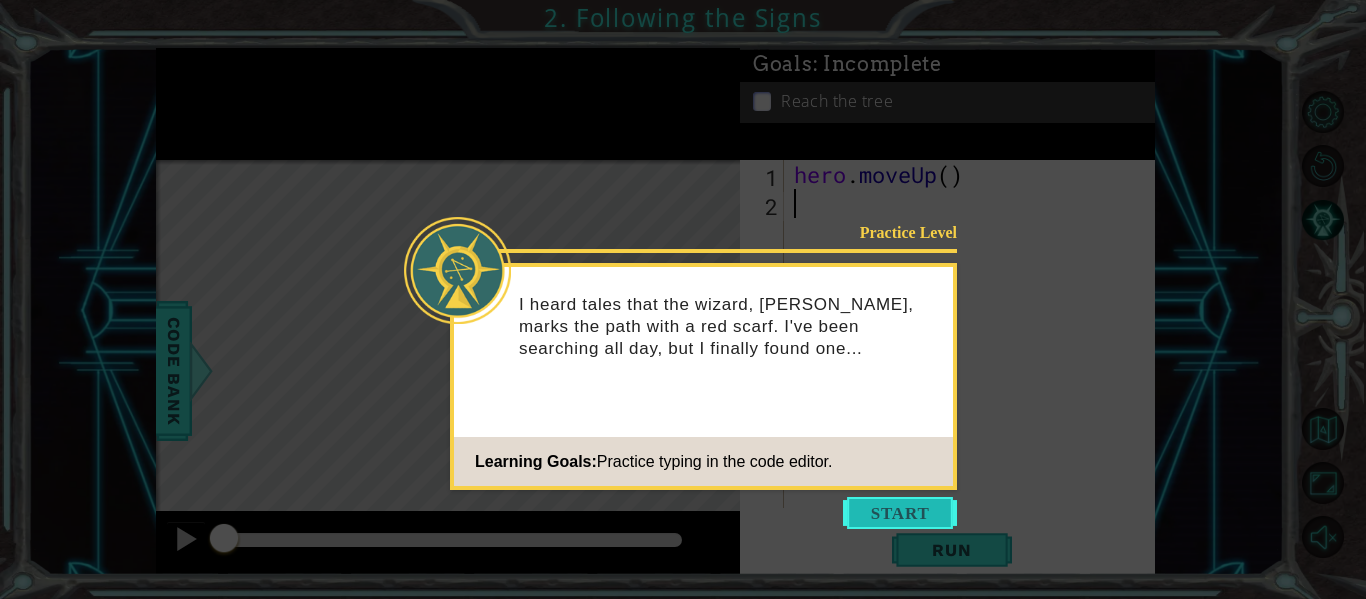 click at bounding box center [900, 513] 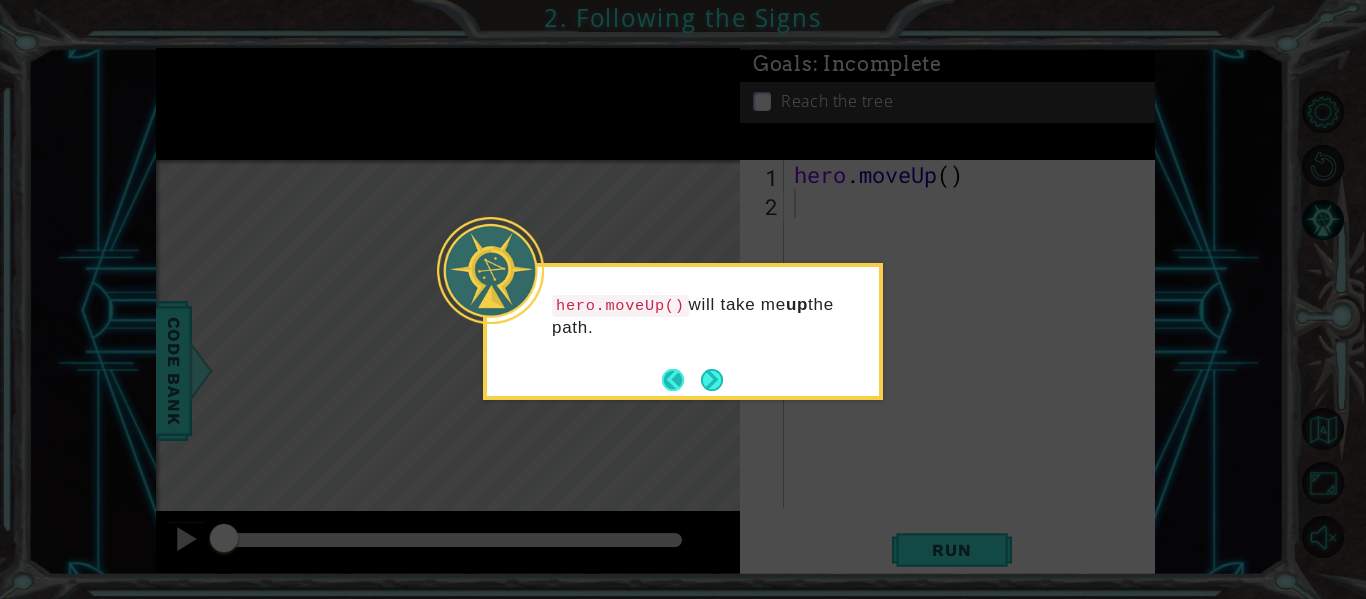 drag, startPoint x: 663, startPoint y: 338, endPoint x: 687, endPoint y: 374, distance: 43.266617 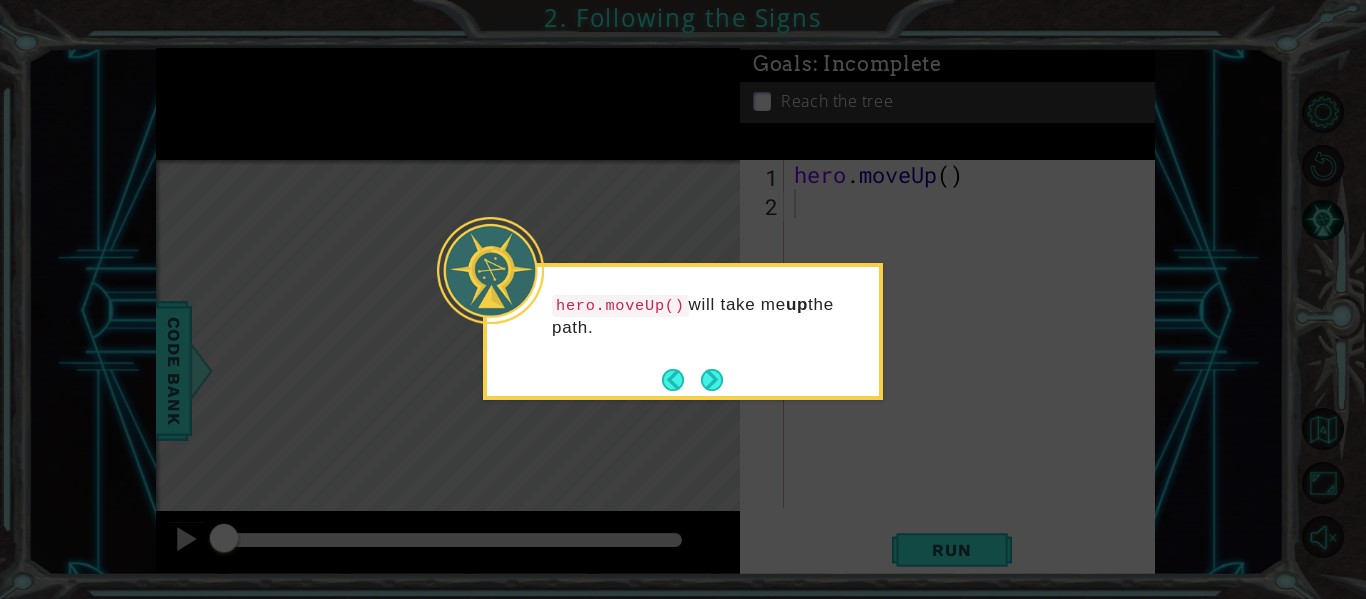 drag, startPoint x: 709, startPoint y: 387, endPoint x: 644, endPoint y: 372, distance: 66.70832 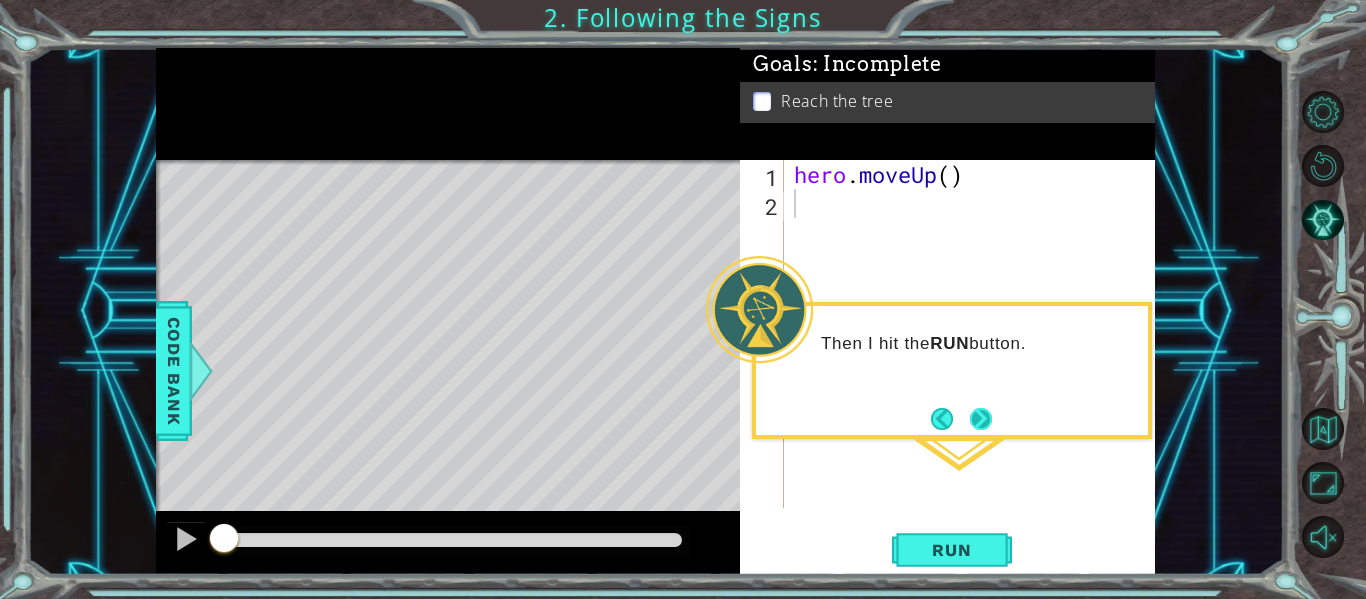 click at bounding box center [981, 419] 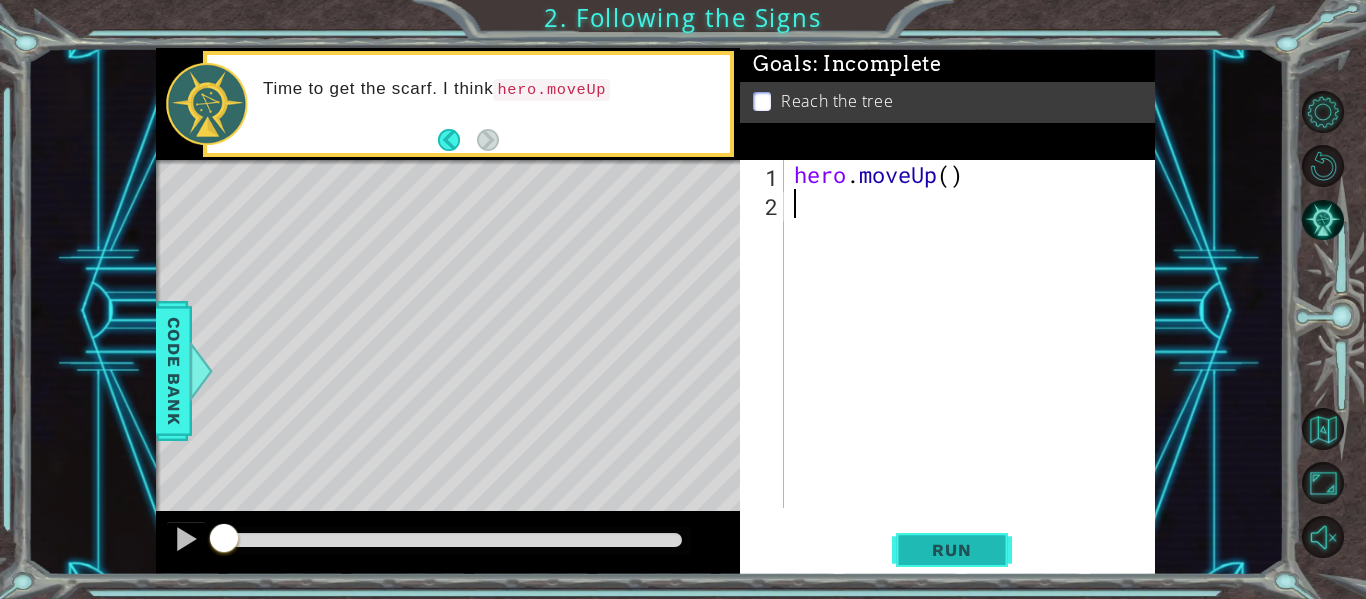 click on "Run" at bounding box center [951, 550] 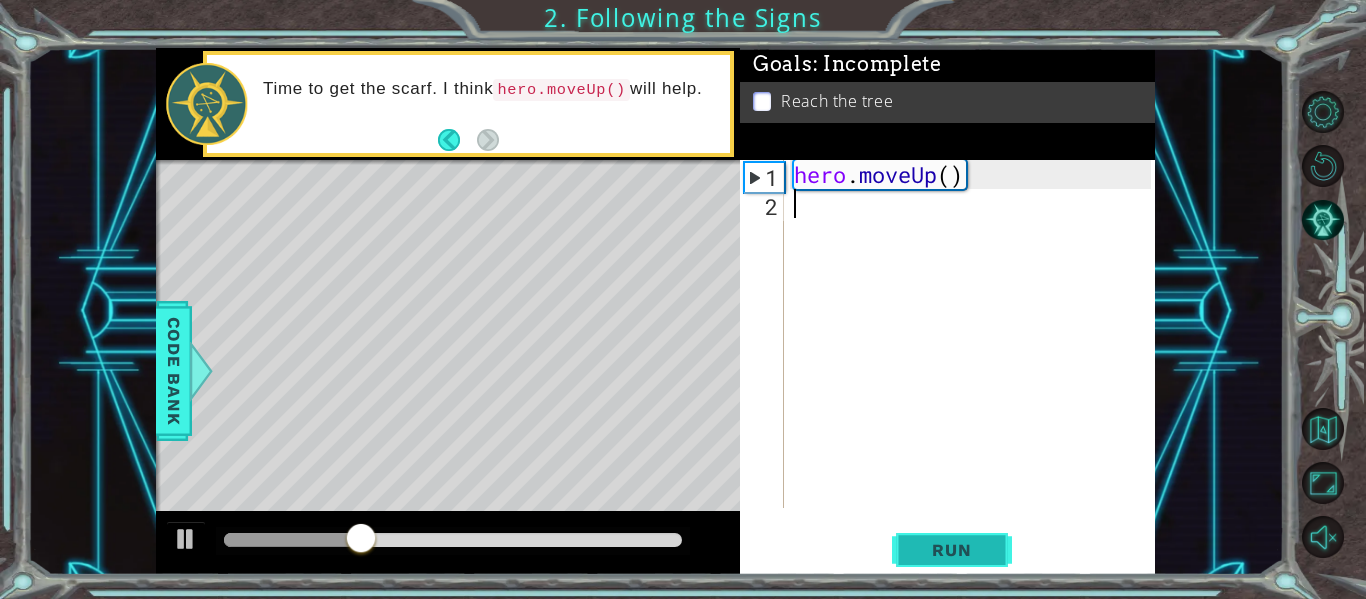 click on "Run" at bounding box center [951, 550] 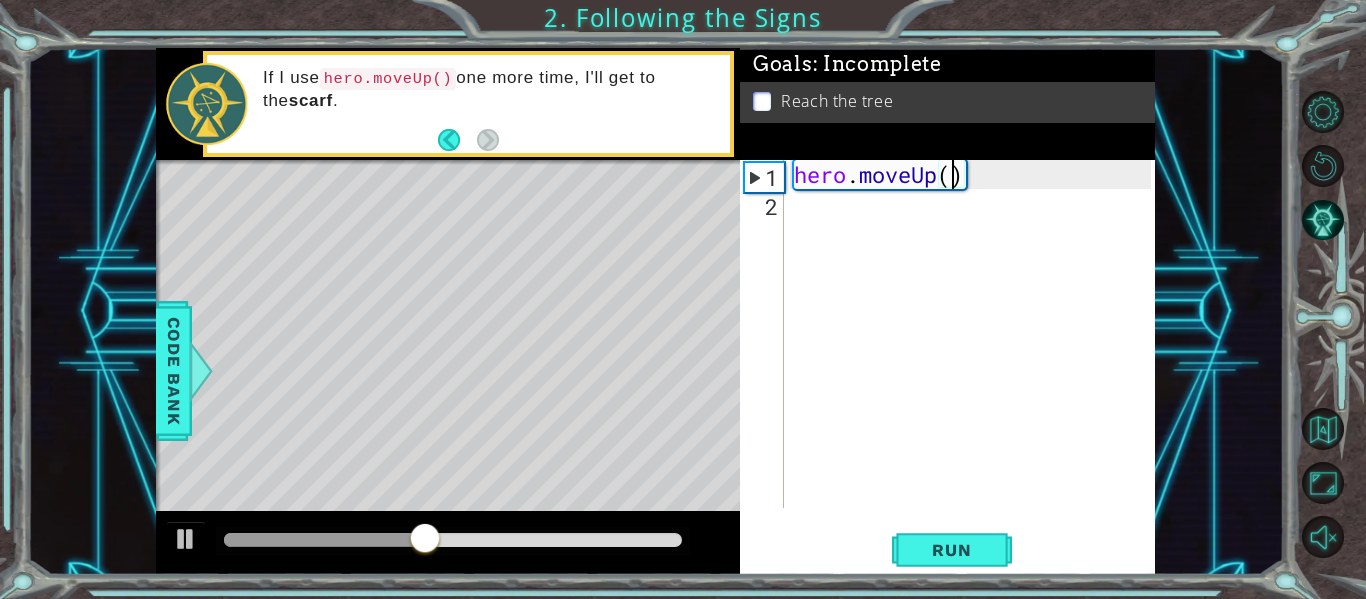 click on "hero . moveUp ( )" at bounding box center (975, 363) 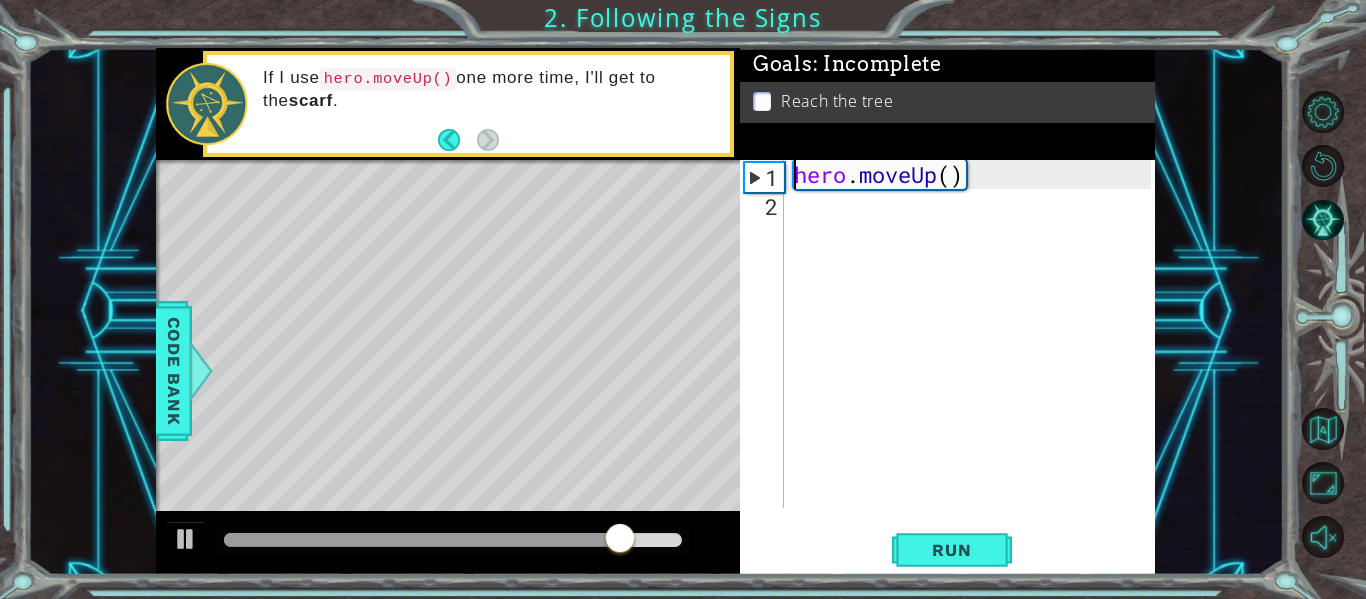 click on "hero . moveUp ( )" at bounding box center (975, 363) 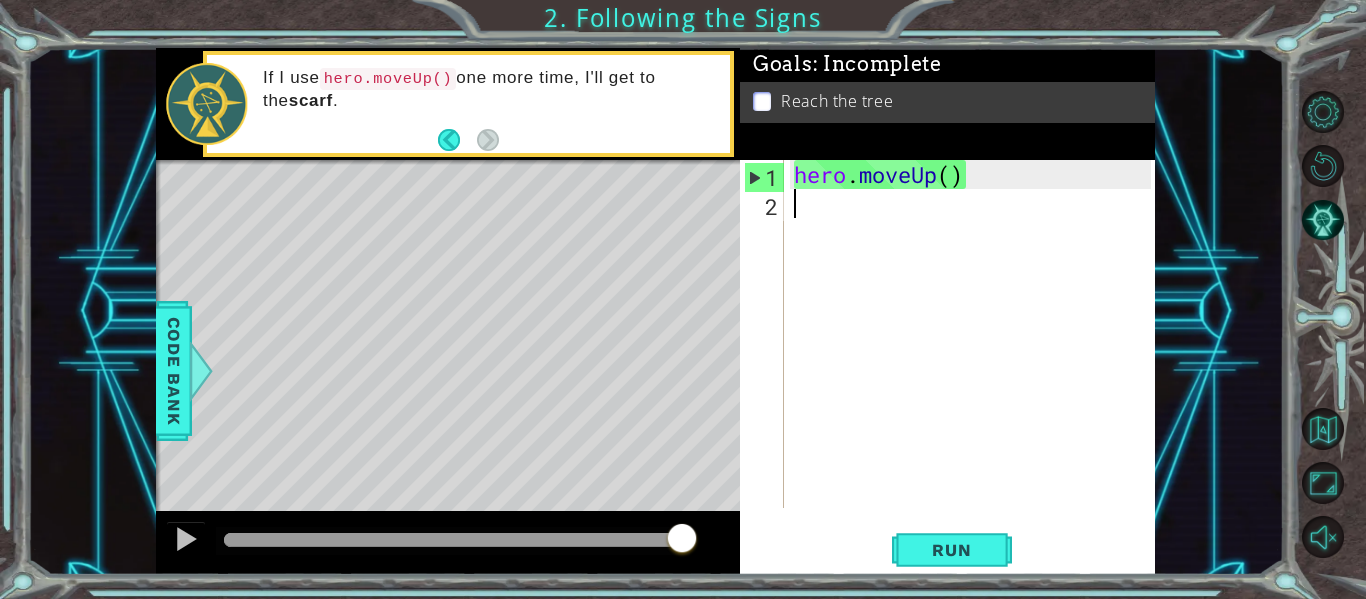 type on "hero.moveUp()" 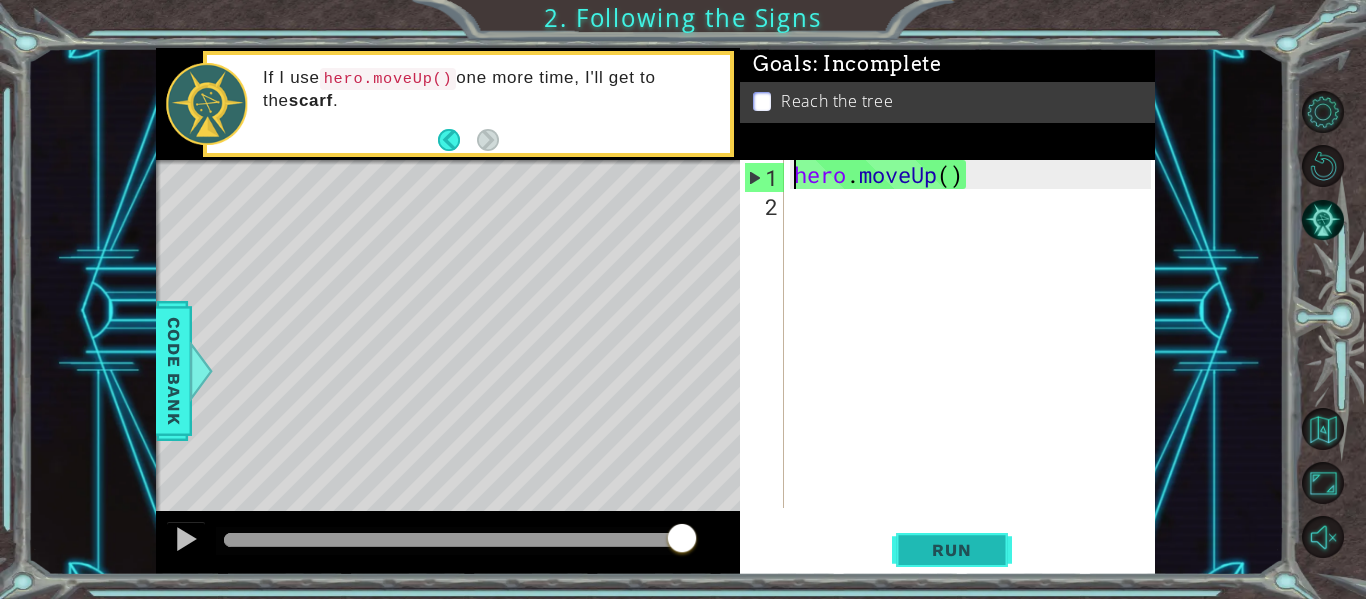click on "Run" at bounding box center [951, 550] 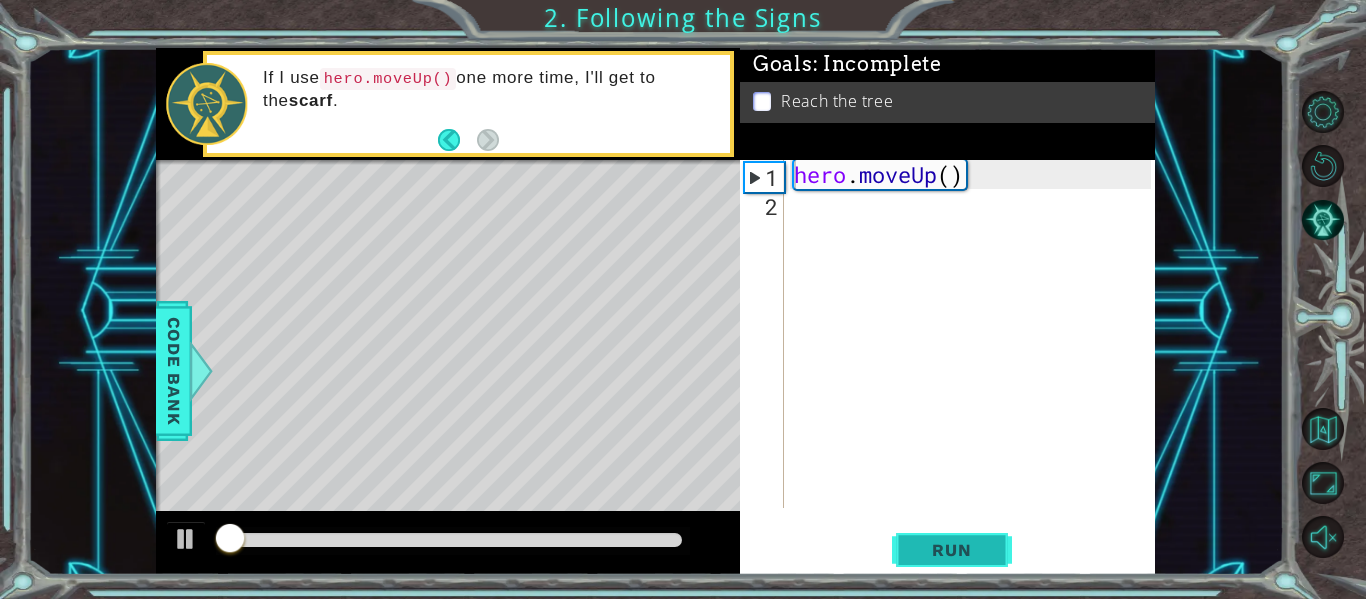 click on "Run" at bounding box center [951, 550] 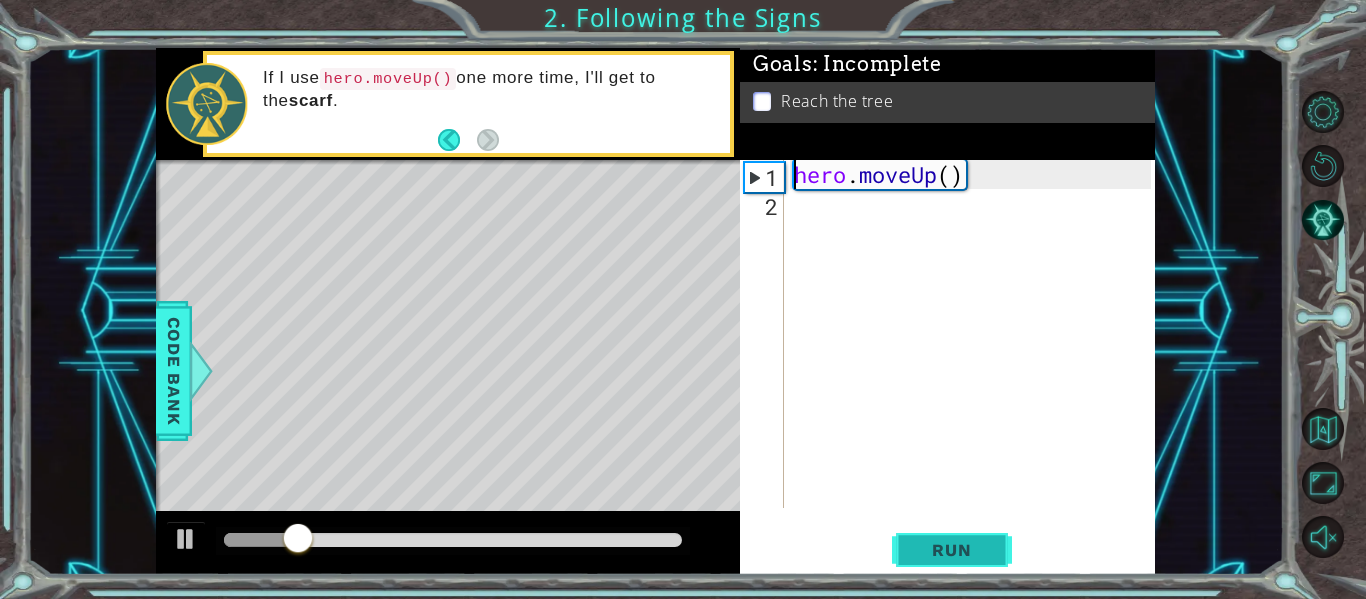 click on "Run" at bounding box center (951, 550) 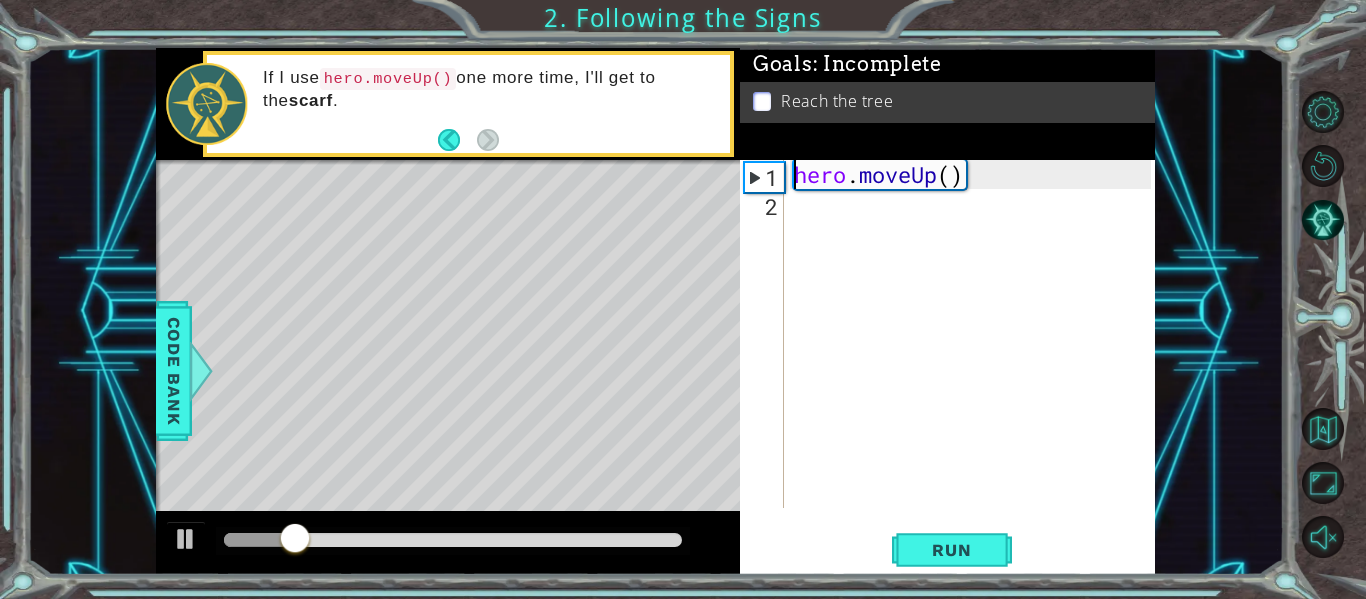 click on "2" at bounding box center (764, 206) 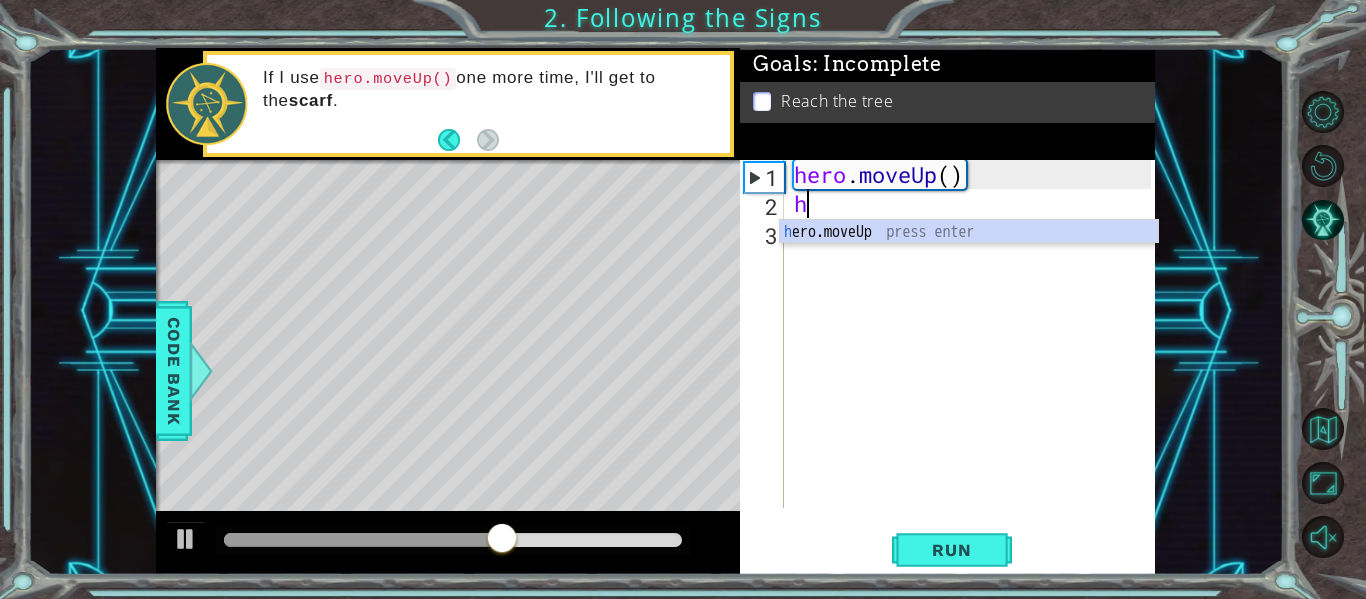 type on "he" 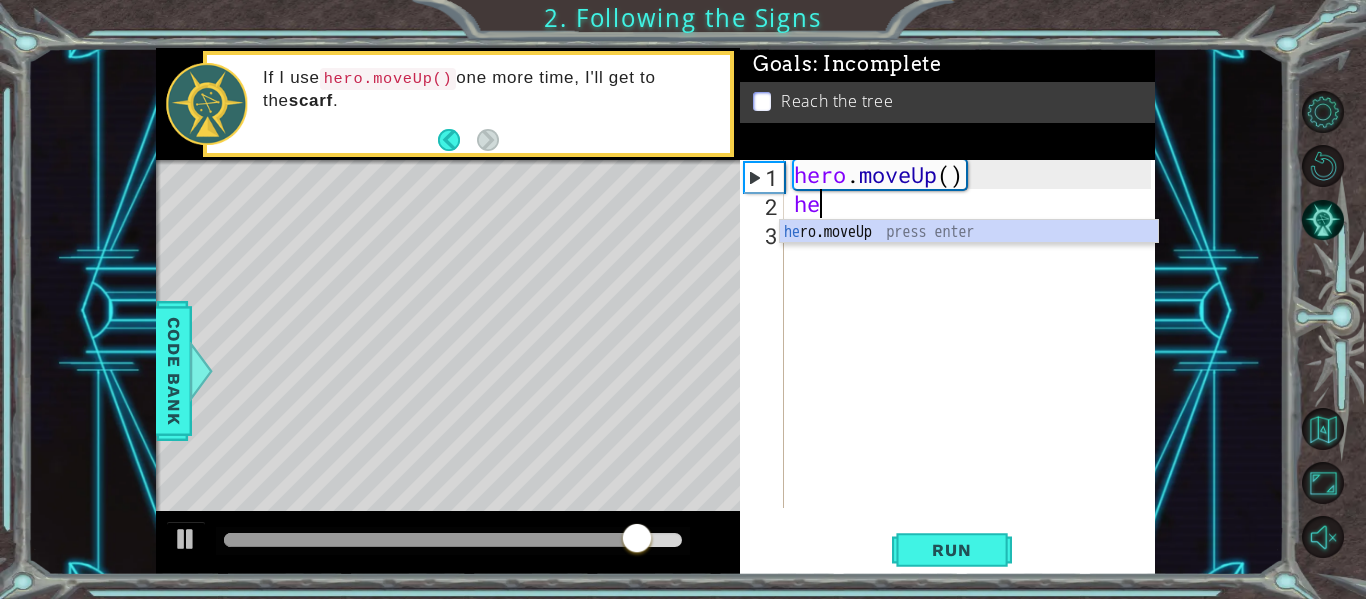 type 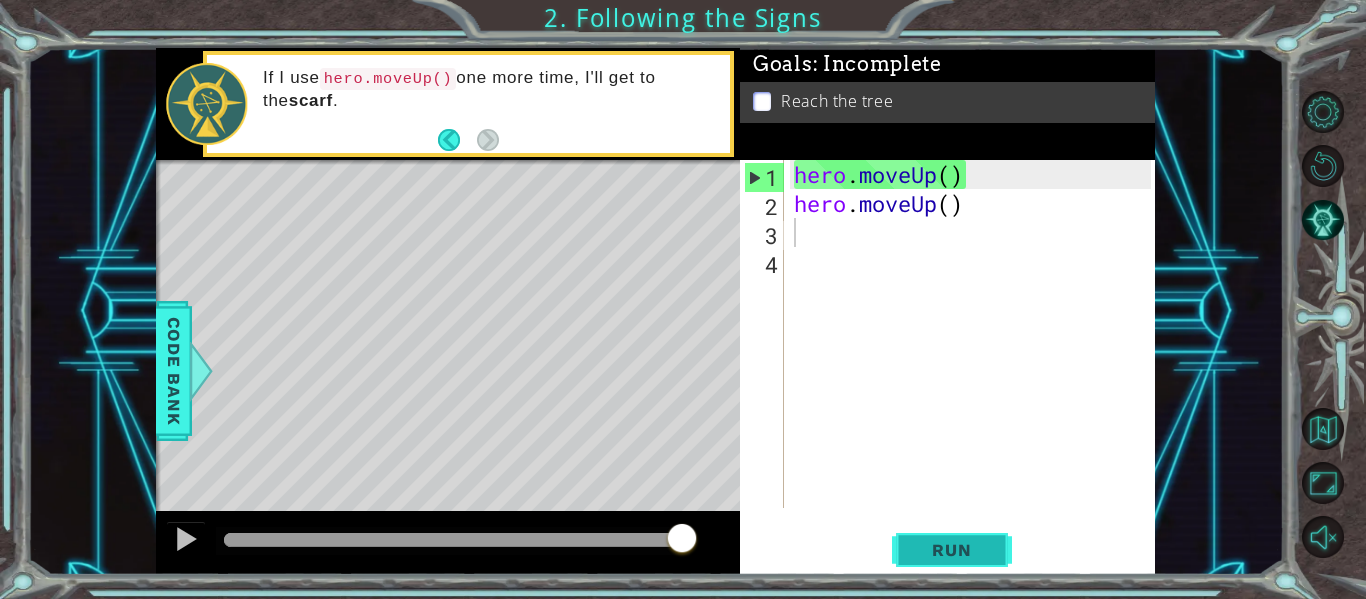click on "Run" at bounding box center (951, 550) 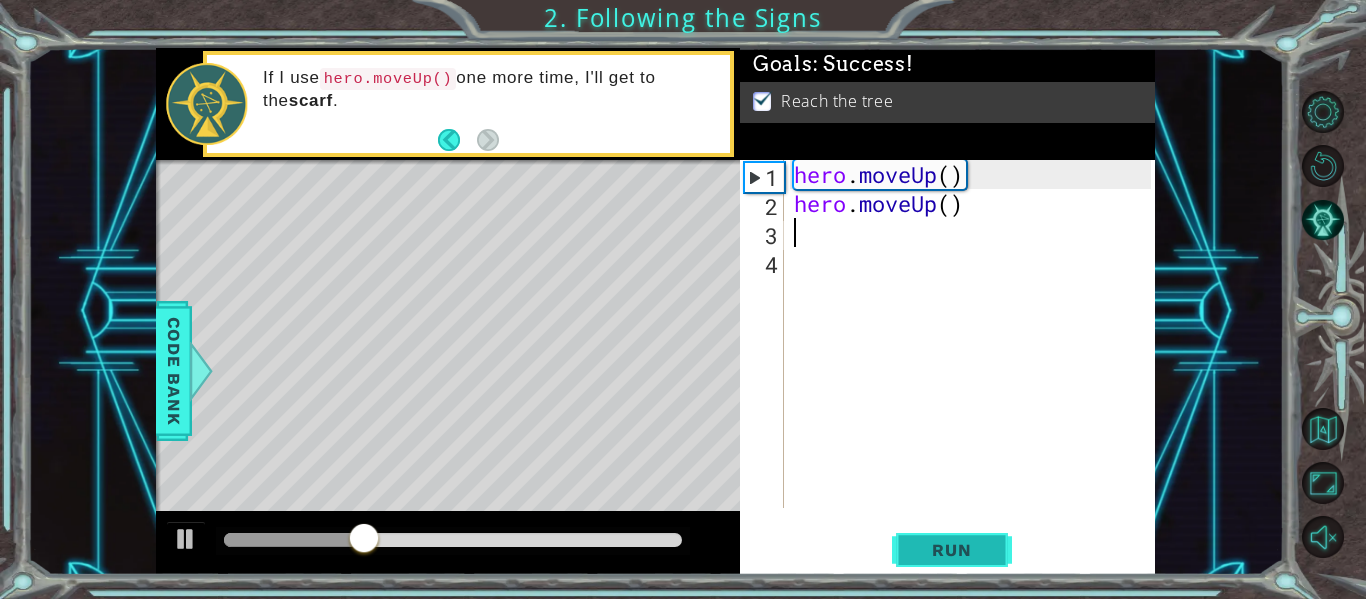 click on "Run" at bounding box center [951, 550] 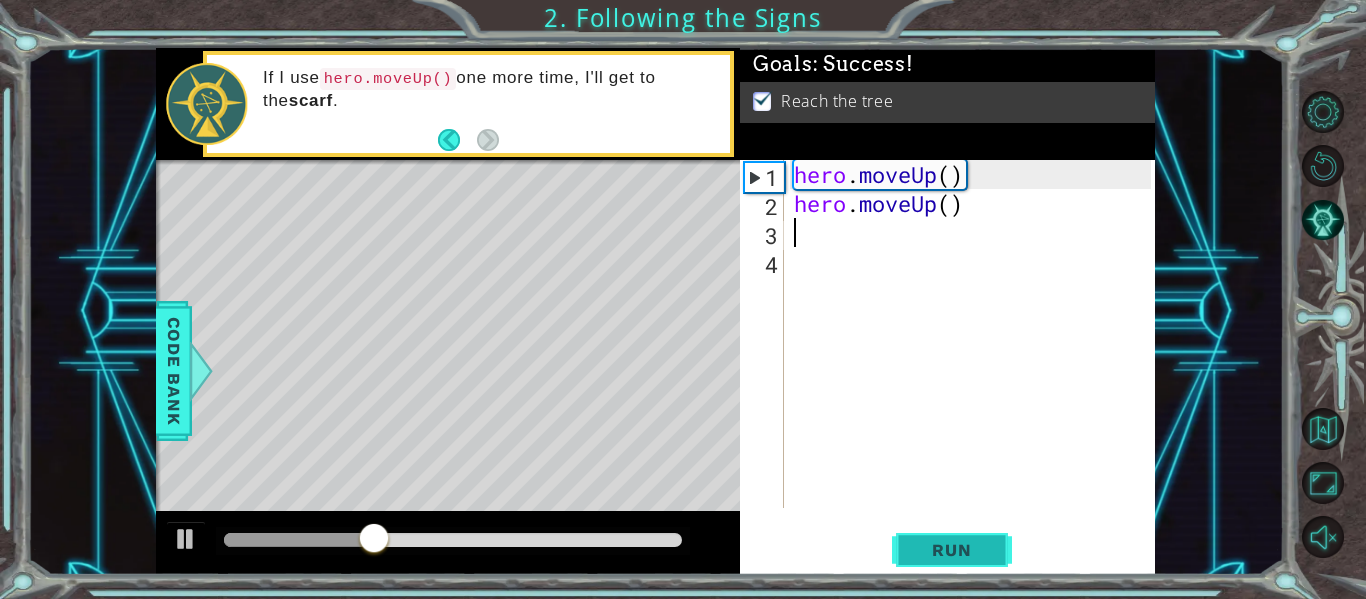 click on "Run" at bounding box center [952, 550] 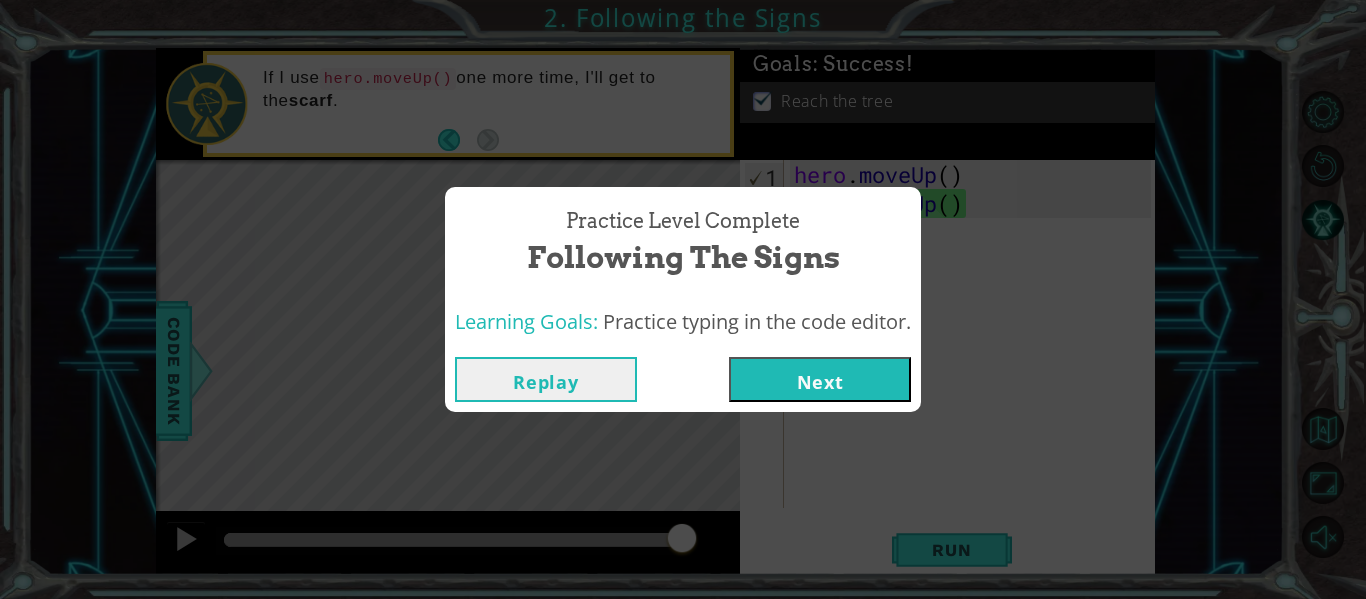 click on "Next" at bounding box center [820, 379] 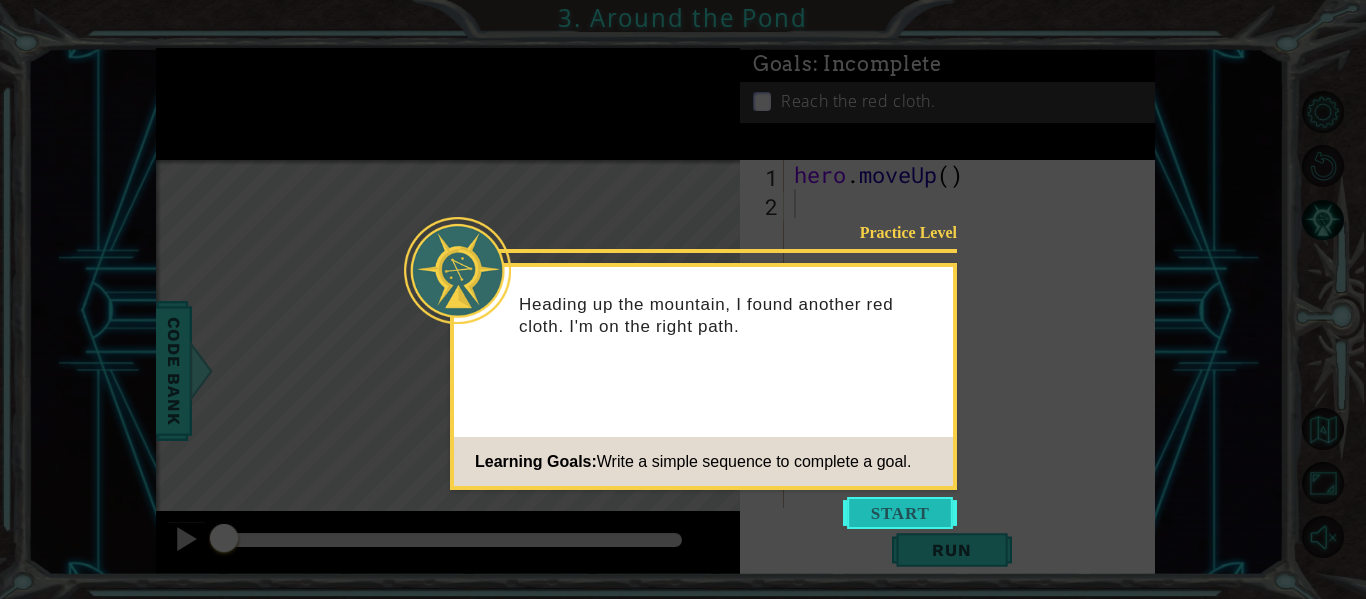click at bounding box center (900, 513) 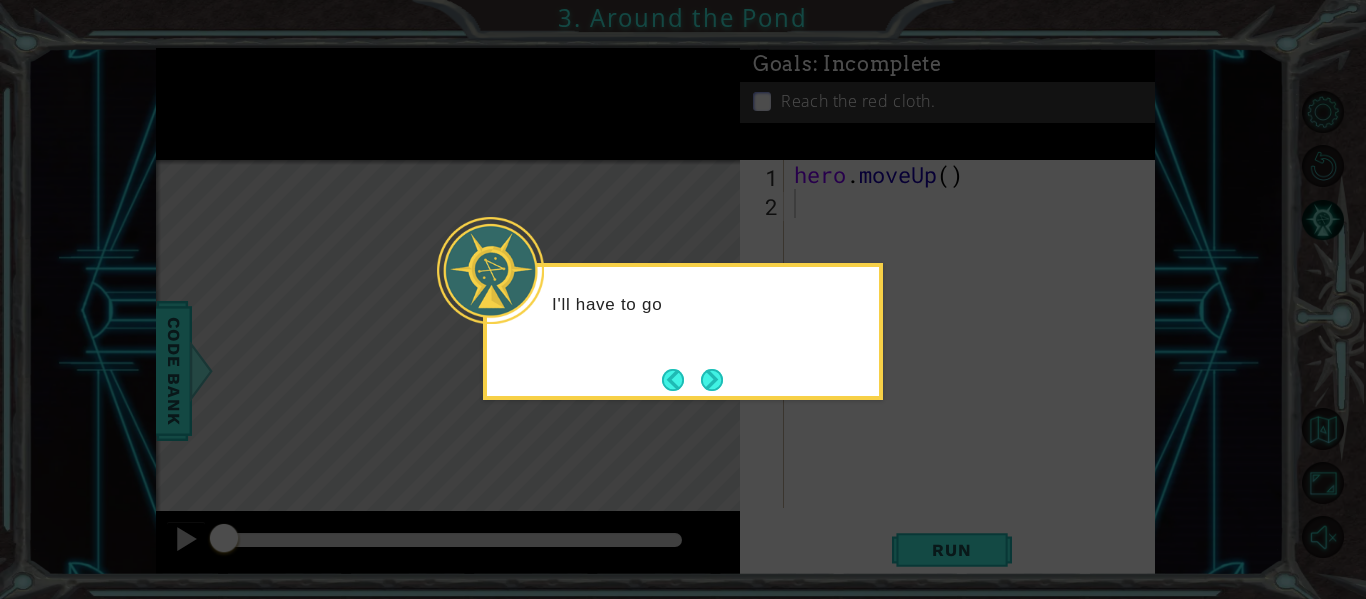 drag, startPoint x: 679, startPoint y: 341, endPoint x: 738, endPoint y: 390, distance: 76.6942 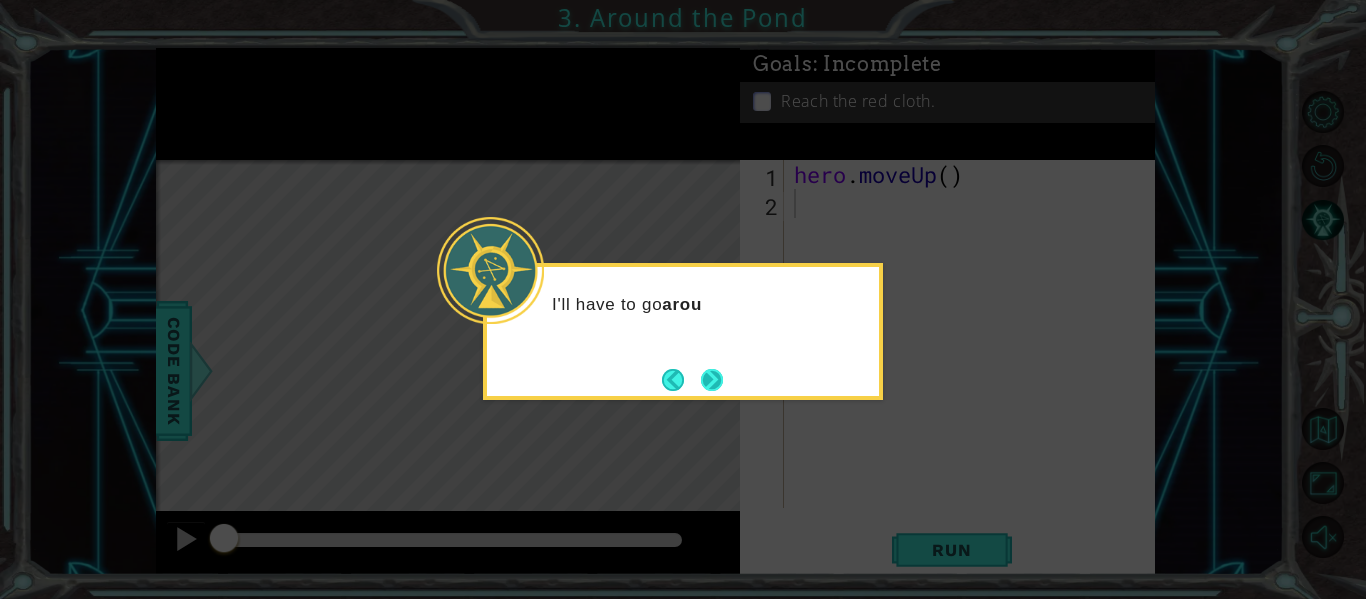 drag, startPoint x: 738, startPoint y: 390, endPoint x: 713, endPoint y: 390, distance: 25 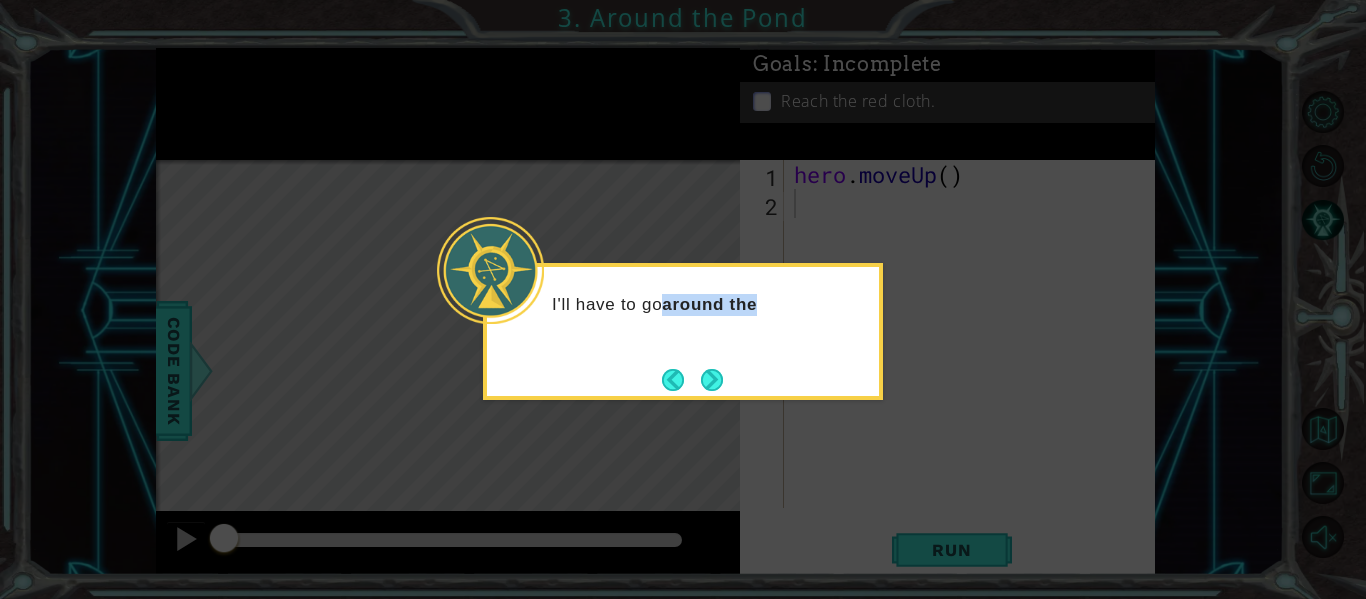 click at bounding box center (712, 380) 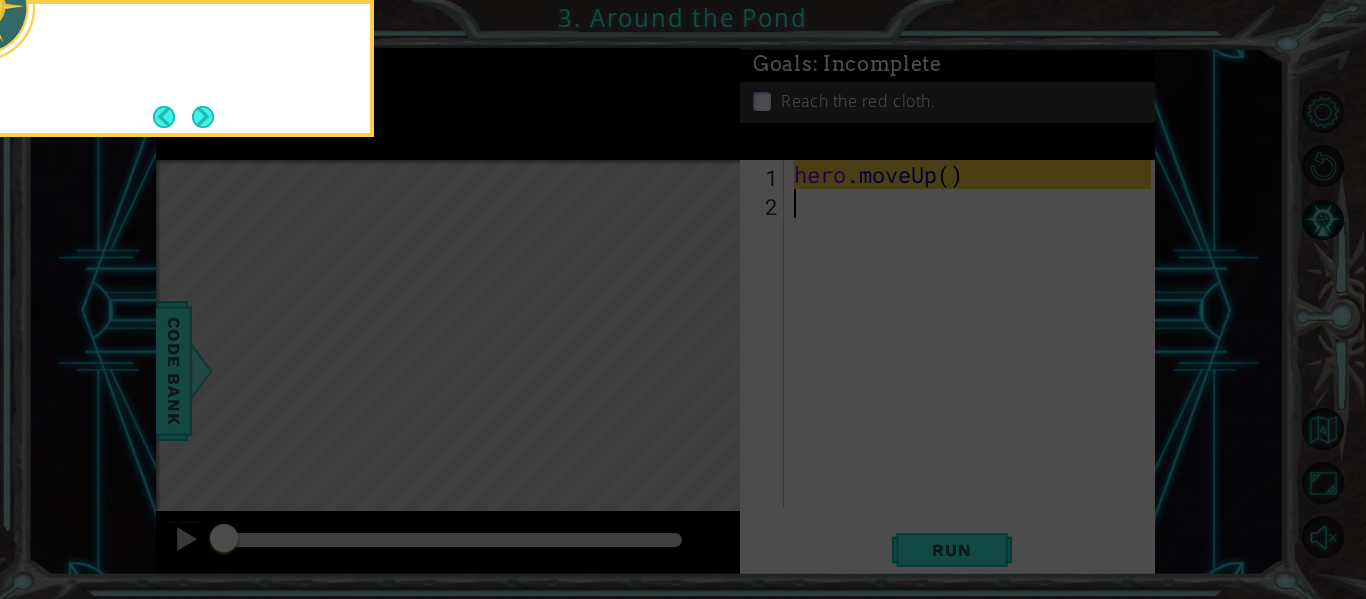 click 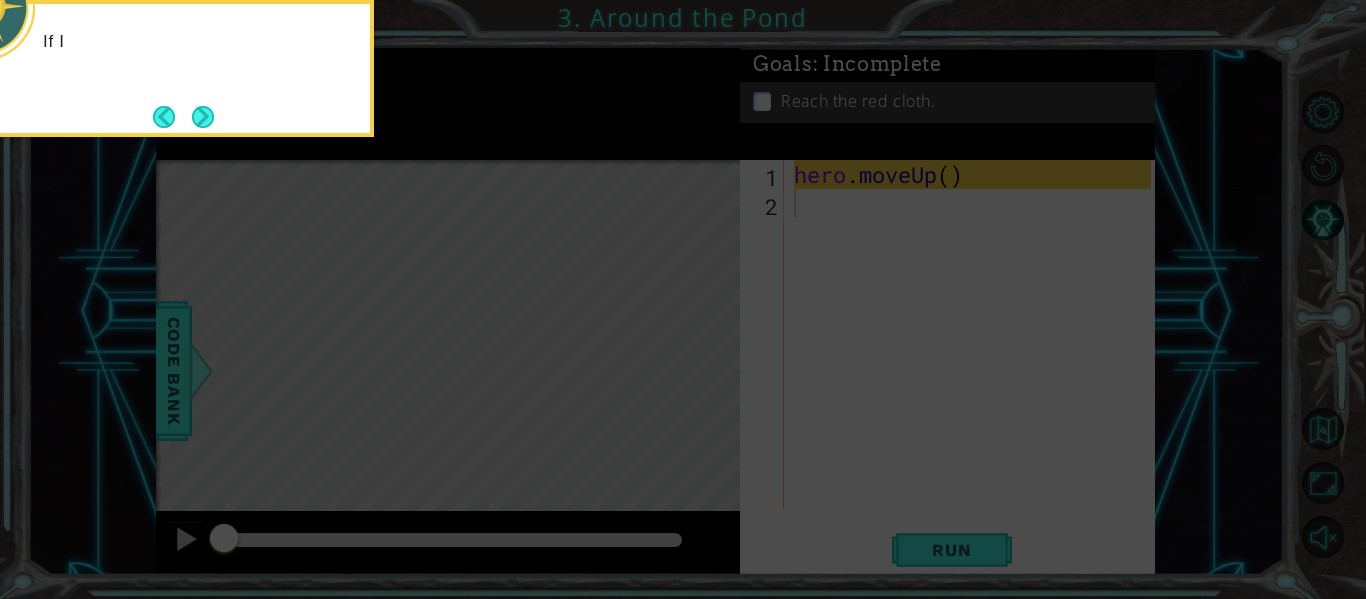 click 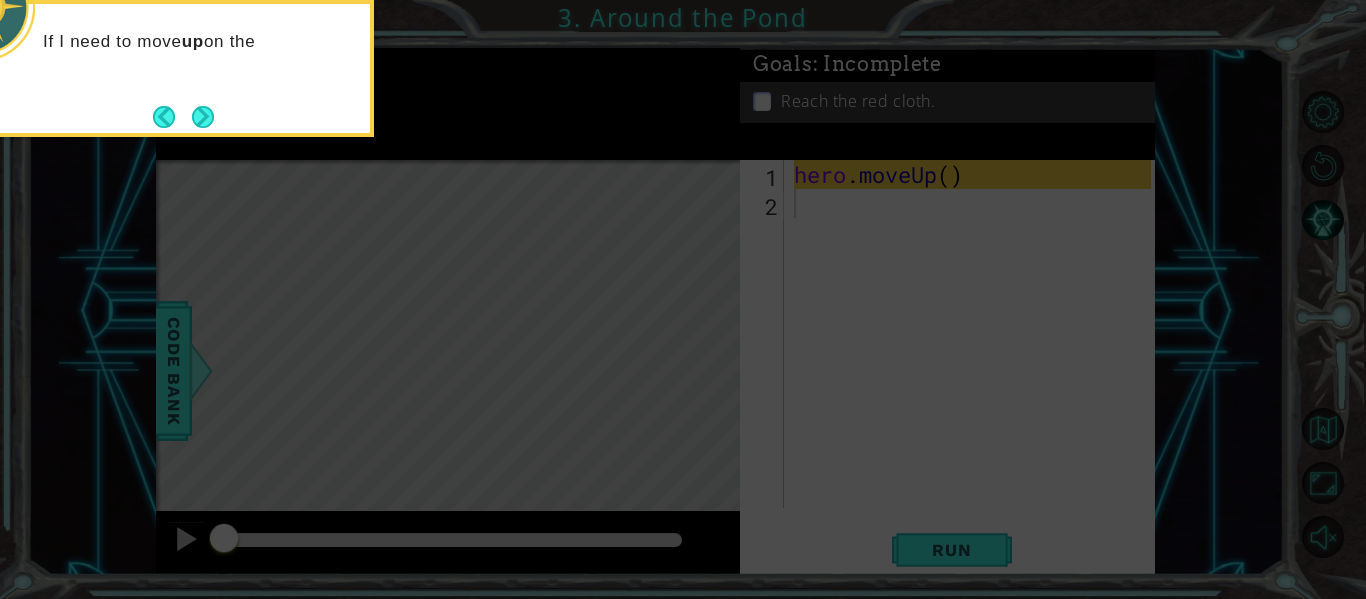 drag, startPoint x: 696, startPoint y: 461, endPoint x: 511, endPoint y: 236, distance: 291.29022 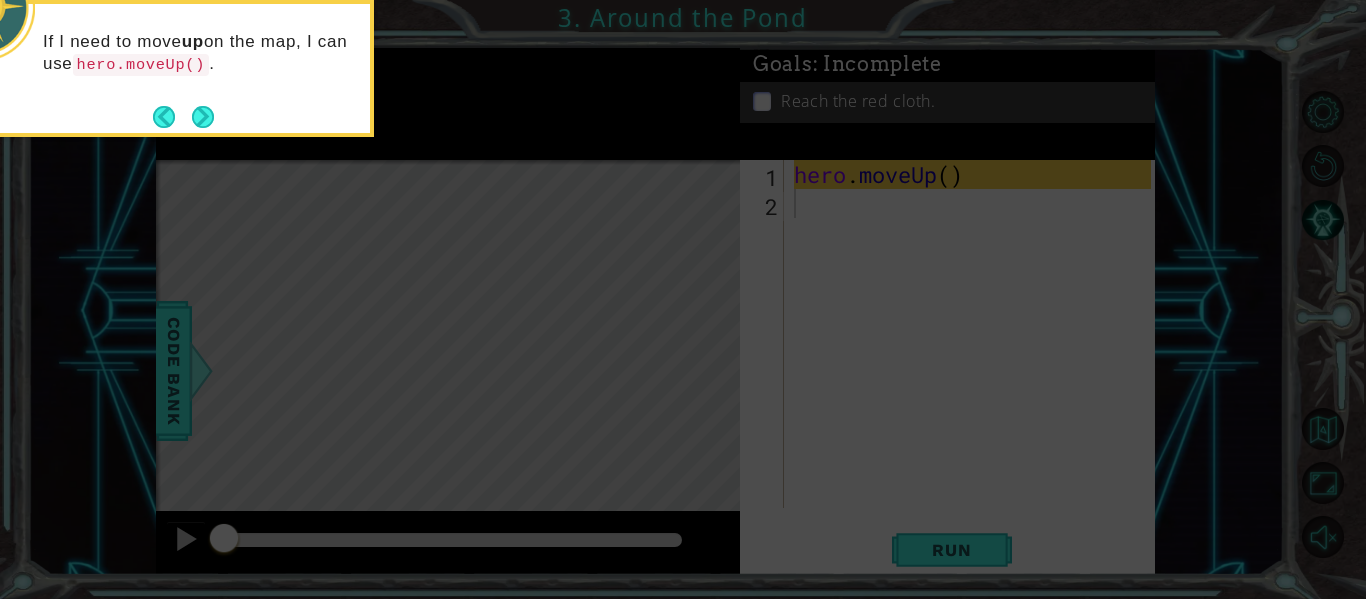 drag, startPoint x: 220, startPoint y: 70, endPoint x: 212, endPoint y: 98, distance: 29.12044 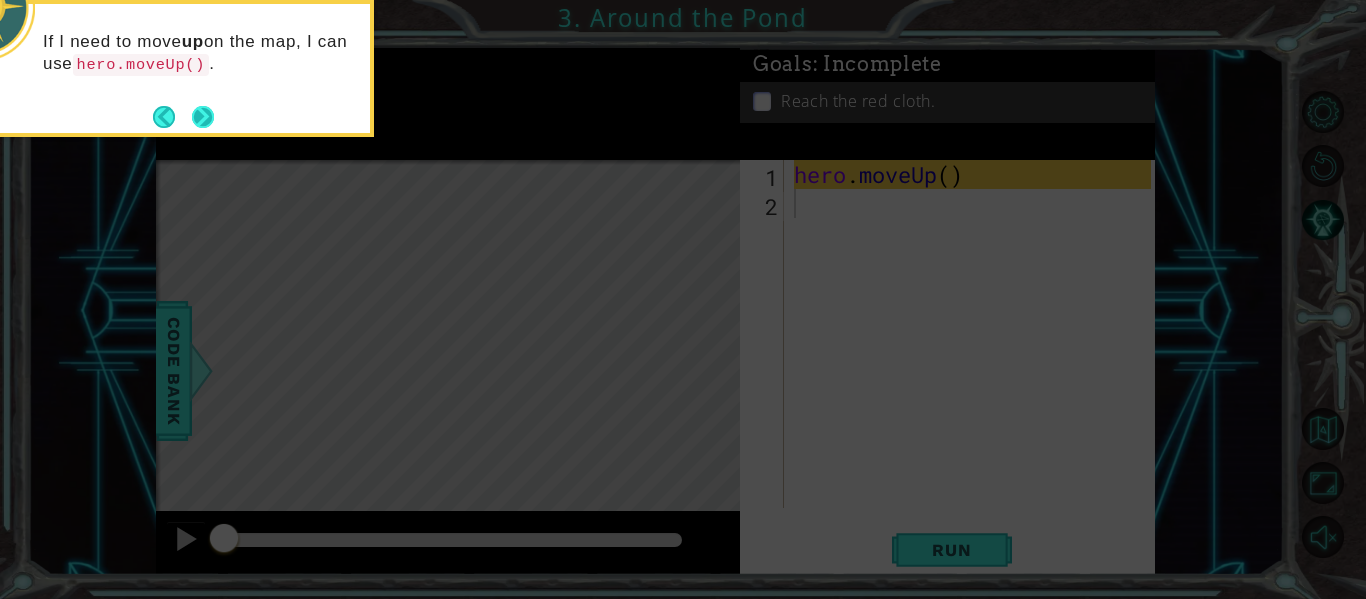 click at bounding box center (203, 117) 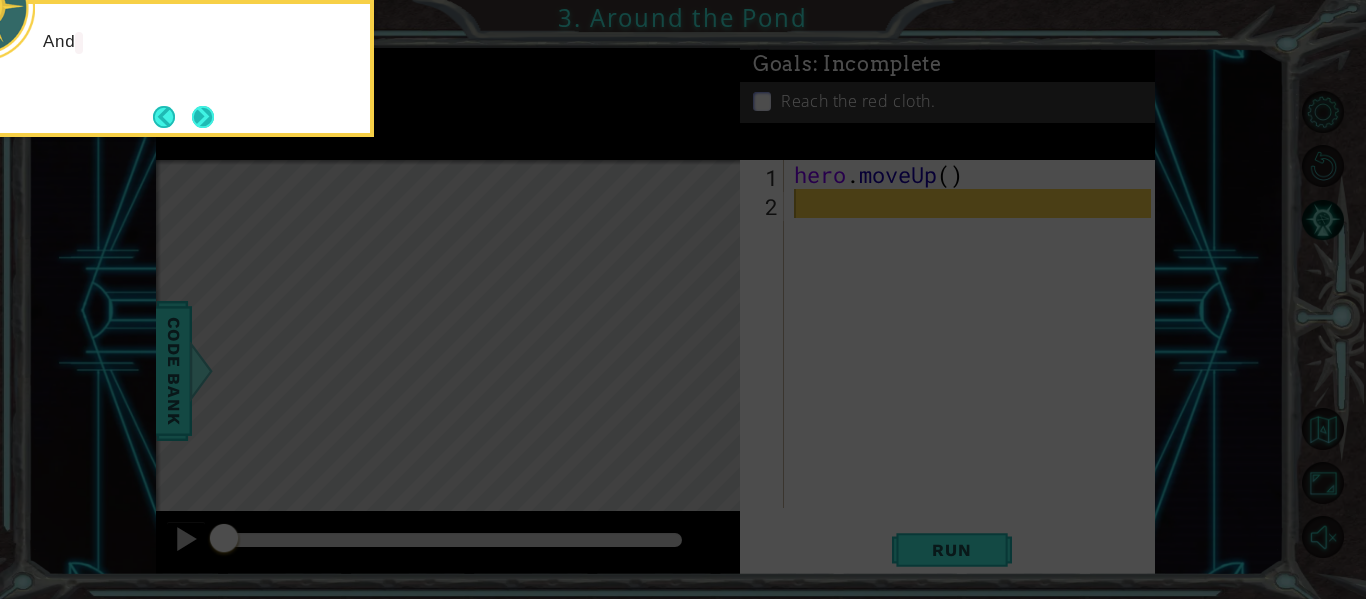 click at bounding box center [203, 117] 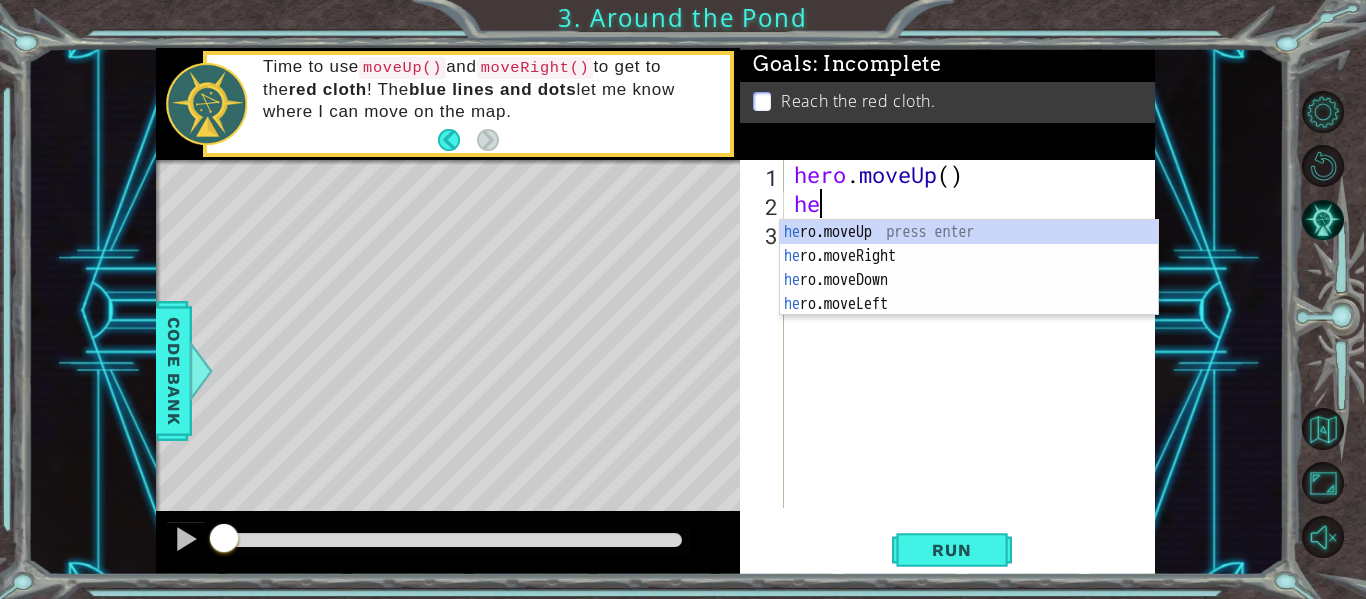type on "her" 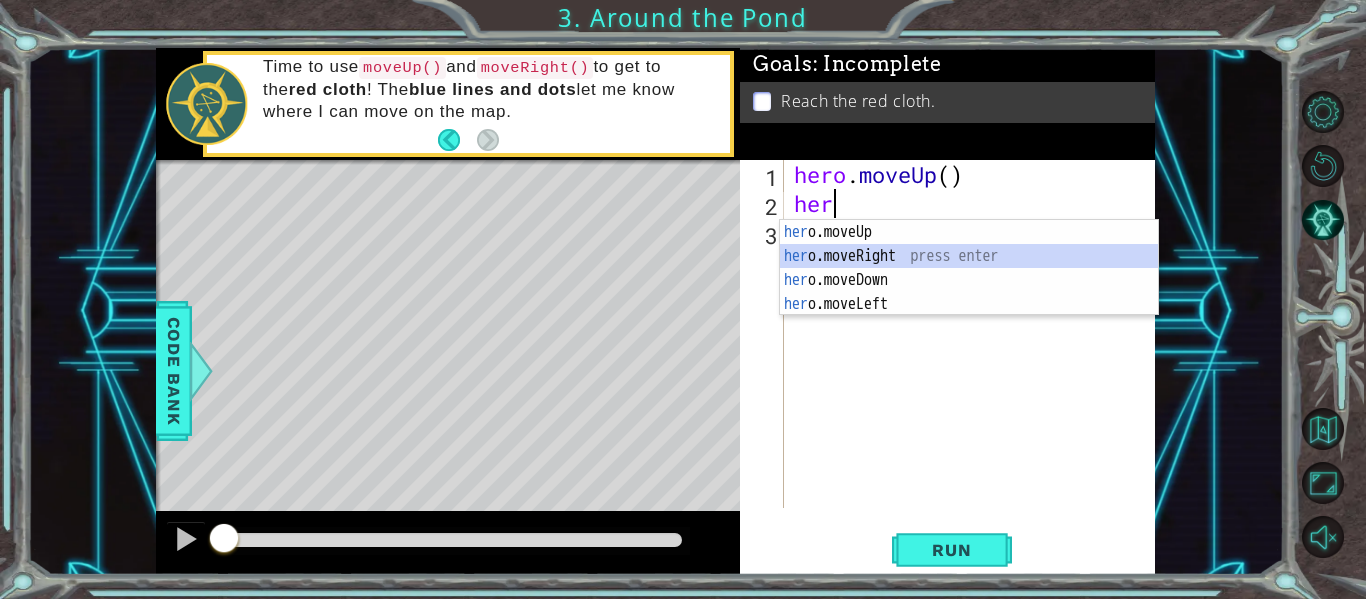 click on "her o.moveUp press enter her o.moveRight press enter her o.moveDown press enter her o.moveLeft press enter" at bounding box center (969, 292) 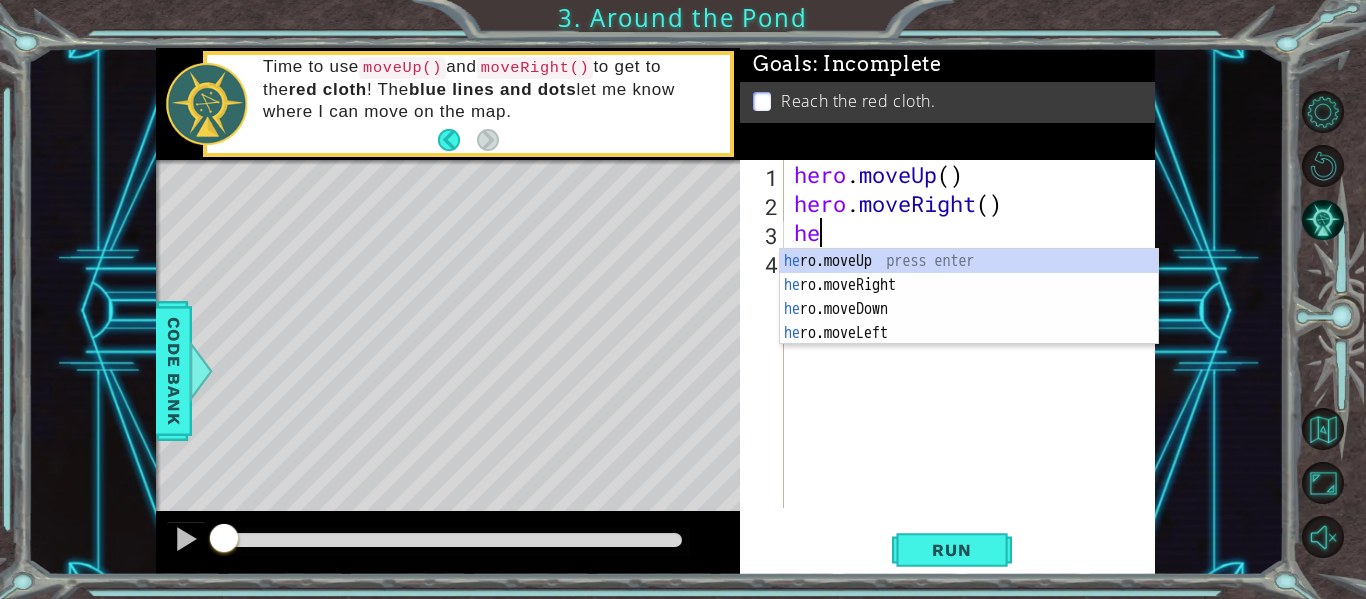 type on "her" 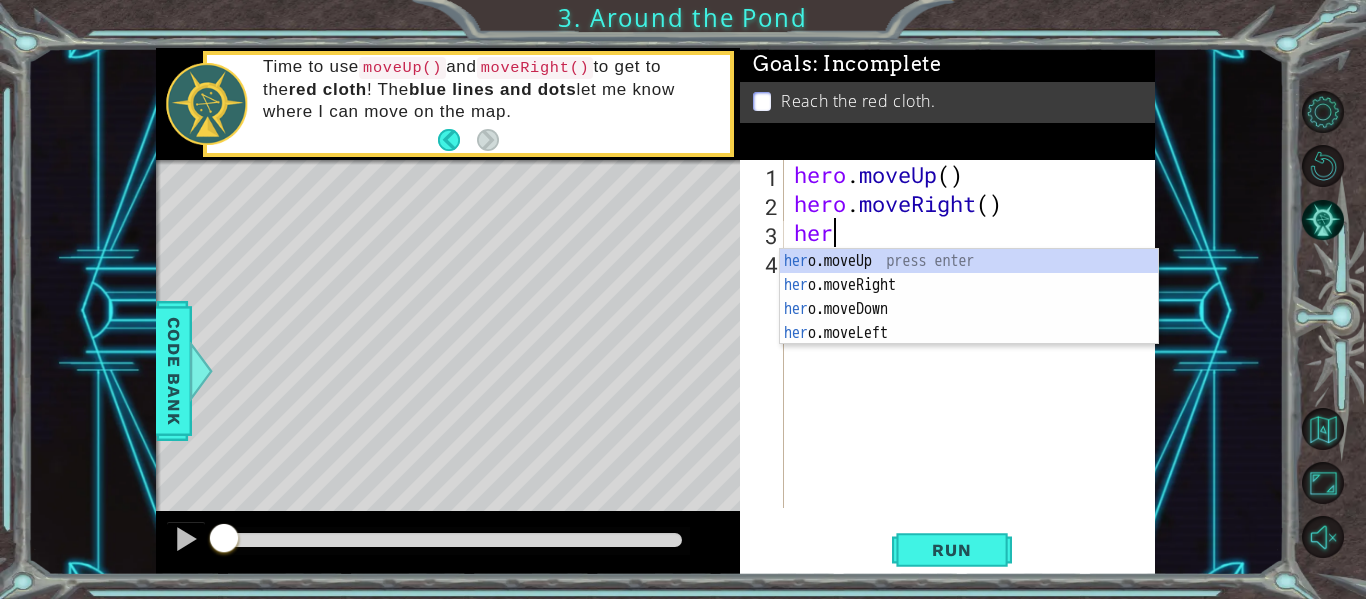 scroll, scrollTop: 0, scrollLeft: 1, axis: horizontal 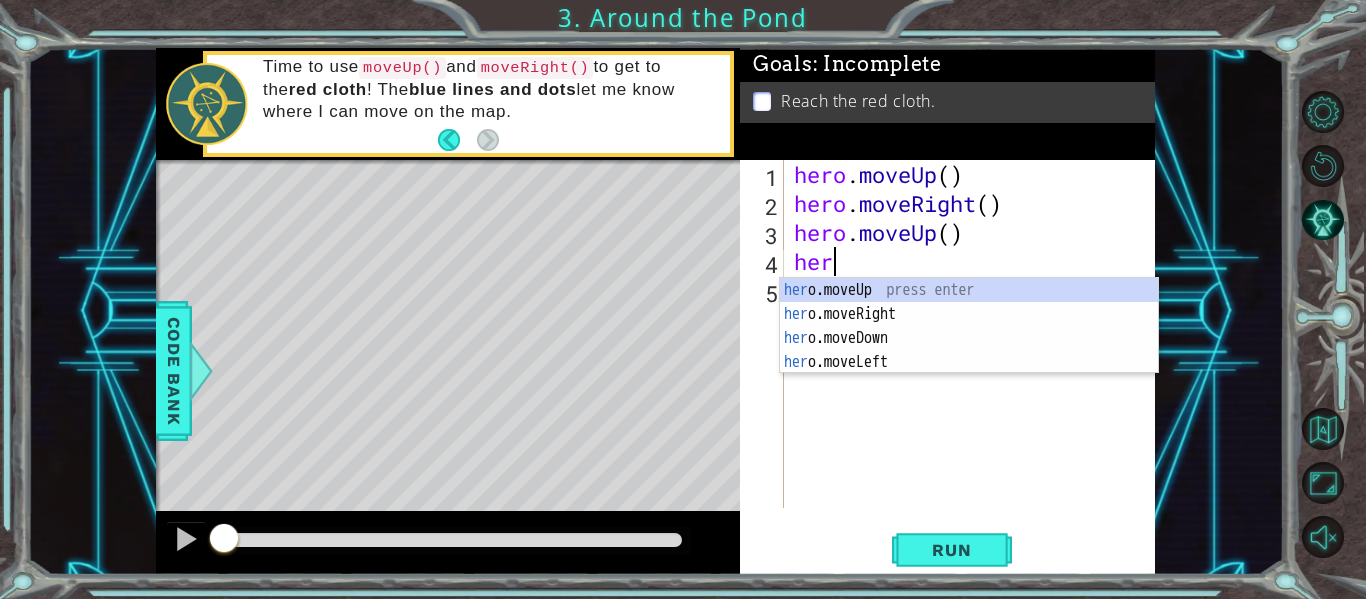 type on "hero" 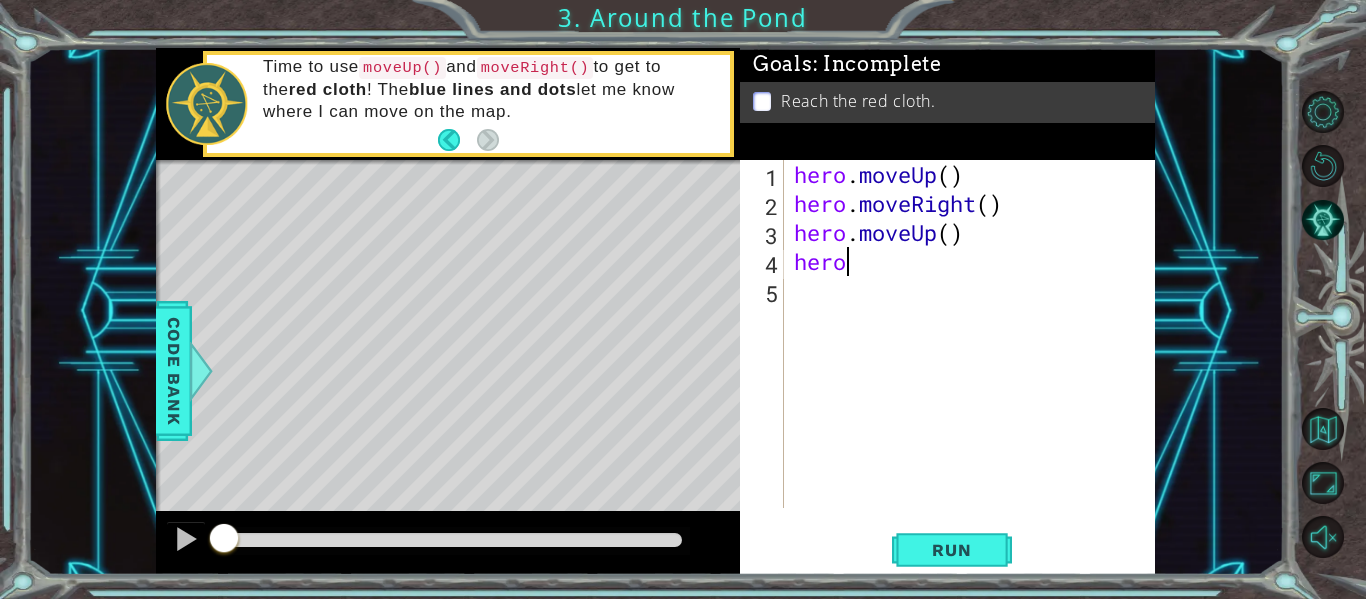 click on "hero . moveUp ( ) hero . moveRight ( ) hero . moveUp ( ) hero" at bounding box center [975, 363] 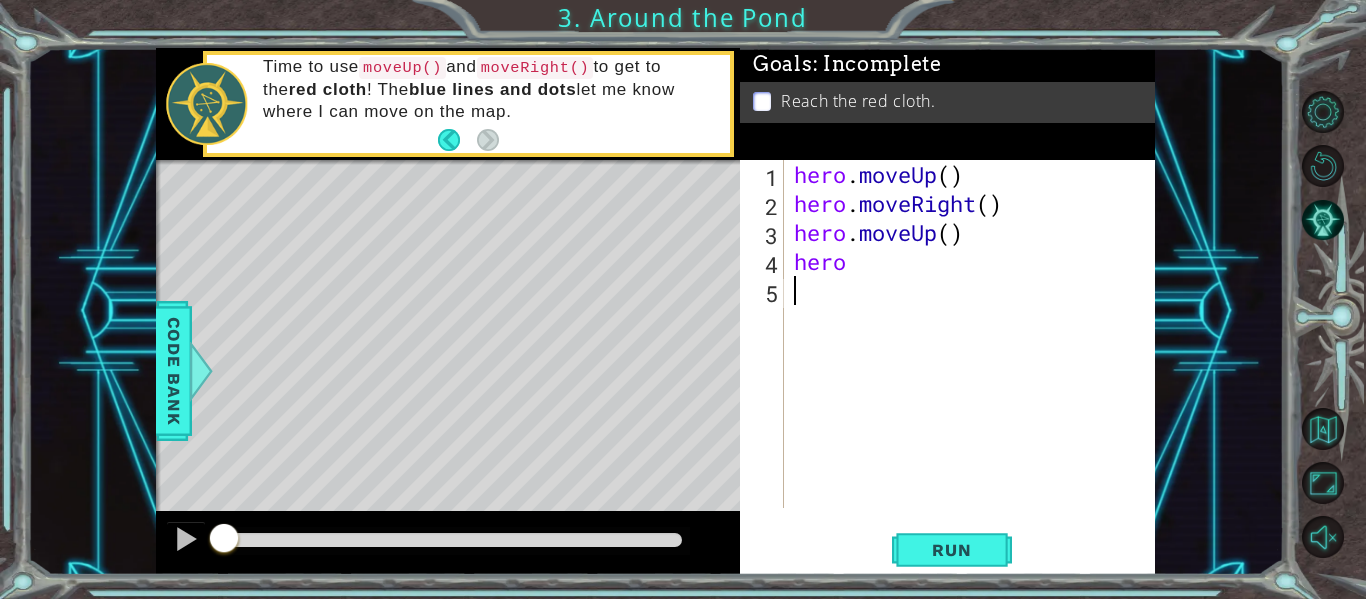 click on "hero . moveUp ( ) hero . moveRight ( ) hero . moveUp ( ) hero" at bounding box center (975, 363) 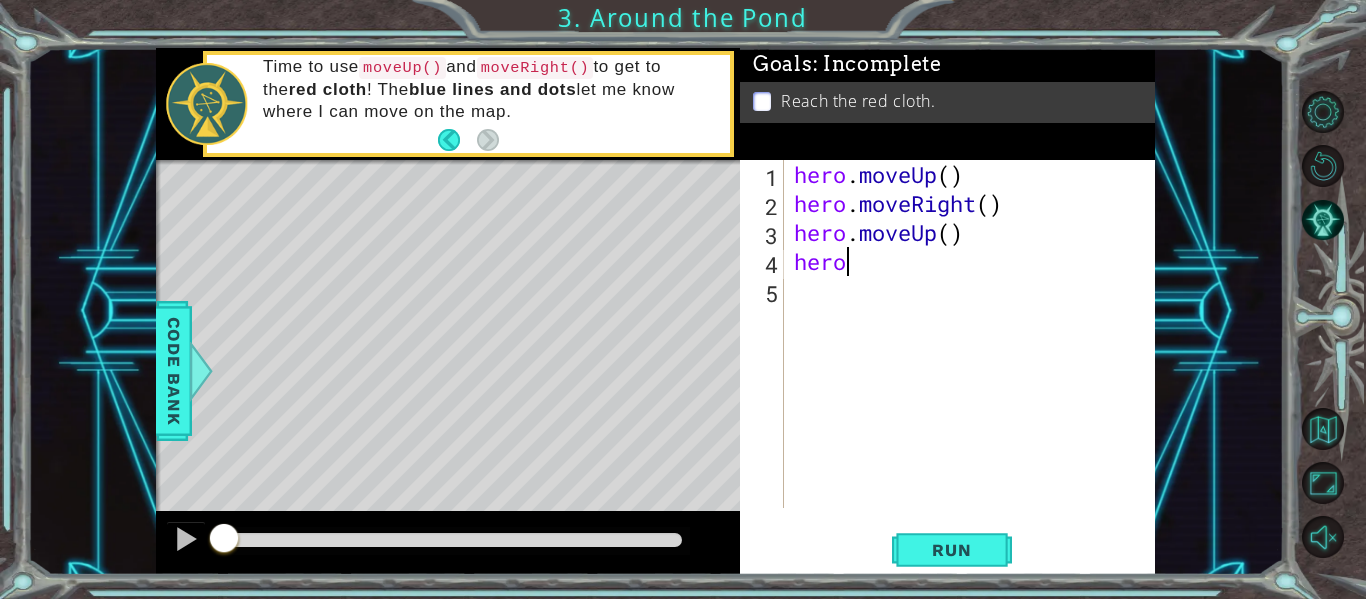 click on "hero . moveUp ( ) hero . moveRight ( ) hero . moveUp ( ) hero" at bounding box center [975, 363] 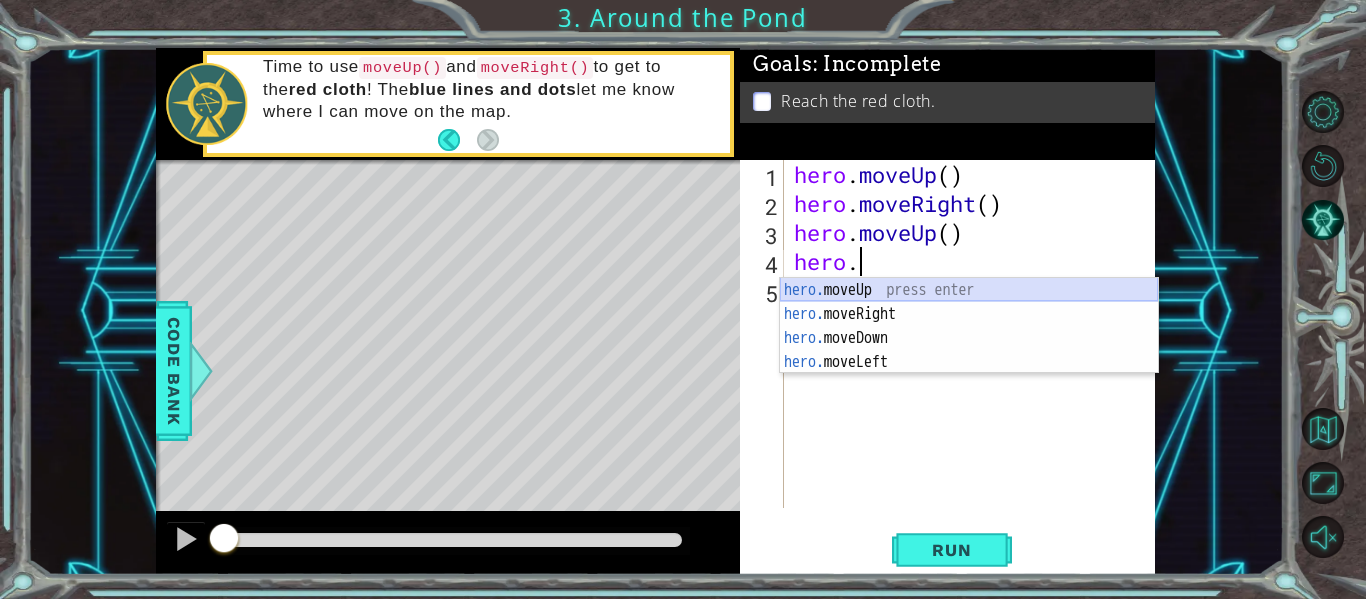 click on "hero. moveUp press enter hero. moveRight press enter hero. moveDown press enter hero. moveLeft press enter" at bounding box center (969, 350) 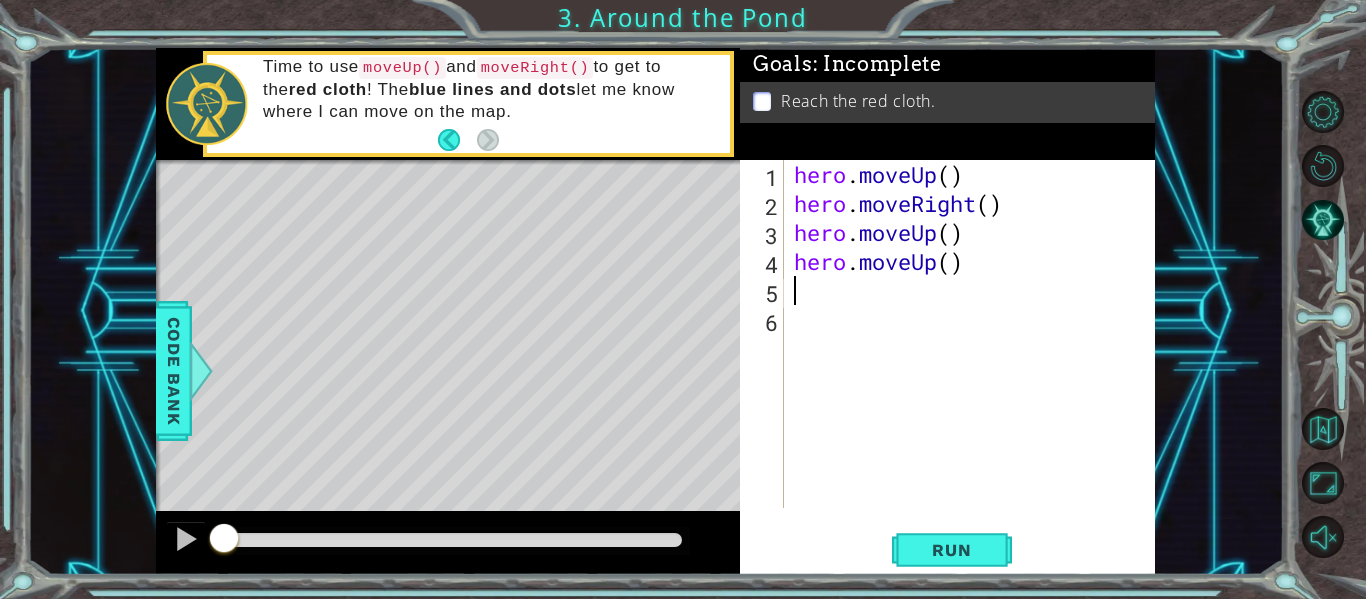 scroll, scrollTop: 0, scrollLeft: 0, axis: both 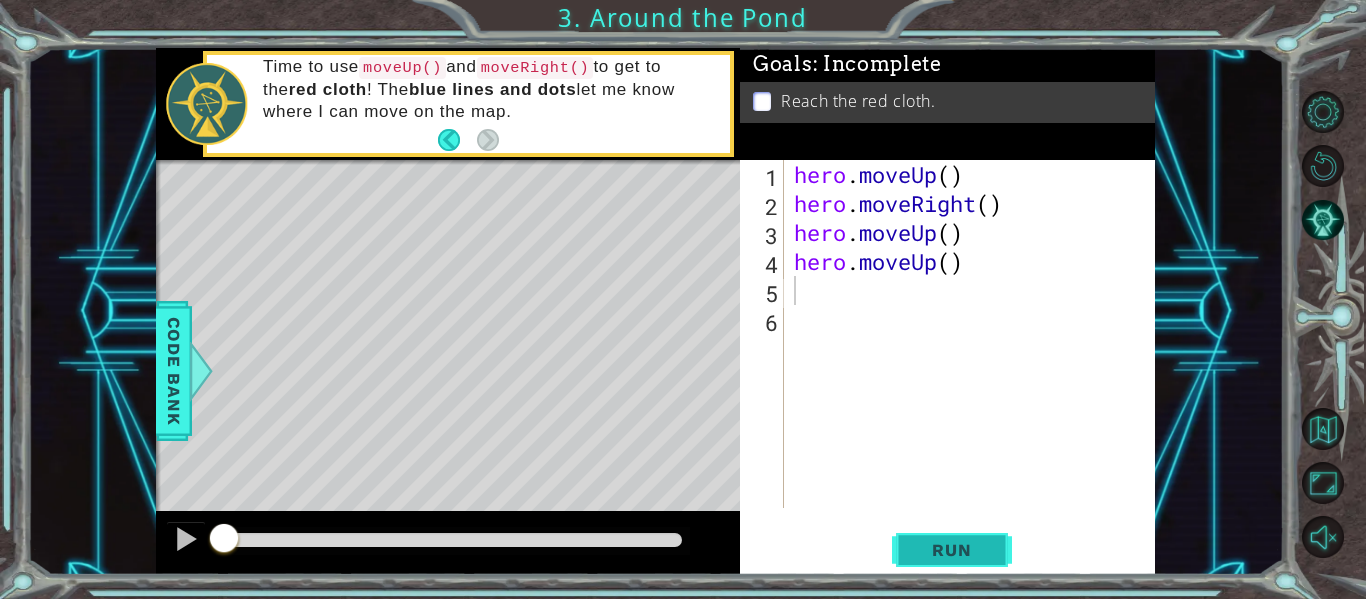 click on "Run" at bounding box center [952, 550] 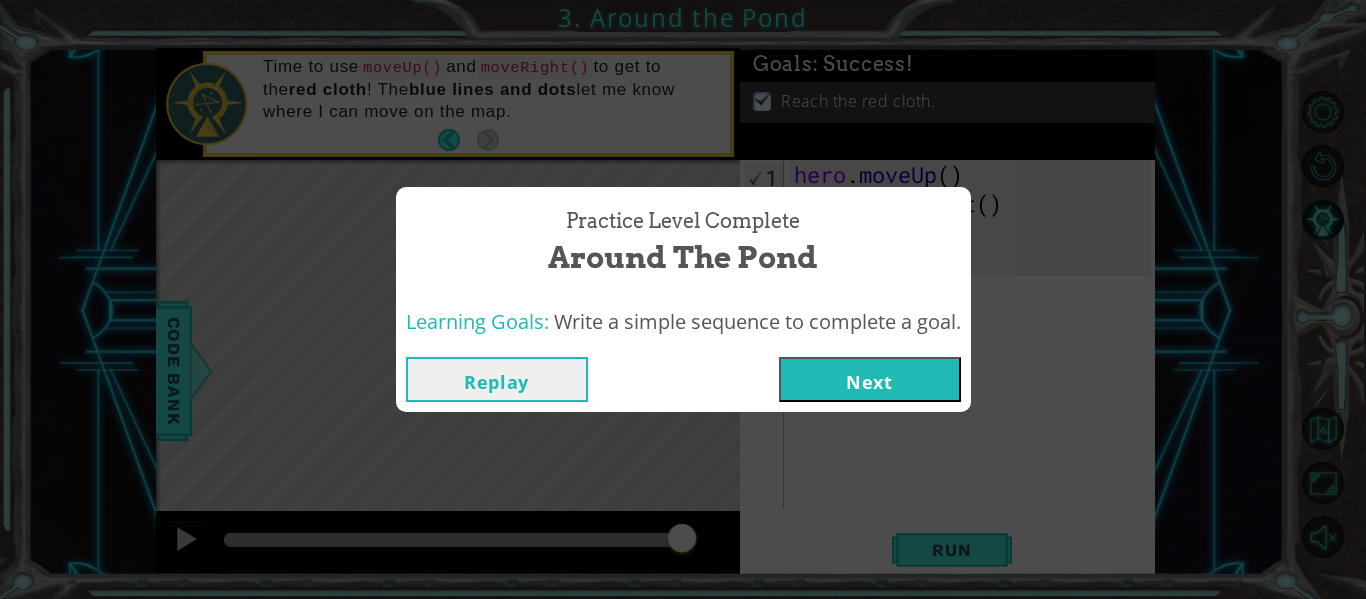 click on "Next" at bounding box center [870, 379] 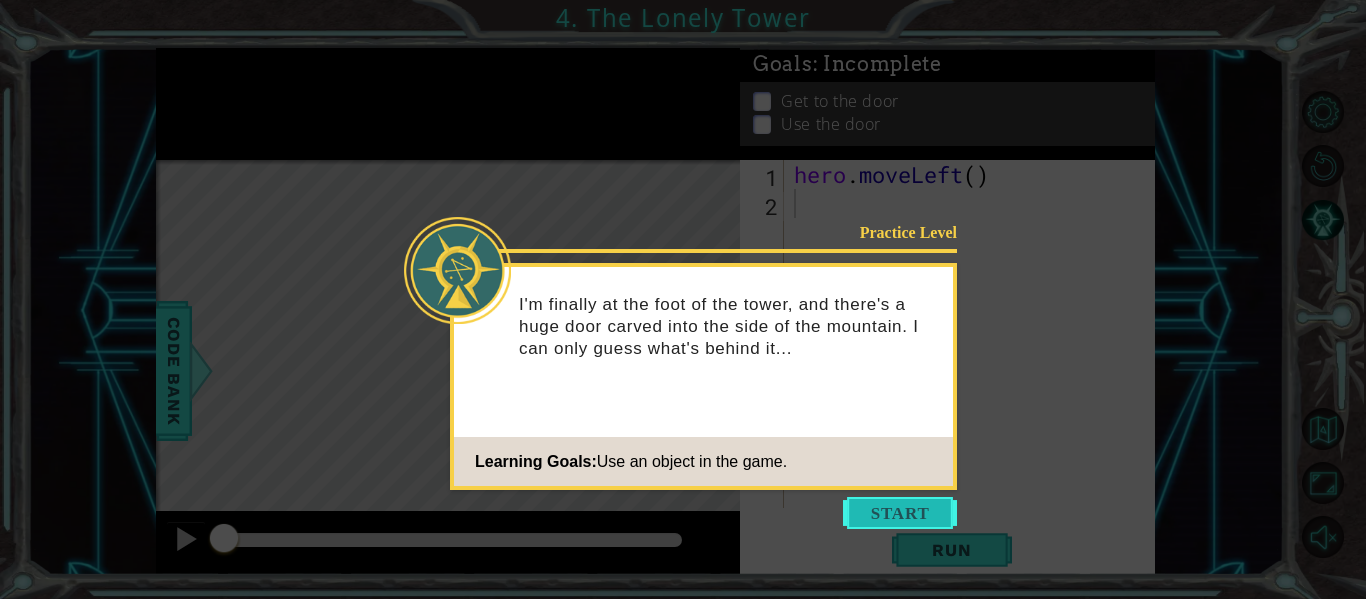 click at bounding box center [900, 513] 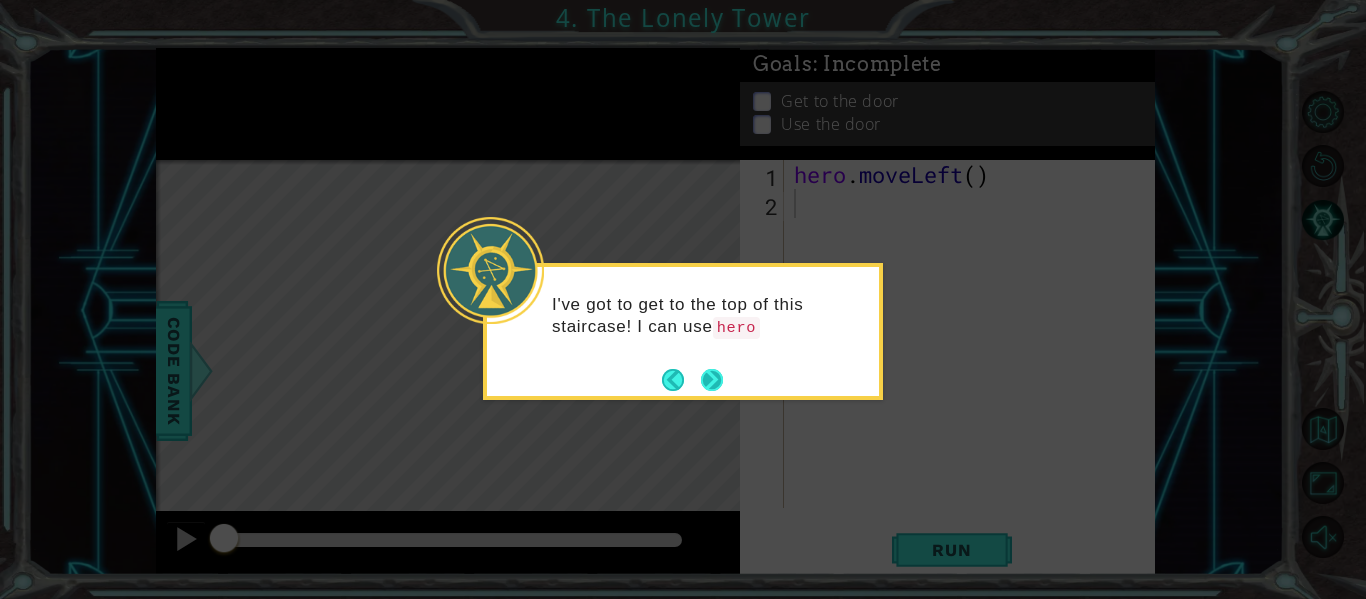 click at bounding box center [712, 380] 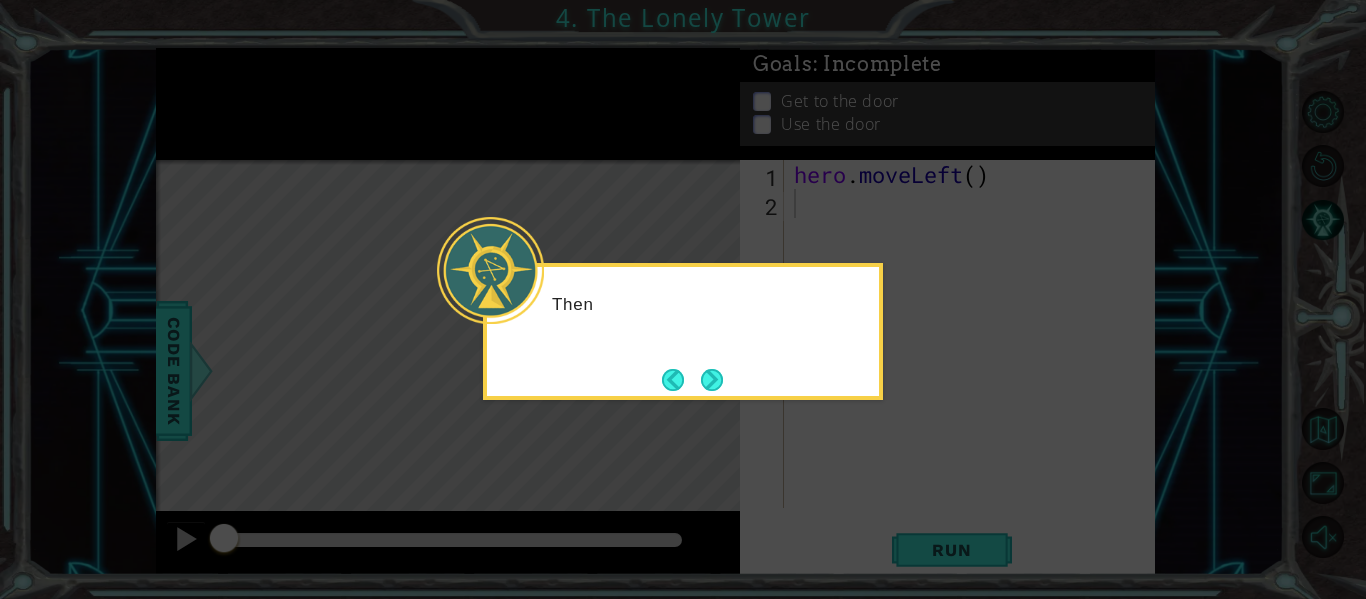 click at bounding box center [711, 379] 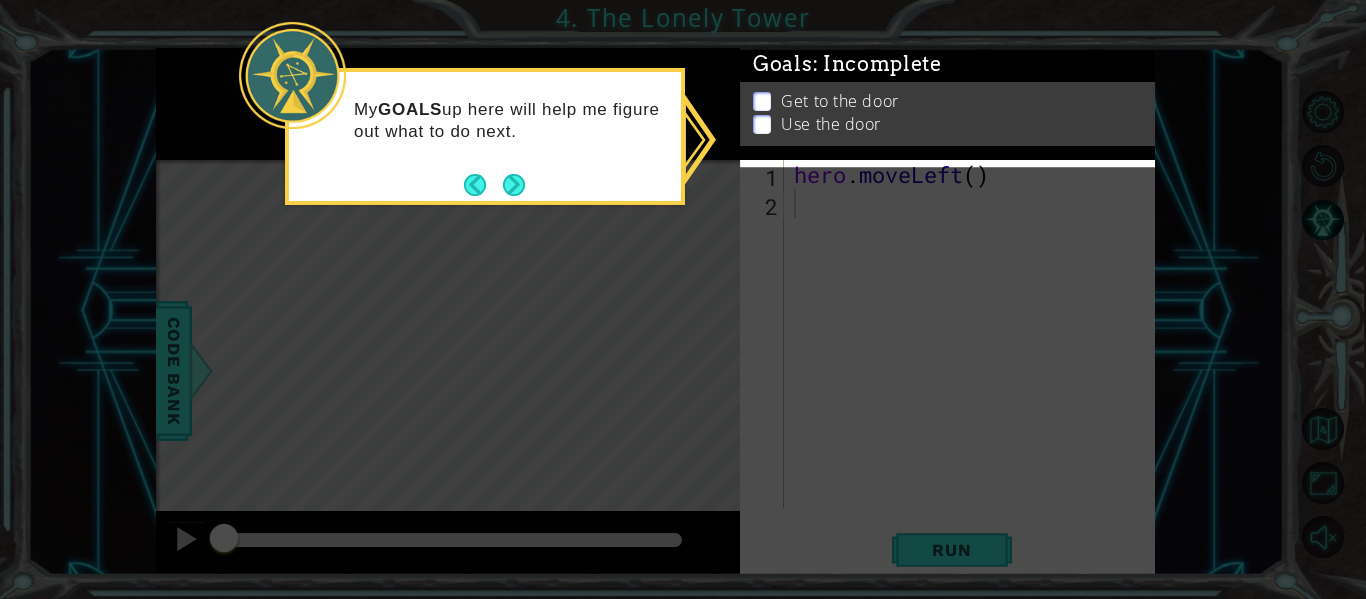 click 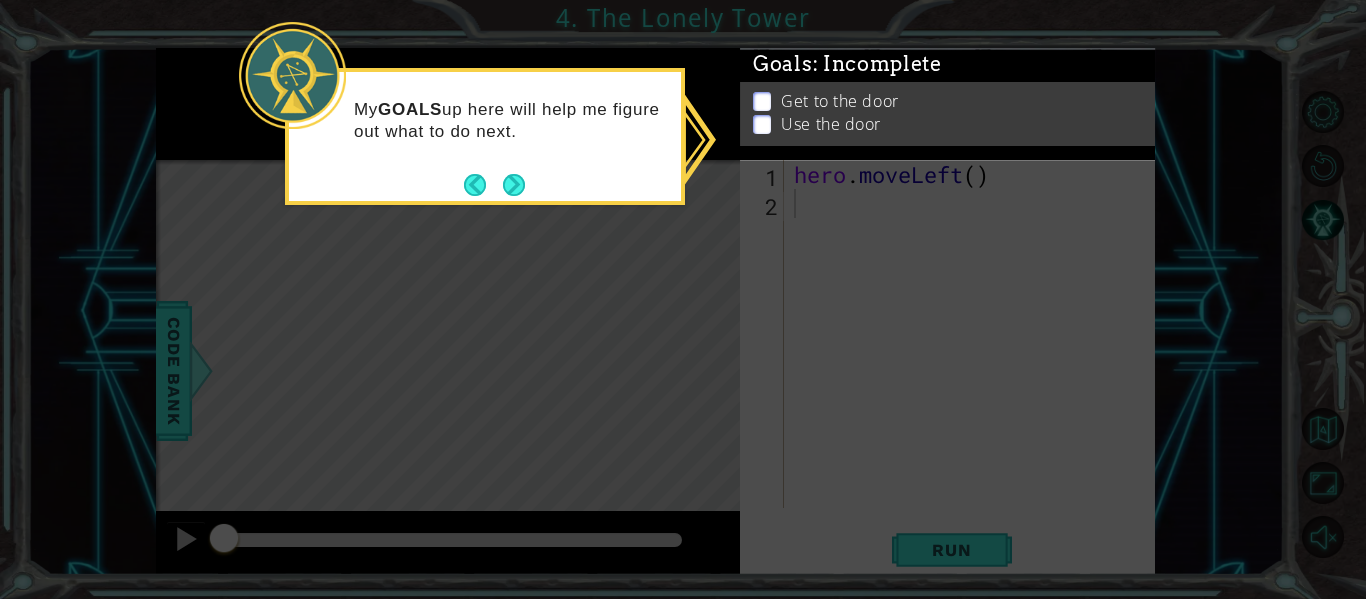 drag, startPoint x: 1180, startPoint y: 284, endPoint x: 982, endPoint y: 255, distance: 200.11247 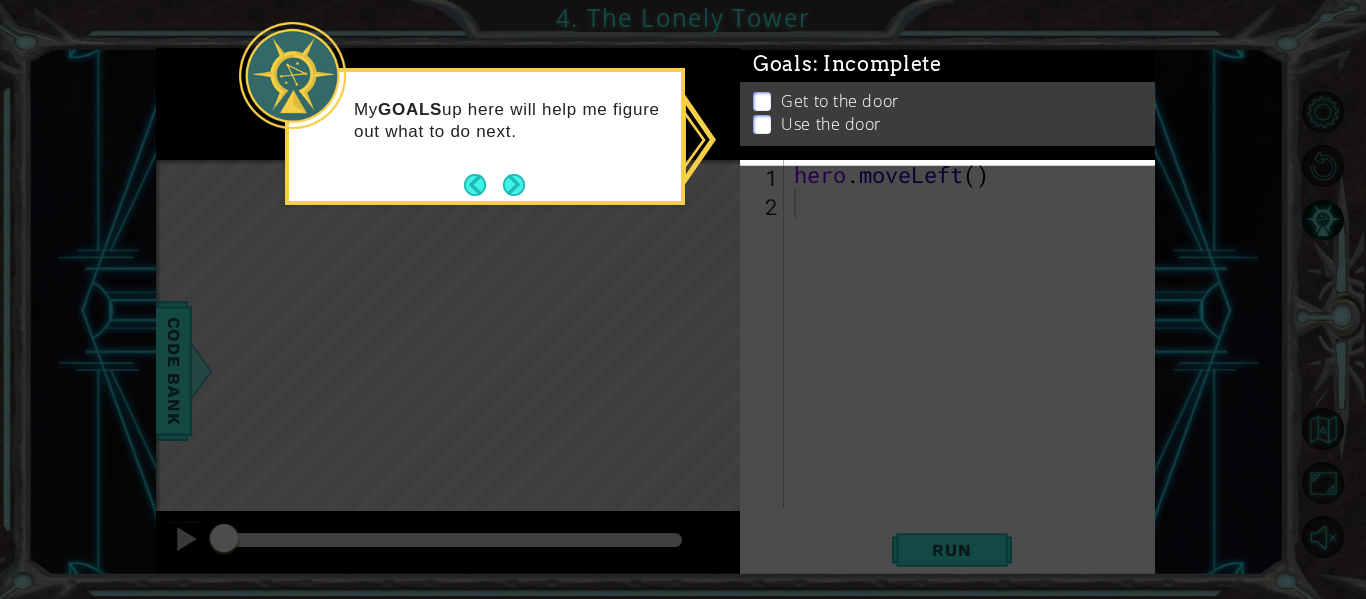 drag, startPoint x: 975, startPoint y: 350, endPoint x: 945, endPoint y: 435, distance: 90.13878 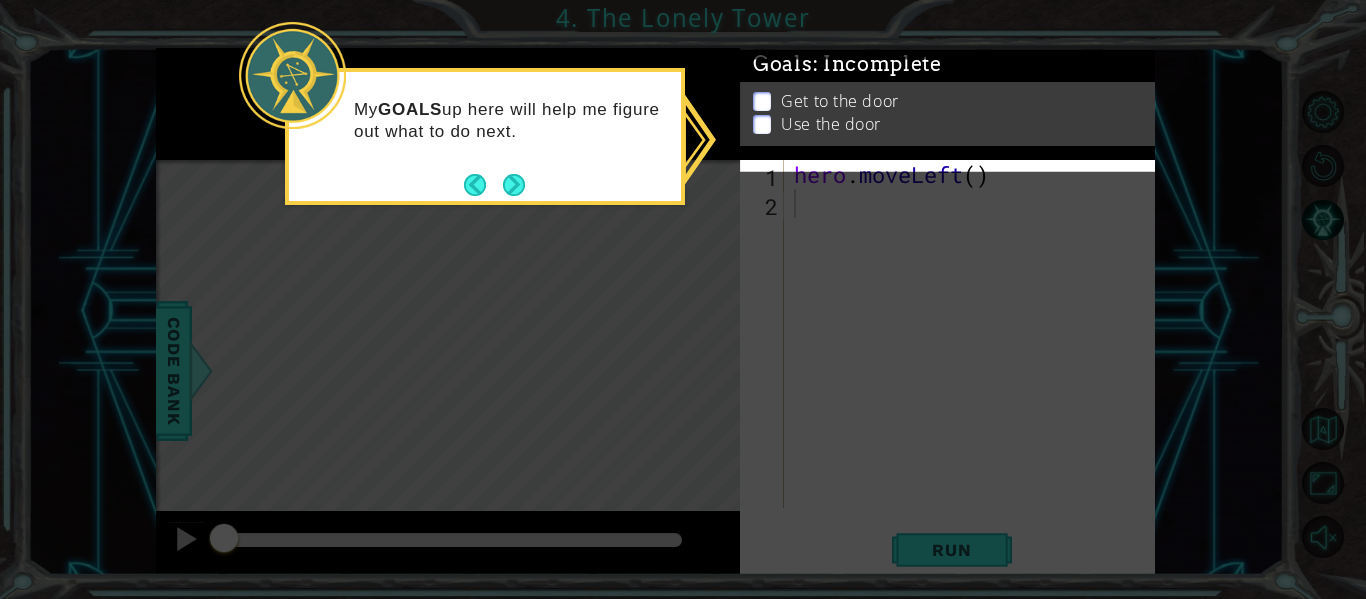 drag, startPoint x: 912, startPoint y: 530, endPoint x: 909, endPoint y: 547, distance: 17.262676 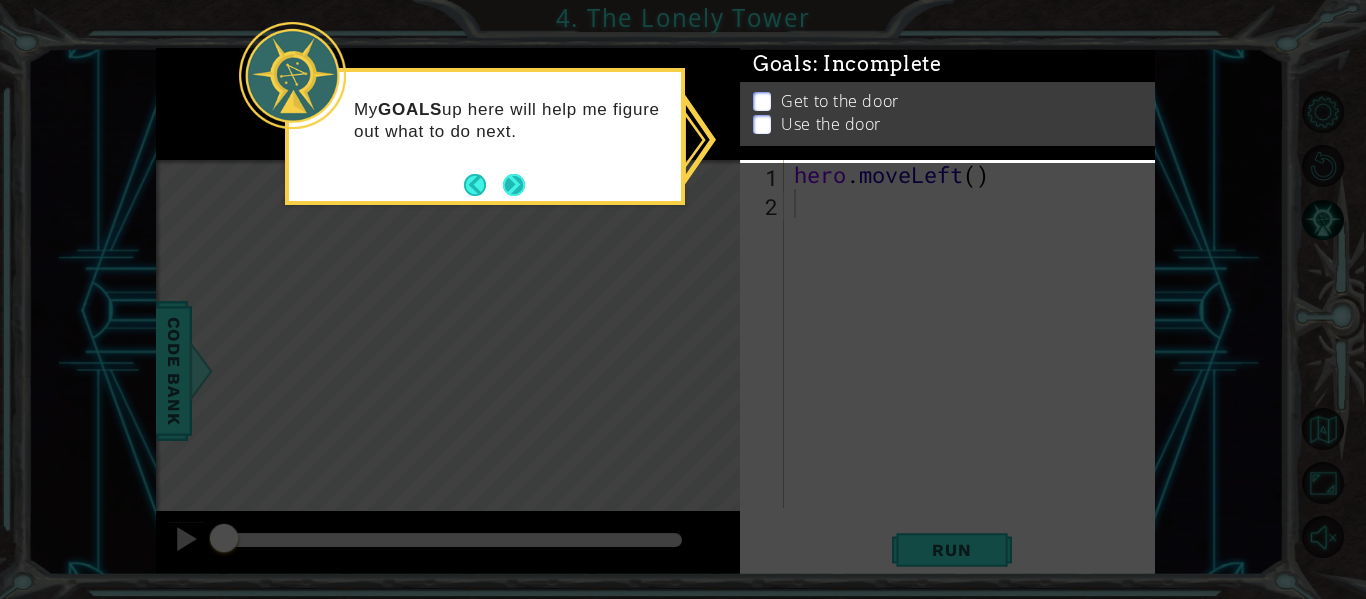 click at bounding box center [514, 185] 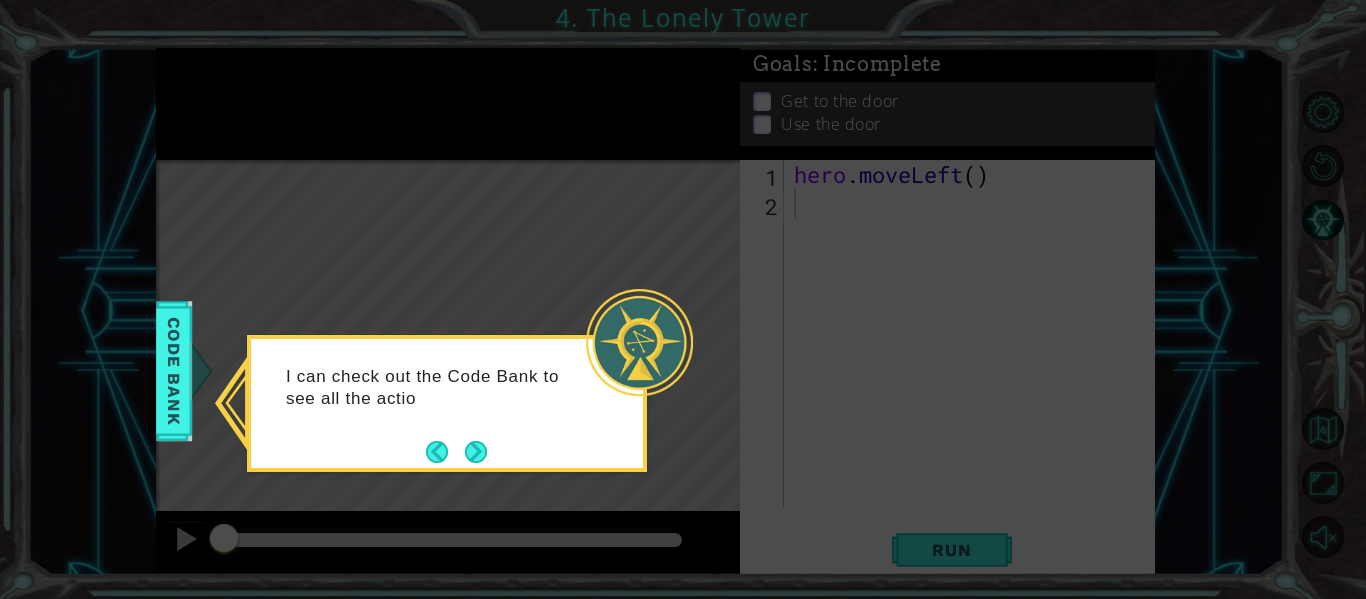 click at bounding box center [456, 452] 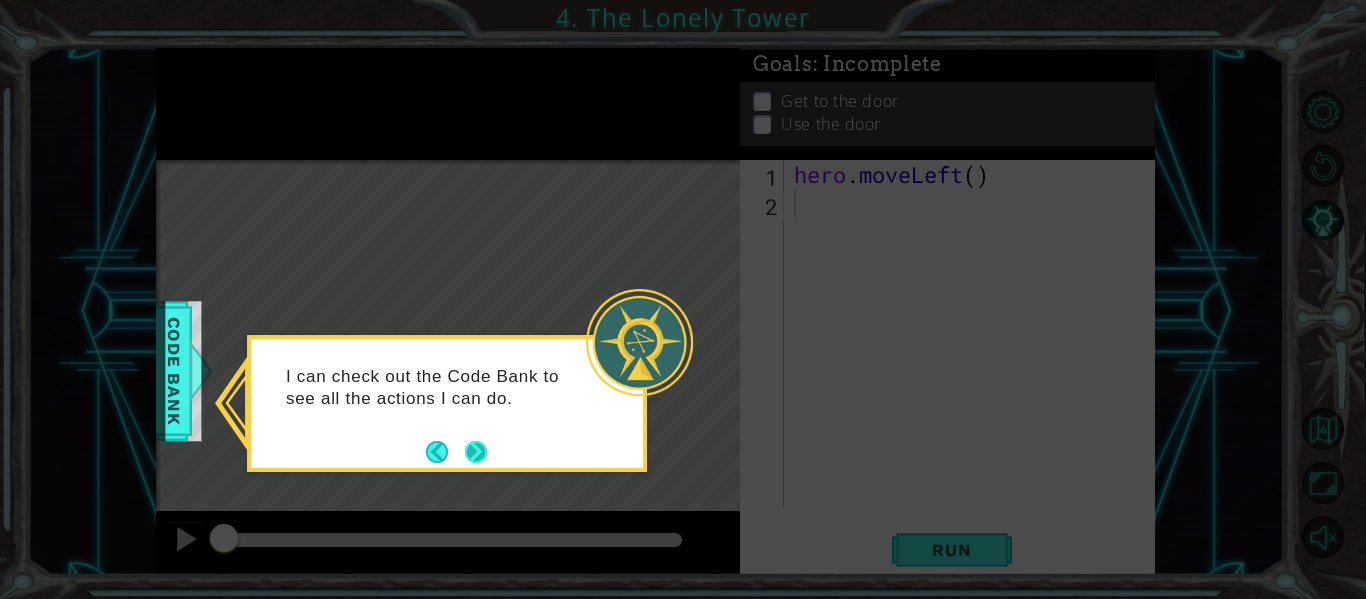 click at bounding box center [476, 452] 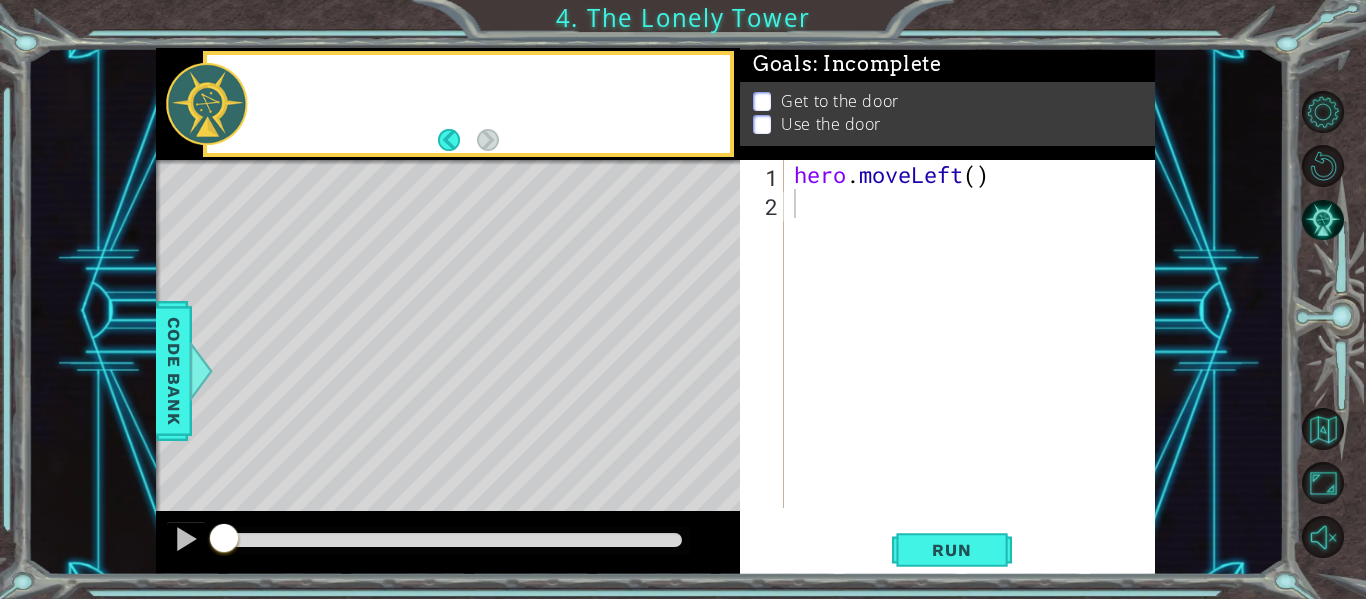 click at bounding box center (618, 454) 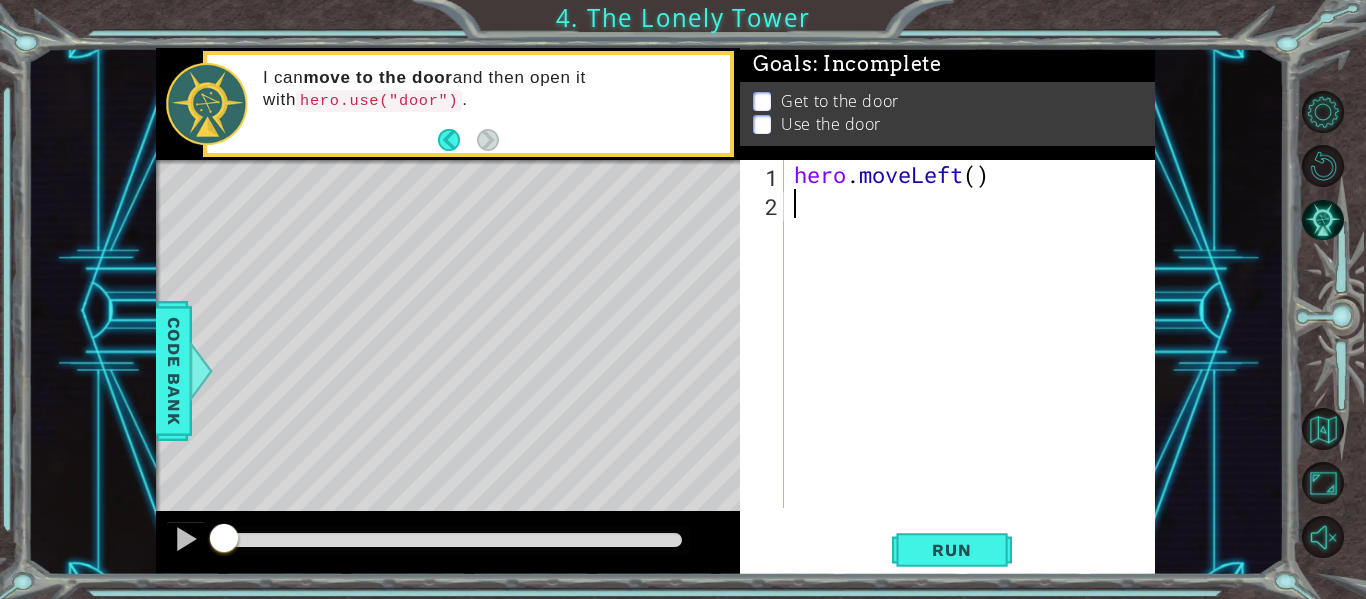 click on "hero . moveLeft ( )" at bounding box center [975, 363] 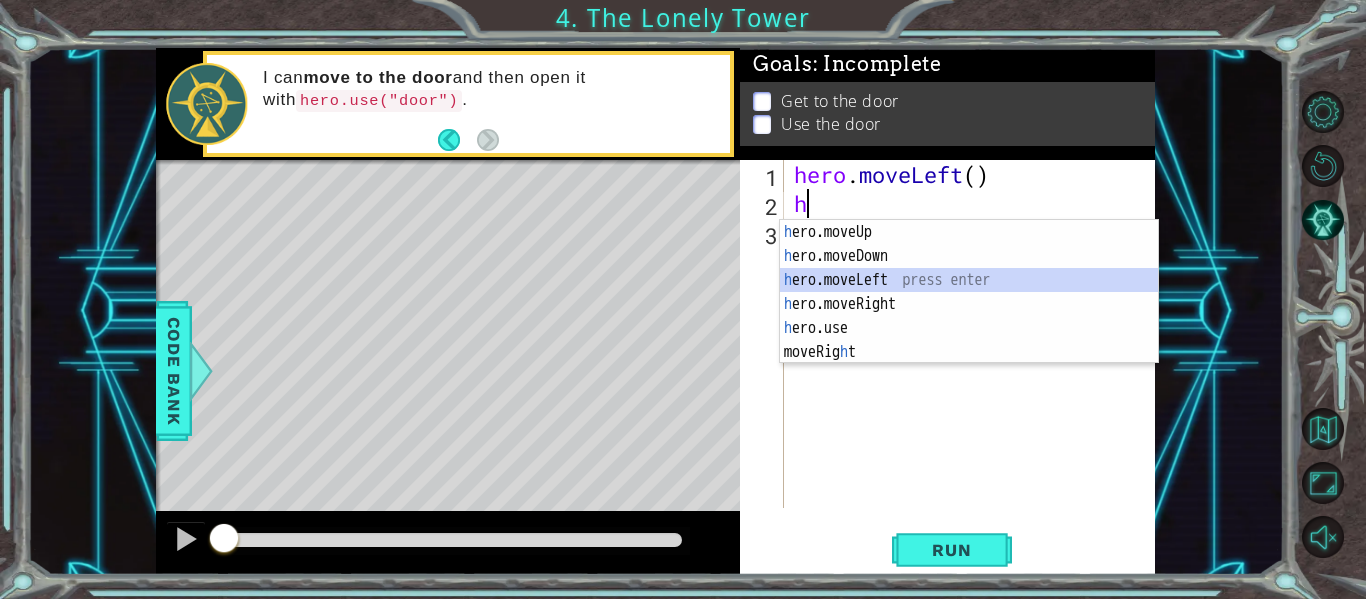 click on "h ero.moveUp press enter h ero.moveDown press enter h ero.moveLeft press enter h ero.moveRight press enter h ero.use press enter moveRig h t press enter" at bounding box center [969, 316] 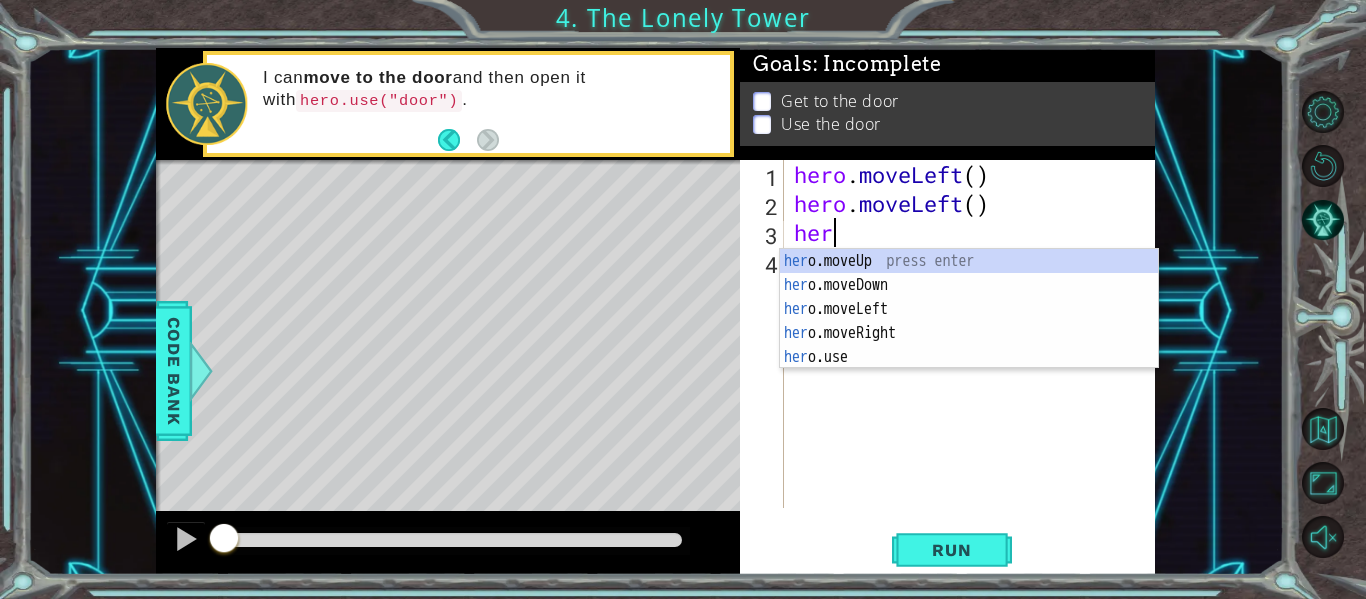 scroll, scrollTop: 0, scrollLeft: 1, axis: horizontal 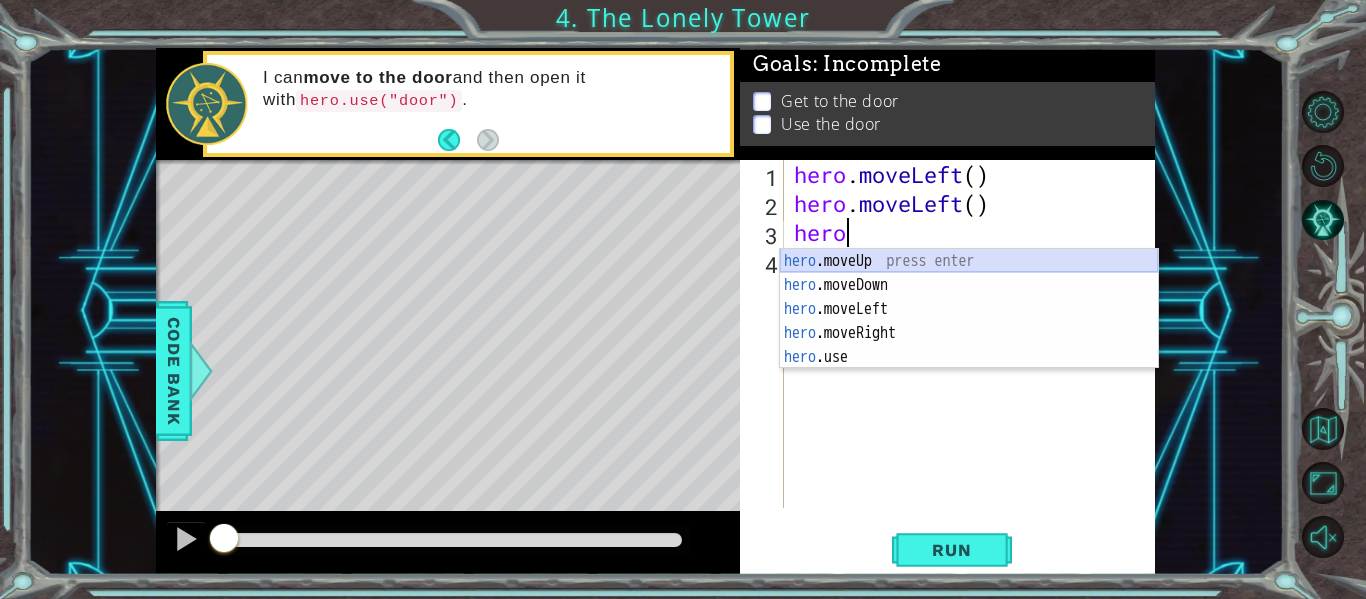 click on "hero .moveUp press enter hero .moveDown press enter hero .moveLeft press enter hero .moveRight press enter hero .use press enter" at bounding box center [969, 333] 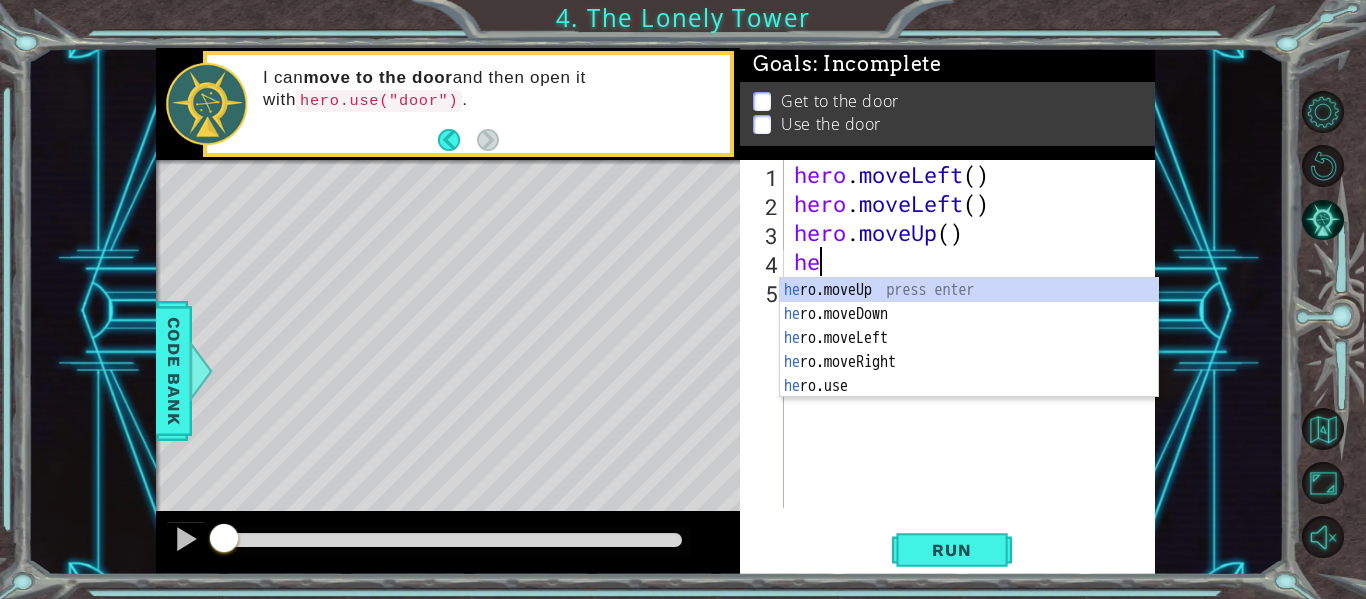 scroll, scrollTop: 0, scrollLeft: 1, axis: horizontal 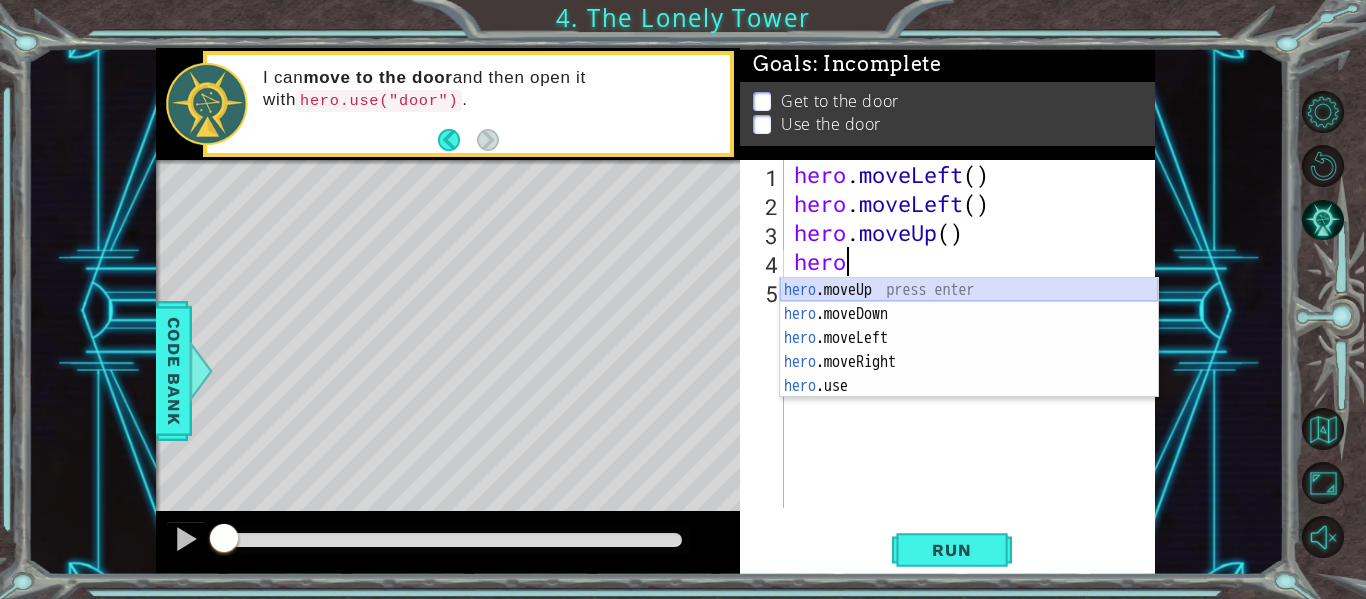click on "hero .moveUp press enter hero .moveDown press enter hero .moveLeft press enter hero .moveRight press enter hero .use press enter" at bounding box center [969, 362] 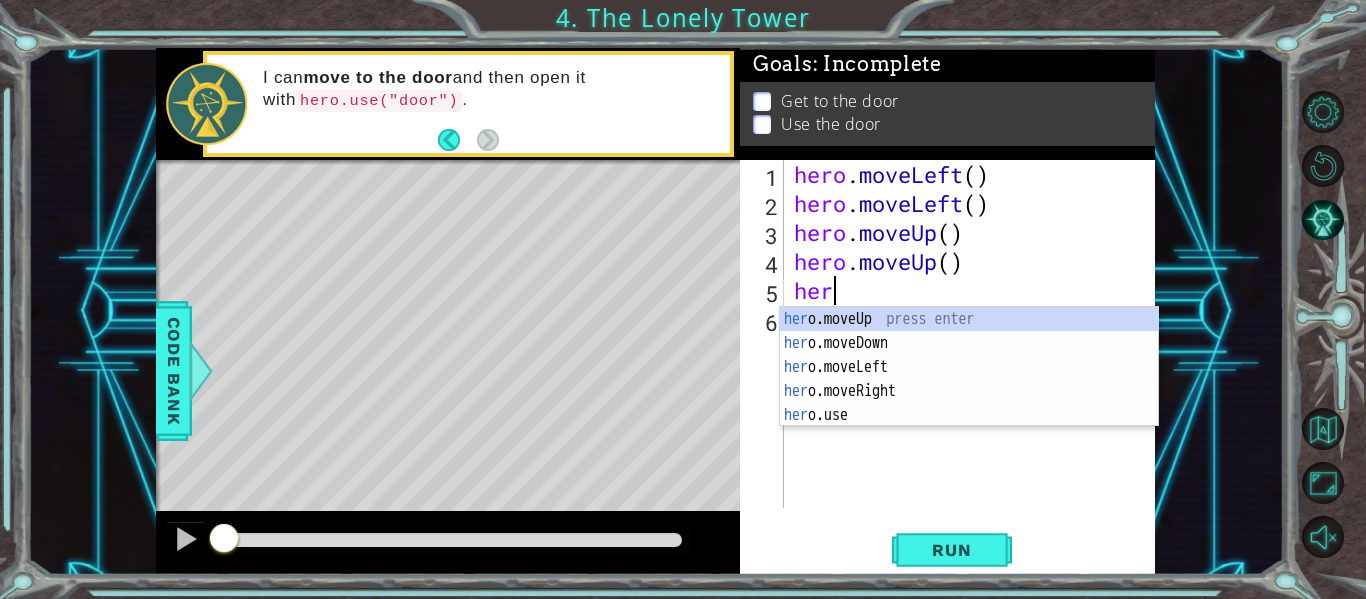 scroll, scrollTop: 0, scrollLeft: 1, axis: horizontal 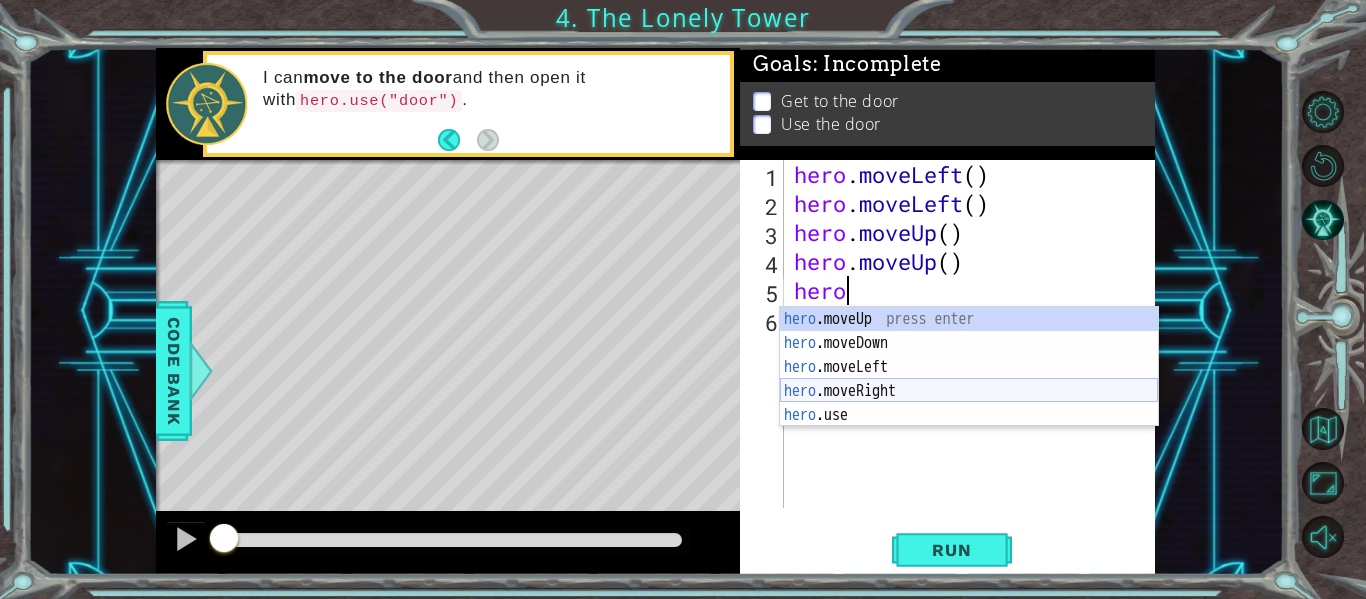 click on "hero .moveUp press enter hero .moveDown press enter hero .moveLeft press enter hero .moveRight press enter hero .use press enter" at bounding box center (969, 391) 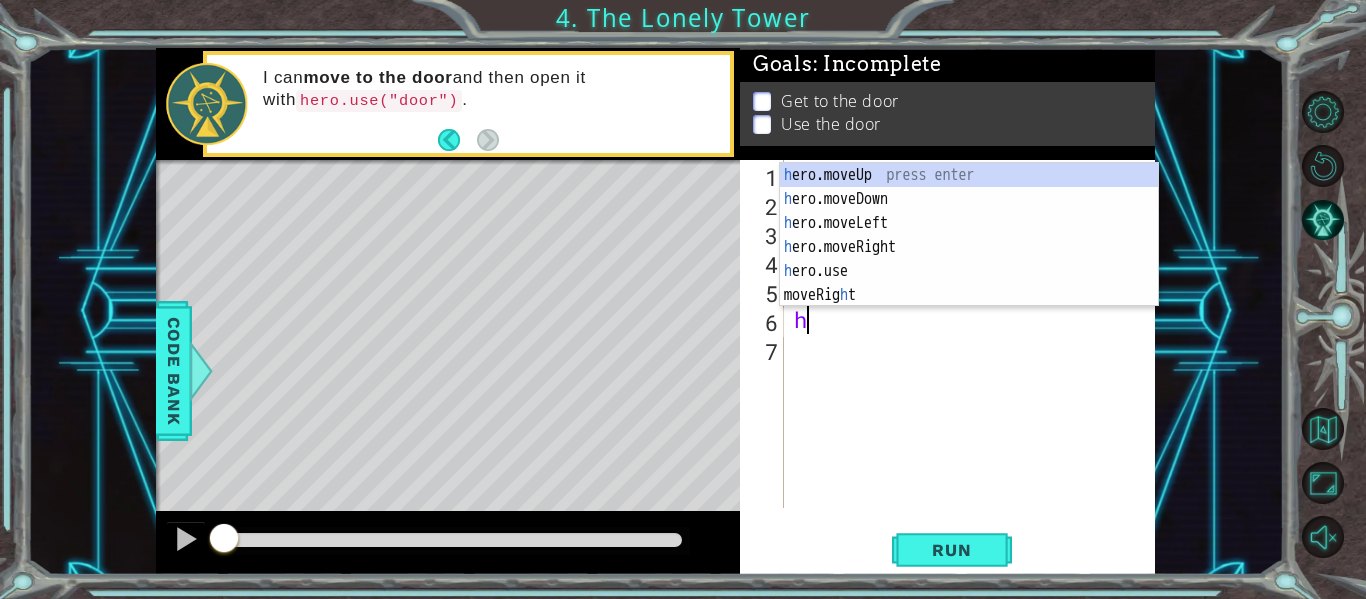 type on "he" 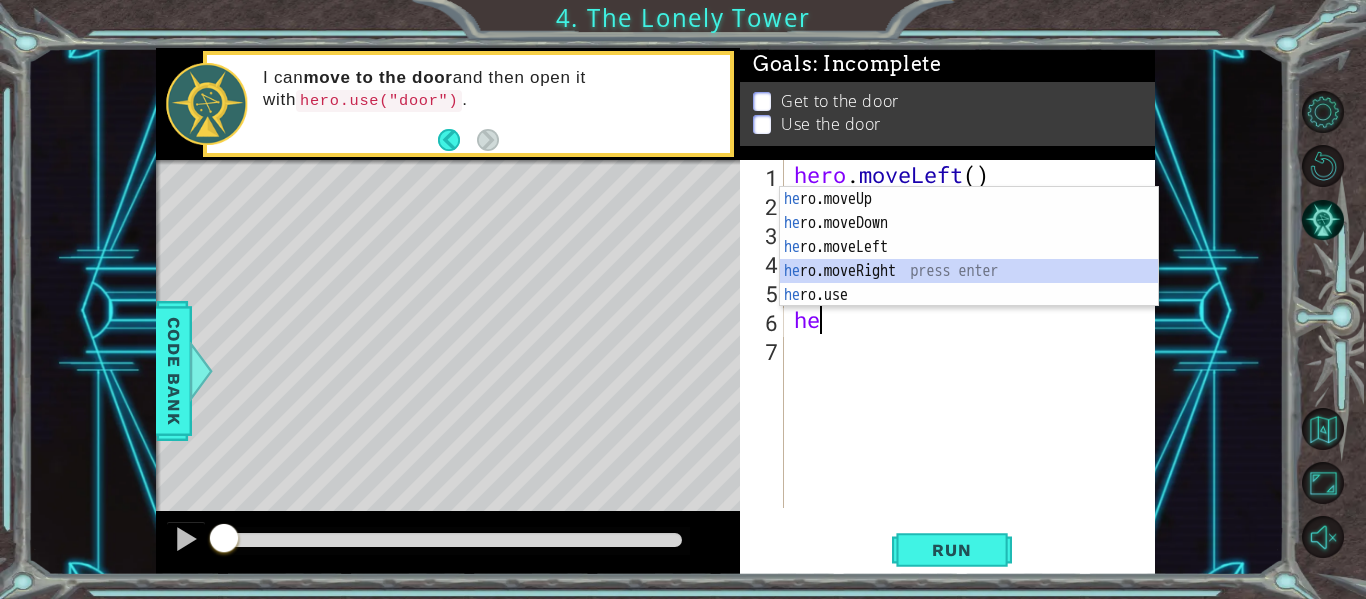click on "he ro.moveUp press enter he ro.moveDown press enter he ro.moveLeft press enter he ro.moveRight press enter he ro.use press enter" at bounding box center [969, 271] 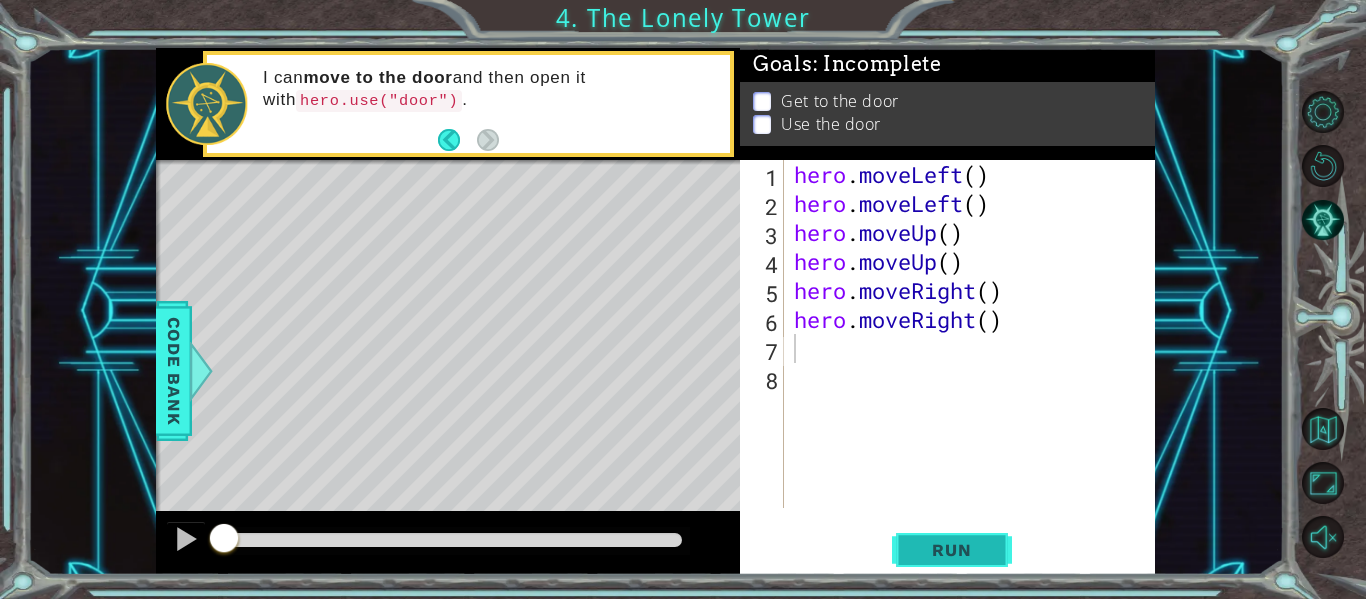 click on "Run" at bounding box center (952, 550) 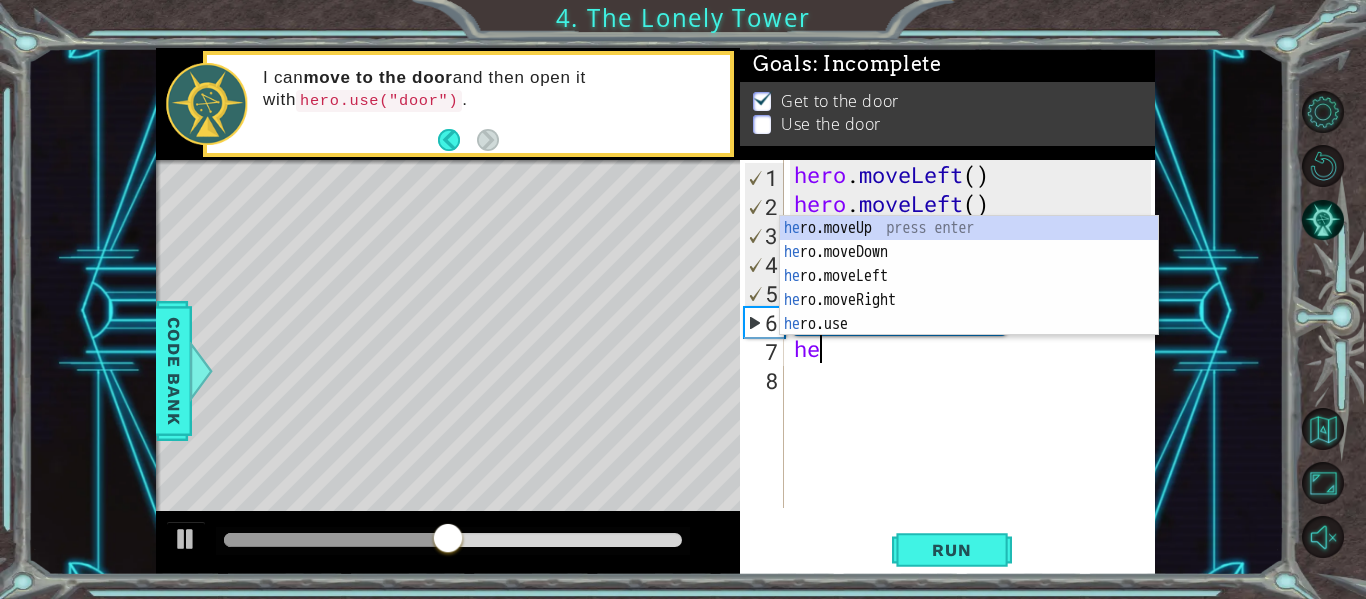 scroll, scrollTop: 0, scrollLeft: 1, axis: horizontal 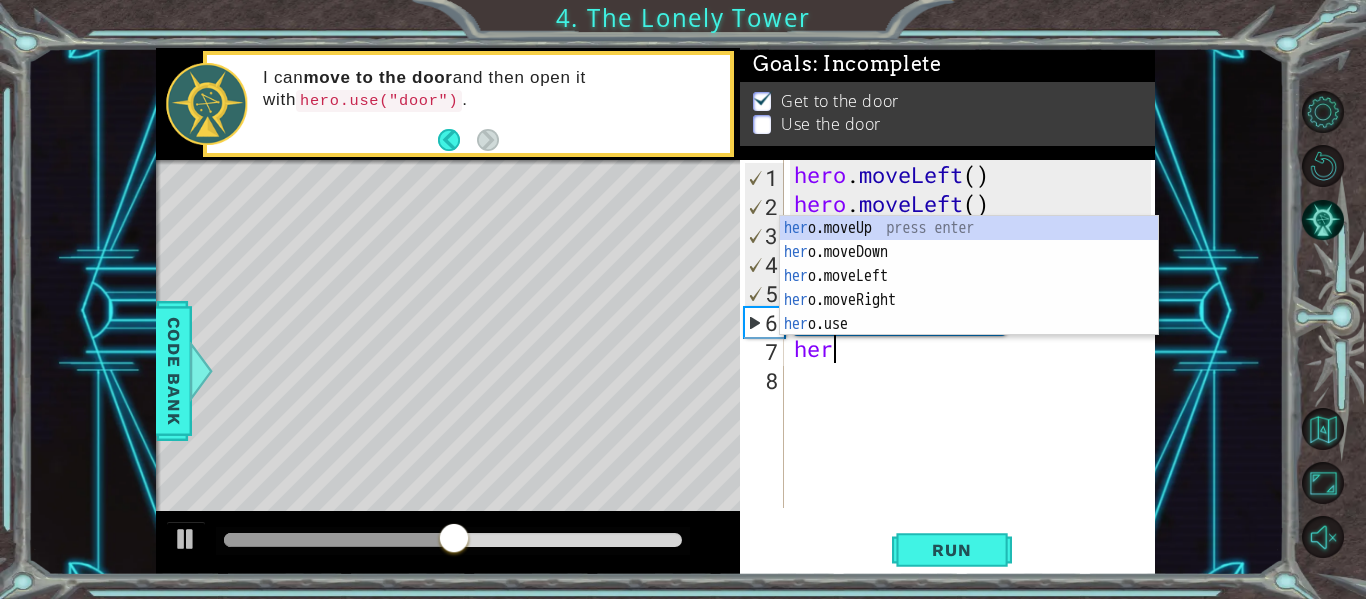 type on "hero" 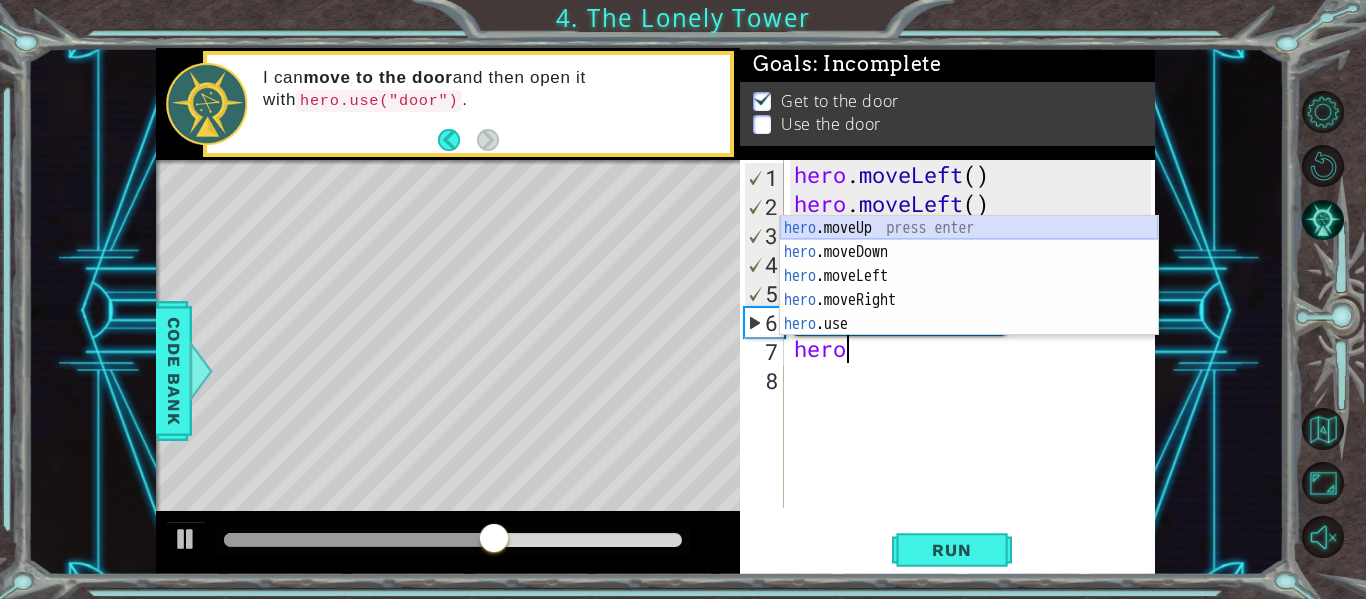 click on "hero .moveUp press enter hero .moveDown press enter hero .moveLeft press enter hero .moveRight press enter hero .use press enter" at bounding box center (969, 300) 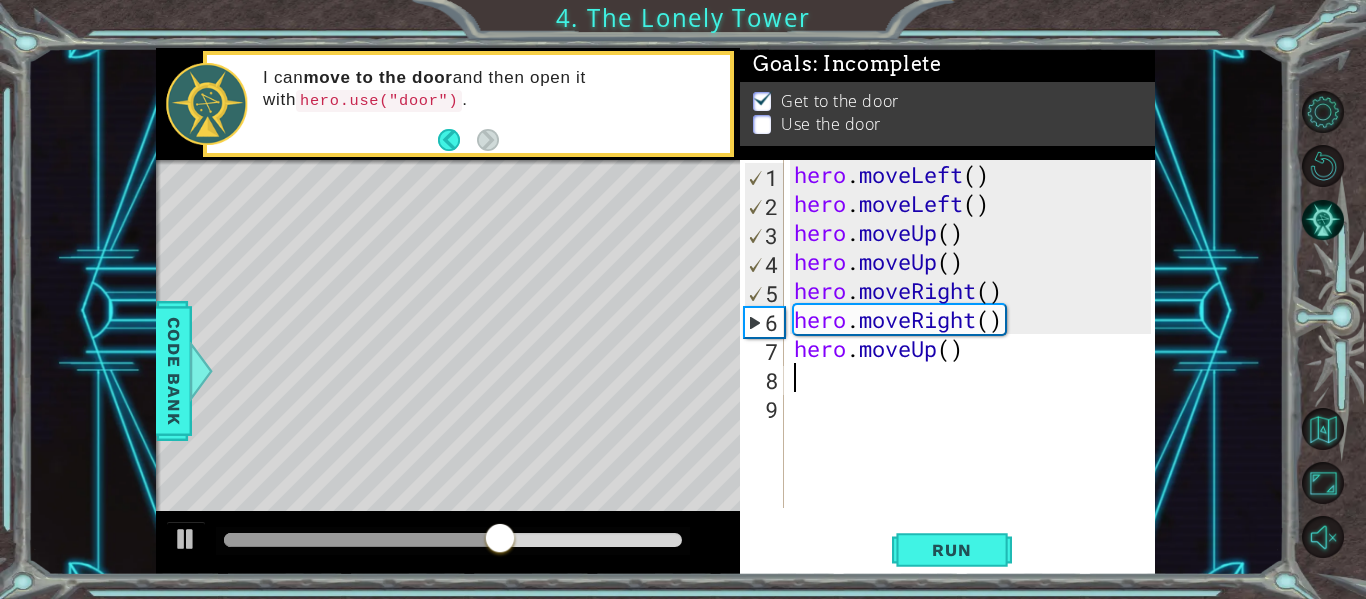 scroll, scrollTop: 0, scrollLeft: 0, axis: both 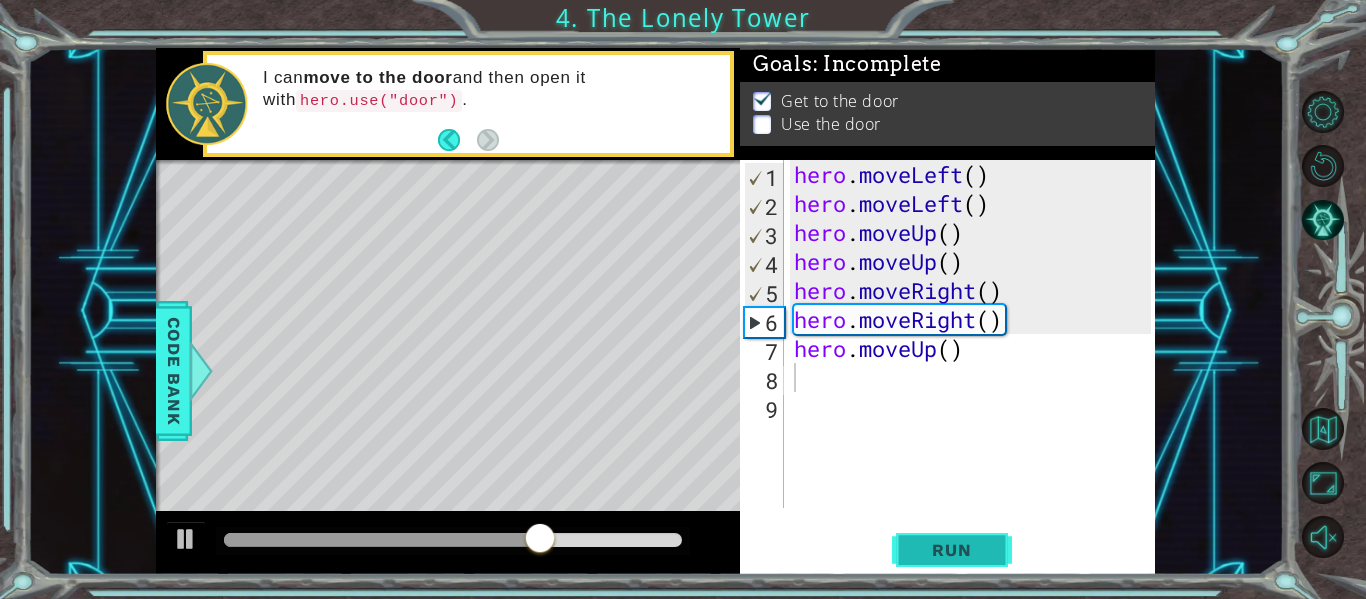 click on "Run" at bounding box center (952, 550) 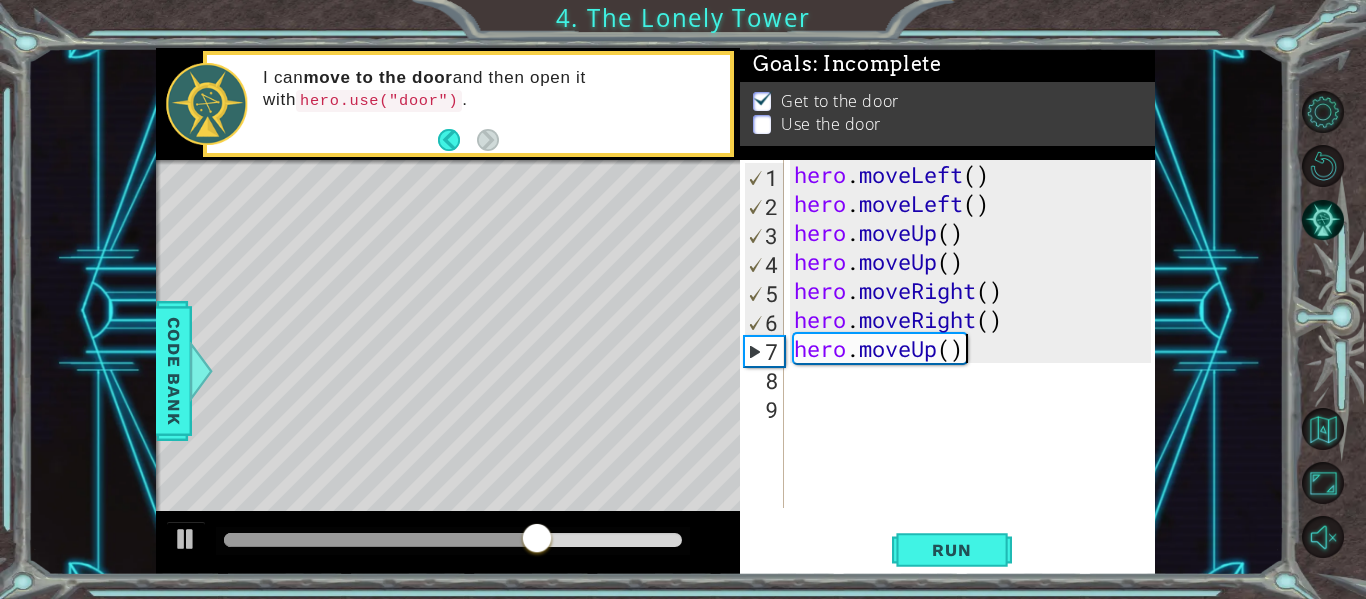 click on "hero . moveLeft ( ) hero . moveLeft ( ) hero . moveUp ( ) hero . moveUp ( ) hero . moveRight ( ) hero . moveRight ( ) hero . moveUp ( )" at bounding box center [975, 363] 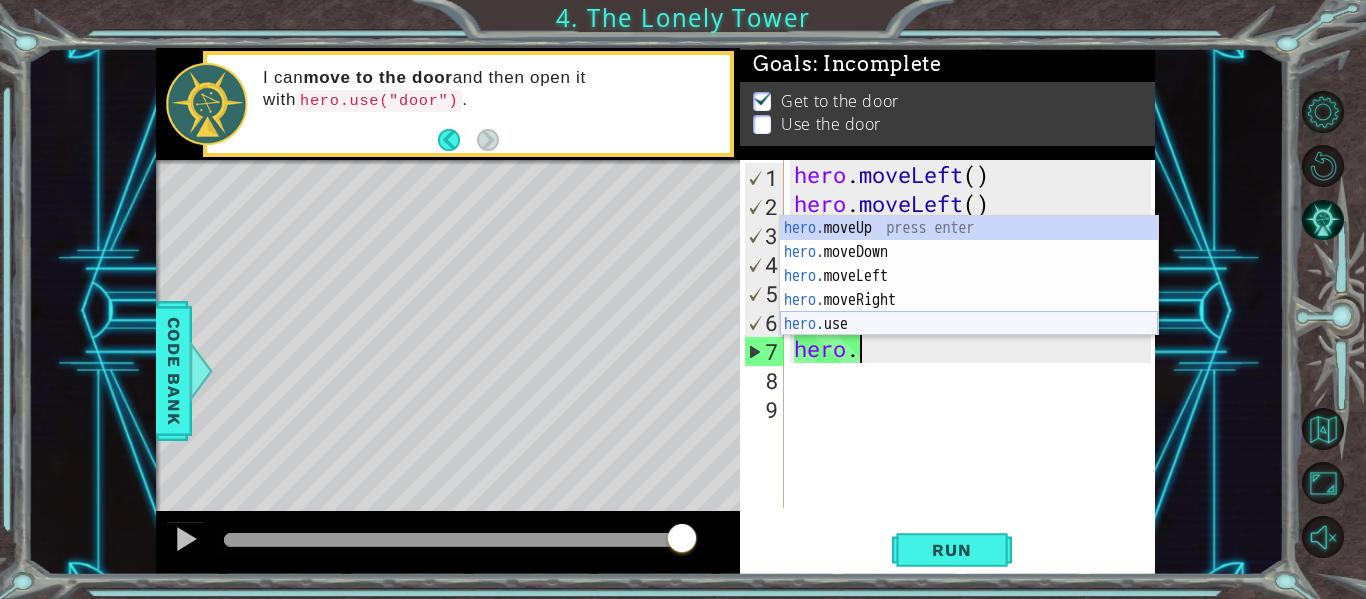 click on "hero. moveUp press enter hero. moveDown press enter hero. moveLeft press enter hero. moveRight press enter hero. use press enter" at bounding box center (969, 300) 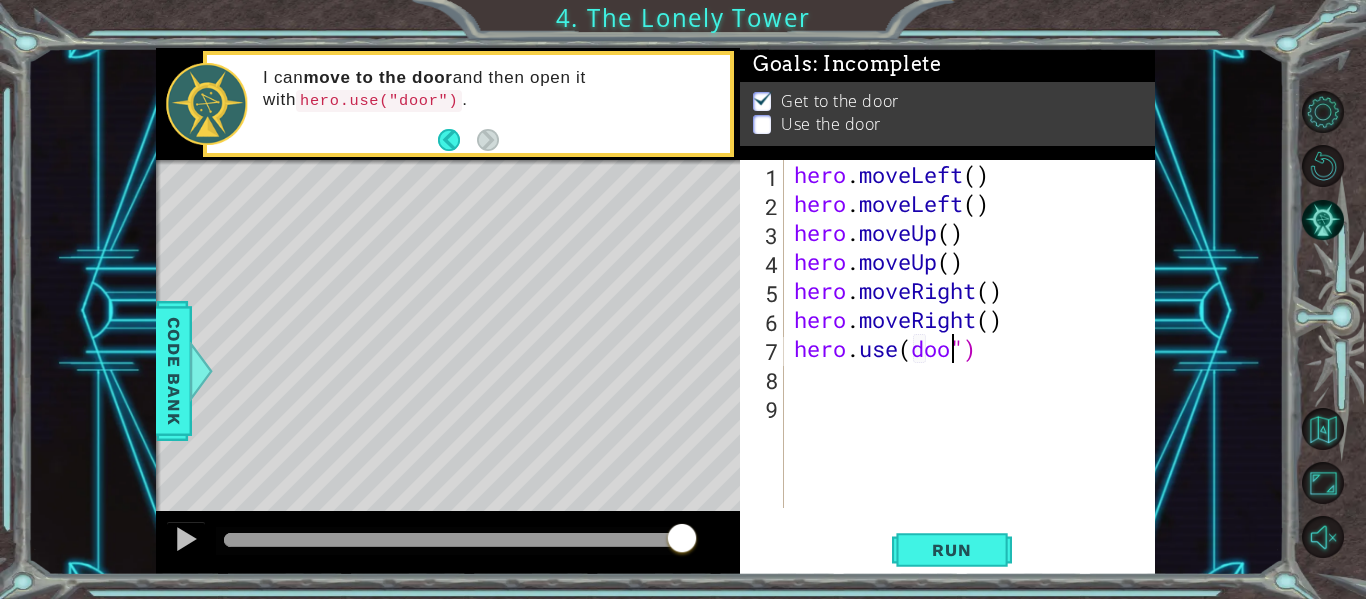 scroll, scrollTop: 0, scrollLeft: 8, axis: horizontal 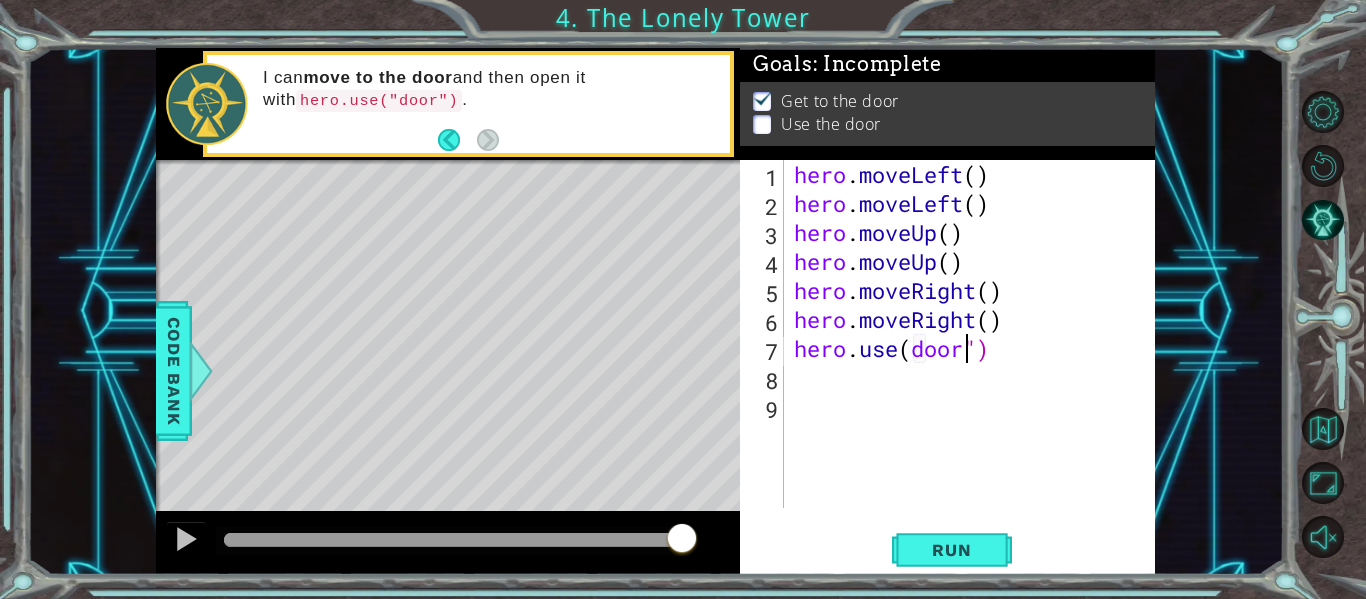 click on "hero . moveLeft ( ) hero . moveLeft ( ) hero . moveUp ( ) hero . moveUp ( ) hero . moveRight ( ) hero . moveRight ( ) hero . use ( door ")" at bounding box center (975, 363) 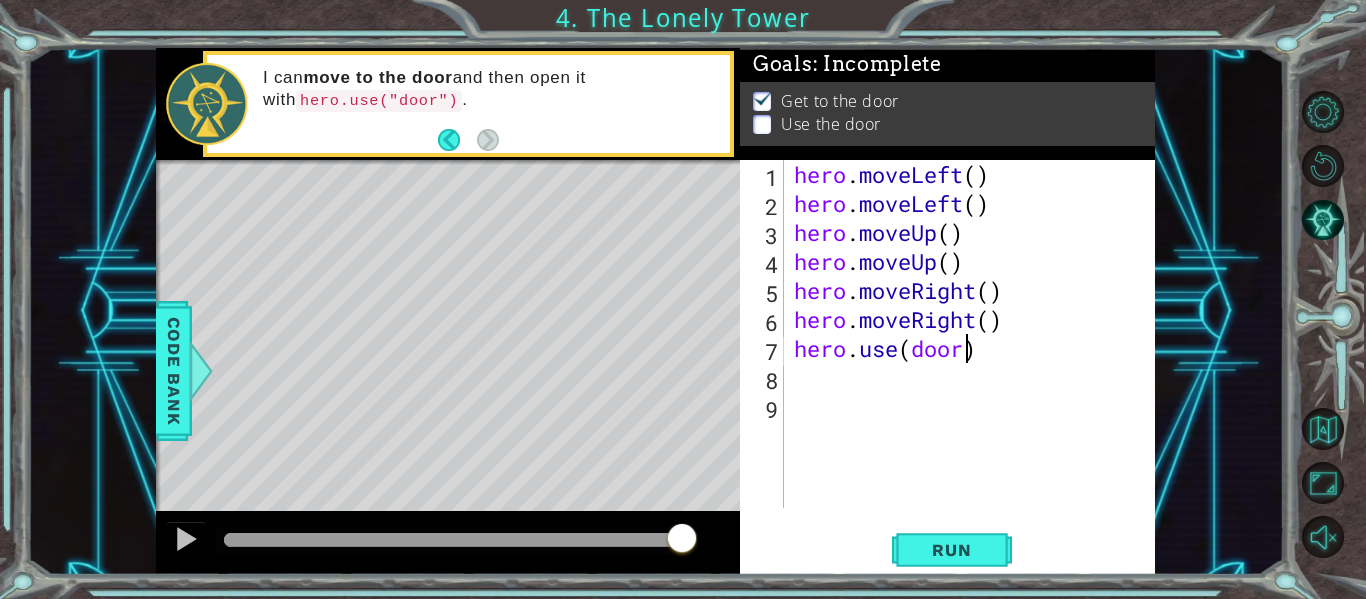 scroll, scrollTop: 0, scrollLeft: 7, axis: horizontal 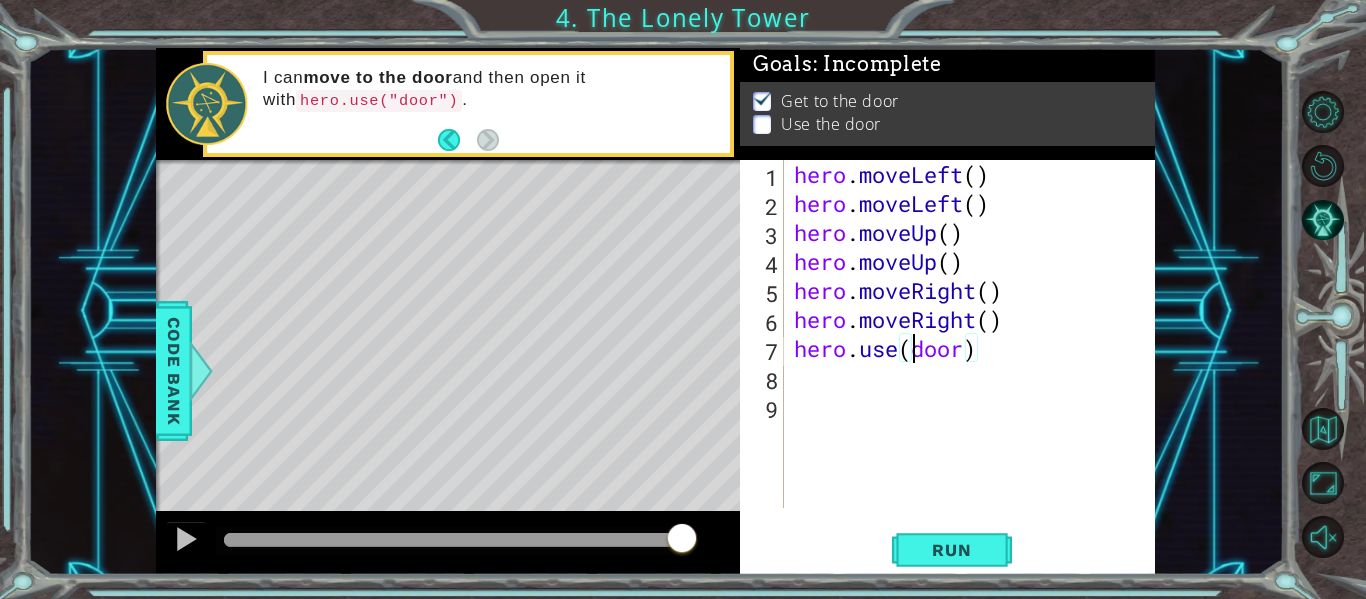 click on "hero . moveLeft ( ) hero . moveLeft ( ) hero . moveUp ( ) hero . moveUp ( ) hero . moveRight ( ) hero . moveRight ( ) hero . use ( door )" at bounding box center [975, 363] 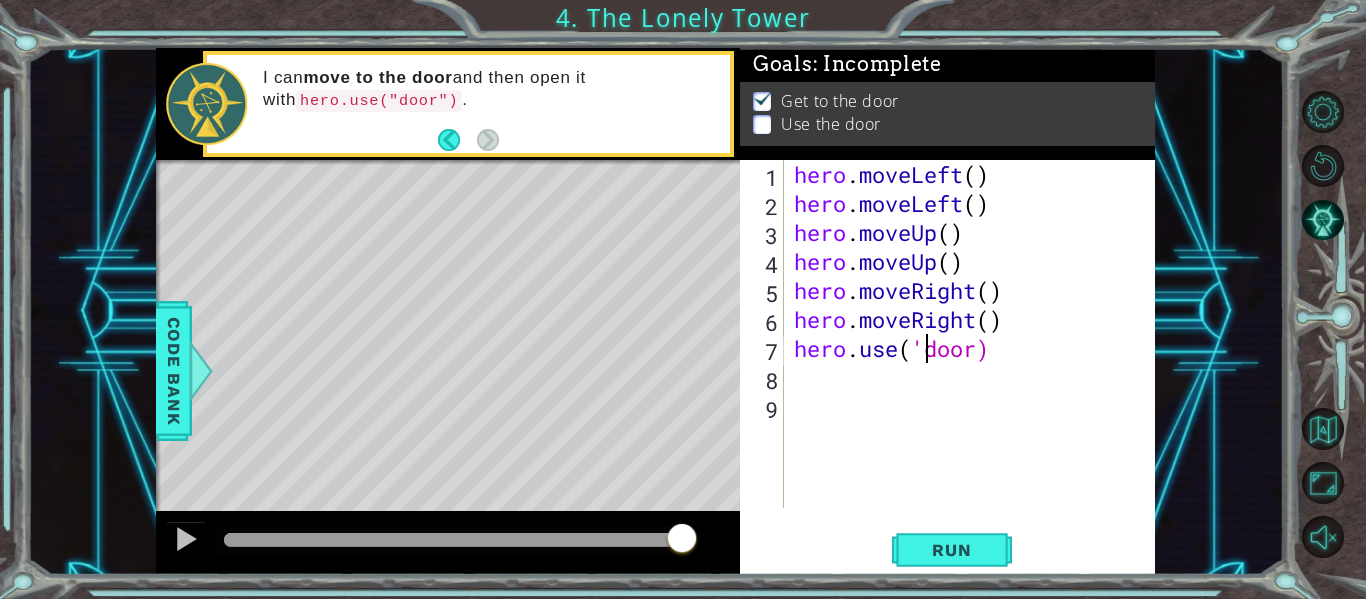 click on "hero . moveLeft ( ) hero . moveLeft ( ) hero . moveUp ( ) hero . moveUp ( ) hero . moveRight ( ) hero . moveRight ( ) hero . use ( 'door)" at bounding box center [975, 363] 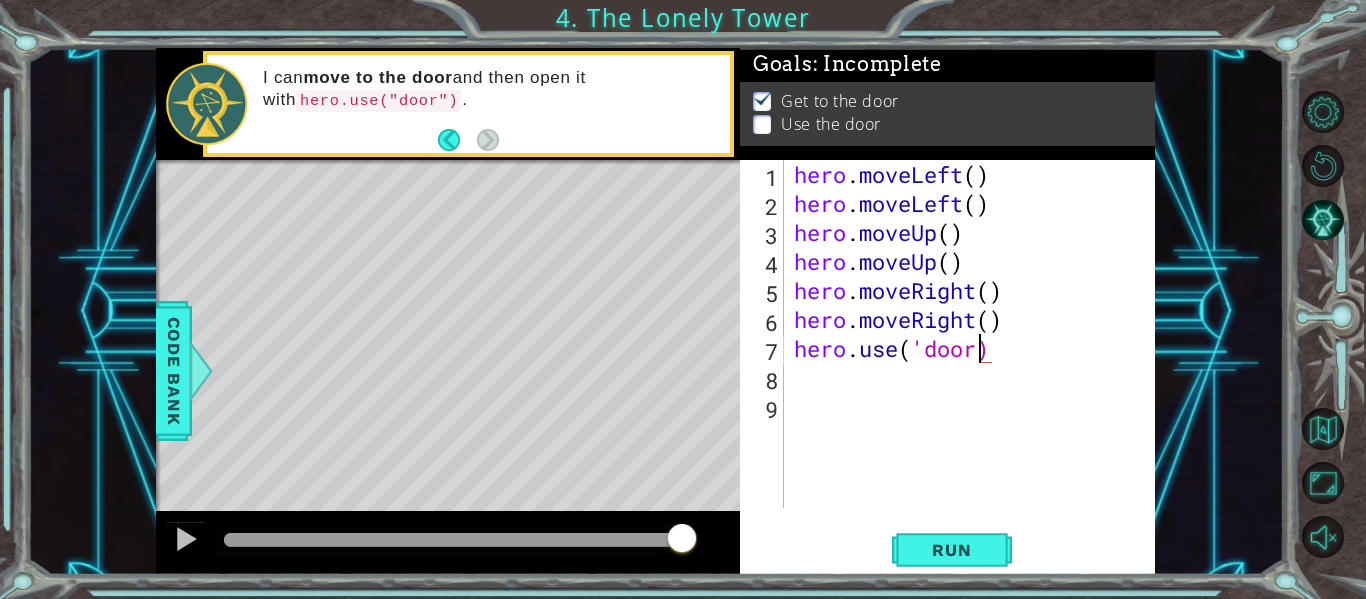 click on "hero . moveLeft ( ) hero . moveLeft ( ) hero . moveUp ( ) hero . moveUp ( ) hero . moveRight ( ) hero . moveRight ( ) hero . use ( 'door)" at bounding box center (975, 363) 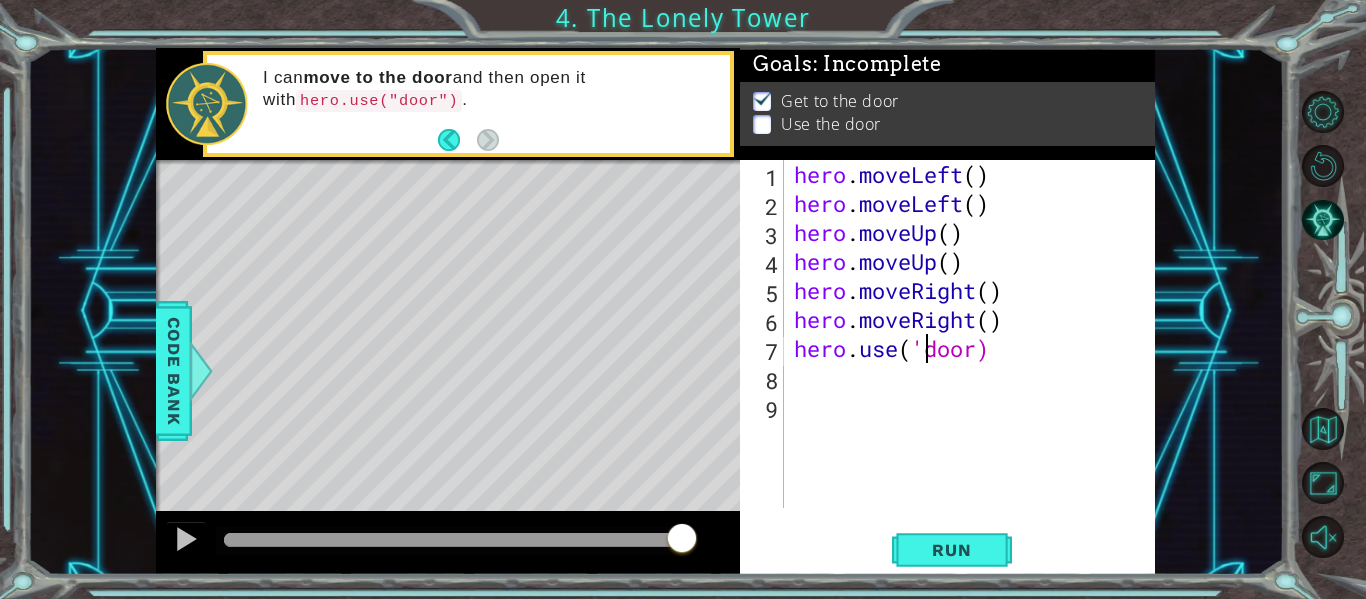 click on "hero . moveLeft ( ) hero . moveLeft ( ) hero . moveUp ( ) hero . moveUp ( ) hero . moveRight ( ) hero . moveRight ( ) hero . use ( 'door)" at bounding box center (975, 363) 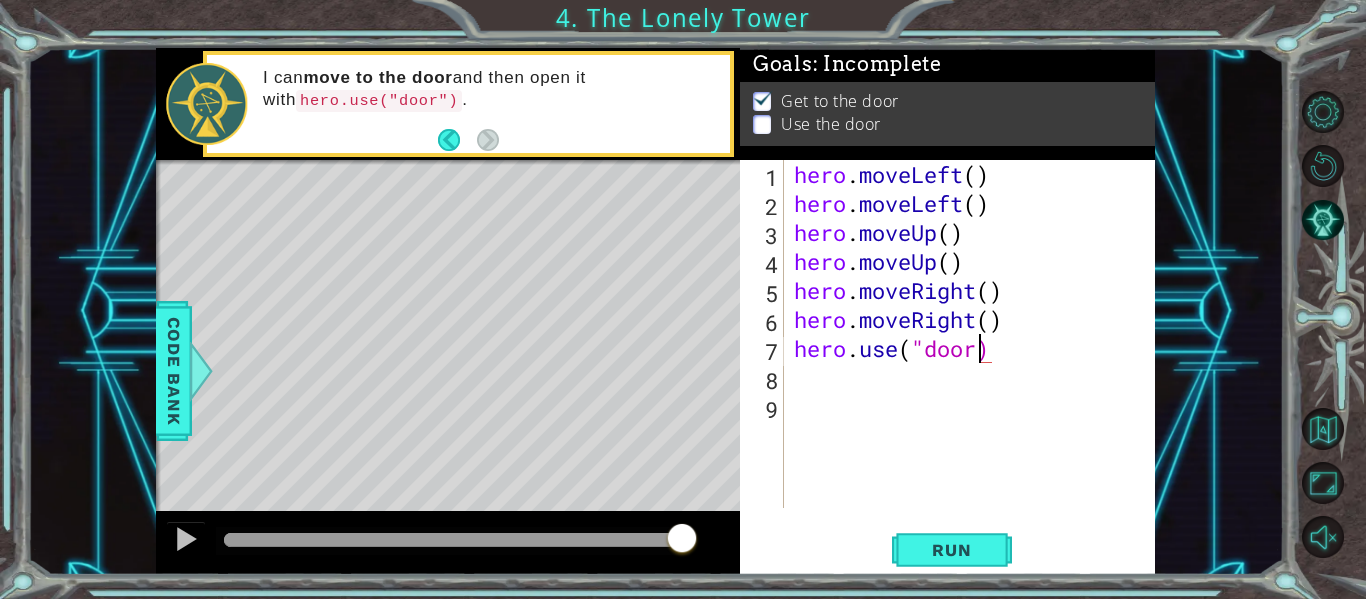 click on "hero . moveLeft ( ) hero . moveLeft ( ) hero . moveUp ( ) hero . moveUp ( ) hero . moveRight ( ) hero . moveRight ( ) hero . use ( "door)" at bounding box center (975, 363) 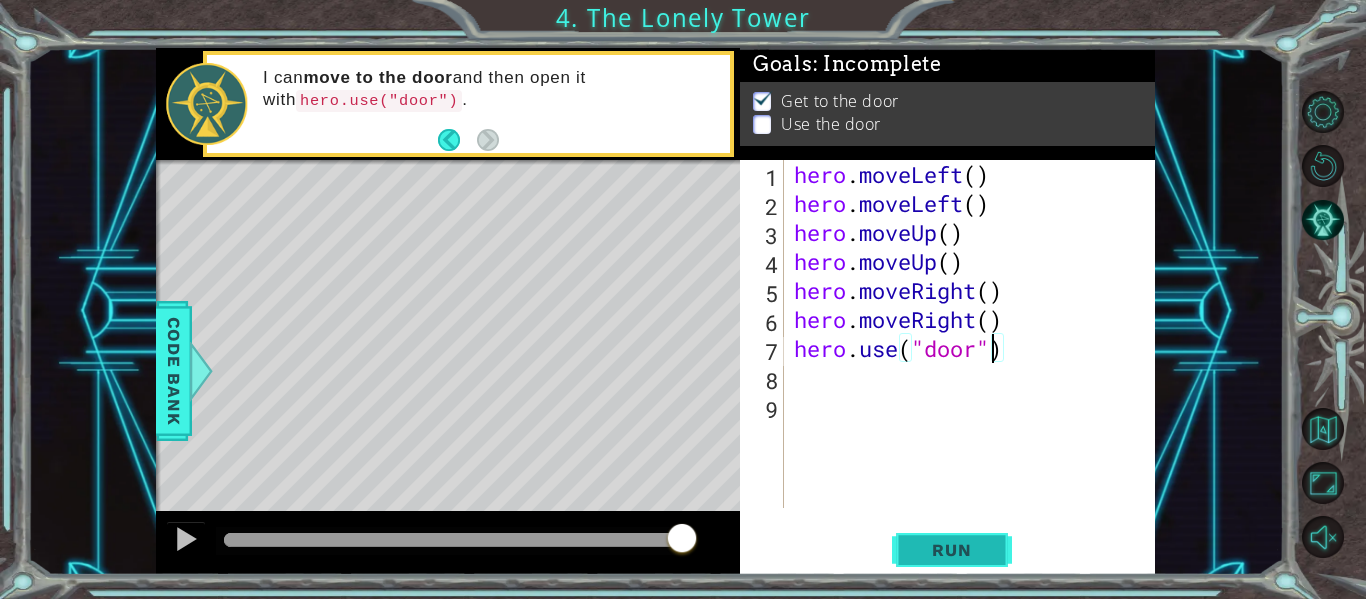 type on "hero.use("door")" 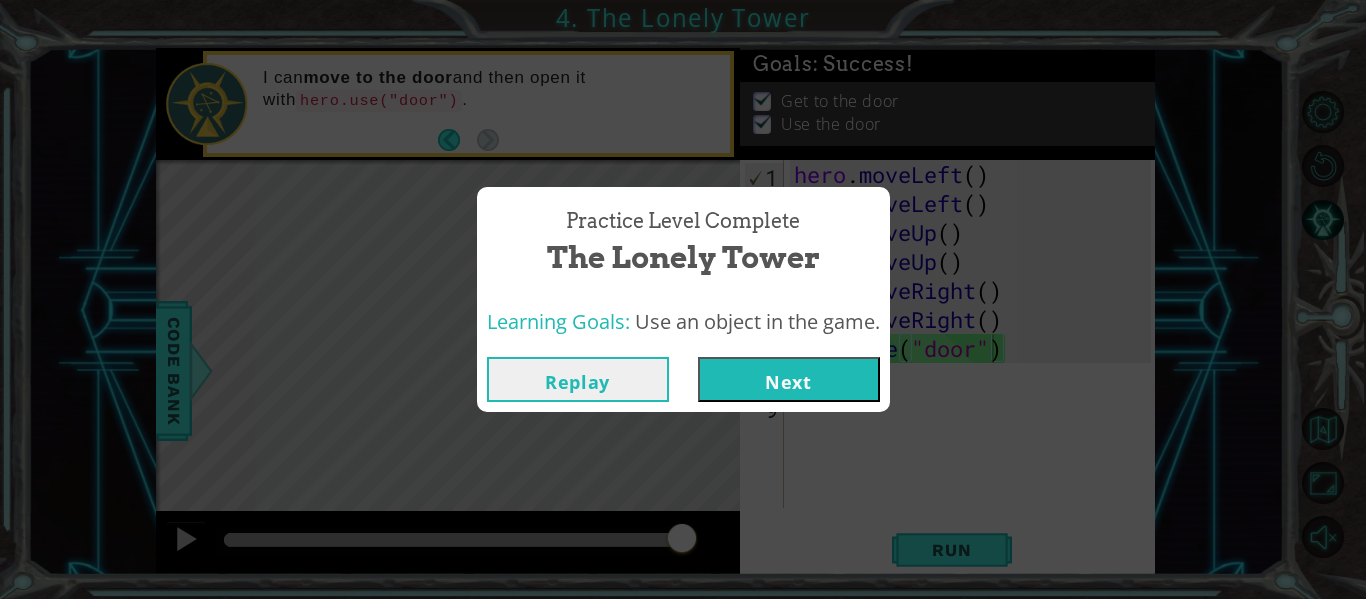 click on "Next" at bounding box center (789, 379) 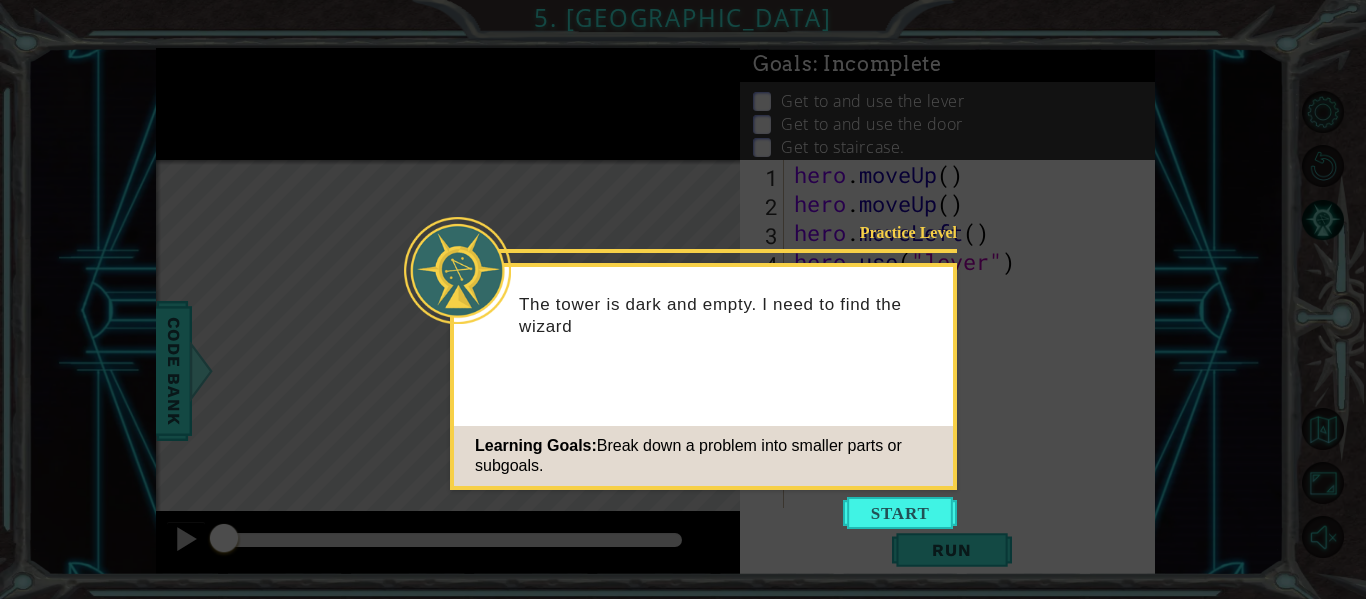 click on "Practice Level   The tower is dark and empty. I need to find the wizard   Learning Goals:  Break down a problem into smaller parts or subgoals." at bounding box center [703, 376] 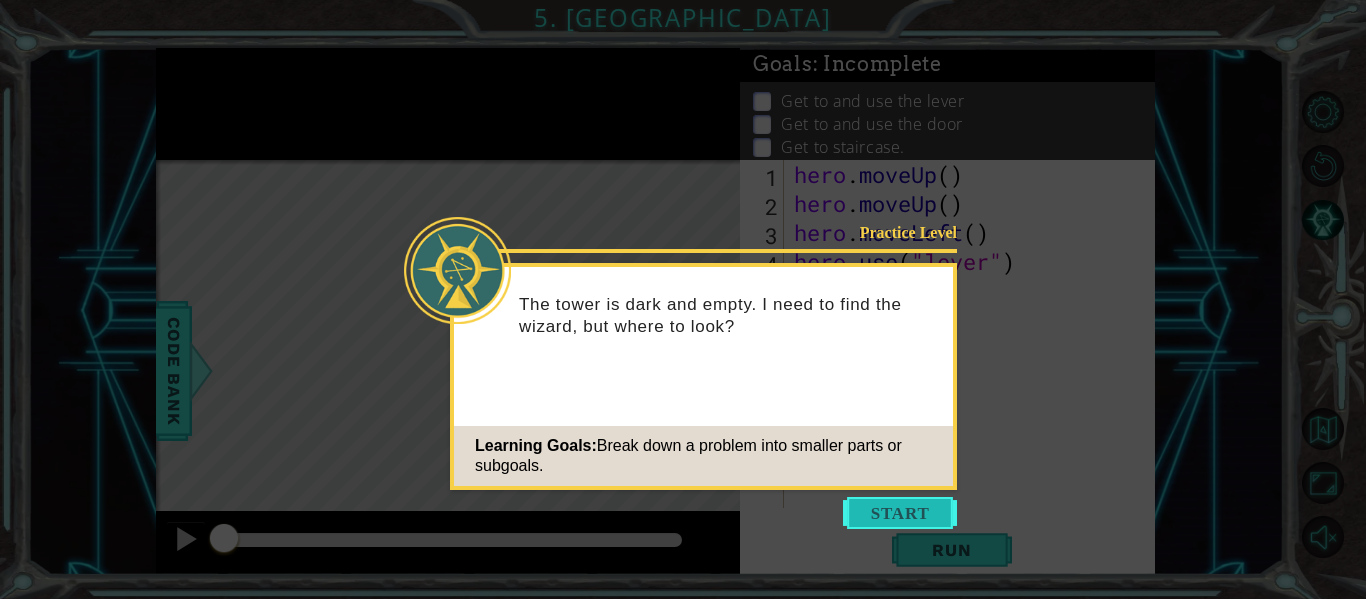 click at bounding box center [900, 513] 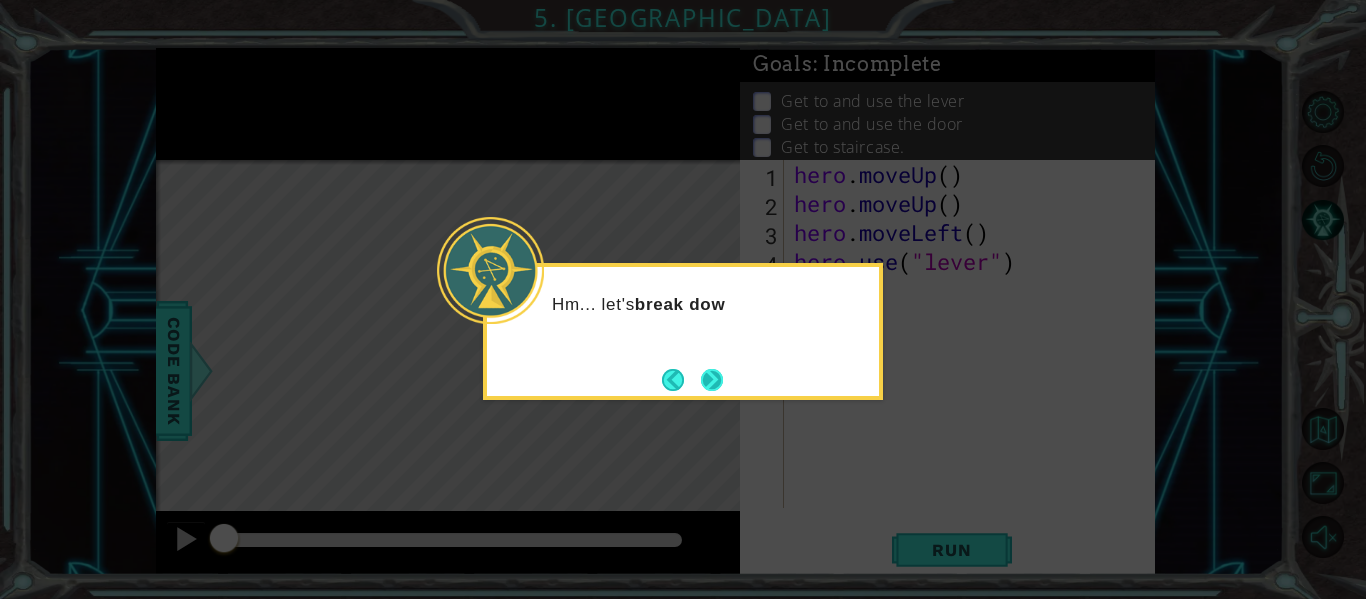 click at bounding box center [712, 380] 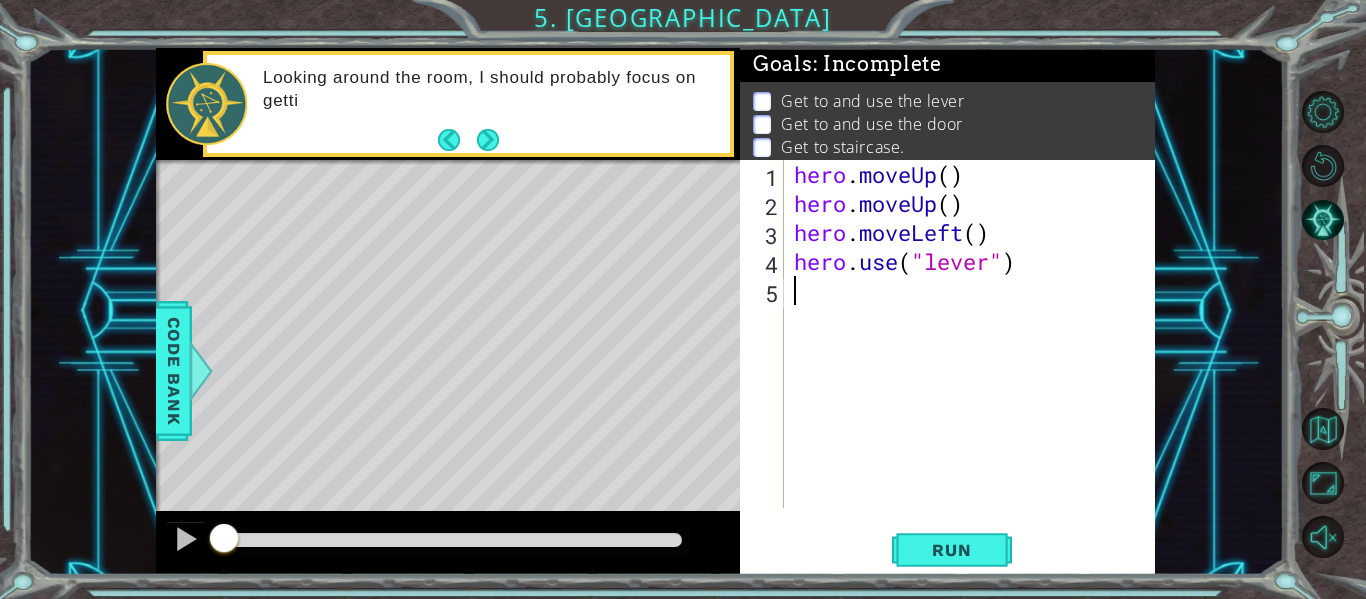 drag, startPoint x: 852, startPoint y: 378, endPoint x: 1000, endPoint y: 298, distance: 168.23793 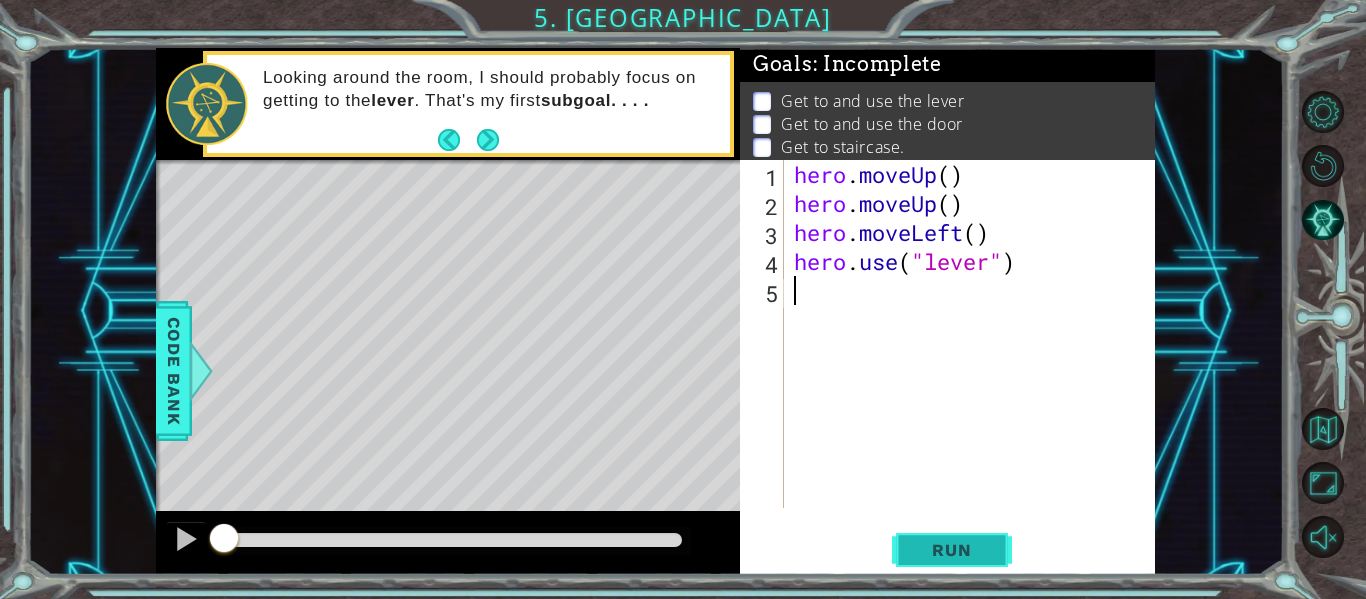 click on "Run" at bounding box center (951, 550) 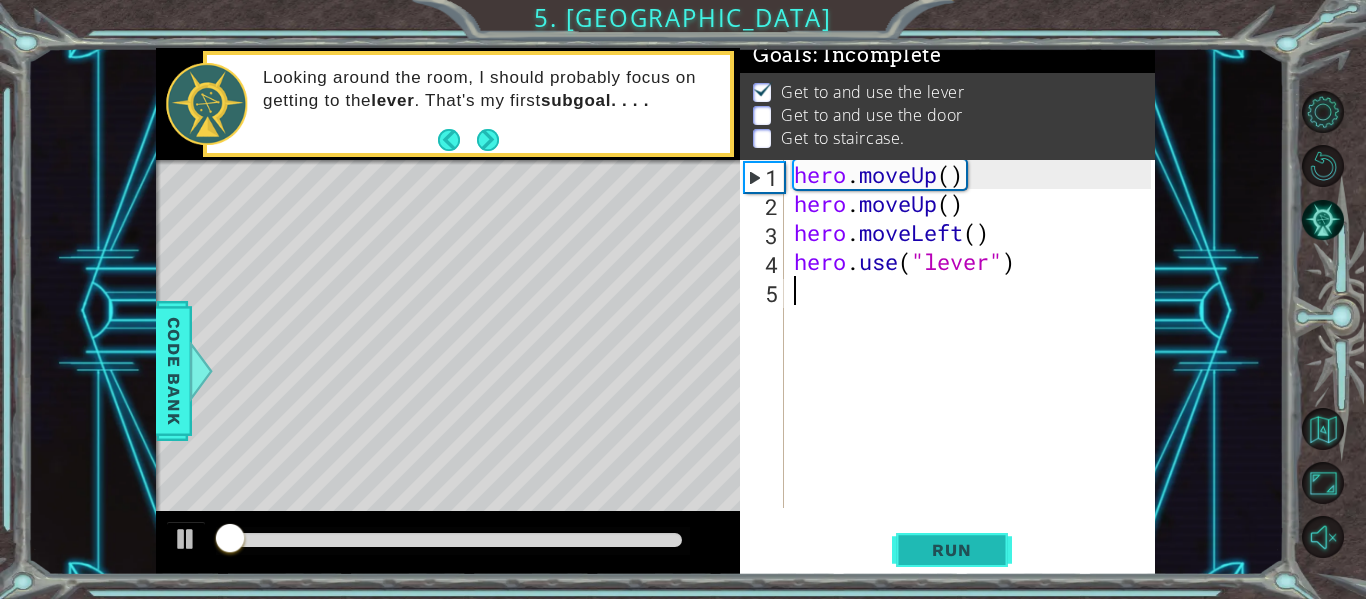 scroll, scrollTop: 17, scrollLeft: 0, axis: vertical 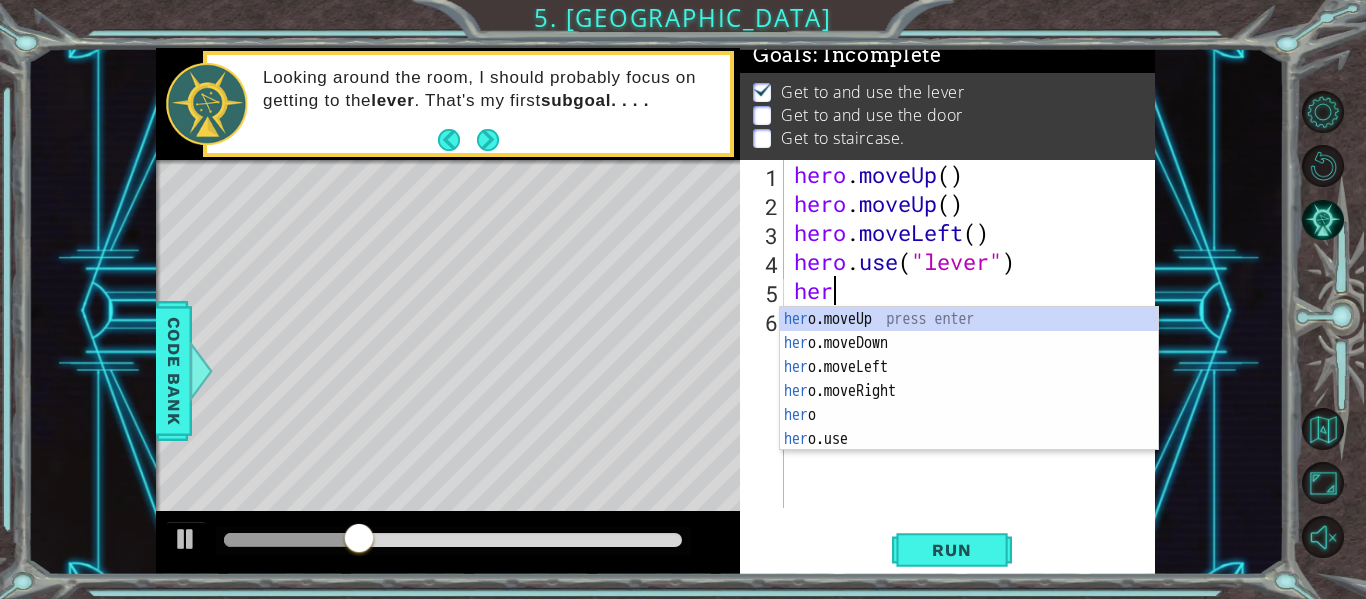 type on "hero" 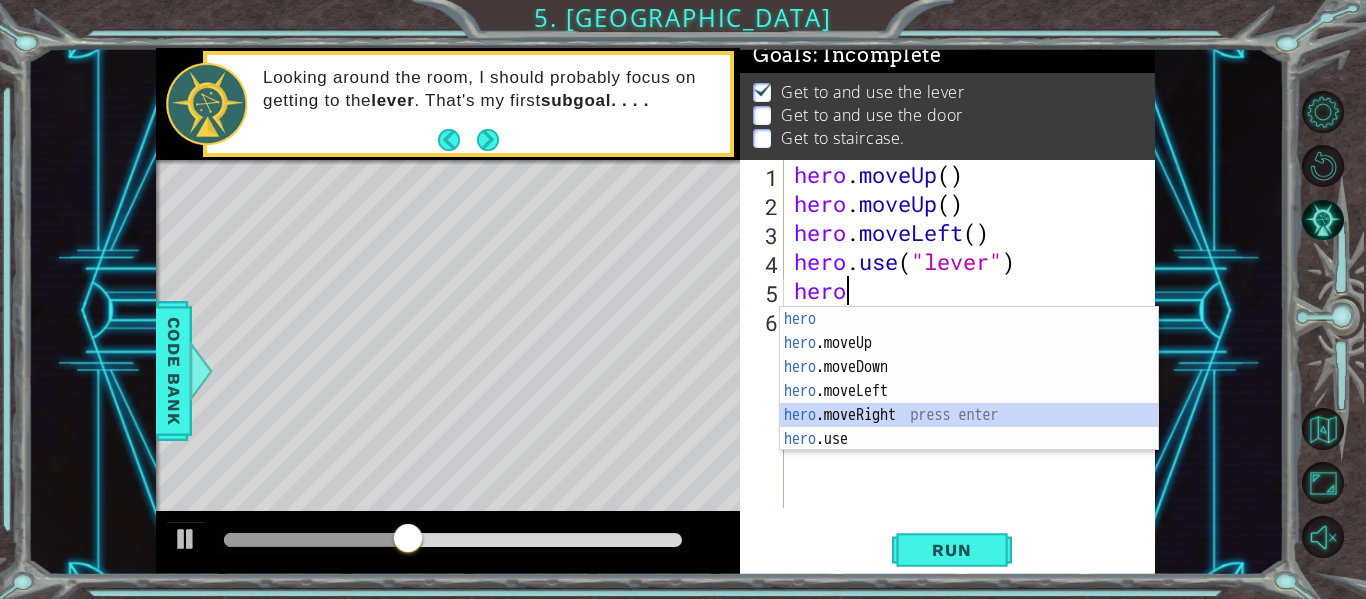 click on "hero press enter hero .moveUp press enter hero .moveDown press enter hero .moveLeft press enter hero .moveRight press enter hero .use press enter" at bounding box center (969, 403) 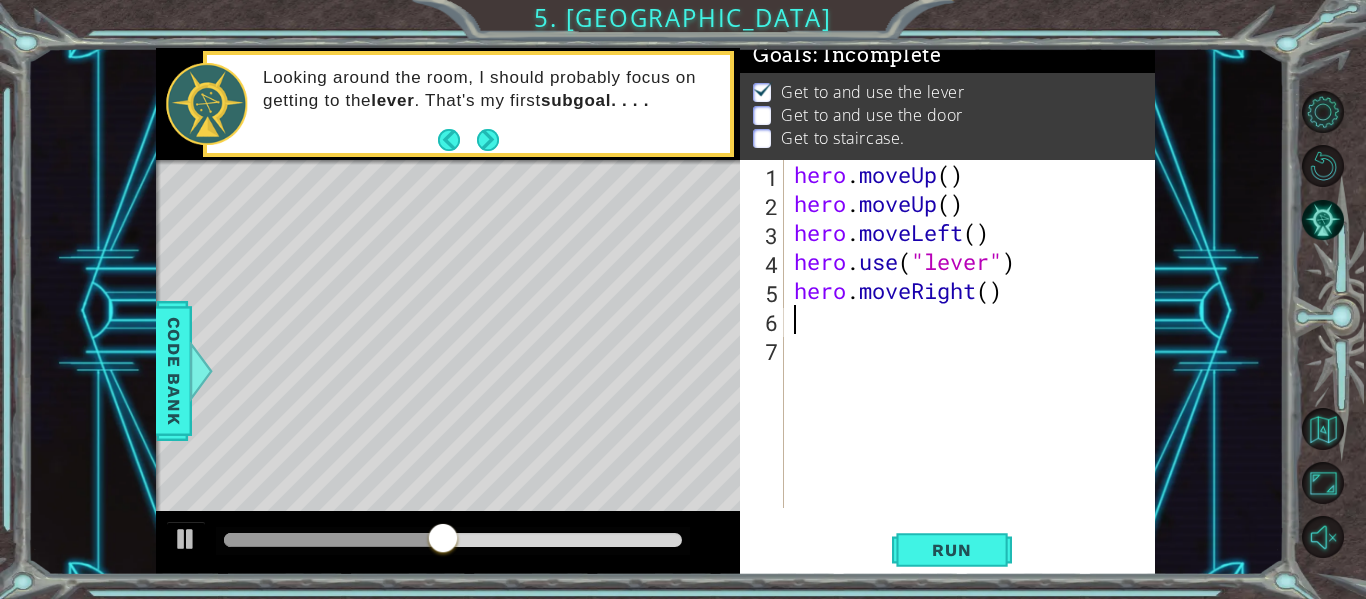 click on "hero . moveUp ( ) hero . moveUp ( ) hero . moveLeft ( ) hero . use ( "lever" ) hero . moveRight ( )" at bounding box center (975, 363) 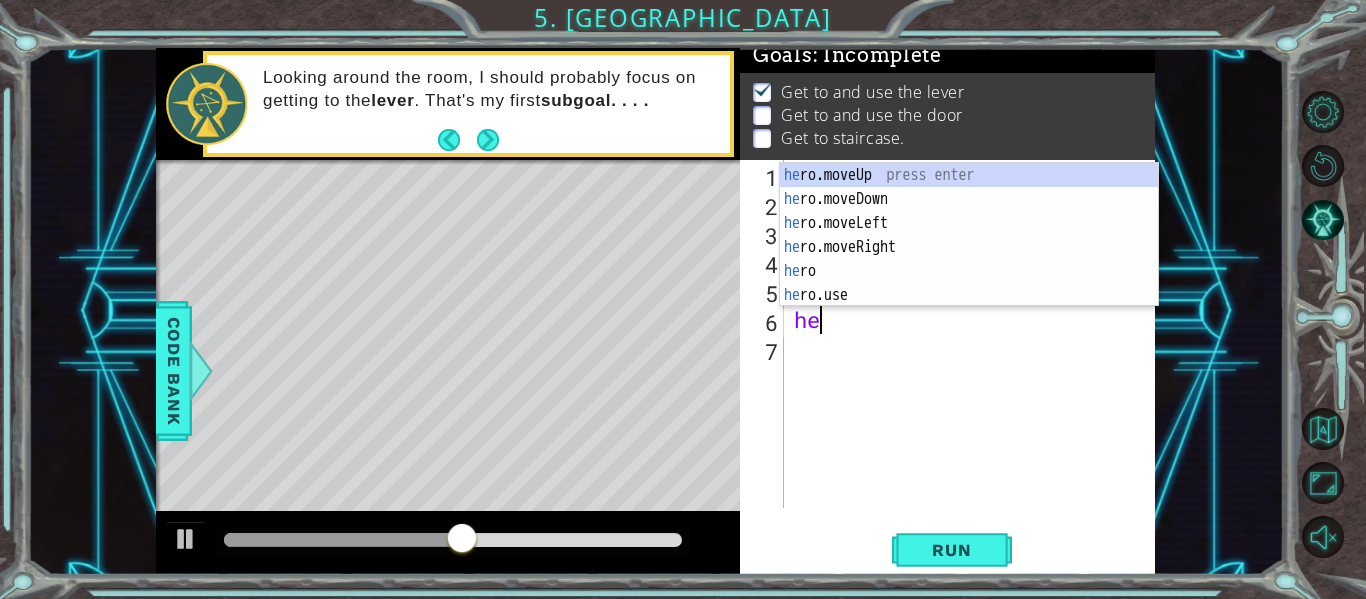 scroll, scrollTop: 0, scrollLeft: 1, axis: horizontal 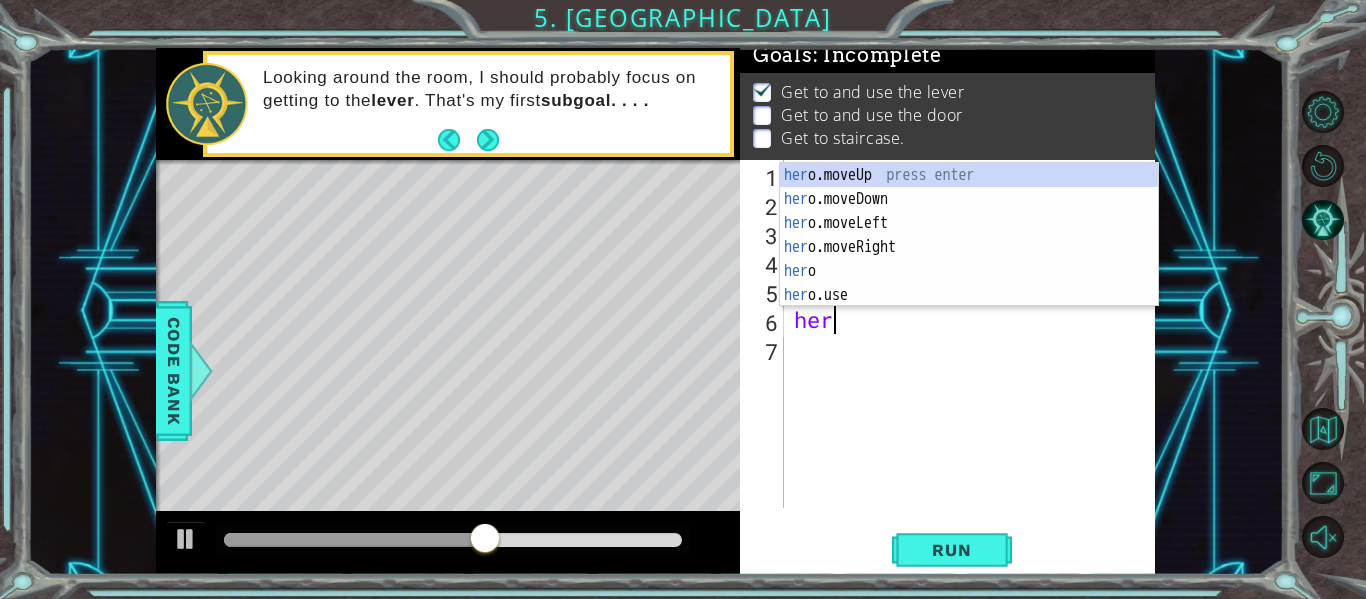 type on "hero" 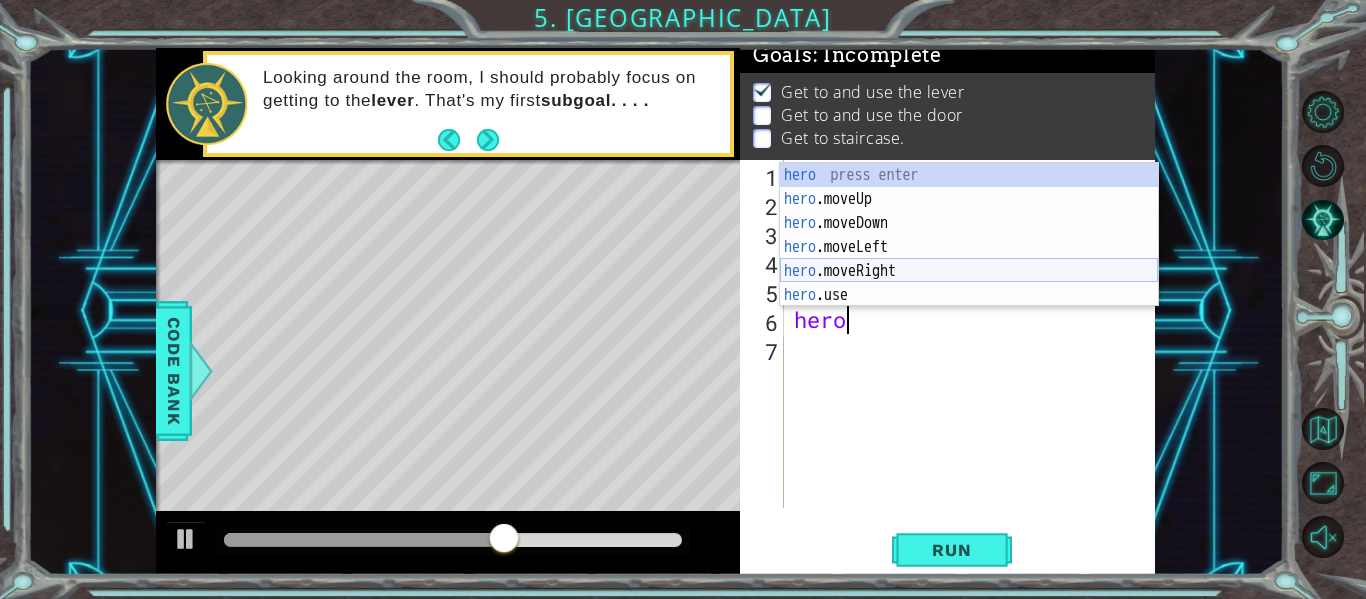 click on "hero press enter hero .moveUp press enter hero .moveDown press enter hero .moveLeft press enter hero .moveRight press enter hero .use press enter" at bounding box center (969, 259) 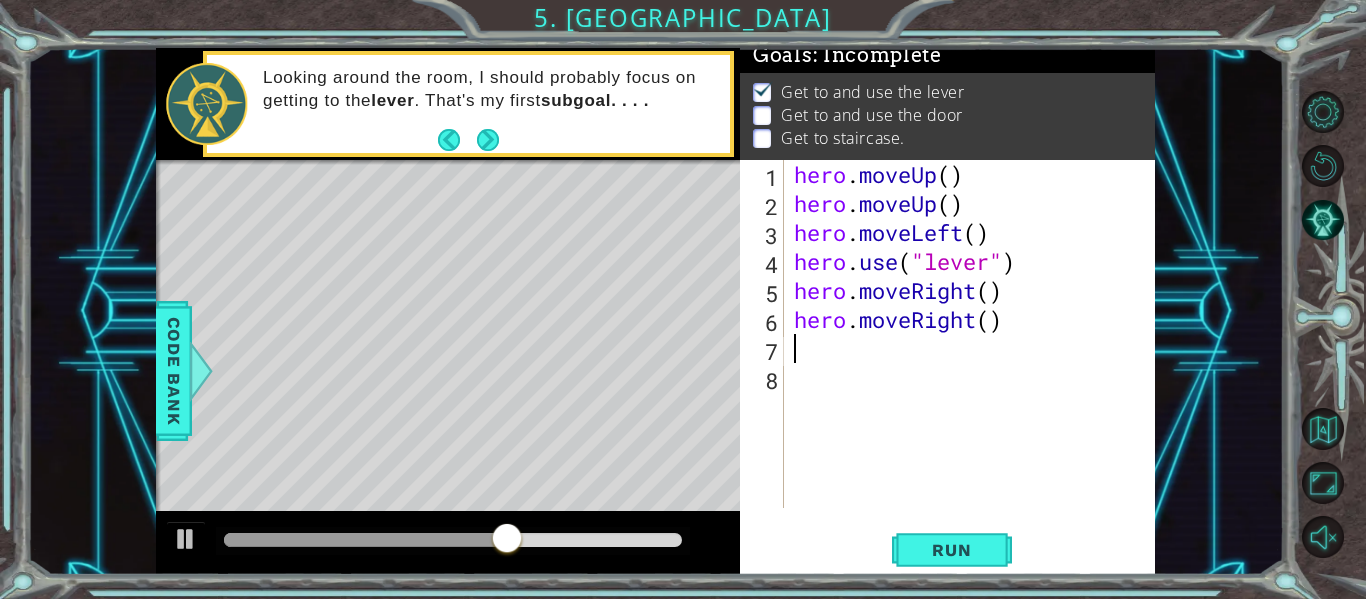 scroll, scrollTop: 0, scrollLeft: 0, axis: both 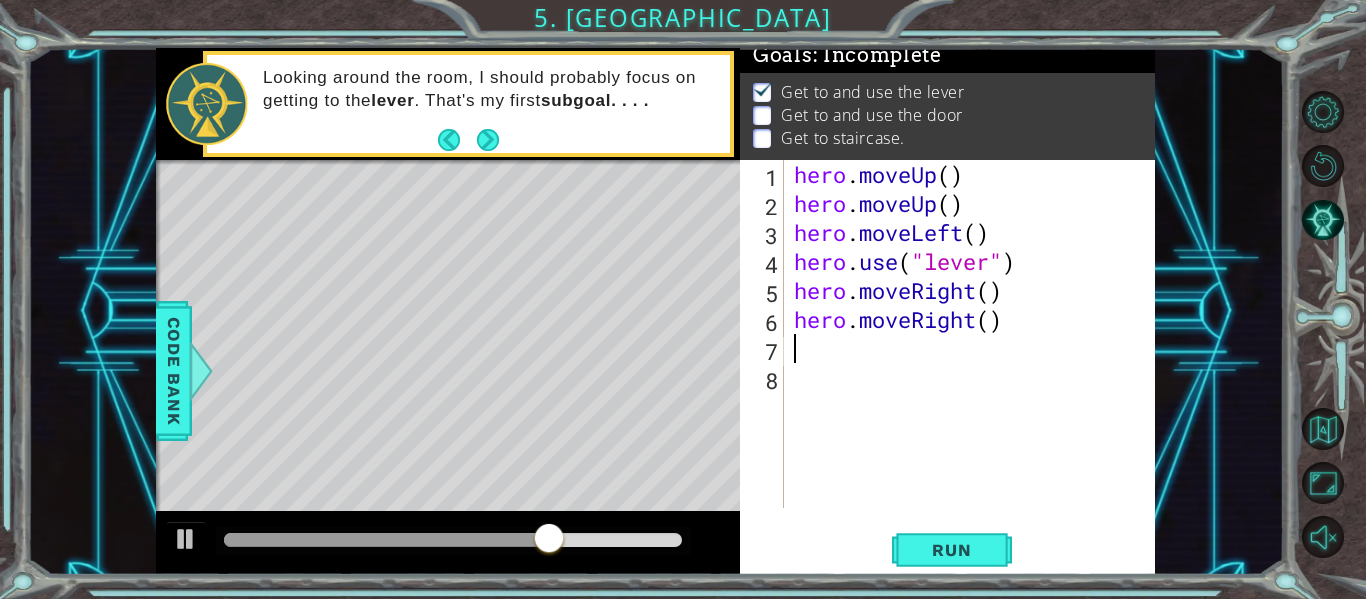 type on "h" 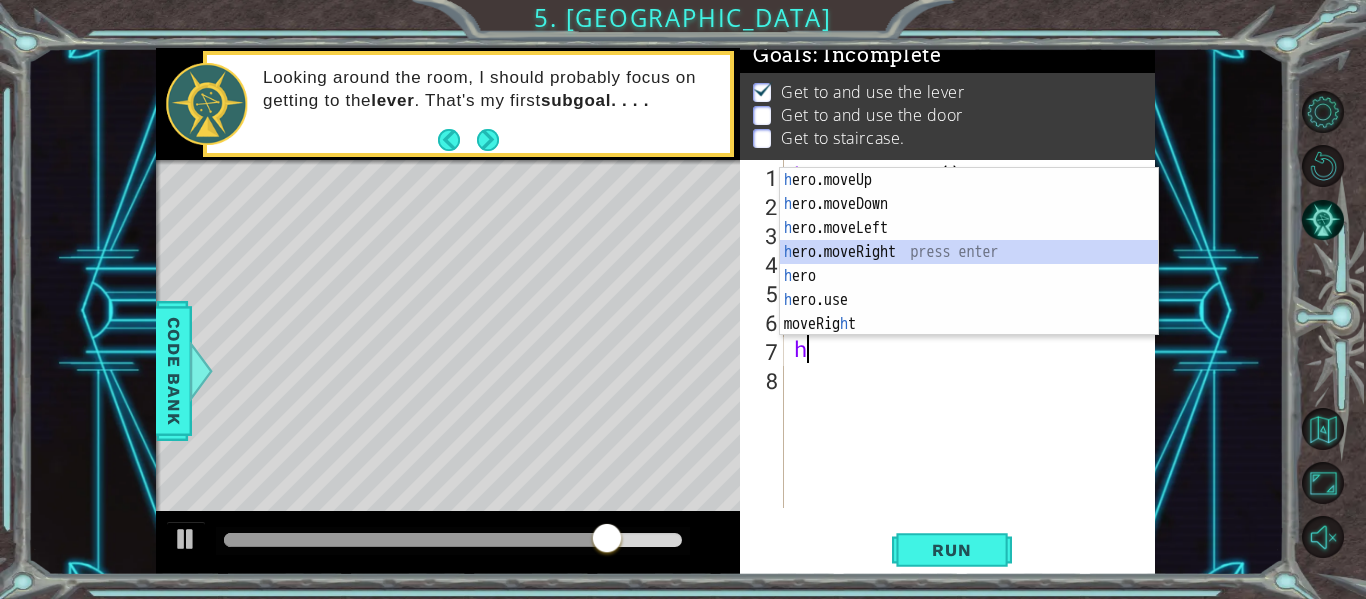 click on "h ero.moveUp press enter h ero.moveDown press enter h ero.moveLeft press enter h ero.moveRight press enter h ero press enter h ero.use press enter moveRig h t press enter" at bounding box center [969, 276] 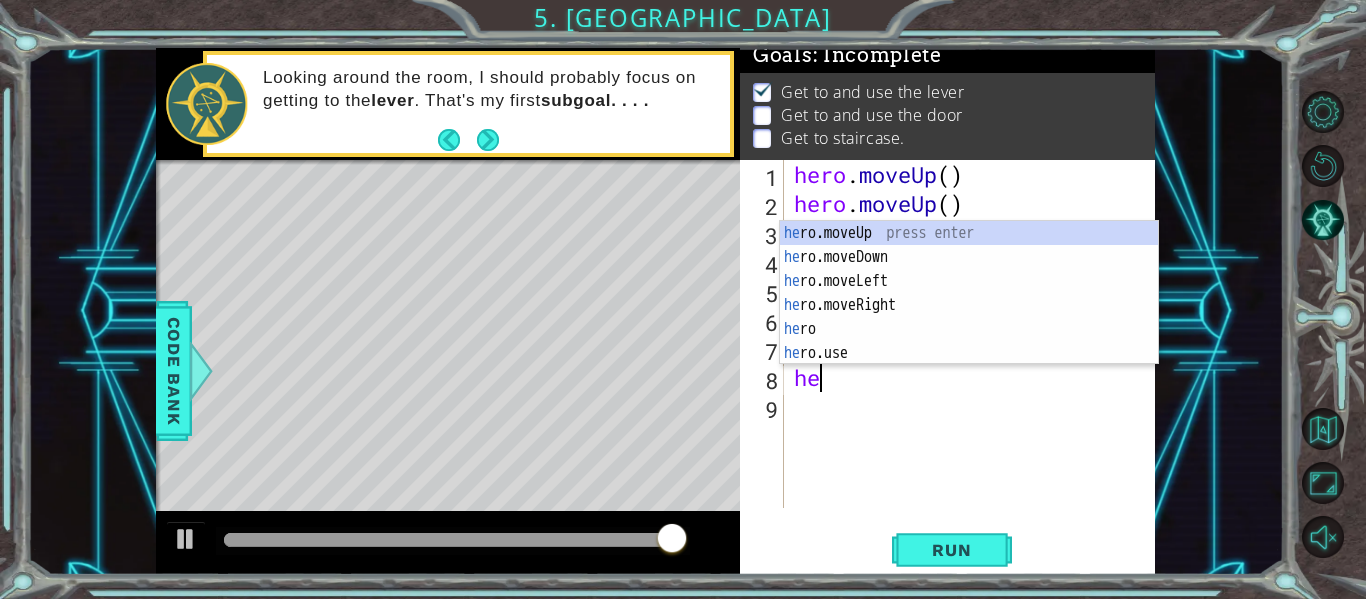 scroll, scrollTop: 0, scrollLeft: 1, axis: horizontal 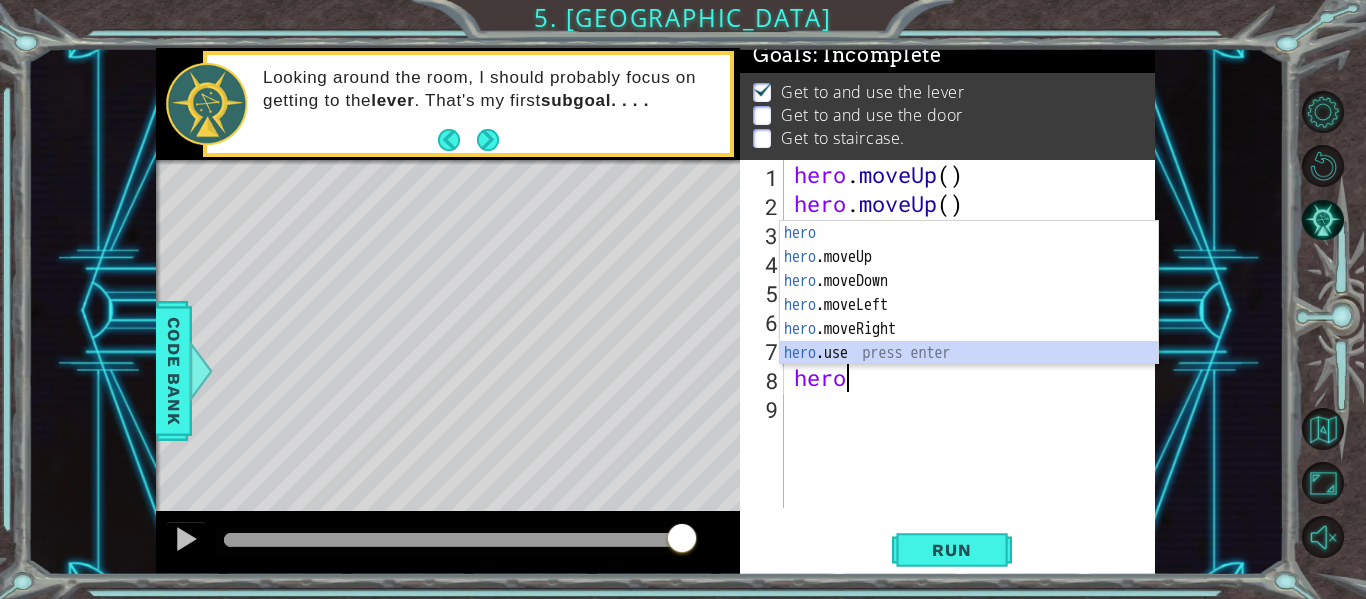 click on "hero press enter hero .moveUp press enter hero .moveDown press enter hero .moveLeft press enter hero .moveRight press enter hero .use press enter" at bounding box center [969, 317] 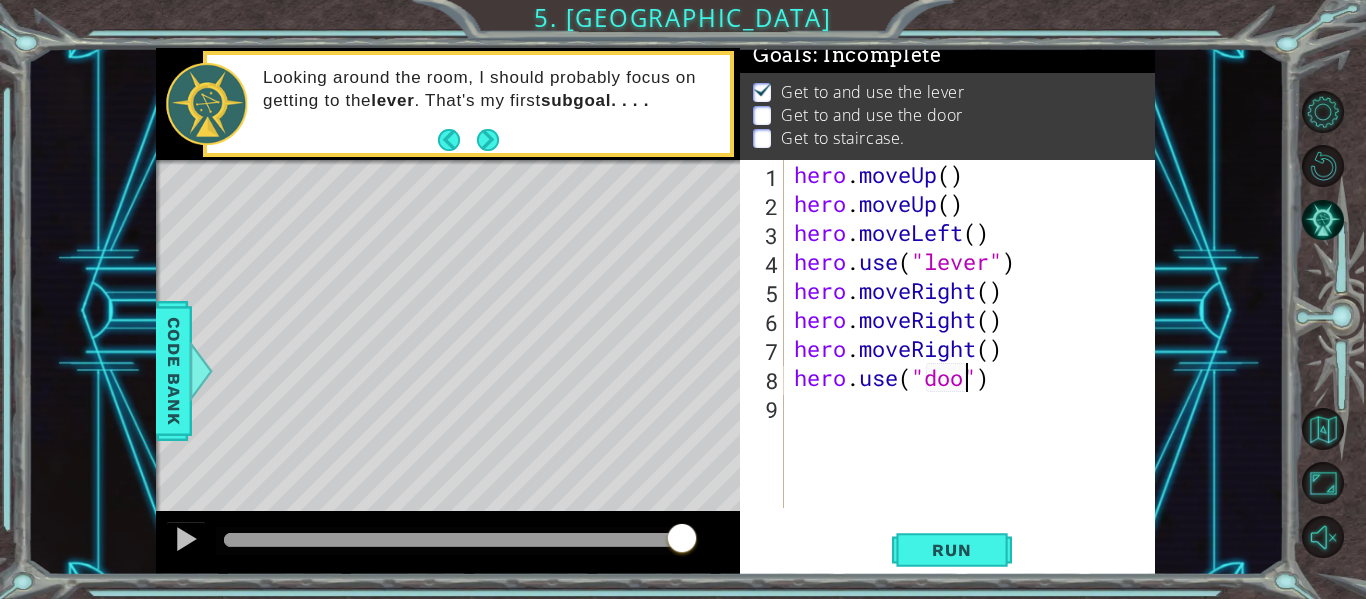 type on "hero.use("door")" 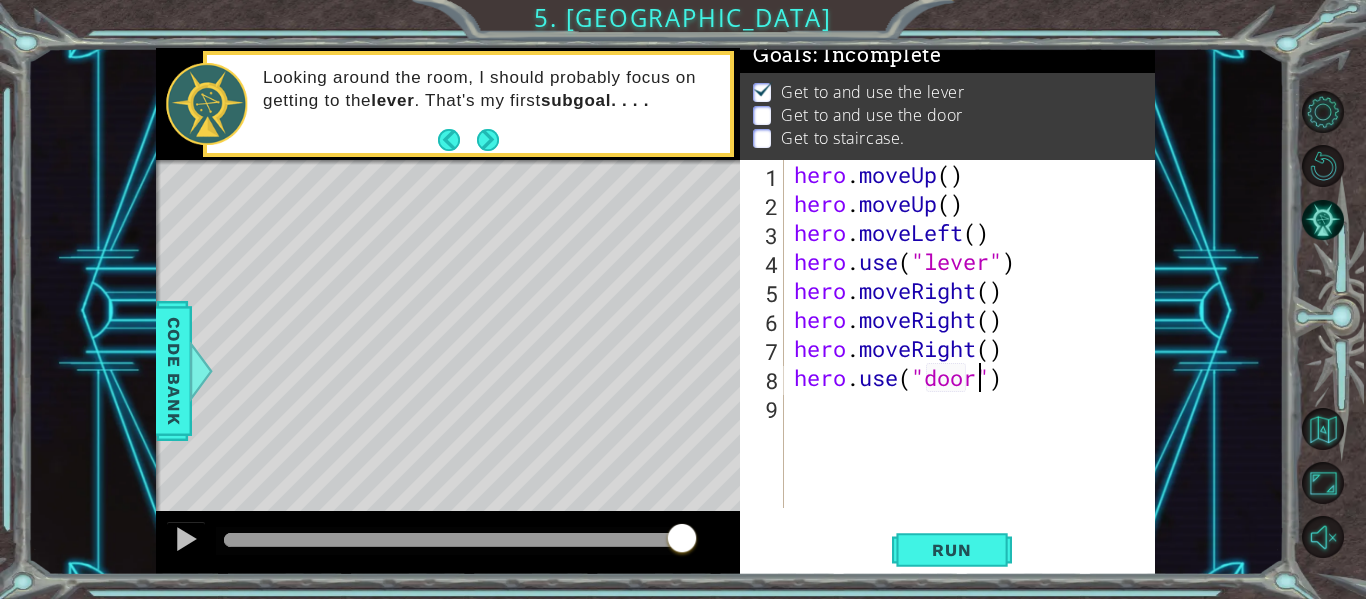 scroll, scrollTop: 0, scrollLeft: 9, axis: horizontal 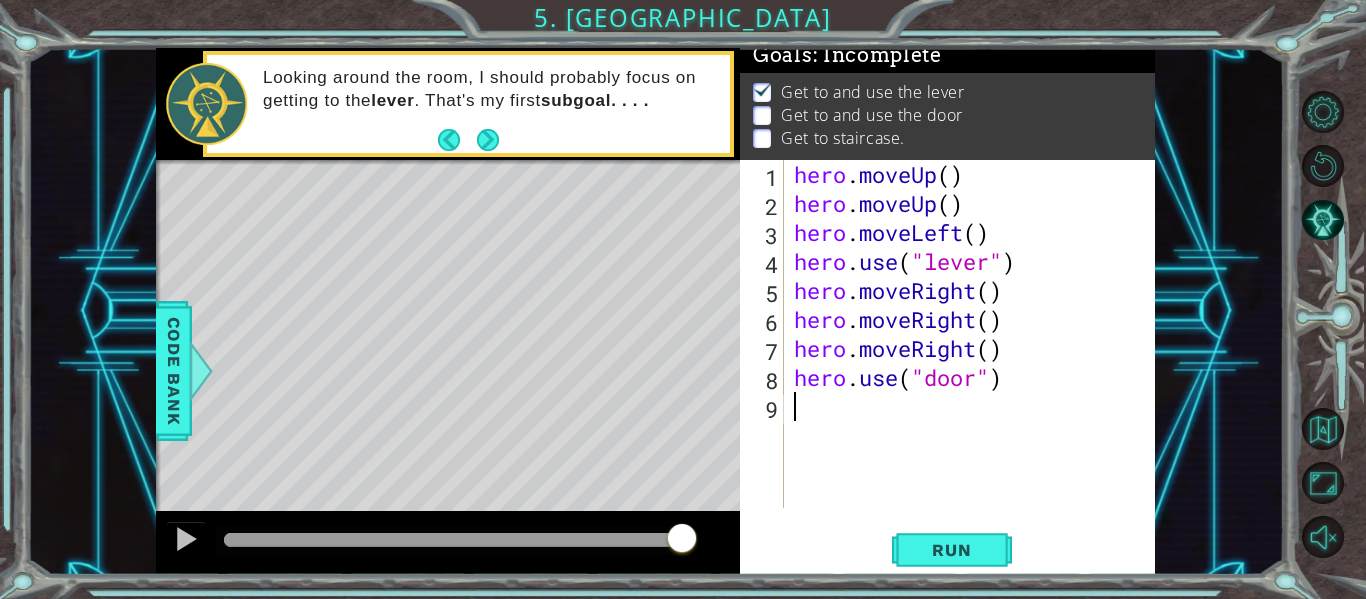 click on "hero . moveUp ( ) hero . moveUp ( ) hero . moveLeft ( ) hero . use ( "lever" ) hero . moveRight ( ) hero . moveRight ( ) hero . moveRight ( ) hero . use ( "door" )" at bounding box center (975, 363) 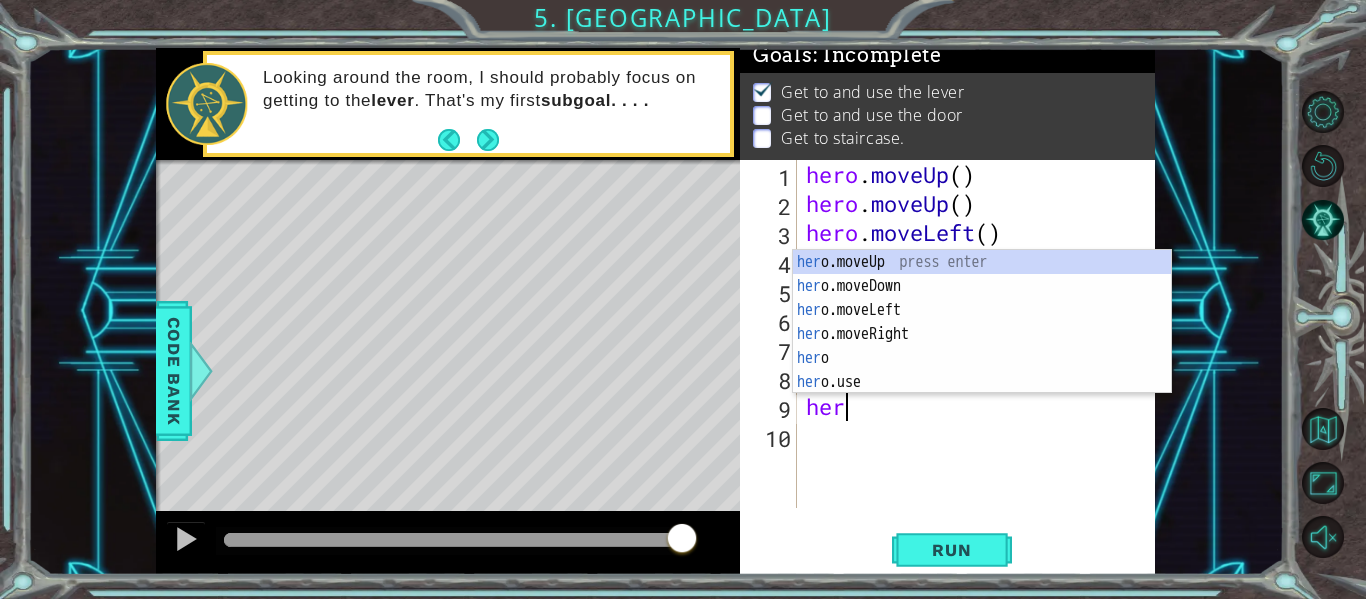 scroll, scrollTop: 0, scrollLeft: 1, axis: horizontal 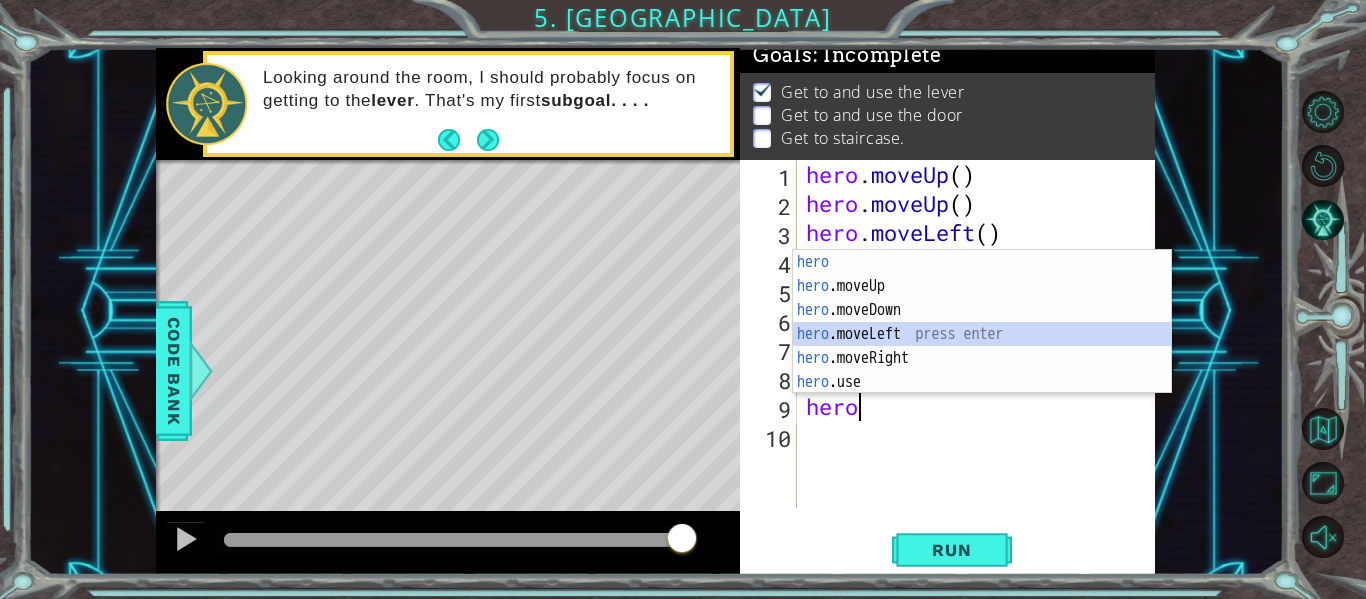 click on "hero press enter hero .moveUp press enter hero .moveDown press enter hero .moveLeft press enter hero .moveRight press enter hero .use press enter" at bounding box center [982, 346] 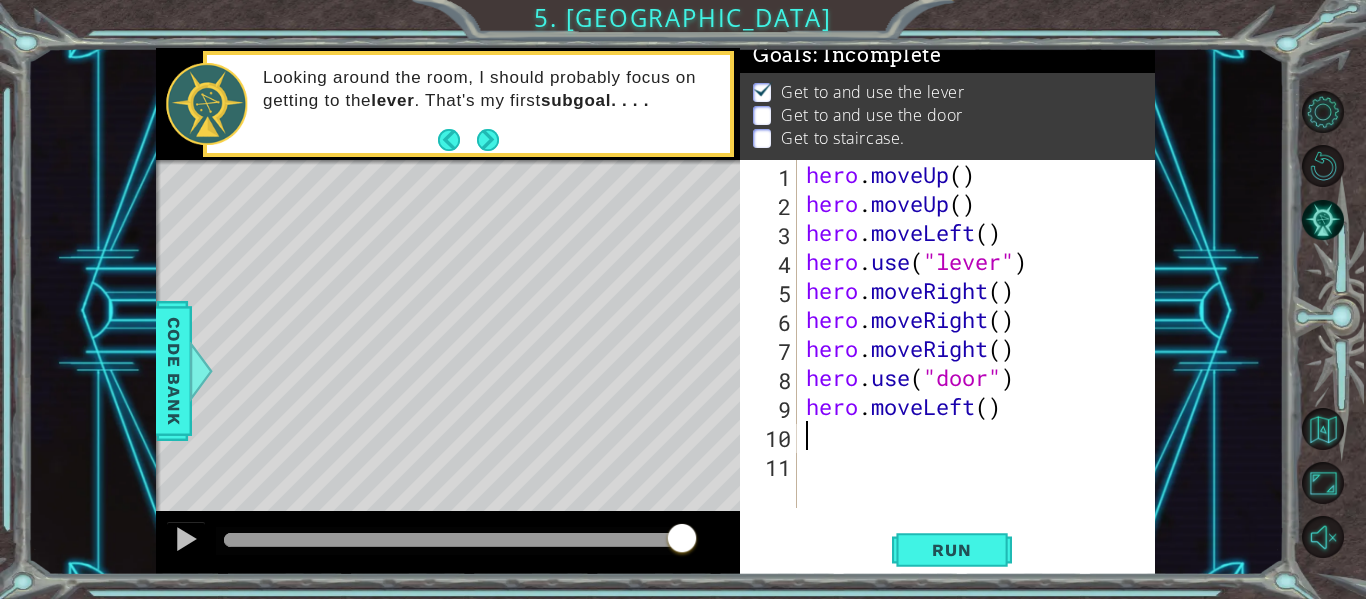 click on "hero . moveUp ( ) hero . moveUp ( ) hero . moveLeft ( ) hero . use ( "lever" ) hero . moveRight ( ) hero . moveRight ( ) hero . moveRight ( ) hero . use ( "door" ) hero . moveLeft ( )" at bounding box center [981, 363] 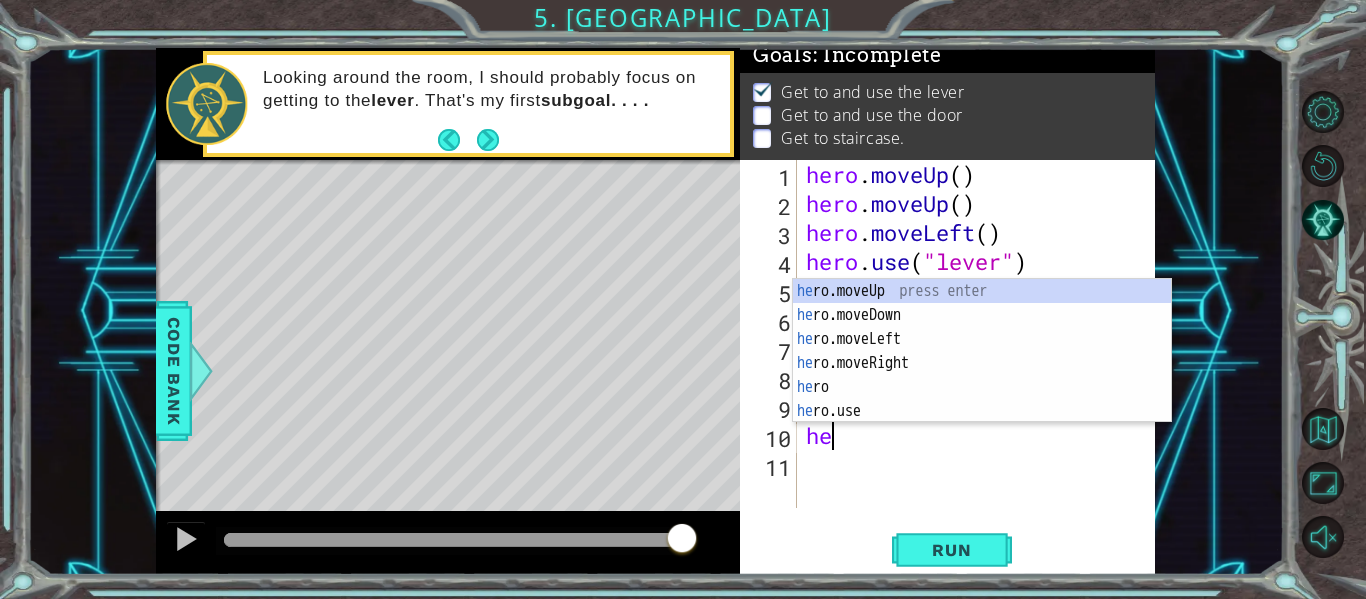 scroll, scrollTop: 0, scrollLeft: 1, axis: horizontal 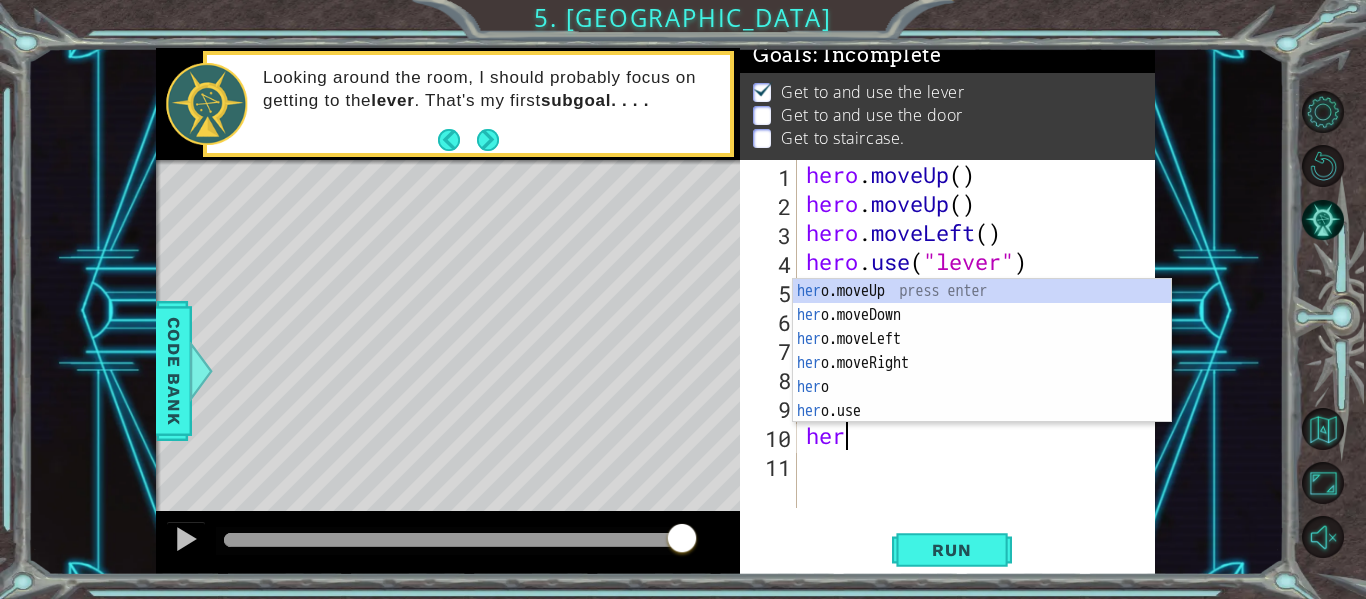 type on "hero" 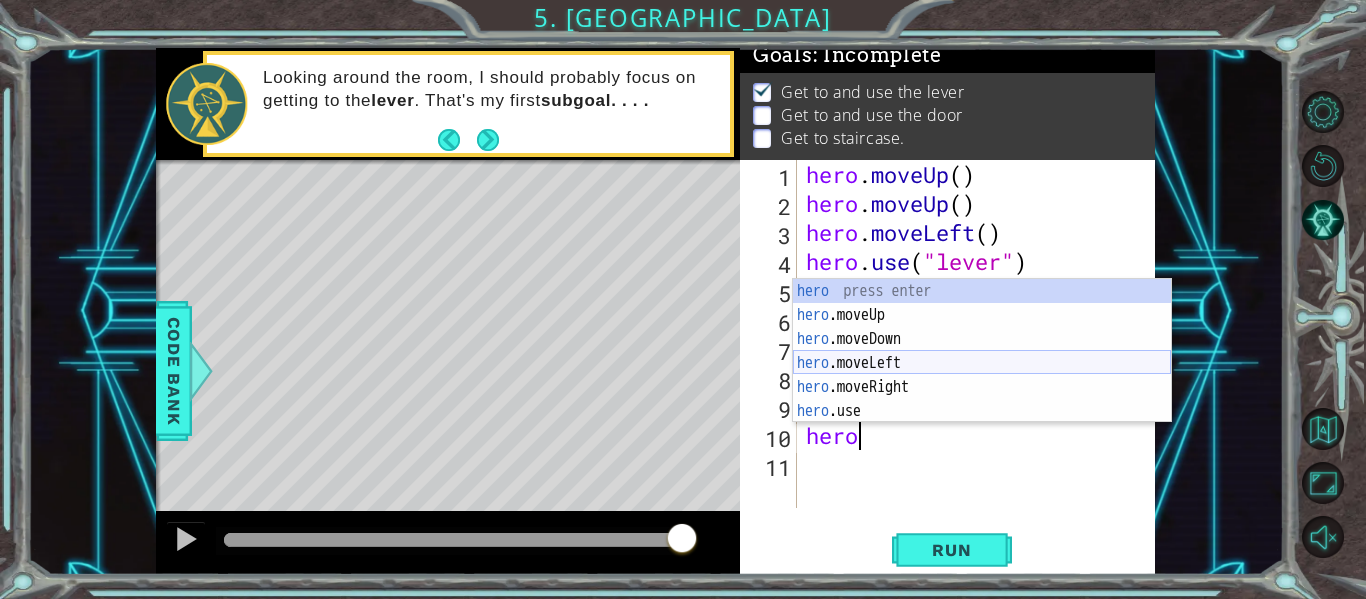 click on "hero press enter hero .moveUp press enter hero .moveDown press enter hero .moveLeft press enter hero .moveRight press enter hero .use press enter" at bounding box center [982, 375] 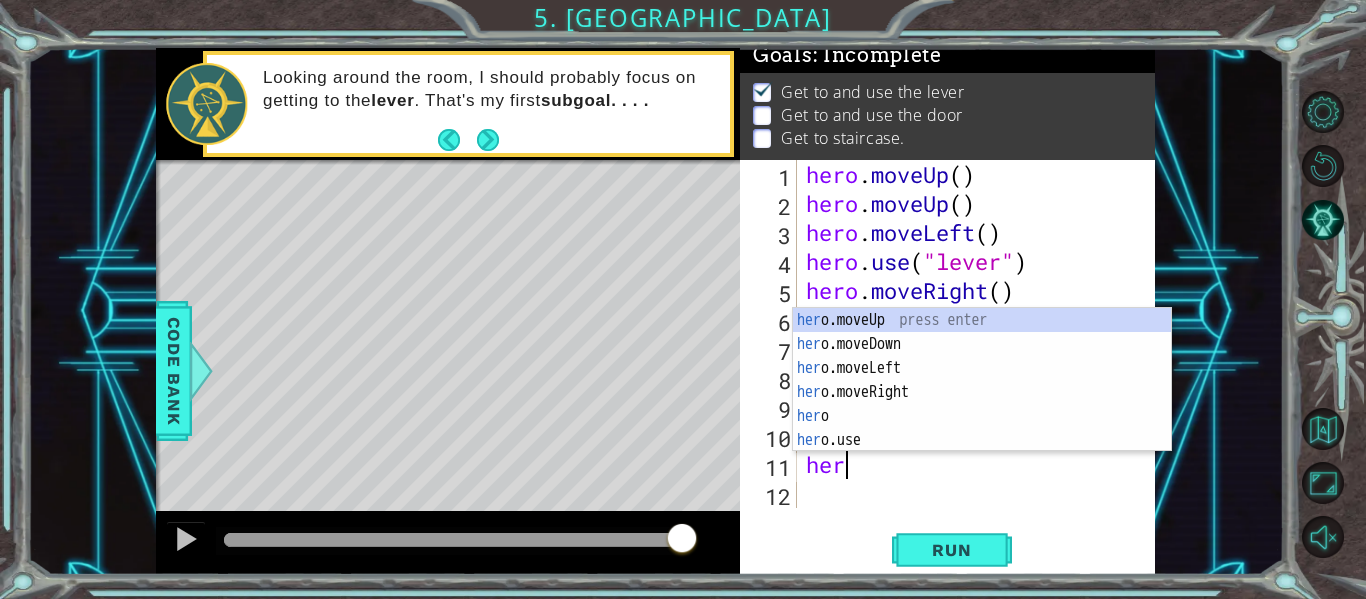 scroll, scrollTop: 0, scrollLeft: 1, axis: horizontal 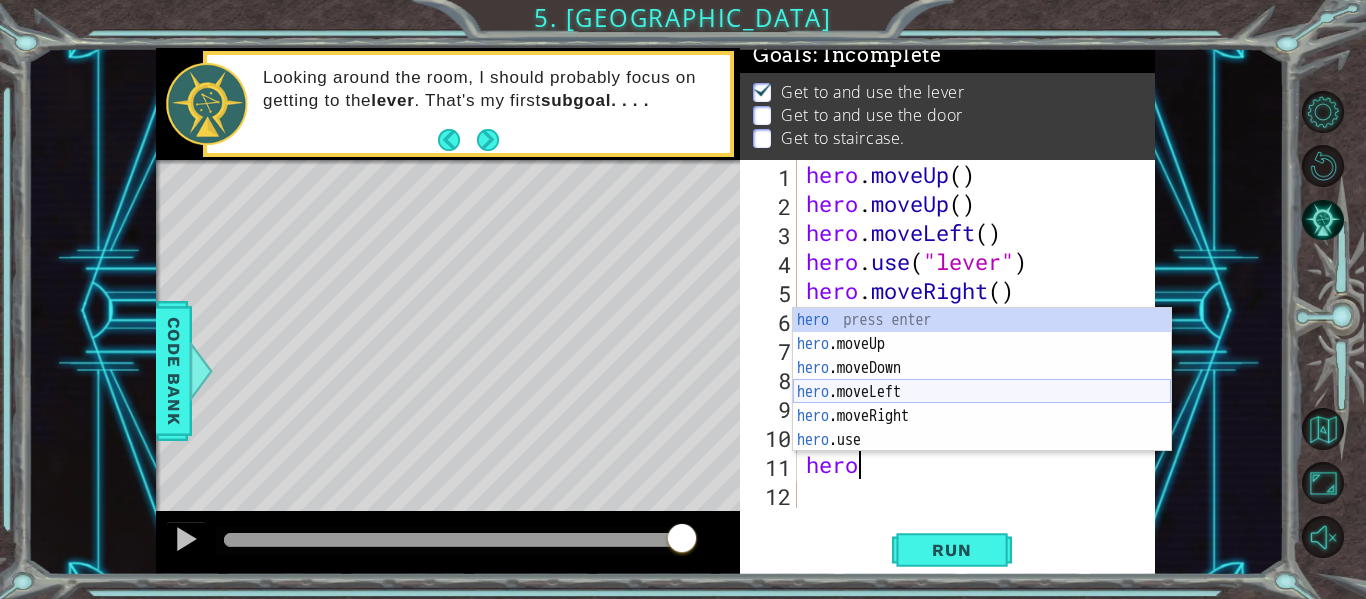 click on "hero press enter hero .moveUp press enter hero .moveDown press enter hero .moveLeft press enter hero .moveRight press enter hero .use press enter" at bounding box center (982, 404) 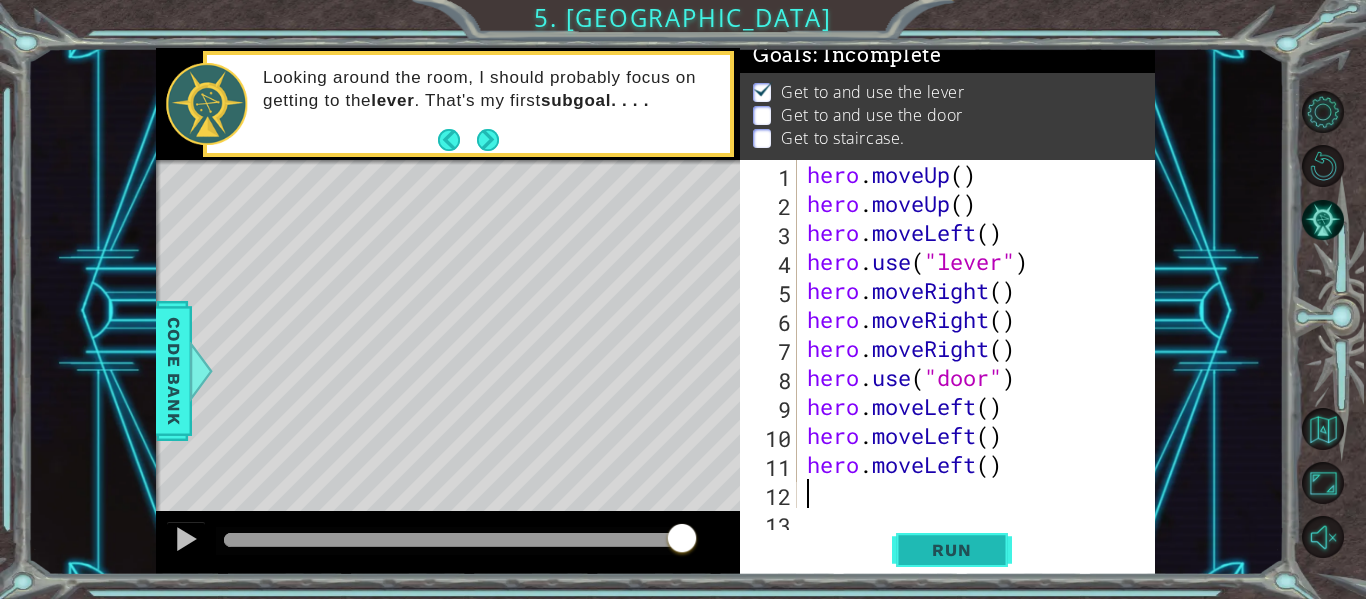 scroll, scrollTop: 0, scrollLeft: 0, axis: both 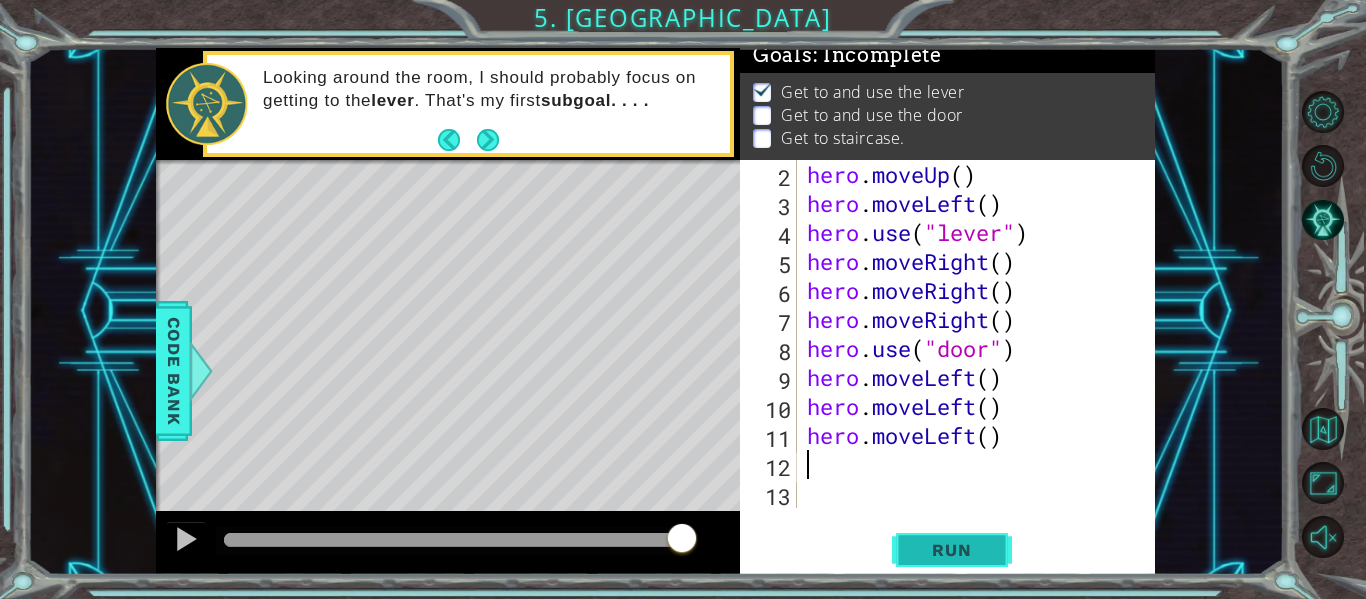 click on "Run" at bounding box center [951, 550] 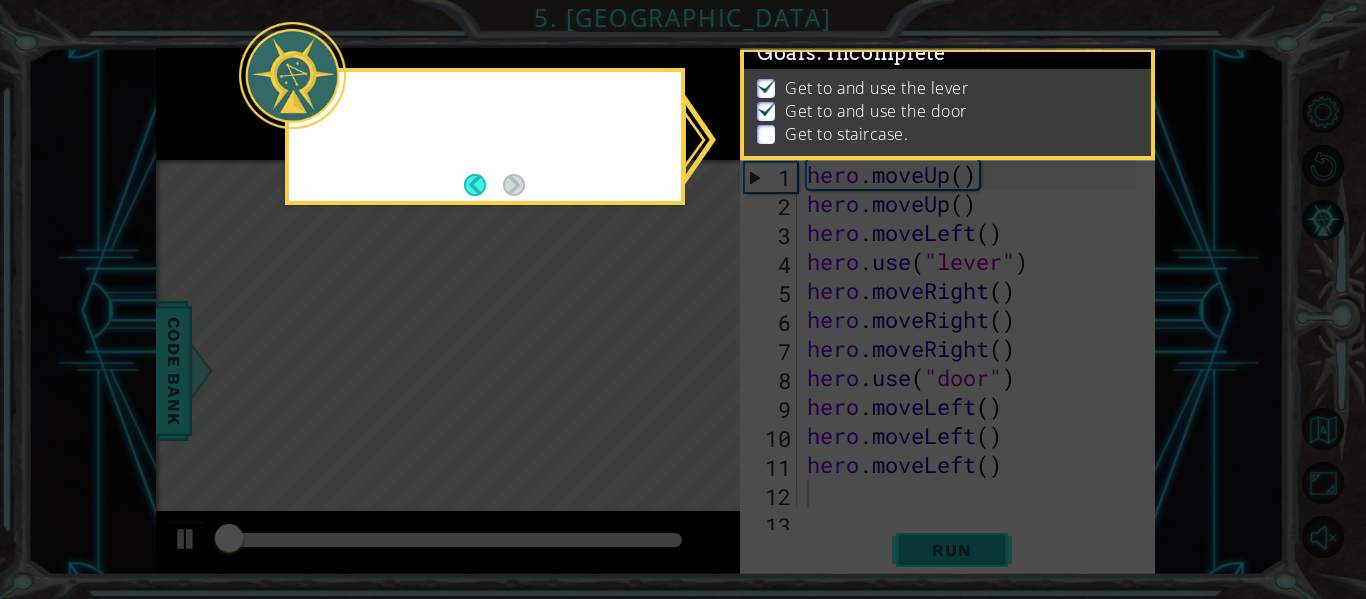 scroll, scrollTop: 17, scrollLeft: 0, axis: vertical 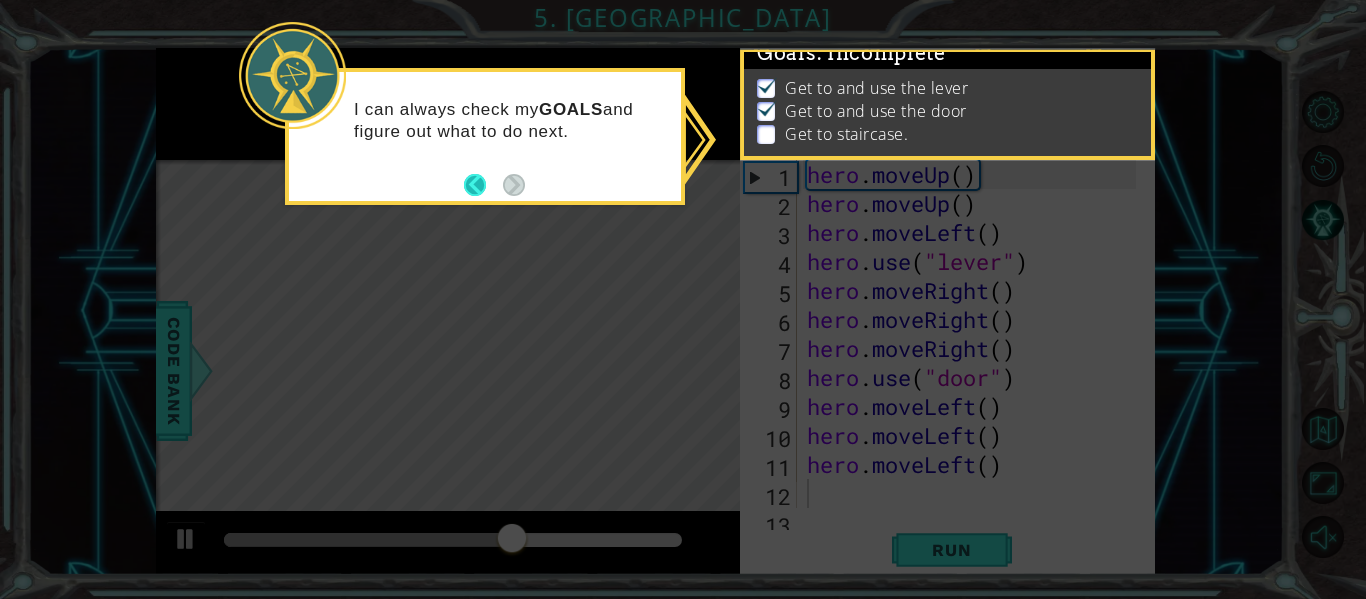 click at bounding box center (483, 185) 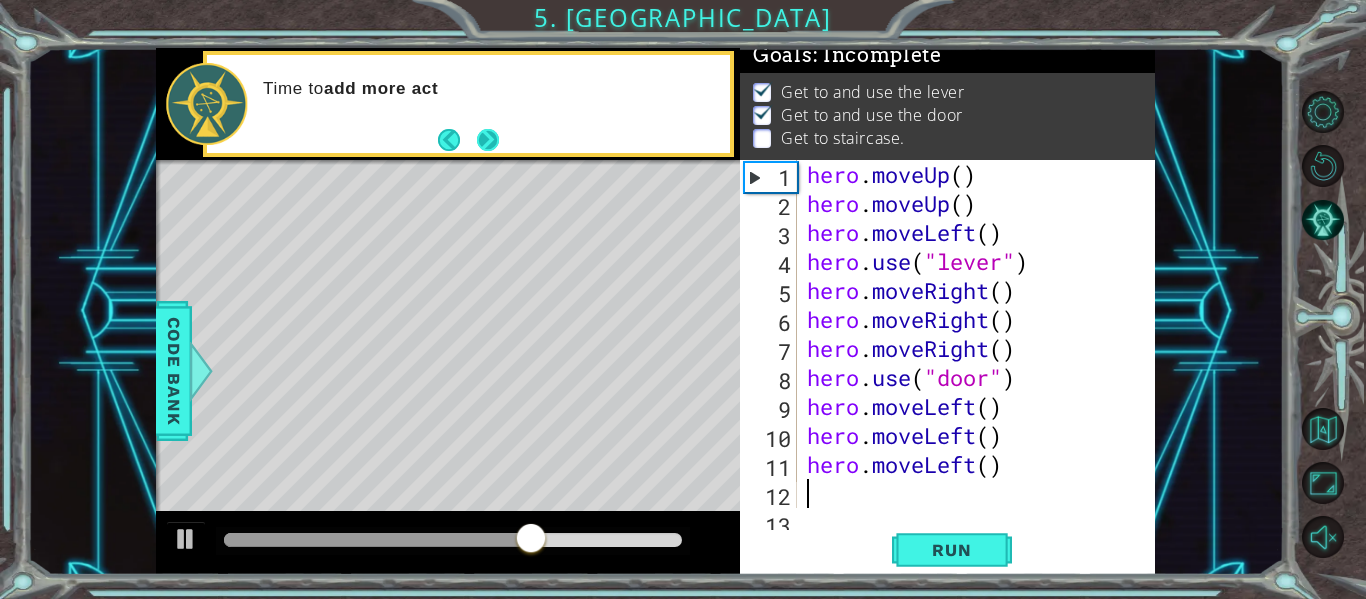 click at bounding box center [488, 139] 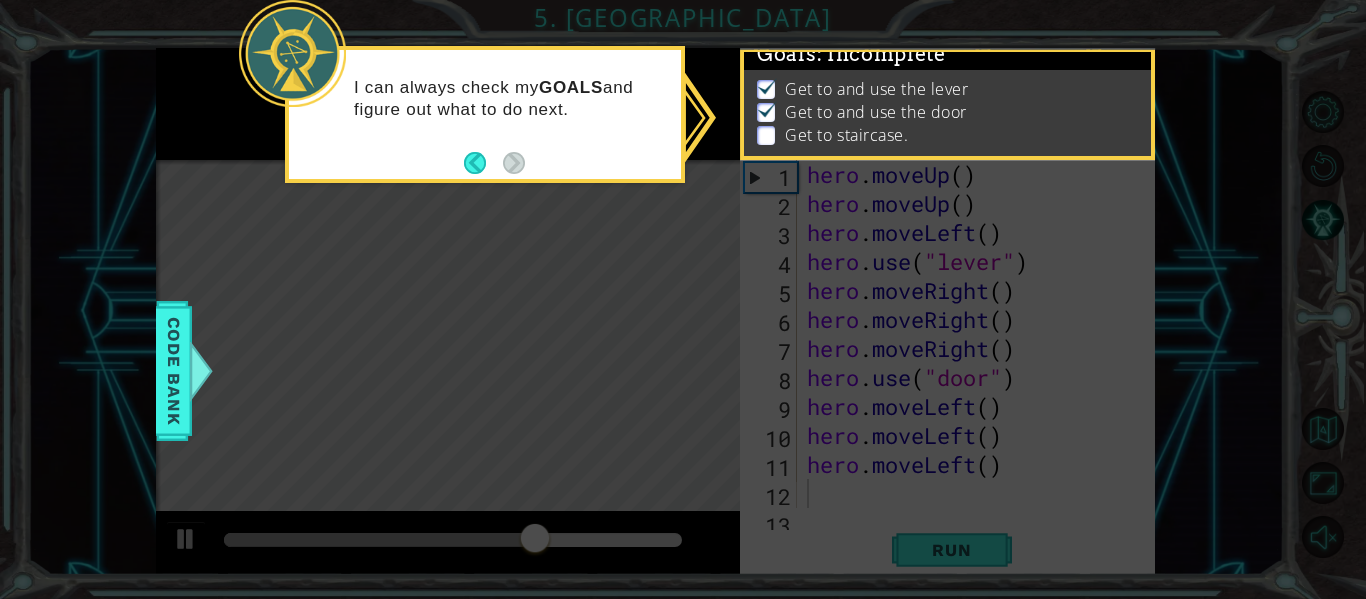 click on "I can always check my  GOALS  and figure out what to do next." at bounding box center [485, 108] 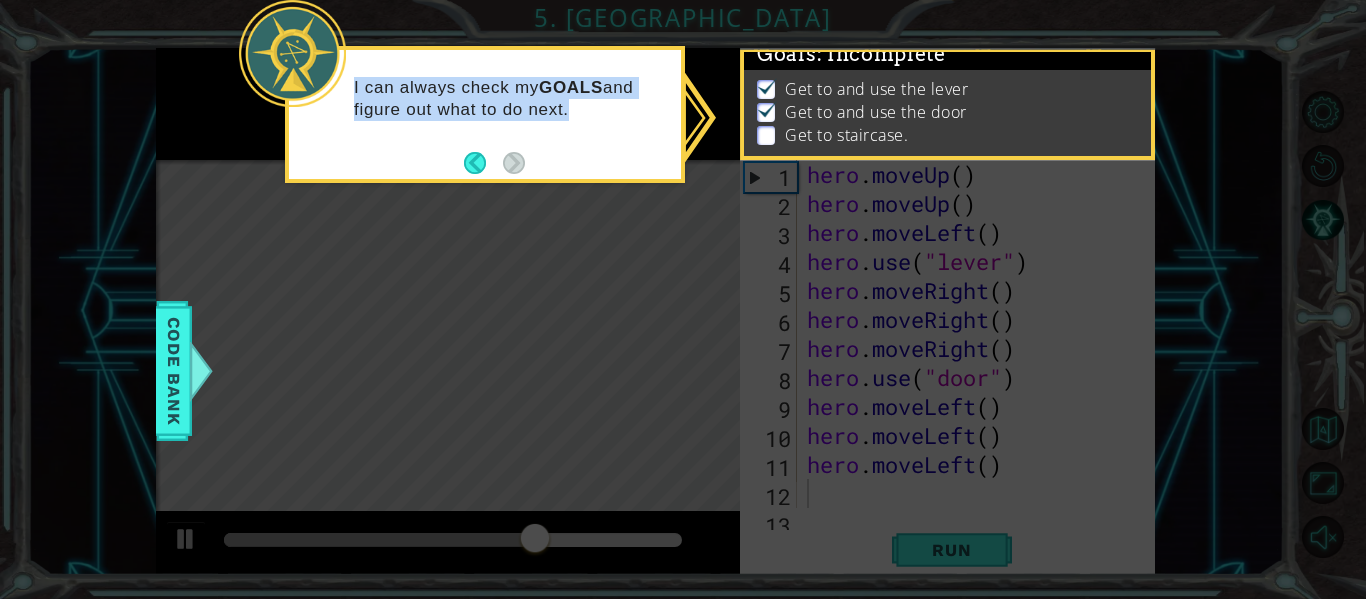 click on "I can always check my  GOALS  and figure out what to do next." at bounding box center [485, 108] 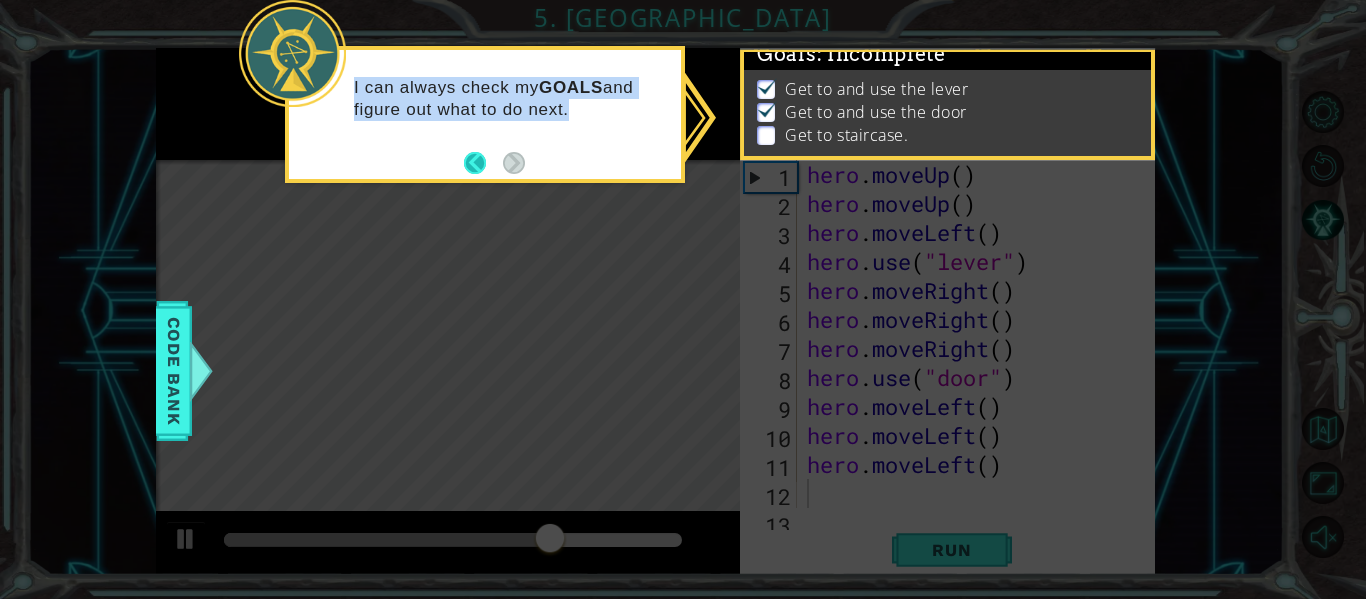 click at bounding box center (483, 163) 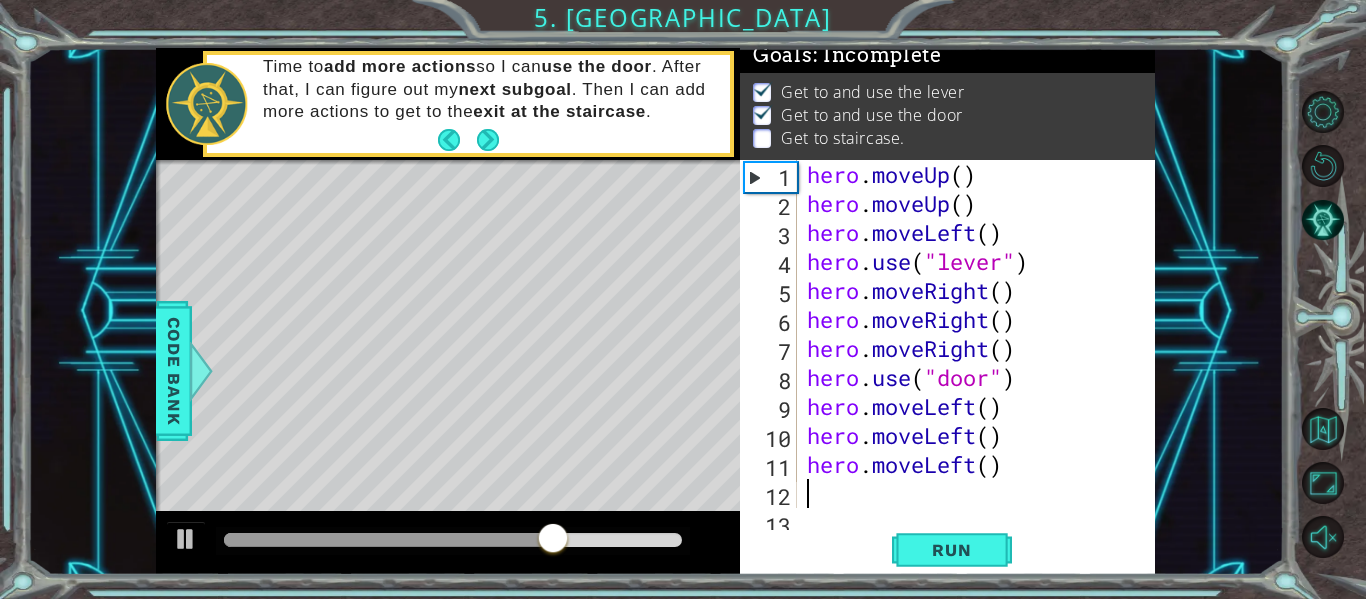 scroll, scrollTop: 10, scrollLeft: 0, axis: vertical 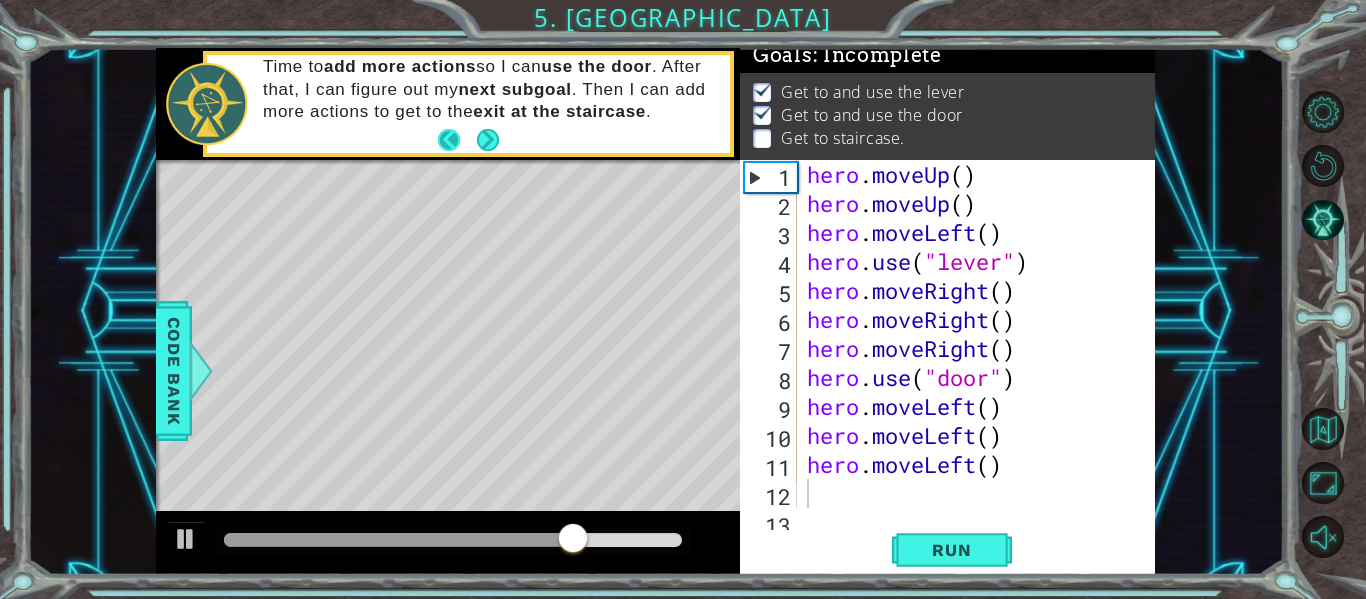 click at bounding box center [457, 140] 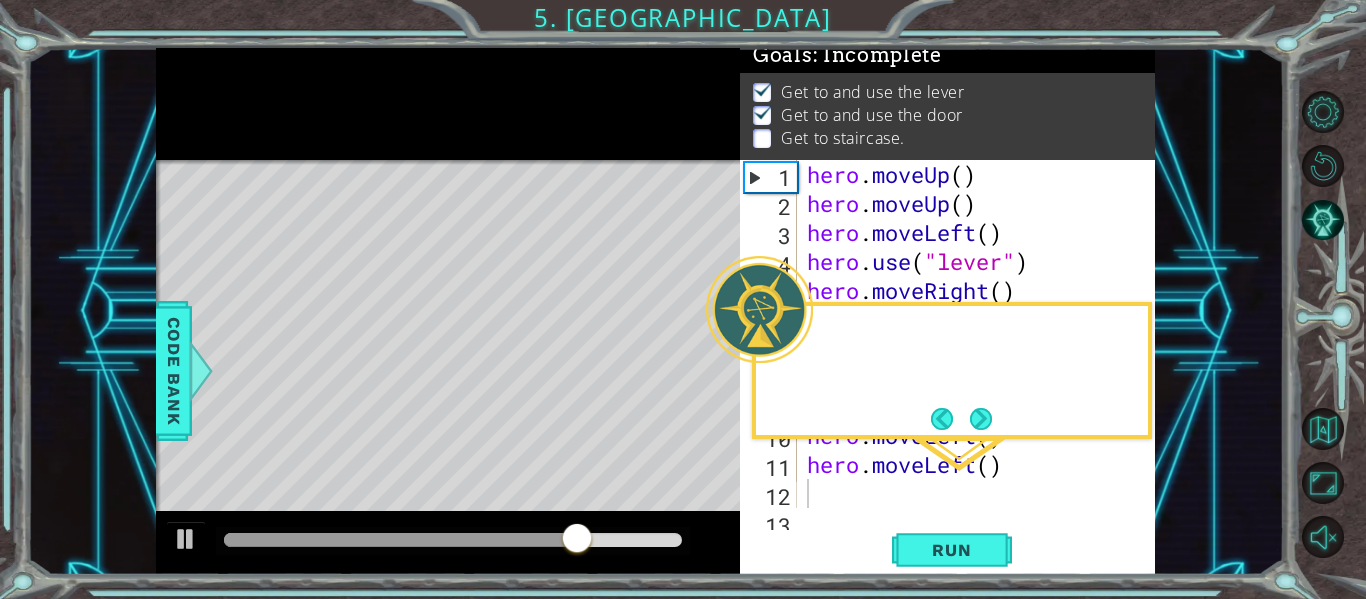 click at bounding box center (448, 104) 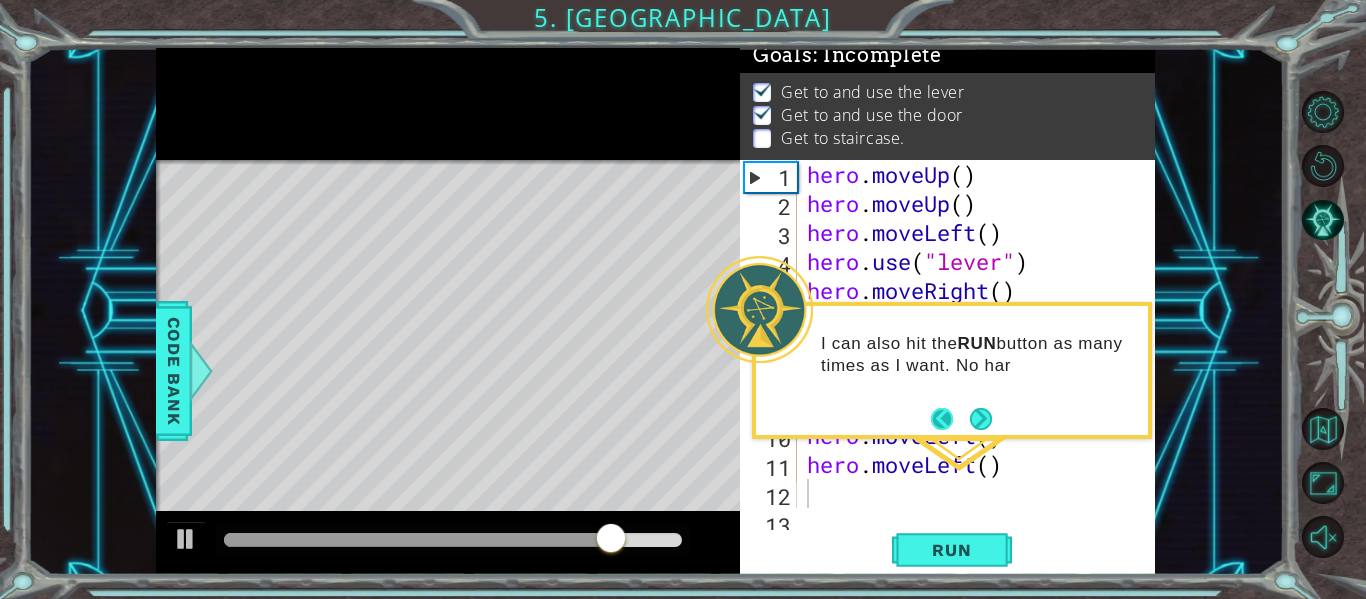 click at bounding box center [950, 419] 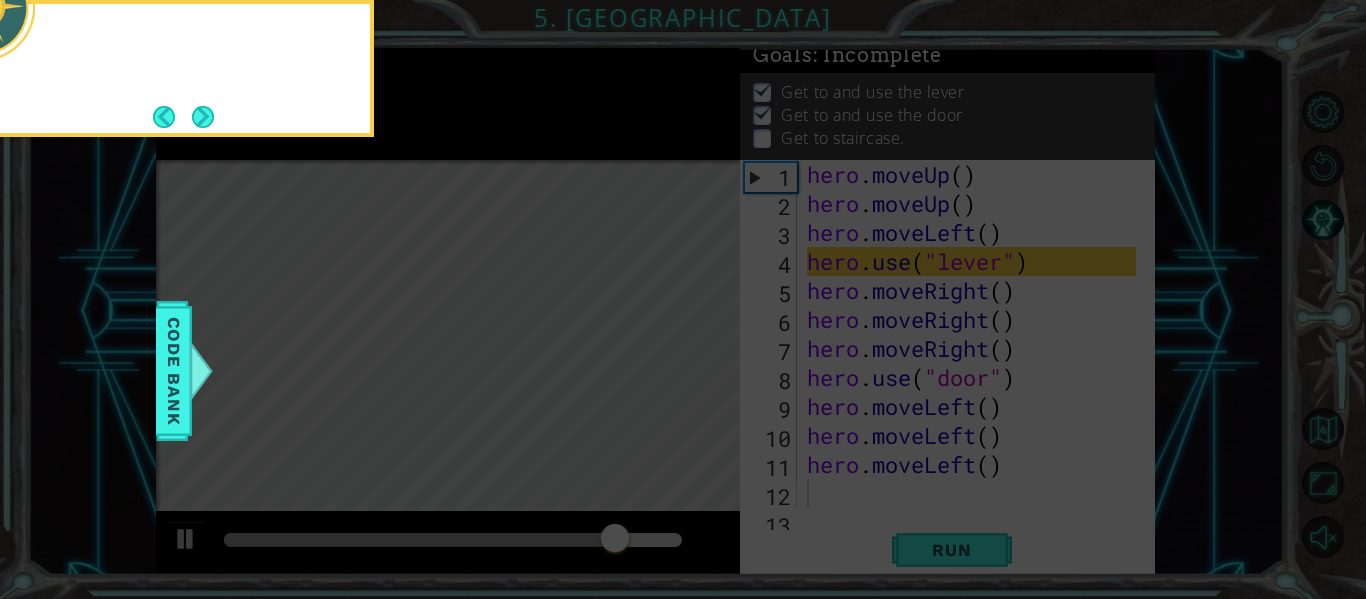 click 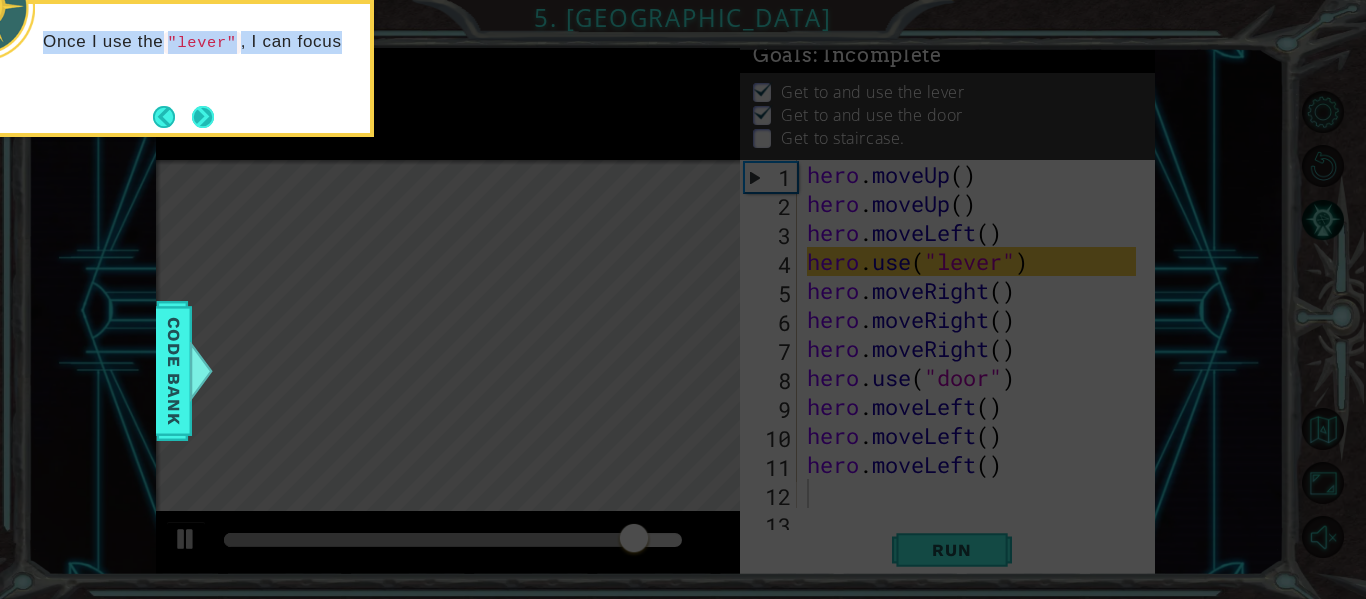 click on "Once I use the  "lever" , I can focus" at bounding box center (174, 48) 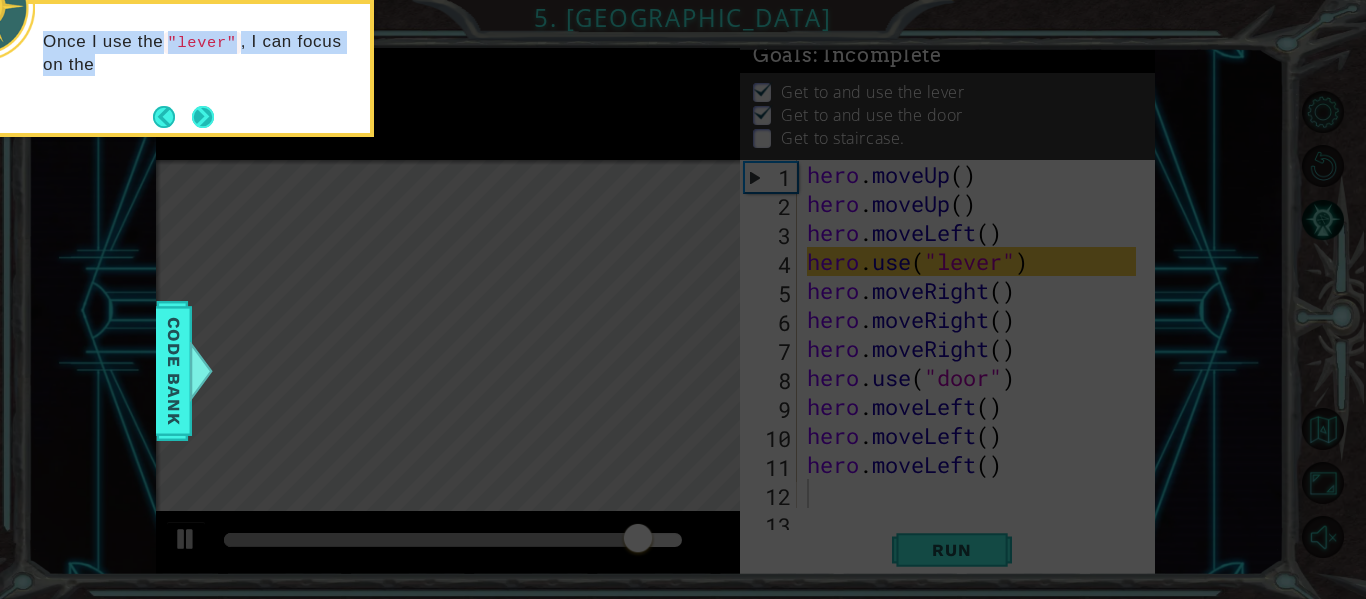 click at bounding box center [203, 117] 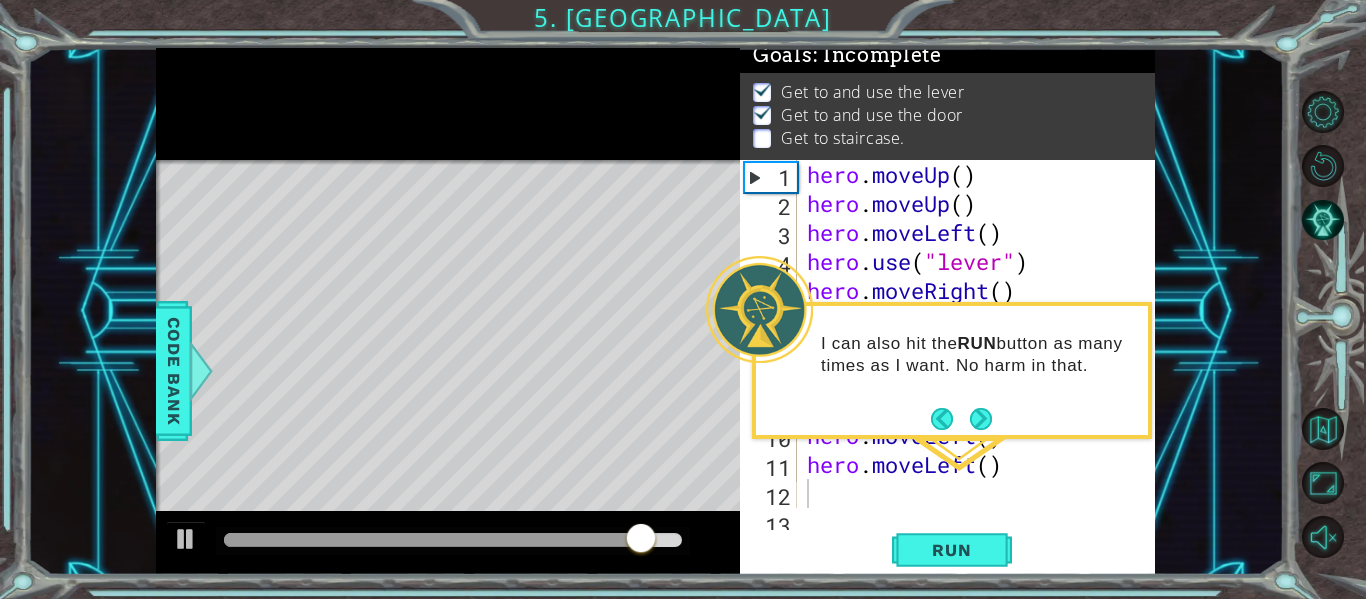 click at bounding box center (448, 104) 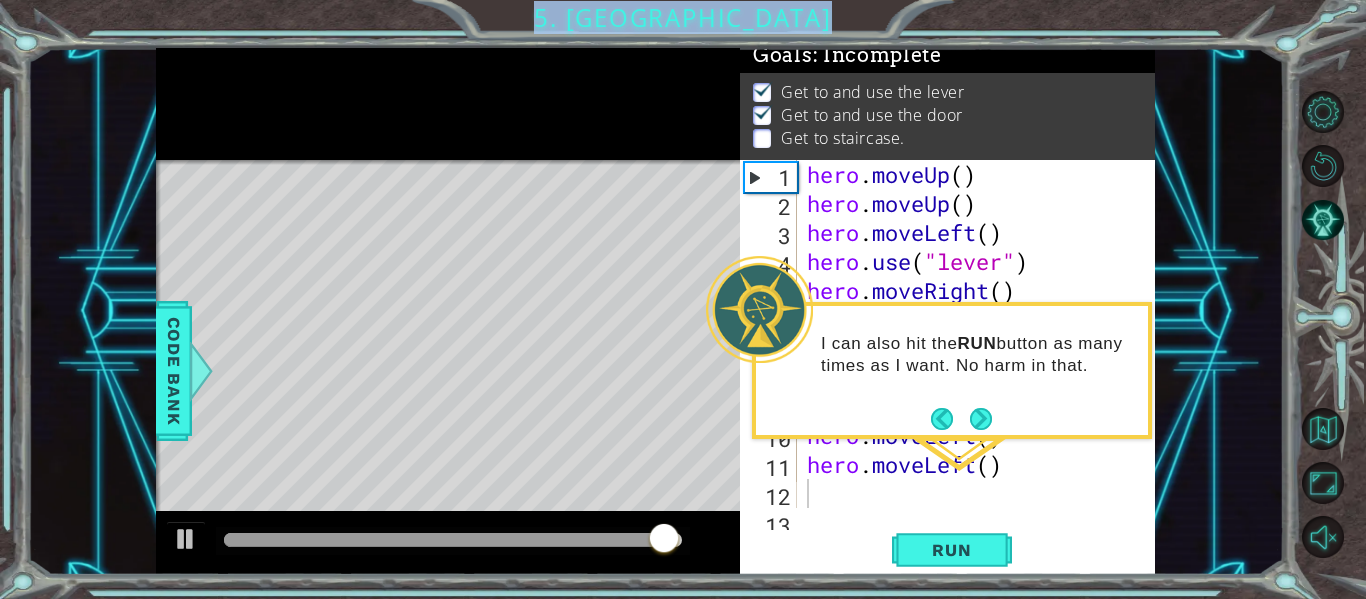 click on "1     הההההההההההההההההההההההההההההההההההההההההההההההההההההההההההההההההההההההההההההההההההההההההההההההההההההההההההההההההההההההההההההההההההההההההההההההההההההההההההההההההההההההההההההההההההההההההההההההההההההההההההההההההההההההההההההההההההההההההההההההההההההההההההההההה XXXXXXXXXXXXXXXXXXXXXXXXXXXXXXXXXXXXXXXXXXXXXXXXXXXXXXXXXXXXXXXXXXXXXXXXXXXXXXXXXXXXXXXXXXXXXXXXXXXXXXXXXXXXXXXXXXXXXXXXXXXXXXXXXXXXXXXXXXXXXXXXXXXXXXXXXXXXXXXXXXXXXXXXXXXXXXXXXXXXXXXXXXXXXXXXXXXXXXXXXXXXXXXXXXXXXXXXXXXXXXXXXXXXXXXXXXXXXXXXXXXXXXXXXXXXXXXX Solution × Goals : Incomplete       Get to and use the lever
Get to and use the door
Get to staircase.
1 2 3 4 5 6 7 8 9 10 11 12 13 hero . moveUp ( ) hero . moveUp ( ) hero . moveLeft ( ) hero . use ( "lever" ) hero . ( ) hero" at bounding box center (683, 299) 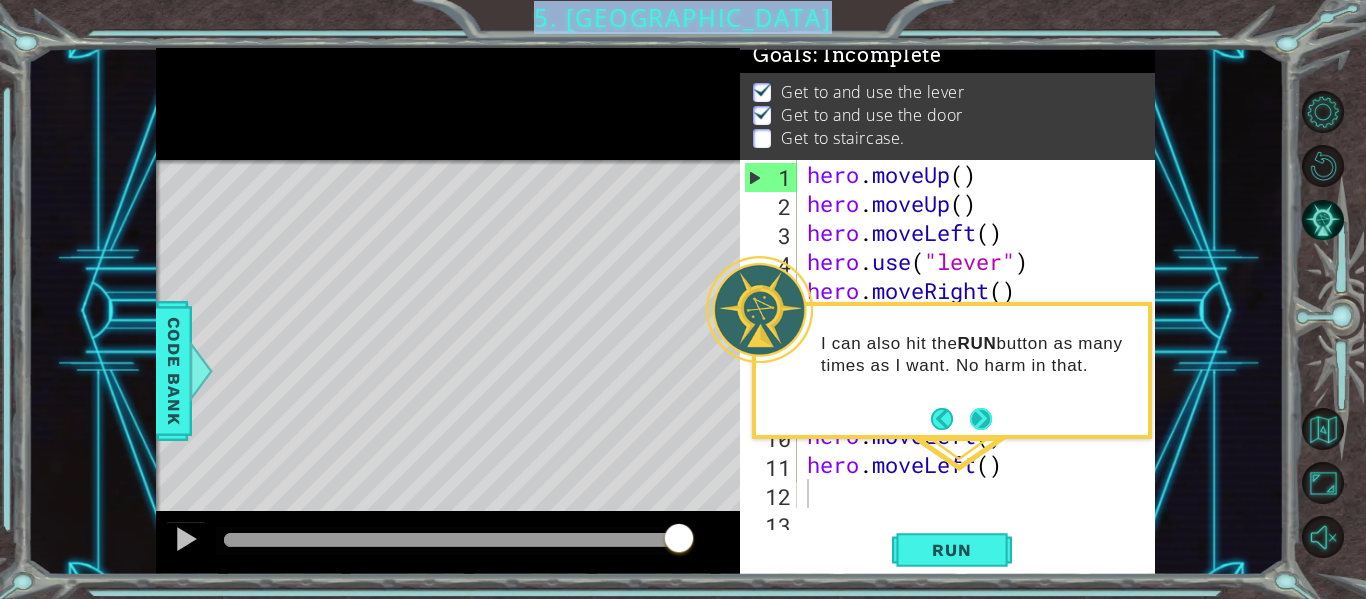 click at bounding box center [981, 419] 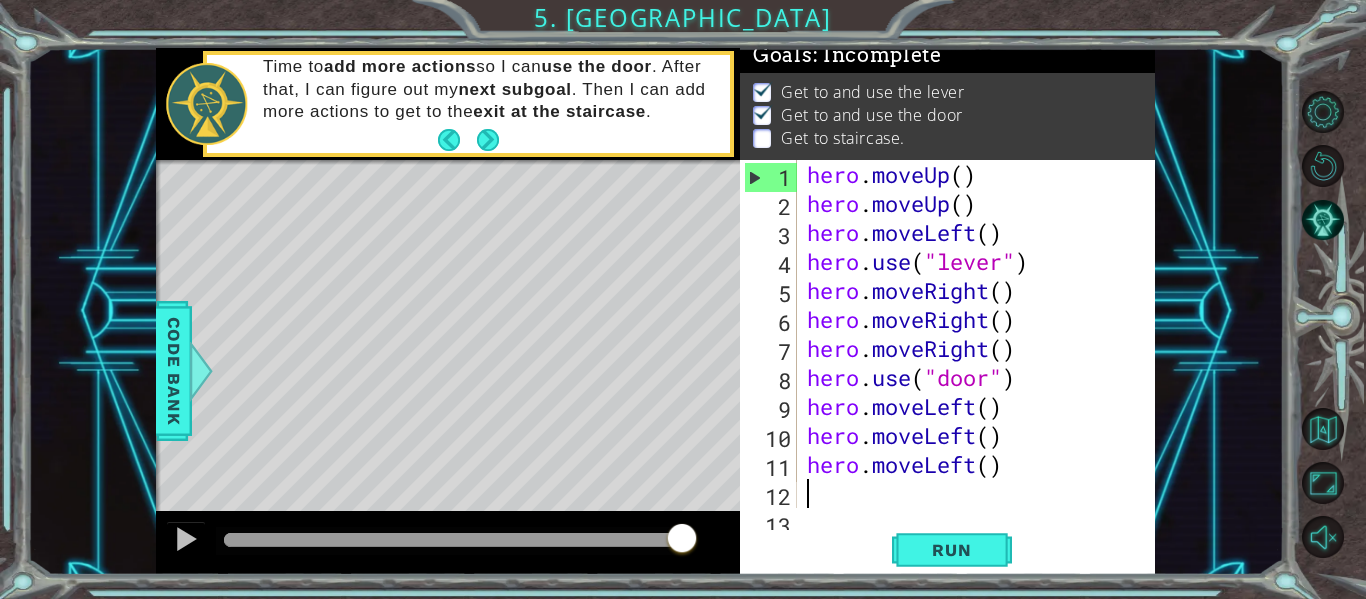 click on "hero . moveUp ( ) hero . moveUp ( ) hero . moveLeft ( ) hero . use ( "lever" ) hero . moveRight ( ) hero . moveRight ( ) hero . moveRight ( ) hero . use ( "door" ) hero . moveLeft ( ) hero . moveLeft ( ) hero . moveLeft ( )" at bounding box center [974, 363] 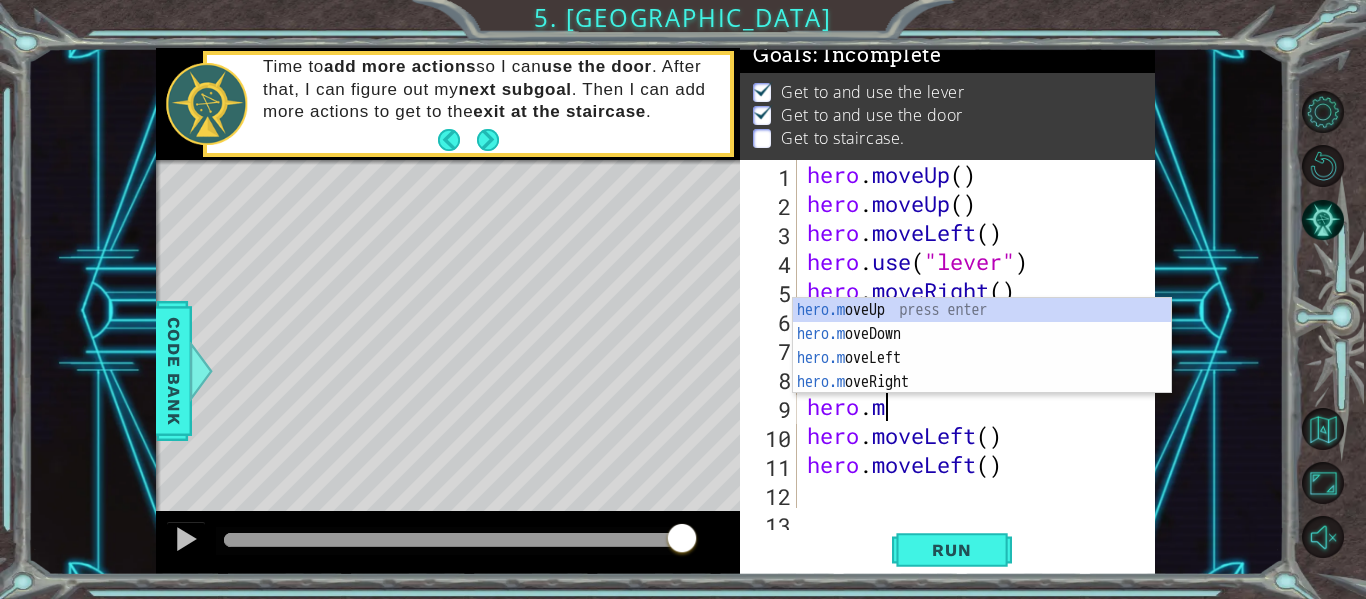 type on "hero" 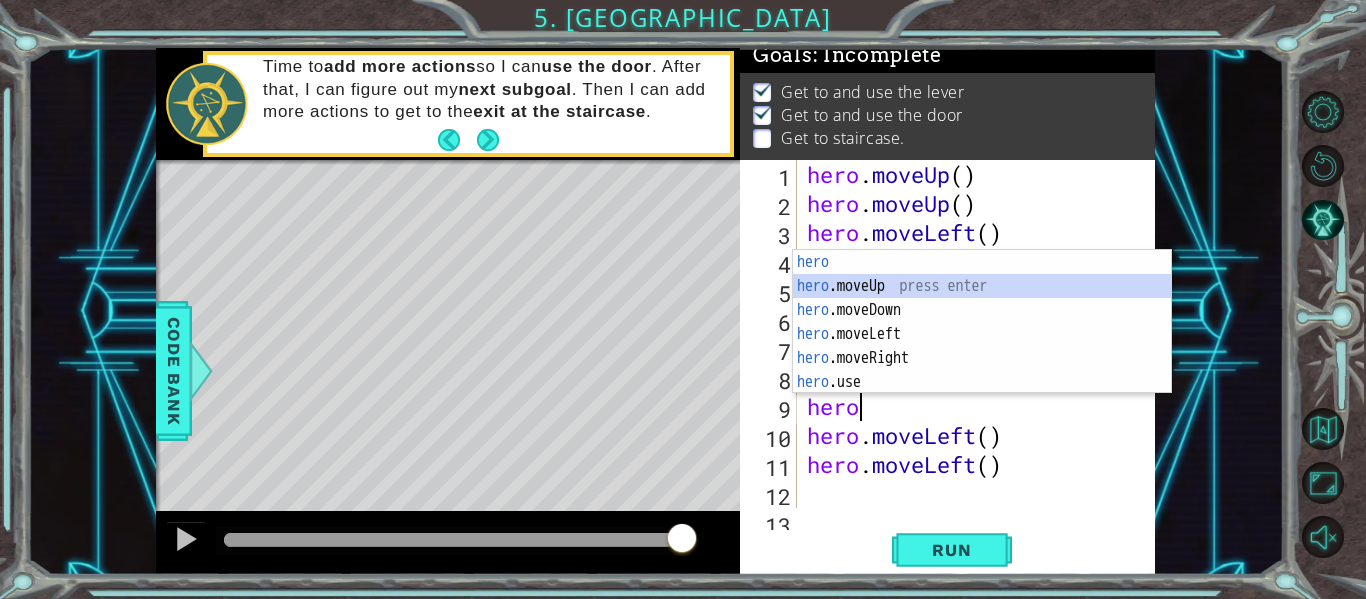 click on "hero press enter hero .moveUp press enter hero .moveDown press enter hero .moveLeft press enter hero .moveRight press enter hero .use press enter" at bounding box center (982, 346) 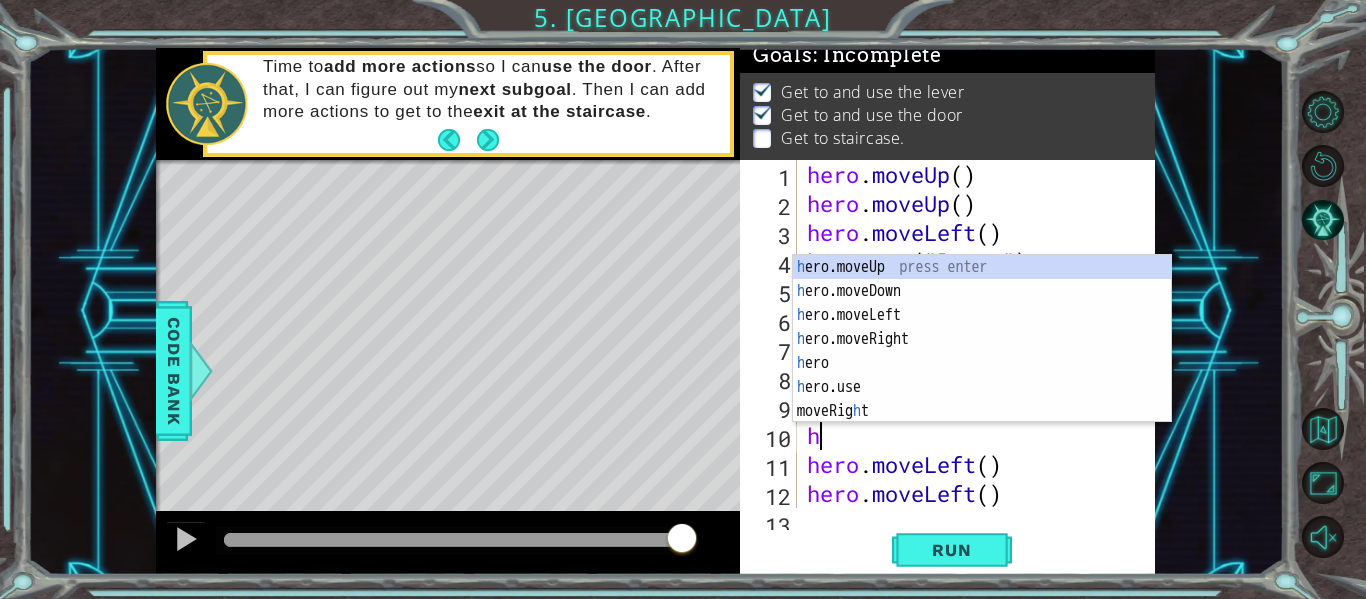 type on "he" 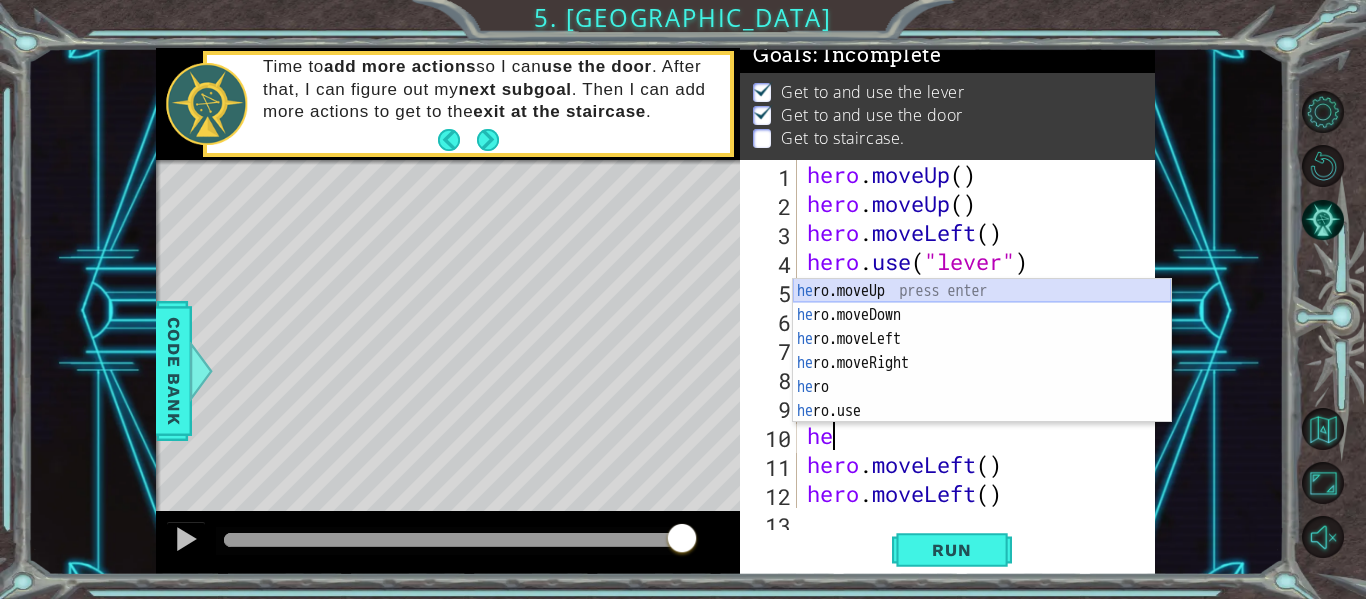 click on "he ro.moveUp press enter he ro.moveDown press enter he ro.moveLeft press enter he ro.moveRight press enter he ro press enter he ro.use press enter" at bounding box center (982, 375) 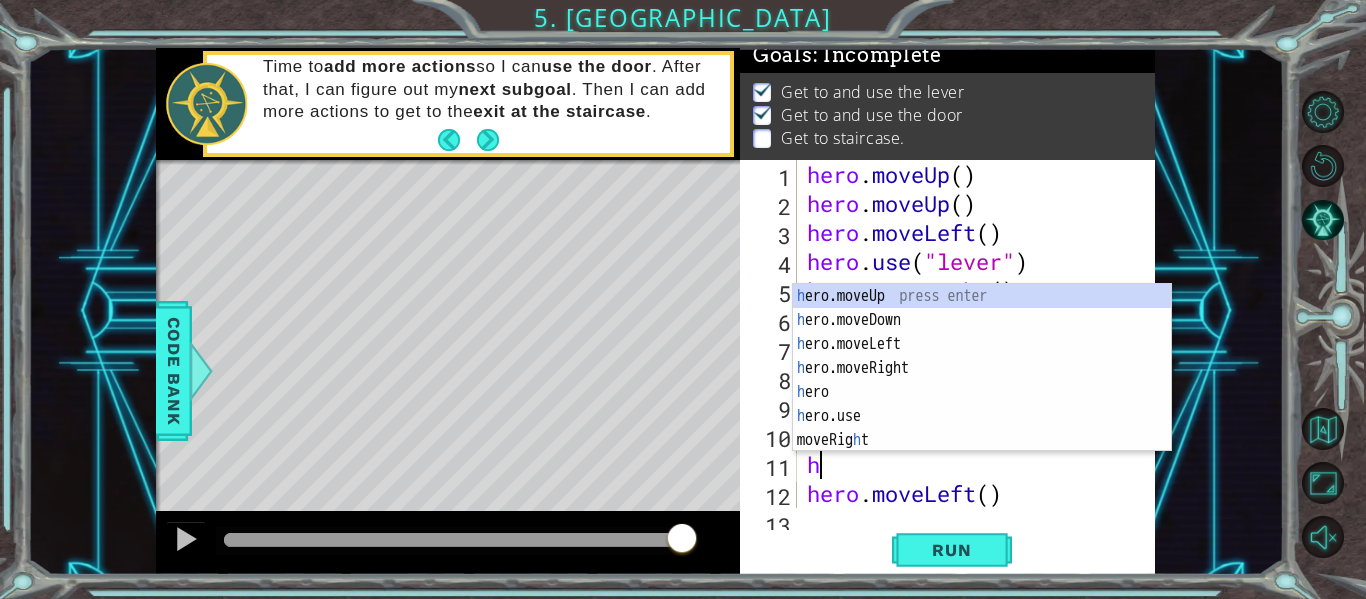 type on "hr" 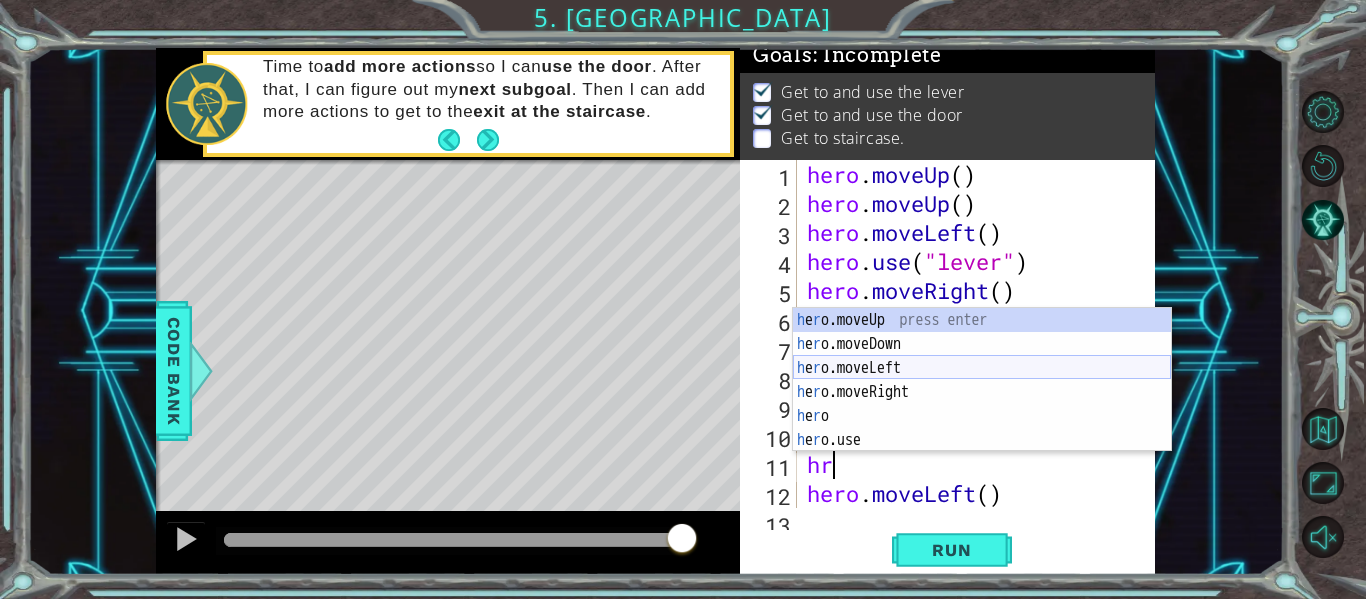 click on "h e r o.moveUp press enter h e r o.moveDown press enter h e r o.moveLeft press enter h e r o.moveRight press enter h e r o press enter h e r o.use press enter" at bounding box center [982, 404] 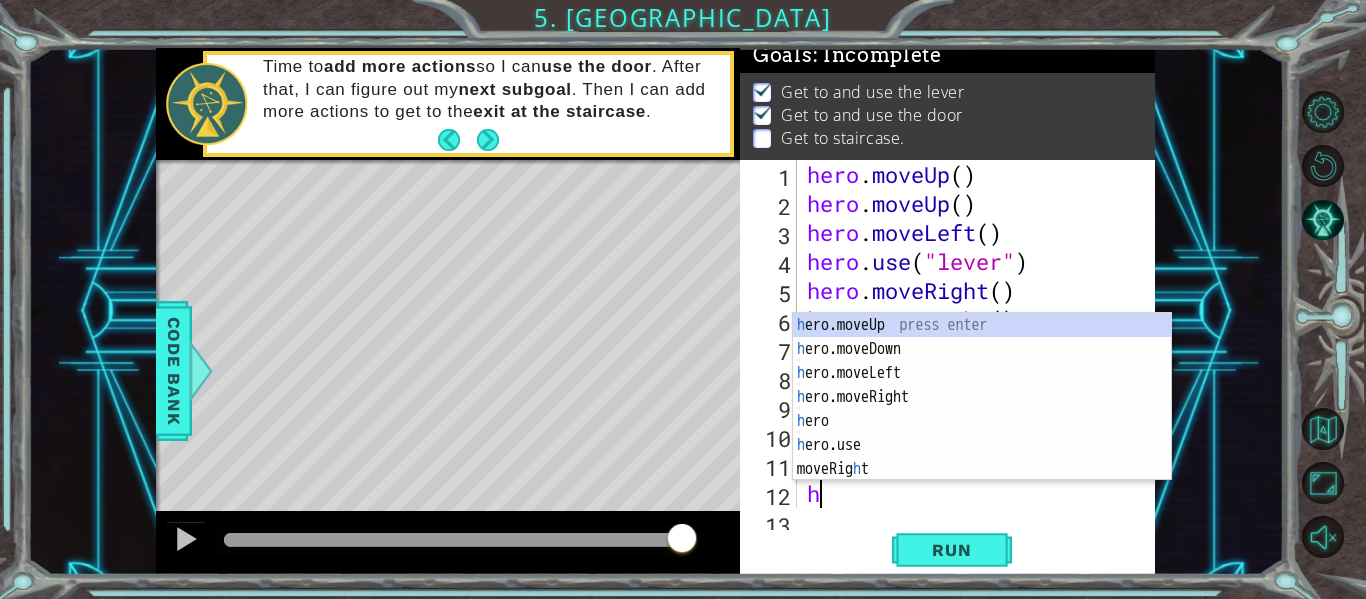 type on "hr" 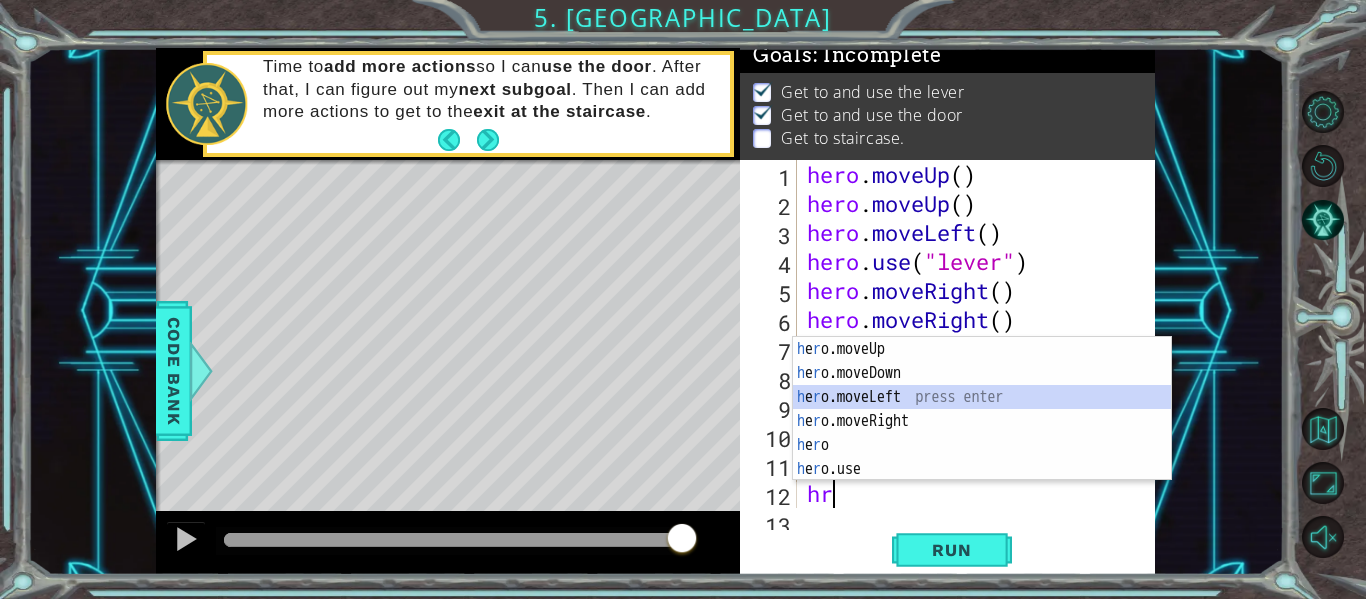 click on "h e r o.moveUp press enter h e r o.moveDown press enter h e r o.moveLeft press enter h e r o.moveRight press enter h e r o press enter h e r o.use press enter" at bounding box center (982, 433) 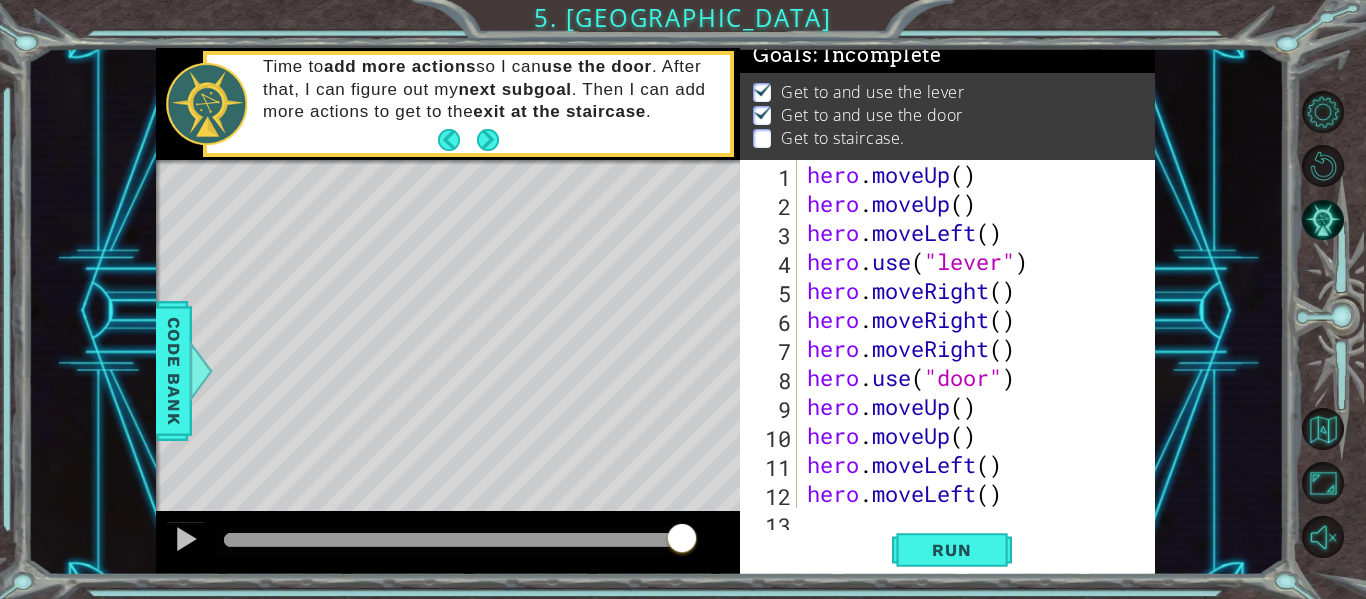 click on "1 2 3 4 5 6 7 8 9 10 11 12 13 hero . moveUp ( ) hero . moveUp ( ) hero . moveLeft ( ) hero . use ( "lever" ) hero . moveRight ( ) hero . moveRight ( ) hero . moveRight ( ) hero . use ( "door" ) hero . moveUp ( ) hero . moveUp ( ) hero . moveLeft ( ) hero . moveLeft ( )     הההההההההההההההההההההההההההההההההההההההההההההההההההההההההההההההההההההההההההההההההההההההההההההההההההההההההההההההההההההההההההההההההההההההההההההההההההההההההההההההההההההההההההההההההההההההההההההההההההההההההההההההההההההההההההההההההההההההההההההההההההההההההההההההה Code Saved Run Statement   /  Call   /" at bounding box center [947, 367] 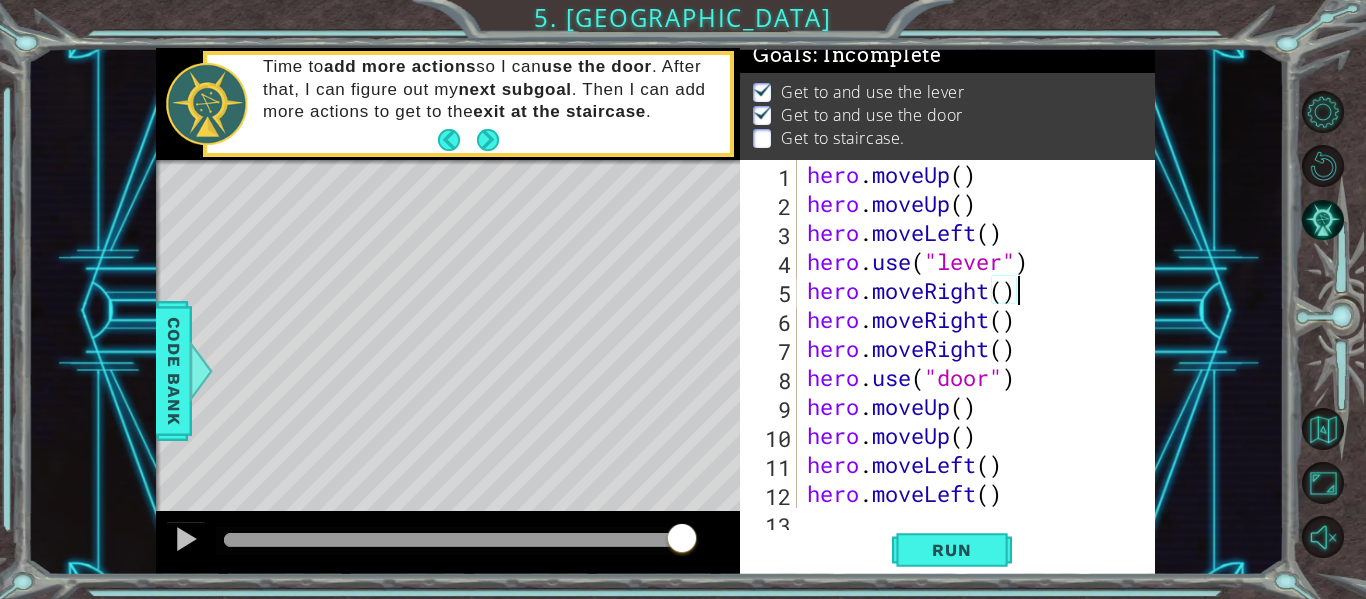 click at bounding box center (1141, 334) 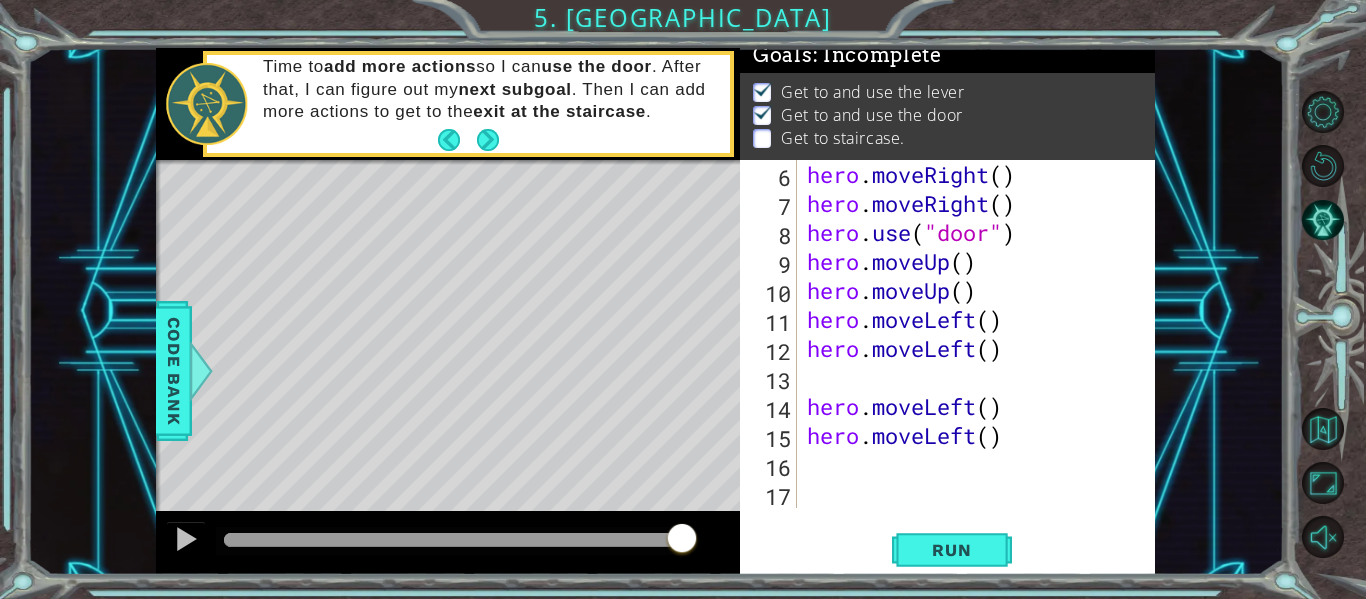 scroll, scrollTop: 145, scrollLeft: 0, axis: vertical 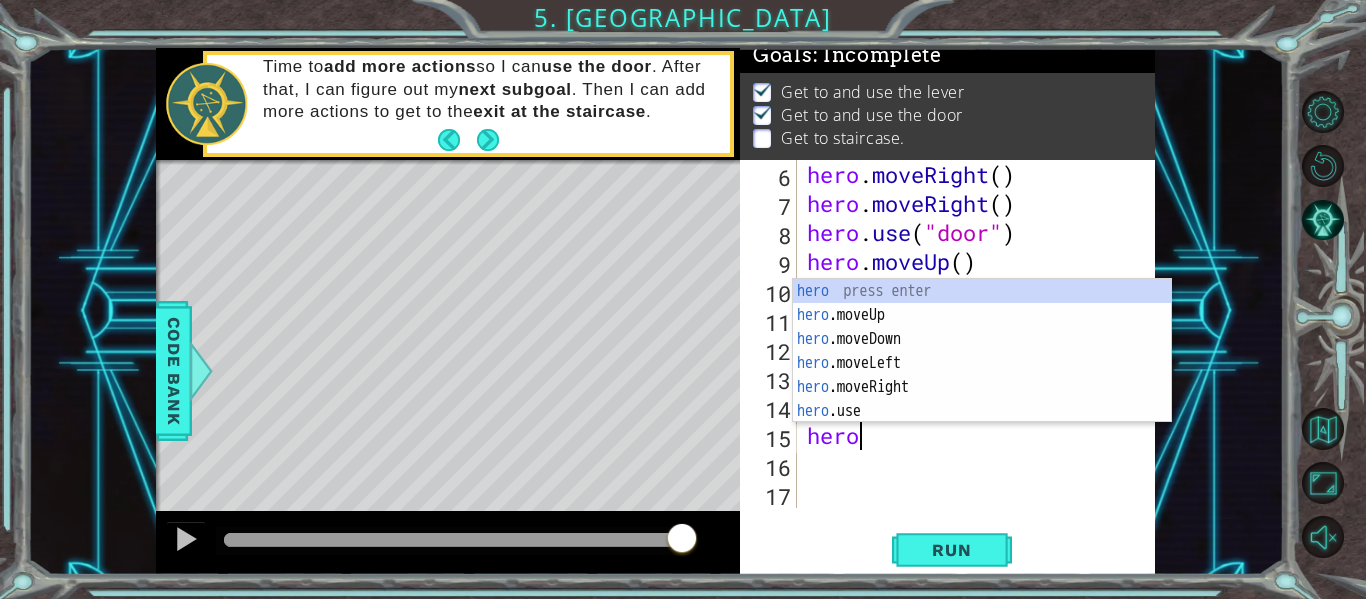 type on "h" 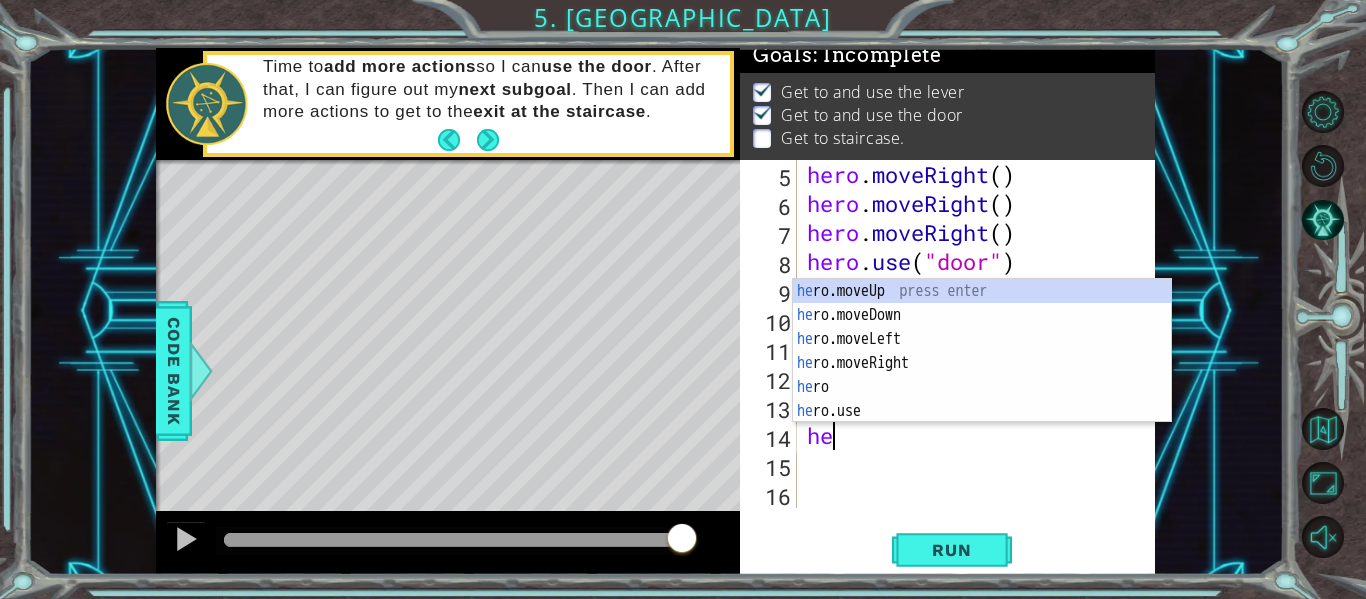 type on "h" 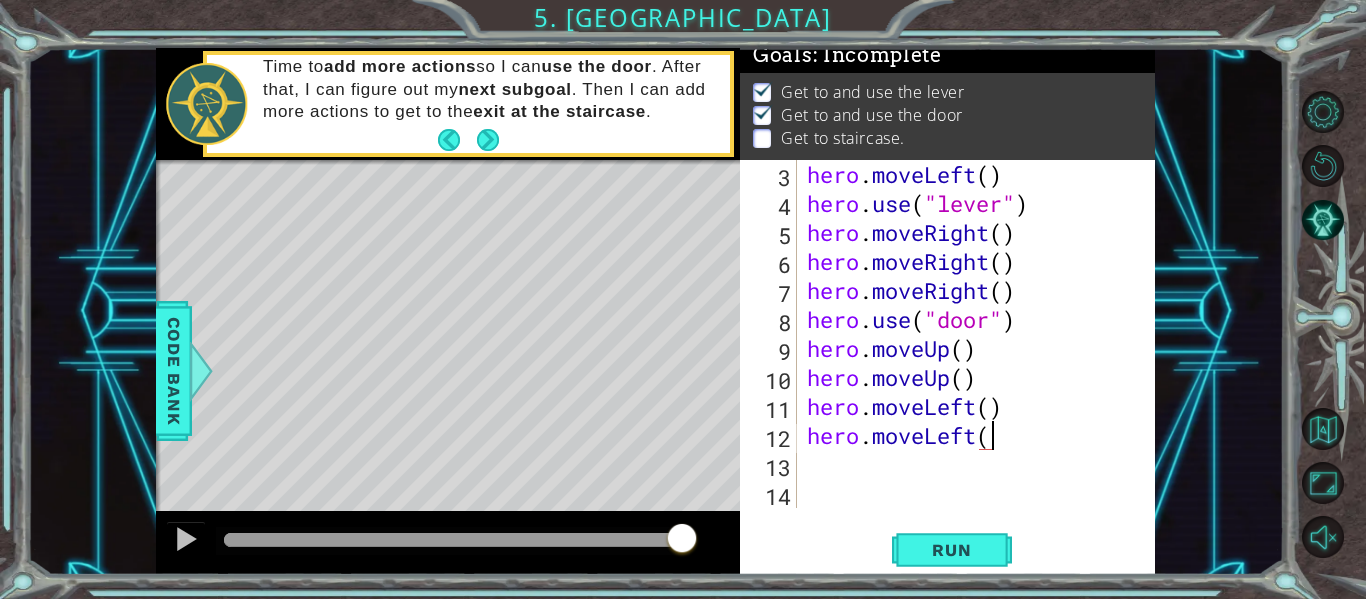 type on "hero.moveLeft()" 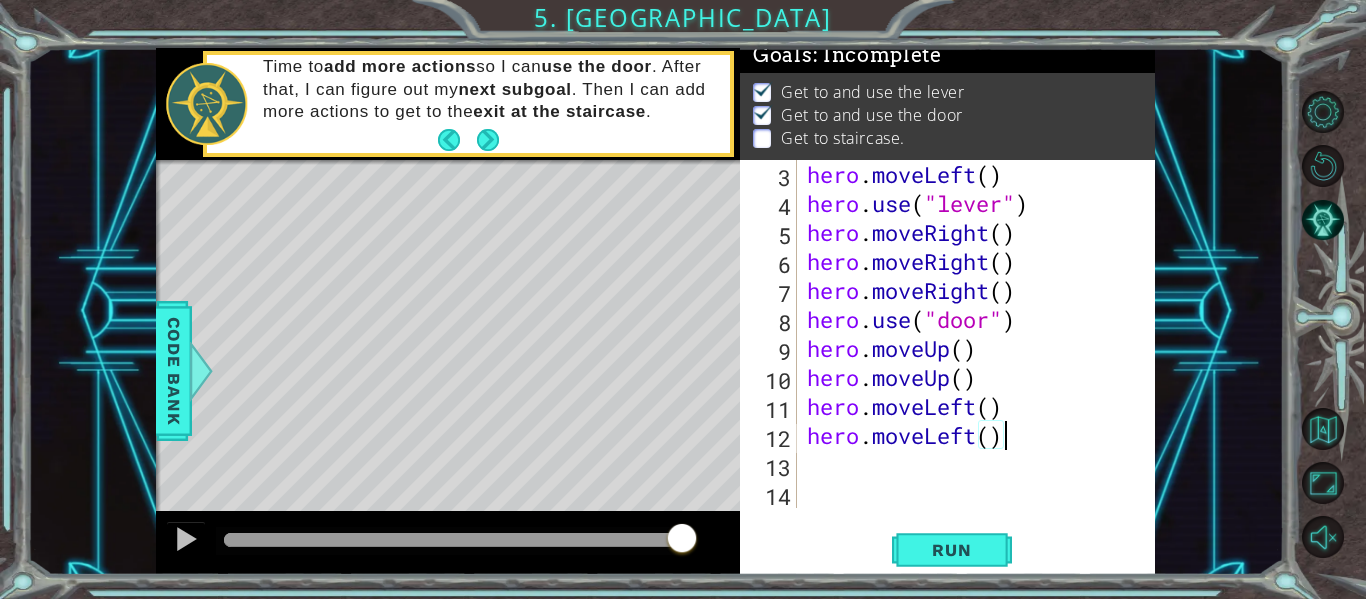 scroll, scrollTop: 0, scrollLeft: 8, axis: horizontal 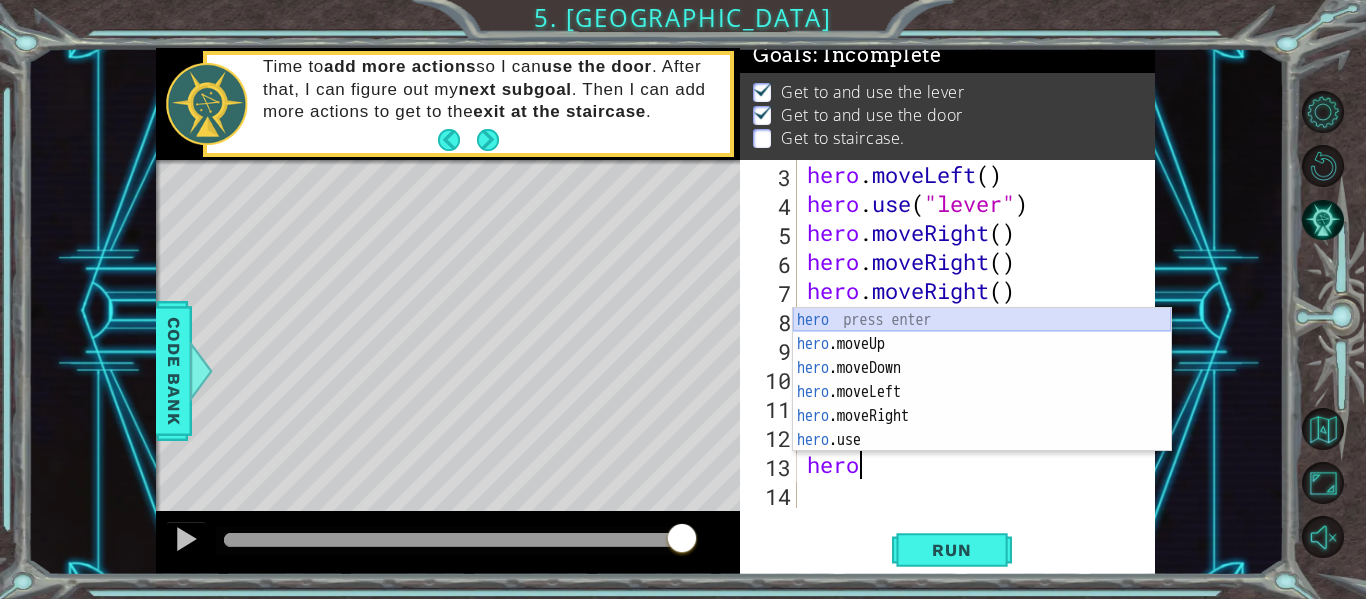 click on "hero press enter hero .moveUp press enter hero .moveDown press enter hero .moveLeft press enter hero .moveRight press enter hero .use press enter" at bounding box center (982, 404) 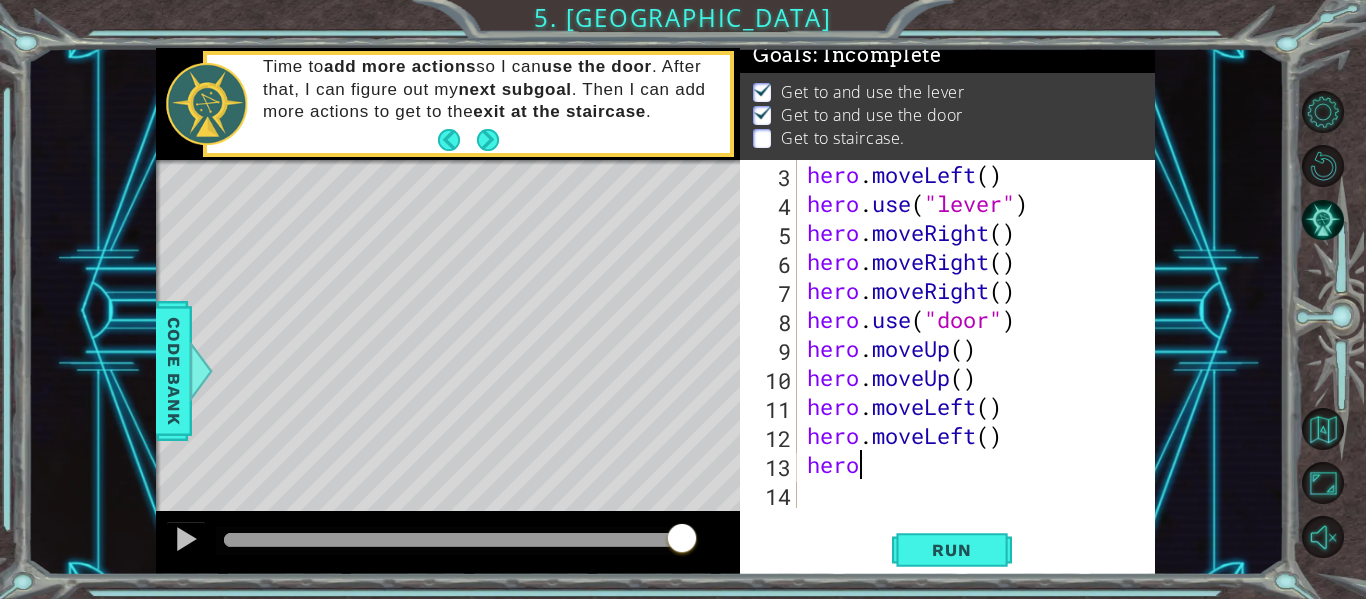 click on "hero . moveLeft ( ) hero . use ( "lever" ) hero . moveRight ( ) hero . moveRight ( ) hero . moveRight ( ) hero . use ( "door" ) hero . moveUp ( ) hero . moveUp ( ) hero . moveLeft ( ) hero . moveLeft ( ) hero" at bounding box center (974, 363) 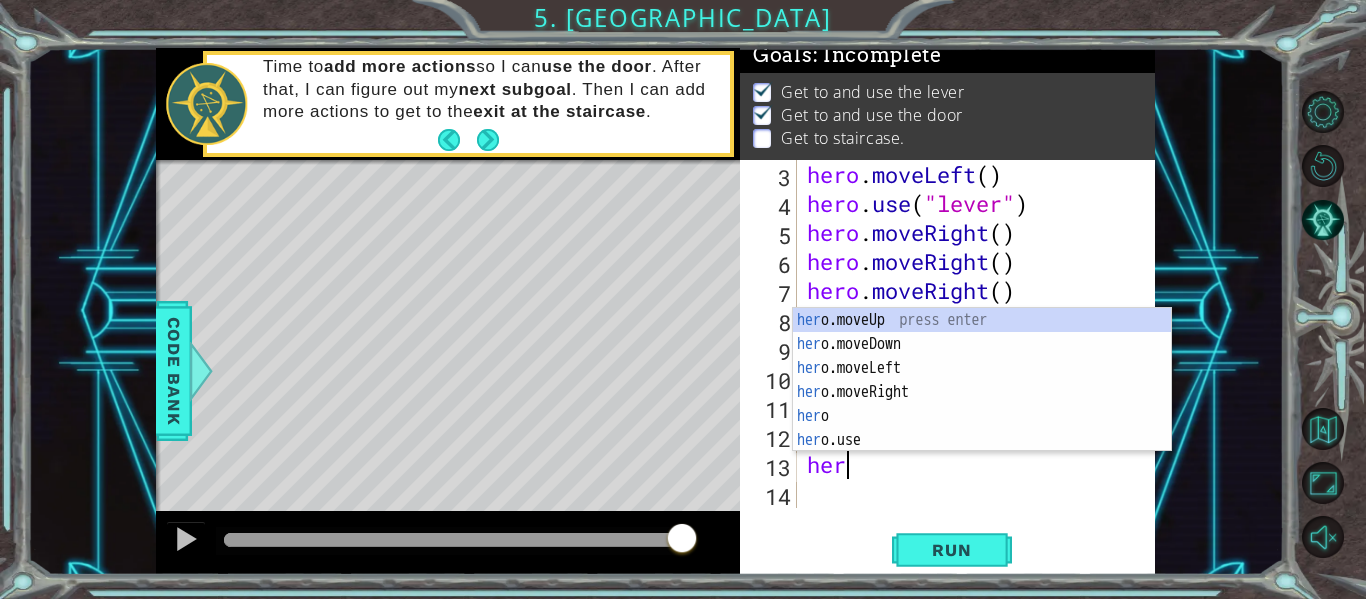 type on "he" 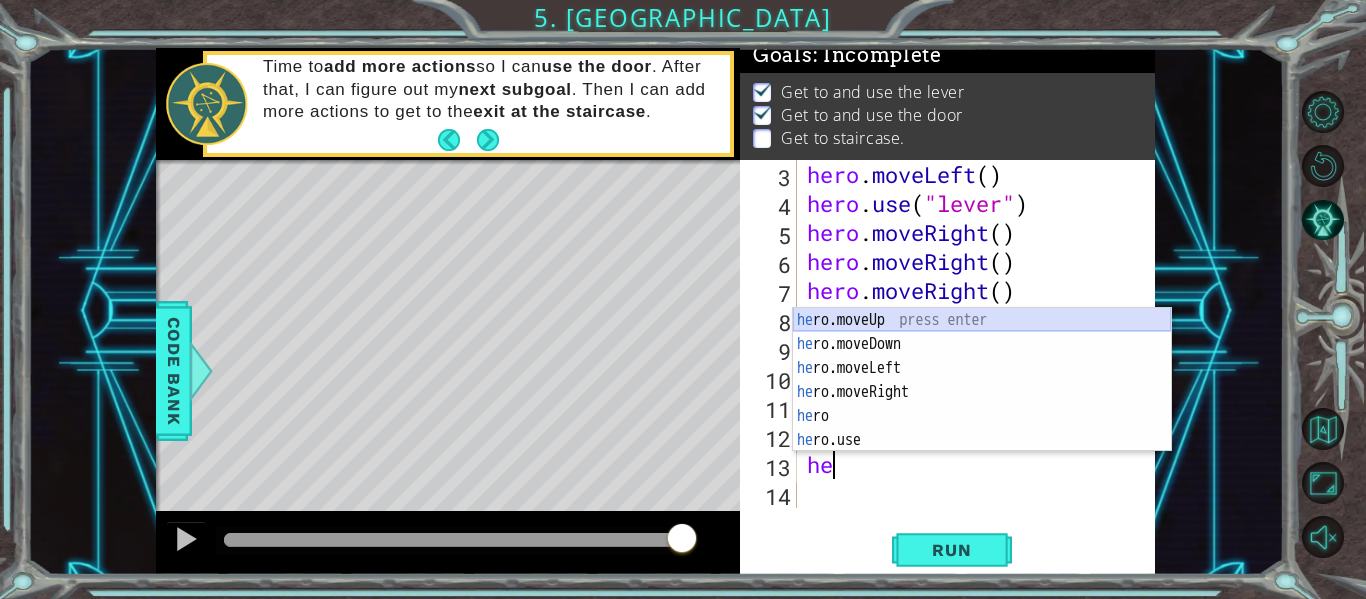 click on "he ro.moveUp press enter he ro.moveDown press enter he ro.moveLeft press enter he ro.moveRight press enter he ro press enter he ro.use press enter" at bounding box center [982, 404] 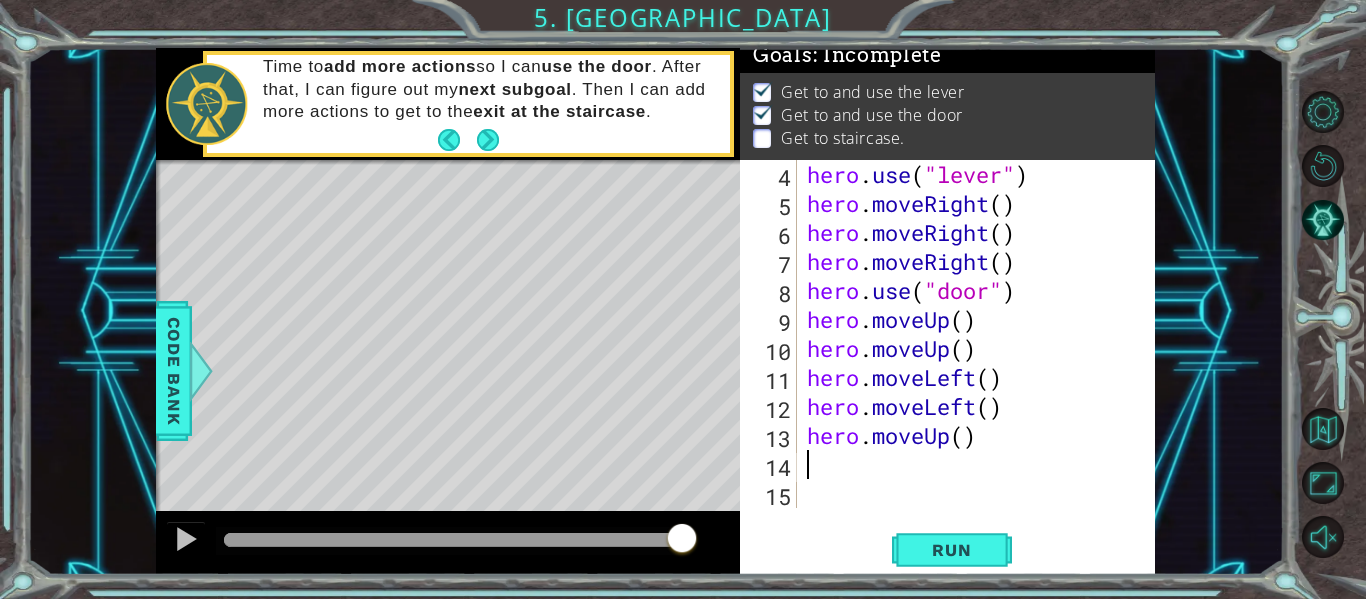scroll, scrollTop: 87, scrollLeft: 0, axis: vertical 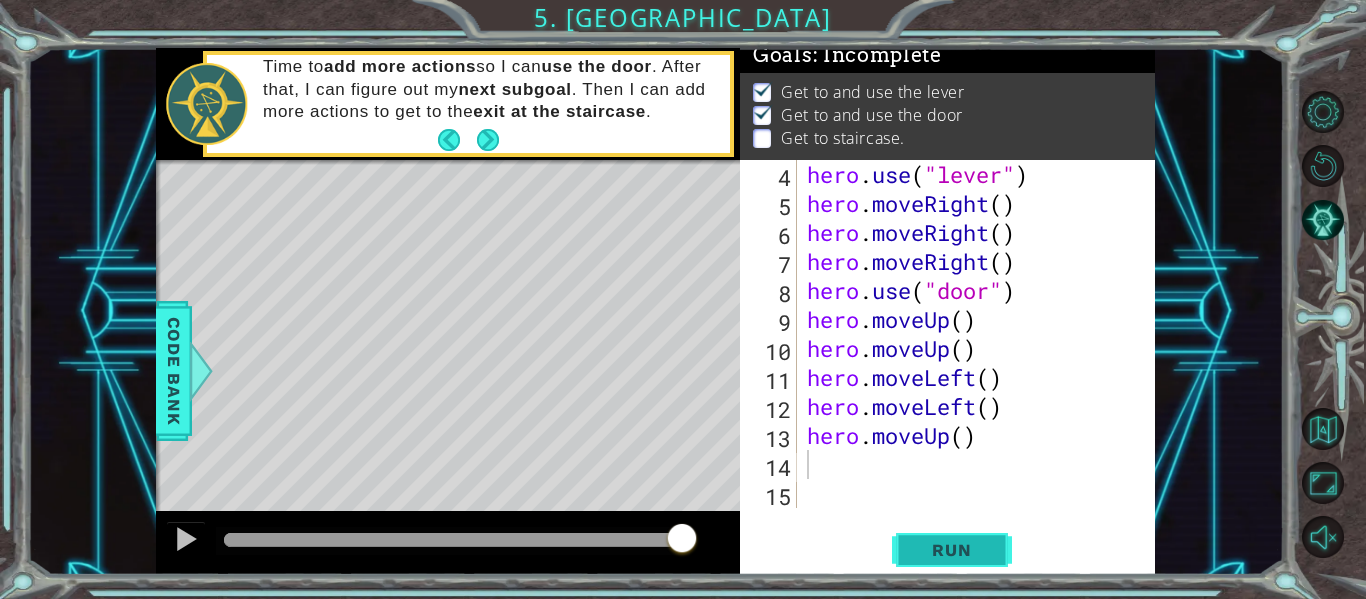 click on "Run" at bounding box center (951, 550) 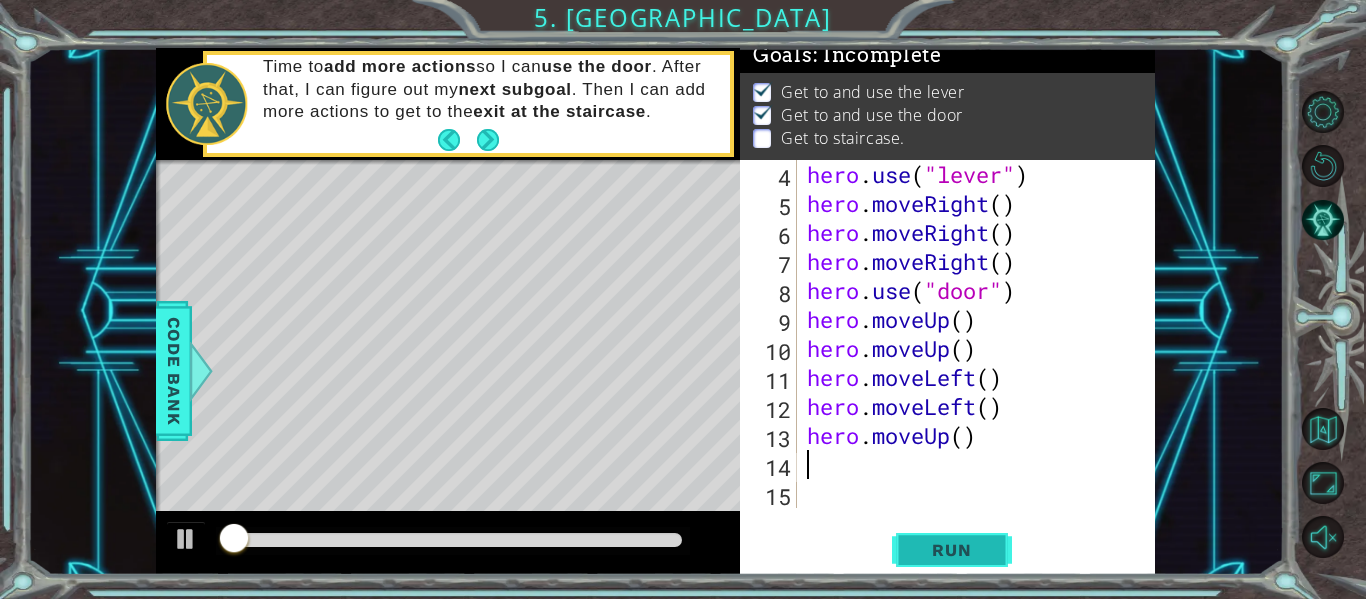 scroll, scrollTop: 17, scrollLeft: 0, axis: vertical 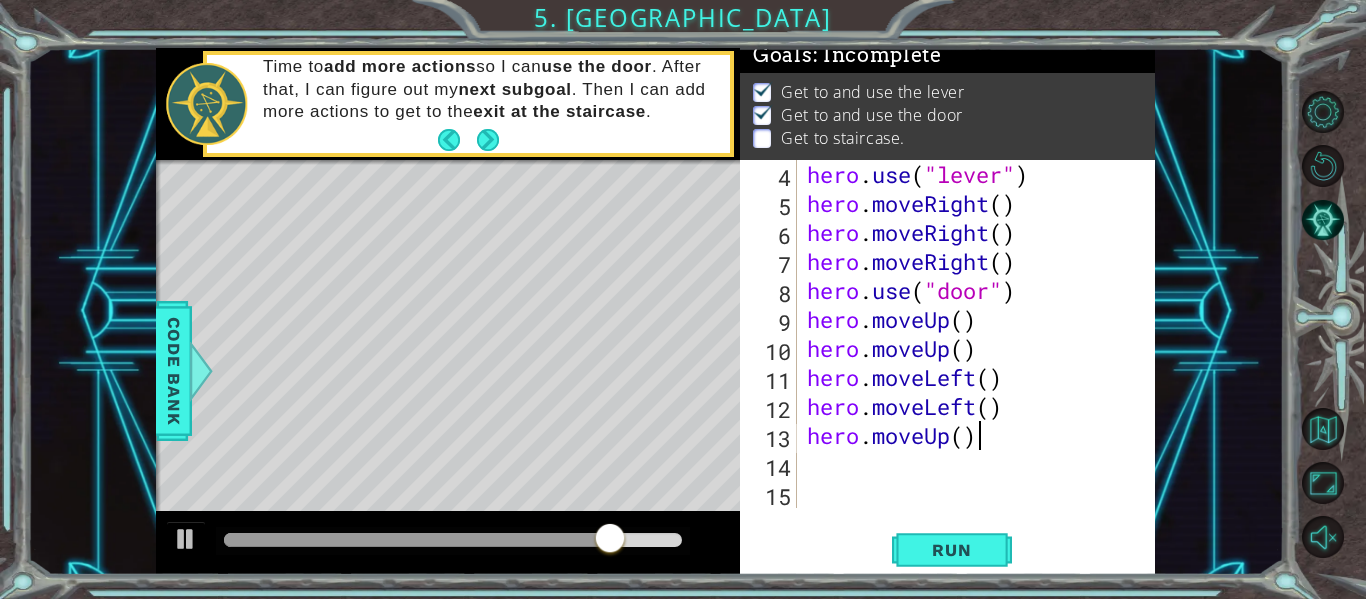 click on "hero . use ( "lever" ) hero . moveRight ( ) hero . moveRight ( ) hero . moveRight ( ) hero . use ( "door" ) hero . moveUp ( ) hero . moveUp ( ) hero . moveLeft ( ) hero . moveLeft ( ) hero . moveUp ( )" at bounding box center (974, 363) 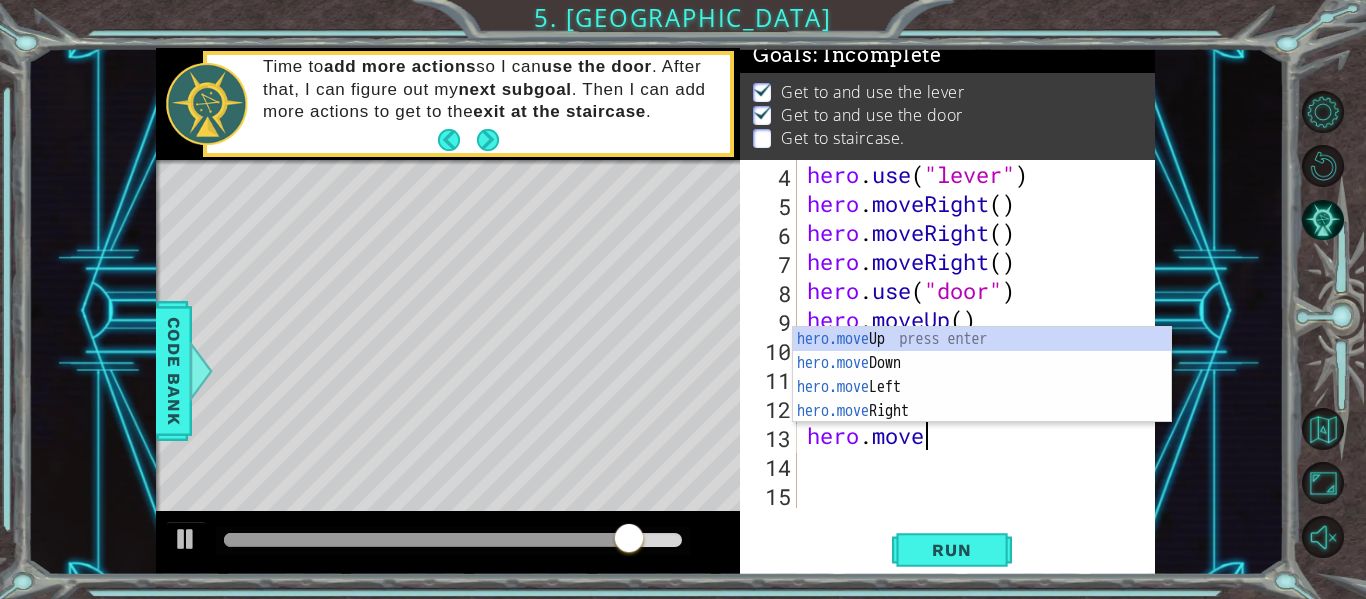 type on "hero." 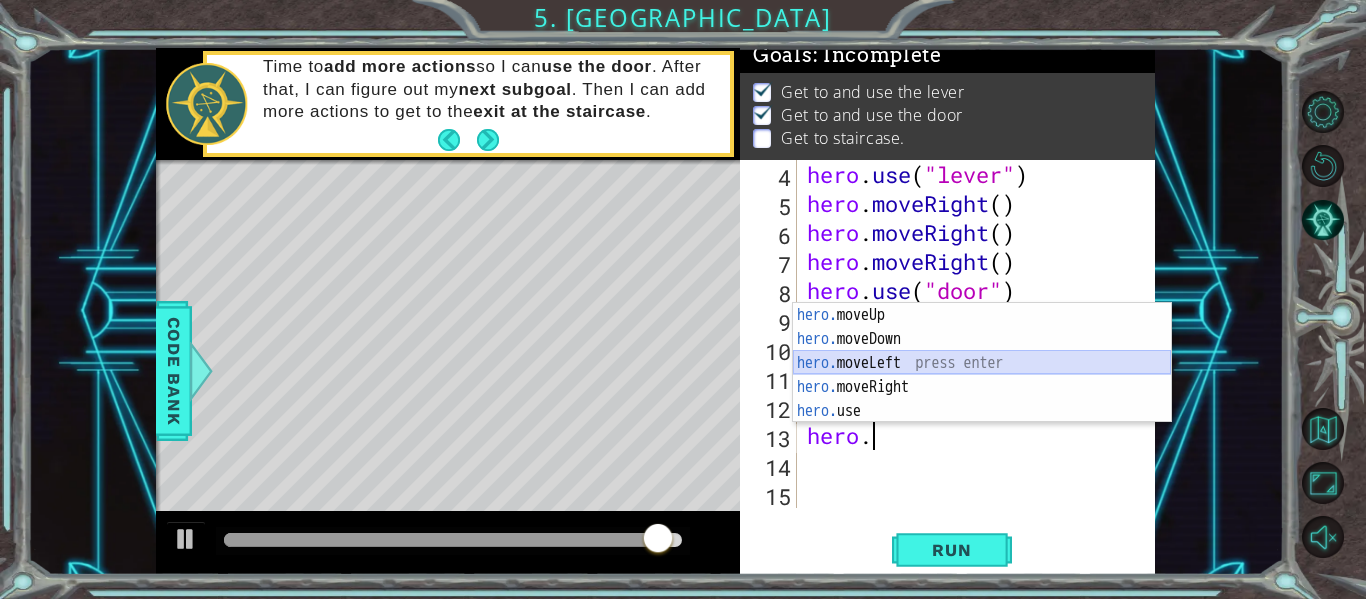click on "hero. moveUp press enter hero. moveDown press enter hero. moveLeft press enter hero. moveRight press enter hero. use press enter" at bounding box center [982, 387] 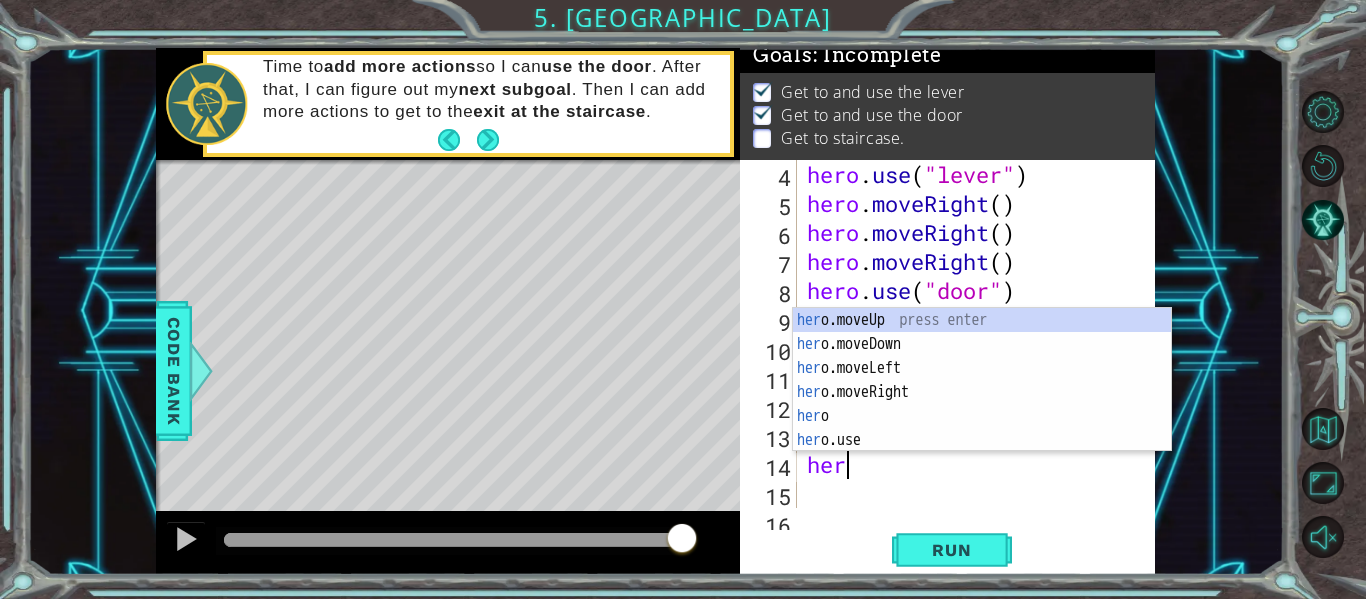 scroll, scrollTop: 0, scrollLeft: 1, axis: horizontal 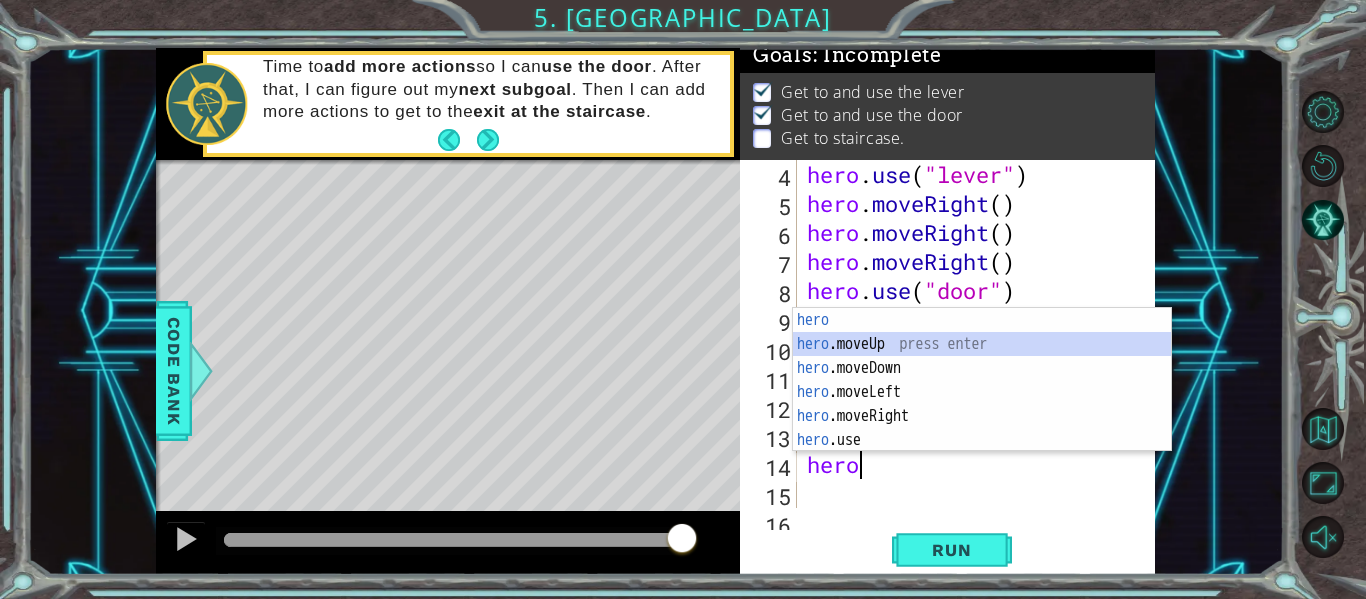 click on "hero press enter hero .moveUp press enter hero .moveDown press enter hero .moveLeft press enter hero .moveRight press enter hero .use press enter" at bounding box center (982, 404) 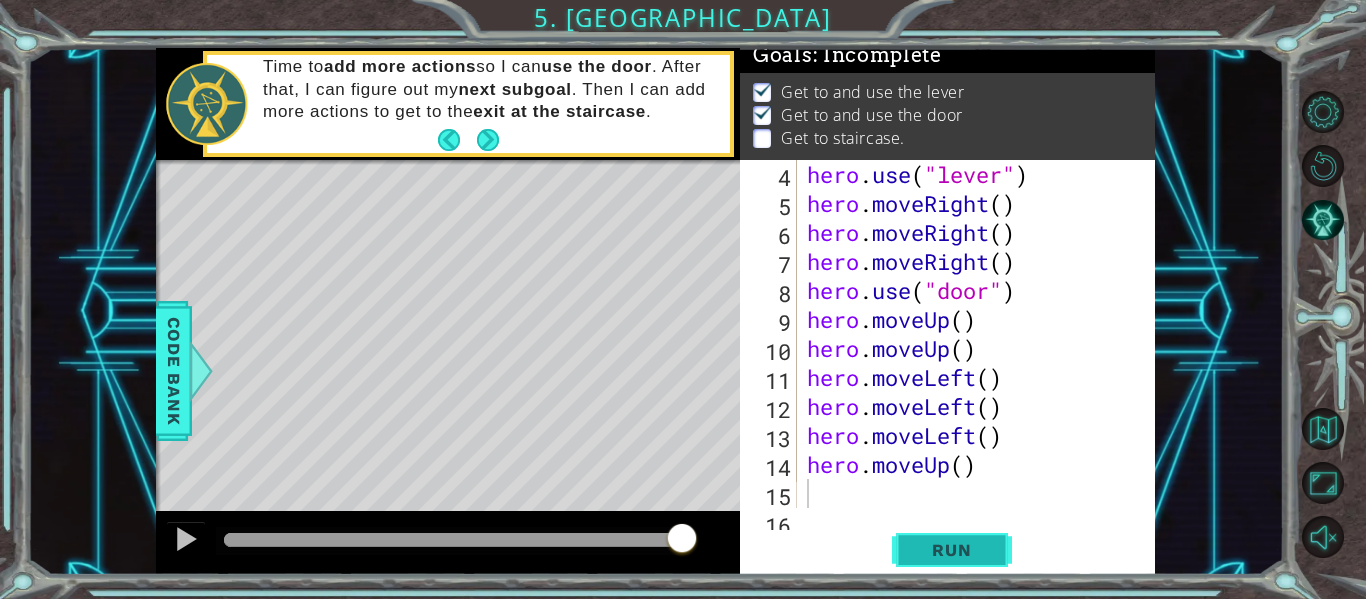click on "Run" at bounding box center (951, 550) 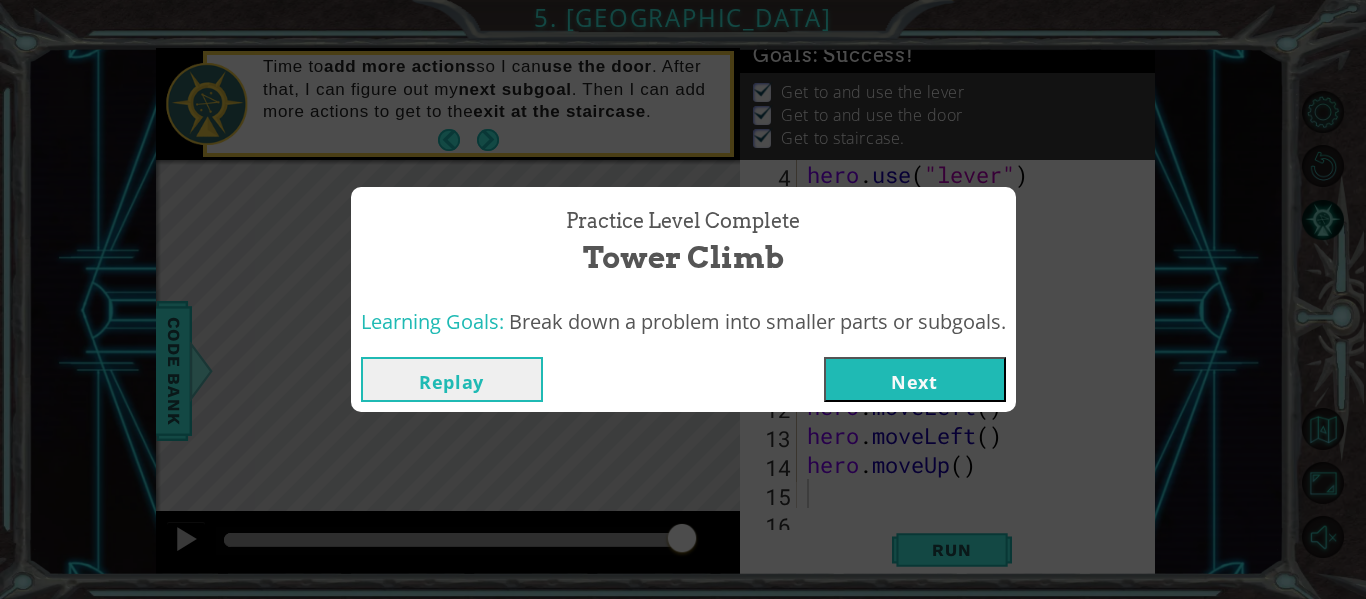 click on "Next" at bounding box center [915, 379] 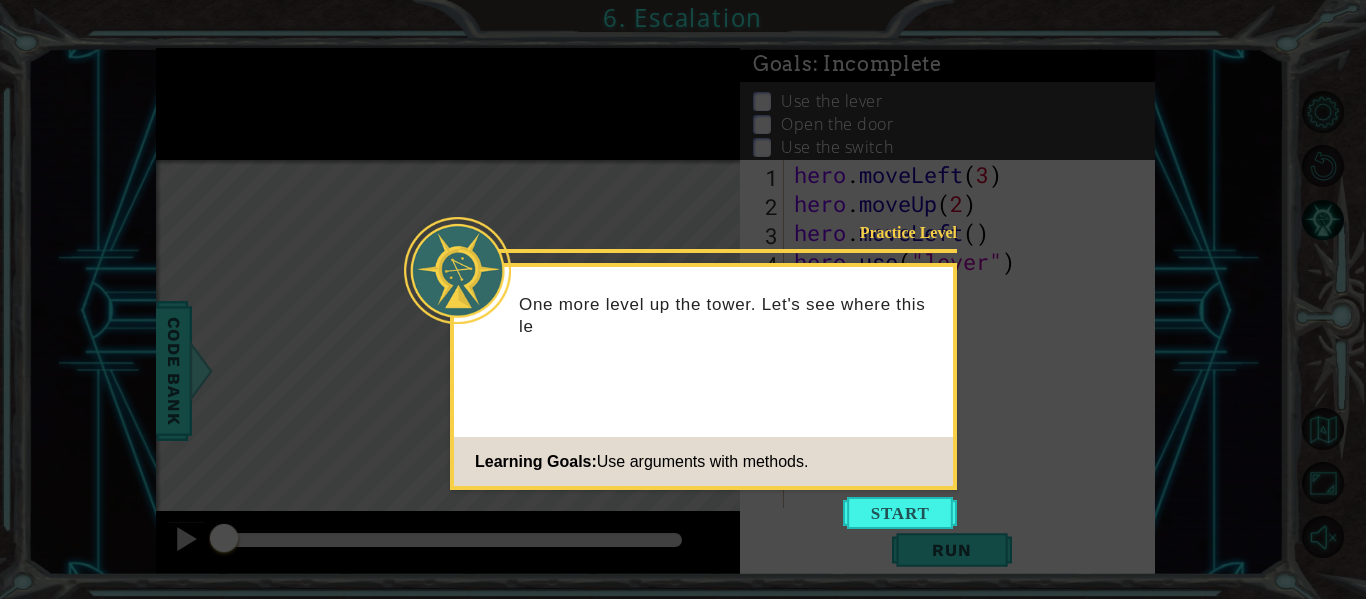 click 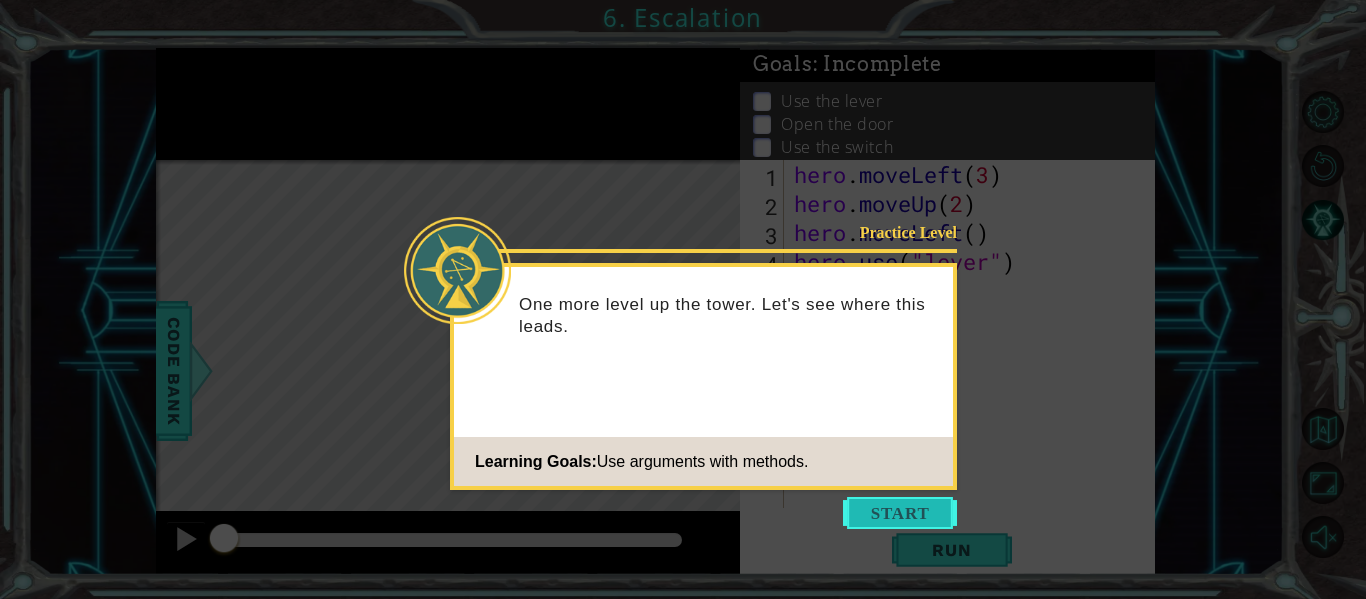 click at bounding box center (900, 513) 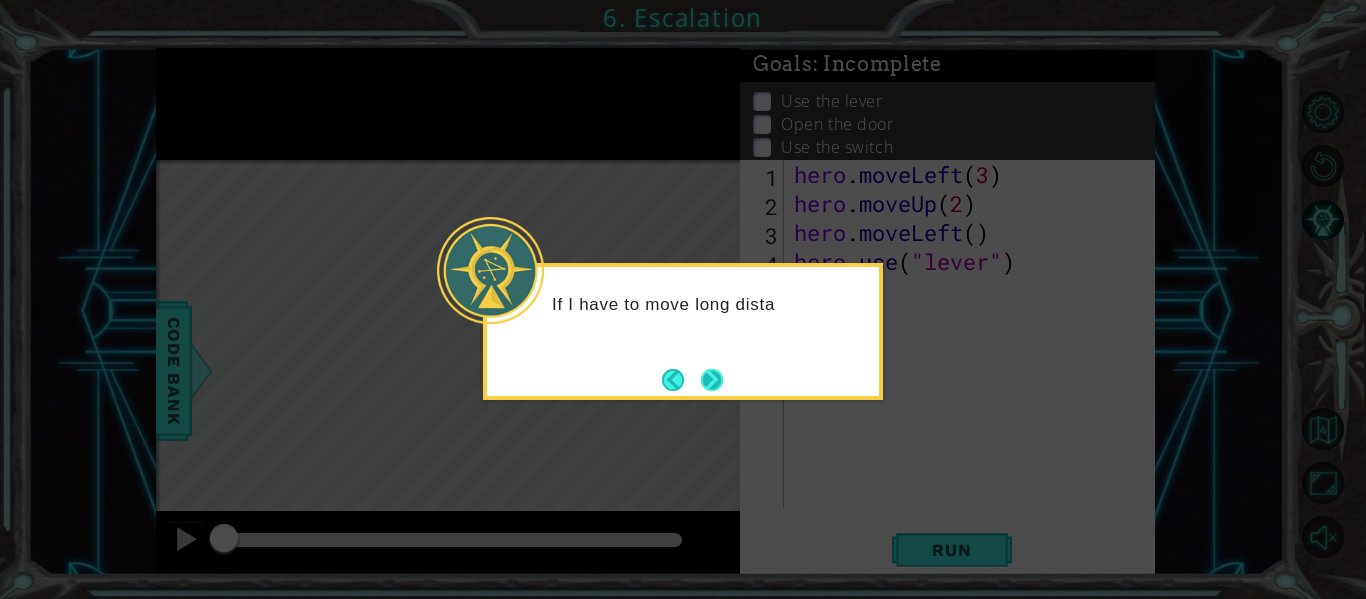 click at bounding box center (712, 380) 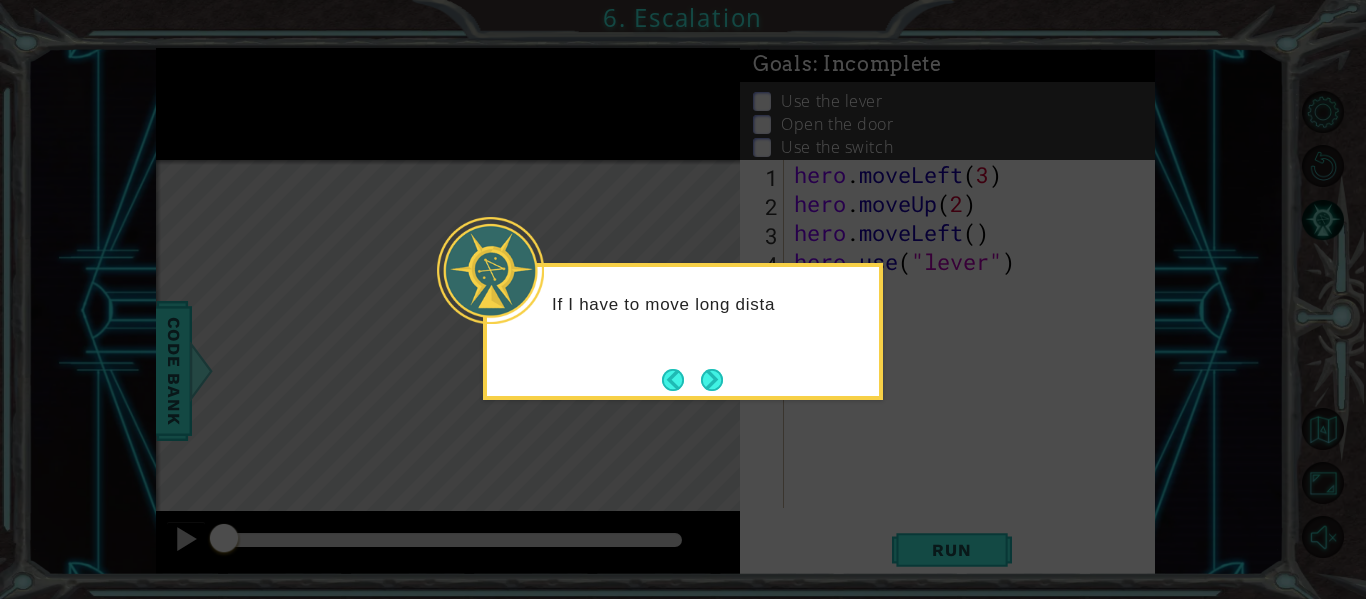 click 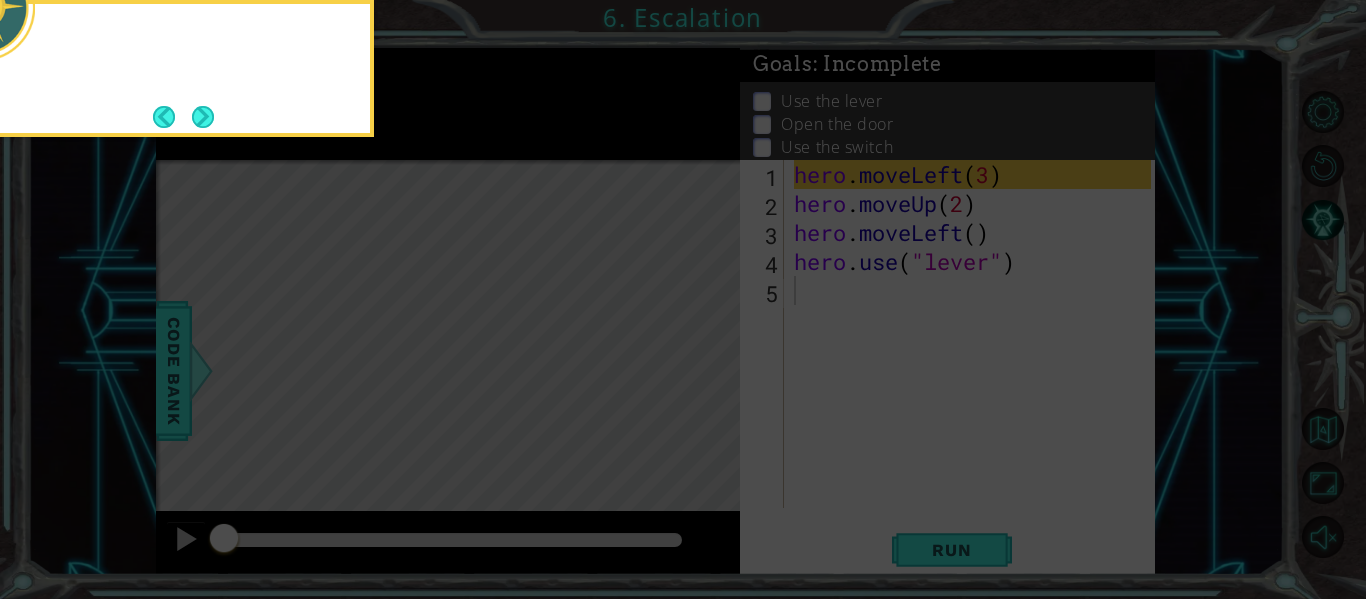 click 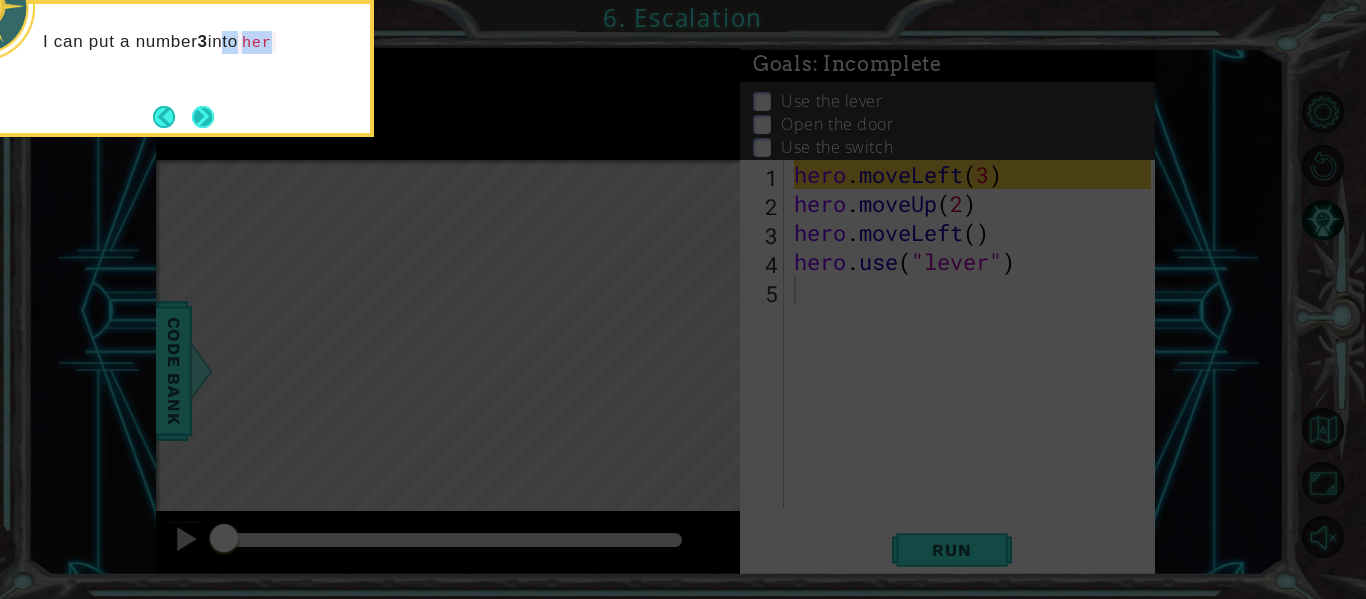 click on "I can put a number  3  into  her" at bounding box center (174, 68) 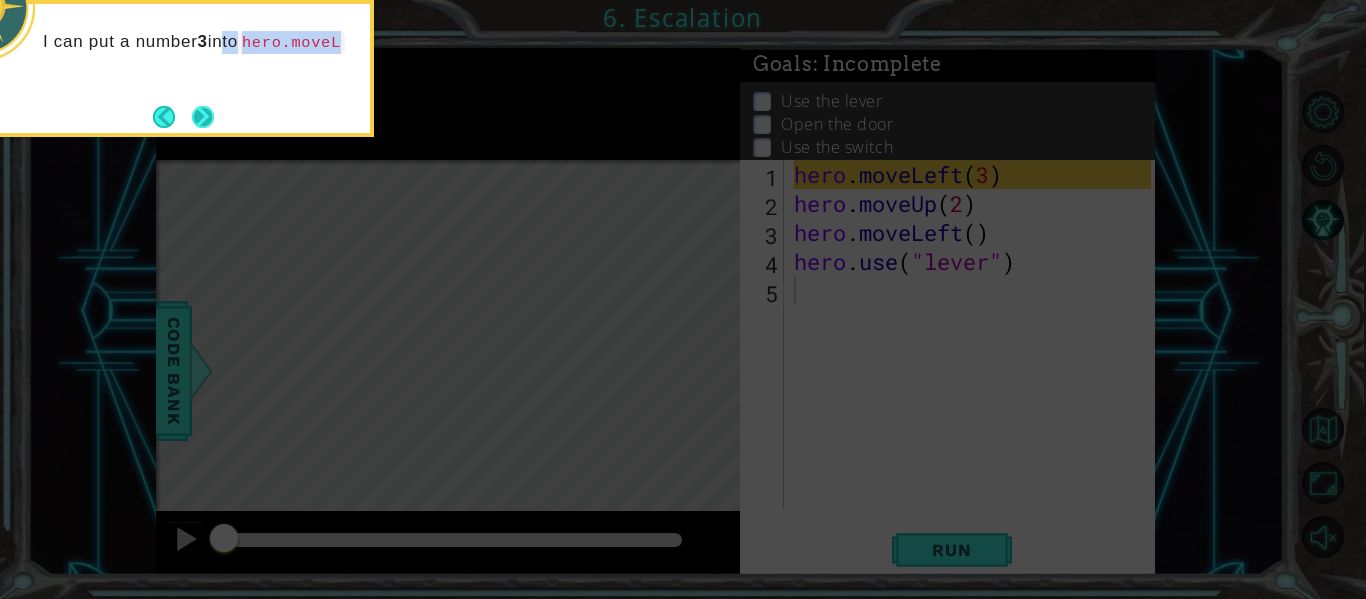 click at bounding box center (203, 117) 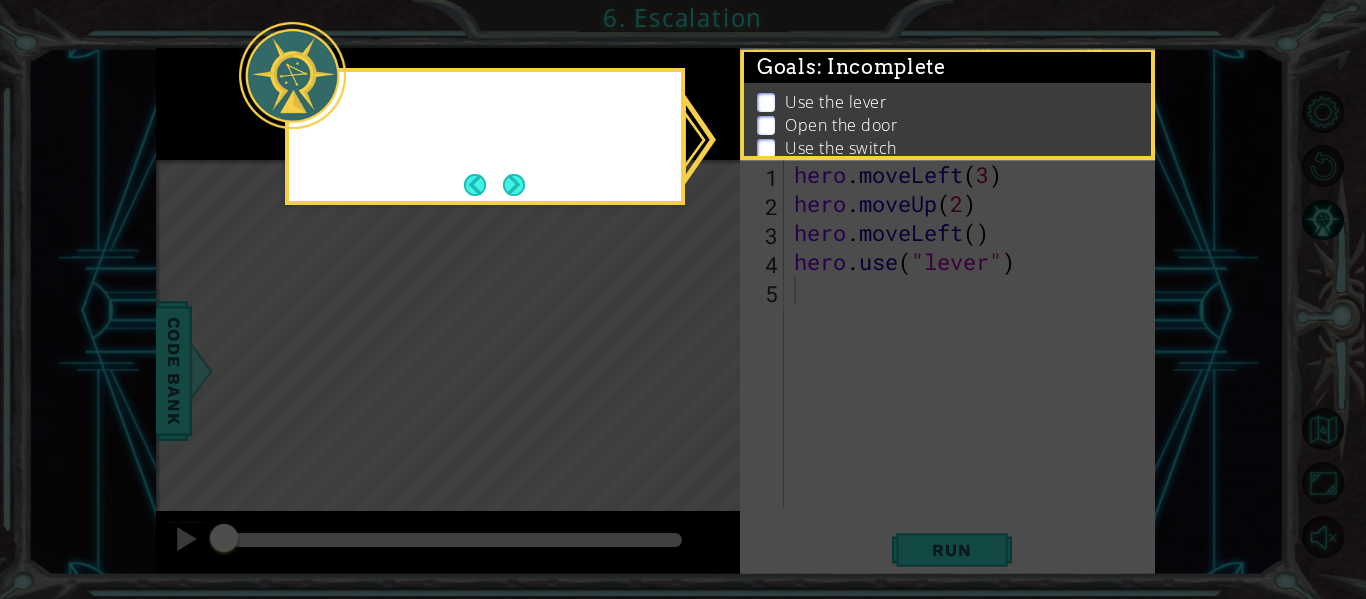 click 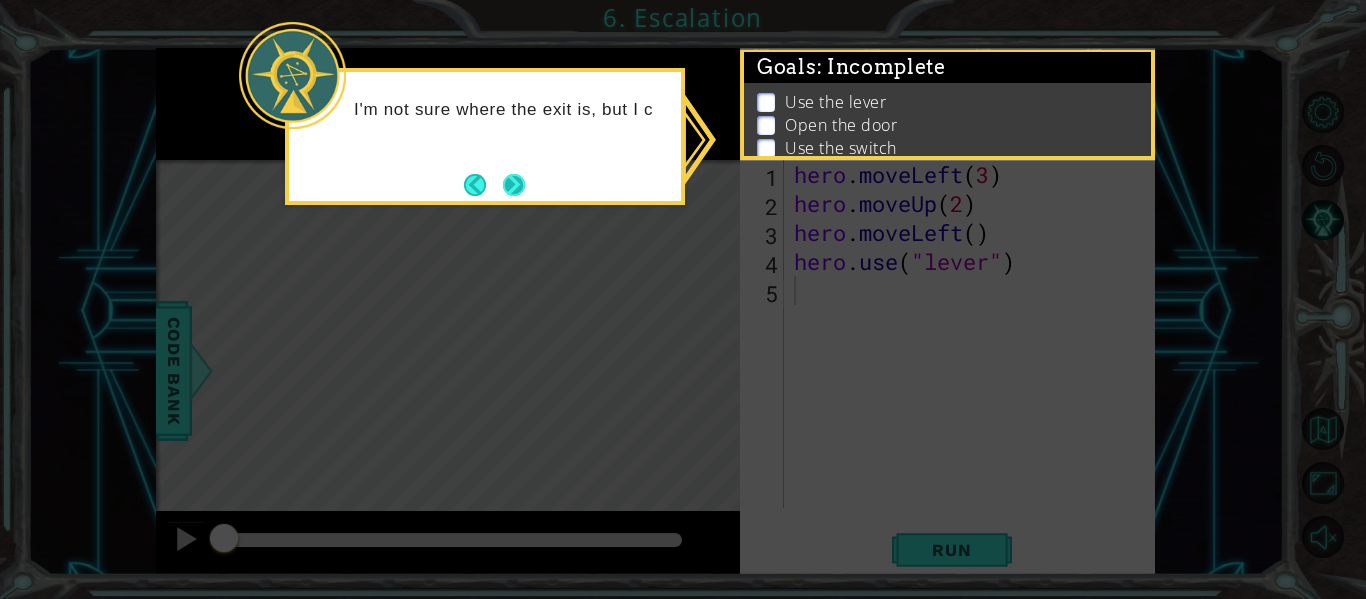 click at bounding box center [514, 185] 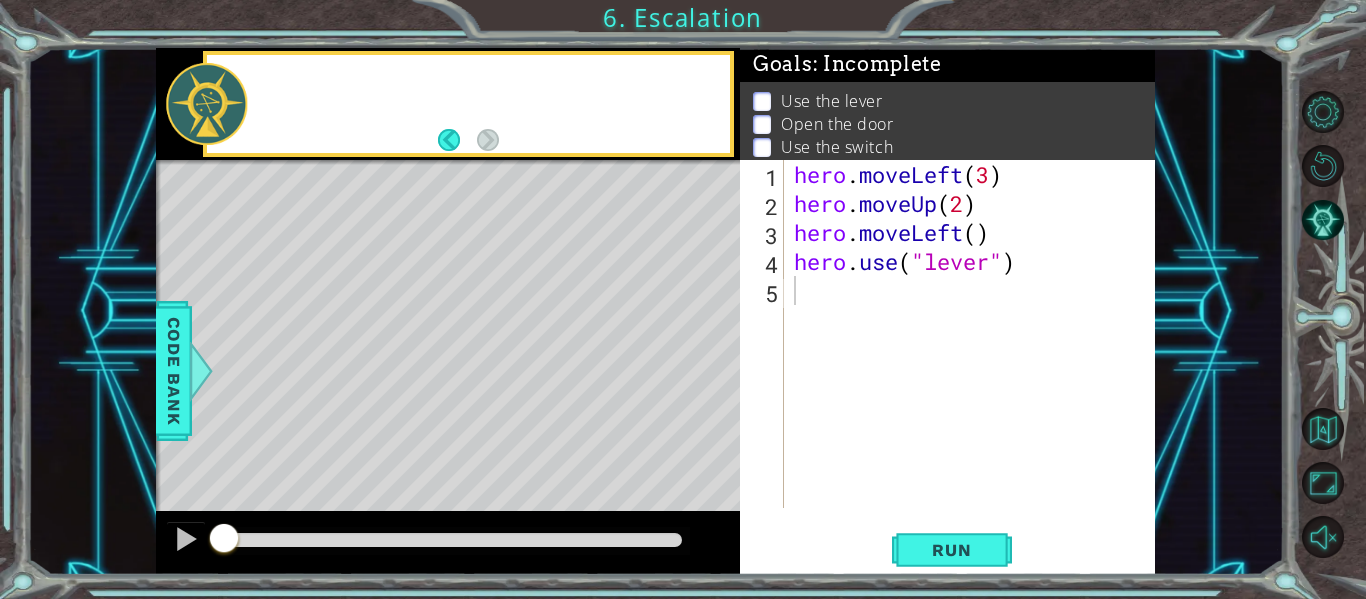 click at bounding box center [618, 454] 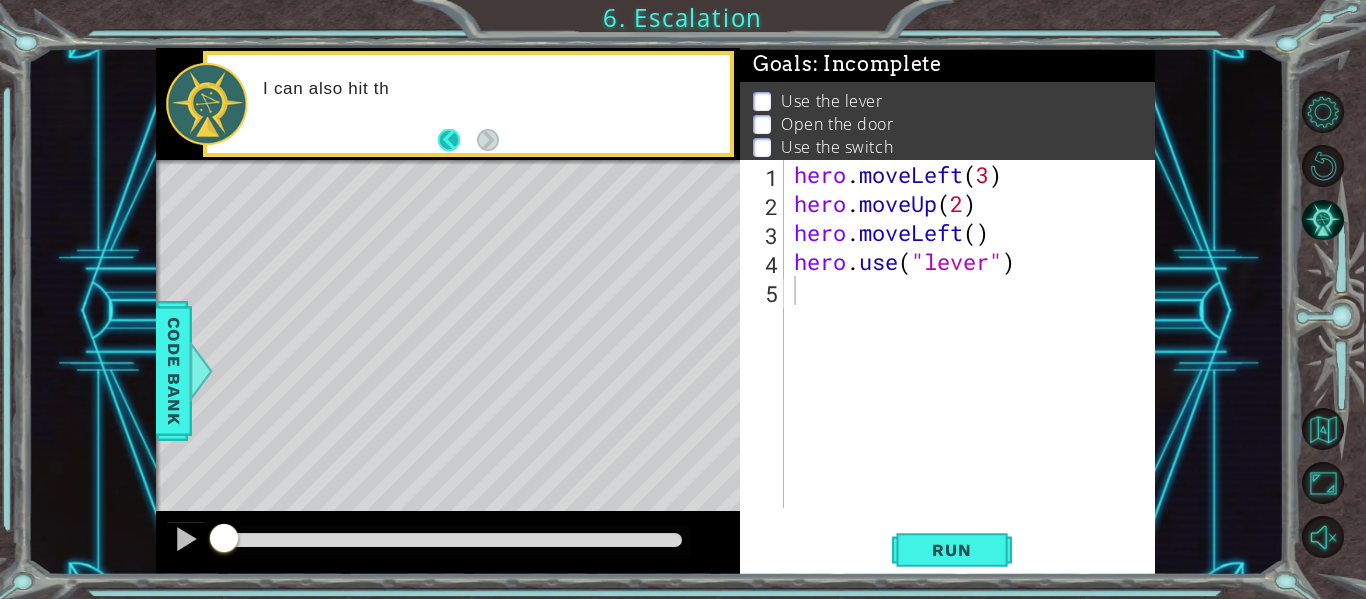 drag, startPoint x: 439, startPoint y: 124, endPoint x: 445, endPoint y: 135, distance: 12.529964 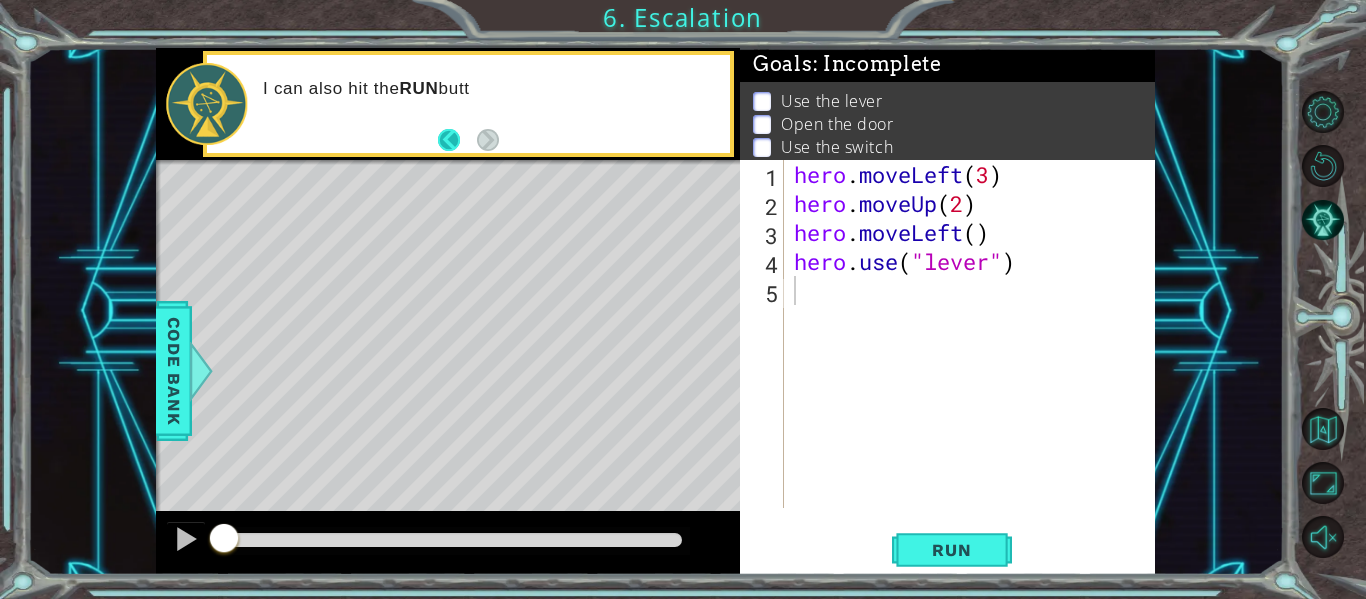 click at bounding box center [457, 140] 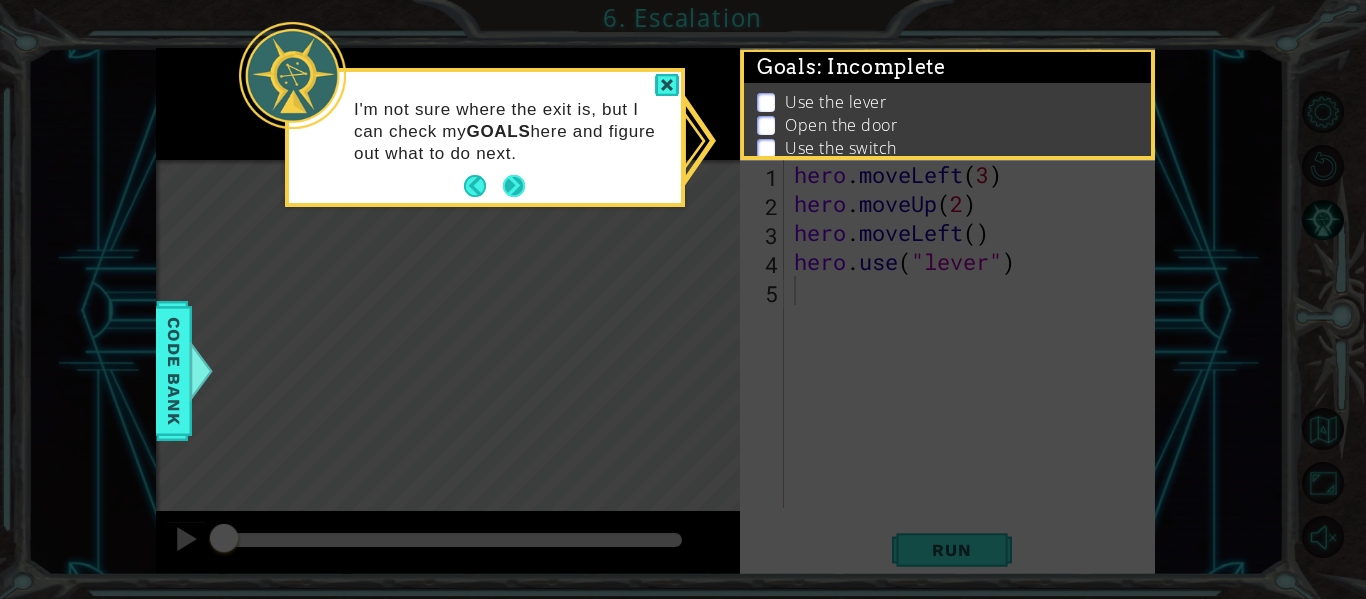 click at bounding box center [514, 186] 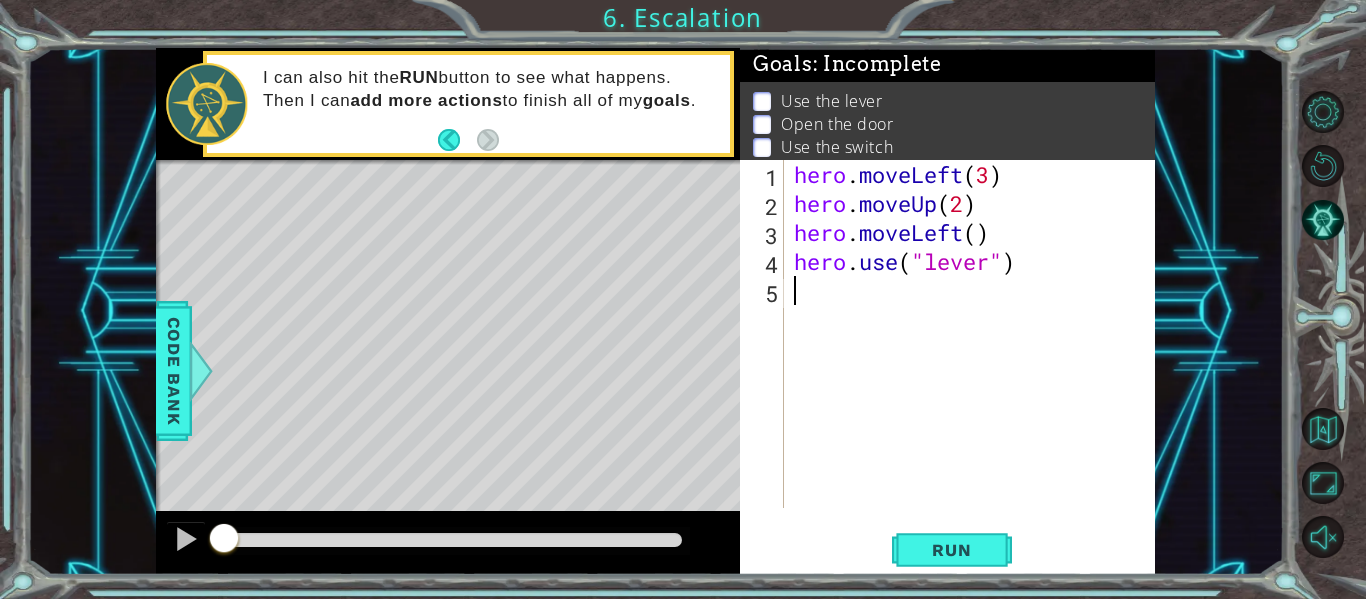 click at bounding box center (618, 454) 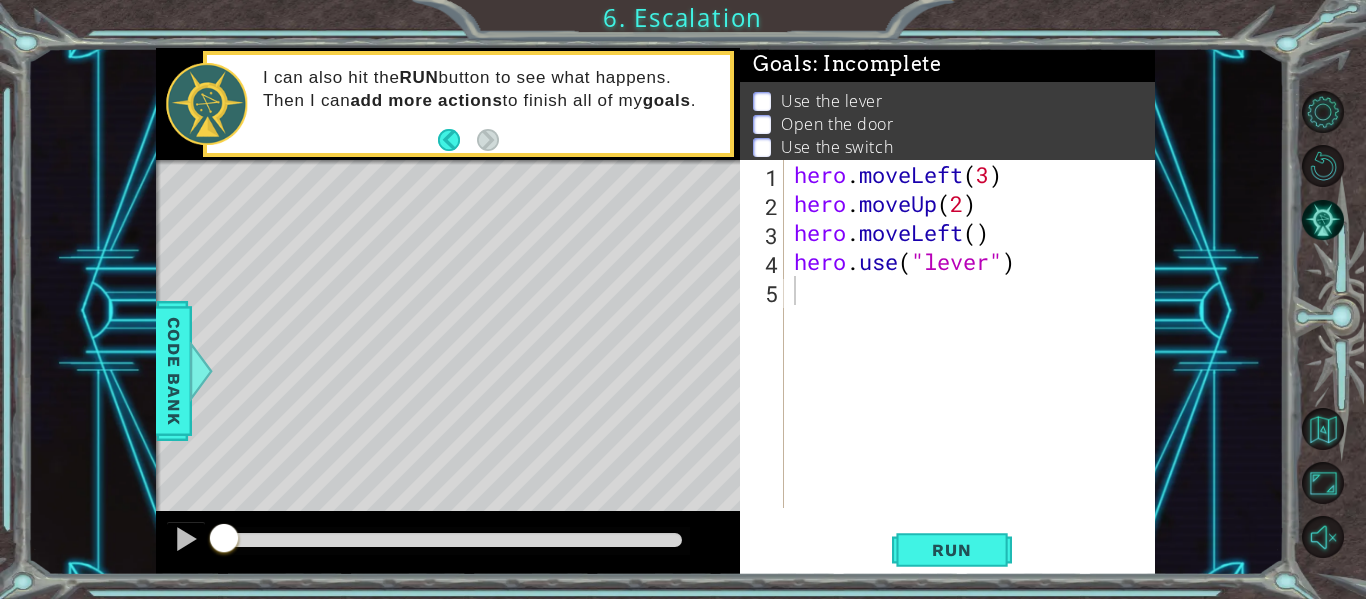 drag, startPoint x: 440, startPoint y: 123, endPoint x: 469, endPoint y: 127, distance: 29.274563 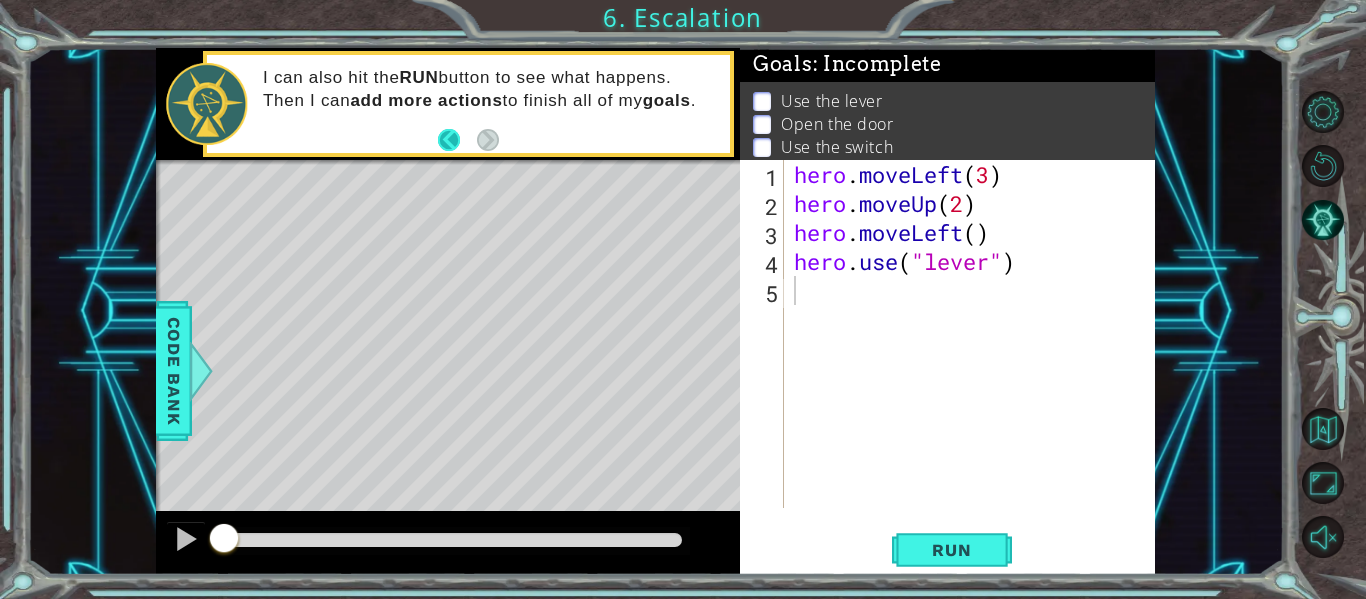 click at bounding box center [457, 140] 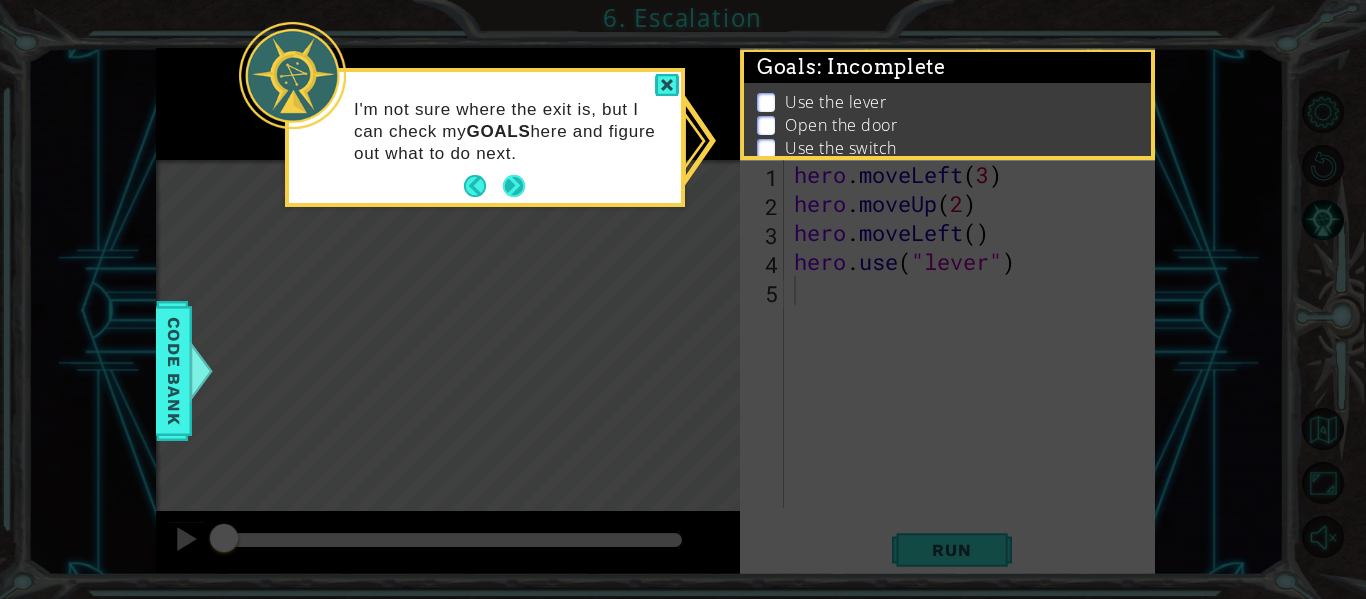 click at bounding box center (514, 186) 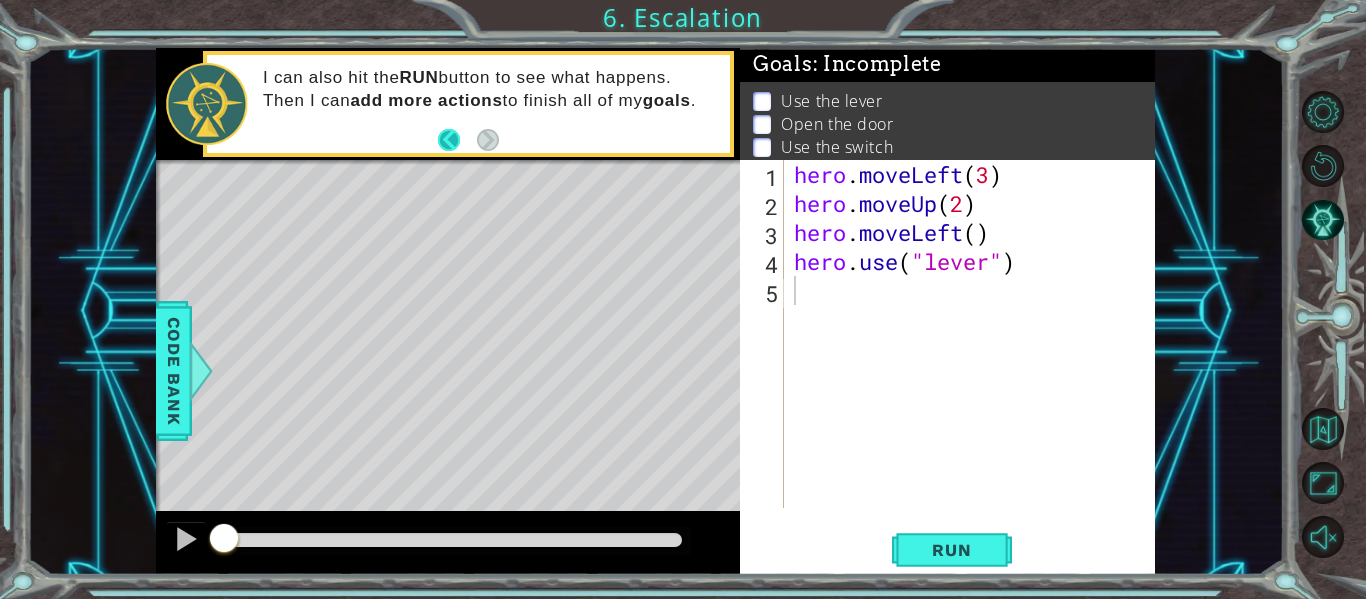 drag, startPoint x: 454, startPoint y: 138, endPoint x: 470, endPoint y: 133, distance: 16.763054 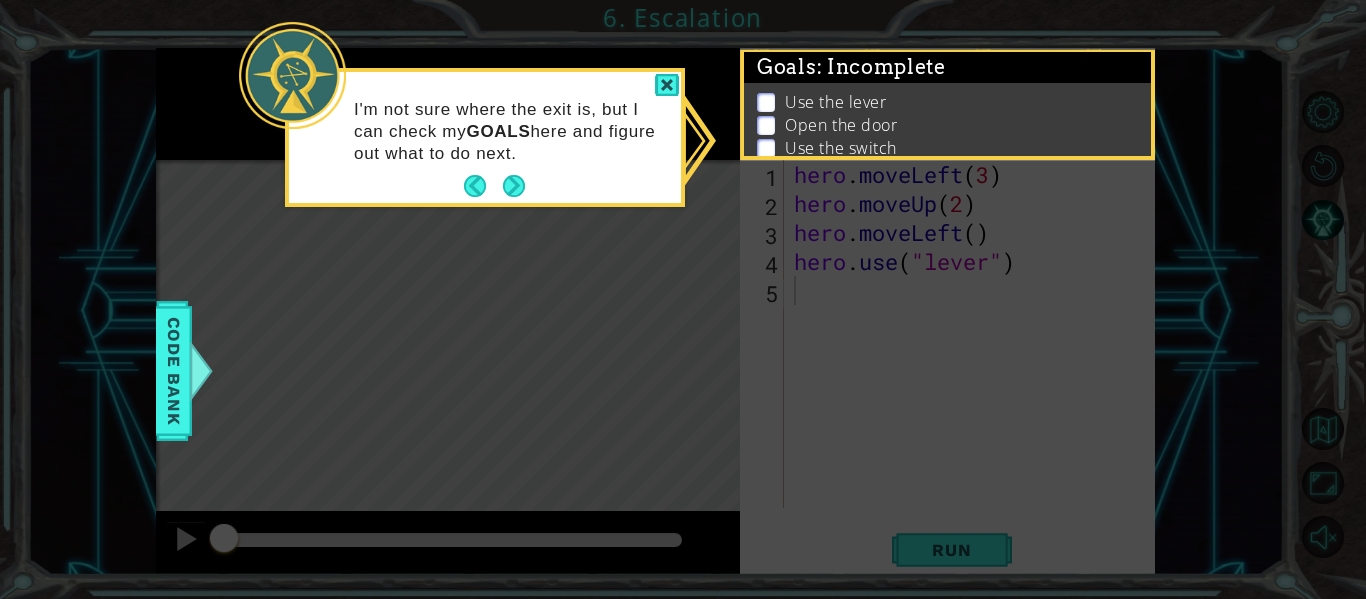 click 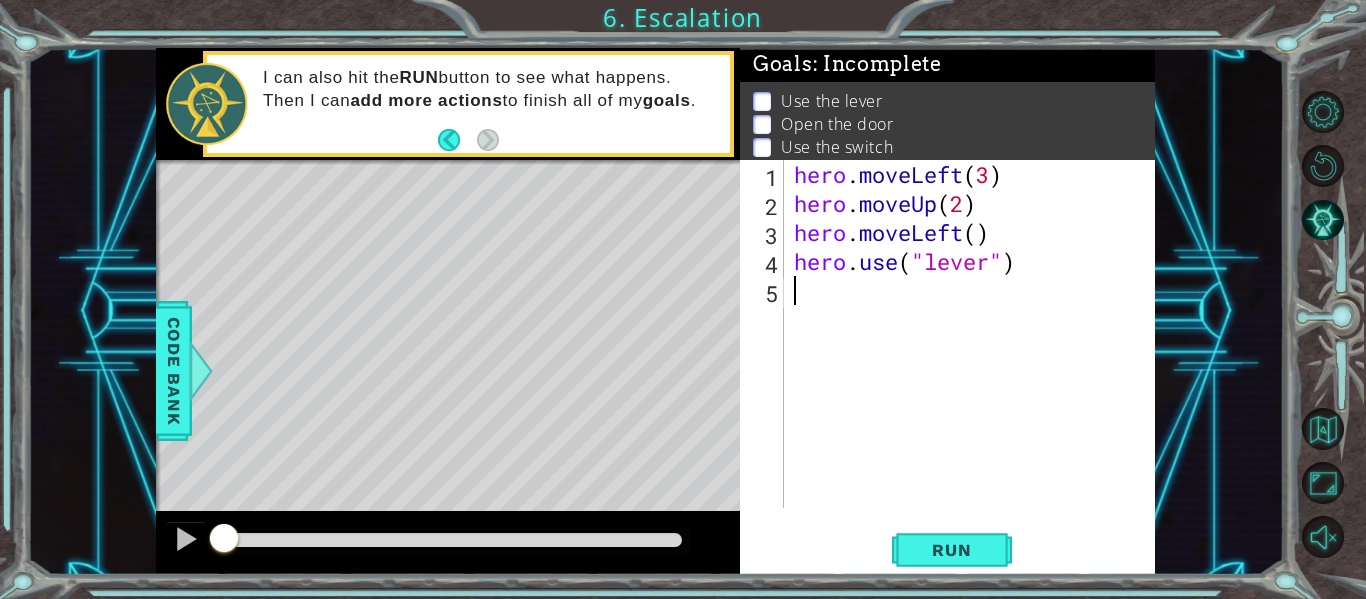 click on "I can also hit the  RUN  button to see what happens. Then I can  add more actions  to finish all of my  goals ." at bounding box center (489, 89) 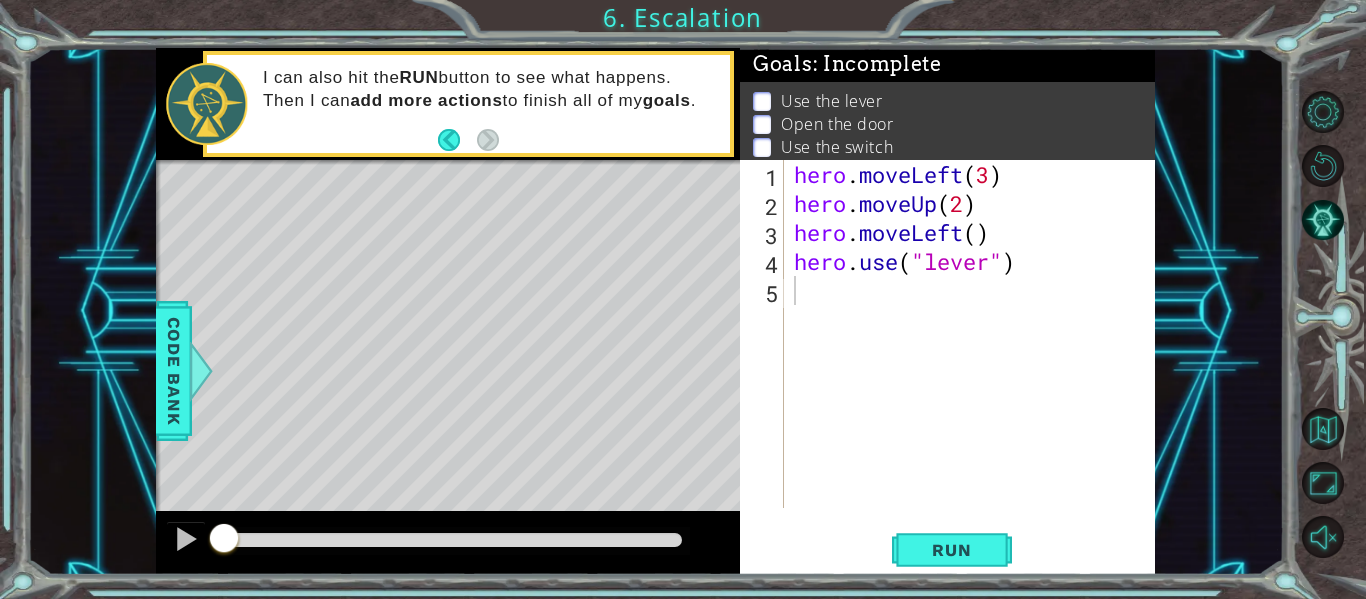 drag, startPoint x: 708, startPoint y: 59, endPoint x: 0, endPoint y: 37, distance: 708.34174 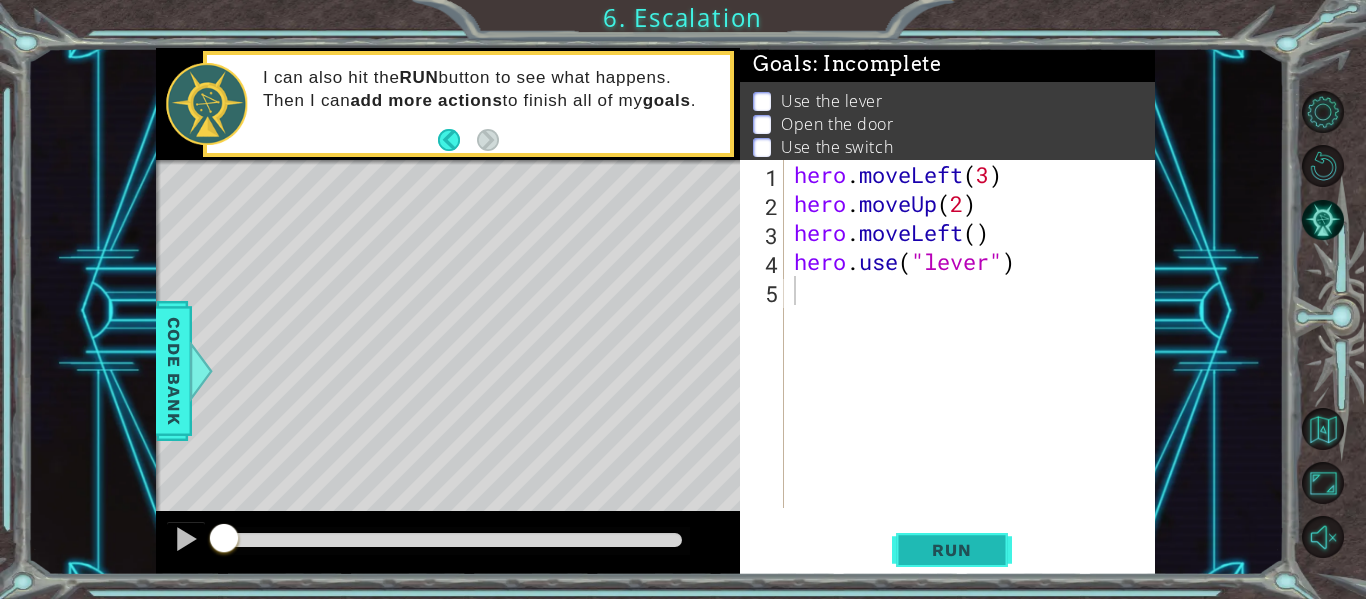 click on "Run" at bounding box center (951, 550) 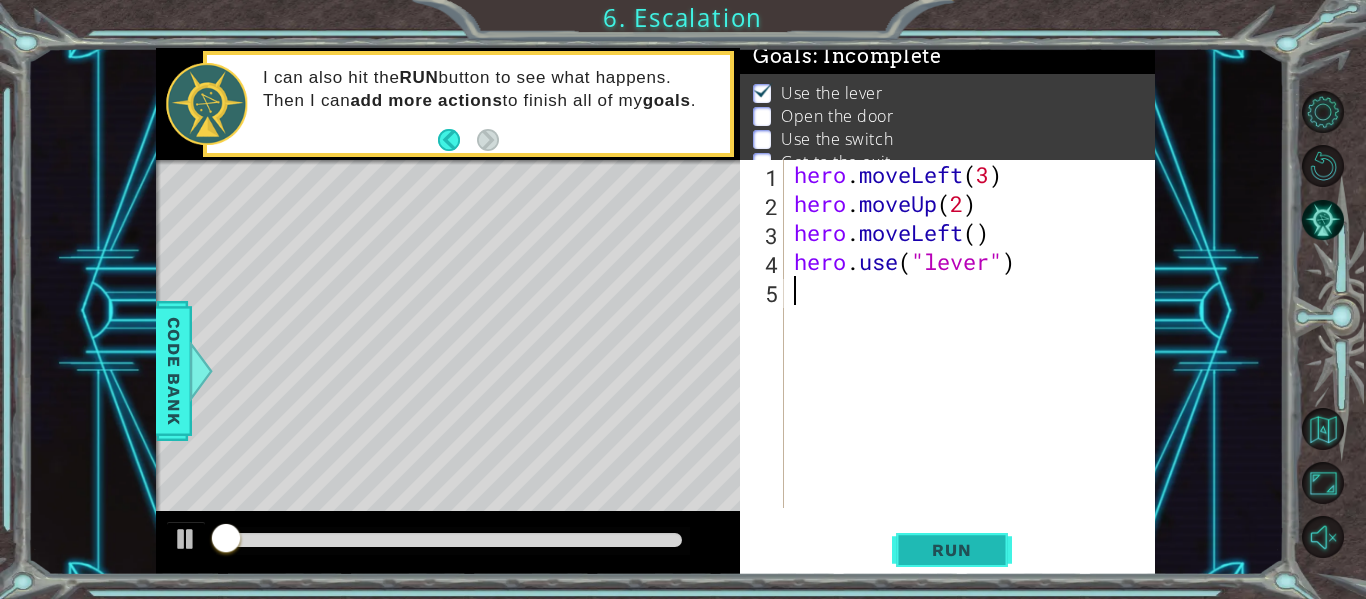 click on "Run" at bounding box center [951, 550] 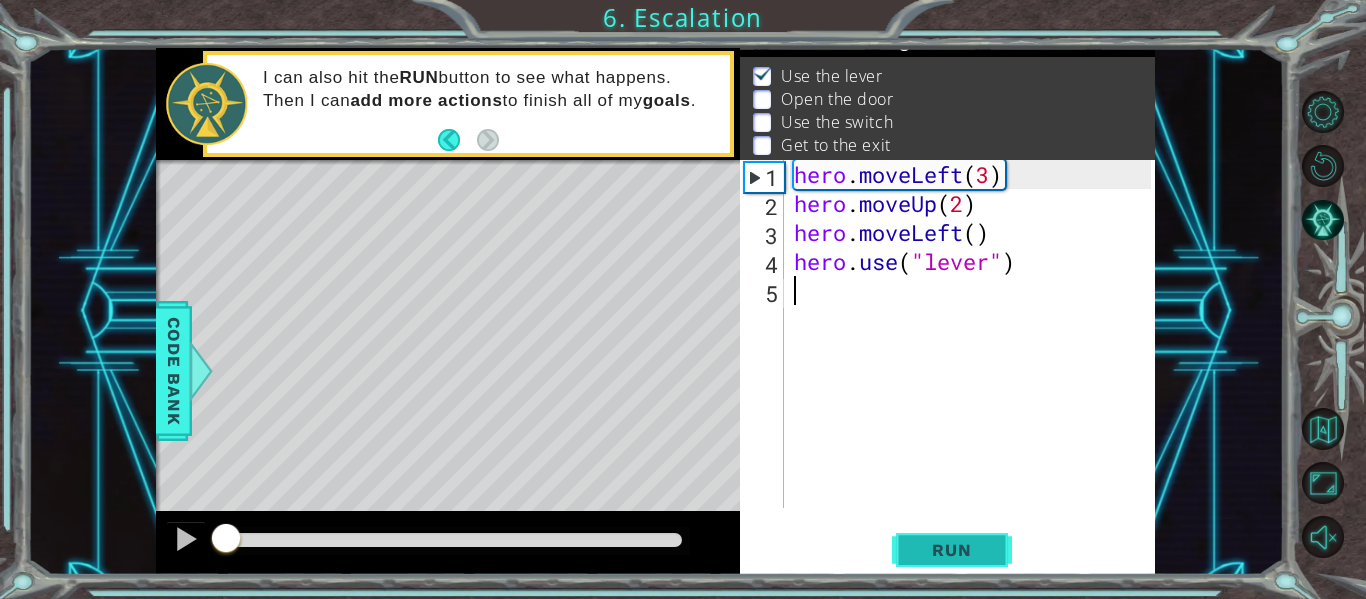 scroll, scrollTop: 29, scrollLeft: 0, axis: vertical 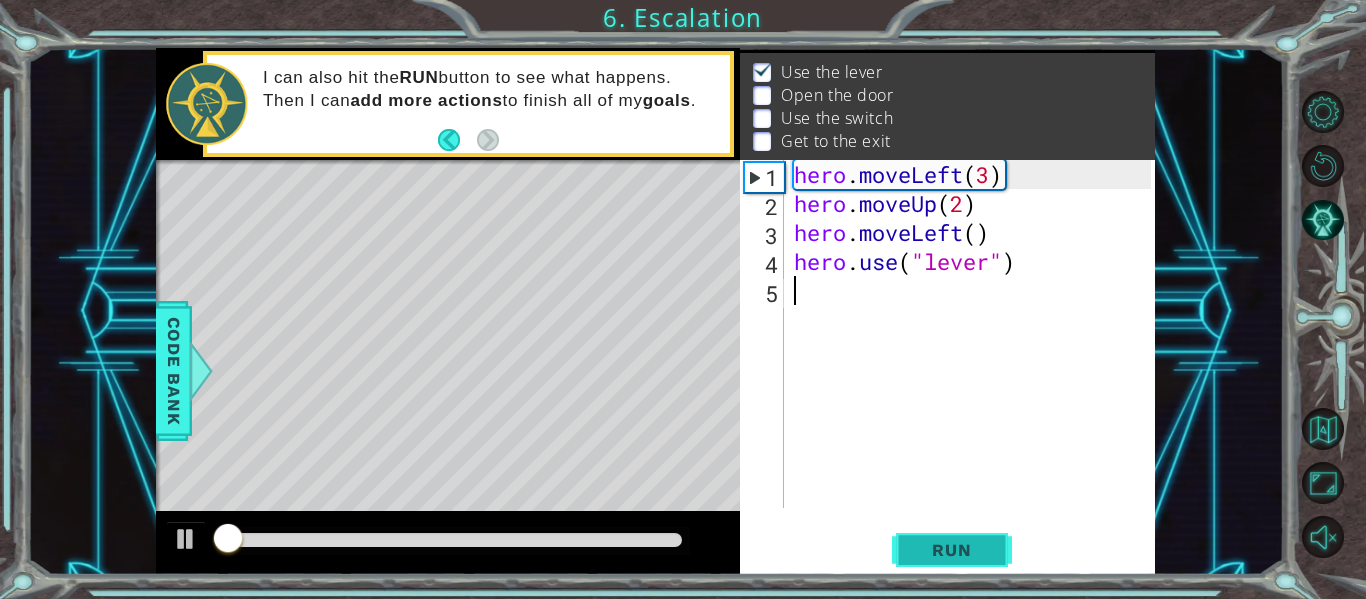 click on "Run" at bounding box center [952, 550] 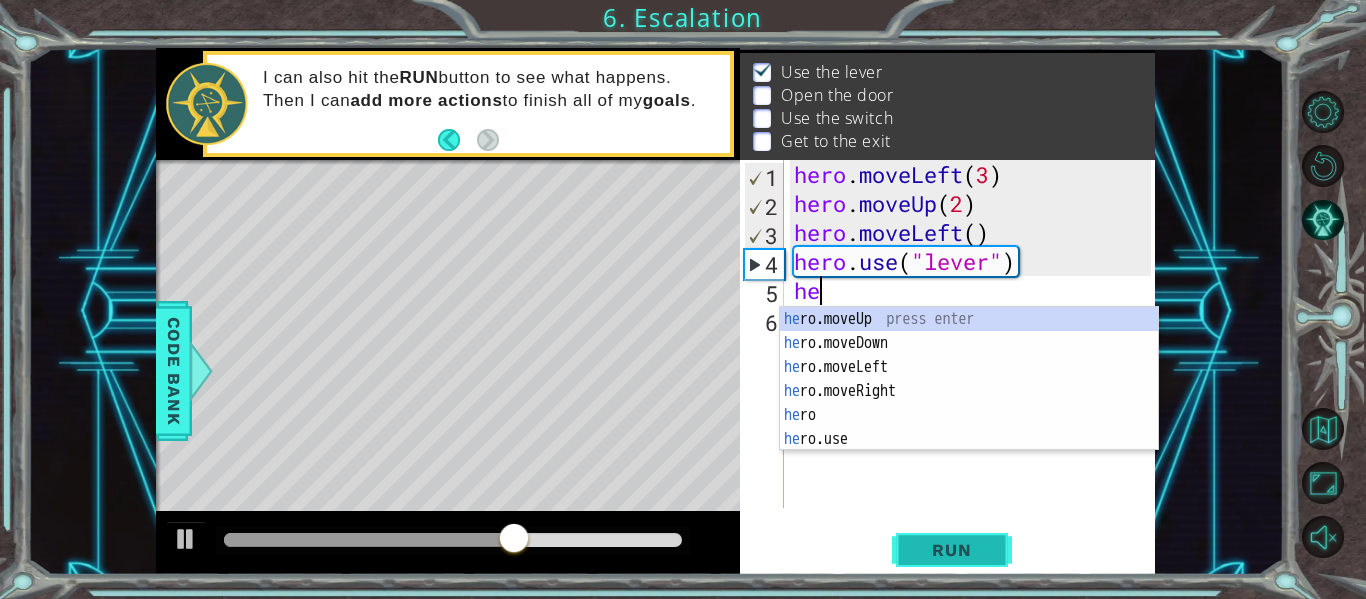 scroll, scrollTop: 0, scrollLeft: 1, axis: horizontal 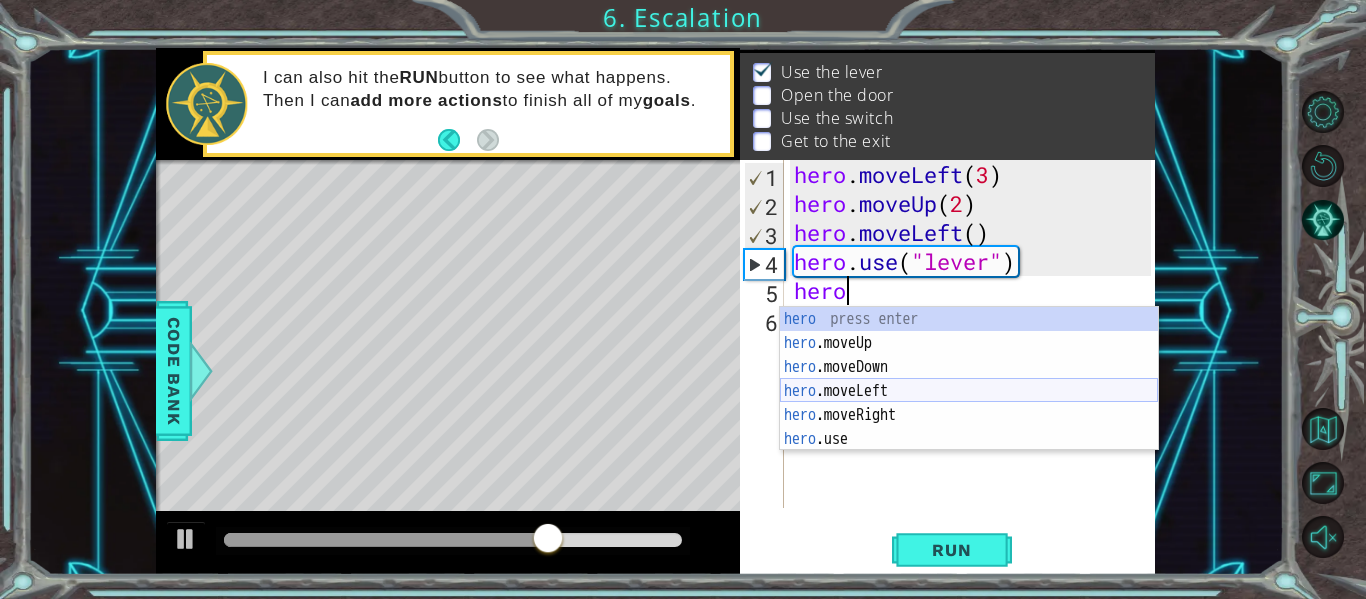click on "hero press enter hero .moveUp press enter hero .moveDown press enter hero .moveLeft press enter hero .moveRight press enter hero .use press enter" at bounding box center [969, 403] 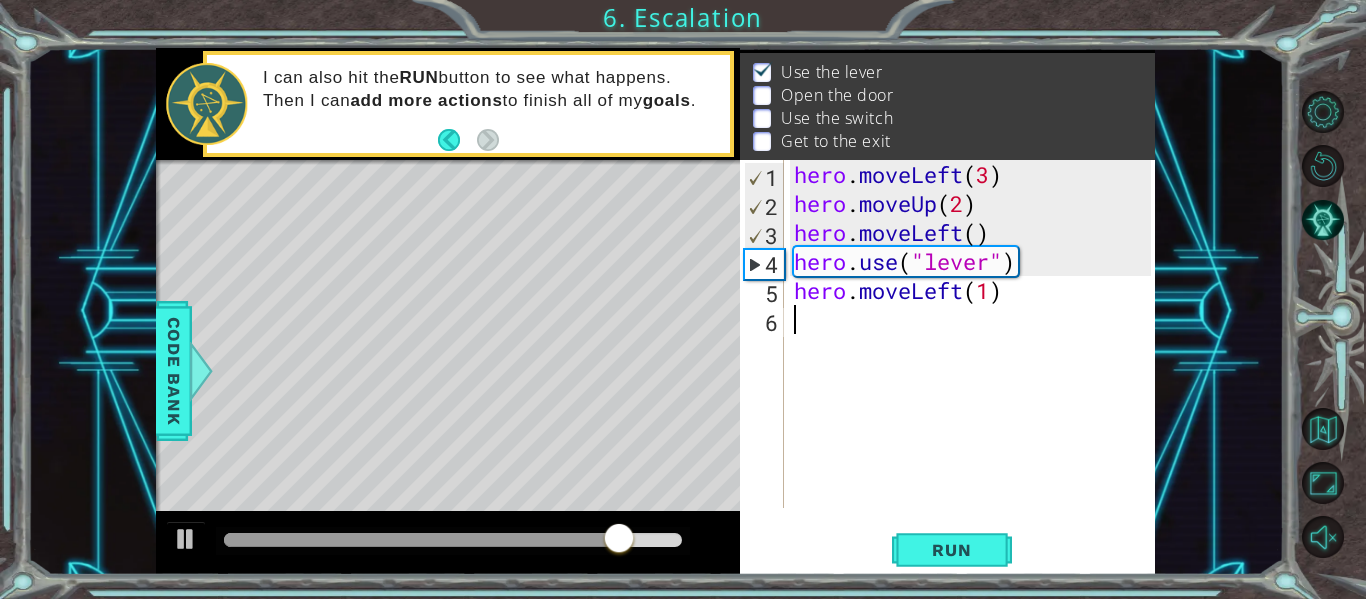 click on "hero . moveLeft ( 3 ) hero . moveUp ( 2 ) hero . moveLeft ( ) hero . use ( "lever" ) hero . moveLeft ( 1 )" at bounding box center [975, 363] 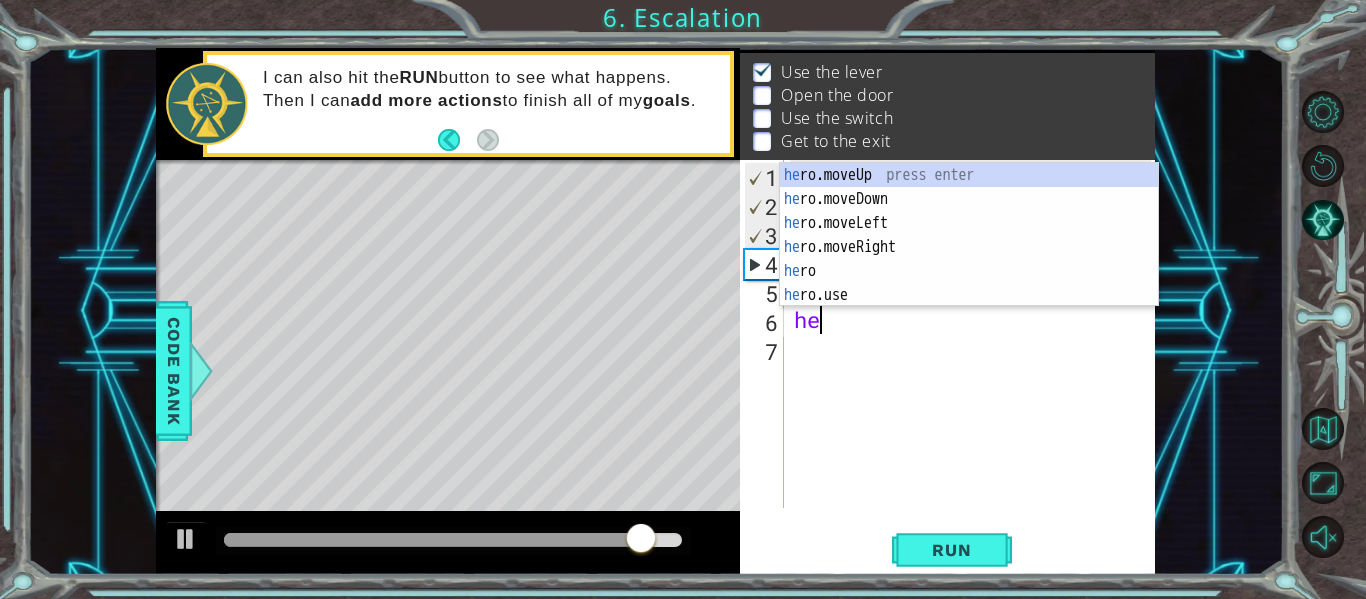 scroll, scrollTop: 0, scrollLeft: 1, axis: horizontal 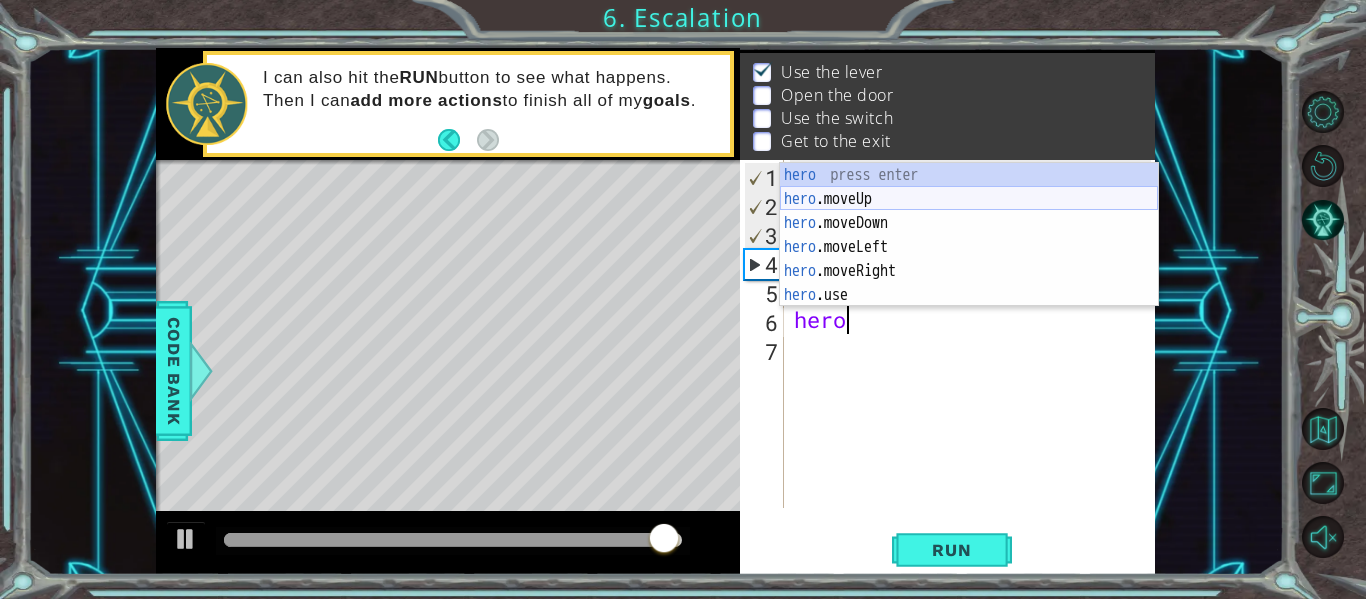 click on "hero press enter hero .moveUp press enter hero .moveDown press enter hero .moveLeft press enter hero .moveRight press enter hero .use press enter" at bounding box center (969, 259) 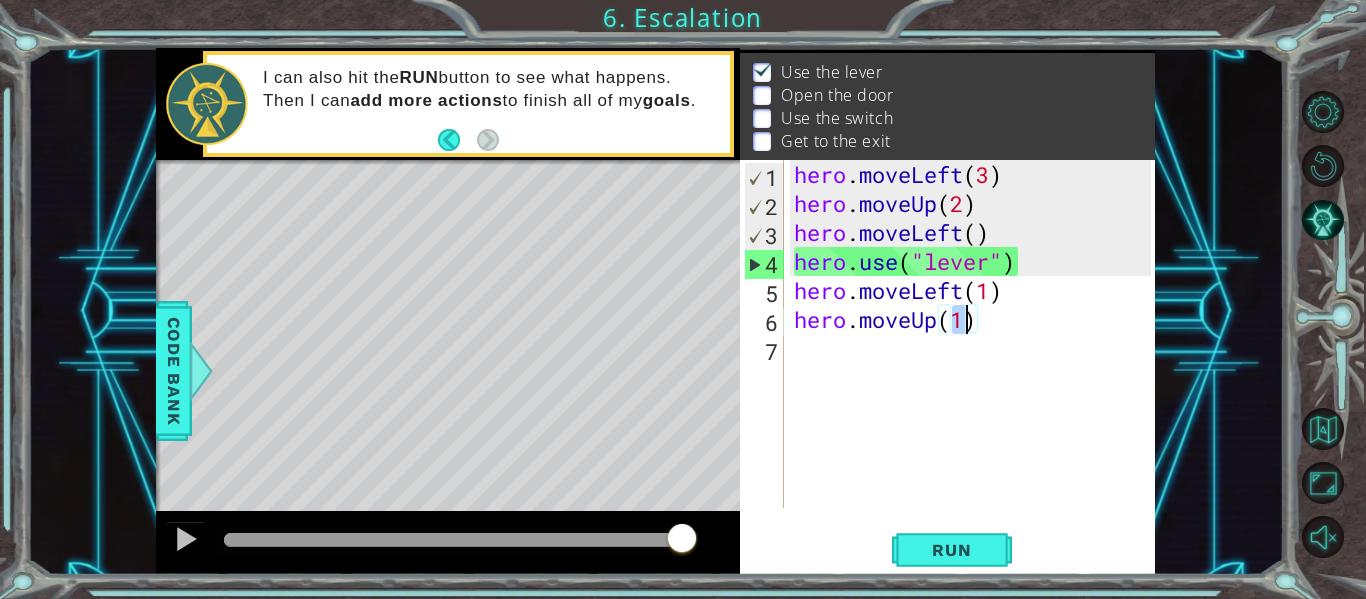 click on "hero . moveLeft ( 3 ) hero . moveUp ( 2 ) hero . moveLeft ( ) hero . use ( "lever" ) hero . moveLeft ( 1 ) hero . moveUp ( 1 )" at bounding box center (975, 363) 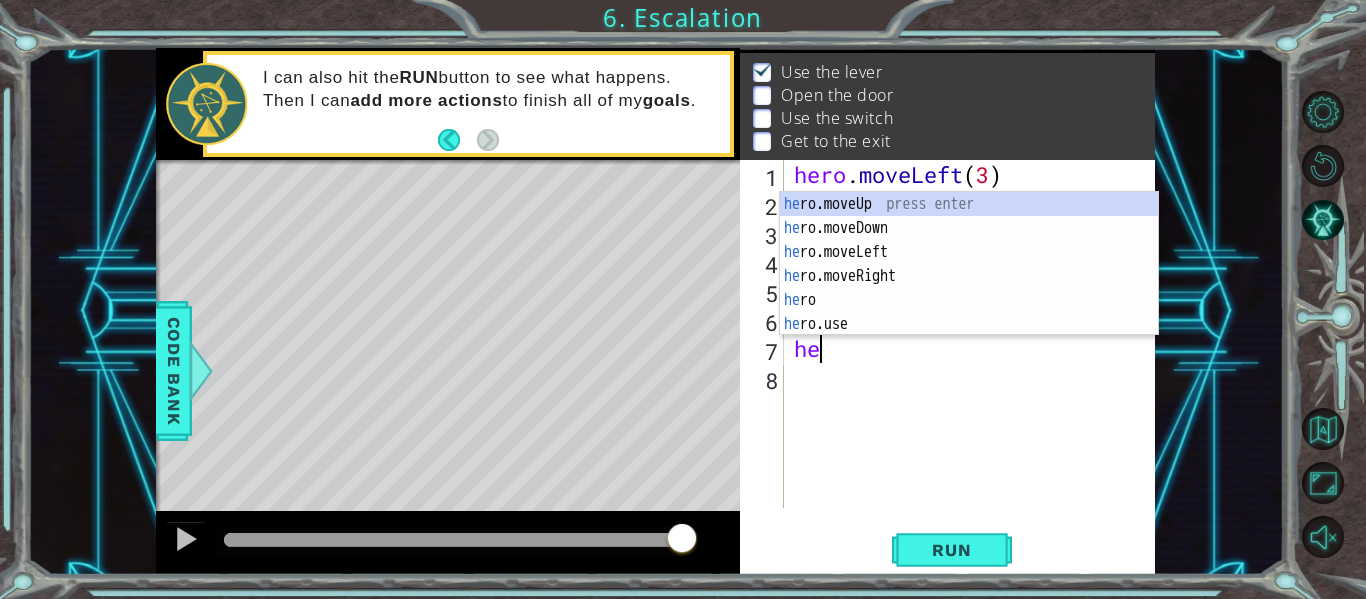 scroll, scrollTop: 0, scrollLeft: 1, axis: horizontal 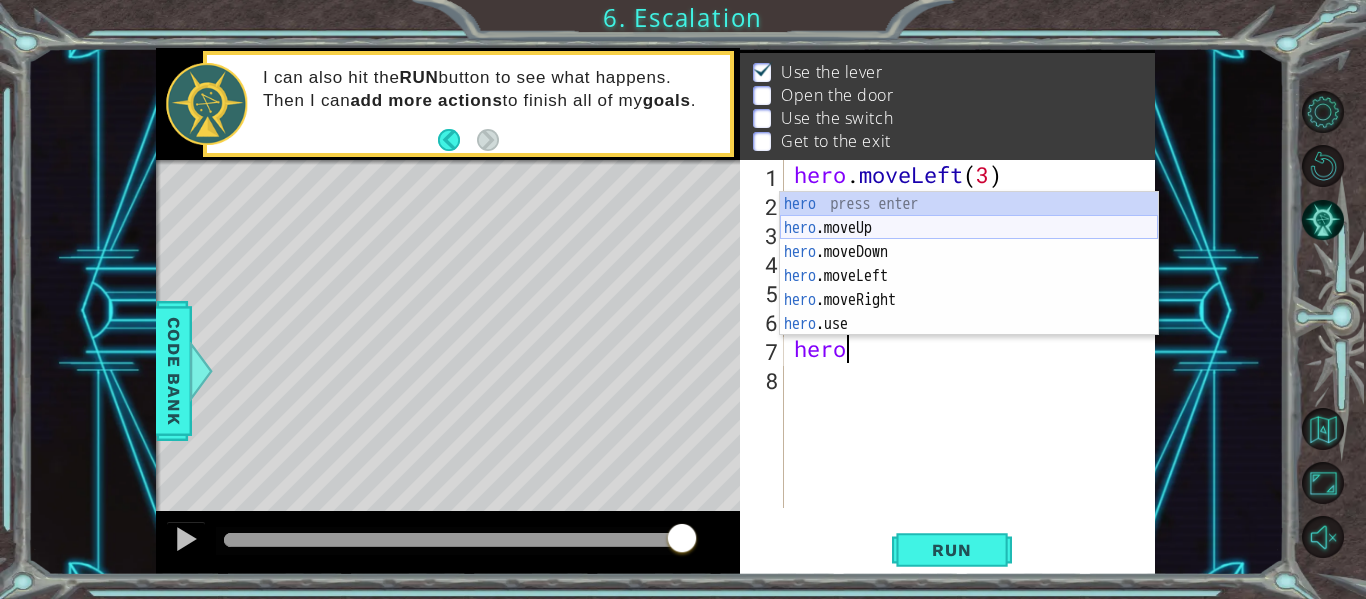 click on "hero press enter hero .moveUp press enter hero .moveDown press enter hero .moveLeft press enter hero .moveRight press enter hero .use press enter" at bounding box center [969, 288] 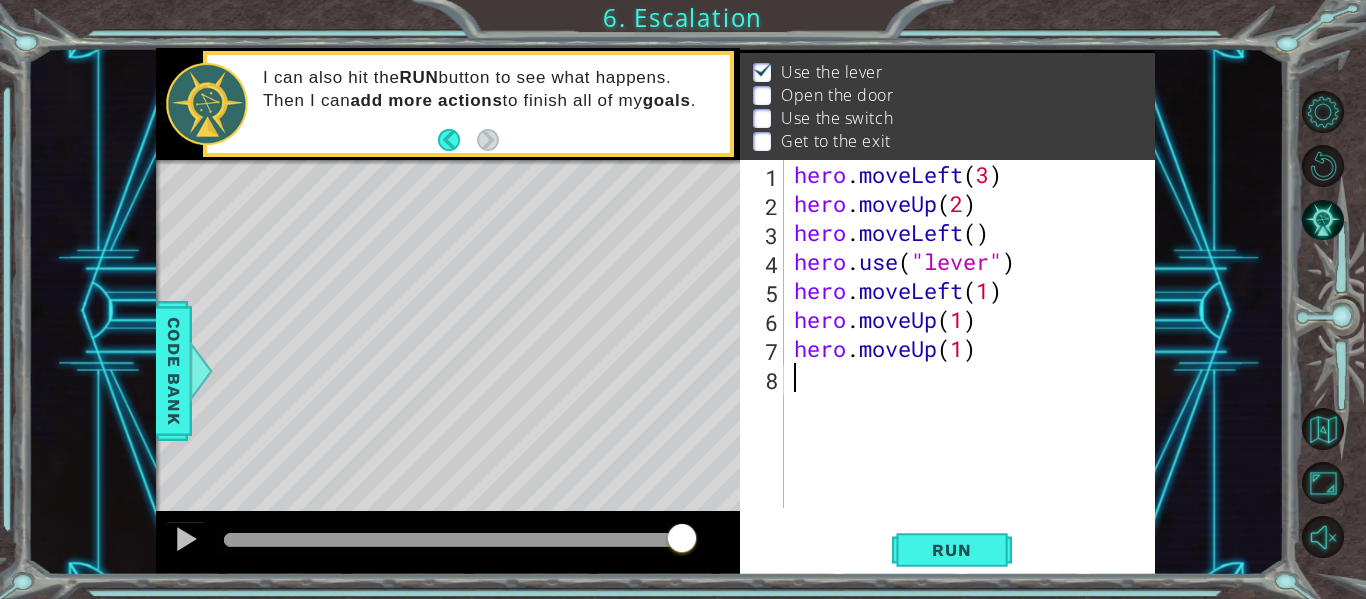 click on "hero . moveLeft ( 3 ) hero . moveUp ( 2 ) hero . moveLeft ( ) hero . use ( "lever" ) hero . moveLeft ( 1 ) hero . moveUp ( 1 ) hero . moveUp ( 1 )" at bounding box center [975, 363] 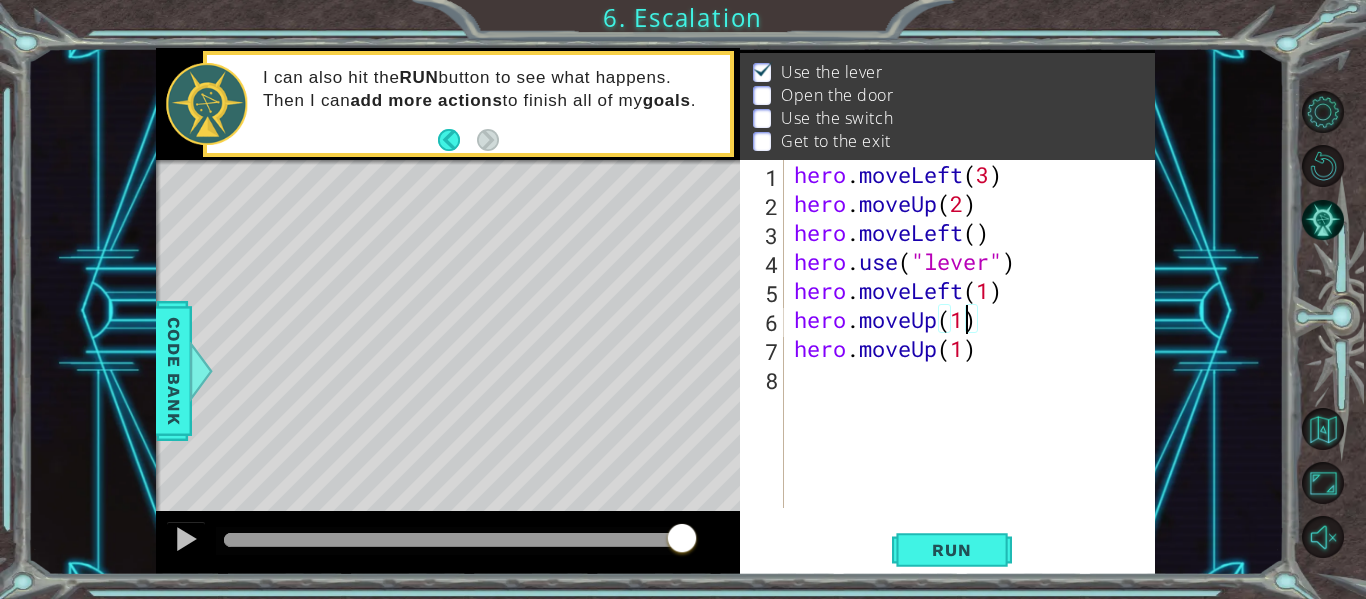 click on "hero . moveLeft ( 3 ) hero . moveUp ( 2 ) hero . moveLeft ( ) hero . use ( "lever" ) hero . moveLeft ( 1 ) hero . moveUp ( 1 ) hero . moveUp ( 1 )" at bounding box center (975, 363) 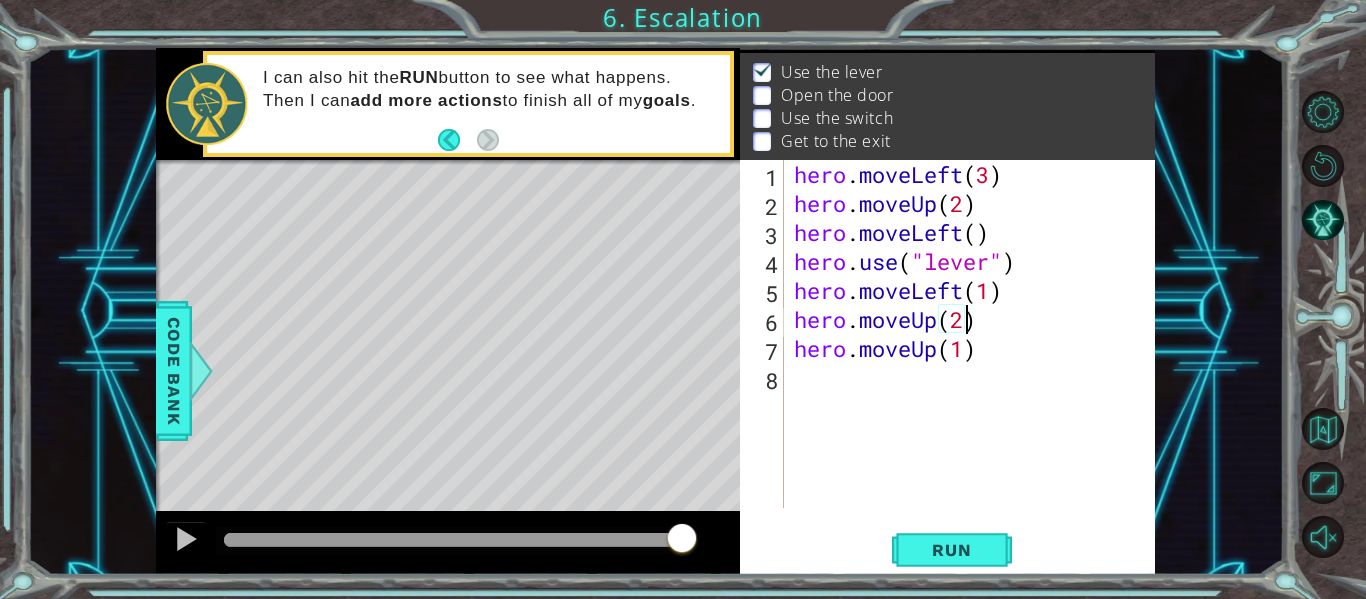 scroll, scrollTop: 0, scrollLeft: 7, axis: horizontal 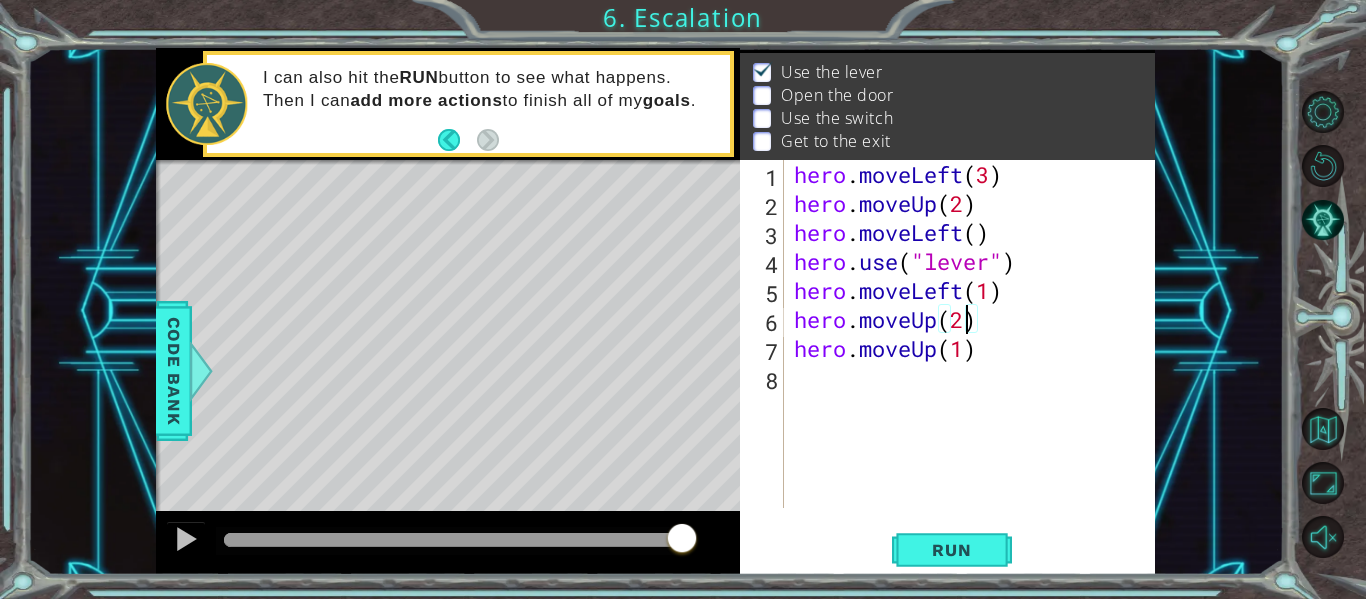 click on "hero . moveLeft ( 3 ) hero . moveUp ( 2 ) hero . moveLeft ( ) hero . use ( "lever" ) hero . moveLeft ( 1 ) hero . moveUp ( 2 ) hero . moveUp ( 1 )" at bounding box center (975, 363) 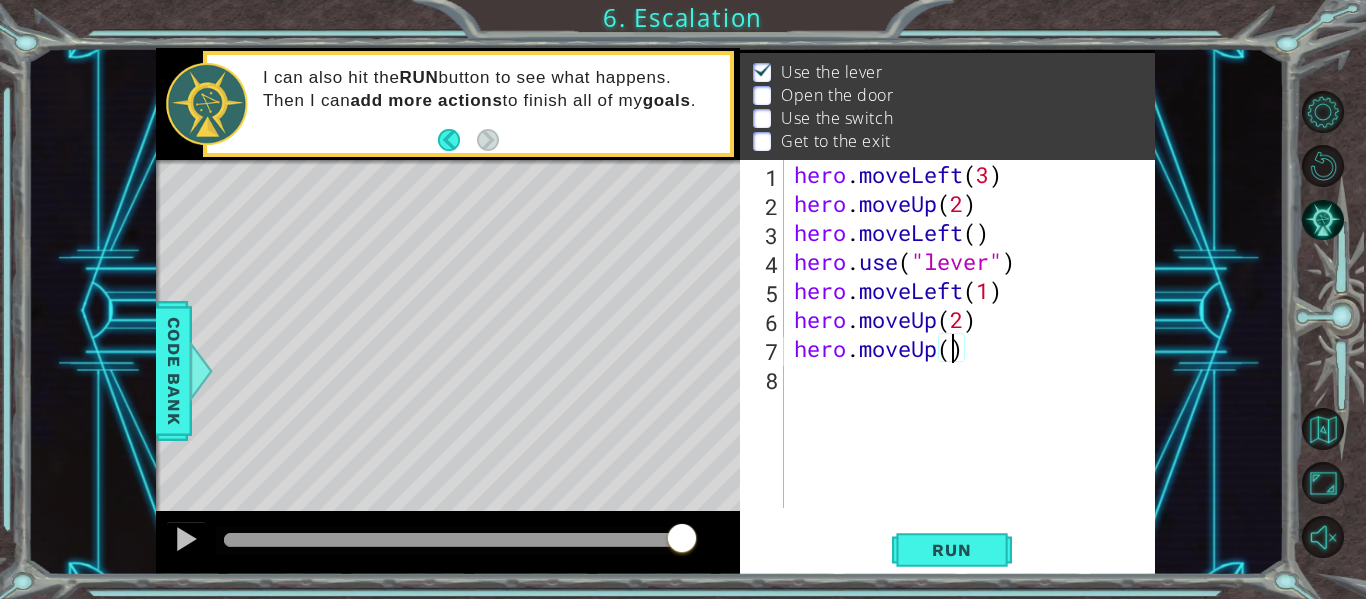 type on "hero.moveUp(3)" 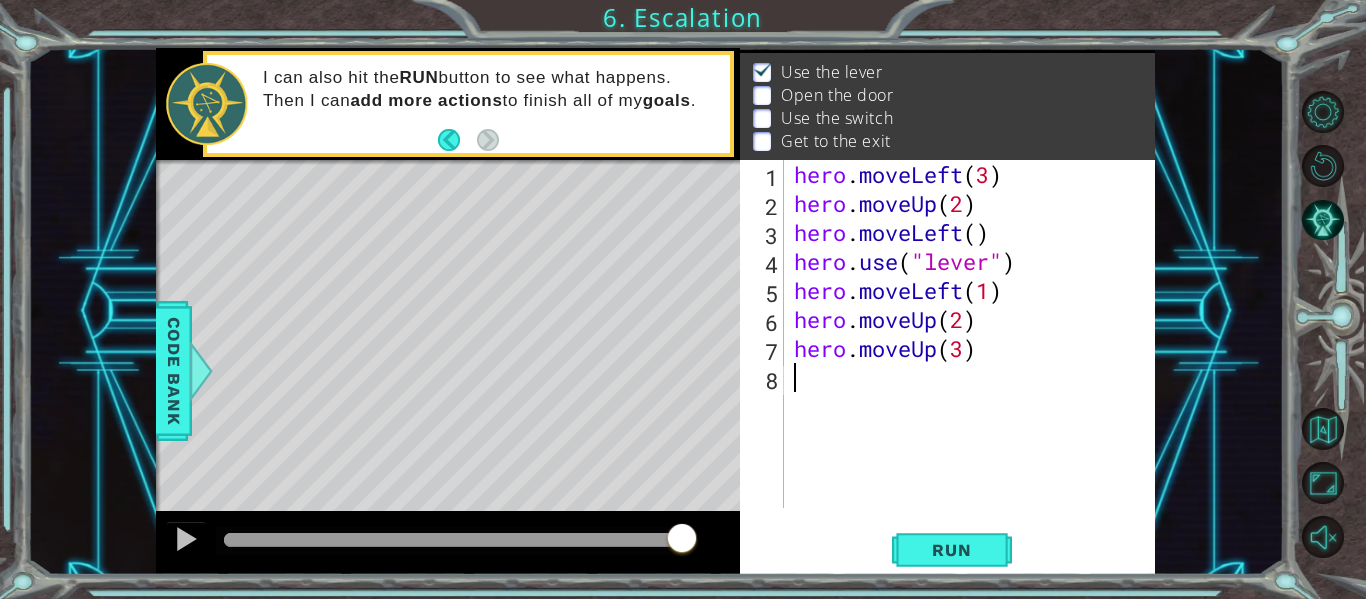 click on "hero . moveLeft ( 3 ) hero . moveUp ( 2 ) hero . moveLeft ( ) hero . use ( "lever" ) hero . moveLeft ( 1 ) hero . moveUp ( 2 ) hero . moveUp ( 3 )" at bounding box center (975, 363) 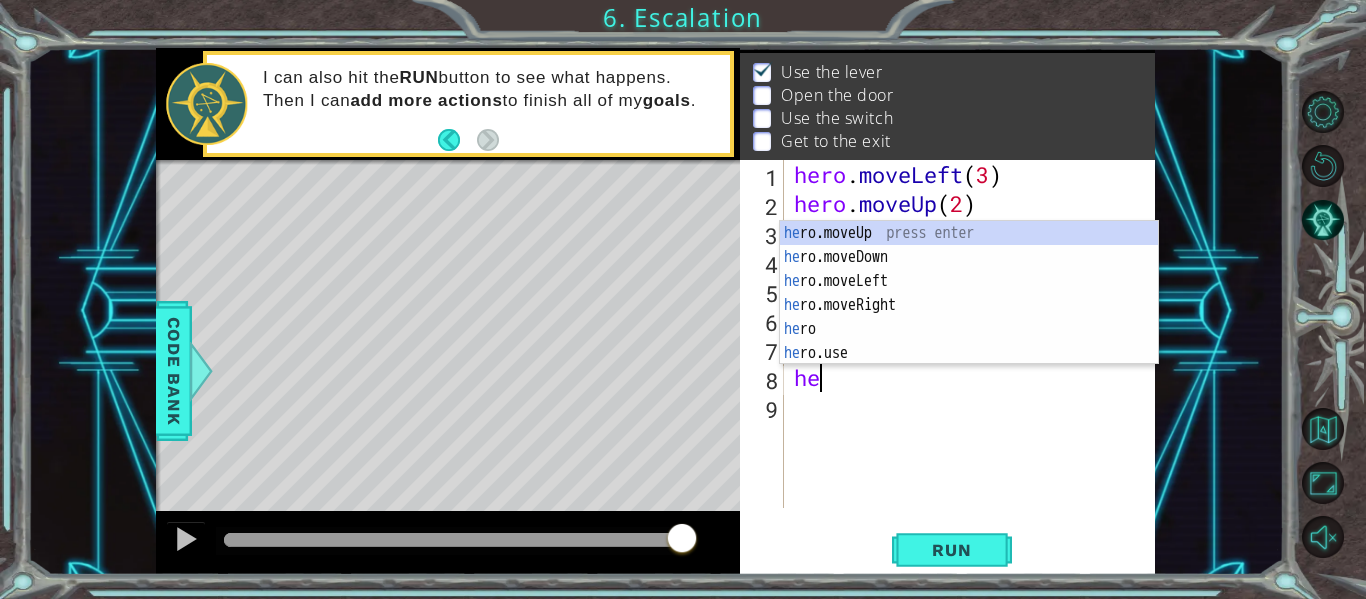scroll, scrollTop: 0, scrollLeft: 1, axis: horizontal 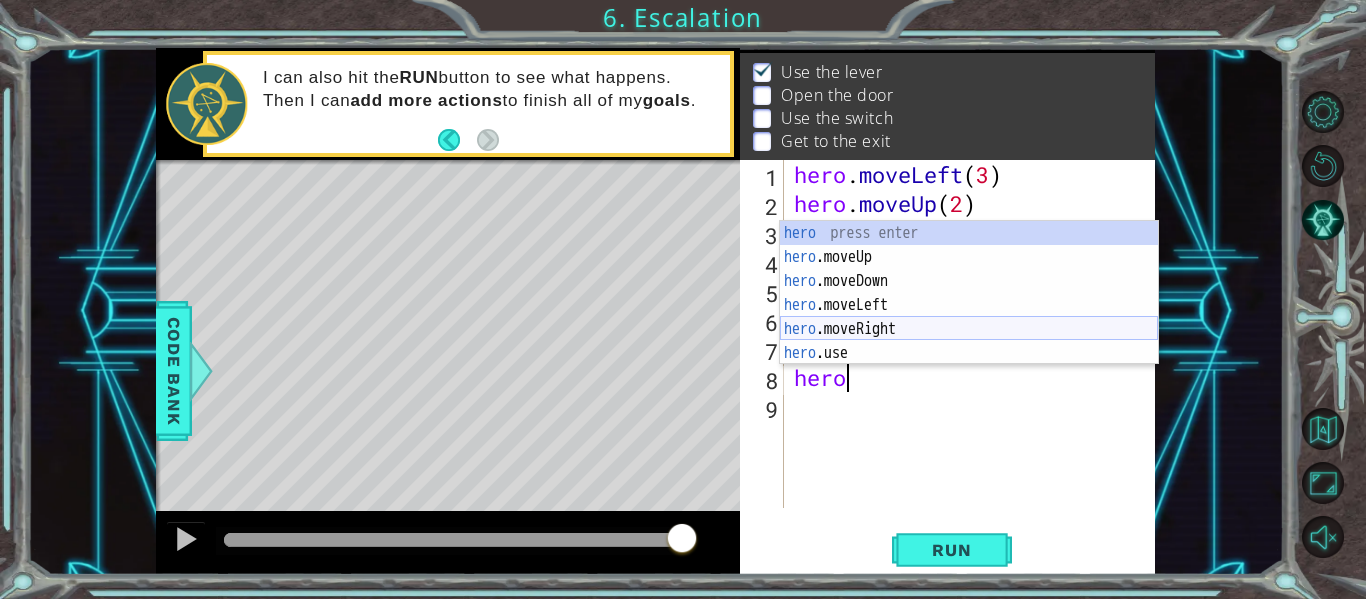 click on "hero press enter hero .moveUp press enter hero .moveDown press enter hero .moveLeft press enter hero .moveRight press enter hero .use press enter" at bounding box center [969, 317] 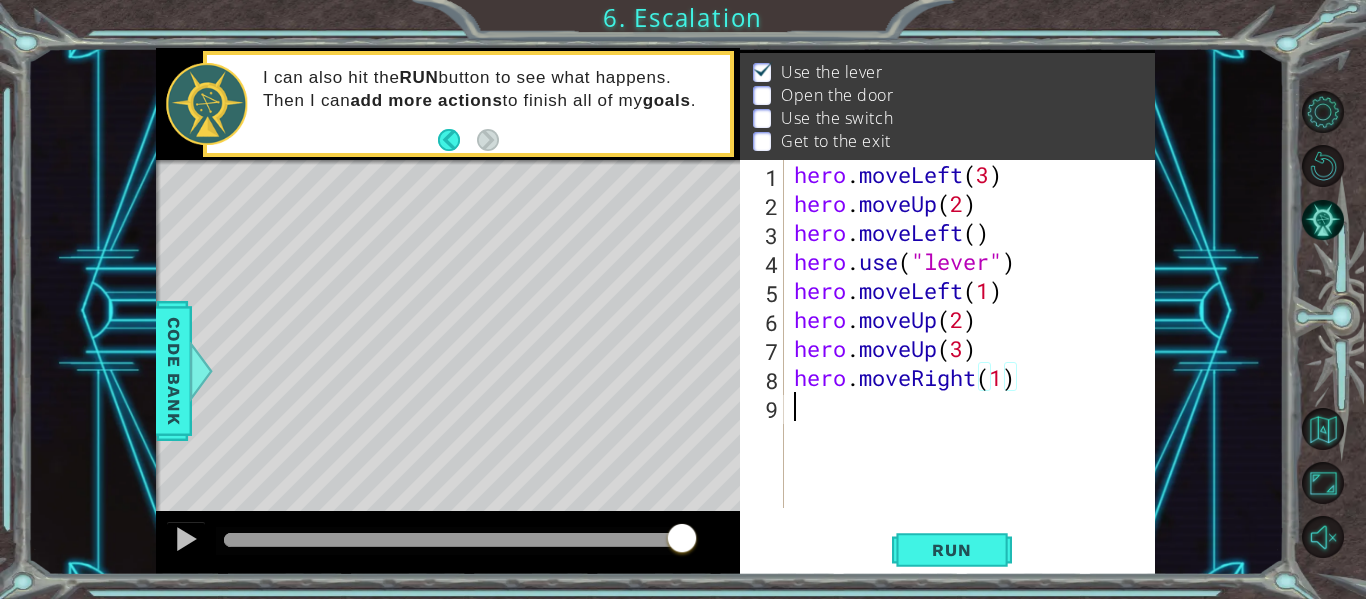 click on "hero . moveLeft ( 3 ) hero . moveUp ( 2 ) hero . moveLeft ( ) hero . use ( "lever" ) hero . moveLeft ( 1 ) hero . moveUp ( 2 ) hero . moveUp ( 3 ) hero . moveRight ( 1 )" at bounding box center (975, 363) 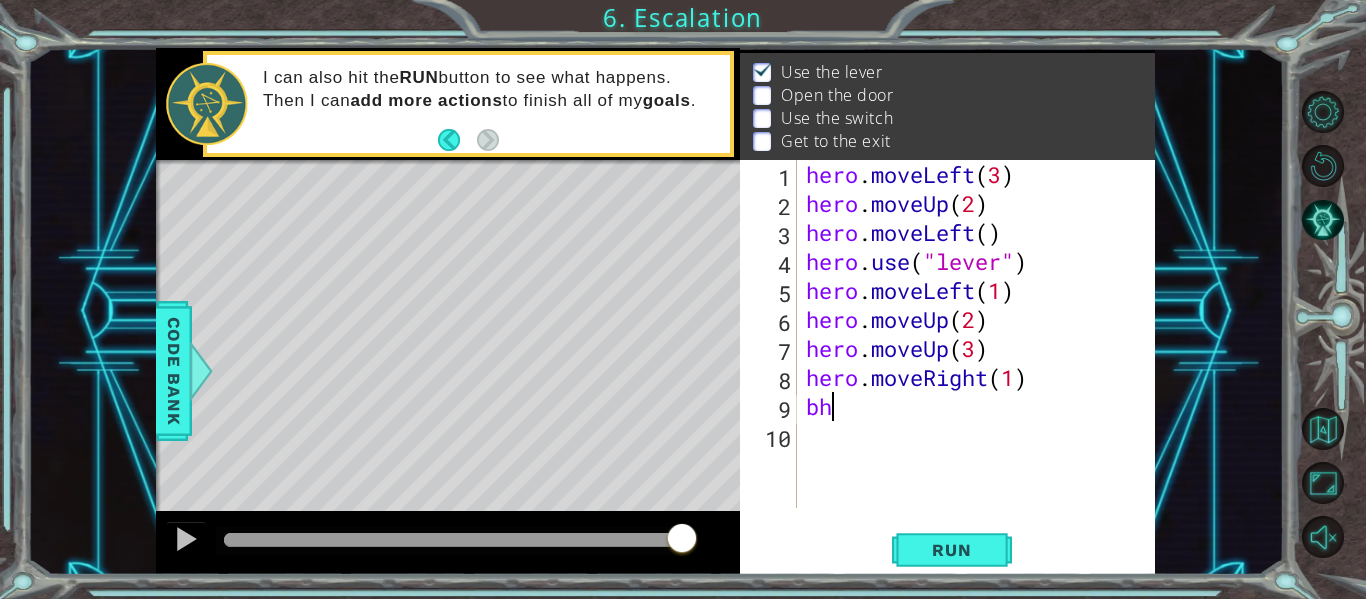 scroll, scrollTop: 0, scrollLeft: 0, axis: both 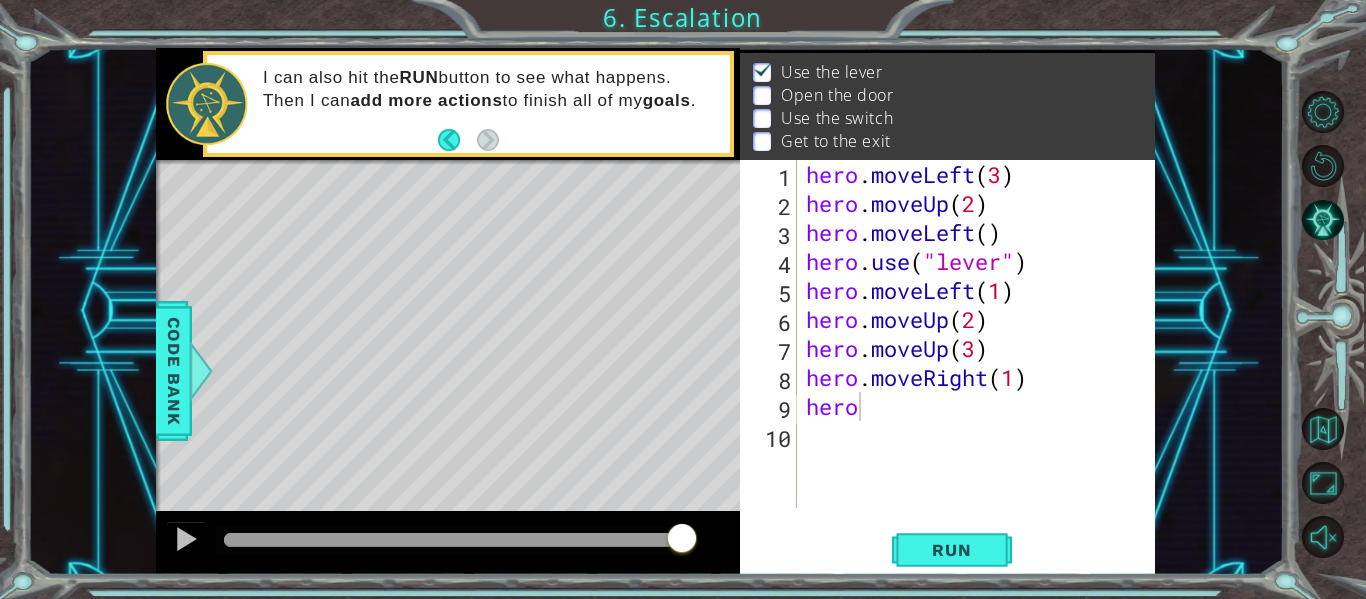 click on "1     הההההההההההההההההההההההההההההההההההההההההההההההההההההההההההההההההההההההההההההההההההההההההההההההההההההההההההההההההההההההההההההההההההההההההההההההההההההההההההההההההההההההההההההההההההההההההההההההההההההההההההההההההההההההההההההההההההההההההההההההההההההההההההההההה XXXXXXXXXXXXXXXXXXXXXXXXXXXXXXXXXXXXXXXXXXXXXXXXXXXXXXXXXXXXXXXXXXXXXXXXXXXXXXXXXXXXXXXXXXXXXXXXXXXXXXXXXXXXXXXXXXXXXXXXXXXXXXXXXXXXXXXXXXXXXXXXXXXXXXXXXXXXXXXXXXXXXXXXXXXXXXXXXXXXXXXXXXXXXXXXXXXXXXXXXXXXXXXXXXXXXXXXXXXXXXXXXXXXXXXXXXXXXXXXXXXXXXXXXXXXXXXX Solution × Goals : Incomplete       Use the lever
Open the door
Use the switch
Get to the exit
hero 1 2 3 4 5 6 7 8 9 10 hero . moveLeft ( 3 ) hero . moveUp ( 2 ) hero . moveLeft ( ) hero . use ( "lever" ) hero . moveLeft" at bounding box center [683, 299] 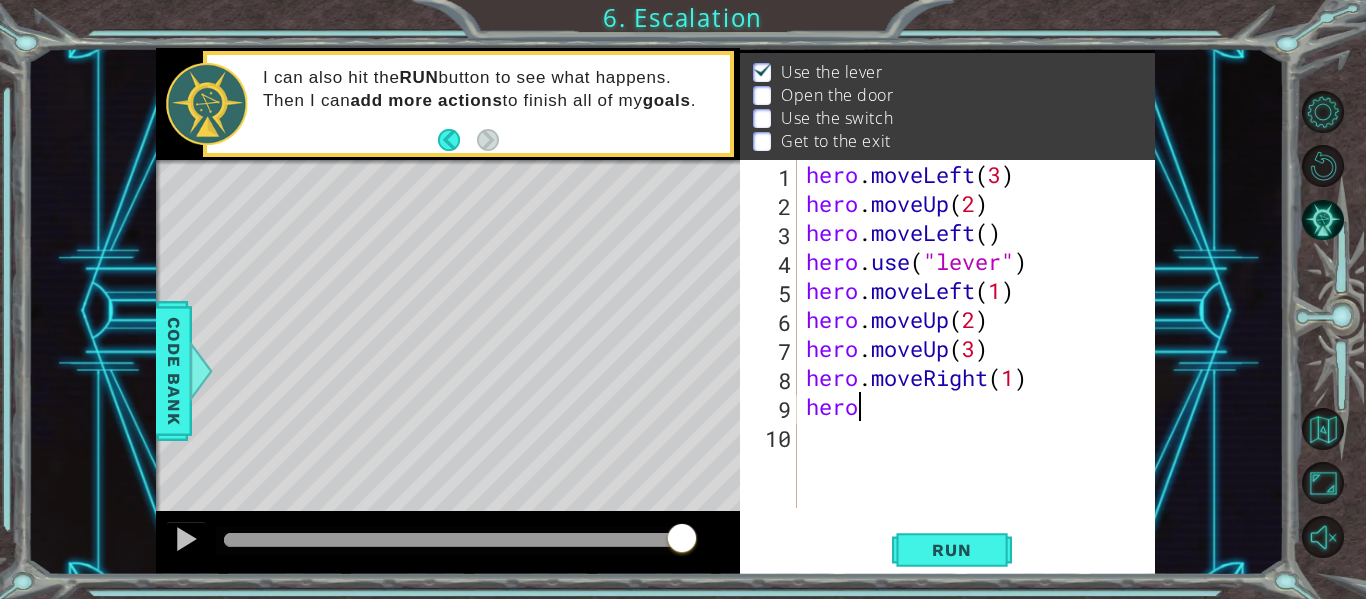 click on "hero . moveLeft ( 3 ) hero . moveUp ( 2 ) hero . moveLeft ( ) hero . use ( "lever" ) hero . moveLeft ( 1 ) hero . moveUp ( 2 ) hero . moveUp ( 3 ) hero . moveRight ( 1 ) hero" at bounding box center [981, 363] 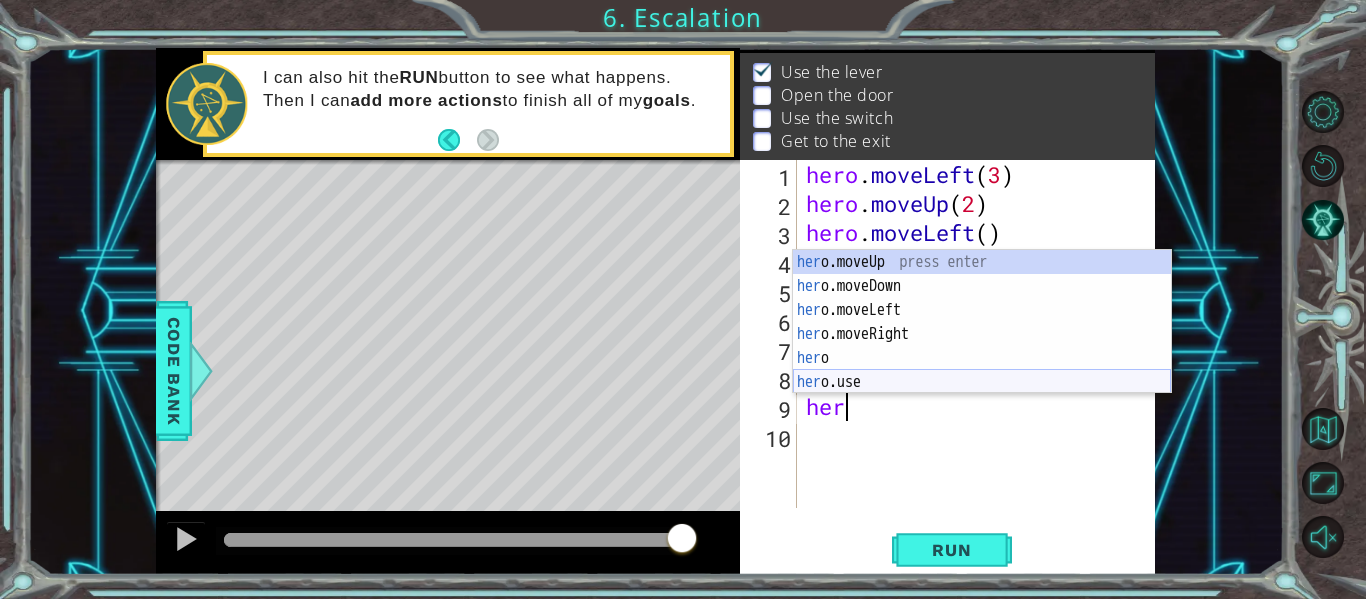 click on "her o.moveUp press enter her o.moveDown press enter her o.moveLeft press enter her o.moveRight press enter her o press enter her o.use press enter" at bounding box center [982, 346] 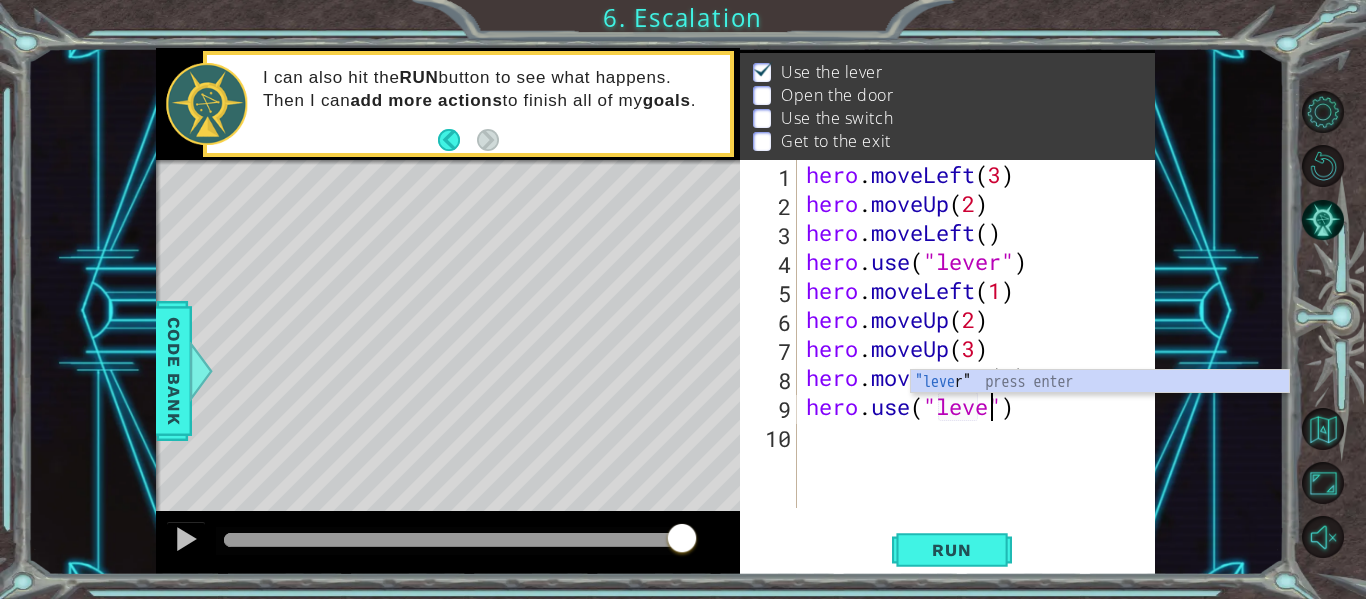 scroll, scrollTop: 0, scrollLeft: 9, axis: horizontal 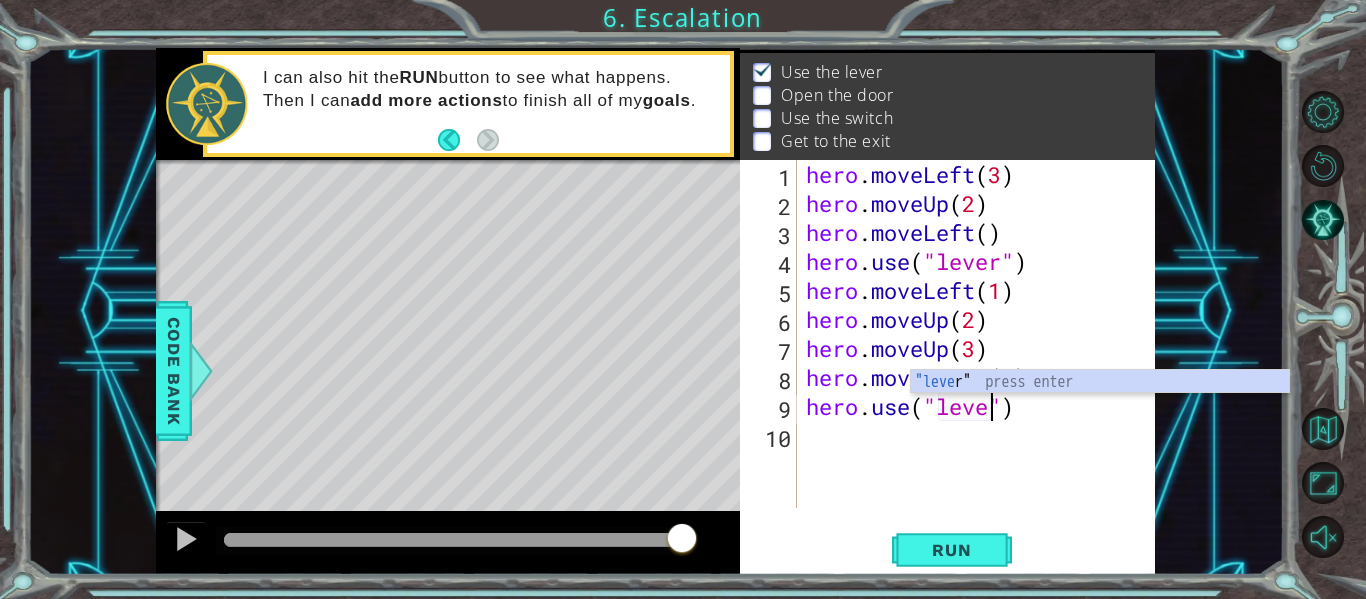 type on "hero.use("lever")" 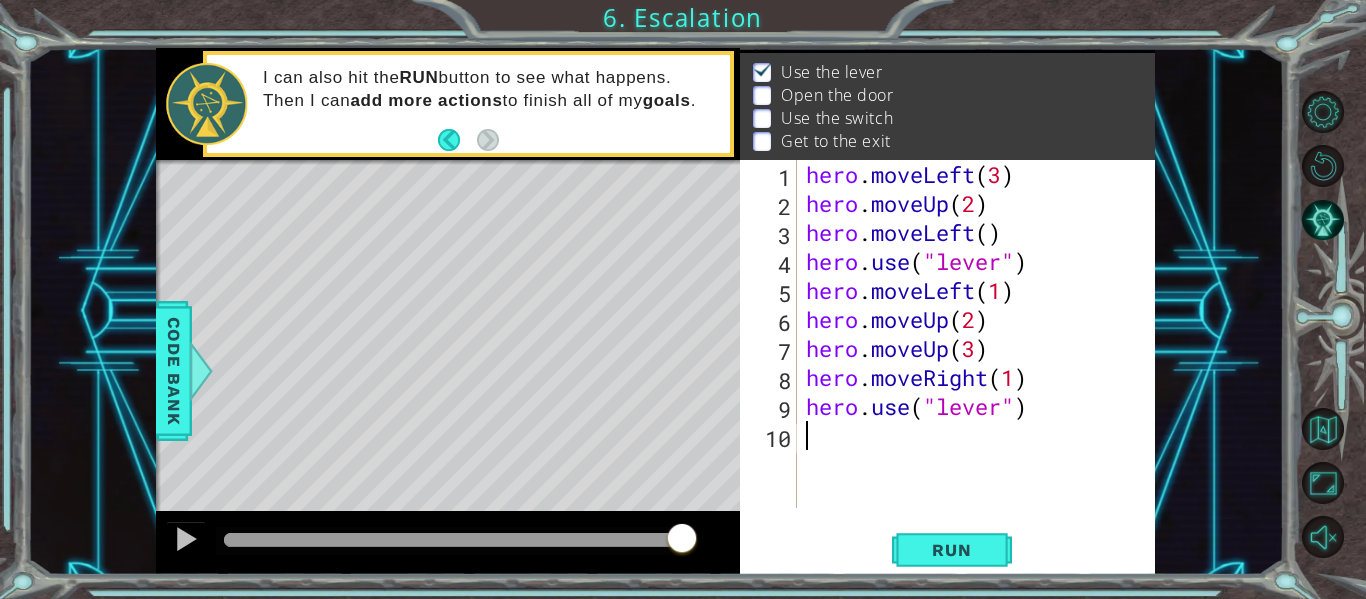 click on "hero . moveLeft ( 3 ) hero . moveUp ( 2 ) hero . moveLeft ( ) hero . use ( "lever" ) hero . moveLeft ( 1 ) hero . moveUp ( 2 ) hero . moveUp ( 3 ) hero . moveRight ( 1 ) hero . use ( "lever" )" at bounding box center [981, 363] 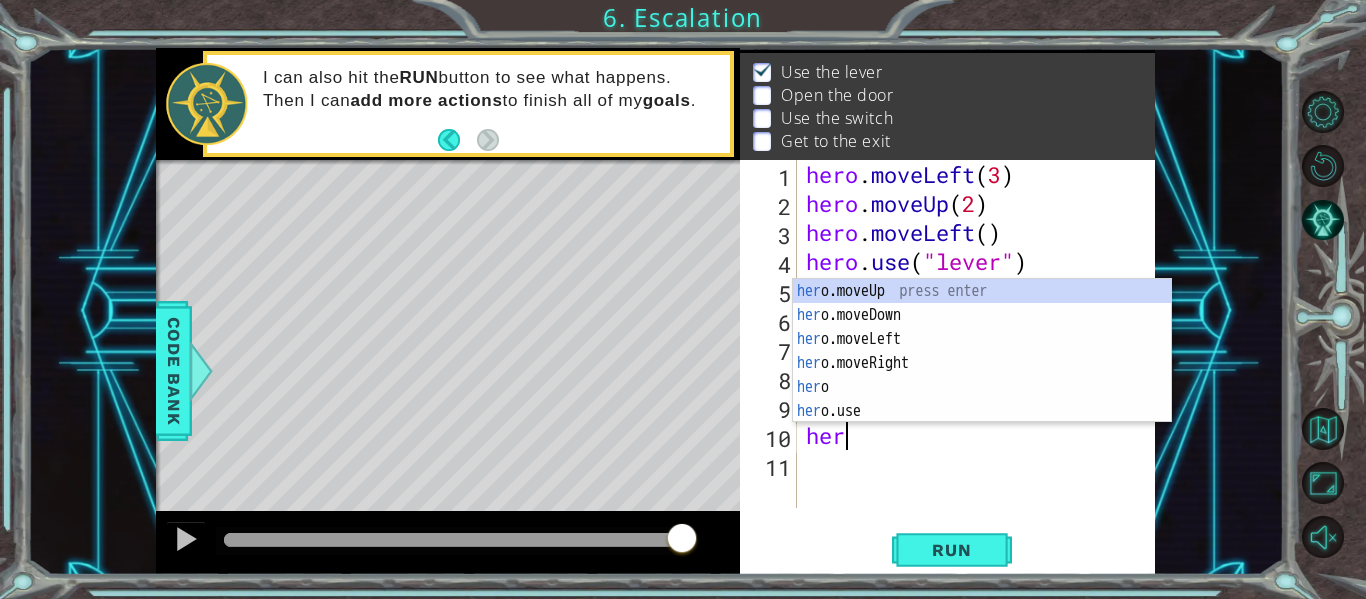 scroll, scrollTop: 0, scrollLeft: 1, axis: horizontal 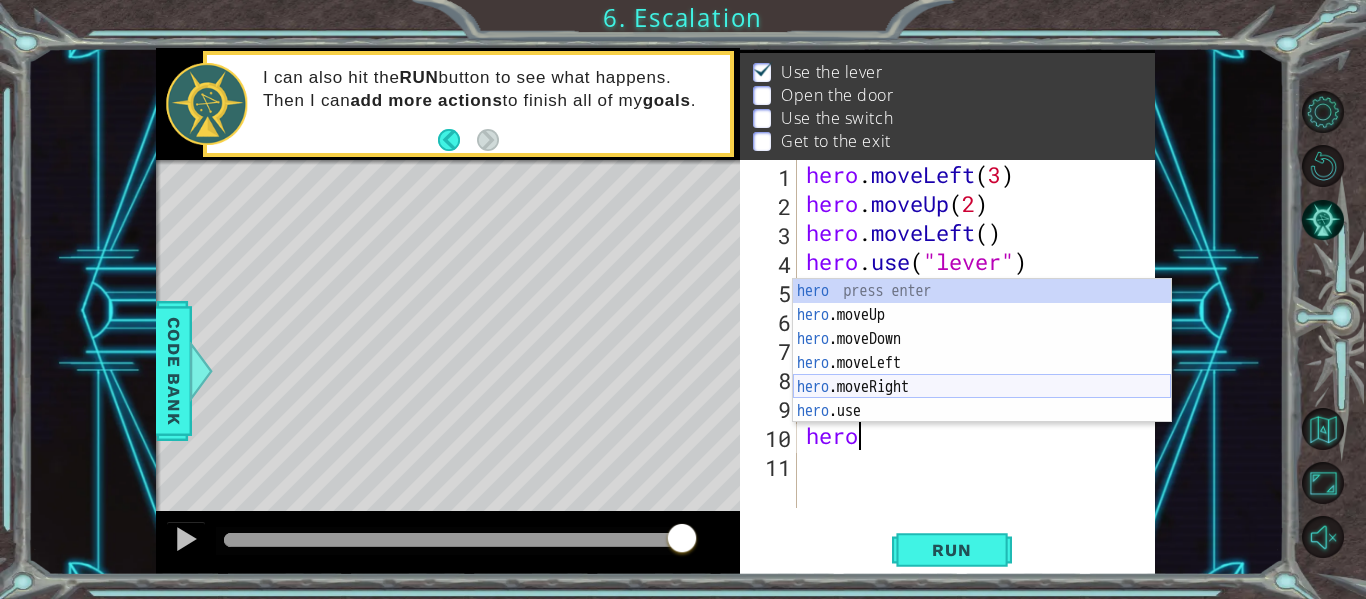 click on "hero press enter hero .moveUp press enter hero .moveDown press enter hero .moveLeft press enter hero .moveRight press enter hero .use press enter" at bounding box center (982, 375) 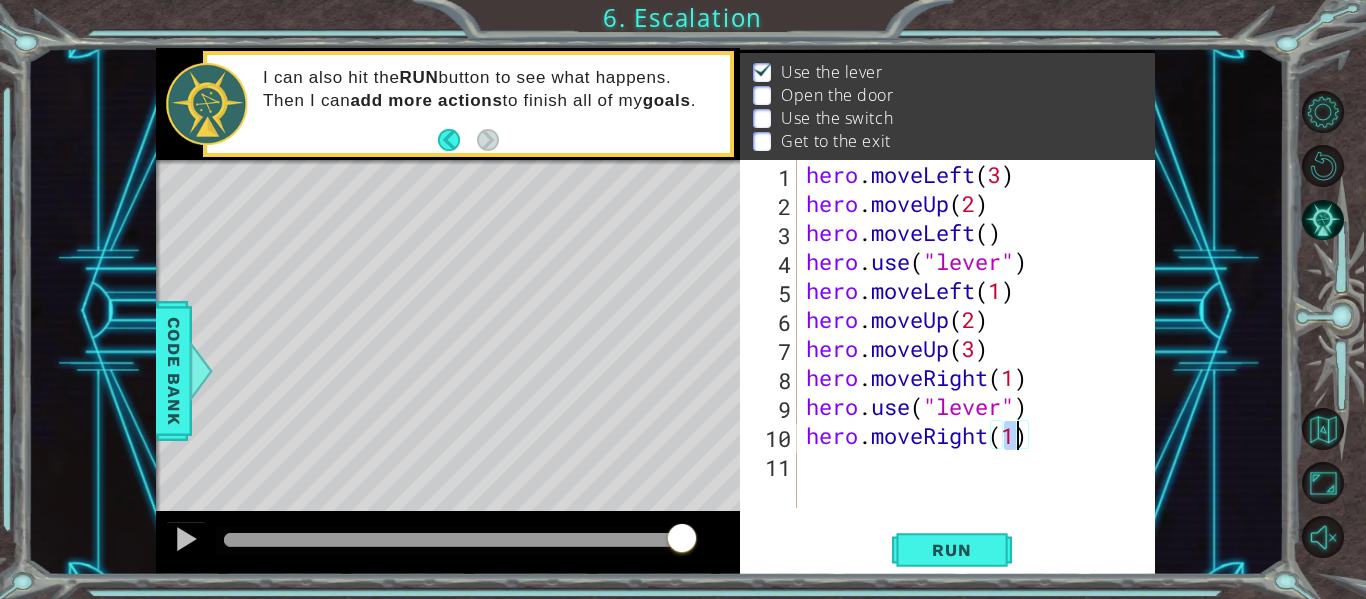 click on "hero . moveLeft ( 3 ) hero . moveUp ( 2 ) hero . moveLeft ( ) hero . use ( "lever" ) hero . moveLeft ( 1 ) hero . moveUp ( 2 ) hero . moveUp ( 3 ) hero . moveRight ( 1 ) hero . use ( "lever" ) hero . moveRight ( 1 )" at bounding box center (981, 363) 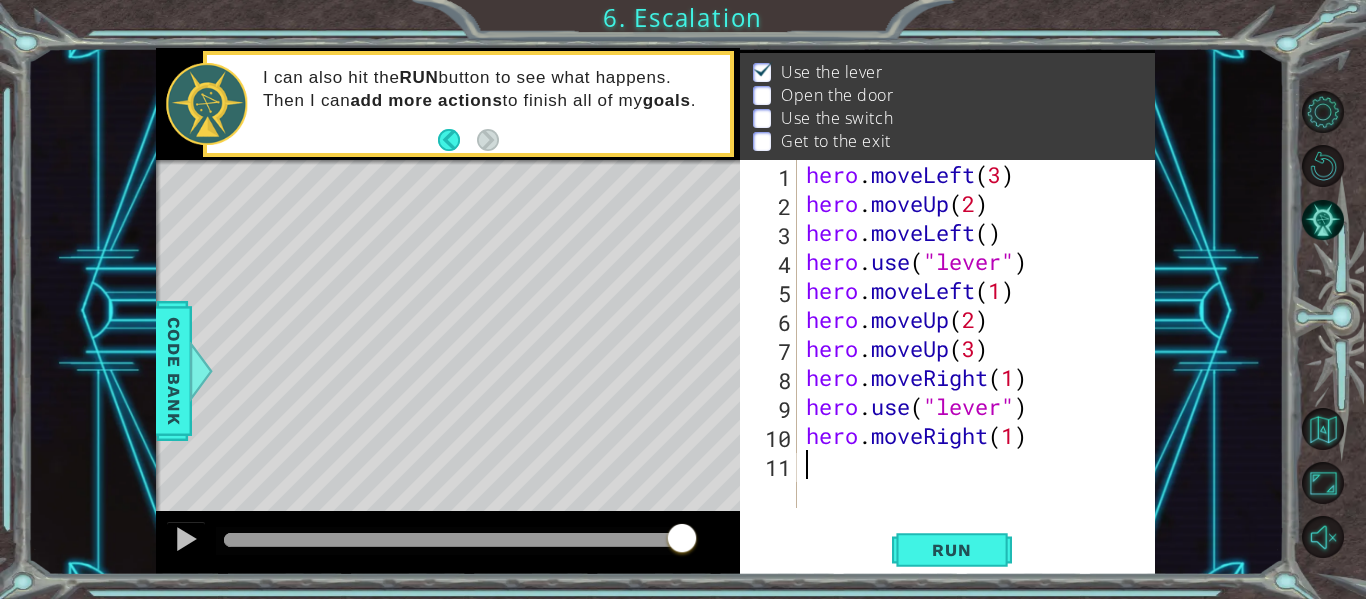 scroll, scrollTop: 0, scrollLeft: 0, axis: both 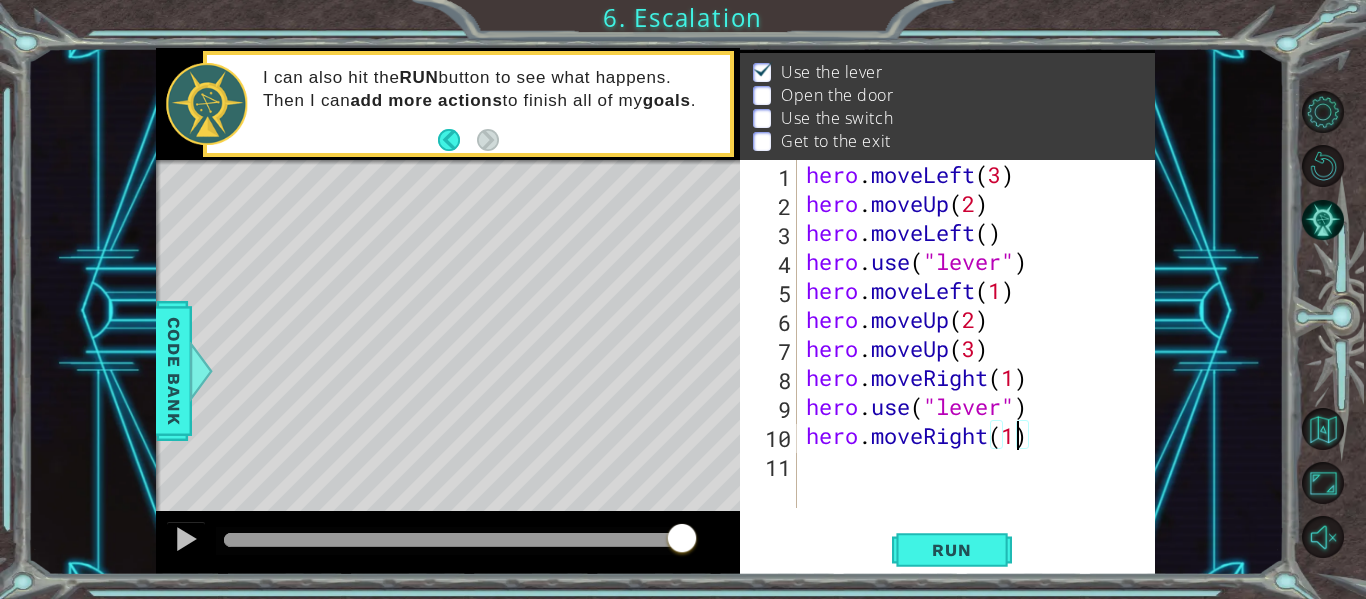 click on "hero . moveLeft ( 3 ) hero . moveUp ( 2 ) hero . moveLeft ( ) hero . use ( "lever" ) hero . moveLeft ( 1 ) hero . moveUp ( 2 ) hero . moveUp ( 3 ) hero . moveRight ( 1 ) hero . use ( "lever" ) hero . moveRight ( 1 )" at bounding box center (981, 363) 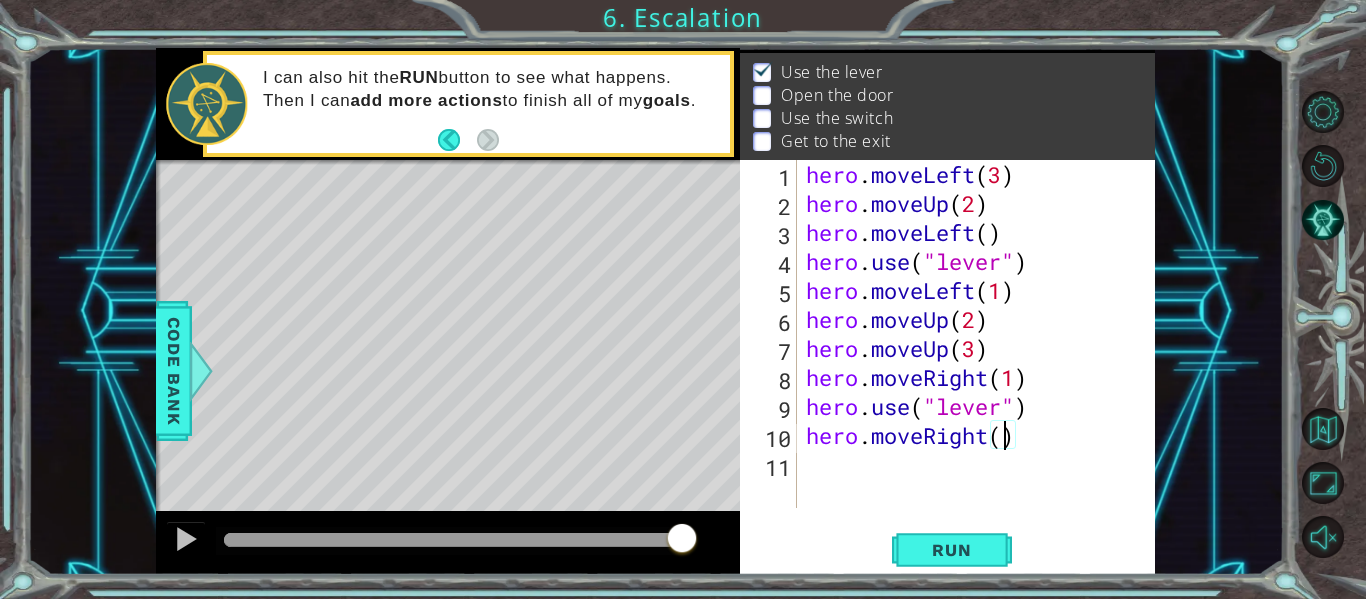 type on "hero.moveRight(3)" 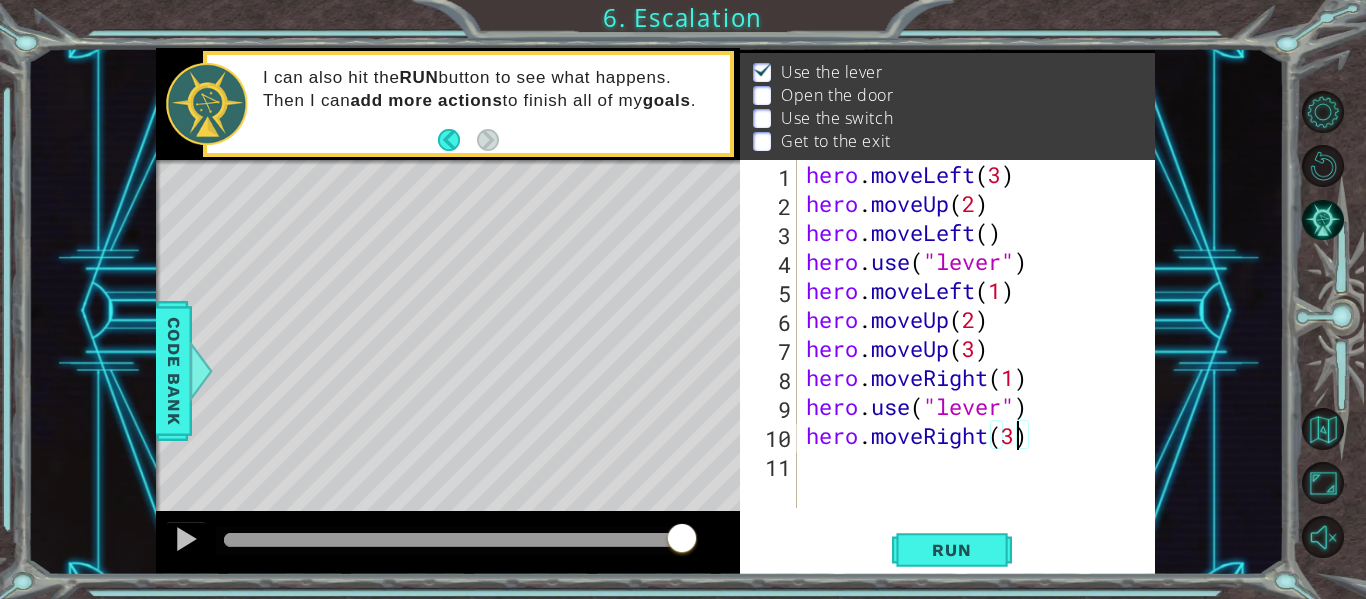 click on "hero . moveLeft ( 3 ) hero . moveUp ( 2 ) hero . moveLeft ( ) hero . use ( "lever" ) hero . moveLeft ( 1 ) hero . moveUp ( 2 ) hero . moveUp ( 3 ) hero . moveRight ( 1 ) hero . use ( "lever" ) hero . moveRight ( 3 )" at bounding box center (981, 363) 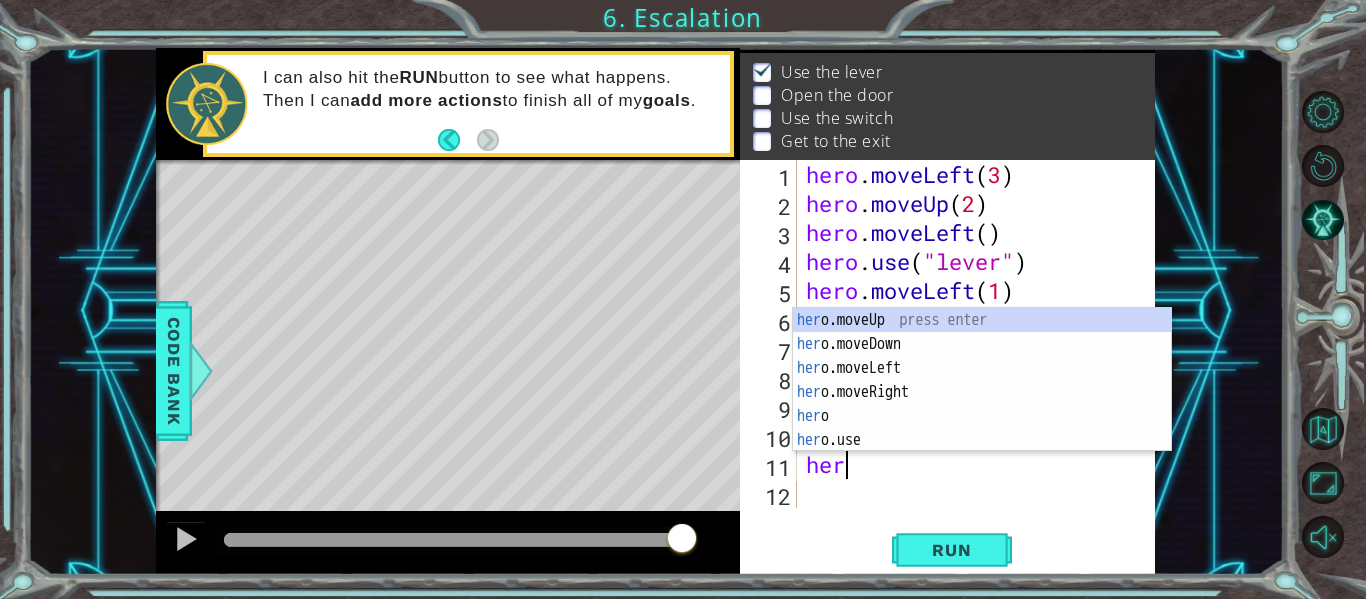 scroll, scrollTop: 0, scrollLeft: 1, axis: horizontal 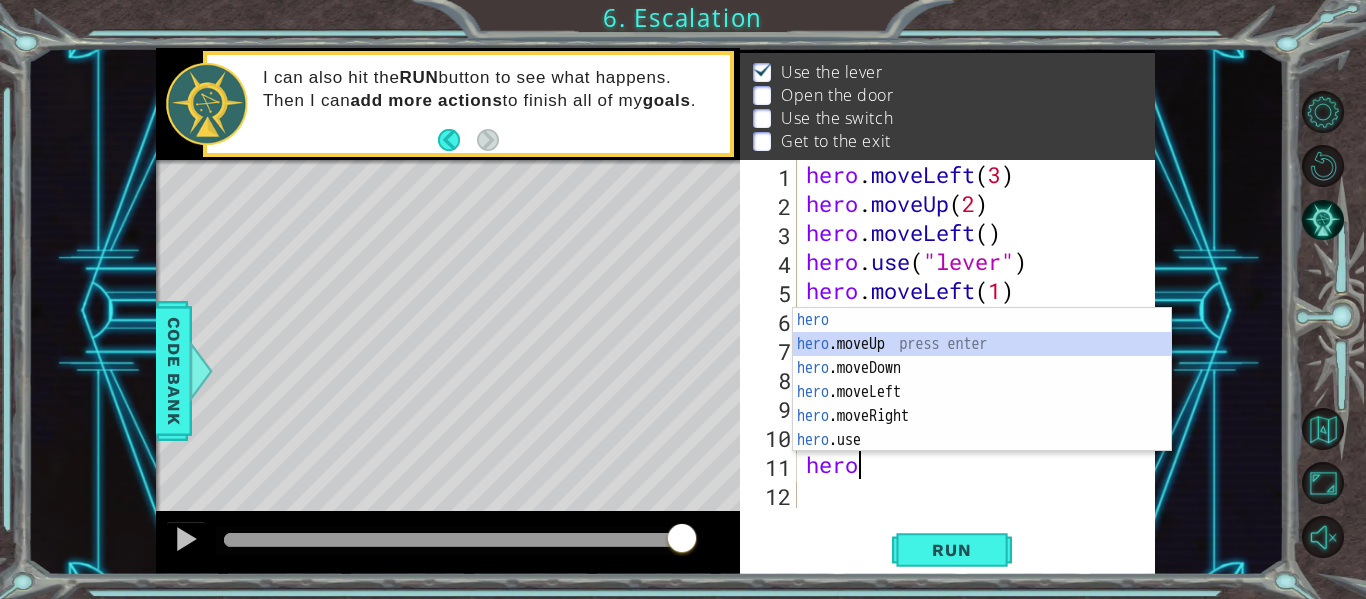 click on "hero press enter hero .moveUp press enter hero .moveDown press enter hero .moveLeft press enter hero .moveRight press enter hero .use press enter" at bounding box center [982, 404] 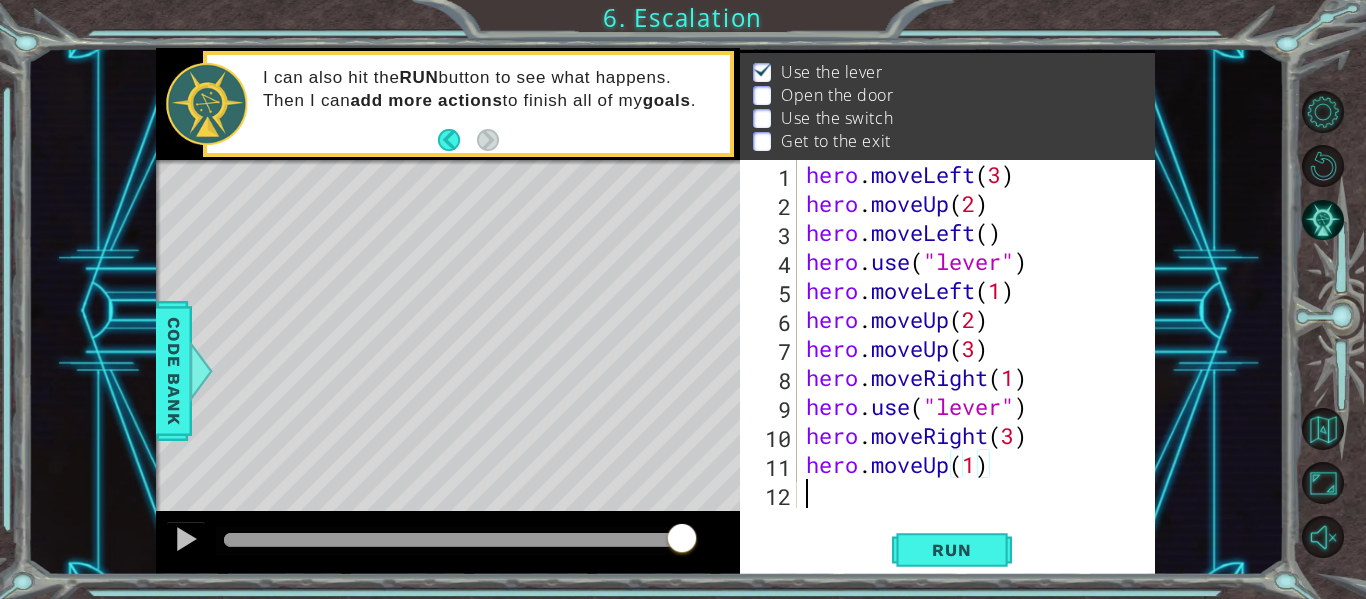 click on "hero . moveLeft ( 3 ) hero . moveUp ( 2 ) hero . moveLeft ( ) hero . use ( "lever" ) hero . moveLeft ( 1 ) hero . moveUp ( 2 ) hero . moveUp ( 3 ) hero . moveRight ( 1 ) hero . use ( "lever" ) hero . moveRight ( 3 ) hero . moveUp ( 1 )" at bounding box center (981, 363) 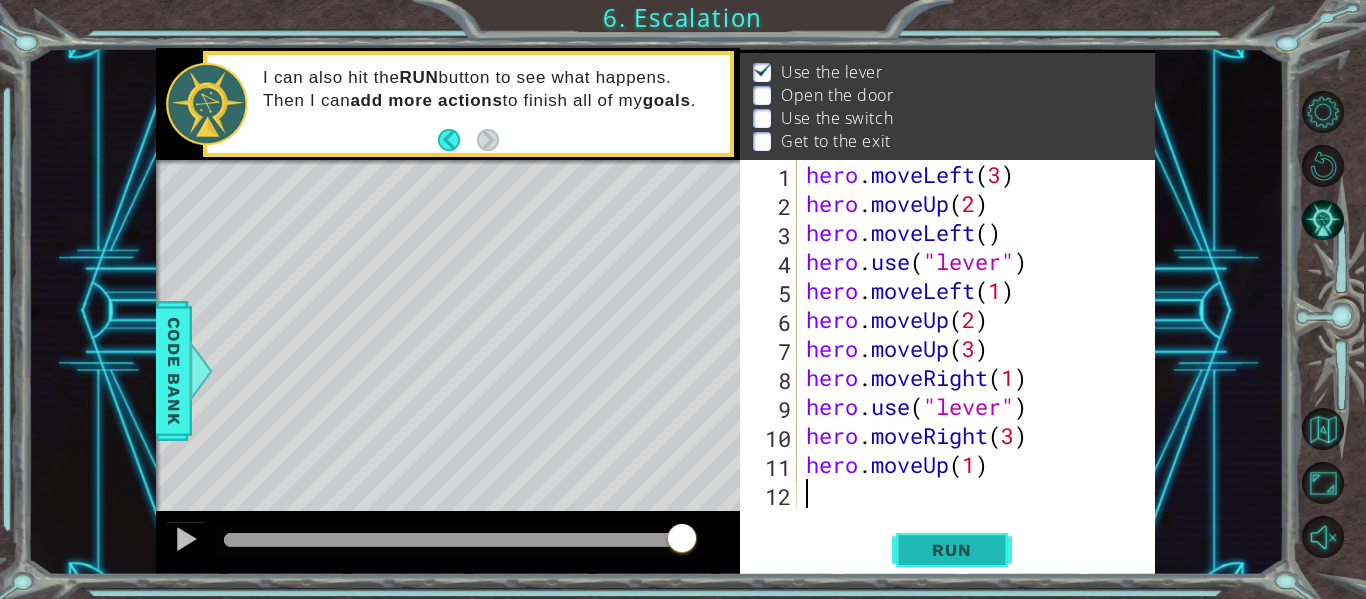 click on "Run" at bounding box center (951, 550) 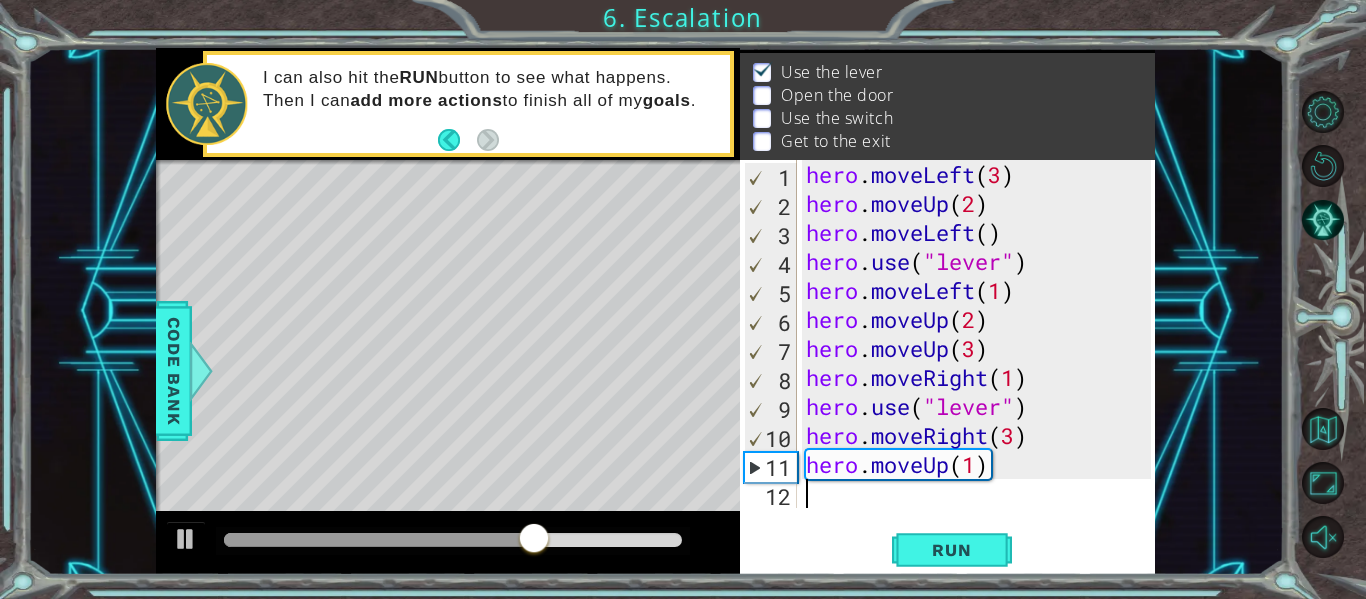 click on "hero . moveLeft ( 3 ) hero . moveUp ( 2 ) hero . moveLeft ( ) hero . use ( "lever" ) hero . moveLeft ( 1 ) hero . moveUp ( 2 ) hero . moveUp ( 3 ) hero . moveRight ( 1 ) hero . use ( "lever" ) hero . moveRight ( 3 ) hero . moveUp ( 1 )" at bounding box center [981, 363] 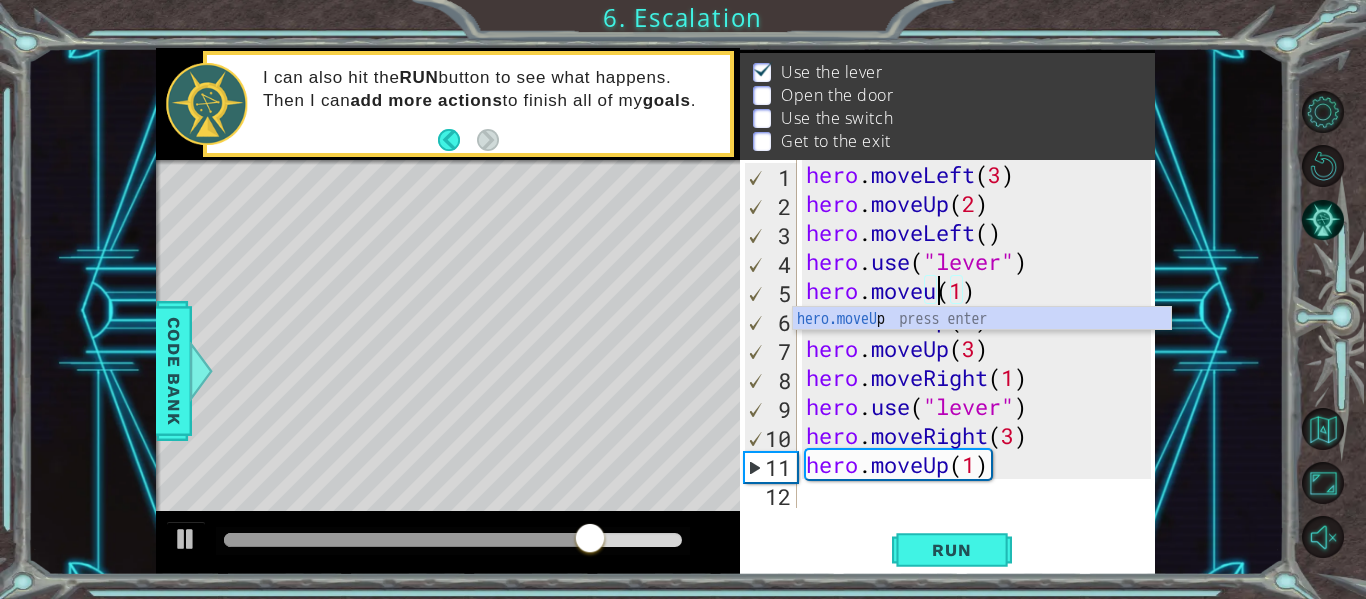 scroll, scrollTop: 0, scrollLeft: 7, axis: horizontal 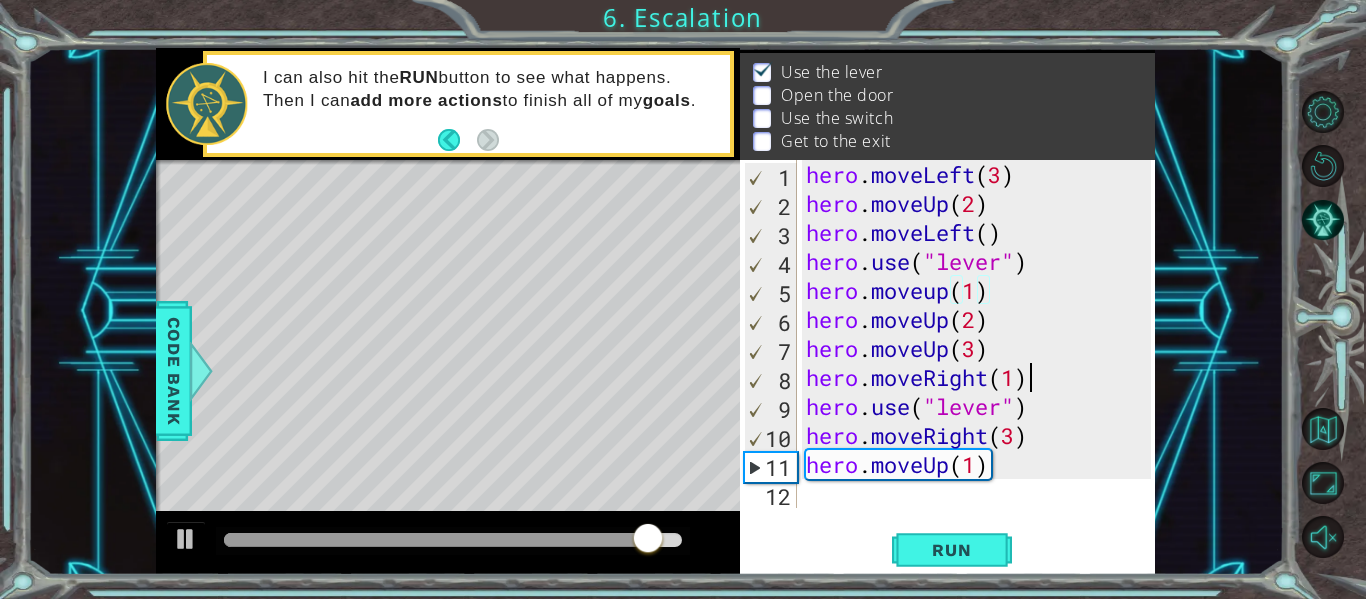 click on "hero . moveLeft ( 3 ) hero . moveUp ( 2 ) hero . moveLeft ( ) hero . use ( "lever" ) hero . moveup ( 1 ) hero . moveUp ( 2 ) hero . moveUp ( 3 ) hero . moveRight ( 1 ) hero . use ( "lever" ) hero . moveRight ( 3 ) hero . moveUp ( 1 )" at bounding box center [981, 363] 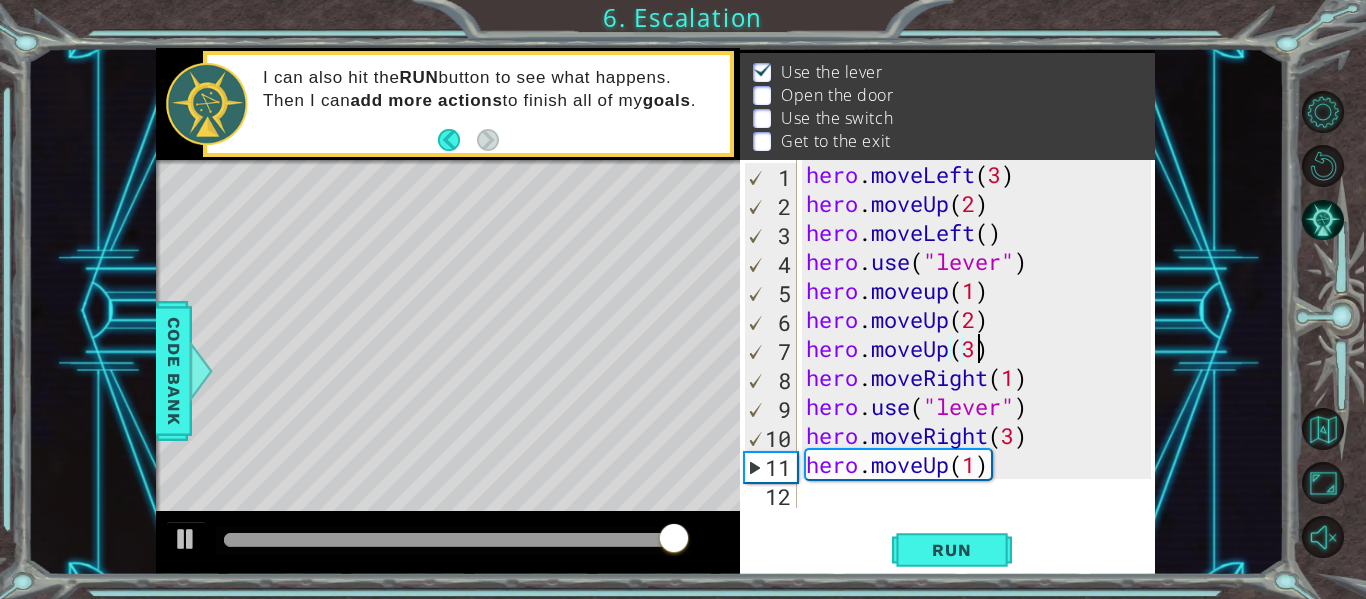 drag, startPoint x: 982, startPoint y: 347, endPoint x: 994, endPoint y: 347, distance: 12 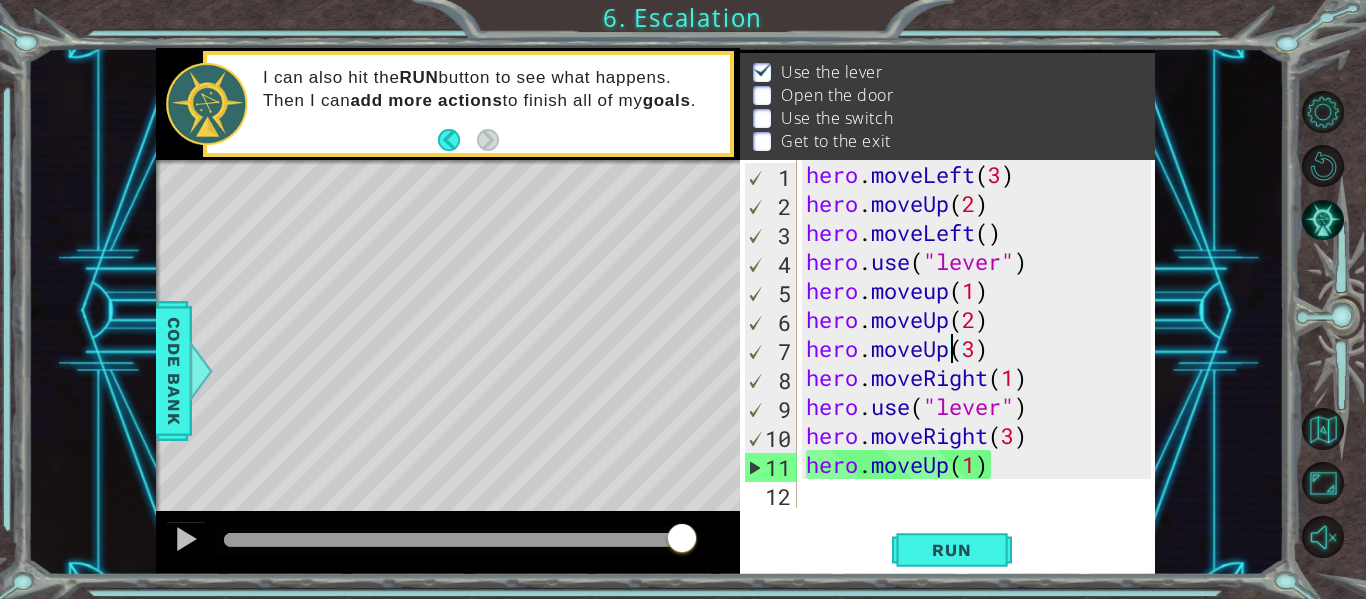 click on "hero . moveLeft ( 3 ) hero . moveUp ( 2 ) hero . moveLeft ( ) hero . use ( "lever" ) hero . moveup ( 1 ) hero . moveUp ( 2 ) hero . moveUp ( 3 ) hero . moveRight ( 1 ) hero . use ( "lever" ) hero . moveRight ( 3 ) hero . moveUp ( 1 )" at bounding box center (981, 363) 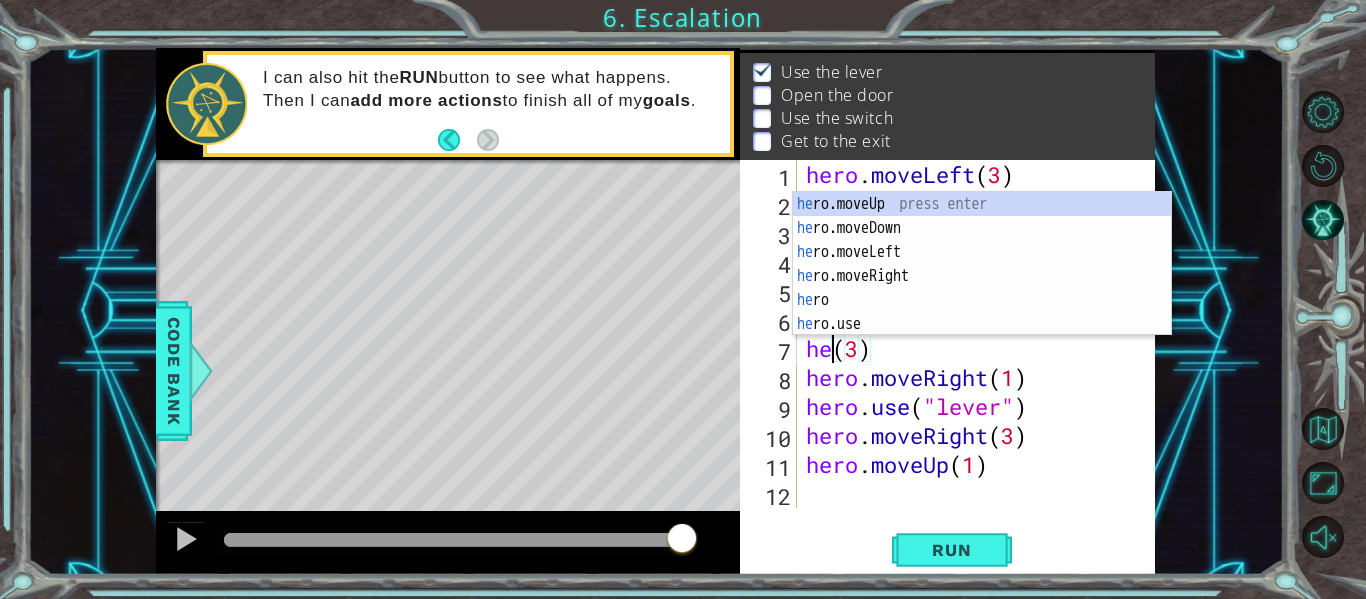 scroll, scrollTop: 0, scrollLeft: 1, axis: horizontal 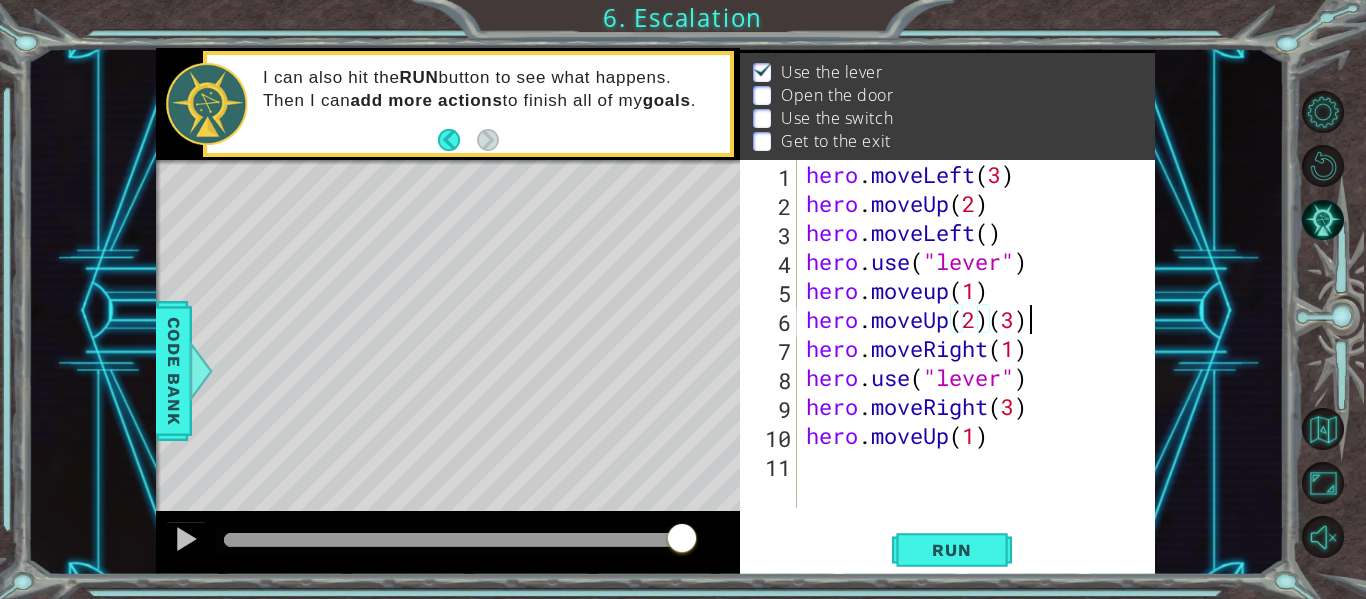 drag, startPoint x: 1035, startPoint y: 319, endPoint x: 1025, endPoint y: 331, distance: 15.6205 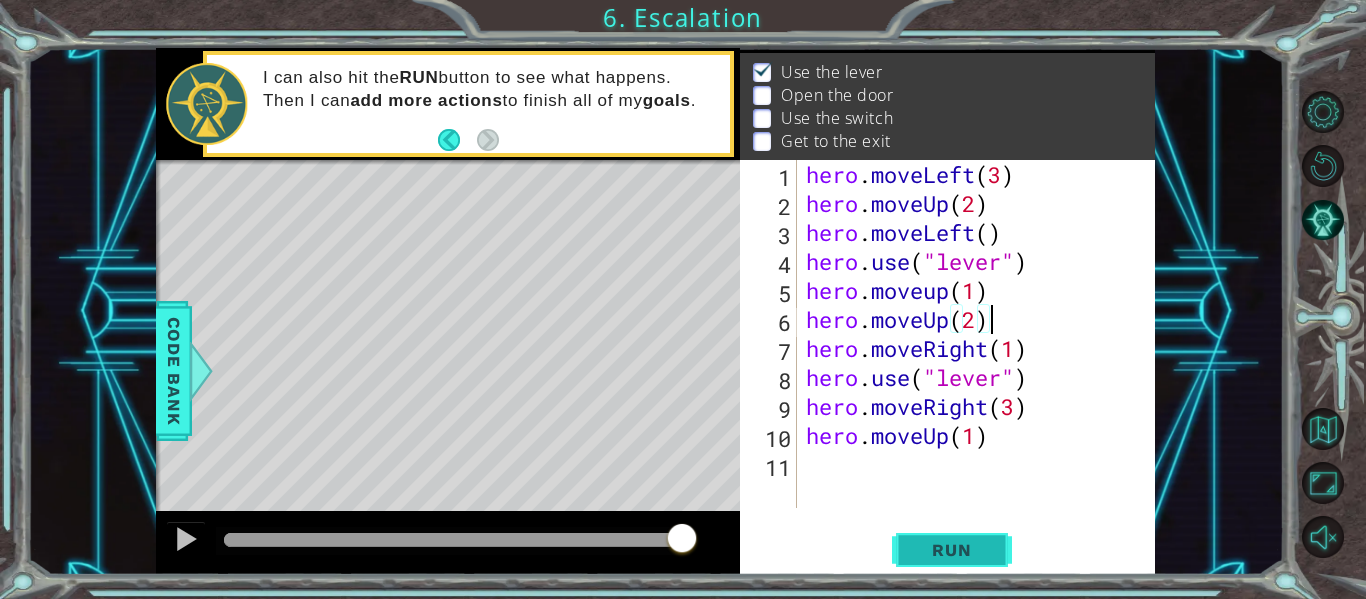 click on "Run" at bounding box center (952, 550) 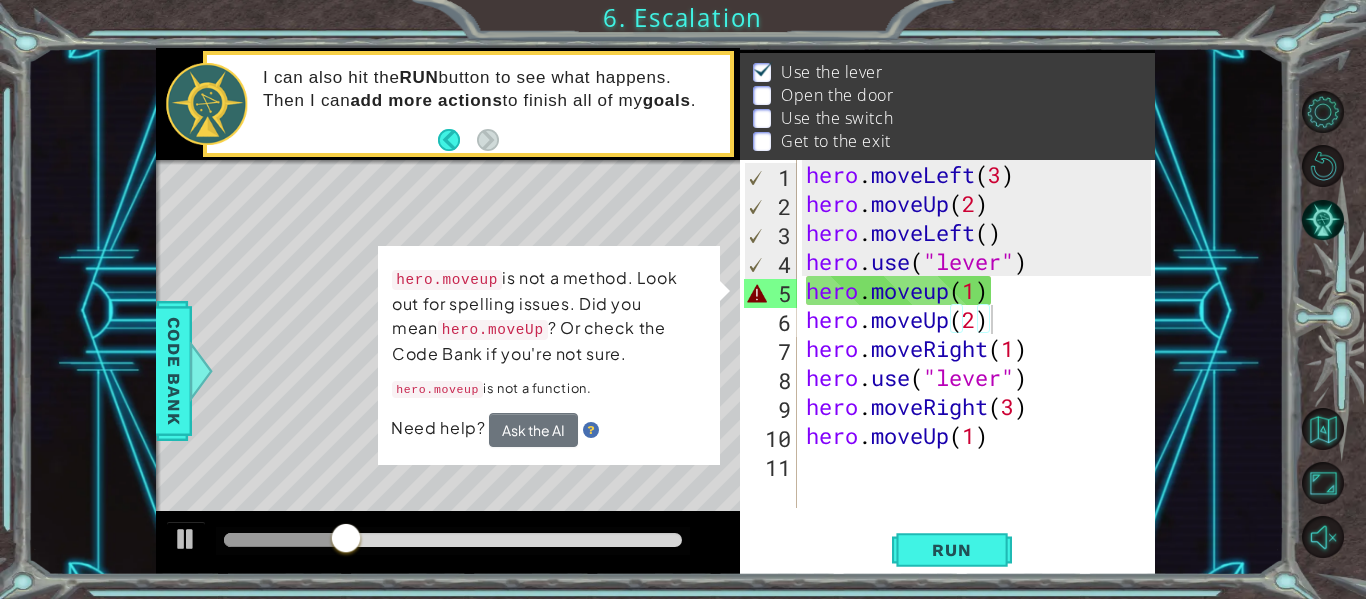 click at bounding box center (618, 454) 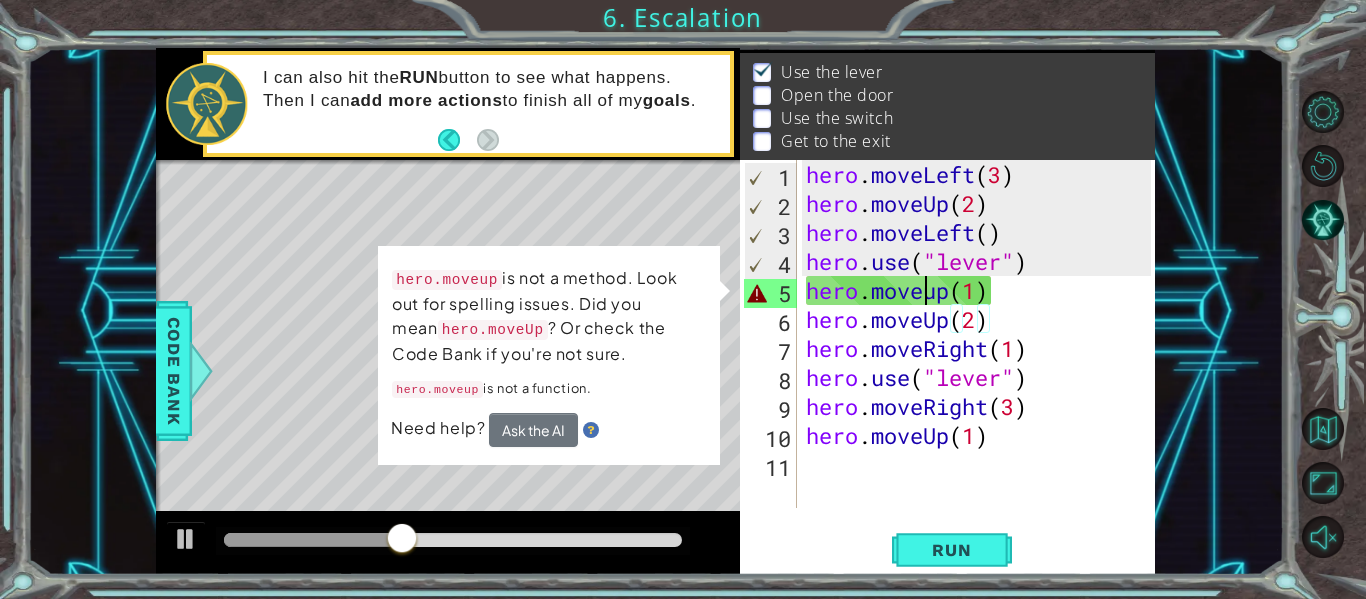 click on "hero . moveLeft ( 3 ) hero . moveUp ( 2 ) hero . moveLeft ( ) hero . use ( "lever" ) hero . moveup ( 1 ) hero . moveUp ( 2 ) hero . moveRight ( 1 ) hero . use ( "lever" ) hero . moveRight ( 3 ) hero . moveUp ( 1 )" at bounding box center (981, 363) 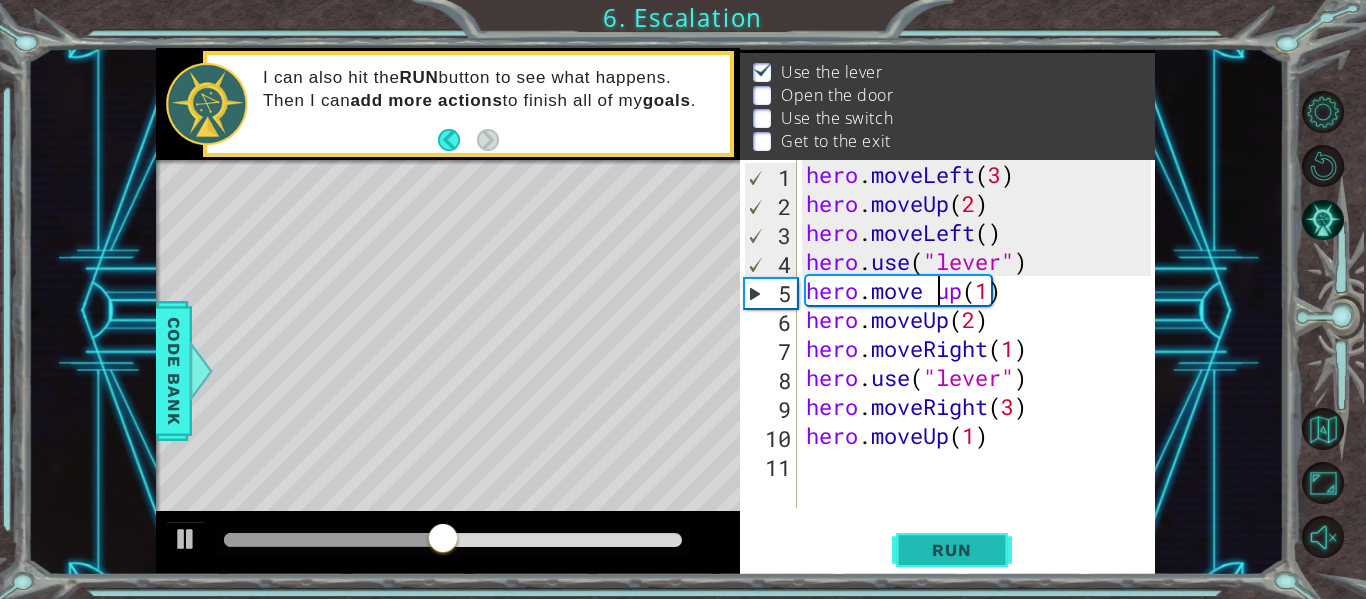 click on "Run" at bounding box center [952, 550] 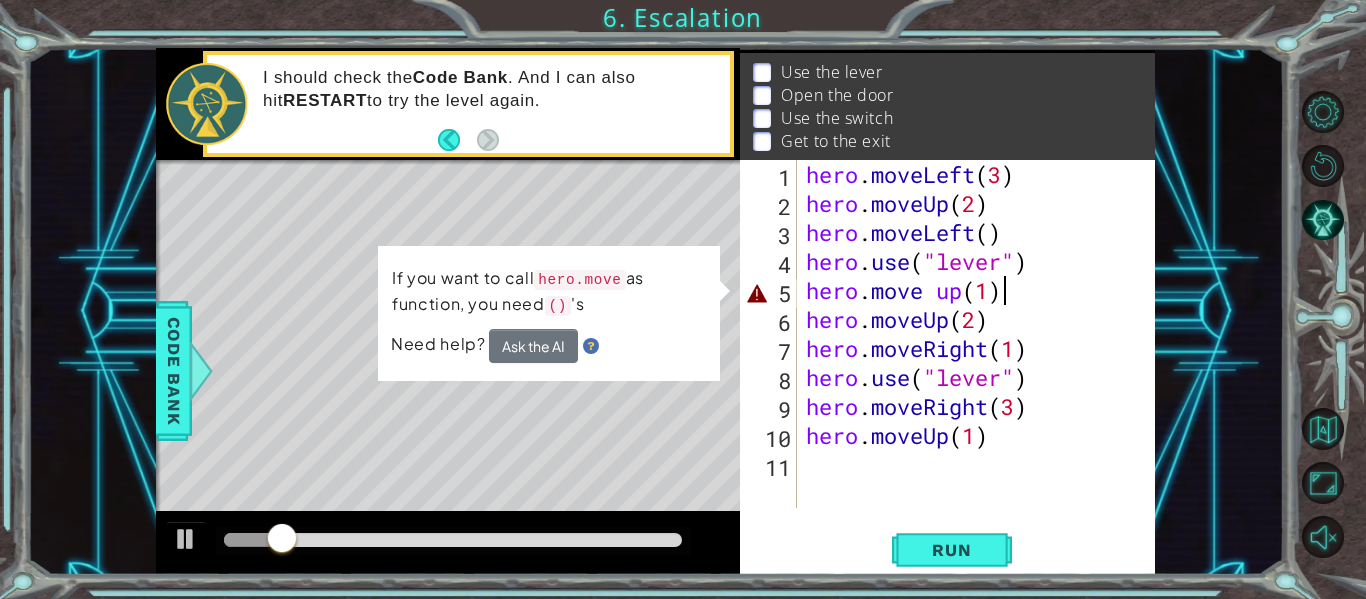 click on "hero . moveLeft ( 3 ) hero . moveUp ( 2 ) hero . moveLeft ( ) hero . use ( "lever" ) hero . move   up ( 1 ) hero . moveUp ( 2 ) hero . moveRight ( 1 ) hero . use ( "lever" ) hero . moveRight ( 3 ) hero . moveUp ( 1 )" at bounding box center (981, 363) 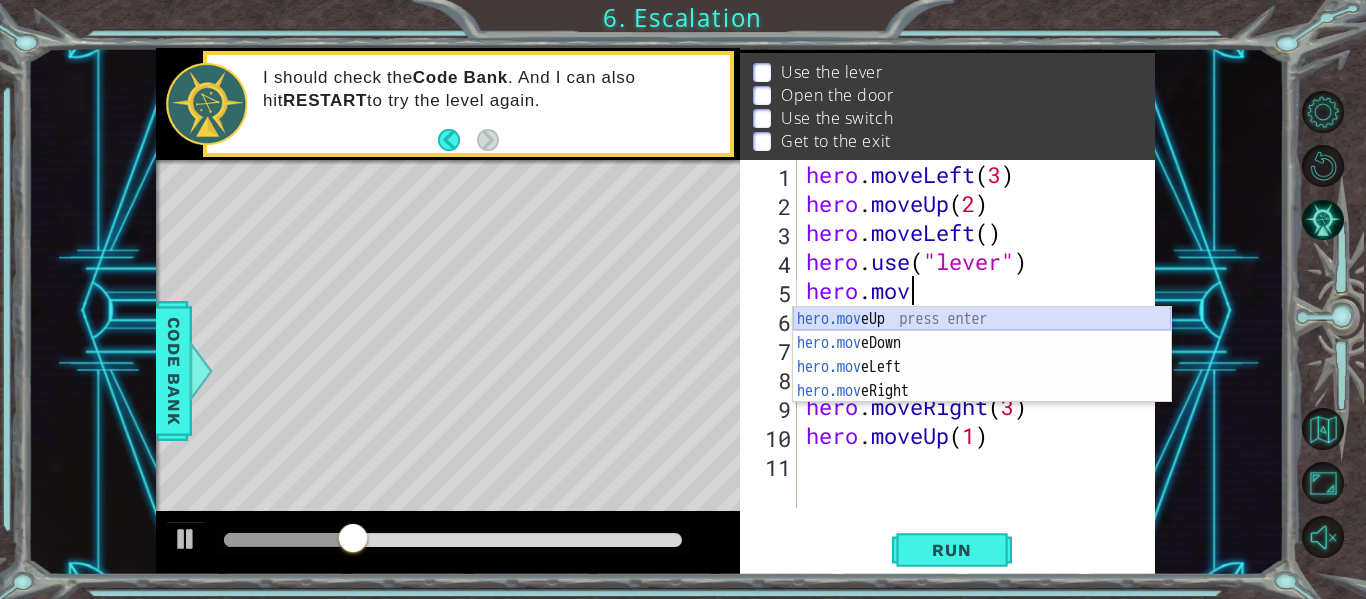 click on "hero.mov eUp press enter hero.mov eDown press enter hero.mov eLeft press enter hero.mov eRight press enter" at bounding box center (982, 379) 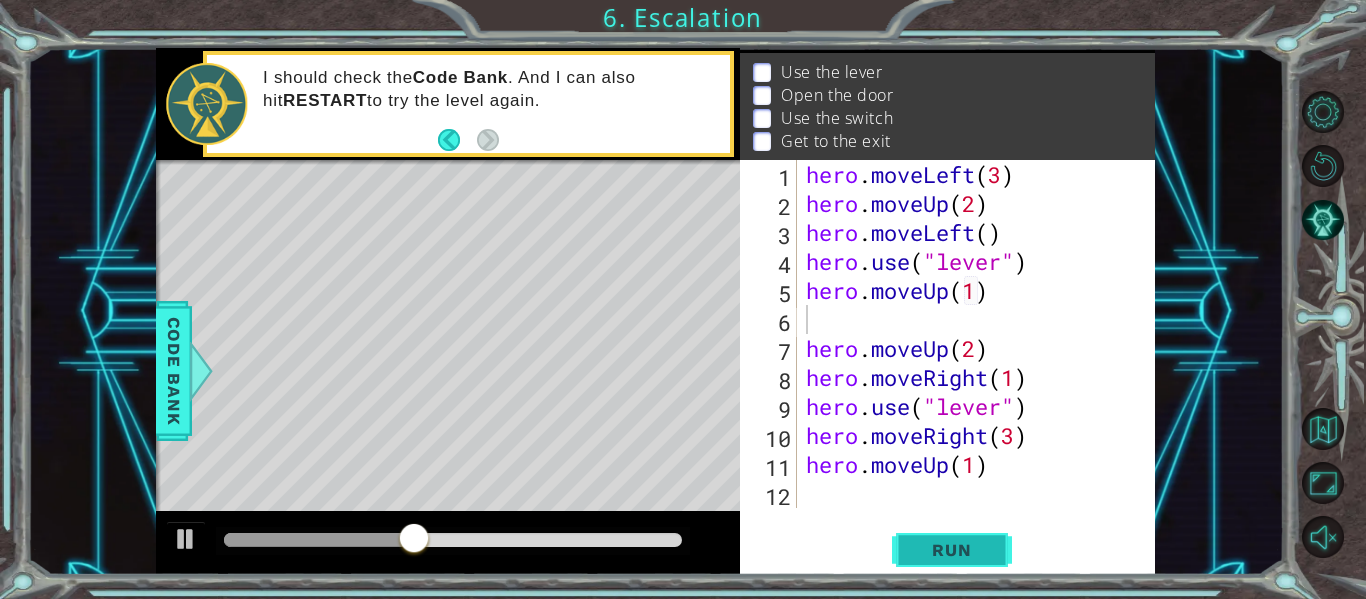 click on "Run" at bounding box center [951, 550] 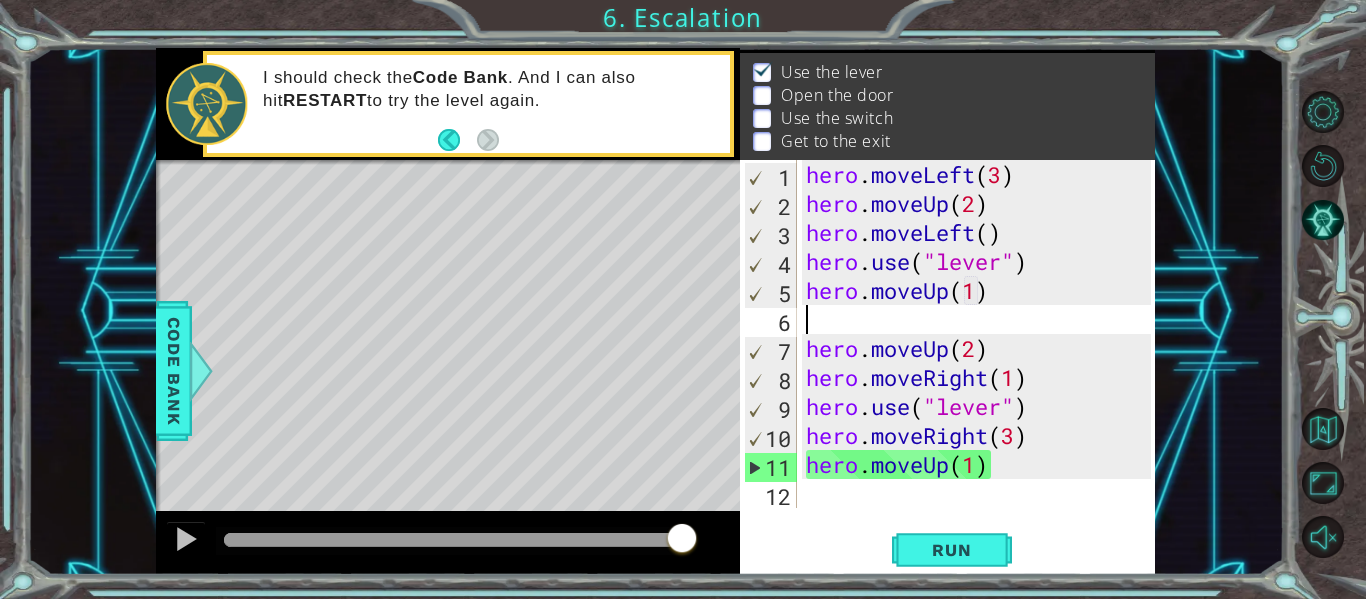 click on "hero . moveLeft ( 3 ) hero . moveUp ( 2 ) hero . moveLeft ( ) hero . use ( "lever" ) hero . moveUp ( 1 ) hero . moveUp ( 2 ) hero . moveRight ( 1 ) hero . use ( "lever" ) hero . moveRight ( 3 ) hero . moveUp ( 1 )" at bounding box center [981, 363] 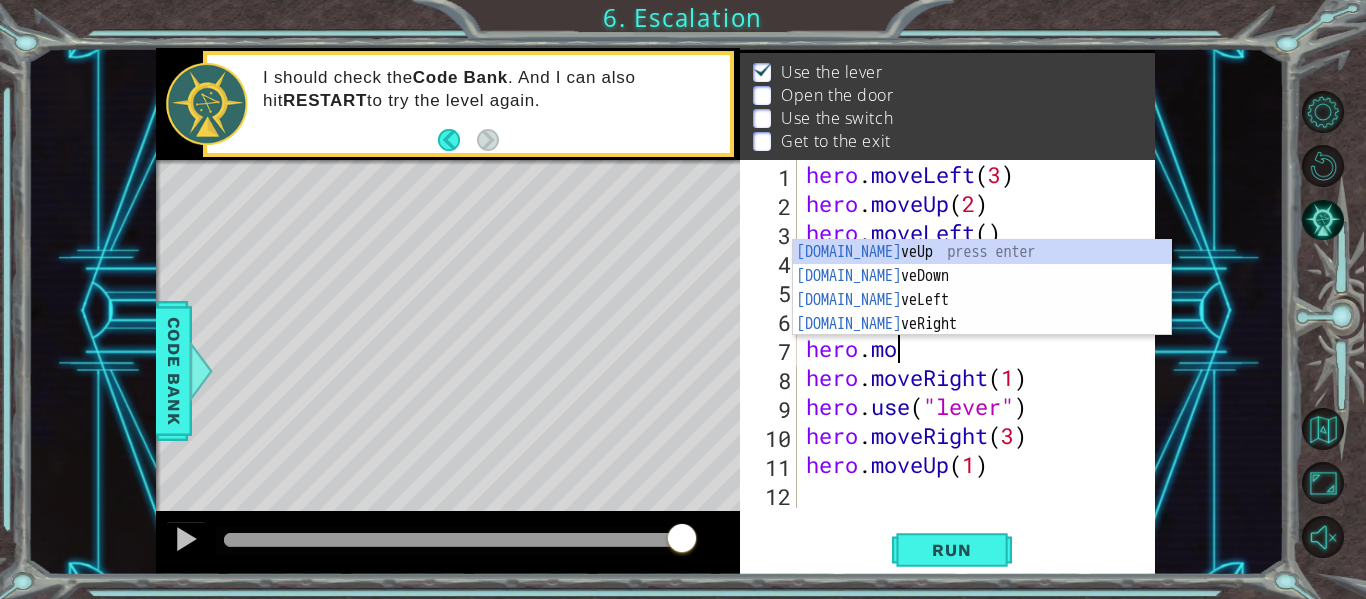 type on "h" 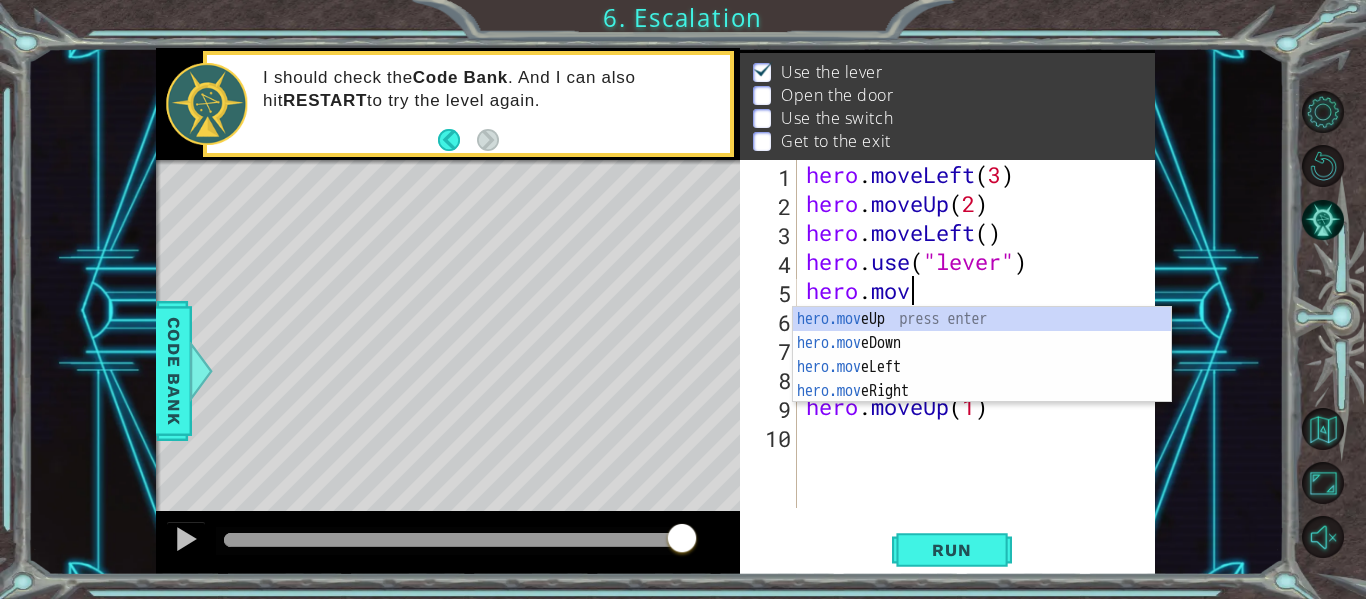 type on "h" 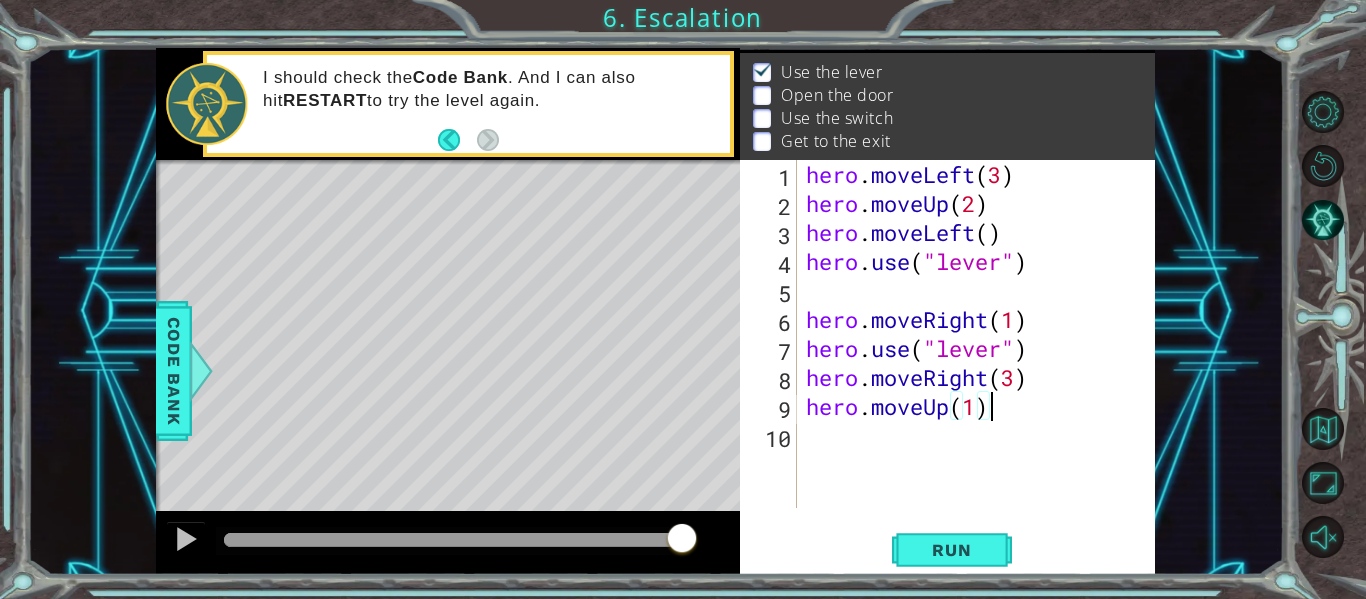 click on "hero . moveLeft ( 3 ) hero . moveUp ( 2 ) hero . moveLeft ( ) hero . use ( "lever" ) hero . moveRight ( 1 ) hero . use ( "lever" ) hero . moveRight ( 3 ) hero . moveUp ( 1 )" at bounding box center [981, 363] 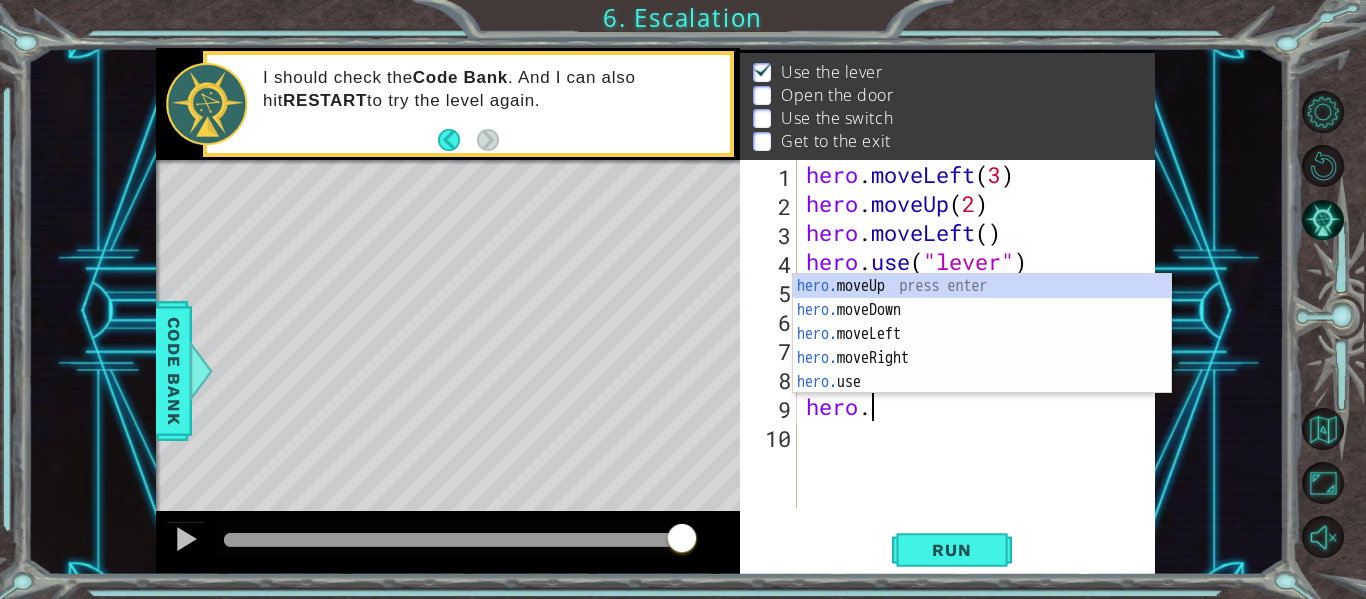 type on "h" 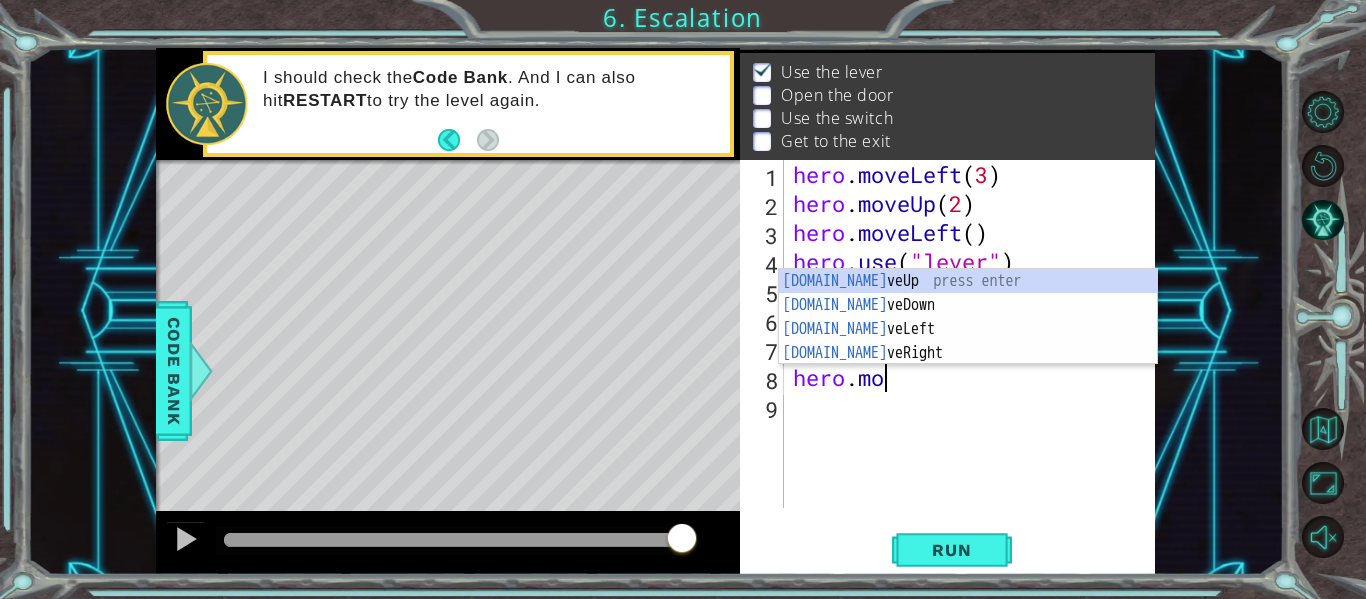type on "h" 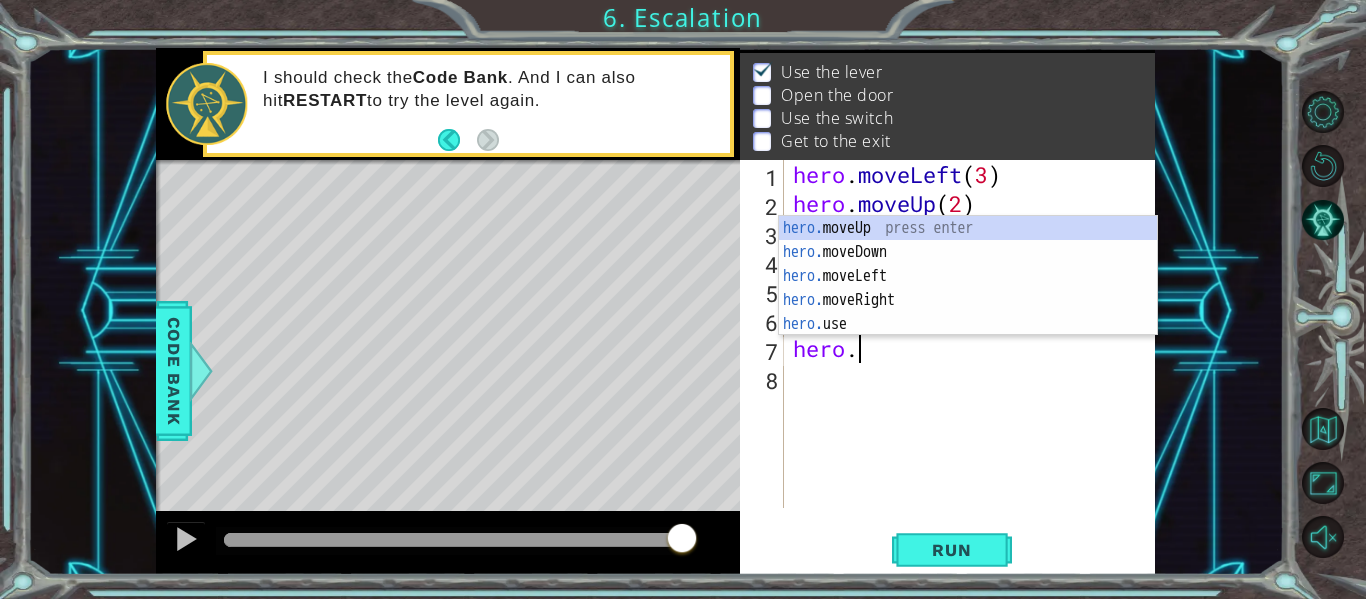type on "h" 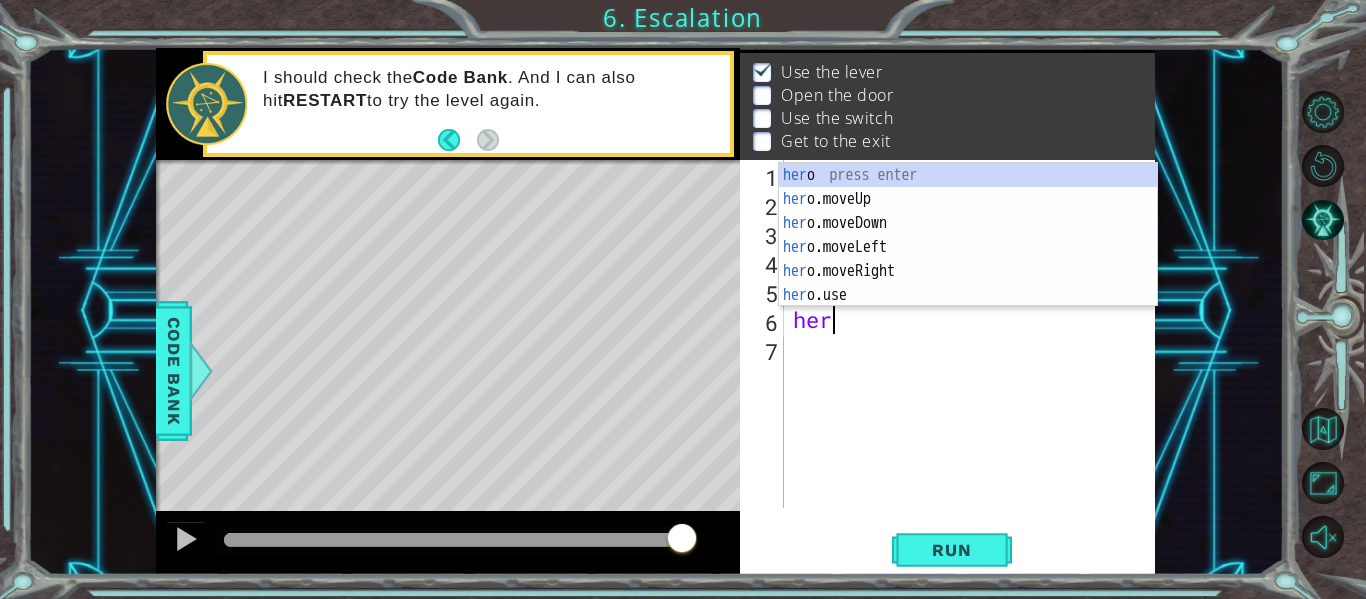 type on "h" 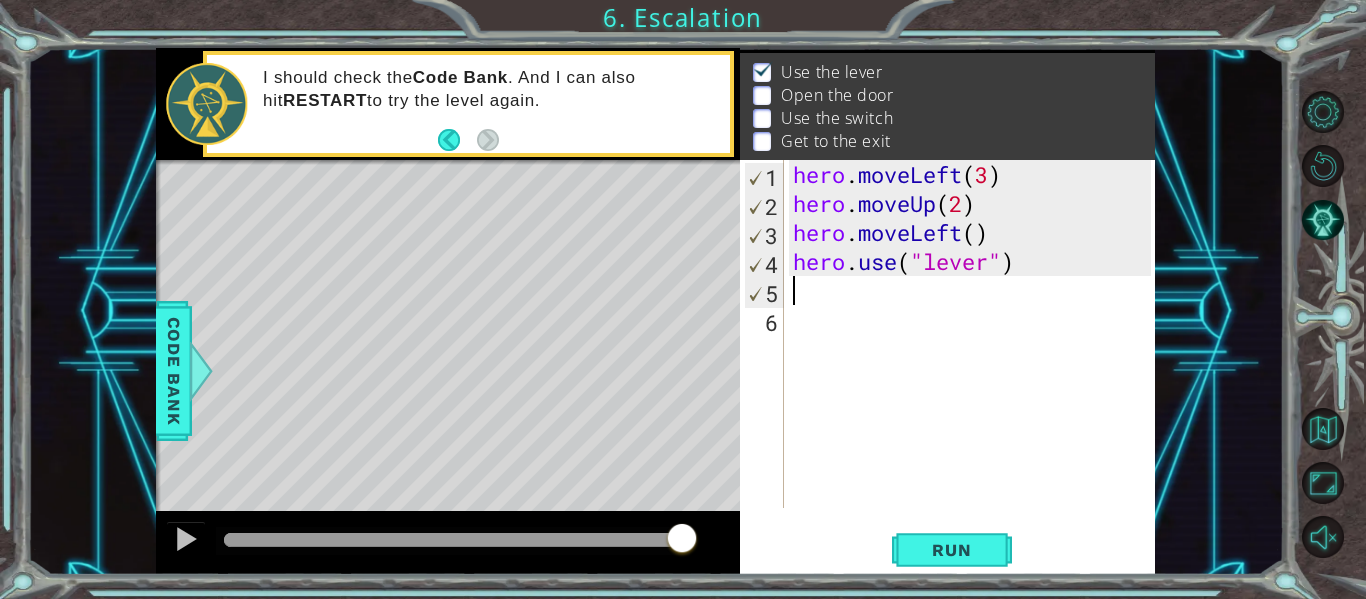 drag, startPoint x: 681, startPoint y: 555, endPoint x: 1230, endPoint y: 643, distance: 556.0081 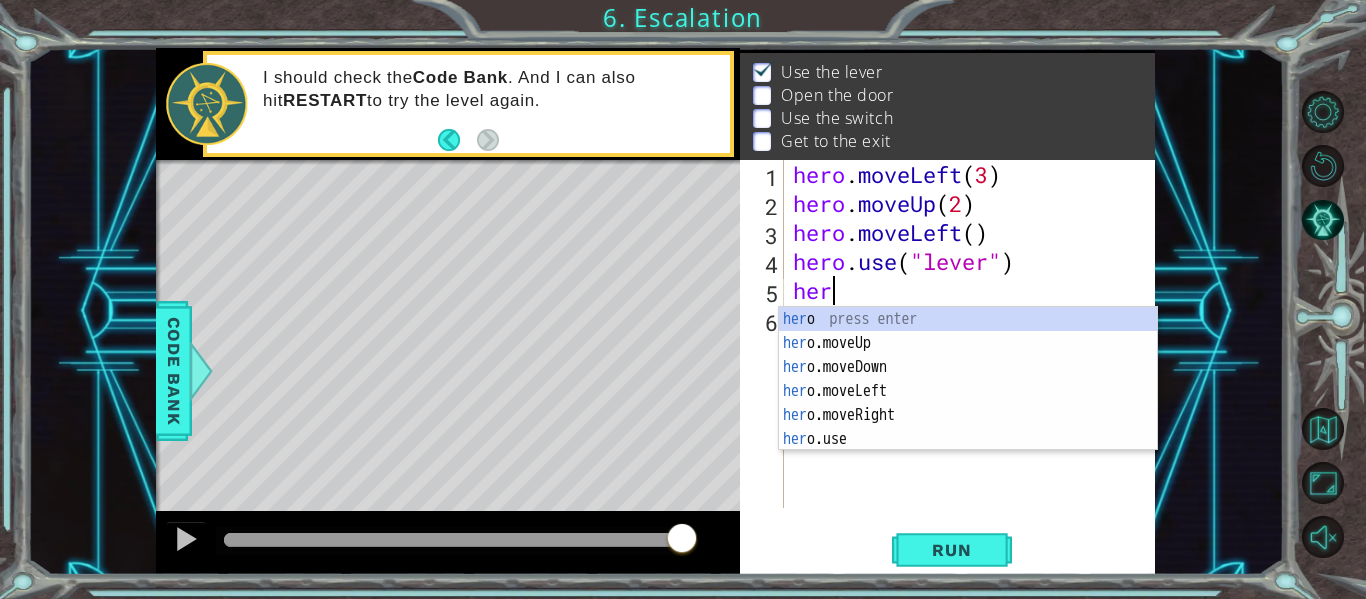 scroll, scrollTop: 0, scrollLeft: 1, axis: horizontal 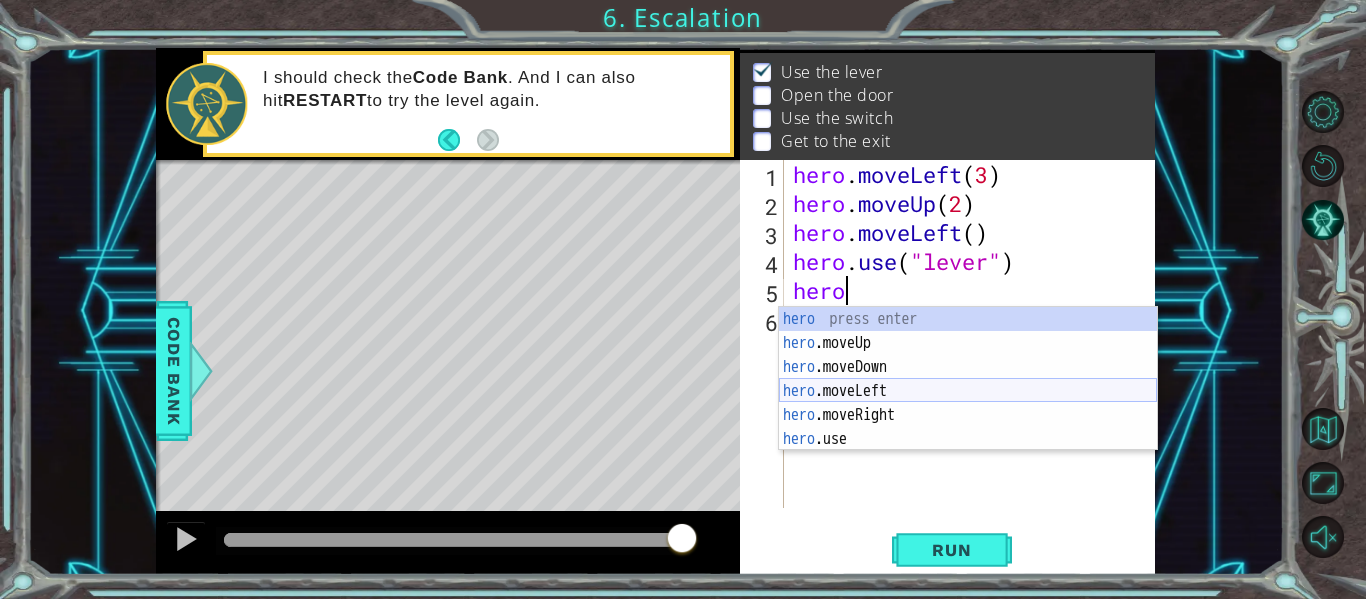 click on "hero press enter hero .moveUp press enter hero .moveDown press enter hero .moveLeft press enter hero .moveRight press enter hero .use press enter" at bounding box center (968, 403) 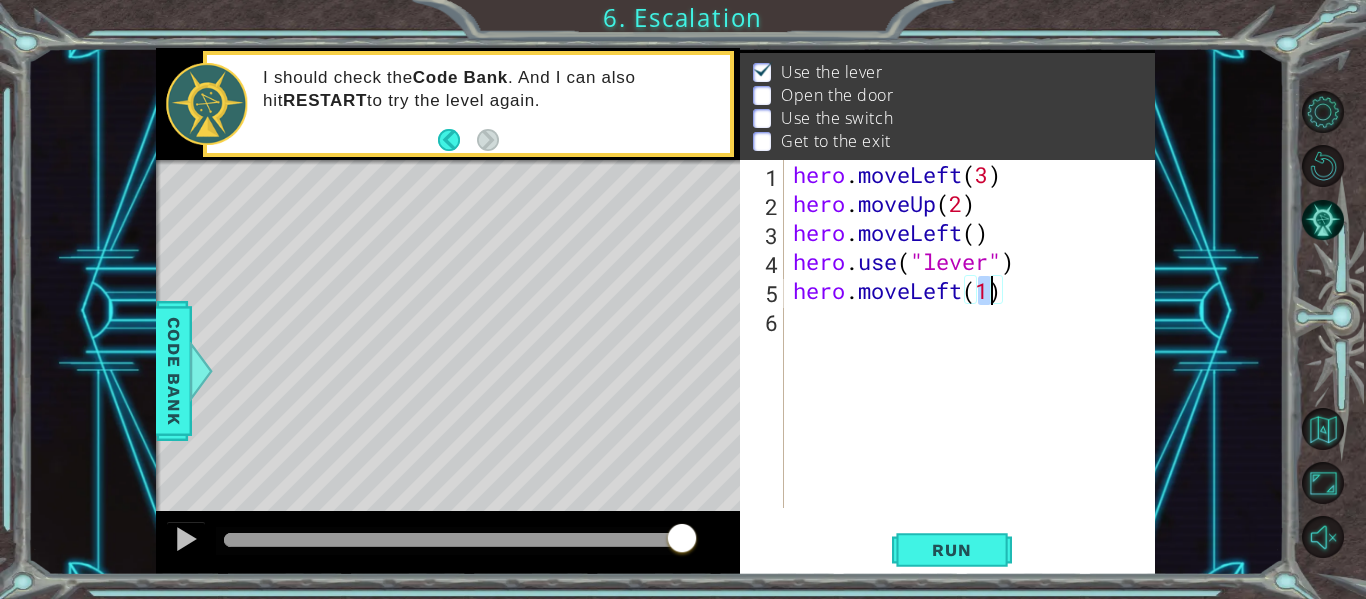 click on "hero . moveLeft ( 3 ) hero . moveUp ( 2 ) hero . moveLeft ( ) hero . use ( "lever" ) hero . moveLeft ( 1 )" at bounding box center (975, 363) 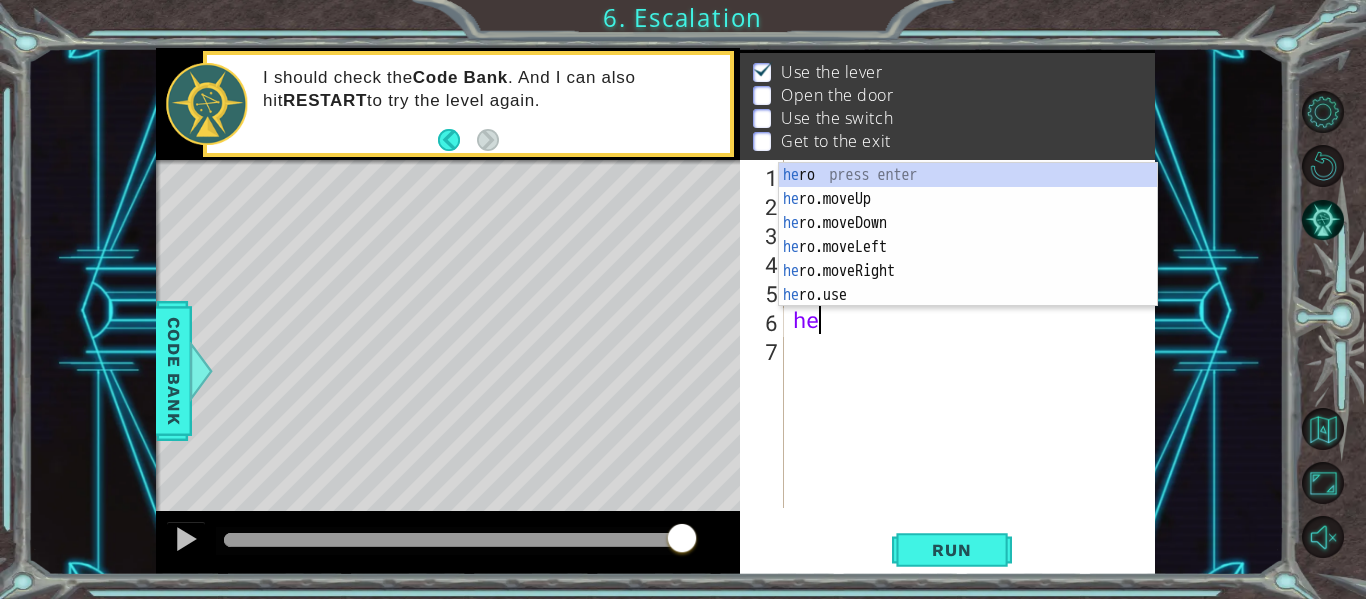 scroll, scrollTop: 0, scrollLeft: 1, axis: horizontal 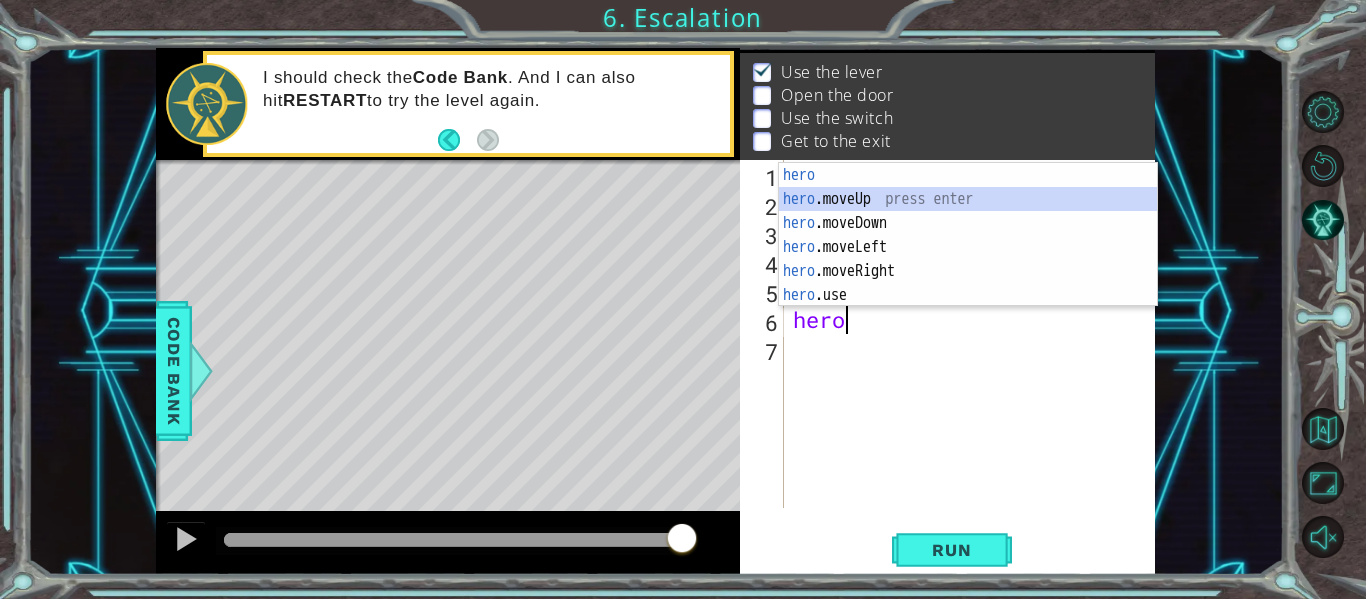 click on "hero press enter hero .moveUp press enter hero .moveDown press enter hero .moveLeft press enter hero .moveRight press enter hero .use press enter" at bounding box center [968, 259] 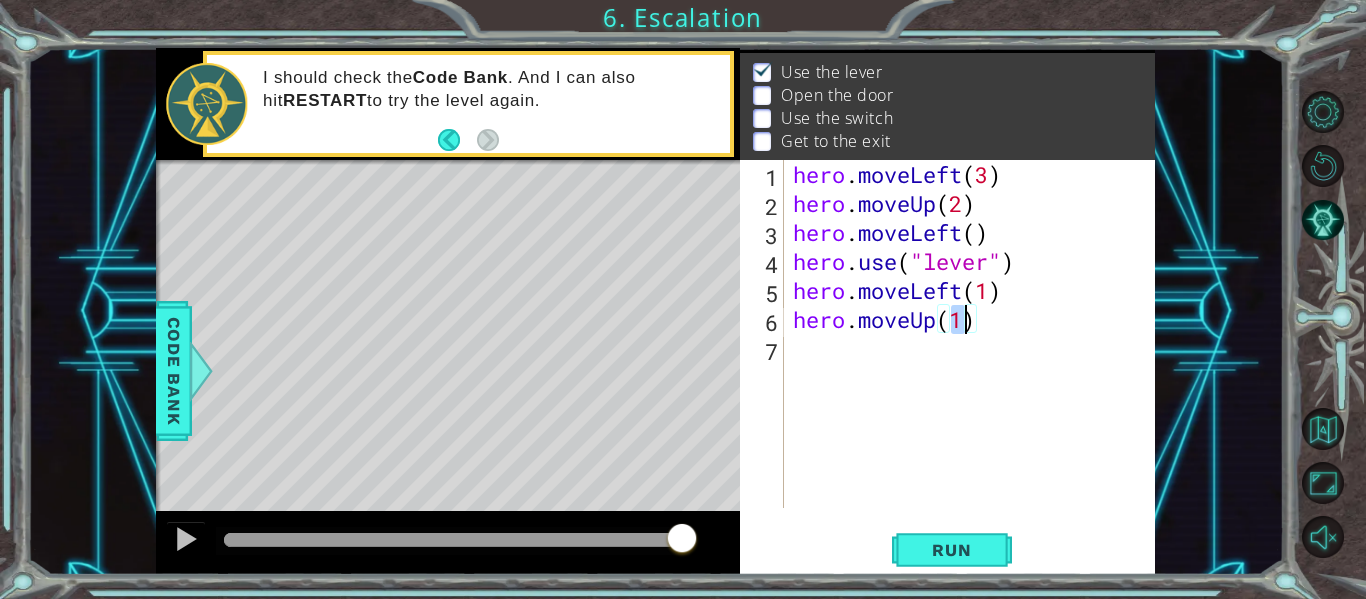 click on "hero . moveLeft ( 3 ) hero . moveUp ( 2 ) hero . moveLeft ( ) hero . use ( "lever" ) hero . moveLeft ( 1 ) hero . moveUp ( 1 )" at bounding box center [975, 363] 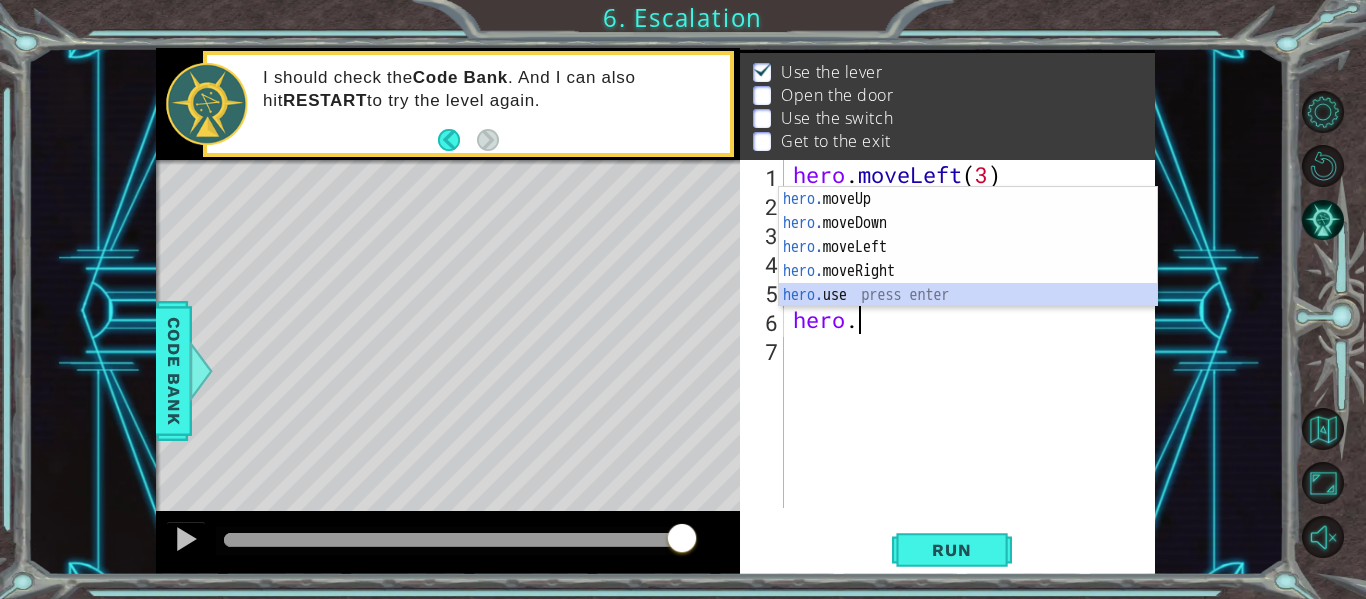 click on "hero. moveUp press enter hero. moveDown press enter hero. moveLeft press enter hero. moveRight press enter hero. use press enter" at bounding box center [968, 271] 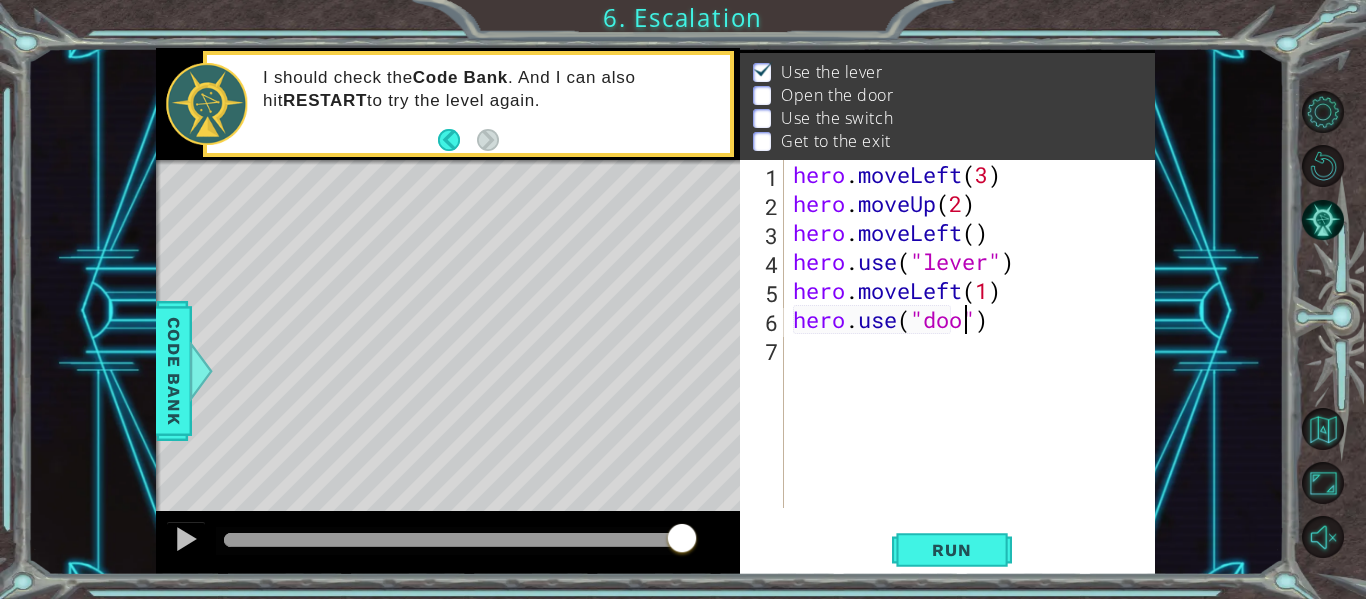type on "hero.use("door")" 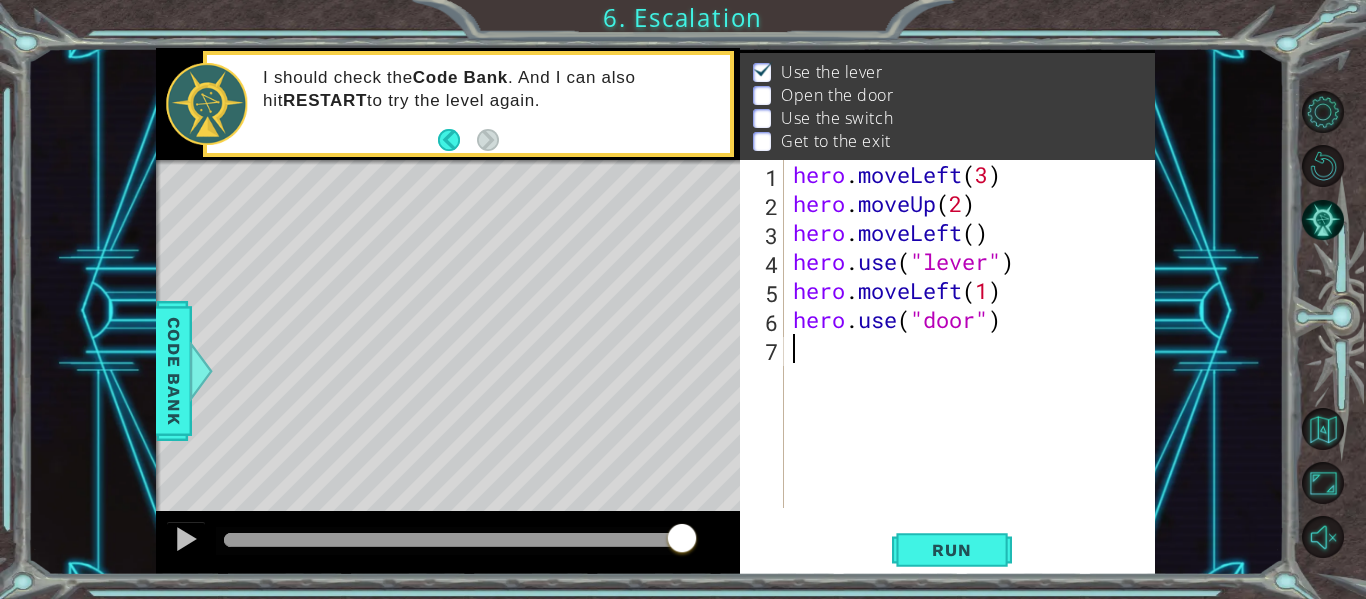 click on "hero . moveLeft ( 3 ) hero . moveUp ( 2 ) hero . moveLeft ( ) hero . use ( "lever" ) hero . moveLeft ( 1 ) hero . use ( "door" )" at bounding box center [975, 363] 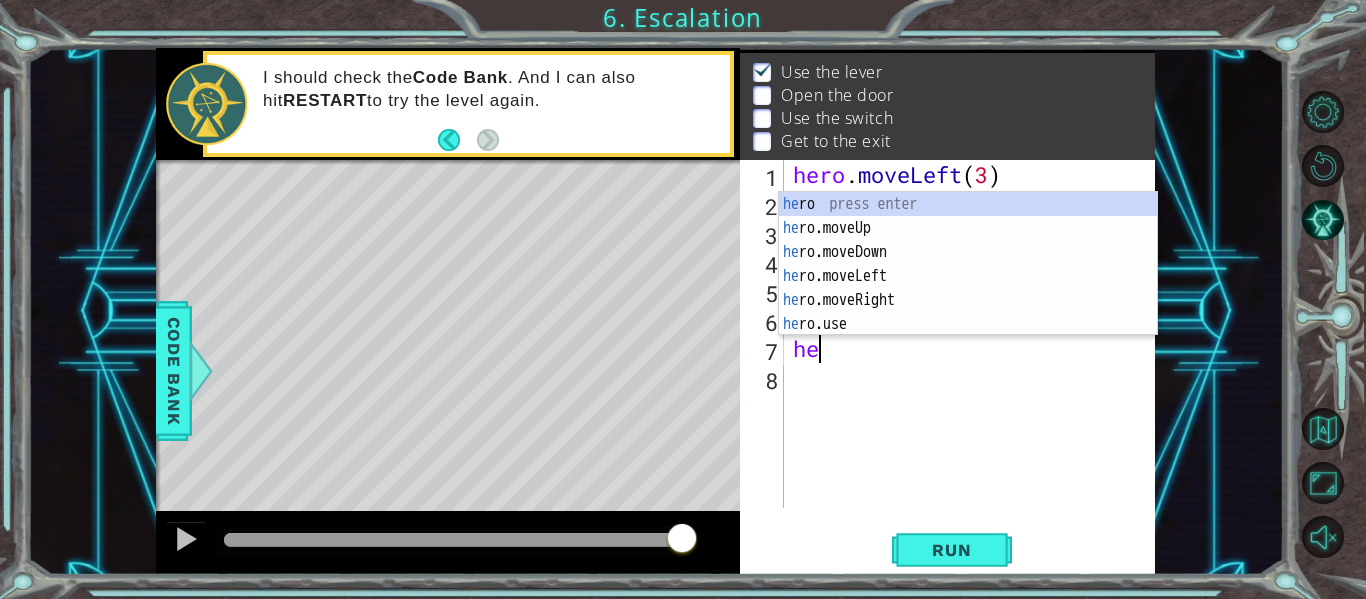 scroll, scrollTop: 0, scrollLeft: 1, axis: horizontal 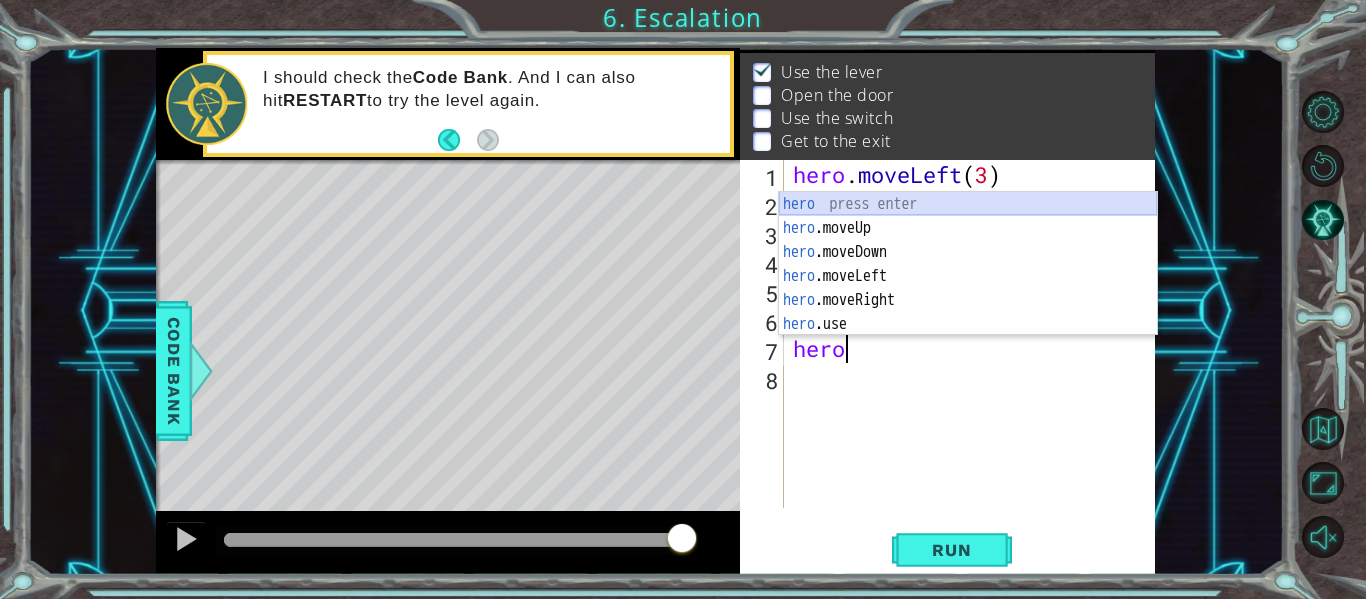 click on "hero press enter hero .moveUp press enter hero .moveDown press enter hero .moveLeft press enter hero .moveRight press enter hero .use press enter" at bounding box center [968, 288] 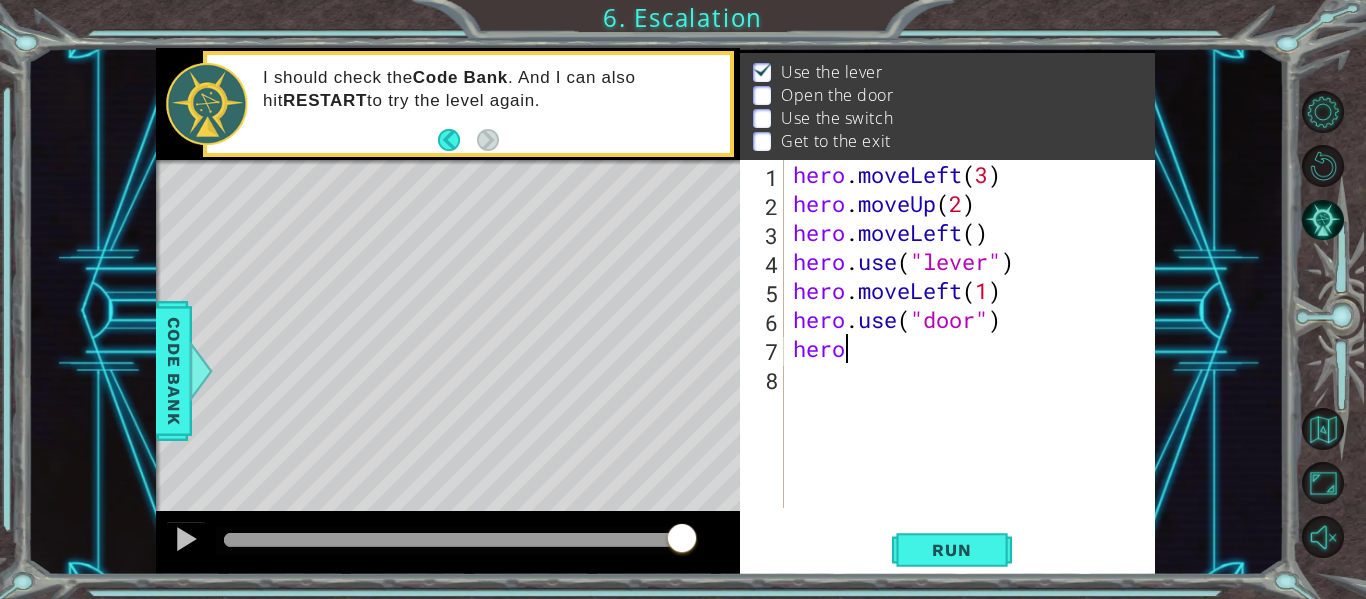 click on "hero . moveLeft ( 3 ) hero . moveUp ( 2 ) hero . moveLeft ( ) hero . use ( "lever" ) hero . moveLeft ( 1 ) hero . use ( "door" ) hero" at bounding box center (975, 363) 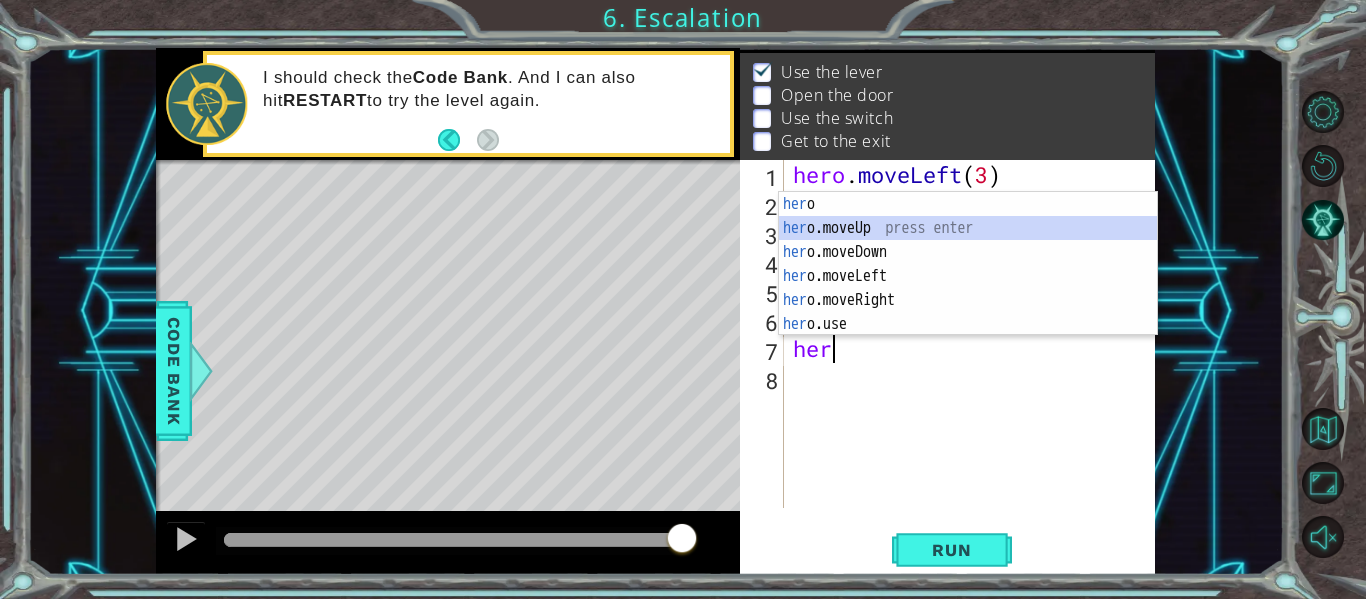 click on "her o press enter her o.moveUp press enter her o.moveDown press enter her o.moveLeft press enter her o.moveRight press enter her o.use press enter" at bounding box center [968, 288] 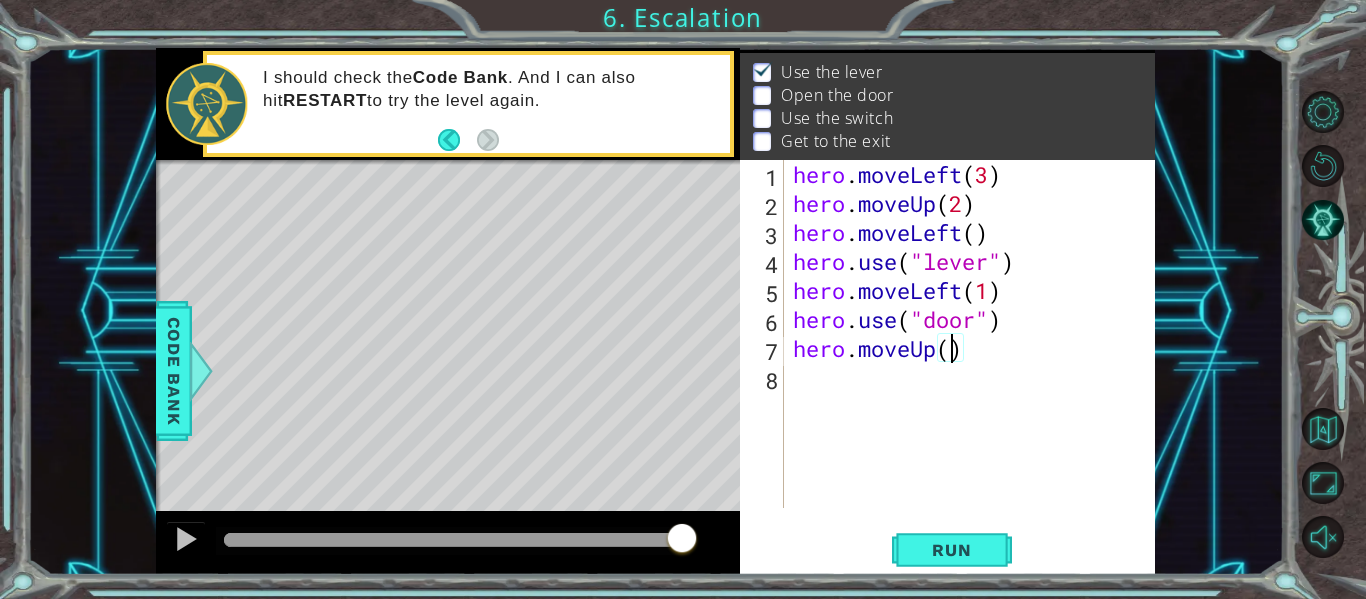 type on "hero.moveUp(3)" 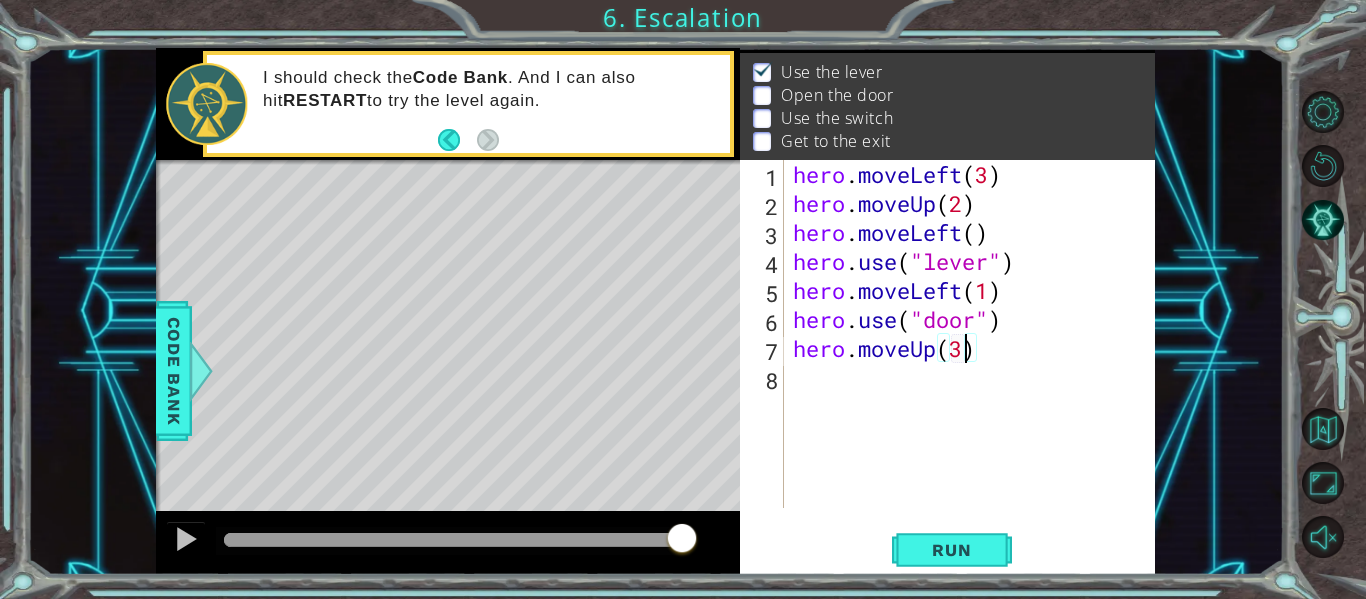 click on "hero . moveLeft ( 3 ) hero . moveUp ( 2 ) hero . moveLeft ( ) hero . use ( "lever" ) hero . moveLeft ( 1 ) hero . use ( "door" ) hero . moveUp ( 3 )" at bounding box center [975, 363] 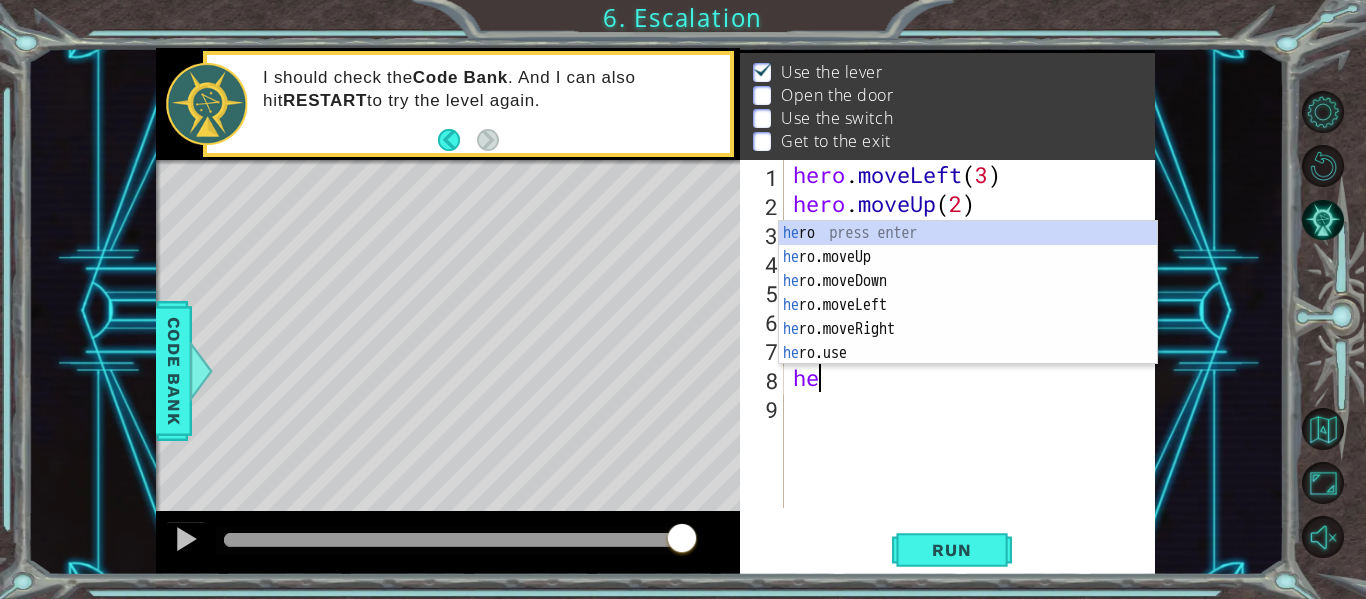 scroll, scrollTop: 0, scrollLeft: 1, axis: horizontal 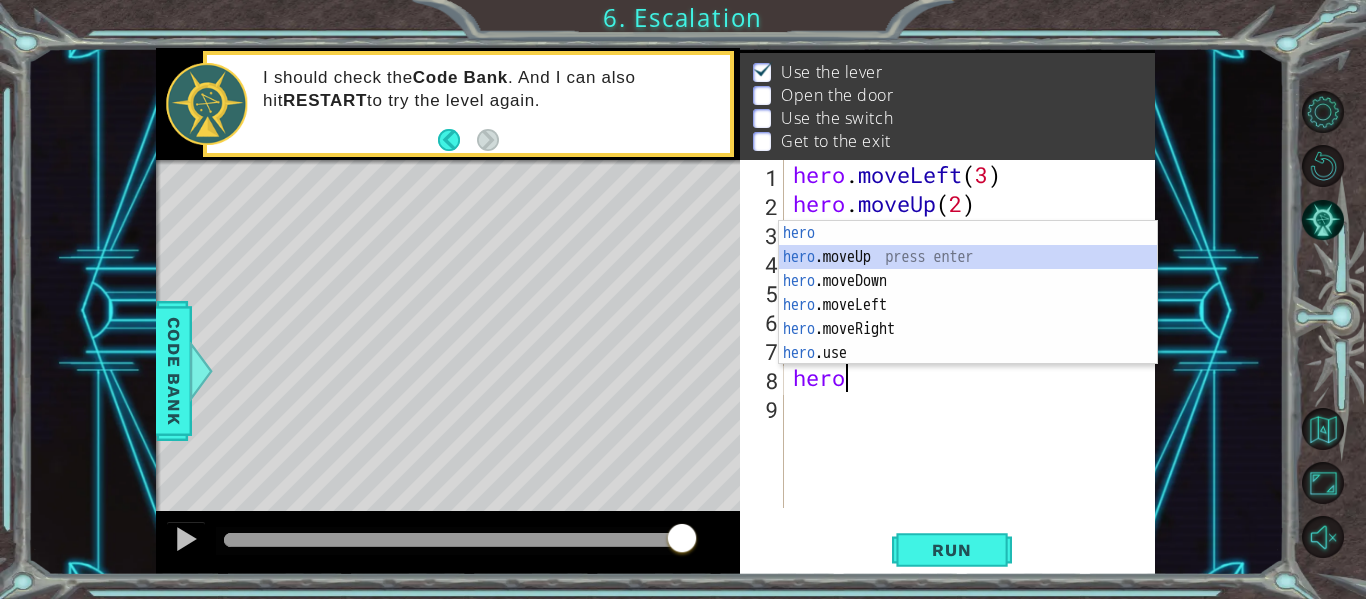 click on "hero press enter hero .moveUp press enter hero .moveDown press enter hero .moveLeft press enter hero .moveRight press enter hero .use press enter" at bounding box center (968, 317) 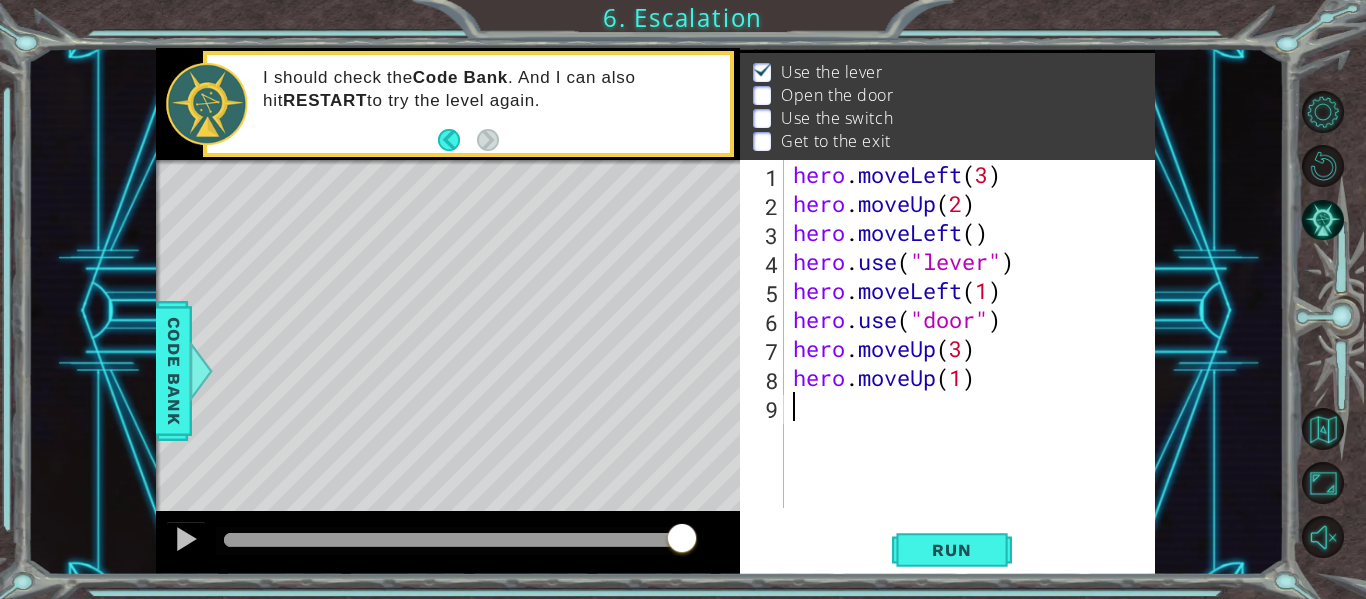 click on "hero . moveLeft ( 3 ) hero . moveUp ( 2 ) hero . moveLeft ( ) hero . use ( "lever" ) hero . moveLeft ( 1 ) hero . use ( "door" ) hero . moveUp ( 3 ) hero . moveUp ( 1 )" at bounding box center [975, 363] 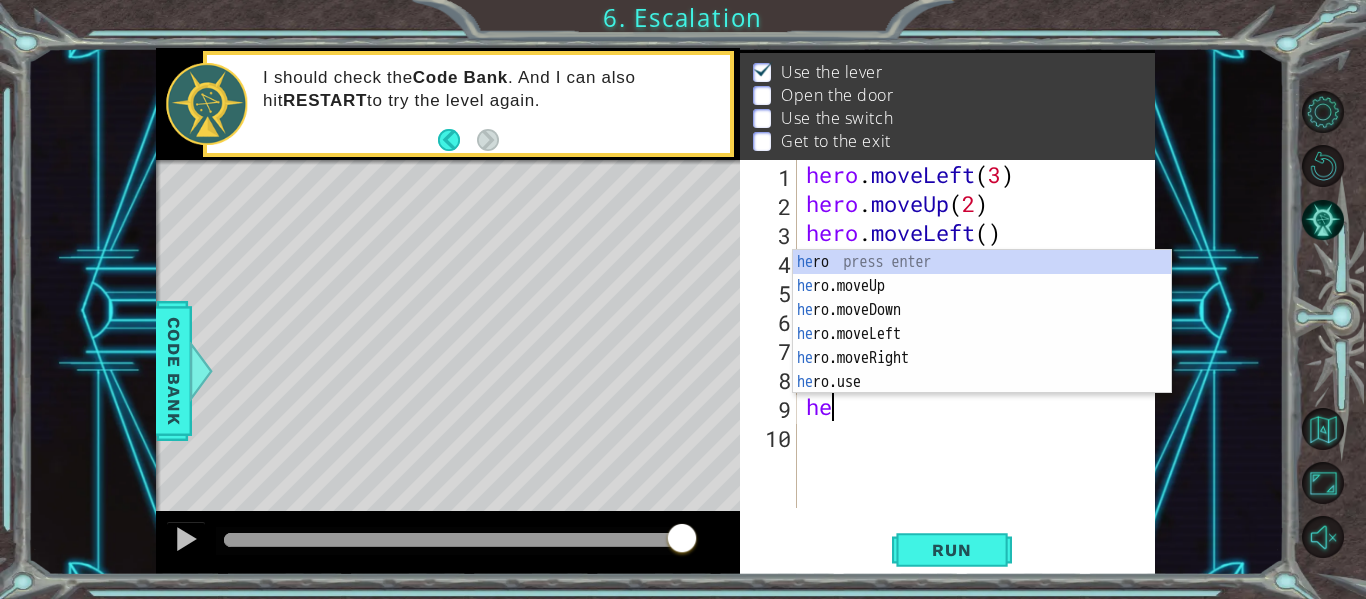 scroll, scrollTop: 0, scrollLeft: 1, axis: horizontal 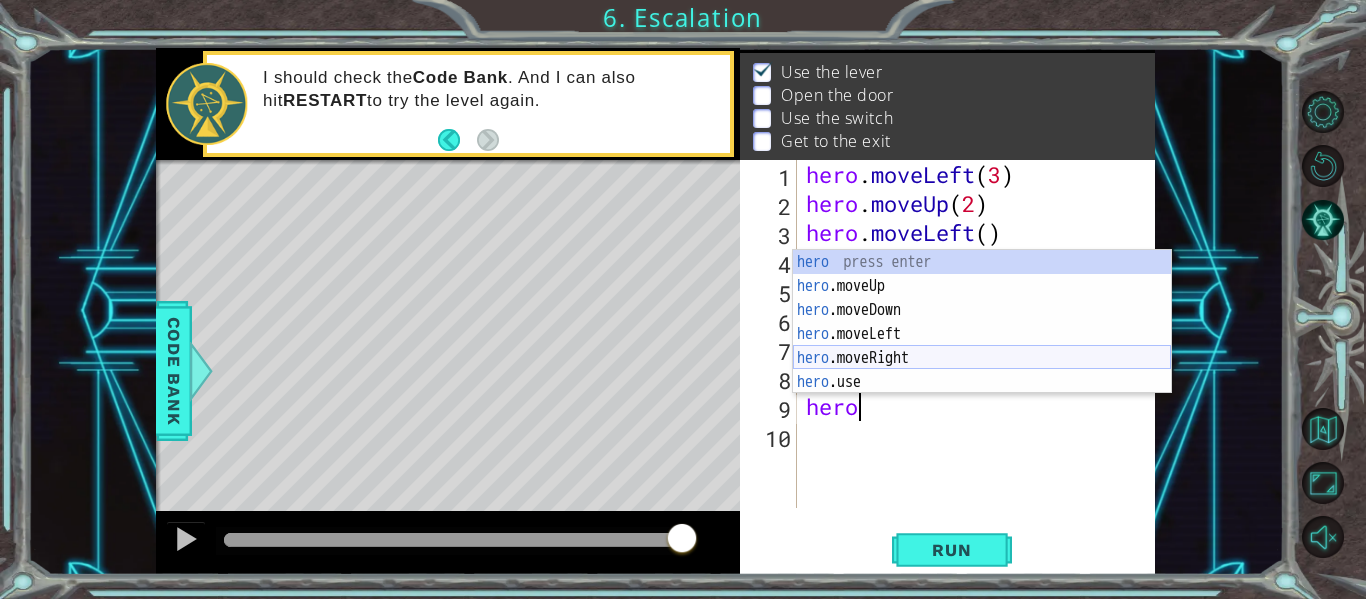 click on "hero press enter hero .moveUp press enter hero .moveDown press enter hero .moveLeft press enter hero .moveRight press enter hero .use press enter" at bounding box center (982, 346) 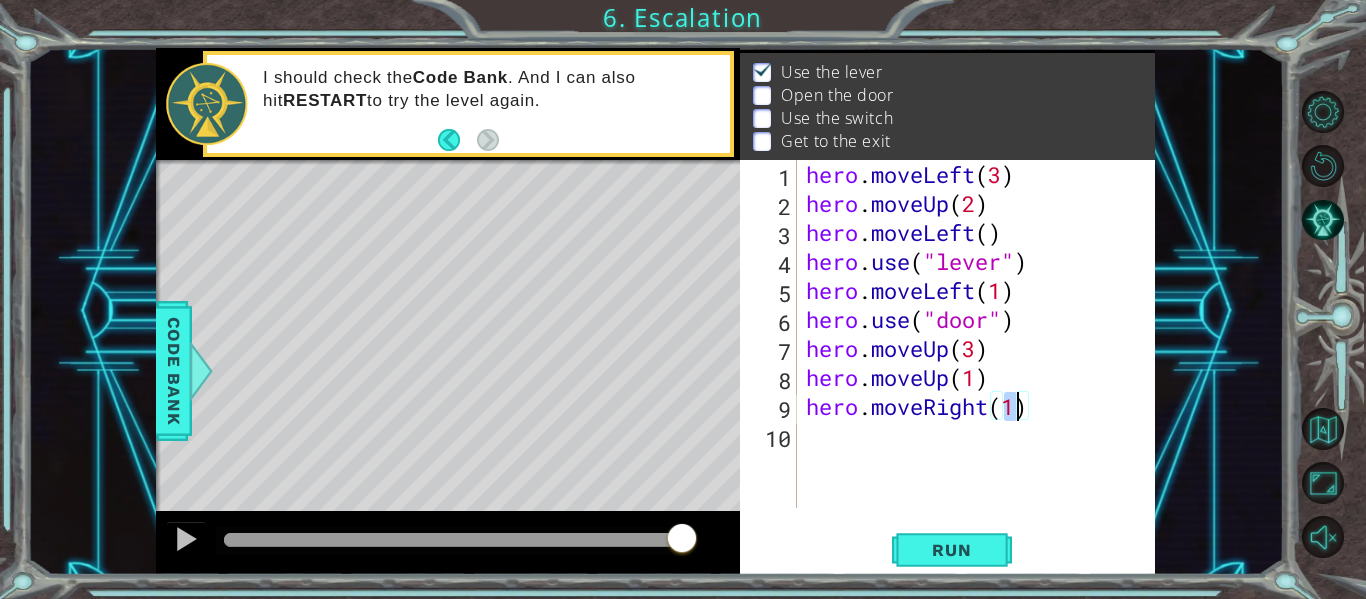click on "hero . moveLeft ( 3 ) hero . moveUp ( 2 ) hero . moveLeft ( ) hero . use ( "lever" ) hero . moveLeft ( 1 ) hero . use ( "door" ) hero . moveUp ( 3 ) hero . moveUp ( 1 ) hero . moveRight ( 1 )" at bounding box center (981, 363) 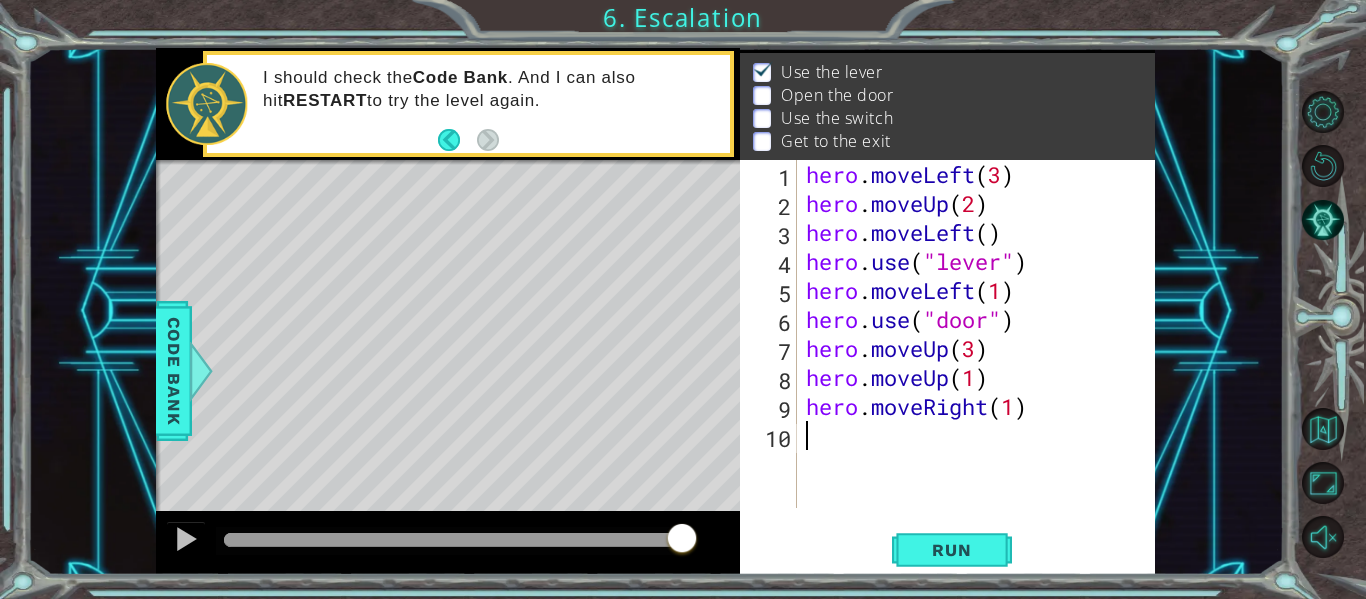 scroll, scrollTop: 0, scrollLeft: 0, axis: both 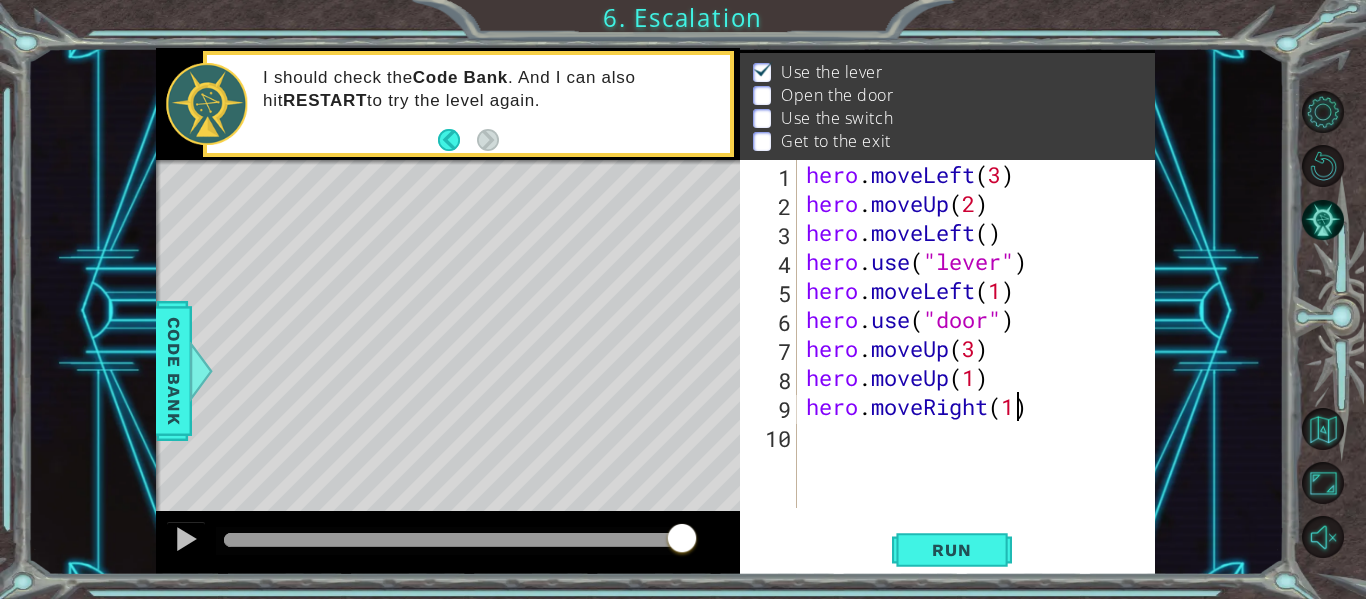 click on "hero . moveLeft ( 3 ) hero . moveUp ( 2 ) hero . moveLeft ( ) hero . use ( "lever" ) hero . moveLeft ( 1 ) hero . use ( "door" ) hero . moveUp ( 3 ) hero . moveUp ( 1 ) hero . moveRight ( 1 )" at bounding box center (981, 363) 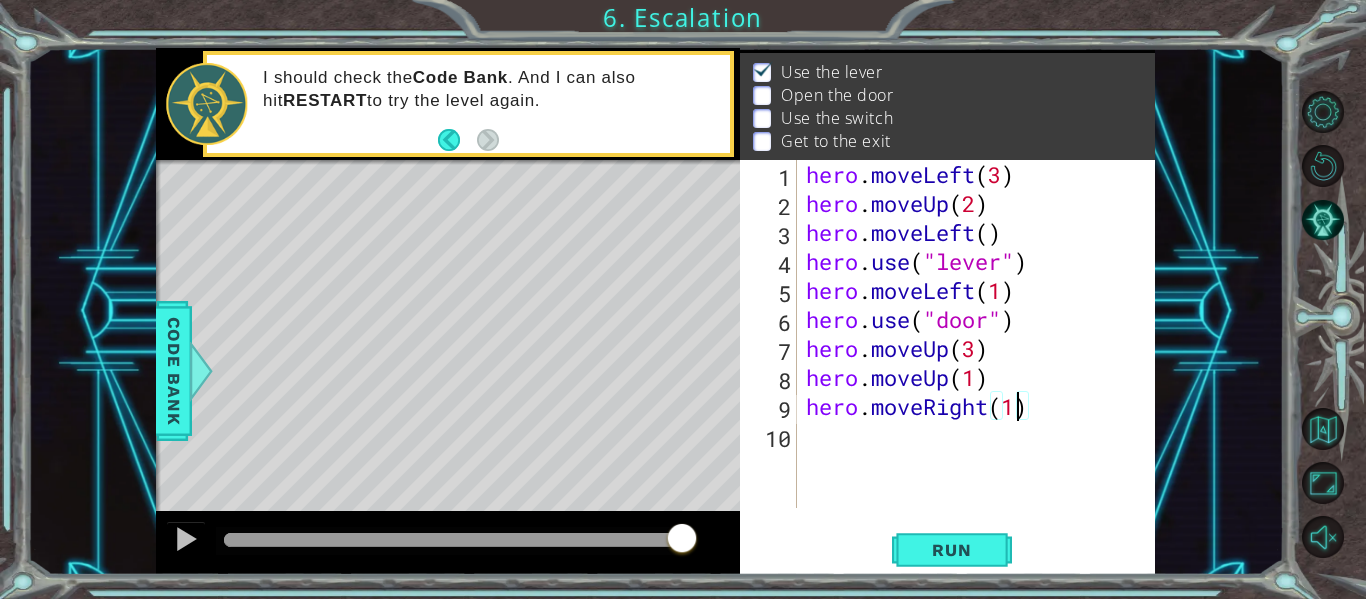 type on "hero.moveRight(2)" 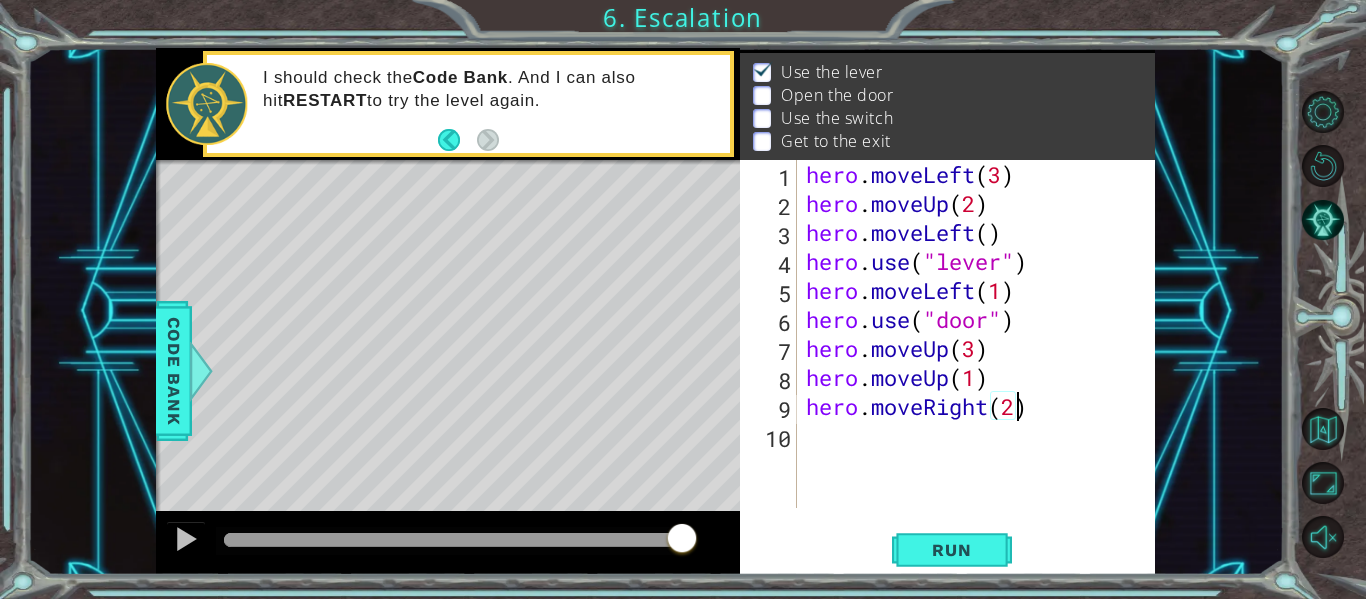 scroll, scrollTop: 0, scrollLeft: 9, axis: horizontal 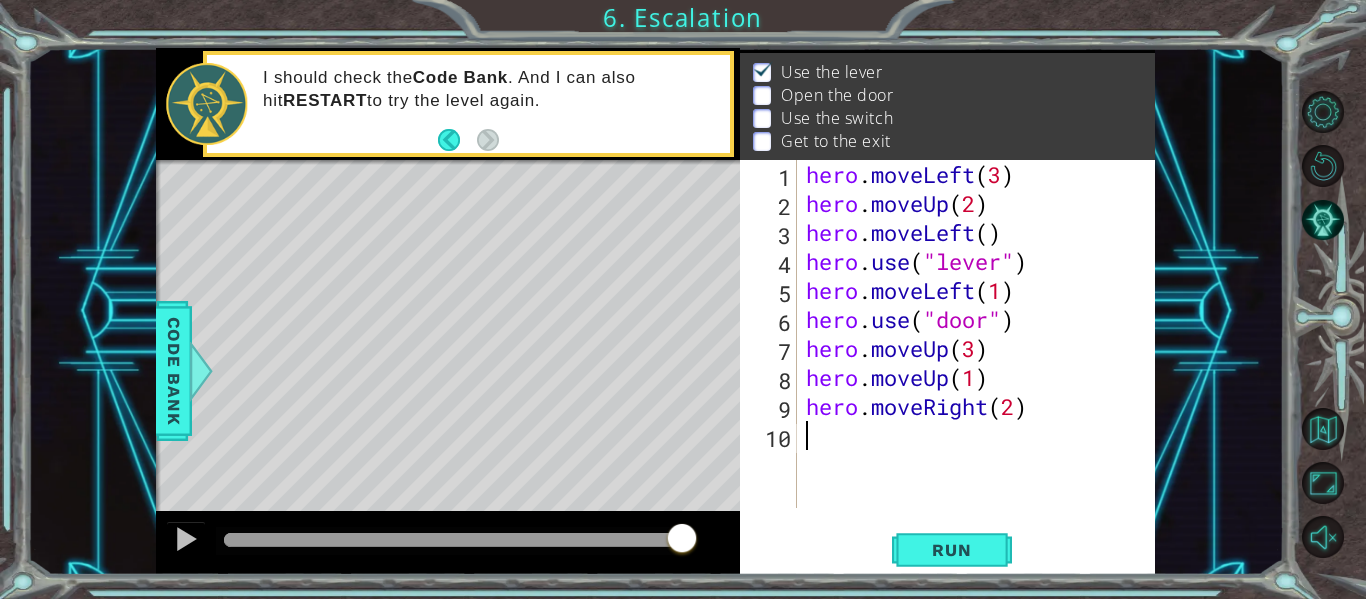 click on "10" at bounding box center [770, 438] 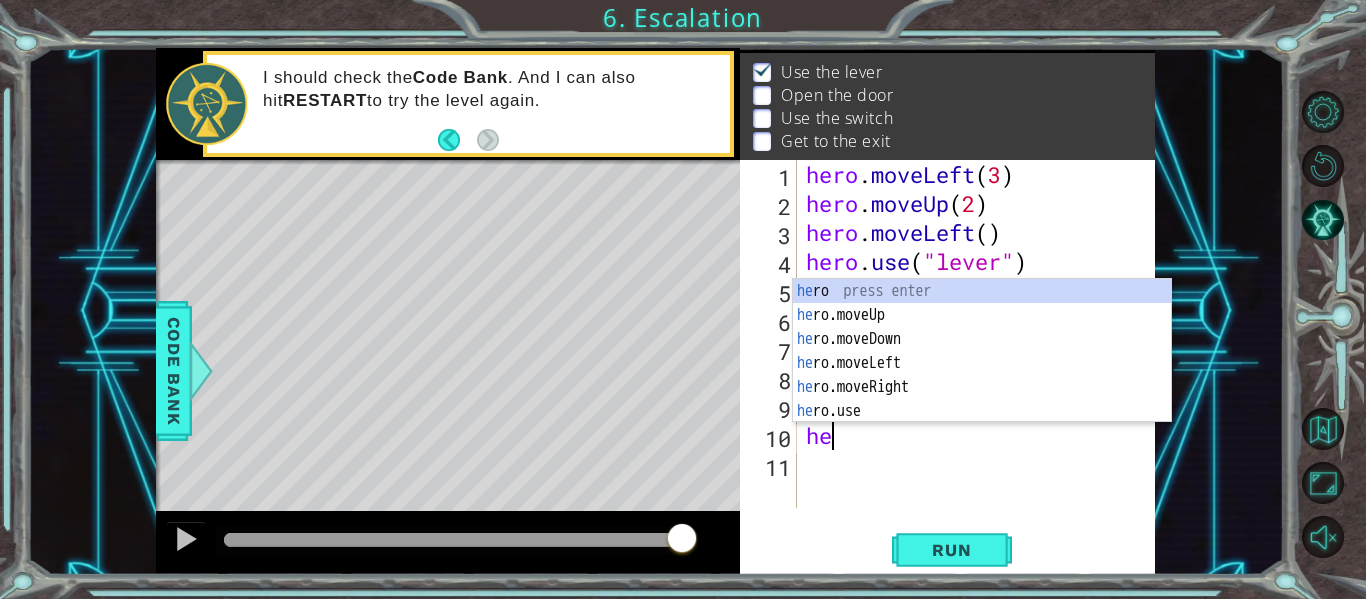 scroll, scrollTop: 0, scrollLeft: 1, axis: horizontal 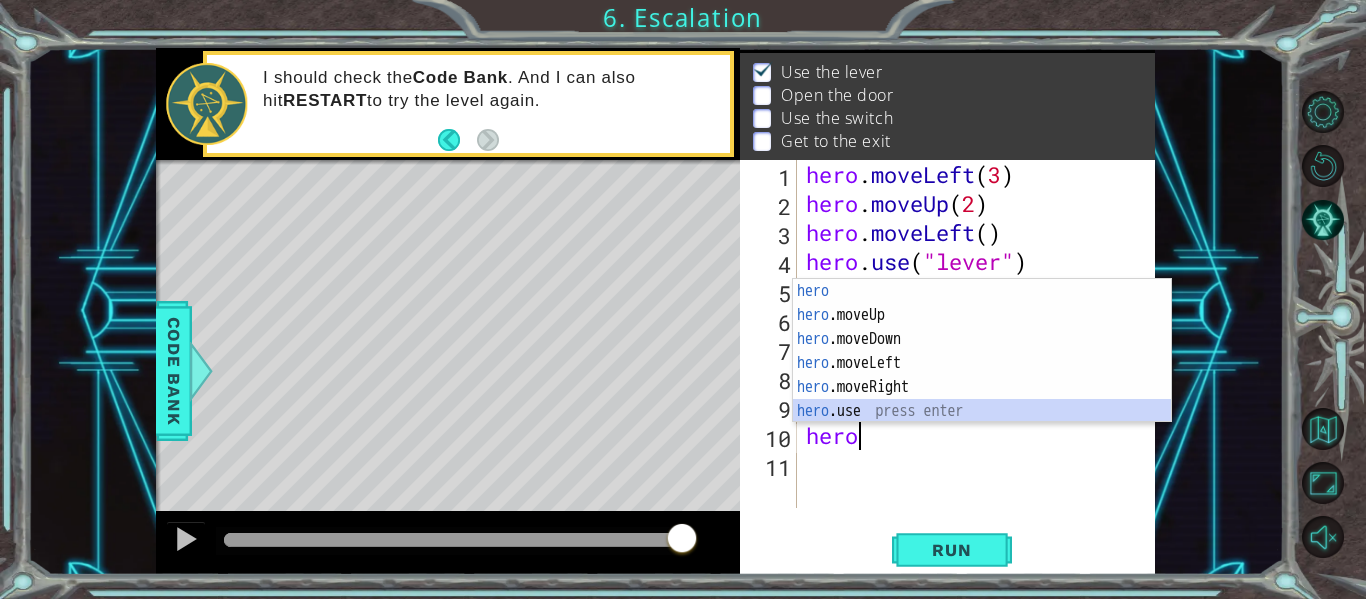 click on "hero press enter hero .moveUp press enter hero .moveDown press enter hero .moveLeft press enter hero .moveRight press enter hero .use press enter" at bounding box center [982, 375] 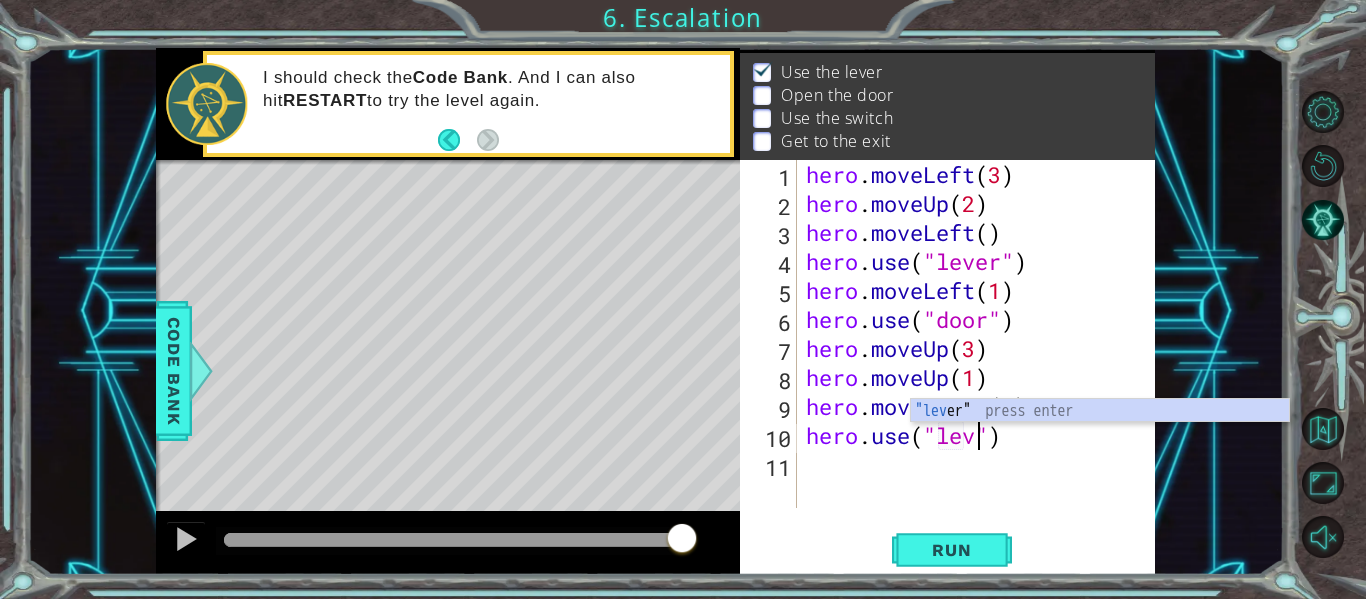 scroll, scrollTop: 0, scrollLeft: 9, axis: horizontal 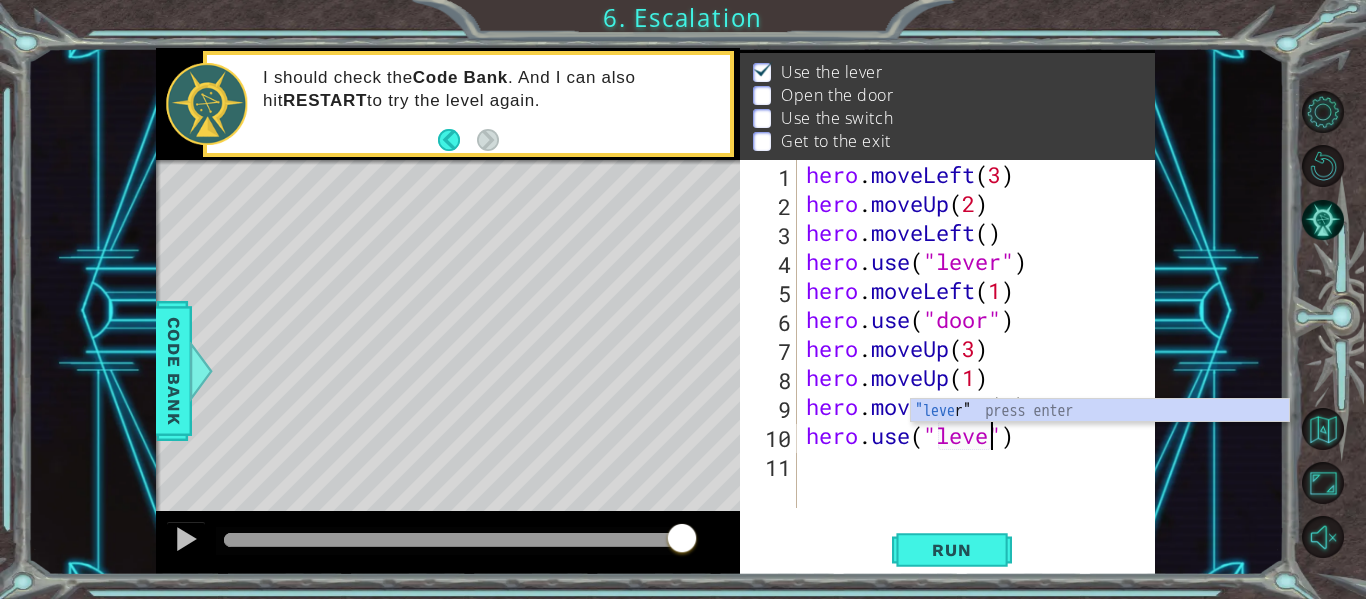 type on "hero.use("lever")" 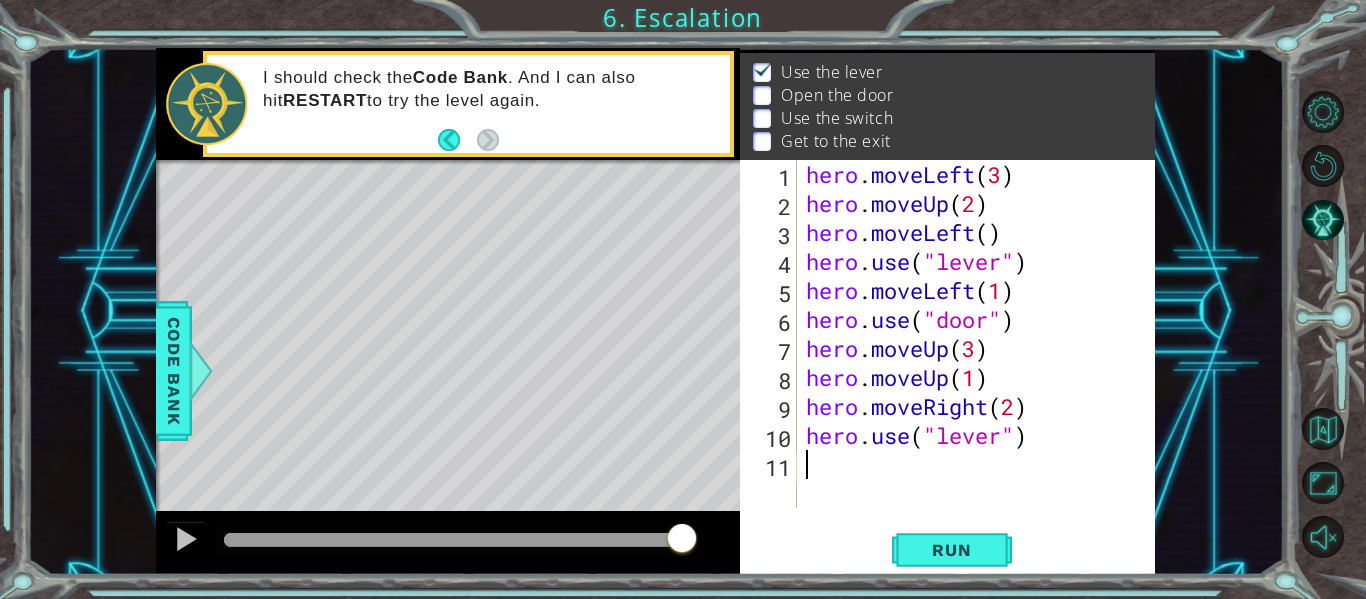 click on "hero . moveLeft ( 3 ) hero . moveUp ( 2 ) hero . moveLeft ( ) hero . use ( "lever" ) hero . moveLeft ( 1 ) hero . use ( "door" ) hero . moveUp ( 3 ) hero . moveUp ( 1 ) hero . moveRight ( 2 ) hero . use ( "lever" )" at bounding box center [981, 363] 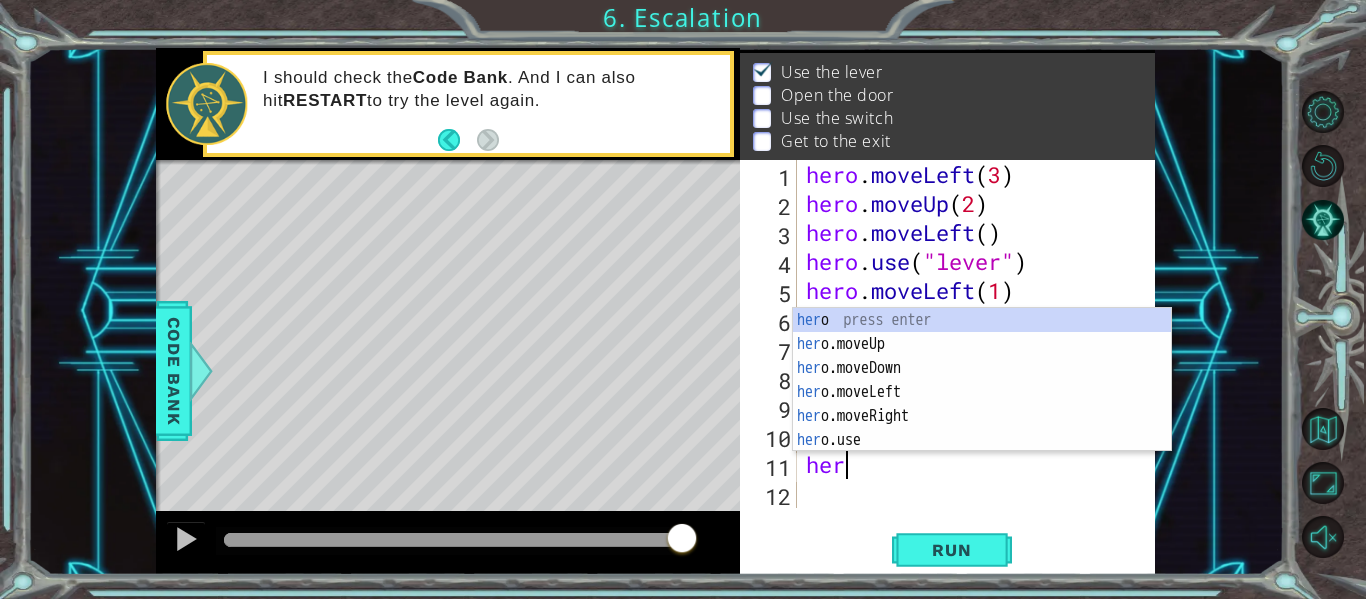 scroll, scrollTop: 0, scrollLeft: 1, axis: horizontal 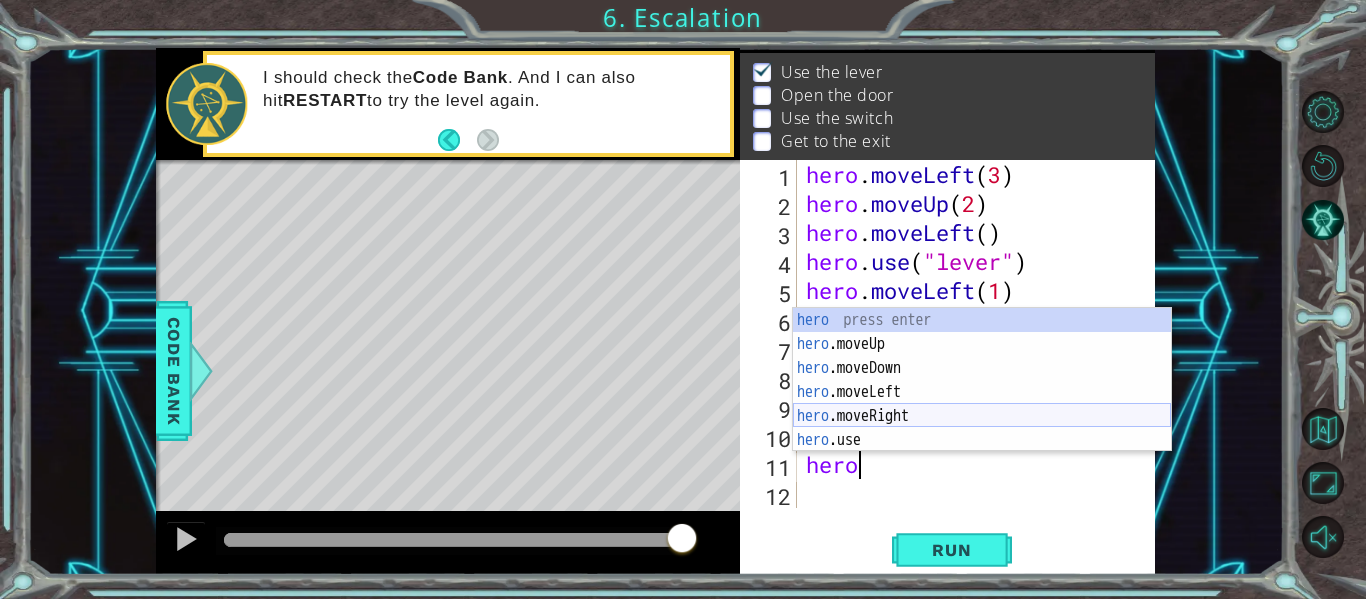 click on "hero press enter hero .moveUp press enter hero .moveDown press enter hero .moveLeft press enter hero .moveRight press enter hero .use press enter" at bounding box center (982, 404) 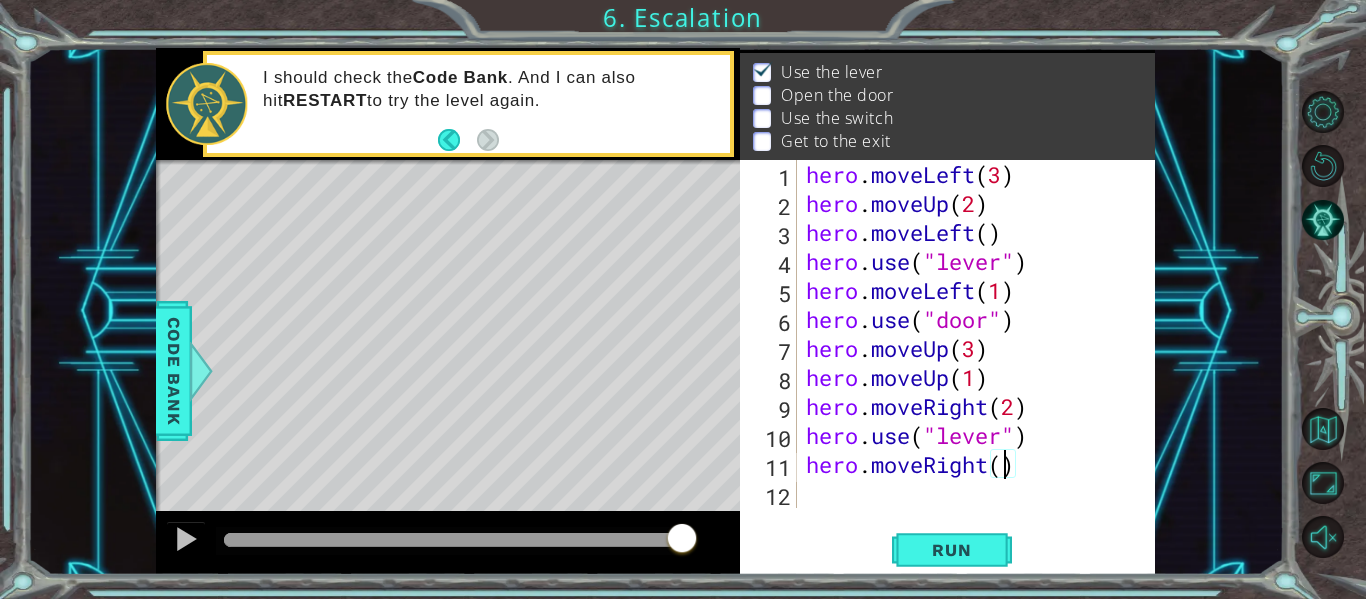 type on "hero.moveRight(3)" 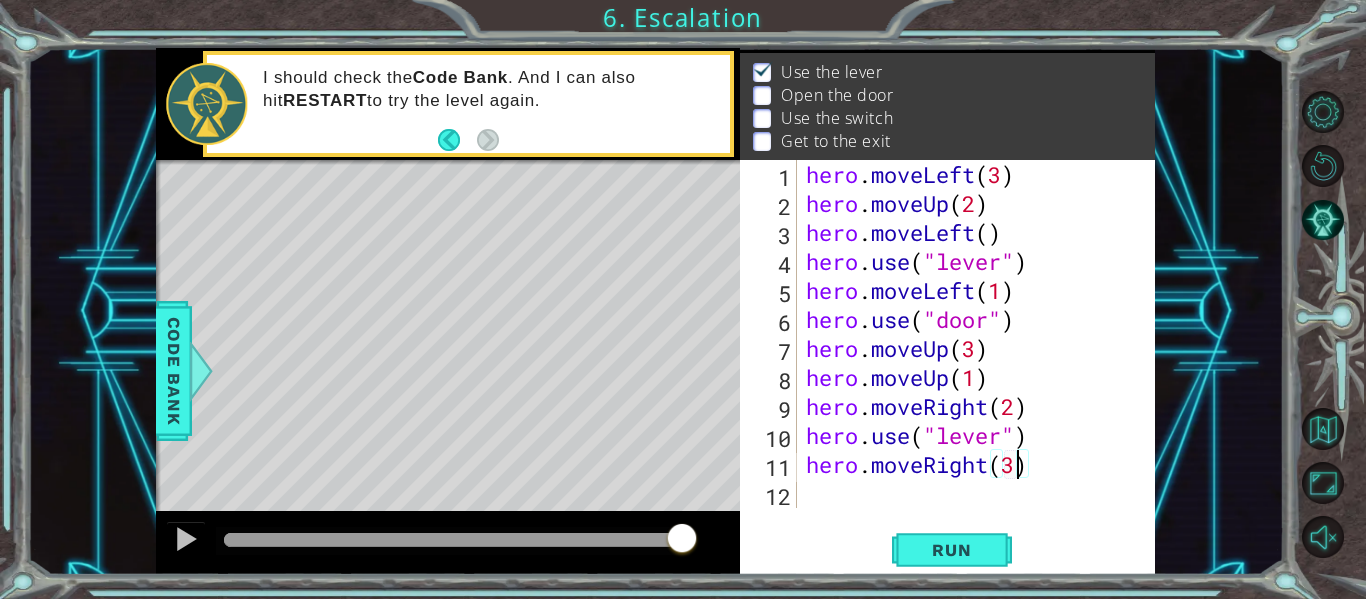 click on "hero . moveLeft ( 3 ) hero . moveUp ( 2 ) hero . moveLeft ( ) hero . use ( "lever" ) hero . moveLeft ( 1 ) hero . use ( "door" ) hero . moveUp ( 3 ) hero . moveUp ( 1 ) hero . moveRight ( 2 ) hero . use ( "lever" ) hero . moveRight ( 3 )" at bounding box center [981, 363] 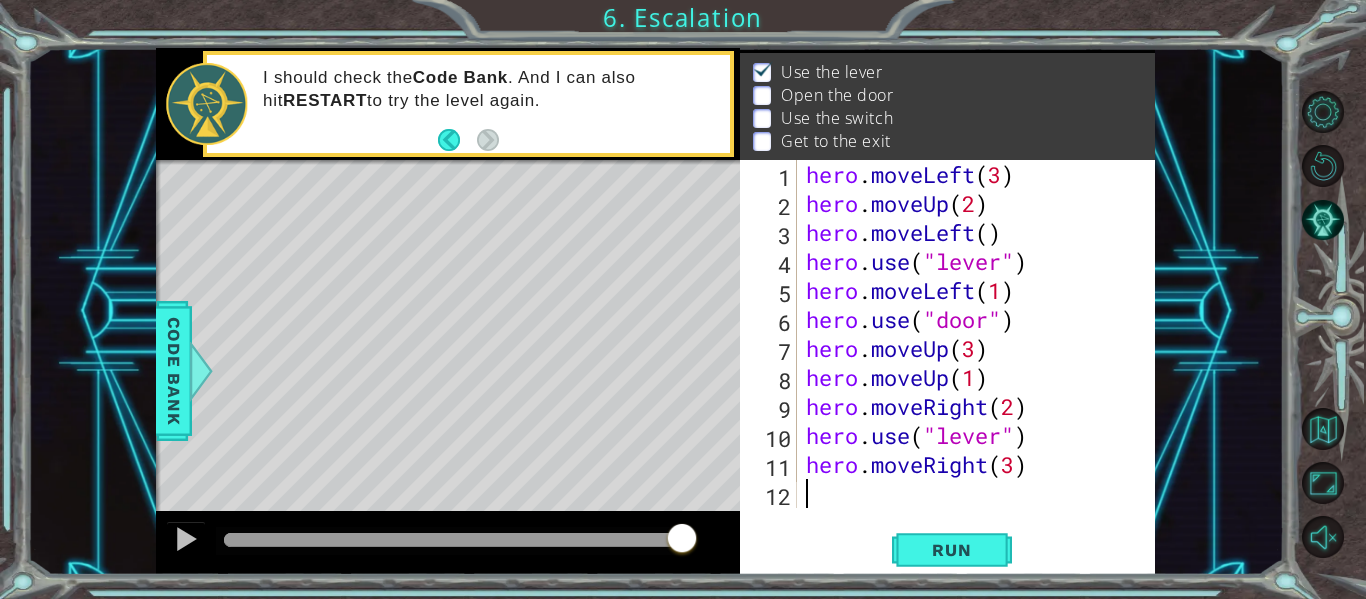 scroll, scrollTop: 0, scrollLeft: 0, axis: both 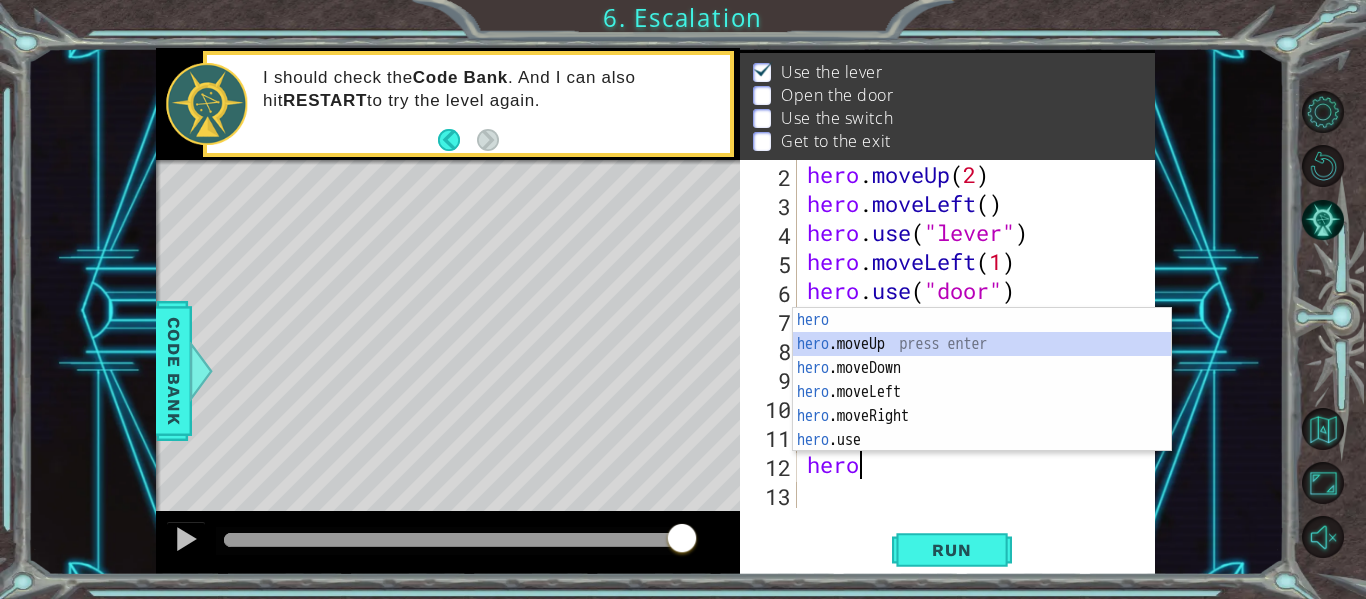 click on "hero press enter hero .moveUp press enter hero .moveDown press enter hero .moveLeft press enter hero .moveRight press enter hero .use press enter" at bounding box center [982, 404] 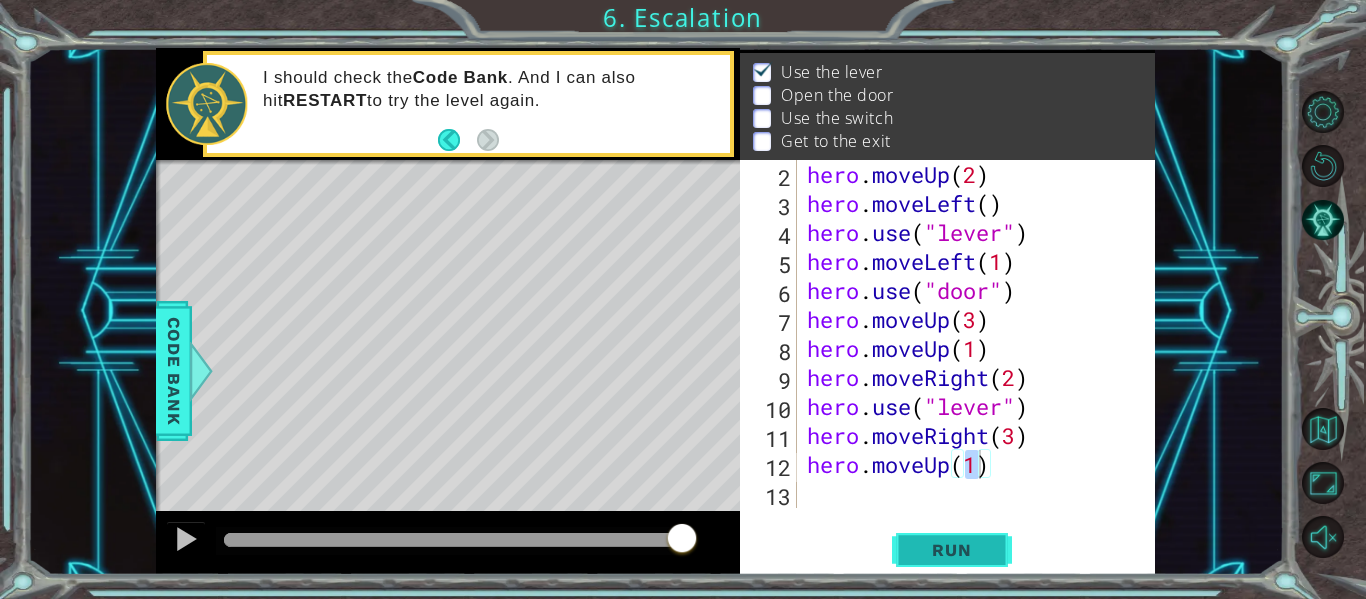 click on "Run" at bounding box center [951, 550] 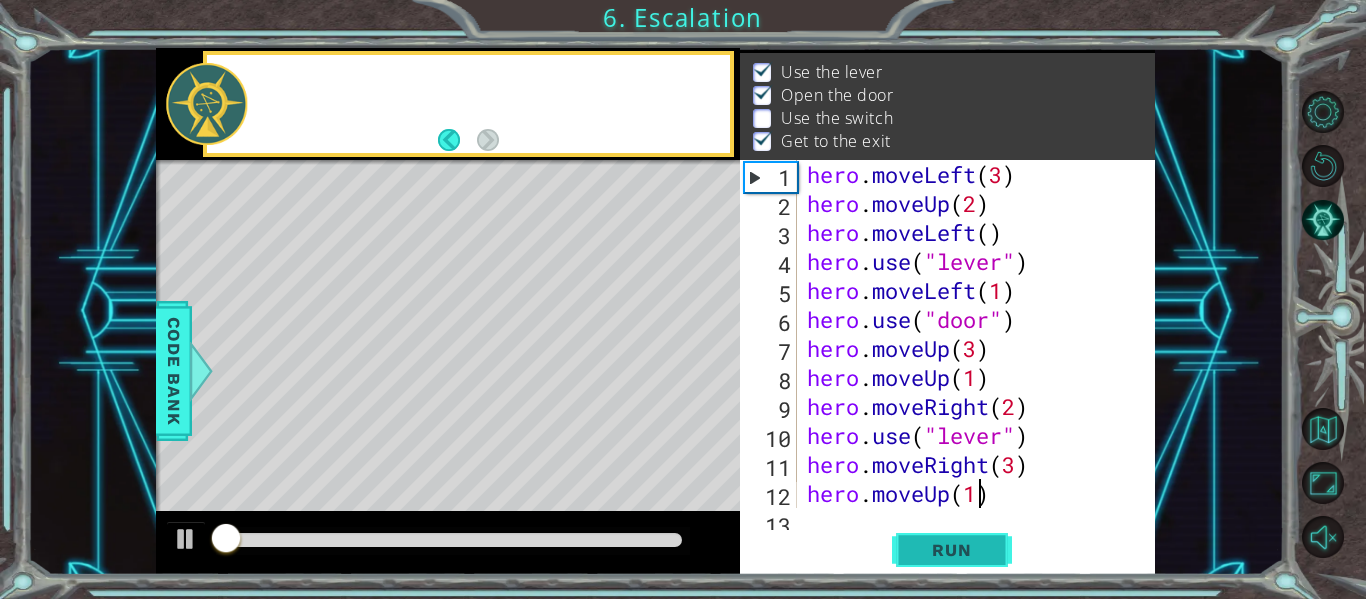 scroll, scrollTop: 0, scrollLeft: 0, axis: both 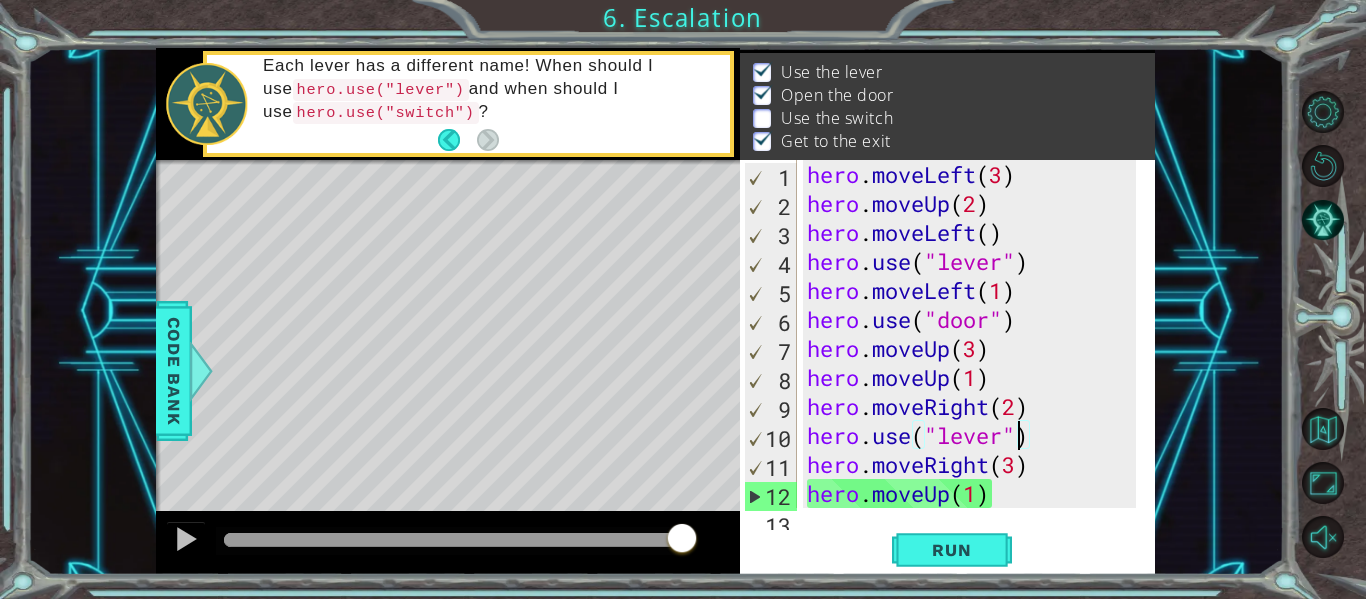 click on "hero . moveLeft ( 3 ) hero . moveUp ( 2 ) hero . moveLeft ( ) hero . use ( "lever" ) hero . moveLeft ( 1 ) hero . use ( "door" ) hero . moveUp ( 3 ) hero . moveUp ( 1 ) hero . moveRight ( 2 ) hero . use ( "lever" ) hero . moveRight ( 3 ) hero . moveUp ( 1 )" at bounding box center (974, 363) 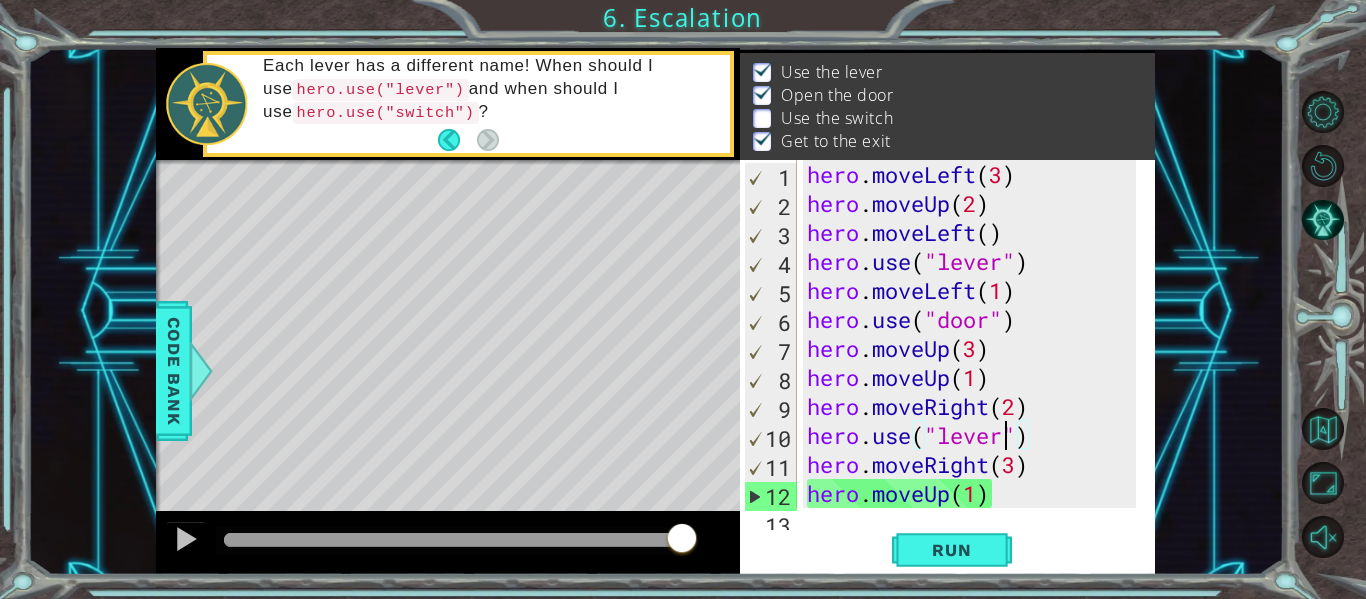 click on "hero . moveLeft ( 3 ) hero . moveUp ( 2 ) hero . moveLeft ( ) hero . use ( "lever" ) hero . moveLeft ( 1 ) hero . use ( "door" ) hero . moveUp ( 3 ) hero . moveUp ( 1 ) hero . moveRight ( 2 ) hero . use ( "lever" ) hero . moveRight ( 3 ) hero . moveUp ( 1 )" at bounding box center [974, 363] 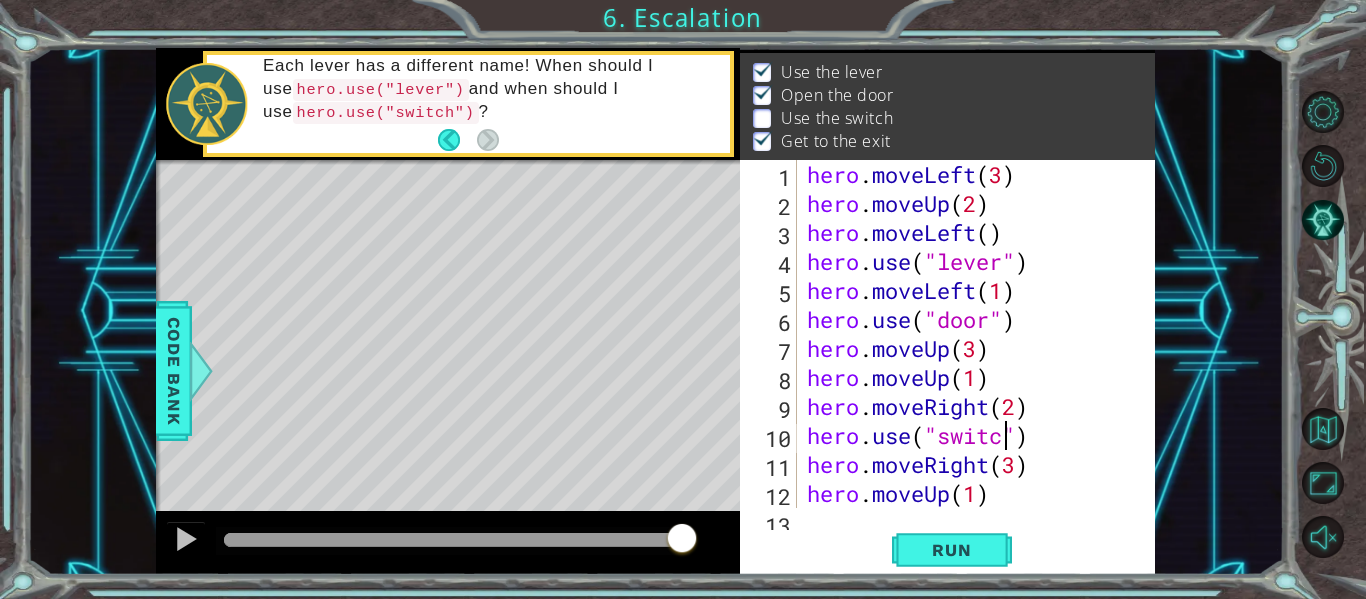 scroll, scrollTop: 0, scrollLeft: 10, axis: horizontal 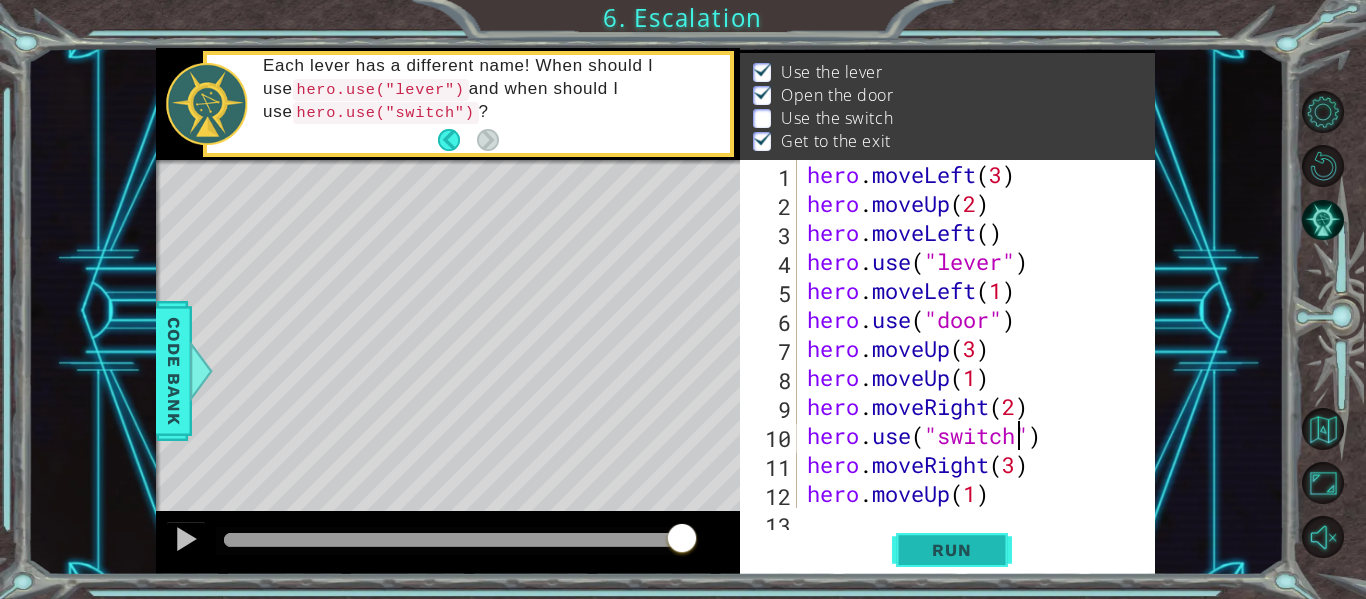 type on "hero.use("switch")" 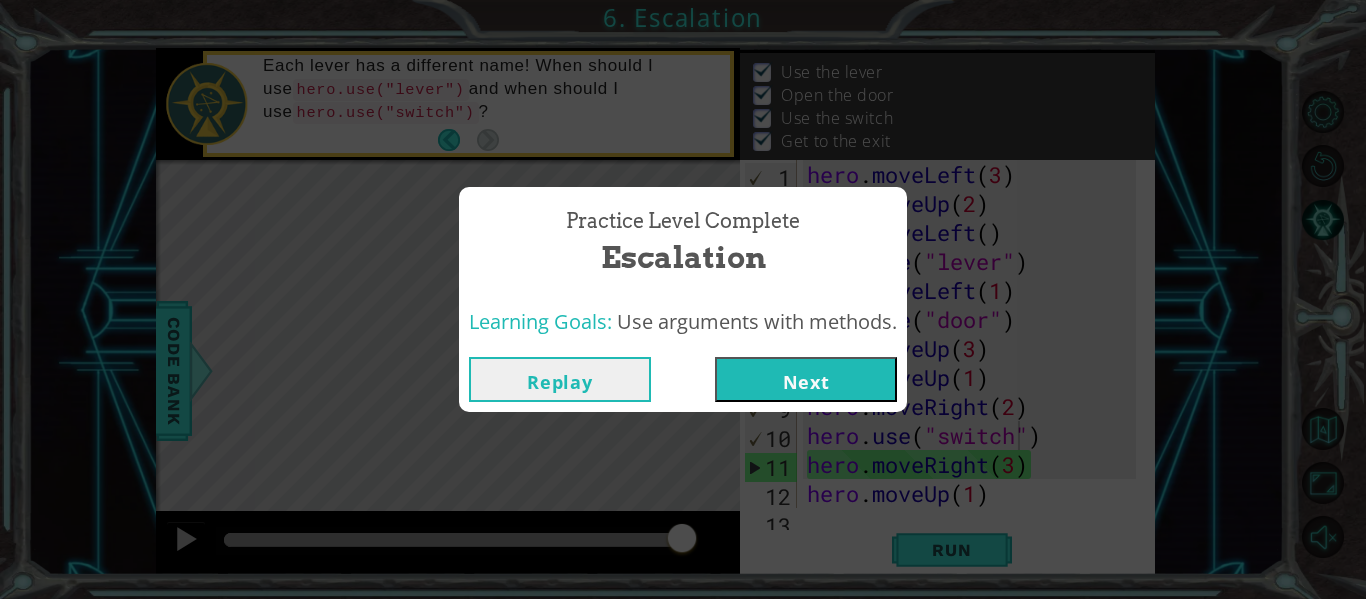 drag, startPoint x: 814, startPoint y: 372, endPoint x: 822, endPoint y: 352, distance: 21.540659 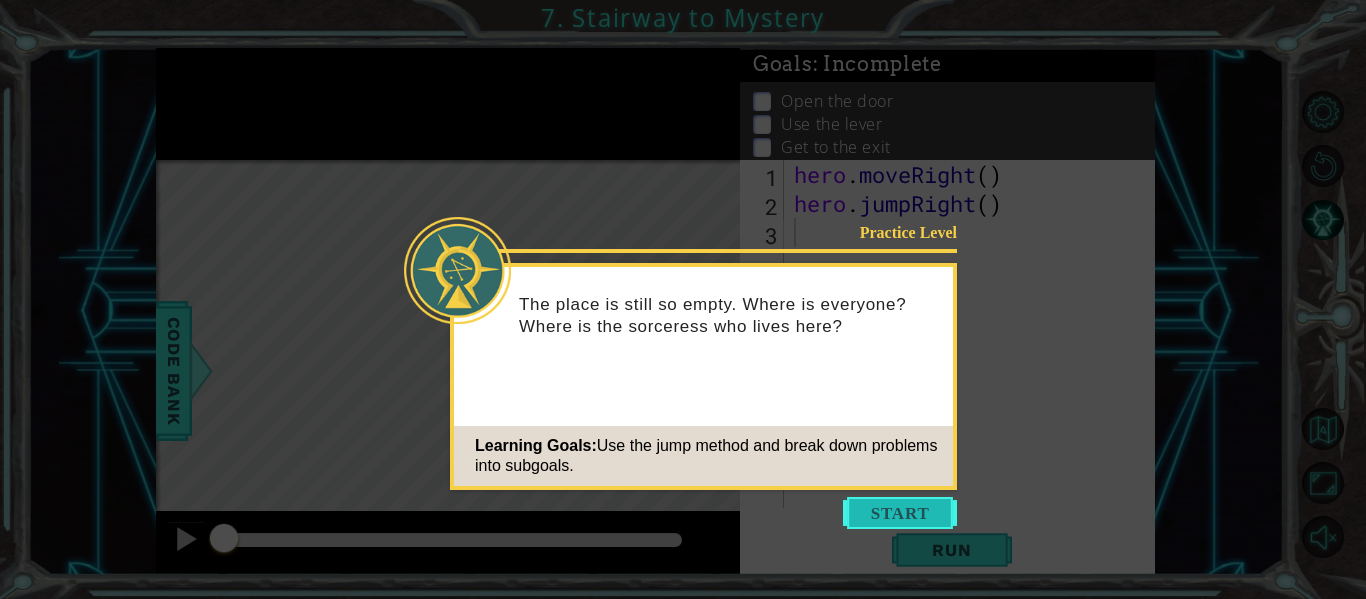 click at bounding box center (900, 513) 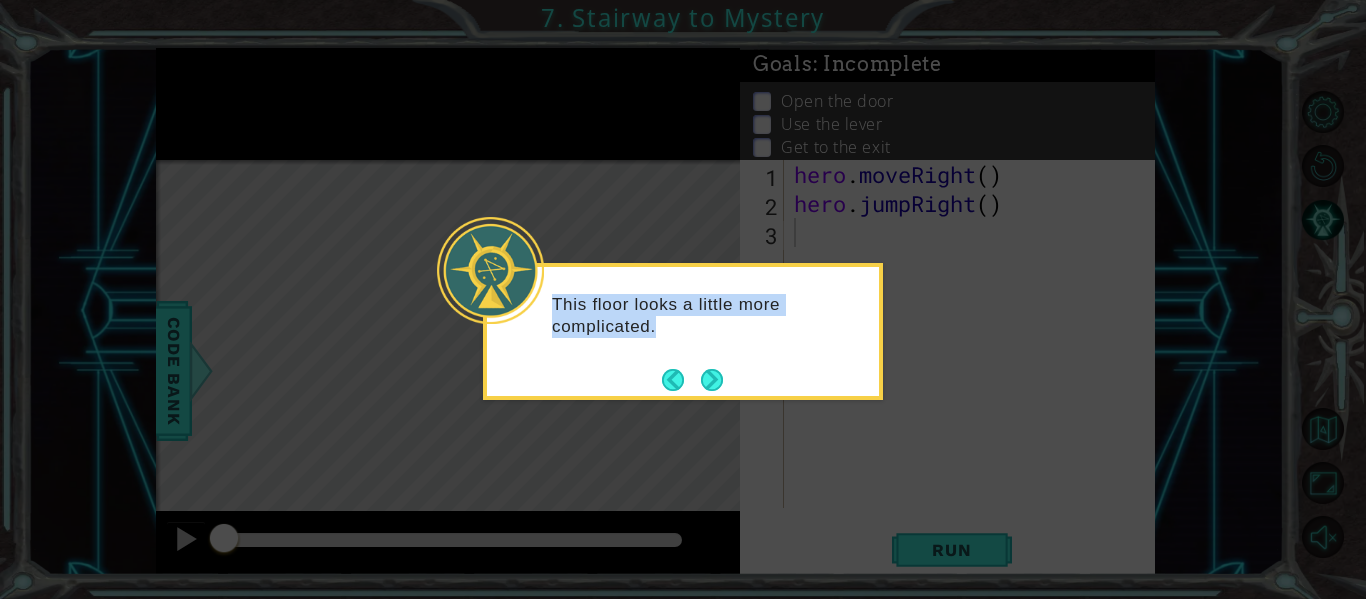 drag, startPoint x: 854, startPoint y: 398, endPoint x: 769, endPoint y: 361, distance: 92.70383 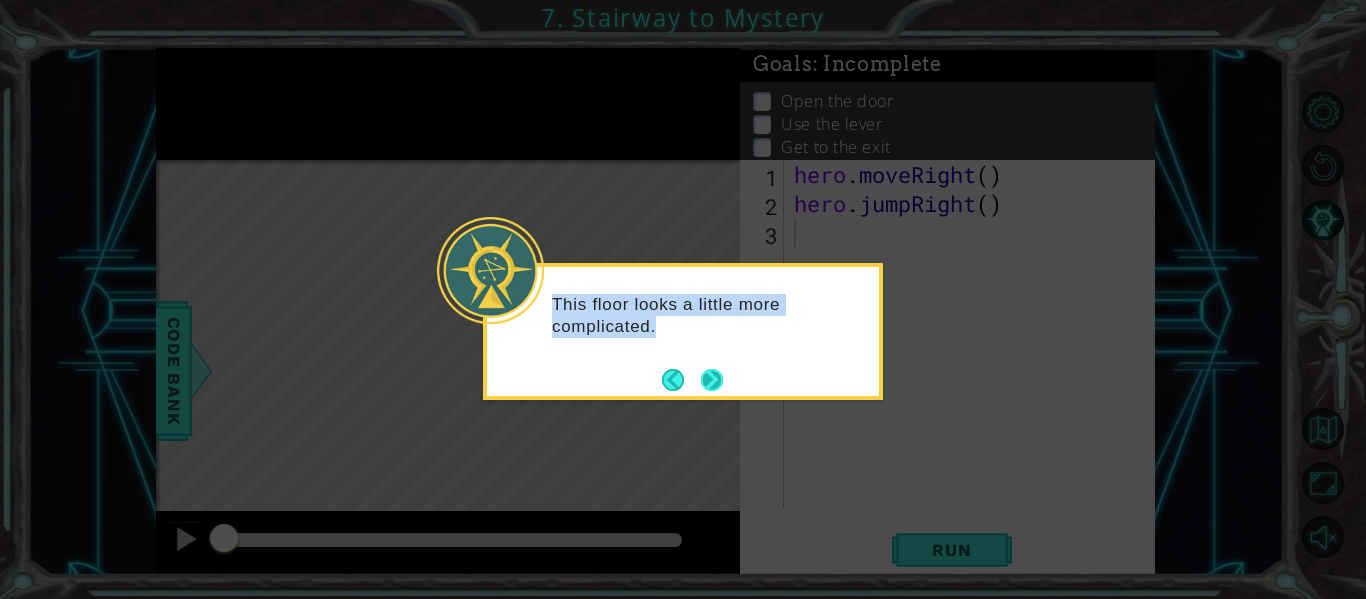 click at bounding box center (712, 380) 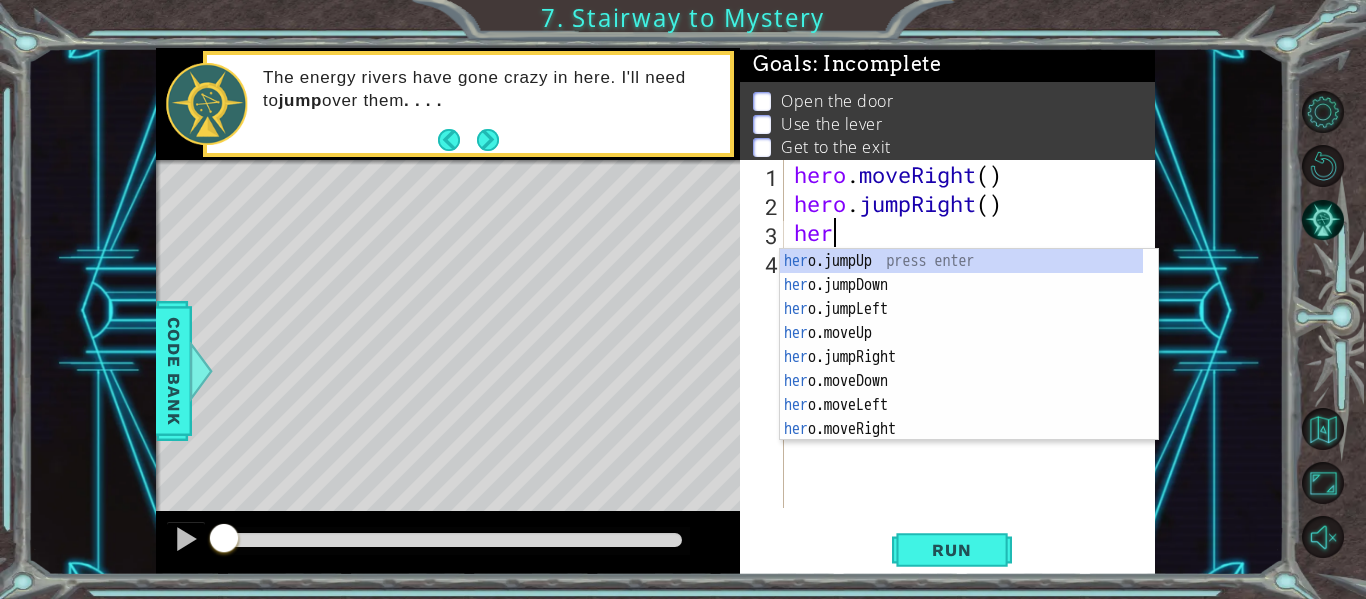 scroll, scrollTop: 0, scrollLeft: 1, axis: horizontal 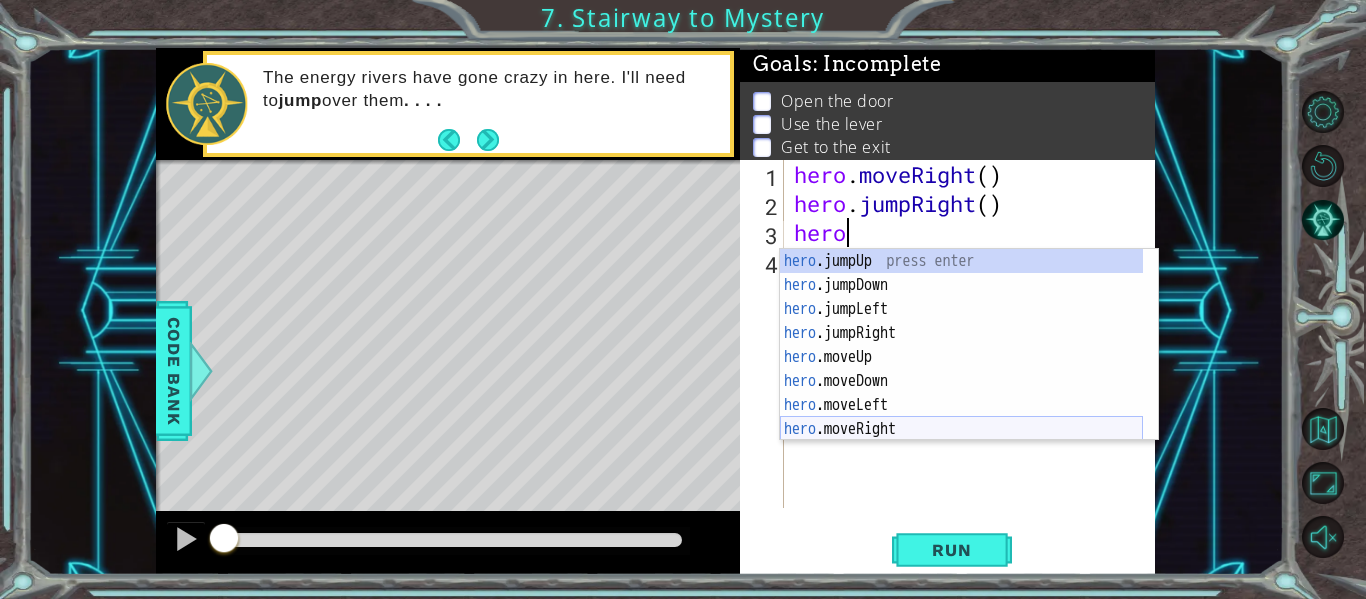 click on "hero .jumpUp press enter hero .jumpDown press enter hero .jumpLeft press enter hero .jumpRight press enter hero .moveUp press enter hero .moveDown press enter hero .moveLeft press enter hero .moveRight press enter hero .use press enter" at bounding box center (961, 369) 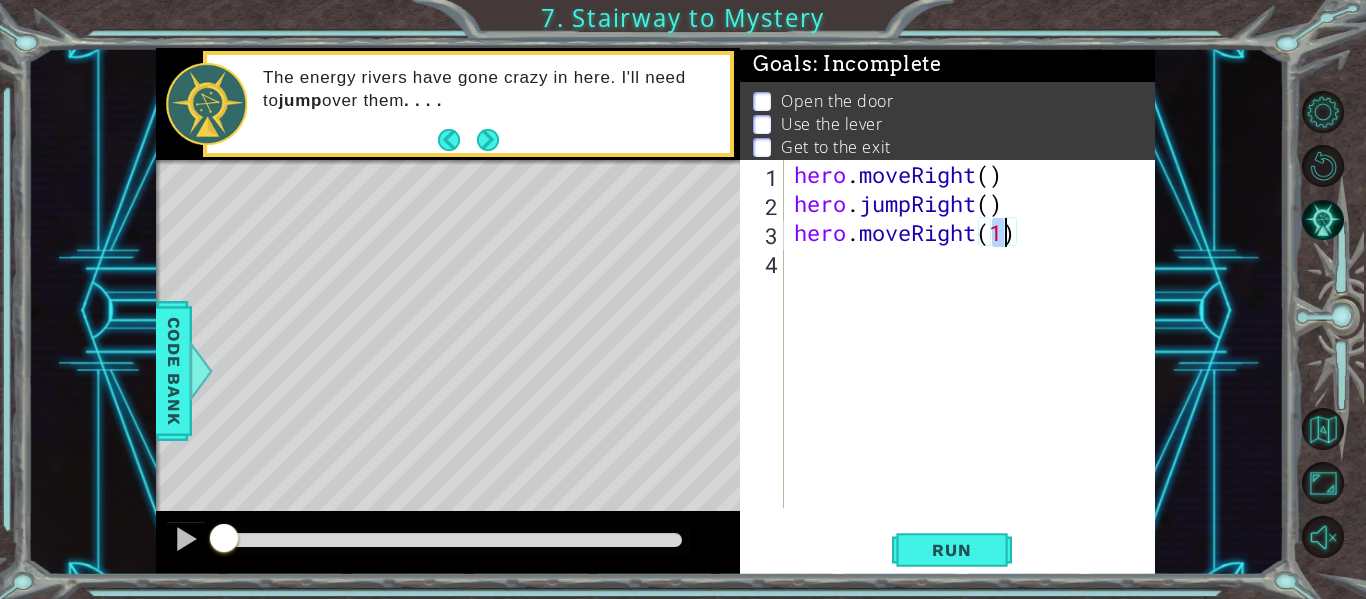 click on "hero . moveRight ( ) hero . jumpRight ( ) hero . moveRight ( 1 )" at bounding box center (975, 363) 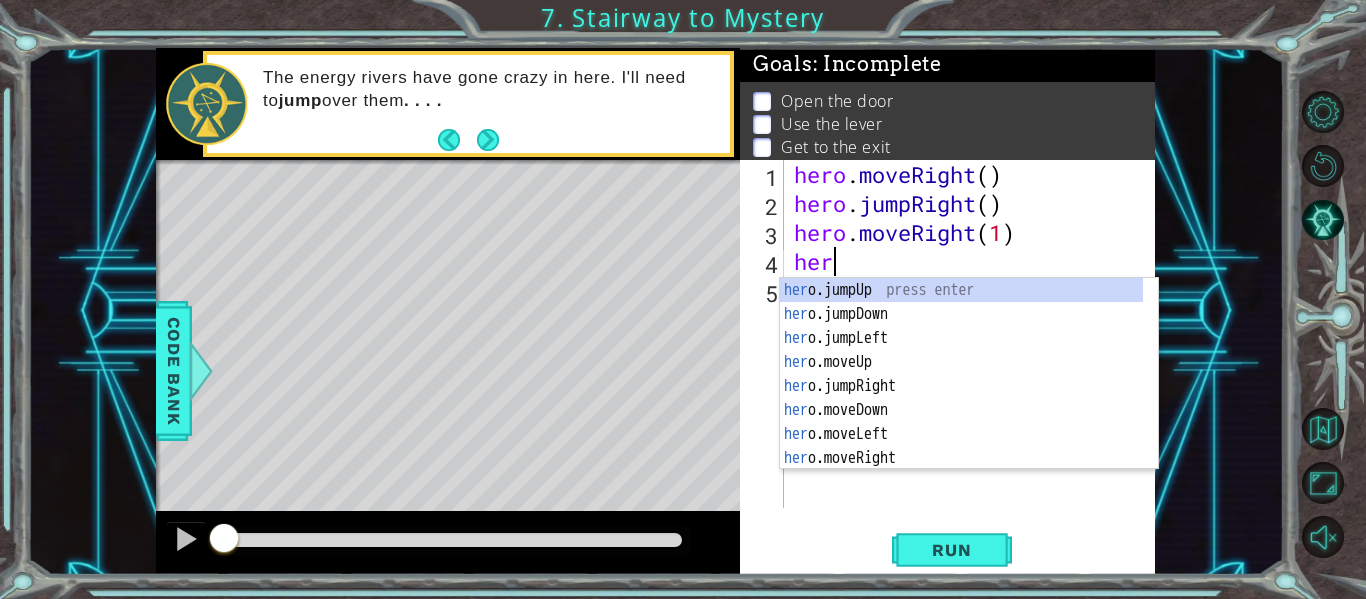 scroll, scrollTop: 0, scrollLeft: 1, axis: horizontal 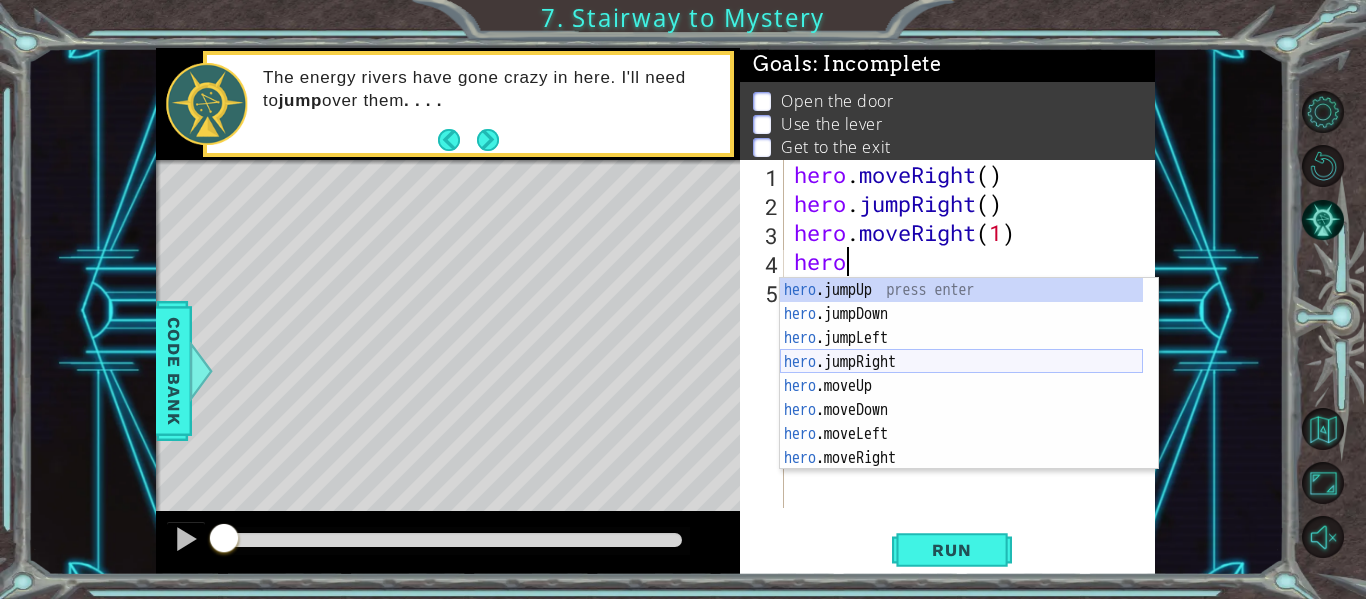click on "hero .jumpUp press enter hero .jumpDown press enter hero .jumpLeft press enter hero .jumpRight press enter hero .moveUp press enter hero .moveDown press enter hero .moveLeft press enter hero .moveRight press enter hero .use press enter" at bounding box center [961, 398] 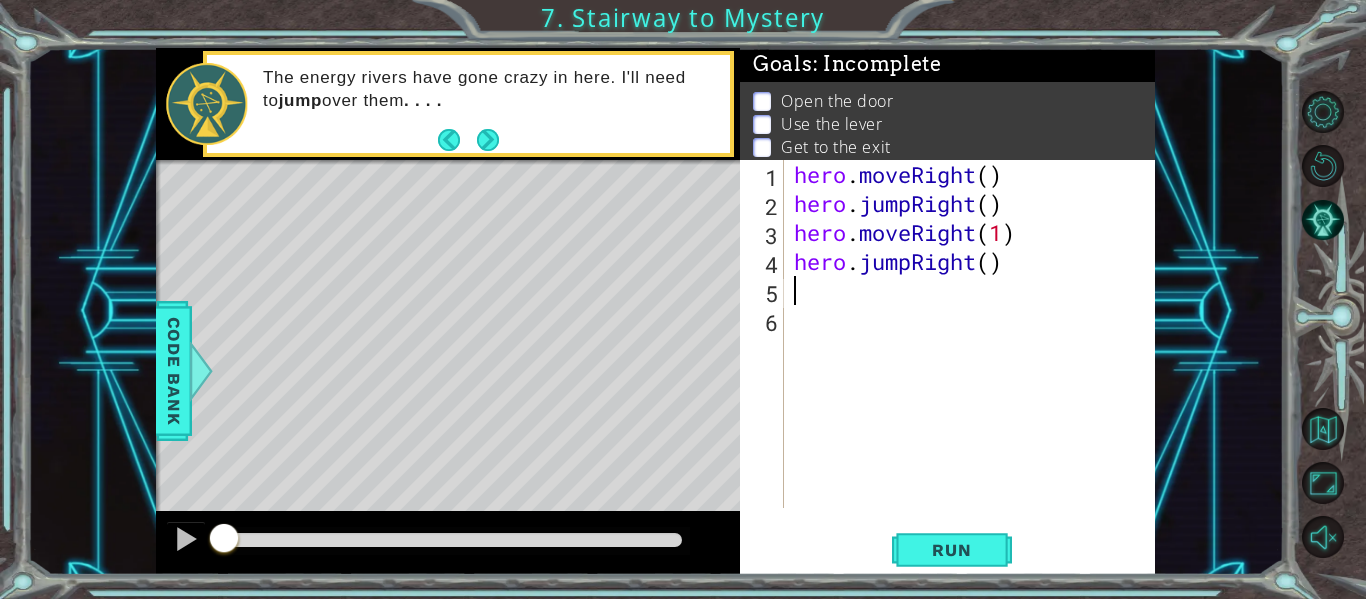scroll, scrollTop: 0, scrollLeft: 0, axis: both 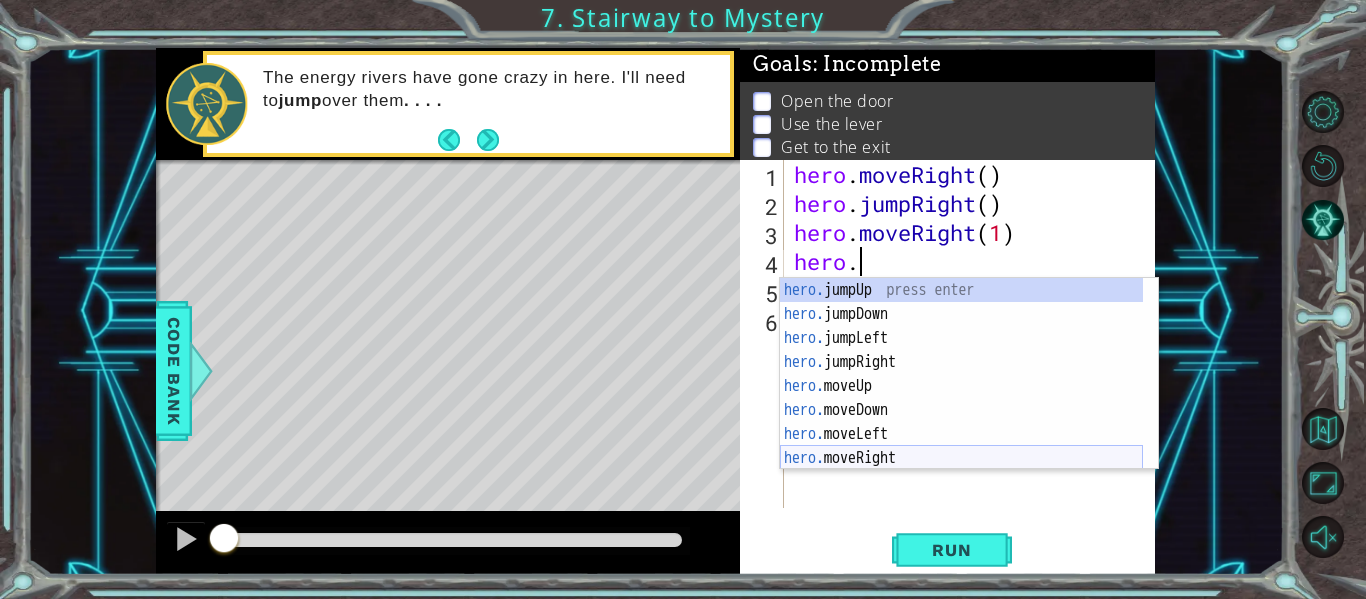 click on "hero. jumpUp press enter hero. jumpDown press enter hero. jumpLeft press enter hero. jumpRight press enter hero. moveUp press enter hero. moveDown press enter hero. moveLeft press enter hero. moveRight press enter hero. use press enter" at bounding box center [961, 398] 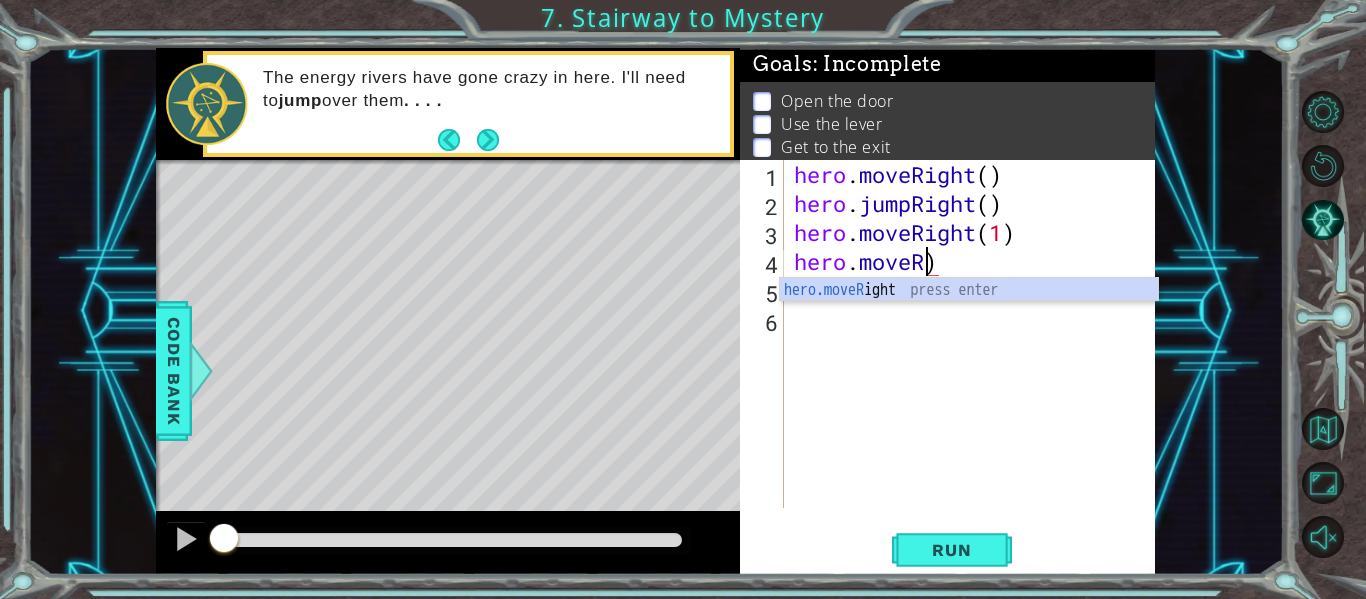 scroll, scrollTop: 0, scrollLeft: 5, axis: horizontal 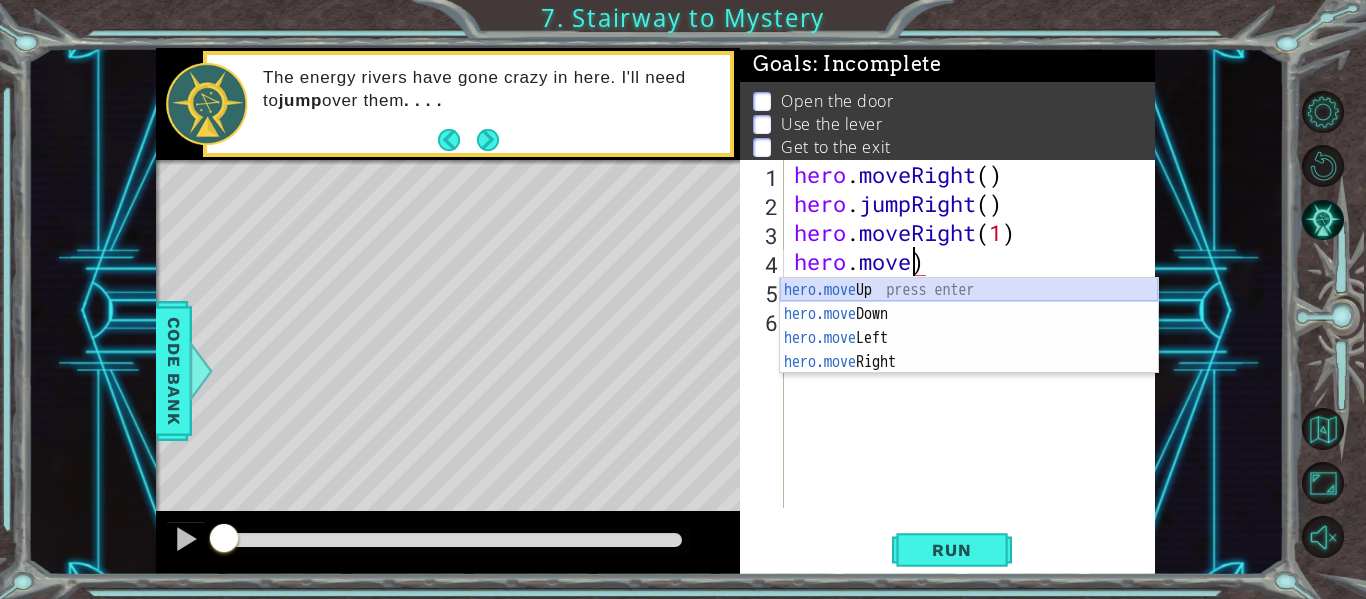click on "hero.move Up press enter hero.move Down press enter hero.move Left press enter hero.move Right press enter" at bounding box center [969, 350] 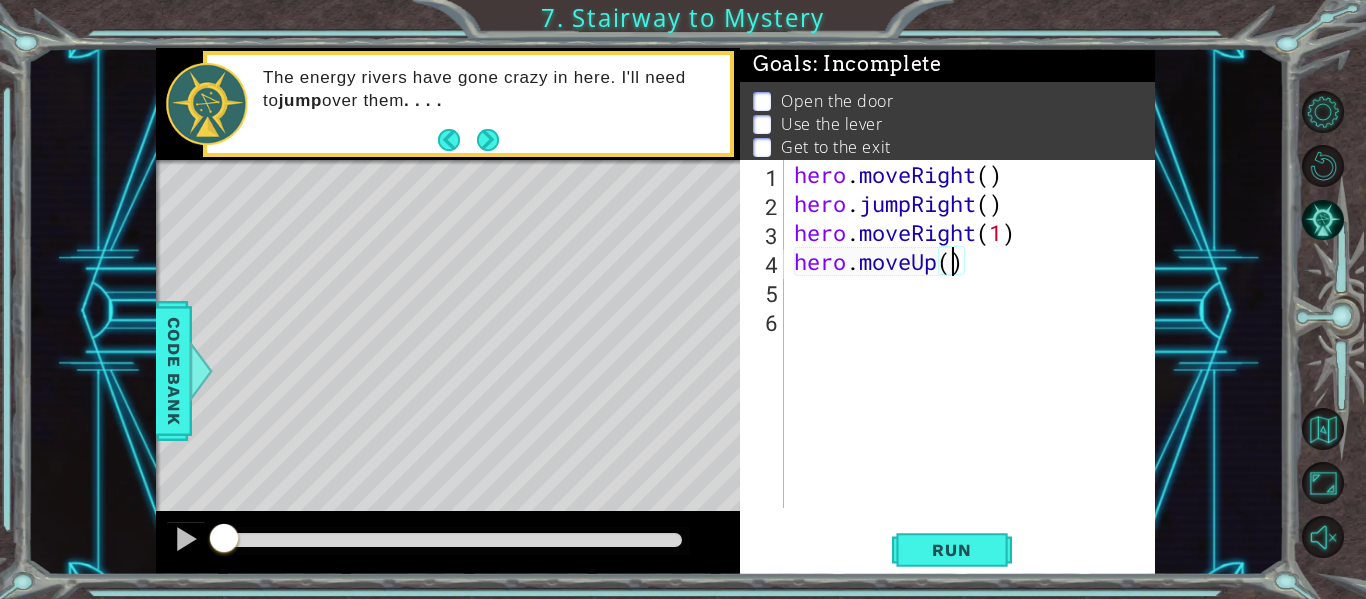 type on "hero.moveUp(2)" 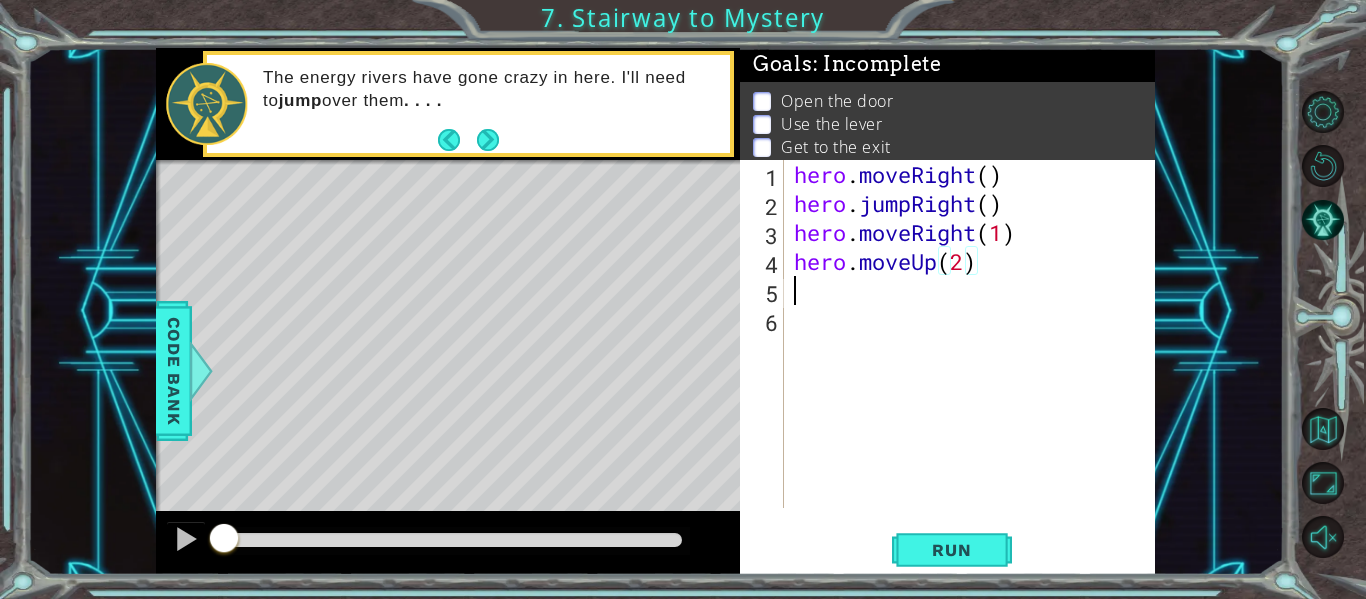 click on "hero . moveRight ( ) hero . jumpRight ( ) hero . moveRight ( 1 ) hero . moveUp ( 2 )" at bounding box center (975, 363) 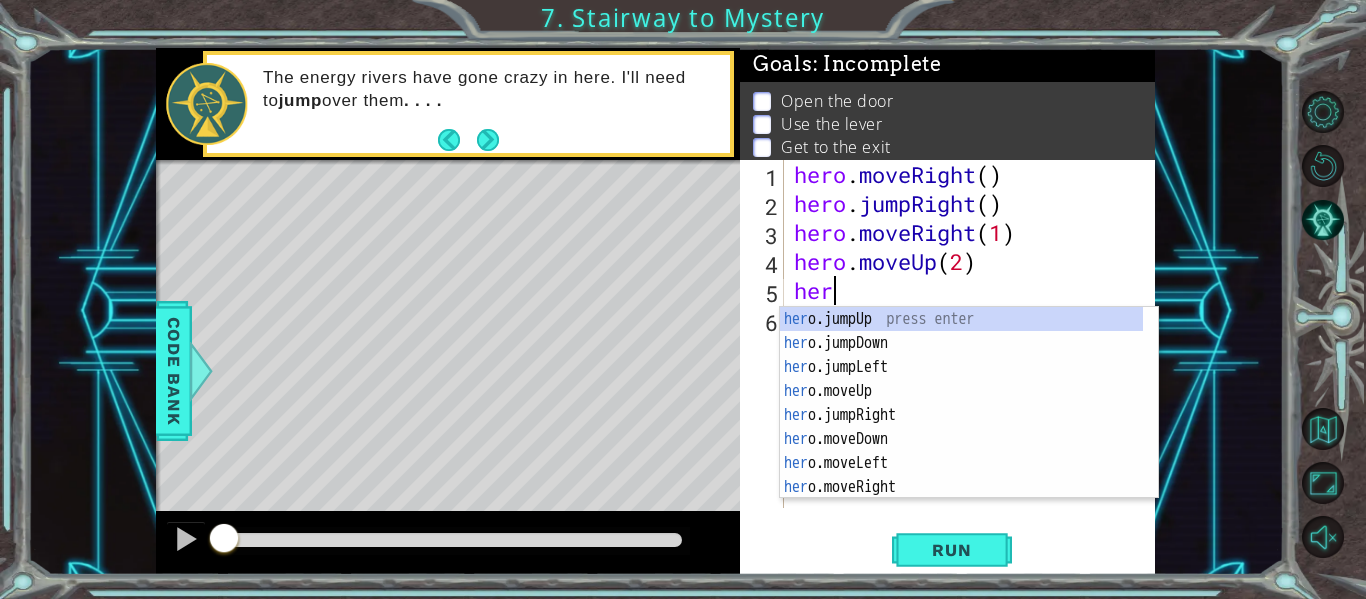 scroll, scrollTop: 0, scrollLeft: 1, axis: horizontal 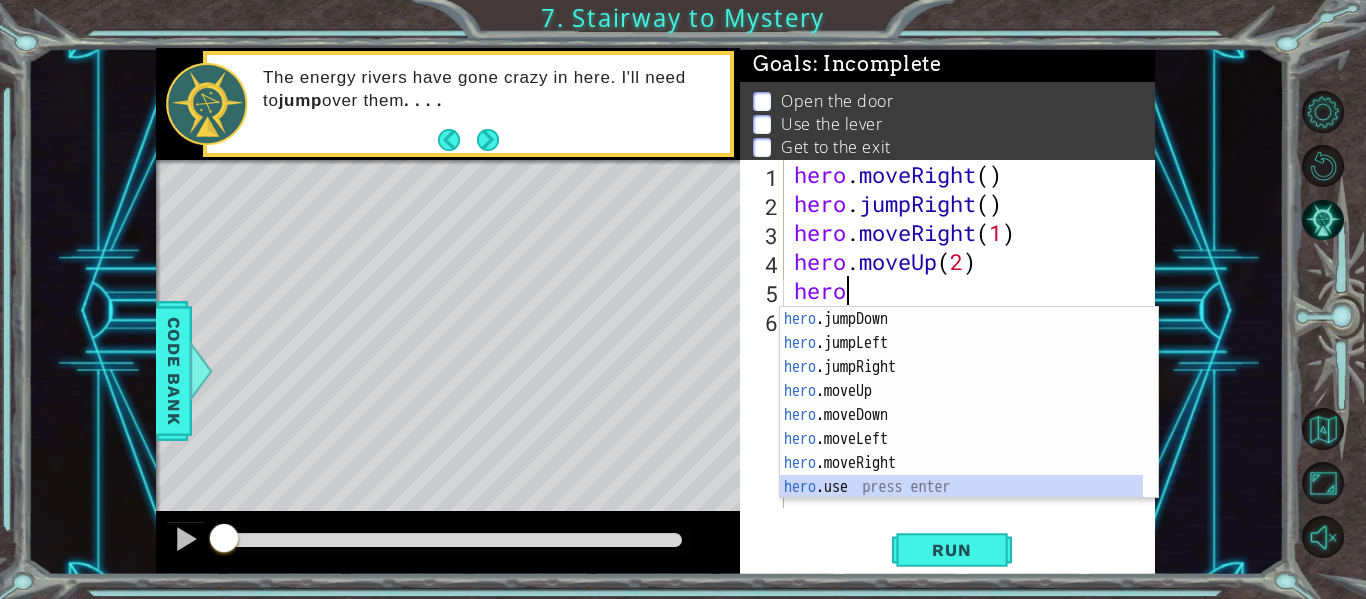 click on "hero .jumpDown press enter hero .jumpLeft press enter hero .jumpRight press enter hero .moveUp press enter hero .moveDown press enter hero .moveLeft press enter hero .moveRight press enter hero .use press enter" at bounding box center (961, 427) 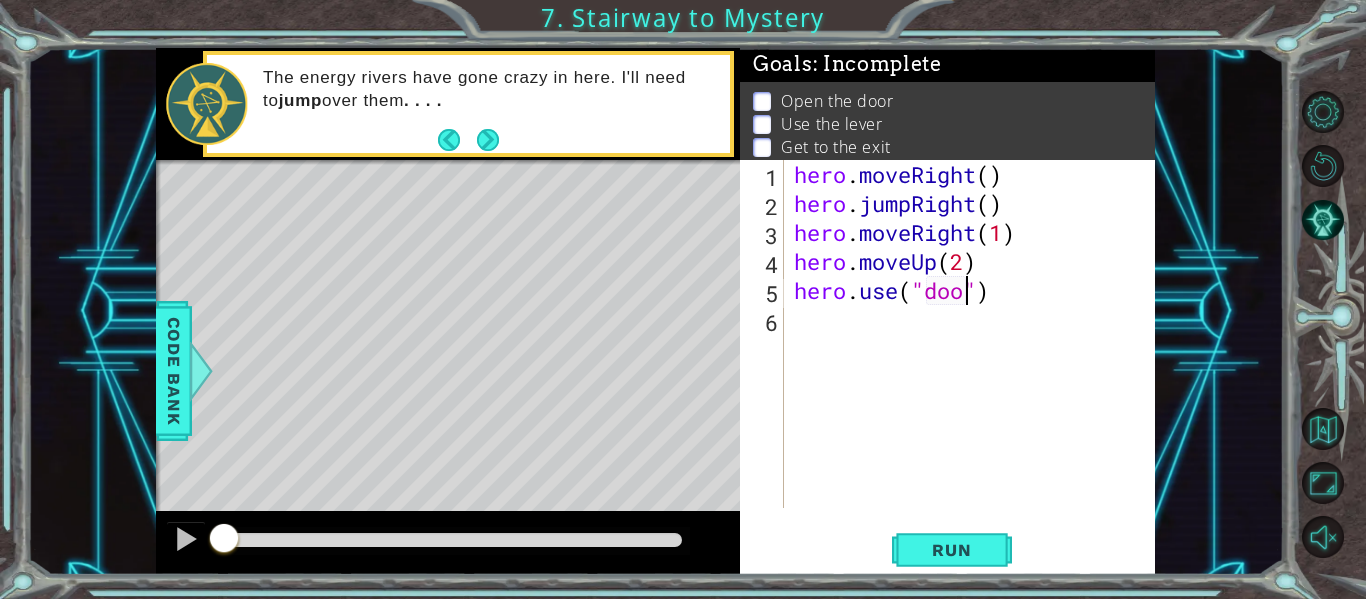type on "hero.use("door")" 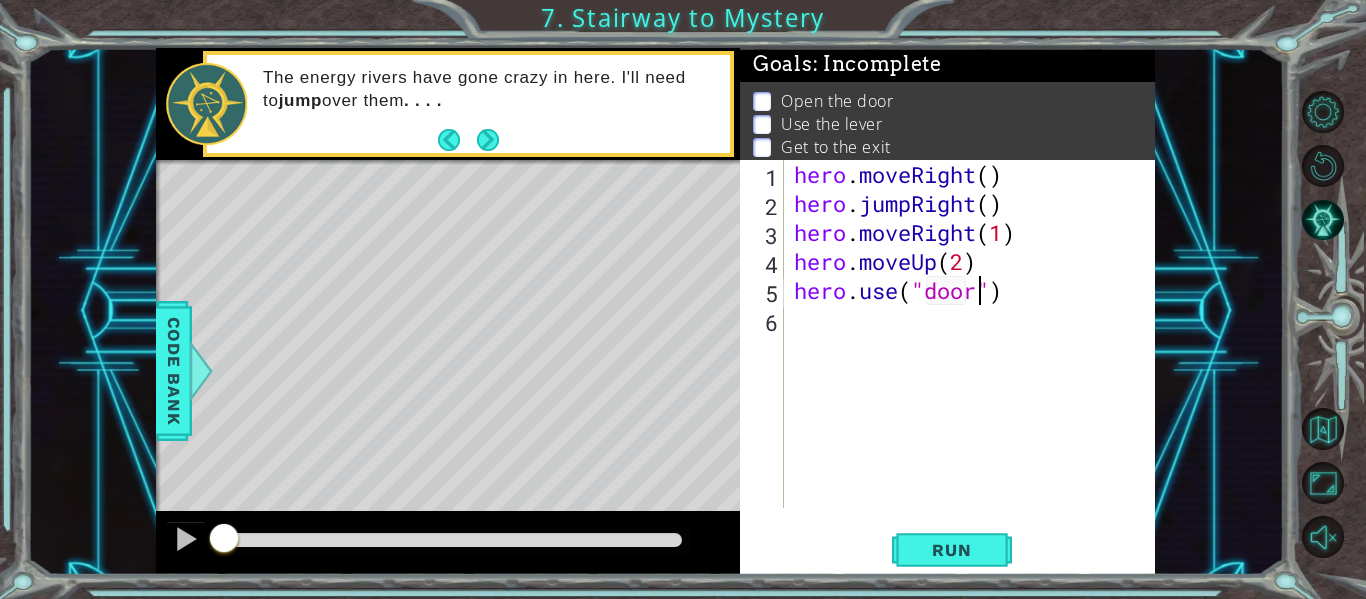 scroll, scrollTop: 0, scrollLeft: 9, axis: horizontal 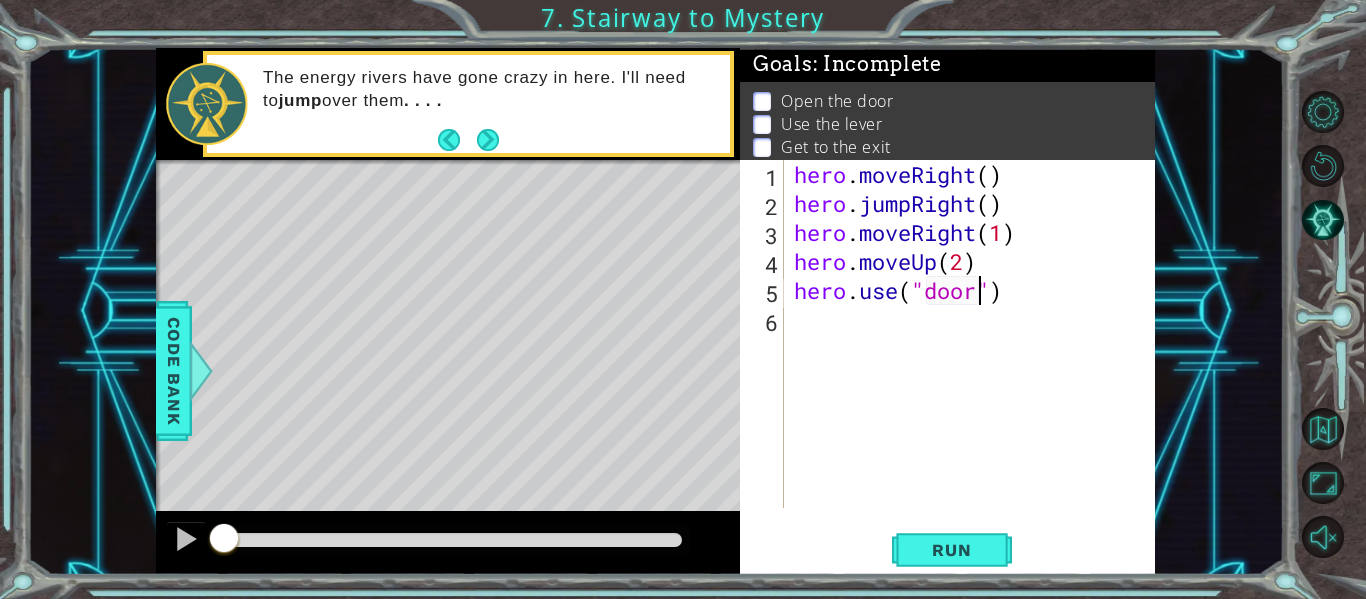 click on "hero . moveRight ( ) hero . jumpRight ( ) hero . moveRight ( 1 ) hero . moveUp ( 2 ) hero . use ( "door" )" at bounding box center (975, 363) 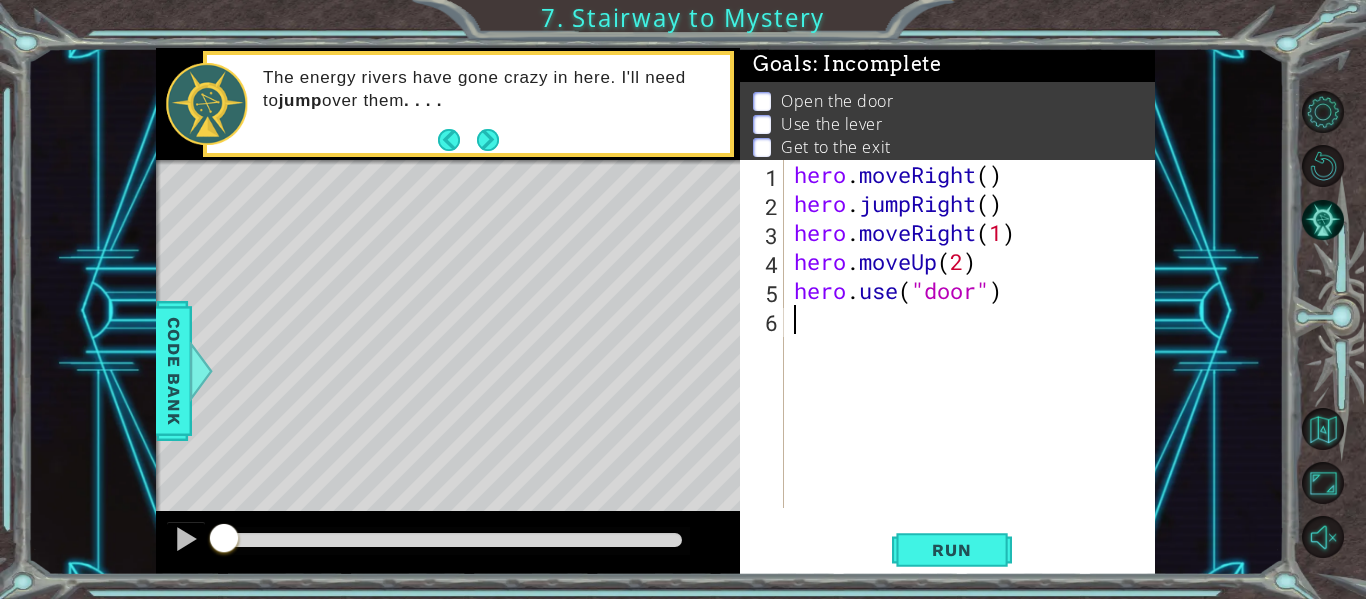 scroll, scrollTop: 0, scrollLeft: 0, axis: both 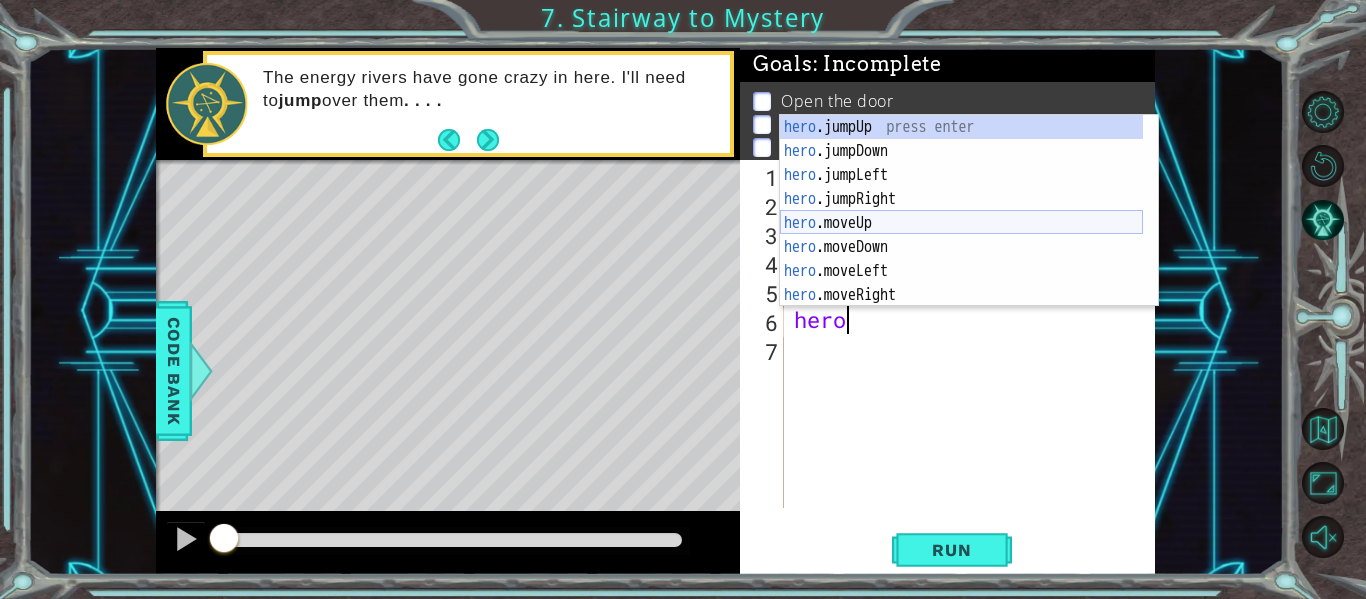 click on "hero .jumpUp press enter hero .jumpDown press enter hero .jumpLeft press enter hero .jumpRight press enter hero .moveUp press enter hero .moveDown press enter hero .moveLeft press enter hero .moveRight press enter hero .use press enter" at bounding box center (961, 235) 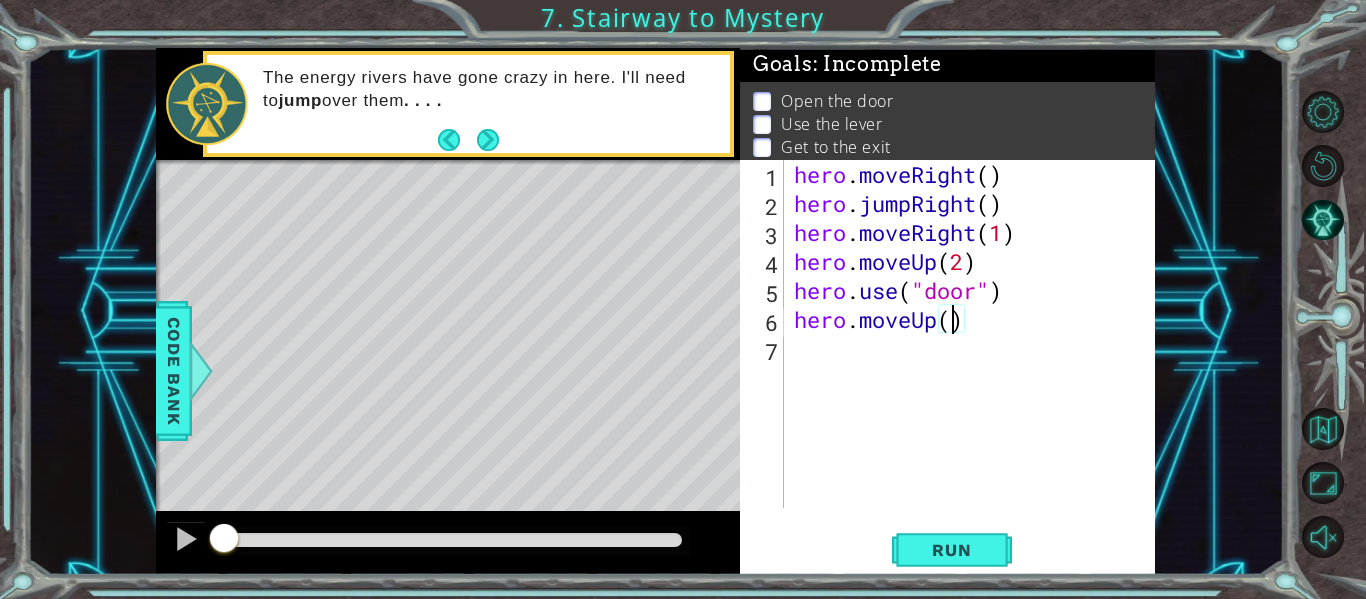 type on "hero.moveUp(3)" 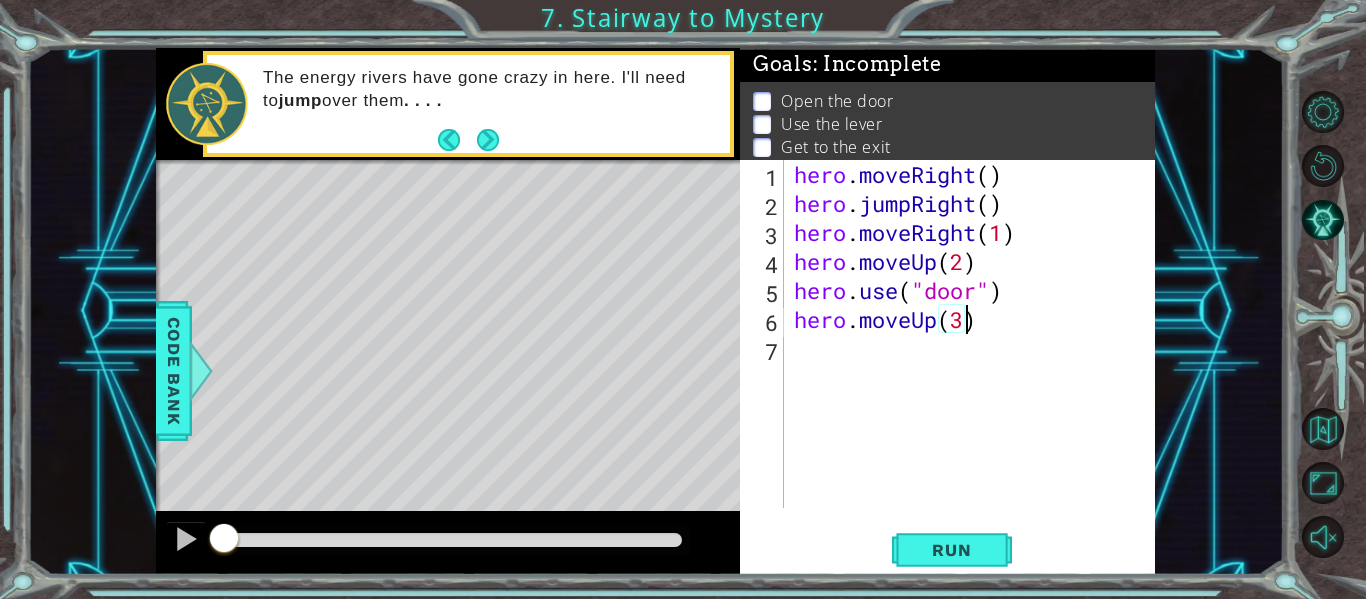 scroll, scrollTop: 0, scrollLeft: 7, axis: horizontal 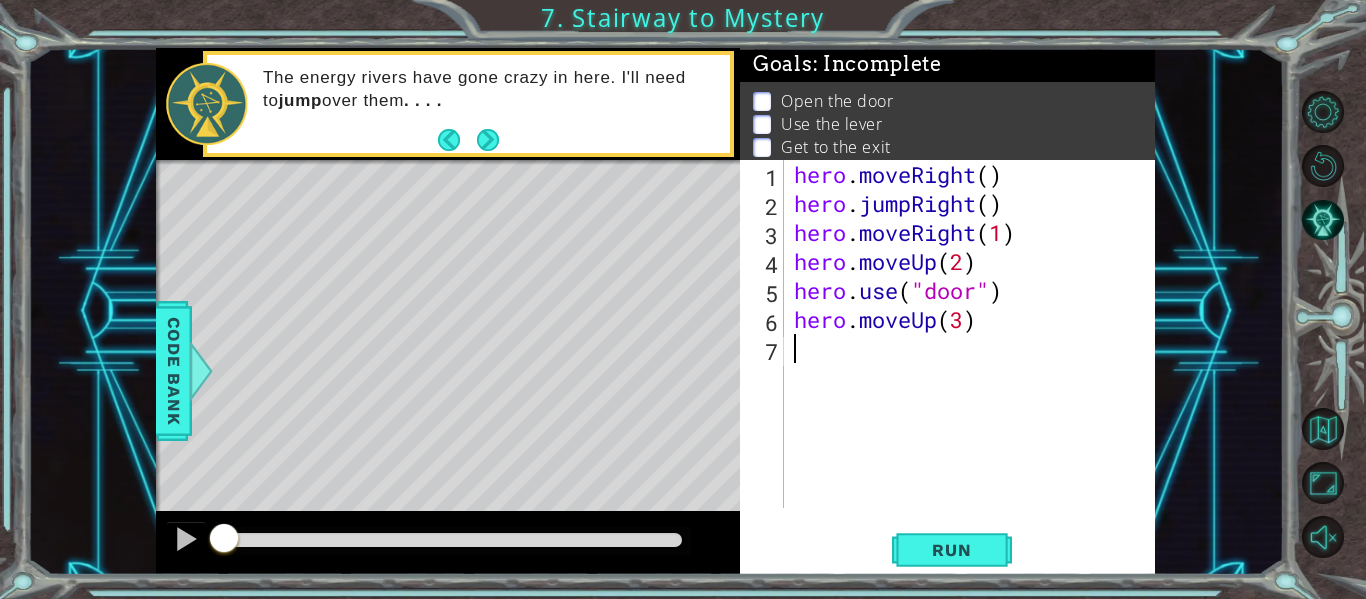 click on "hero . moveRight ( ) hero . jumpRight ( ) hero . moveRight ( 1 ) hero . moveUp ( 2 ) hero . use ( "door" ) hero . moveUp ( 3 )" at bounding box center [975, 363] 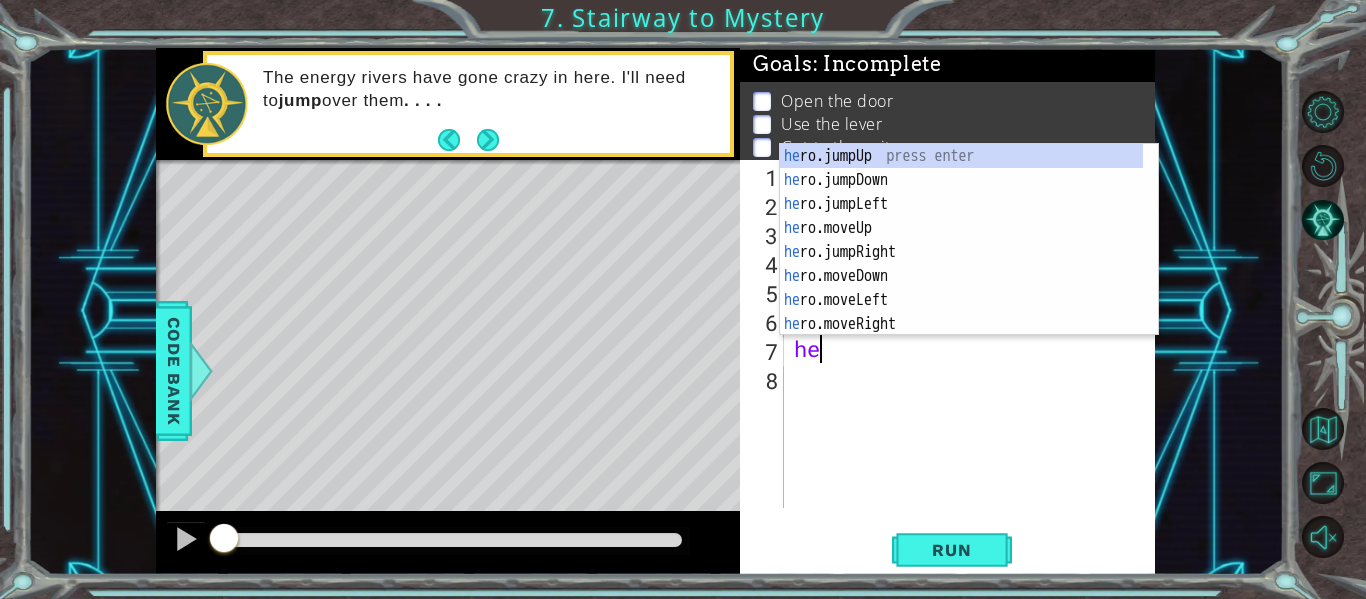 scroll, scrollTop: 0, scrollLeft: 1, axis: horizontal 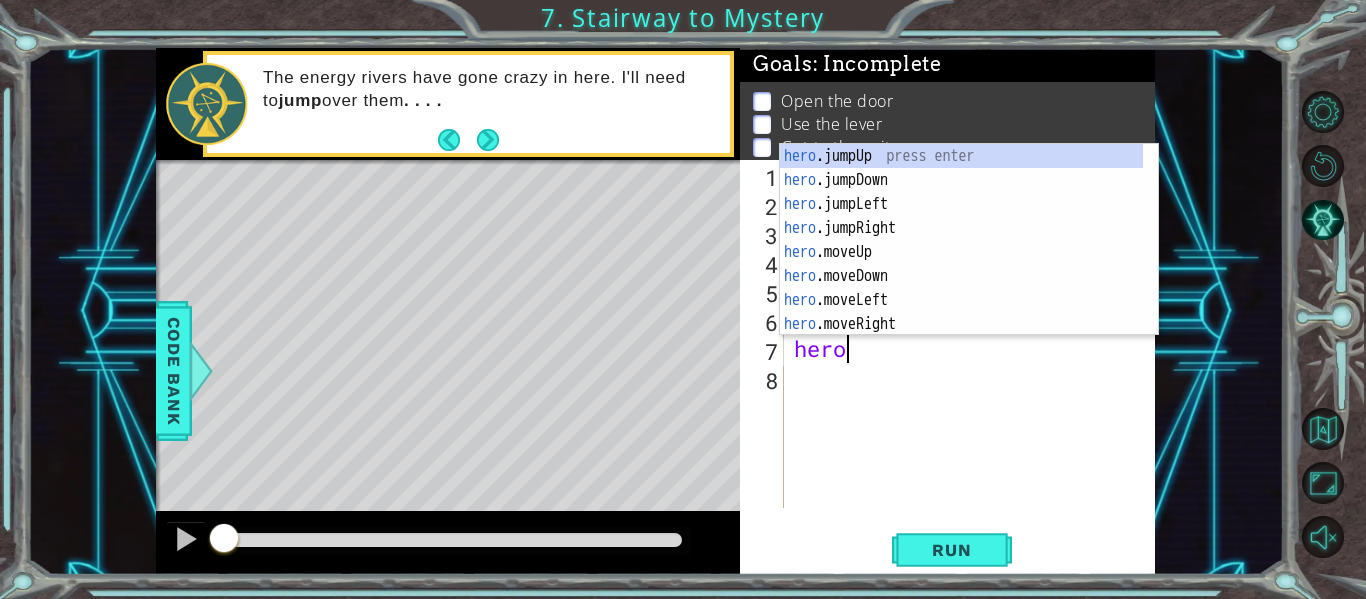 click on "hero . moveRight ( ) hero . jumpRight ( ) hero . moveRight ( 1 ) hero . moveUp ( 2 ) hero . use ( "door" ) hero . moveUp ( 3 ) hero" at bounding box center [975, 363] 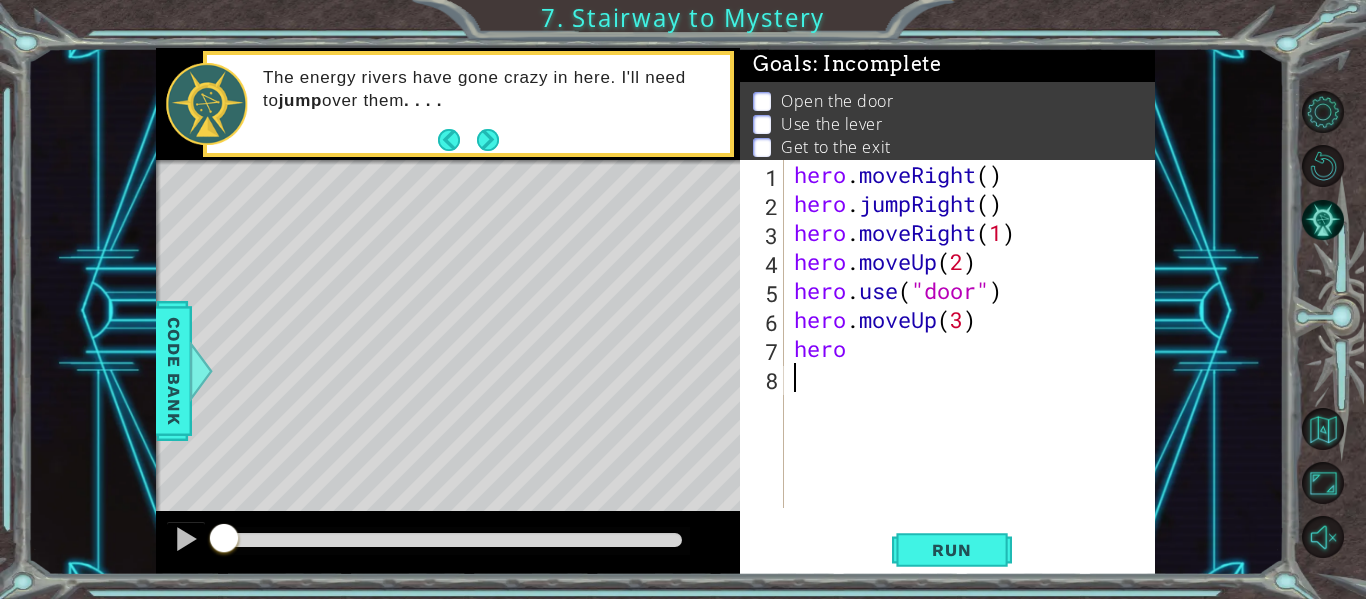 scroll, scrollTop: 0, scrollLeft: 0, axis: both 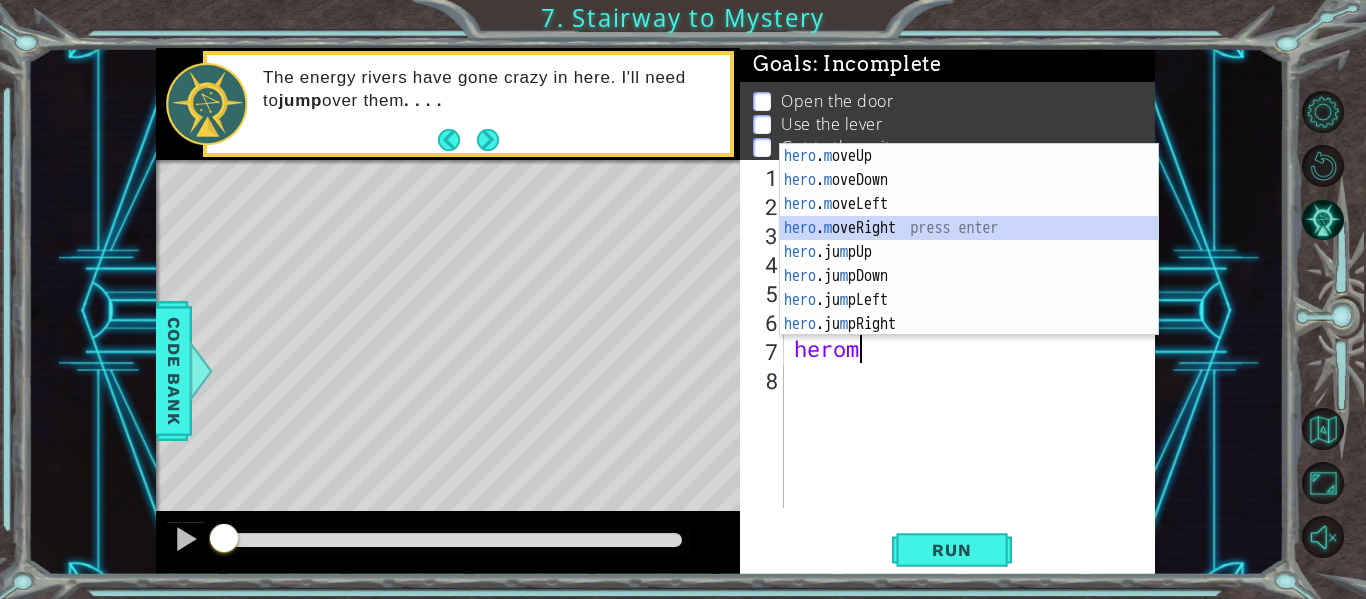click on "hero . m oveUp press enter hero . m oveDown press enter hero . m oveLeft press enter hero . m oveRight press enter hero .ju m pUp press enter hero .ju m pDown press enter hero .ju m pLeft press enter hero .ju m pRight press enter" at bounding box center [969, 264] 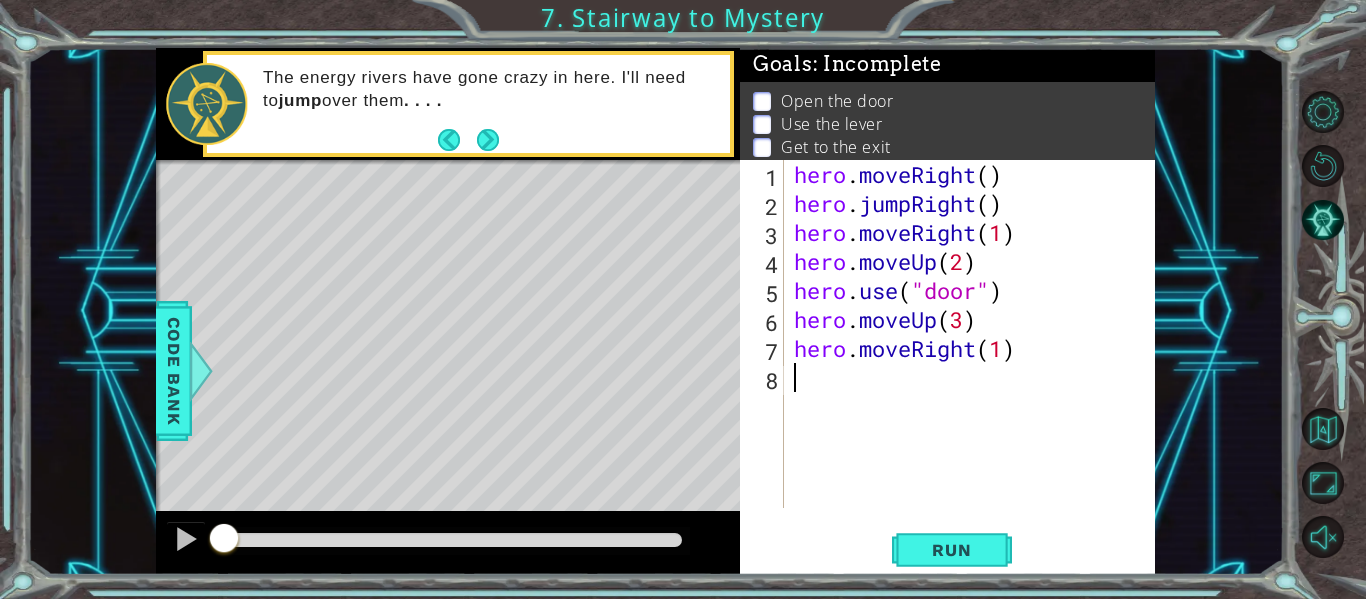 click on "hero . moveRight ( ) hero . jumpRight ( ) hero . moveRight ( 1 ) hero . moveUp ( 2 ) hero . use ( "door" ) hero . moveUp ( 3 ) hero . moveRight ( 1 )" at bounding box center (975, 363) 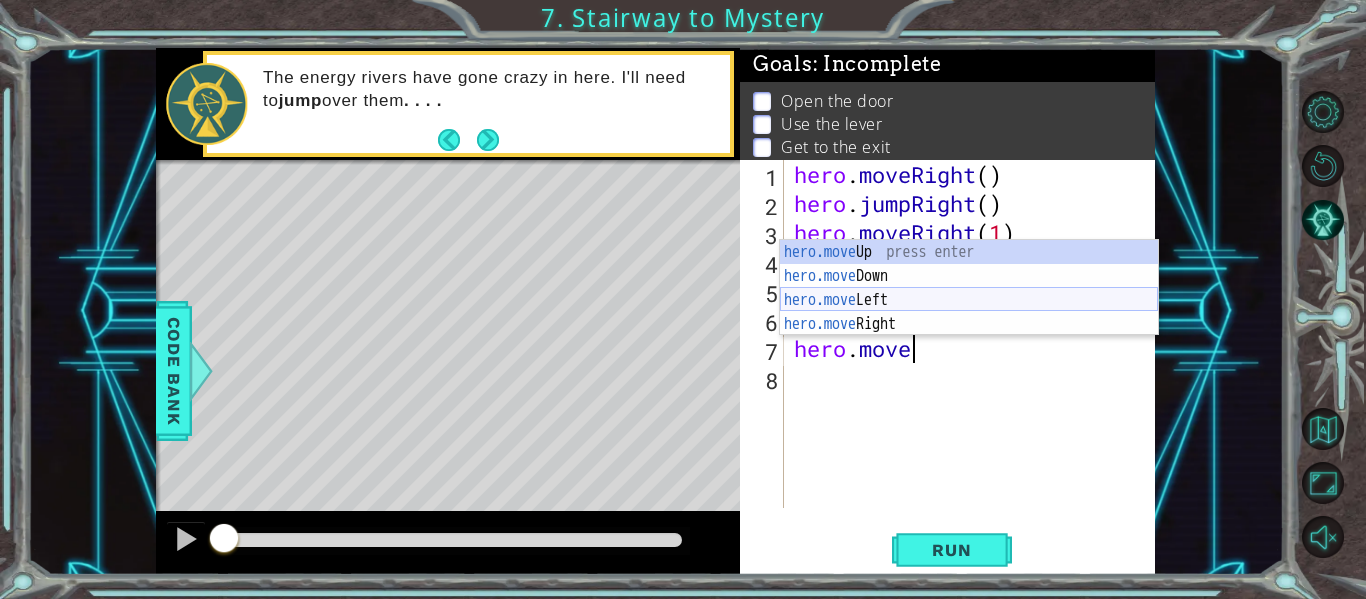 click on "hero.move Up press enter hero.move Down press enter hero.move Left press enter hero.move Right press enter" at bounding box center [969, 312] 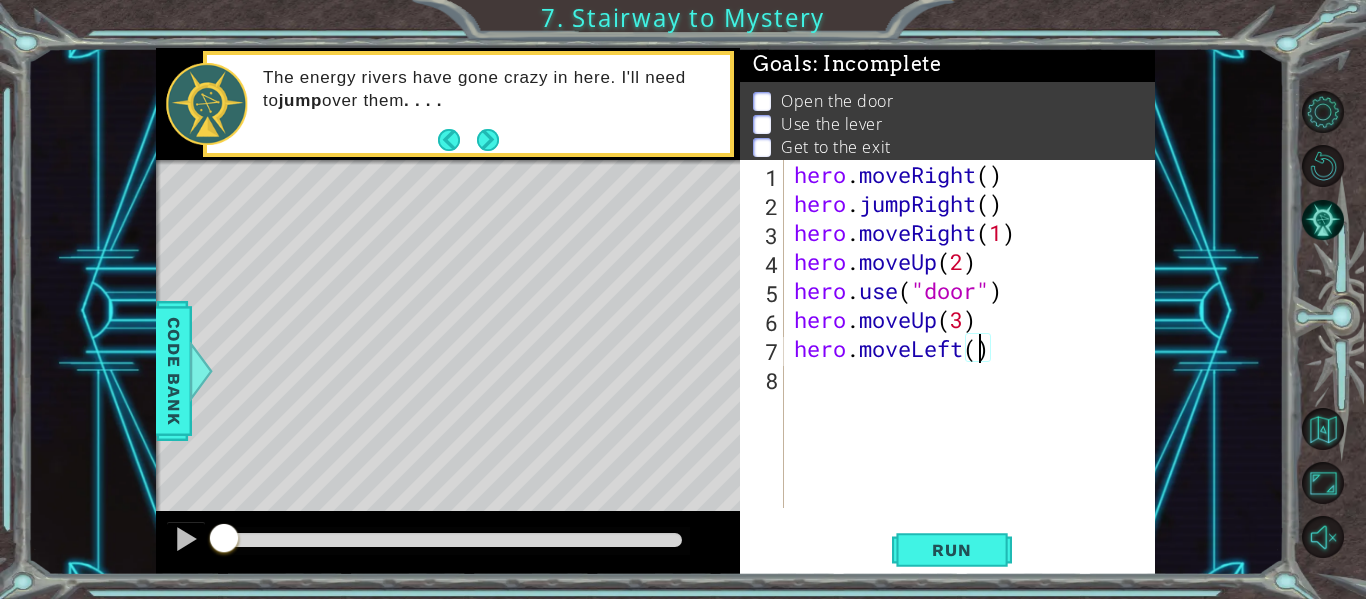 type on "hero.moveLeft(1)" 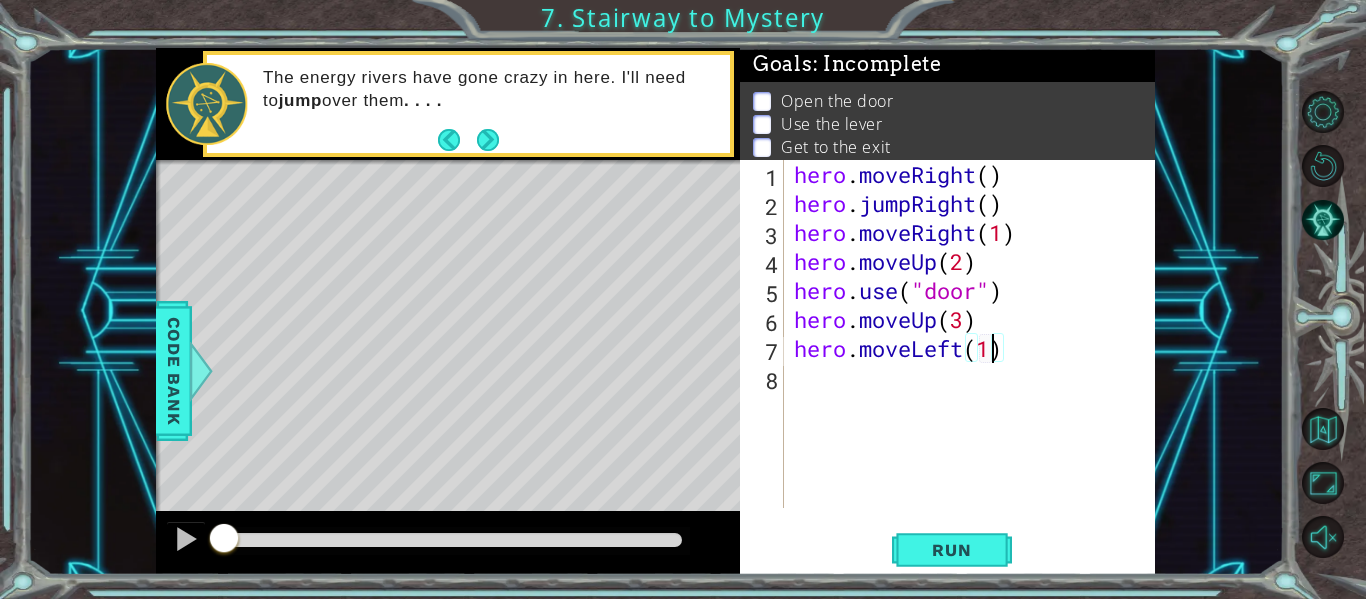 click on "hero . moveRight ( ) hero . jumpRight ( ) hero . moveRight ( 1 ) hero . moveUp ( 2 ) hero . use ( "door" ) hero . moveUp ( 3 ) hero . moveLeft ( 1 )" at bounding box center [975, 363] 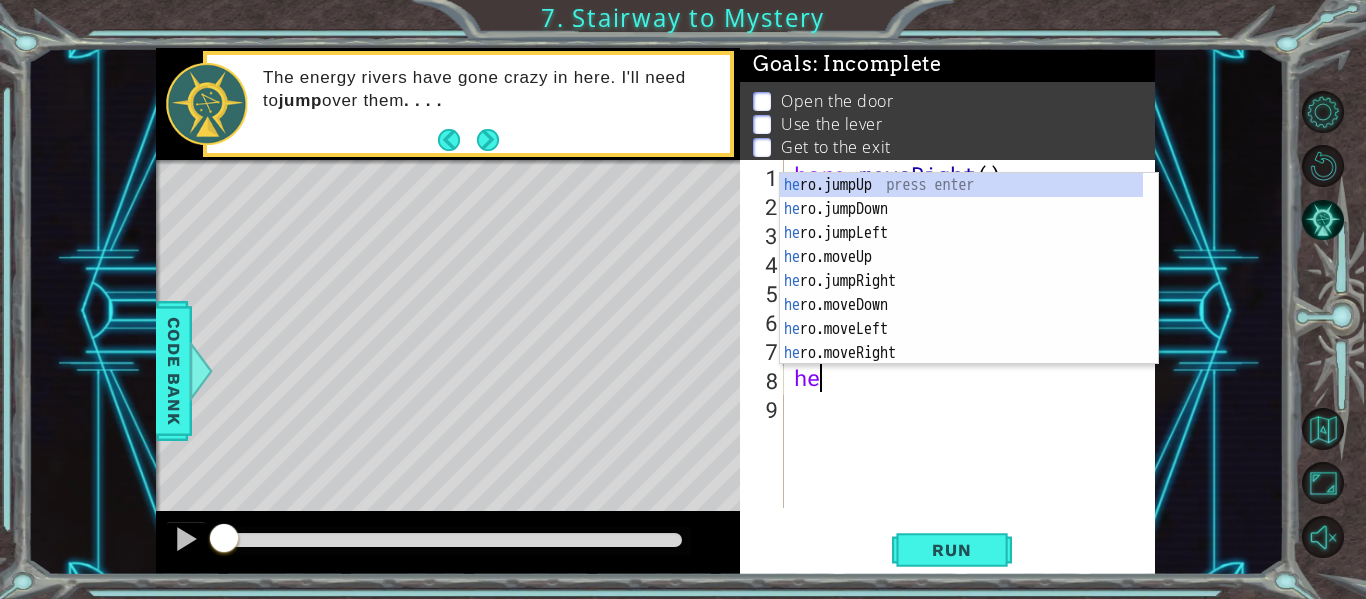 scroll, scrollTop: 0, scrollLeft: 1, axis: horizontal 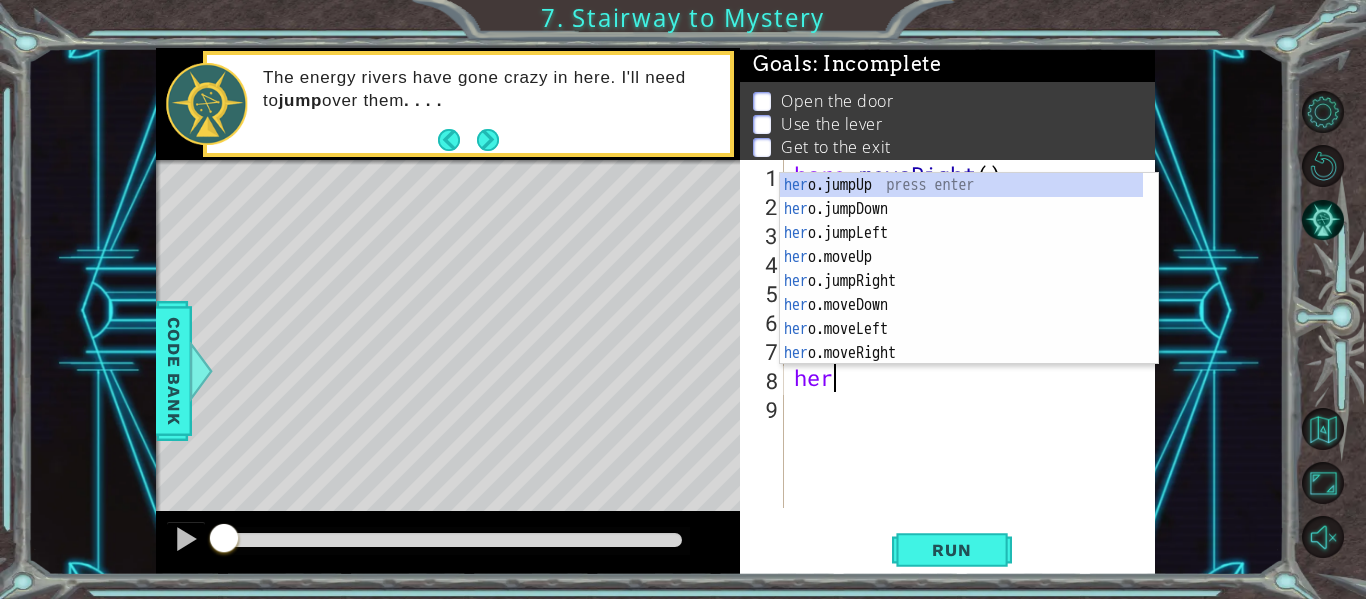 type on "hero" 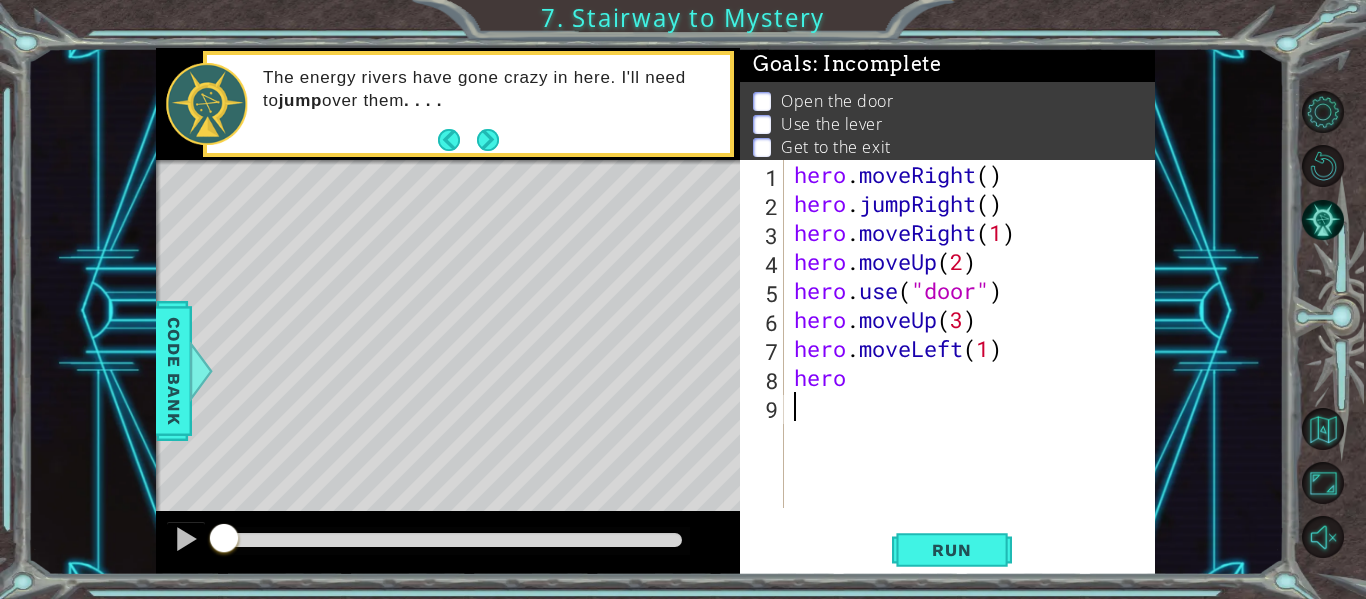 drag, startPoint x: 814, startPoint y: 428, endPoint x: 833, endPoint y: 428, distance: 19 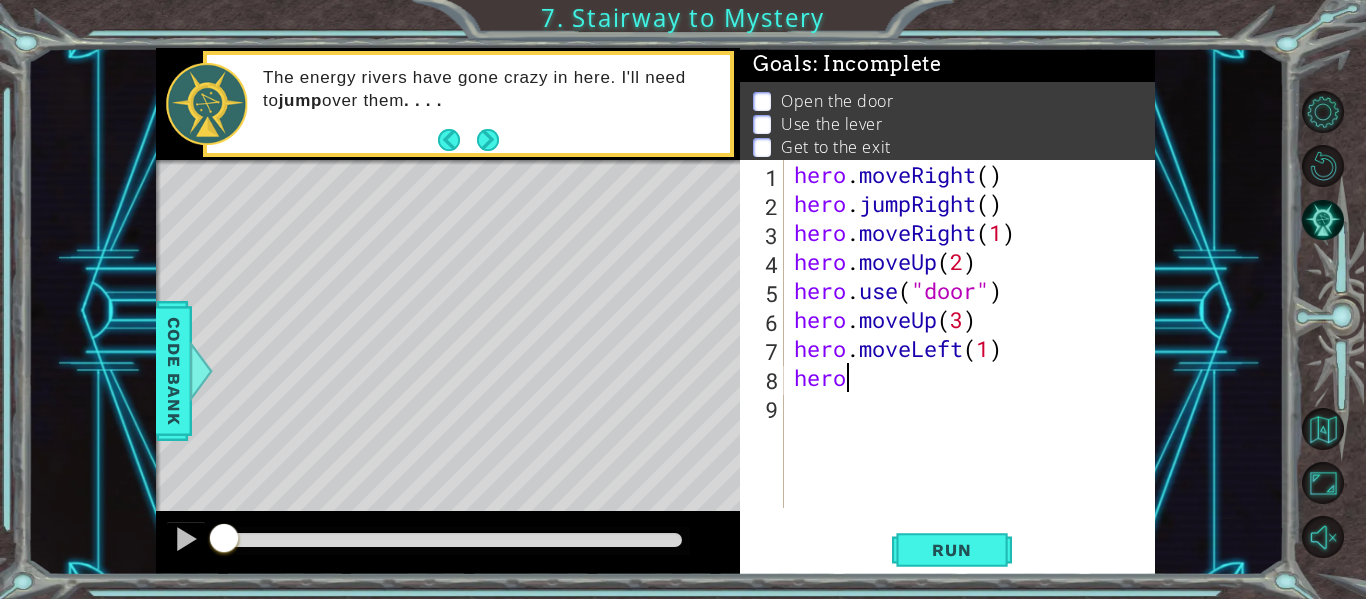 click on "hero . moveRight ( ) hero . jumpRight ( ) hero . moveRight ( 1 ) hero . moveUp ( 2 ) hero . use ( "door" ) hero . moveUp ( 3 ) hero . moveLeft ( 1 ) hero" at bounding box center (975, 363) 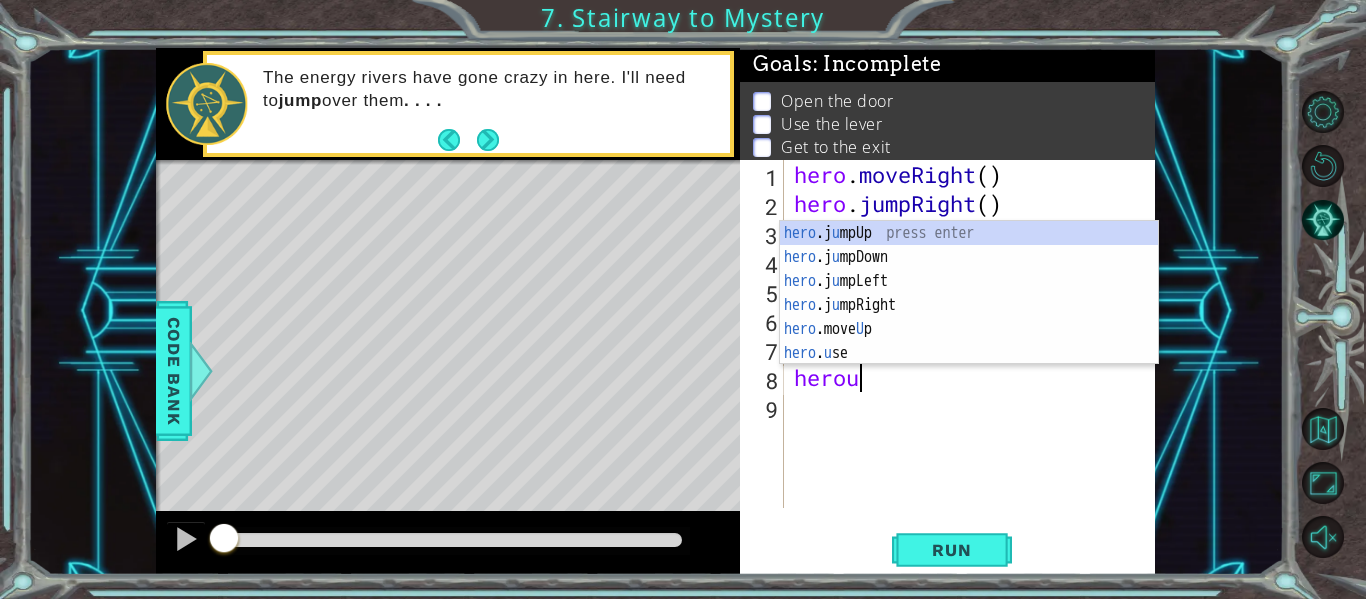 scroll, scrollTop: 0, scrollLeft: 2, axis: horizontal 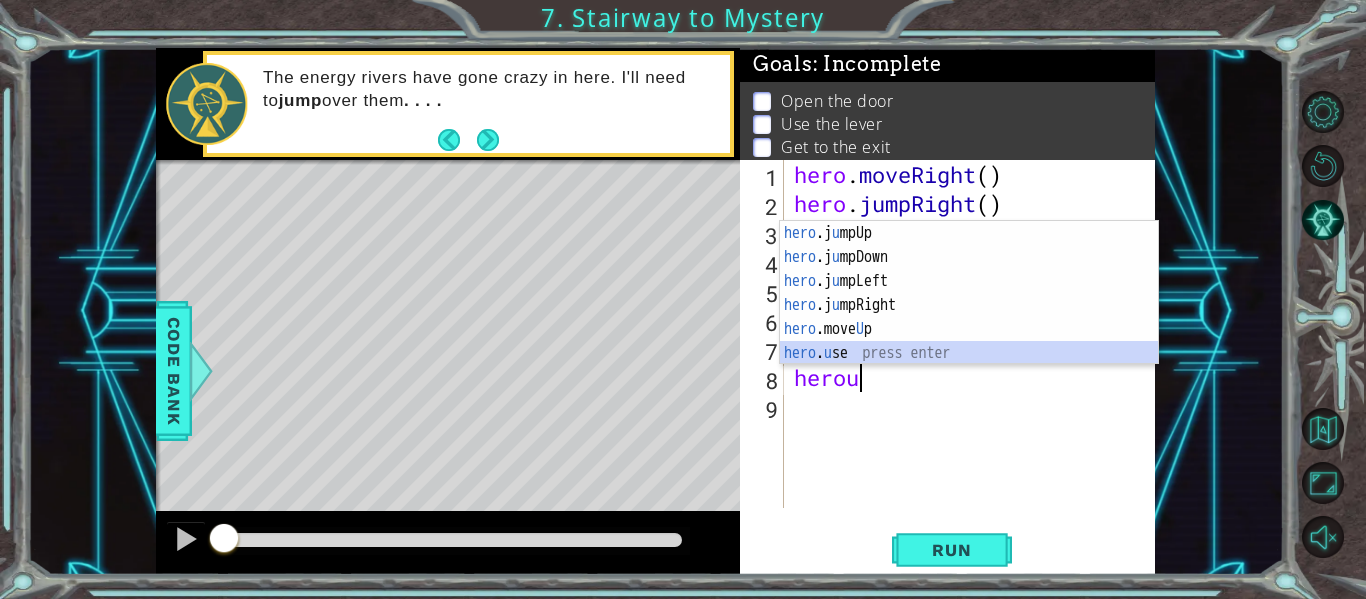 click on "hero .j u mpUp press enter hero .j u mpDown press enter hero .j u mpLeft press enter hero .j u mpRight press enter hero .move U p press enter hero . u se press enter" at bounding box center [969, 317] 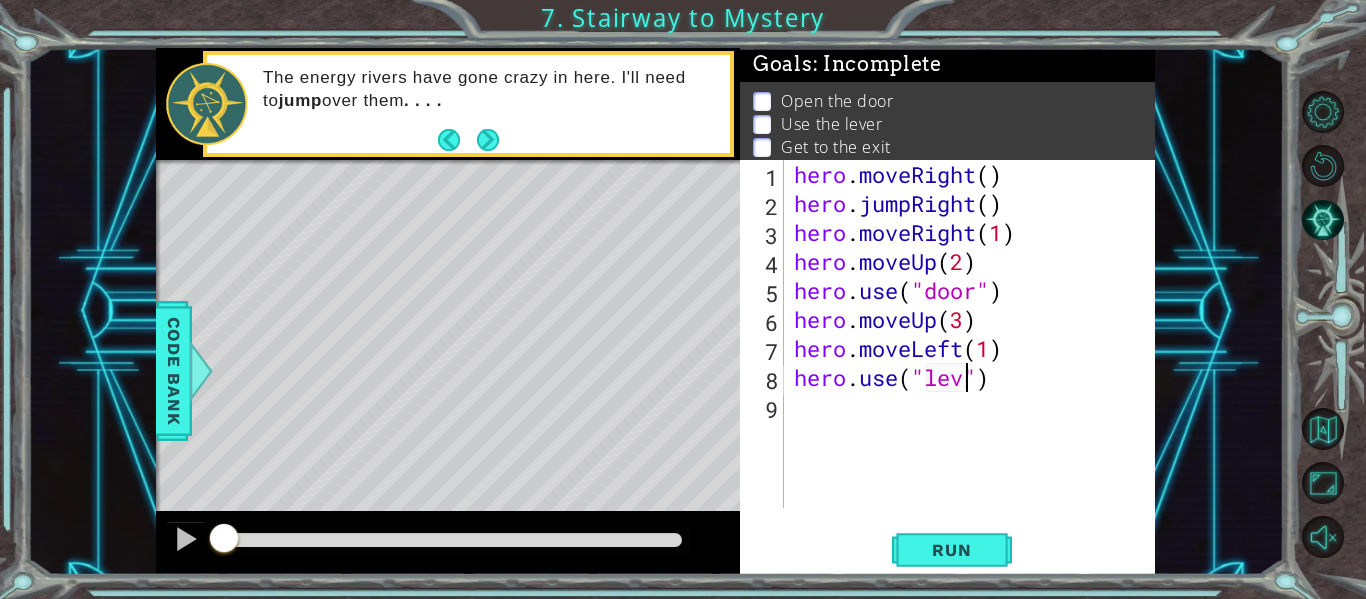 scroll, scrollTop: 0, scrollLeft: 9, axis: horizontal 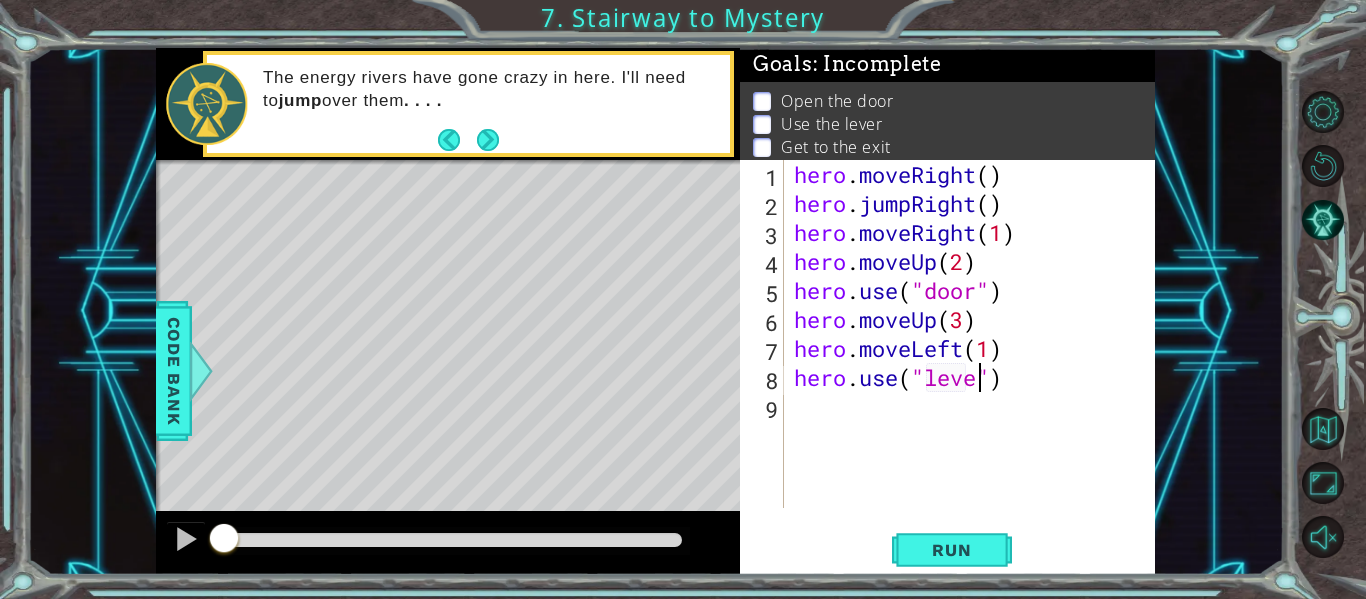 type on "hero.use("lever")" 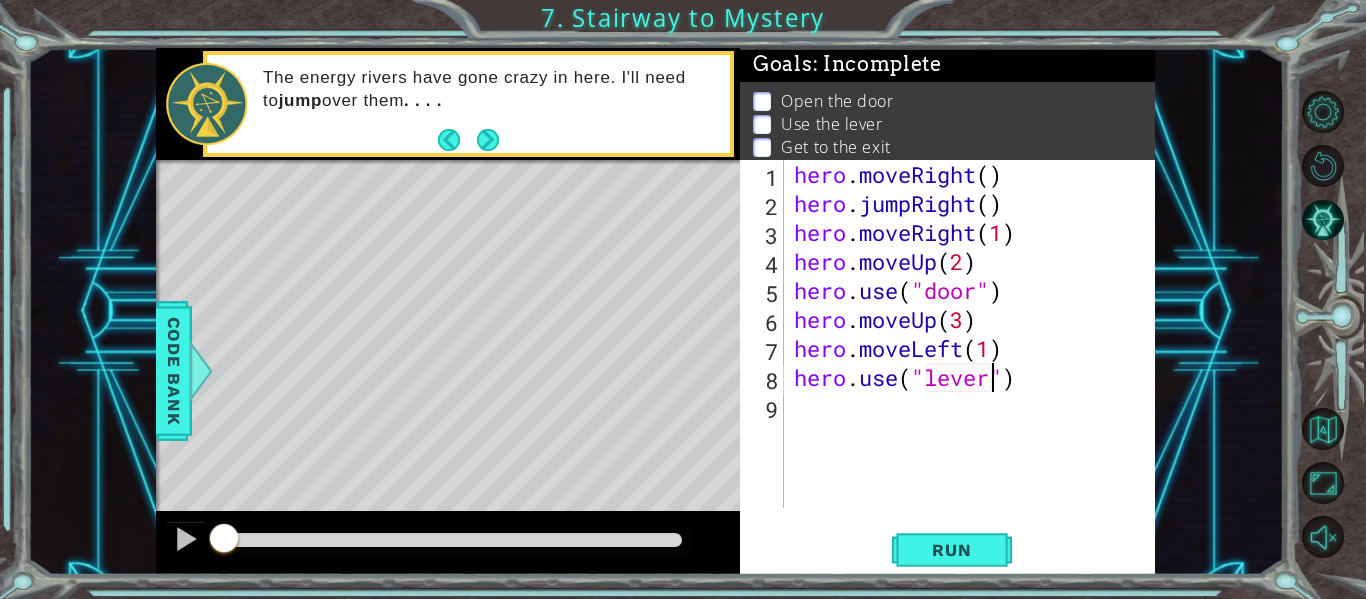 click on "hero . moveRight ( ) hero . jumpRight ( ) hero . moveRight ( 1 ) hero . moveUp ( 2 ) hero . use ( "door" ) hero . moveUp ( 3 ) hero . moveLeft ( 1 ) hero . use ( "lever" )" at bounding box center [975, 363] 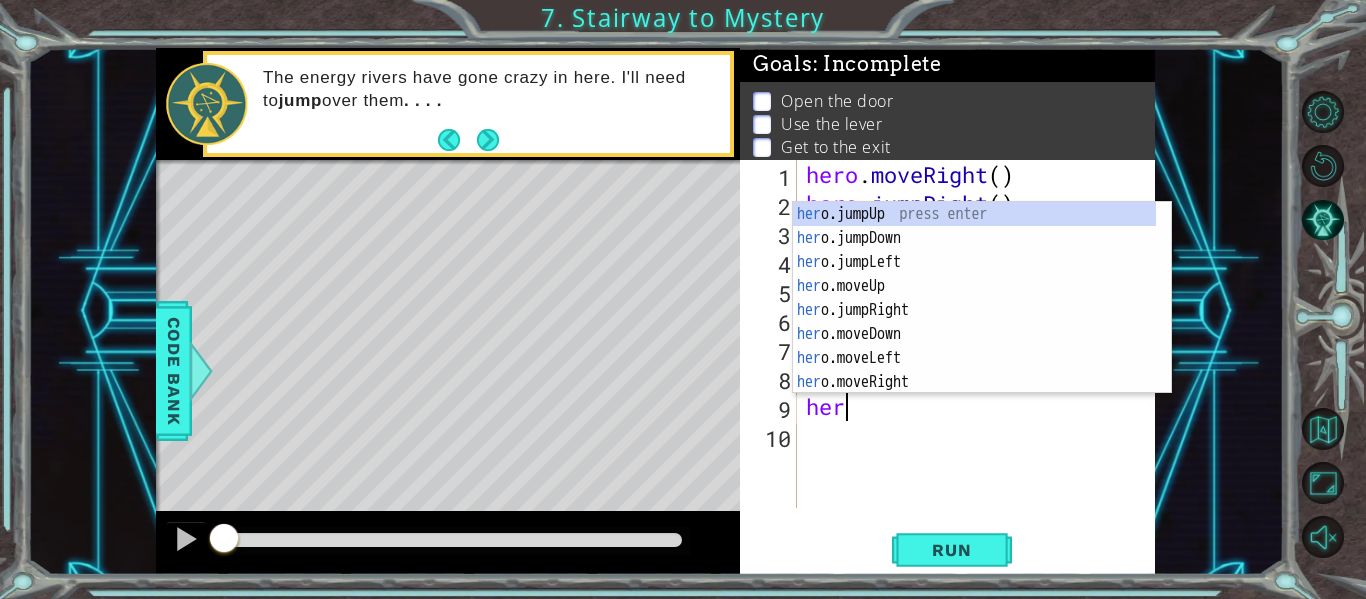 scroll, scrollTop: 0, scrollLeft: 1, axis: horizontal 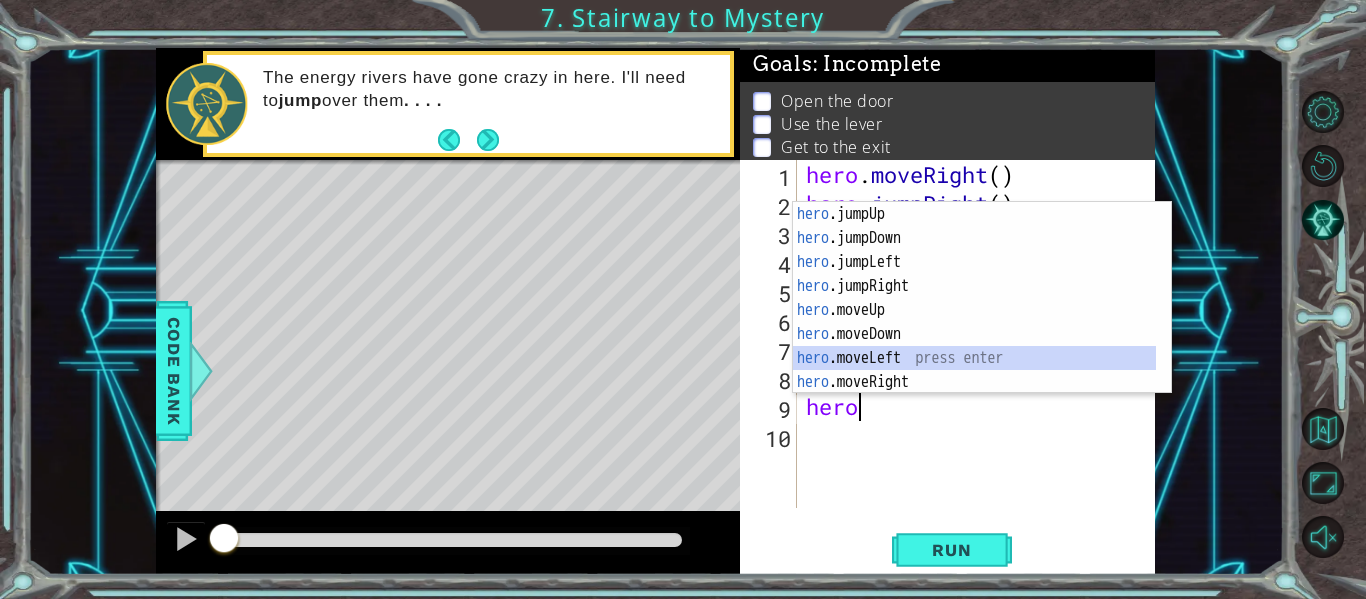 click on "hero .jumpUp press enter hero .jumpDown press enter hero .jumpLeft press enter hero .jumpRight press enter hero .moveUp press enter hero .moveDown press enter hero .moveLeft press enter hero .moveRight press enter hero .use press enter" at bounding box center [974, 322] 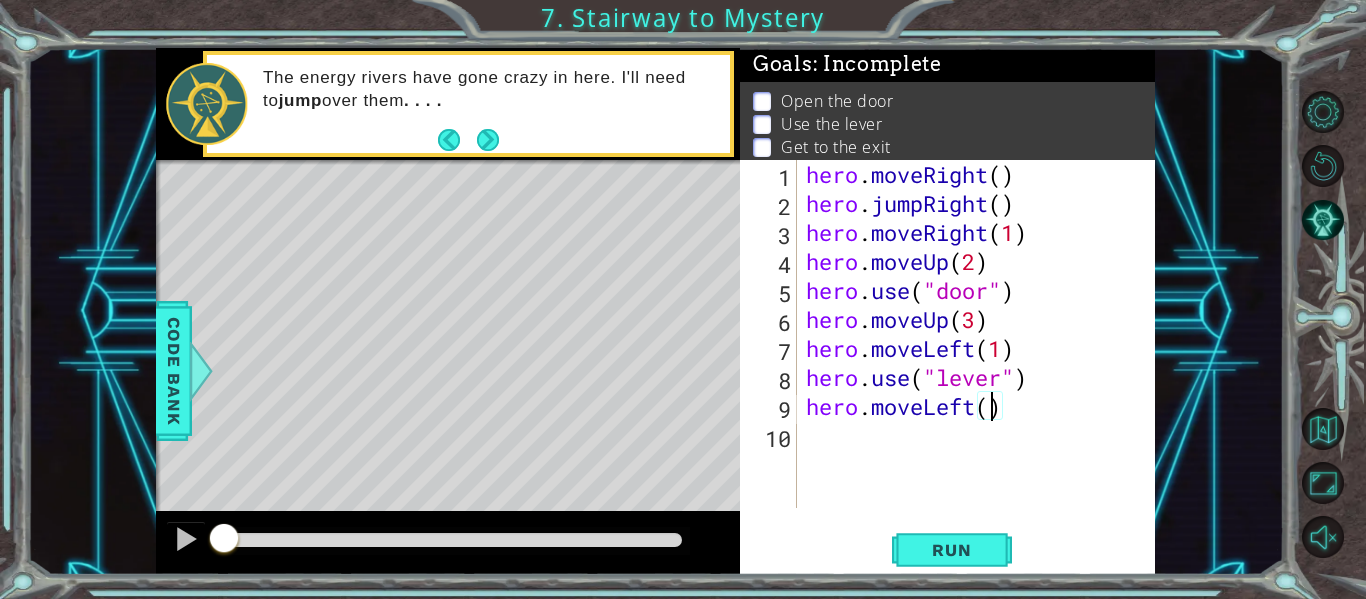 type on "hero.moveLeft(3)" 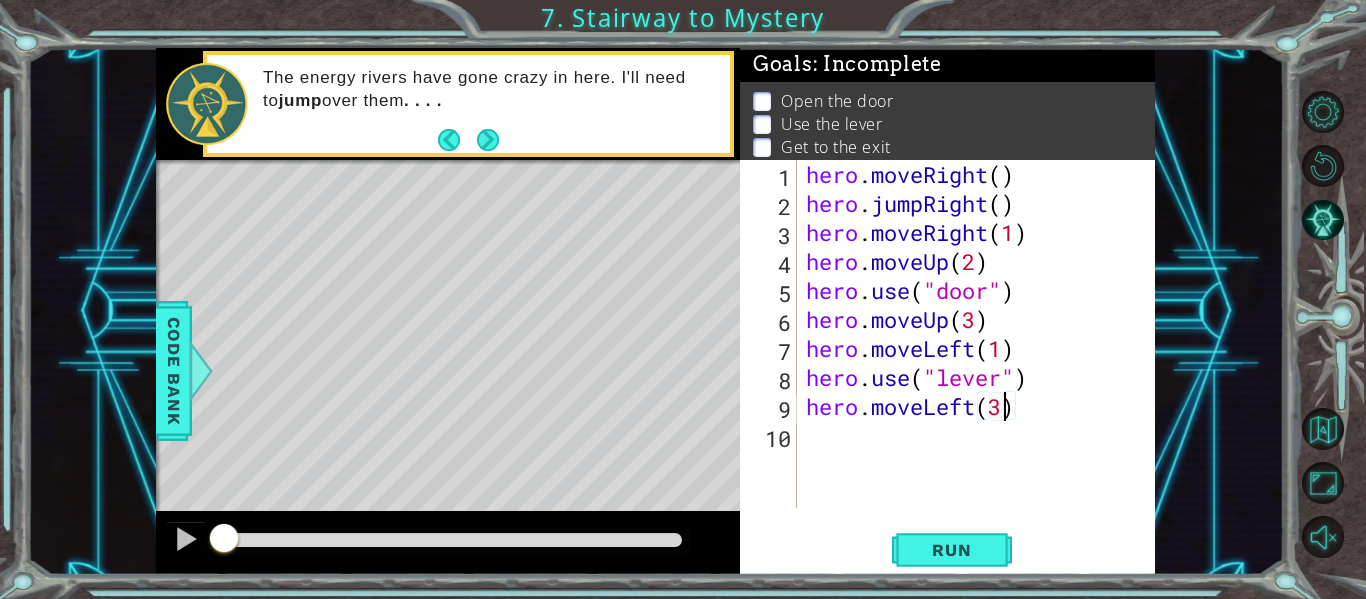 scroll, scrollTop: 0, scrollLeft: 9, axis: horizontal 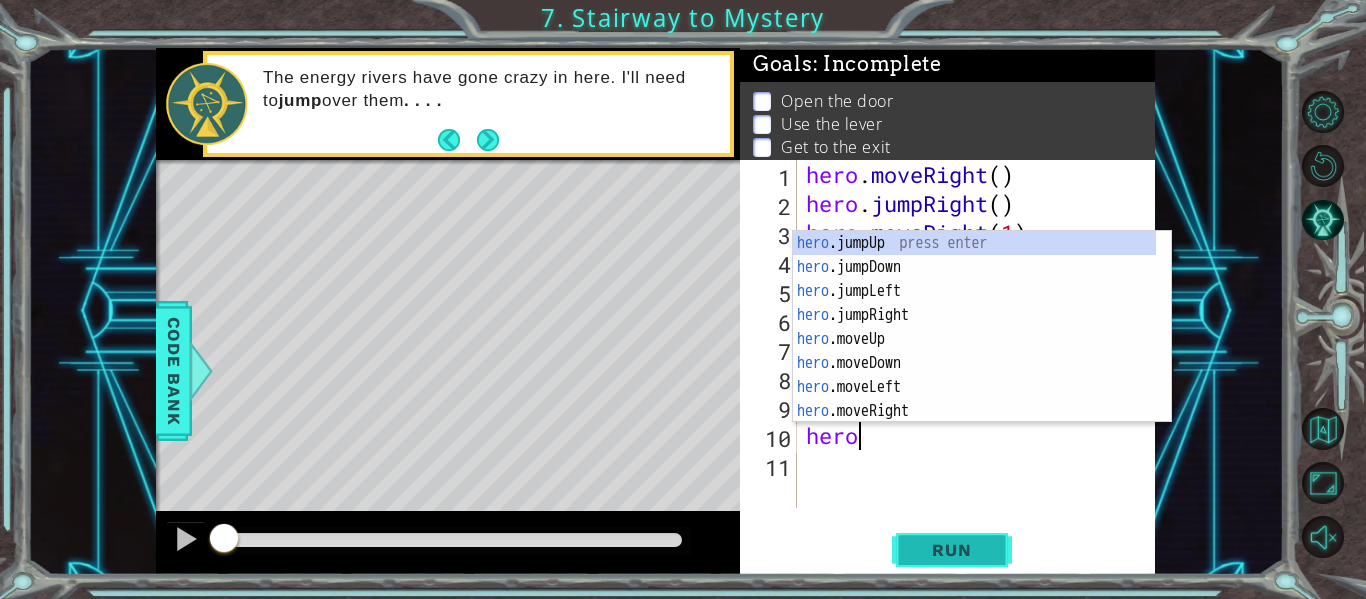 click on "Run" at bounding box center (952, 550) 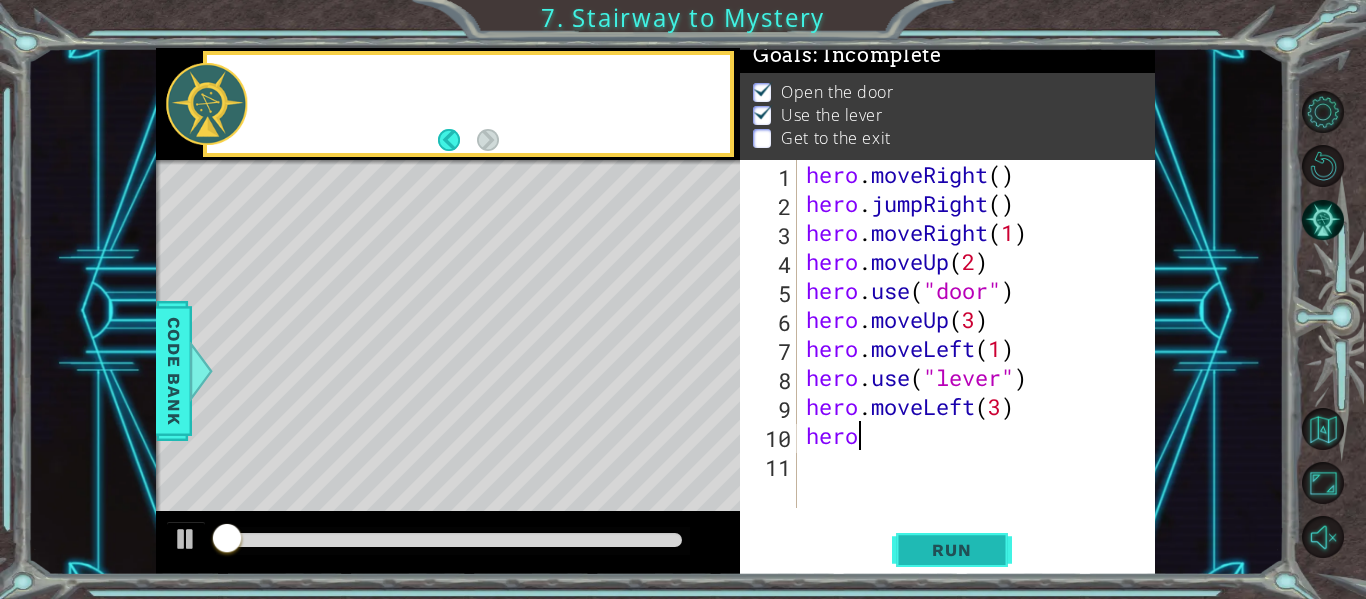 scroll, scrollTop: 17, scrollLeft: 0, axis: vertical 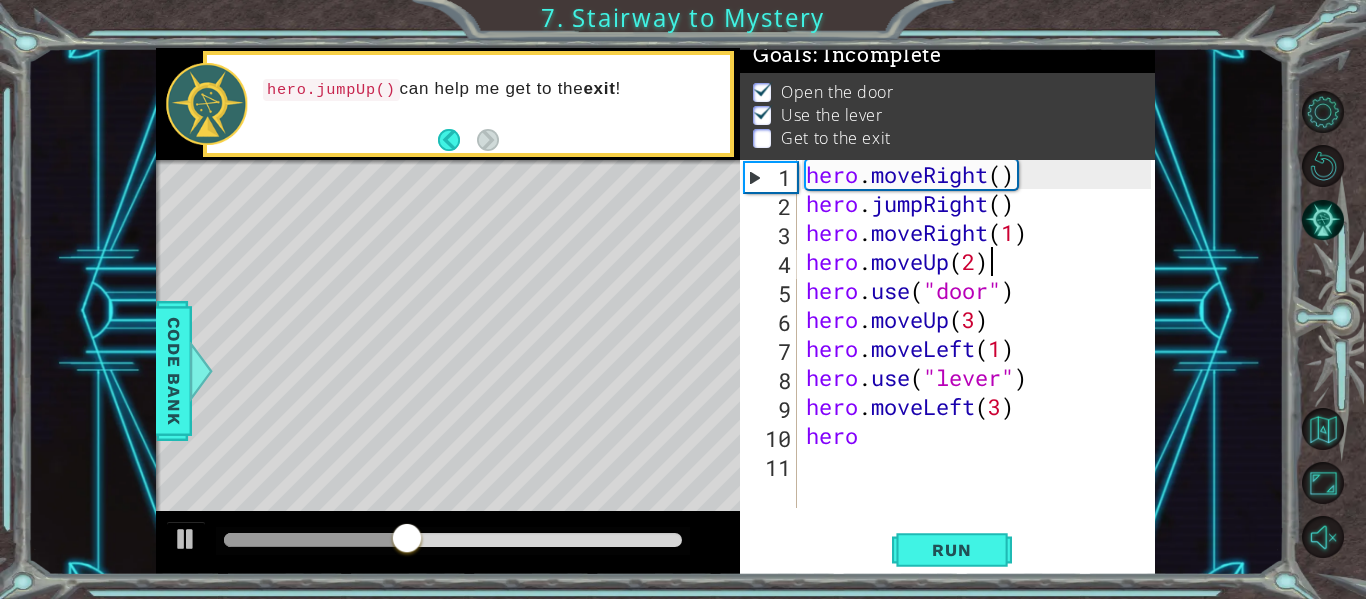 click on "hero . moveRight ( ) hero . jumpRight ( ) hero . moveRight ( 1 ) hero . moveUp ( 2 ) hero . use ( "door" ) hero . moveUp ( 3 ) hero . moveLeft ( 1 ) hero . use ( "lever" ) hero . moveLeft ( 3 ) hero" at bounding box center [981, 363] 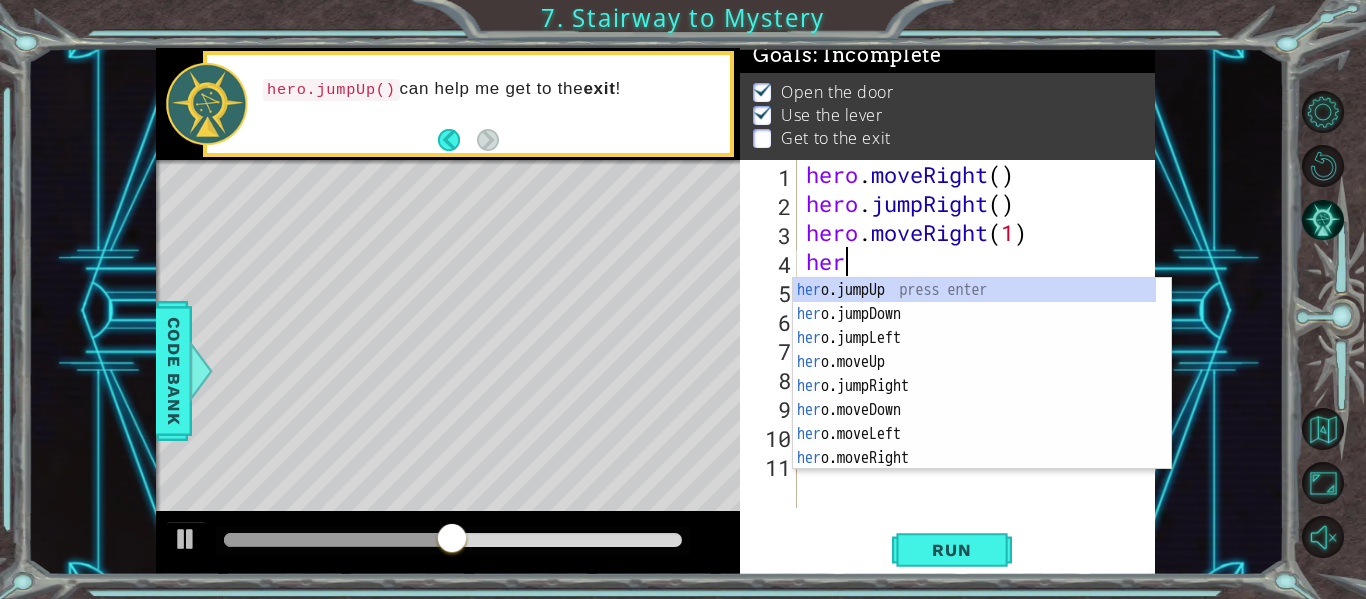 scroll, scrollTop: 0, scrollLeft: 0, axis: both 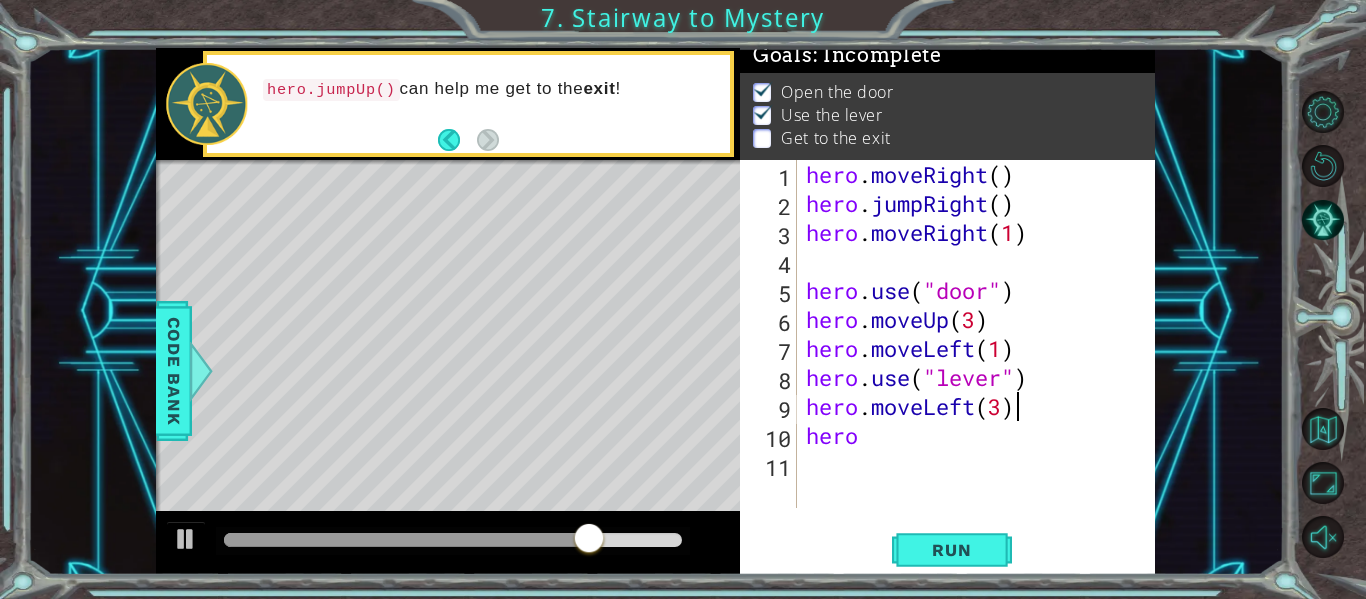 click on "hero . moveRight ( ) hero . jumpRight ( ) hero . moveRight ( 1 ) hero . use ( "door" ) hero . moveUp ( 3 ) hero . moveLeft ( 1 ) hero . use ( "lever" ) hero . moveLeft ( 3 ) hero" at bounding box center (981, 363) 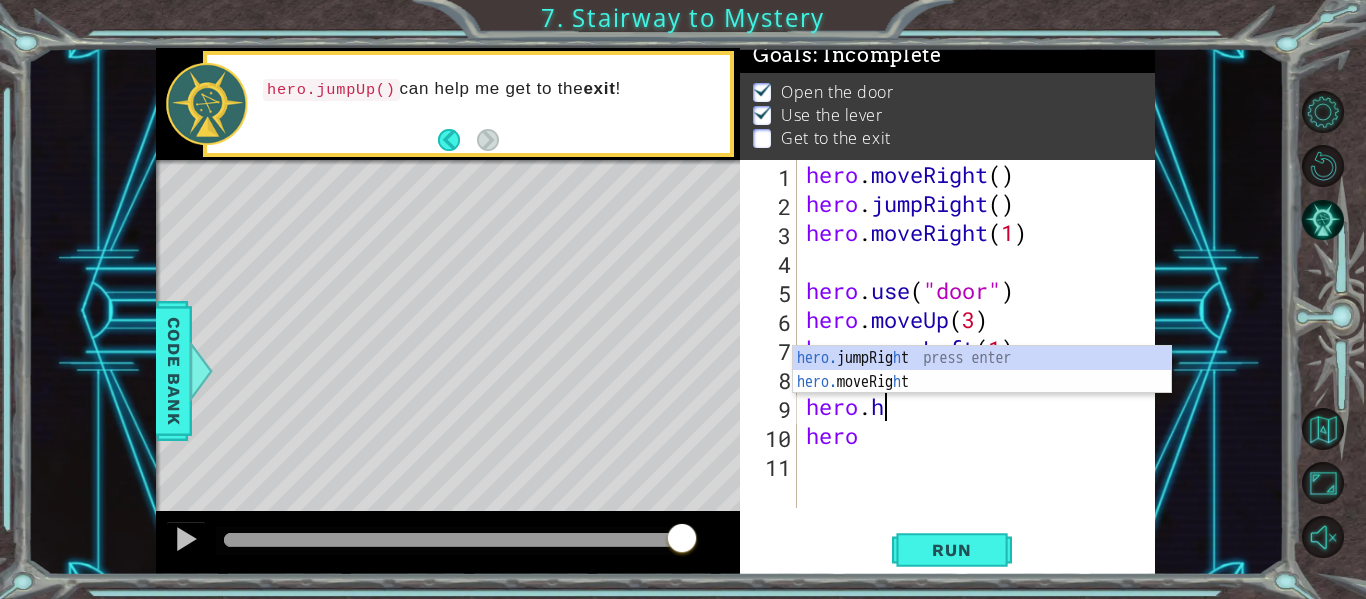 scroll, scrollTop: 0, scrollLeft: 2, axis: horizontal 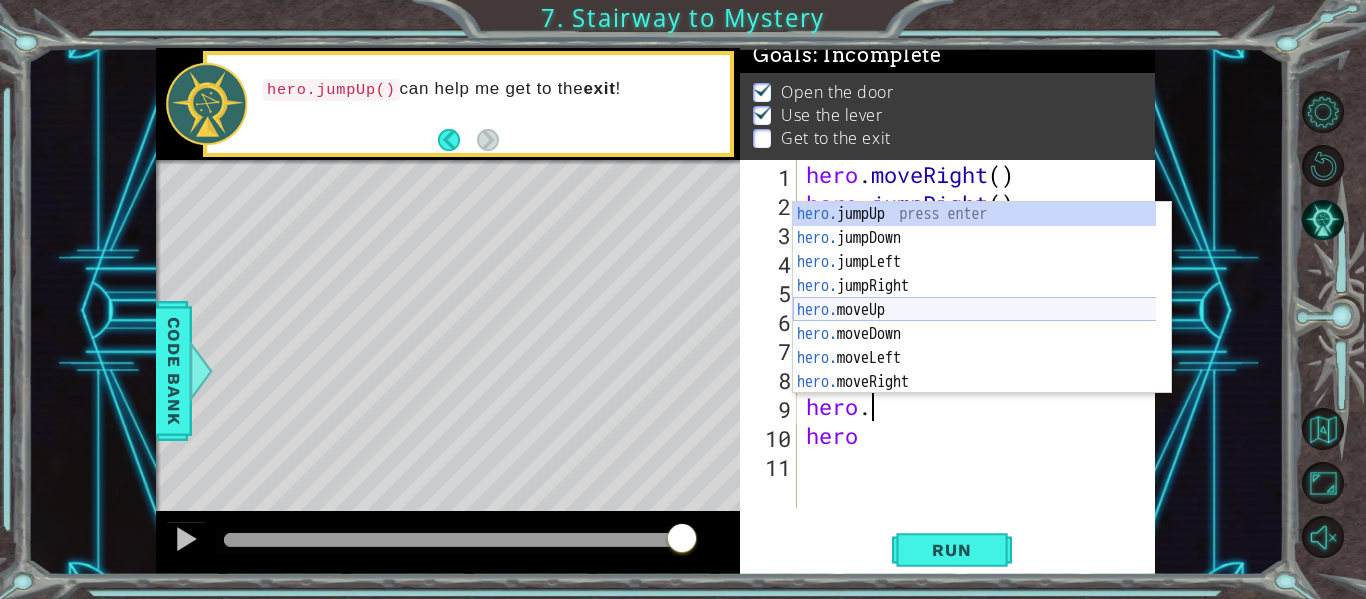 click on "hero. jumpUp press enter hero. jumpDown press enter hero. jumpLeft press enter hero. jumpRight press enter hero. moveUp press enter hero. moveDown press enter hero. moveLeft press enter hero. moveRight press enter hero. use press enter" at bounding box center (982, 322) 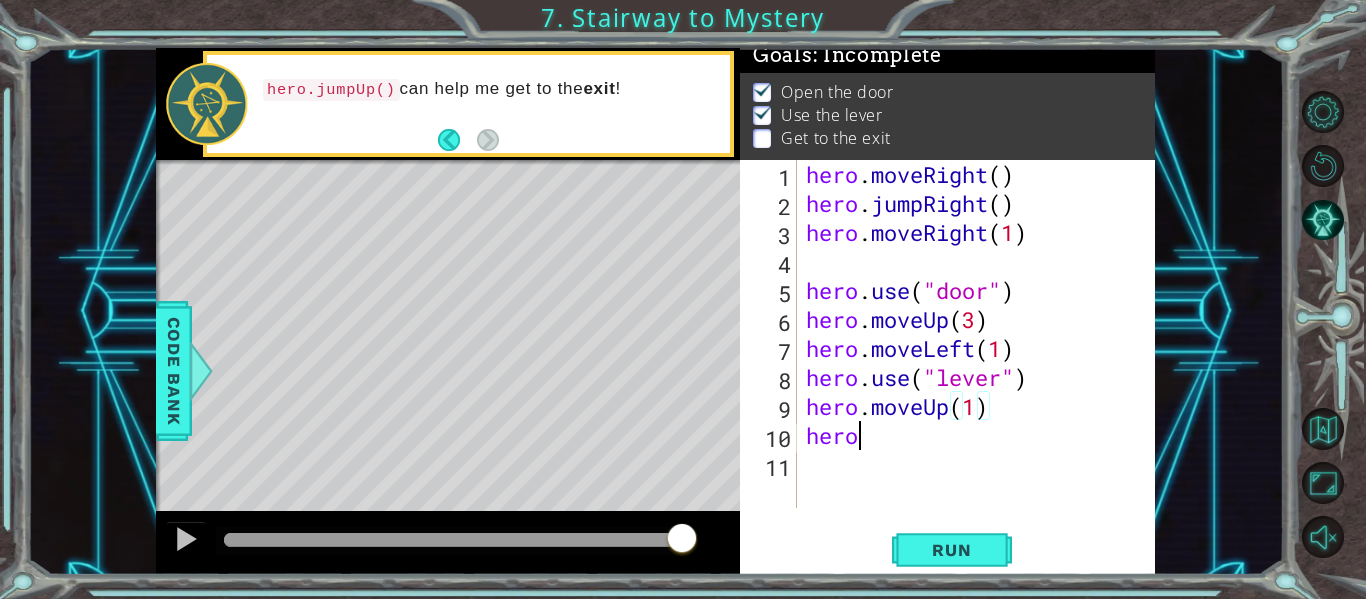 click on "hero . moveRight ( ) hero . jumpRight ( ) hero . moveRight ( 1 ) hero . use ( "door" ) hero . moveUp ( 3 ) hero . moveLeft ( 1 ) hero . use ( "lever" ) hero . moveUp ( 1 ) hero" at bounding box center [981, 363] 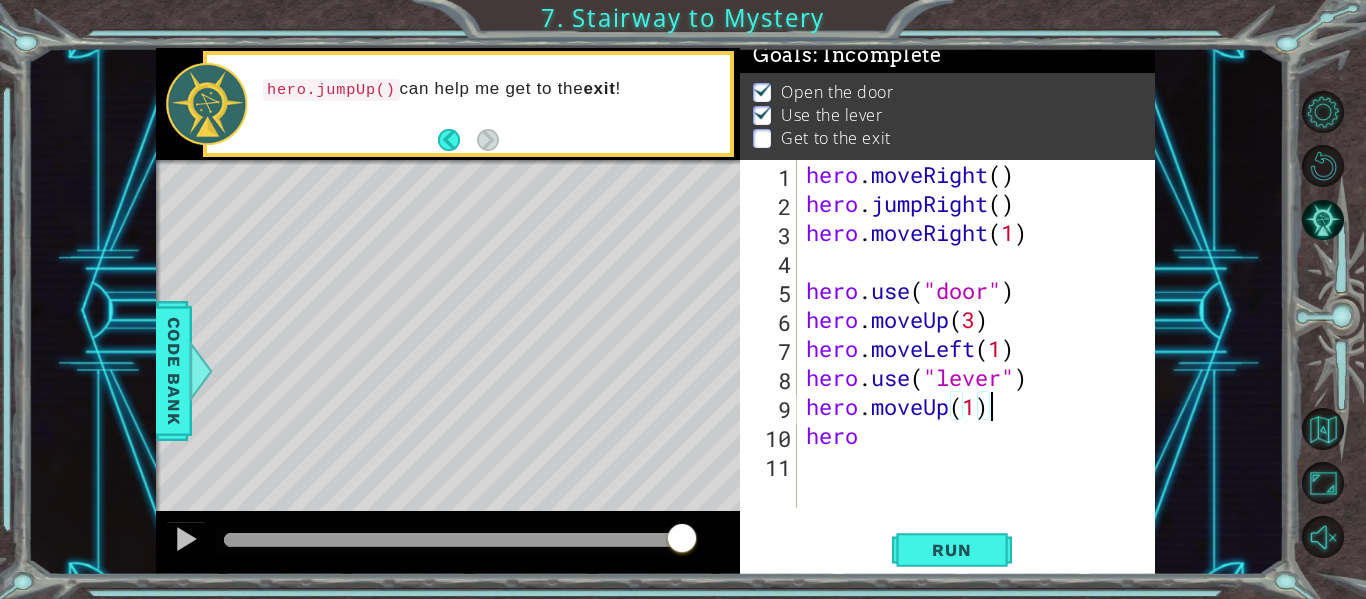 click on "hero . moveRight ( ) hero . jumpRight ( ) hero . moveRight ( 1 ) hero . use ( "door" ) hero . moveUp ( 3 ) hero . moveLeft ( 1 ) hero . use ( "lever" ) hero . moveUp ( 1 ) hero" at bounding box center (981, 363) 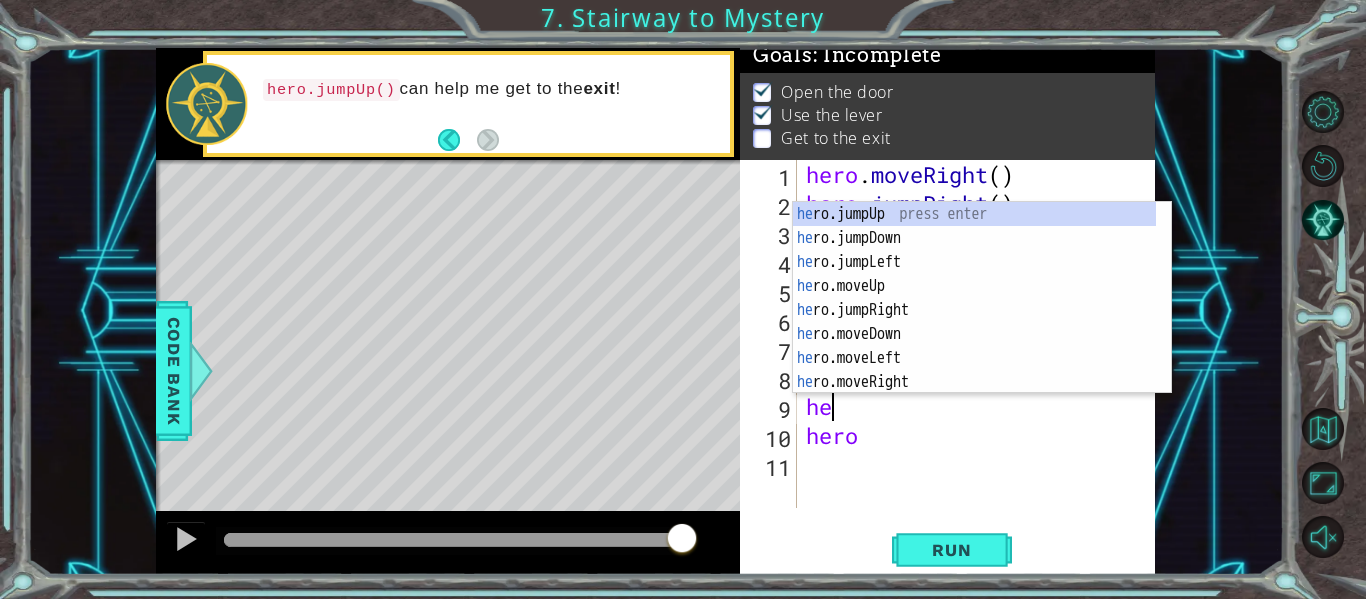 scroll, scrollTop: 0, scrollLeft: 0, axis: both 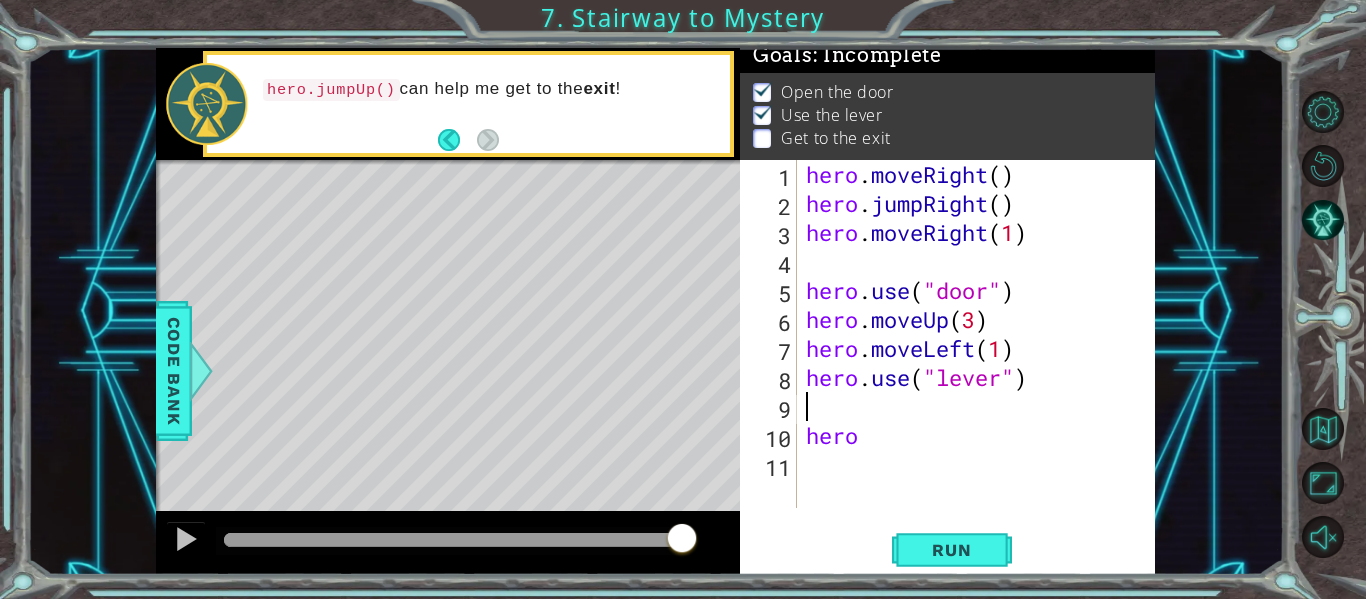 drag, startPoint x: 905, startPoint y: 430, endPoint x: 894, endPoint y: 437, distance: 13.038404 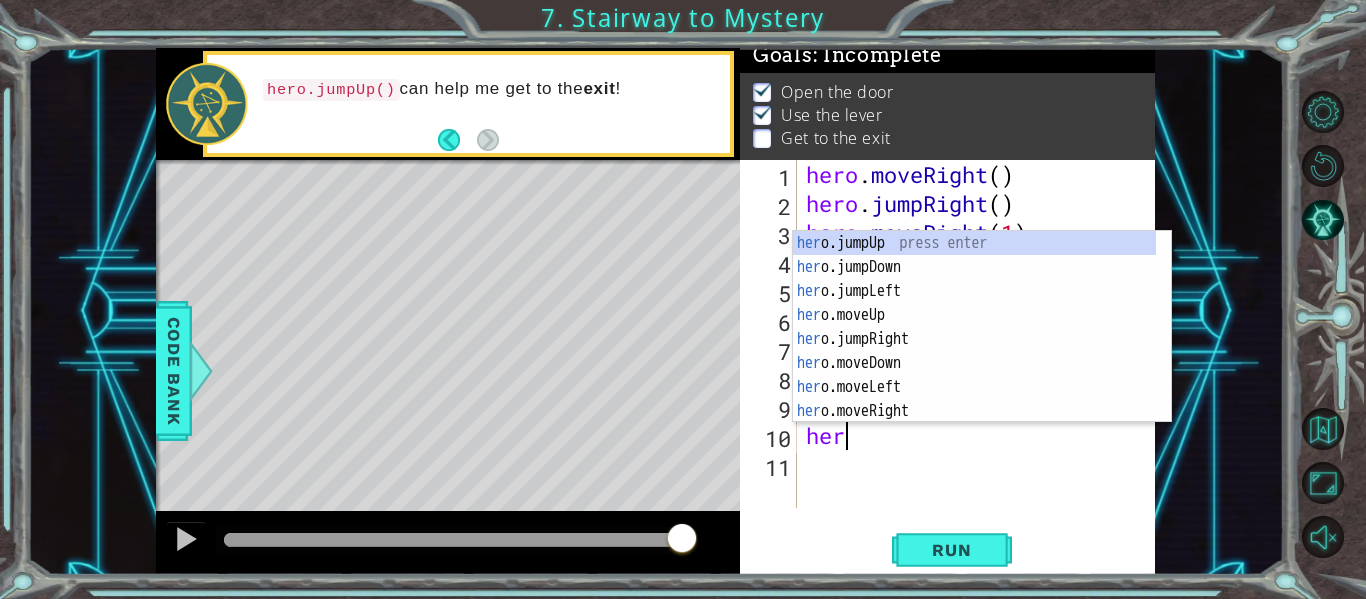 type on "h" 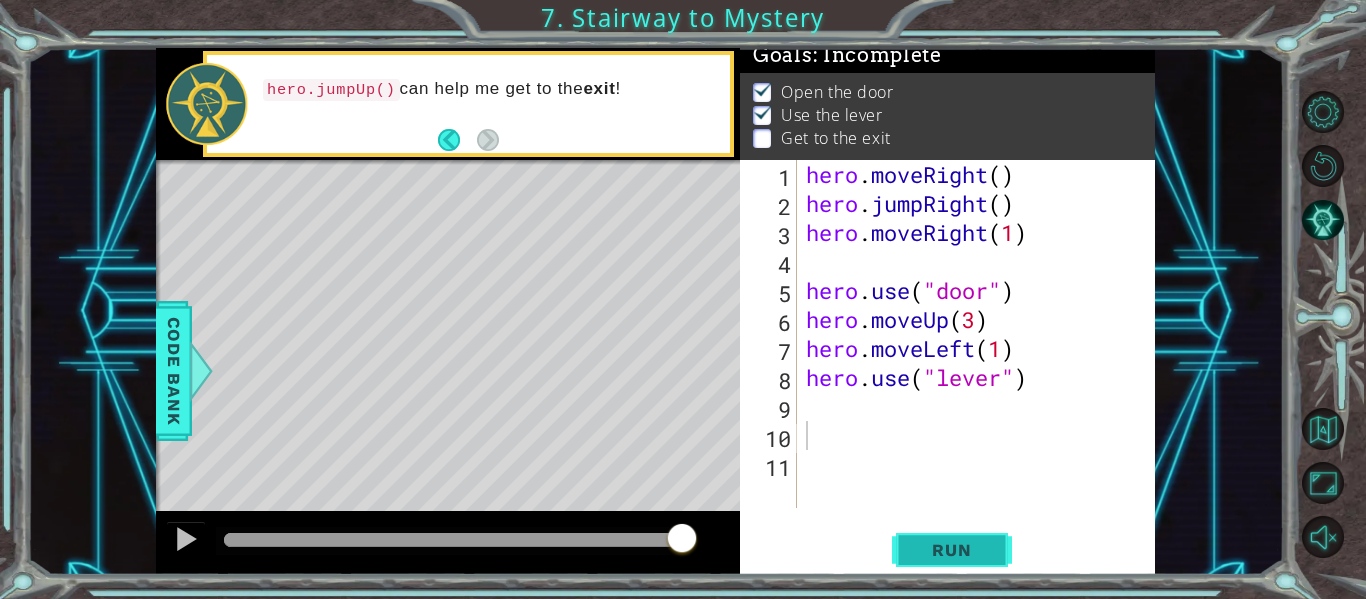 click on "Run" at bounding box center [952, 550] 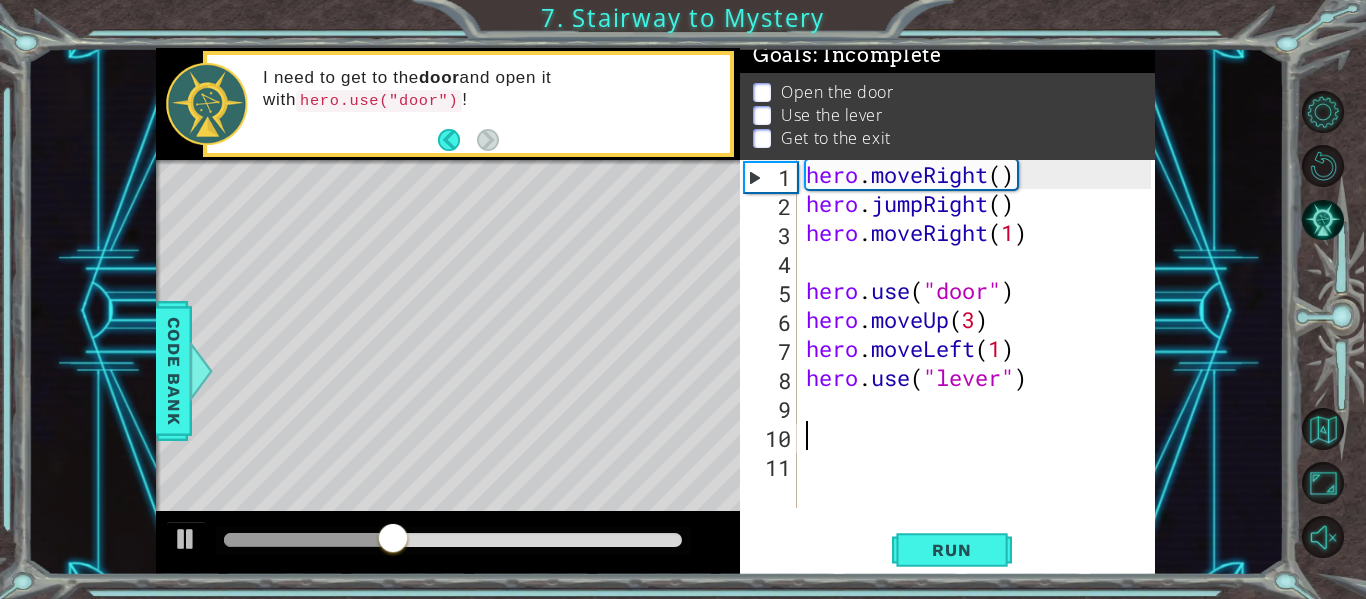 click on "hero . moveRight ( ) hero . jumpRight ( ) hero . moveRight ( 1 ) hero . use ( "door" ) hero . moveUp ( 3 ) hero . moveLeft ( 1 ) hero . use ( "lever" )" at bounding box center [981, 363] 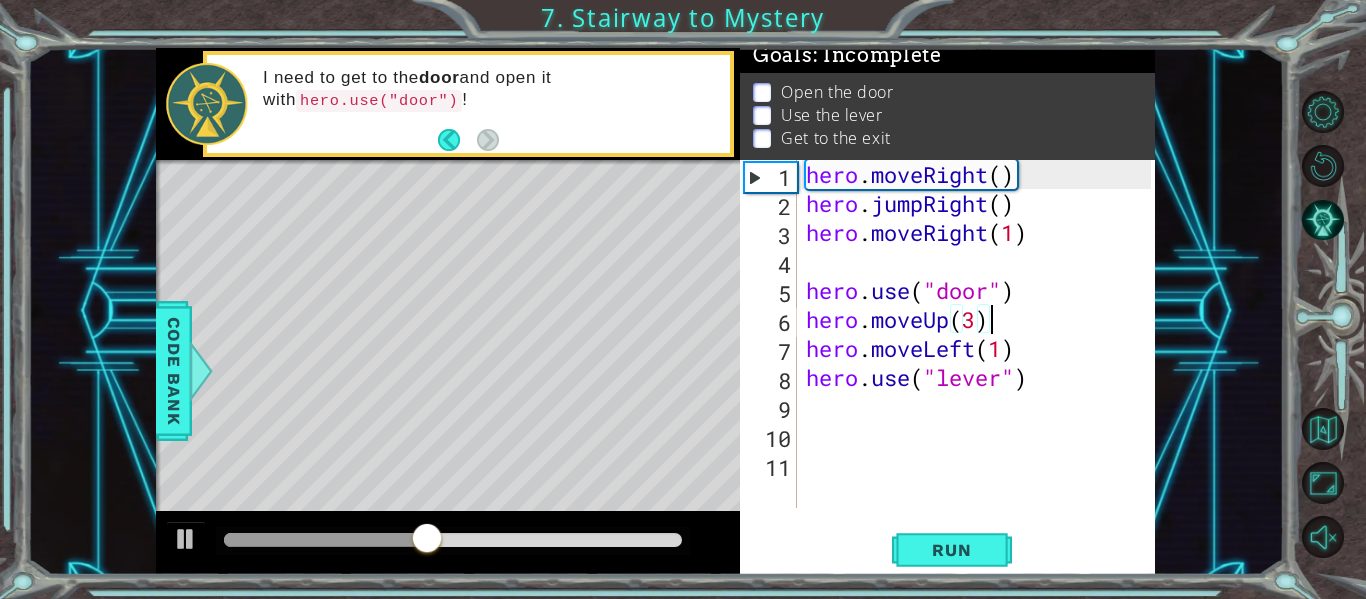click on "hero . moveRight ( ) hero . jumpRight ( ) hero . moveRight ( 1 ) hero . use ( "door" ) hero . moveUp ( 3 ) hero . moveLeft ( 1 ) hero . use ( "lever" )" at bounding box center (981, 363) 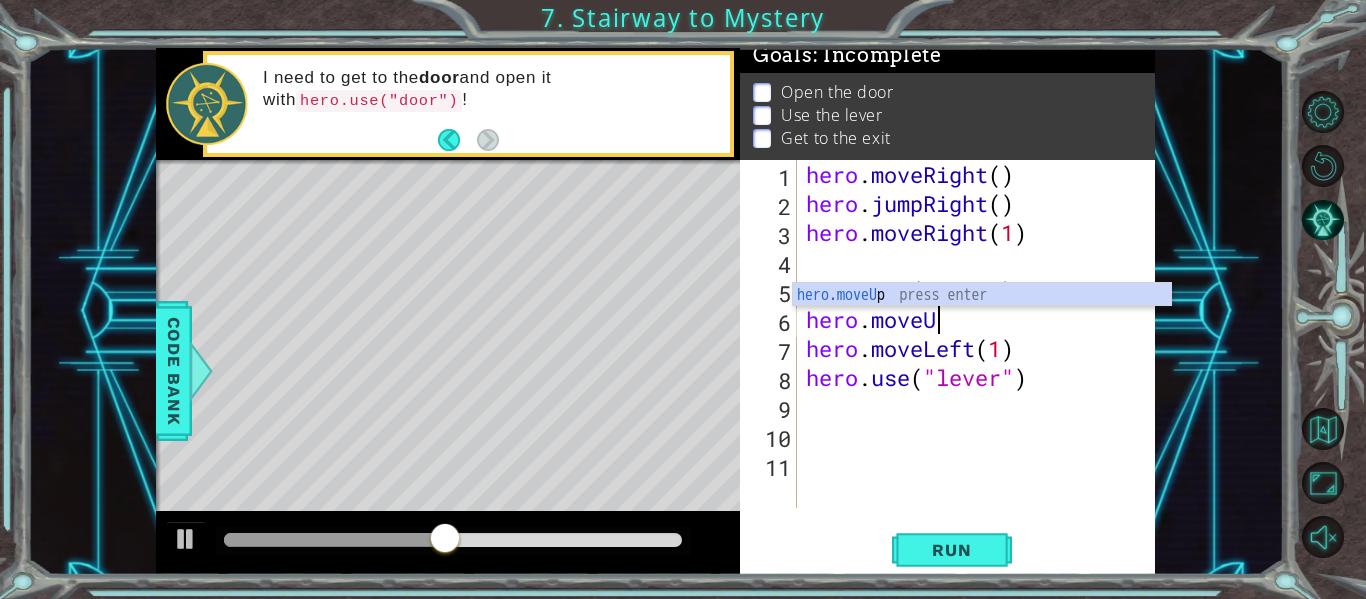 type on "h" 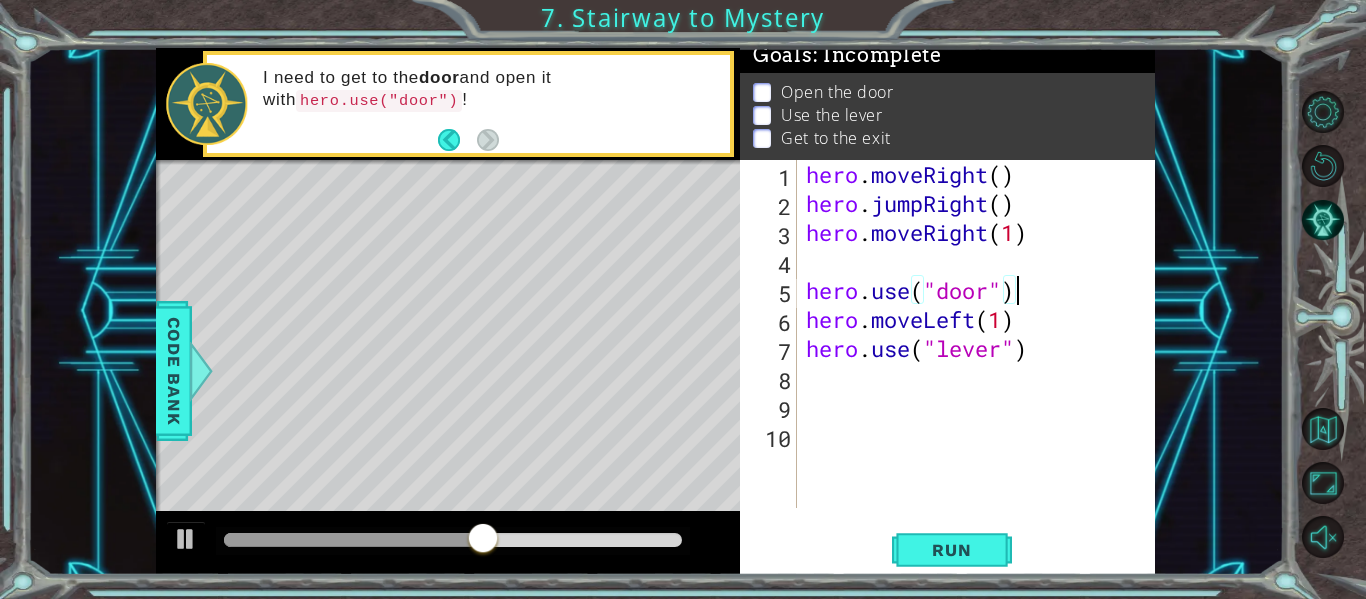 click on "hero . moveRight ( ) hero . jumpRight ( ) hero . moveRight ( 1 ) hero . use ( "door" ) hero . moveLeft ( 1 ) hero . use ( "lever" )" at bounding box center (981, 363) 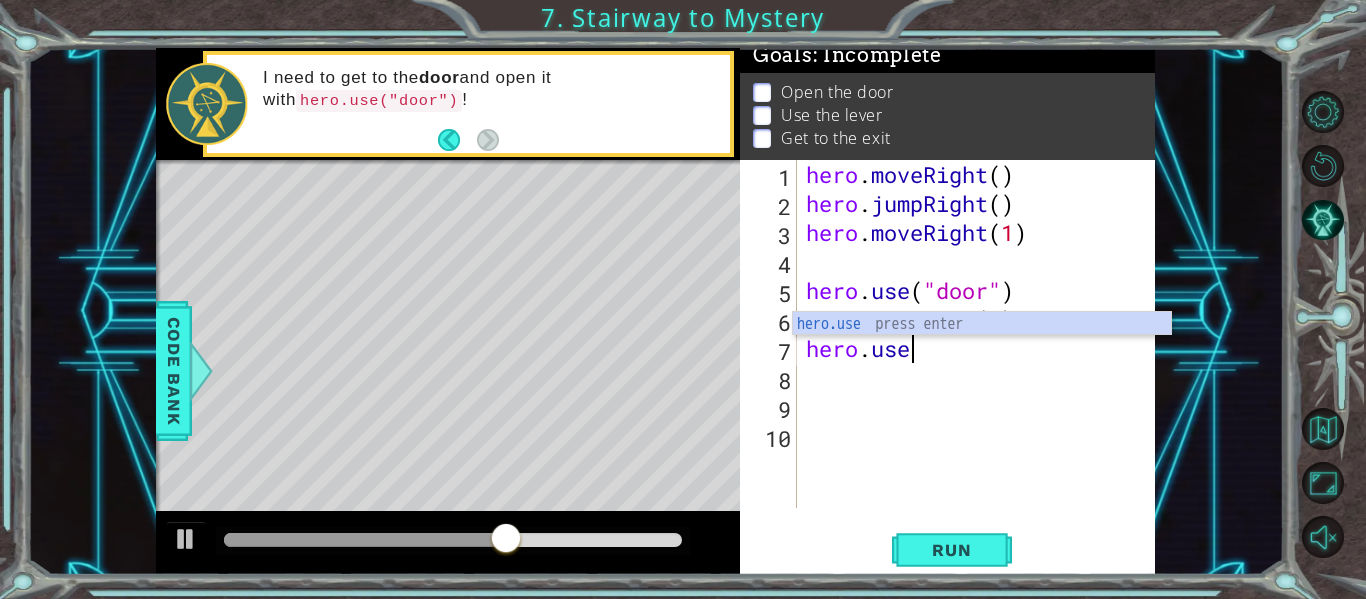 type on "h" 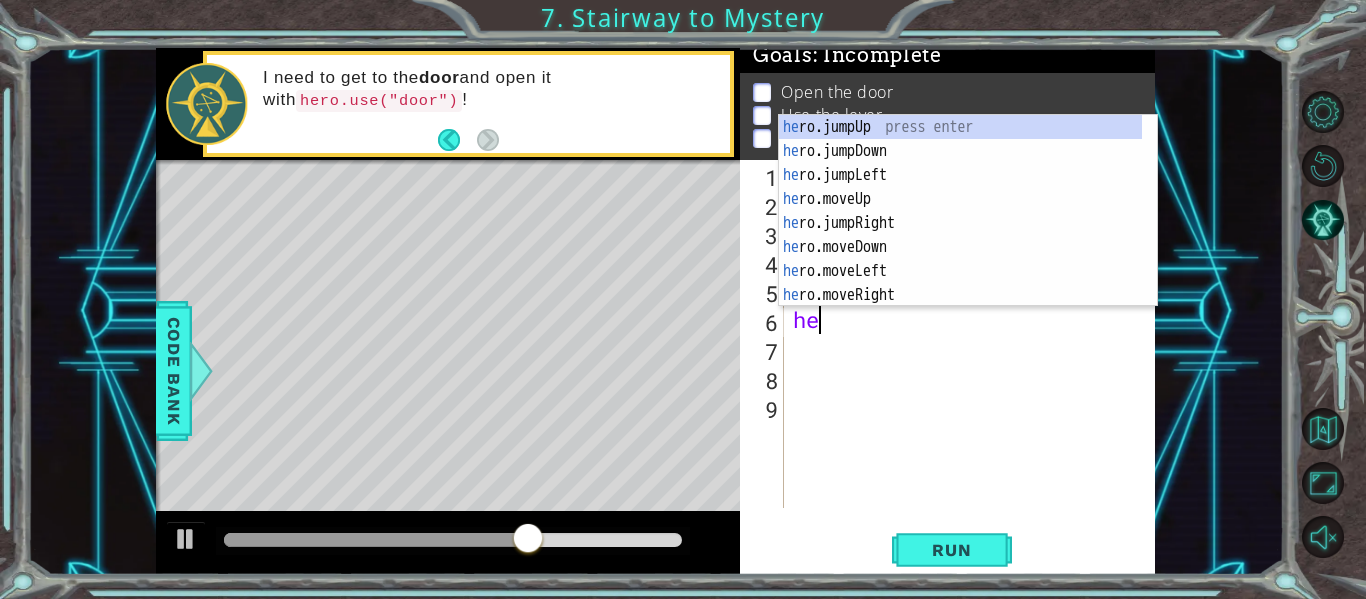 type on "h" 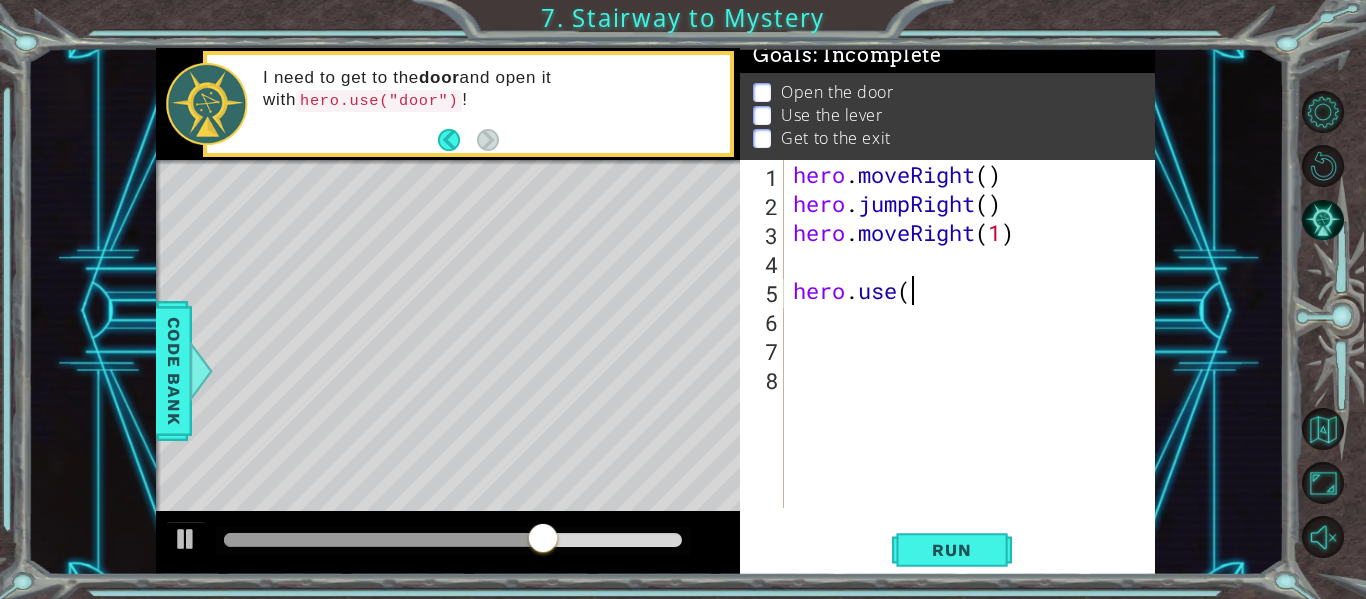 type on "h" 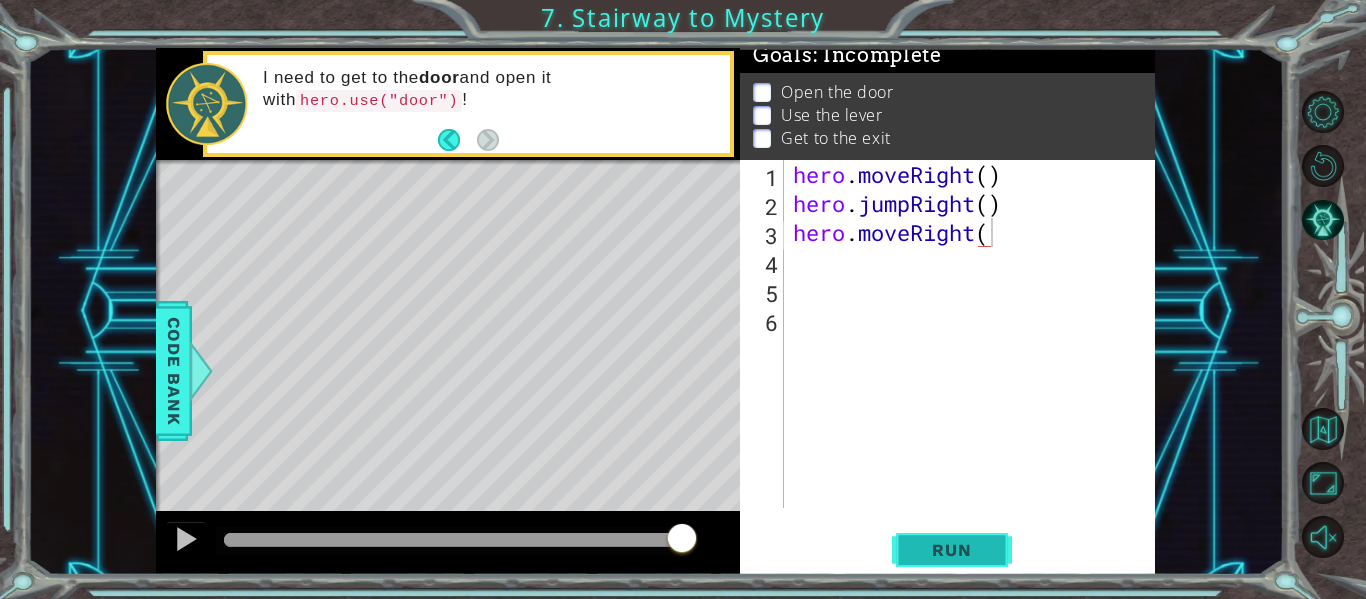 click on "Run" at bounding box center [952, 550] 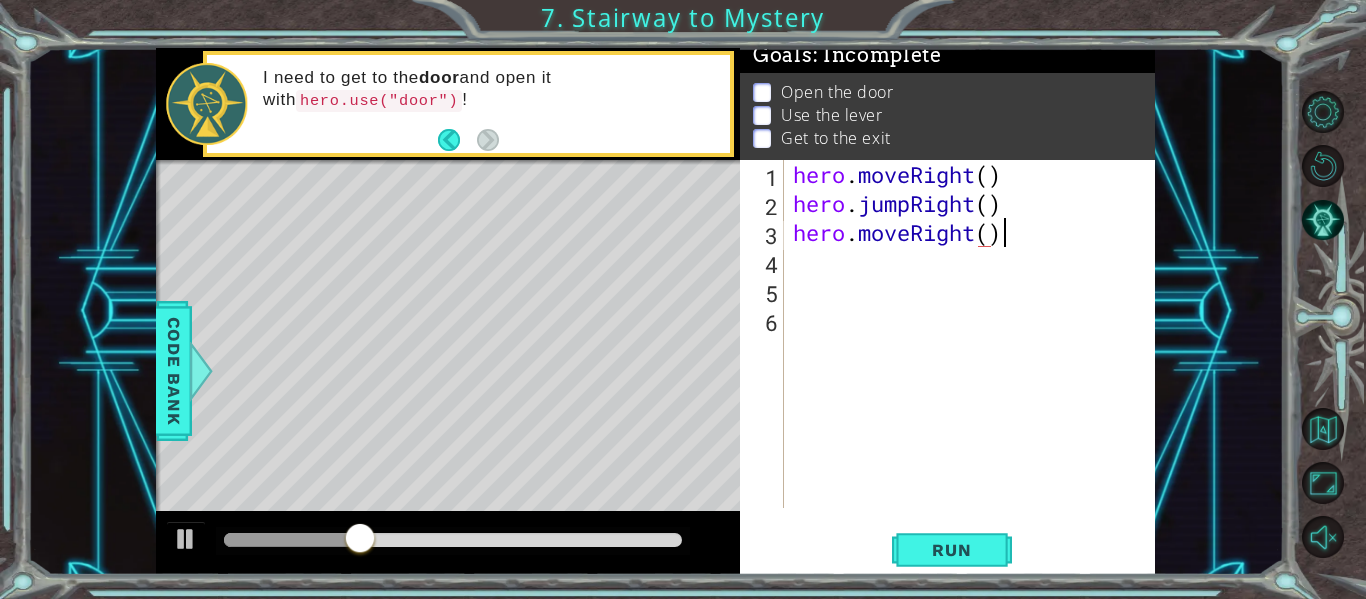 scroll, scrollTop: 0, scrollLeft: 9, axis: horizontal 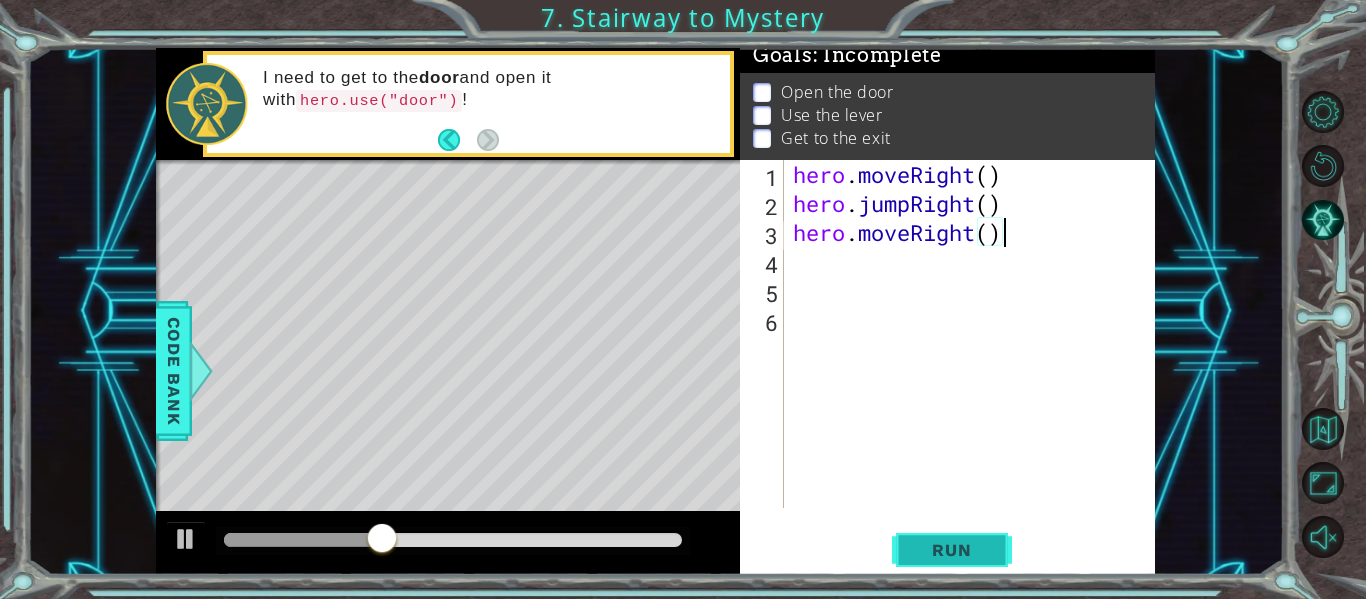 click on "Run" at bounding box center [951, 550] 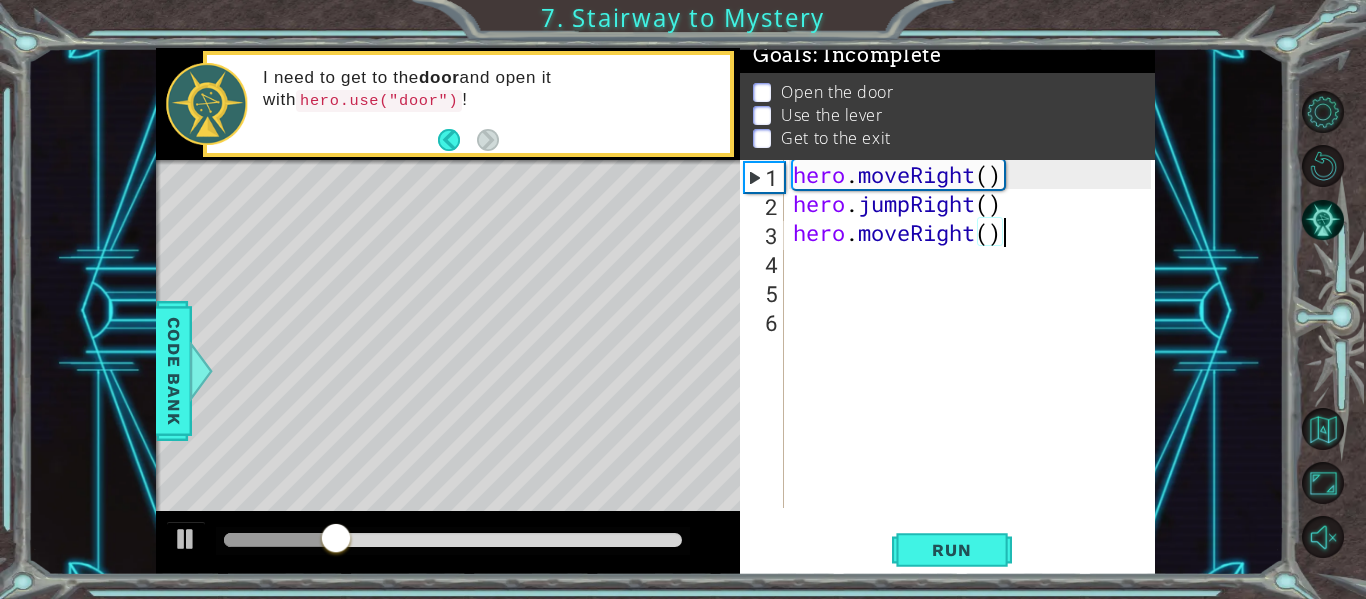 click on "hero . moveRight ( ) hero . jumpRight ( ) hero . moveRight ( )" at bounding box center (975, 363) 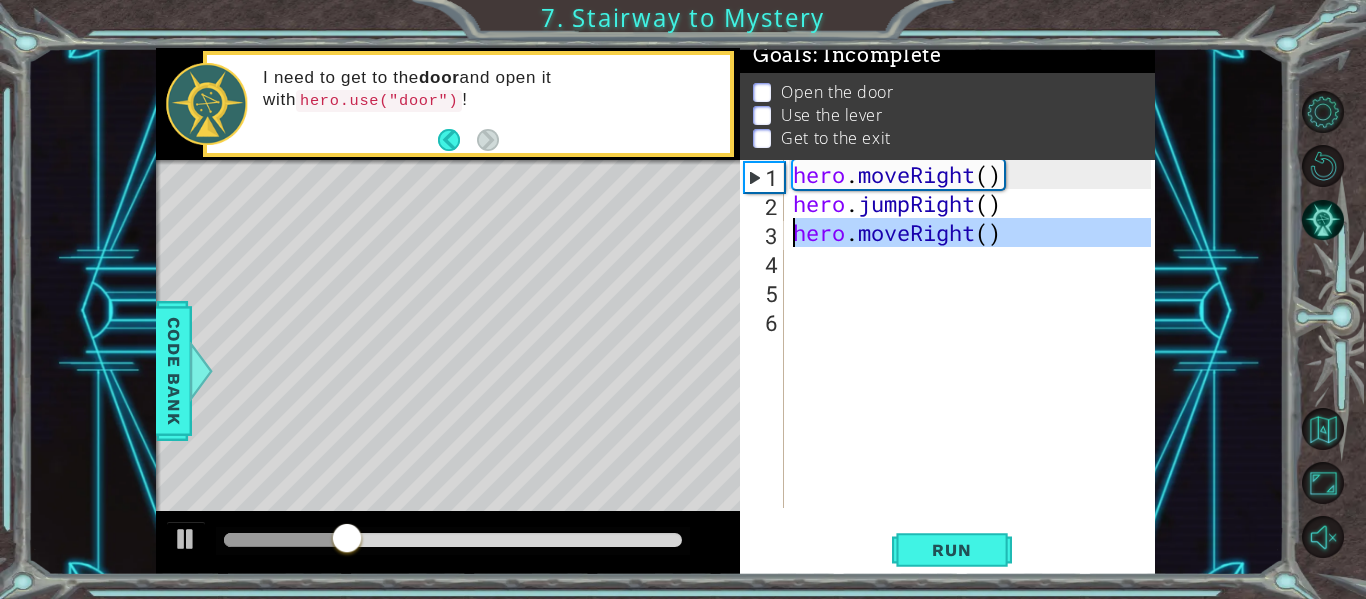 click on "hero . moveRight ( ) hero . jumpRight ( ) hero . moveRight ( )" at bounding box center (970, 334) 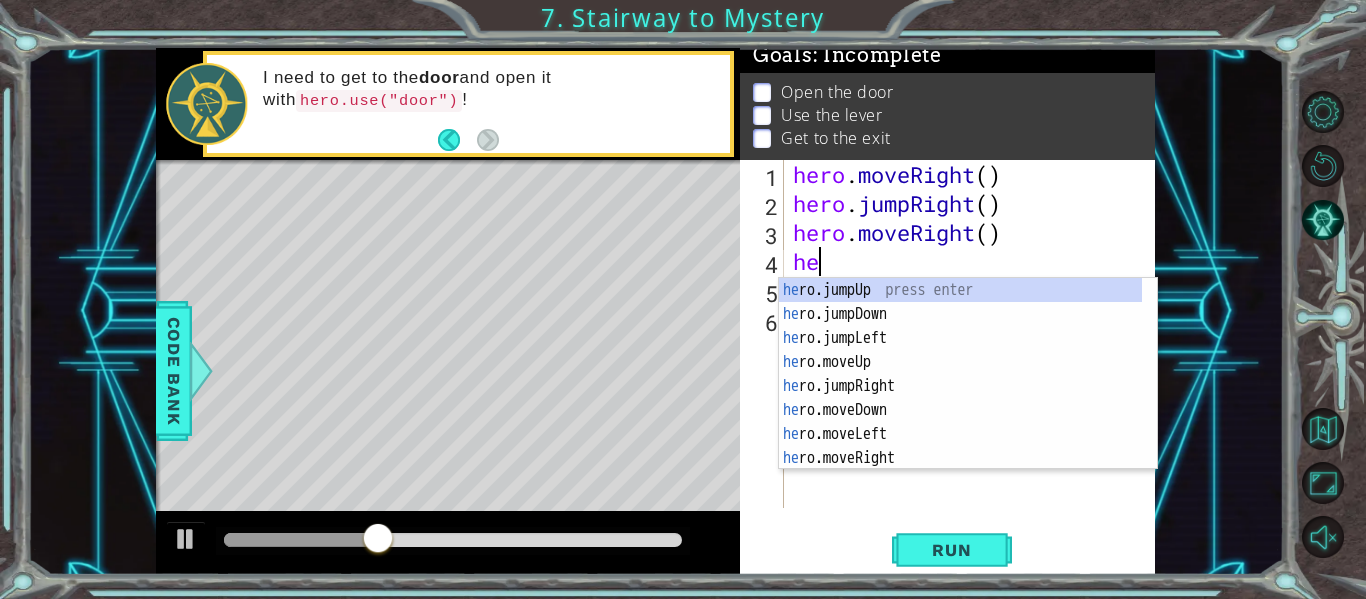 scroll, scrollTop: 0, scrollLeft: 1, axis: horizontal 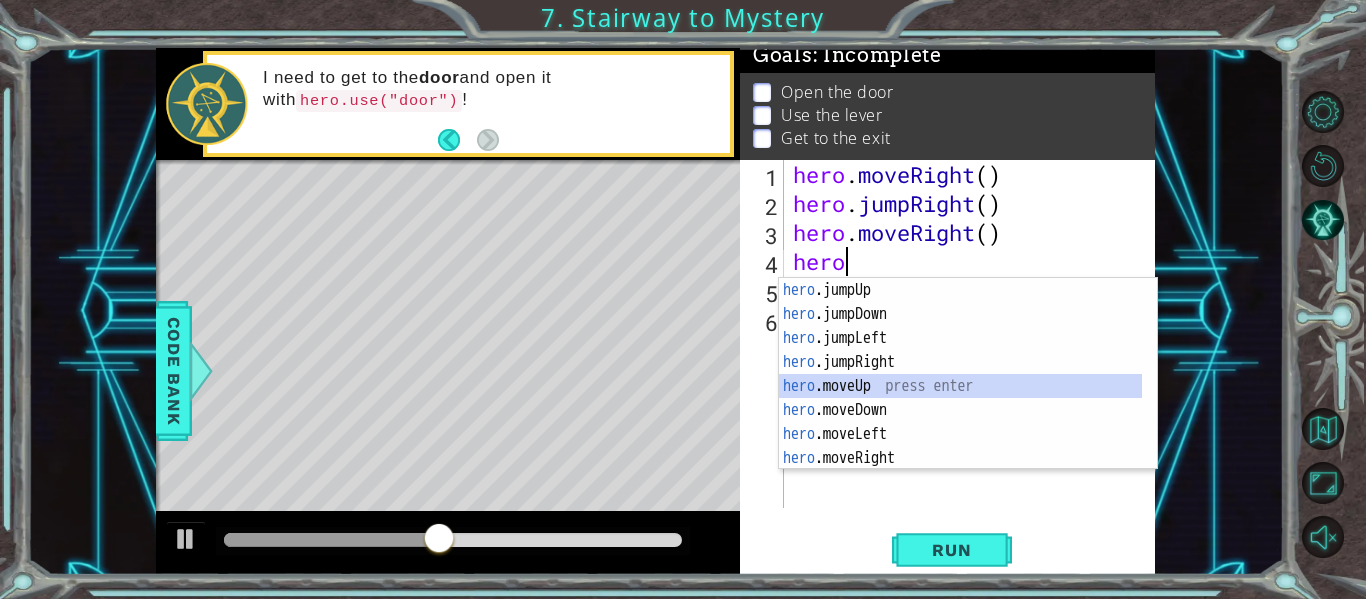 click on "hero .jumpUp press enter hero .jumpDown press enter hero .jumpLeft press enter hero .jumpRight press enter hero .moveUp press enter hero .moveDown press enter hero .moveLeft press enter hero .moveRight press enter hero .use press enter" at bounding box center [960, 398] 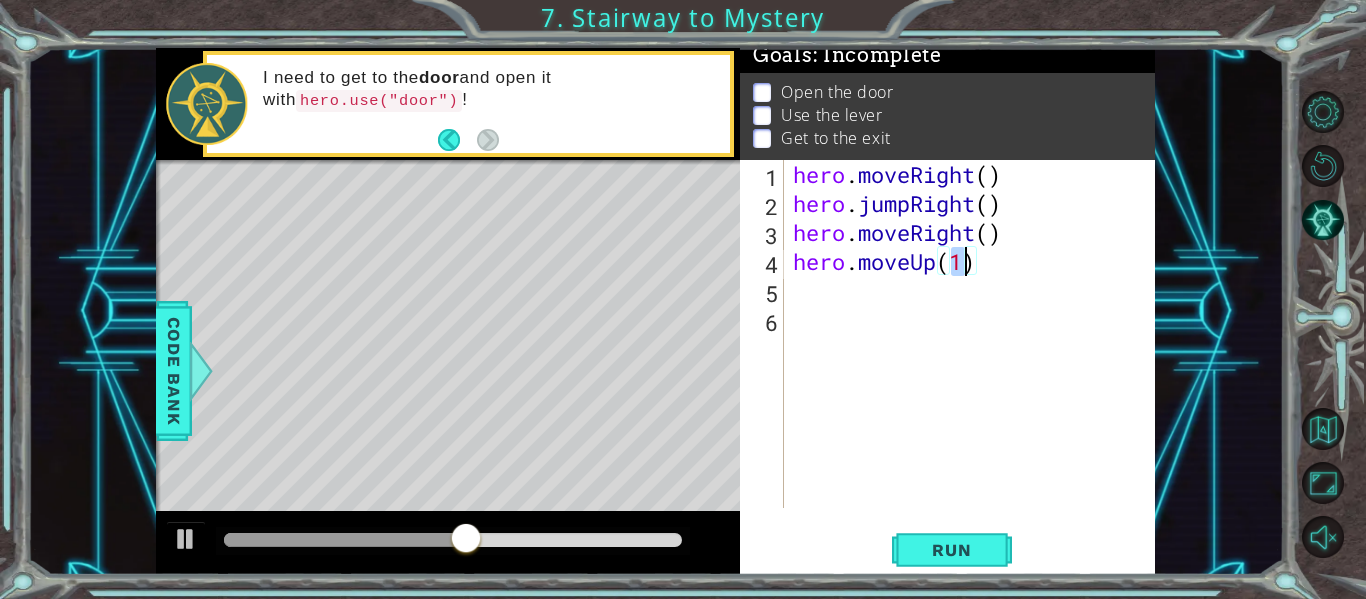 click on "hero . moveRight ( ) hero . jumpRight ( ) hero . moveRight ( ) hero . moveUp ( 1 )" at bounding box center (975, 363) 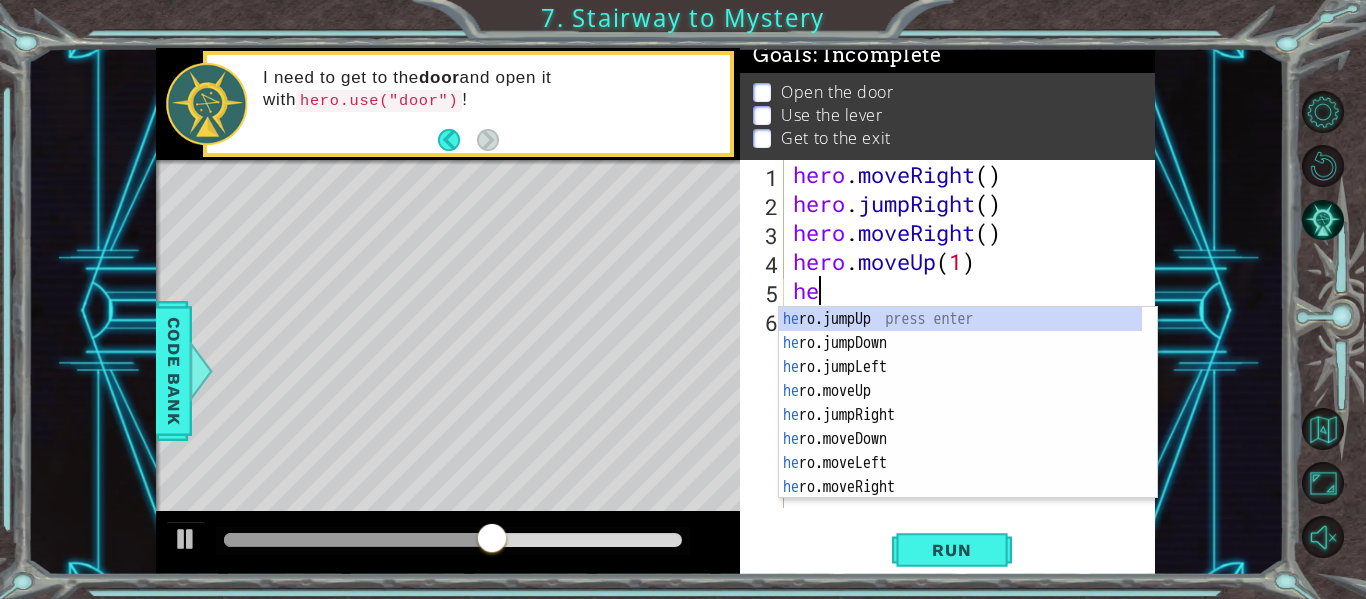 scroll, scrollTop: 0, scrollLeft: 1, axis: horizontal 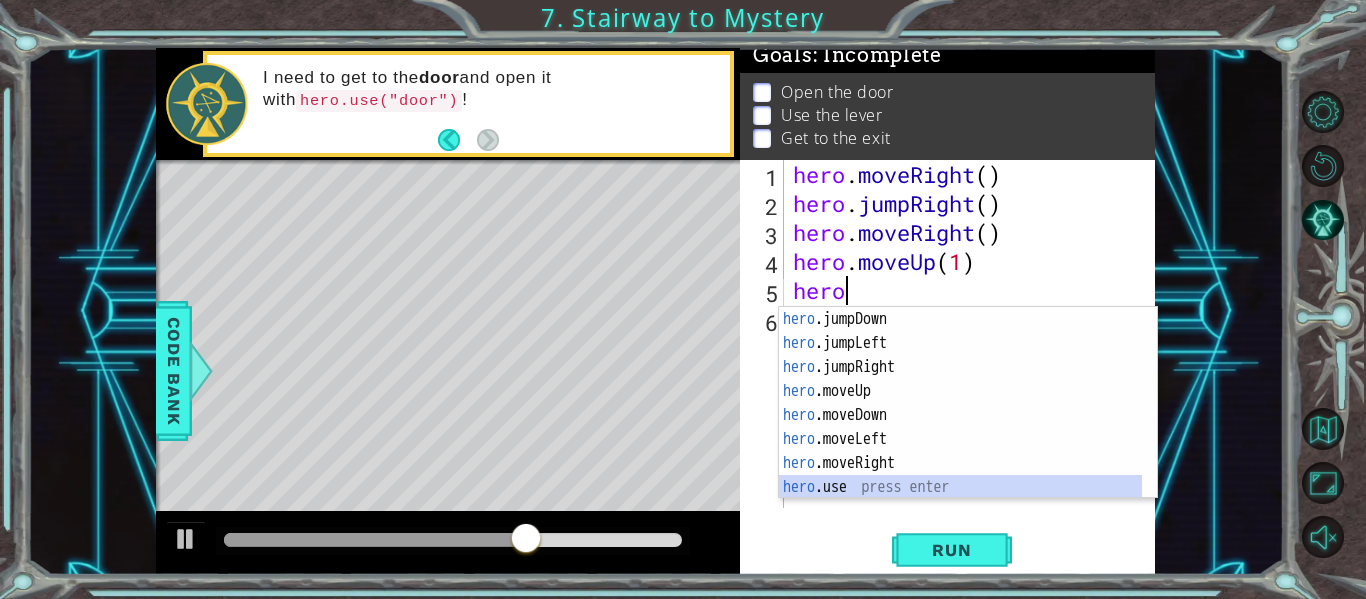 click on "hero .jumpDown press enter hero .jumpLeft press enter hero .jumpRight press enter hero .moveUp press enter hero .moveDown press enter hero .moveLeft press enter hero .moveRight press enter hero .use press enter" at bounding box center (960, 427) 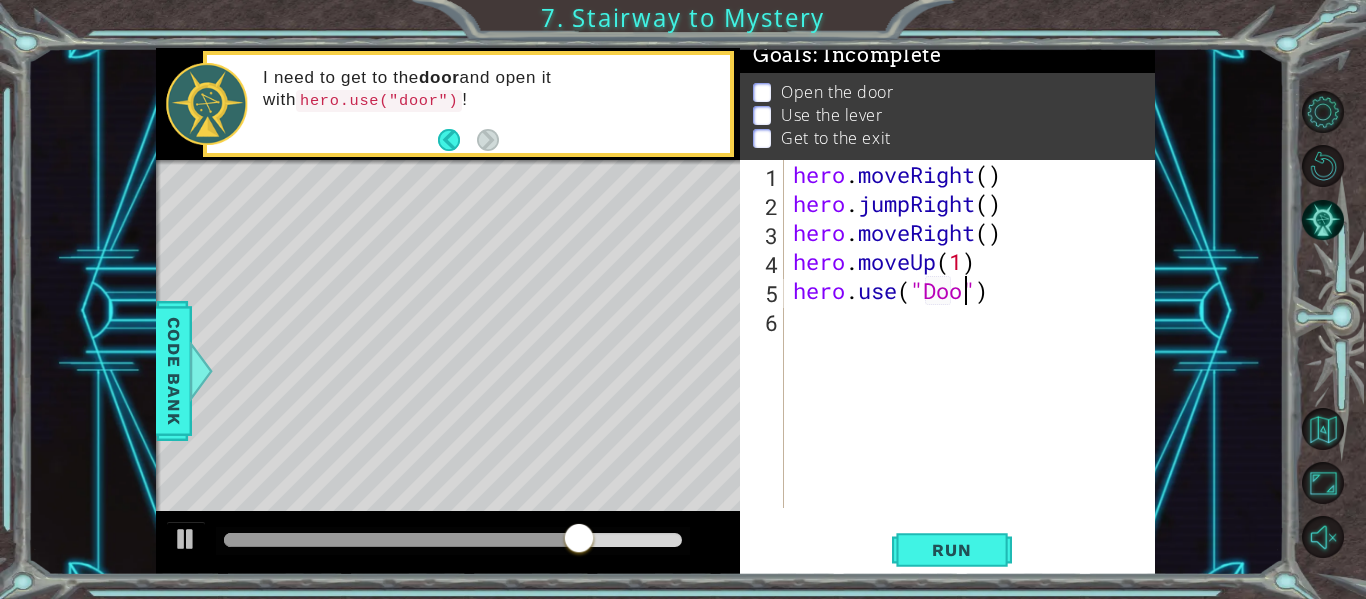scroll, scrollTop: 0, scrollLeft: 9, axis: horizontal 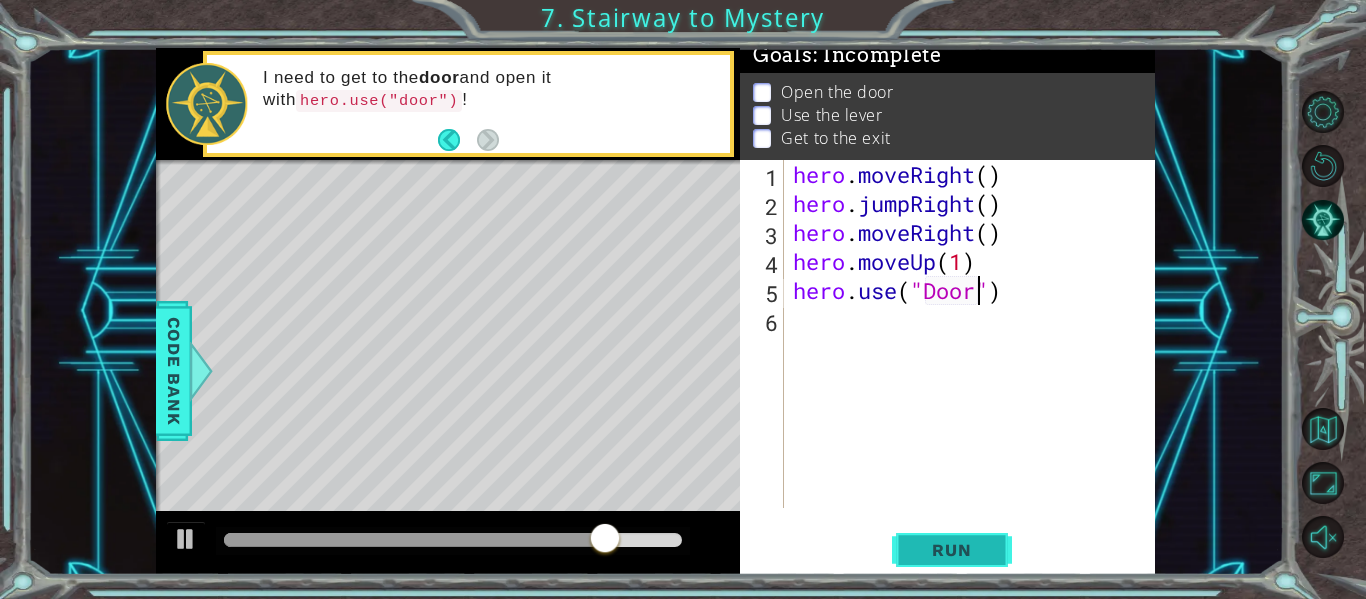 click on "Run" at bounding box center [951, 550] 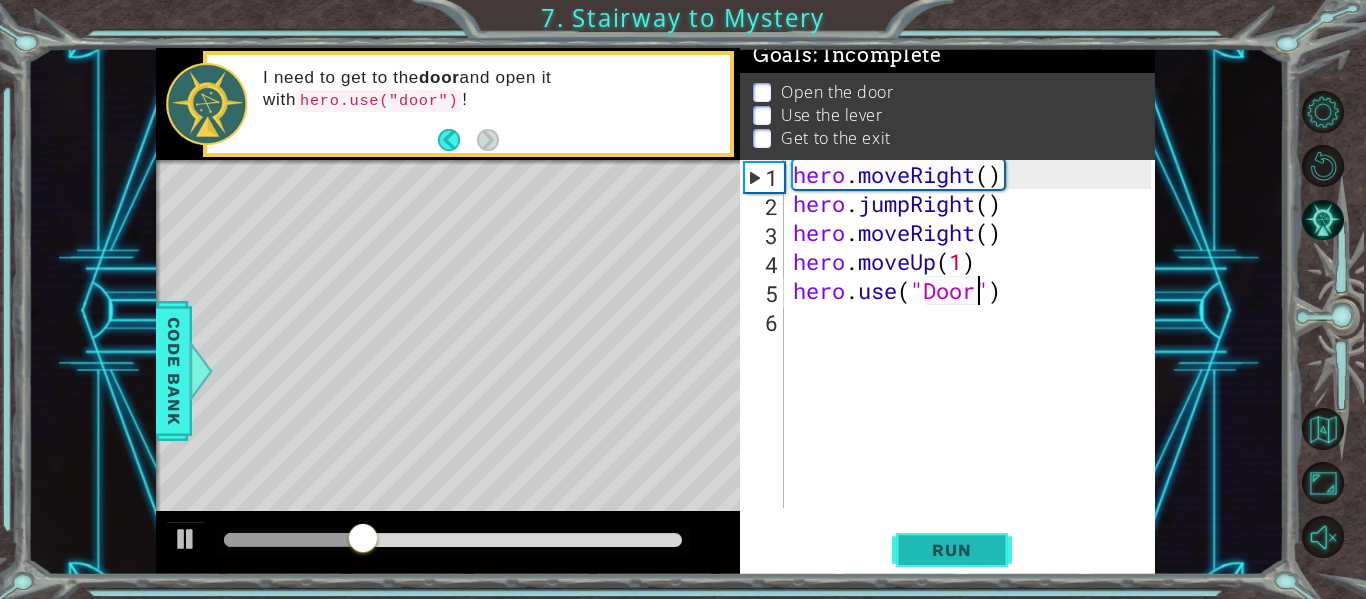 click on "Run" at bounding box center [951, 550] 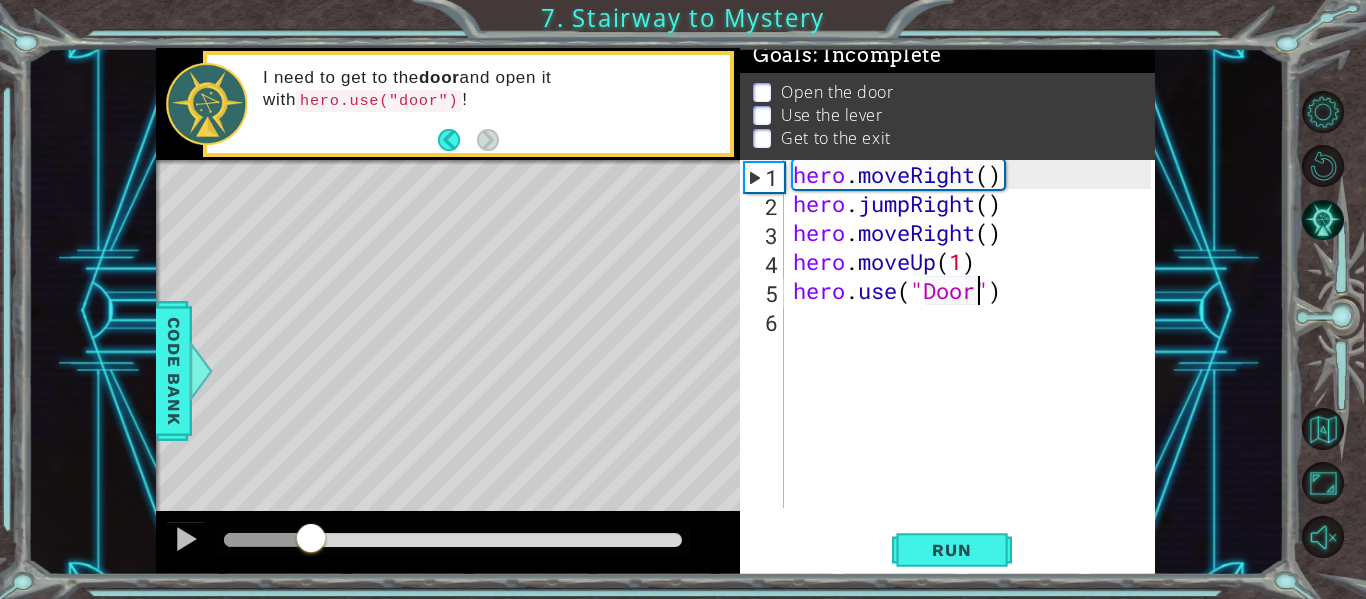 drag, startPoint x: 373, startPoint y: 536, endPoint x: 311, endPoint y: 543, distance: 62.39391 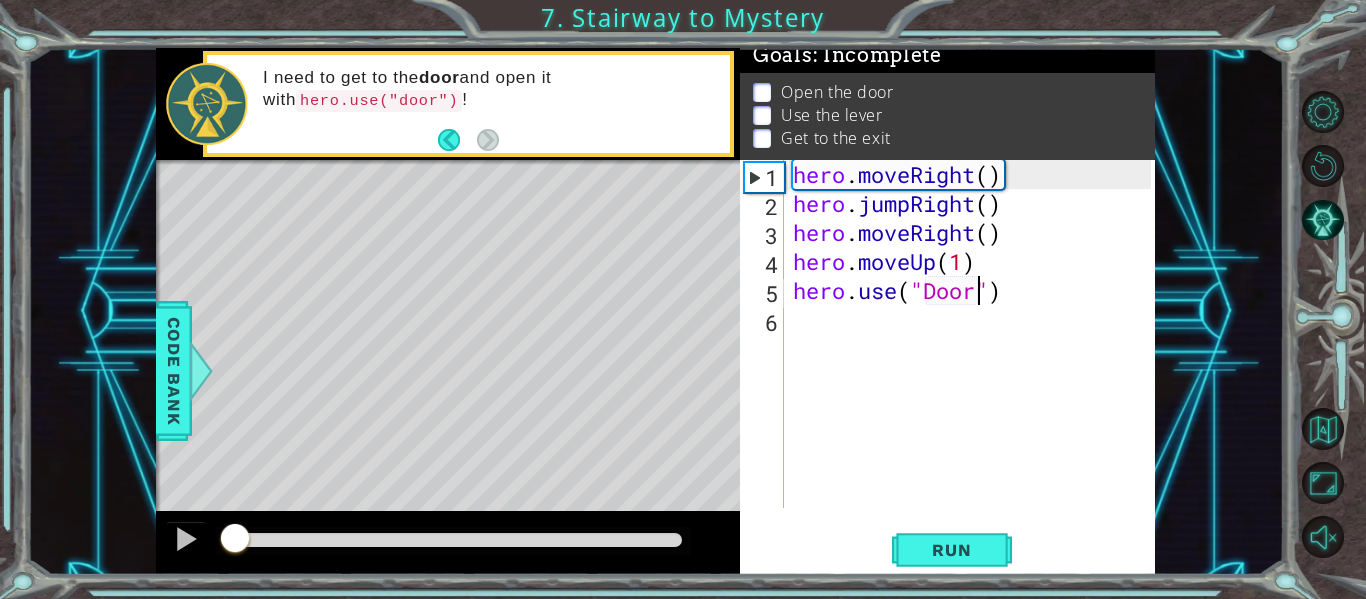 drag, startPoint x: 351, startPoint y: 535, endPoint x: 228, endPoint y: 549, distance: 123.79418 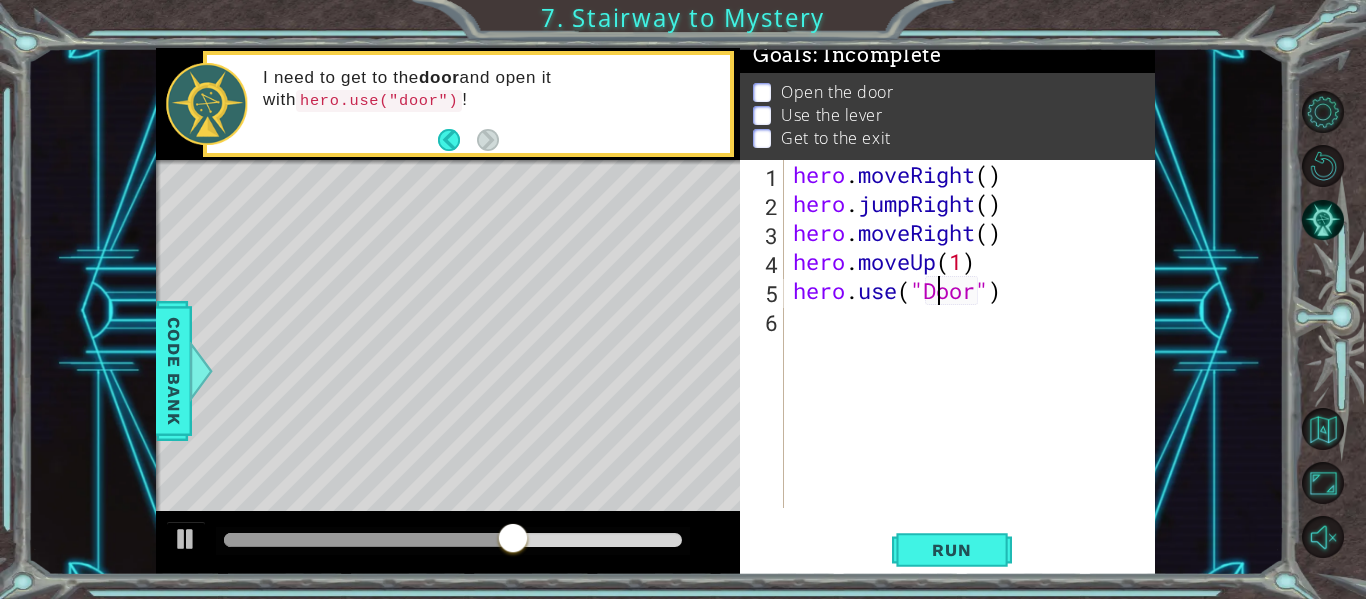 click on "hero . moveRight ( ) hero . jumpRight ( ) hero . moveRight ( ) hero . moveUp ( 1 ) hero . use ( "Door" )" at bounding box center (975, 363) 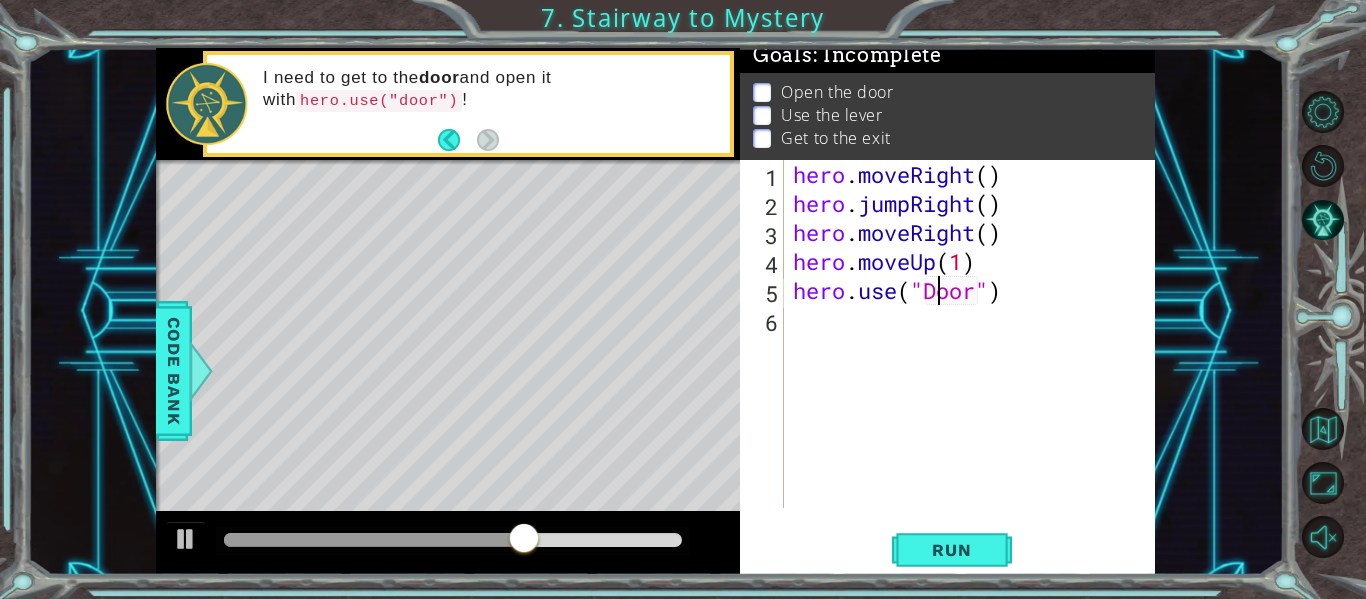 scroll, scrollTop: 0, scrollLeft: 8, axis: horizontal 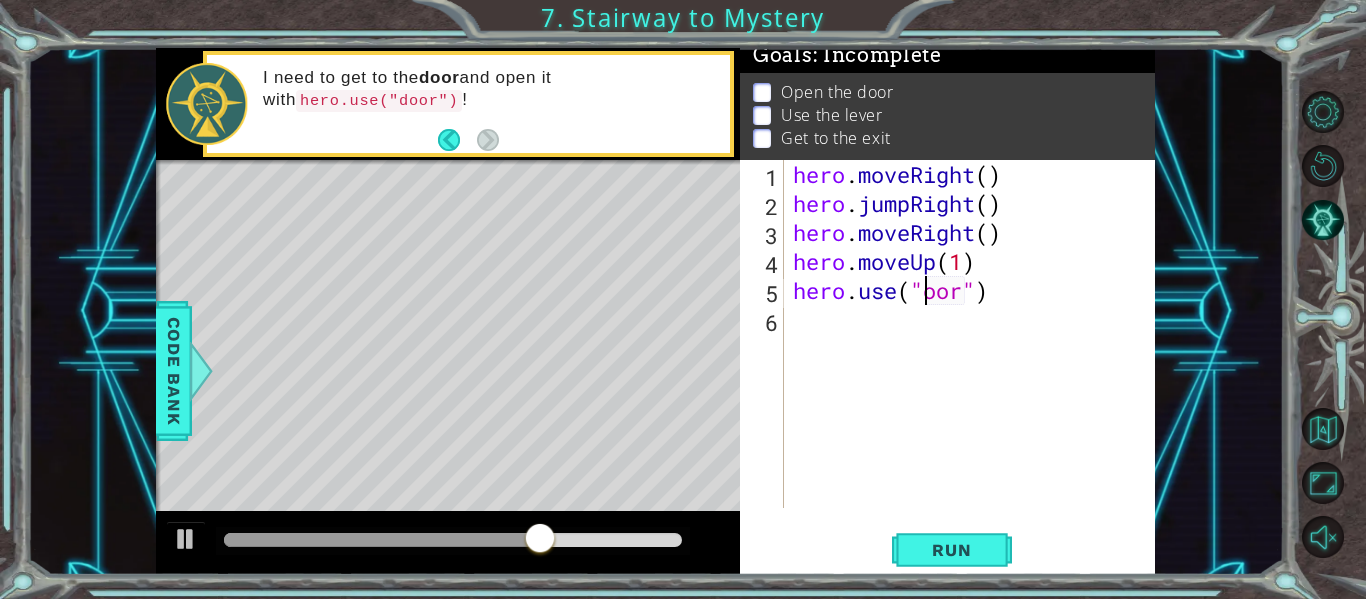 type on "hero.use("door")" 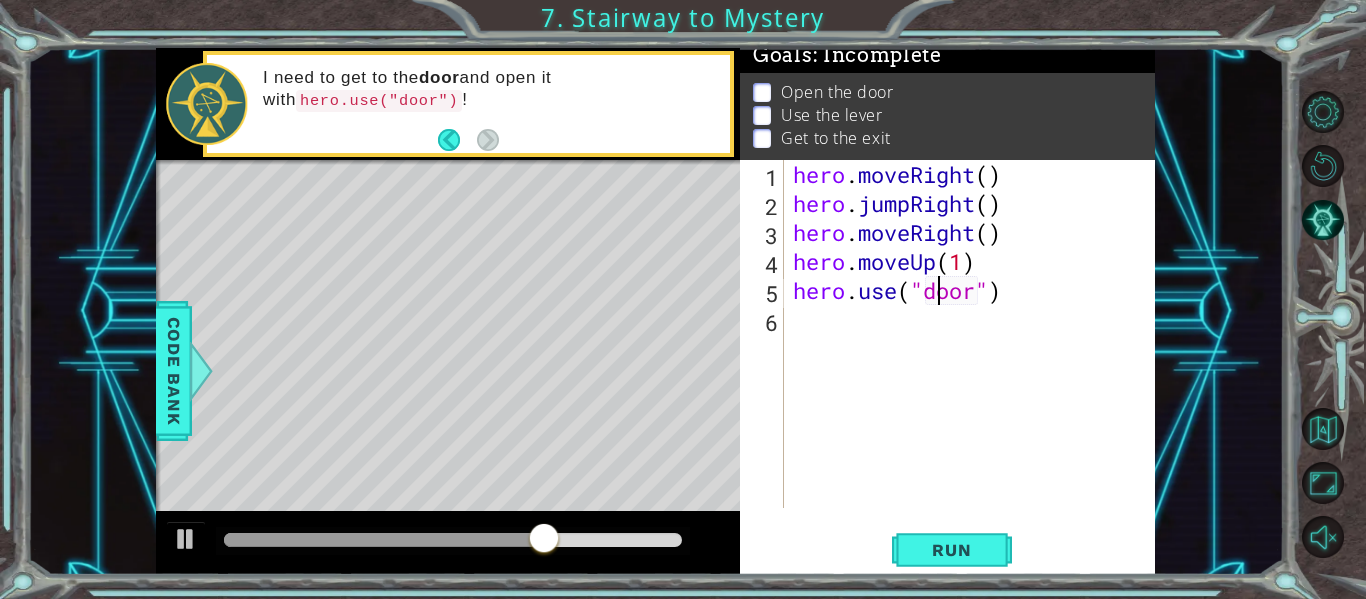 scroll, scrollTop: 0, scrollLeft: 7, axis: horizontal 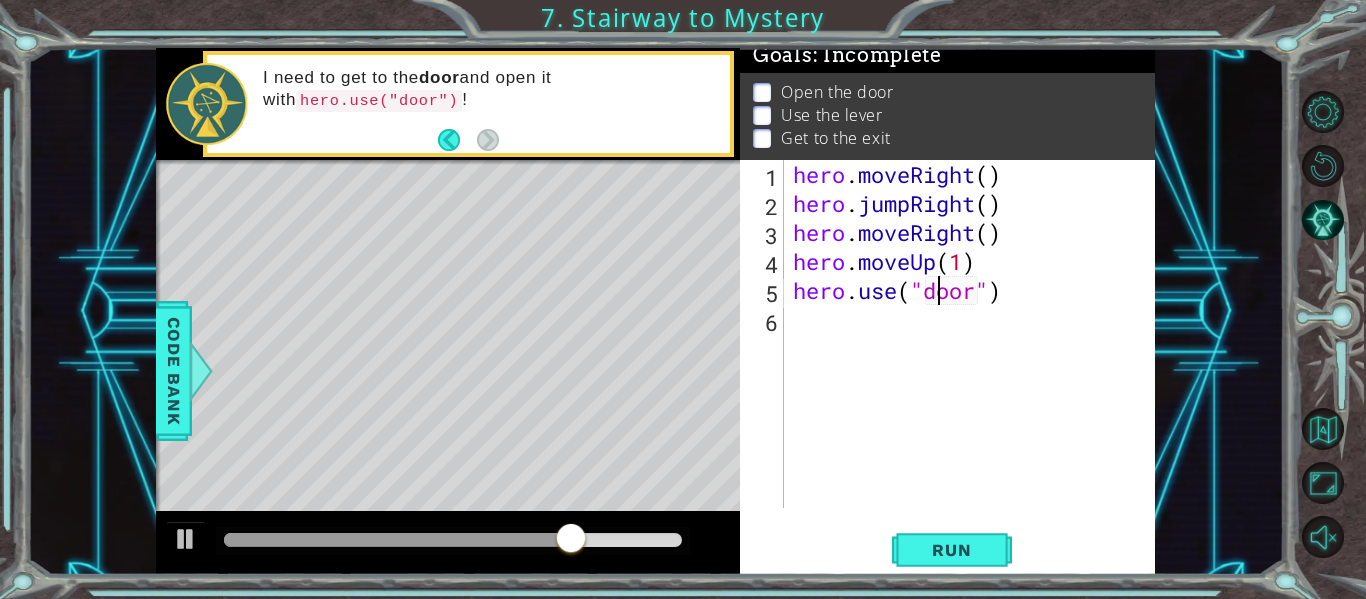click on "hero . moveRight ( ) hero . jumpRight ( ) hero . moveRight ( ) hero . moveUp ( 1 ) hero . use ( "door" )" at bounding box center [975, 363] 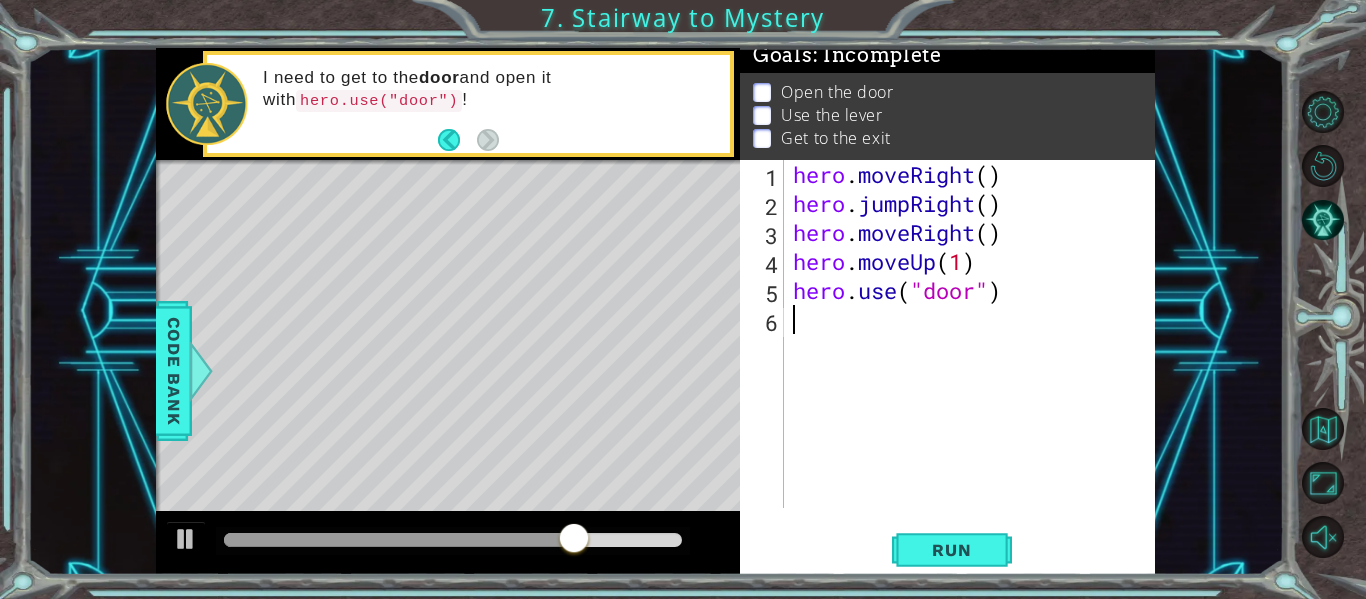 scroll, scrollTop: 0, scrollLeft: 0, axis: both 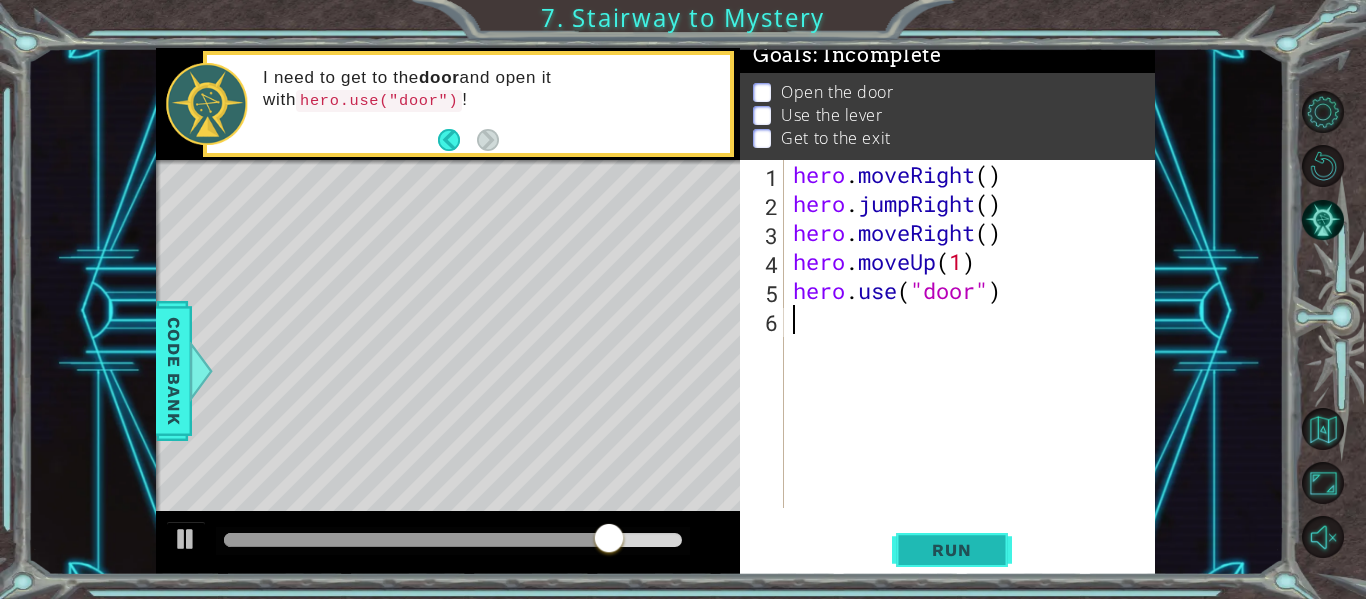 click on "Run" at bounding box center (952, 550) 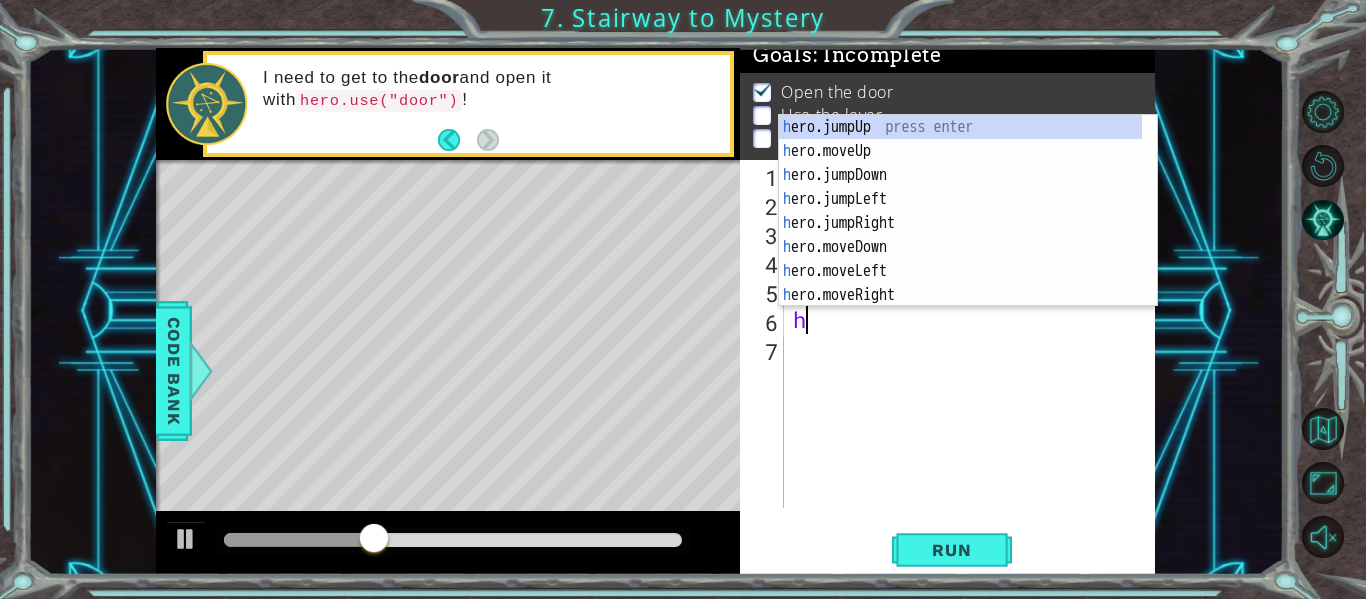 scroll, scrollTop: 0, scrollLeft: 0, axis: both 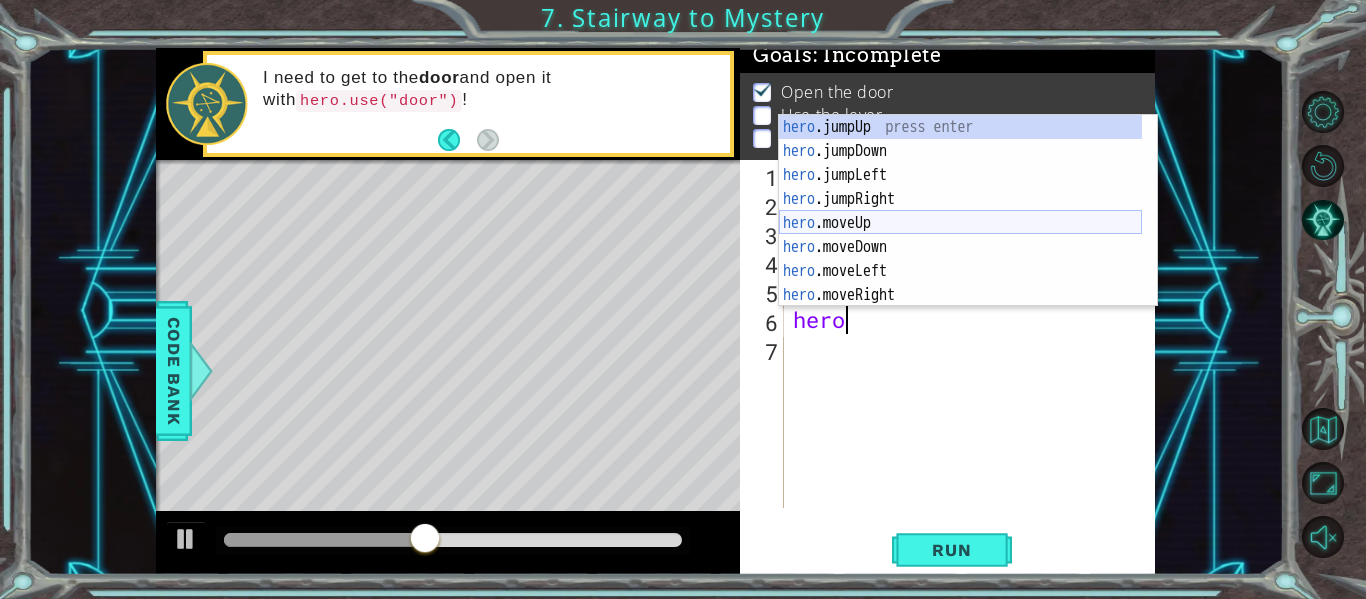 click on "hero .jumpUp press enter hero .jumpDown press enter hero .jumpLeft press enter hero .jumpRight press enter hero .moveUp press enter hero .moveDown press enter hero .moveLeft press enter hero .moveRight press enter hero .use press enter" at bounding box center (960, 235) 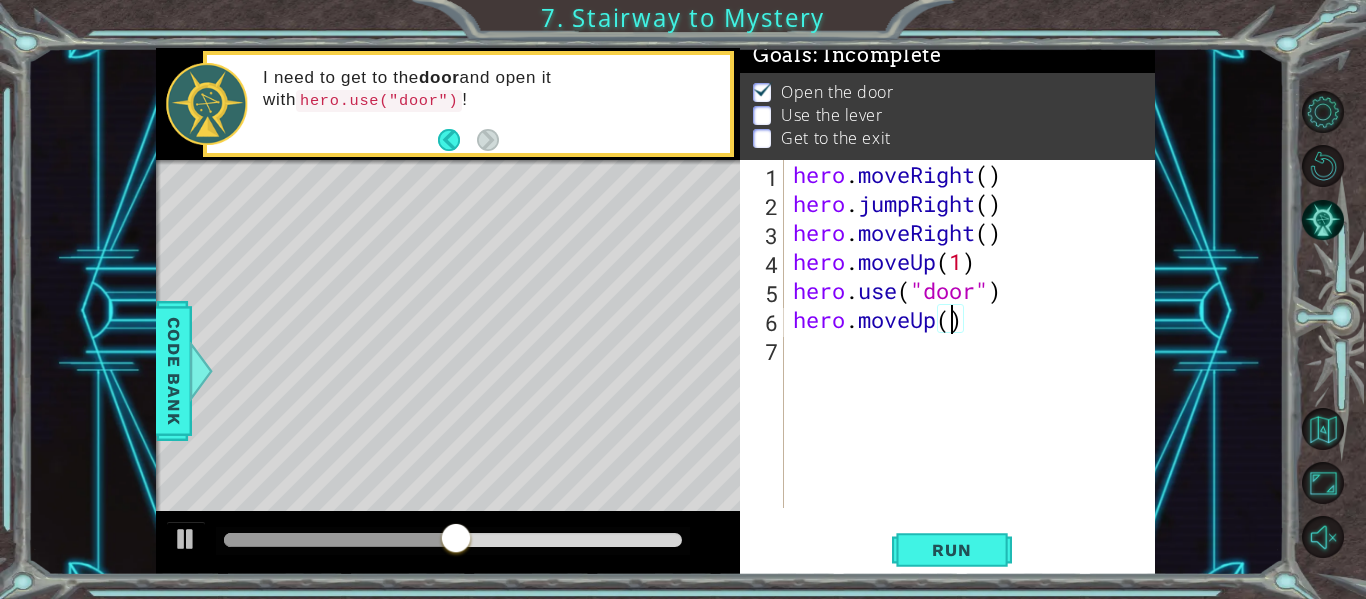 type on "hero.moveUp(3)" 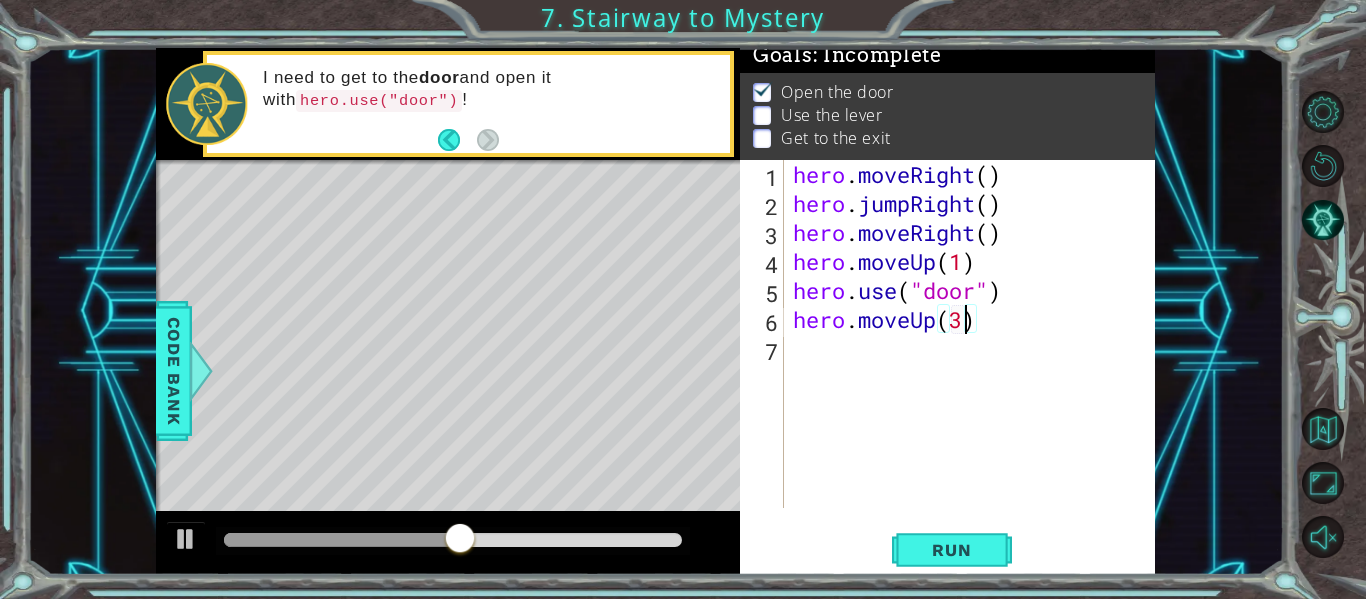 scroll, scrollTop: 0, scrollLeft: 7, axis: horizontal 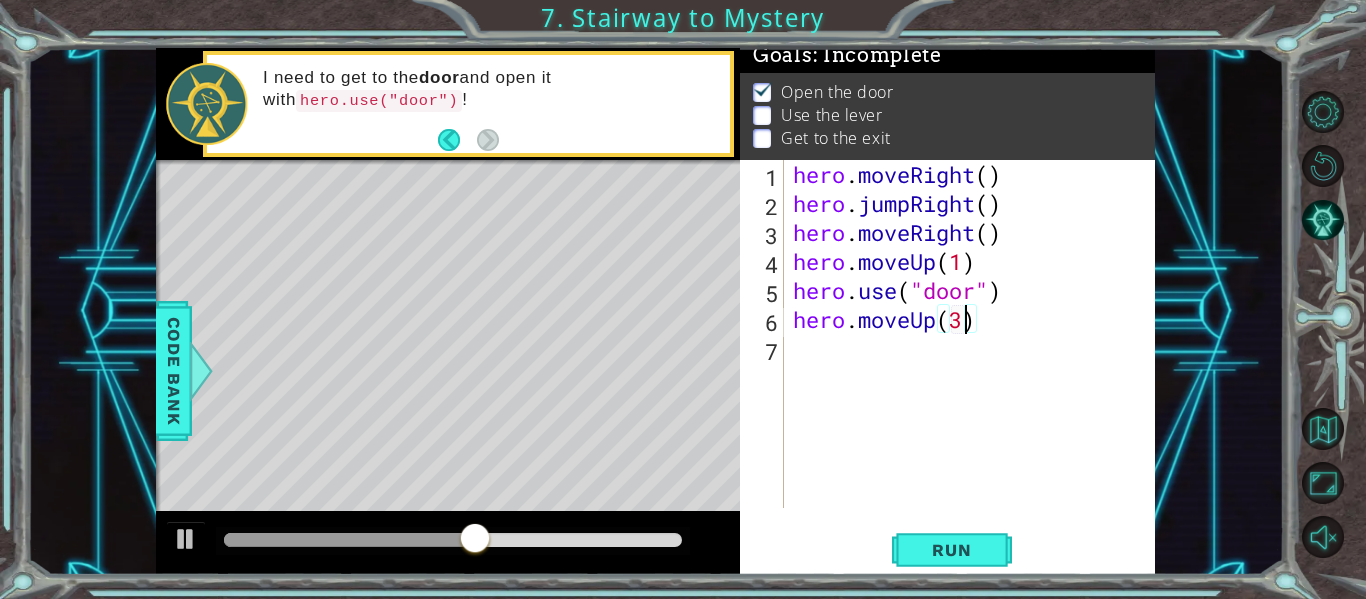 click on "hero . moveRight ( ) hero . jumpRight ( ) hero . moveRight ( ) hero . moveUp ( 1 ) hero . use ( "door" ) hero . moveUp ( 3 )" at bounding box center (975, 363) 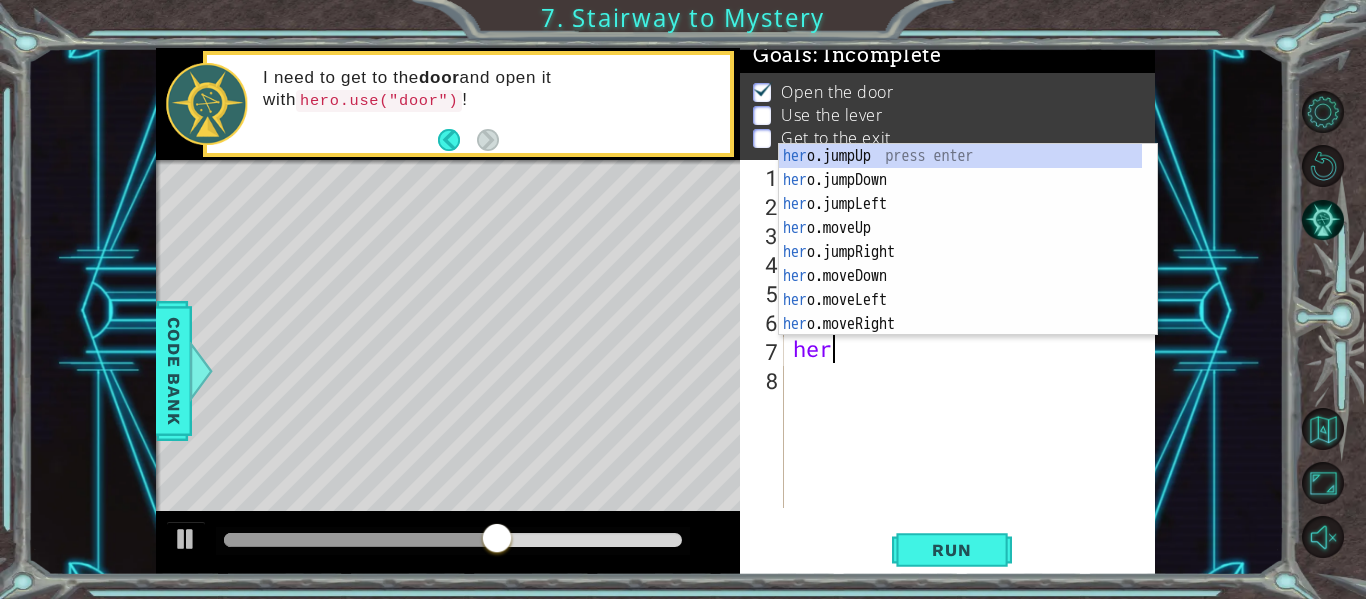 scroll, scrollTop: 0, scrollLeft: 1, axis: horizontal 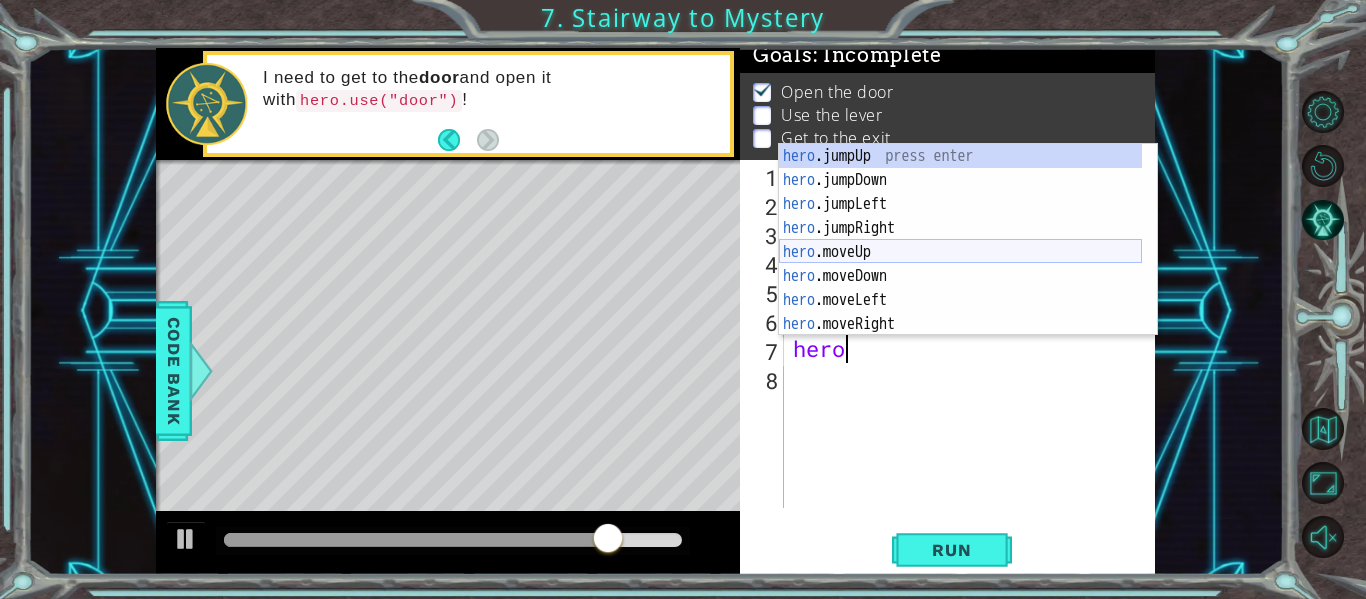 click on "hero .jumpUp press enter hero .jumpDown press enter hero .jumpLeft press enter hero .jumpRight press enter hero .moveUp press enter hero .moveDown press enter hero .moveLeft press enter hero .moveRight press enter hero .use press enter" at bounding box center [960, 264] 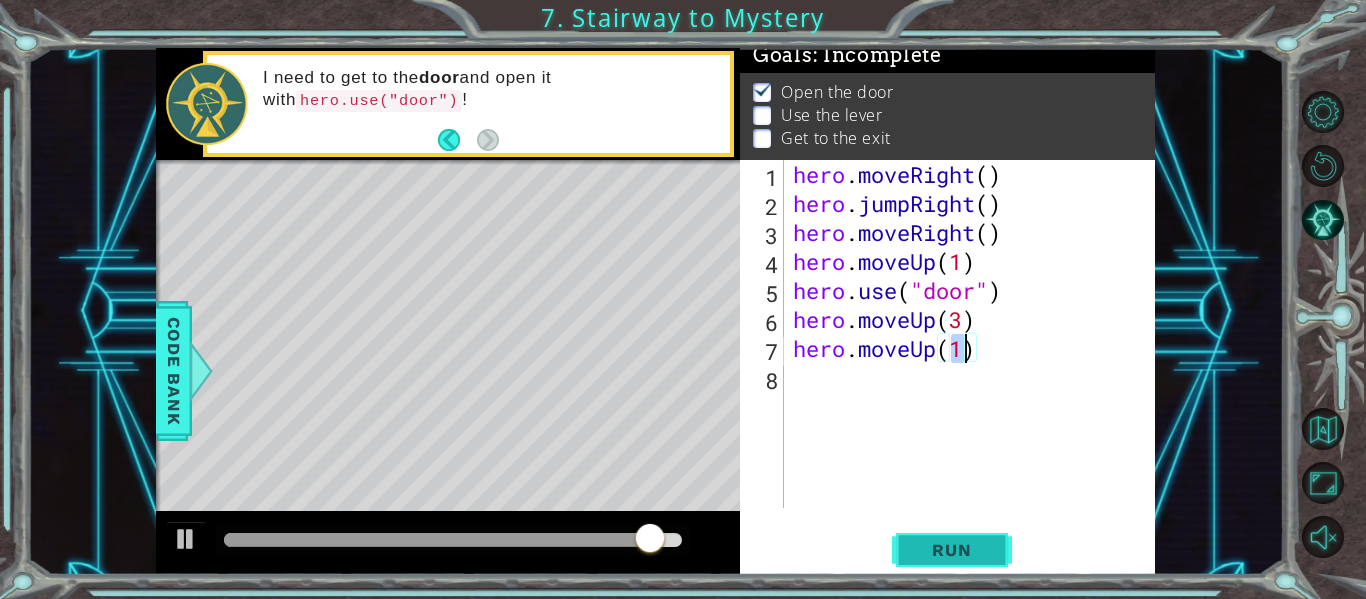 type on "hero.moveUp(1)" 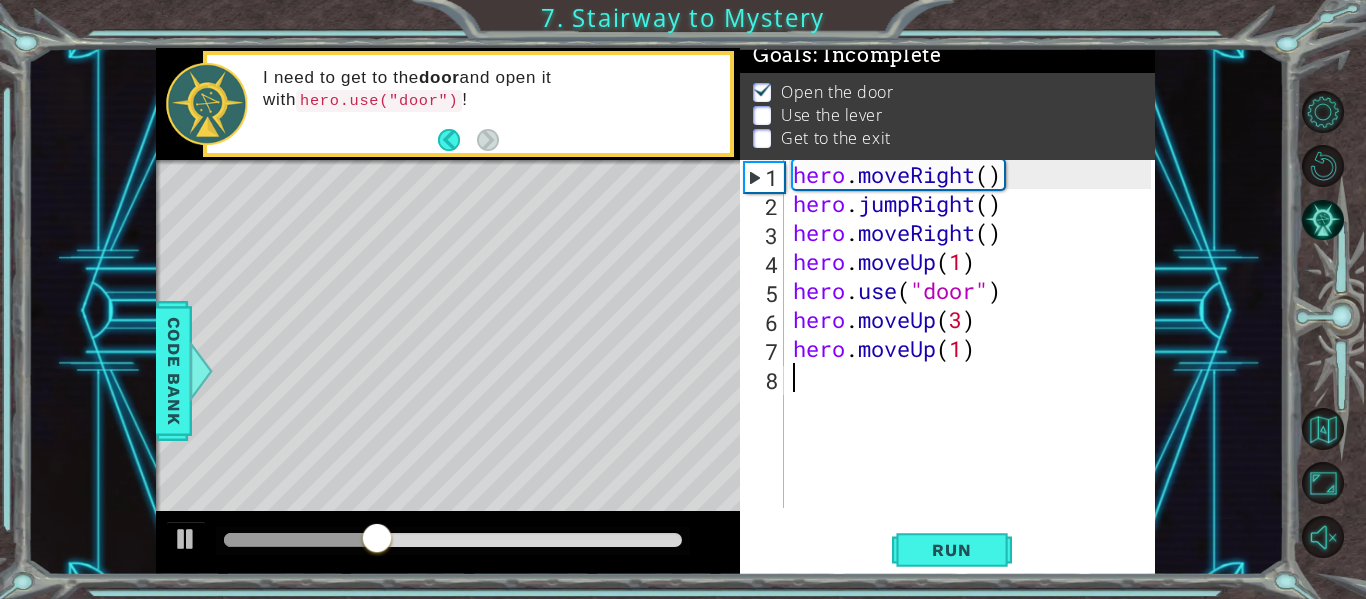 click on "hero . moveRight ( ) hero . jumpRight ( ) hero . moveRight ( ) hero . moveUp ( 1 ) hero . use ( "door" ) hero . moveUp ( 3 ) hero . moveUp ( 1 )" at bounding box center (975, 363) 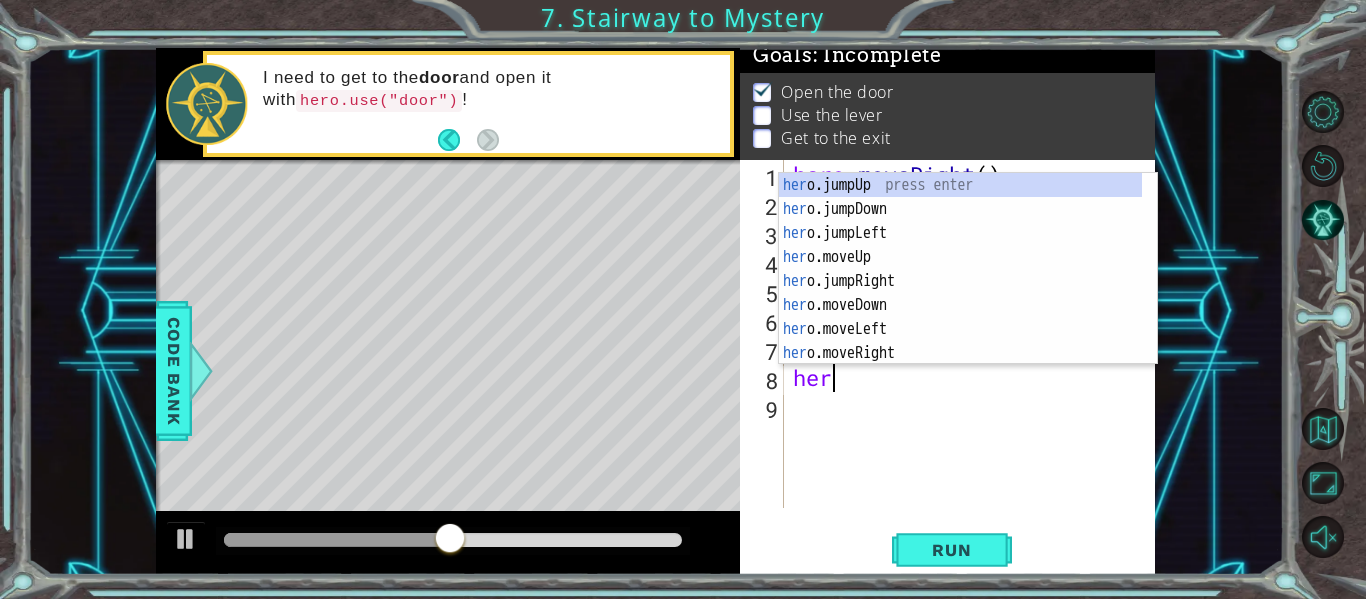 scroll, scrollTop: 0, scrollLeft: 1, axis: horizontal 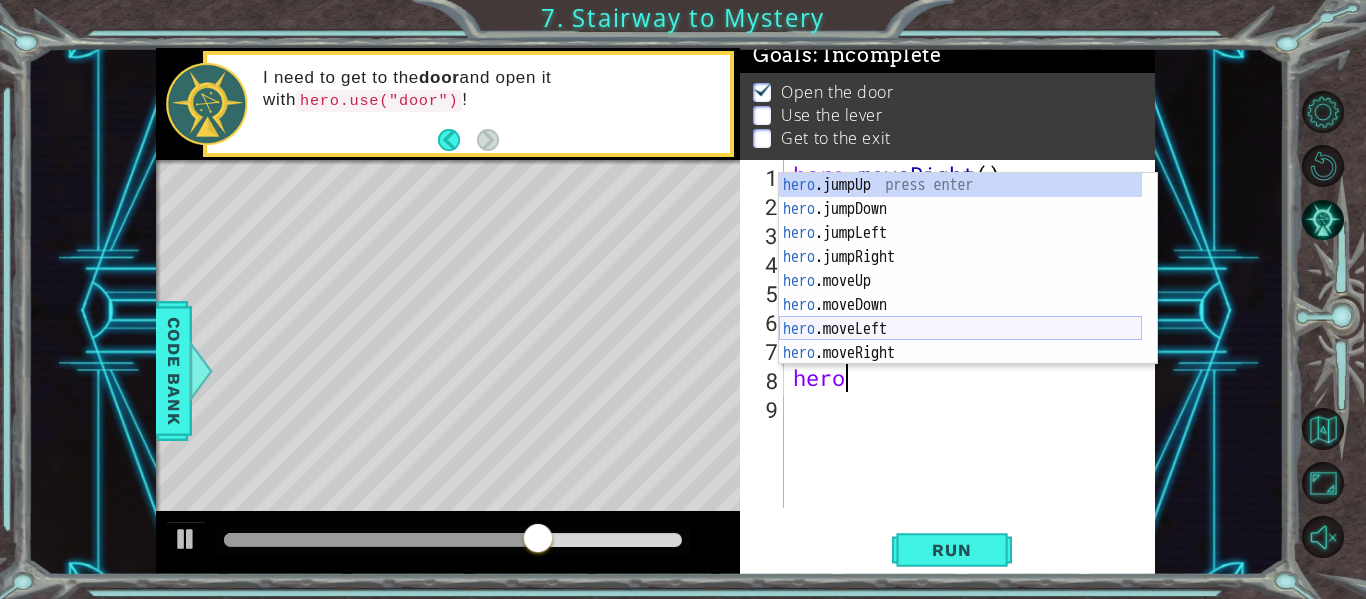 click on "hero .jumpUp press enter hero .jumpDown press enter hero .jumpLeft press enter hero .jumpRight press enter hero .moveUp press enter hero .moveDown press enter hero .moveLeft press enter hero .moveRight press enter hero .use press enter" at bounding box center [960, 293] 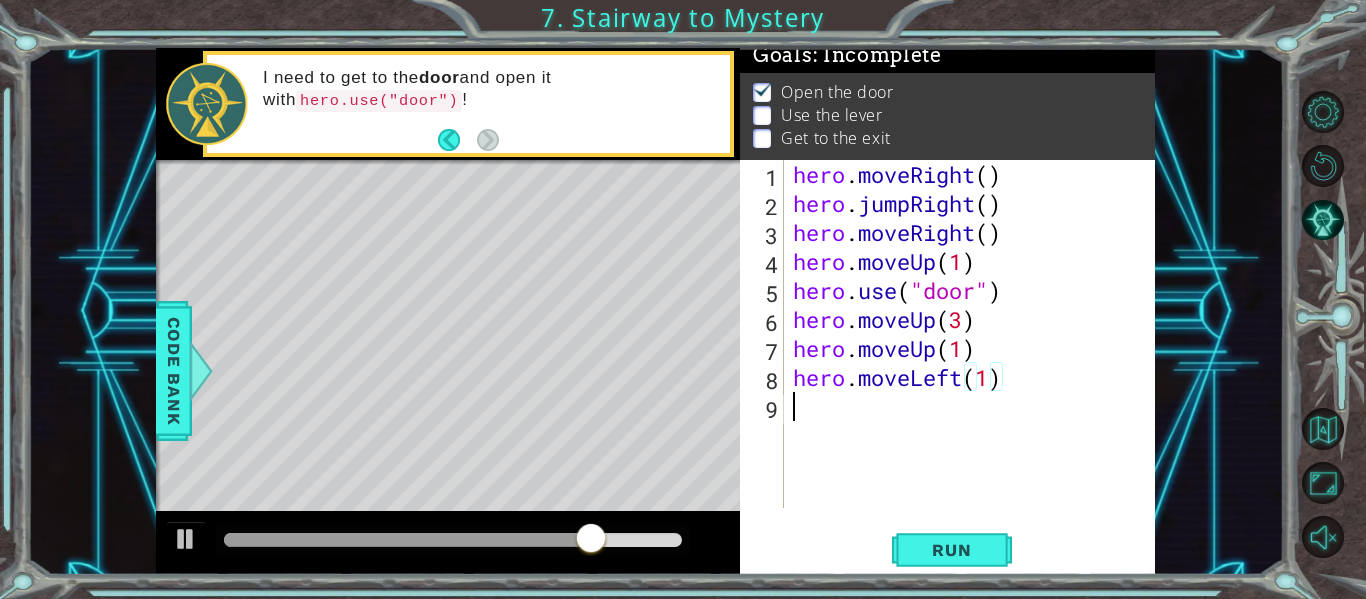 click on "hero . moveRight ( ) hero . jumpRight ( ) hero . moveRight ( ) hero . moveUp ( 1 ) hero . use ( "door" ) hero . moveUp ( 3 ) hero . moveUp ( 1 ) hero . moveLeft ( 1 )" at bounding box center [975, 363] 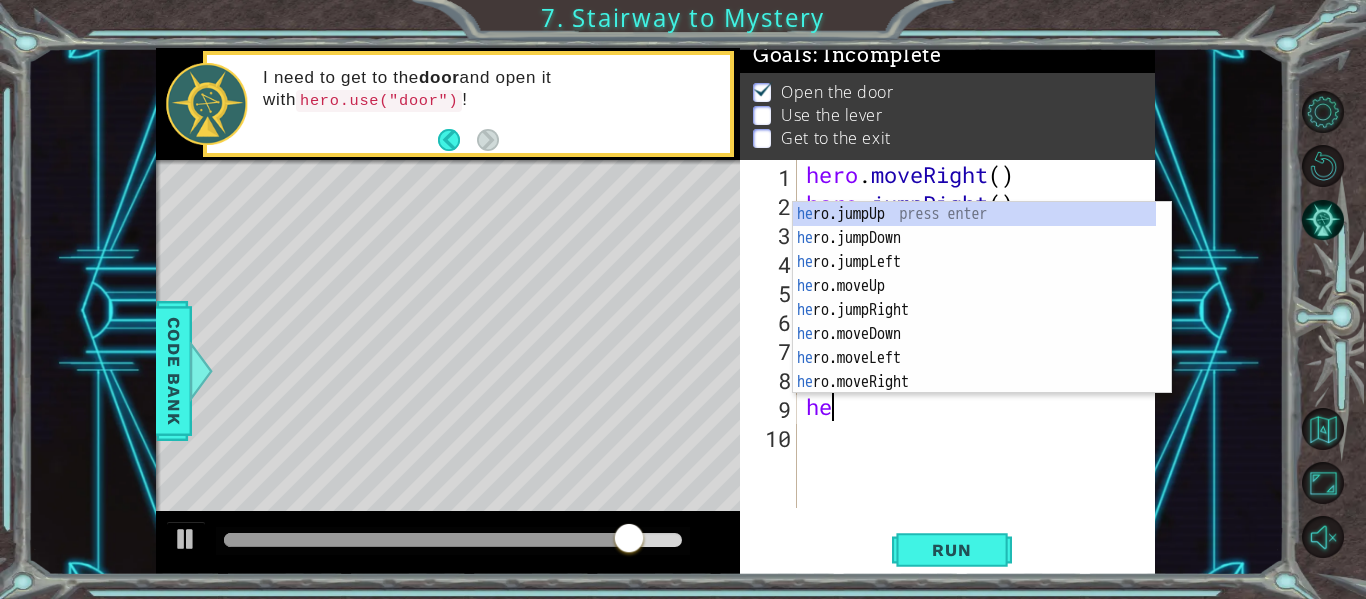 scroll, scrollTop: 0, scrollLeft: 1, axis: horizontal 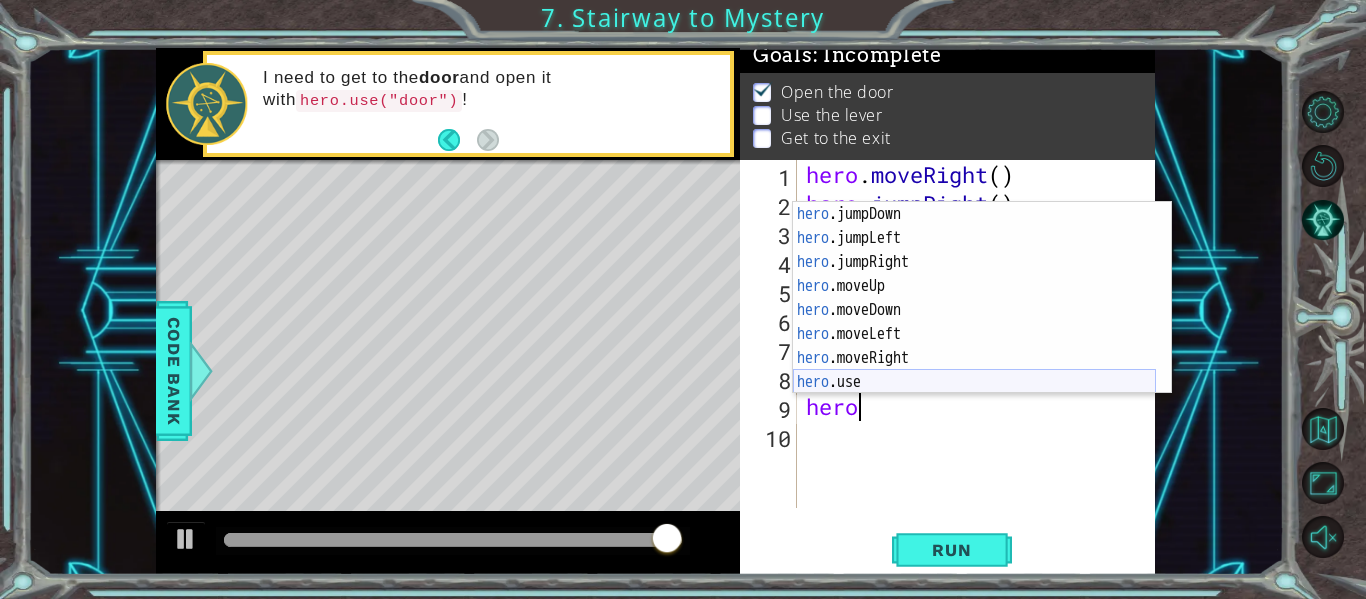 click on "hero .jumpDown press enter hero .jumpLeft press enter hero .jumpRight press enter hero .moveUp press enter hero .moveDown press enter hero .moveLeft press enter hero .moveRight press enter hero .use press enter" at bounding box center [974, 322] 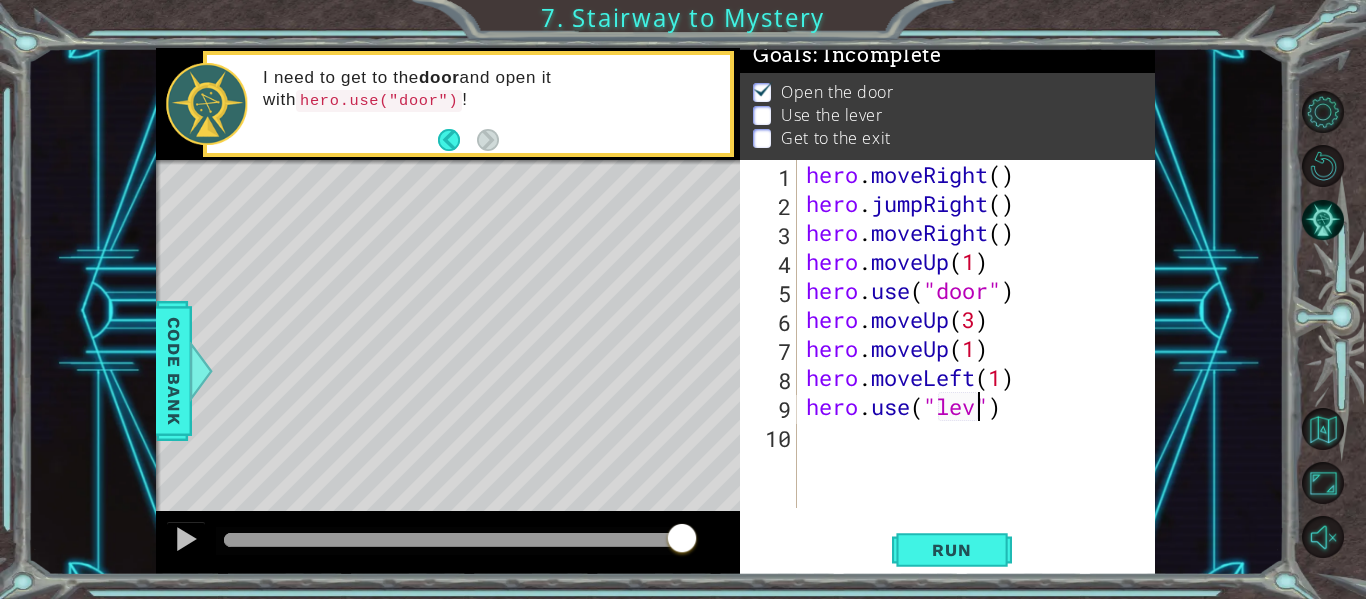 scroll, scrollTop: 0, scrollLeft: 9, axis: horizontal 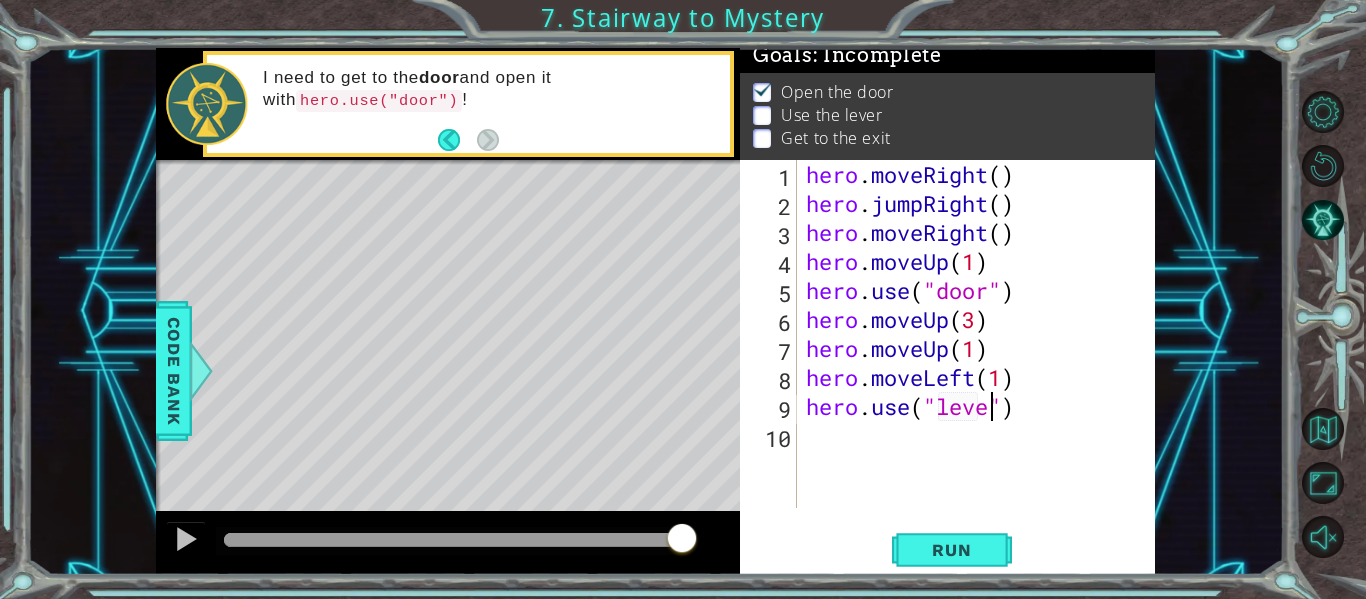 type on "hero.use("lever")" 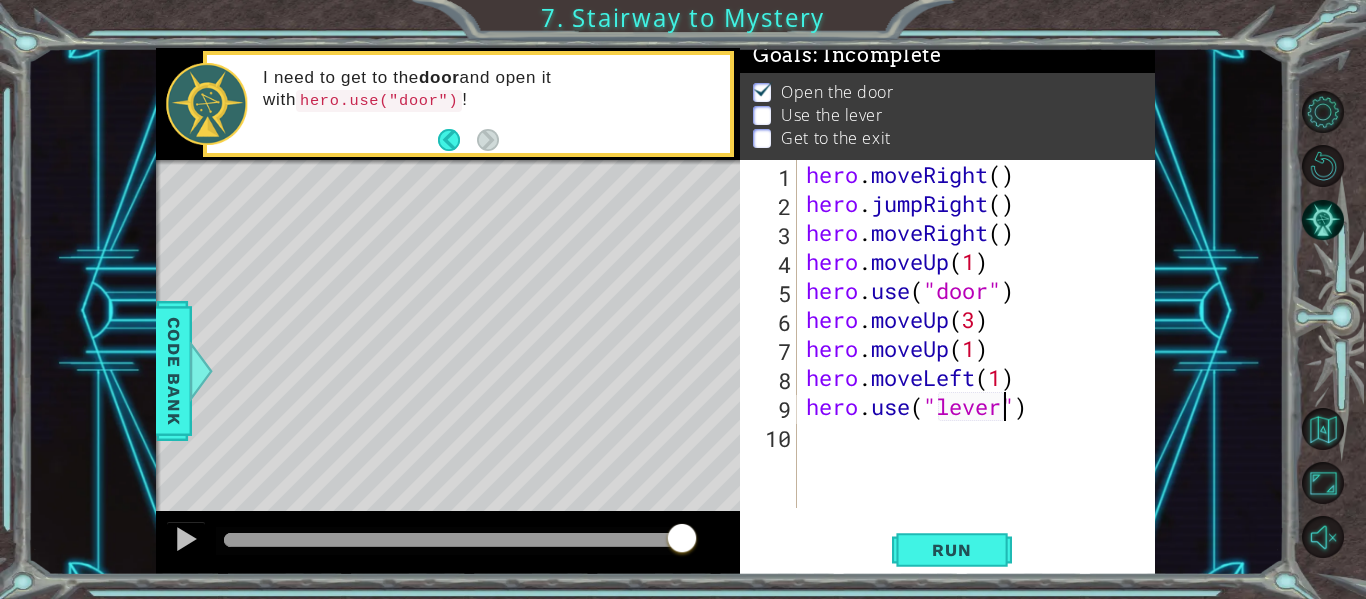 click on "hero . moveRight ( ) hero . jumpRight ( ) hero . moveRight ( ) hero . moveUp ( 1 ) hero . use ( "door" ) hero . moveUp ( 3 ) hero . moveUp ( 1 ) hero . moveLeft ( 1 ) hero . use ( "lever" )" at bounding box center [981, 363] 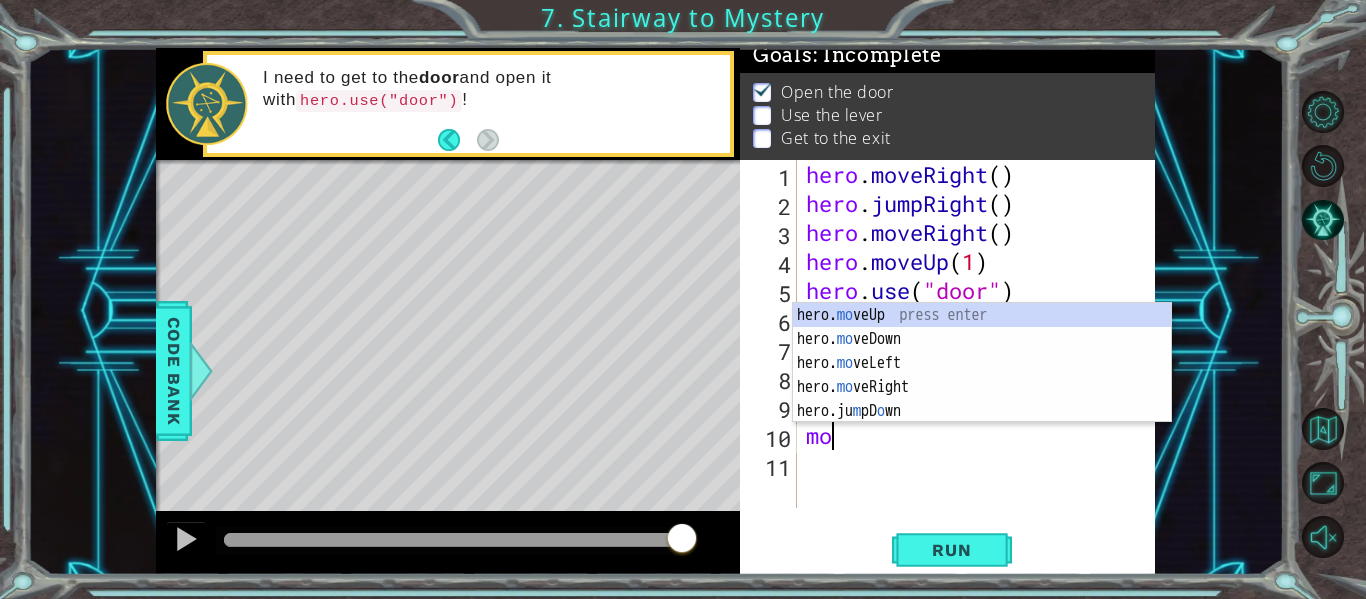scroll, scrollTop: 0, scrollLeft: 1, axis: horizontal 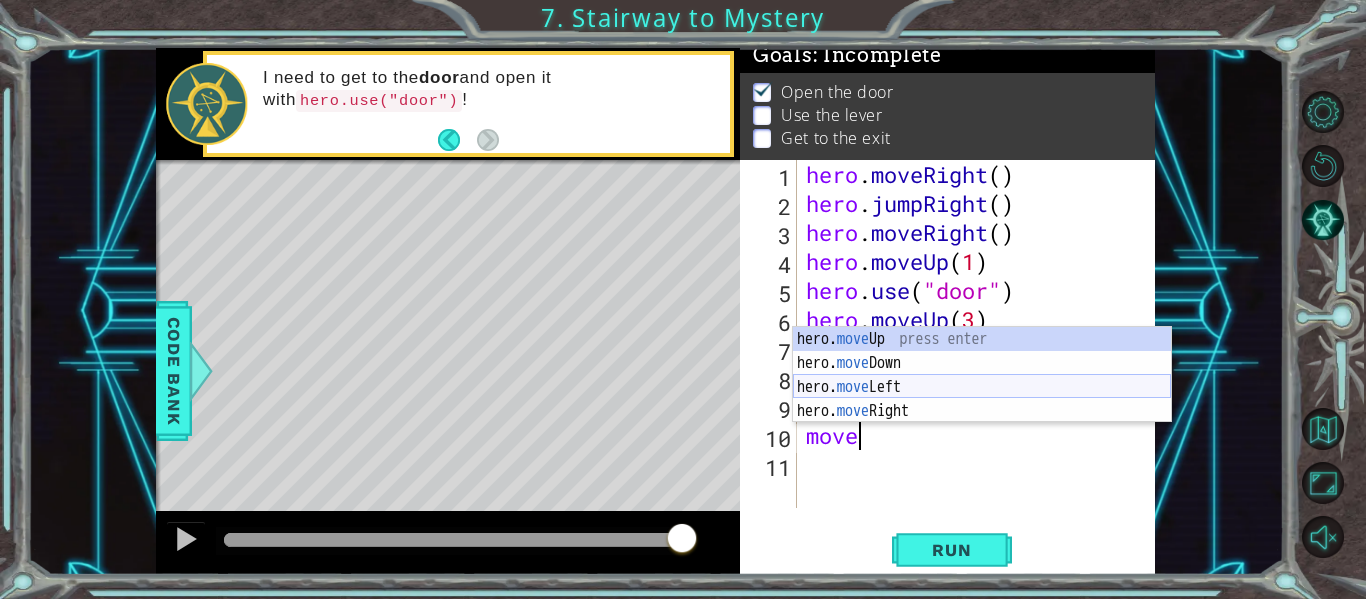 click on "hero. move Up press enter hero. move Down press enter hero. move Left press enter hero. move Right press enter" at bounding box center (982, 399) 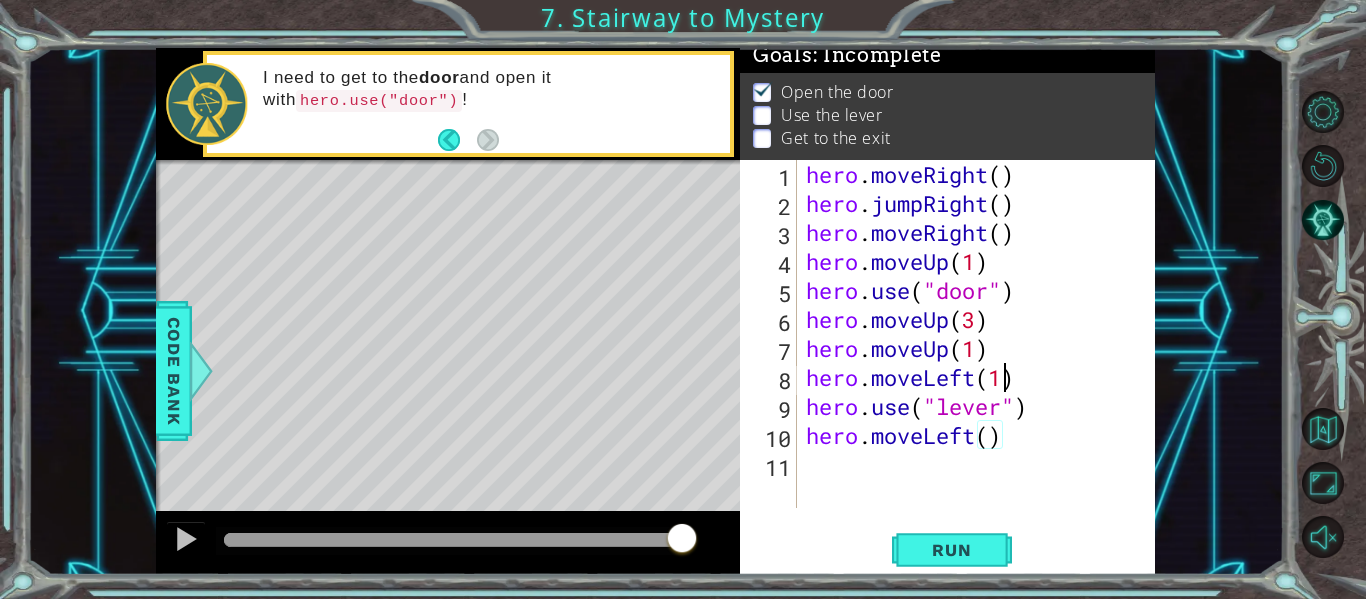 drag, startPoint x: 1000, startPoint y: 369, endPoint x: 1011, endPoint y: 374, distance: 12.083046 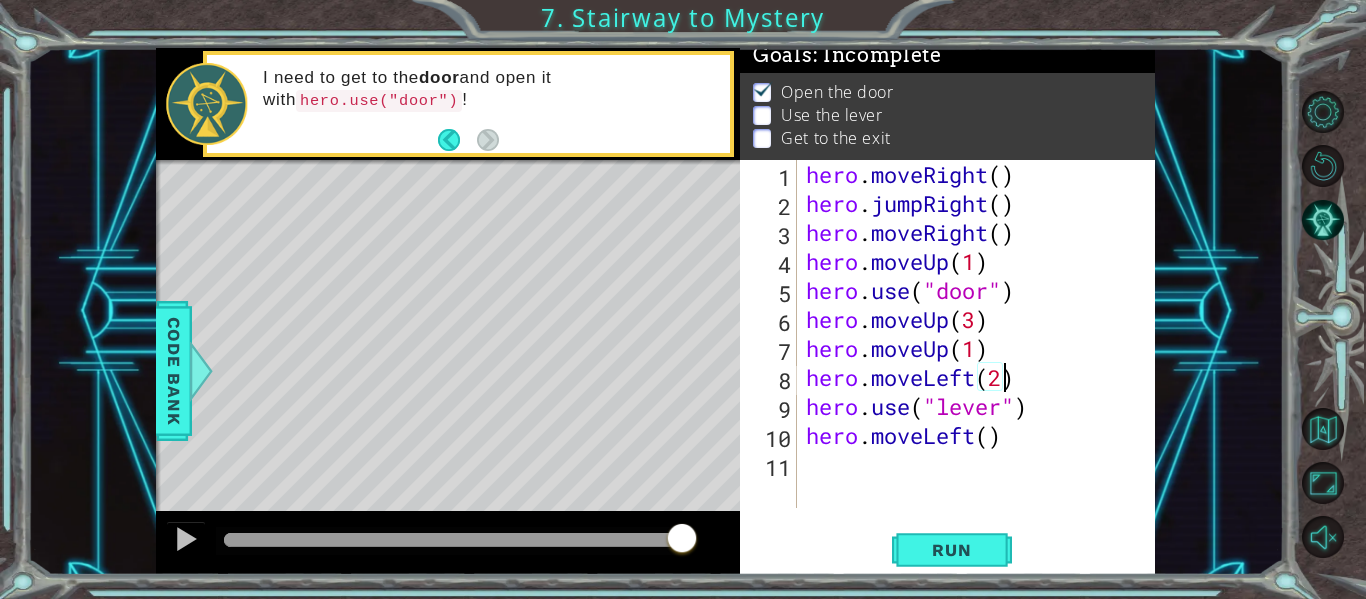 scroll, scrollTop: 0, scrollLeft: 9, axis: horizontal 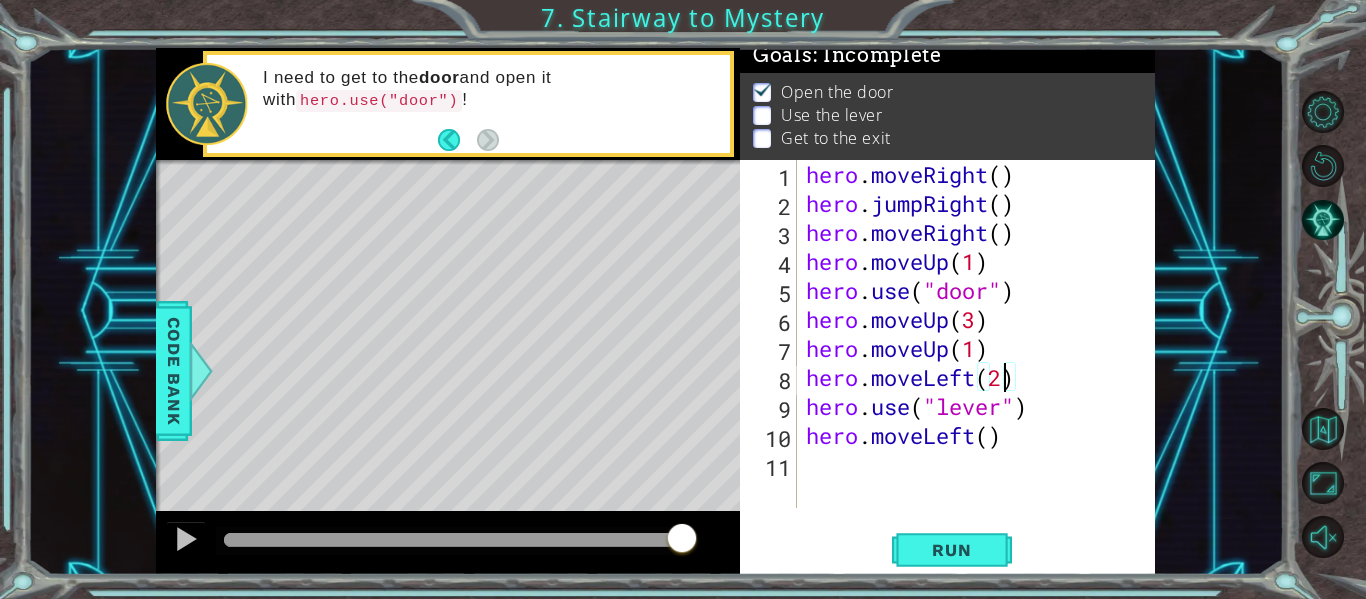 click on "hero . moveRight ( ) hero . jumpRight ( ) hero . moveRight ( ) hero . moveUp ( 1 ) hero . use ( "door" ) hero . moveUp ( 3 ) hero . moveUp ( 1 ) hero . moveLeft ( 2 ) hero . use ( "lever" ) hero . moveLeft ( )" at bounding box center (981, 363) 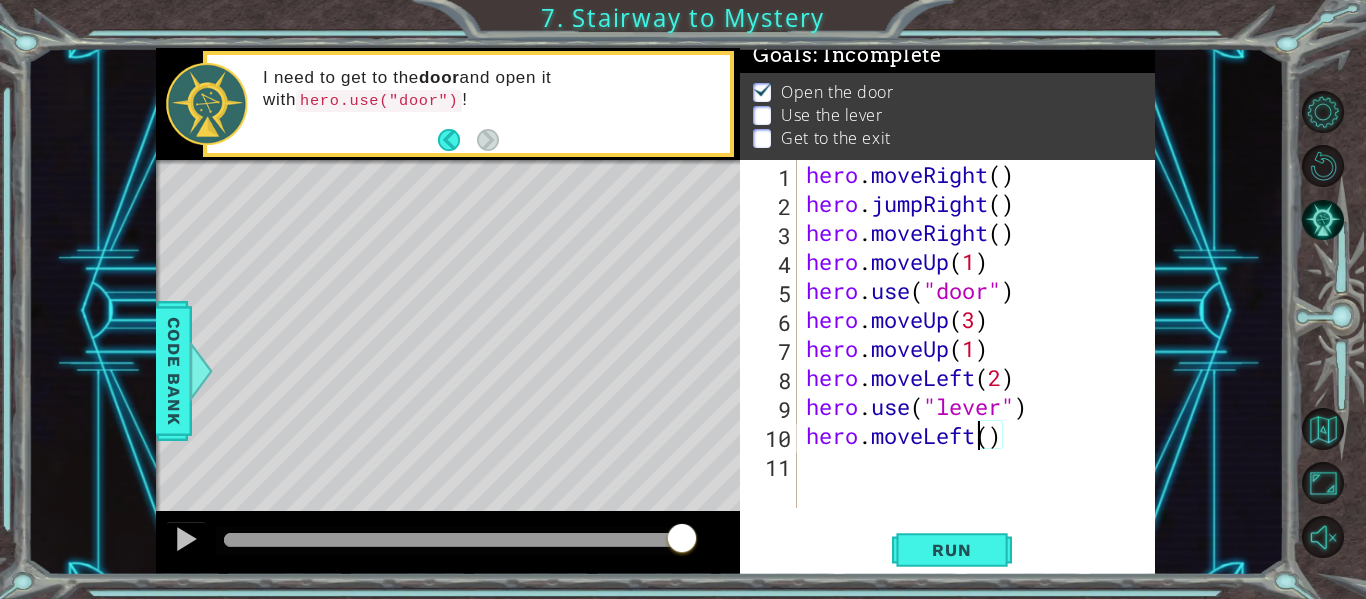 scroll, scrollTop: 0, scrollLeft: 8, axis: horizontal 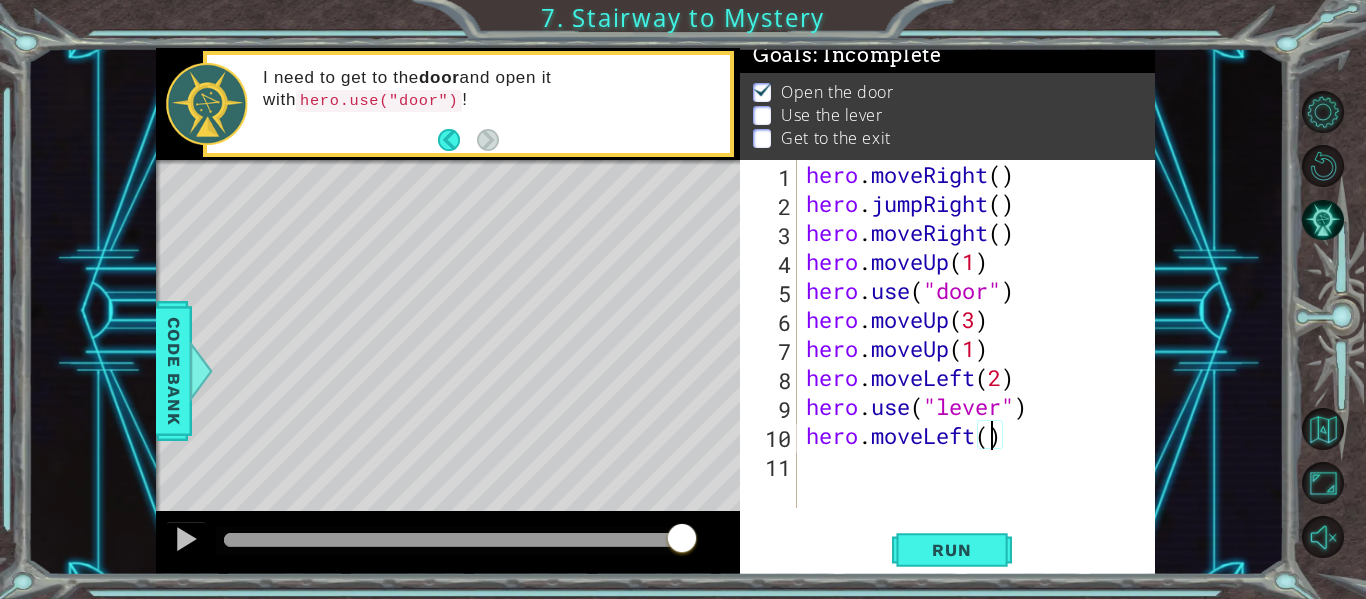 click on "hero . moveRight ( ) hero . jumpRight ( ) hero . moveRight ( ) hero . moveUp ( 1 ) hero . use ( "door" ) hero . moveUp ( 3 ) hero . moveUp ( 1 ) hero . moveLeft ( 2 ) hero . use ( "lever" ) hero . moveLeft ( )" at bounding box center (981, 363) 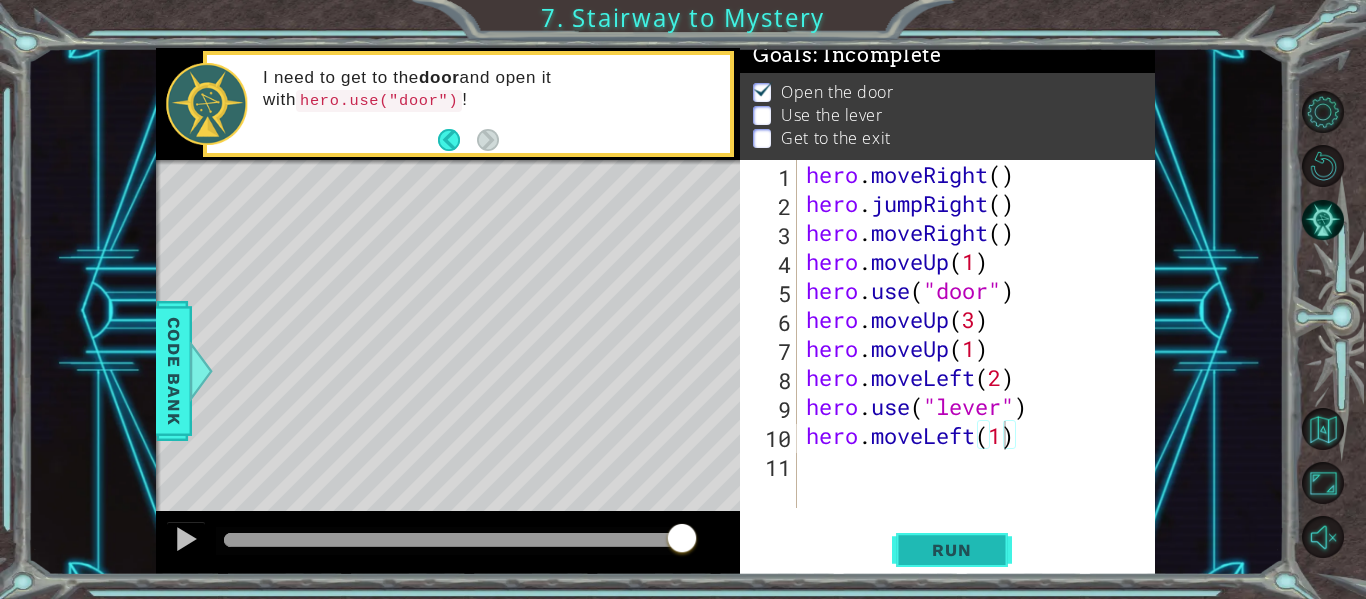 click on "Run" at bounding box center [951, 550] 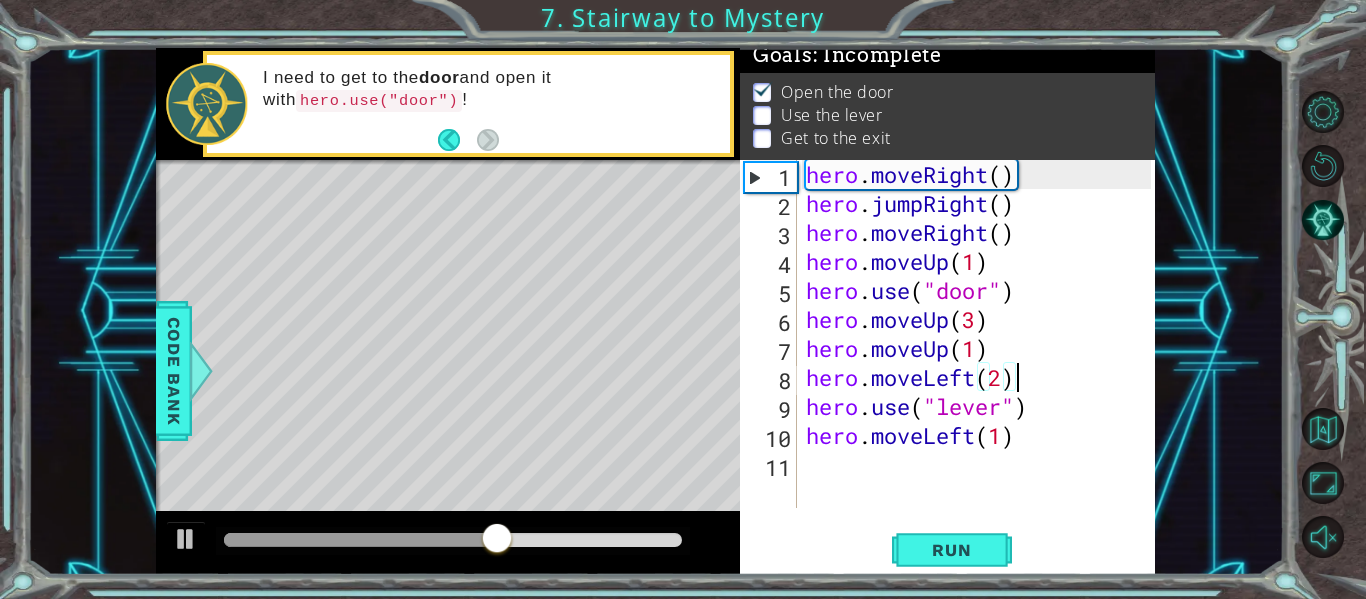 click on "hero . moveRight ( ) hero . jumpRight ( ) hero . moveRight ( ) hero . moveUp ( 1 ) hero . use ( "door" ) hero . moveUp ( 3 ) hero . moveUp ( 1 ) hero . moveLeft ( 2 ) hero . use ( "lever" ) hero . moveLeft ( 1 )" at bounding box center (981, 363) 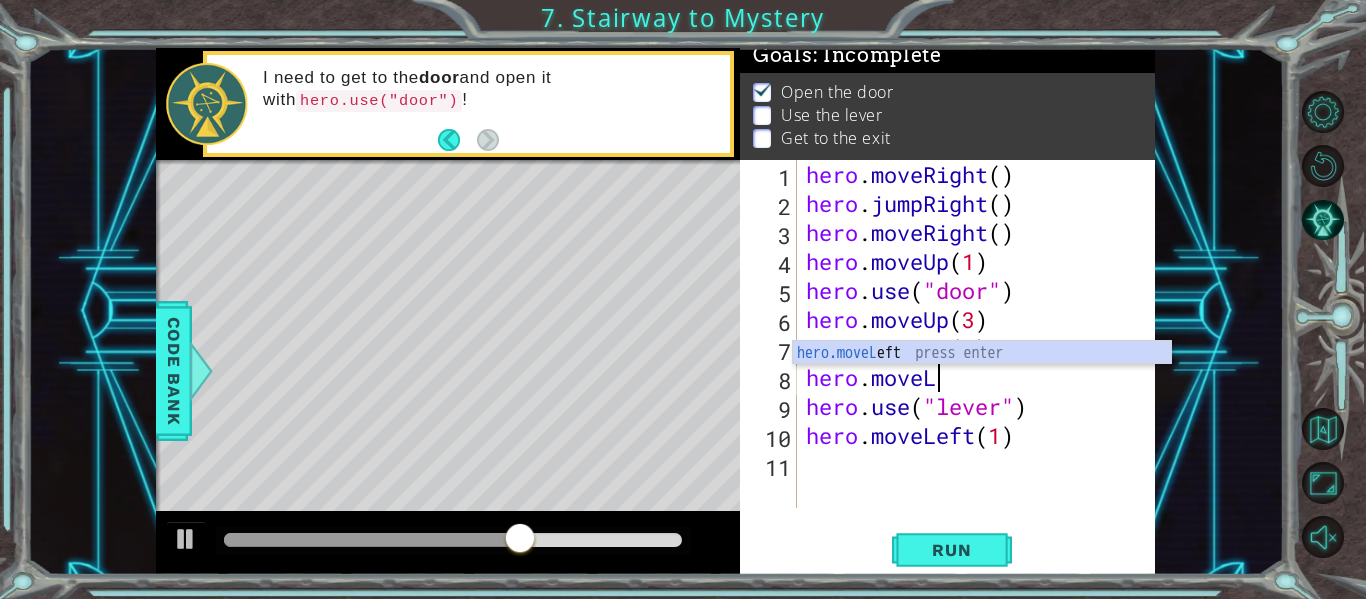 scroll, scrollTop: 0, scrollLeft: 1, axis: horizontal 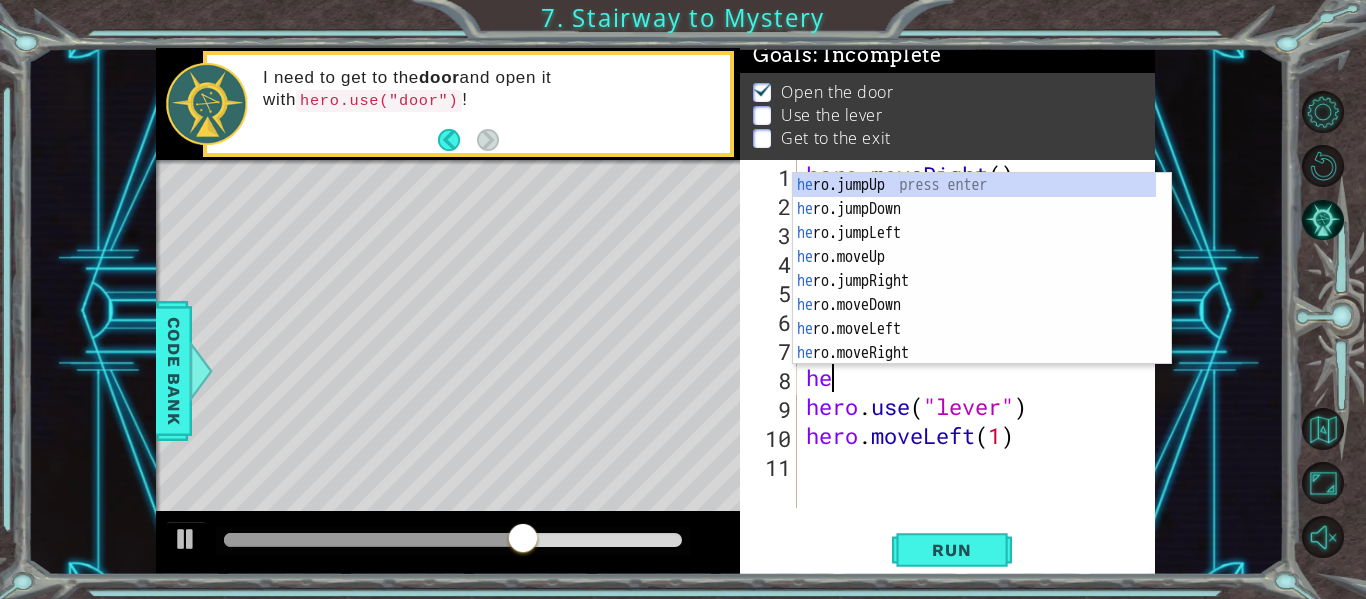 type on "h" 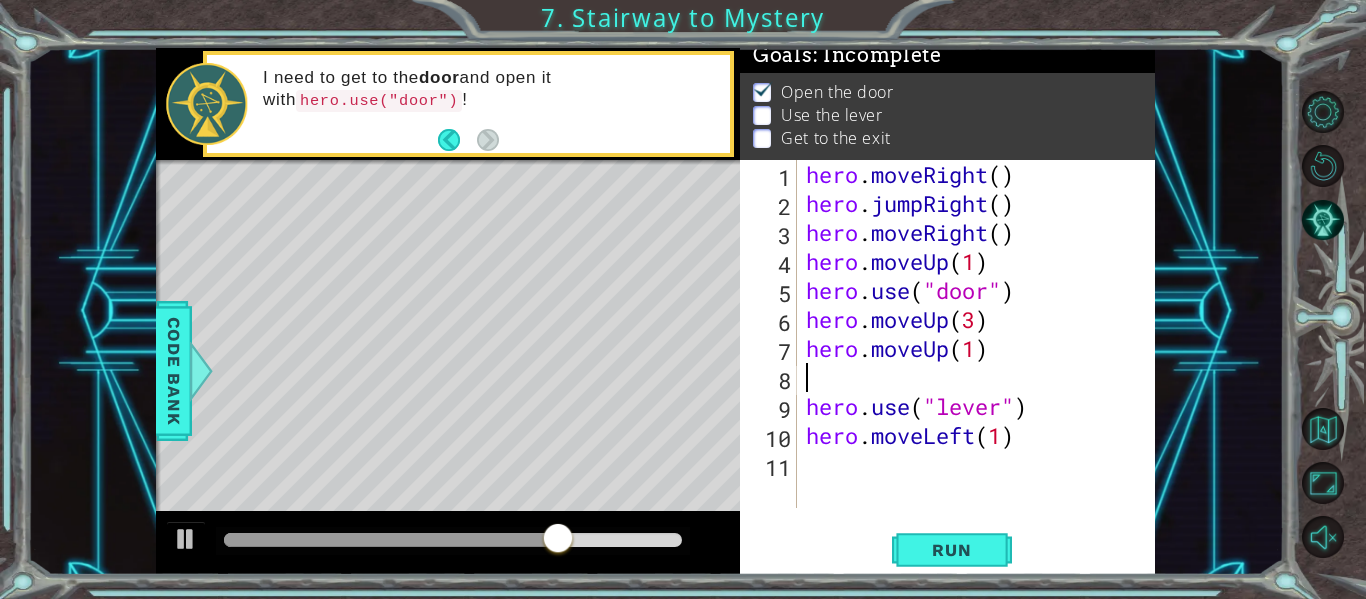 click on "hero . moveRight ( ) hero . jumpRight ( ) hero . moveRight ( ) hero . moveUp ( 1 ) hero . use ( "door" ) hero . moveUp ( 3 ) hero . moveUp ( 1 ) hero . use ( "lever" ) hero . moveLeft ( 1 )" at bounding box center [981, 363] 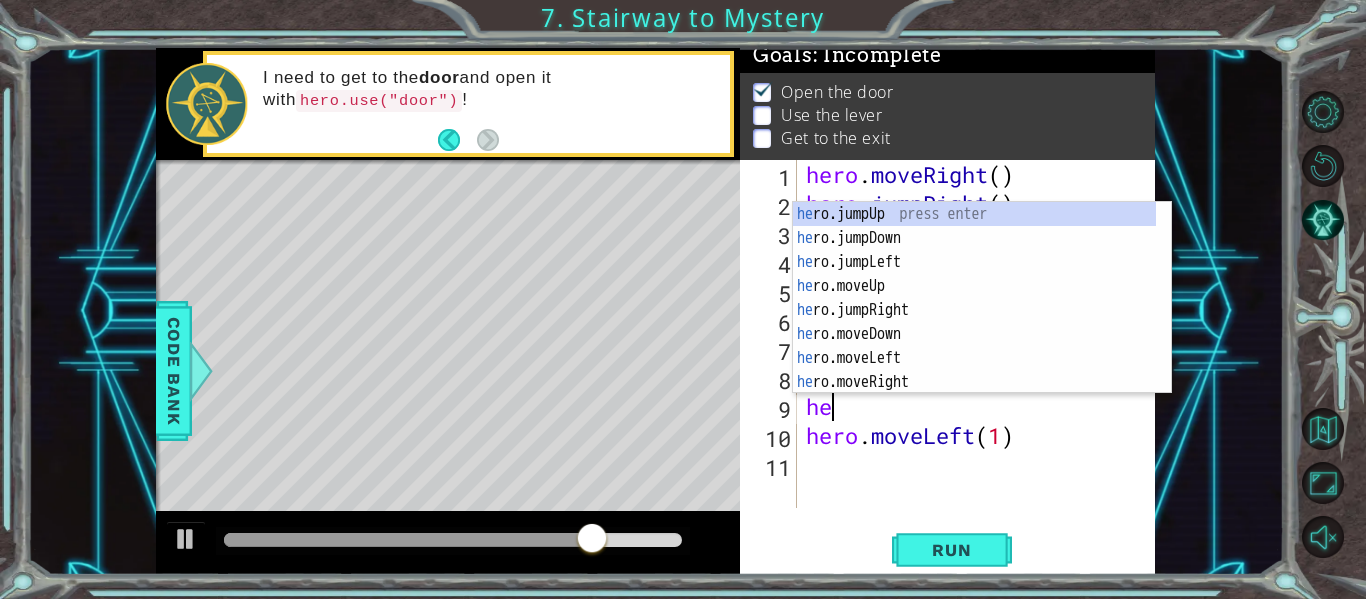 type on "h" 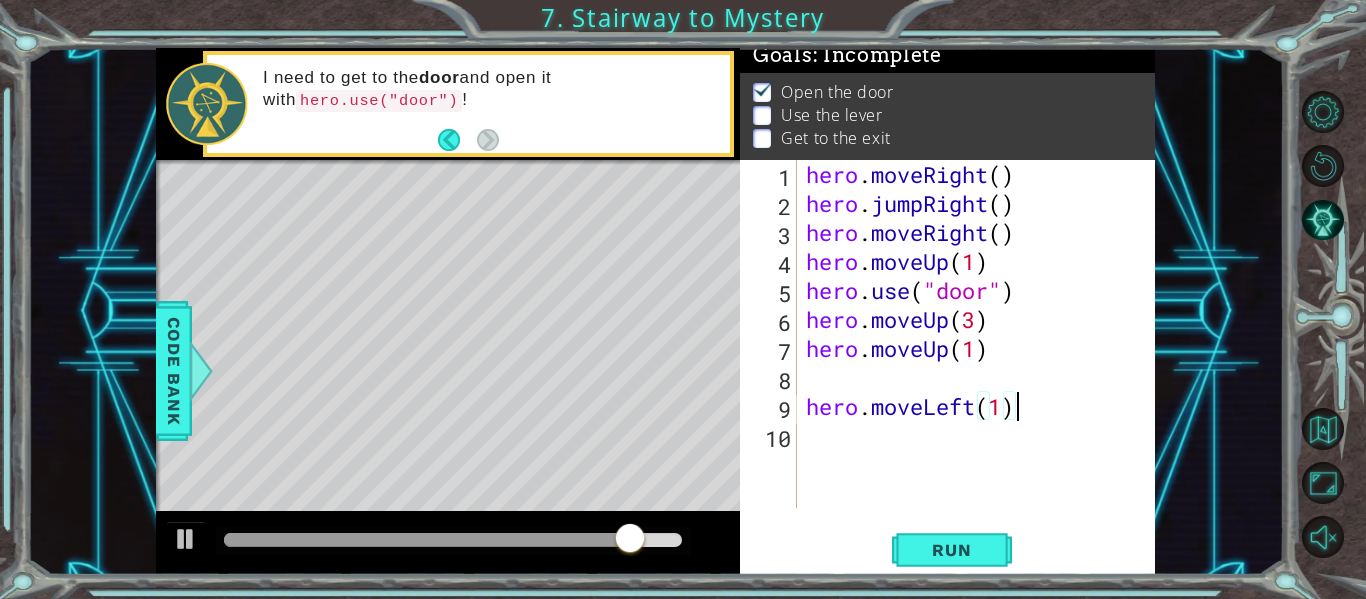 click on "hero . moveRight ( ) hero . jumpRight ( ) hero . moveRight ( ) hero . moveUp ( 1 ) hero . use ( "door" ) hero . moveUp ( 3 ) hero . moveUp ( 1 ) hero . moveLeft ( 1 )" at bounding box center (981, 363) 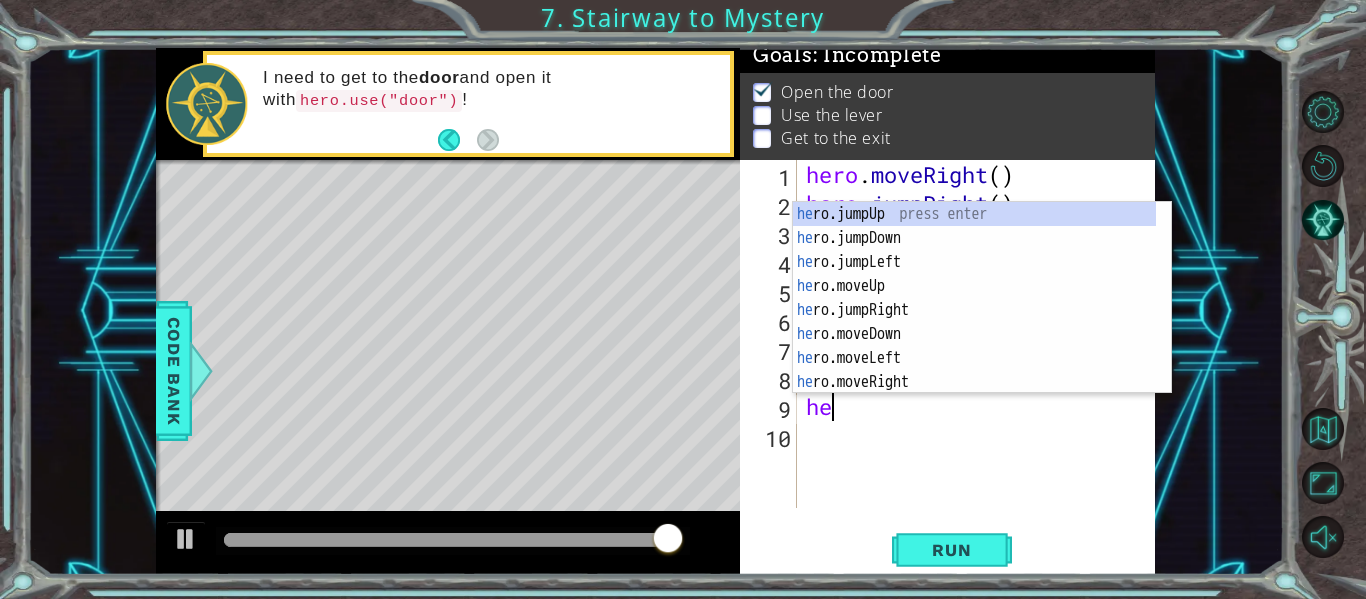type on "h" 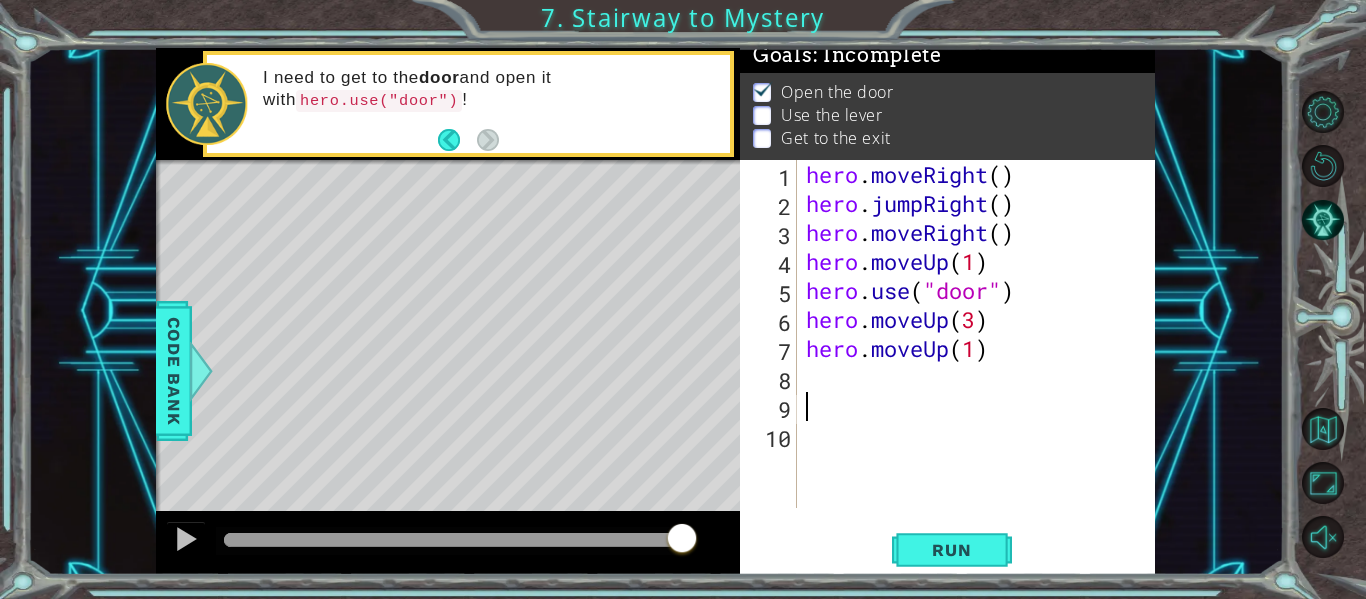click on "hero . moveRight ( ) hero . jumpRight ( ) hero . moveRight ( ) hero . moveUp ( 1 ) hero . use ( "door" ) hero . moveUp ( 3 ) hero . moveUp ( 1 )" at bounding box center [981, 363] 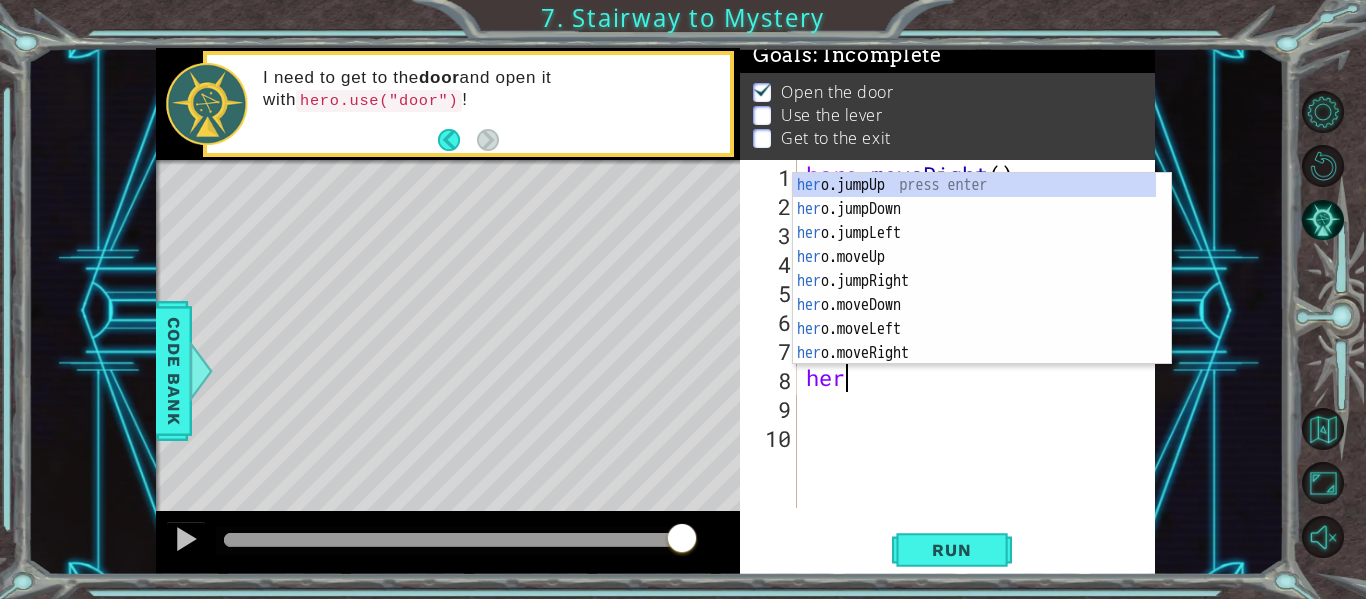 scroll, scrollTop: 0, scrollLeft: 1, axis: horizontal 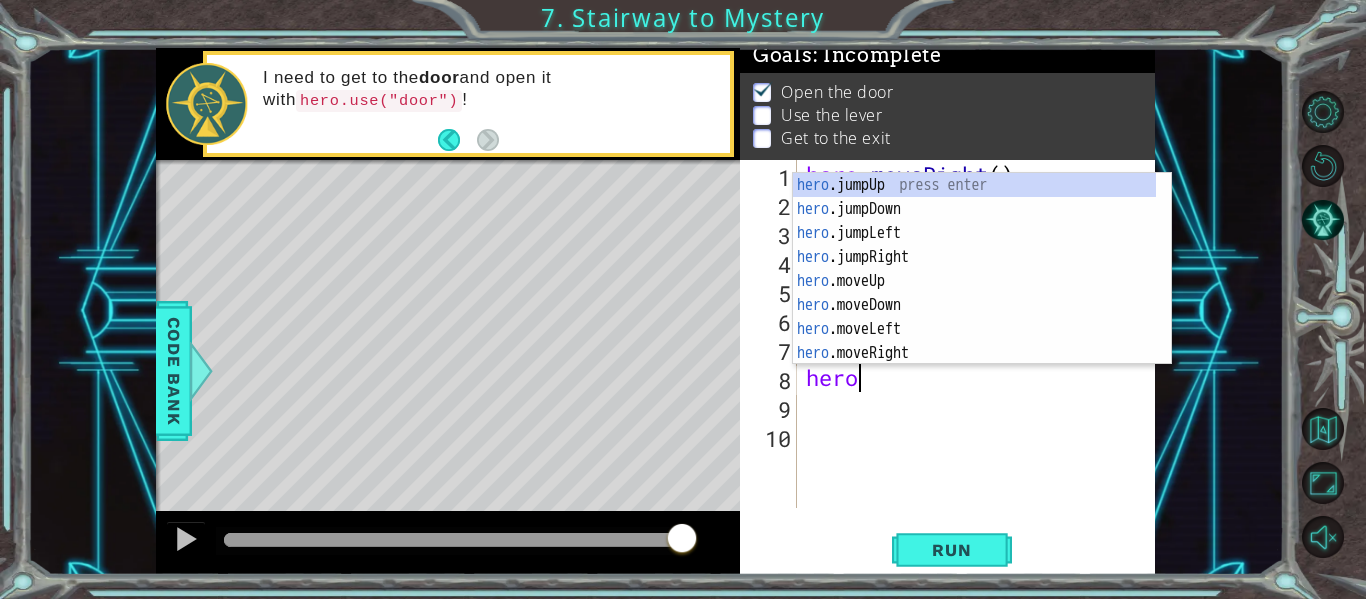 drag, startPoint x: 908, startPoint y: 405, endPoint x: 883, endPoint y: 486, distance: 84.77028 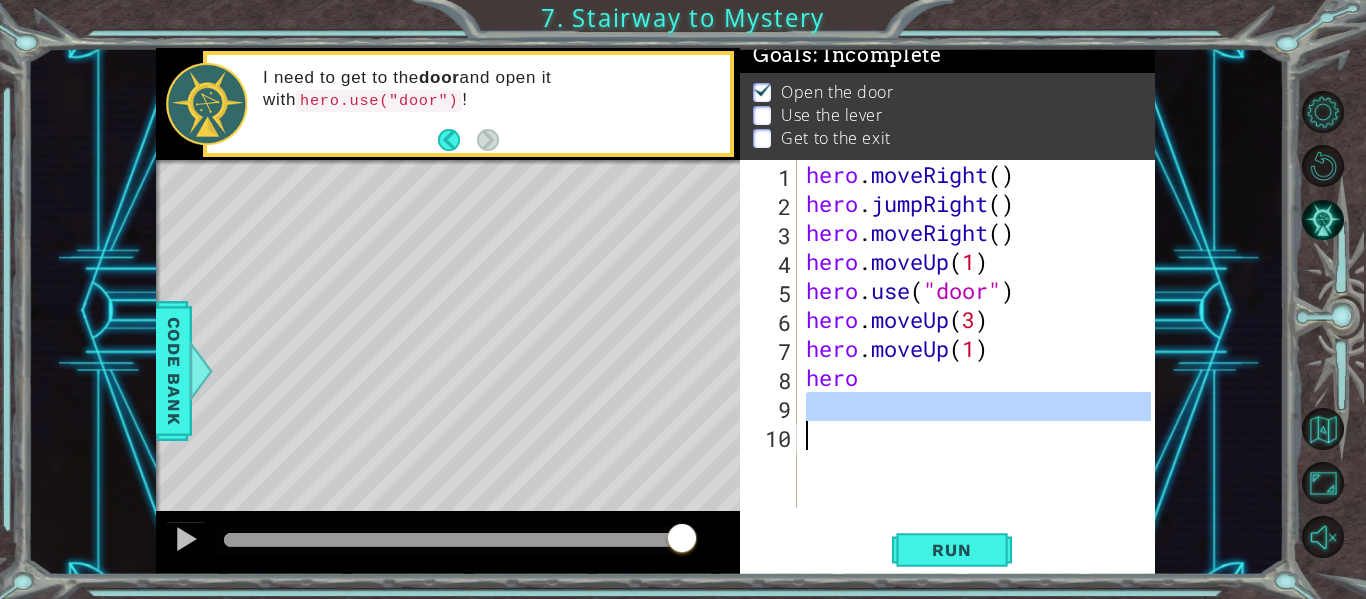 scroll, scrollTop: 0, scrollLeft: 0, axis: both 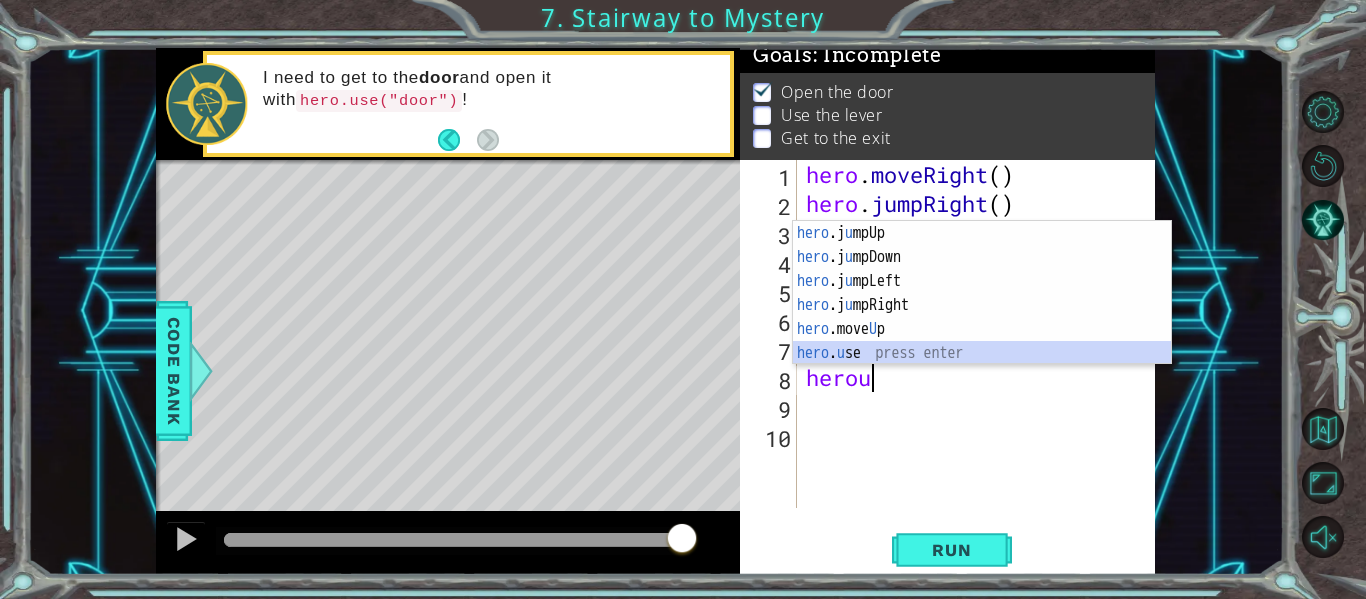 click on "hero .j u mpUp press enter hero .j u mpDown press enter hero .j u mpLeft press enter hero .j u mpRight press enter hero .move U p press enter hero . u se press enter" at bounding box center [982, 317] 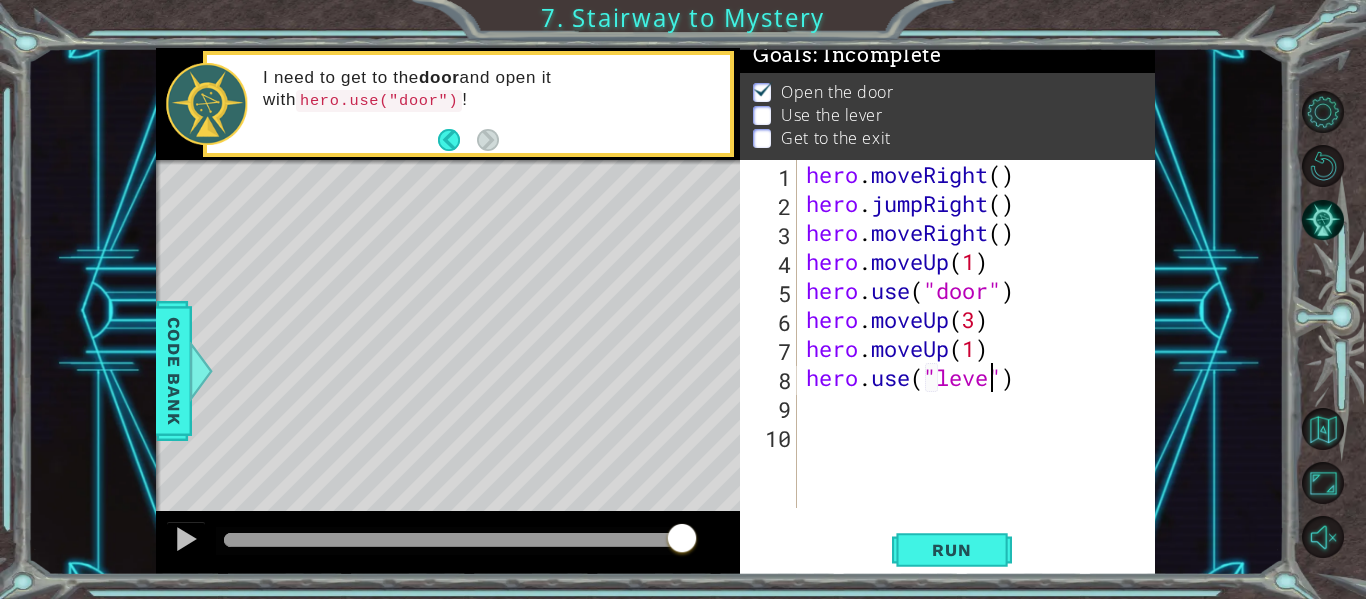 scroll, scrollTop: 0, scrollLeft: 9, axis: horizontal 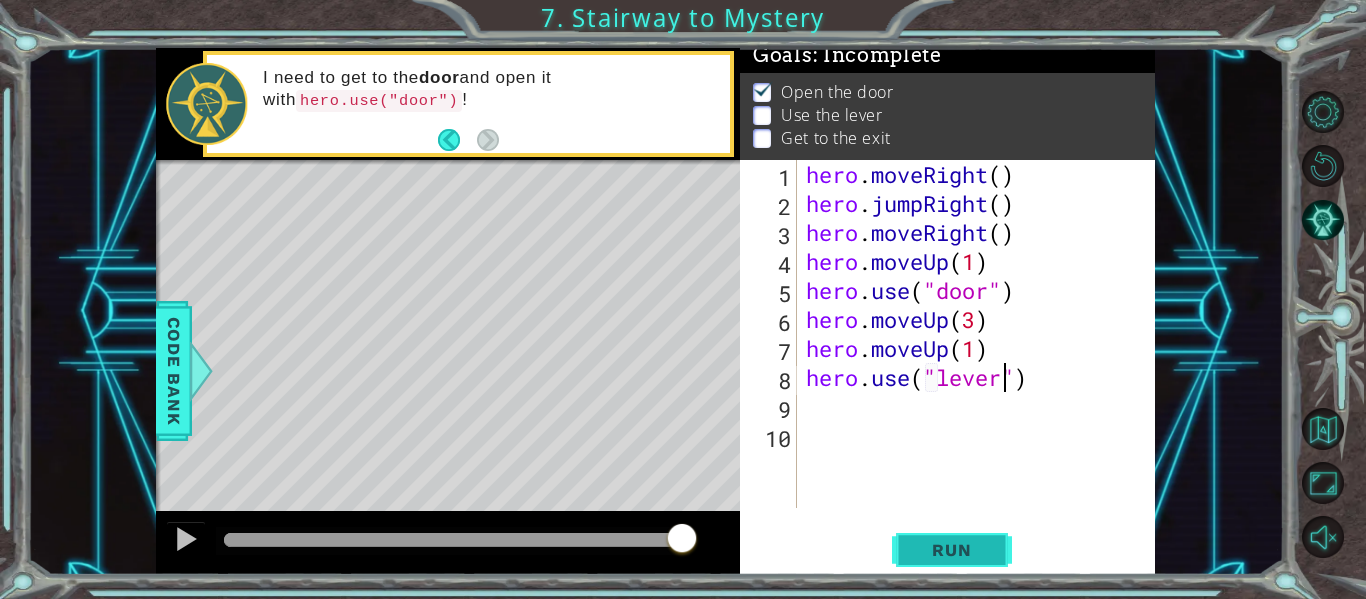 click on "Run" at bounding box center (951, 550) 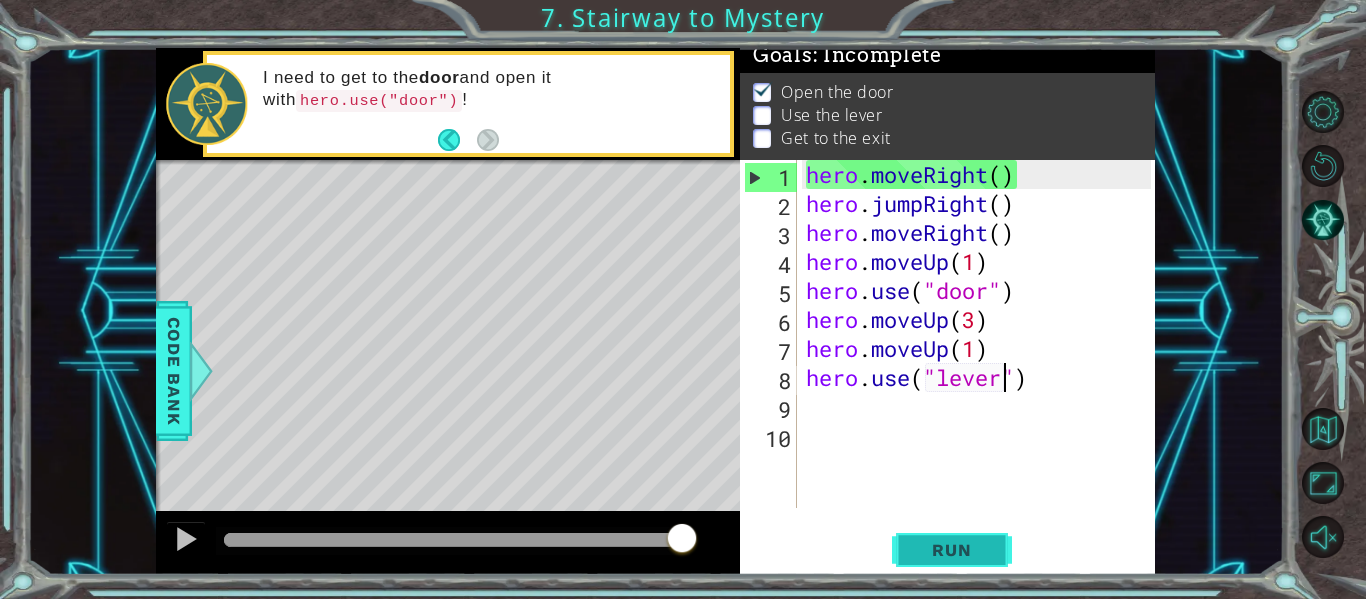click on "Run" at bounding box center (951, 550) 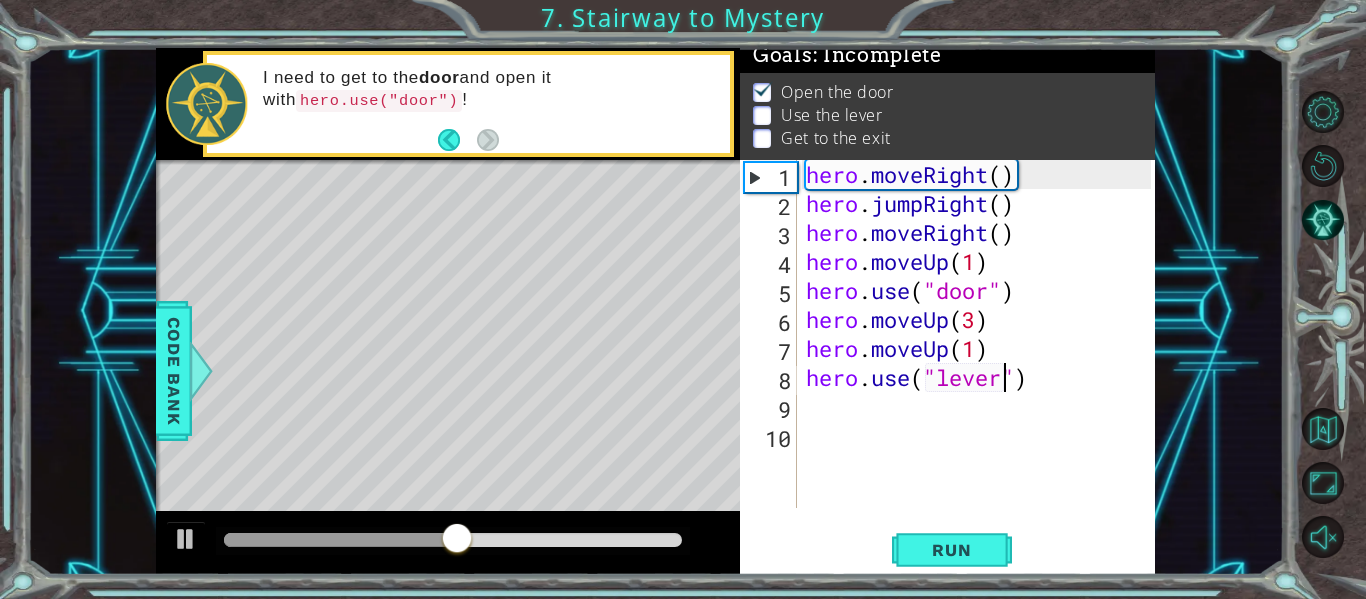 click on "hero . moveRight ( ) hero . jumpRight ( ) hero . moveRight ( ) hero . moveUp ( 1 ) hero . use ( "door" ) hero . moveUp ( 3 ) hero . moveUp ( 1 ) hero . use ( "lever" )" at bounding box center (981, 363) 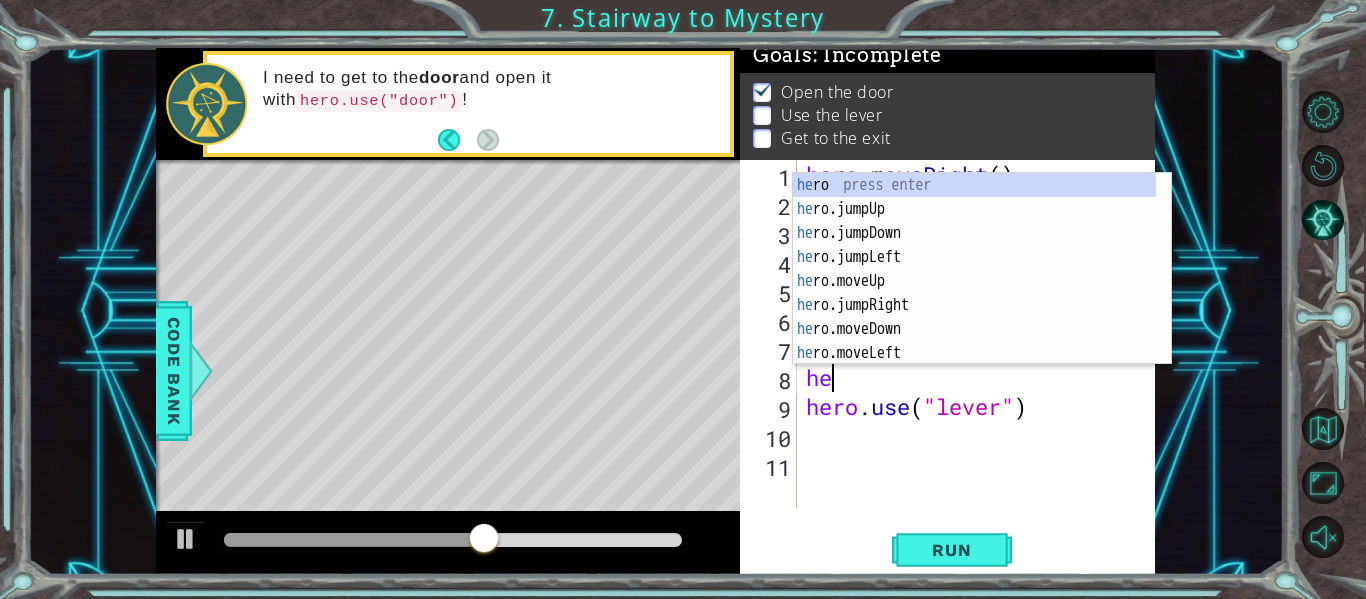 scroll, scrollTop: 0, scrollLeft: 1, axis: horizontal 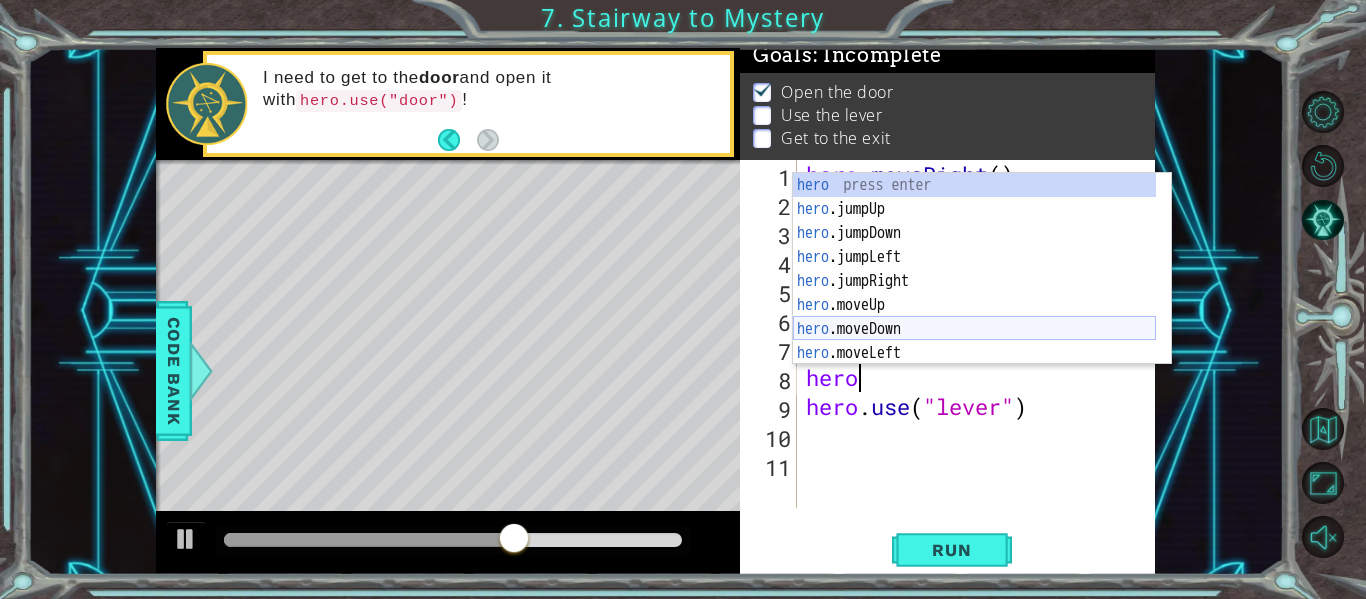 click on "hero press enter hero .jumpUp press enter hero .jumpDown press enter hero .jumpLeft press enter hero .jumpRight press enter hero .moveUp press enter hero .moveDown press enter hero .moveLeft press enter hero .moveRight press enter" at bounding box center (974, 293) 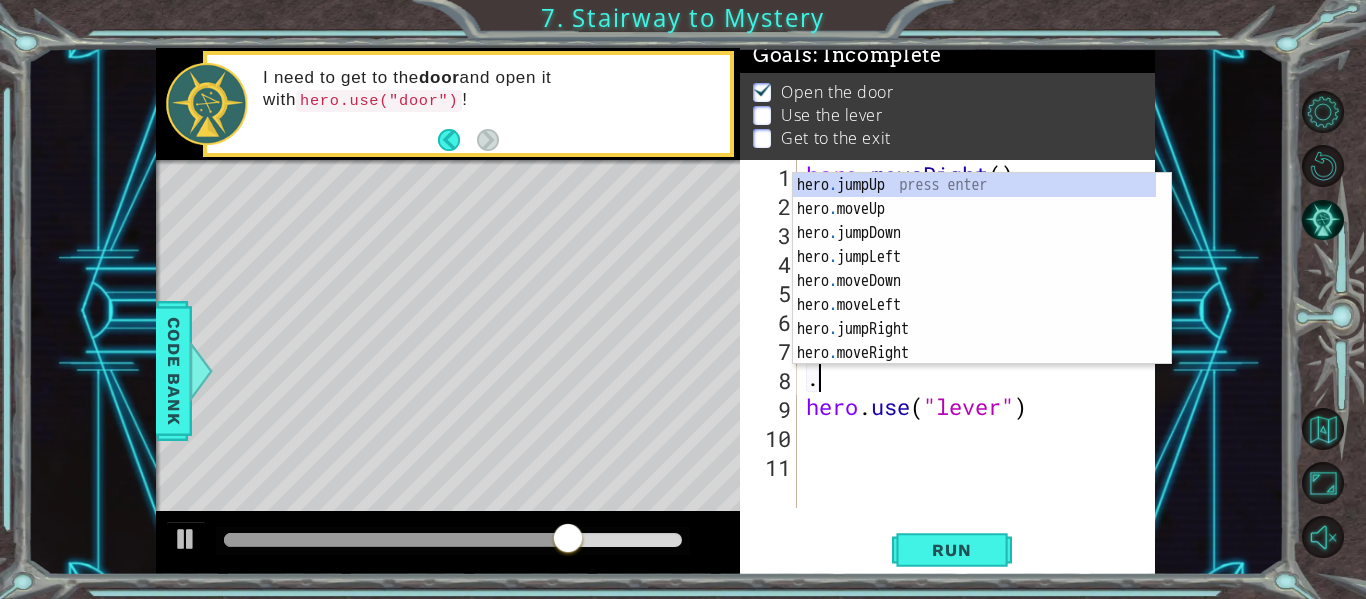 scroll, scrollTop: 0, scrollLeft: 0, axis: both 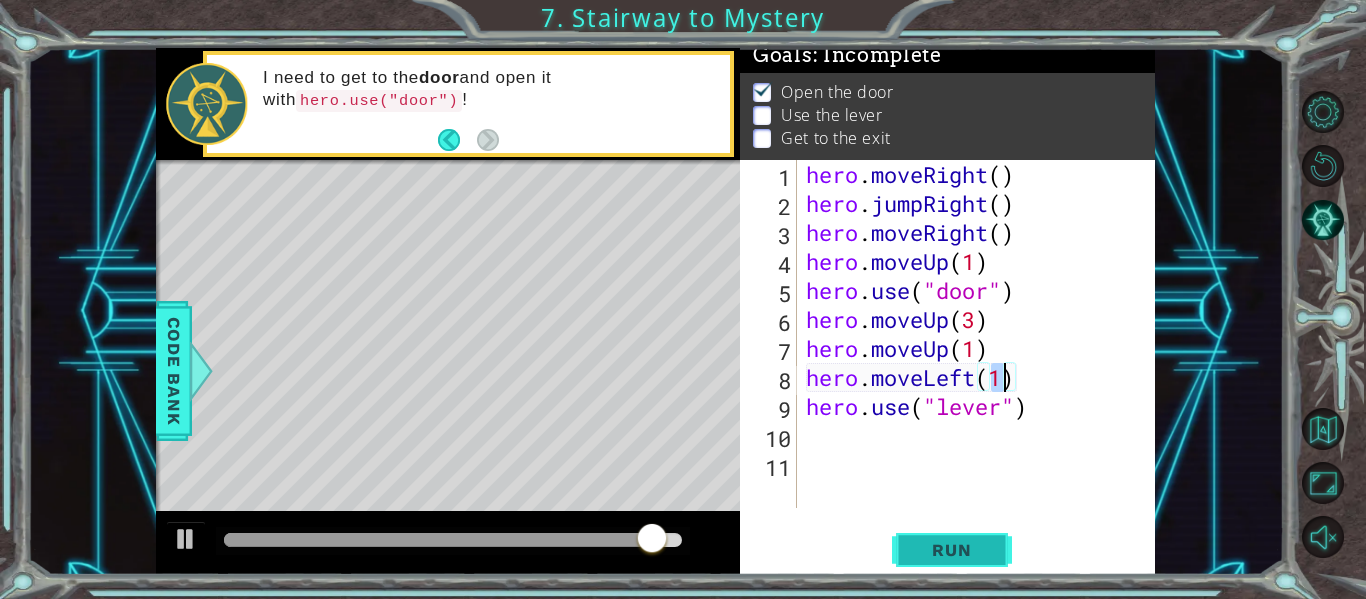 type on "hero.moveLeft(1)" 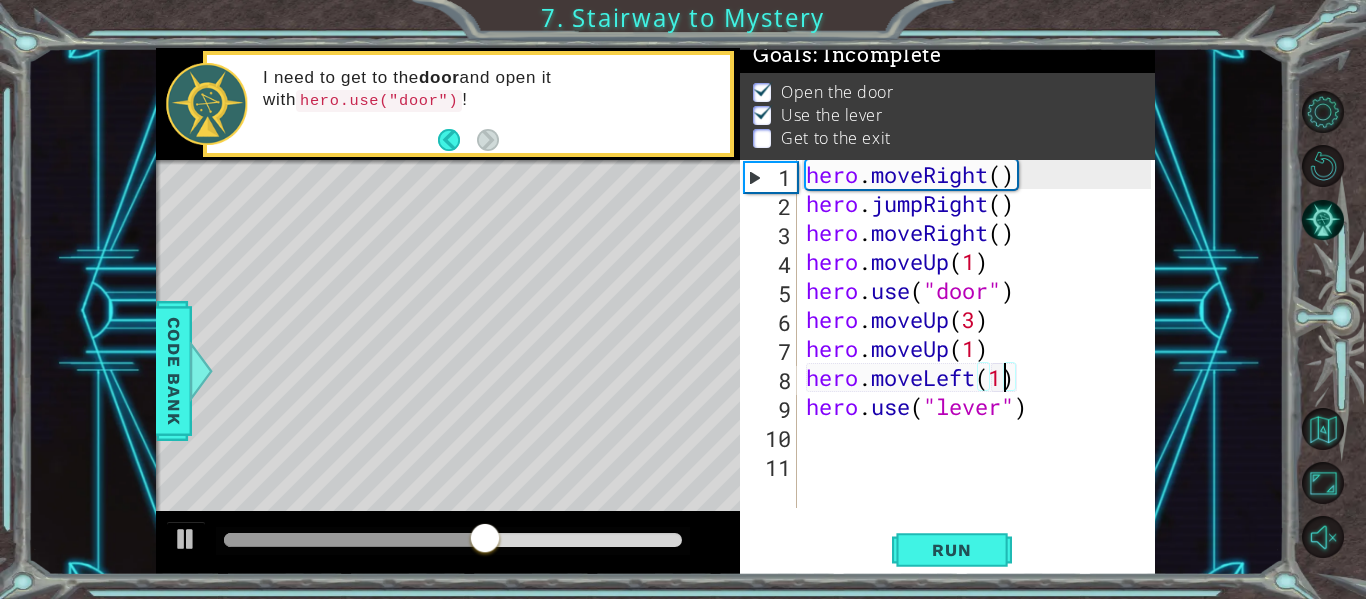 click on "hero . moveRight ( ) hero . jumpRight ( ) hero . moveRight ( ) hero . moveUp ( 1 ) hero . use ( "door" ) hero . moveUp ( 3 ) hero . moveUp ( 1 ) hero . moveLeft ( 1 ) hero . use ( "lever" )" at bounding box center (981, 363) 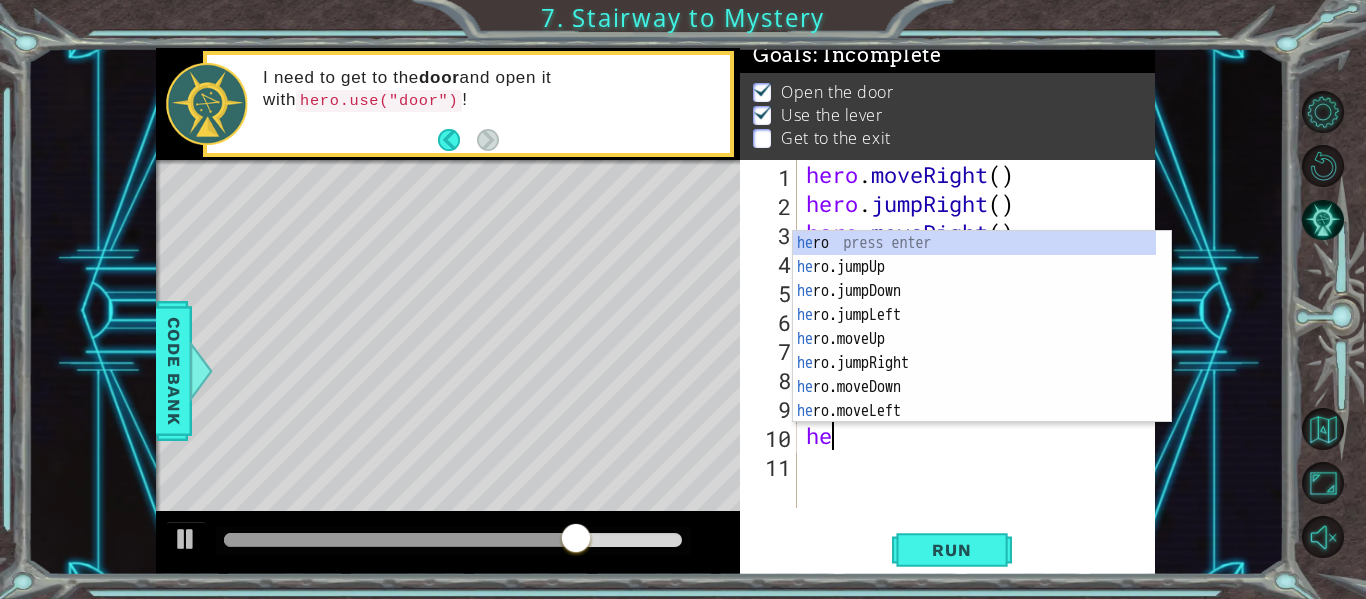 scroll, scrollTop: 0, scrollLeft: 1, axis: horizontal 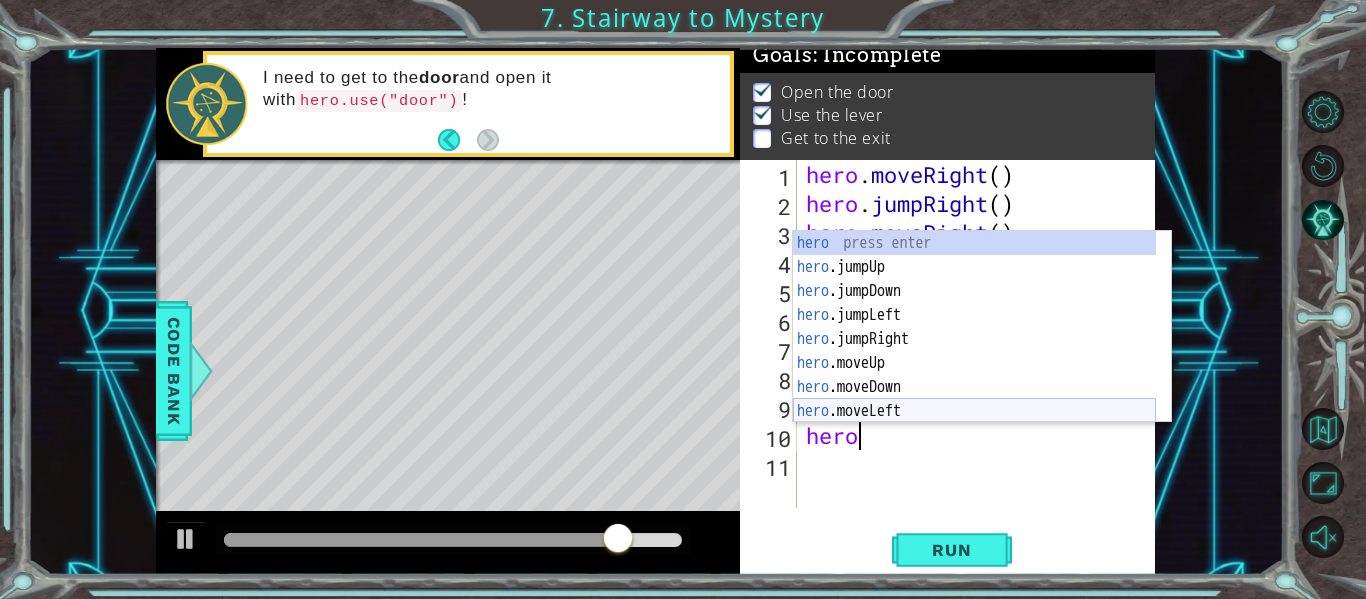 click on "hero press enter hero .jumpUp press enter hero .jumpDown press enter hero .jumpLeft press enter hero .jumpRight press enter hero .moveUp press enter hero .moveDown press enter hero .moveLeft press enter hero .moveRight press enter" at bounding box center (974, 351) 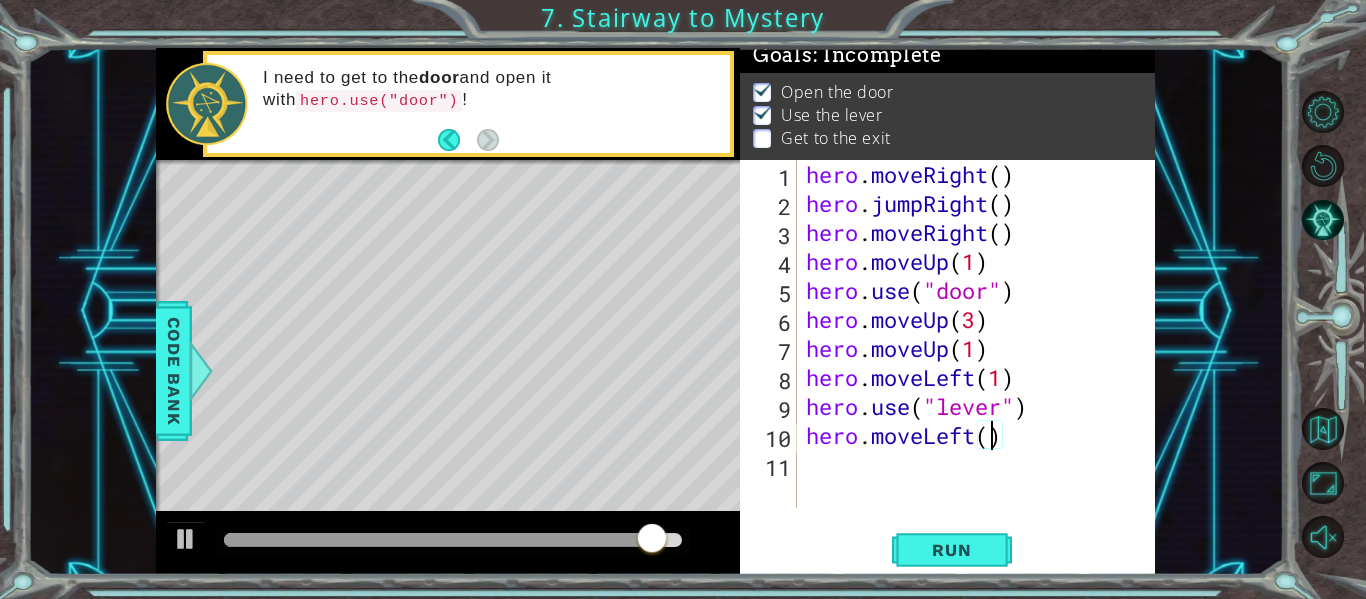 type on "hero.moveLeft(3)" 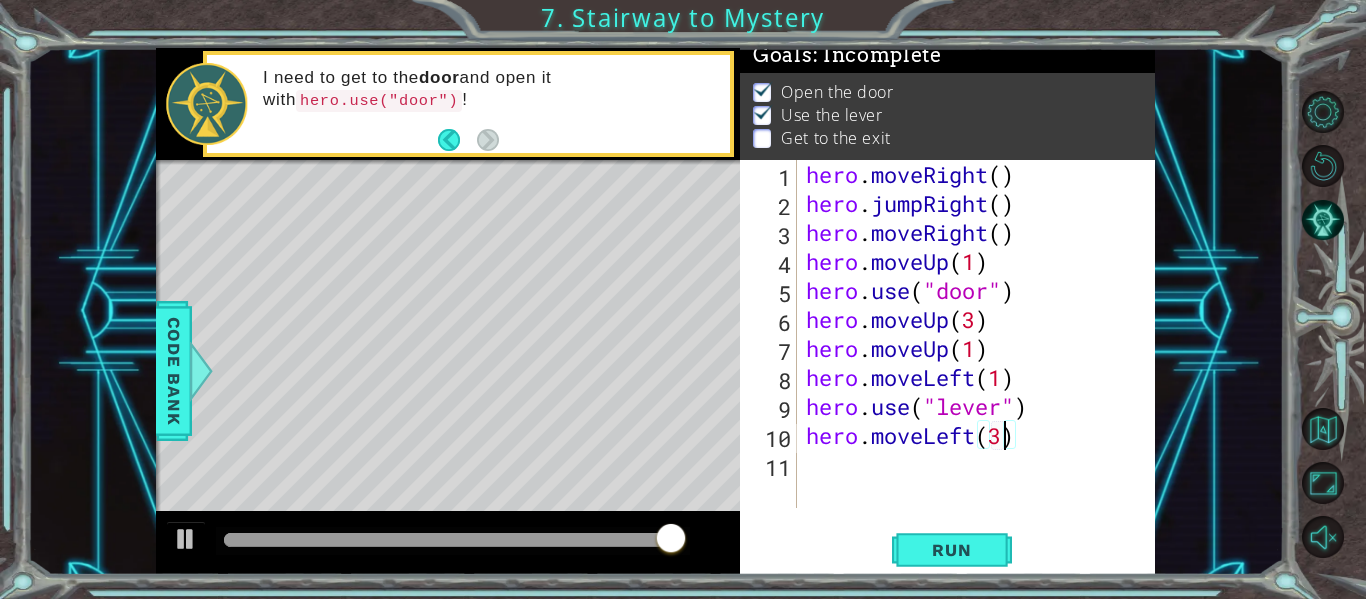 click on "hero . moveRight ( ) hero . jumpRight ( ) hero . moveRight ( ) hero . moveUp ( 1 ) hero . use ( "door" ) hero . moveUp ( 3 ) hero . moveUp ( 1 ) hero . moveLeft ( 1 ) hero . use ( "lever" ) hero . moveLeft ( 3 )" at bounding box center [981, 363] 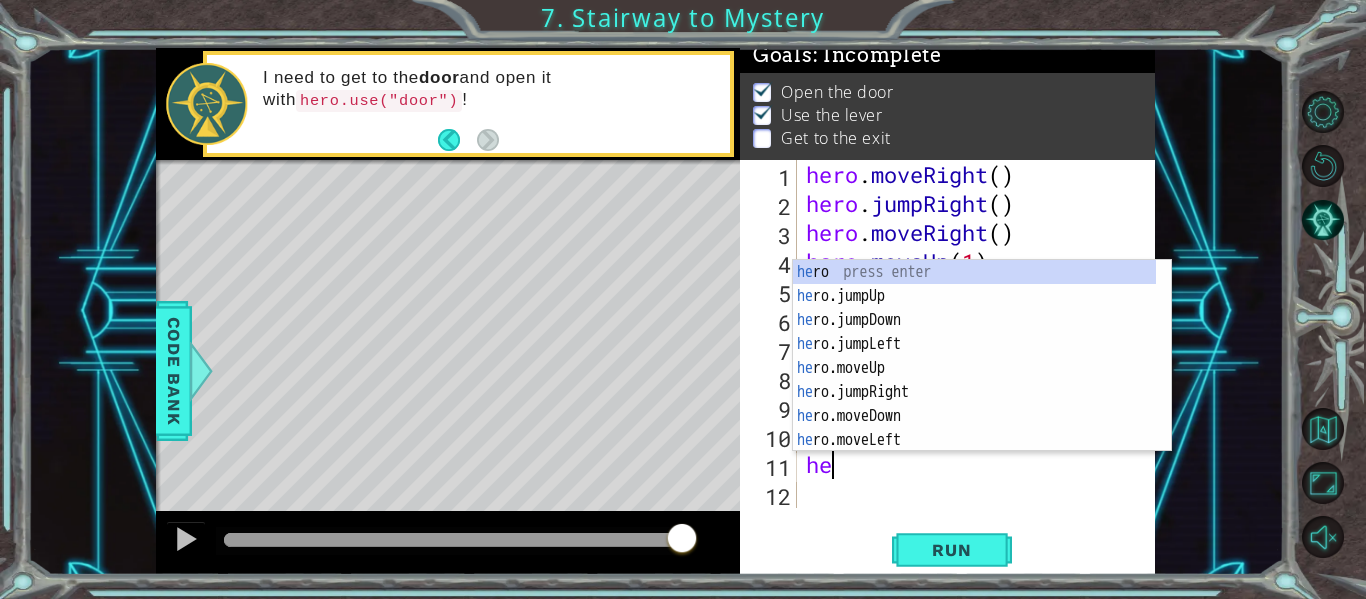 scroll, scrollTop: 0, scrollLeft: 1, axis: horizontal 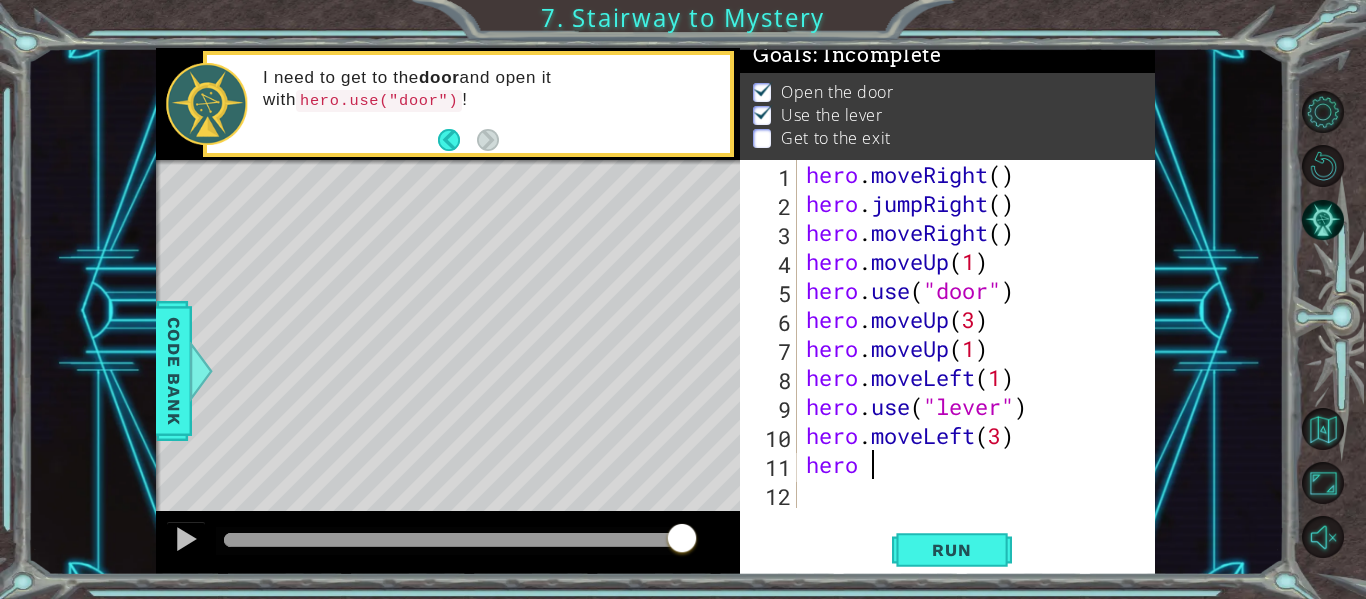 click on "hero . moveRight ( ) hero . jumpRight ( ) hero . moveRight ( ) hero . moveUp ( 1 ) hero . use ( "door" ) hero . moveUp ( 3 ) hero . moveUp ( 1 ) hero . moveLeft ( 1 ) hero . use ( "lever" ) hero . moveLeft ( 3 ) hero" at bounding box center [981, 363] 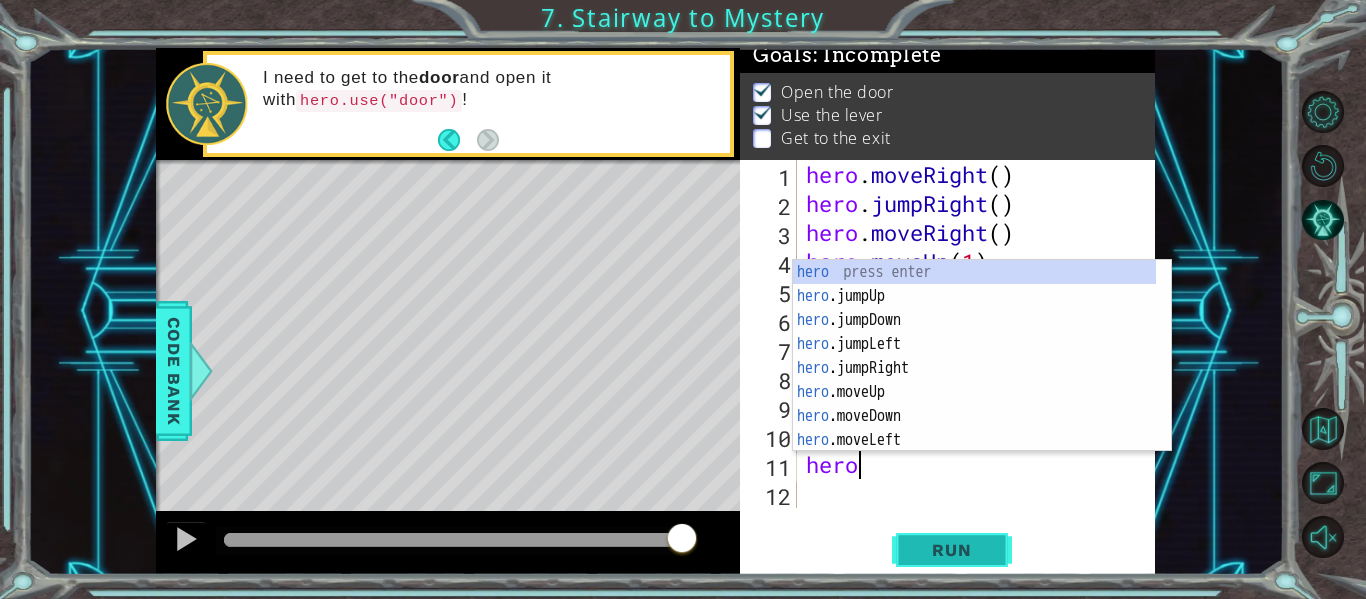 click on "Run" at bounding box center (952, 550) 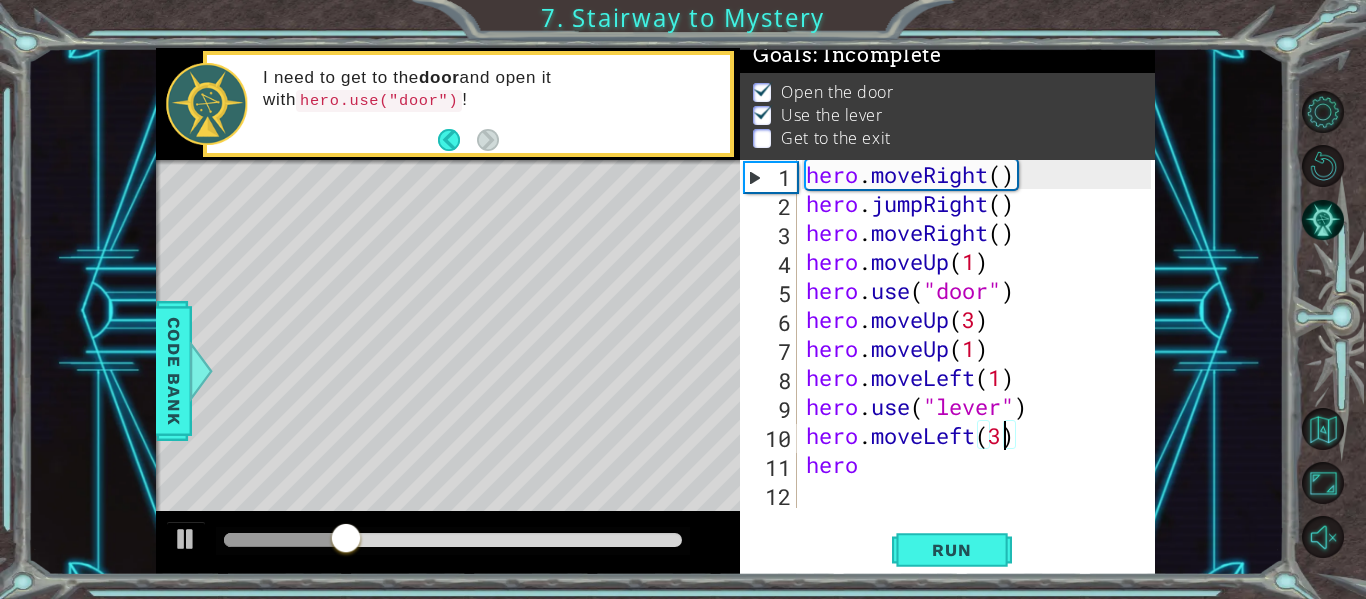 click on "hero . moveRight ( ) hero . jumpRight ( ) hero . moveRight ( ) hero . moveUp ( 1 ) hero . use ( "door" ) hero . moveUp ( 3 ) hero . moveUp ( 1 ) hero . moveLeft ( 1 ) hero . use ( "lever" ) hero . moveLeft ( 3 ) hero" at bounding box center (981, 363) 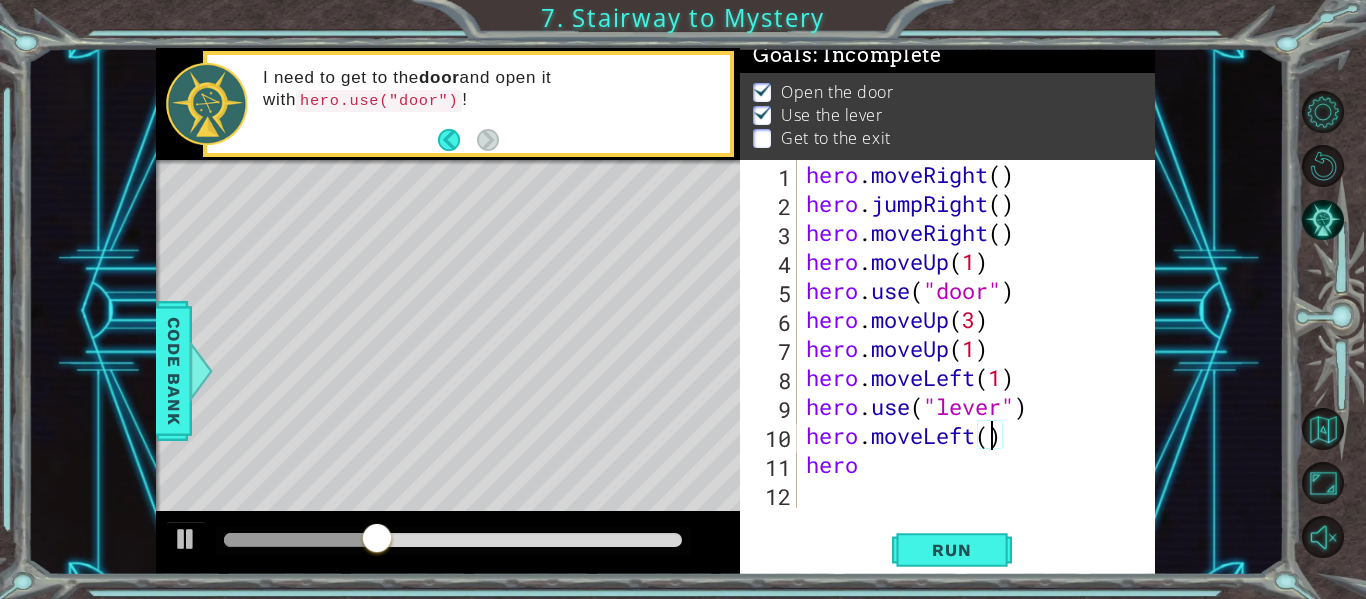 scroll, scrollTop: 0, scrollLeft: 9, axis: horizontal 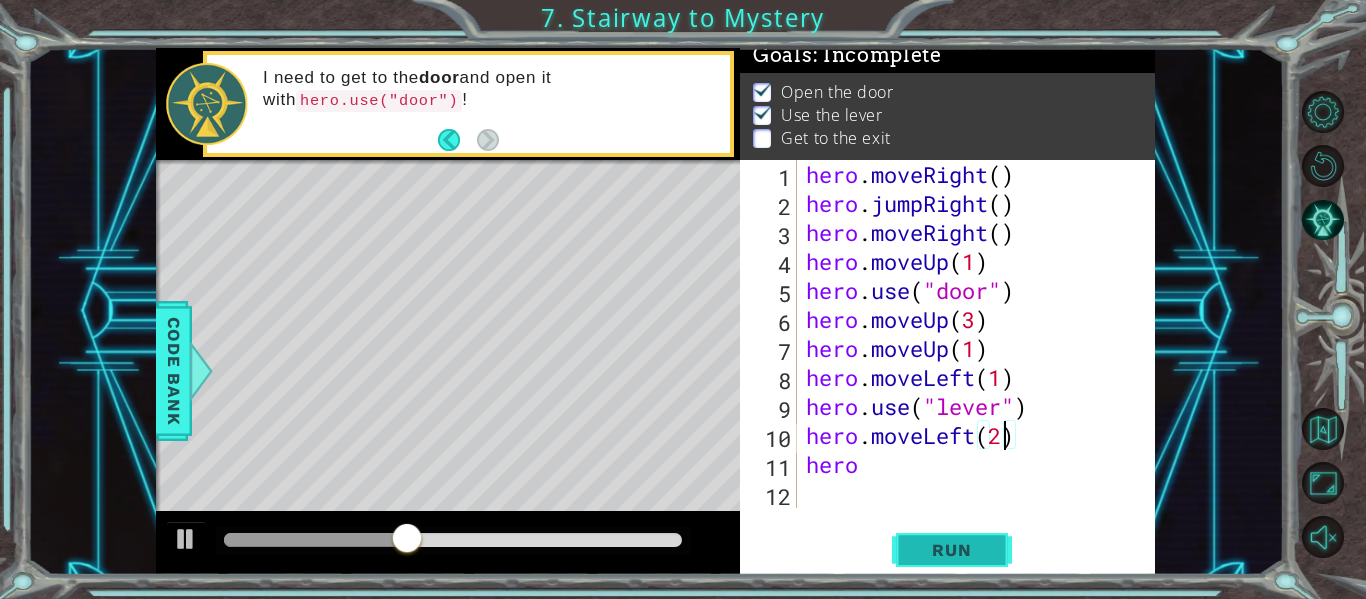 click on "Run" at bounding box center [952, 550] 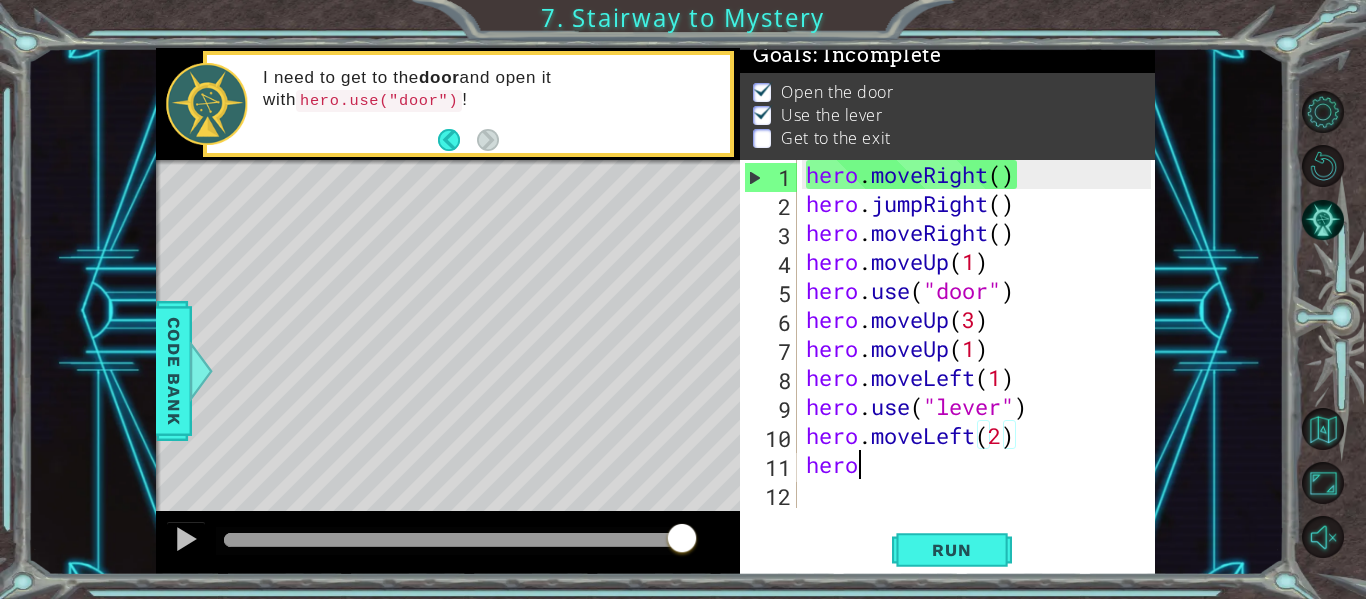 click on "hero . moveRight ( ) hero . jumpRight ( ) hero . moveRight ( ) hero . moveUp ( 1 ) hero . use ( "door" ) hero . moveUp ( 3 ) hero . moveUp ( 1 ) hero . moveLeft ( 1 ) hero . use ( "lever" ) hero . moveLeft ( 2 ) hero" at bounding box center [981, 363] 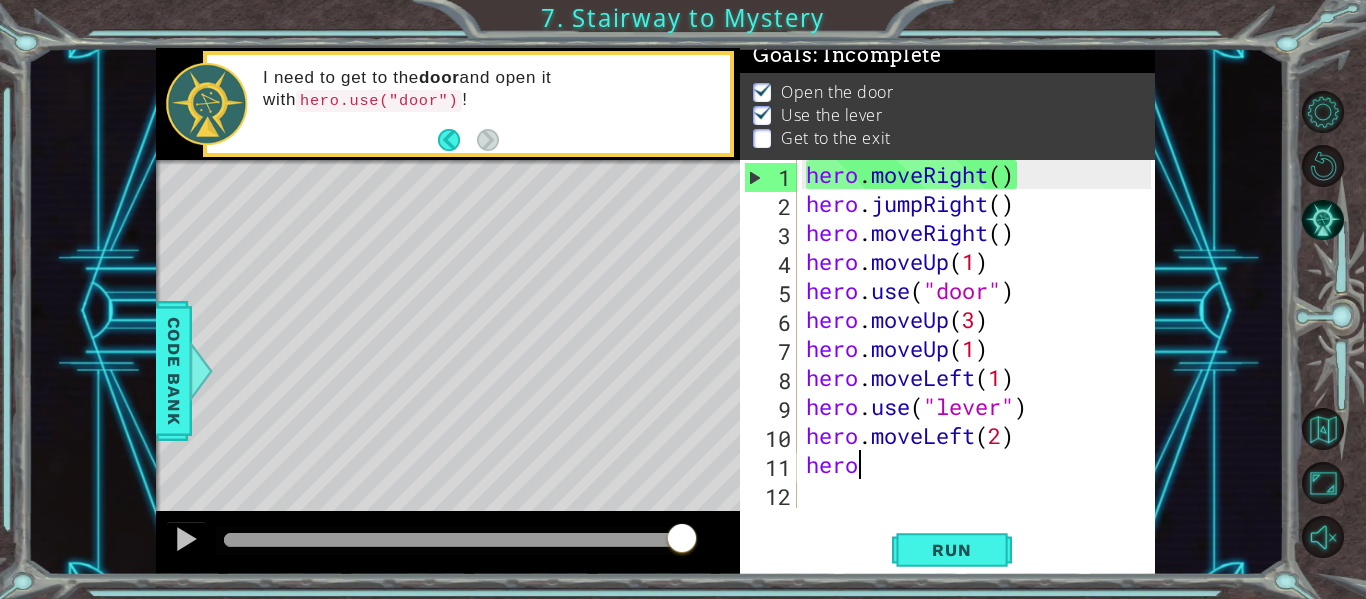 scroll, scrollTop: 0, scrollLeft: 1, axis: horizontal 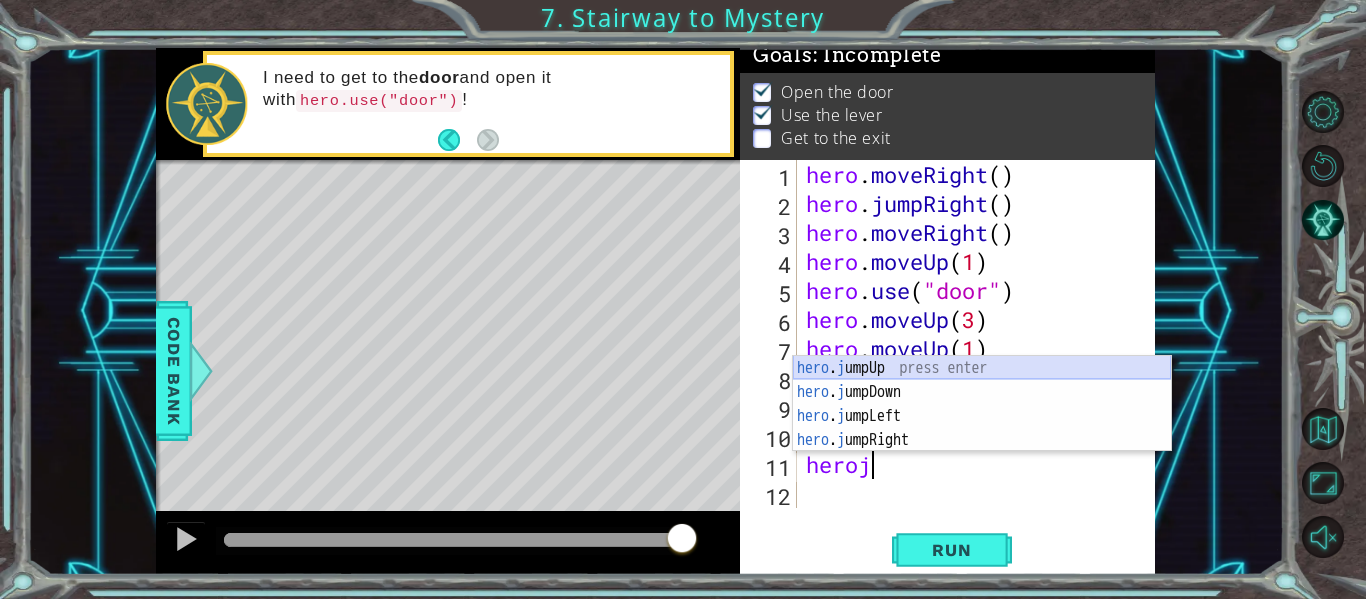 click on "hero . j umpUp press enter hero . j umpDown press enter hero . j umpLeft press enter hero . j umpRight press enter" at bounding box center [982, 428] 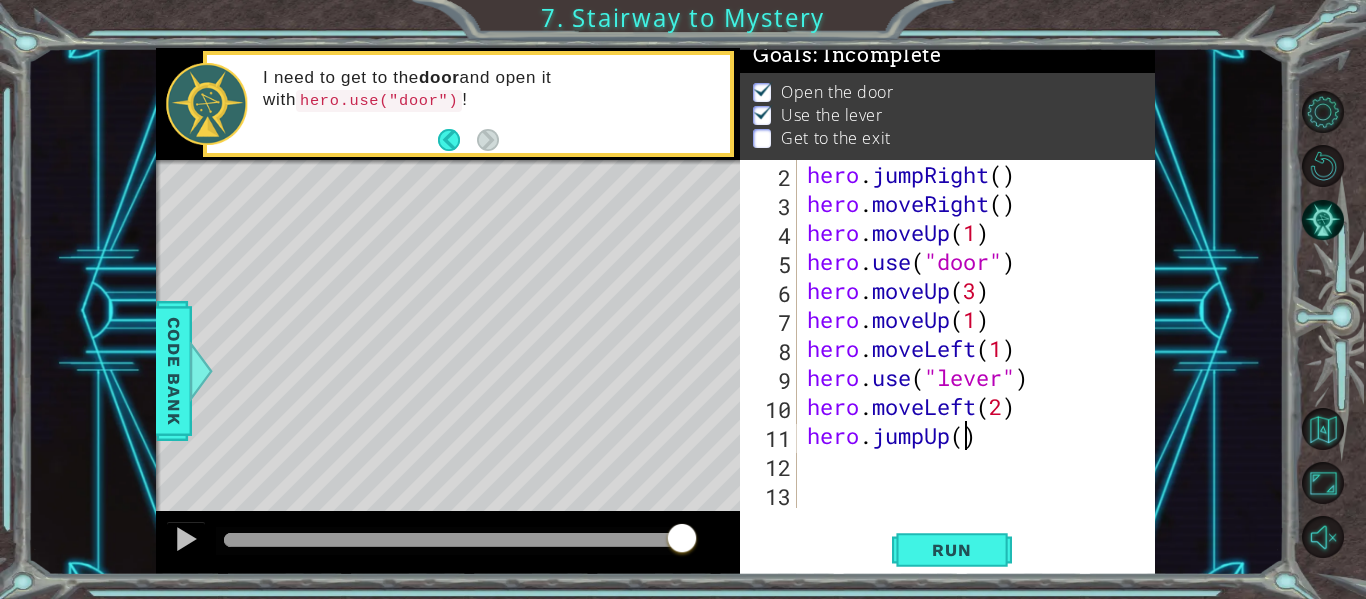 click on "hero . jumpRight ( ) hero . moveRight ( ) hero . moveUp ( 1 ) hero . use ( "door" ) hero . moveUp ( 3 ) hero . moveUp ( 1 ) hero . moveLeft ( 1 ) hero . use ( "lever" ) hero . moveLeft ( 2 ) hero . jumpUp ( )" at bounding box center (974, 363) 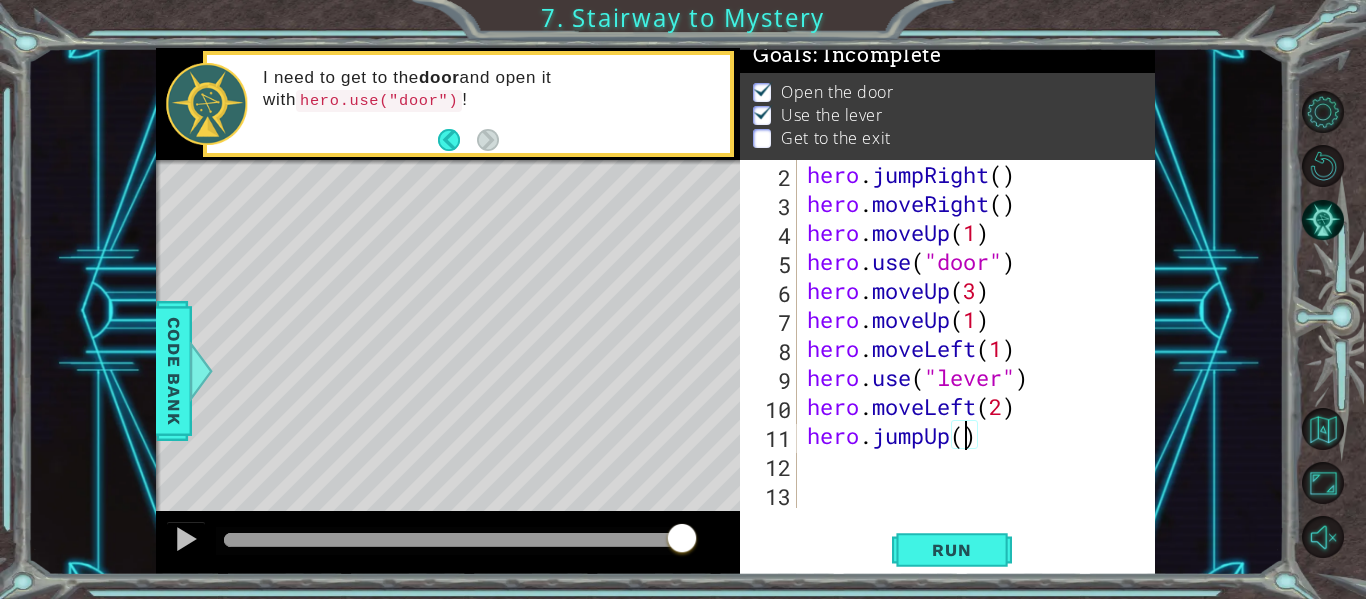 type on "hero.jumpUp(1)" 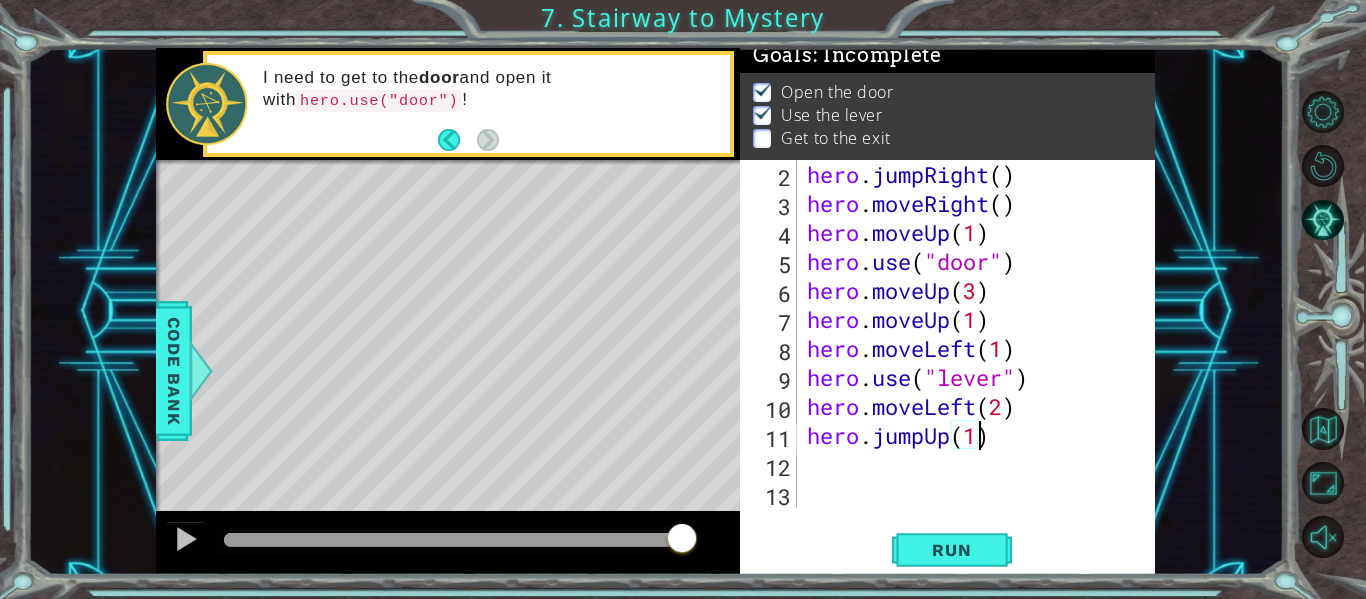 scroll, scrollTop: 0, scrollLeft: 7, axis: horizontal 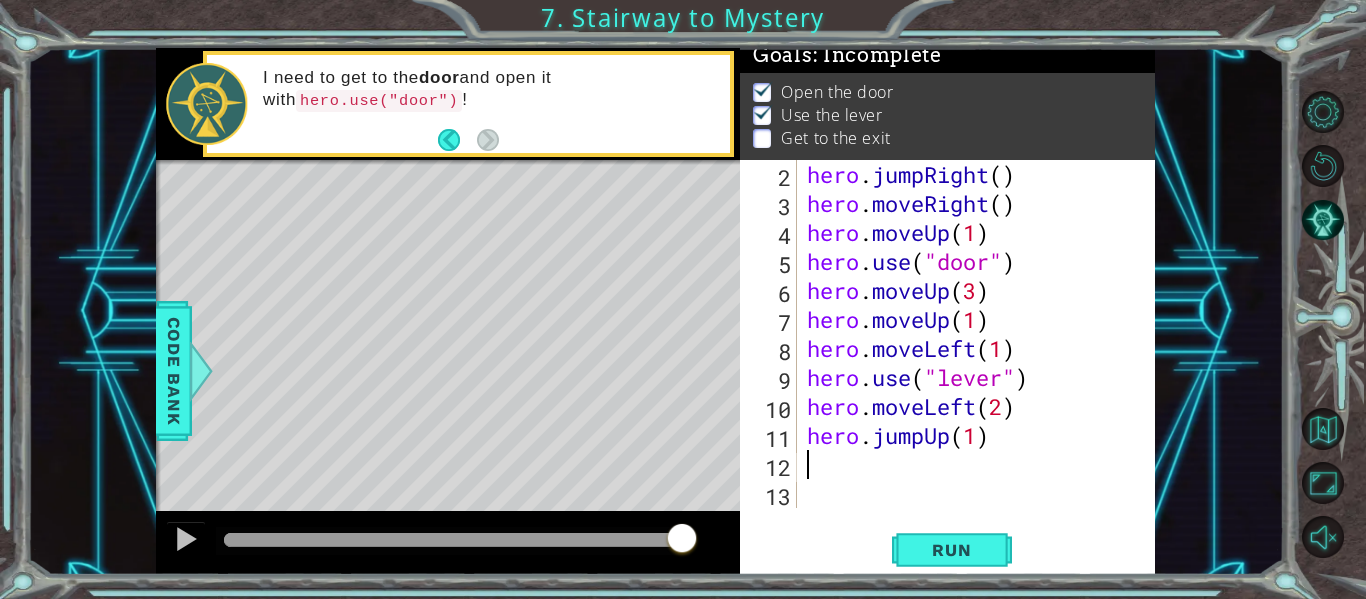 click on "hero . jumpRight ( ) hero . moveRight ( ) hero . moveUp ( 1 ) hero . use ( "door" ) hero . moveUp ( 3 ) hero . moveUp ( 1 ) hero . moveLeft ( 1 ) hero . use ( "lever" ) hero . moveLeft ( 2 ) hero . jumpUp ( 1 )" at bounding box center [974, 363] 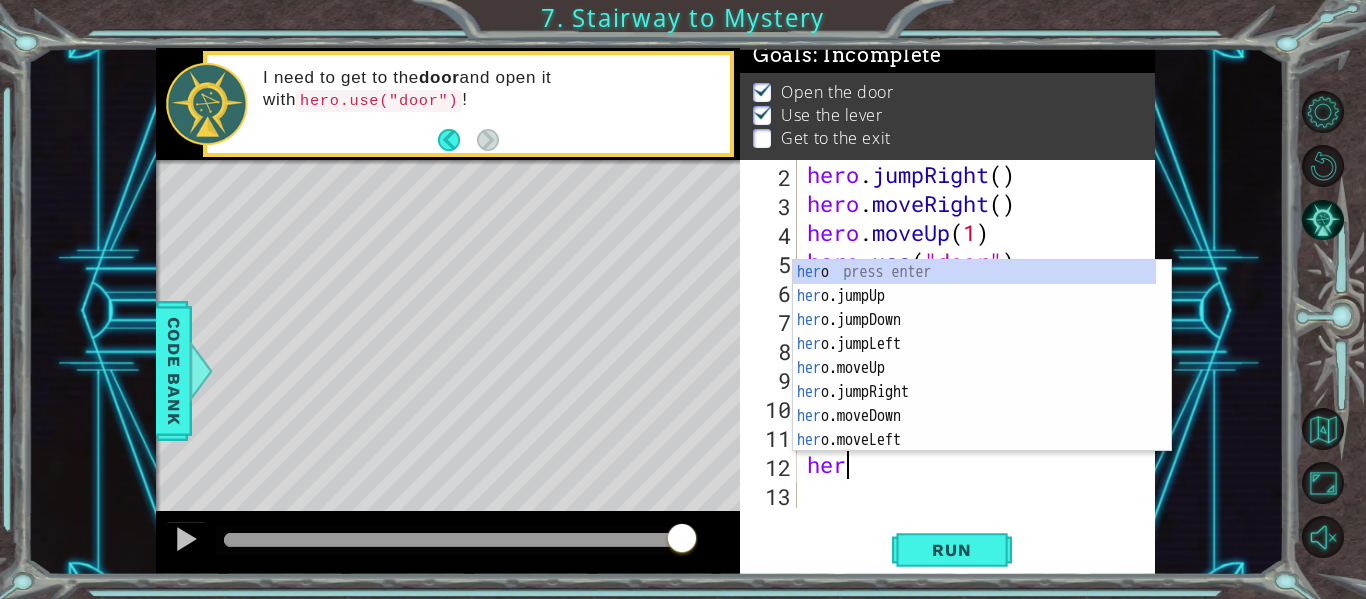 scroll, scrollTop: 0, scrollLeft: 1, axis: horizontal 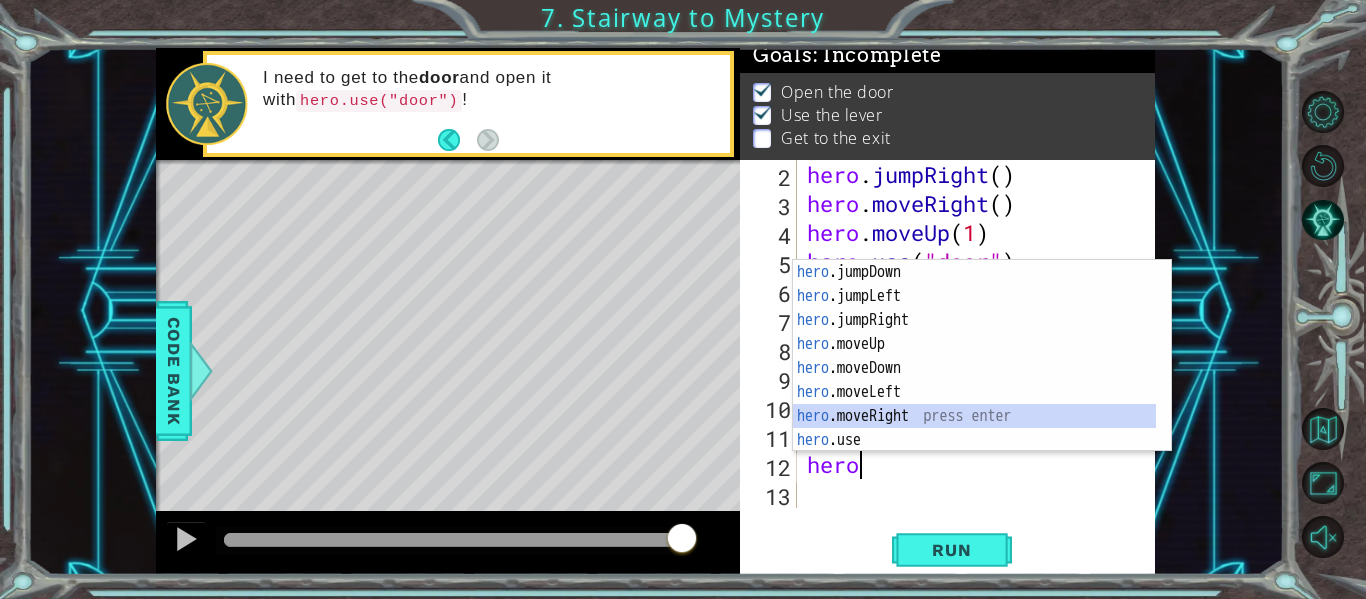 click on "hero .jumpDown press enter hero .jumpLeft press enter hero .jumpRight press enter hero .moveUp press enter hero .moveDown press enter hero .moveLeft press enter hero .moveRight press enter hero .use press enter" at bounding box center [974, 380] 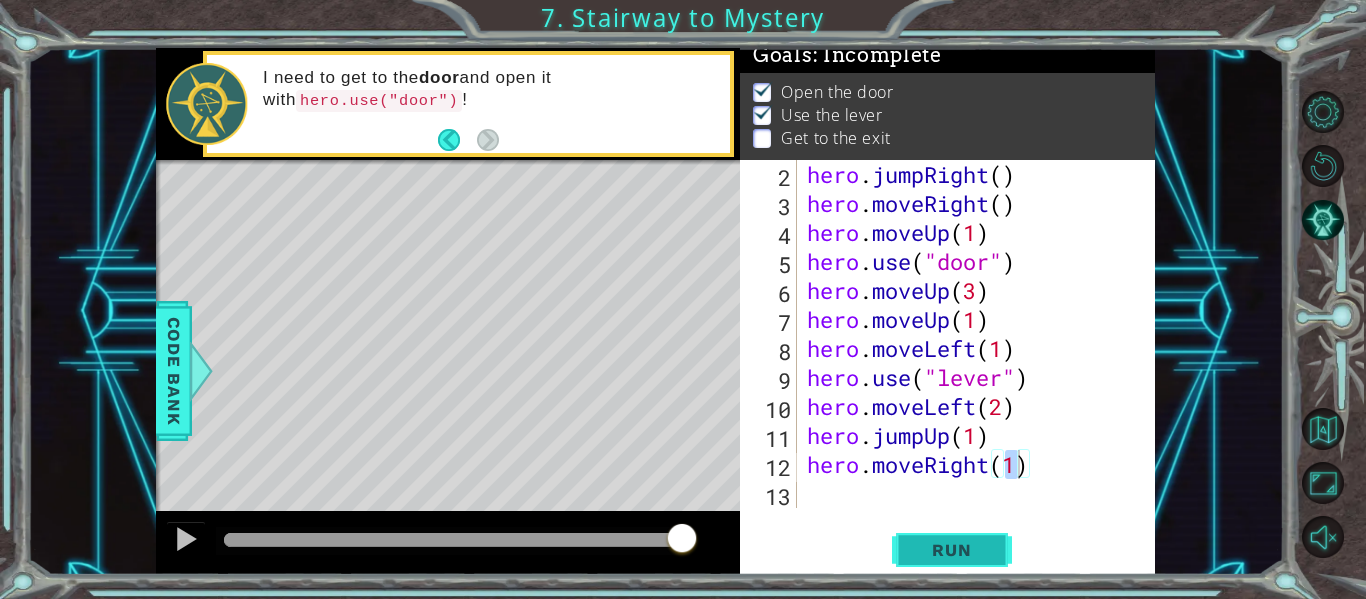 click on "Run" at bounding box center (952, 550) 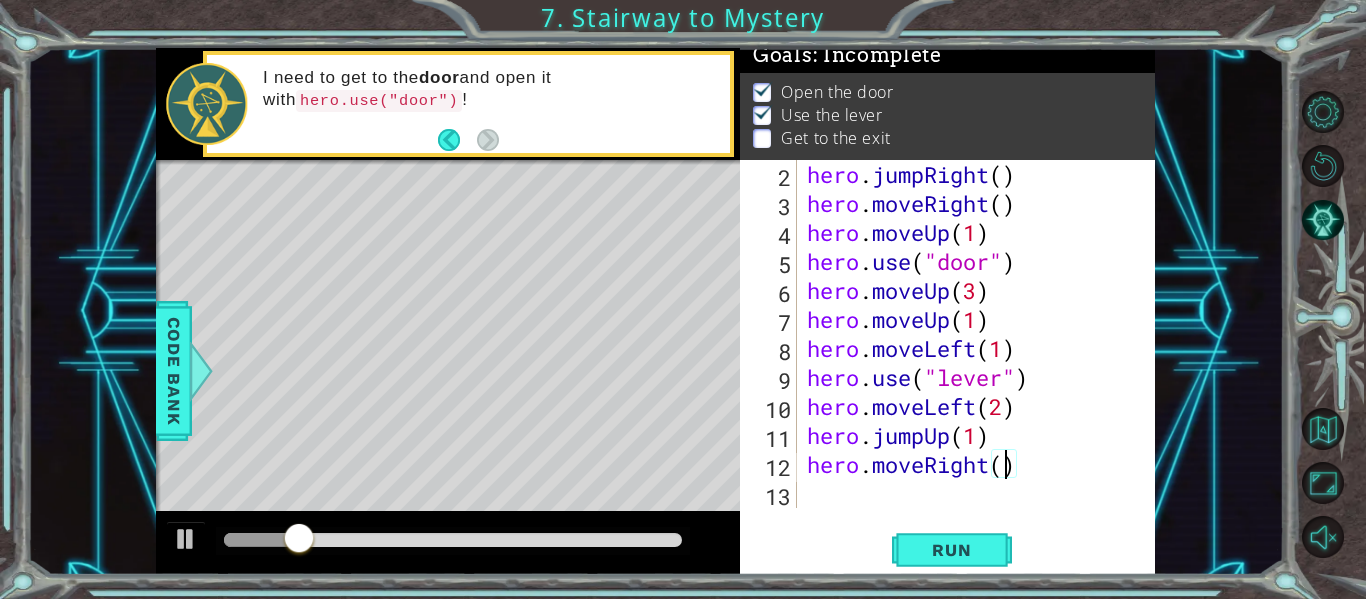 type on "hero.moveRight(2)" 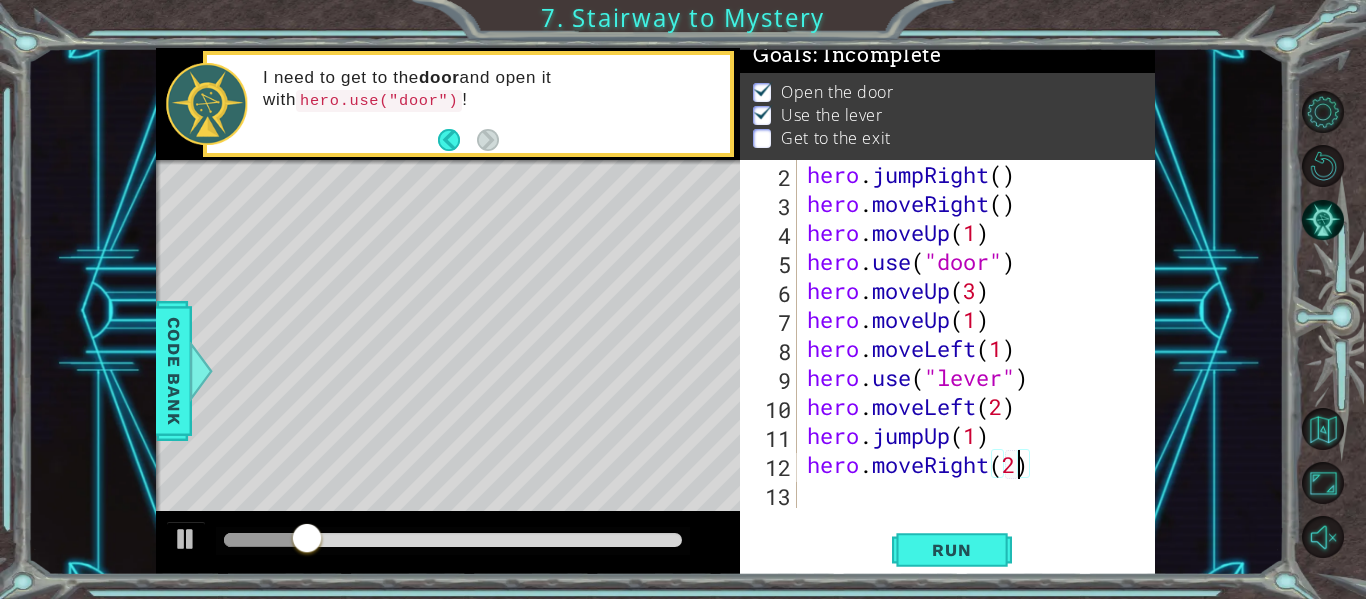 scroll, scrollTop: 0, scrollLeft: 0, axis: both 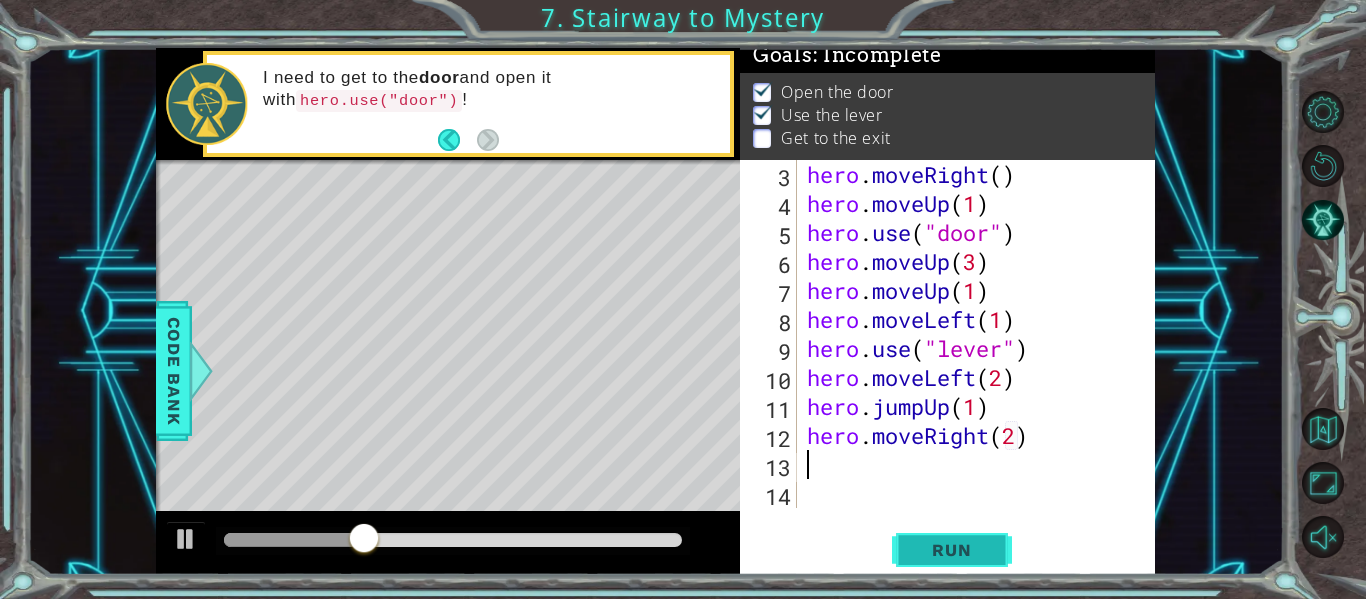type 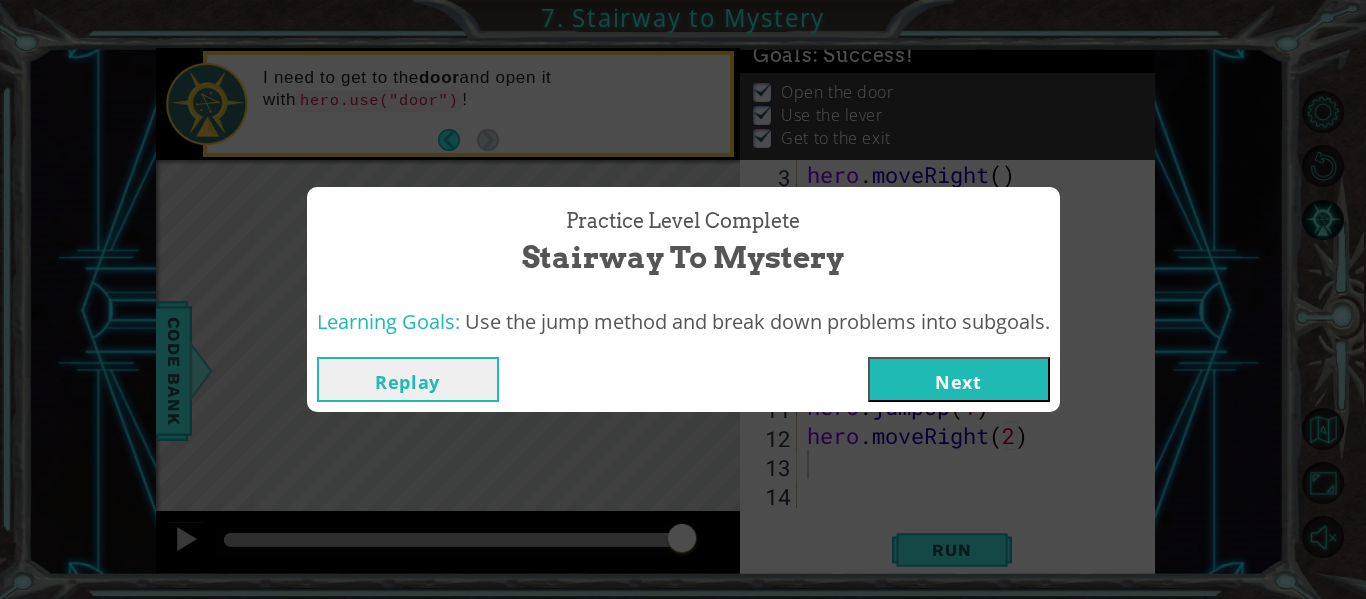 click on "Next" at bounding box center (959, 379) 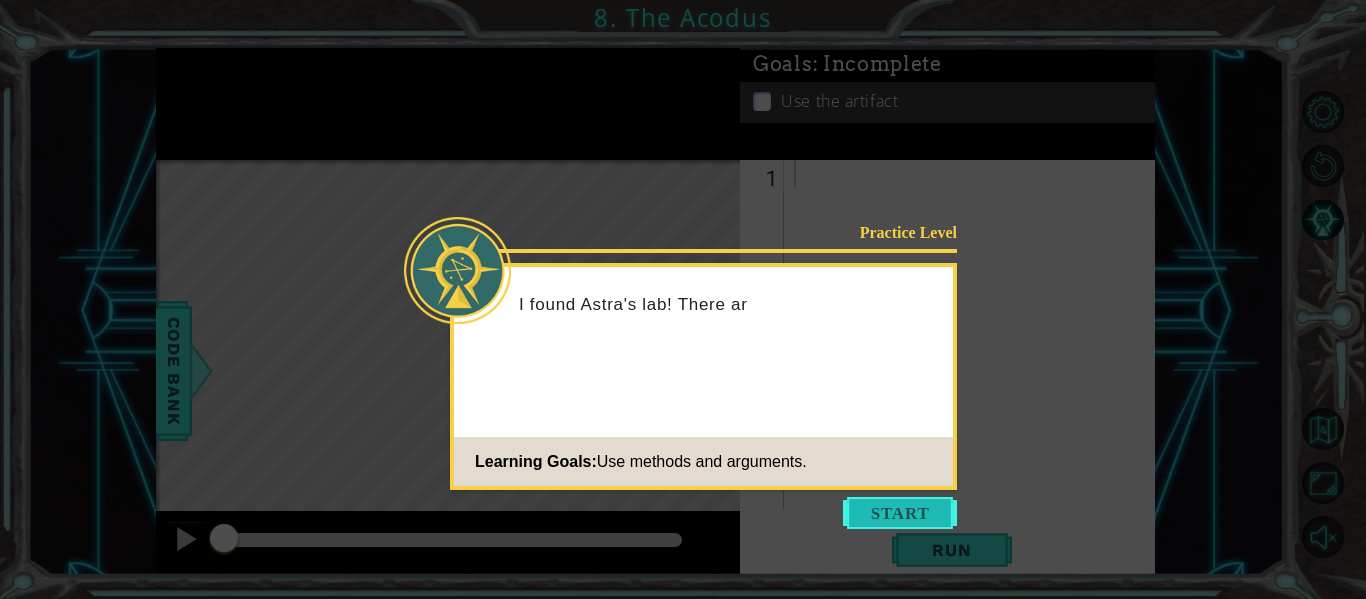 click at bounding box center [900, 513] 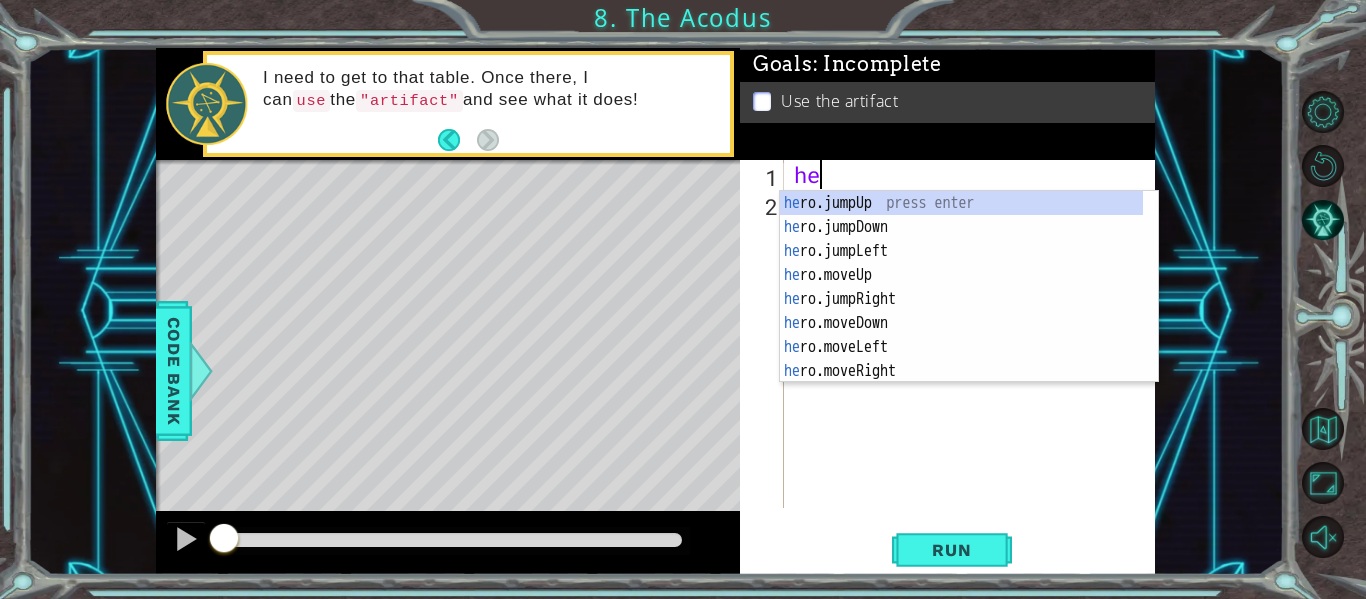scroll, scrollTop: 0, scrollLeft: 1, axis: horizontal 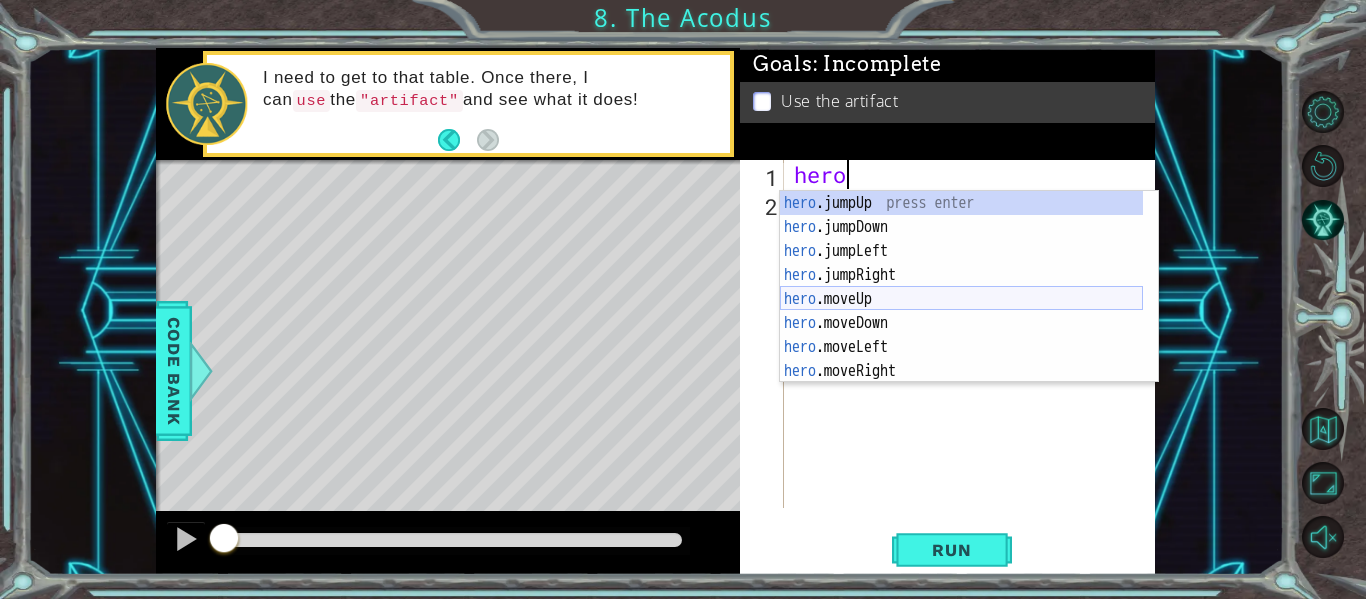 click on "hero .jumpUp press enter hero .jumpDown press enter hero .jumpLeft press enter hero .jumpRight press enter hero .moveUp press enter hero .moveDown press enter hero .moveLeft press enter hero .moveRight press enter hero .use press enter" at bounding box center [961, 311] 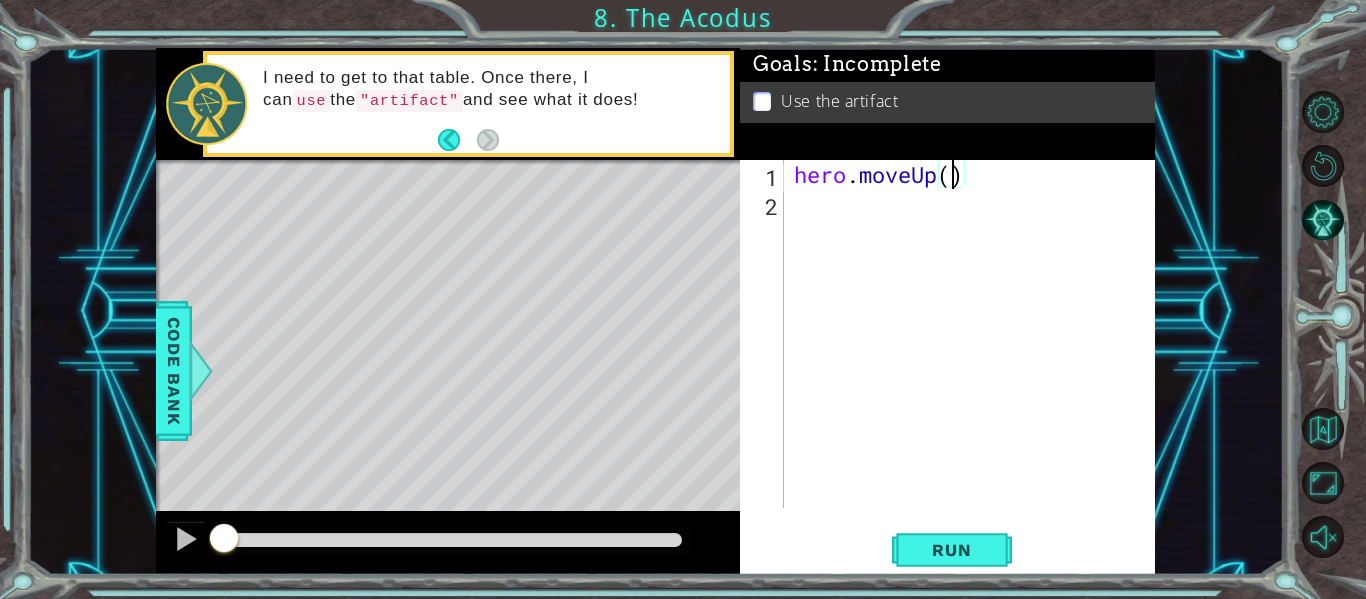 type on "hero.moveUp(2)" 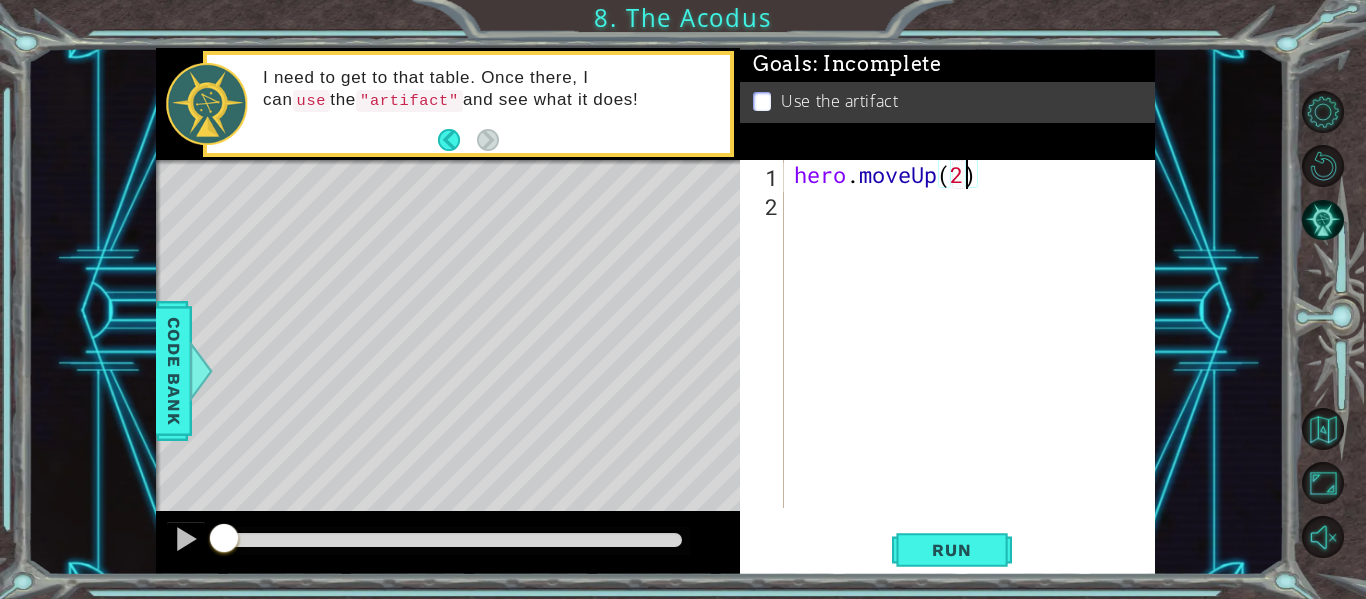 scroll, scrollTop: 0, scrollLeft: 7, axis: horizontal 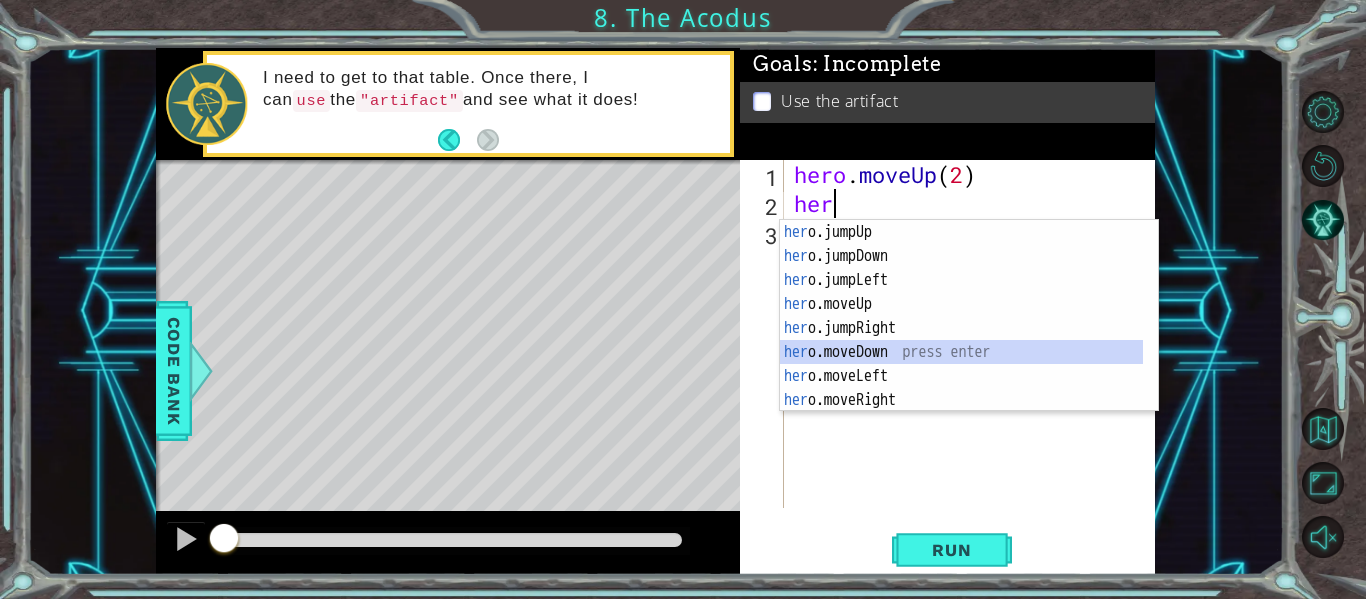 click on "her o.jumpUp press enter her o.jumpDown press enter her o.jumpLeft press enter her o.moveUp press enter her o.jumpRight press enter her o.moveDown press enter her o.moveLeft press enter her o.moveRight press enter her o.use press enter" at bounding box center (961, 340) 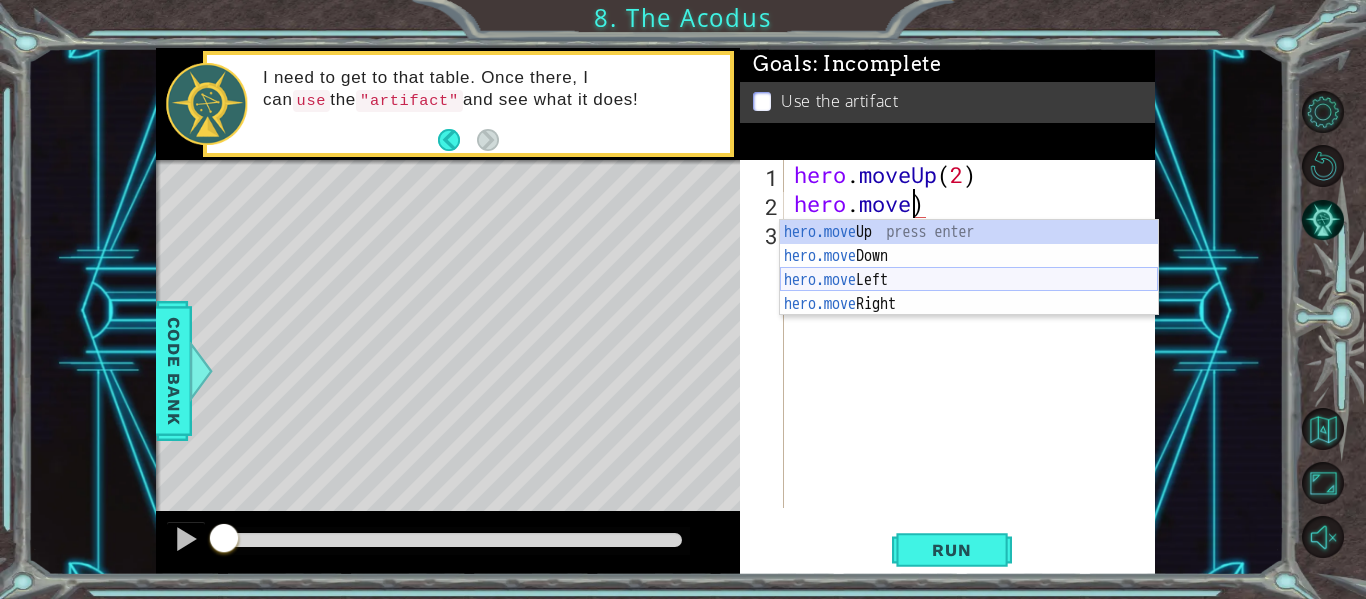 click on "hero.move Up press enter hero.move Down press enter hero.move Left press enter hero.move Right press enter" at bounding box center [969, 292] 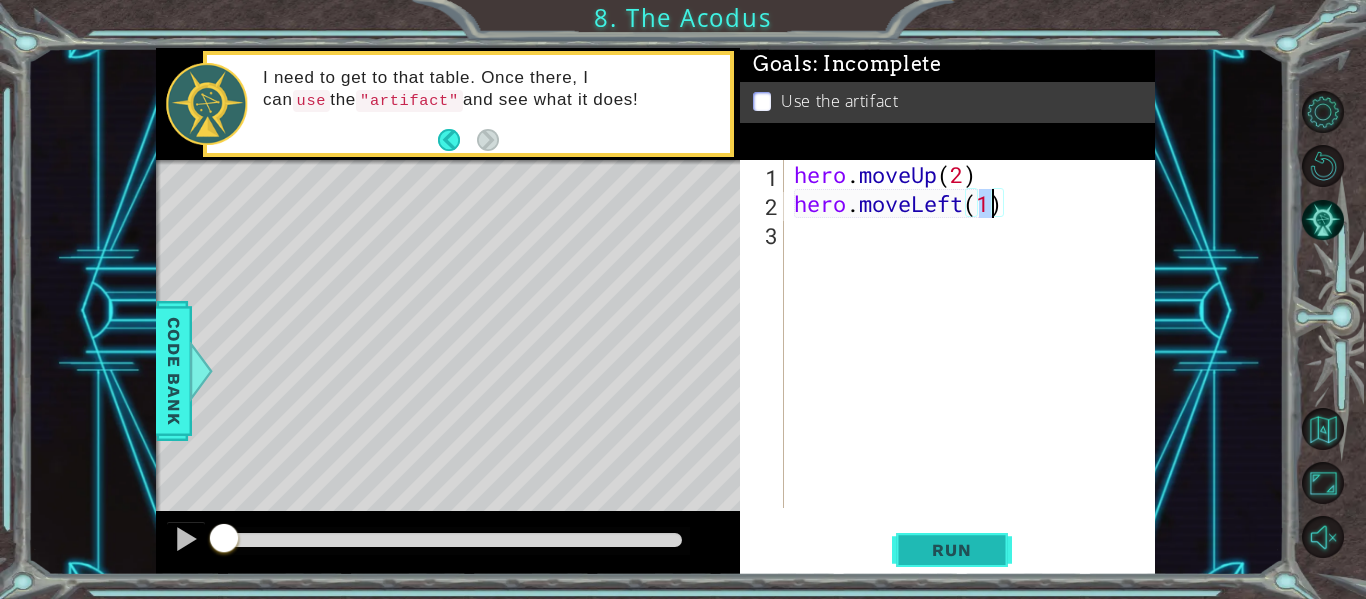 type on "hero.moveLeft(1)" 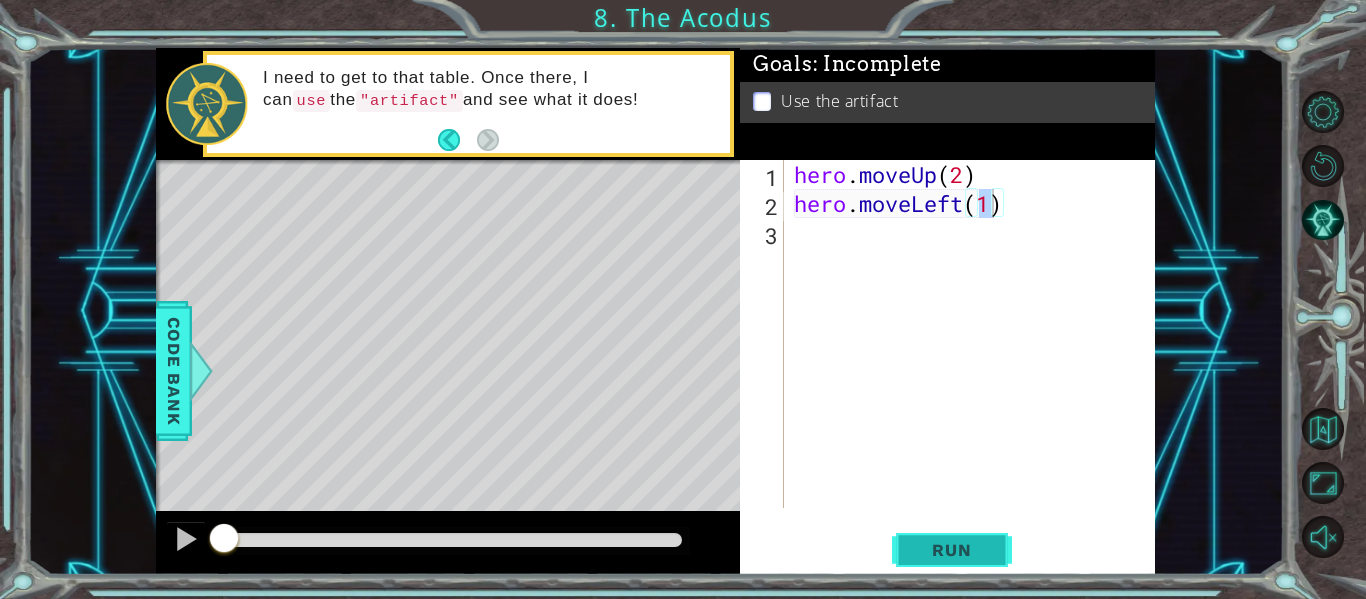 click on "Run" at bounding box center [951, 550] 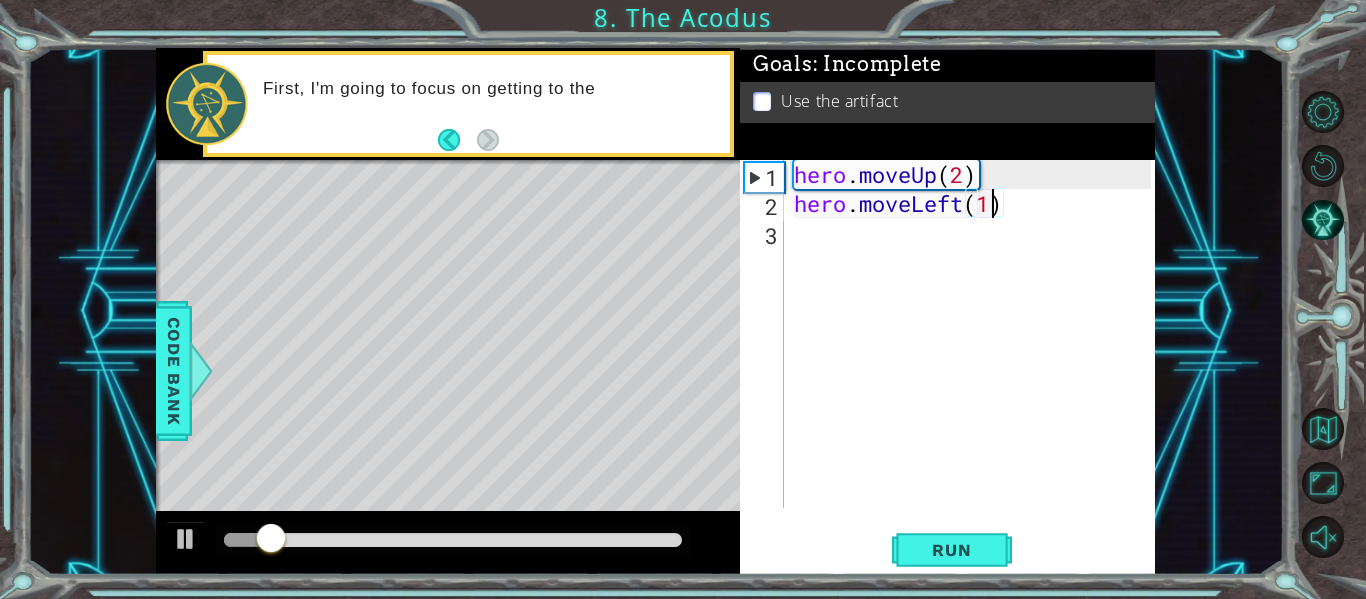 click on "hero . moveUp ( 2 ) hero . moveLeft ( 1 )" at bounding box center (975, 363) 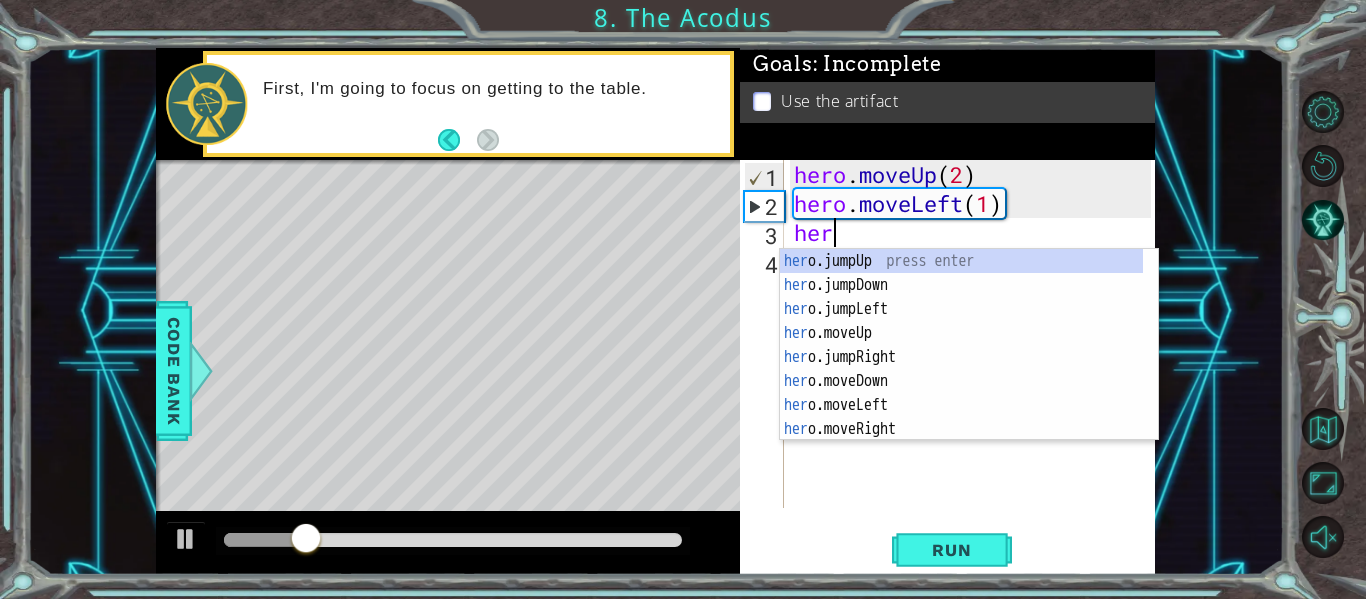 scroll, scrollTop: 0, scrollLeft: 1, axis: horizontal 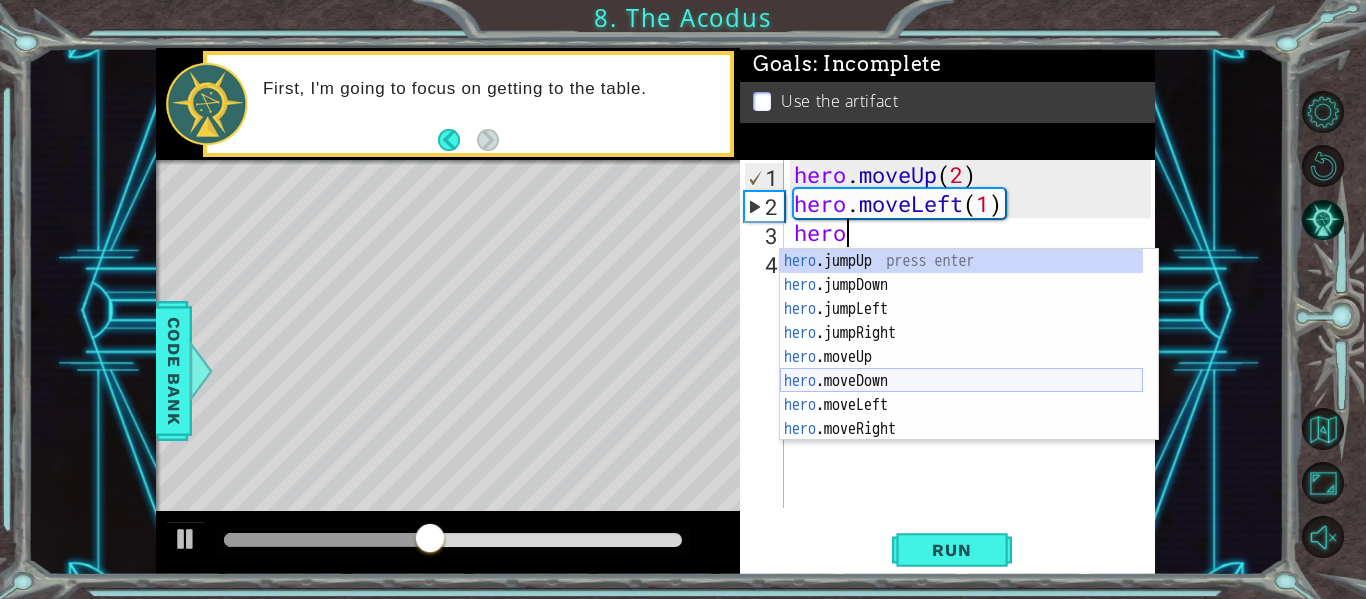 click on "hero .jumpUp press enter hero .jumpDown press enter hero .jumpLeft press enter hero .jumpRight press enter hero .moveUp press enter hero .moveDown press enter hero .moveLeft press enter hero .moveRight press enter hero .use press enter" at bounding box center [961, 369] 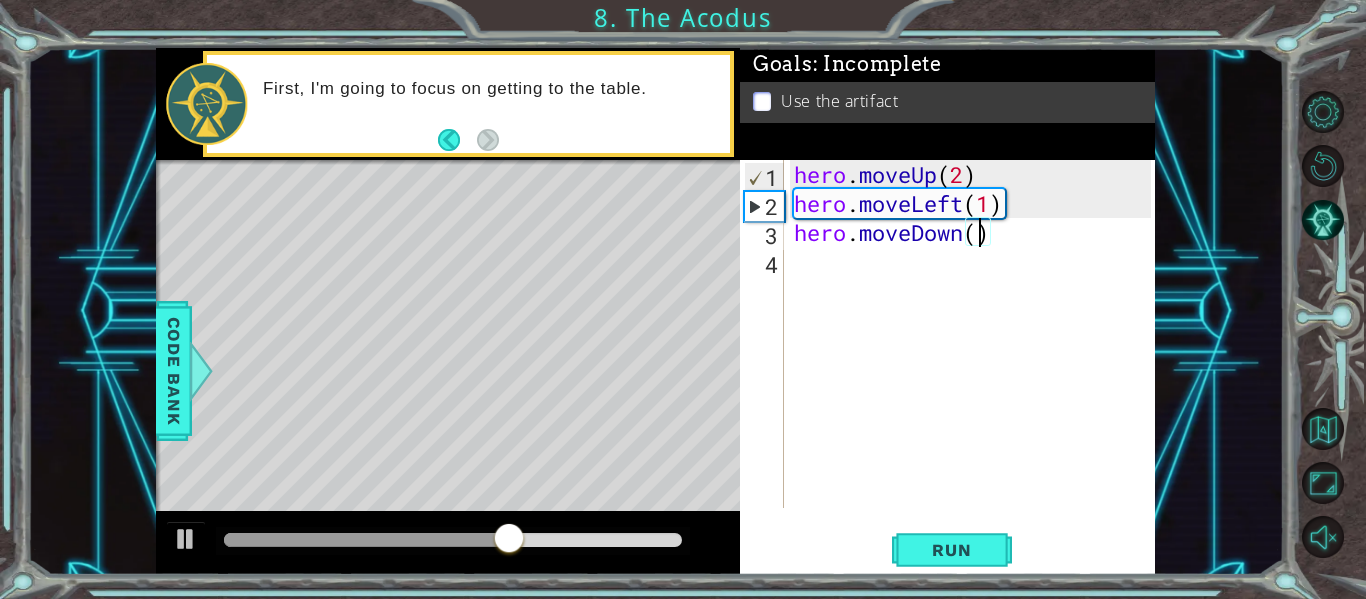 type on "hero.moveDown(2)" 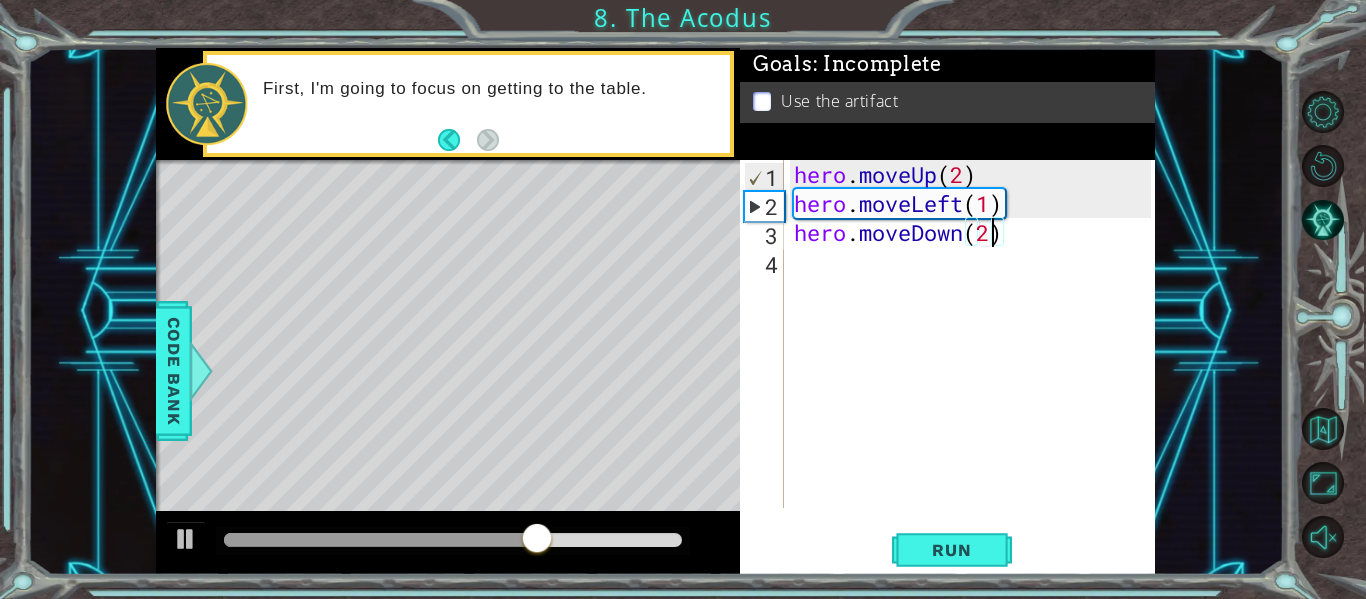 click on "hero . moveUp ( 2 ) hero . moveLeft ( 1 ) hero . moveDown ( 2 )" at bounding box center (975, 363) 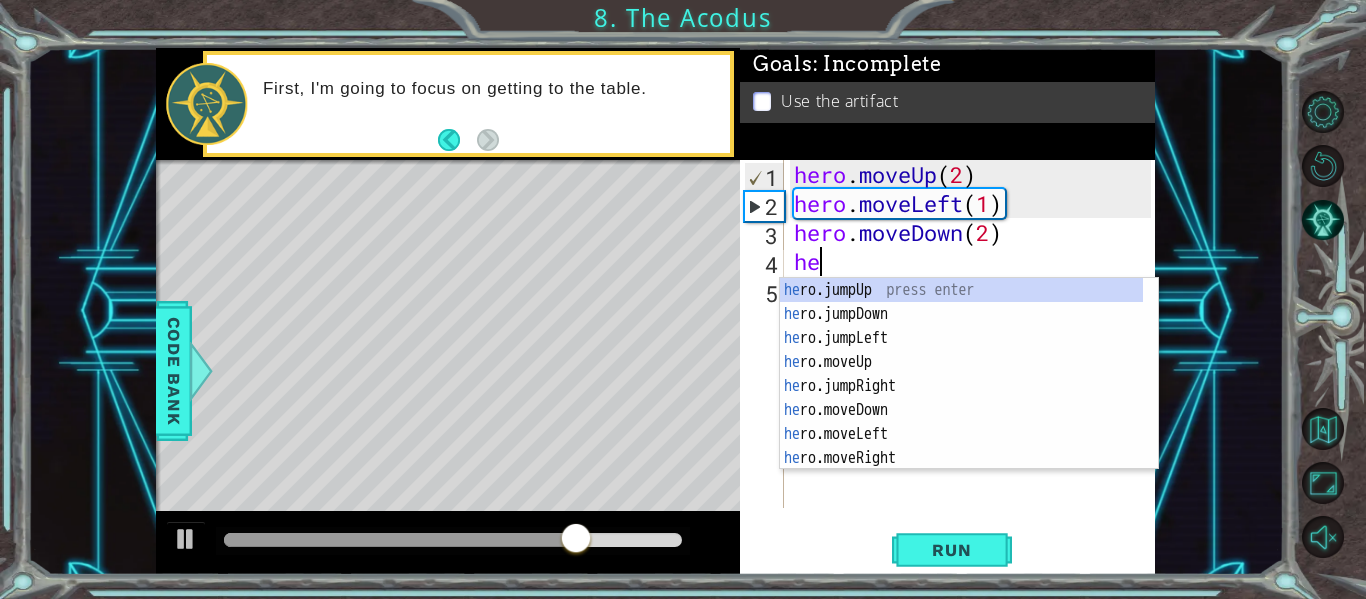 scroll, scrollTop: 0, scrollLeft: 1, axis: horizontal 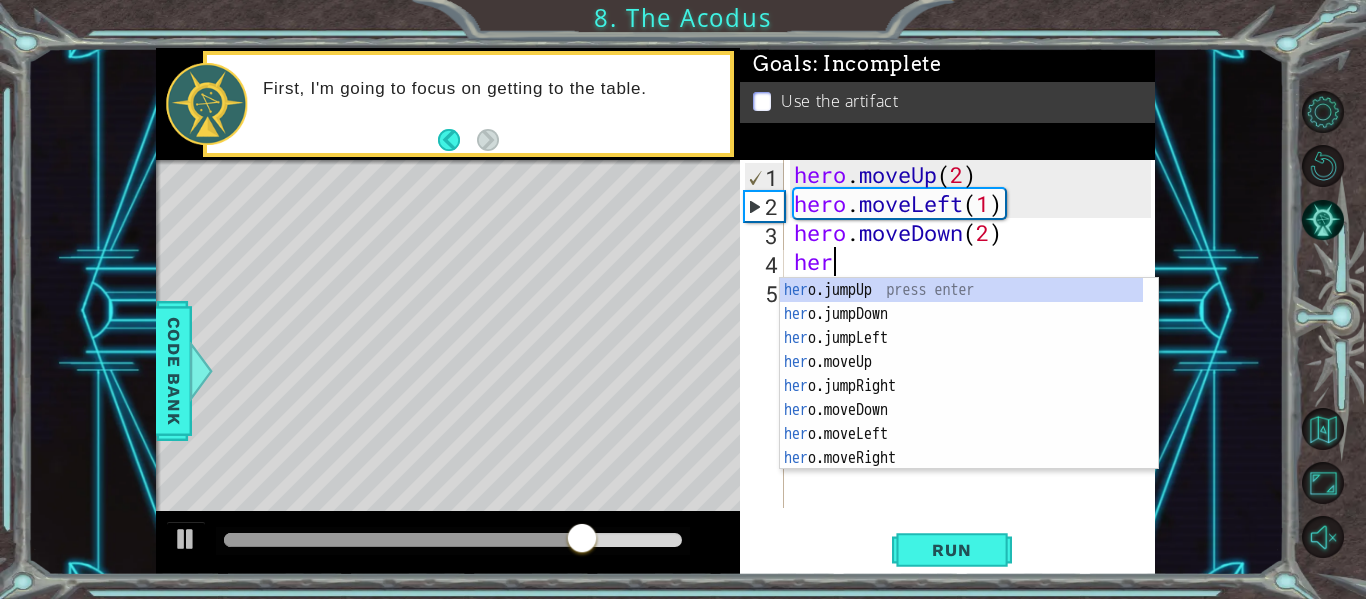type on "hero" 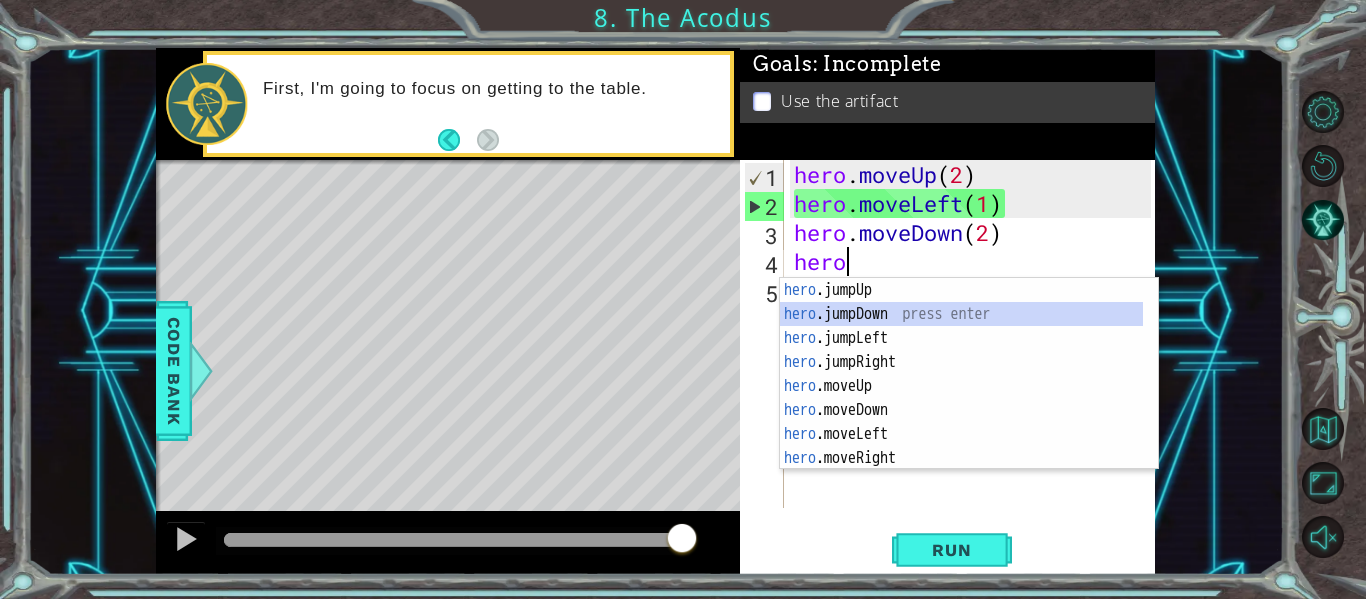 click on "hero .jumpUp press enter hero .jumpDown press enter hero .jumpLeft press enter hero .jumpRight press enter hero .moveUp press enter hero .moveDown press enter hero .moveLeft press enter hero .moveRight press enter hero .use press enter" at bounding box center (961, 398) 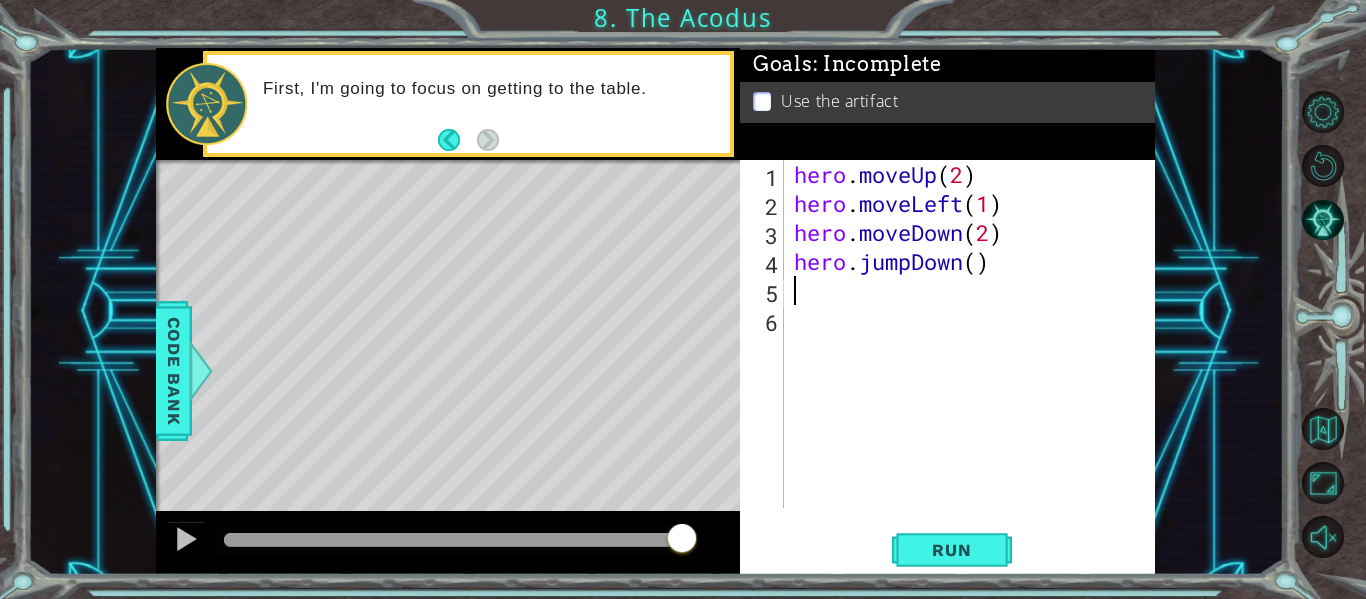 scroll, scrollTop: 0, scrollLeft: 0, axis: both 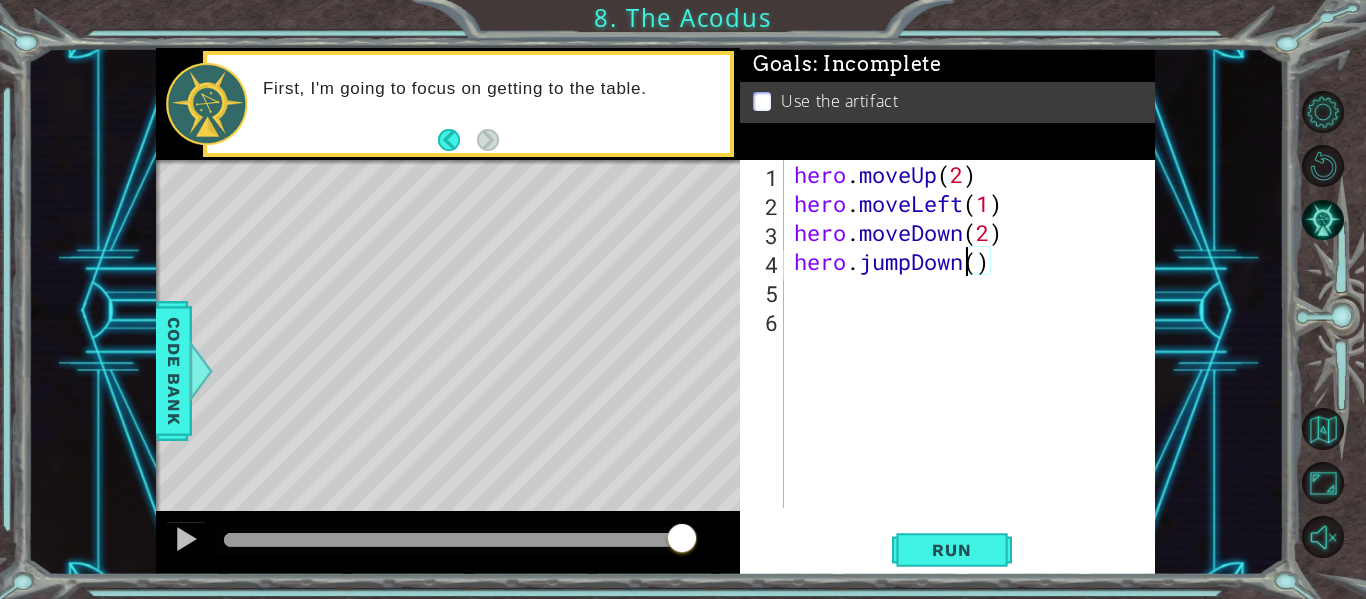 click on "hero . moveUp ( 2 ) hero . moveLeft ( 1 ) hero . moveDown ( 2 ) hero . jumpDown ( )" at bounding box center [975, 363] 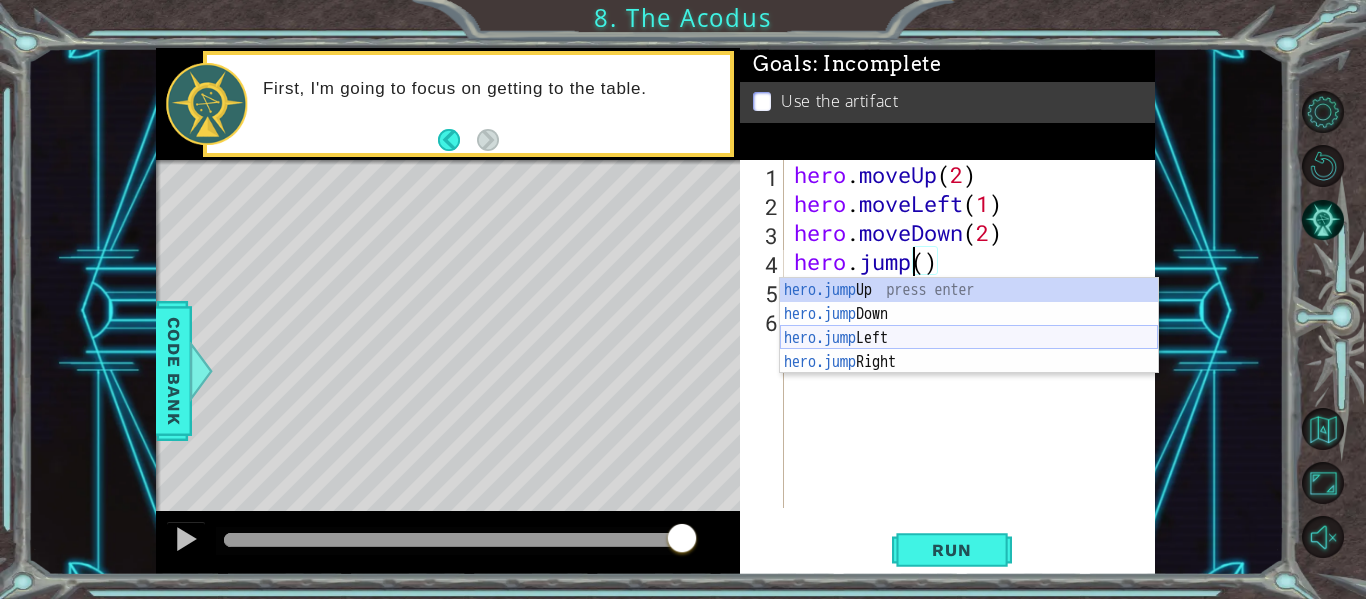 click on "hero.jump Up press enter hero.jump Down press enter hero.jump Left press enter hero.jump Right press enter" at bounding box center (969, 350) 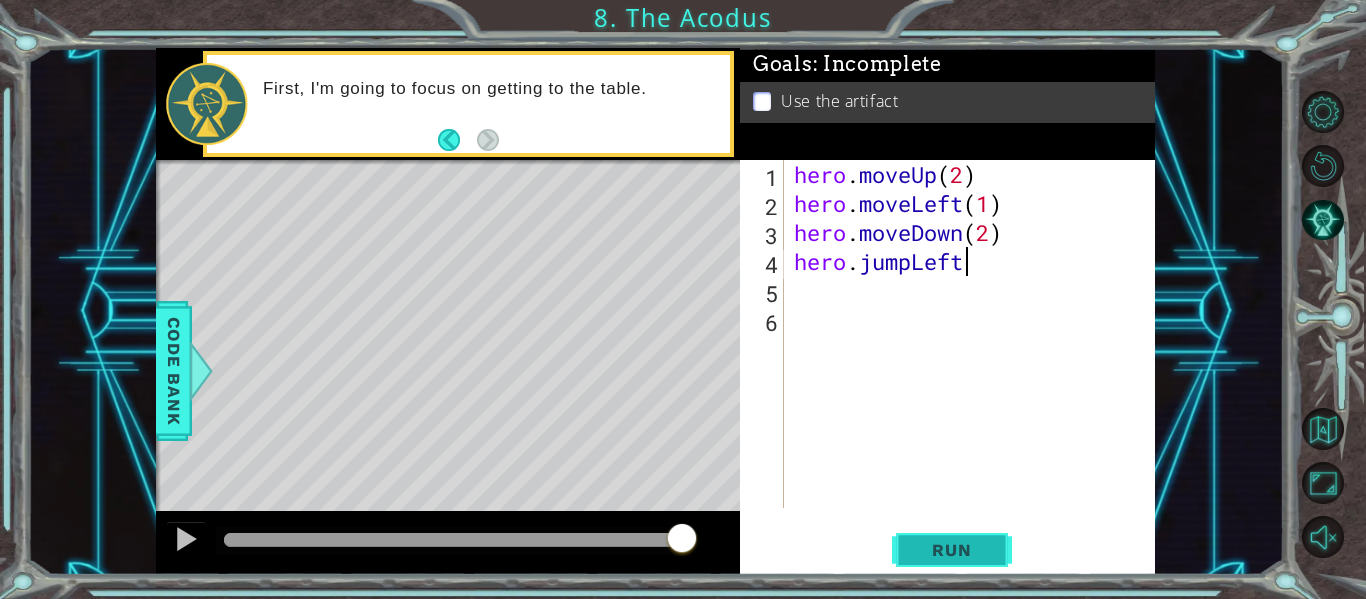 type on "hero.jumpLeft" 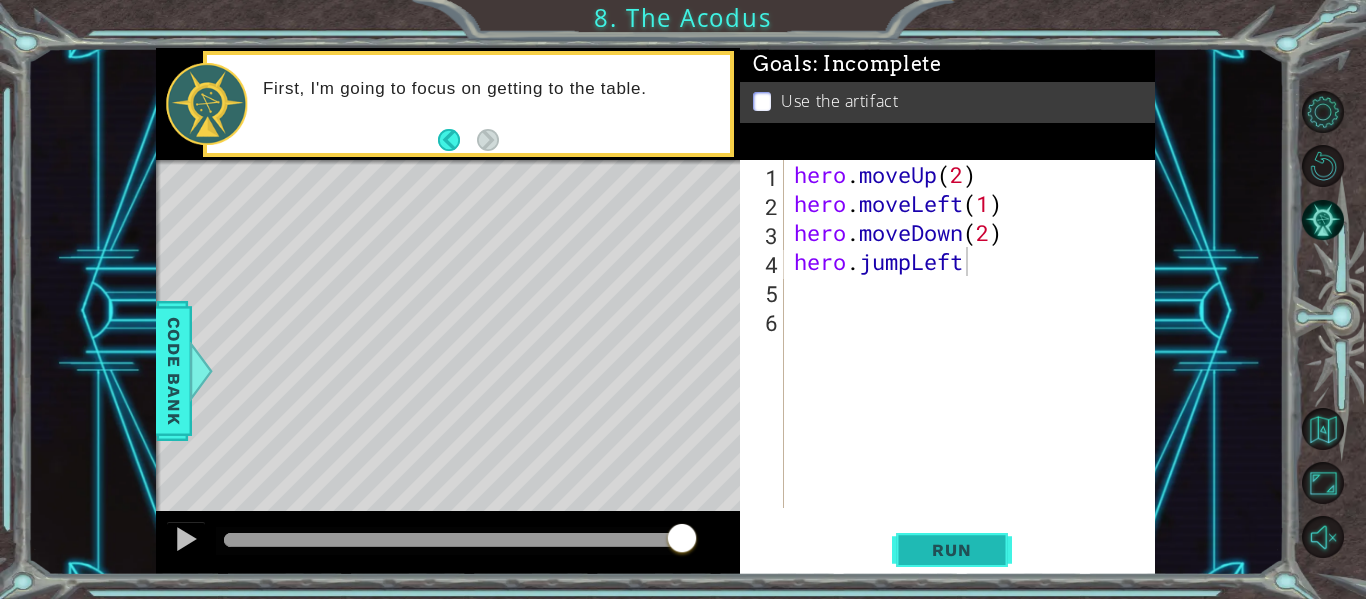 click on "Run" at bounding box center (952, 550) 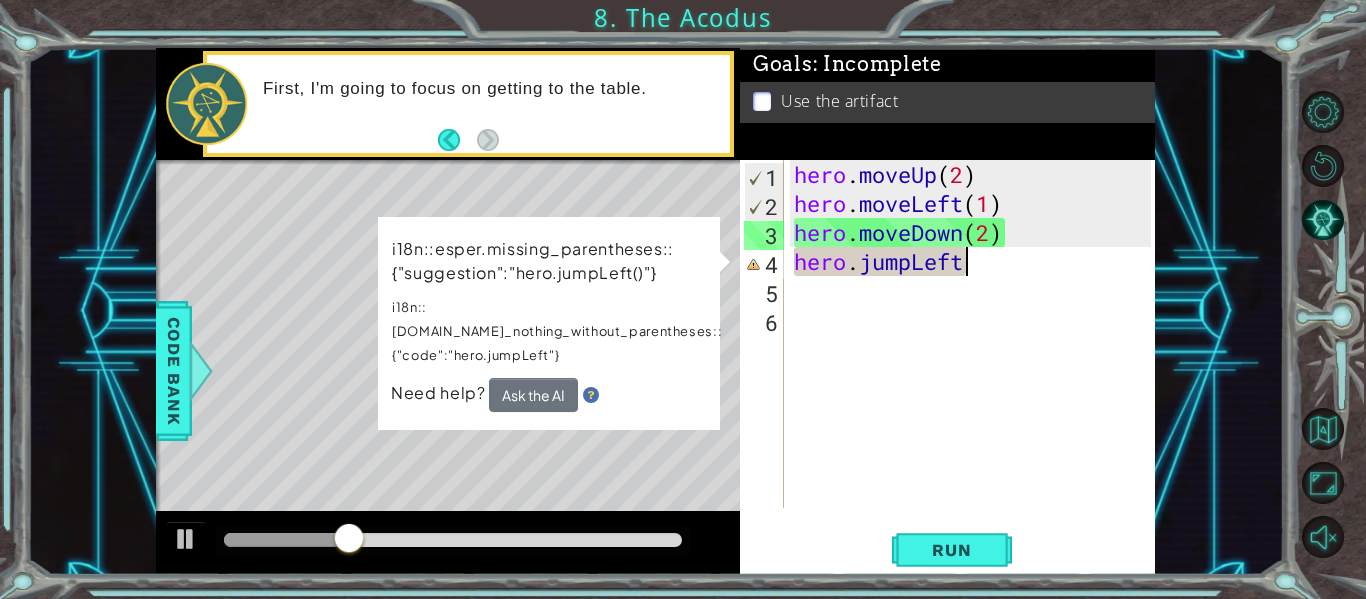 click on "hero . moveUp ( 2 ) hero . moveLeft ( 1 ) hero . moveDown ( 2 ) hero . jumpLeft" at bounding box center (975, 363) 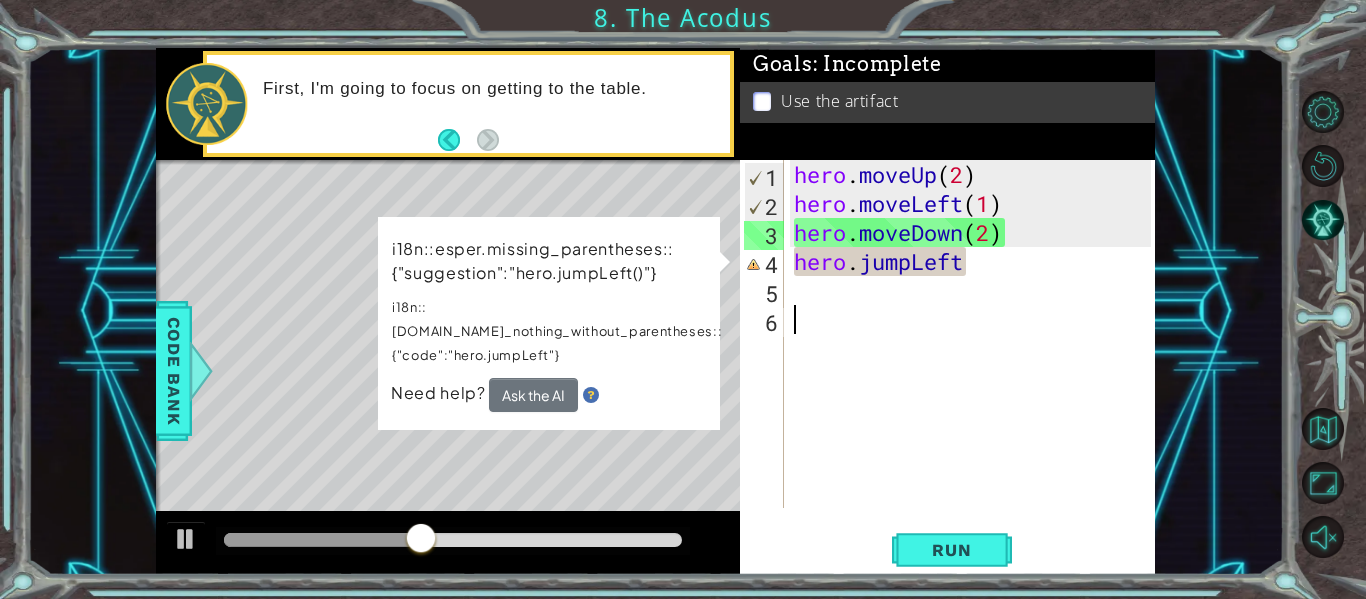 click on "hero . moveUp ( 2 ) hero . moveLeft ( 1 ) hero . moveDown ( 2 ) hero . jumpLeft" at bounding box center [975, 363] 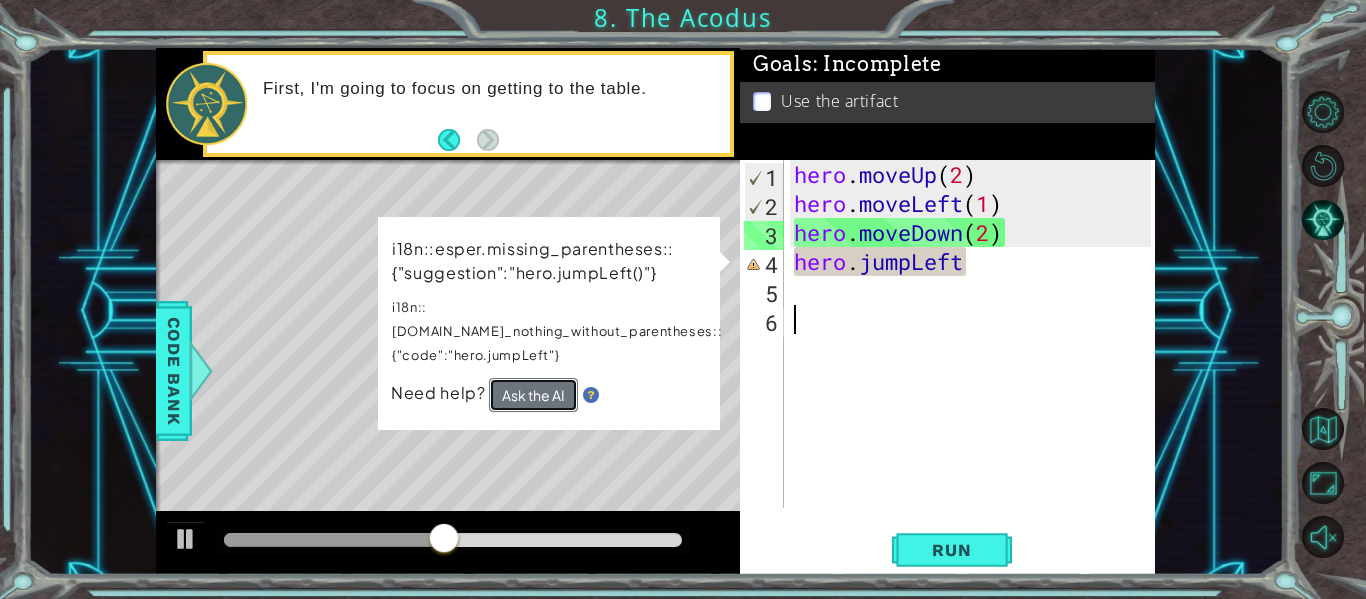 click on "Ask the AI" at bounding box center (533, 395) 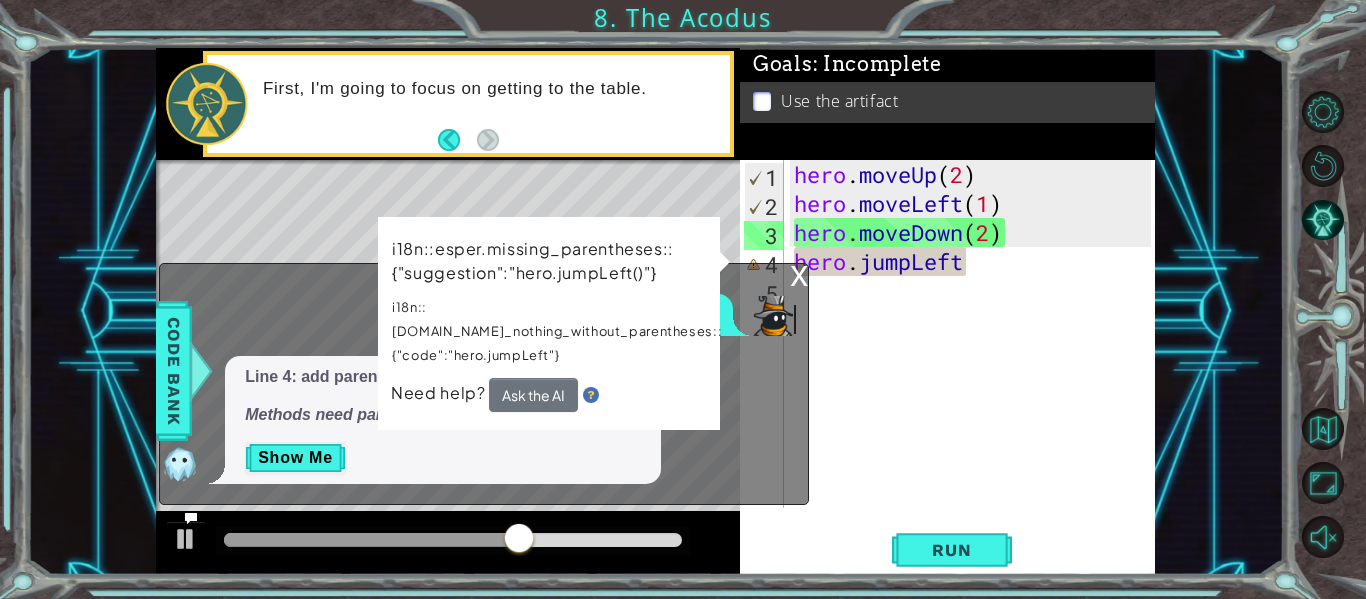 click on "x" at bounding box center (799, 274) 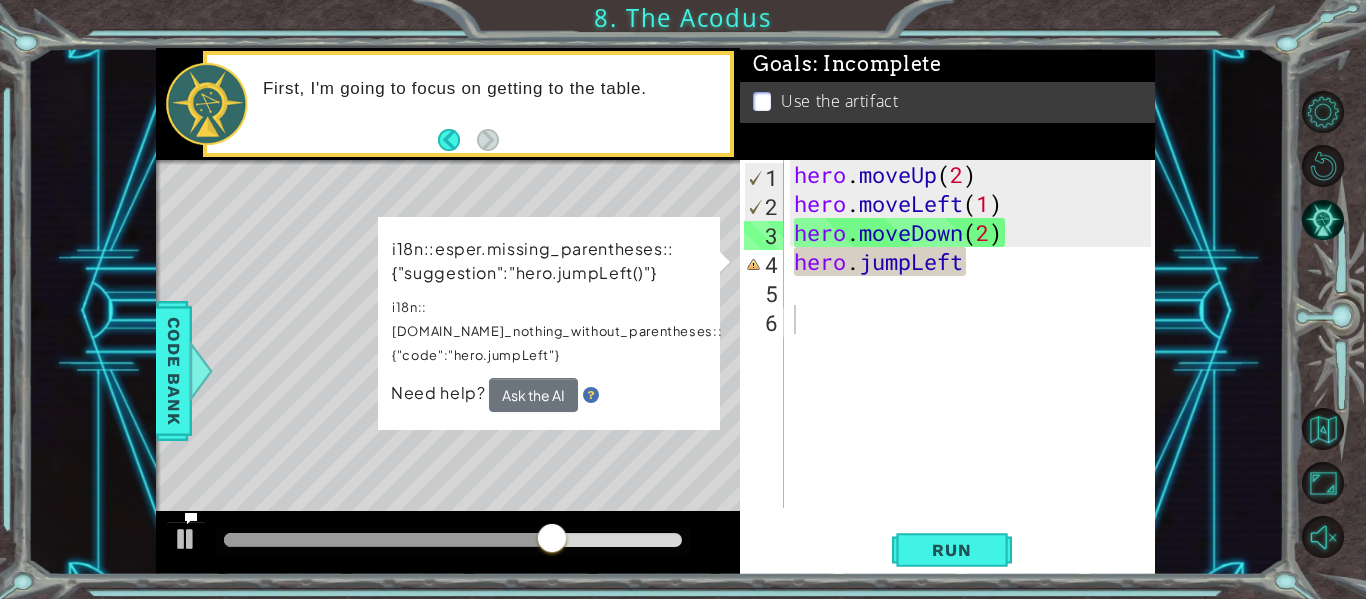 drag, startPoint x: 613, startPoint y: 224, endPoint x: 715, endPoint y: 389, distance: 193.98196 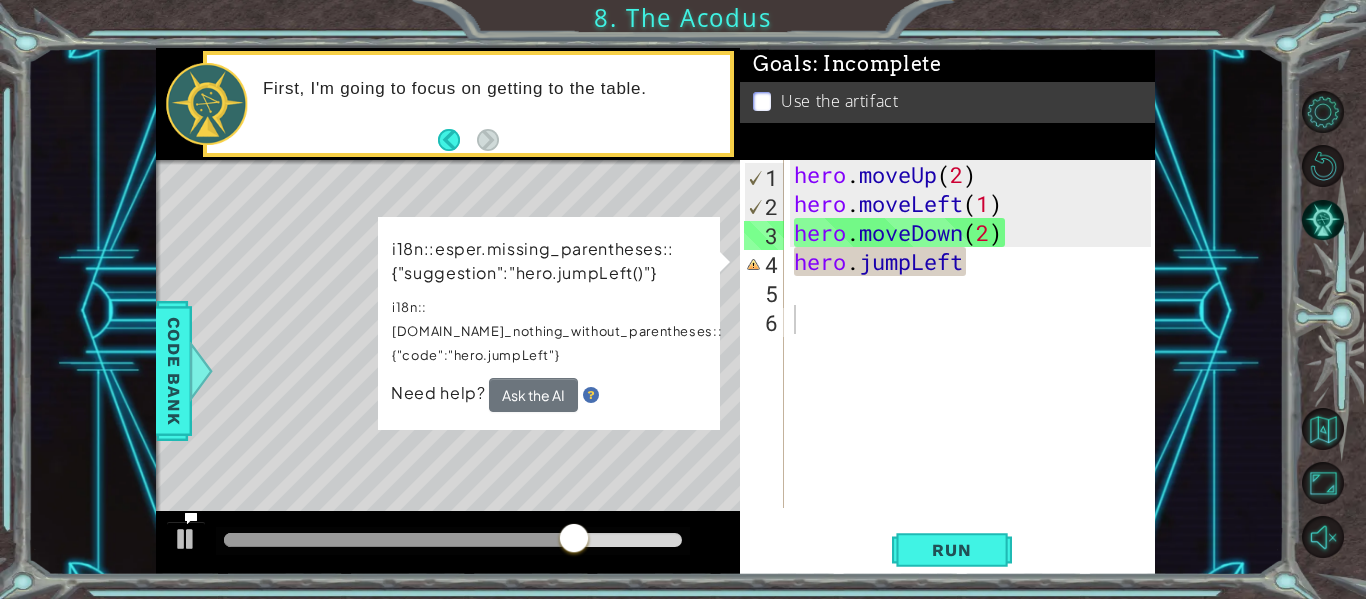 click on "hero . moveUp ( 2 ) hero . moveLeft ( 1 ) hero . moveDown ( 2 ) hero . jumpLeft" at bounding box center [975, 363] 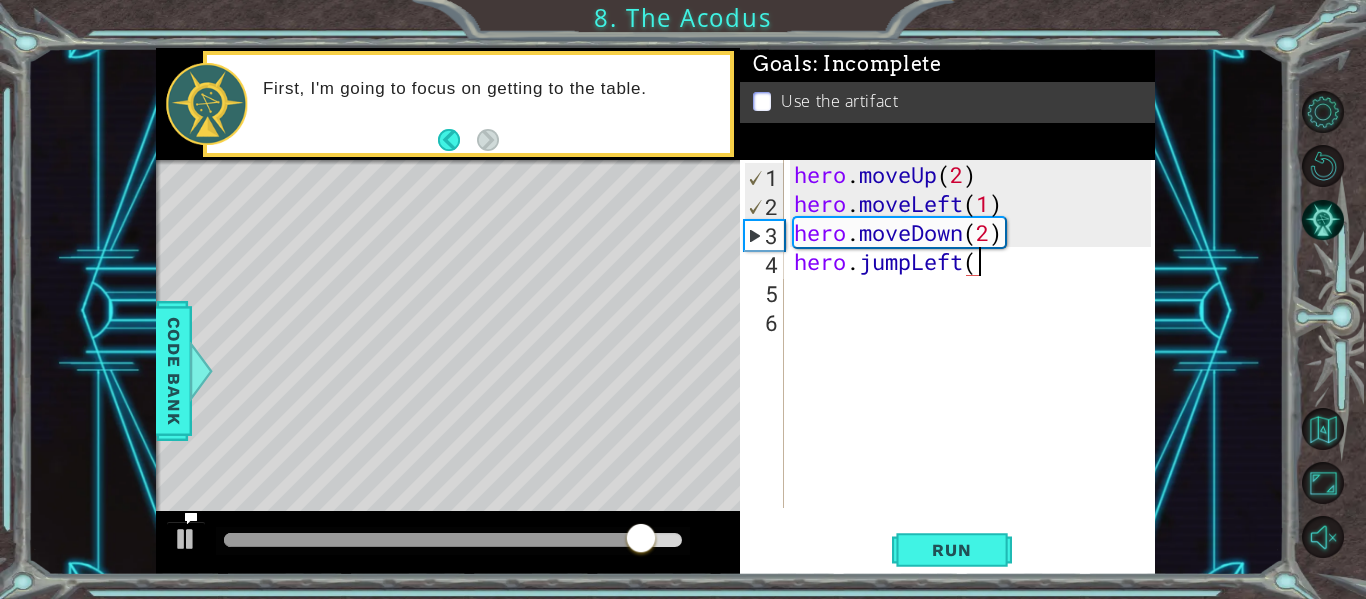 scroll, scrollTop: 0, scrollLeft: 8, axis: horizontal 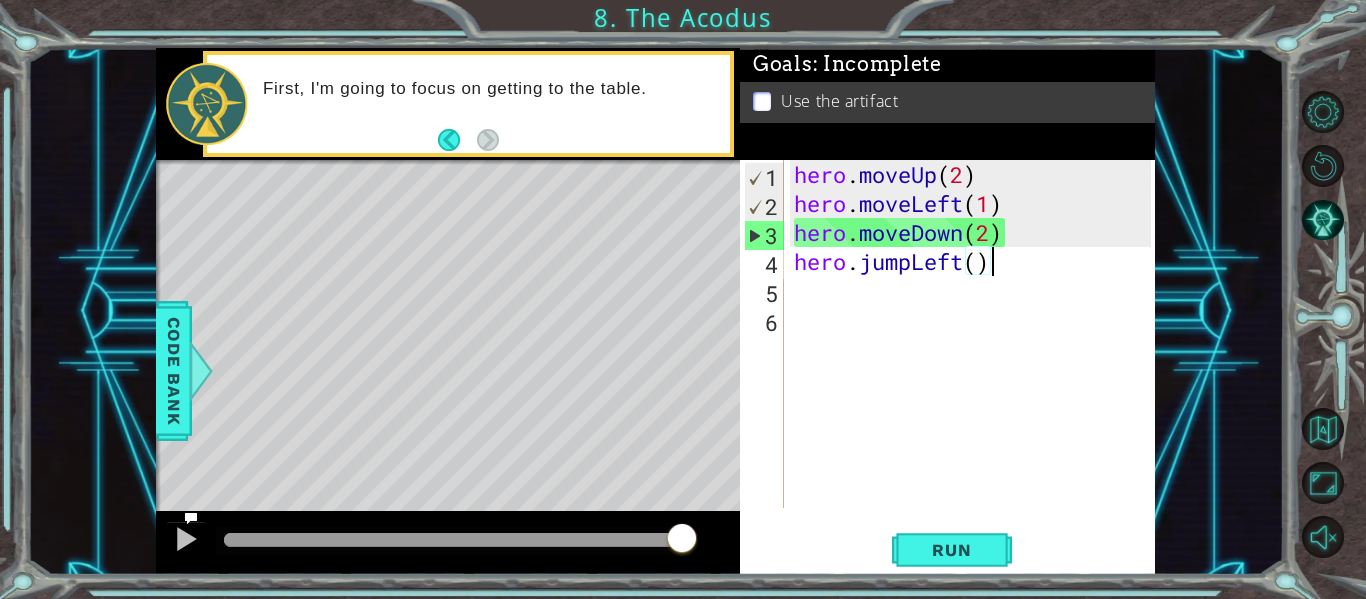 click on "hero . moveUp ( 2 ) hero . moveLeft ( 1 ) hero . moveDown ( 2 ) hero . jumpLeft ( )" at bounding box center [975, 363] 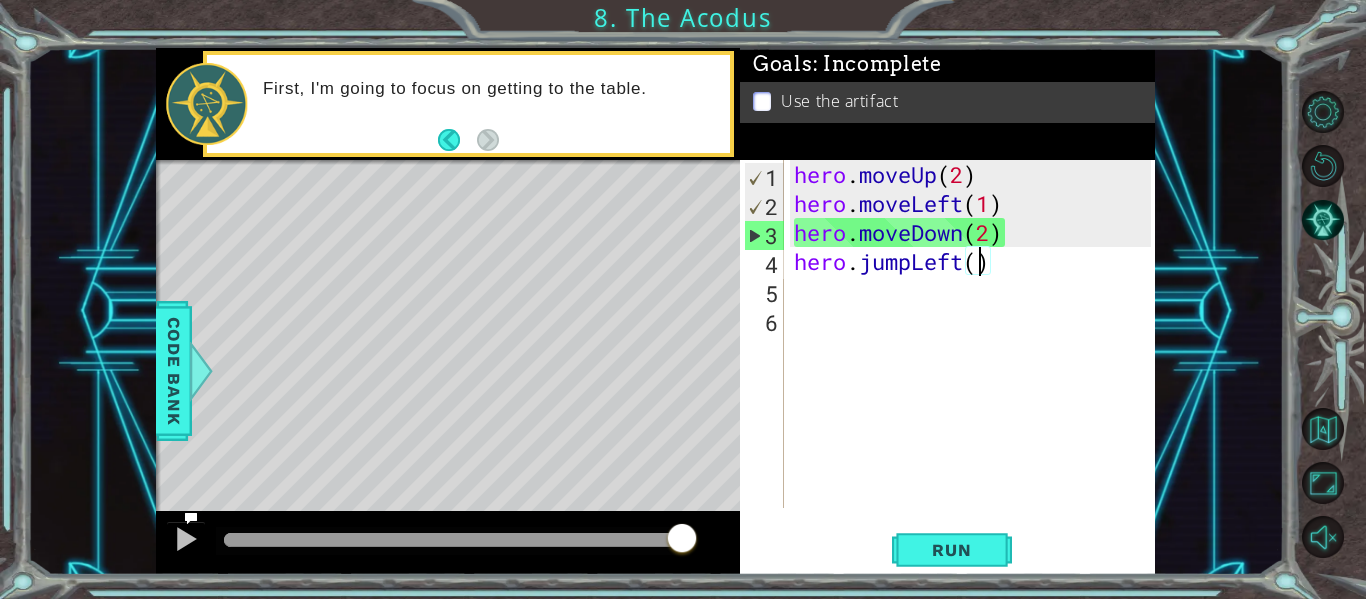 click on "hero . moveUp ( 2 ) hero . moveLeft ( 1 ) hero . moveDown ( 2 ) hero . jumpLeft ( )" at bounding box center (975, 363) 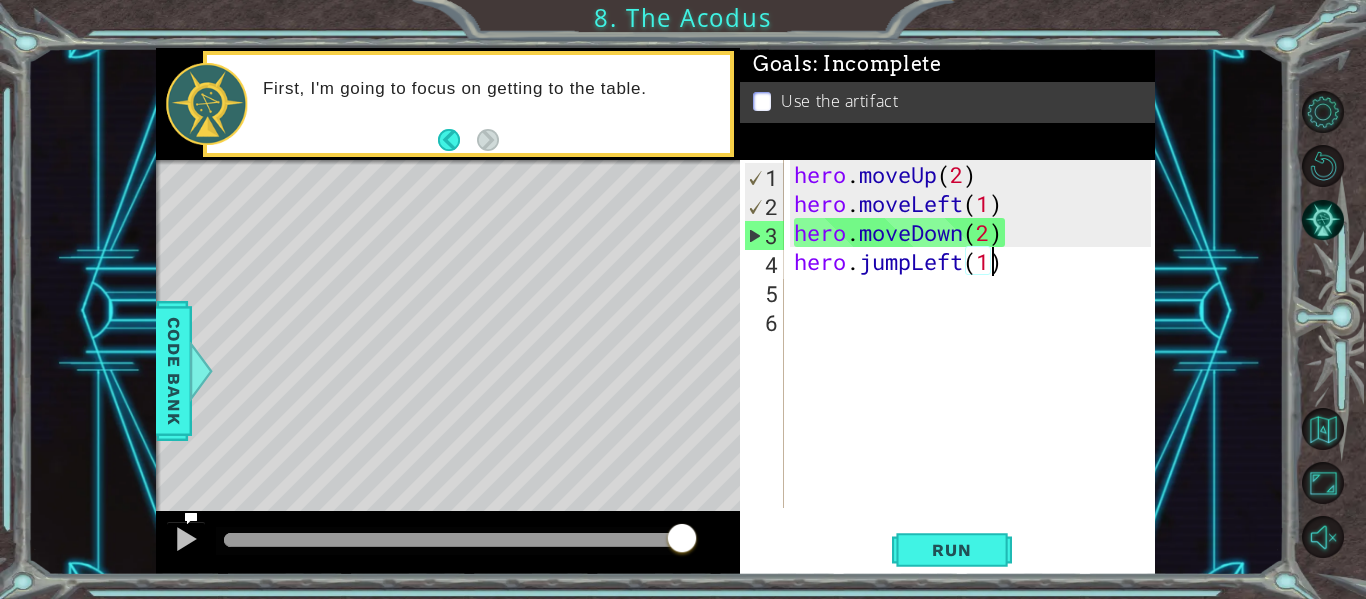 scroll, scrollTop: 0, scrollLeft: 9, axis: horizontal 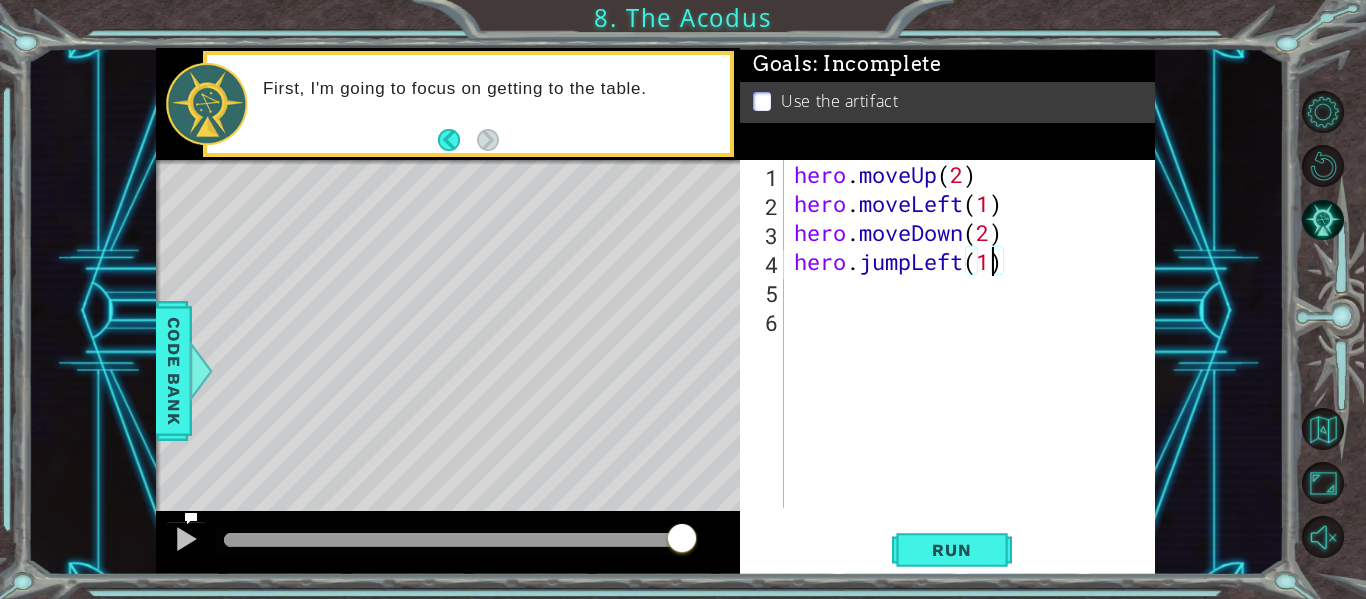type on "hero.jumpLeft(1)" 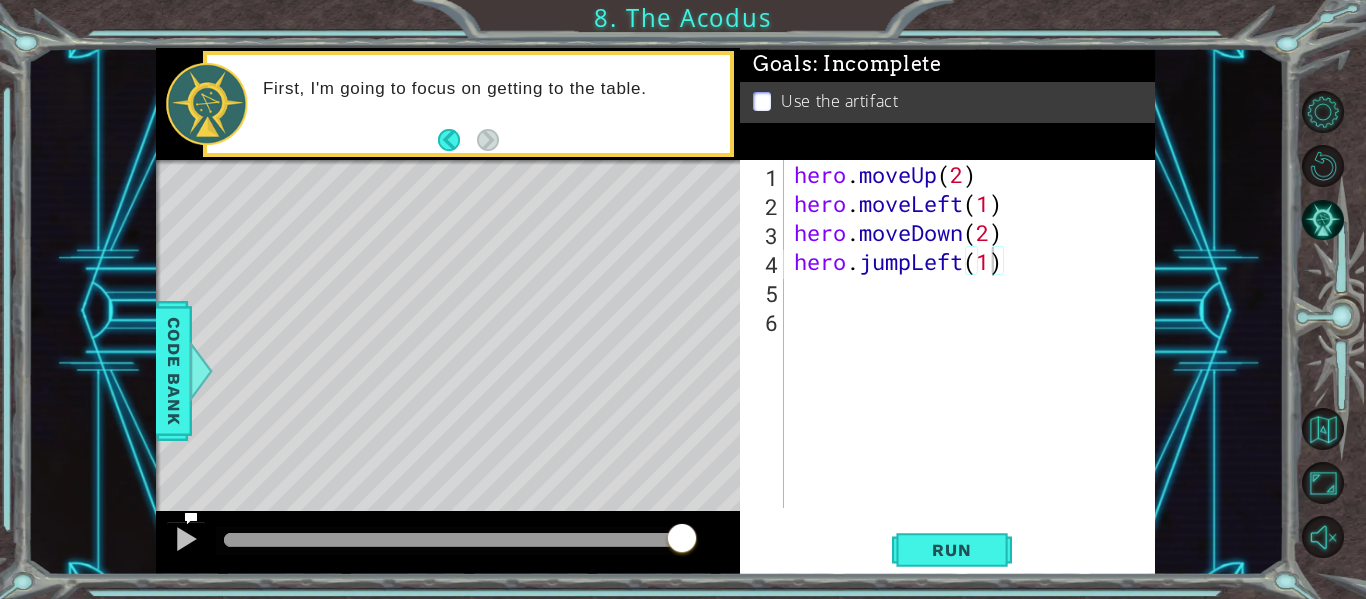 click on "hero.jumpLeft(1) 1 2 3 4 5 6 hero . moveUp ( 2 ) hero . moveLeft ( 1 ) hero . moveDown ( 2 ) hero . jumpLeft ( 1 )     הההההההההההההההההההההההההההההההההההההההההההההההההההההההההההההההההההההההההההההההההההההההההההההההההההההההההההההההההההההההההההההההההההההההההההההההההההההההההההההההההההההההההההההההההההההההההההההההההההההההההההההההההההההההההההההההההההההההההההההההההההההההההההההההה XXXXXXXXXXXXXXXXXXXXXXXXXXXXXXXXXXXXXXXXXXXXXXXXXXXXXXXXXXXXXXXXXXXXXXXXXXXXXXXXXXXXXXXXXXXXXXXXXXXXXXXXXXXXXXXXXXXXXXXXXXXXXXXXXXXXXXXXXXXXXXXXXXXXXXXXXXXXXXXXXXXXXXXXXXXXXXXXXXXXXXXXXXXXXXXXXXXXXXXXXXXXXXXXXXXXXXXXXXXXXXXXXXXXXXXXXXXXXXXXXXXXXXXXXXXXXXXX Code Saved Run Statement   /  Call   /" at bounding box center (947, 367) 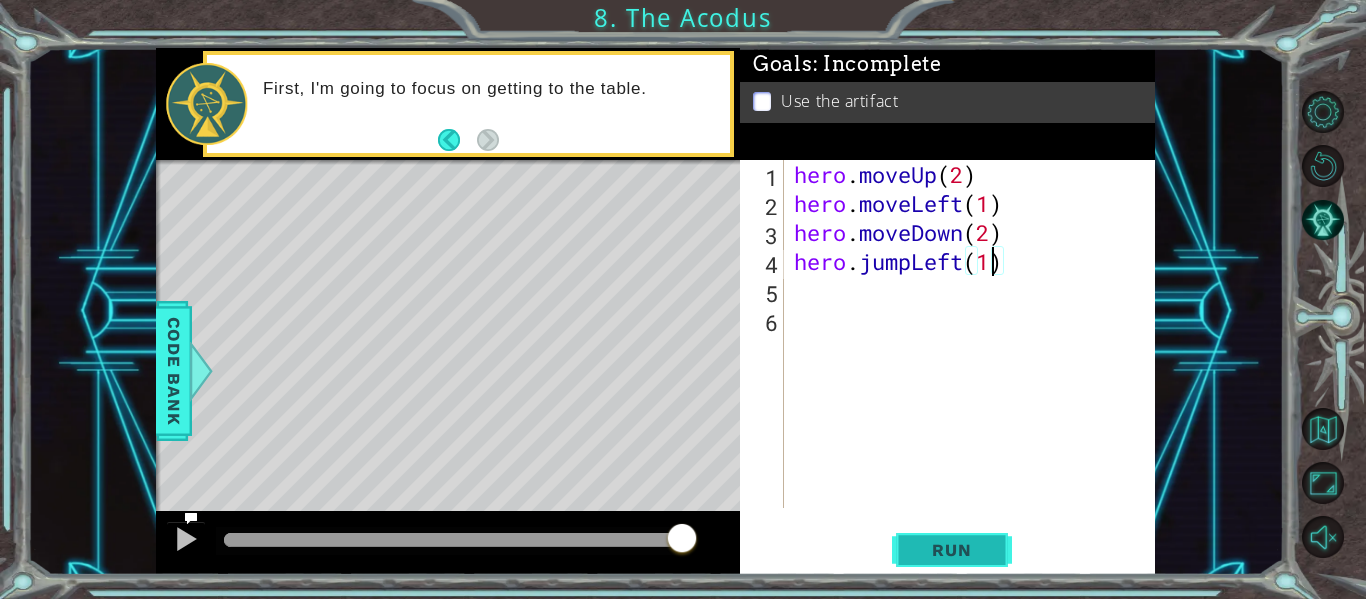 click on "Run" at bounding box center [951, 550] 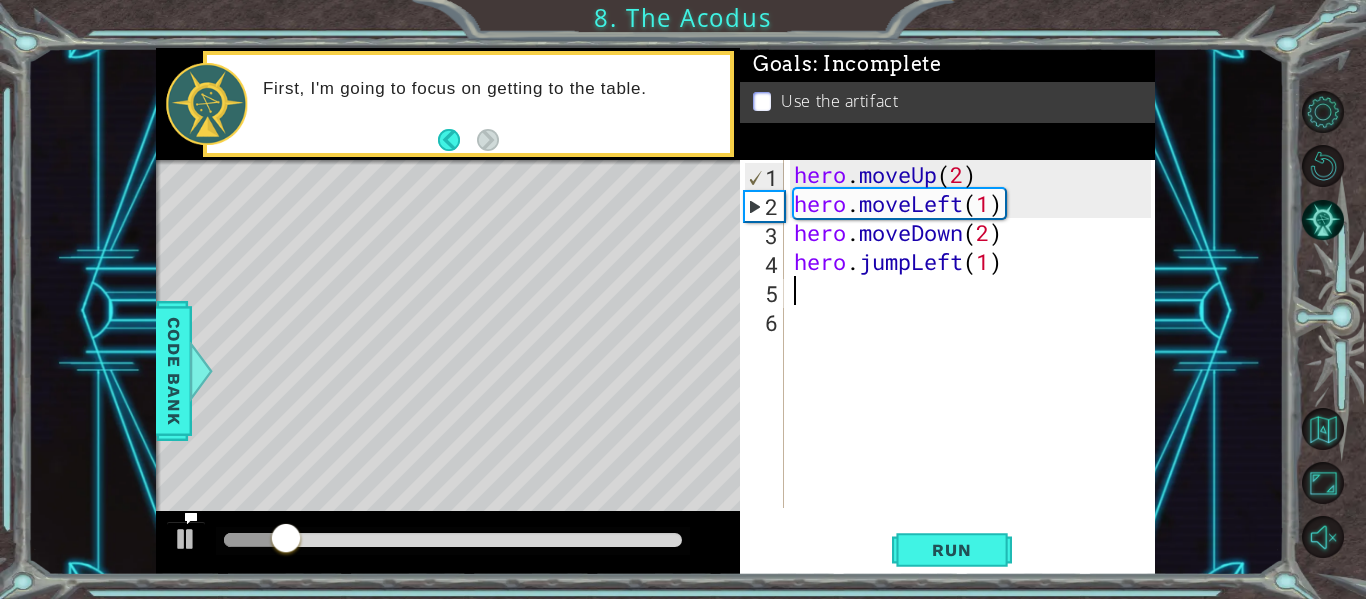 click on "hero . moveUp ( 2 ) hero . moveLeft ( 1 ) hero . moveDown ( 2 ) hero . jumpLeft ( 1 )" at bounding box center (975, 363) 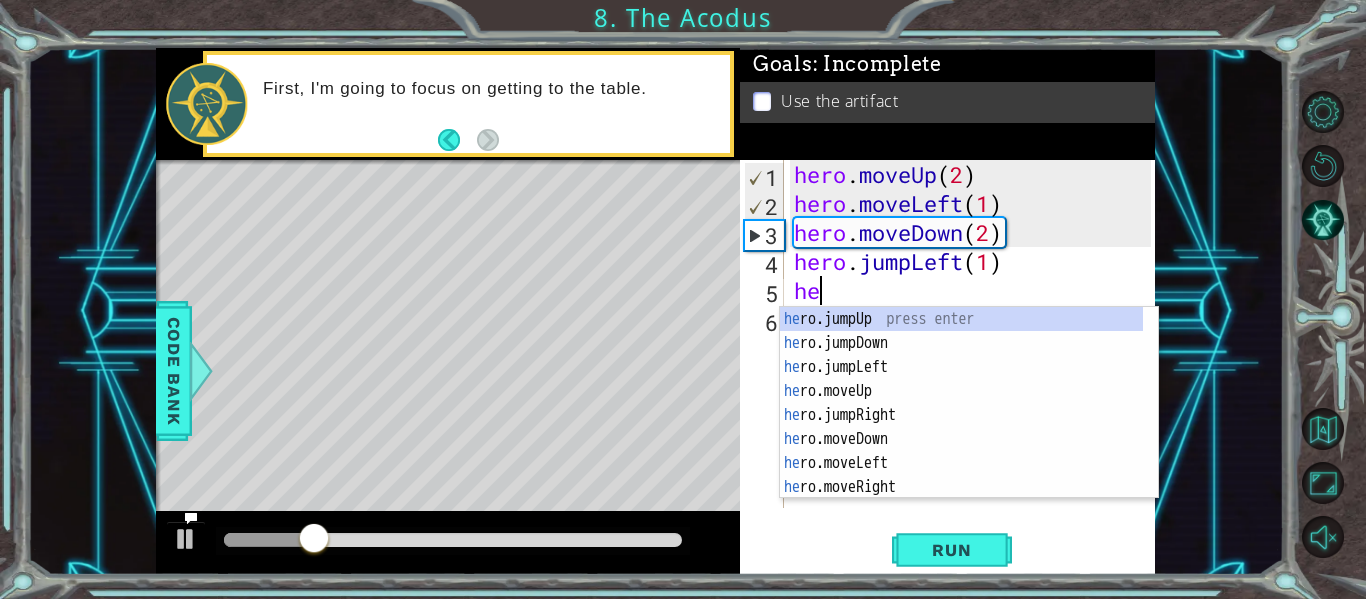 scroll, scrollTop: 0, scrollLeft: 1, axis: horizontal 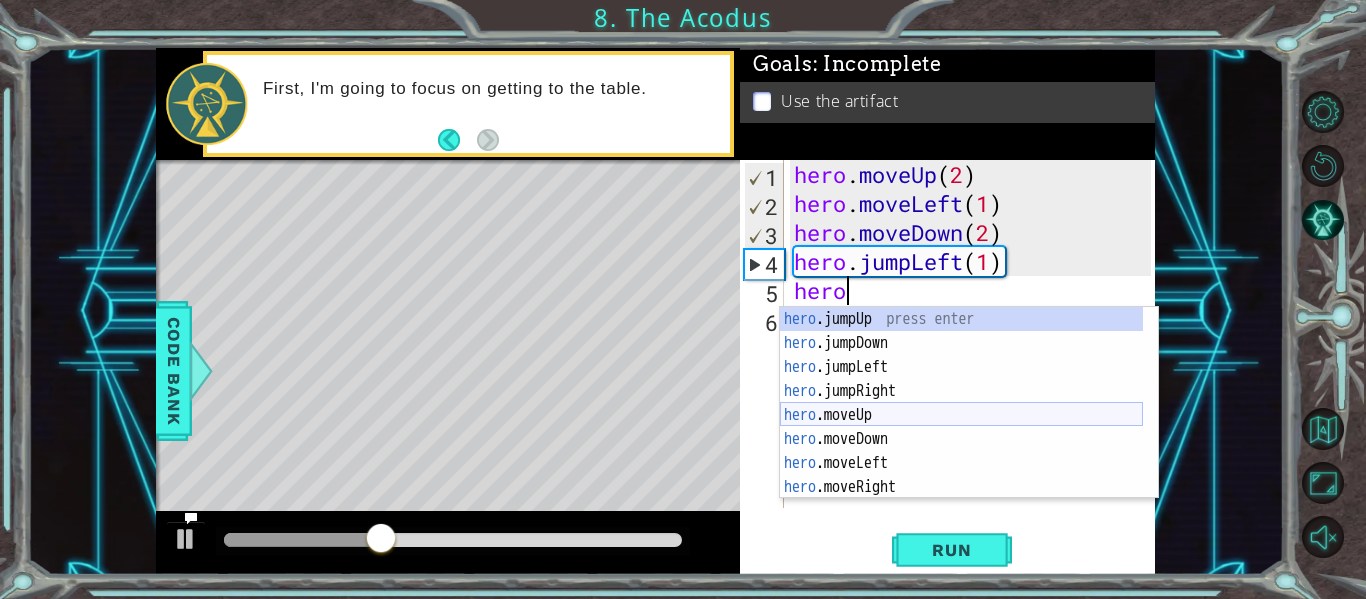 click on "hero .jumpUp press enter hero .jumpDown press enter hero .jumpLeft press enter hero .jumpRight press enter hero .moveUp press enter hero .moveDown press enter hero .moveLeft press enter hero .moveRight press enter hero .use press enter" at bounding box center [961, 427] 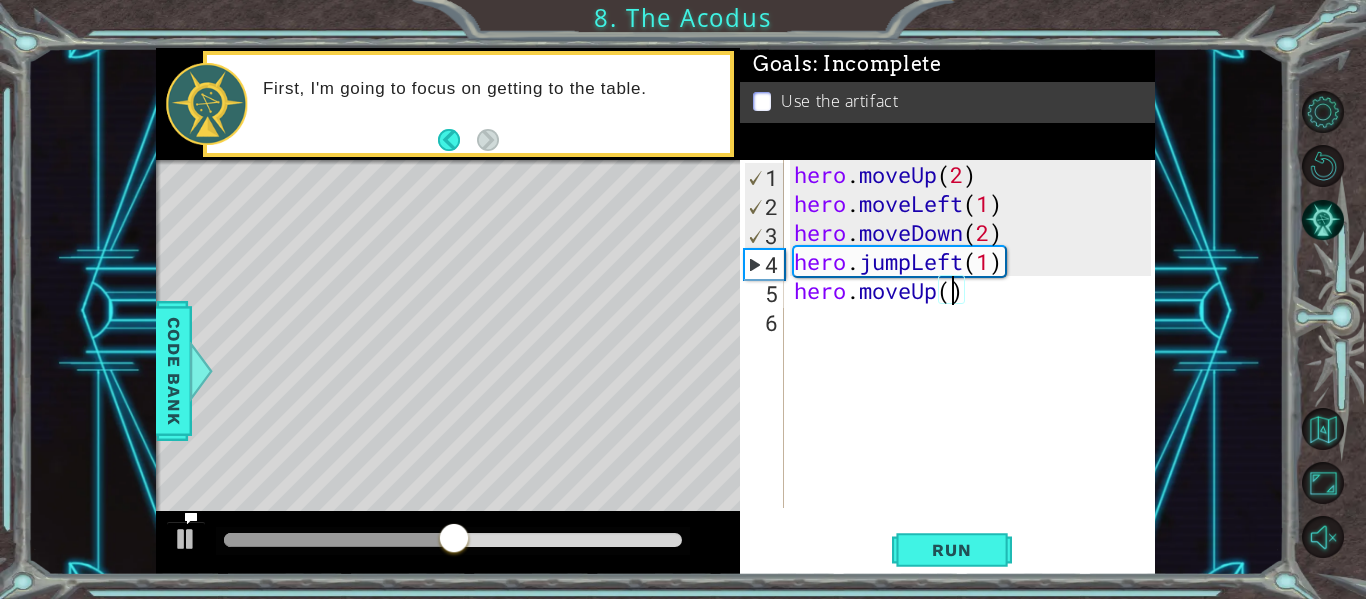scroll, scrollTop: 0, scrollLeft: 7, axis: horizontal 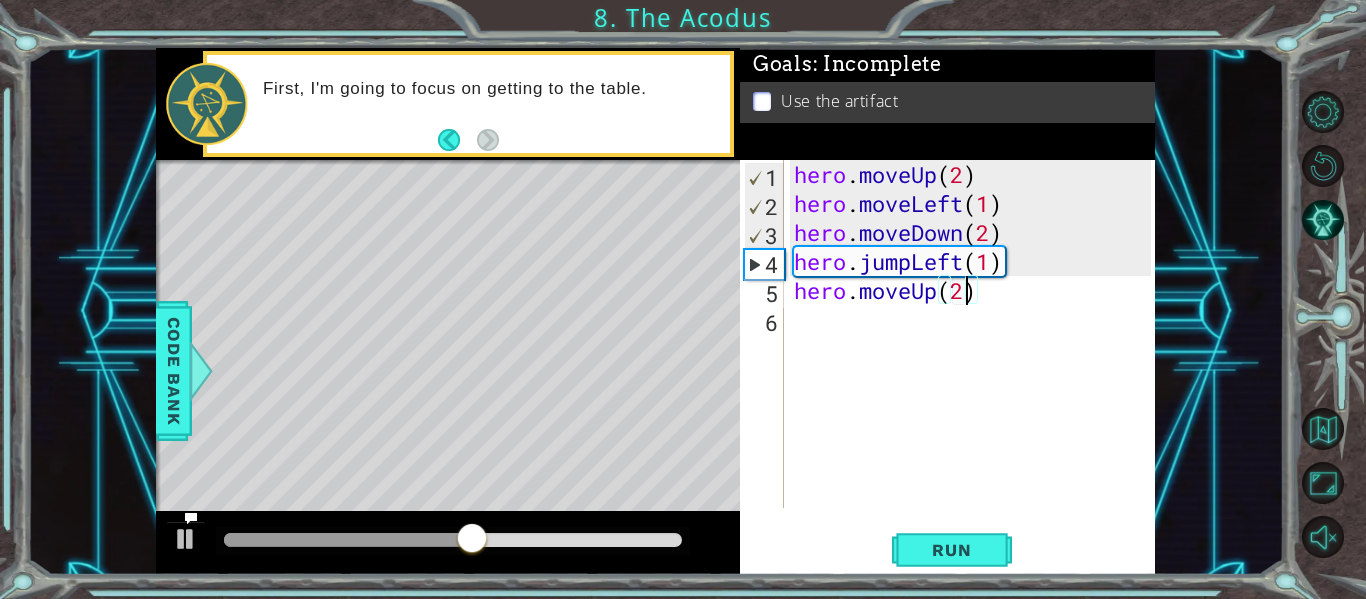 click on "hero . moveUp ( 2 ) hero . moveLeft ( 1 ) hero . moveDown ( 2 ) hero . jumpLeft ( 1 ) hero . moveUp ( 2 )" at bounding box center [975, 363] 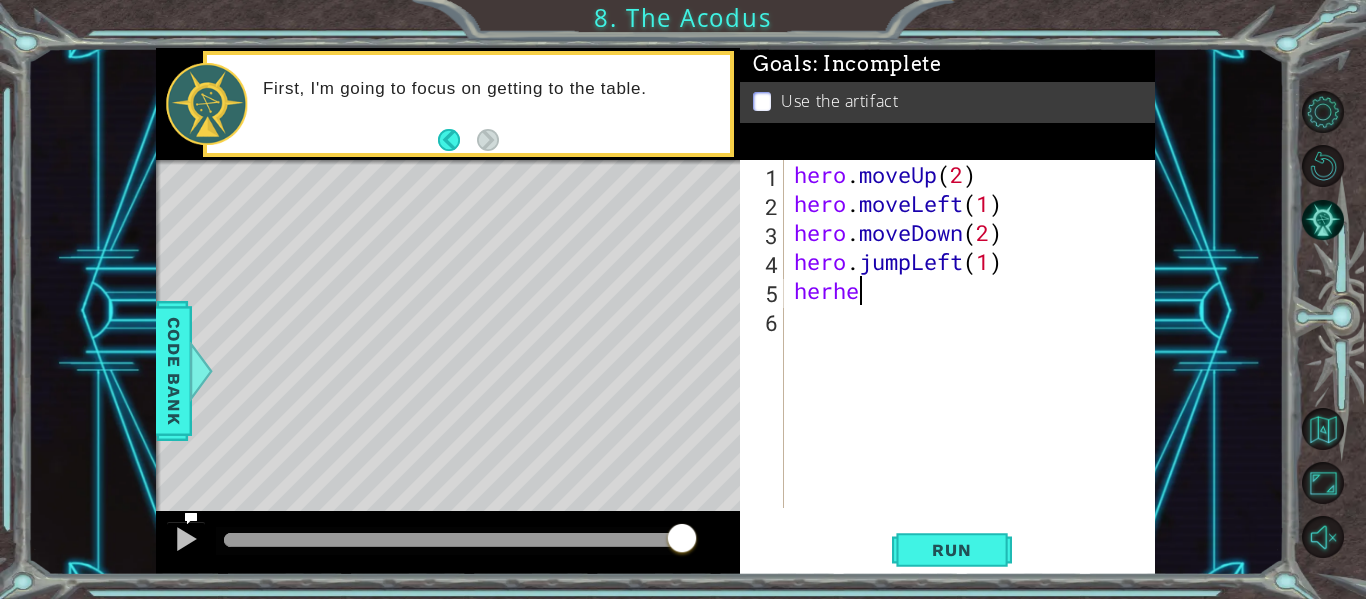 scroll, scrollTop: 0, scrollLeft: 1, axis: horizontal 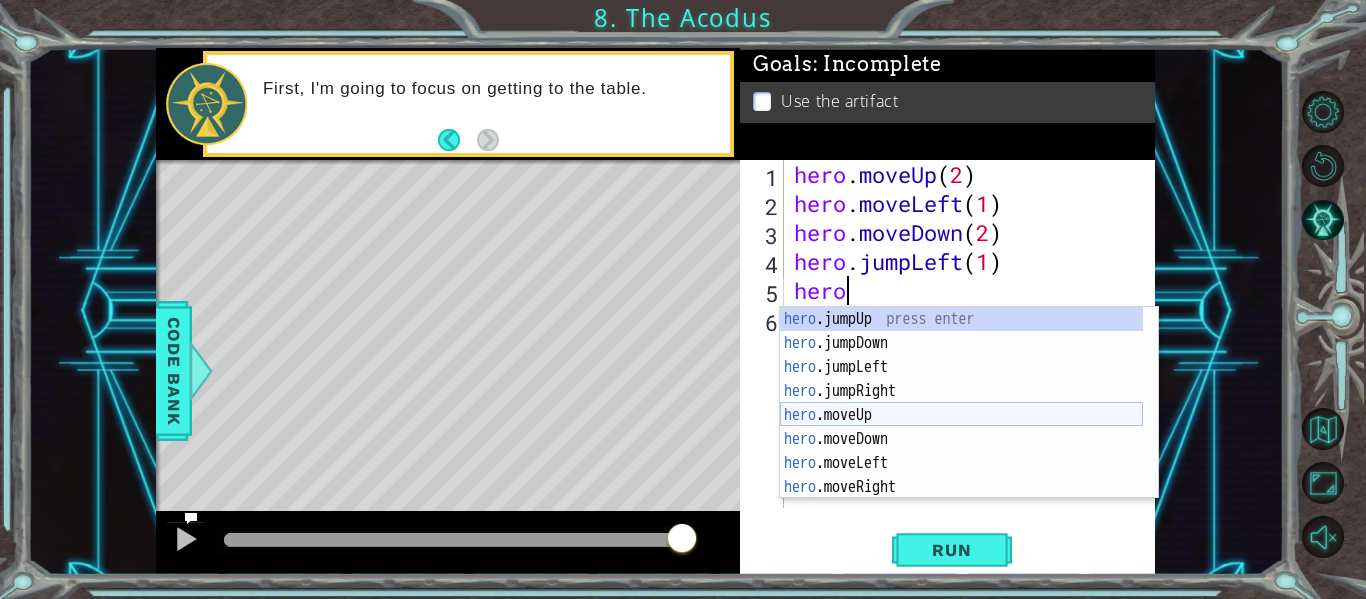 click on "hero .jumpUp press enter hero .jumpDown press enter hero .jumpLeft press enter hero .jumpRight press enter hero .moveUp press enter hero .moveDown press enter hero .moveLeft press enter hero .moveRight press enter hero .use press enter" at bounding box center [961, 427] 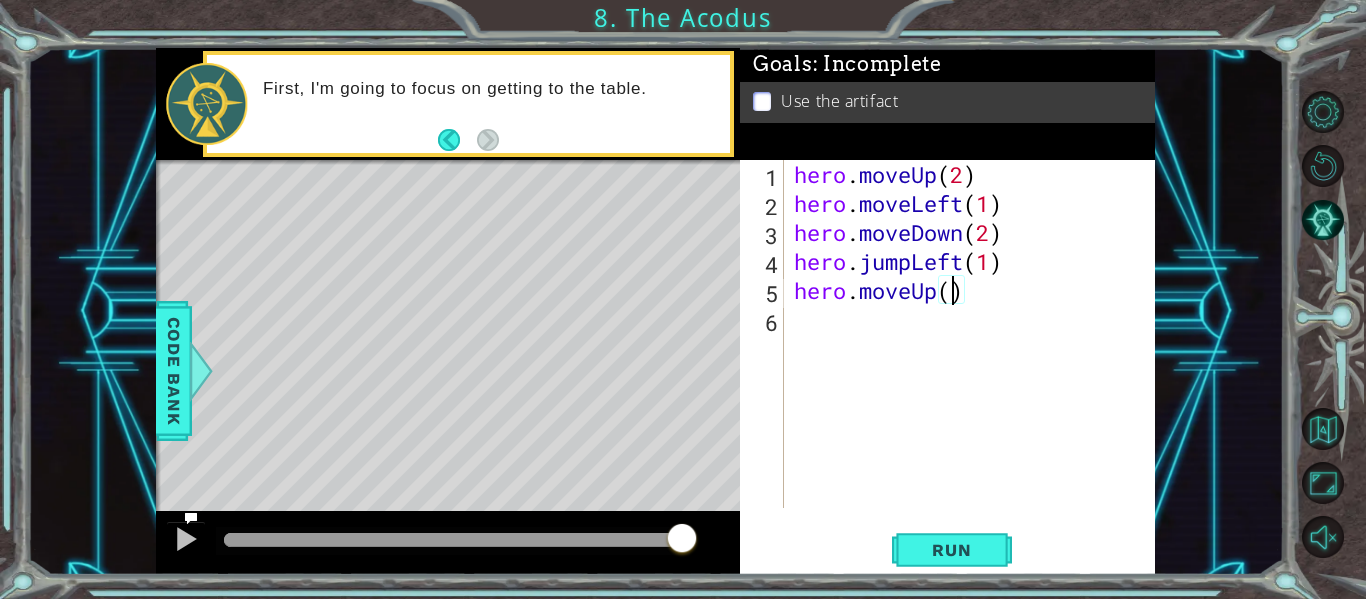 type on "hero.moveUp(2)" 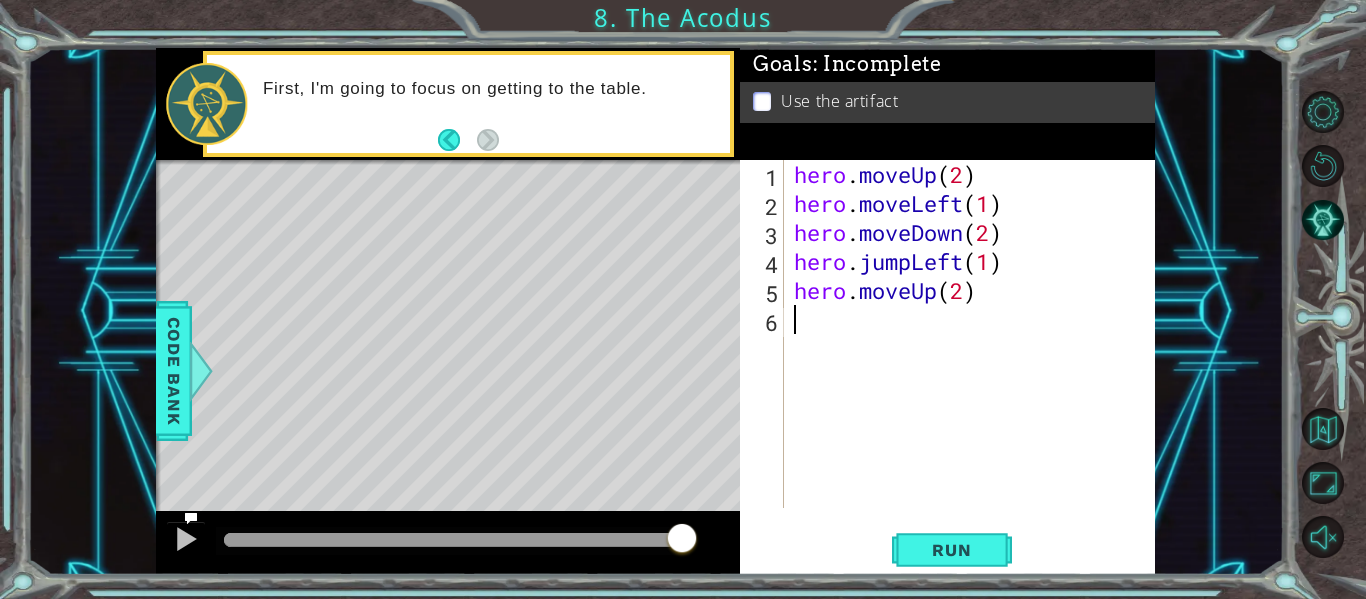 click on "hero . moveUp ( 2 ) hero . moveLeft ( 1 ) hero . moveDown ( 2 ) hero . jumpLeft ( 1 ) hero . moveUp ( 2 )" at bounding box center (975, 363) 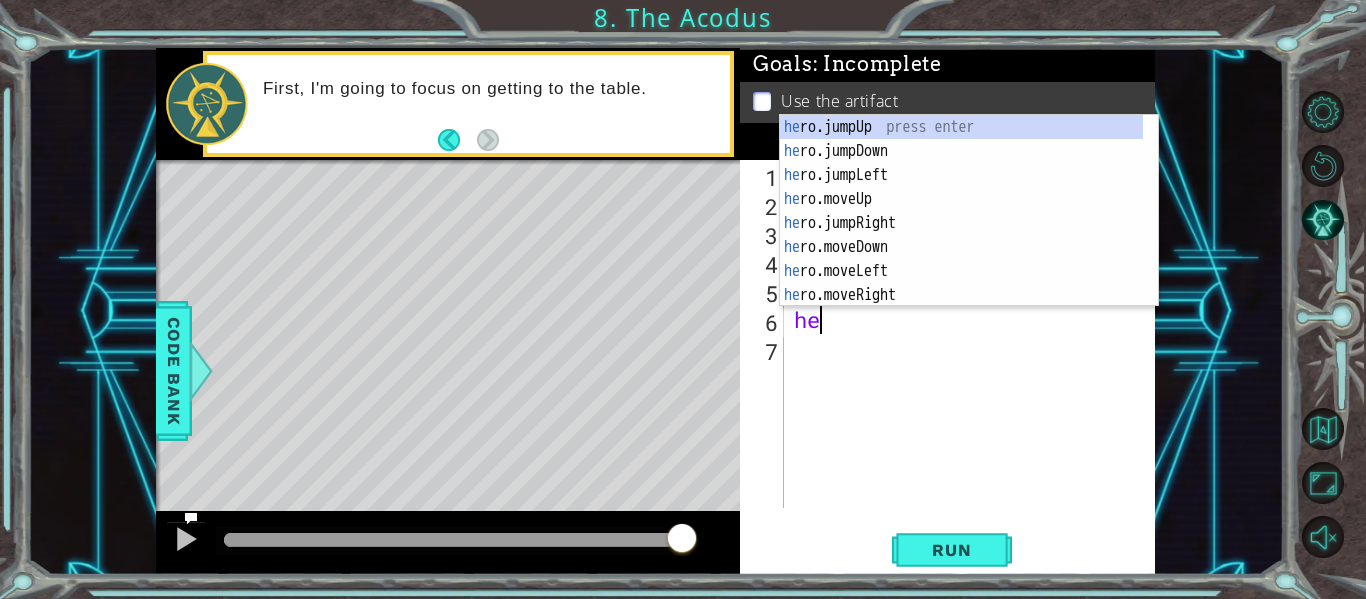 scroll, scrollTop: 0, scrollLeft: 1, axis: horizontal 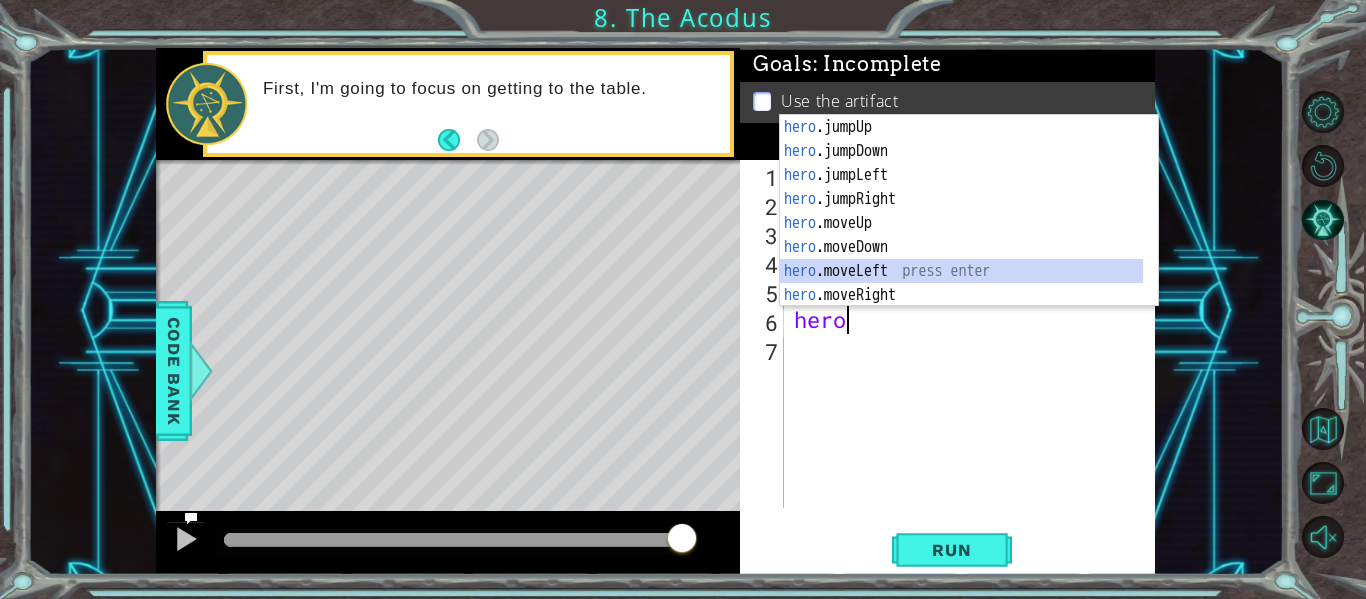 click on "hero .jumpUp press enter hero .jumpDown press enter hero .jumpLeft press enter hero .jumpRight press enter hero .moveUp press enter hero .moveDown press enter hero .moveLeft press enter hero .moveRight press enter hero .use press enter" at bounding box center [961, 235] 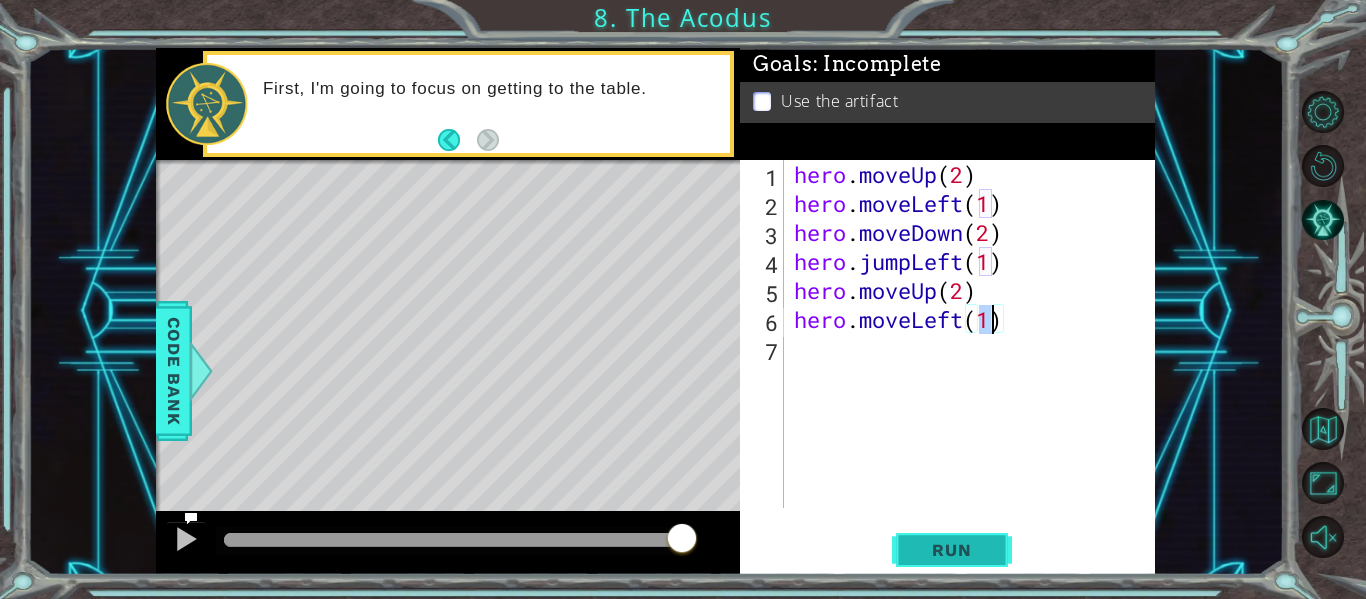 click on "Run" at bounding box center [951, 550] 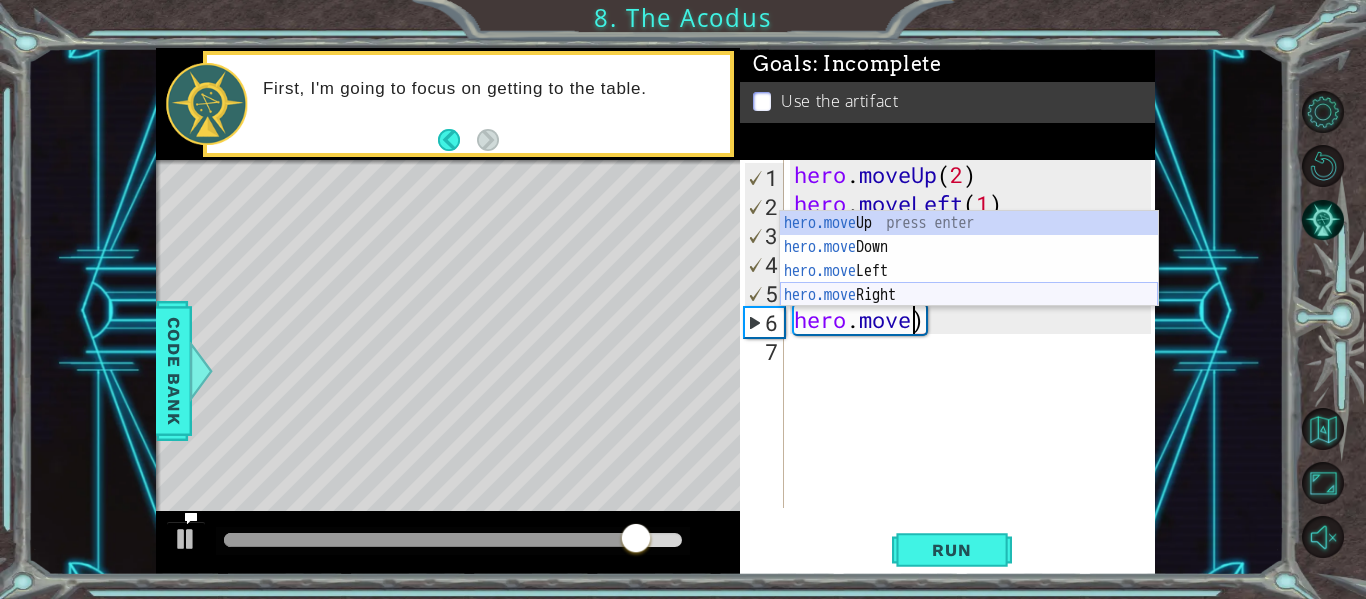 click on "hero.move Up press enter hero.move Down press enter hero.move Left press enter hero.move Right press enter" at bounding box center [969, 283] 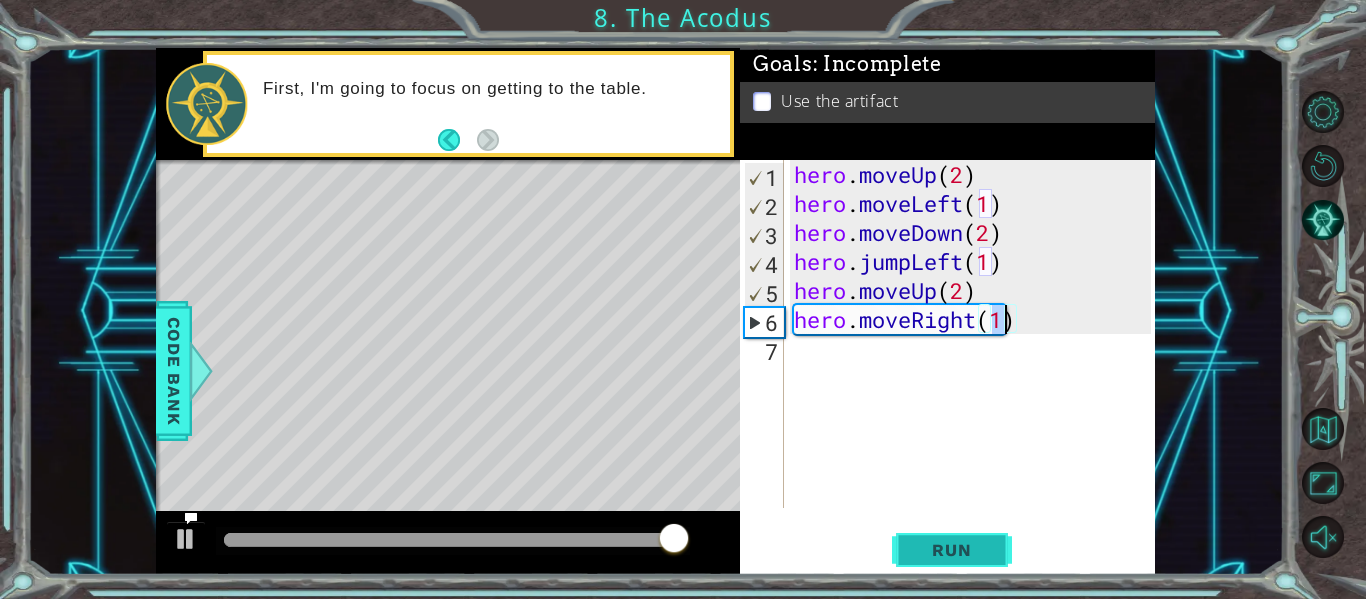 click on "Run" at bounding box center [951, 550] 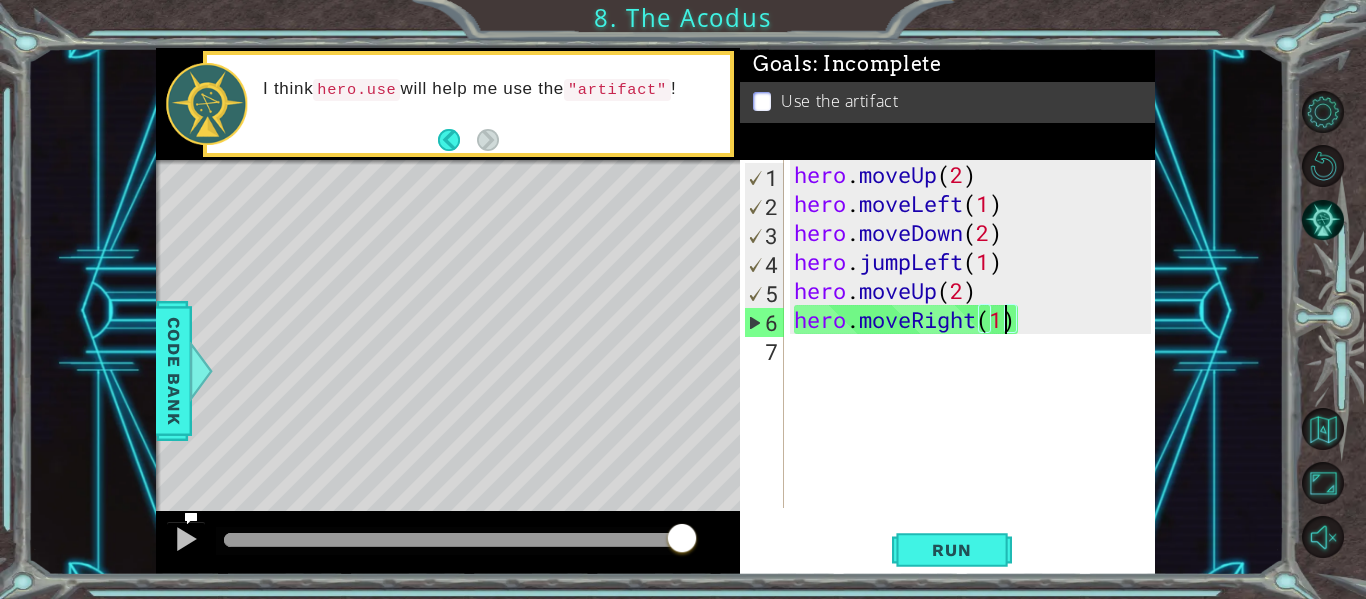 drag, startPoint x: 276, startPoint y: 528, endPoint x: 900, endPoint y: 595, distance: 627.5867 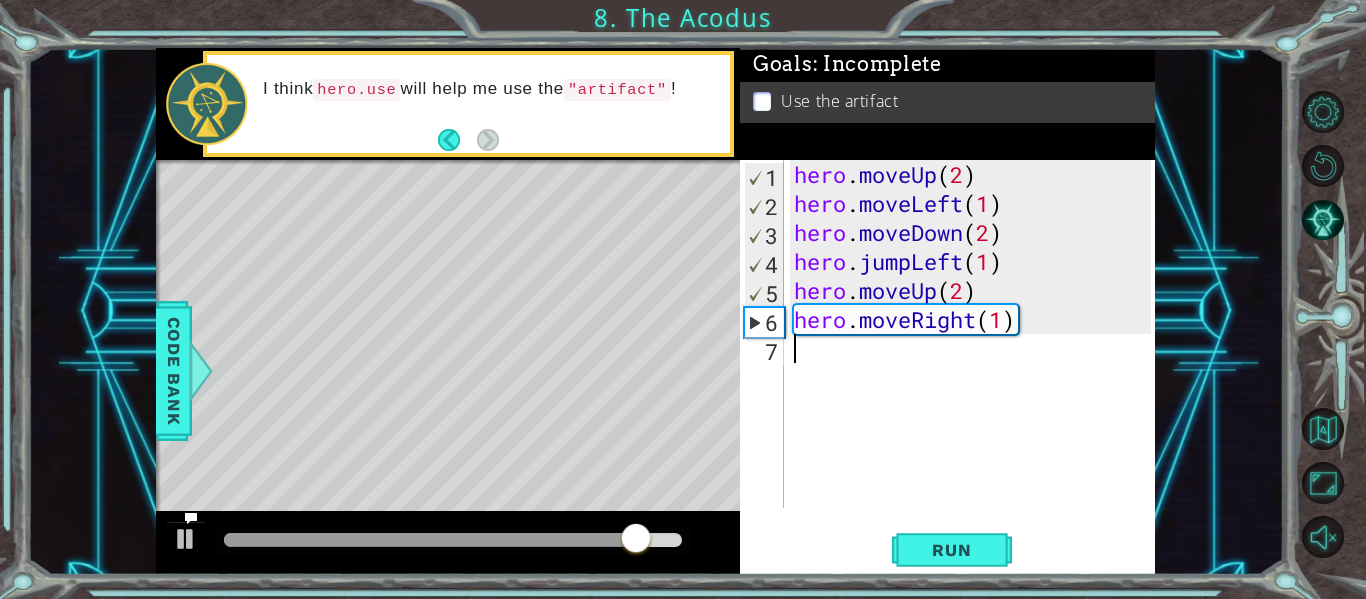 click on "hero . moveUp ( 2 ) hero . moveLeft ( 1 ) hero . moveDown ( 2 ) hero . jumpLeft ( 1 ) hero . moveUp ( 2 ) hero . moveRight ( 1 )" at bounding box center (975, 363) 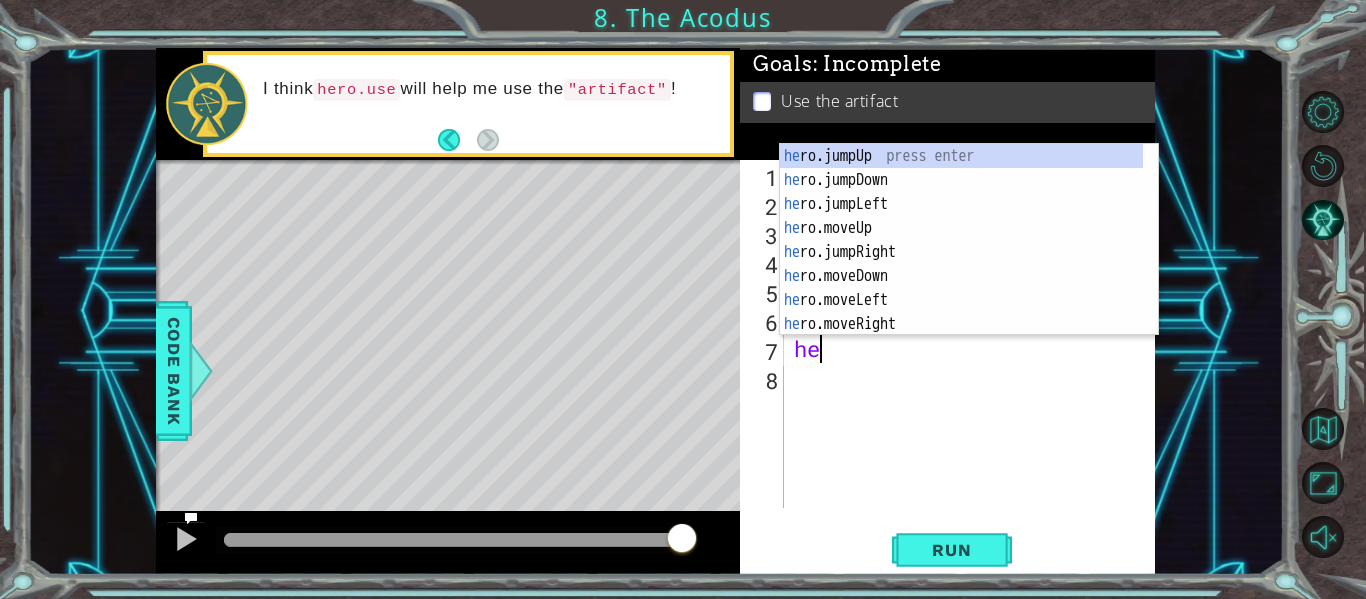 scroll, scrollTop: 0, scrollLeft: 1, axis: horizontal 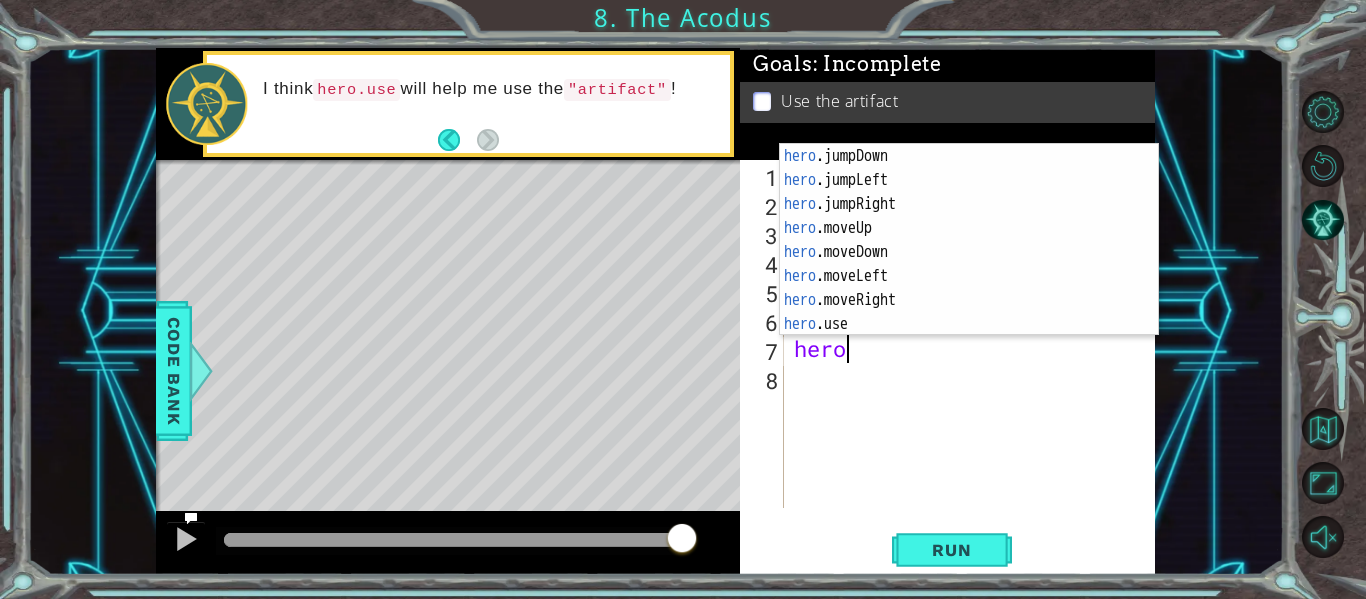 click on "hero .jumpDown press enter hero .jumpLeft press enter hero .jumpRight press enter hero .moveUp press enter hero .moveDown press enter hero .moveLeft press enter hero .moveRight press enter hero .use press enter" at bounding box center (961, 264) 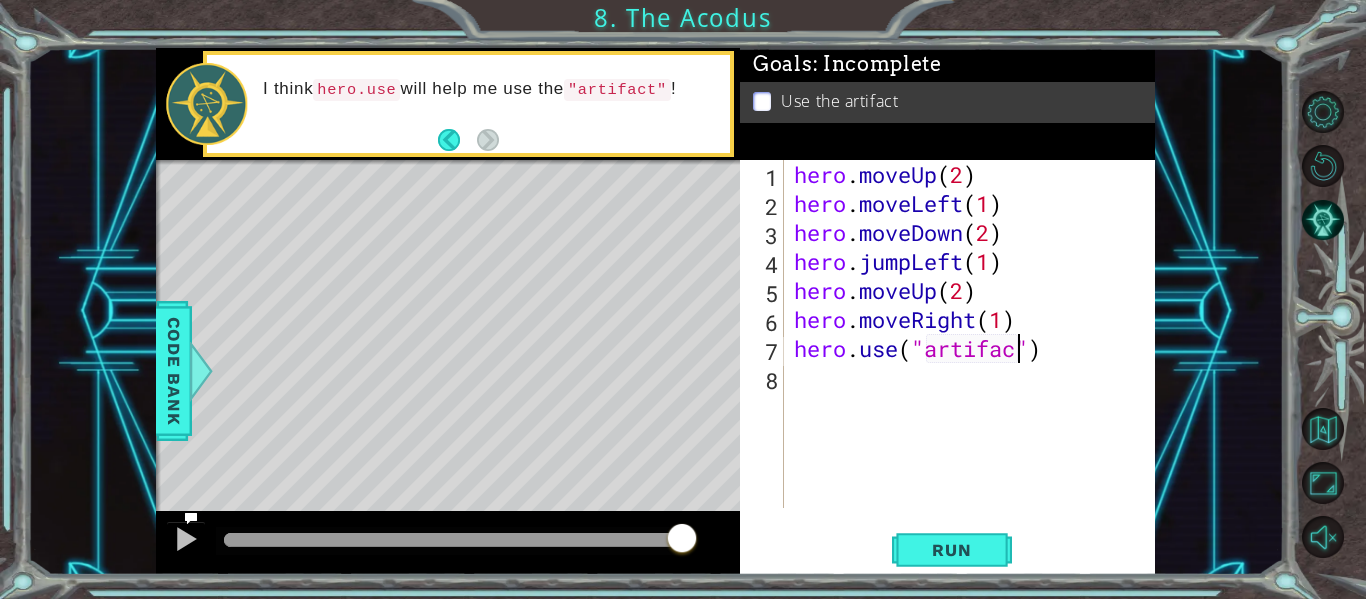 scroll, scrollTop: 0, scrollLeft: 11, axis: horizontal 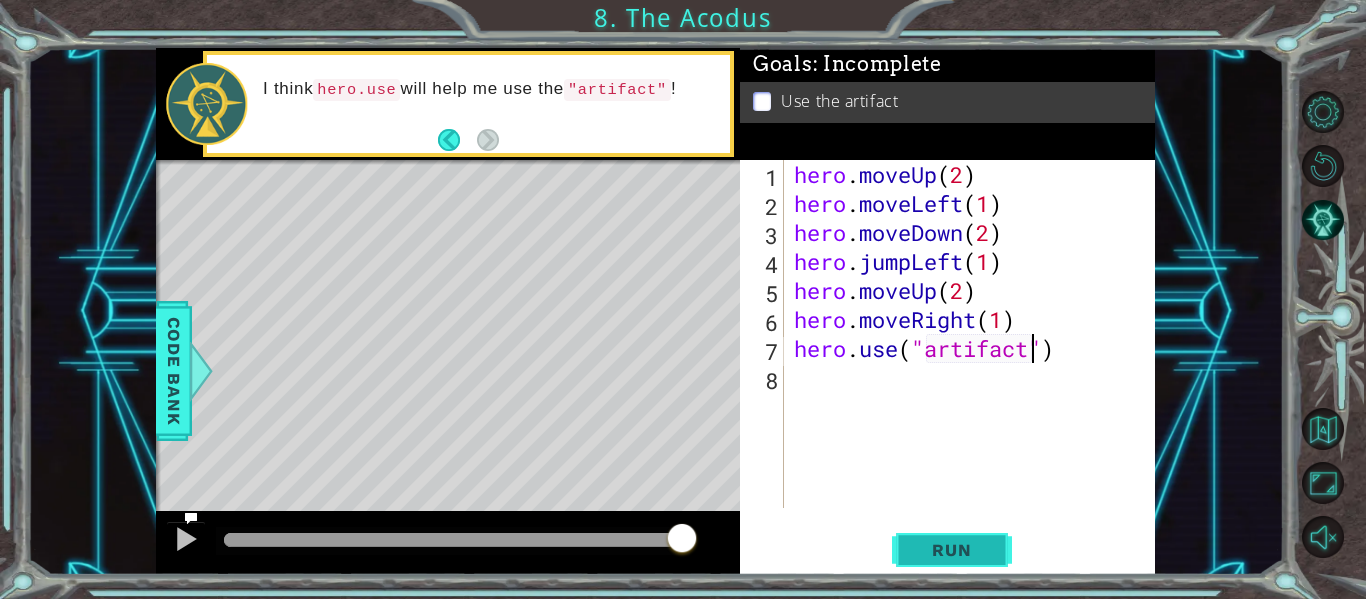 type on "hero.use("artifact")" 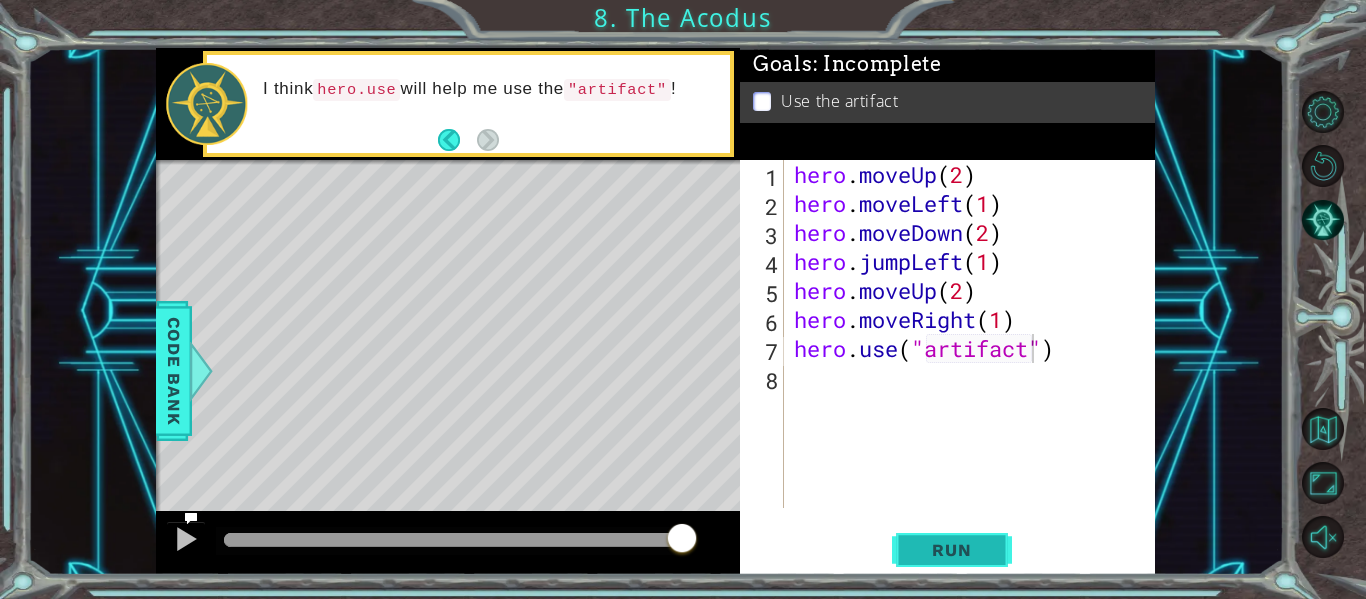 click on "Run" at bounding box center (951, 550) 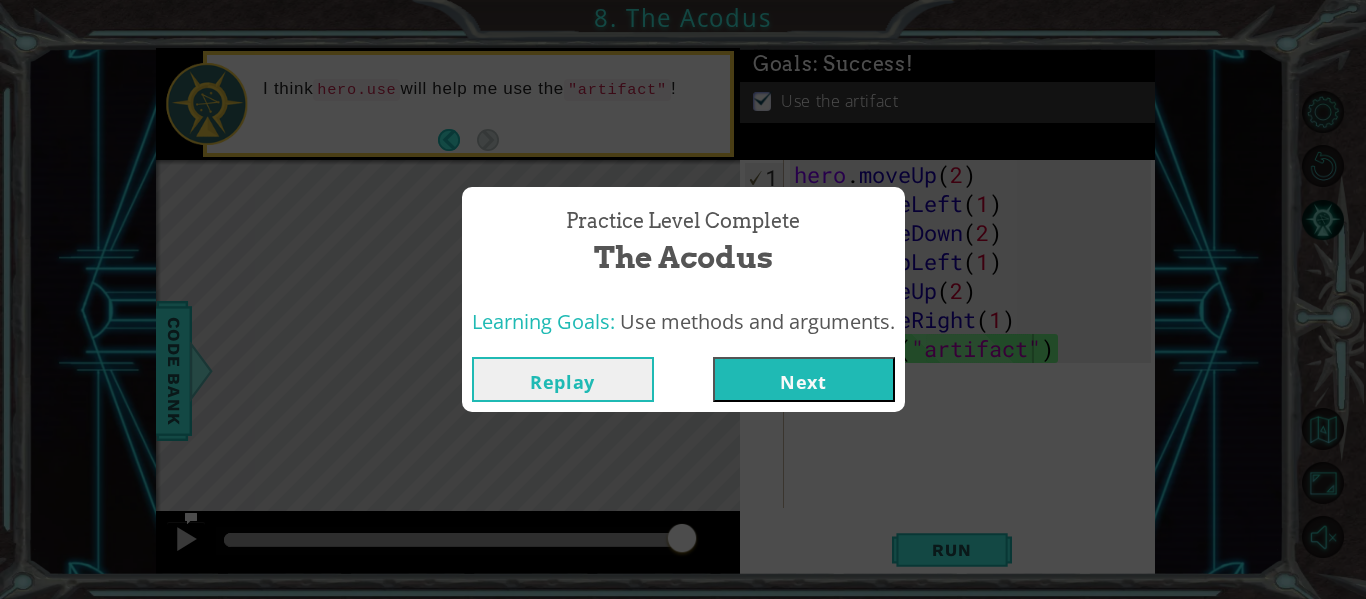 click on "Next" at bounding box center [804, 379] 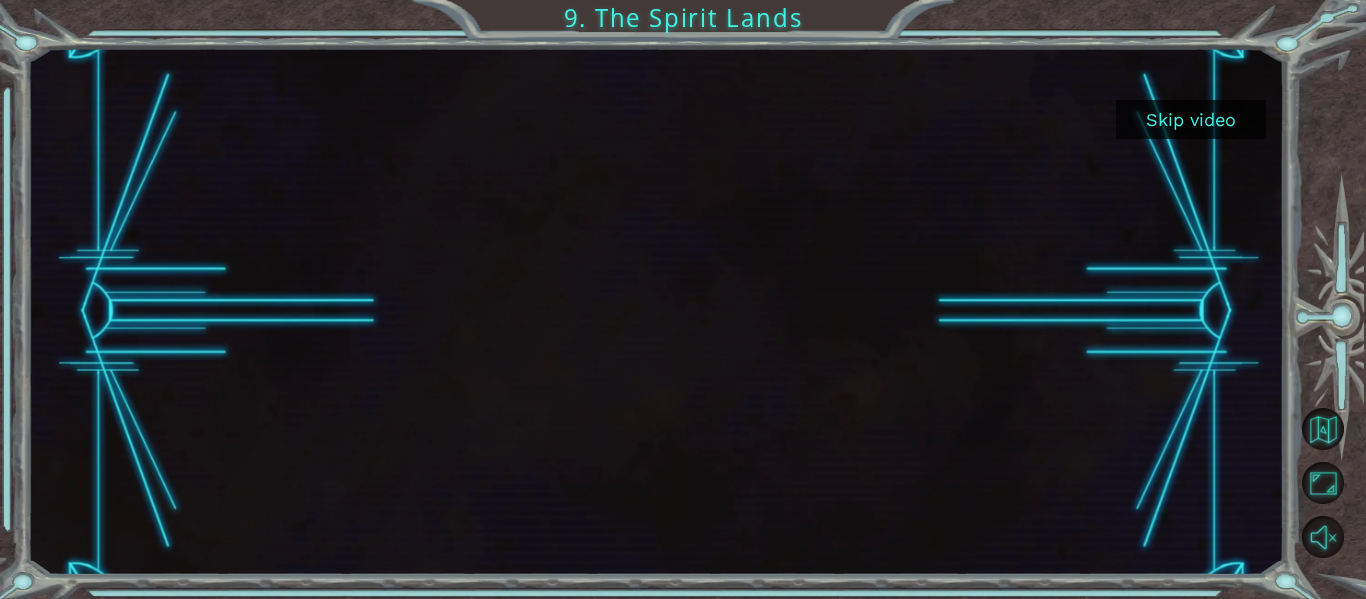 click on "Skip video" at bounding box center [1191, 119] 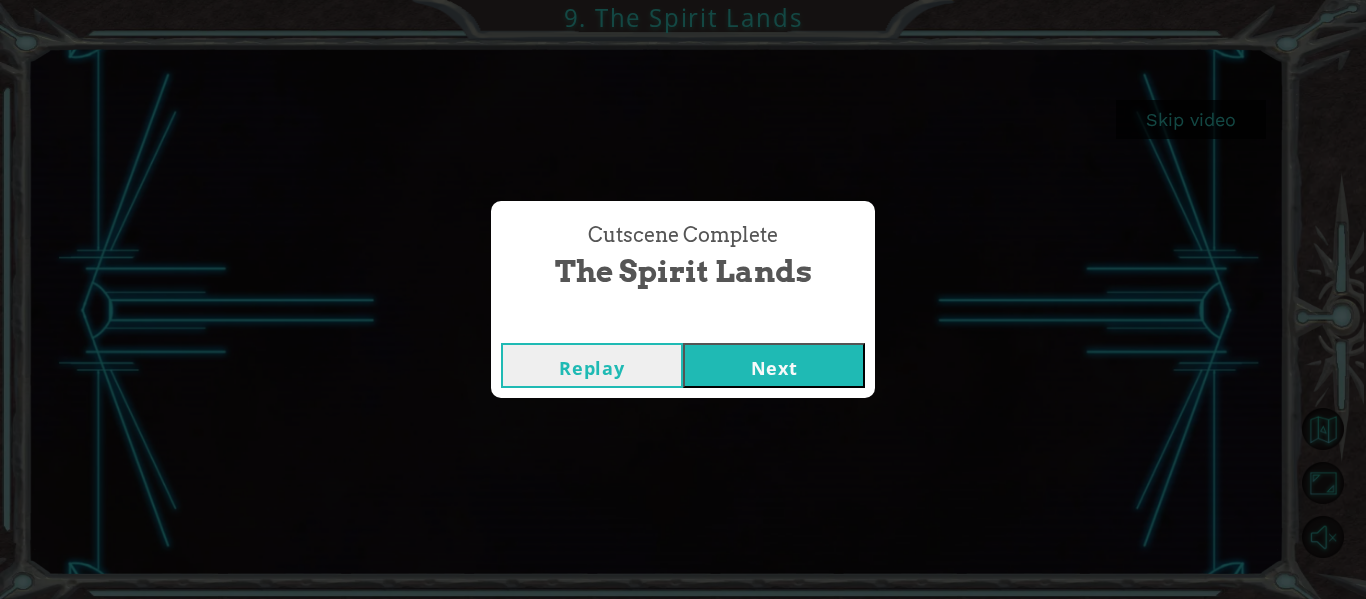 click on "Cutscene Complete     The Spirit Lands
Replay
Next" at bounding box center [683, 299] 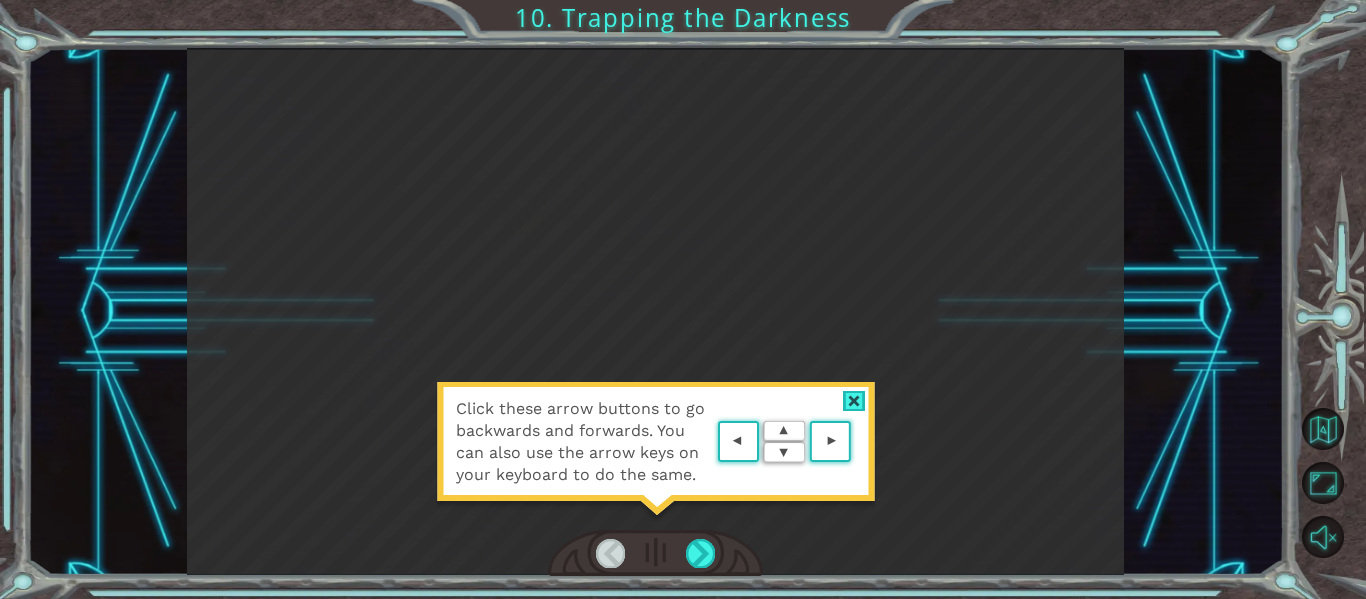 drag, startPoint x: 862, startPoint y: 379, endPoint x: 852, endPoint y: 378, distance: 10.049875 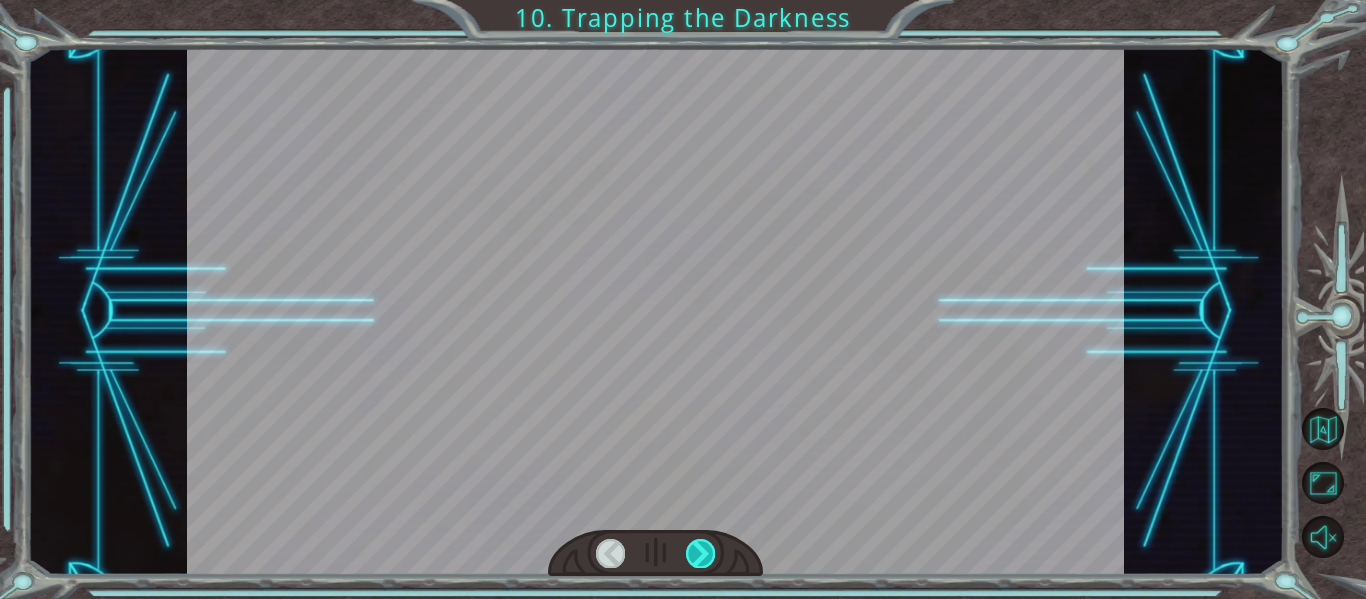 click at bounding box center (700, 553) 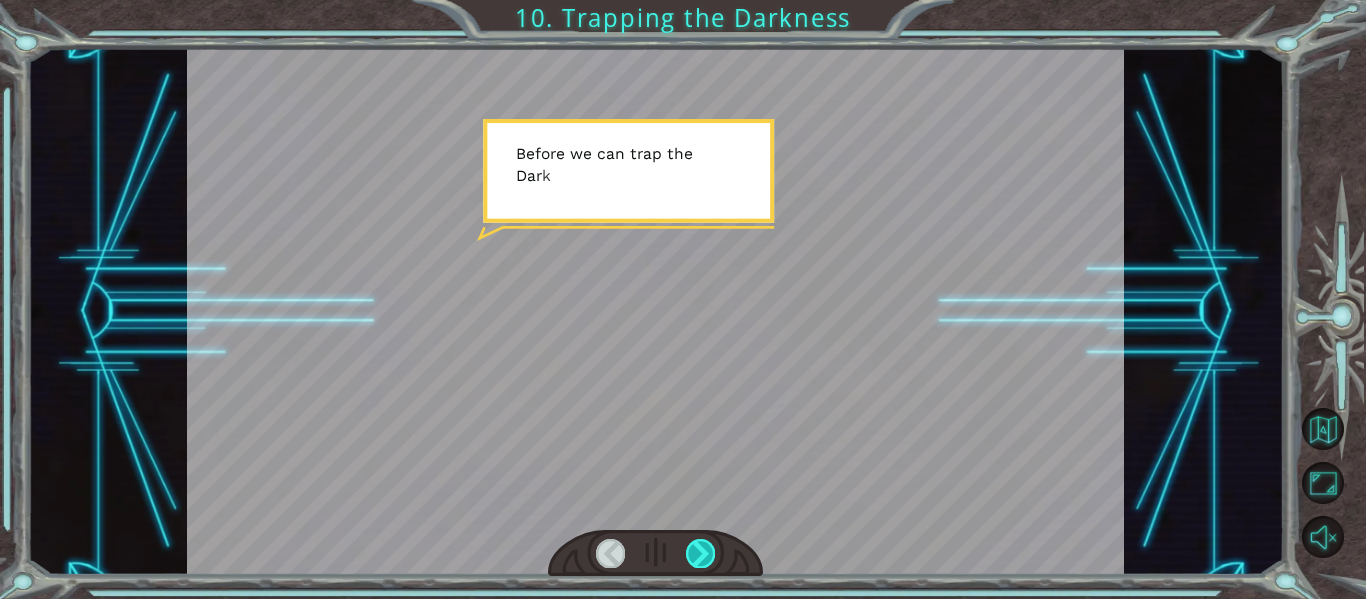 click at bounding box center (700, 553) 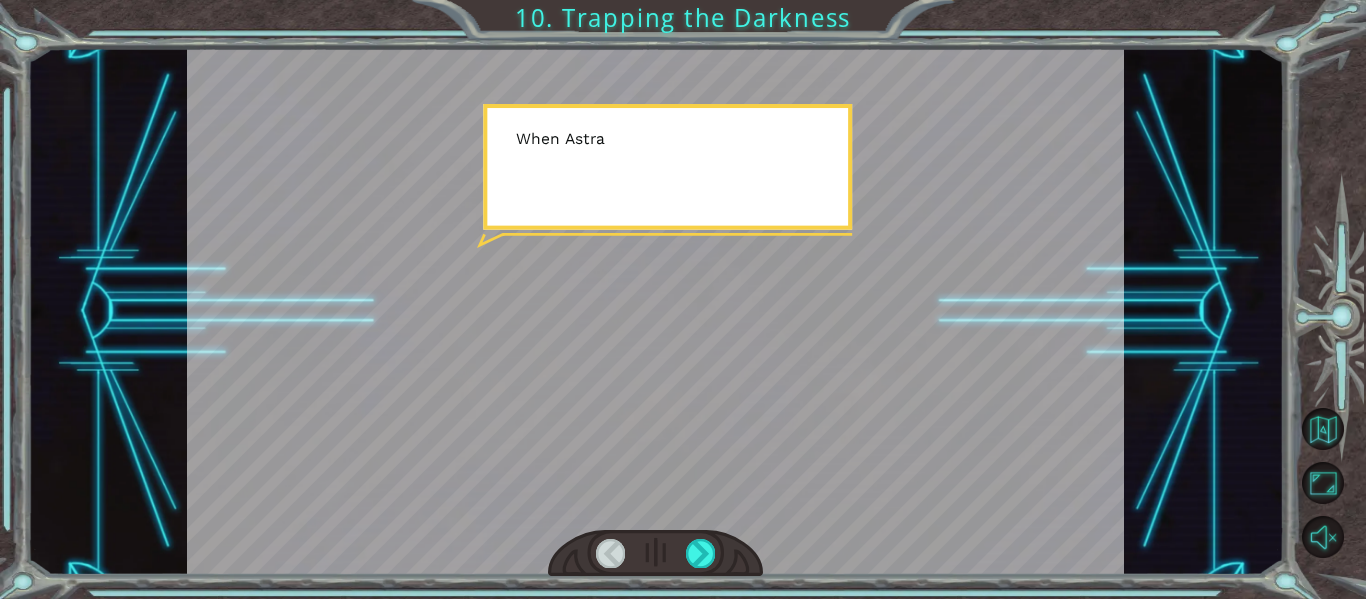 drag, startPoint x: 707, startPoint y: 541, endPoint x: 705, endPoint y: 529, distance: 12.165525 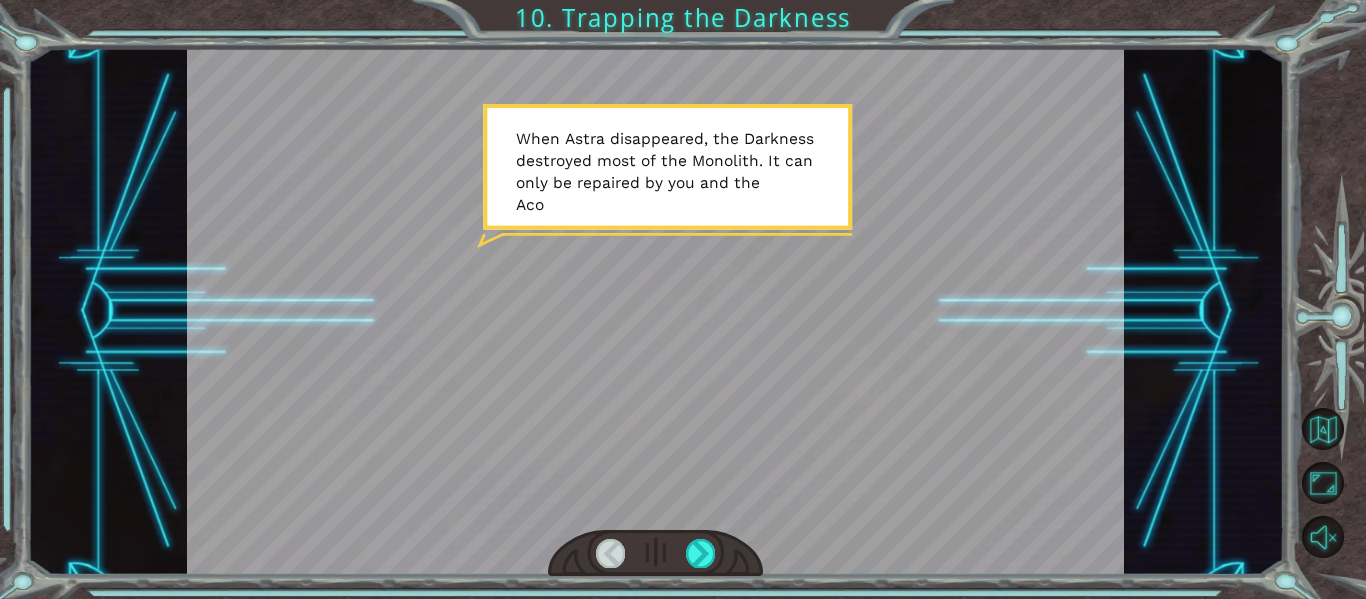 drag, startPoint x: 695, startPoint y: 549, endPoint x: 682, endPoint y: 552, distance: 13.341664 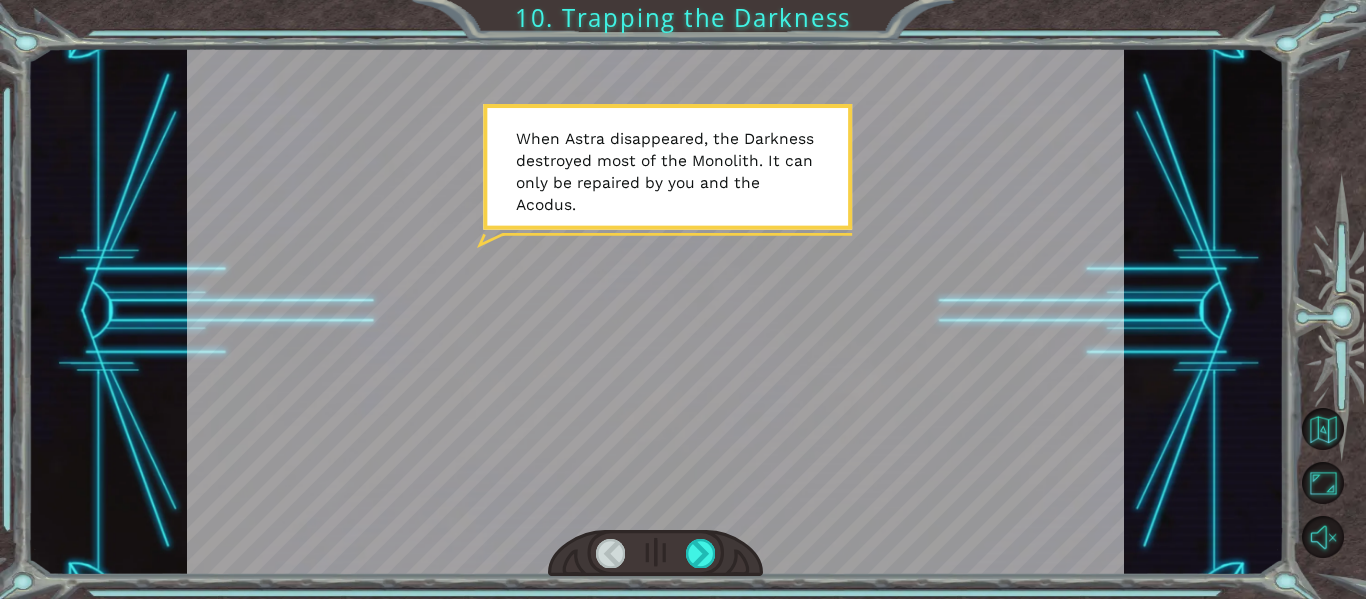 click at bounding box center (656, 553) 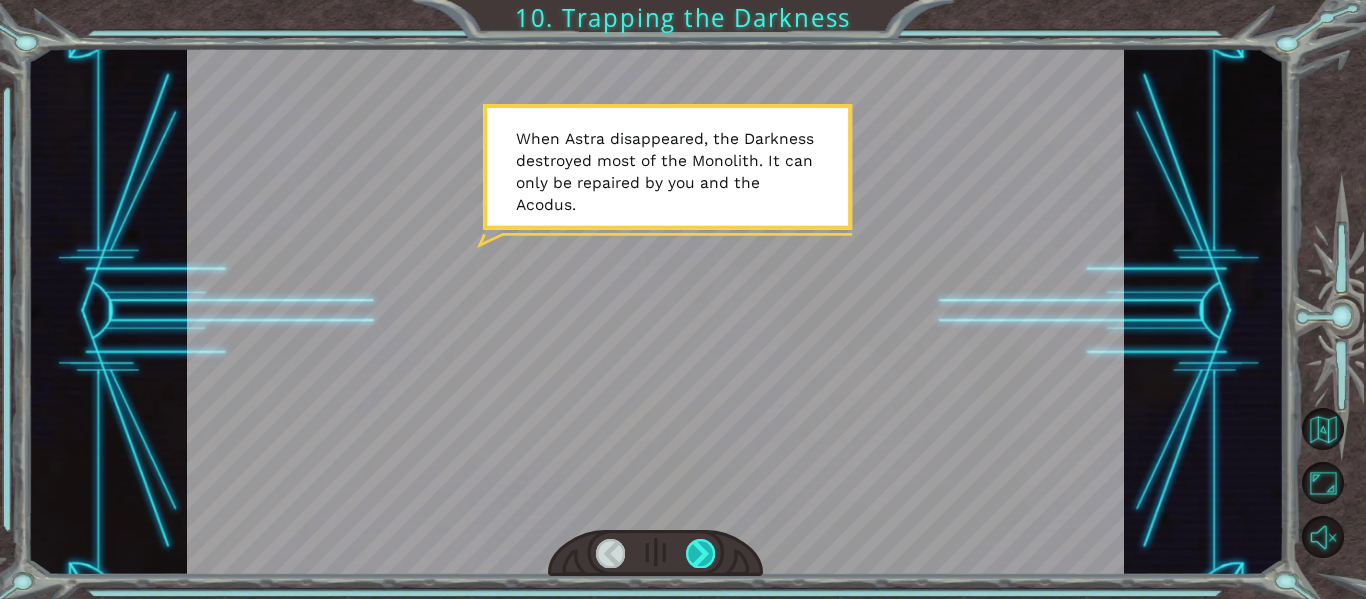 click at bounding box center [700, 553] 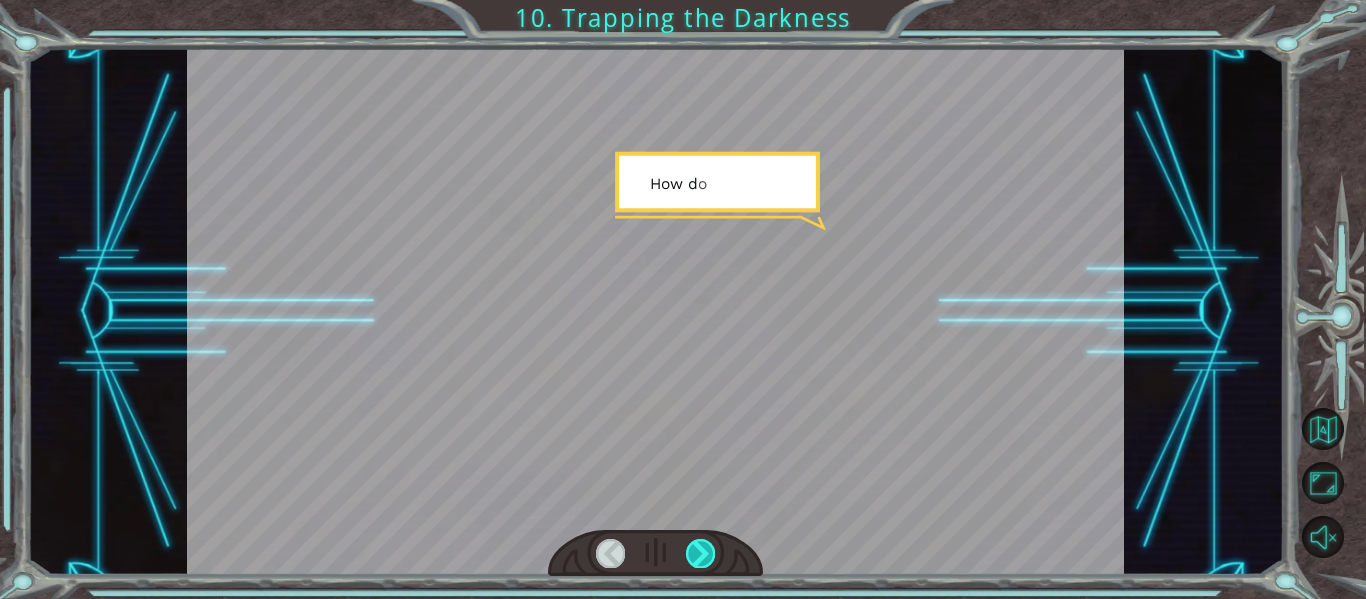 click at bounding box center (700, 553) 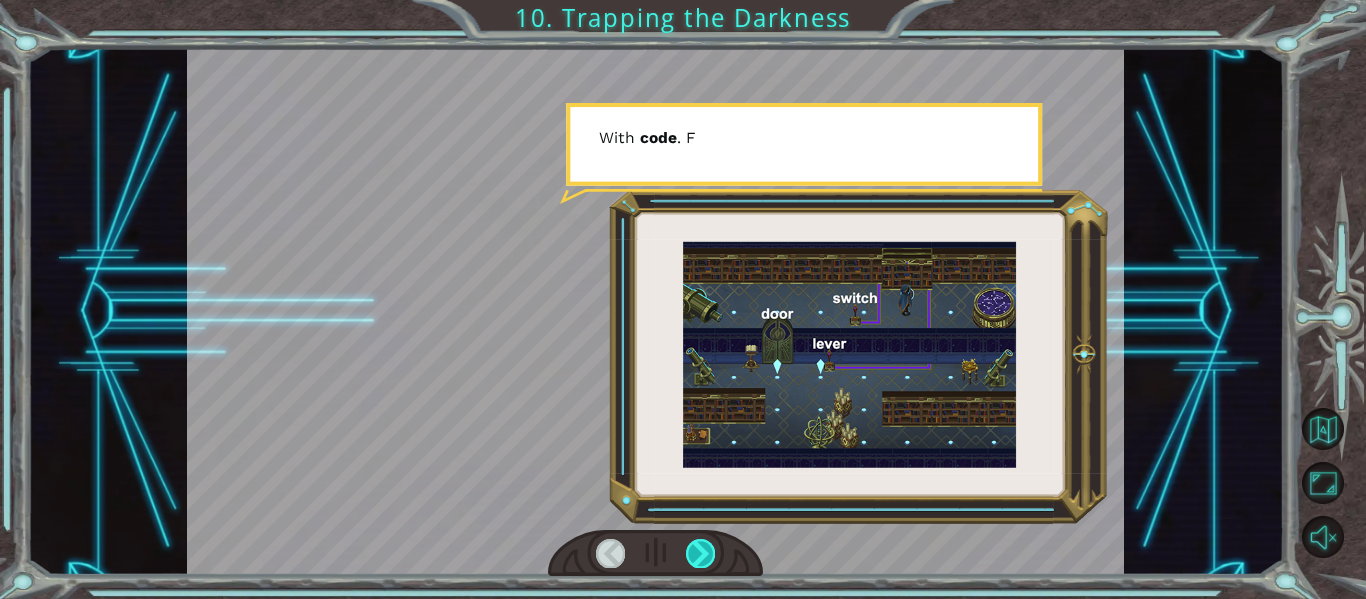 click at bounding box center [700, 553] 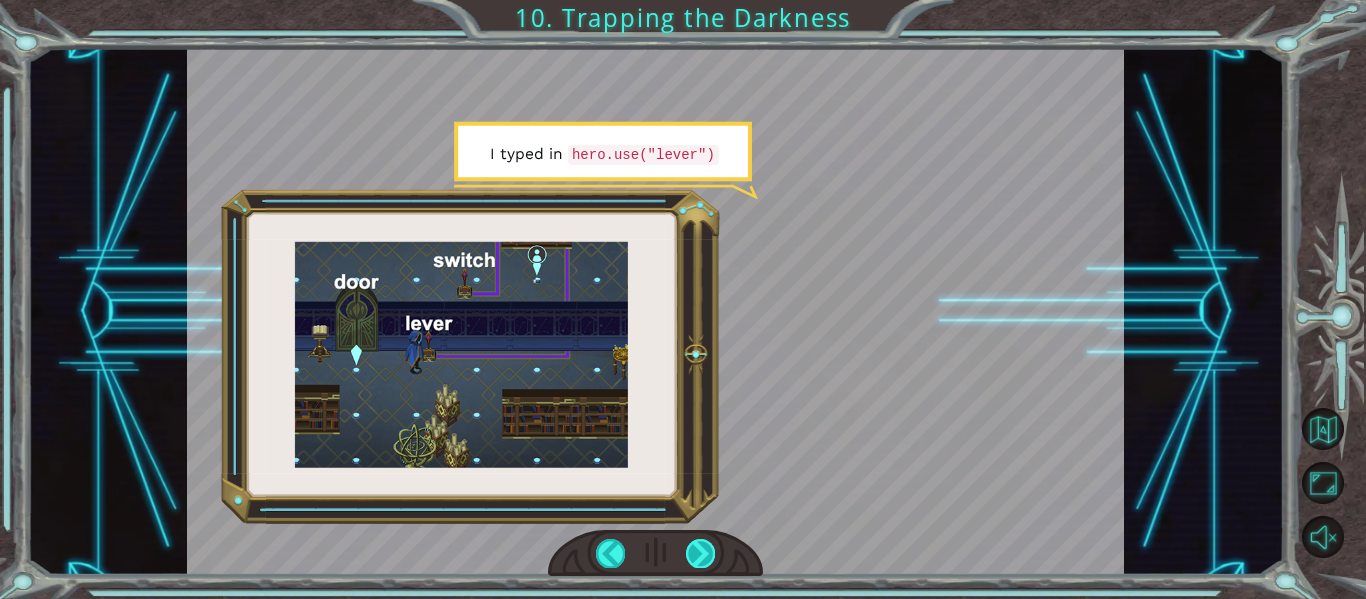 click at bounding box center [700, 553] 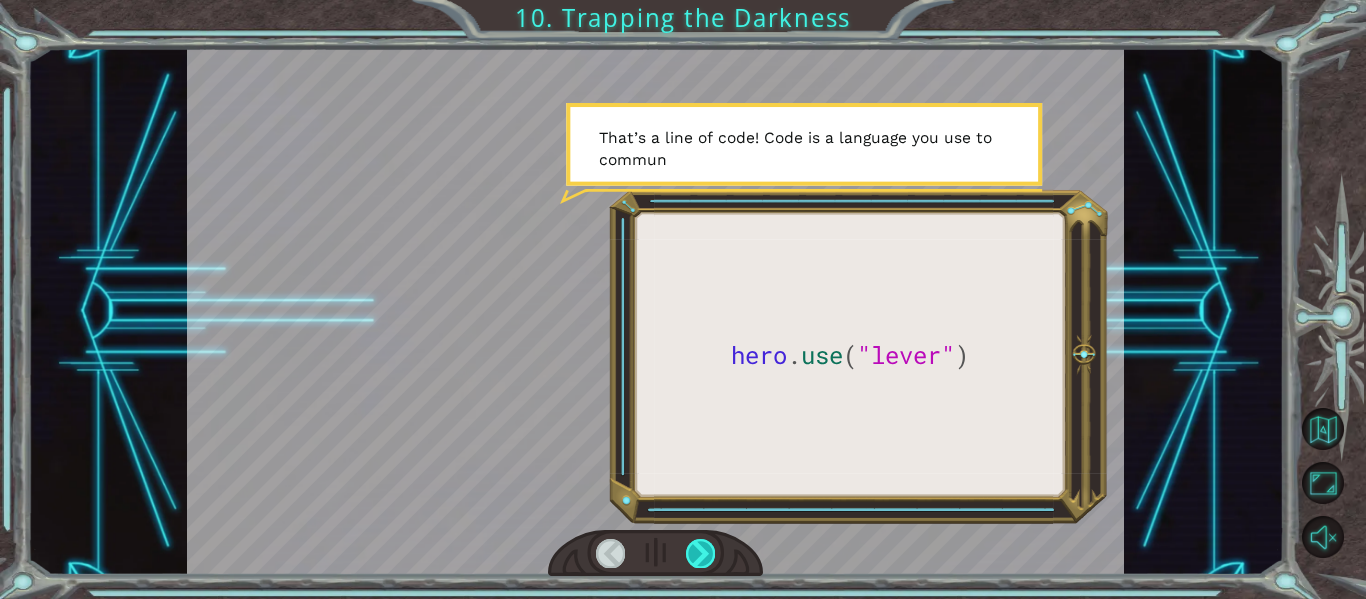 click at bounding box center [700, 553] 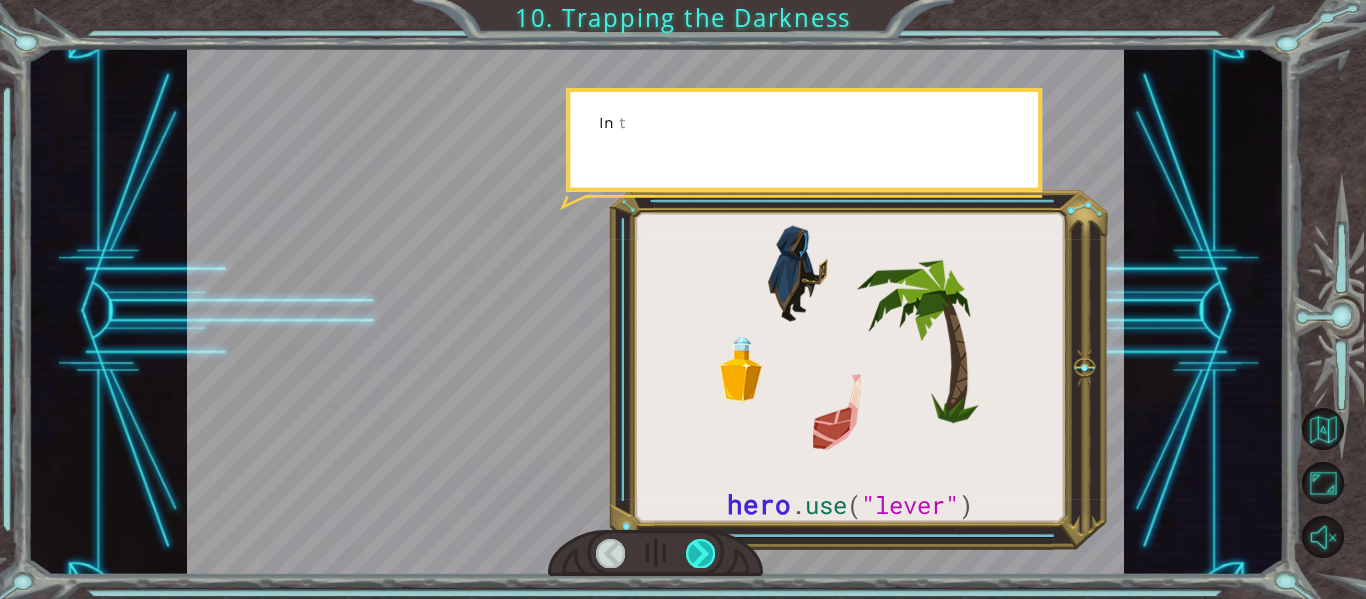 click at bounding box center [700, 553] 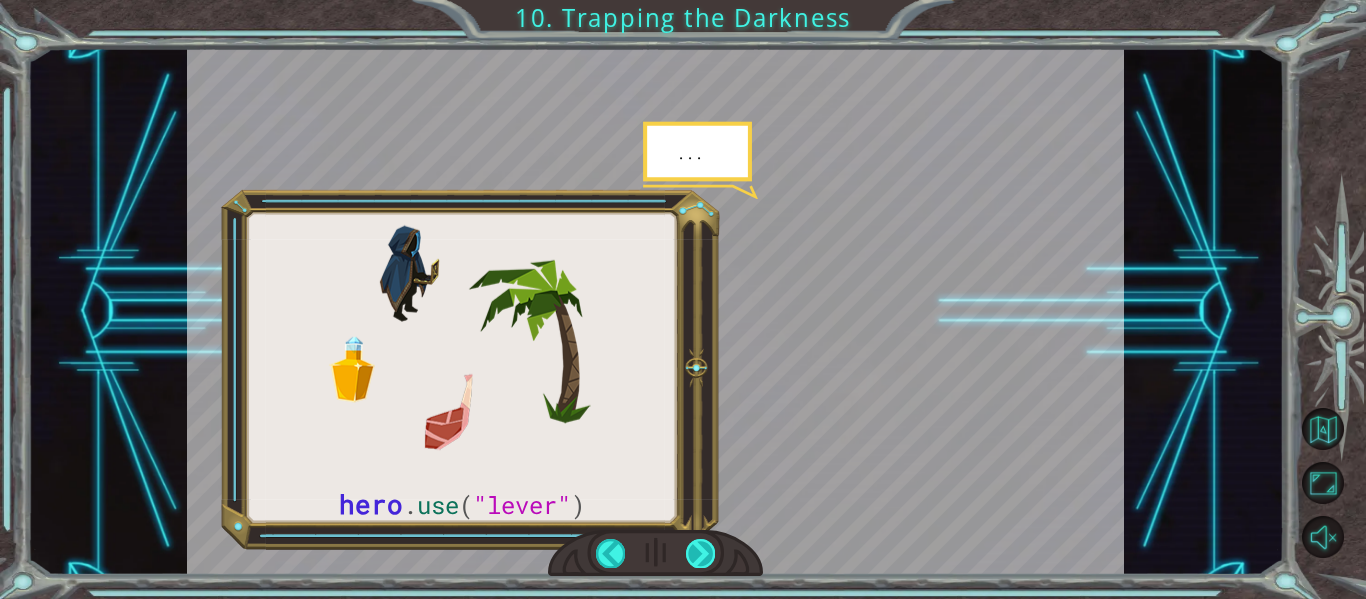 click at bounding box center (700, 553) 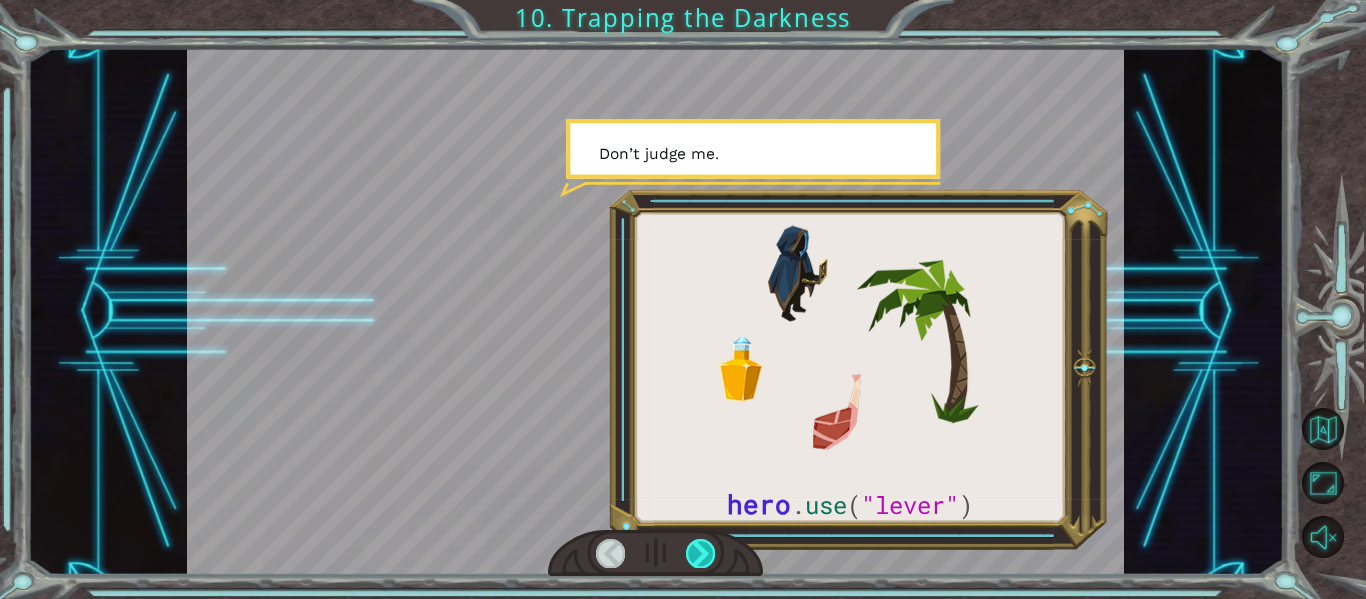 click at bounding box center (700, 553) 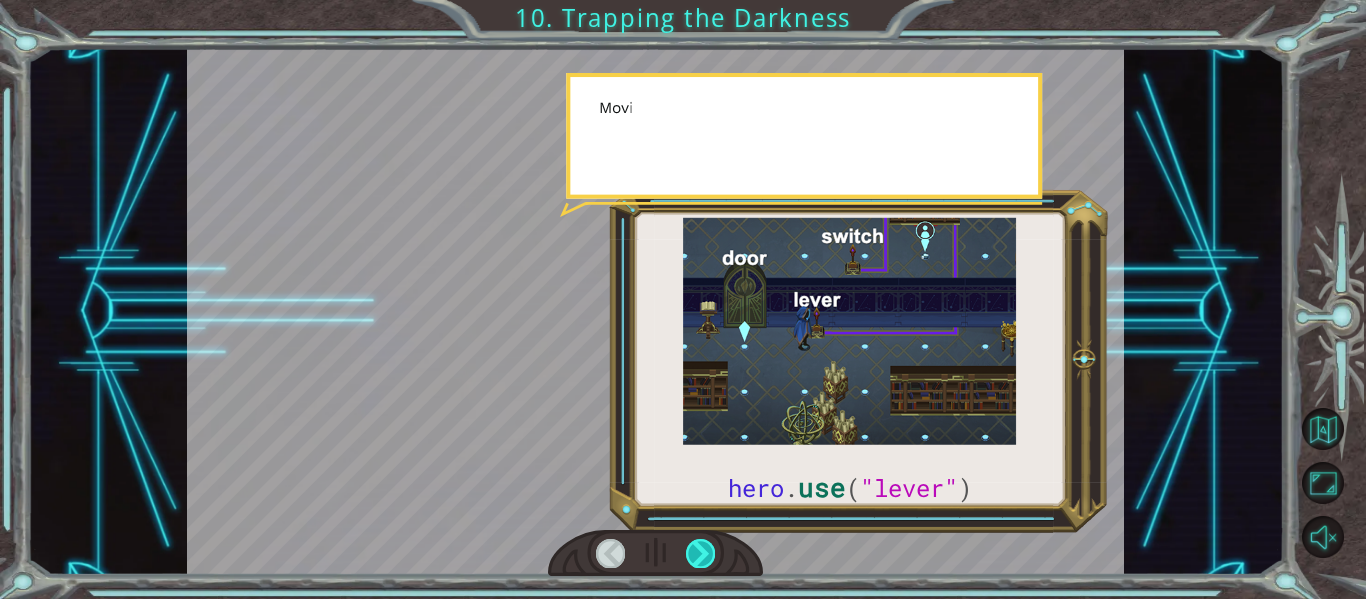 click at bounding box center (700, 553) 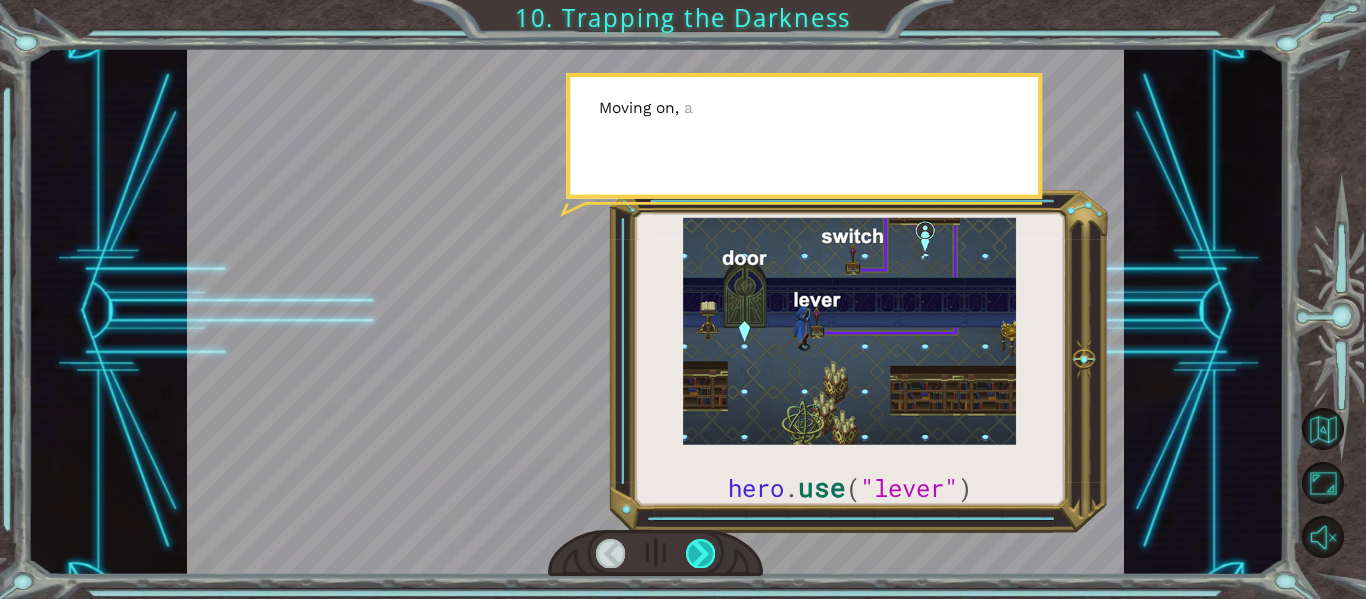 click at bounding box center (700, 553) 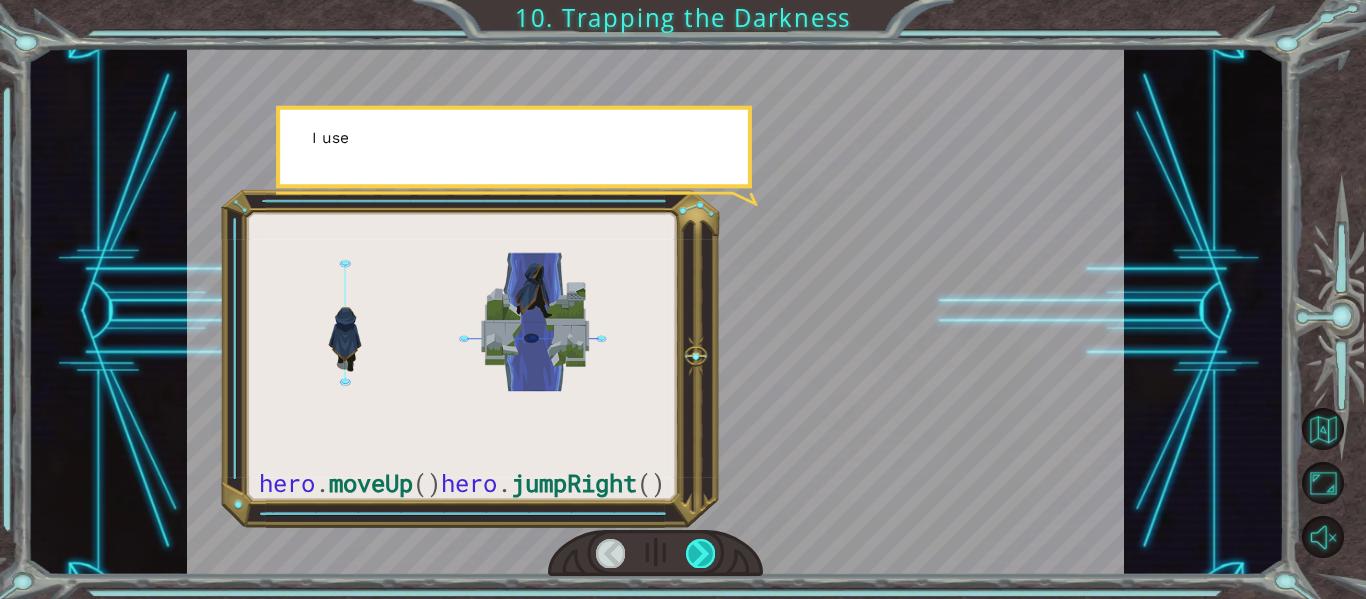 click at bounding box center (700, 553) 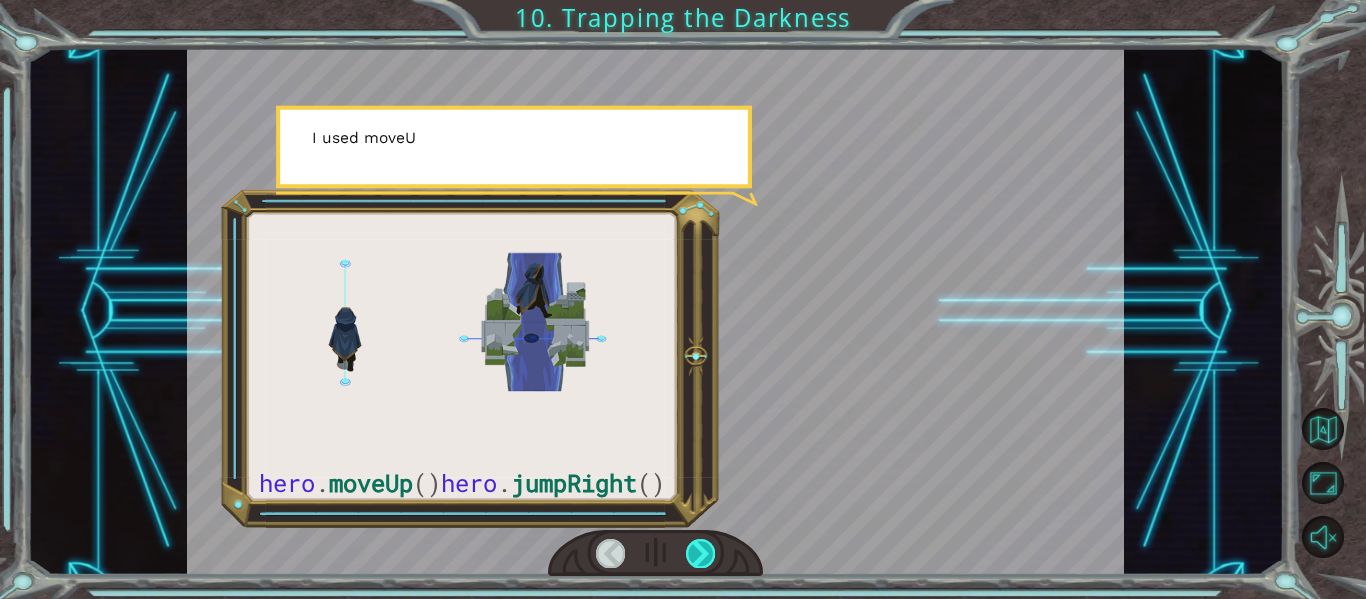 click at bounding box center (700, 553) 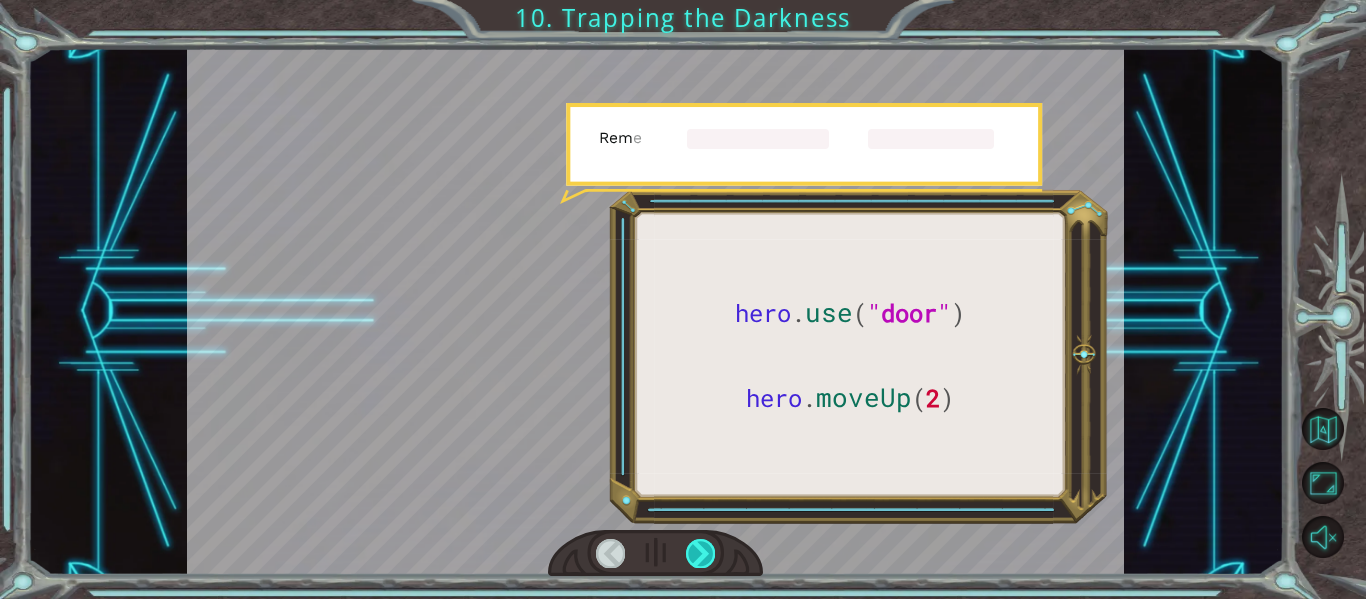 click at bounding box center [700, 553] 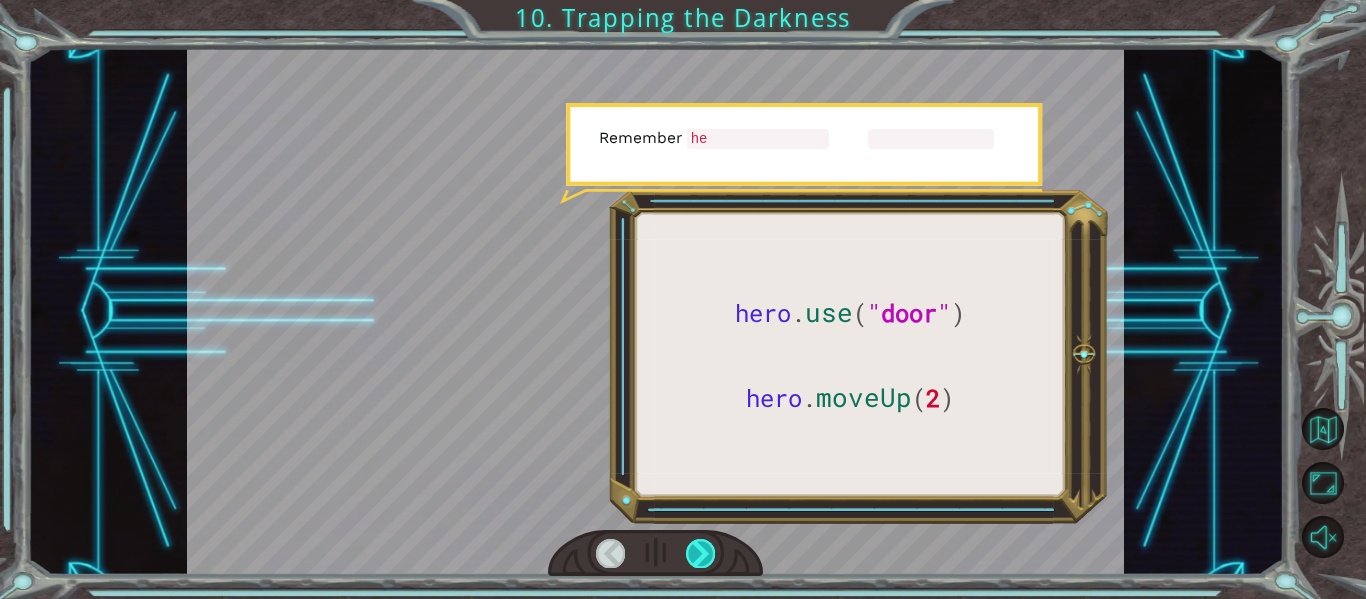 click at bounding box center (700, 553) 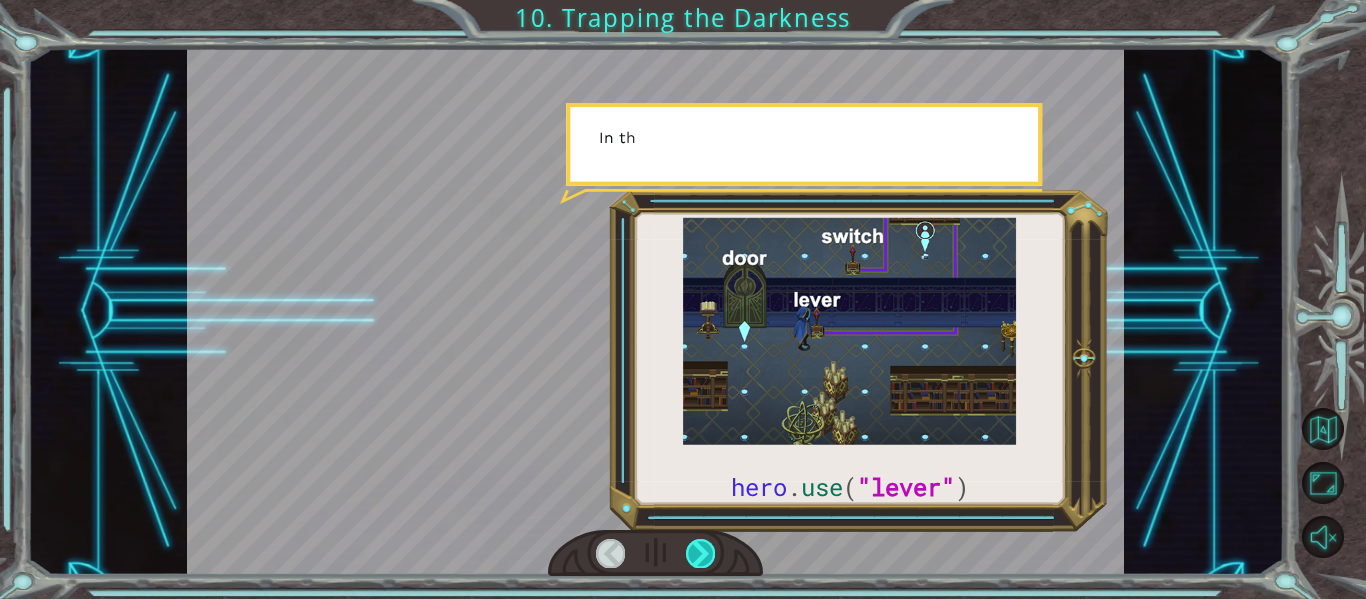 click at bounding box center (700, 553) 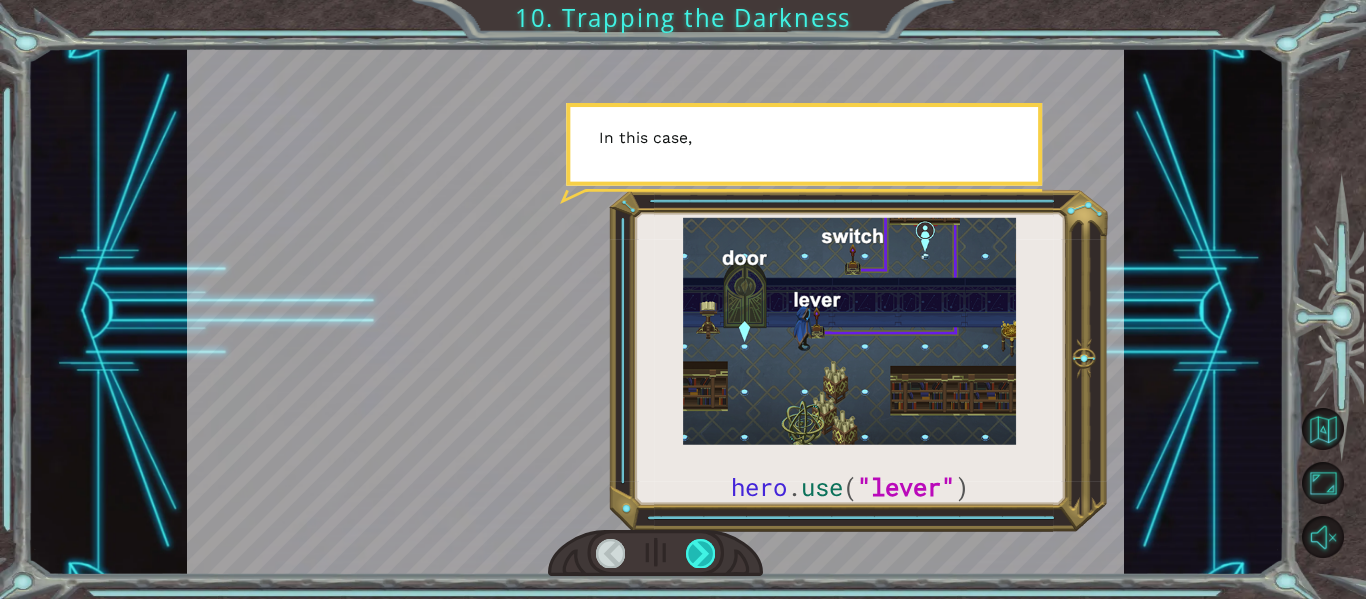 click at bounding box center (700, 553) 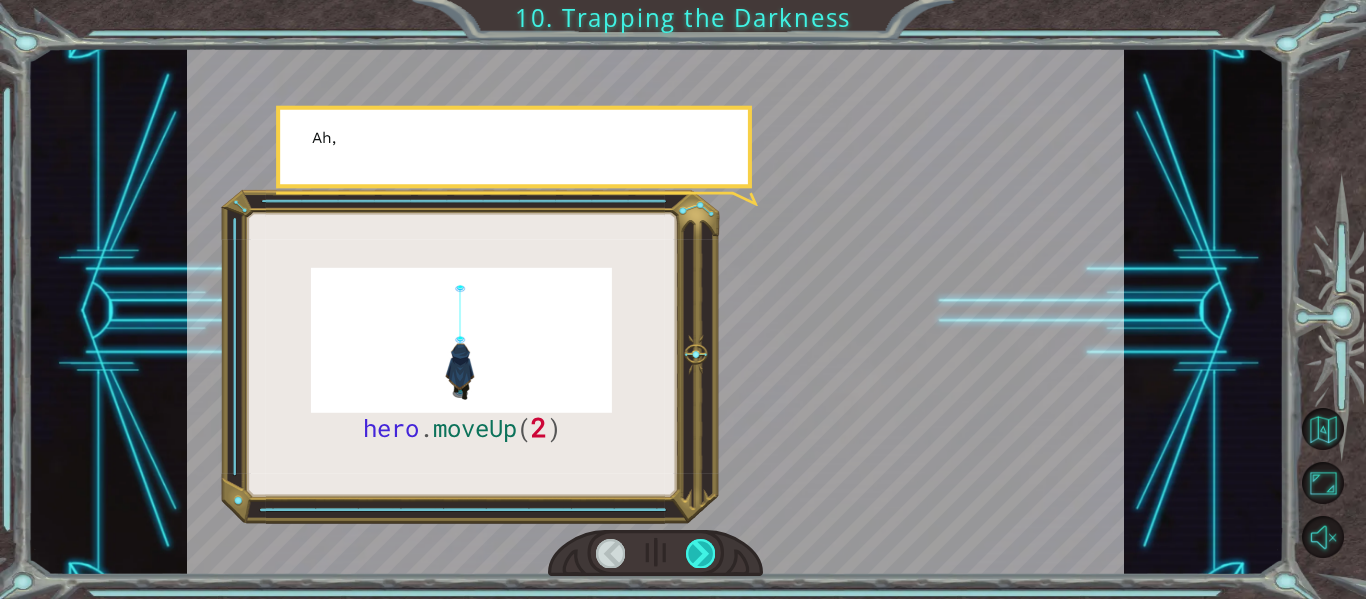 click at bounding box center [700, 553] 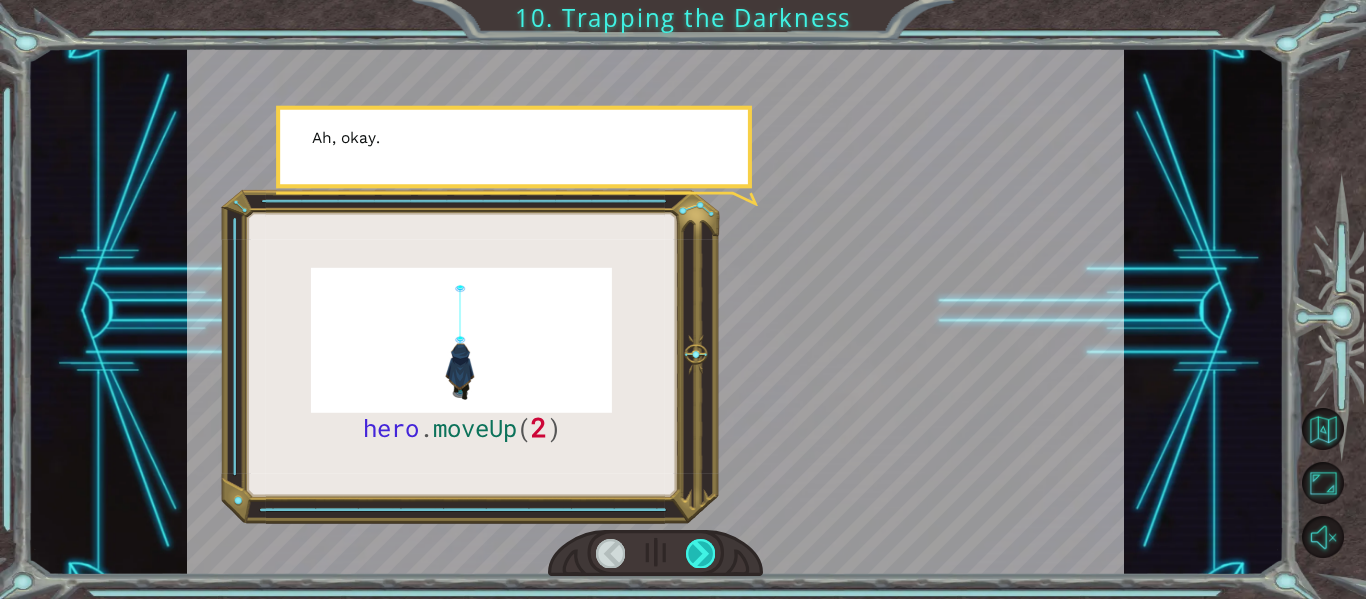 click at bounding box center (700, 553) 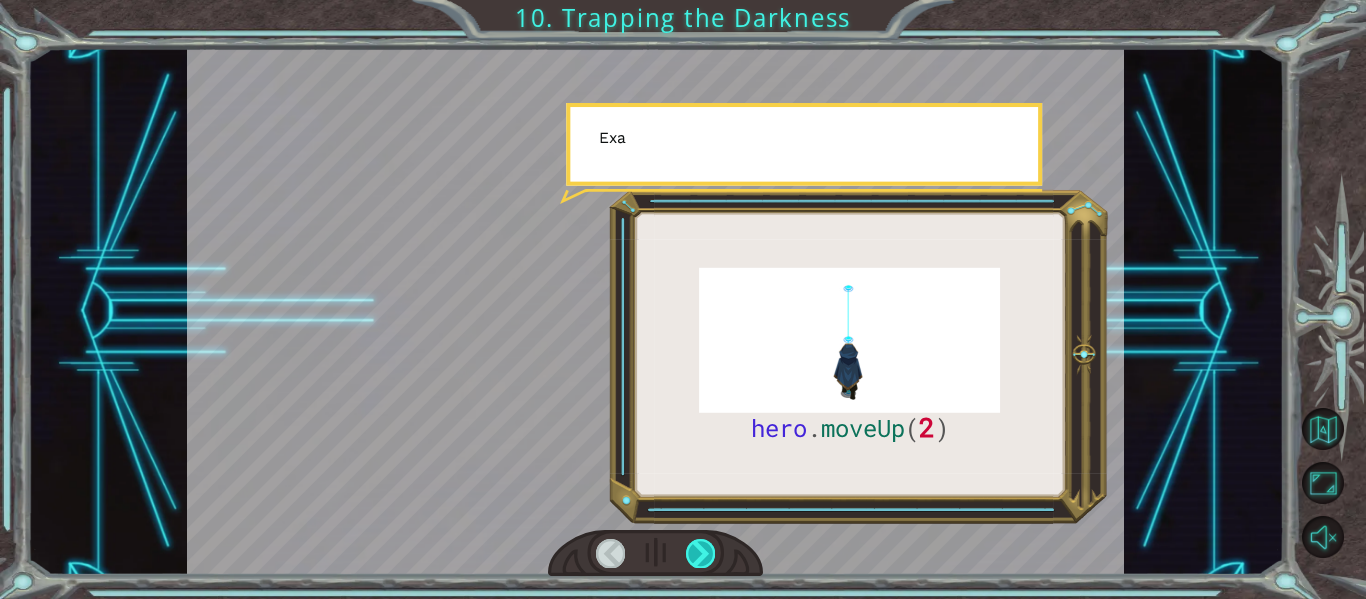 click at bounding box center (700, 553) 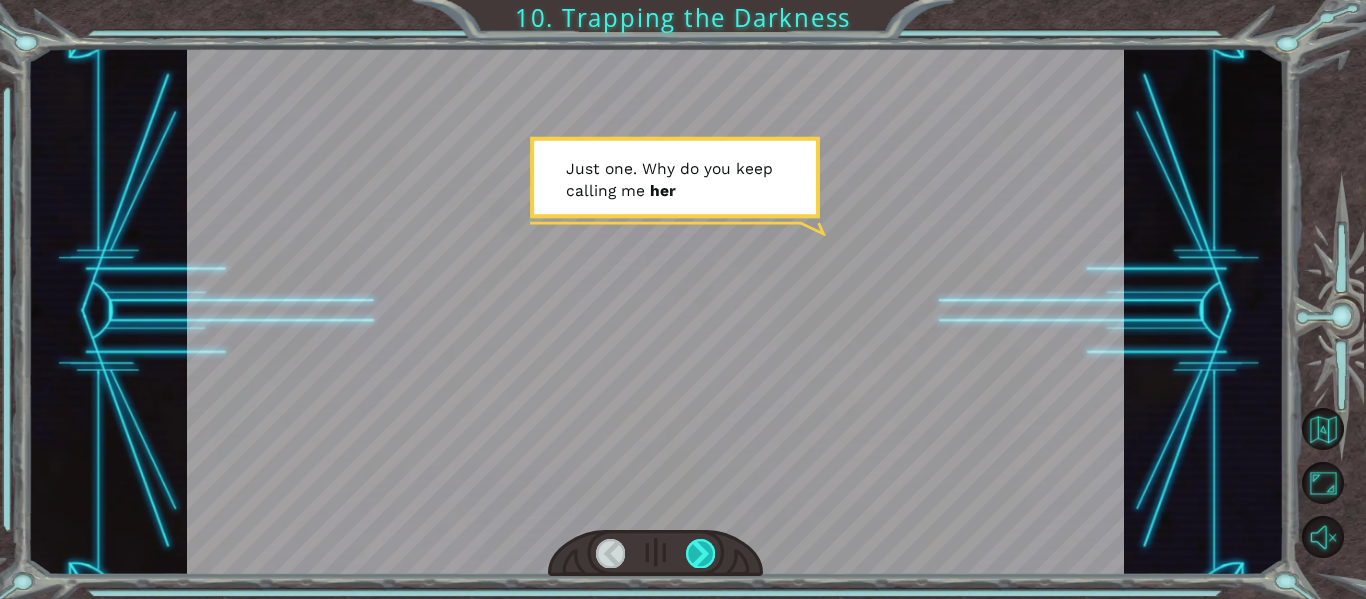 click at bounding box center [700, 553] 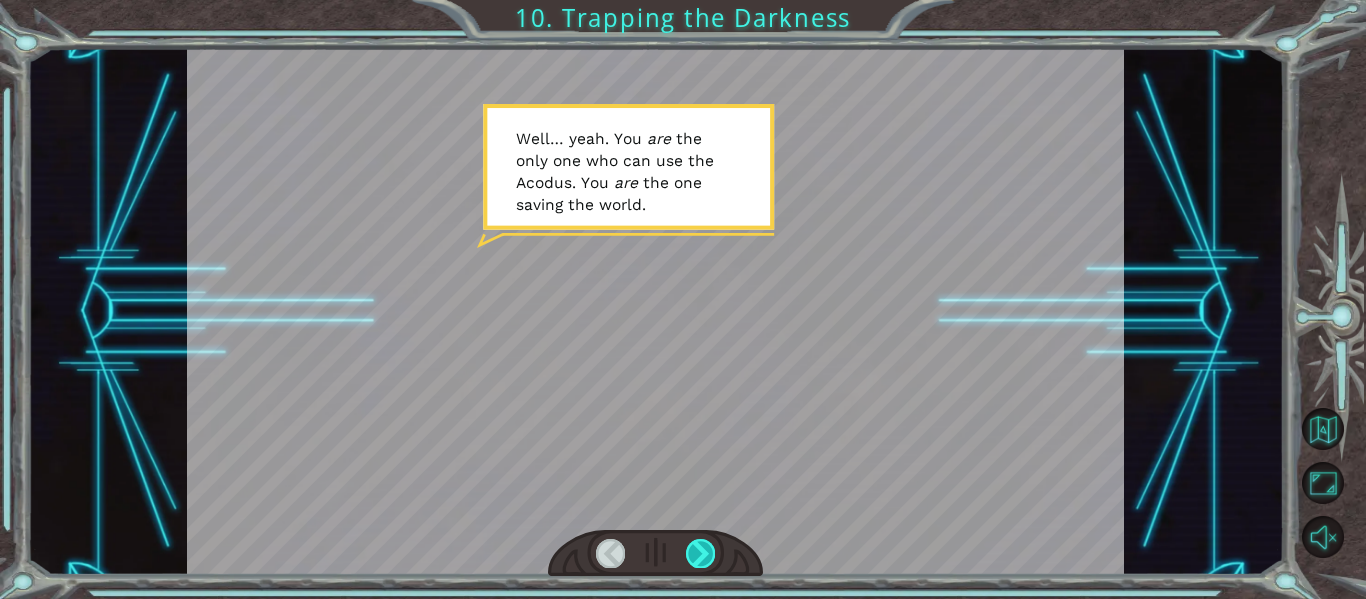 click at bounding box center (700, 553) 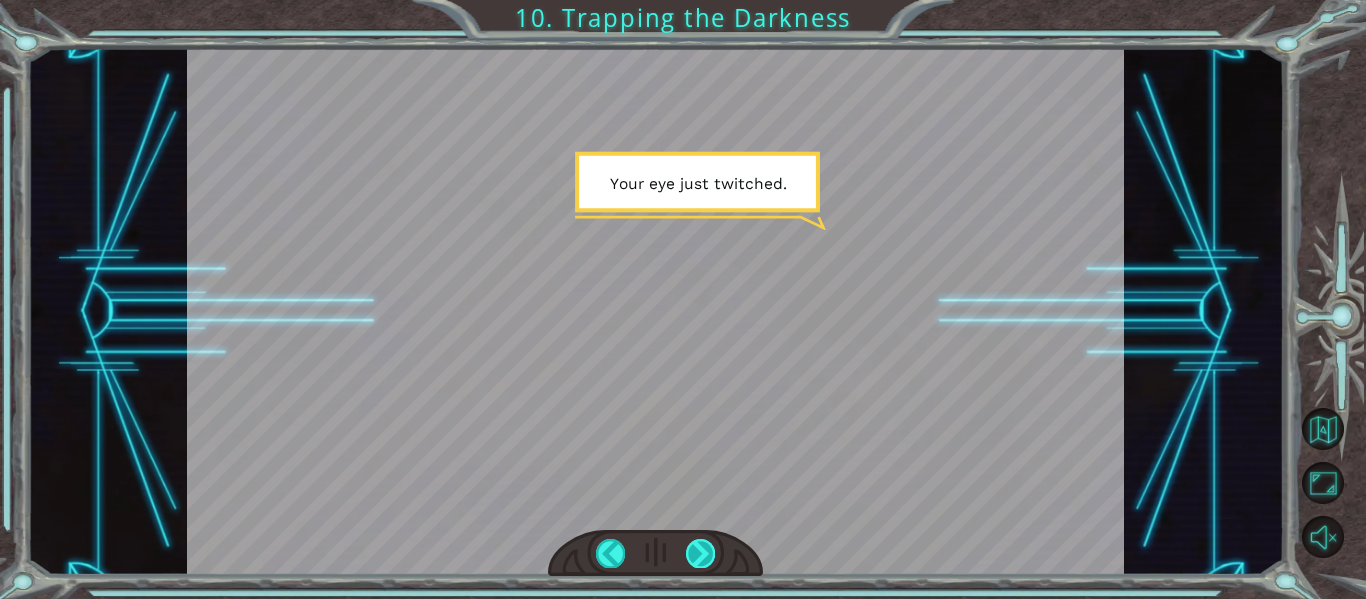 click at bounding box center (700, 553) 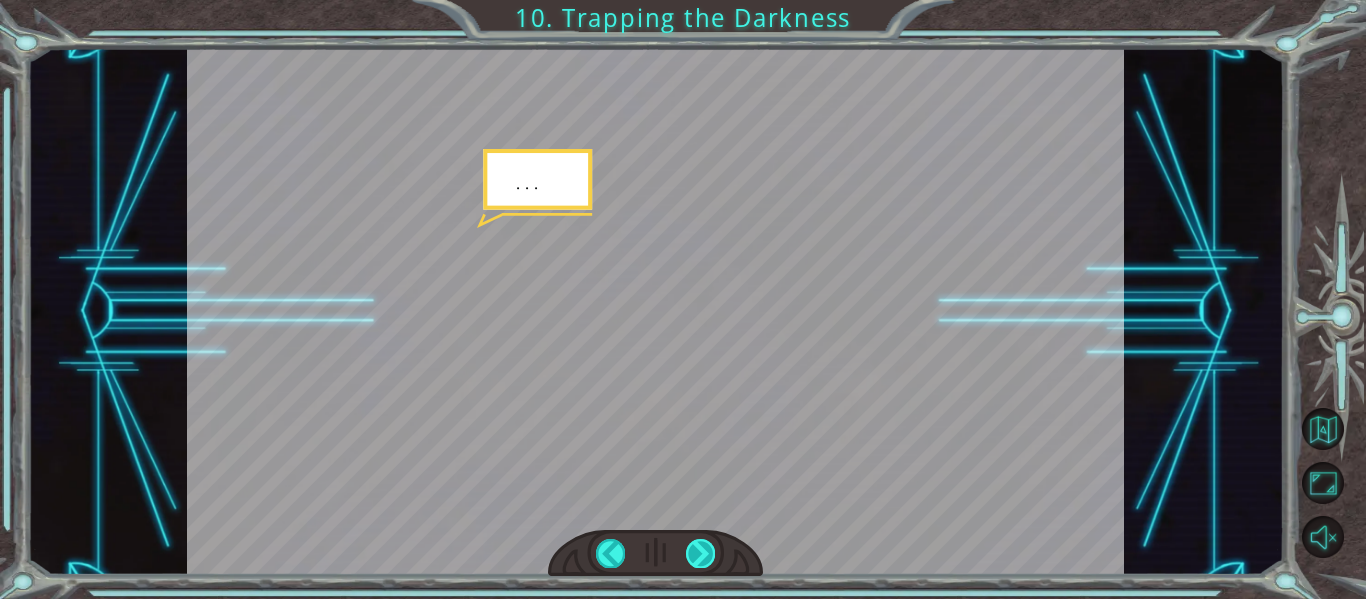 click at bounding box center (700, 553) 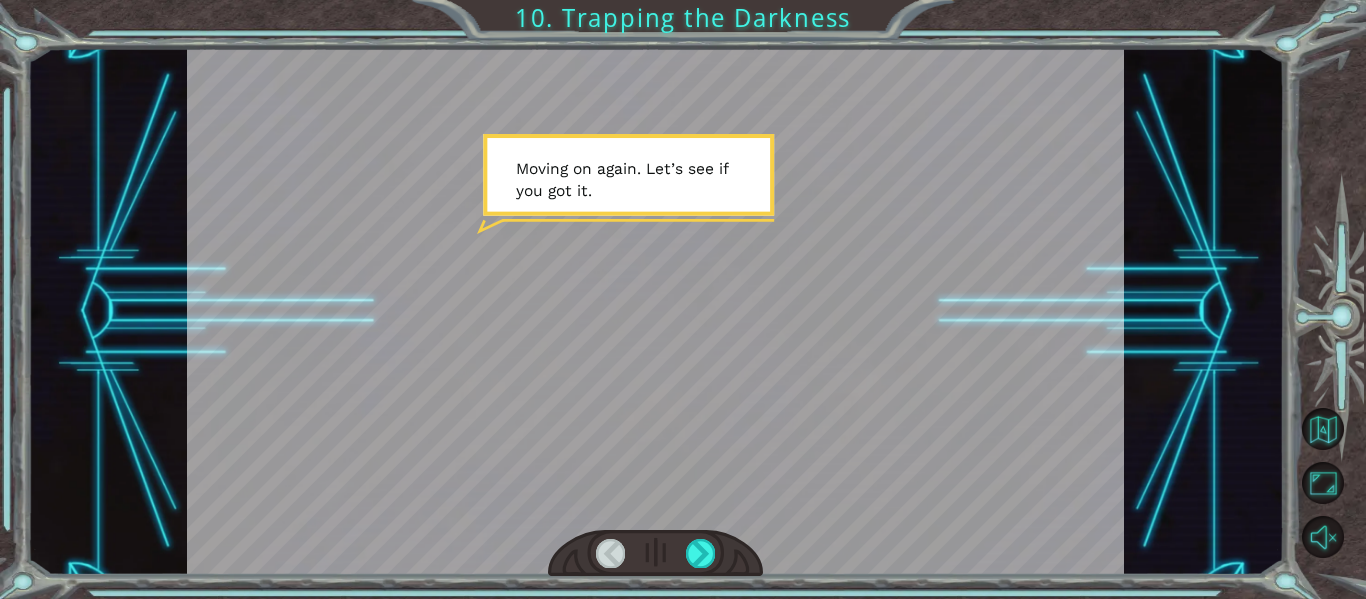 drag, startPoint x: 698, startPoint y: 558, endPoint x: 674, endPoint y: 572, distance: 27.784887 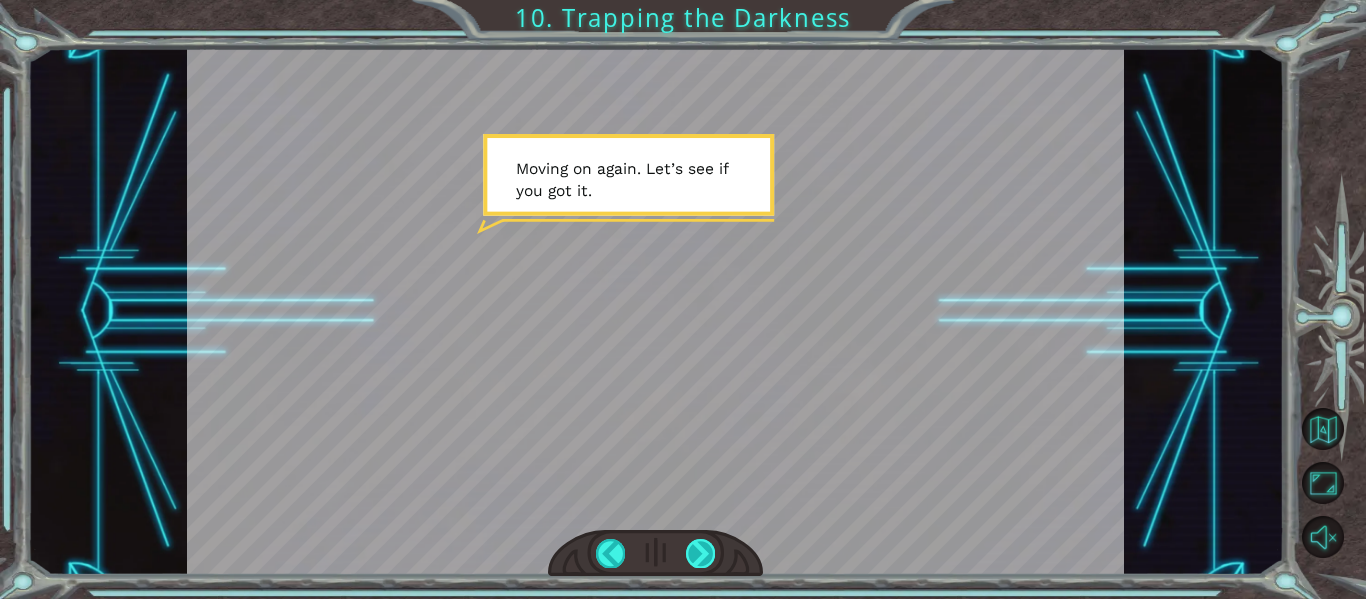 click at bounding box center (700, 553) 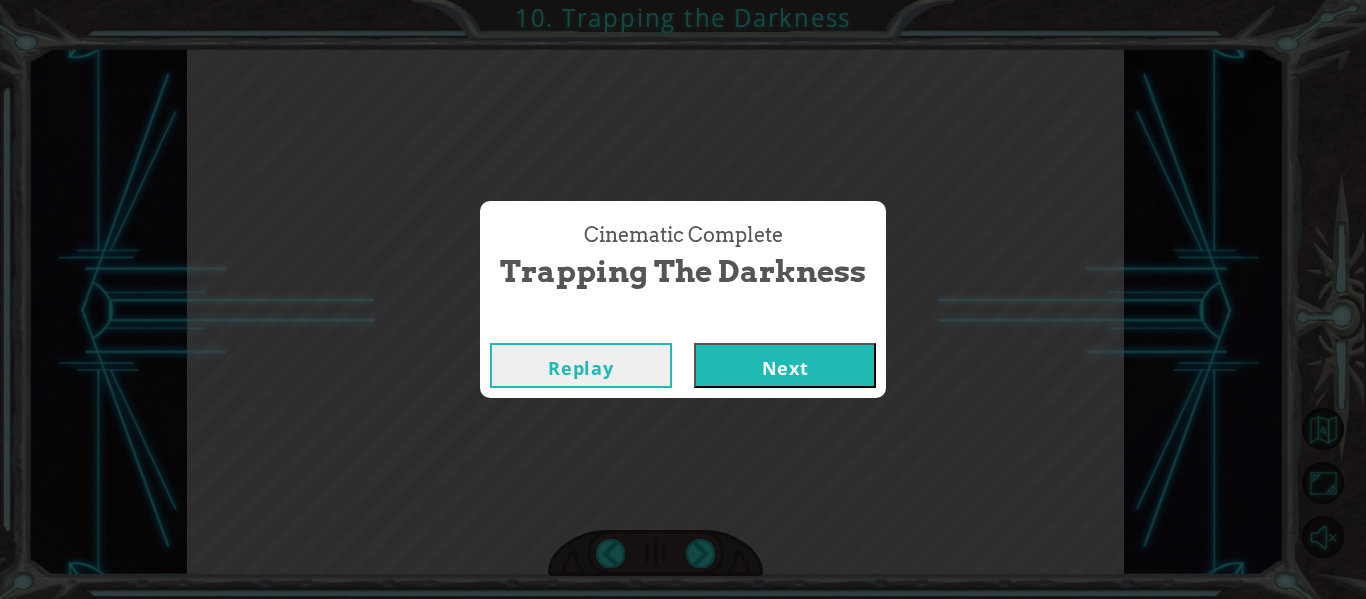 click on "Next" at bounding box center [785, 365] 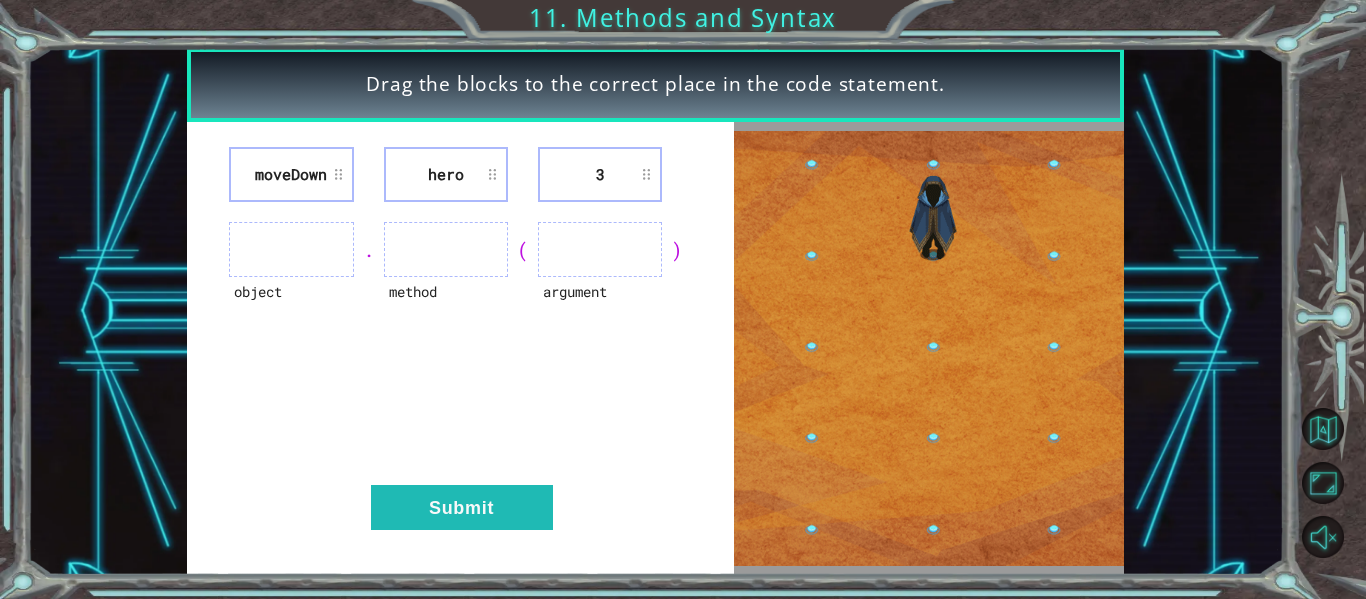 click at bounding box center [291, 249] 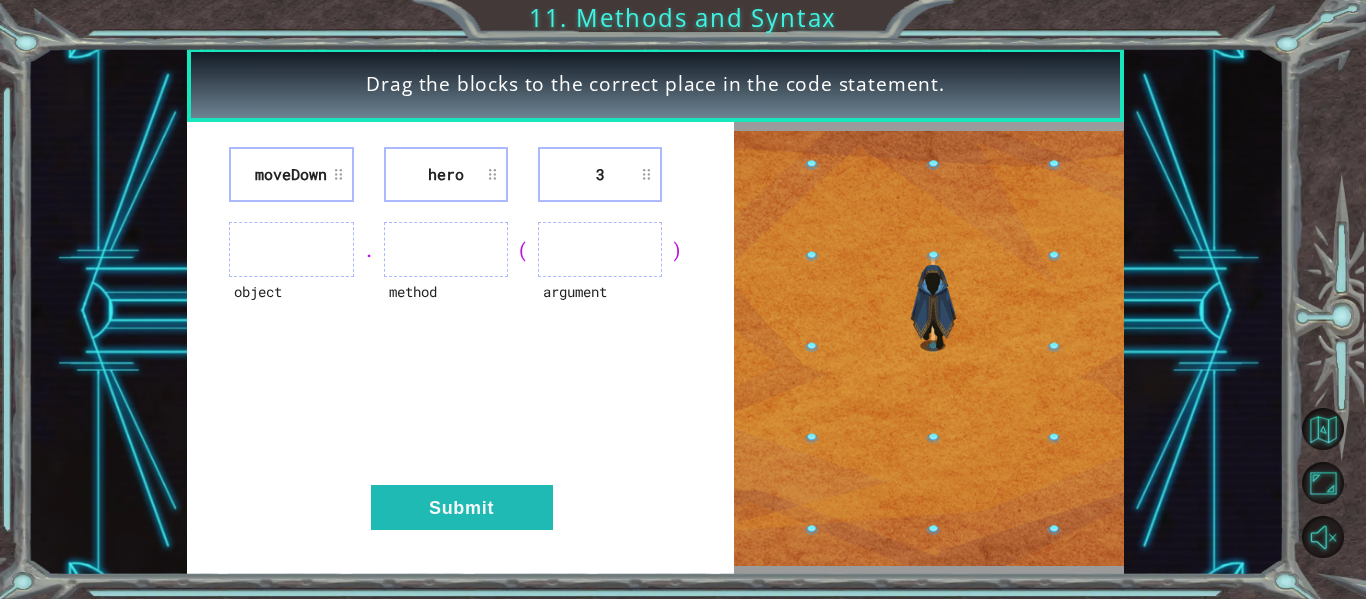 type 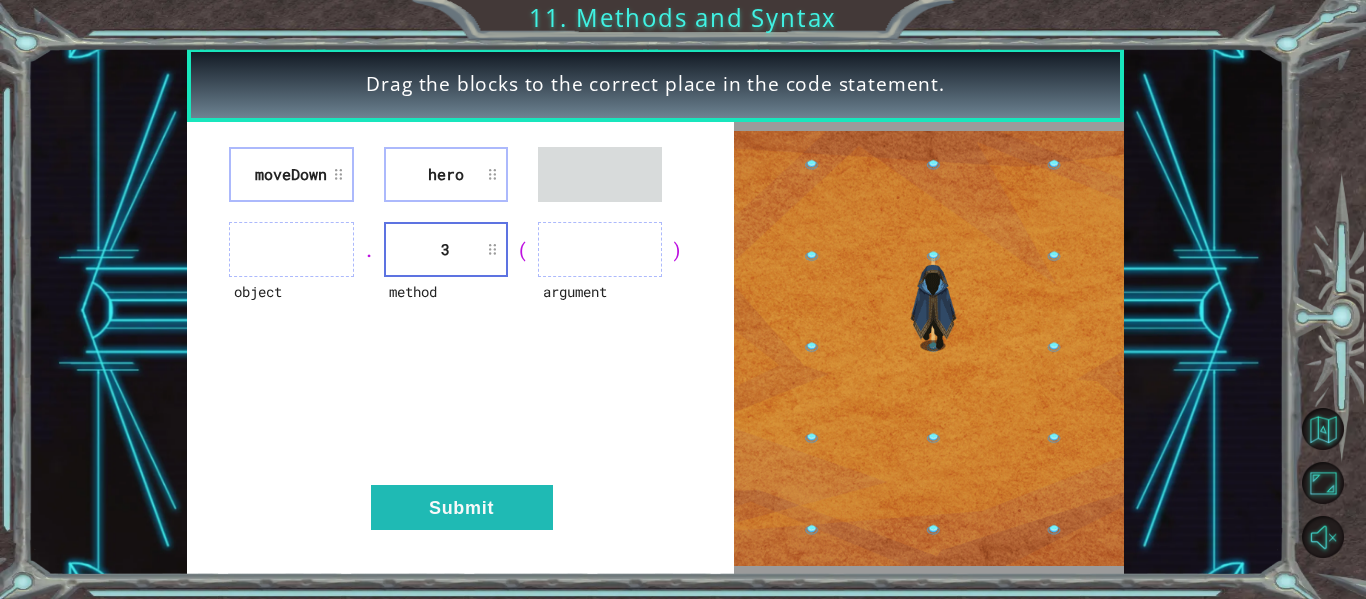 type 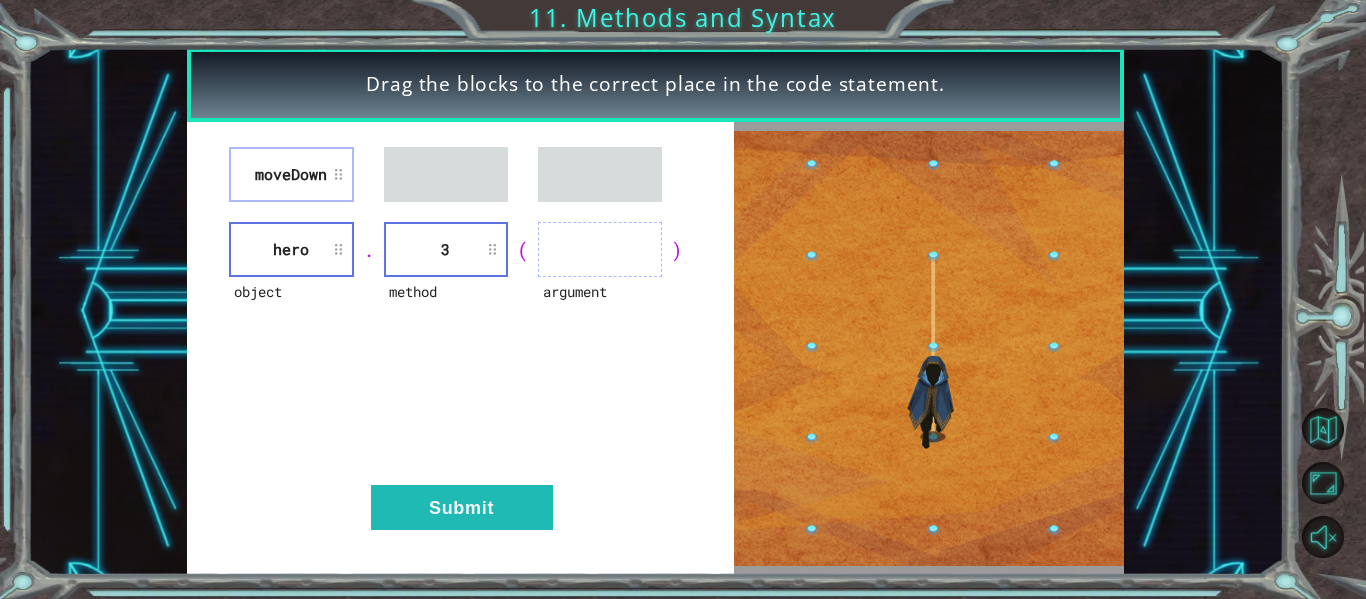 type 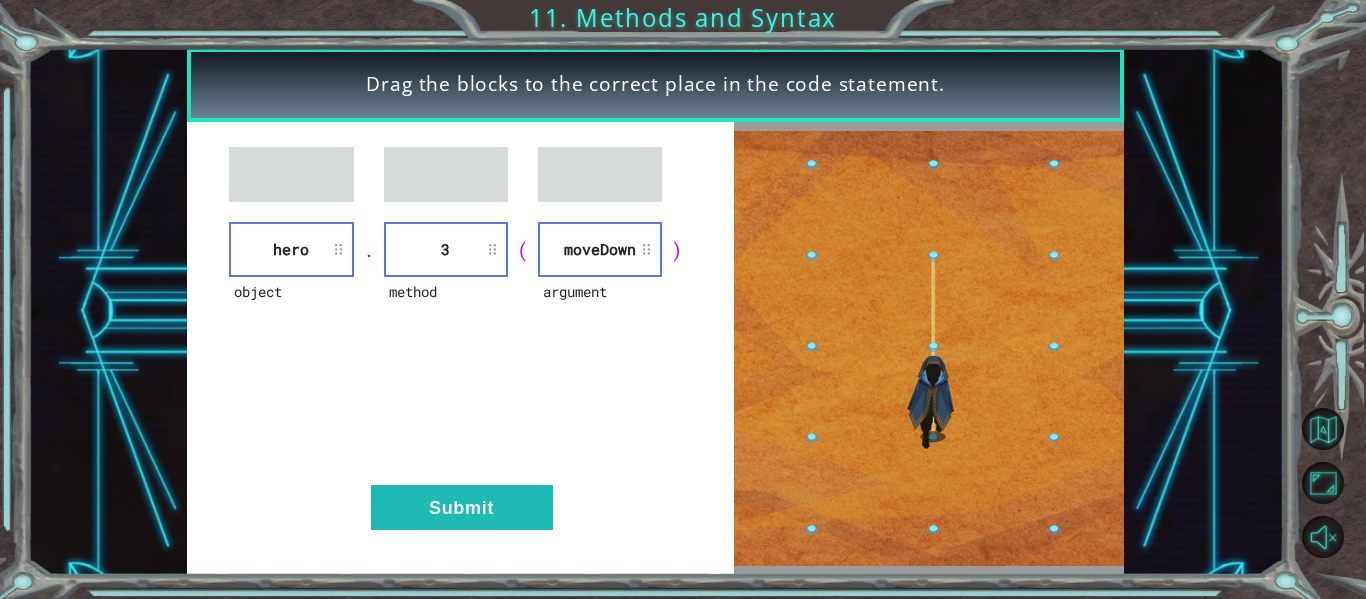 click on "object
hero
.
method
3
(
argument
[GEOGRAPHIC_DATA]
)
Submit" at bounding box center (460, 348) 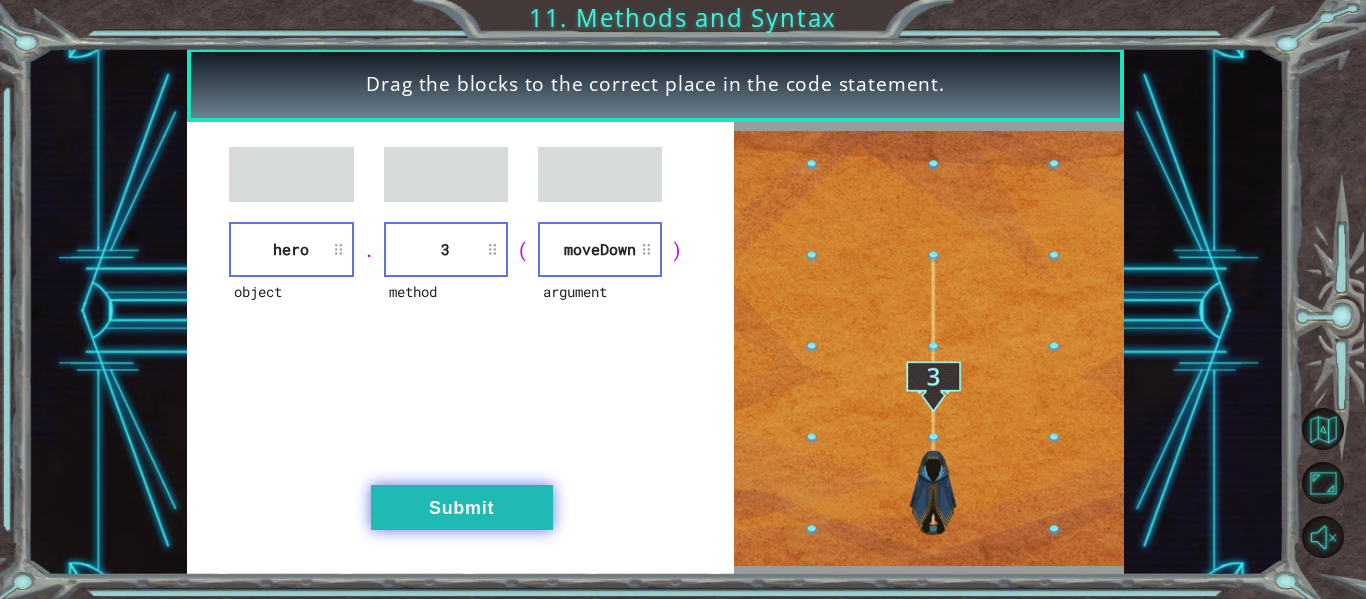 click on "Submit" at bounding box center (462, 507) 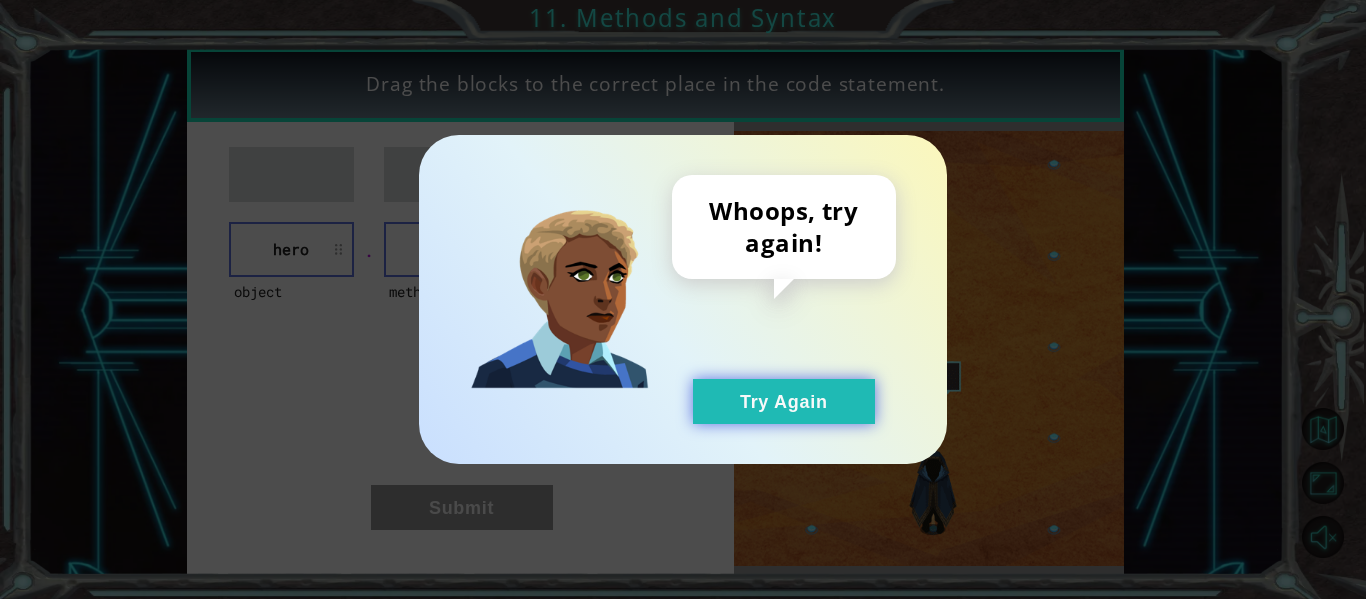 click on "Try Again" at bounding box center (784, 401) 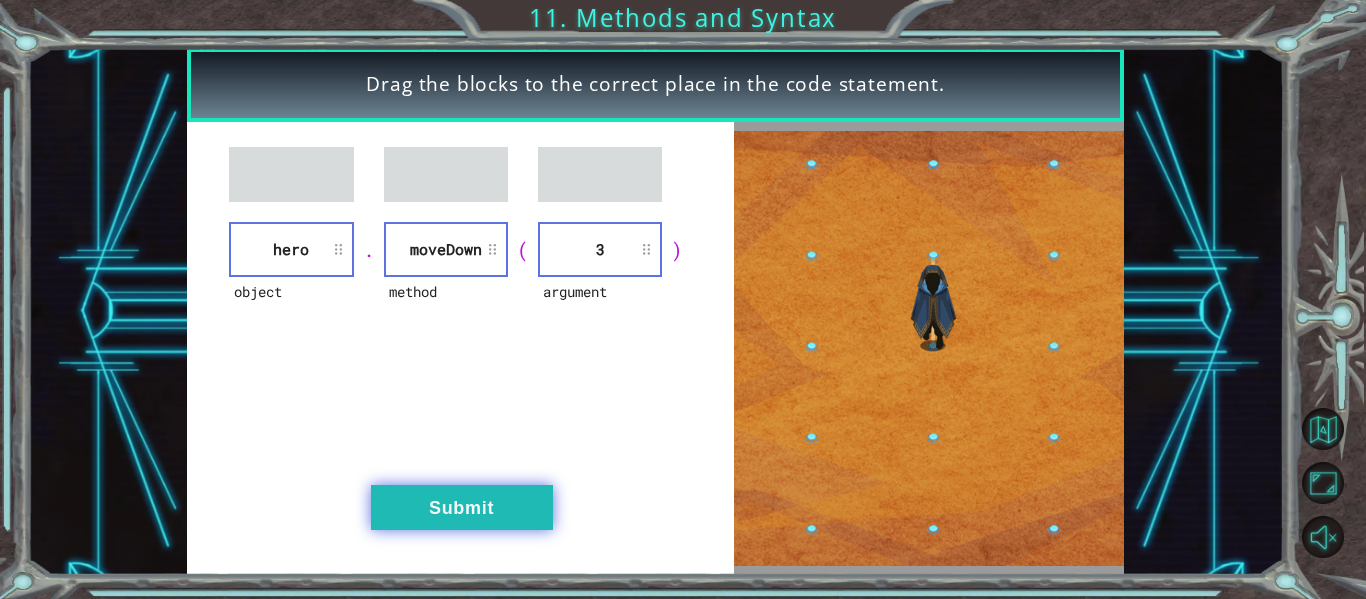 click on "Submit" at bounding box center [462, 507] 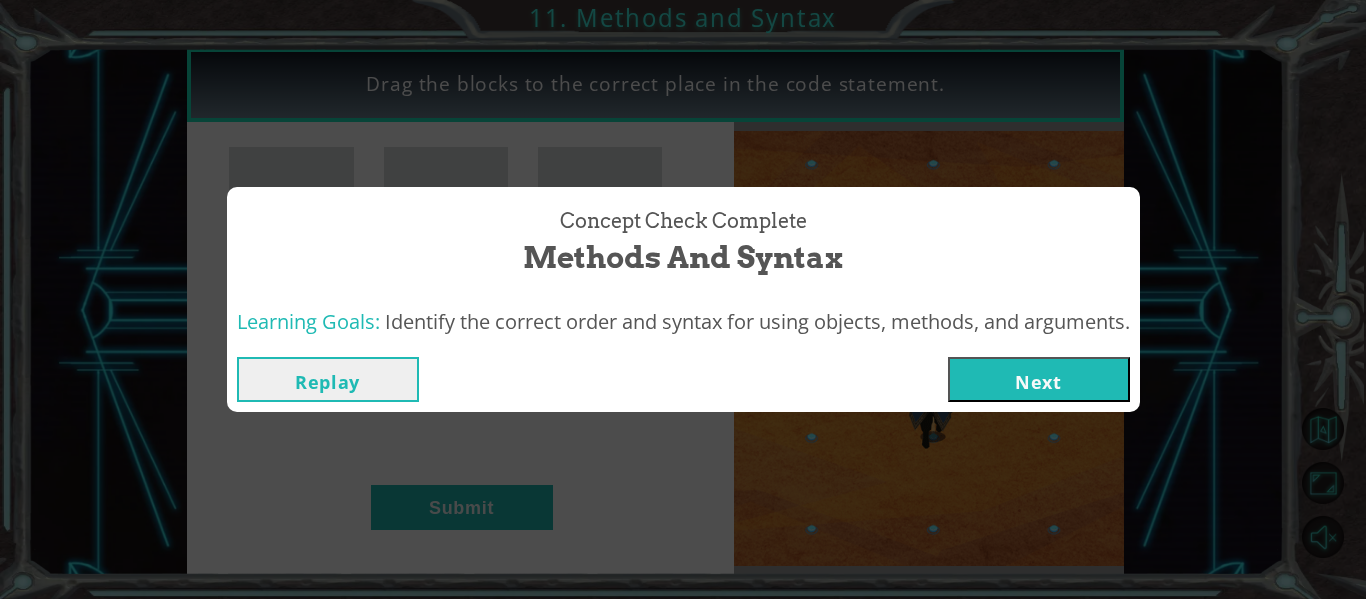 click on "Next" at bounding box center [1039, 379] 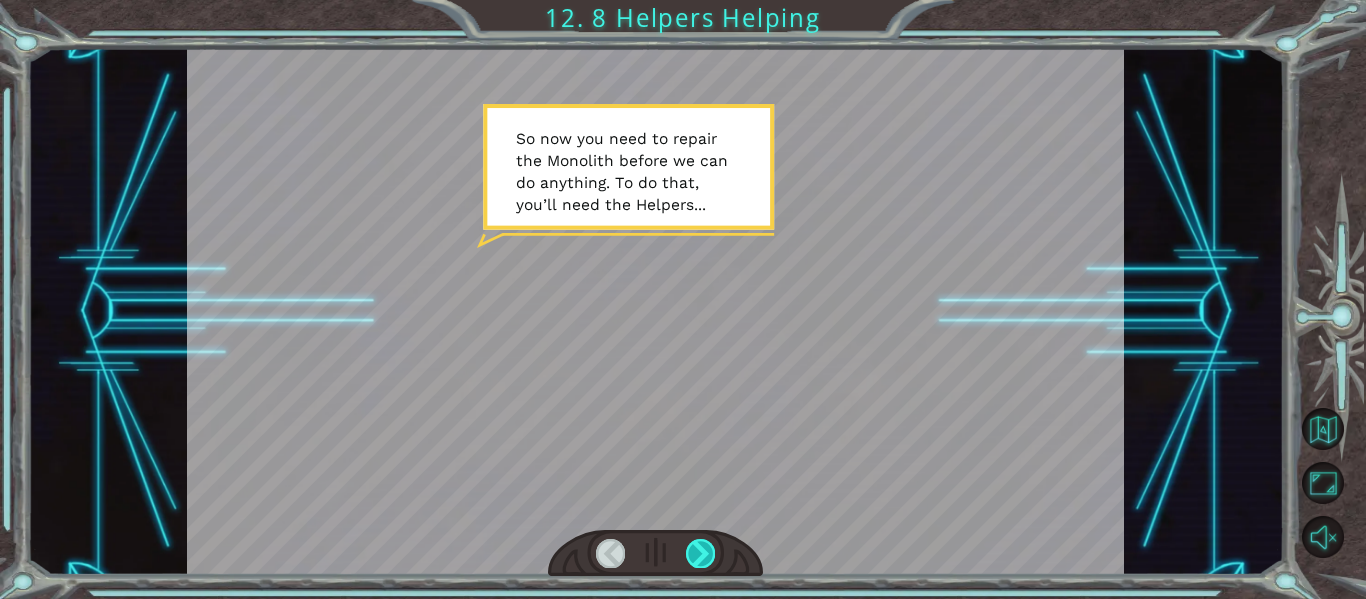 click at bounding box center [700, 553] 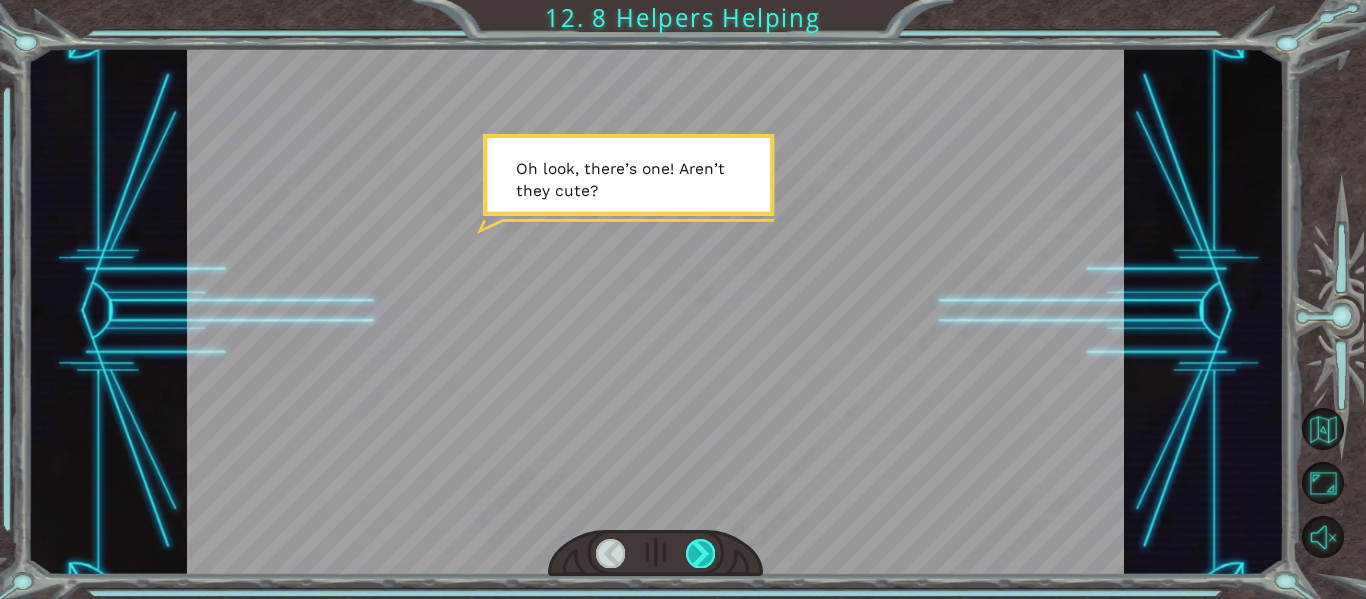 click at bounding box center (700, 553) 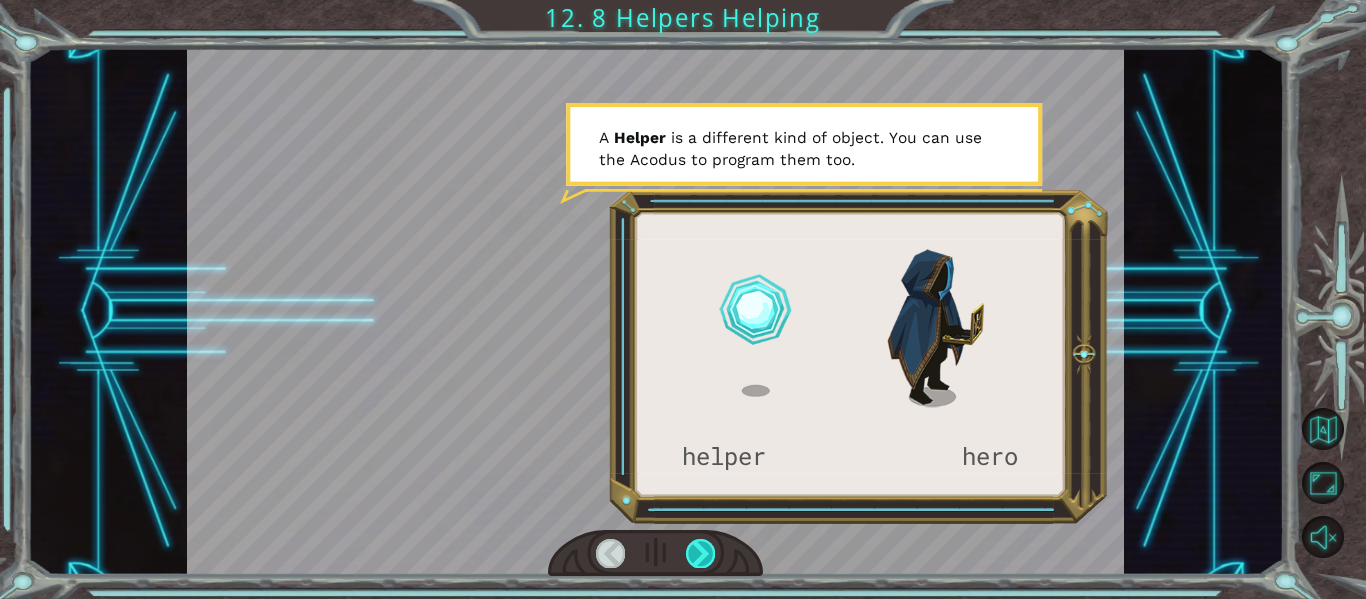click at bounding box center [700, 553] 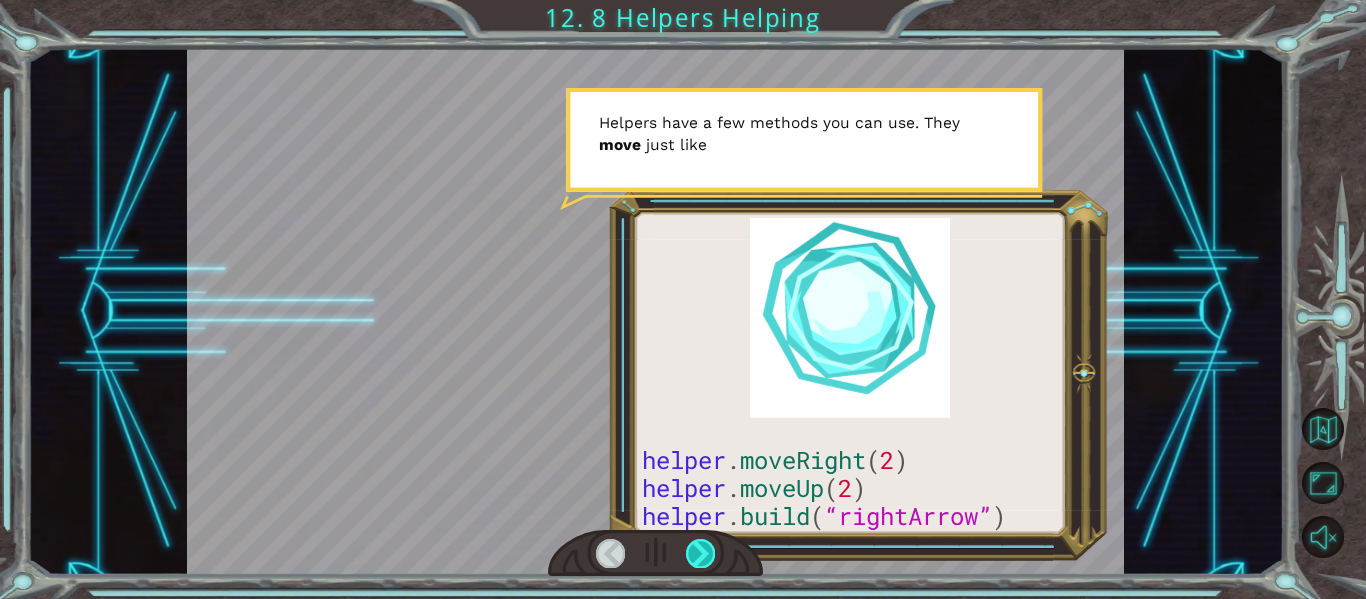 click at bounding box center (700, 553) 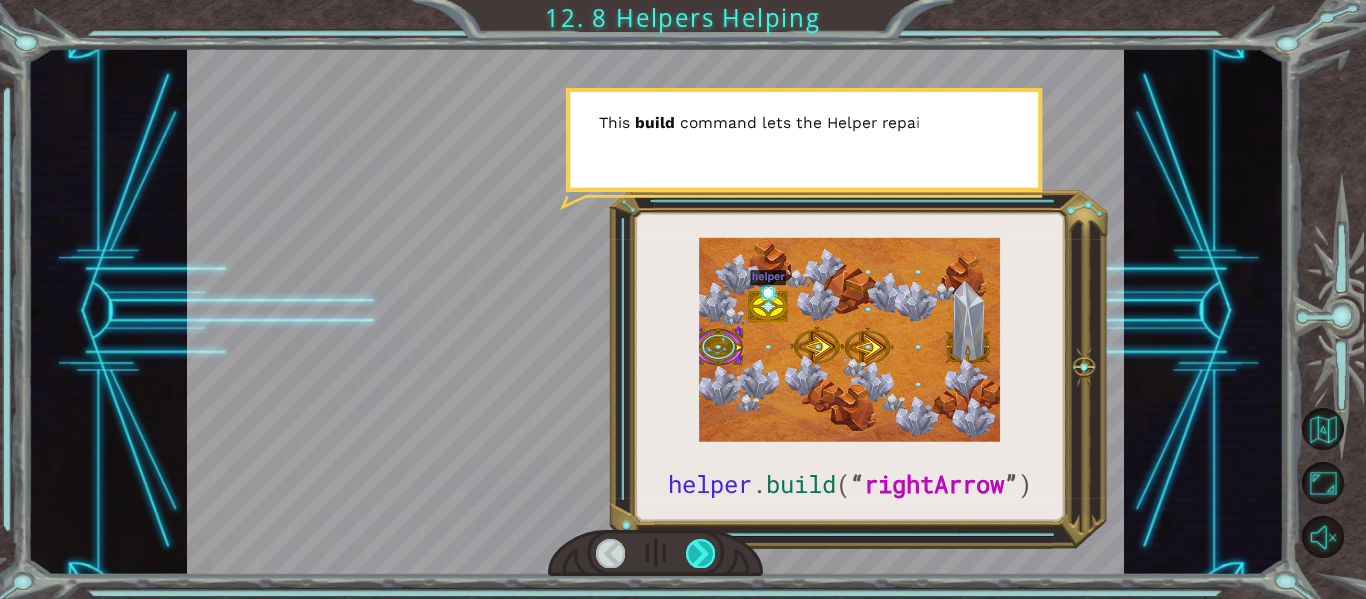 click at bounding box center [700, 553] 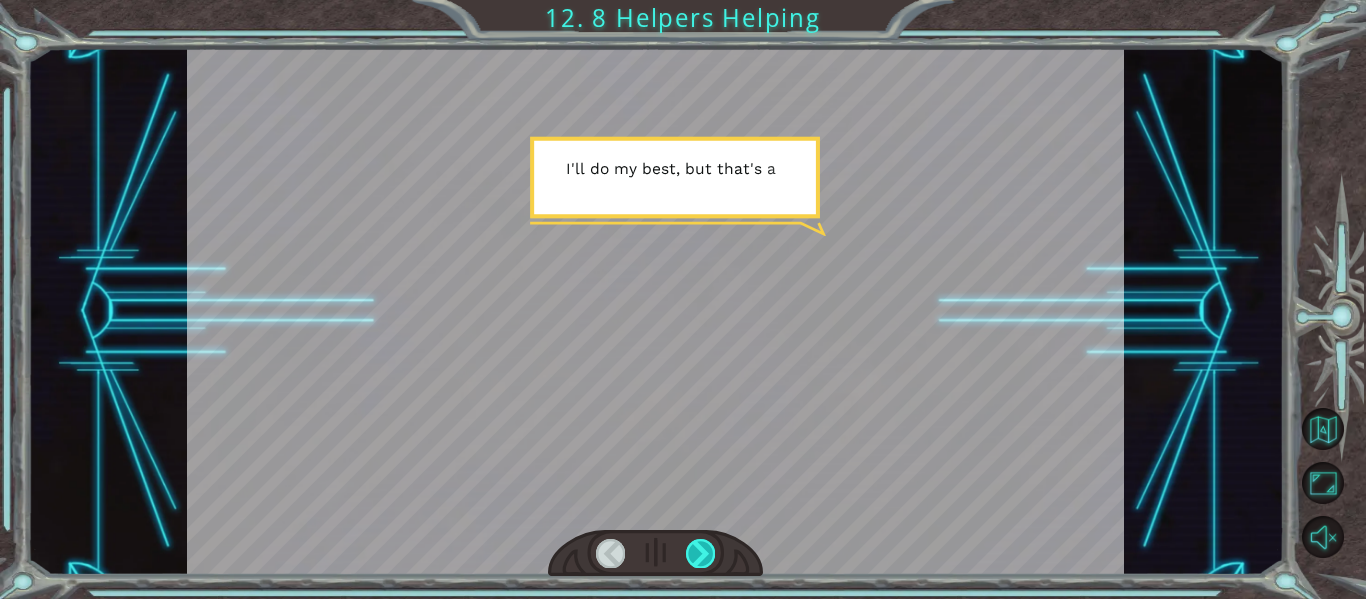 click at bounding box center (700, 553) 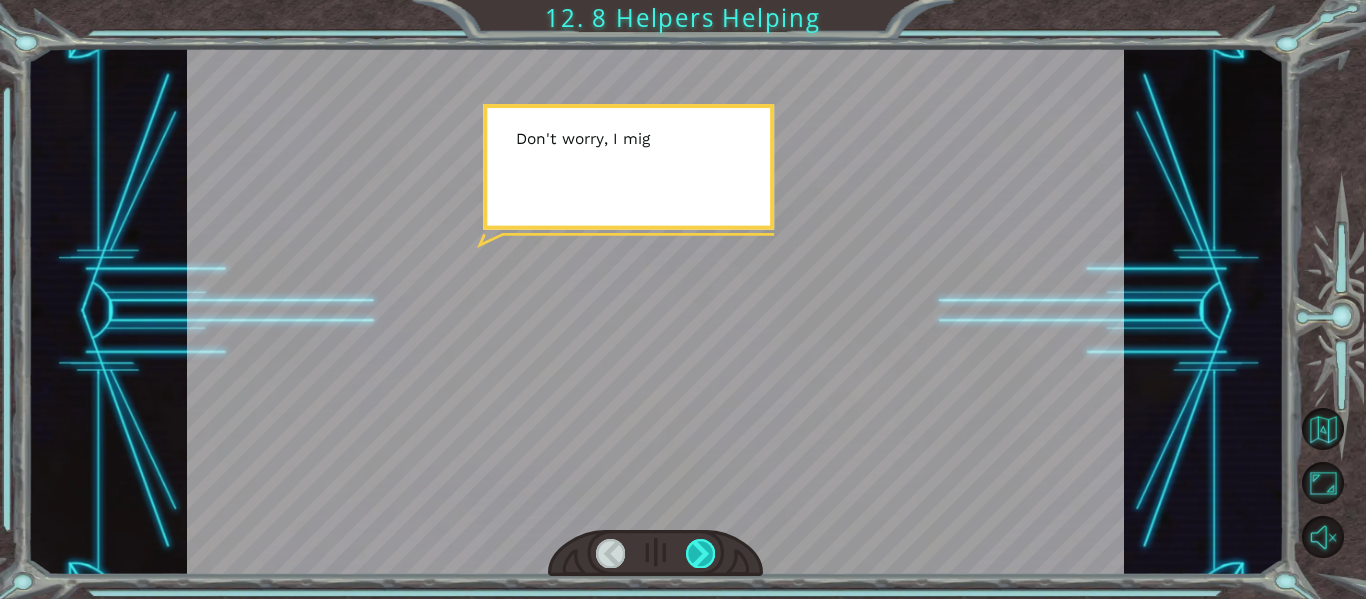 click at bounding box center (700, 553) 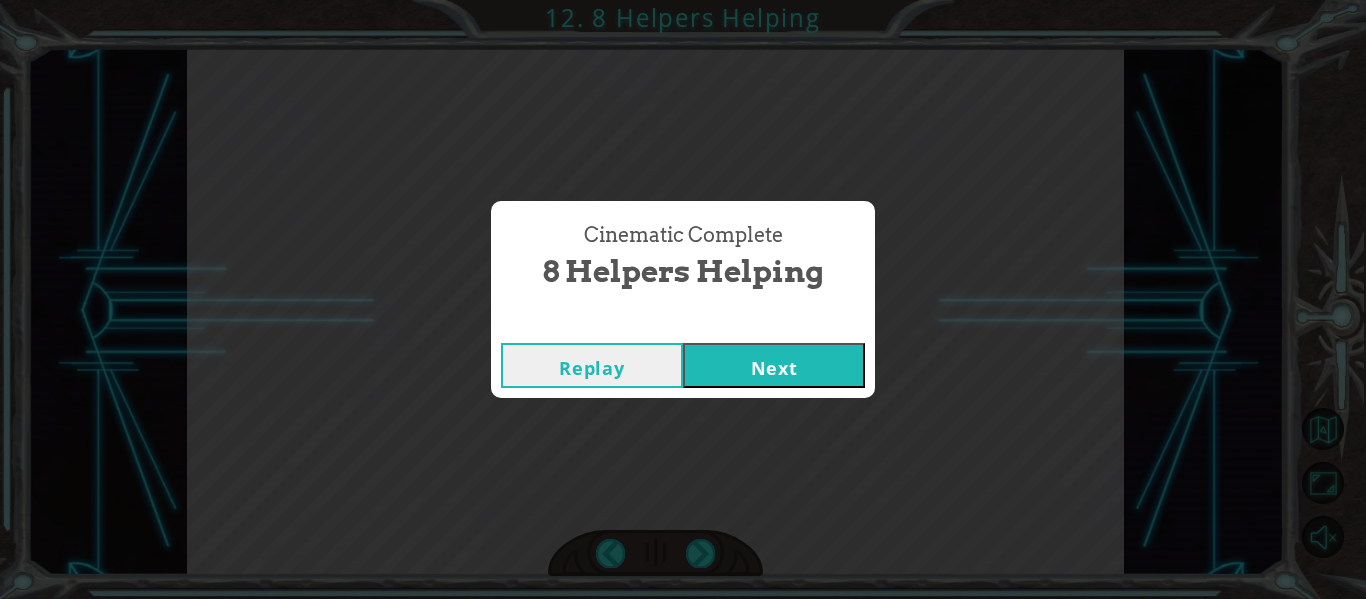 click on "Next" at bounding box center [774, 365] 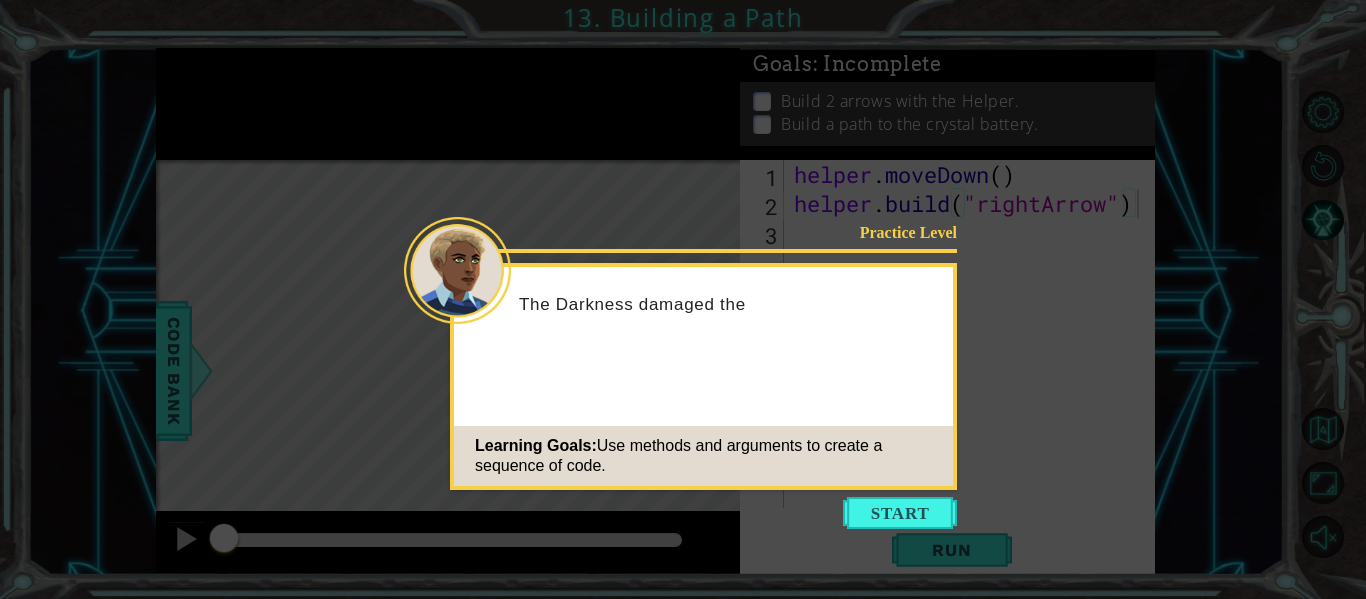 click at bounding box center (900, 513) 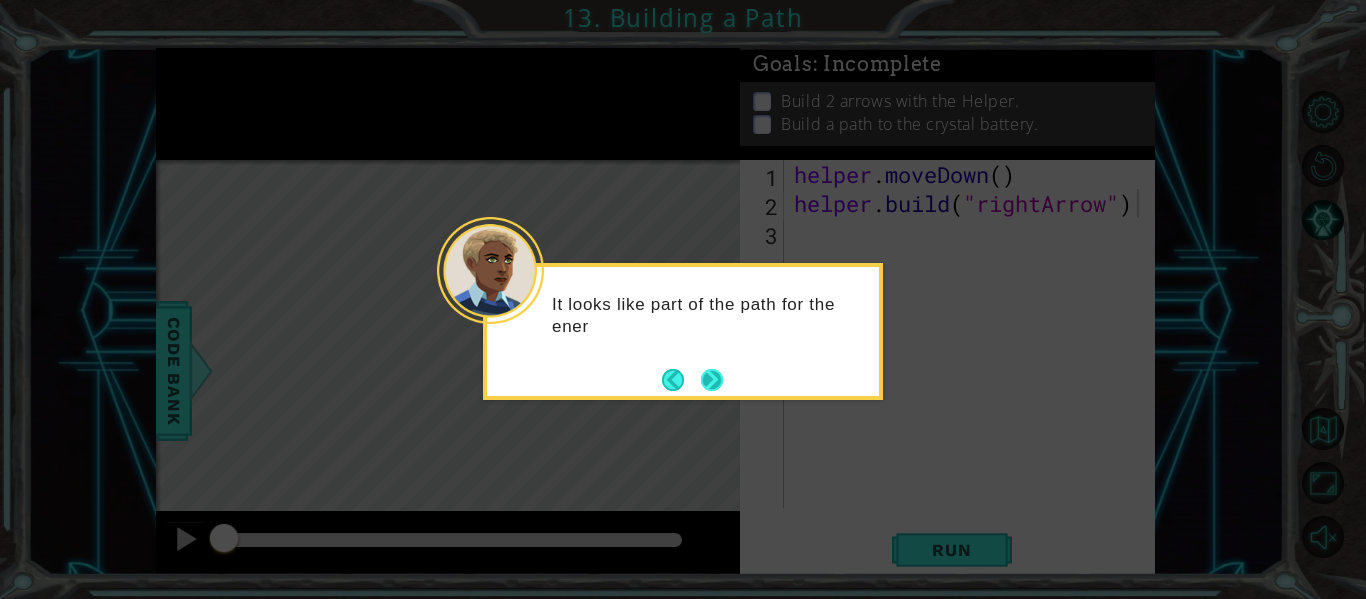 click at bounding box center [712, 380] 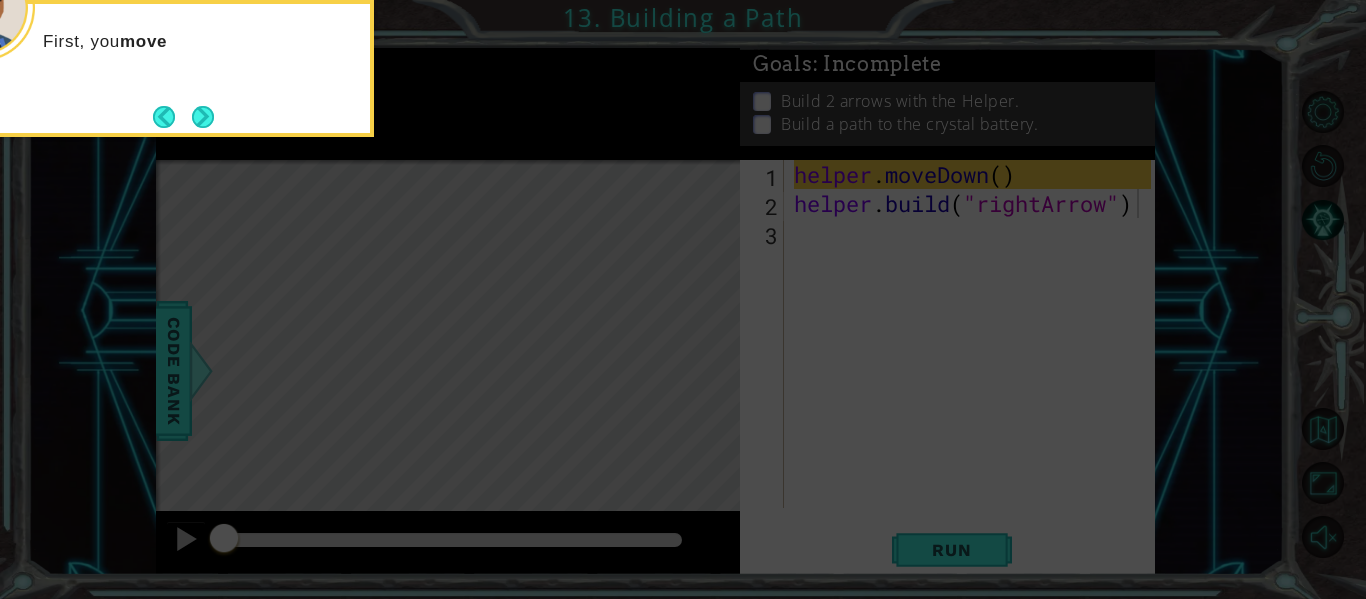 click 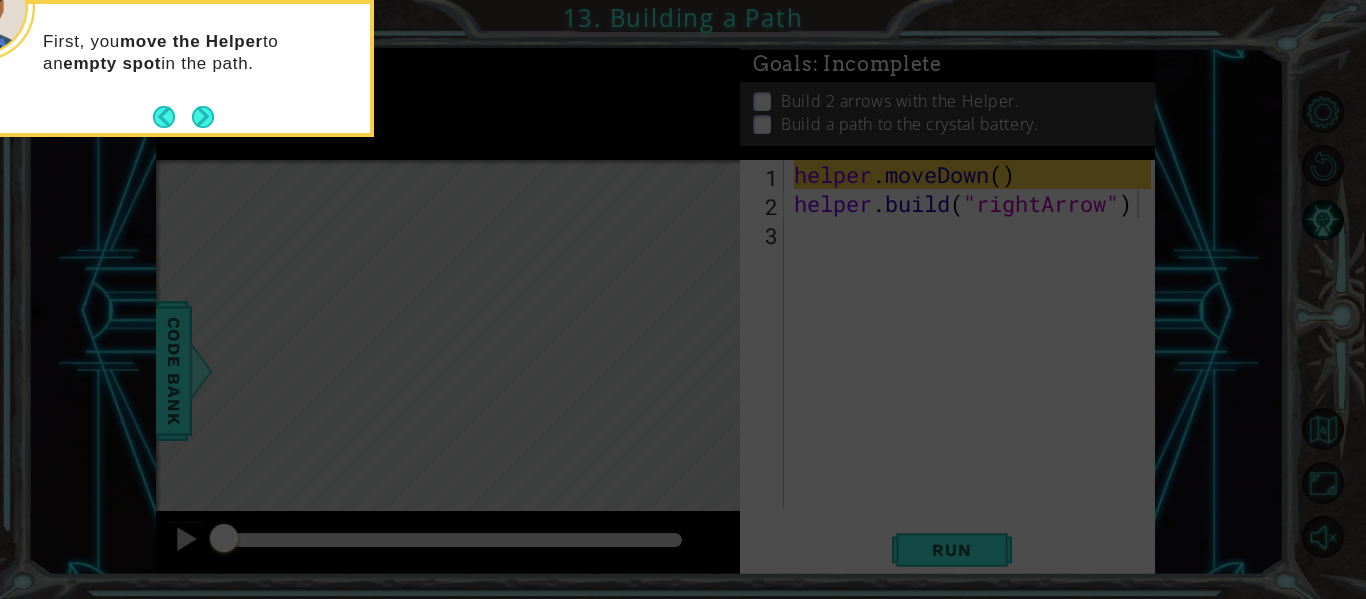 click at bounding box center [203, 117] 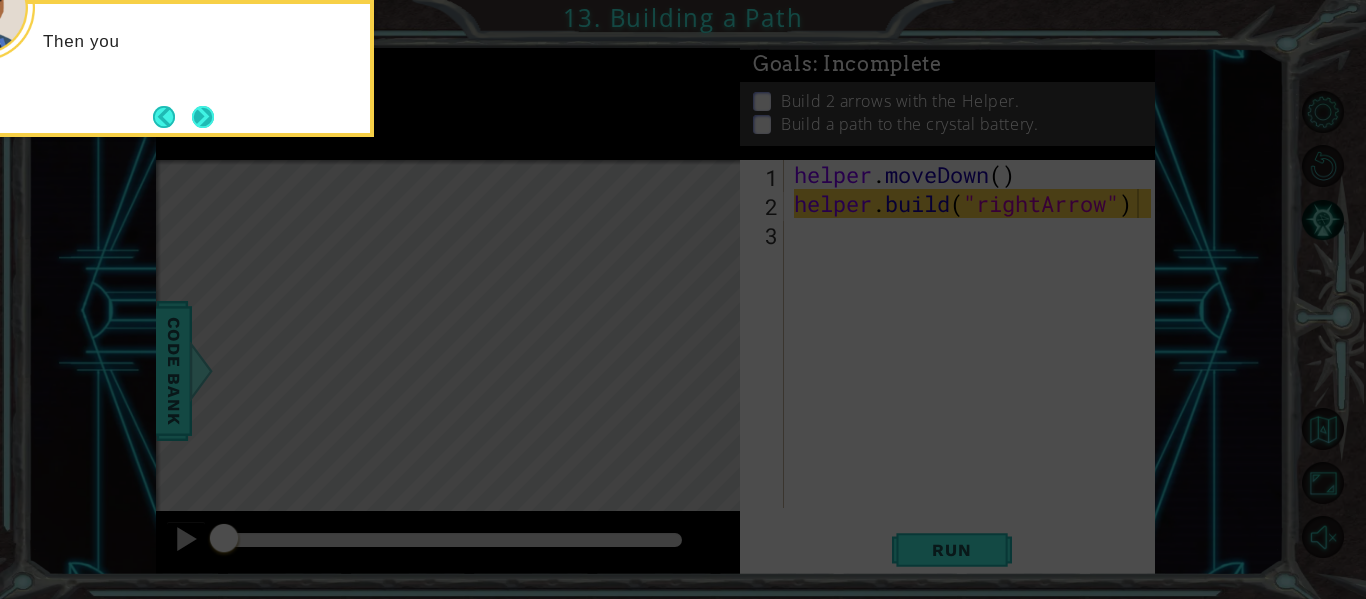 click at bounding box center (203, 117) 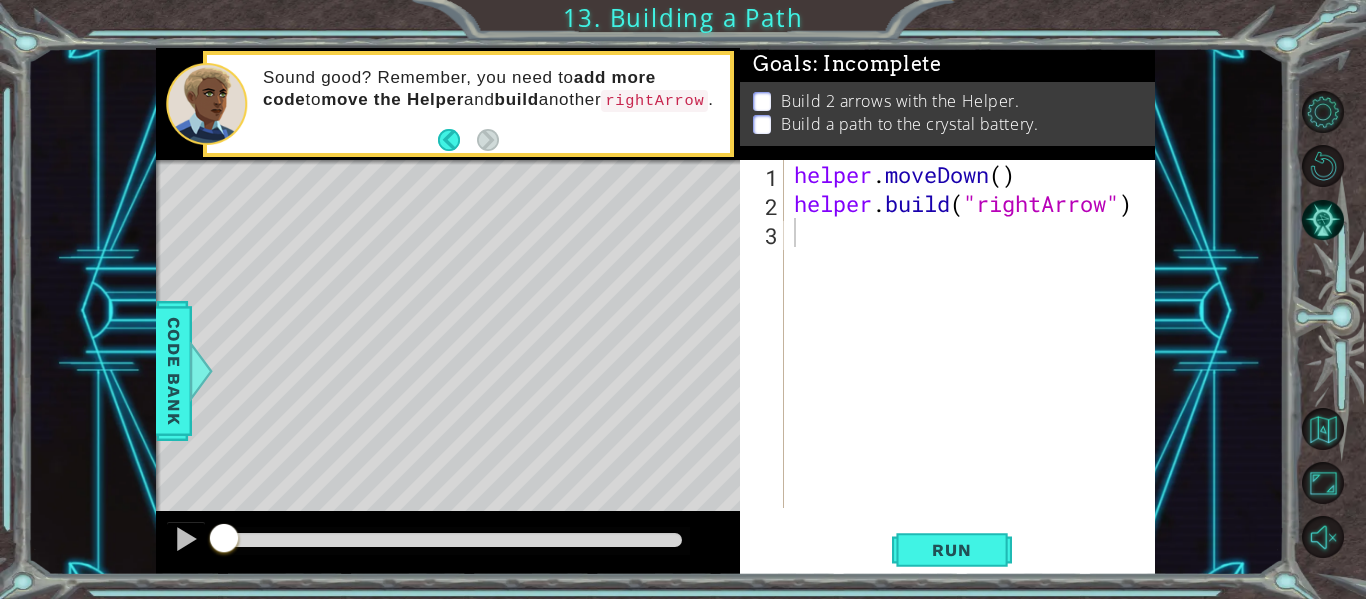 click on "1 2 3 helper . moveDown ( ) helper . build ( "rightArrow" )     הההההההההההההההההההההההההההההההההההההההההההההההההההההההההההההההההההההההההההההההההההההההההההההההההההההההההההההההההההההההההההההההההההההההההההההההההההההההההההההההההההההההההההההההההההההההההההההההההההההההההההההההההההההההההההההההההההההההההההההההההההההההההההההההה XXXXXXXXXXXXXXXXXXXXXXXXXXXXXXXXXXXXXXXXXXXXXXXXXXXXXXXXXXXXXXXXXXXXXXXXXXXXXXXXXXXXXXXXXXXXXXXXXXXXXXXXXXXXXXXXXXXXXXXXXXXXXXXXXXXXXXXXXXXXXXXXXXXXXXXXXXXXXXXXXXXXXXXXXXXXXXXXXXXXXXXXXXXXXXXXXXXXXXXXXXXXXXXXXXXXXXXXXXXXXXXXXXXXXXXXXXXXXXXXXXXXXXXXXXXXXXXX Code Saved Run Statement   /  Call   /" at bounding box center [947, 367] 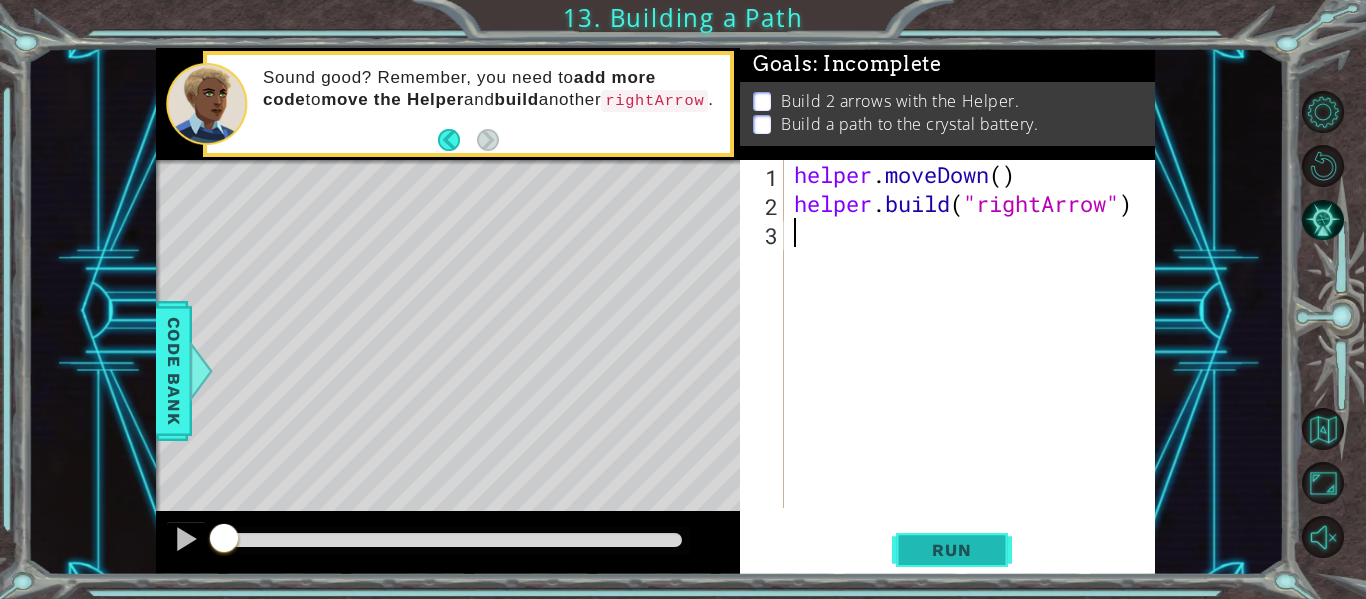 click on "Run" at bounding box center (951, 550) 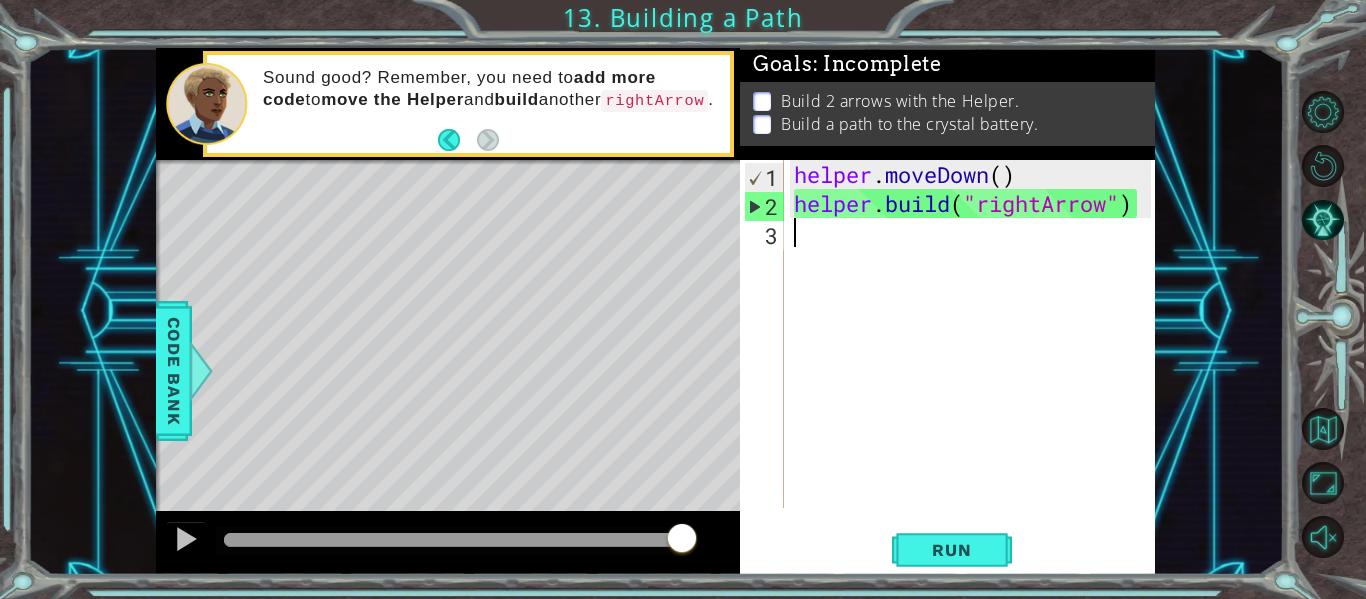 click on "helper . moveDown ( ) helper . build ( "rightArrow" )" at bounding box center [975, 363] 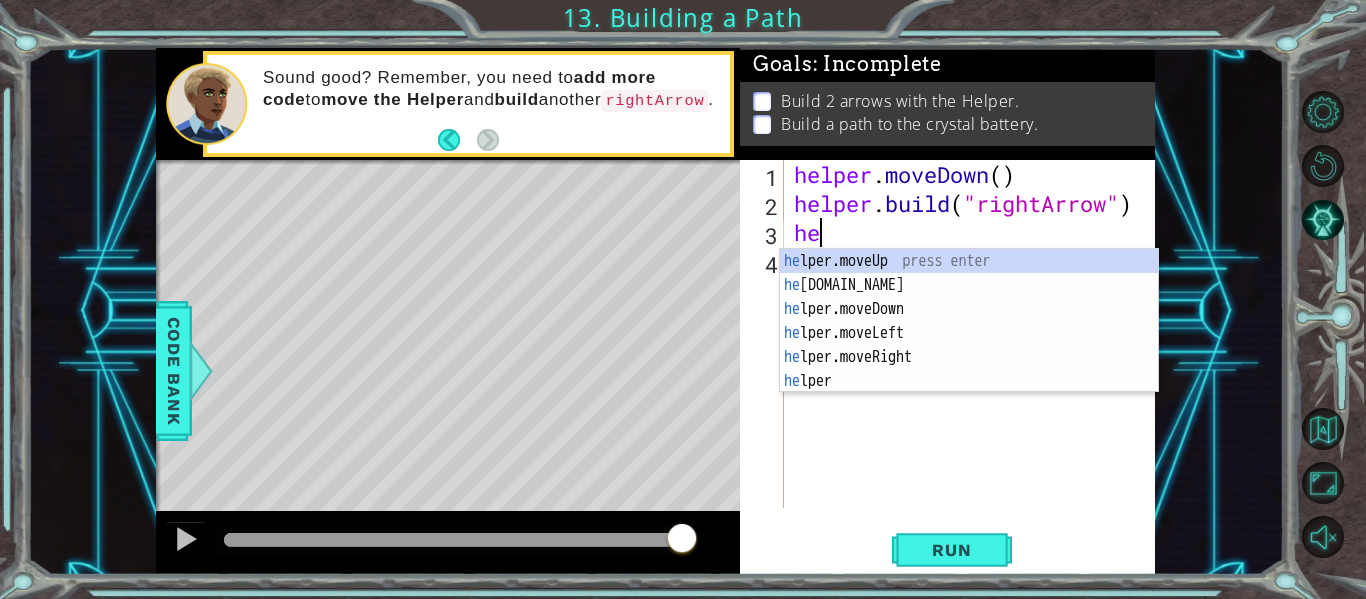 scroll, scrollTop: 0, scrollLeft: 1, axis: horizontal 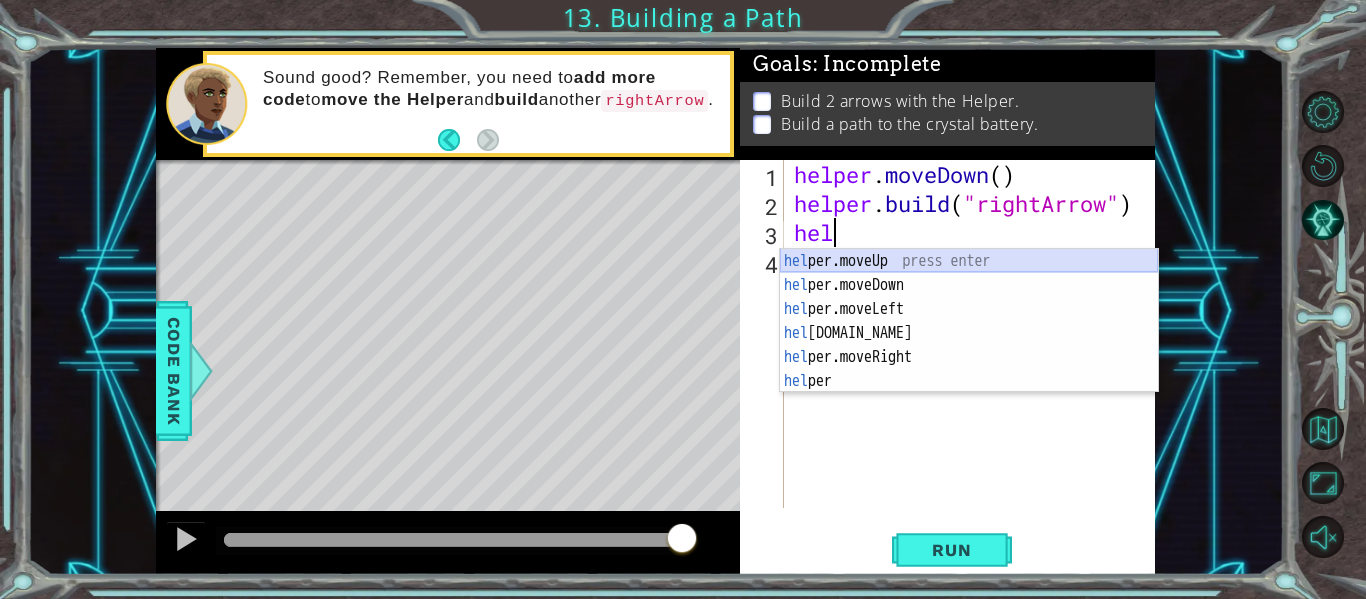 click on "hel per.moveUp press enter hel per.moveDown press enter hel per.moveLeft press enter hel [DOMAIN_NAME] press enter hel per.moveRight press enter hel per press enter" at bounding box center (969, 345) 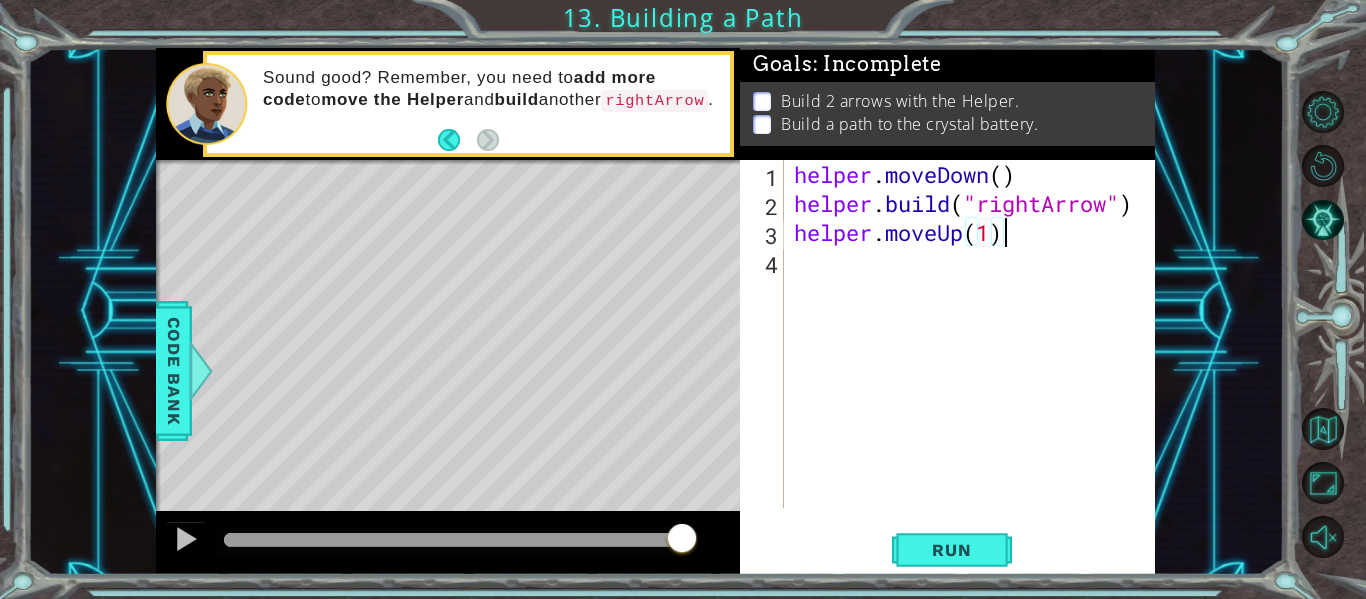 click on "helper . moveDown ( ) helper . build ( "rightArrow" ) helper . moveUp ( 1 )" at bounding box center [975, 363] 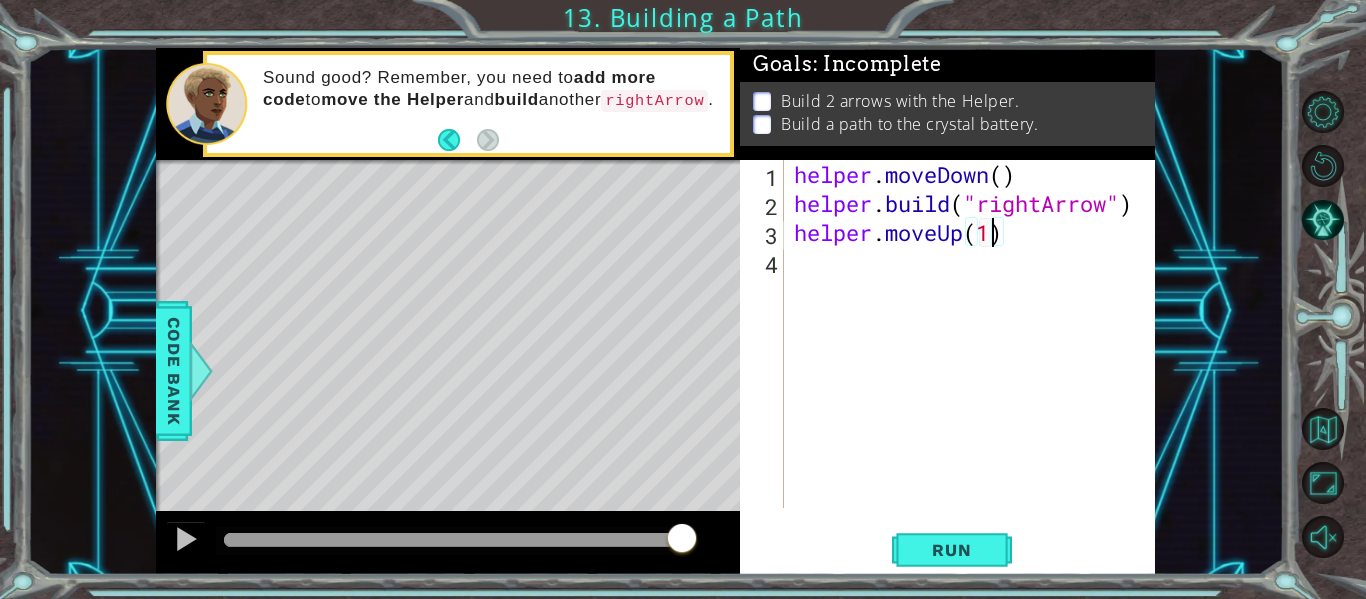 click on "helper . moveDown ( ) helper . build ( "rightArrow" ) helper . moveUp ( 1 )" at bounding box center [975, 363] 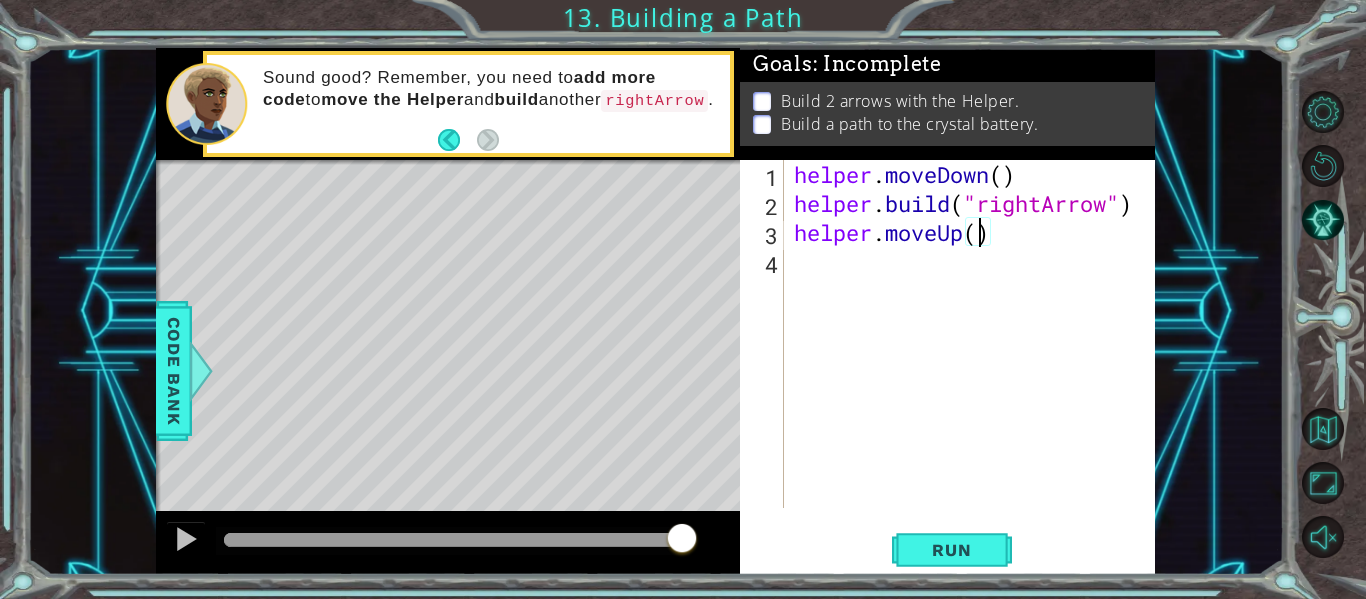 scroll, scrollTop: 0, scrollLeft: 9, axis: horizontal 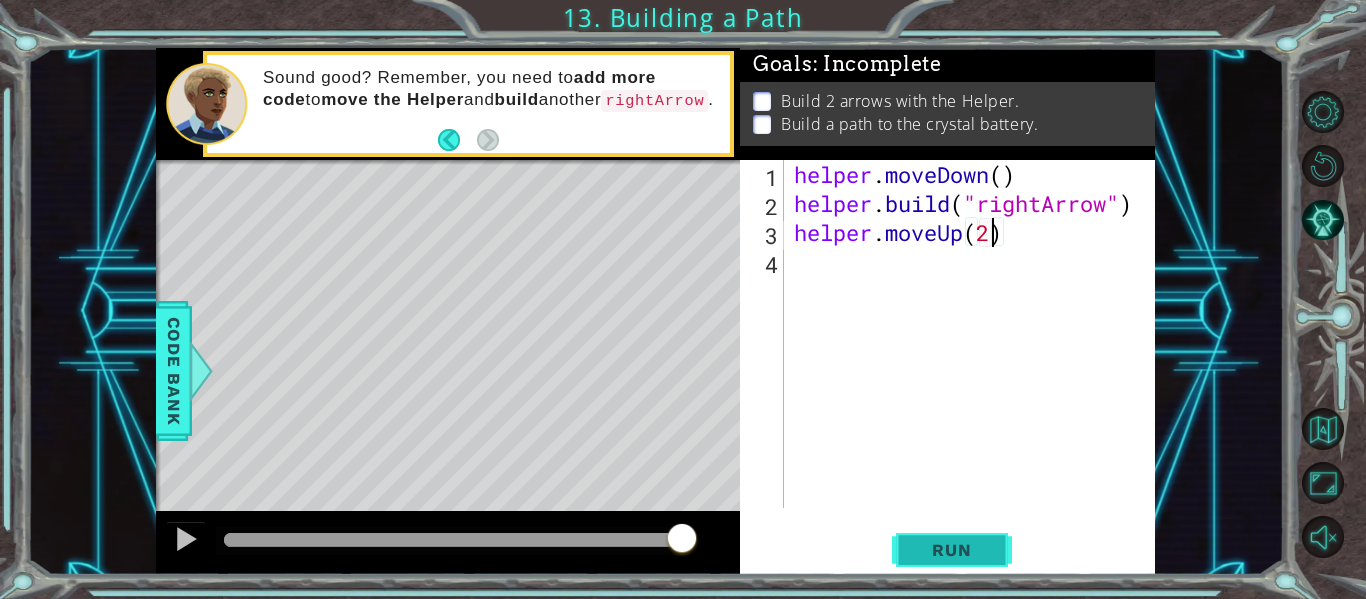 type on "helper.moveUp(2)" 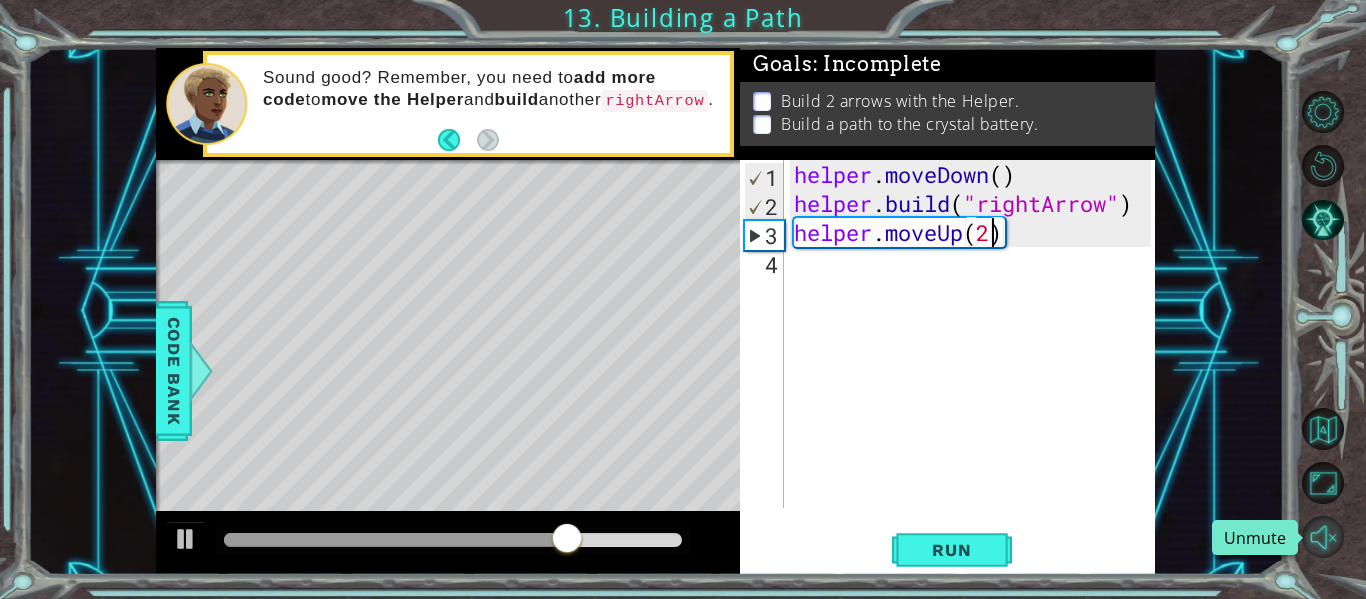 click at bounding box center [1323, 537] 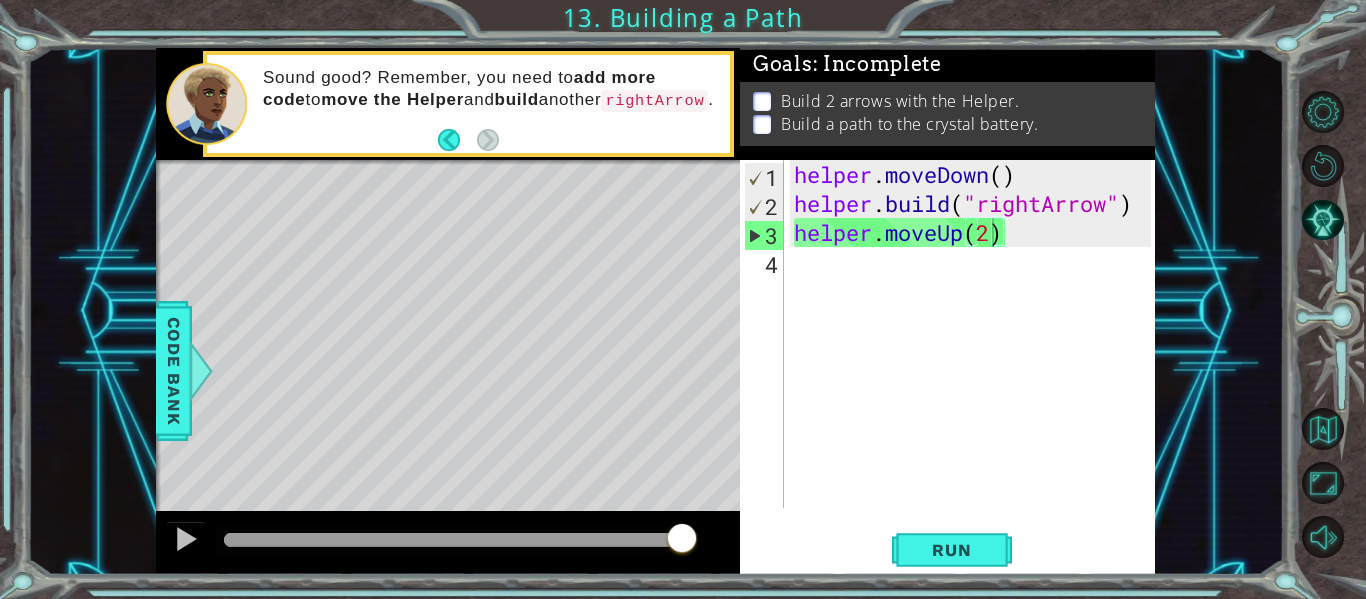 drag, startPoint x: 804, startPoint y: 392, endPoint x: 831, endPoint y: 388, distance: 27.294687 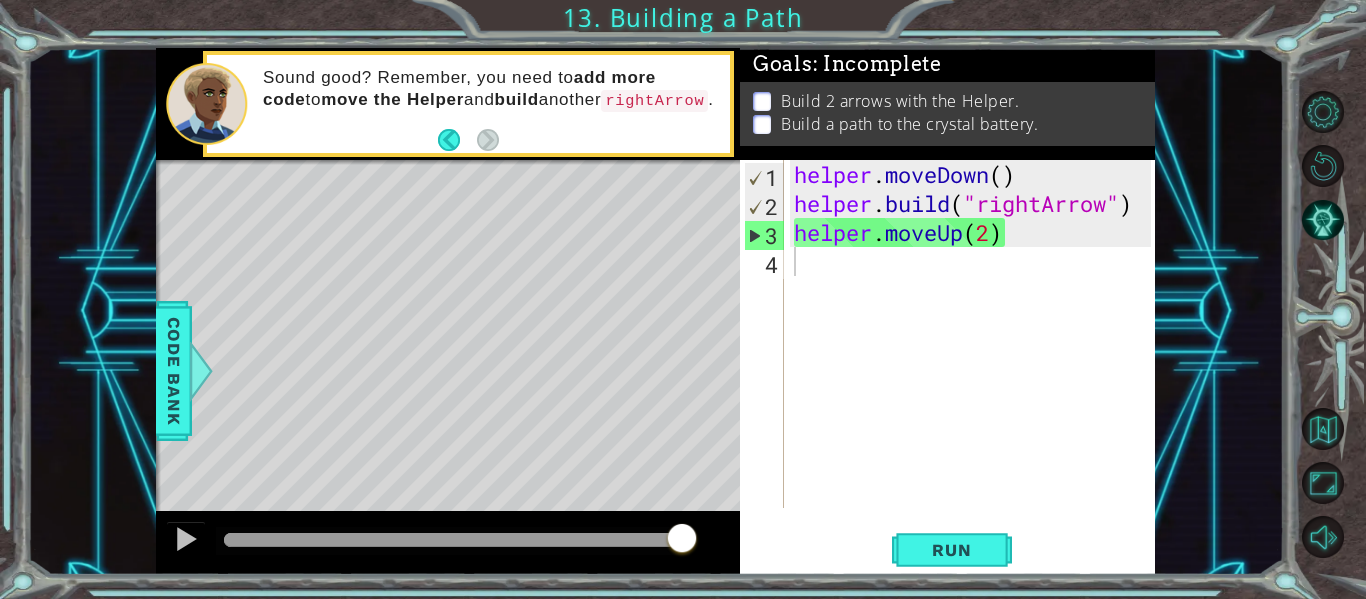 drag, startPoint x: 467, startPoint y: 141, endPoint x: 455, endPoint y: 139, distance: 12.165525 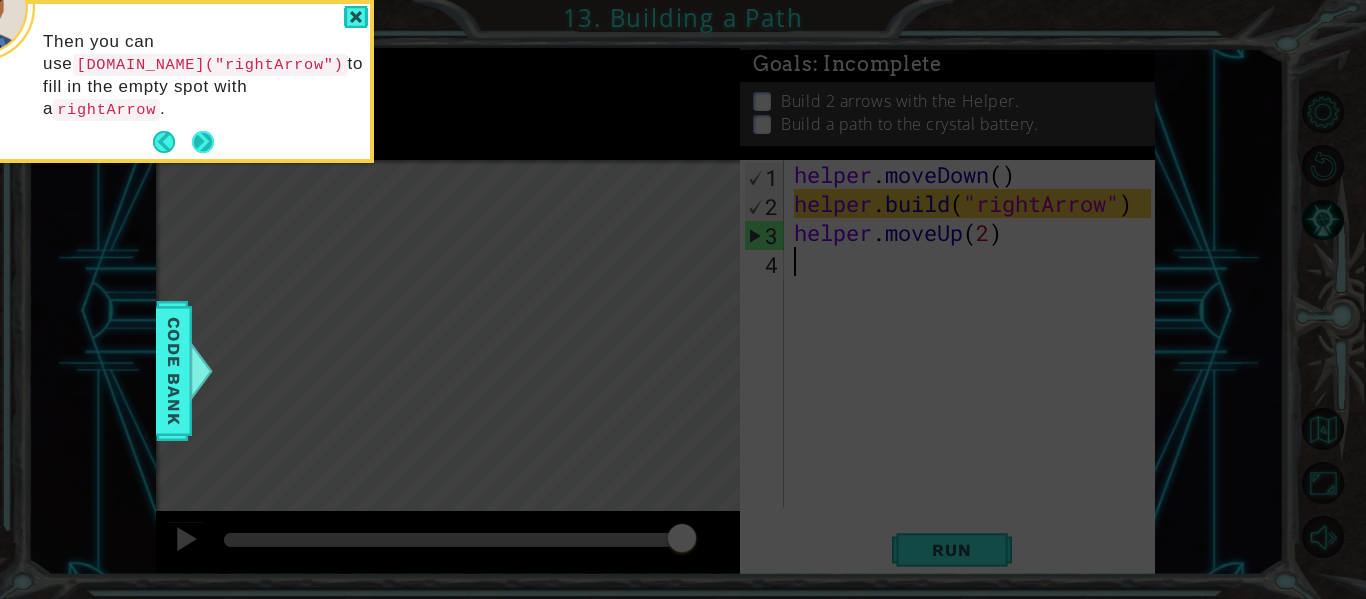 click at bounding box center (203, 142) 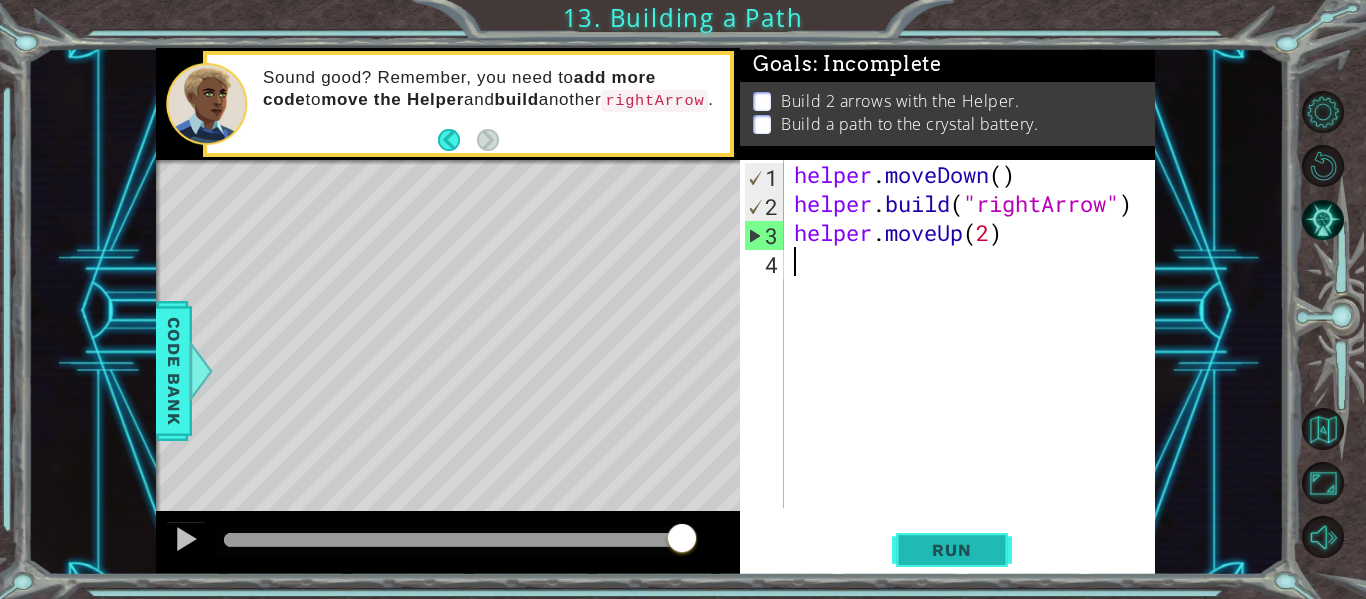 click on "Run" at bounding box center (951, 550) 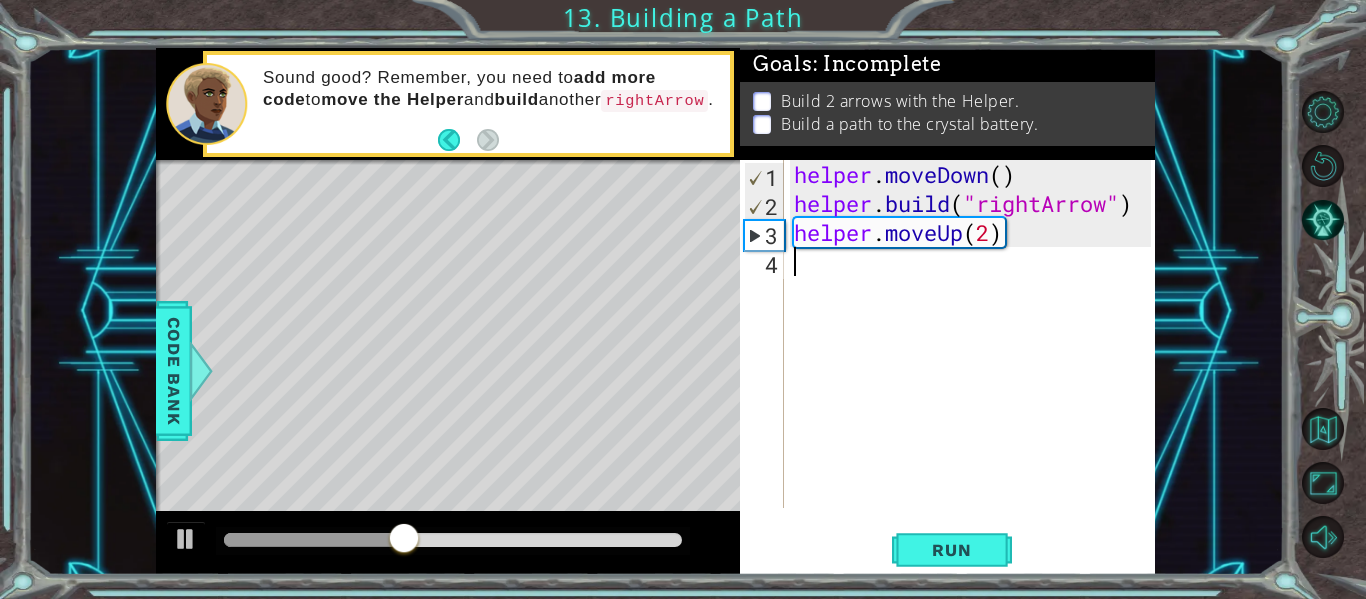 click on "helper . moveDown ( ) helper . build ( "rightArrow" ) helper . moveUp ( 2 )" at bounding box center (975, 363) 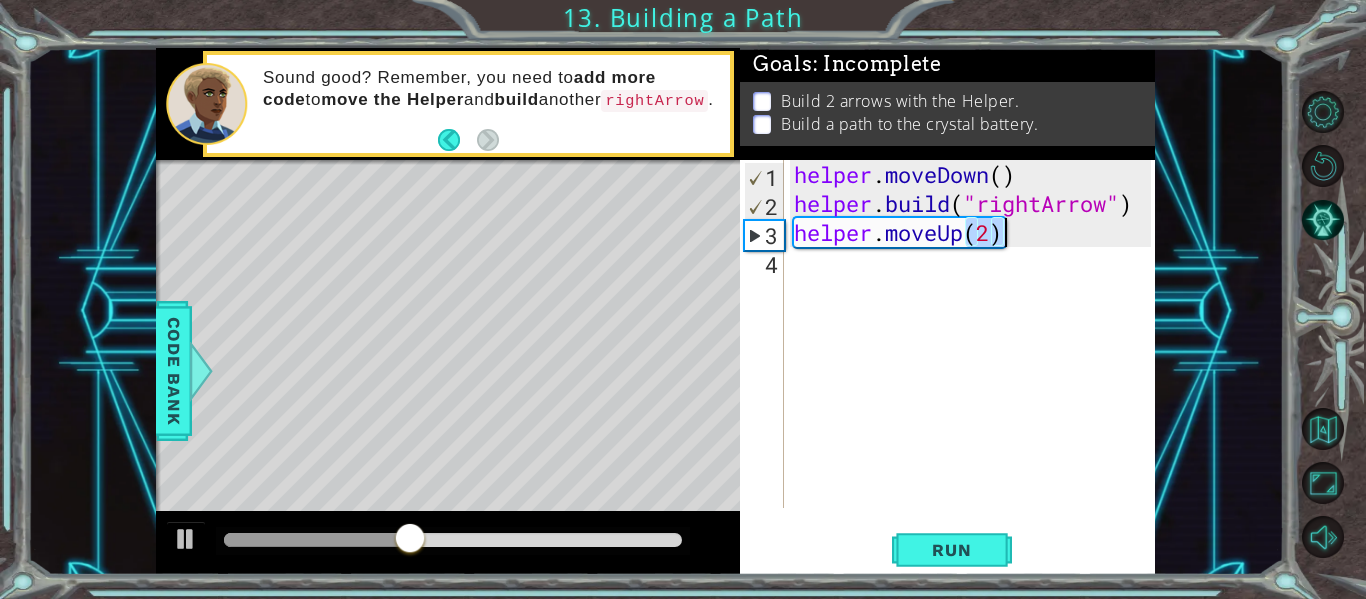 click on "helper . moveDown ( ) helper . build ( "rightArrow" ) helper . moveUp ( 2 )" at bounding box center (975, 363) 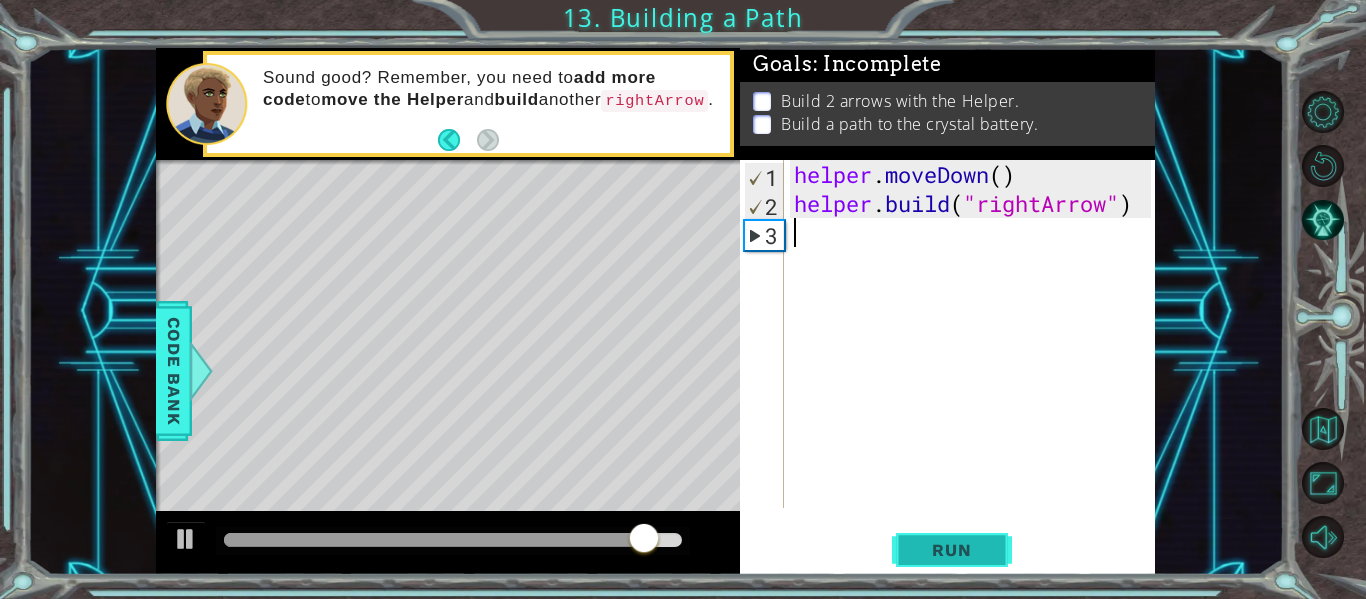 click on "Run" at bounding box center [951, 550] 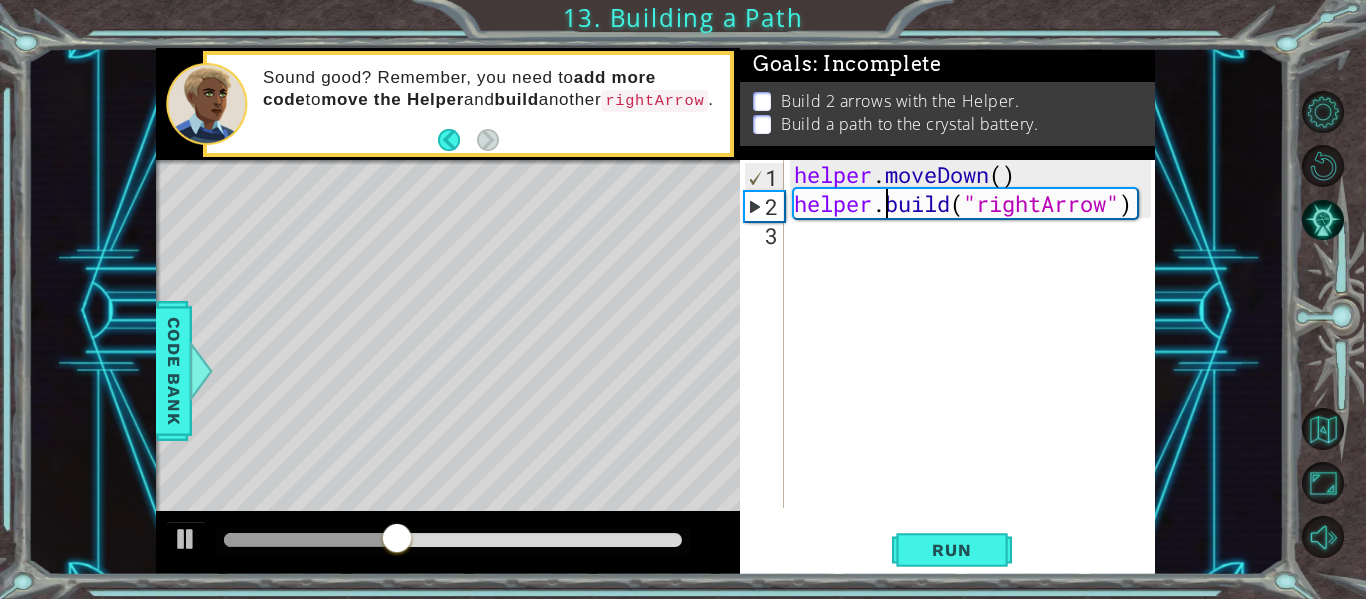 click on "helper . moveDown ( ) helper . build ( "rightArrow" )" at bounding box center [975, 363] 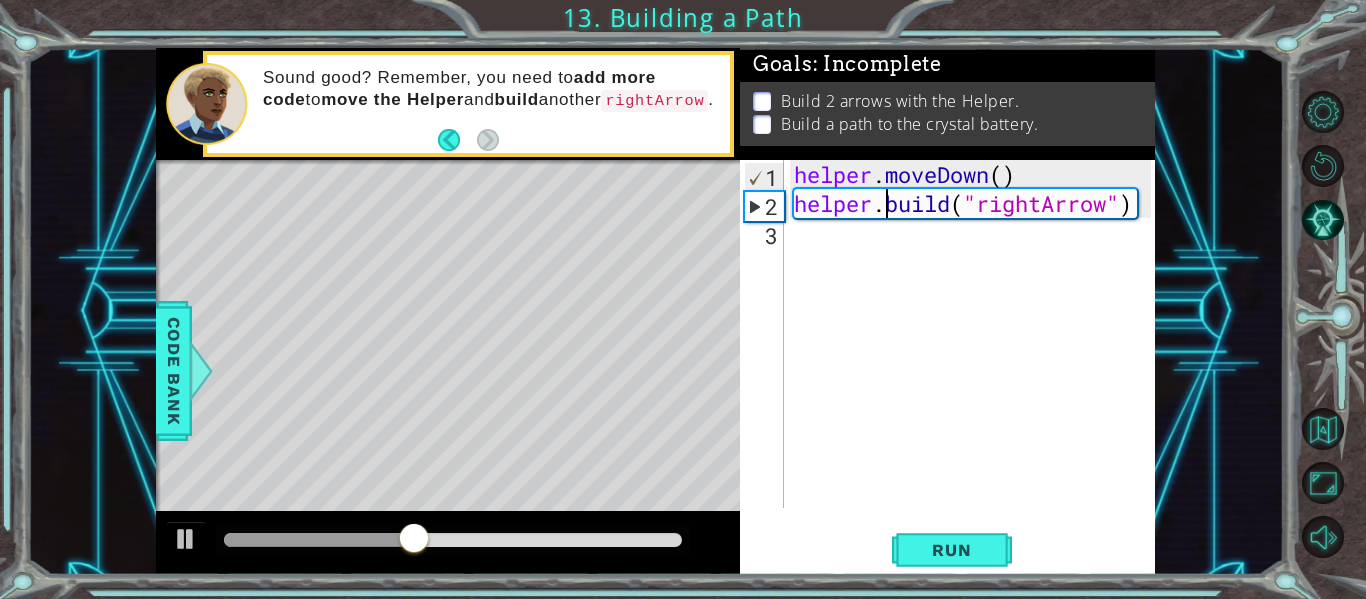 click on "helper . moveDown ( ) helper . build ( "rightArrow" )" at bounding box center (975, 363) 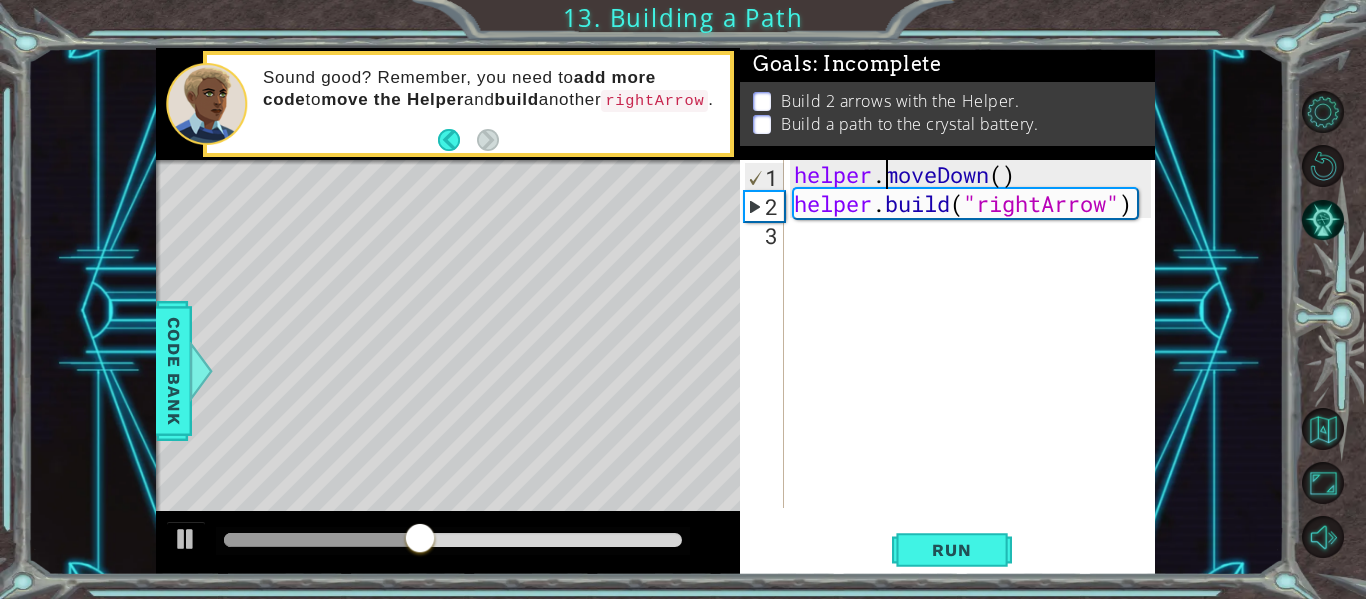 click on "helper . moveDown ( ) helper . build ( "rightArrow" )" at bounding box center [975, 363] 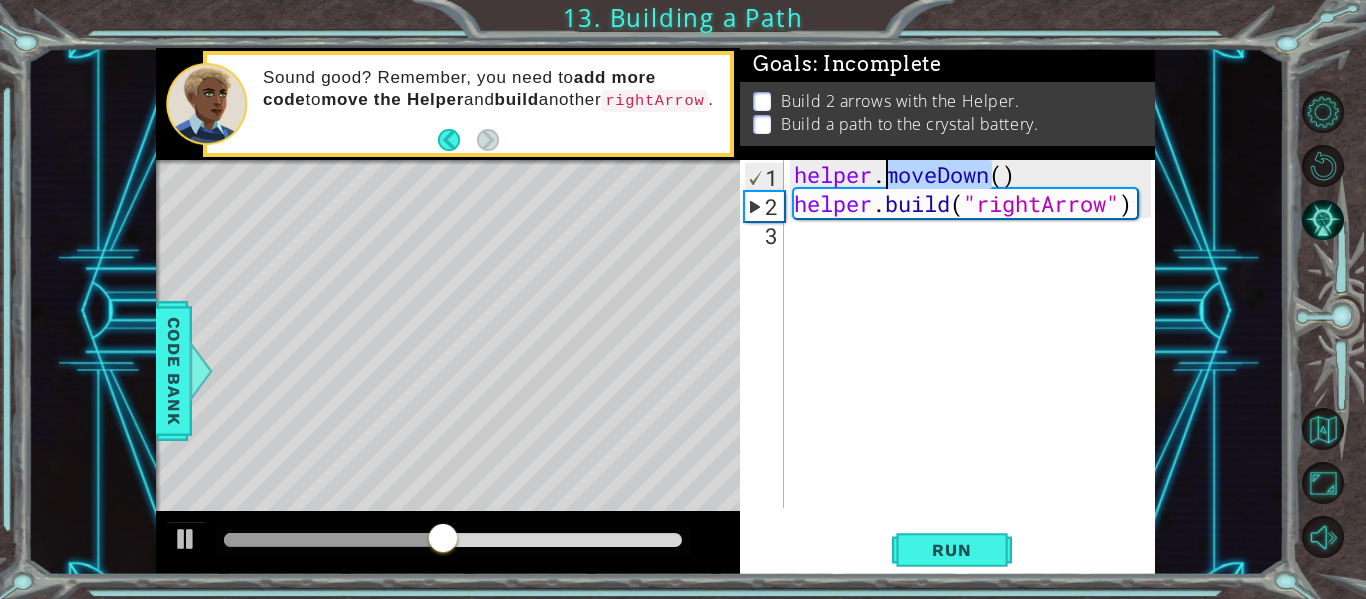 click on "helper . moveDown ( ) helper . build ( "rightArrow" )" at bounding box center (975, 363) 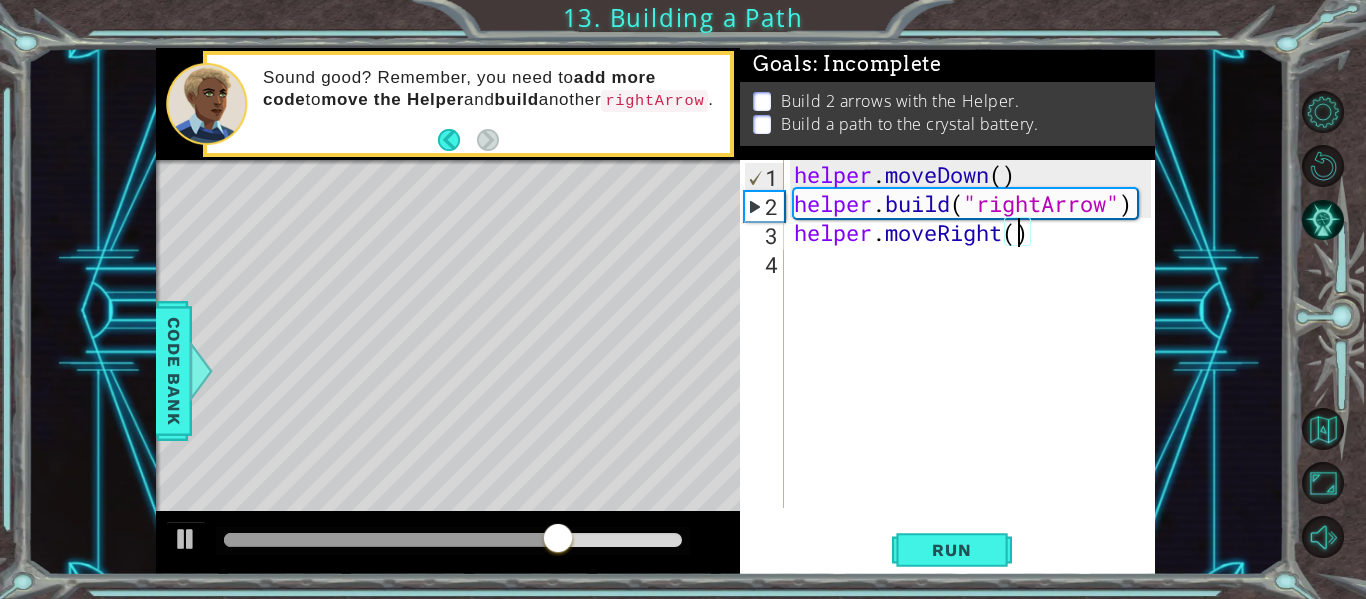 scroll, scrollTop: 0, scrollLeft: 10, axis: horizontal 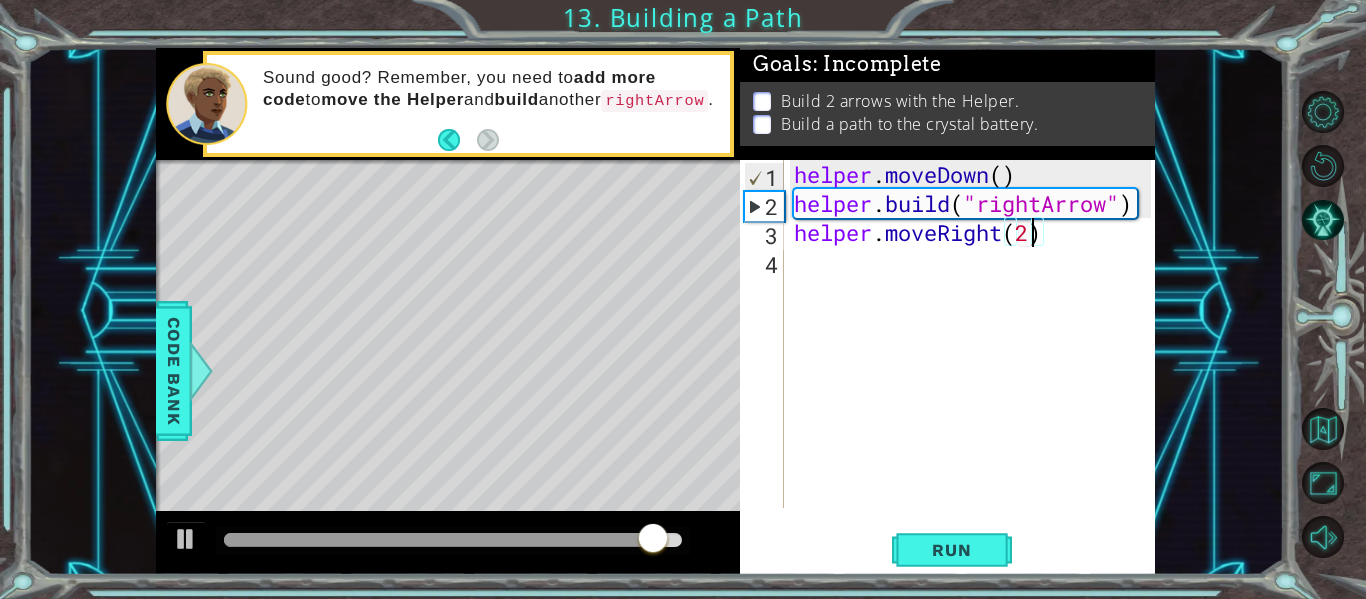 click on "helper . moveDown ( ) helper . build ( "rightArrow" ) helper . moveRight ( 2 )" at bounding box center [975, 363] 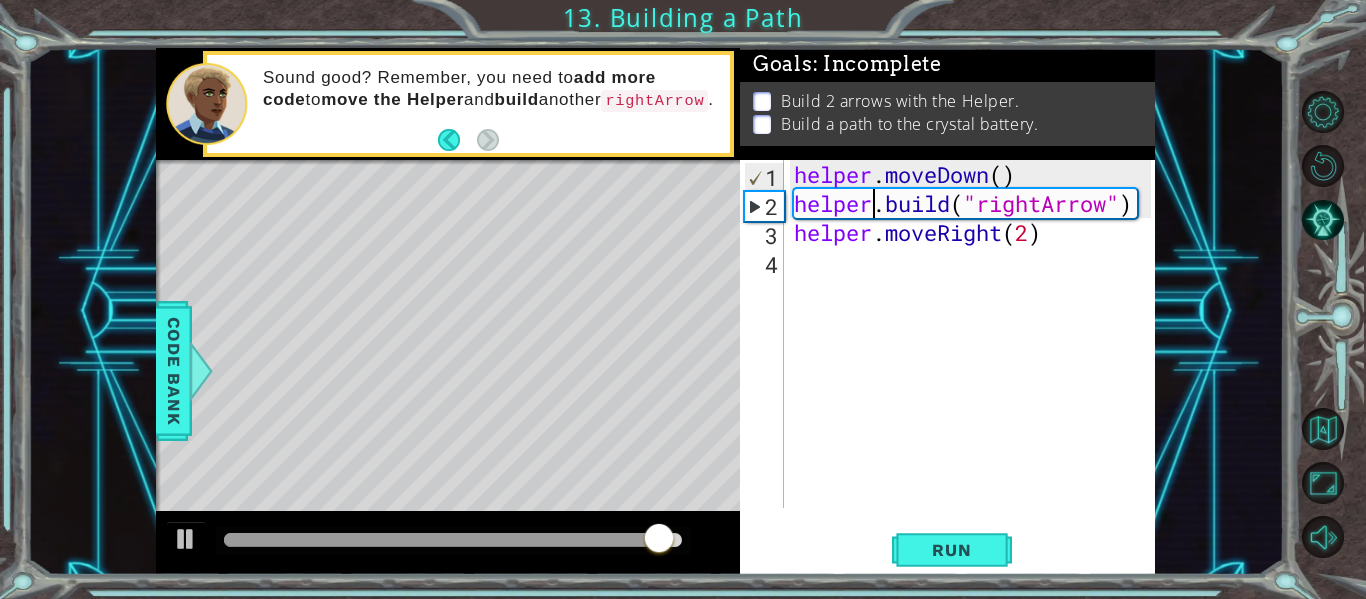 click on "helper . moveDown ( ) helper . build ( "rightArrow" ) helper . moveRight ( 2 )" at bounding box center [975, 363] 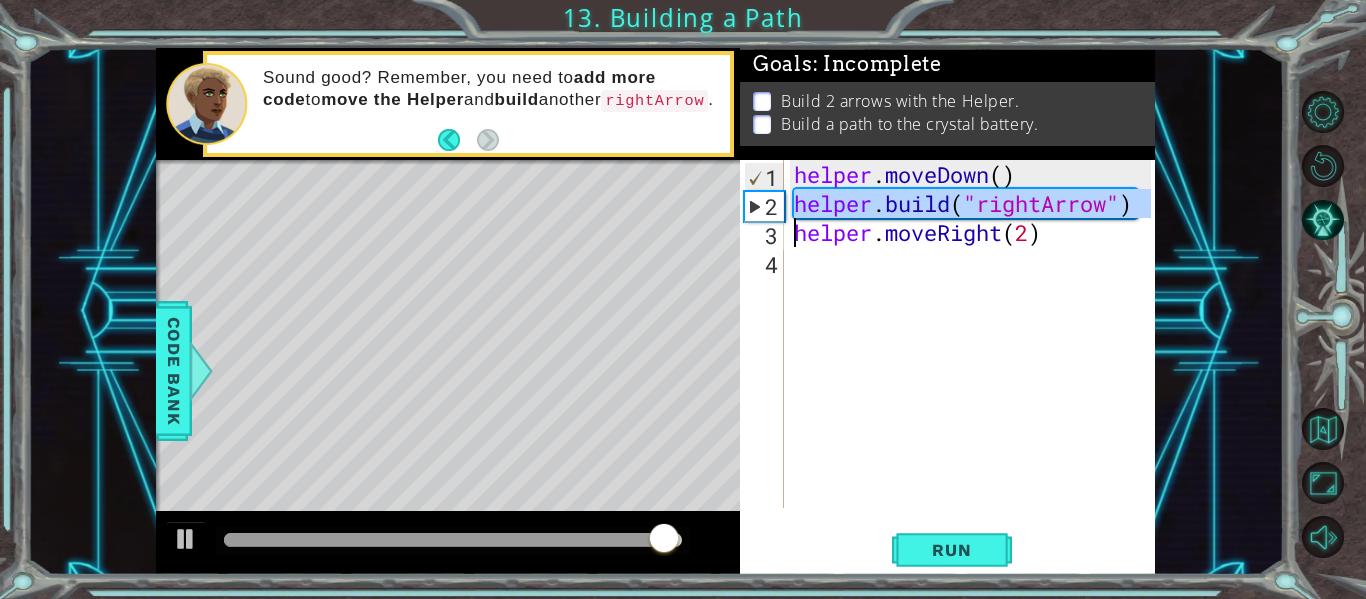 click on "helper . moveDown ( ) helper . build ( "rightArrow" ) helper . moveRight ( 2 )" at bounding box center (975, 363) 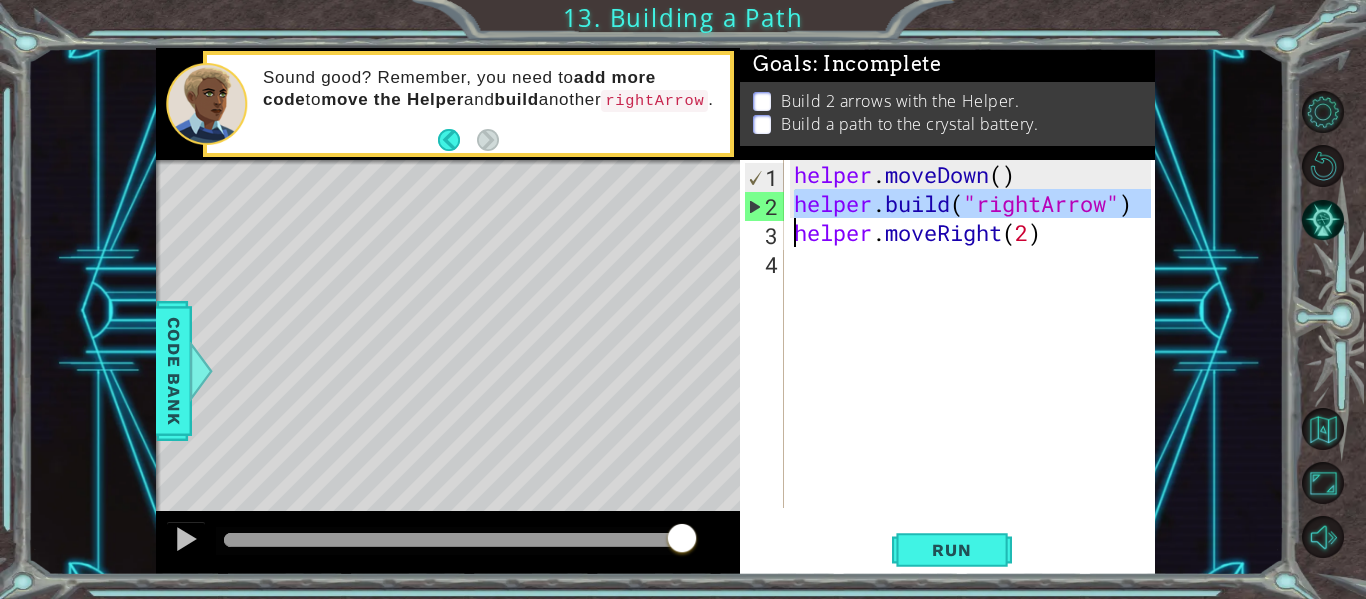 click on "helper . moveDown ( ) helper . build ( "rightArrow" ) helper . moveRight ( 2 )" at bounding box center [975, 363] 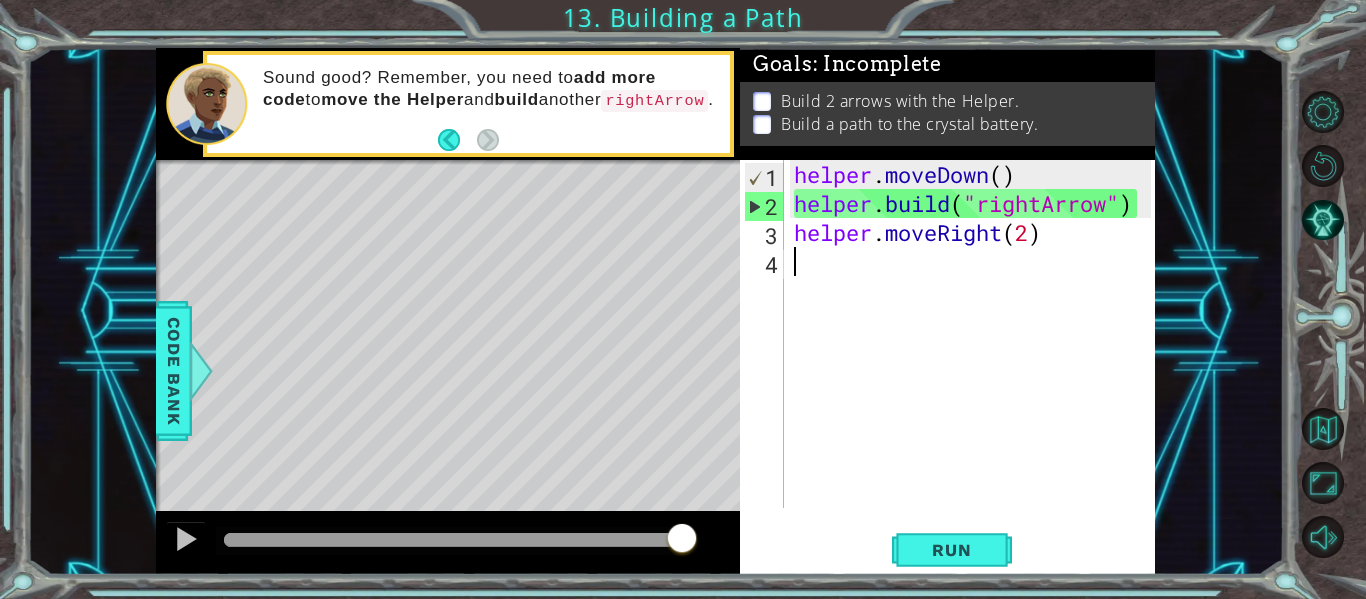 scroll, scrollTop: 0, scrollLeft: 0, axis: both 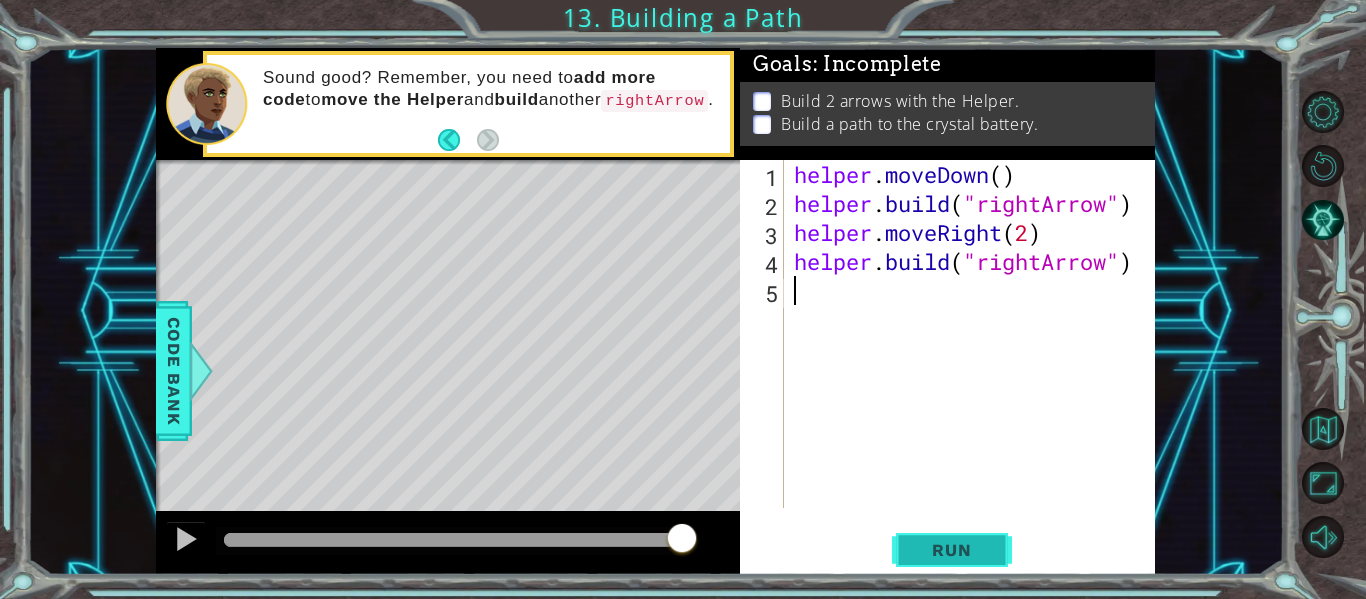 click on "Run" at bounding box center [951, 550] 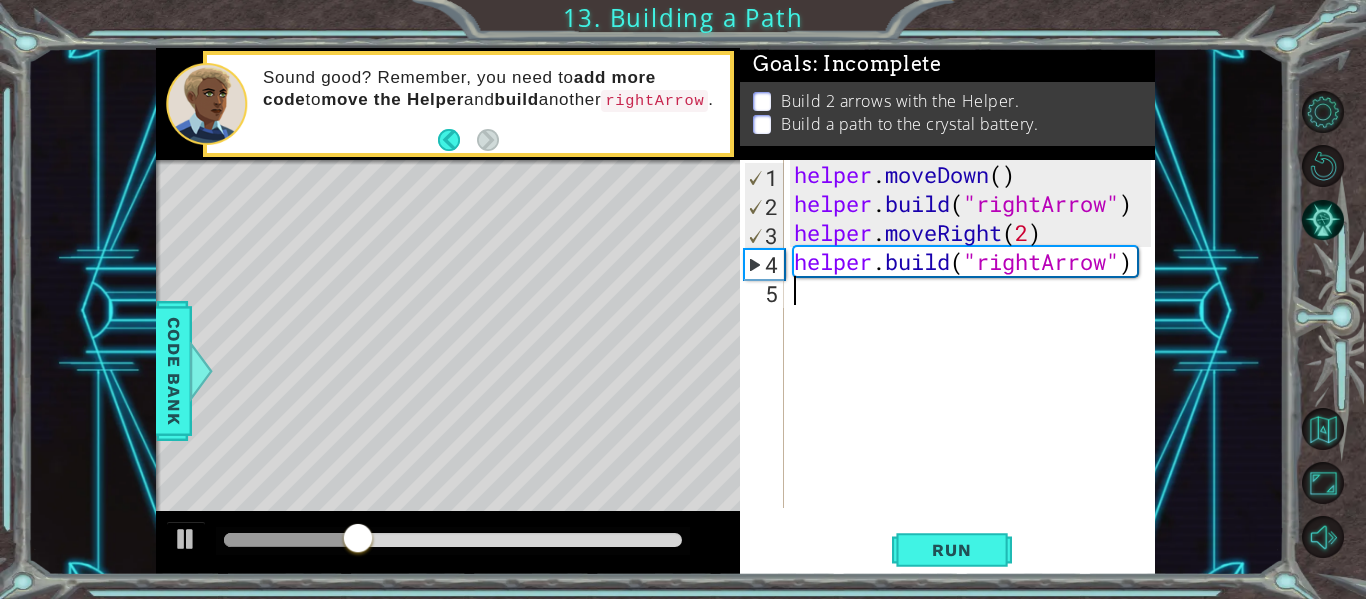 click on "helper . moveDown ( ) helper . build ( "rightArrow" ) helper . moveRight ( 2 ) helper . build ( "rightArrow" )" at bounding box center (975, 363) 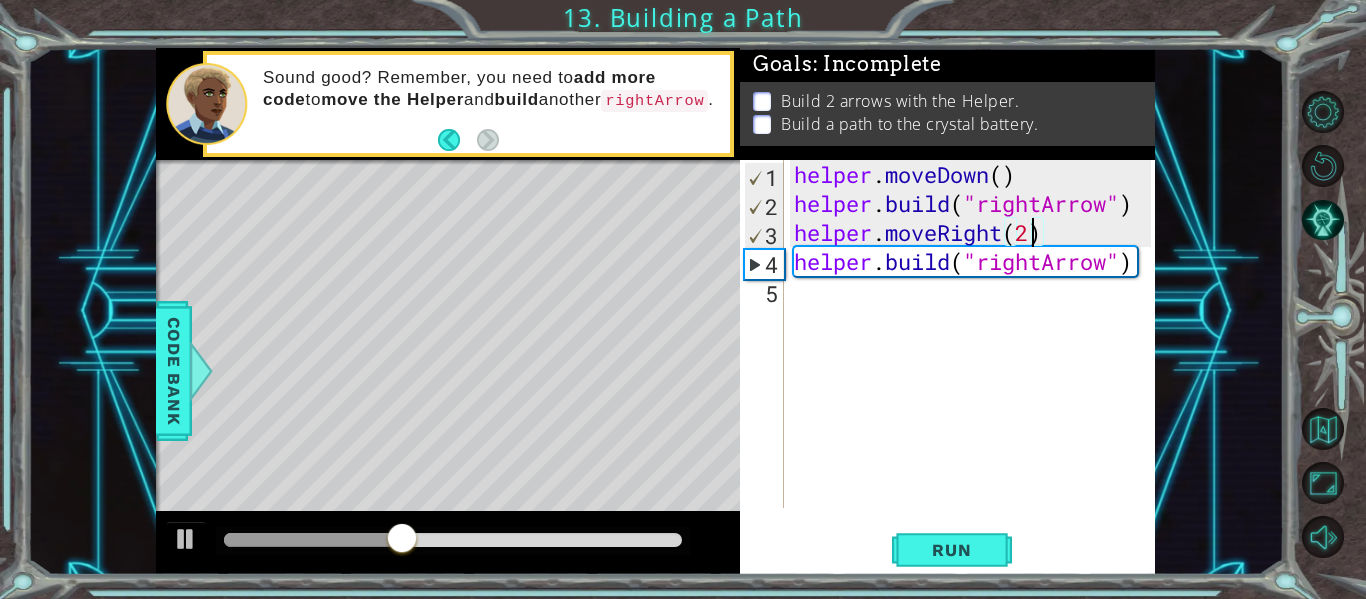 scroll, scrollTop: 0, scrollLeft: 10, axis: horizontal 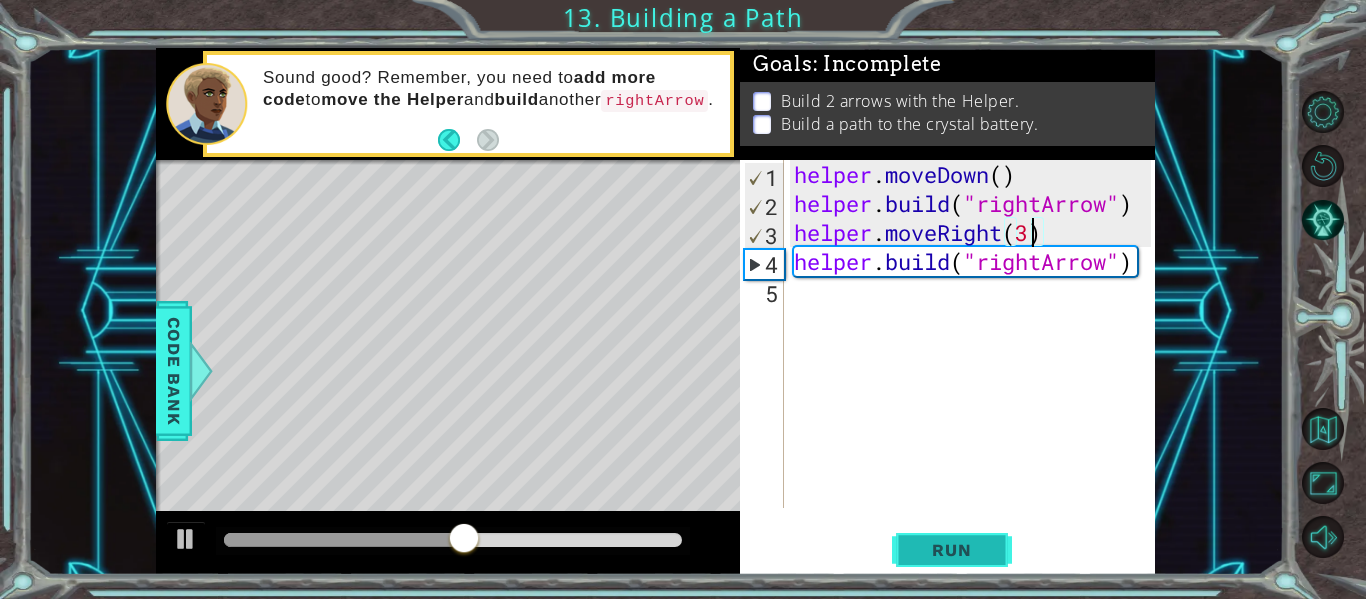 type on "helper.moveRight(3)" 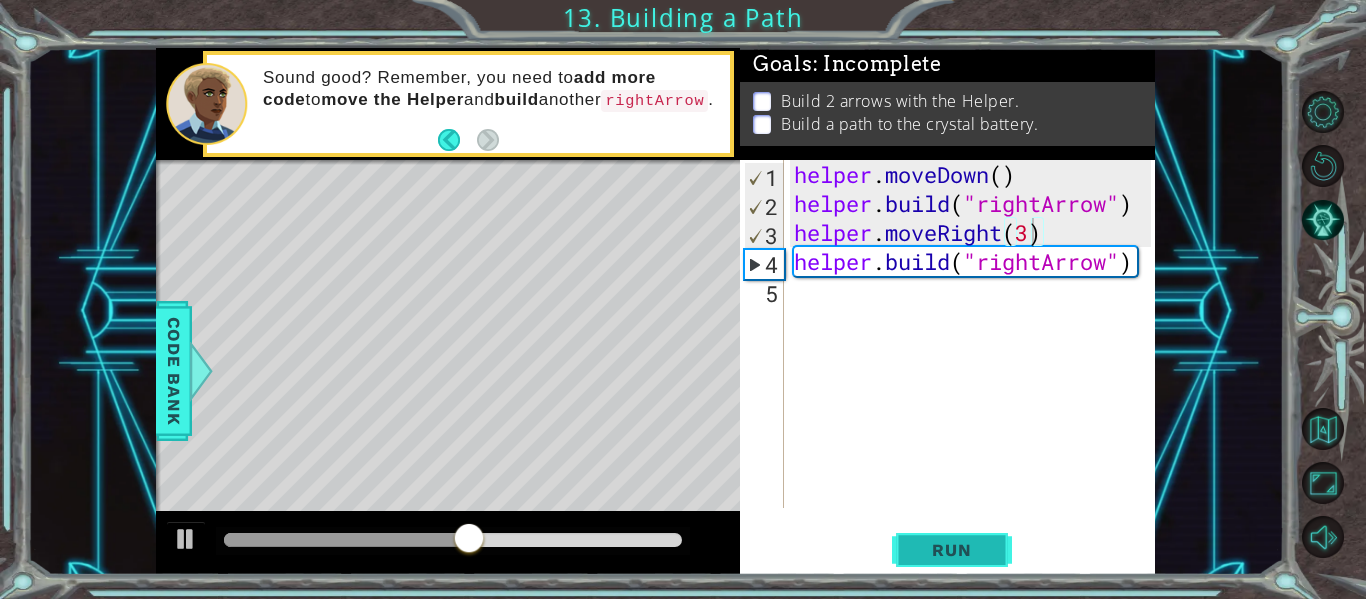 click on "Run" at bounding box center [951, 550] 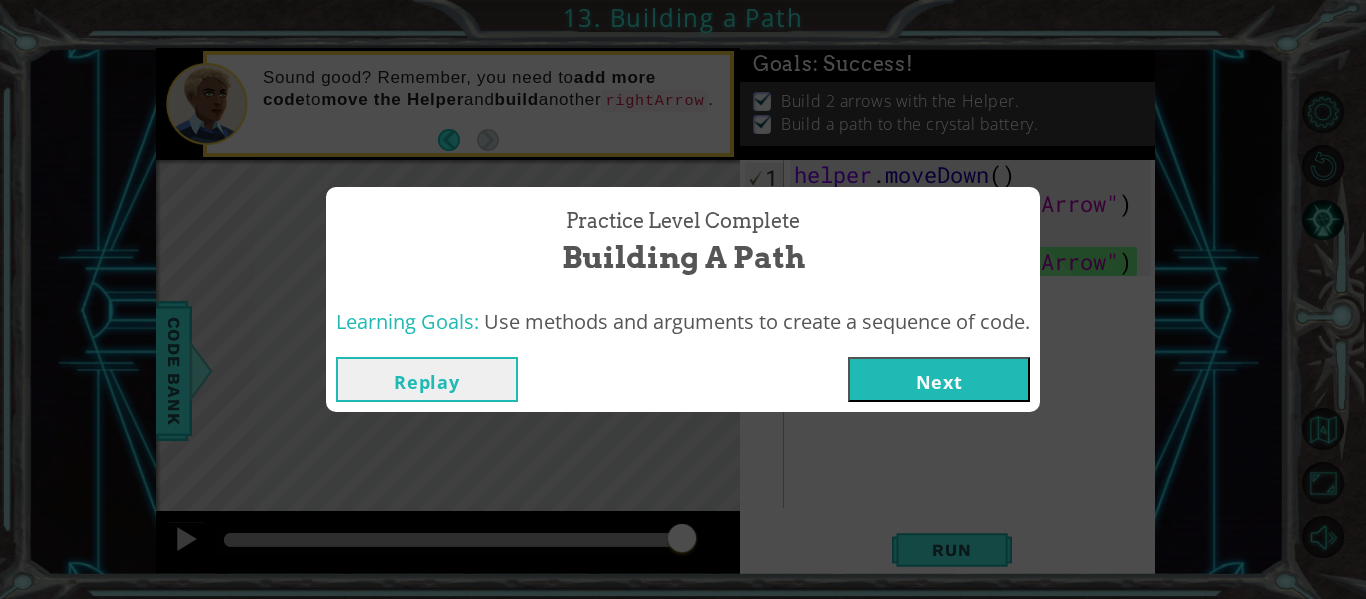 click on "Next" at bounding box center (939, 379) 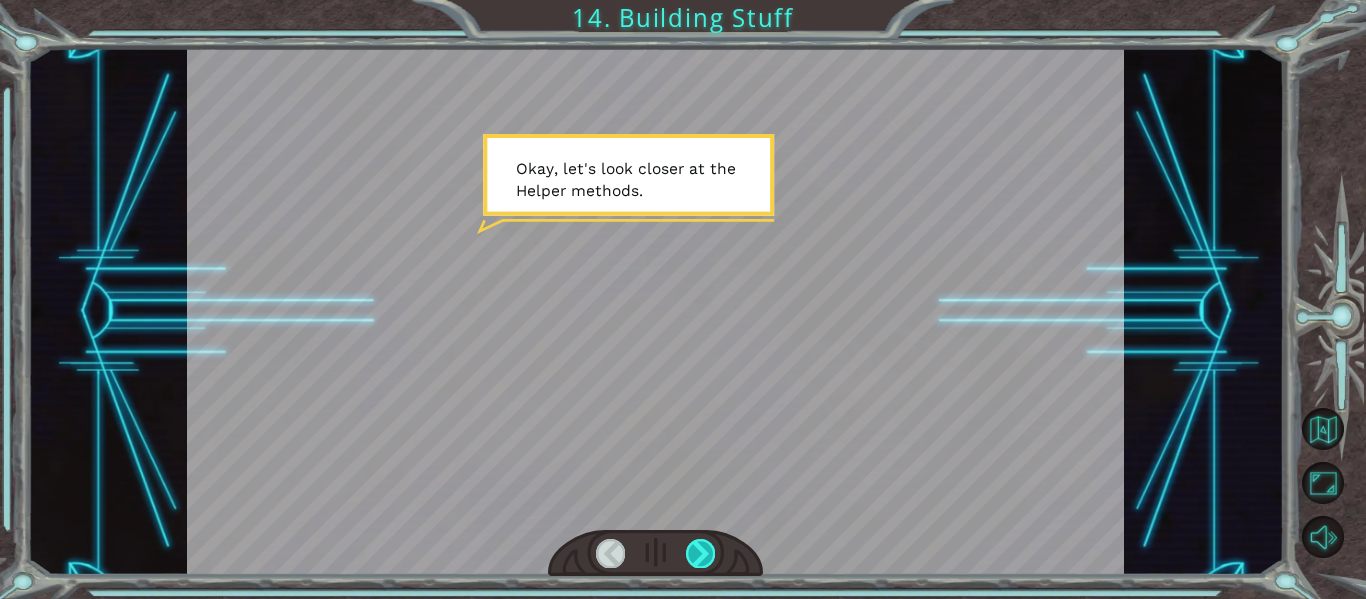 click at bounding box center (700, 553) 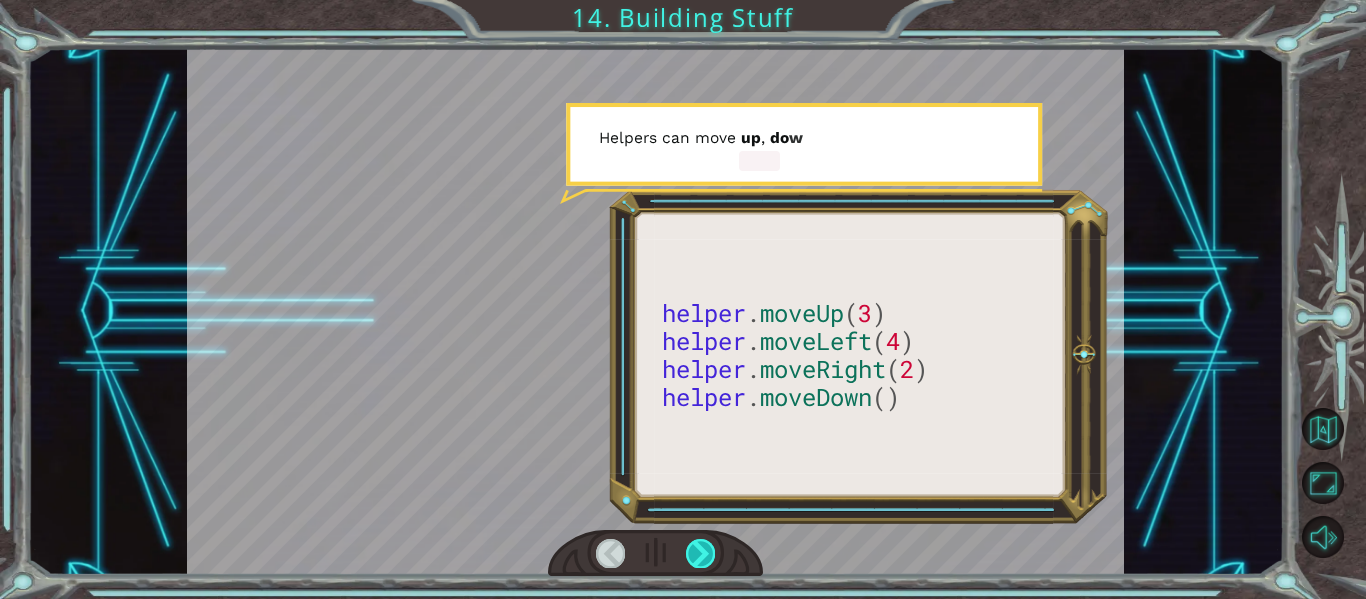 click at bounding box center [700, 553] 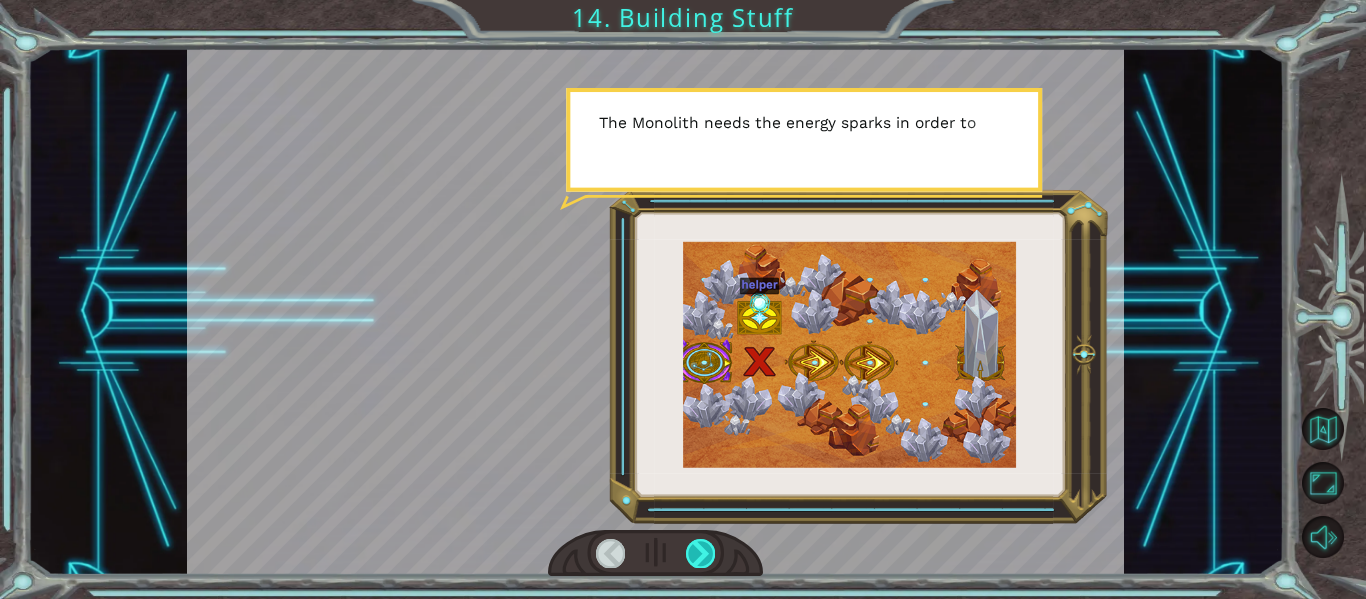 click at bounding box center (700, 553) 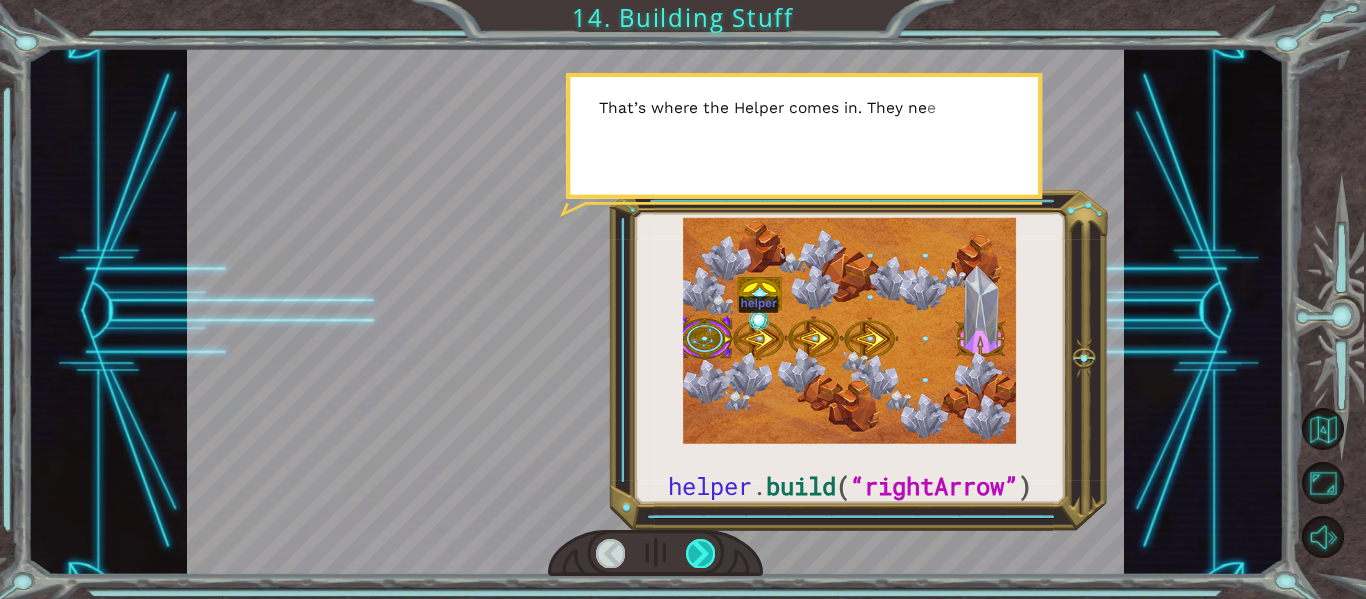 click at bounding box center (700, 553) 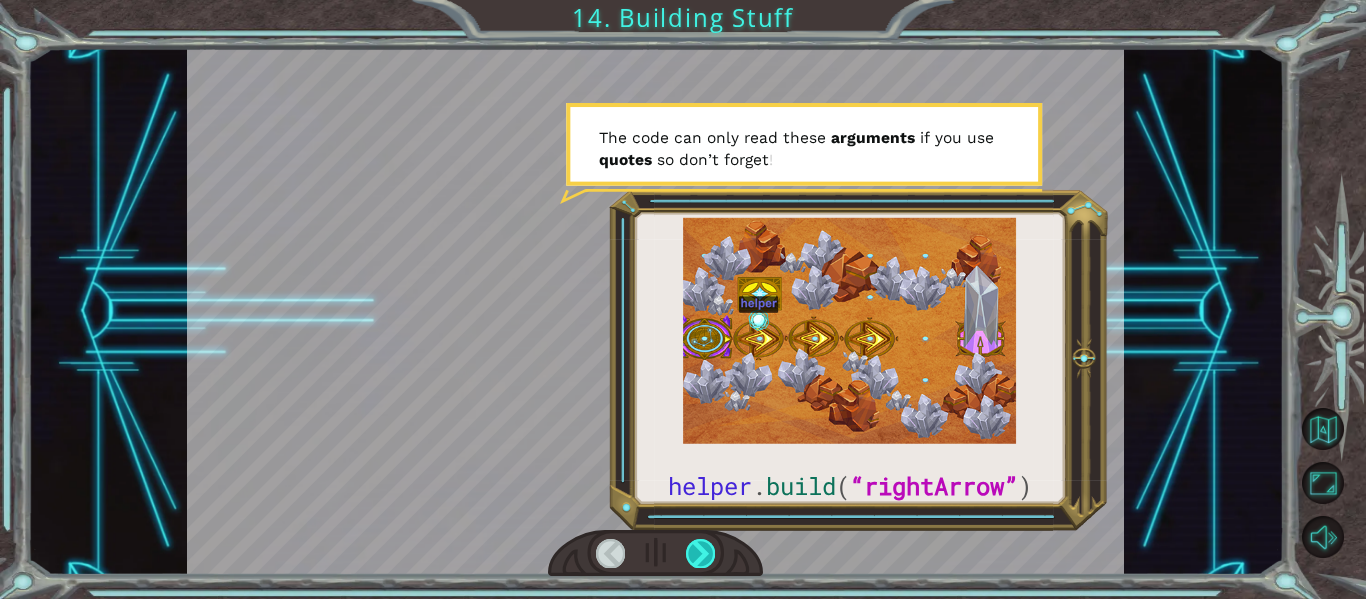click at bounding box center [700, 553] 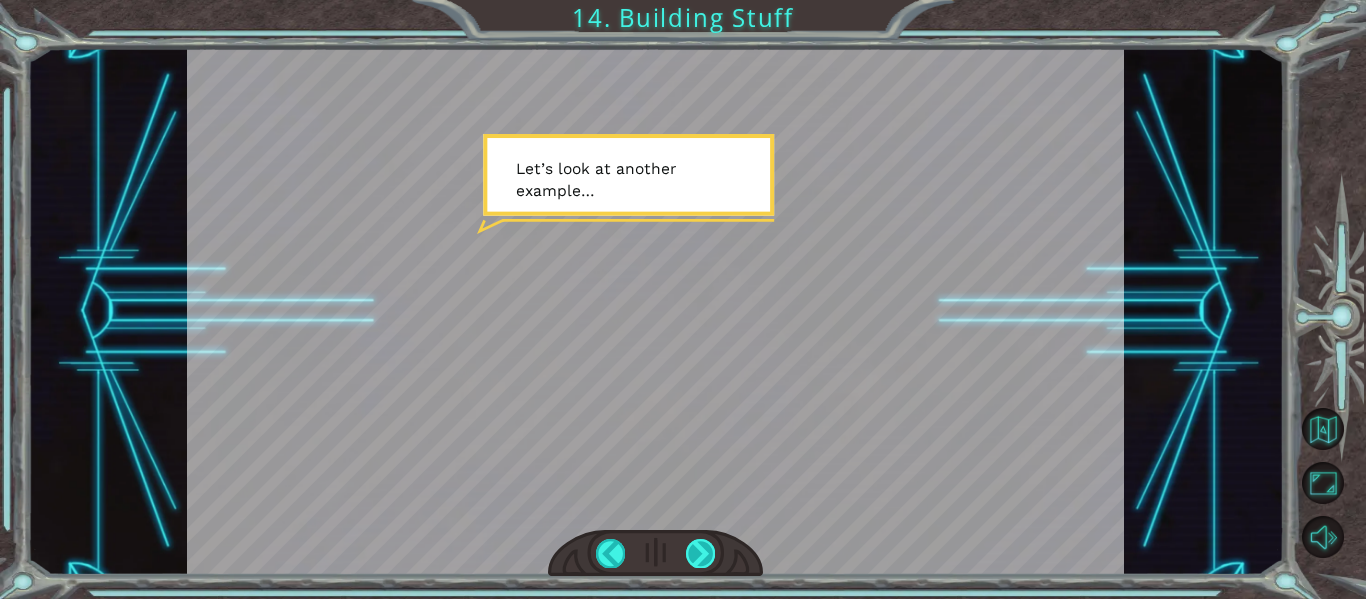 click at bounding box center [700, 553] 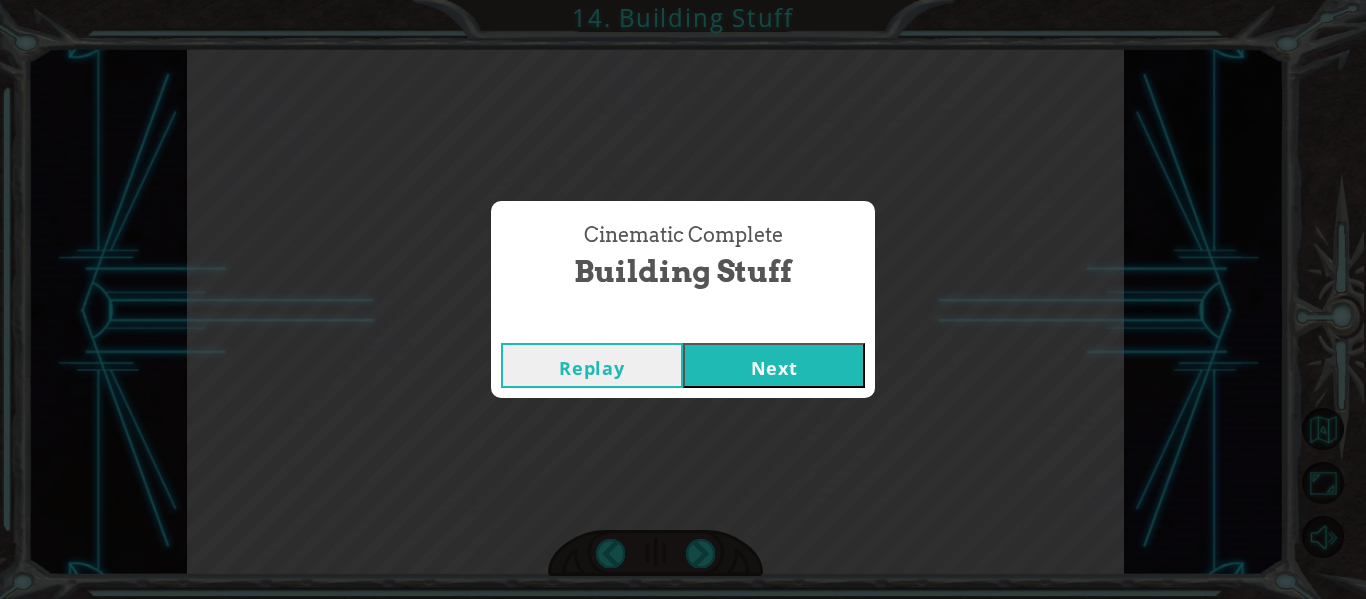 click on "Next" at bounding box center (774, 365) 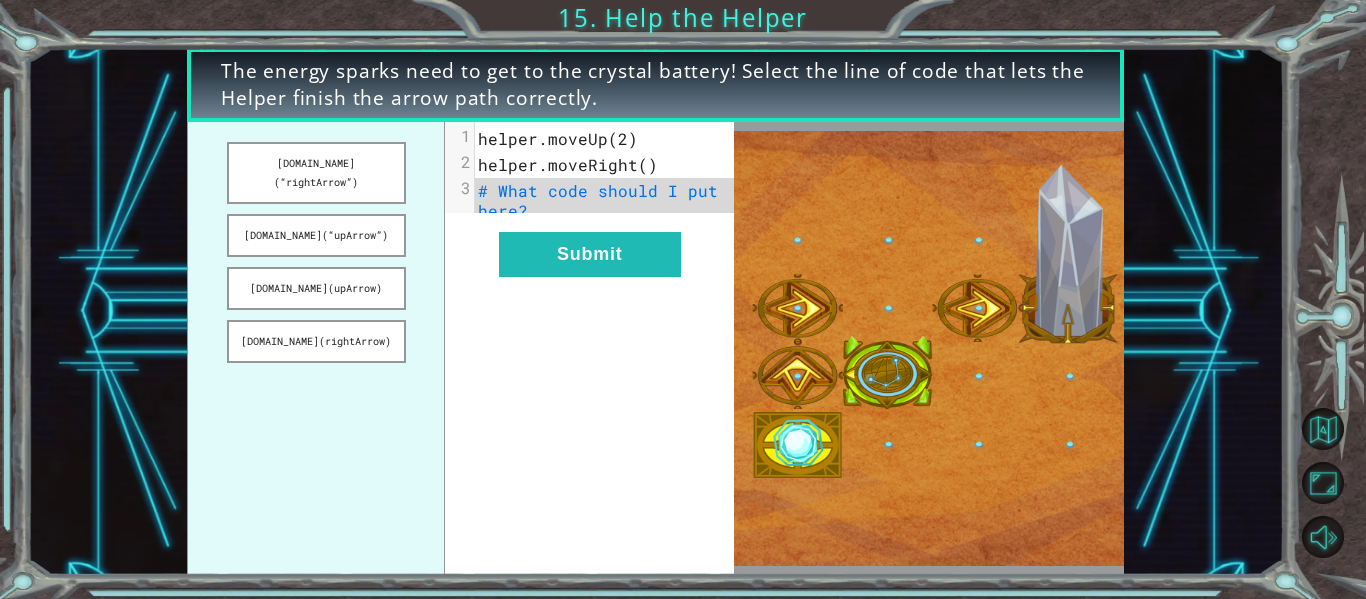 click on "helper.moveRight()" at bounding box center [568, 164] 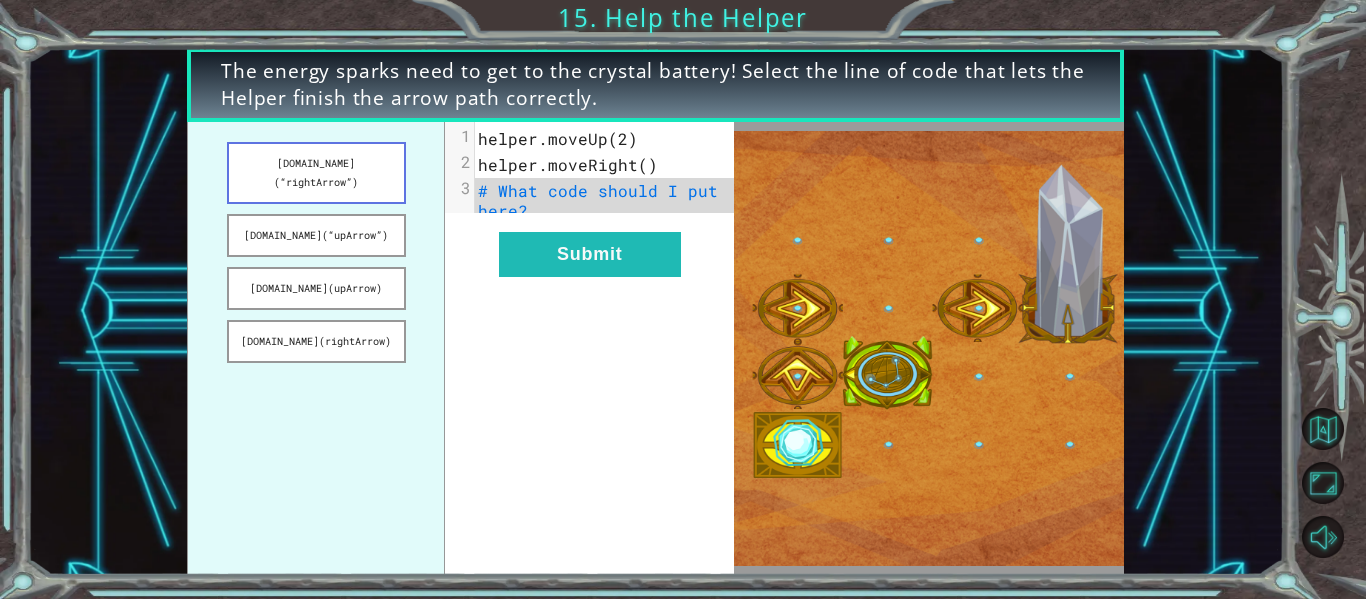 click on "[DOMAIN_NAME](“rightArrow”)" at bounding box center (316, 173) 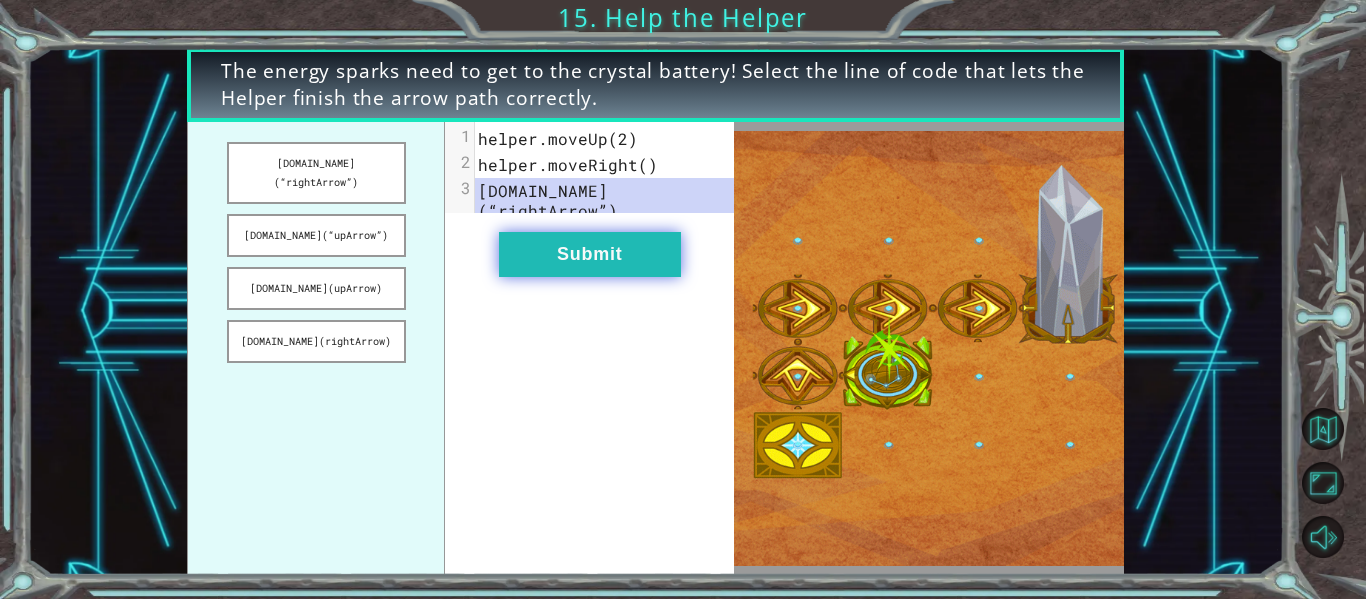 click on "Submit" at bounding box center [590, 254] 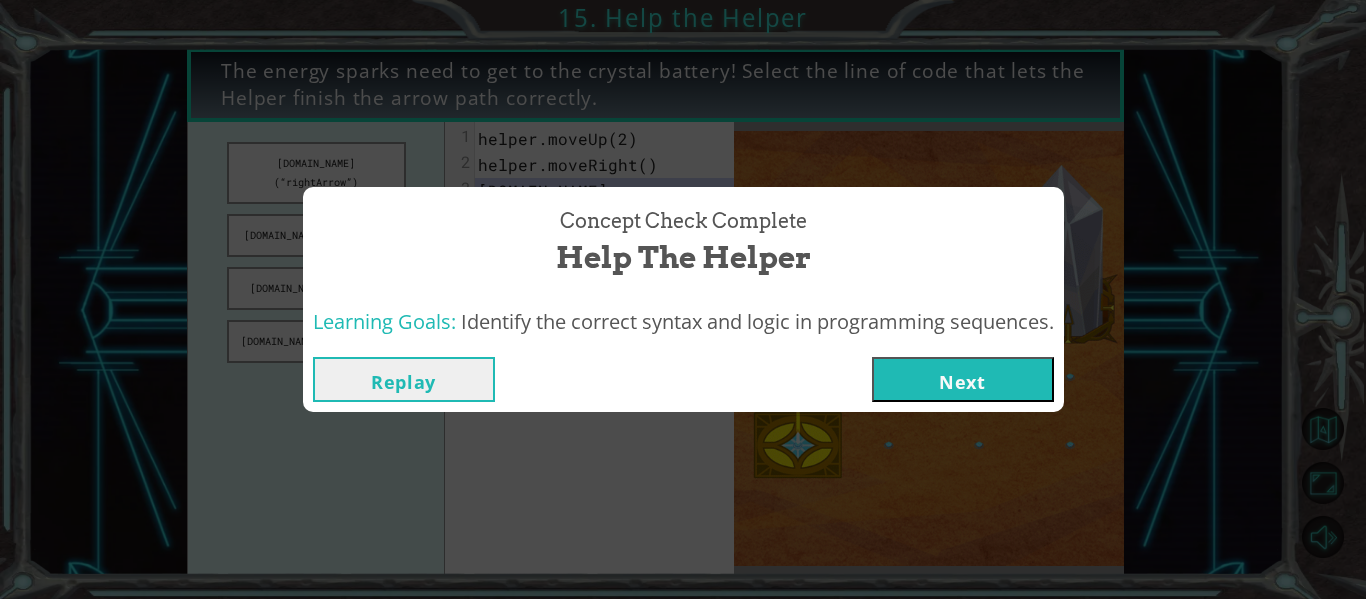 click on "Next" at bounding box center [963, 379] 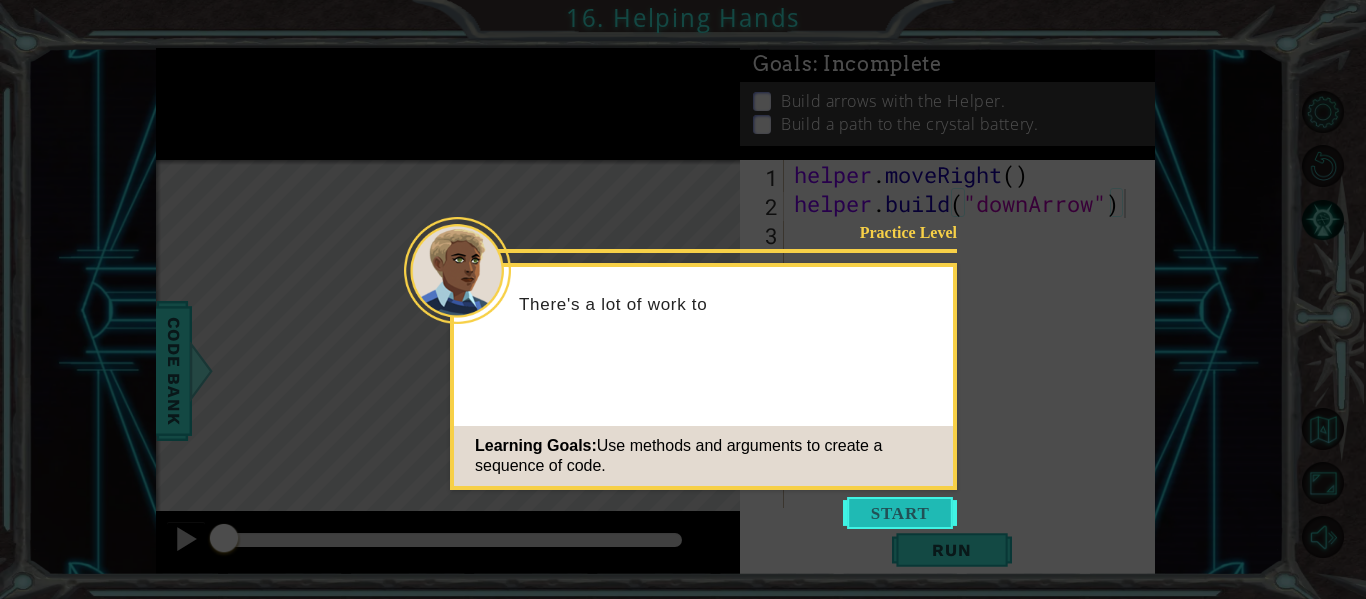 click at bounding box center [900, 513] 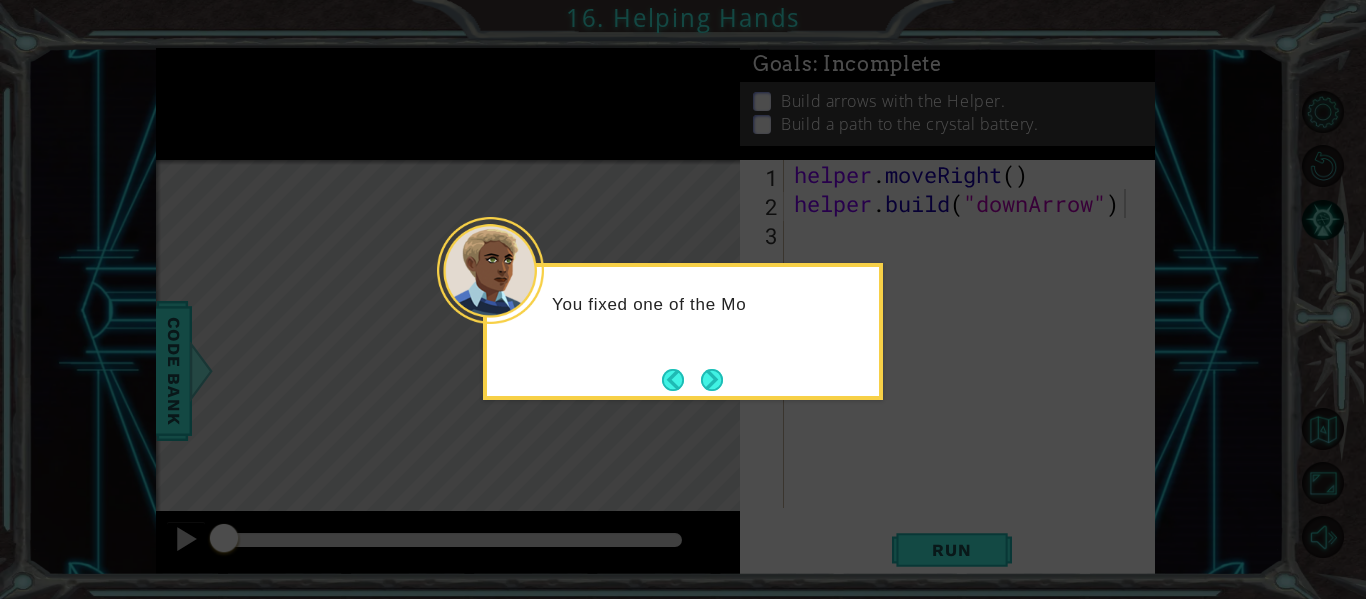 click at bounding box center (712, 380) 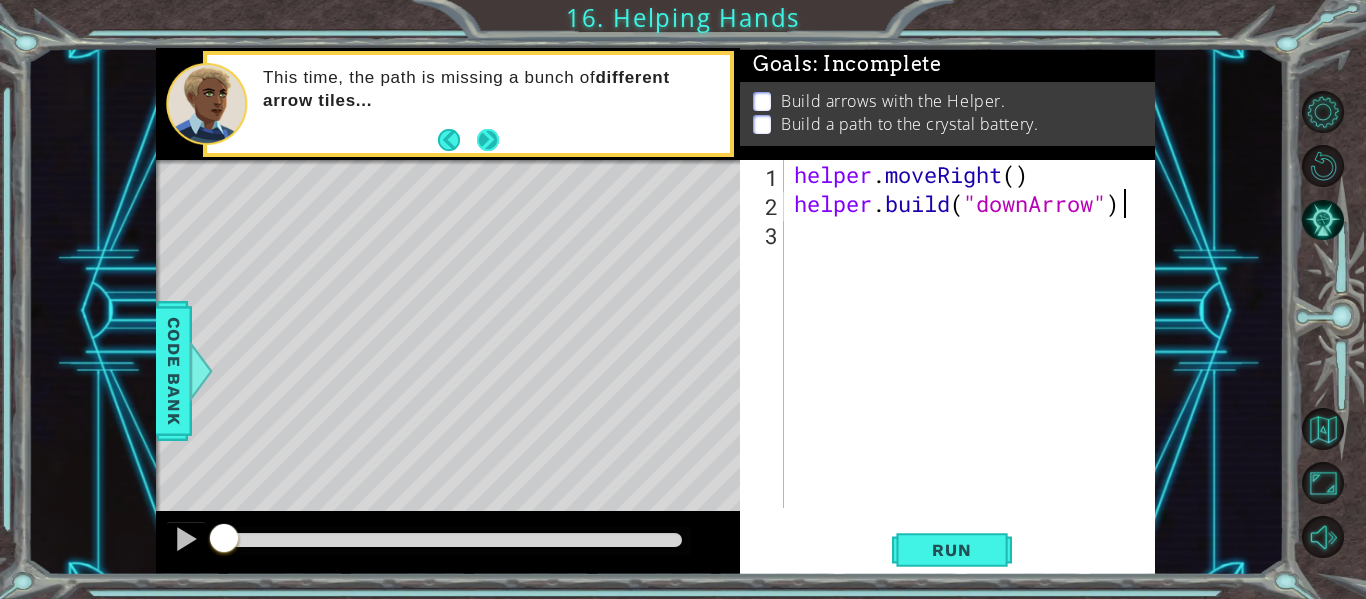 click at bounding box center (468, 140) 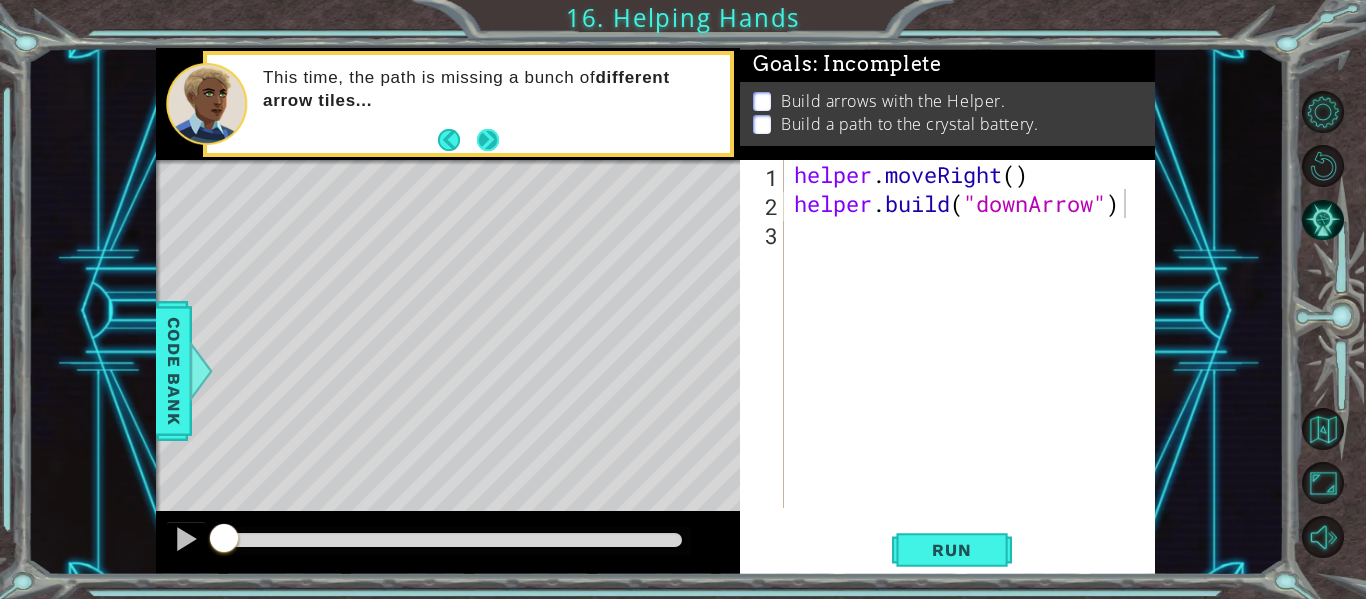 click at bounding box center [488, 140] 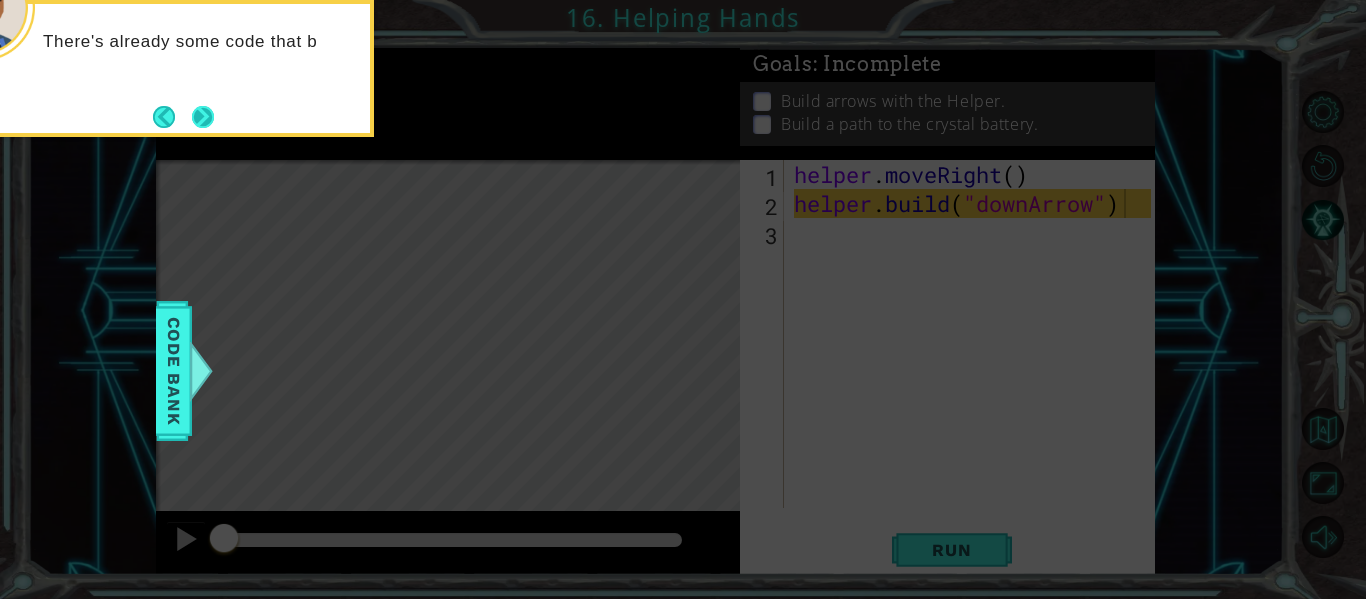 click at bounding box center [203, 117] 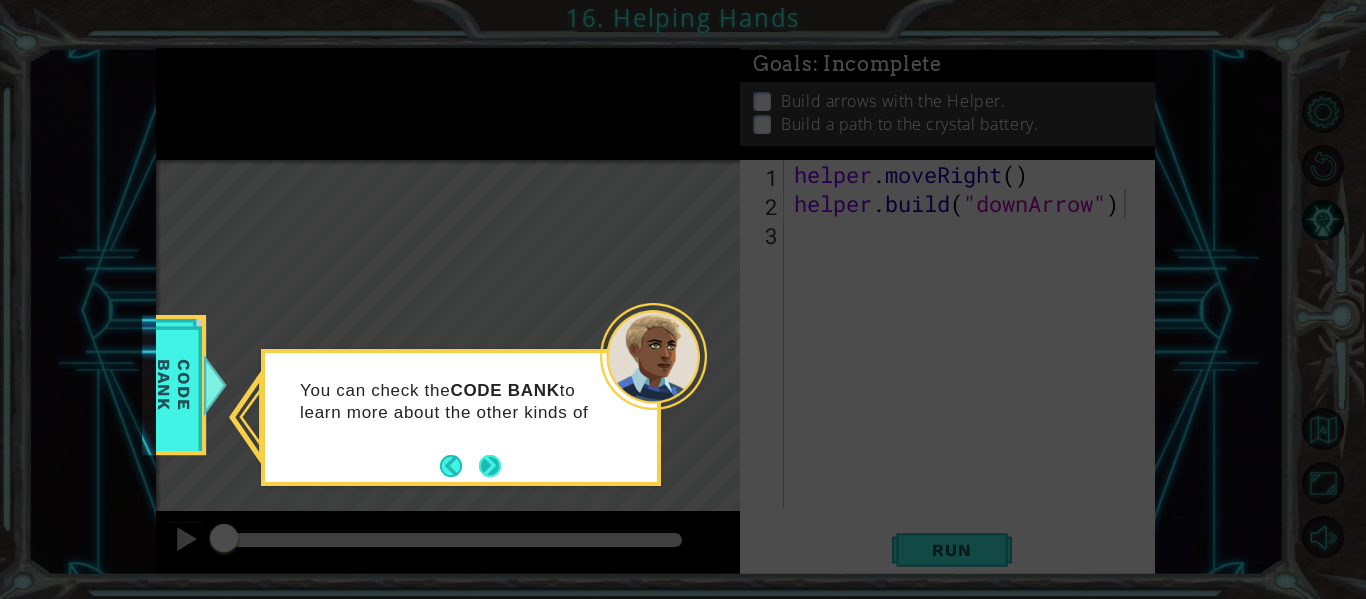 click at bounding box center (490, 466) 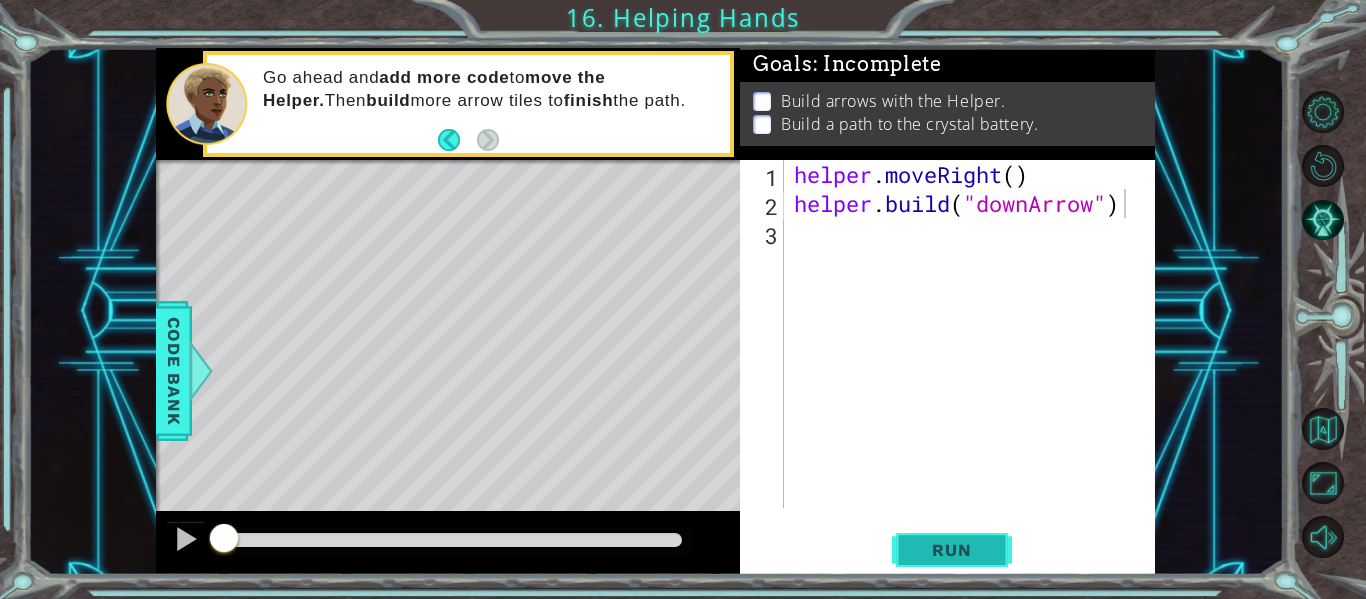 click on "Run" at bounding box center (951, 550) 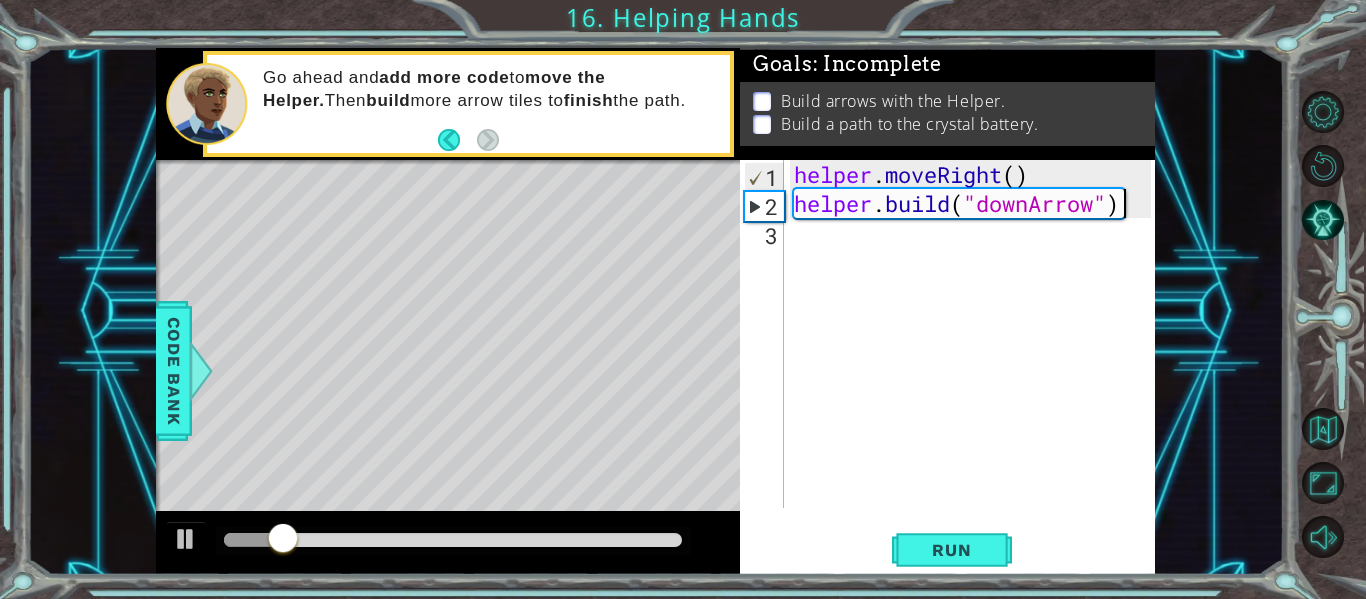click on "helper . moveRight ( ) helper . build ( "downArrow" )" at bounding box center (975, 363) 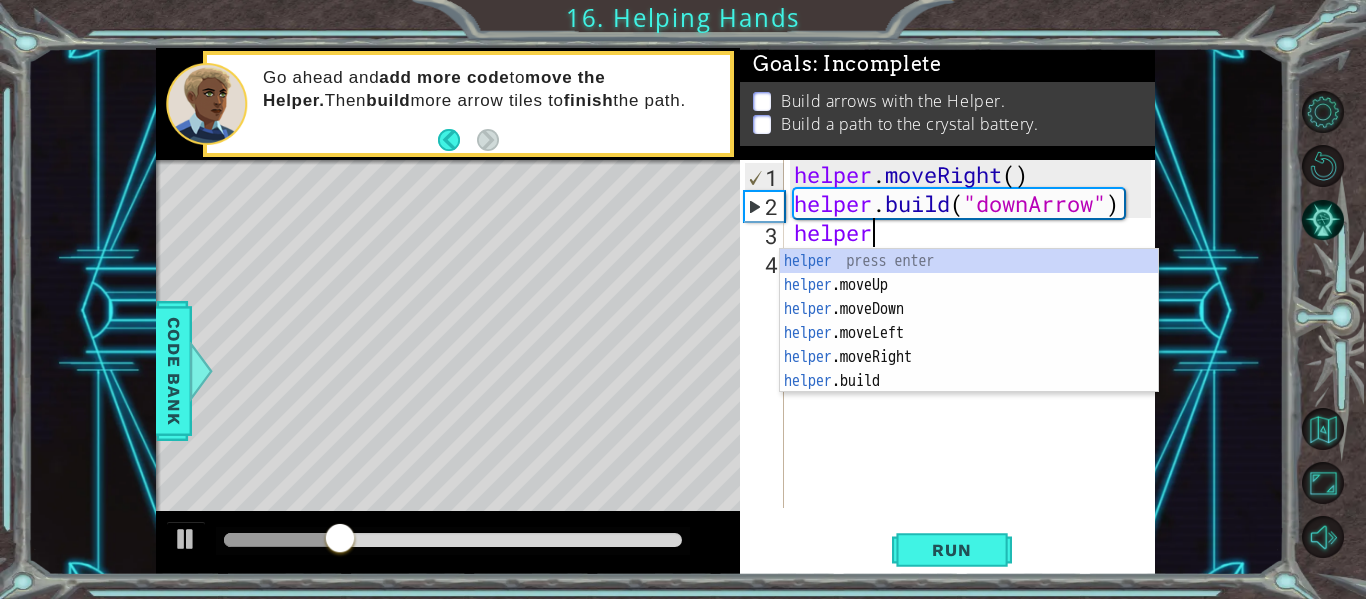 scroll, scrollTop: 0, scrollLeft: 3, axis: horizontal 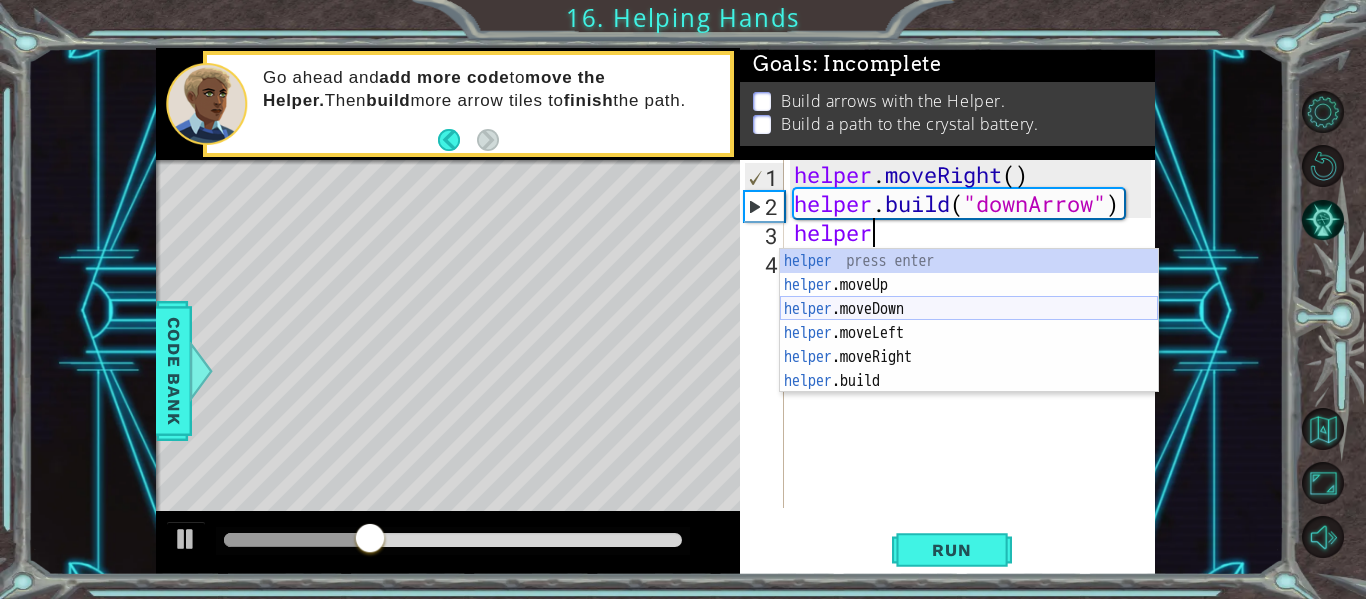 click on "helper press enter helper .moveUp press enter helper .moveDown press enter helper .moveLeft press enter helper .moveRight press enter helper .build press enter" at bounding box center [969, 345] 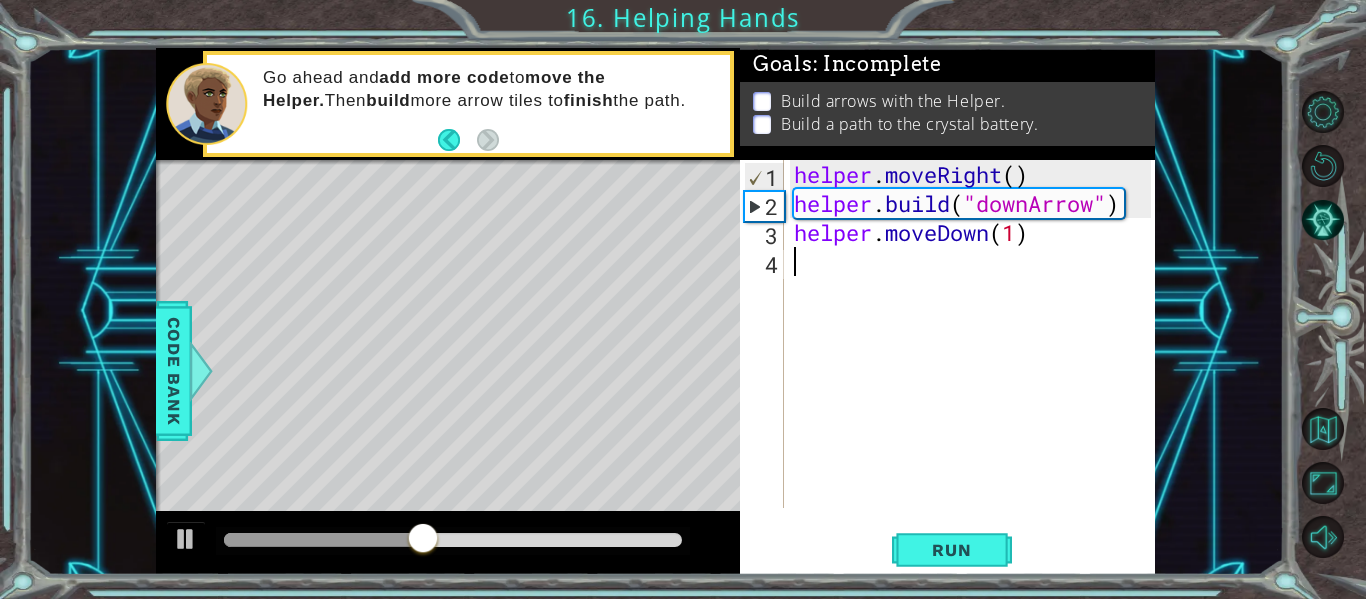 click on "helper . moveRight ( ) helper . build ( "downArrow" ) helper . moveDown ( 1 )" at bounding box center [975, 363] 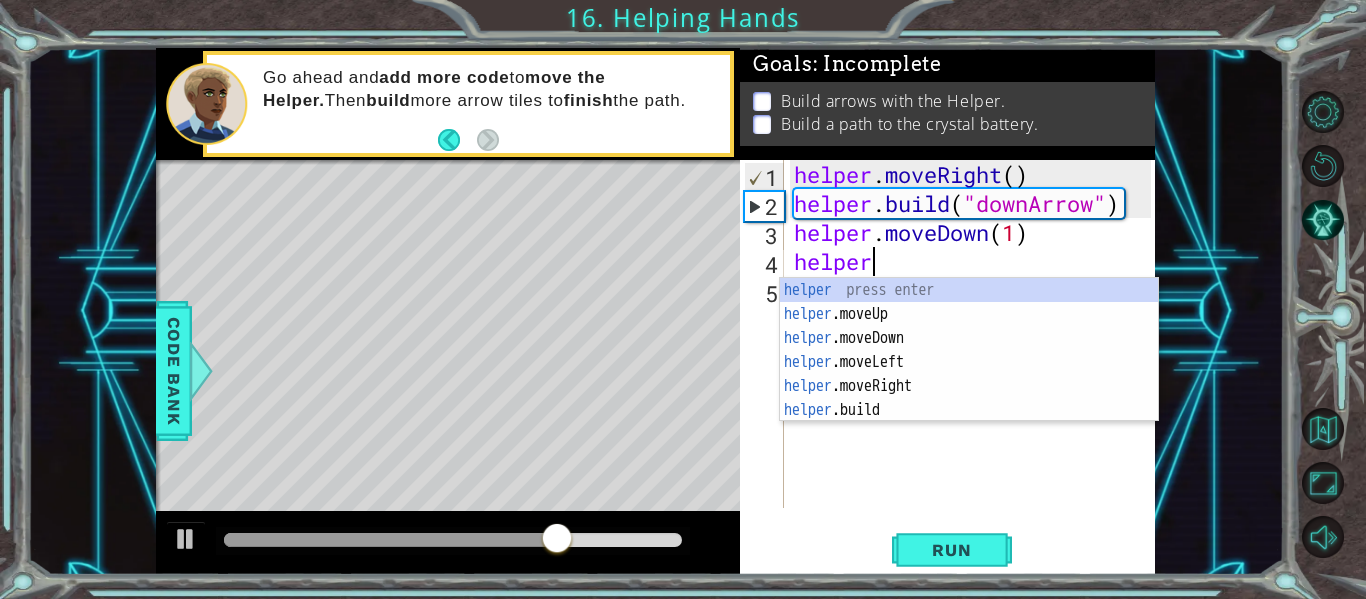 scroll, scrollTop: 0, scrollLeft: 3, axis: horizontal 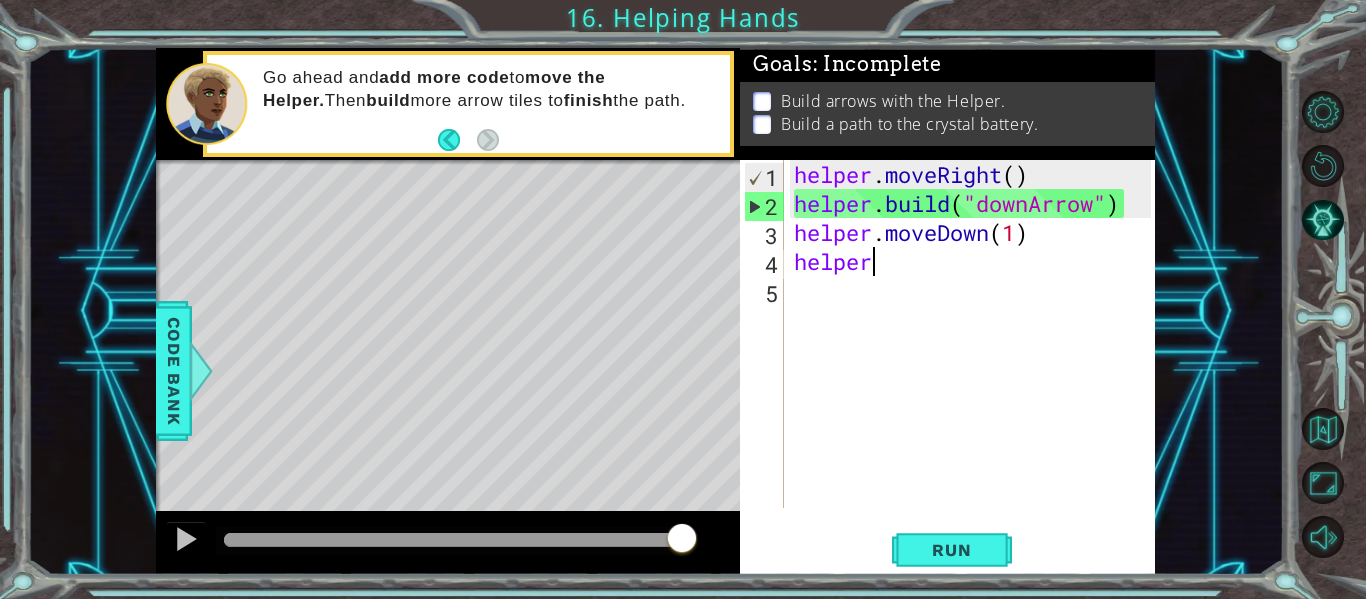 click on "helper . moveRight ( ) helper . build ( "downArrow" ) helper . moveDown ( 1 ) helper" at bounding box center [975, 363] 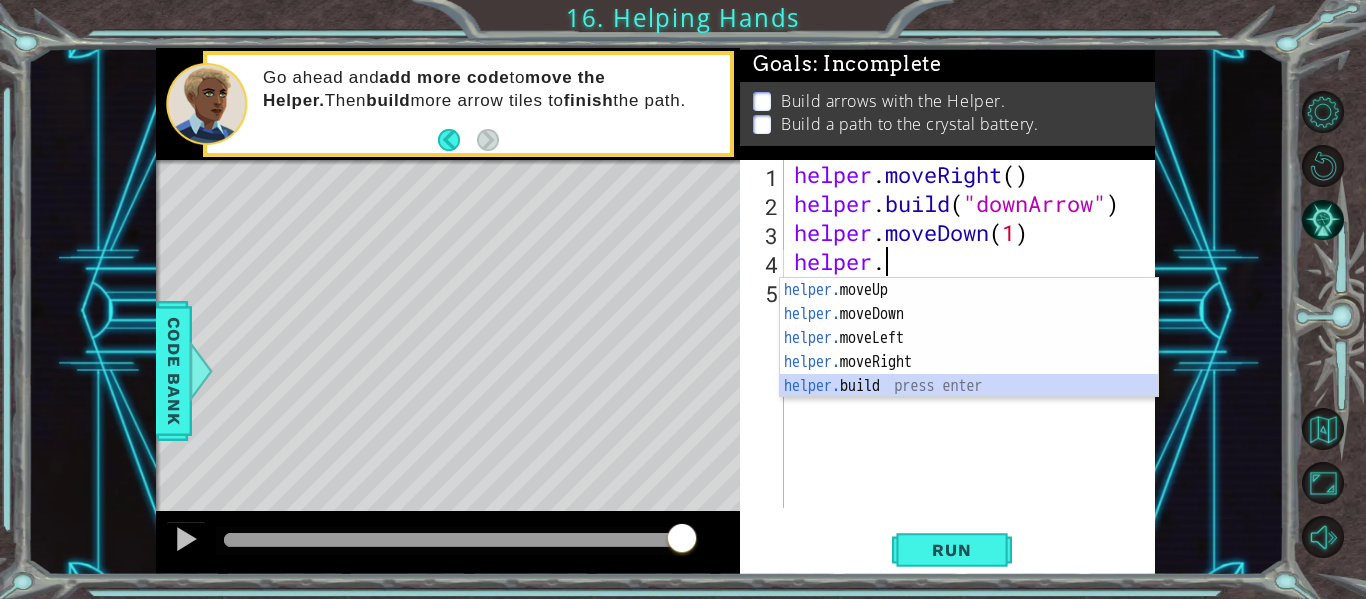 click on "helper. moveUp press enter helper. moveDown press enter helper. moveLeft press enter helper. moveRight press enter helper. build press enter" at bounding box center (969, 362) 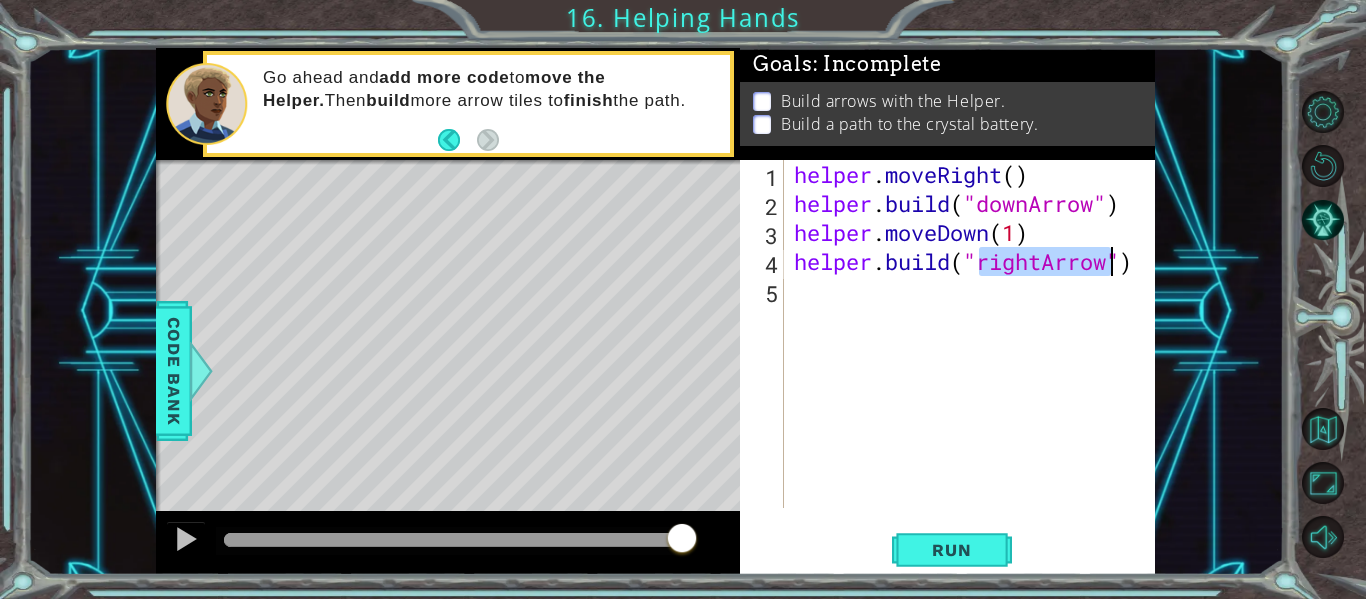 click on "helper . moveRight ( ) helper . build ( "downArrow" ) helper . moveDown ( 1 ) helper . build ( "rightArrow" )" at bounding box center [970, 334] 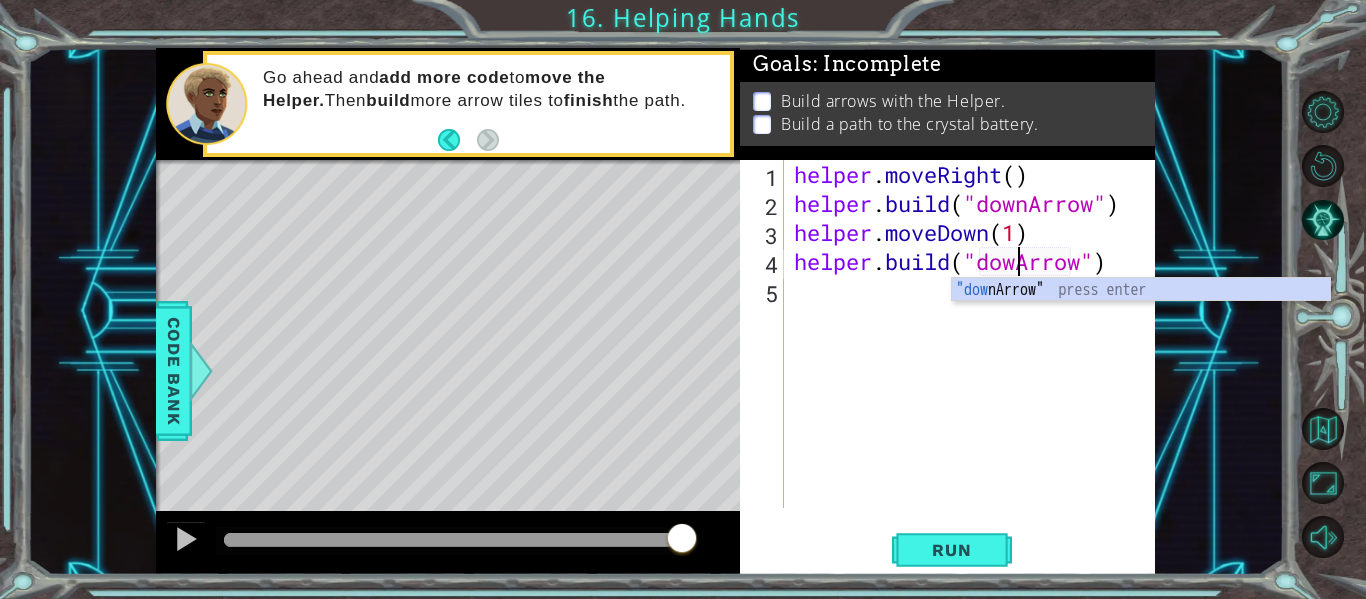 scroll, scrollTop: 0, scrollLeft: 11, axis: horizontal 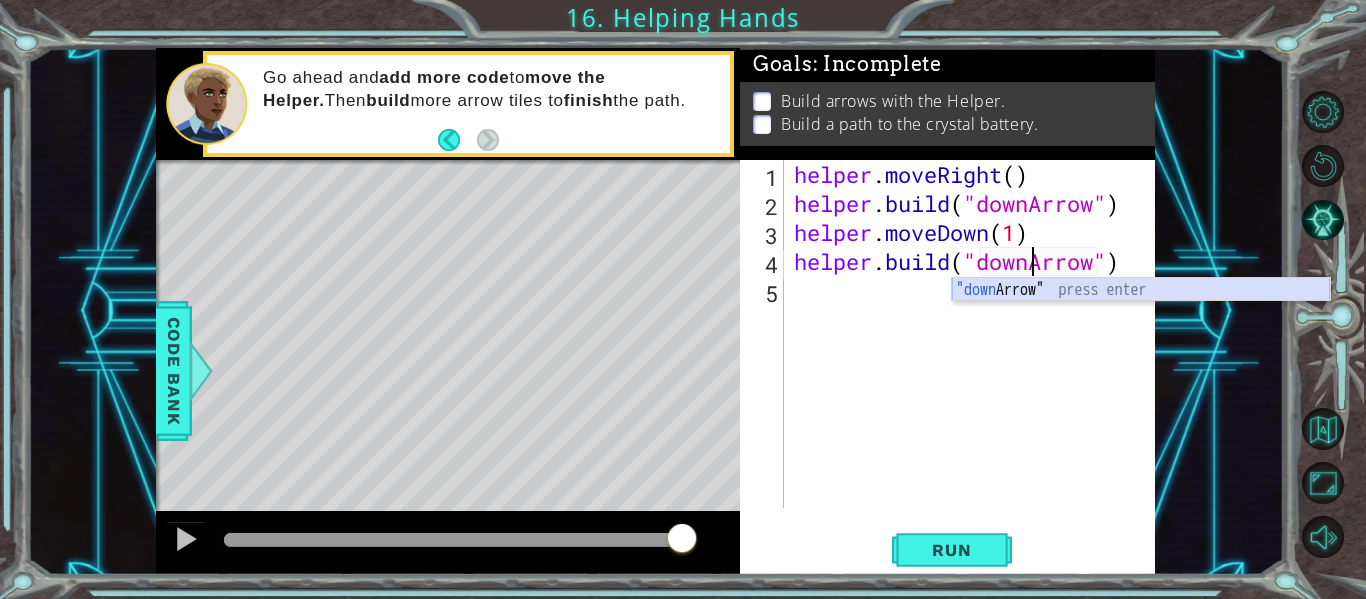 click on ""down Arrow" press enter" at bounding box center (1141, 314) 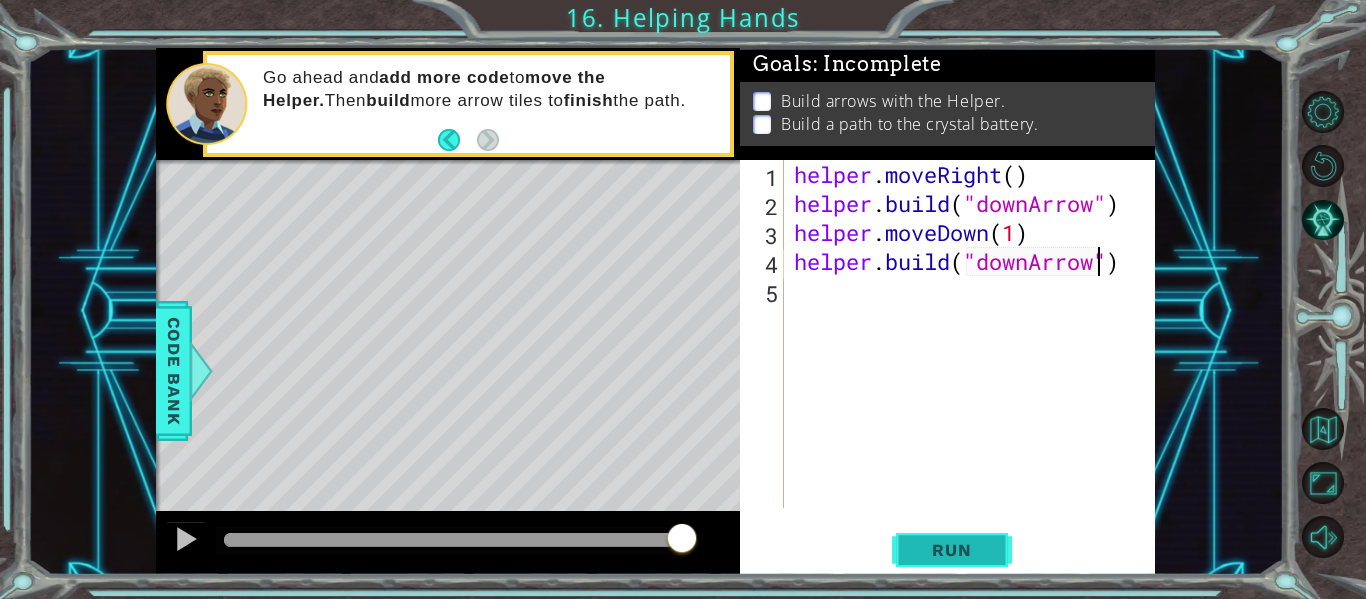 type on "[DOMAIN_NAME]("downArrow")" 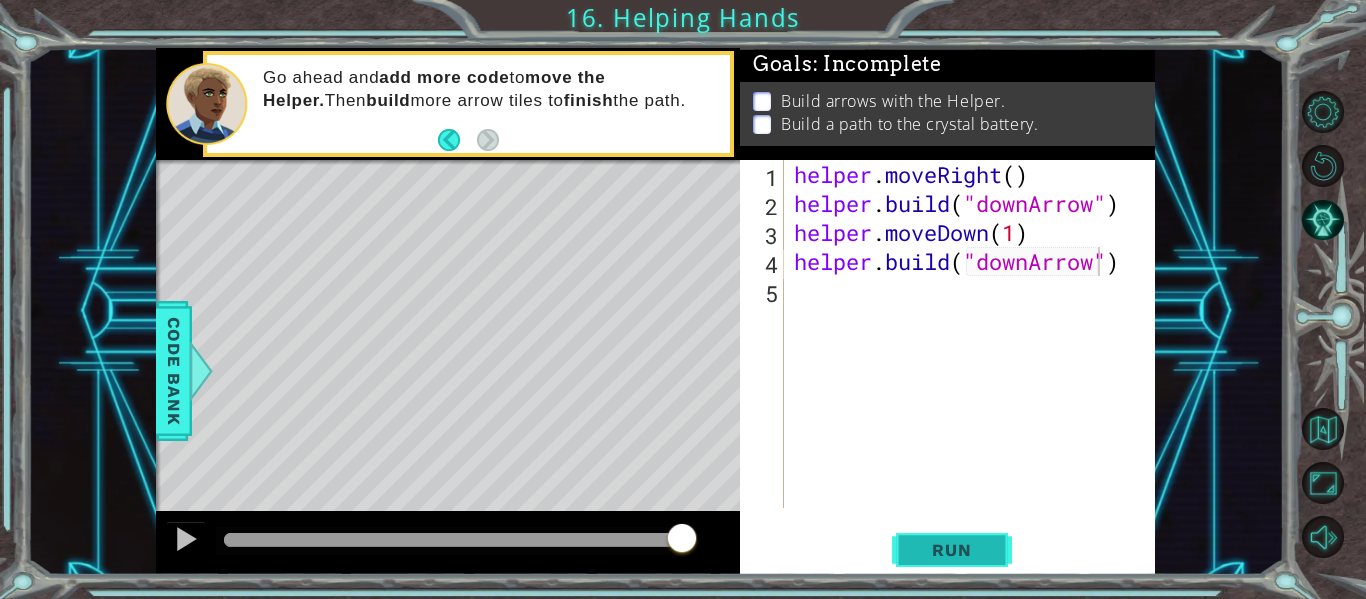 click on "Run" at bounding box center [952, 550] 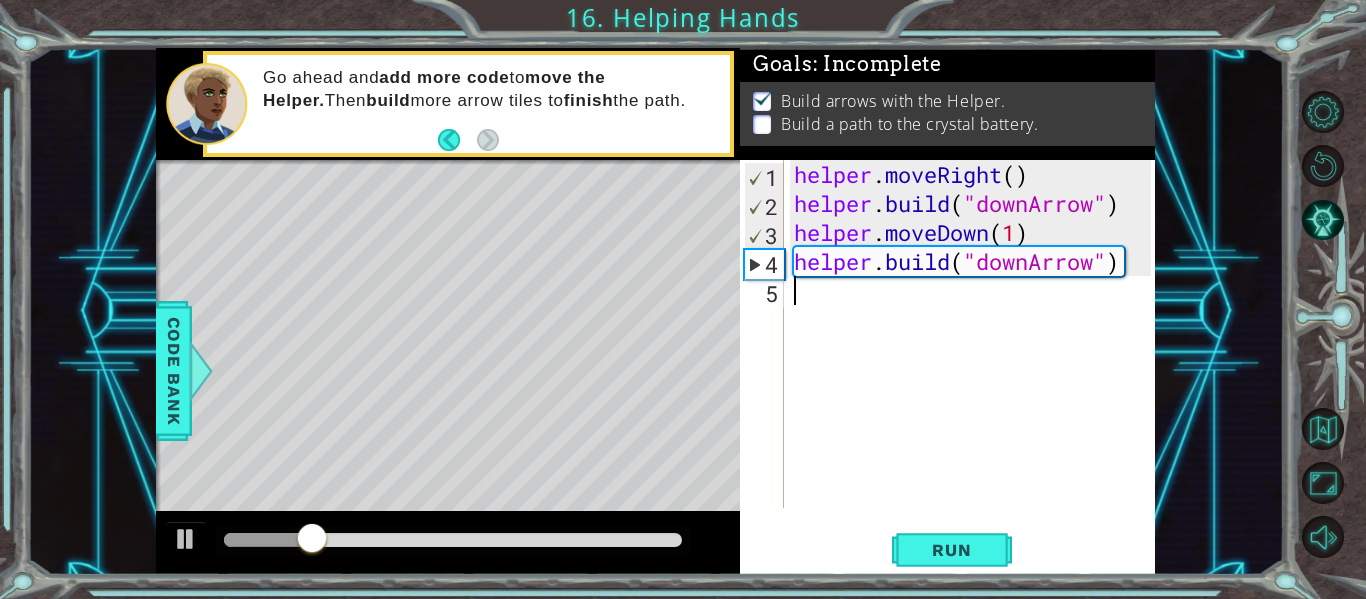 click on "helper . moveRight ( ) helper . build ( "downArrow" ) helper . moveDown ( 1 ) helper . build ( "downArrow" )" at bounding box center (975, 363) 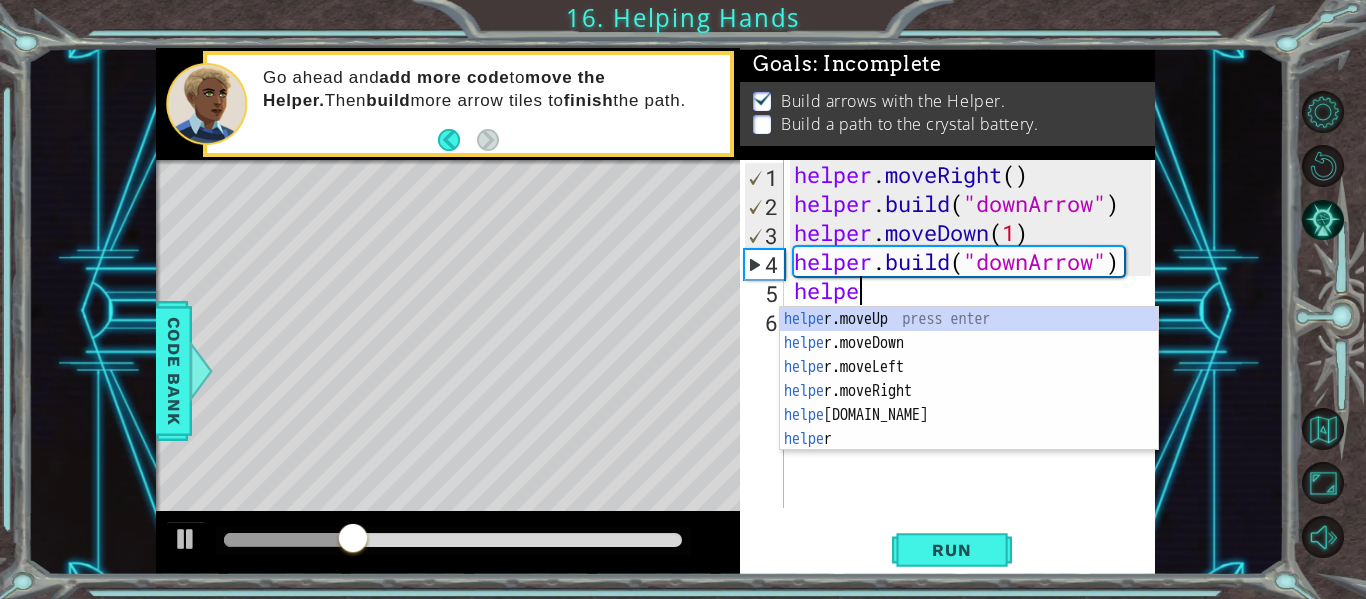 scroll, scrollTop: 0, scrollLeft: 3, axis: horizontal 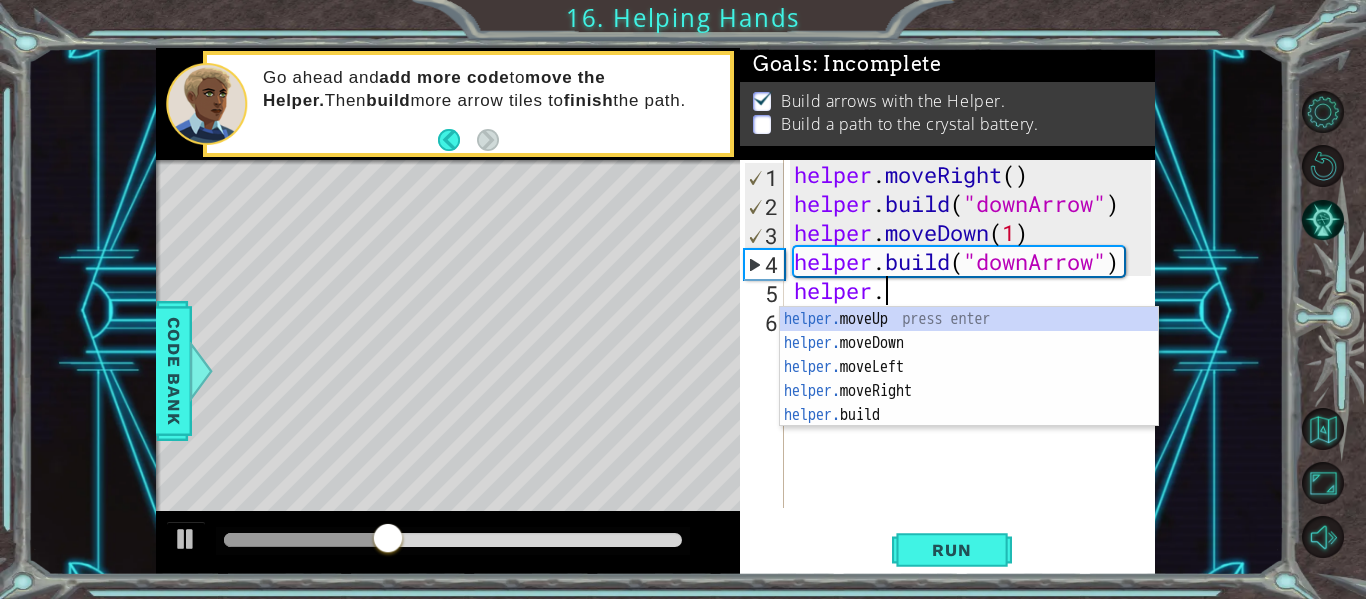 click on "1     הההההההההההההההההההההההההההההההההההההההההההההההההההההההההההההההההההההההההההההההההההההההההההההההההההההההההההההההההההההההההההההההההההההההההההההההההההההההההההההההההההההההההההההההההההההההההההההההההההההההההההההההההההההההההההההההההההההההההההההההההההההההההההההההה XXXXXXXXXXXXXXXXXXXXXXXXXXXXXXXXXXXXXXXXXXXXXXXXXXXXXXXXXXXXXXXXXXXXXXXXXXXXXXXXXXXXXXXXXXXXXXXXXXXXXXXXXXXXXXXXXXXXXXXXXXXXXXXXXXXXXXXXXXXXXXXXXXXXXXXXXXXXXXXXXXXXXXXXXXXXXXXXXXXXXXXXXXXXXXXXXXXXXXXXXXXXXXXXXXXXXXXXXXXXXXXXXXXXXXXXXXXXXXXXXXXXXXXXXXXXXXXX Solution × Goals : Incomplete       Build arrows with the Helper.
Build a path to the crystal battery.
helper. 1 2 3 4 5 6 helper . moveRight ( ) helper . build ( "downArrow" ) helper . moveDown ( 1 ) helper . build ( "downArrow" ) ." at bounding box center [683, 299] 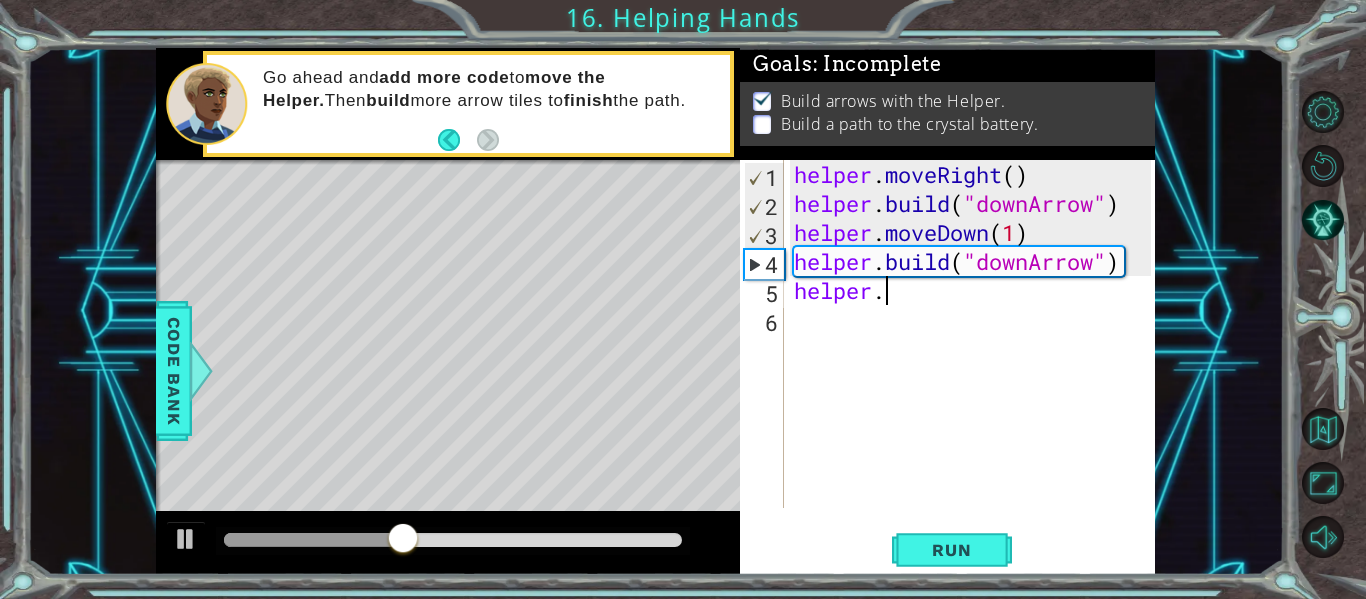 click on "helper . moveRight ( ) helper . build ( "downArrow" ) helper . moveDown ( 1 ) helper . build ( "downArrow" ) helper ." at bounding box center [975, 363] 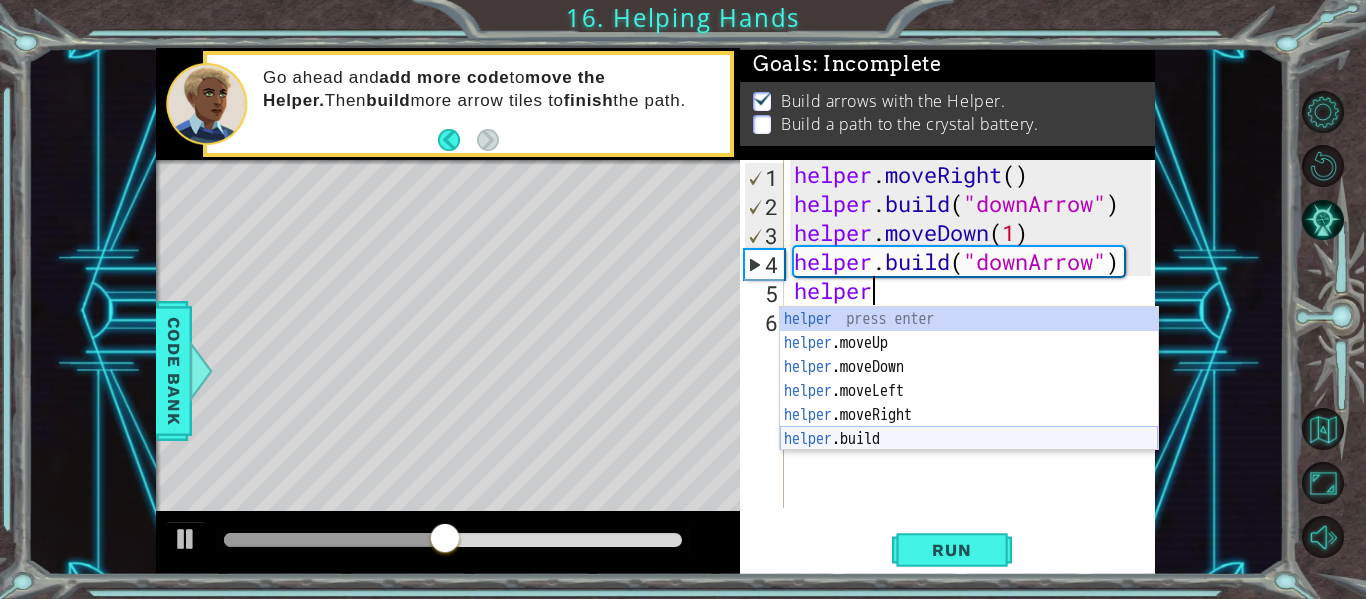 click on "helper press enter helper .moveUp press enter helper .moveDown press enter helper .moveLeft press enter helper .moveRight press enter helper .build press enter" at bounding box center (969, 403) 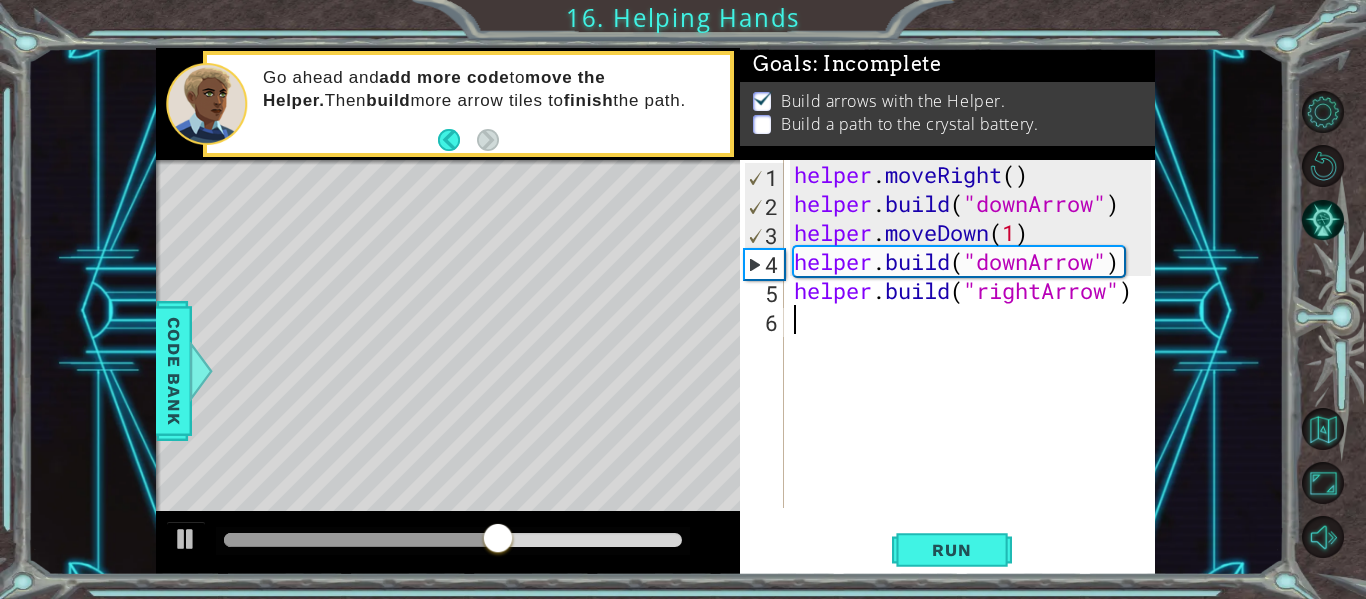 click on "helper . moveRight ( ) helper . build ( "downArrow" ) helper . moveDown ( 1 ) helper . build ( "downArrow" ) helper . build ( "rightArrow" )" at bounding box center [975, 363] 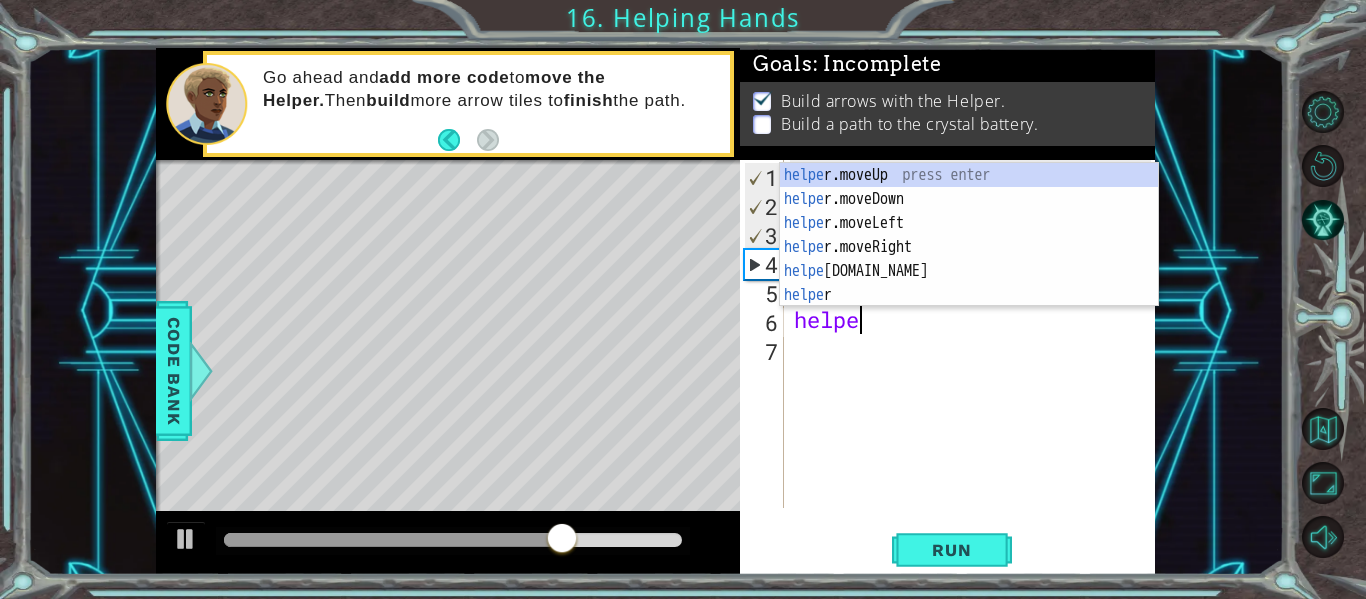 scroll, scrollTop: 0, scrollLeft: 3, axis: horizontal 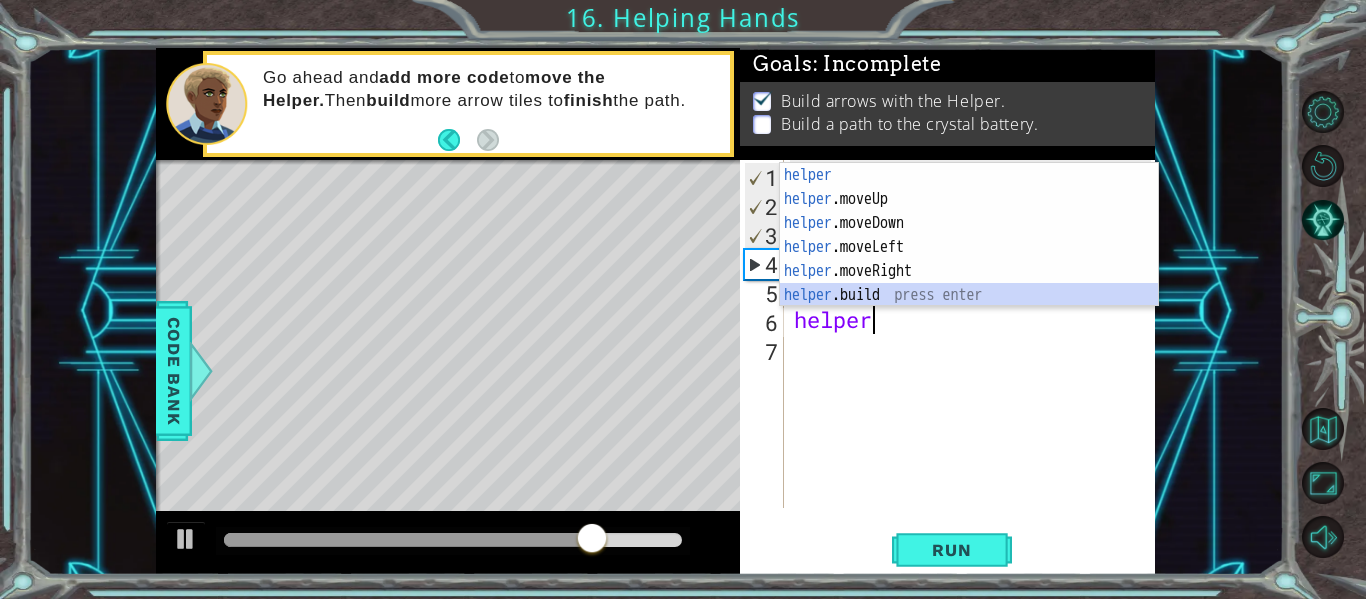 click on "helper press enter helper .moveUp press enter helper .moveDown press enter helper .moveLeft press enter helper .moveRight press enter helper .build press enter" at bounding box center (969, 259) 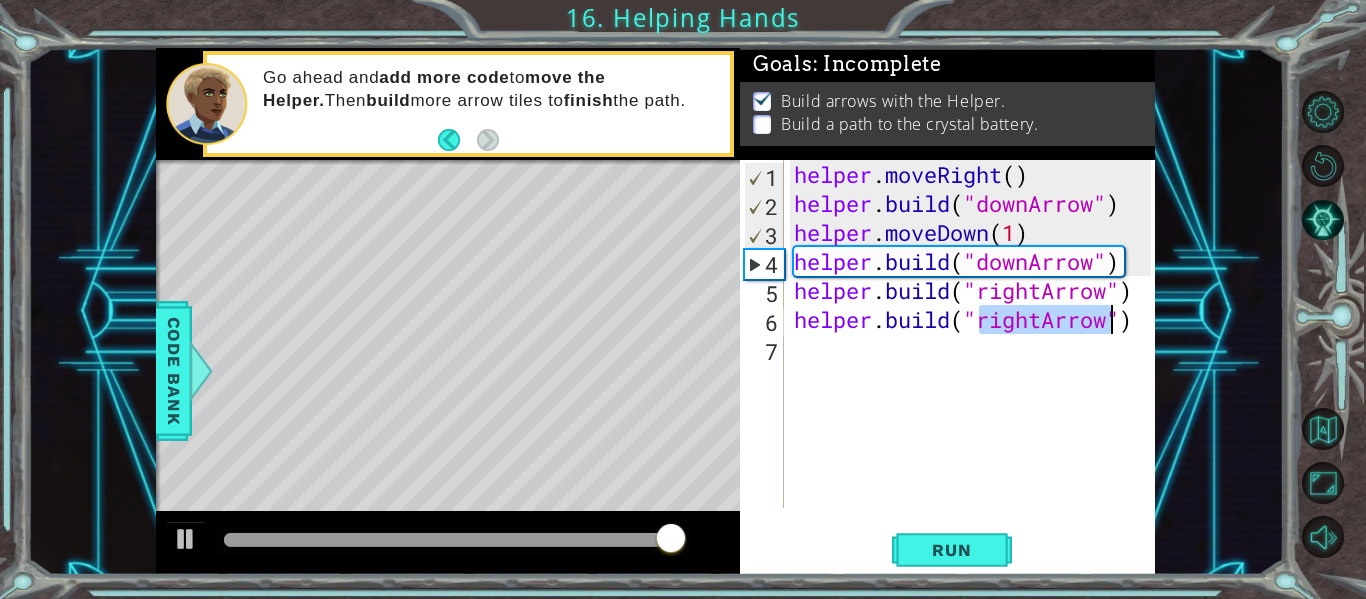 click on "helper . moveRight ( ) helper . build ( "downArrow" ) helper . moveDown ( 1 ) helper . build ( "downArrow" ) helper . build ( "rightArrow" ) helper . build ( "rightArrow" )" at bounding box center [975, 363] 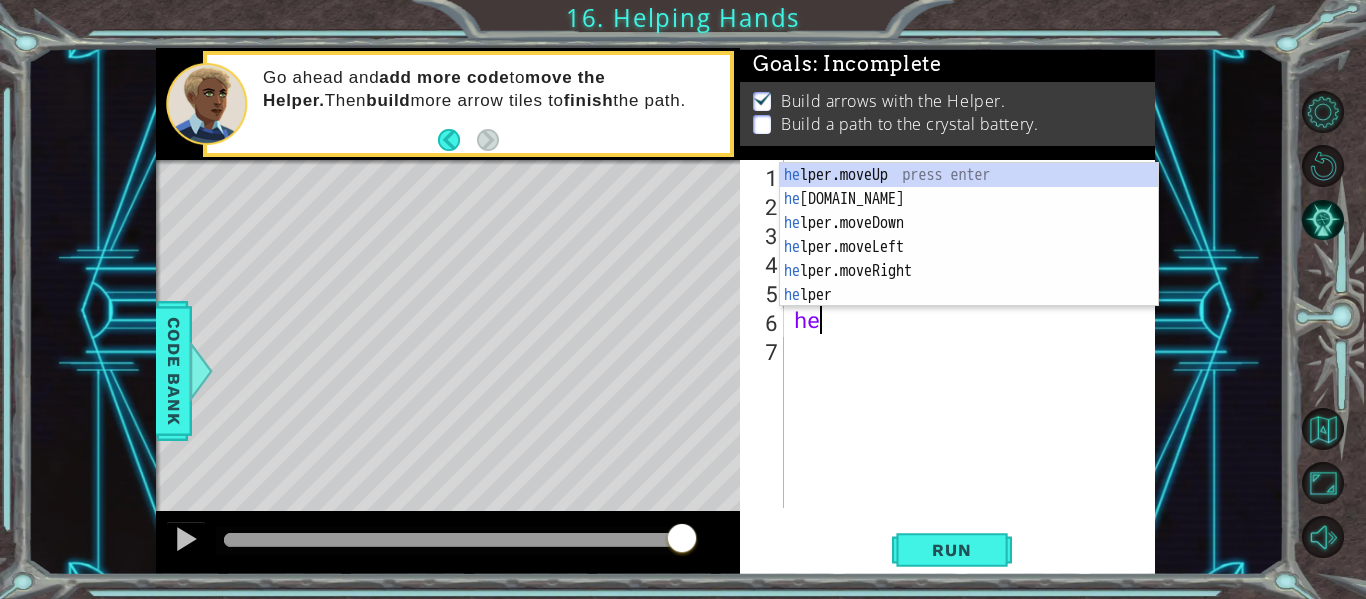 scroll, scrollTop: 0, scrollLeft: 0, axis: both 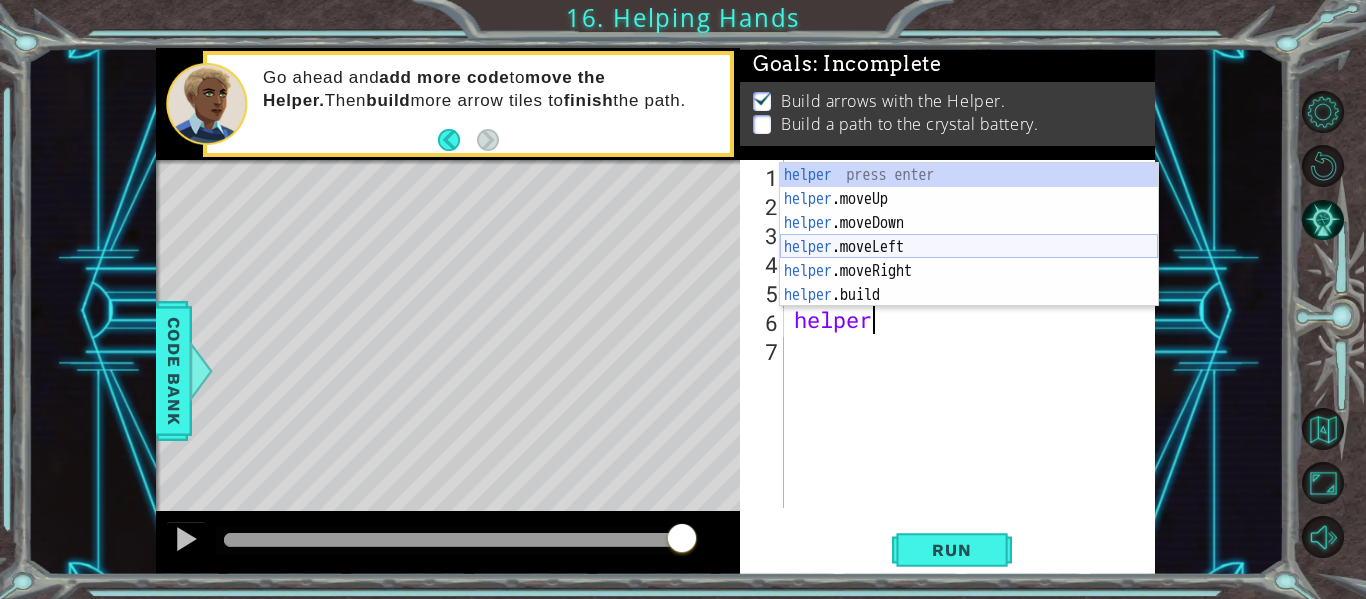 click on "helper press enter helper .moveUp press enter helper .moveDown press enter helper .moveLeft press enter helper .moveRight press enter helper .build press enter" at bounding box center [969, 259] 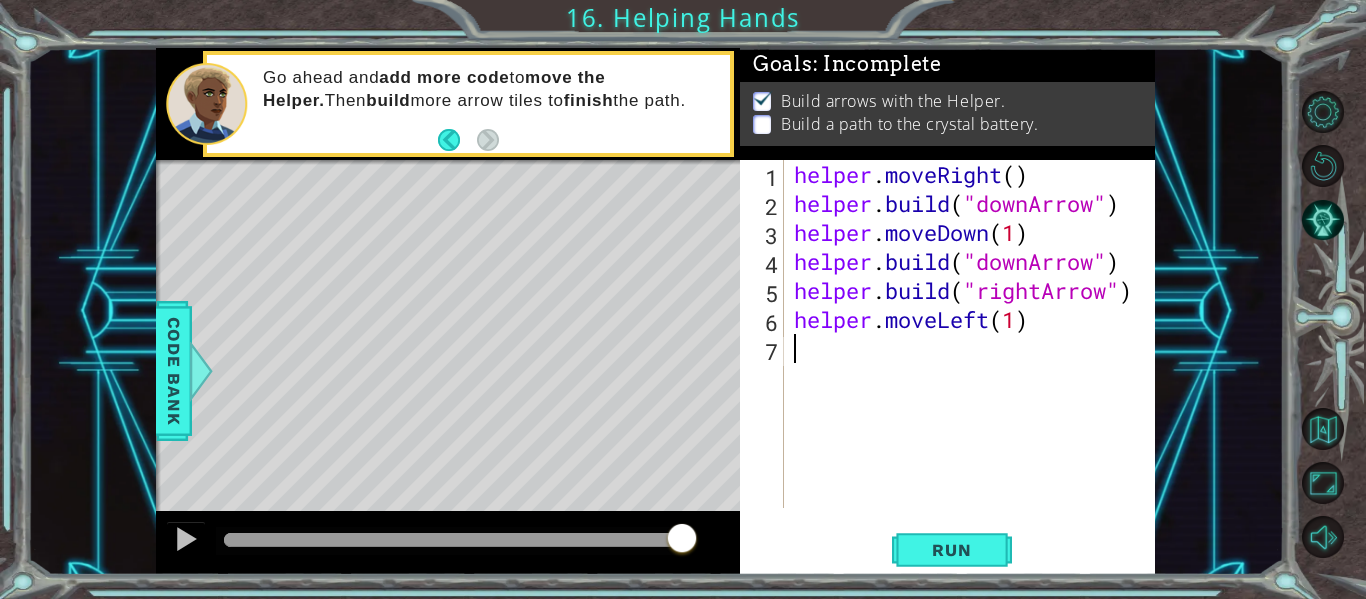 click on "helper . moveRight ( ) helper . build ( "downArrow" ) helper . moveDown ( 1 ) helper . build ( "downArrow" ) helper . build ( "rightArrow" ) helper . moveLeft ( 1 )" at bounding box center [975, 363] 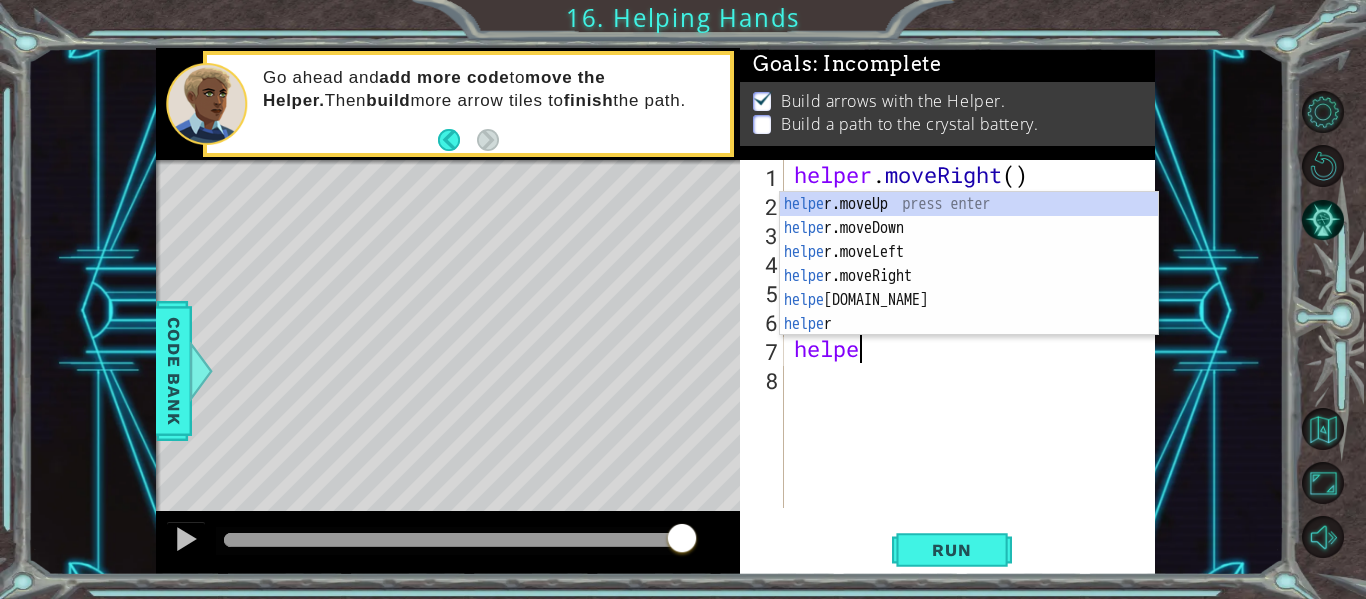 scroll, scrollTop: 0, scrollLeft: 3, axis: horizontal 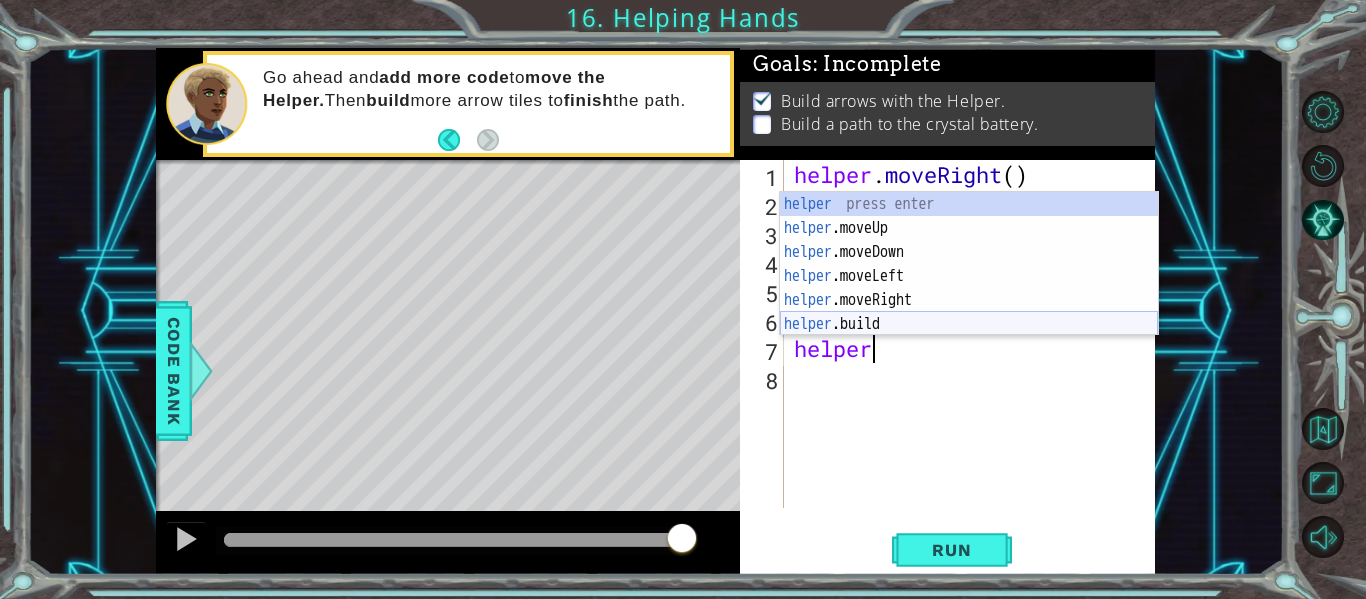click on "helper press enter helper .moveUp press enter helper .moveDown press enter helper .moveLeft press enter helper .moveRight press enter helper .build press enter" at bounding box center (969, 288) 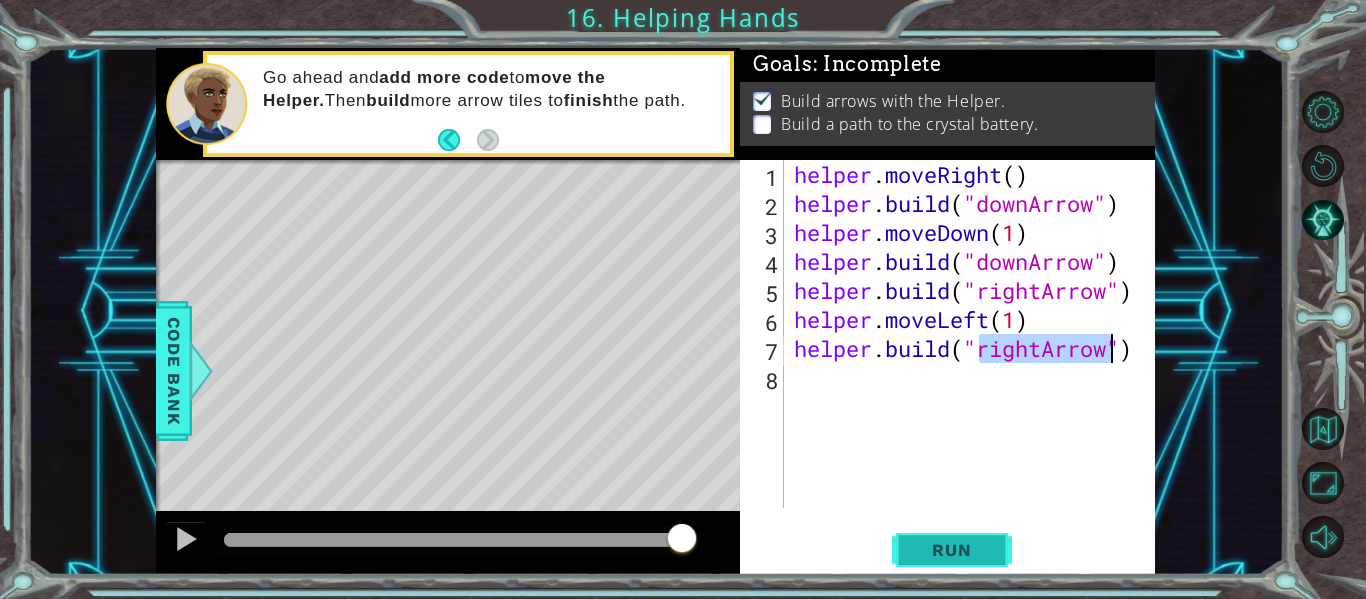 click on "Run" at bounding box center [951, 550] 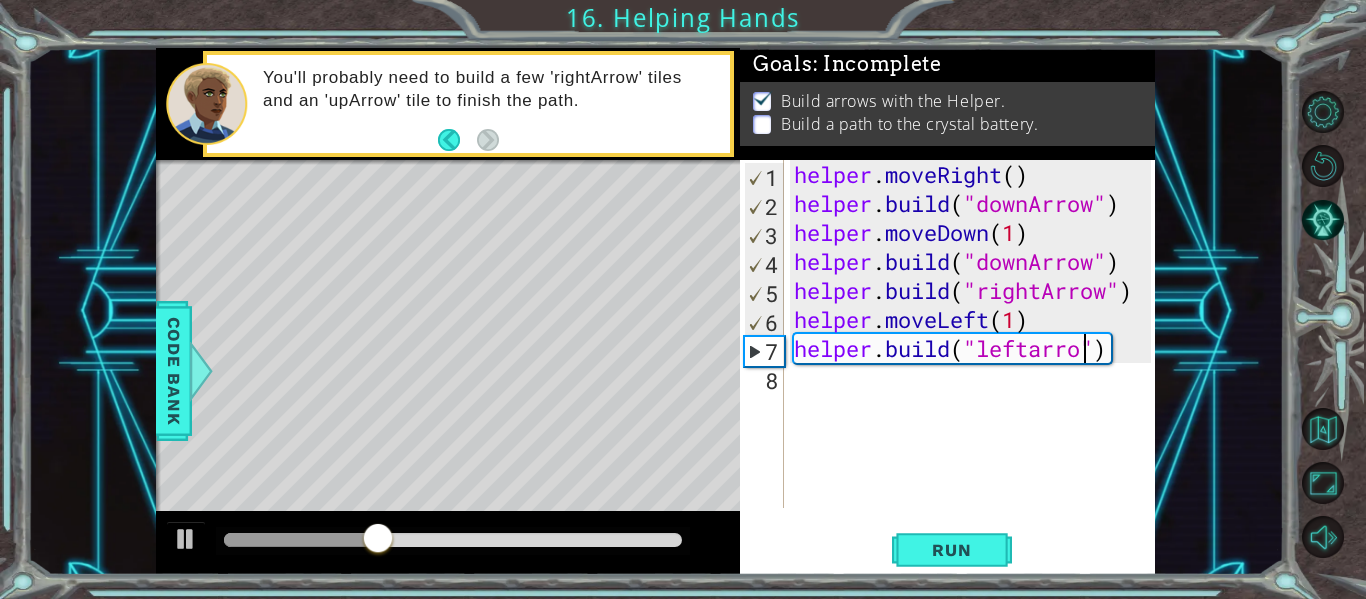 scroll, scrollTop: 0, scrollLeft: 14, axis: horizontal 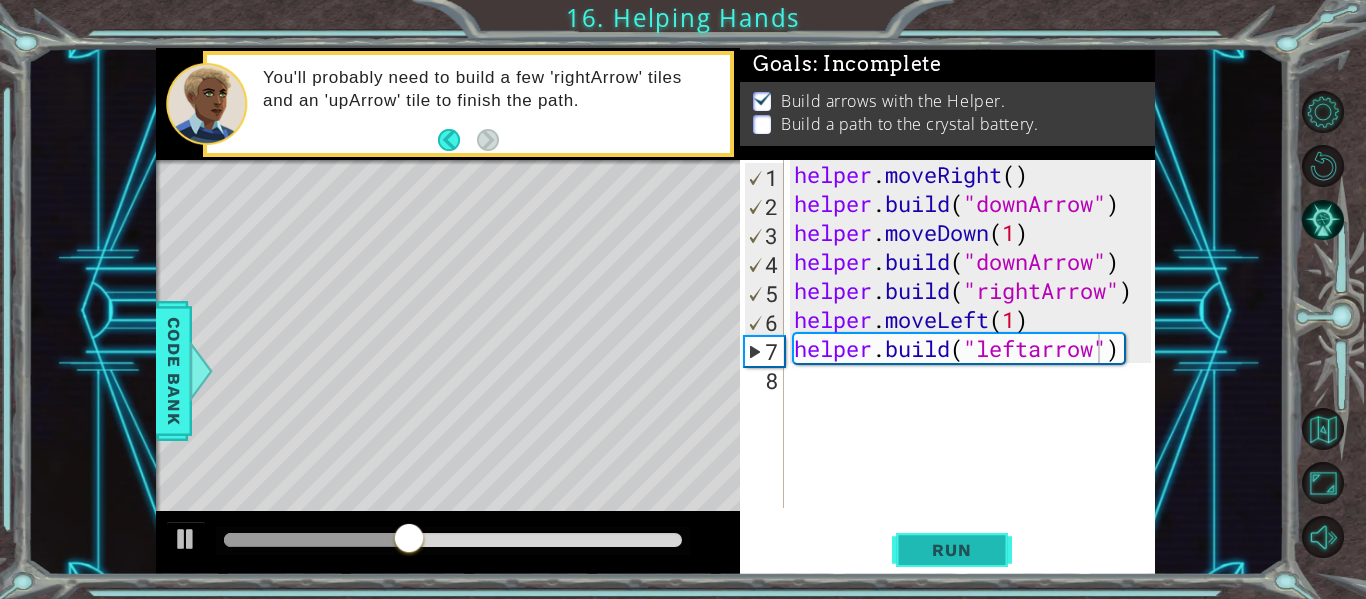 click on "Run" at bounding box center [951, 550] 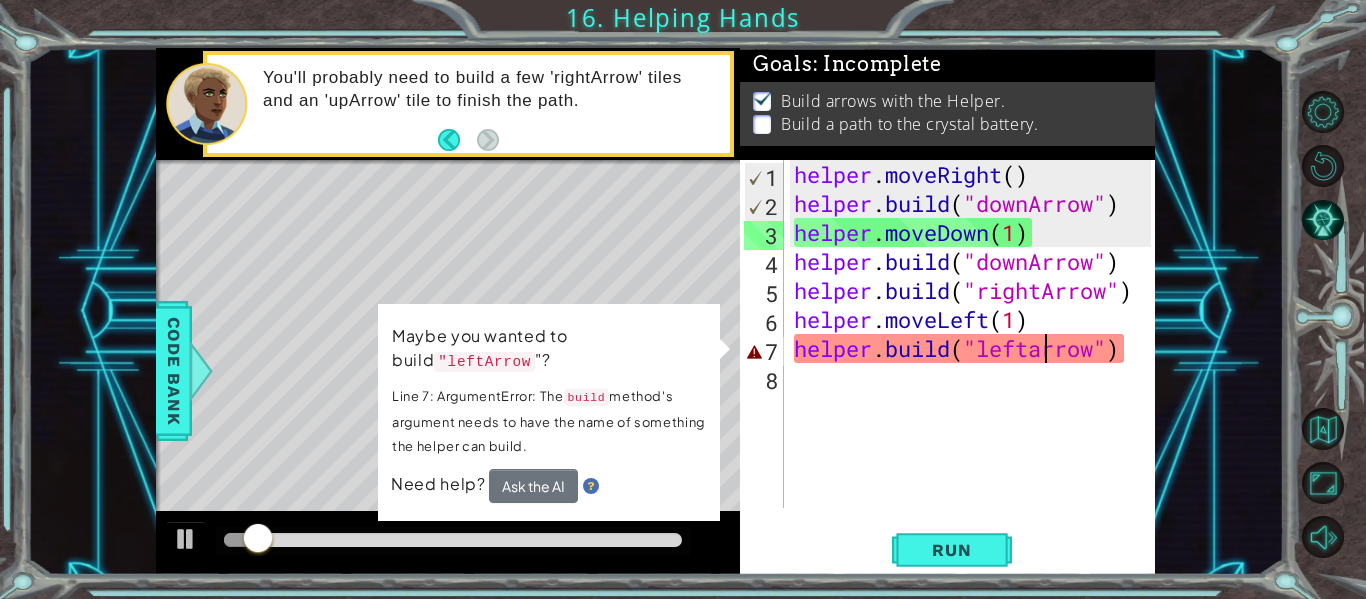 click on "helper . moveRight ( ) helper . build ( "downArrow" ) helper . moveDown ( 1 ) helper . build ( "downArrow" ) helper . build ( "rightArrow" ) helper . moveLeft ( 1 ) helper . build ( "leftarrow" )" at bounding box center [975, 363] 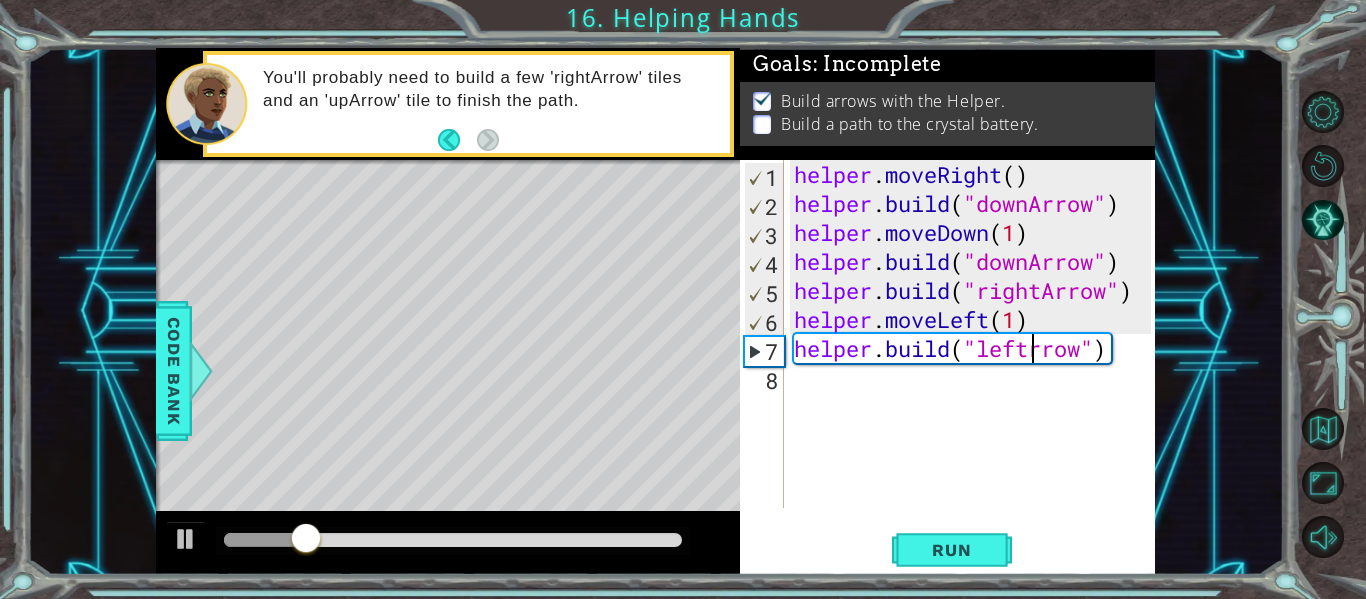scroll, scrollTop: 0, scrollLeft: 12, axis: horizontal 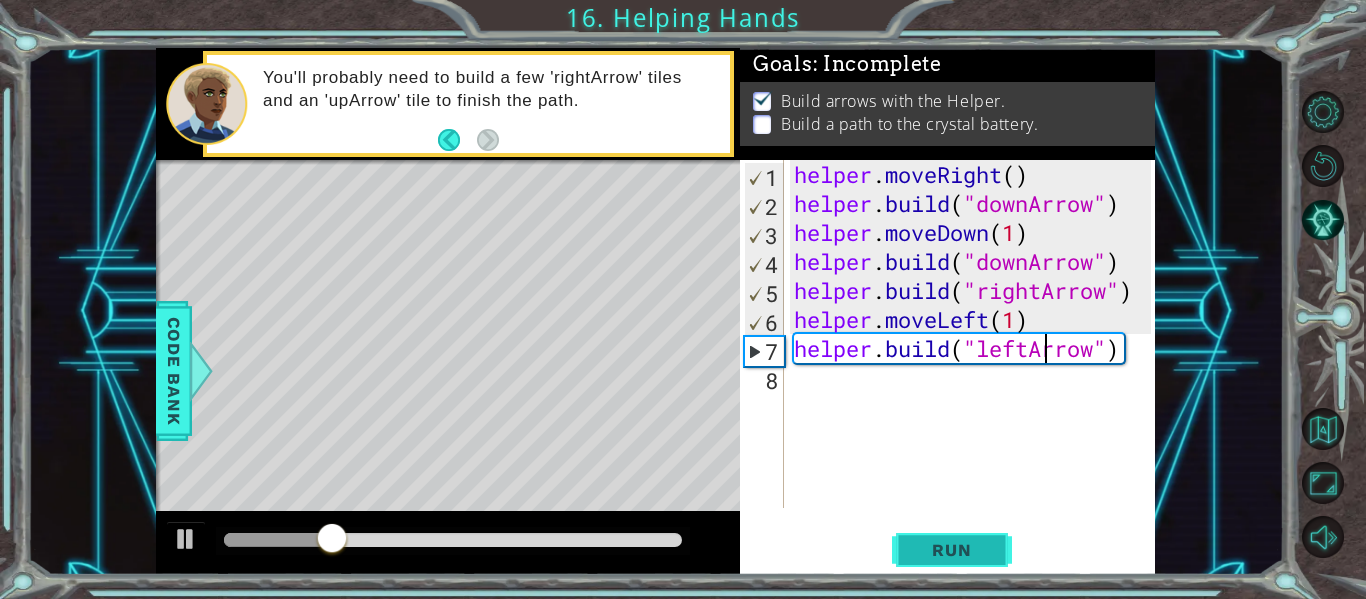 click on "Run" at bounding box center [952, 550] 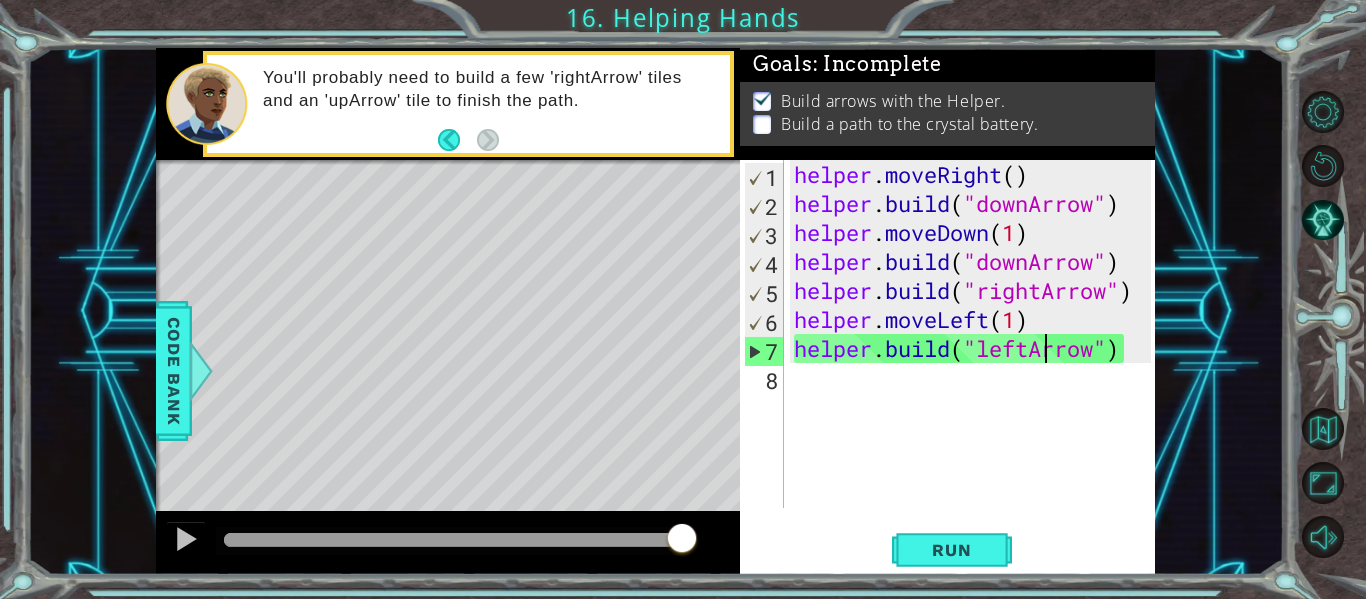 drag, startPoint x: 461, startPoint y: 524, endPoint x: 685, endPoint y: 537, distance: 224.37692 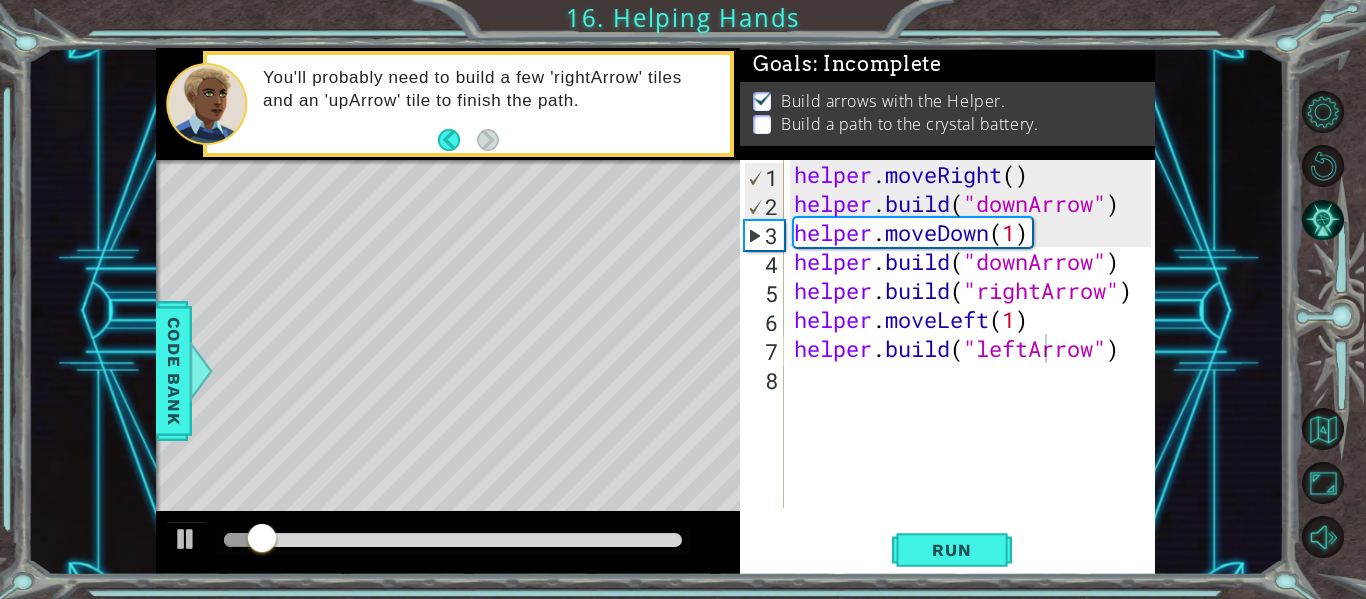 drag, startPoint x: 309, startPoint y: 526, endPoint x: 635, endPoint y: 582, distance: 330.77484 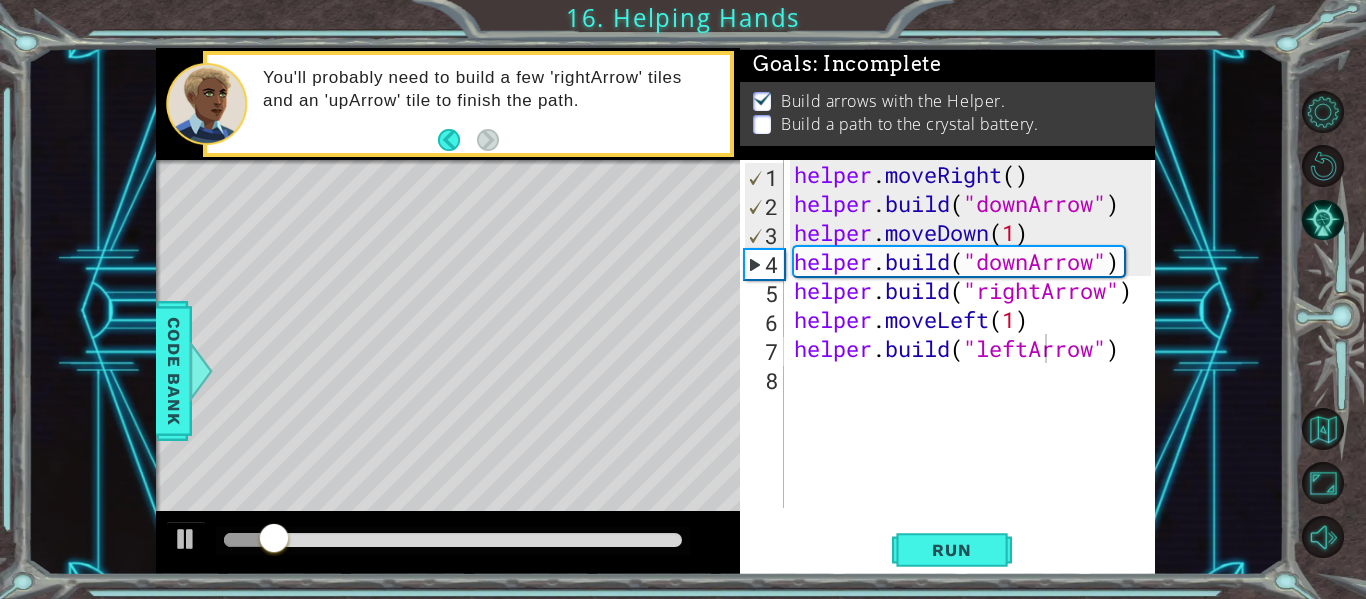 click at bounding box center (453, 541) 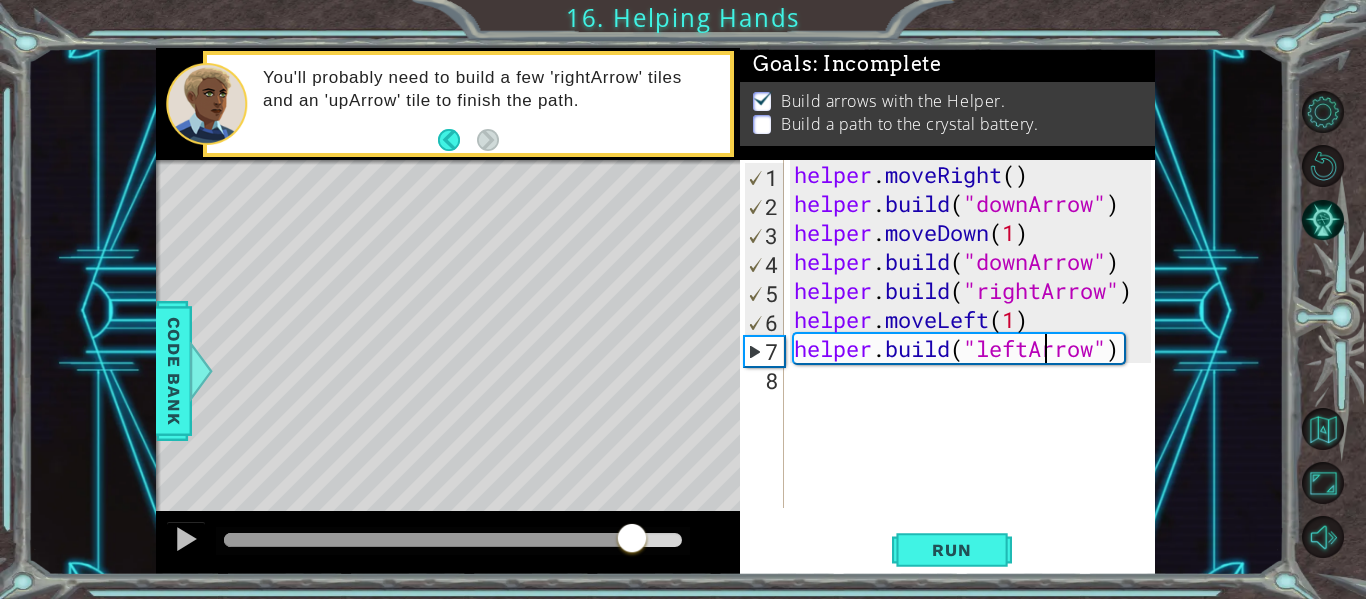 drag, startPoint x: 290, startPoint y: 526, endPoint x: 633, endPoint y: 529, distance: 343.01312 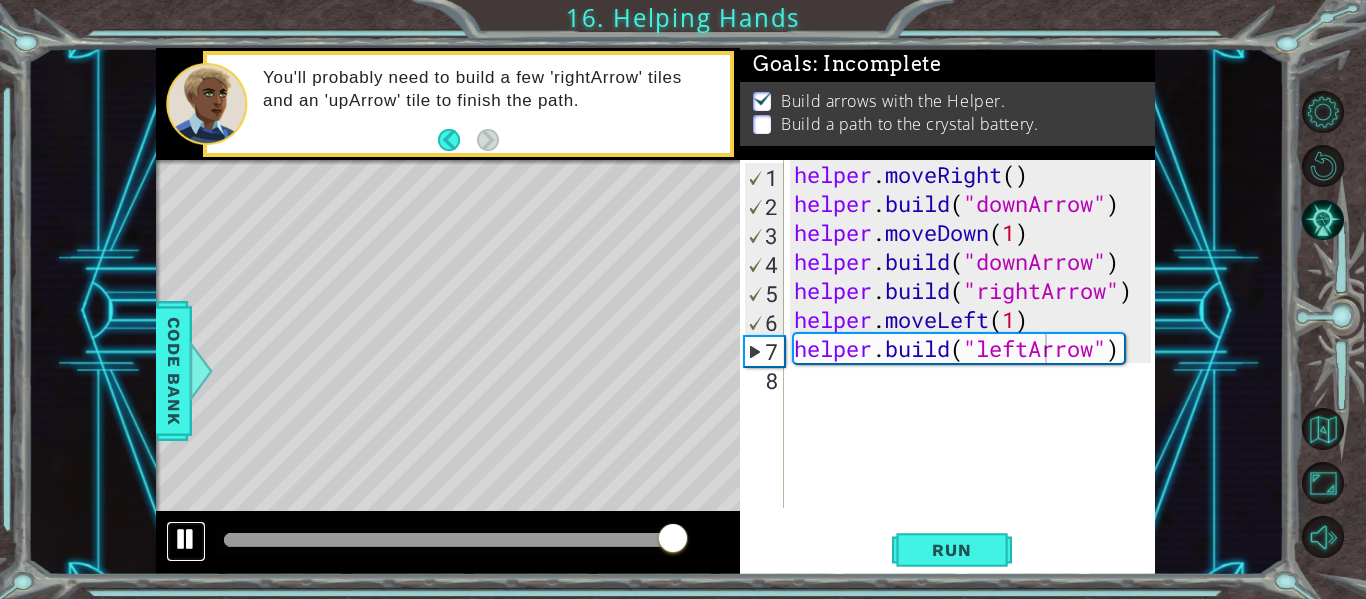 click at bounding box center (186, 539) 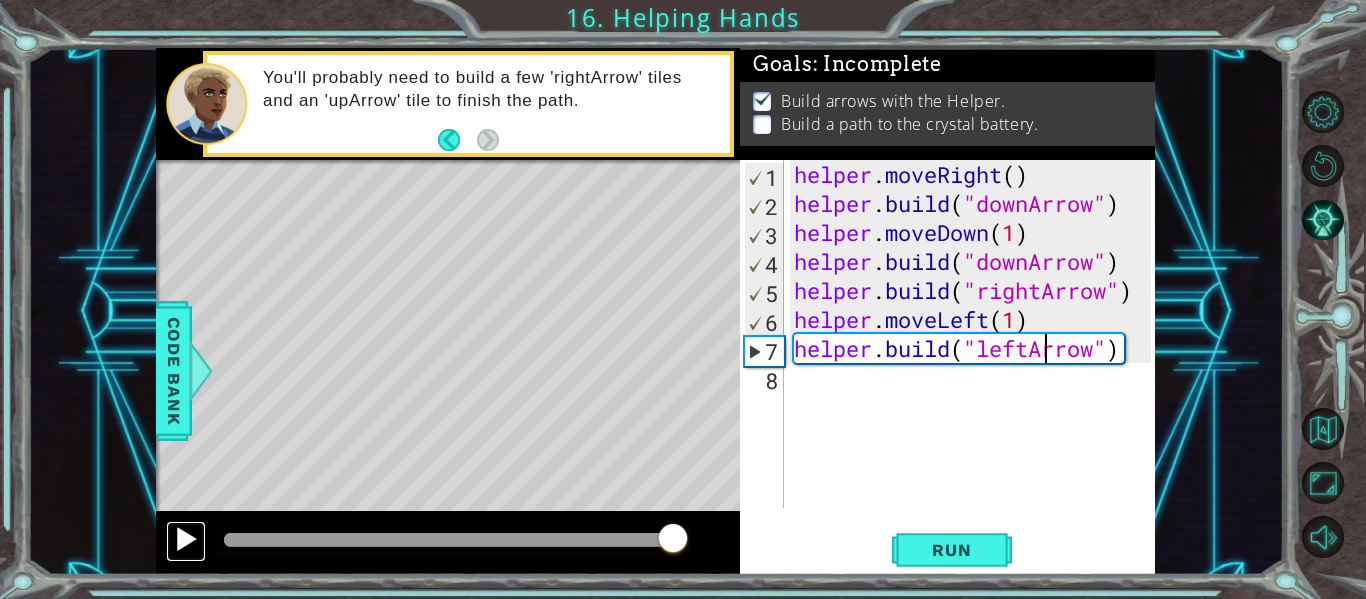 click at bounding box center (186, 539) 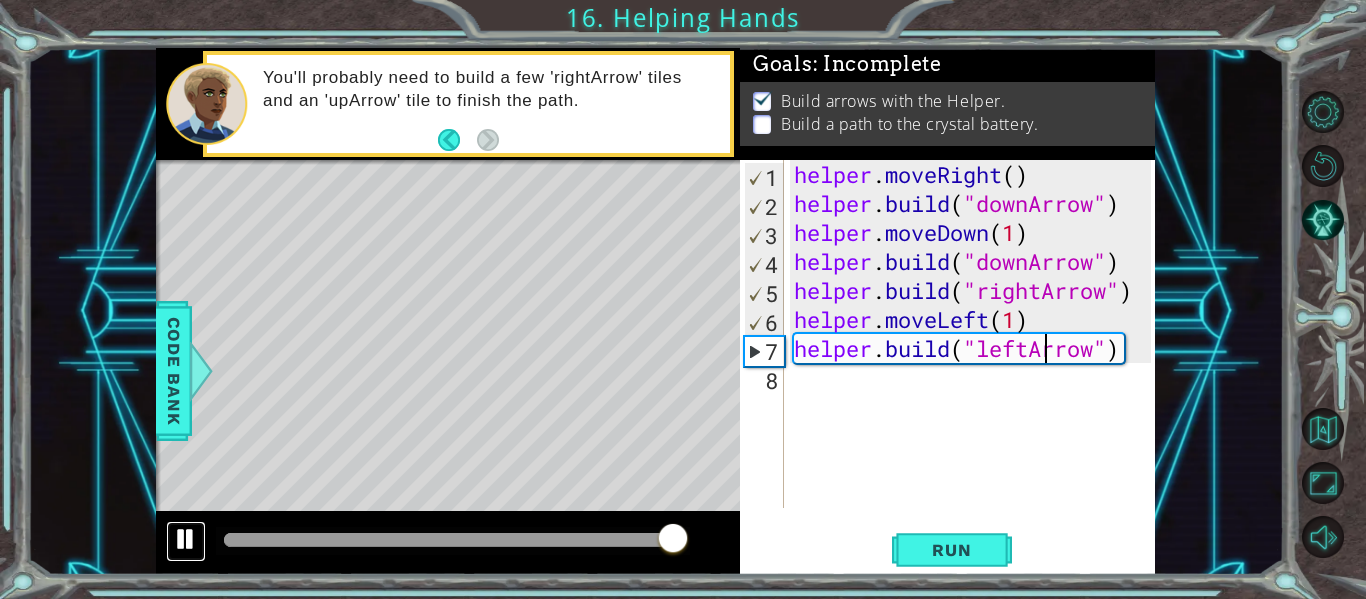 click at bounding box center [186, 539] 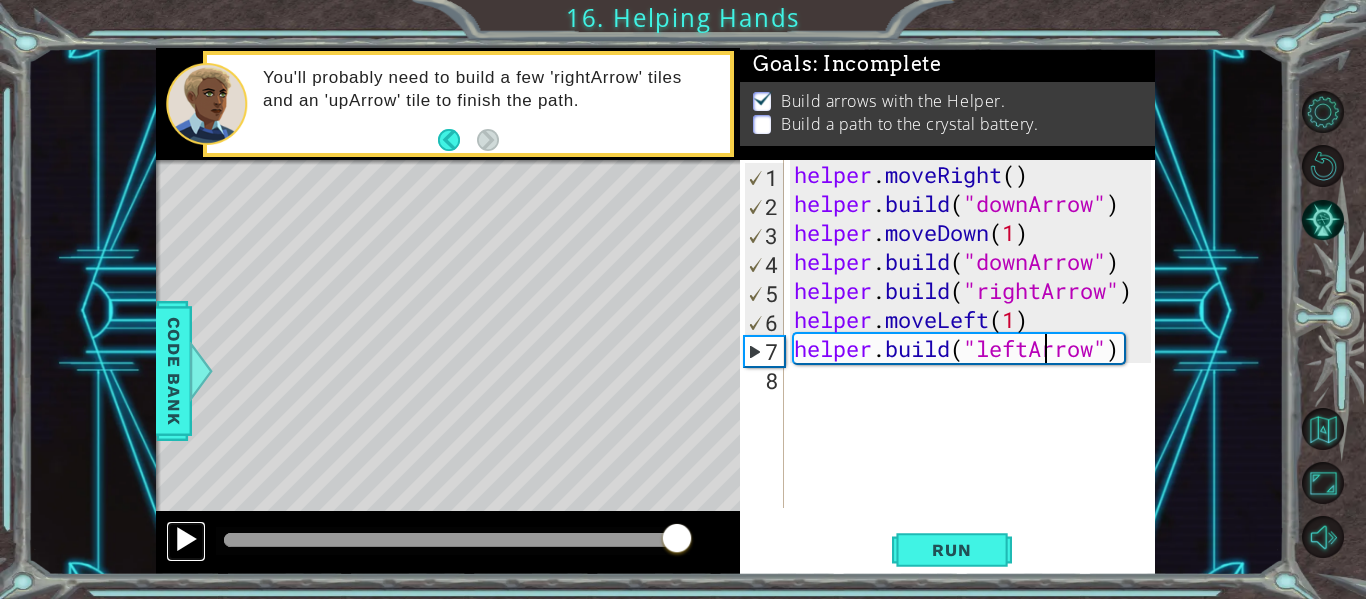 click at bounding box center [186, 539] 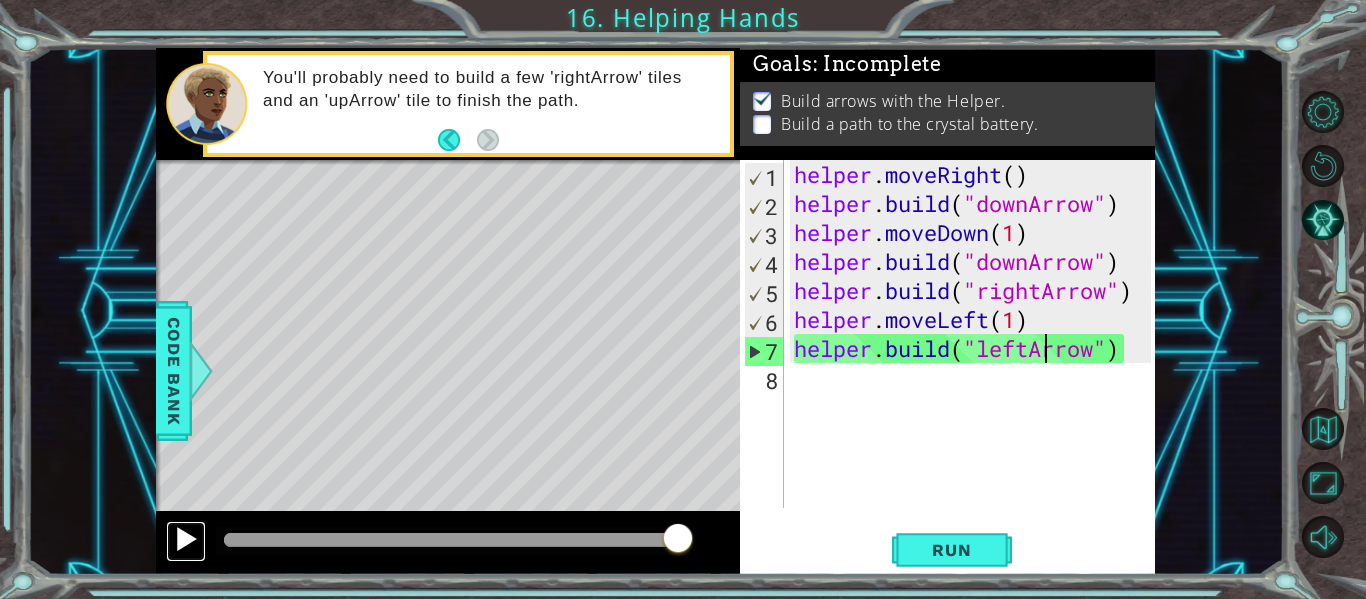 click at bounding box center (186, 539) 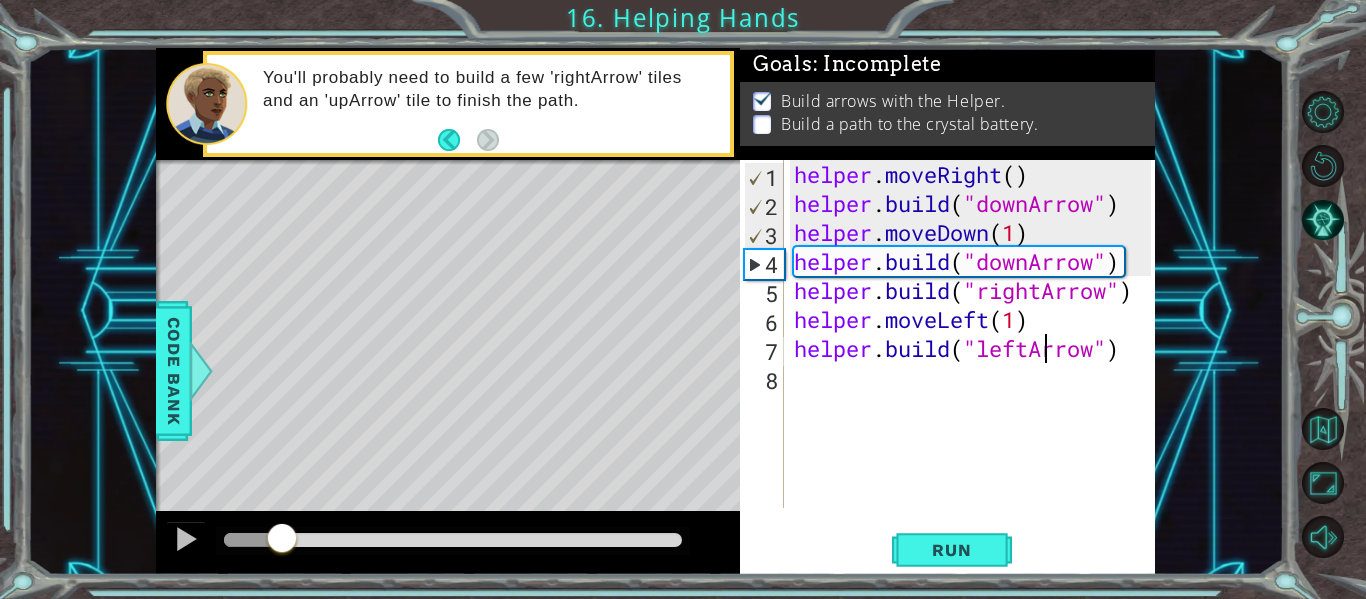 drag, startPoint x: 261, startPoint y: 525, endPoint x: 225, endPoint y: 552, distance: 45 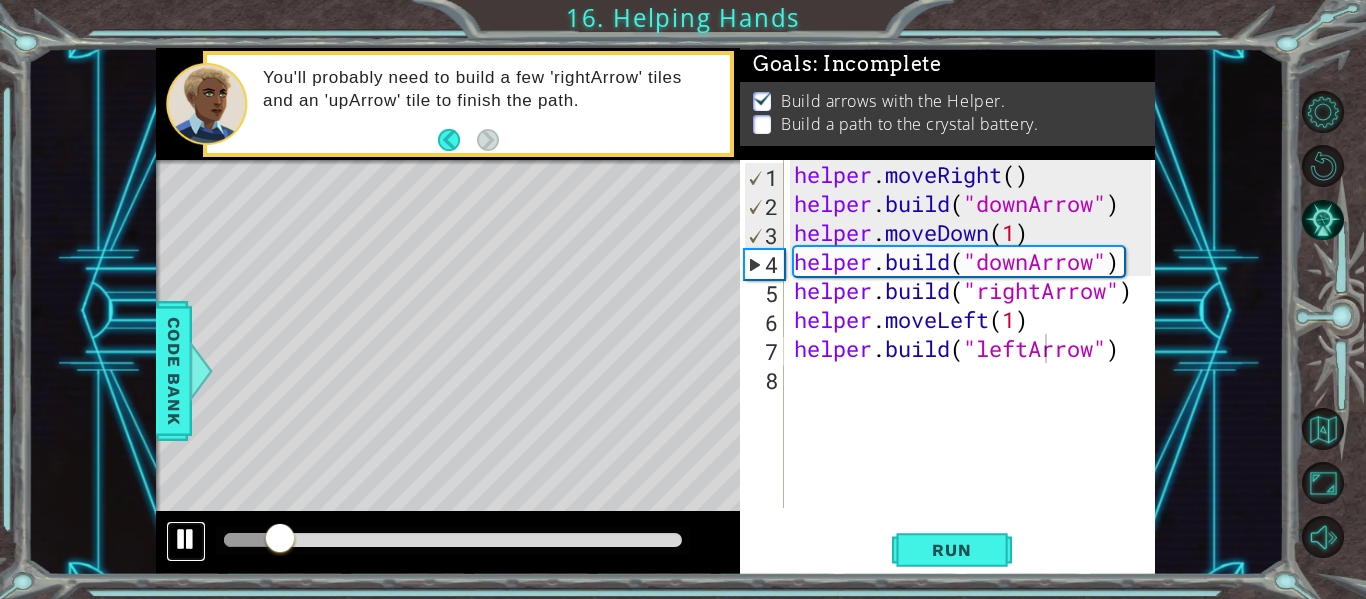 click at bounding box center [186, 539] 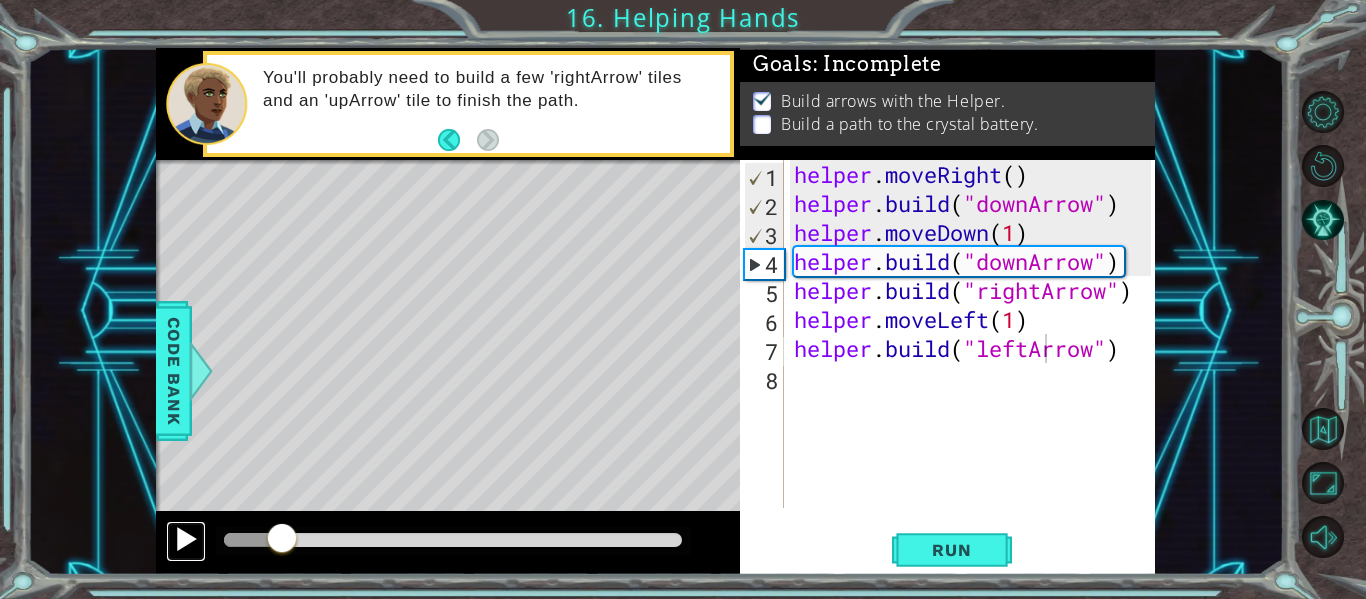 click at bounding box center [186, 539] 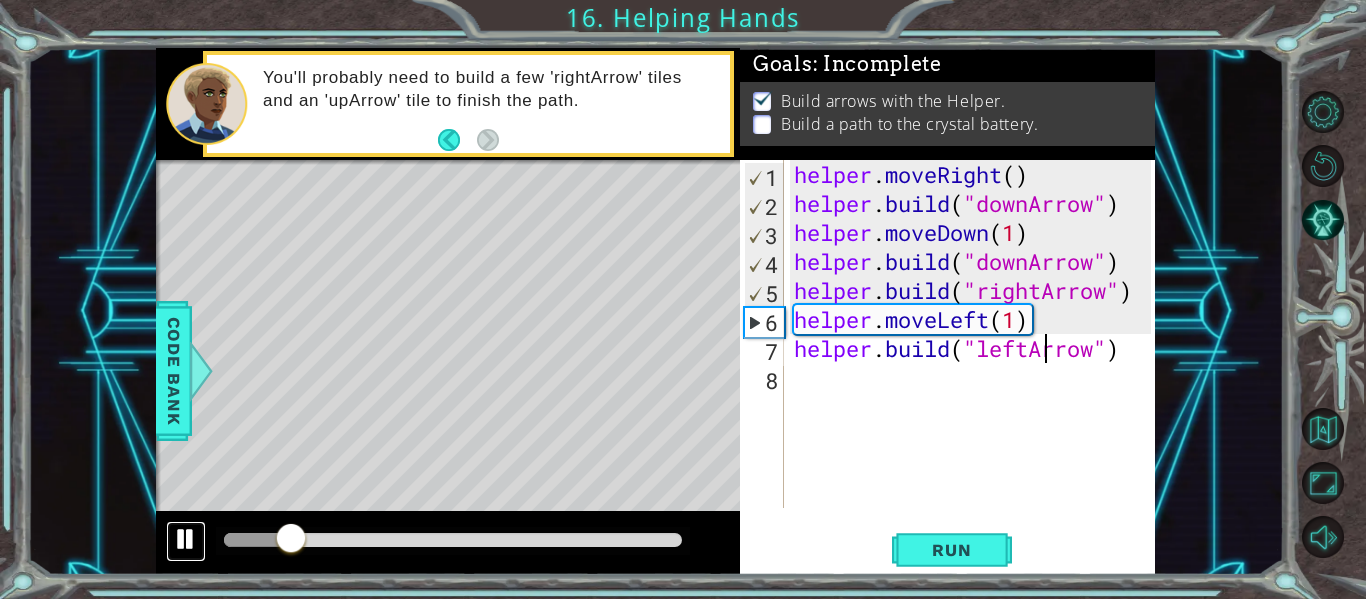 drag, startPoint x: 187, startPoint y: 536, endPoint x: 110, endPoint y: 501, distance: 84.58132 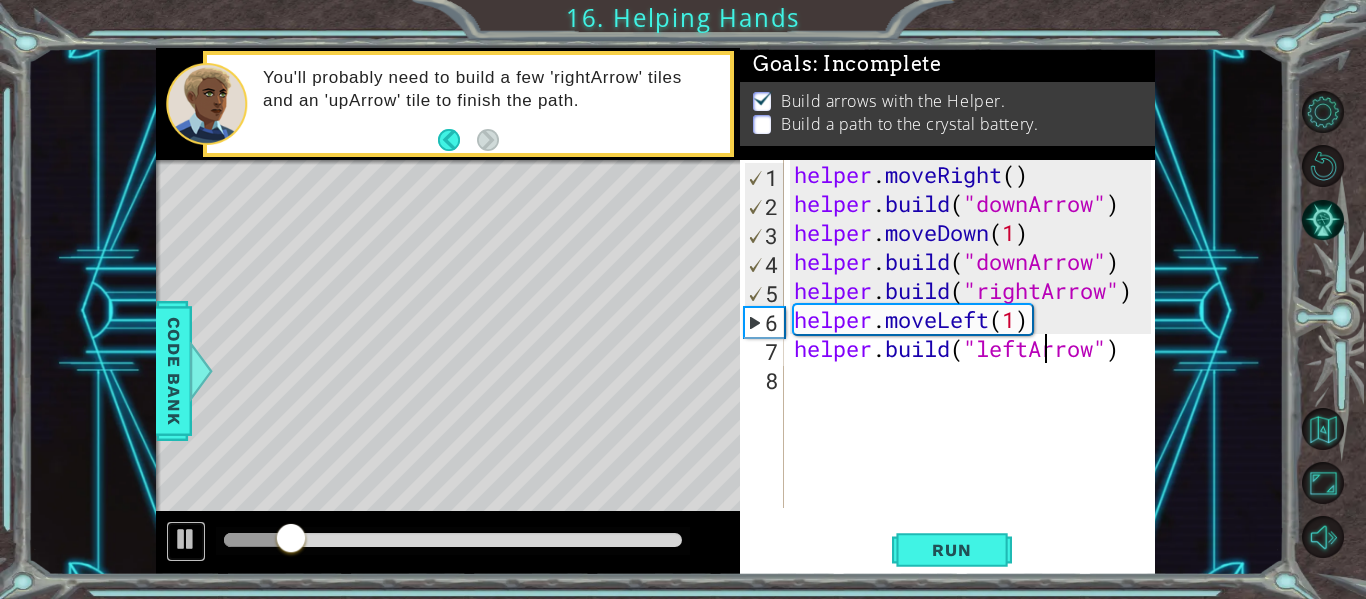 click at bounding box center (186, 539) 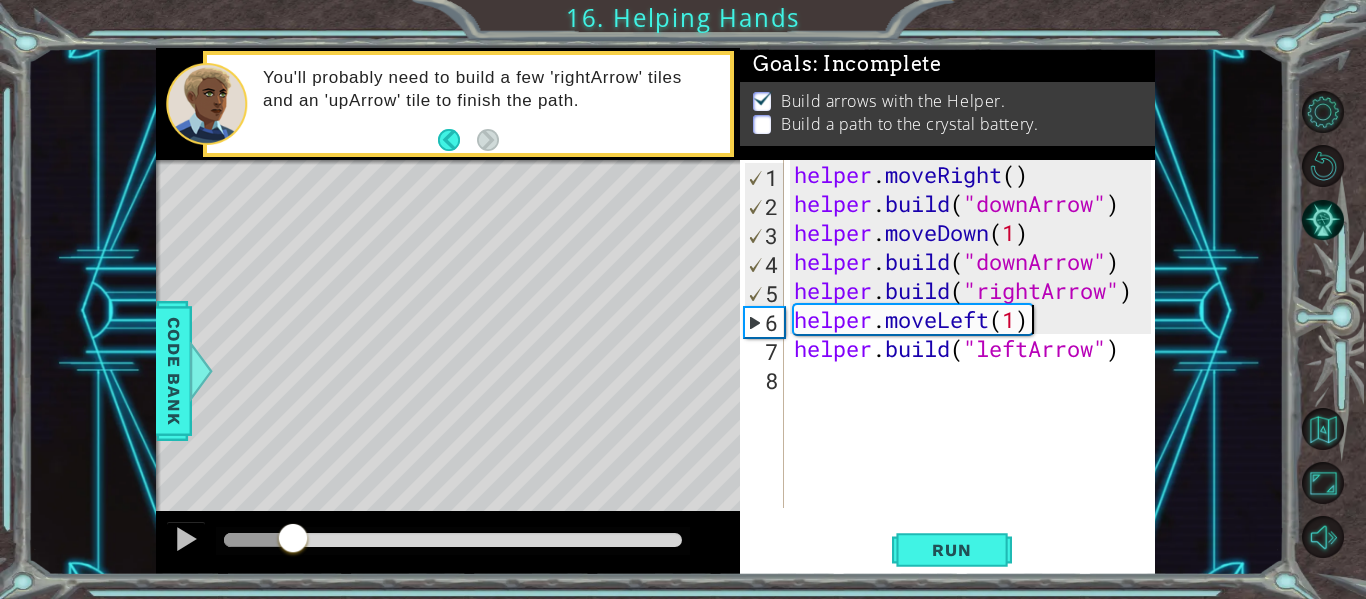 click on "helper . moveRight ( ) helper . build ( "downArrow" ) helper . moveDown ( 1 ) helper . build ( "downArrow" ) helper . build ( "rightArrow" ) helper . moveLeft ( 1 ) helper . build ( "leftArrow" )" at bounding box center [975, 363] 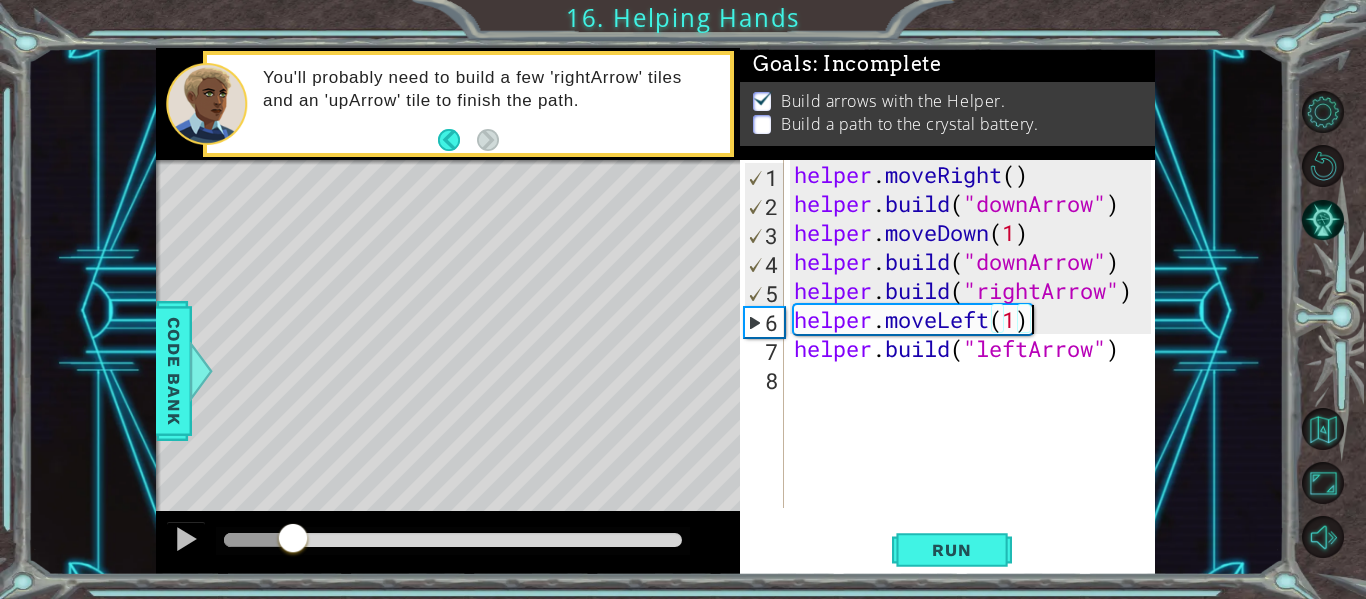 click on "helper . moveRight ( ) helper . build ( "downArrow" ) helper . moveDown ( 1 ) helper . build ( "downArrow" ) helper . build ( "rightArrow" ) helper . moveLeft ( 1 ) helper . build ( "leftArrow" )" at bounding box center (975, 363) 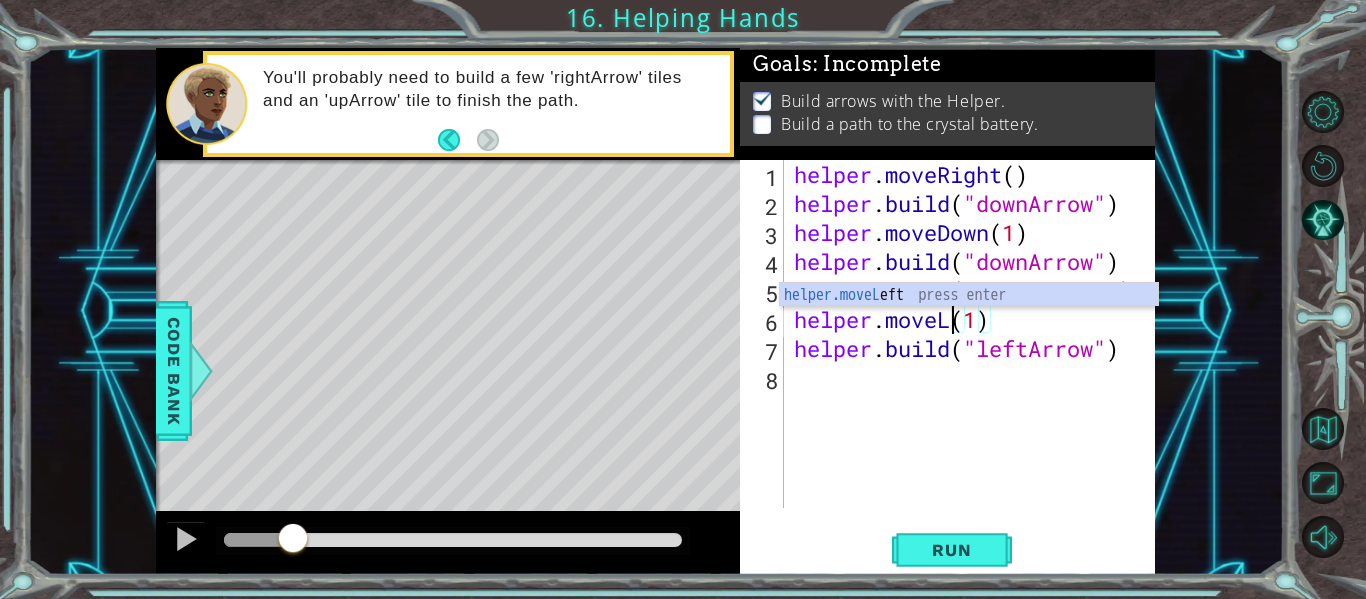 scroll, scrollTop: 0, scrollLeft: 7, axis: horizontal 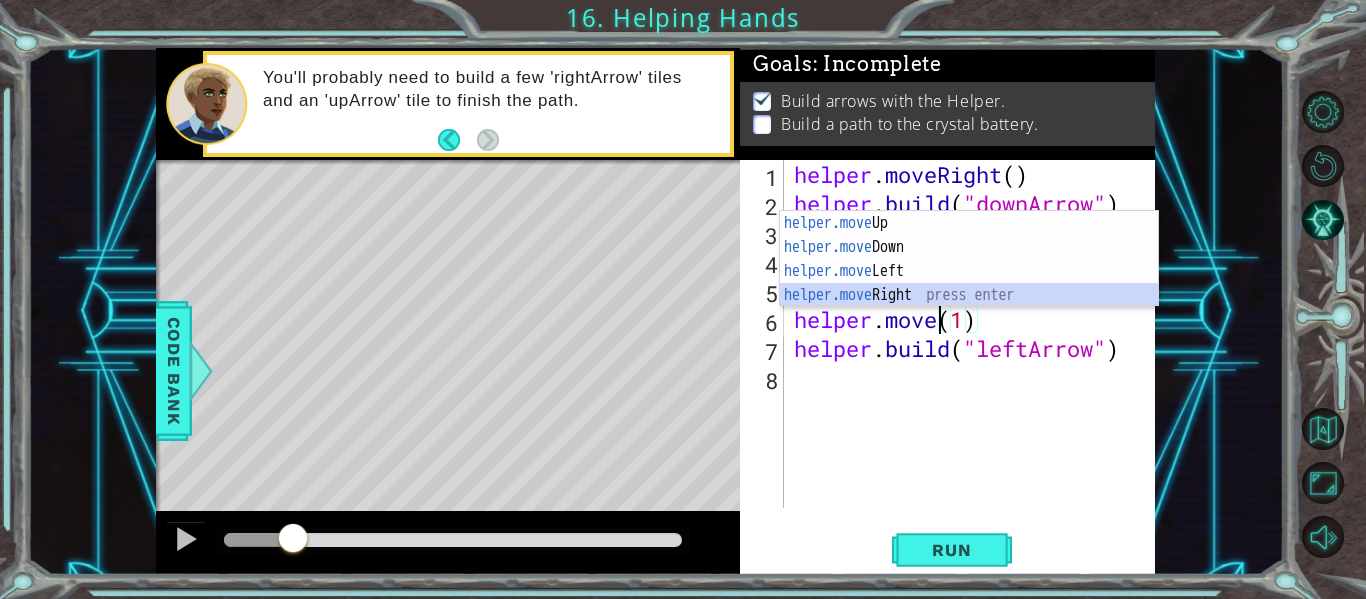 click on "helper.move Up press enter helper.move Down press enter helper.move Left press enter helper.move Right press enter" at bounding box center [969, 283] 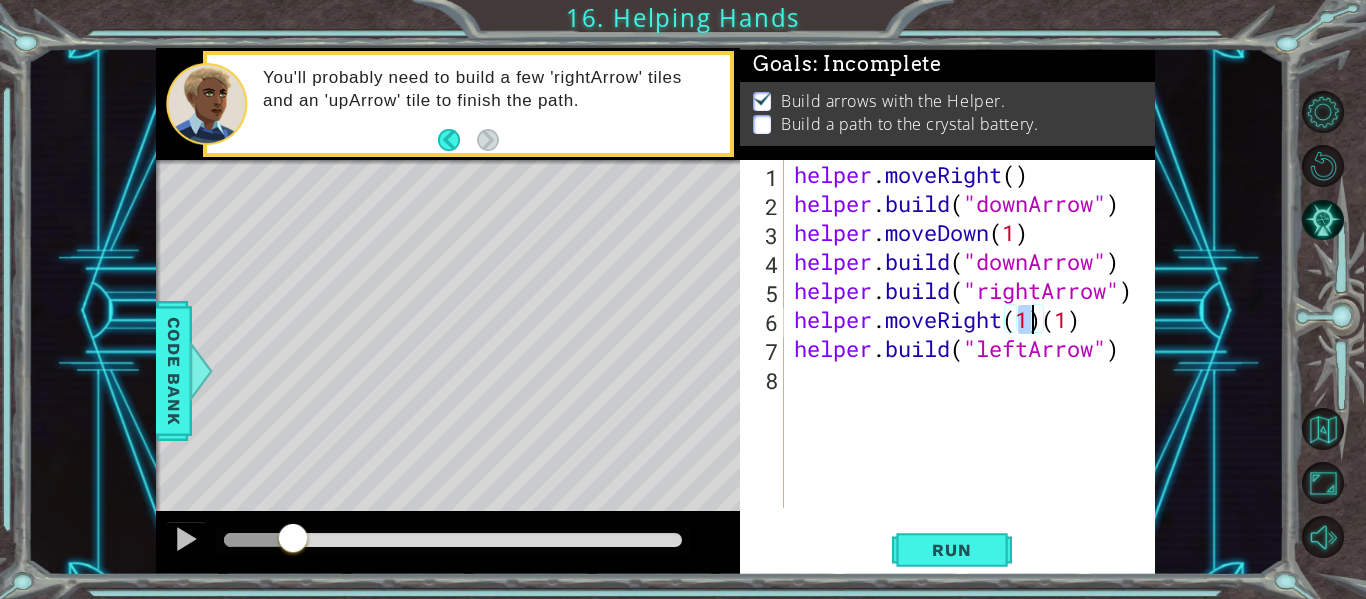 click on "helper . moveRight ( ) helper . build ( "downArrow" ) helper . moveDown ( 1 ) helper . build ( "downArrow" ) helper . build ( "rightArrow" ) helper . moveRight ( 1 ) ( 1 ) helper . build ( "leftArrow" )" at bounding box center [975, 363] 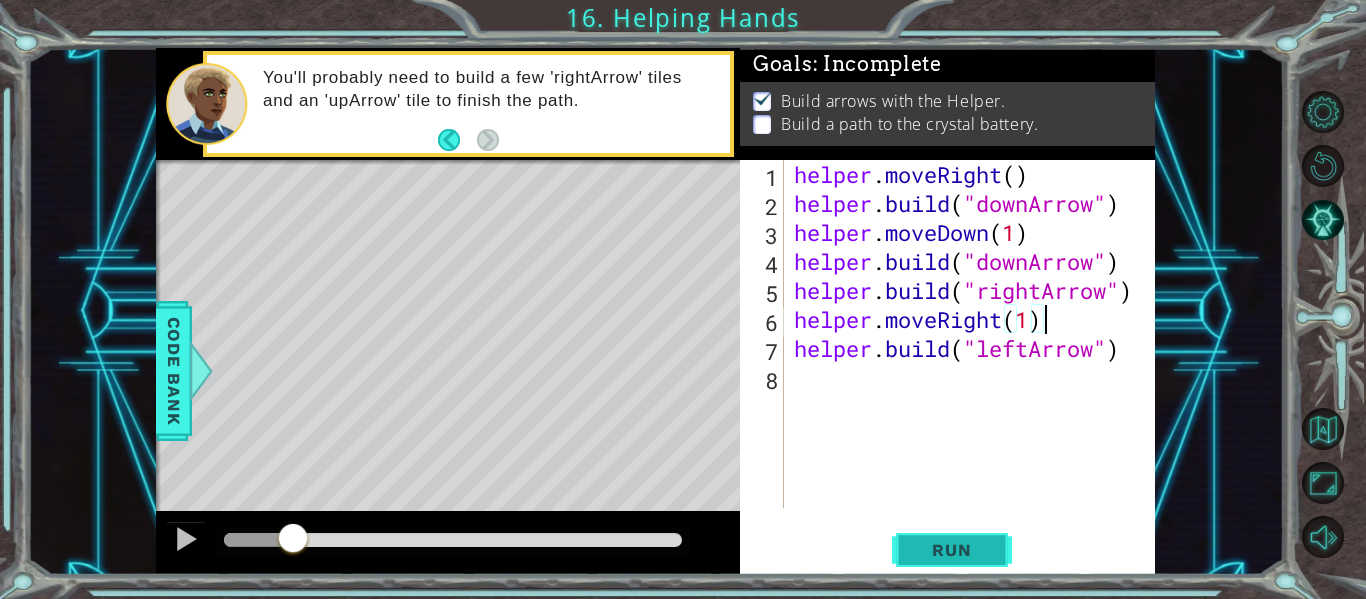 click on "Run" at bounding box center [951, 550] 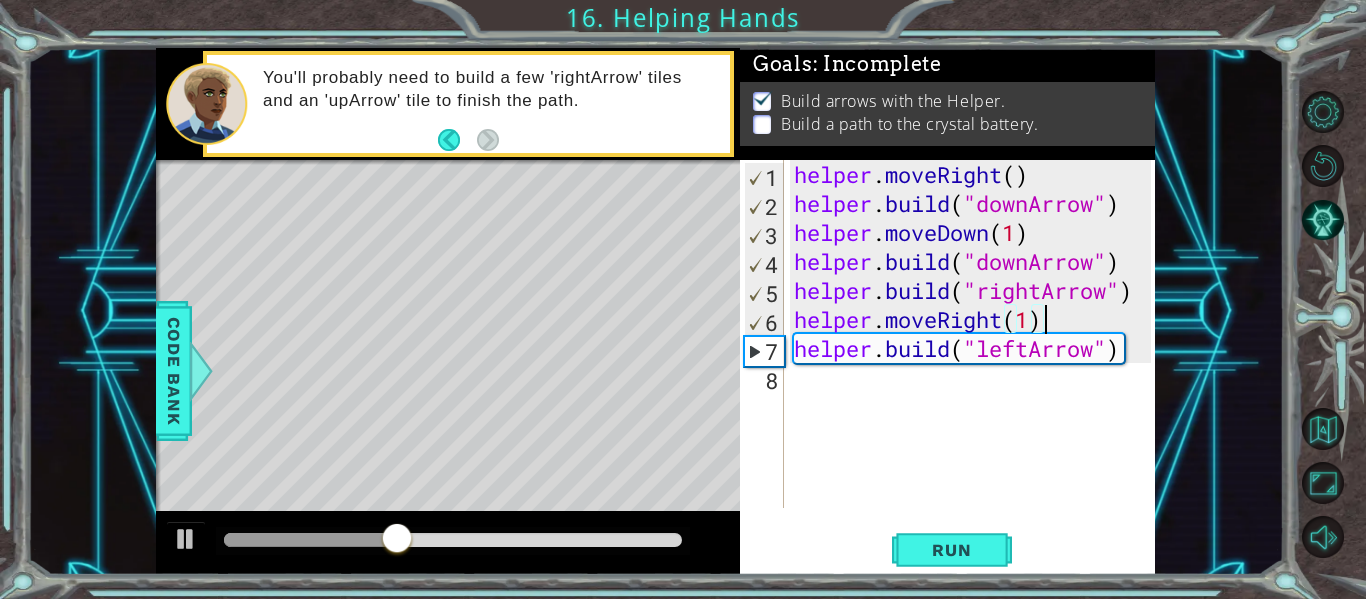 click on "helper . moveRight ( ) helper . build ( "downArrow" ) helper . moveDown ( 1 ) helper . build ( "downArrow" ) helper . build ( "rightArrow" ) helper . moveRight ( 1 ) helper . build ( "leftArrow" )" at bounding box center [975, 363] 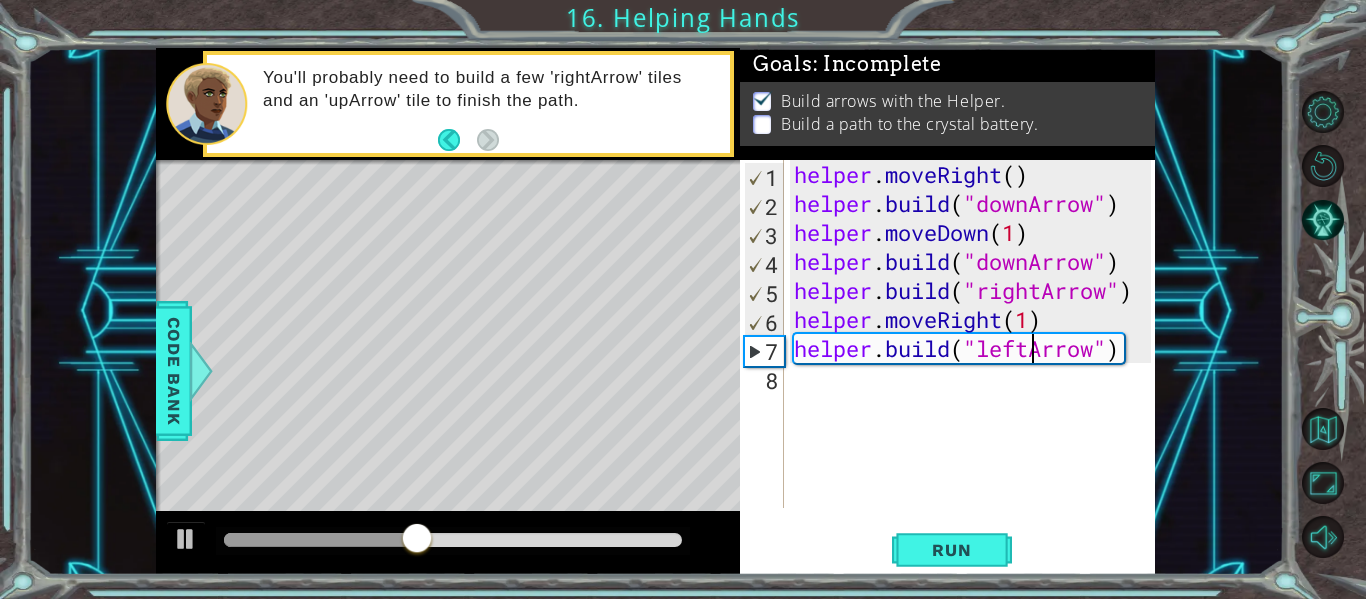 click on "helper . moveRight ( ) helper . build ( "downArrow" ) helper . moveDown ( 1 ) helper . build ( "downArrow" ) helper . build ( "rightArrow" ) helper . moveRight ( 1 ) helper . build ( "leftArrow" )" at bounding box center (975, 363) 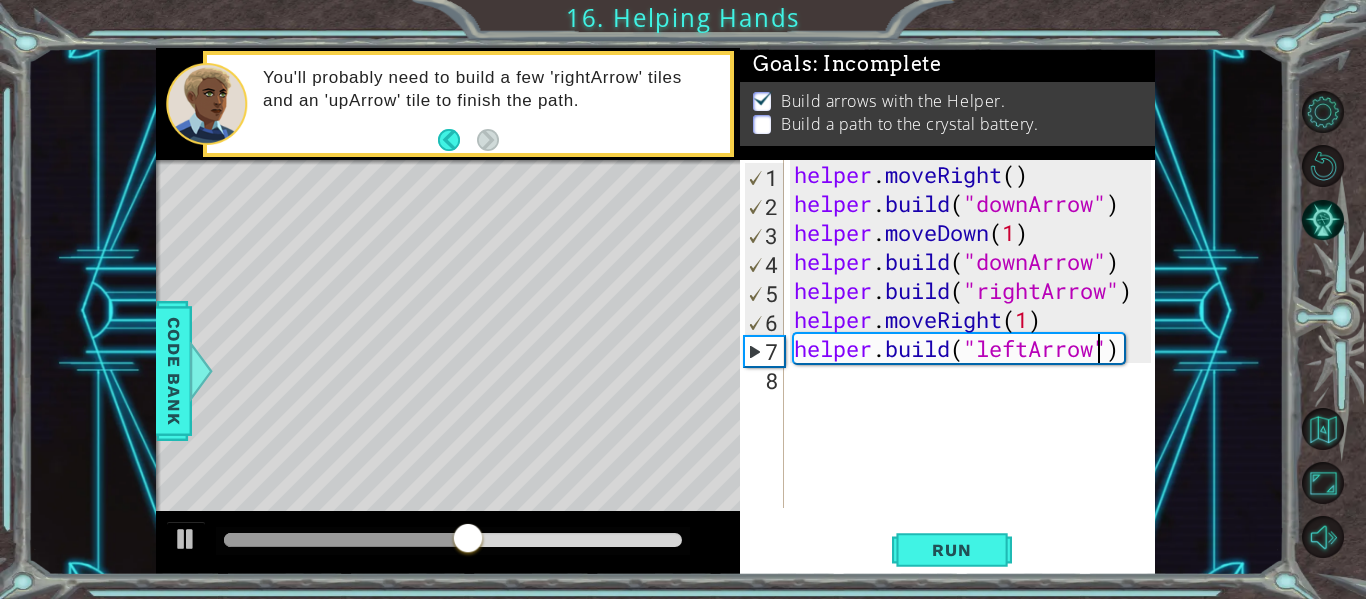 click on "helper . moveRight ( ) helper . build ( "downArrow" ) helper . moveDown ( 1 ) helper . build ( "downArrow" ) helper . build ( "rightArrow" ) helper . moveRight ( 1 ) helper . build ( "leftArrow" )" at bounding box center [975, 363] 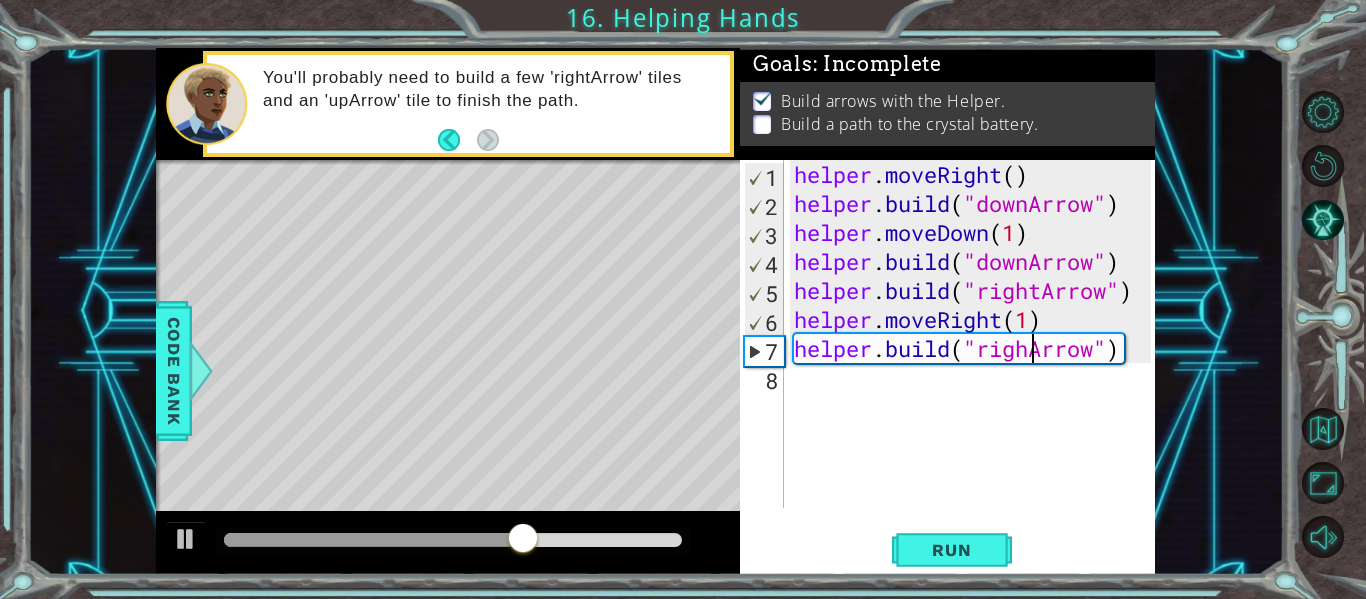 scroll, scrollTop: 0, scrollLeft: 12, axis: horizontal 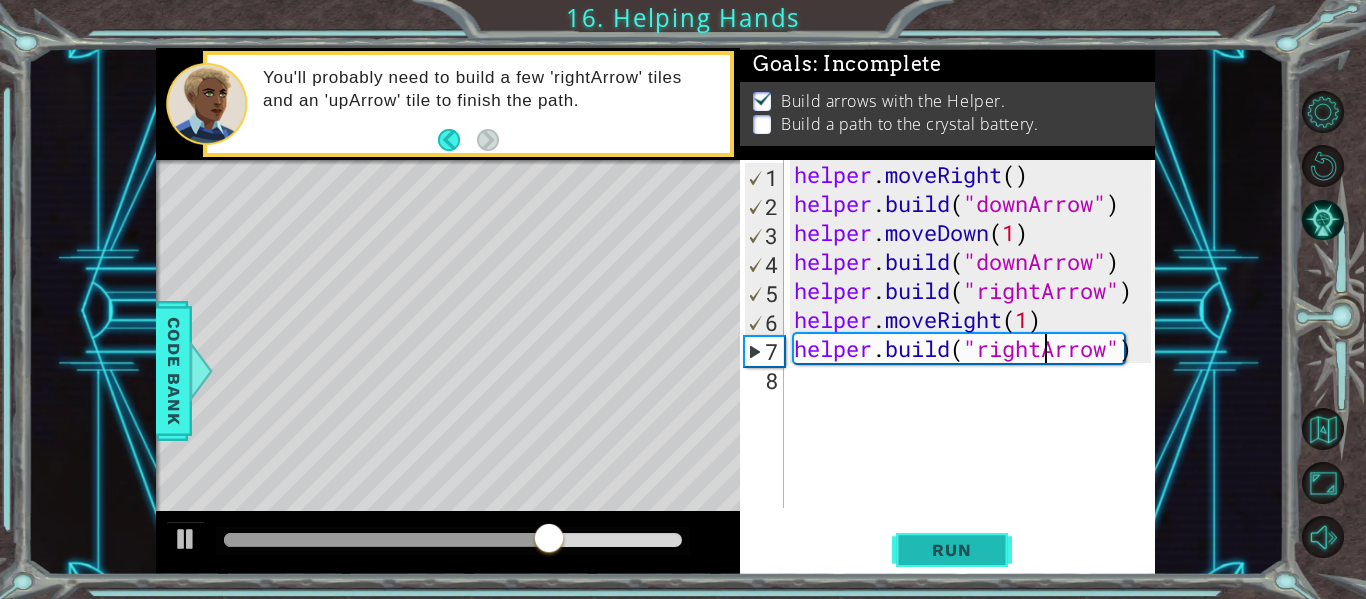 click on "Run" at bounding box center [952, 550] 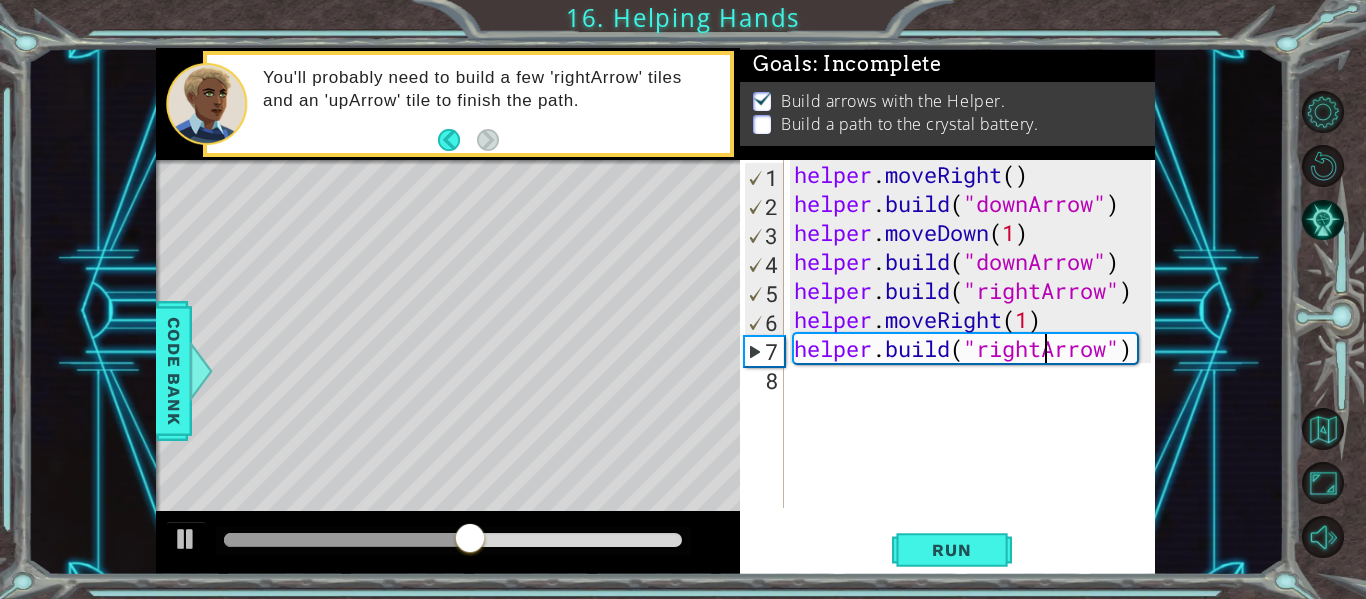 click on "helper . moveRight ( ) helper . build ( "downArrow" ) helper . moveDown ( 1 ) helper . build ( "downArrow" ) helper . build ( "rightArrow" ) helper . moveRight ( 1 ) helper . build ( "rightArrow" )" at bounding box center [975, 363] 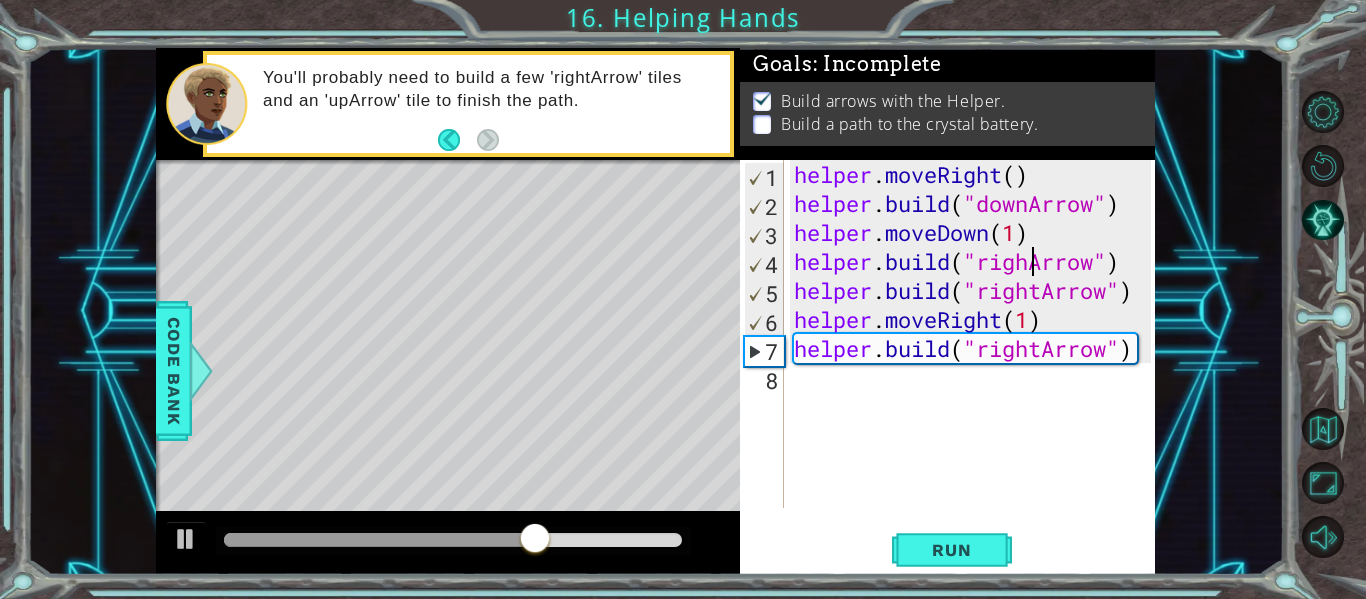 scroll, scrollTop: 0, scrollLeft: 12, axis: horizontal 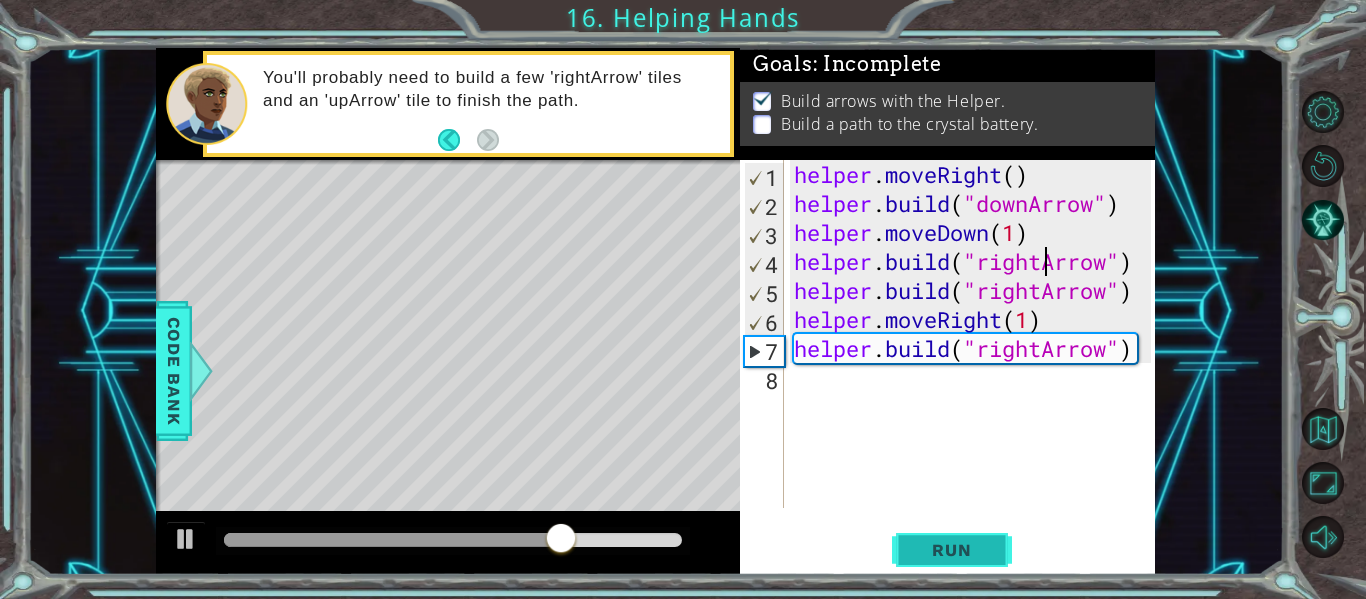 type on "[DOMAIN_NAME]("rightArrow")" 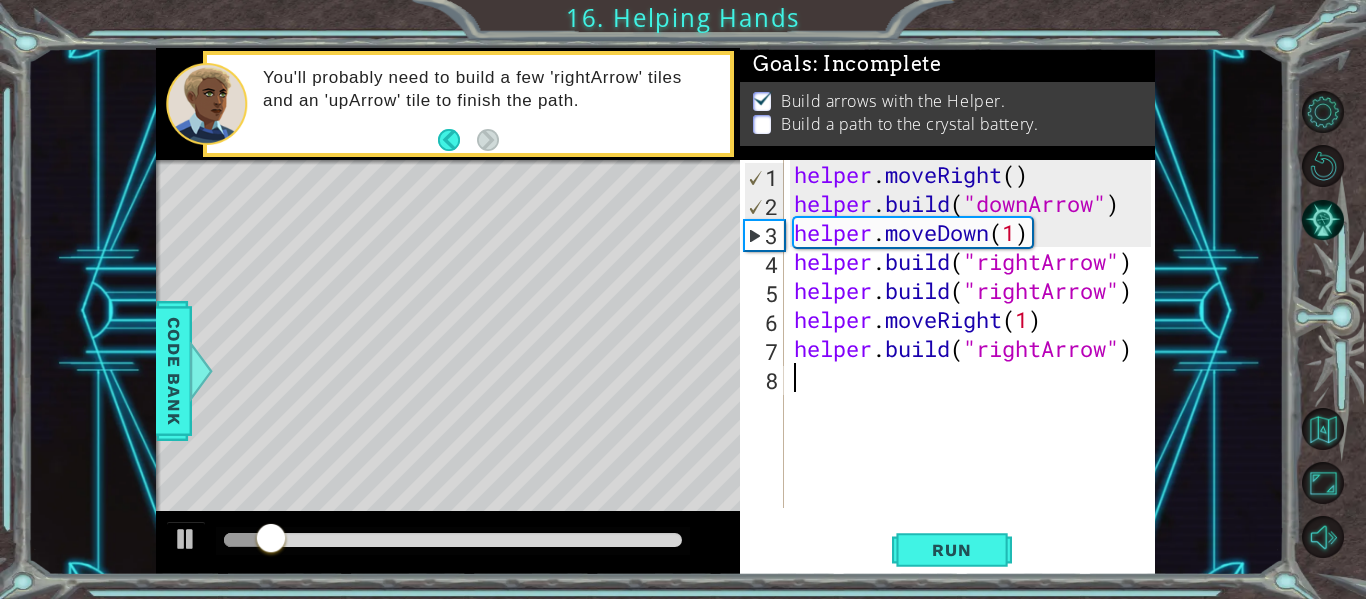 click on "helper . moveRight ( ) helper . build ( "downArrow" ) helper . moveDown ( 1 ) helper . build ( "rightArrow" ) helper . build ( "rightArrow" ) helper . moveRight ( 1 ) helper . build ( "rightArrow" )" at bounding box center (975, 363) 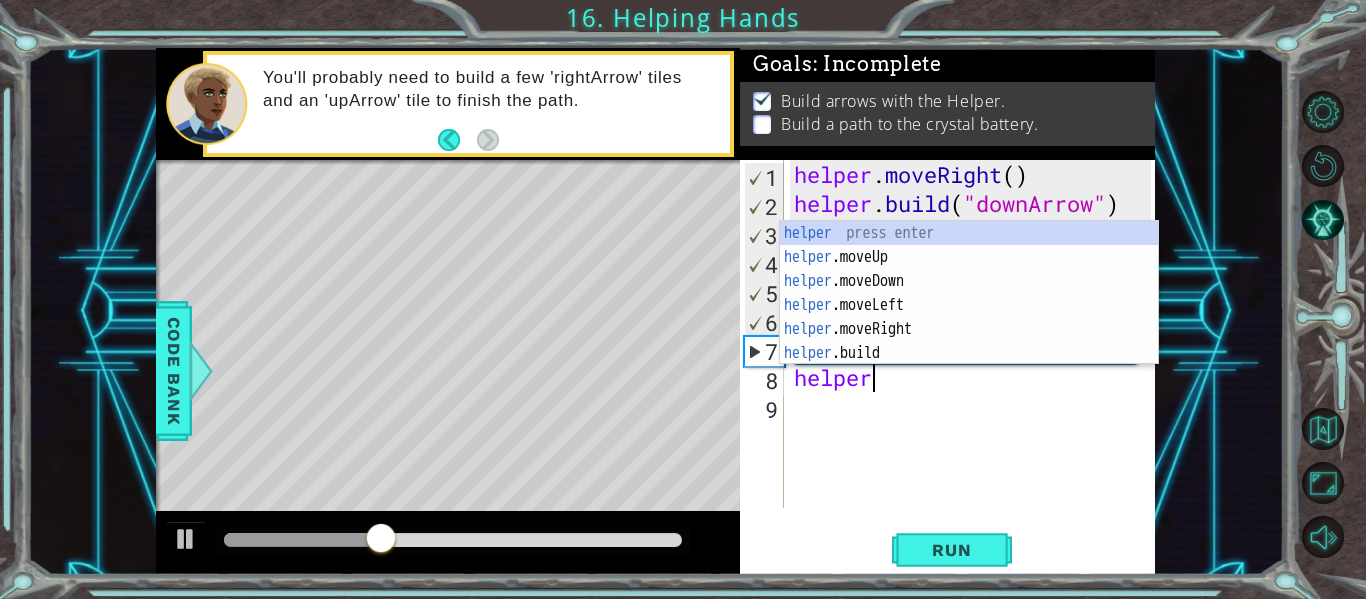 scroll, scrollTop: 0, scrollLeft: 3, axis: horizontal 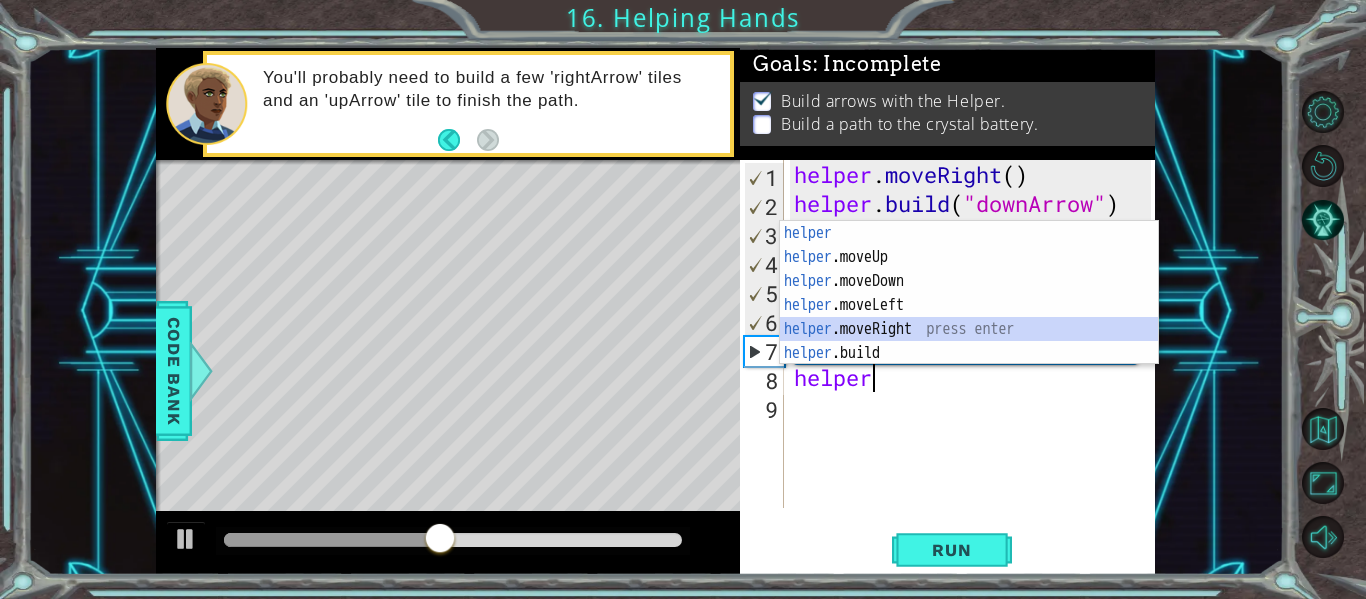 click on "helper press enter helper .moveUp press enter helper .moveDown press enter helper .moveLeft press enter helper .moveRight press enter helper .build press enter" at bounding box center (969, 317) 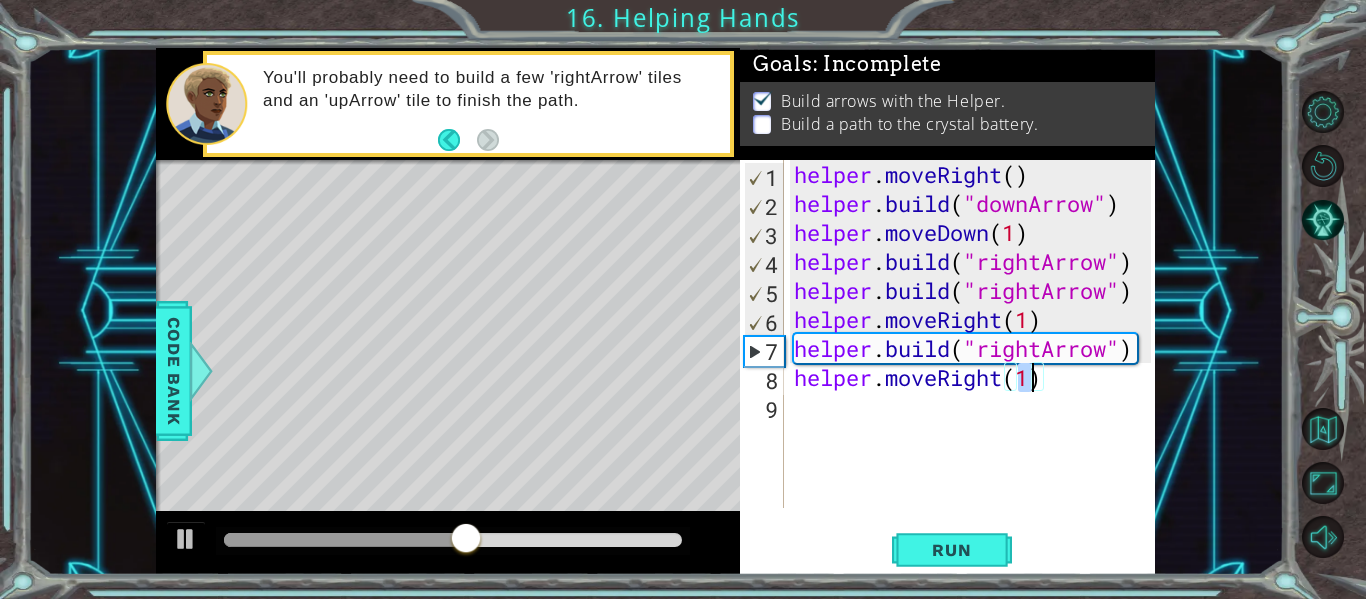 click on "helper . moveRight ( ) helper . build ( "downArrow" ) helper . moveDown ( 1 ) helper . build ( "rightArrow" ) helper . build ( "rightArrow" ) helper . moveRight ( 1 ) helper . build ( "rightArrow" ) helper . moveRight ( 1 )" at bounding box center (975, 363) 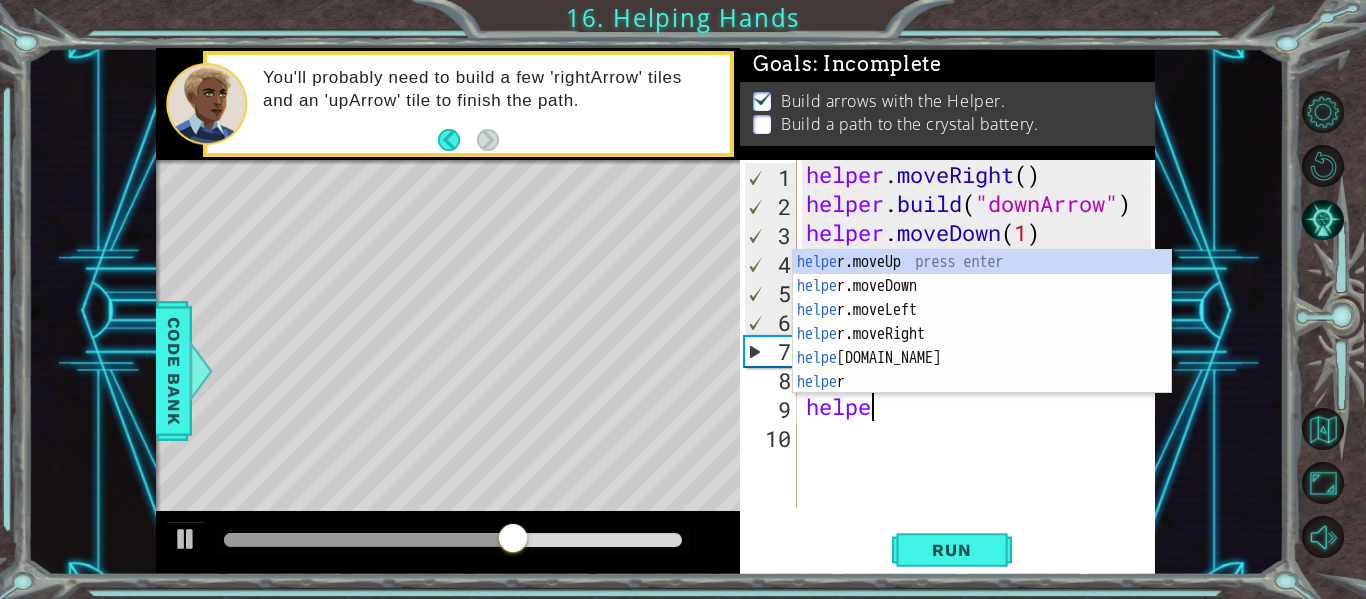 scroll, scrollTop: 0, scrollLeft: 3, axis: horizontal 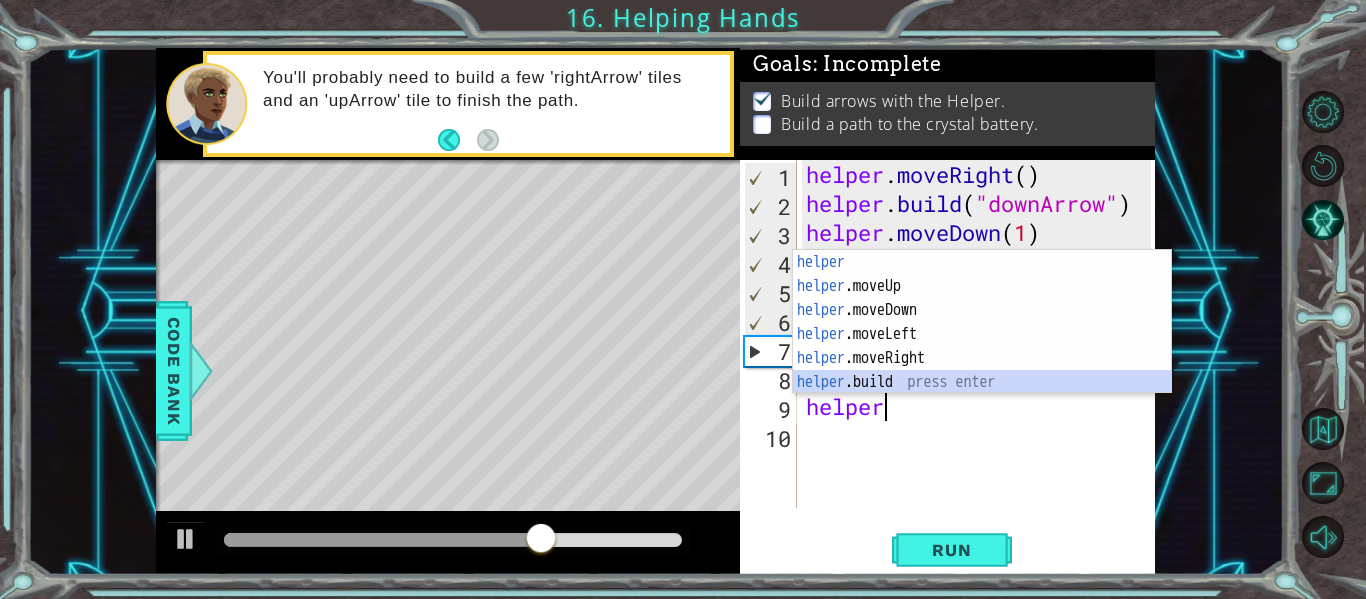 click on "helper press enter helper .moveUp press enter helper .moveDown press enter helper .moveLeft press enter helper .moveRight press enter helper .build press enter" at bounding box center (982, 346) 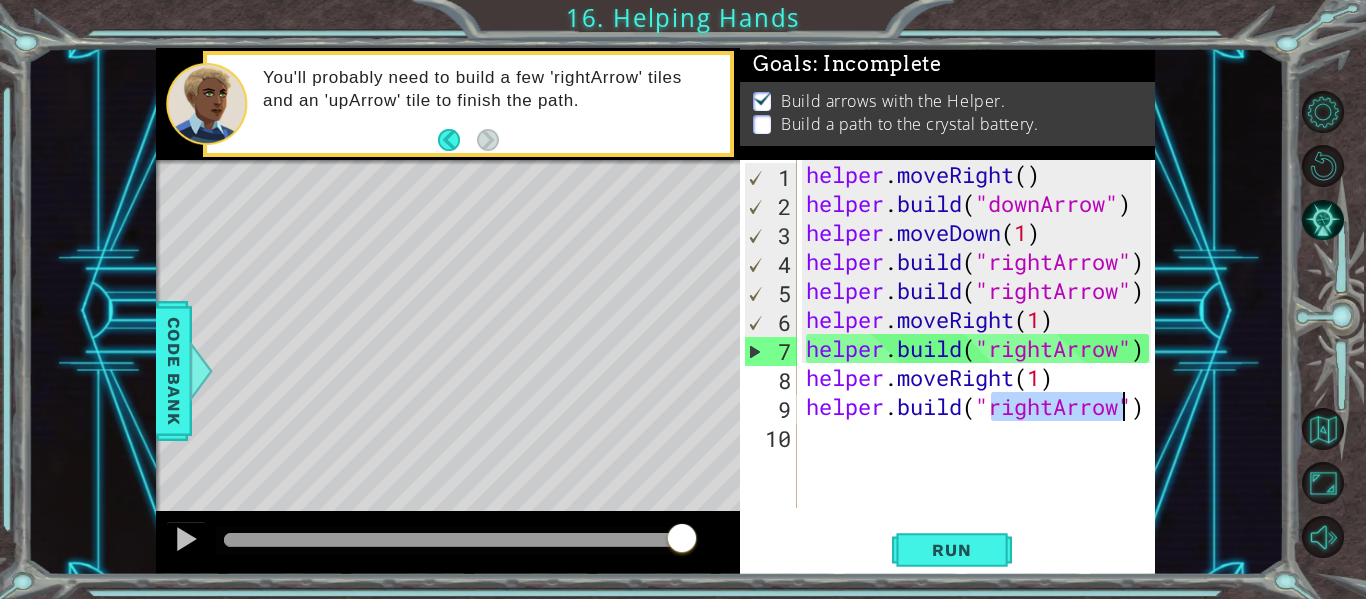 click on "helper . moveRight ( ) helper . build ( "downArrow" ) helper . moveDown ( 1 ) helper . build ( "rightArrow" ) helper . build ( "rightArrow" ) helper . moveRight ( 1 ) helper . build ( "rightArrow" ) helper . moveRight ( 1 ) helper . build ( "rightArrow" )" at bounding box center [976, 334] 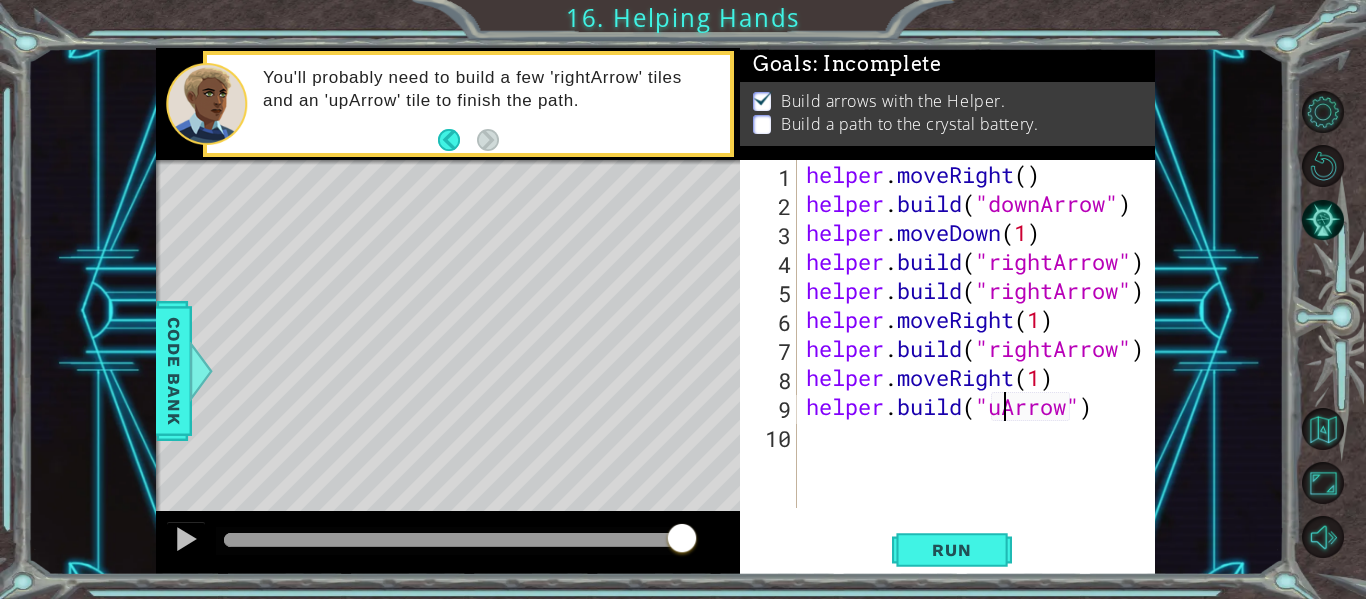 scroll, scrollTop: 0, scrollLeft: 10, axis: horizontal 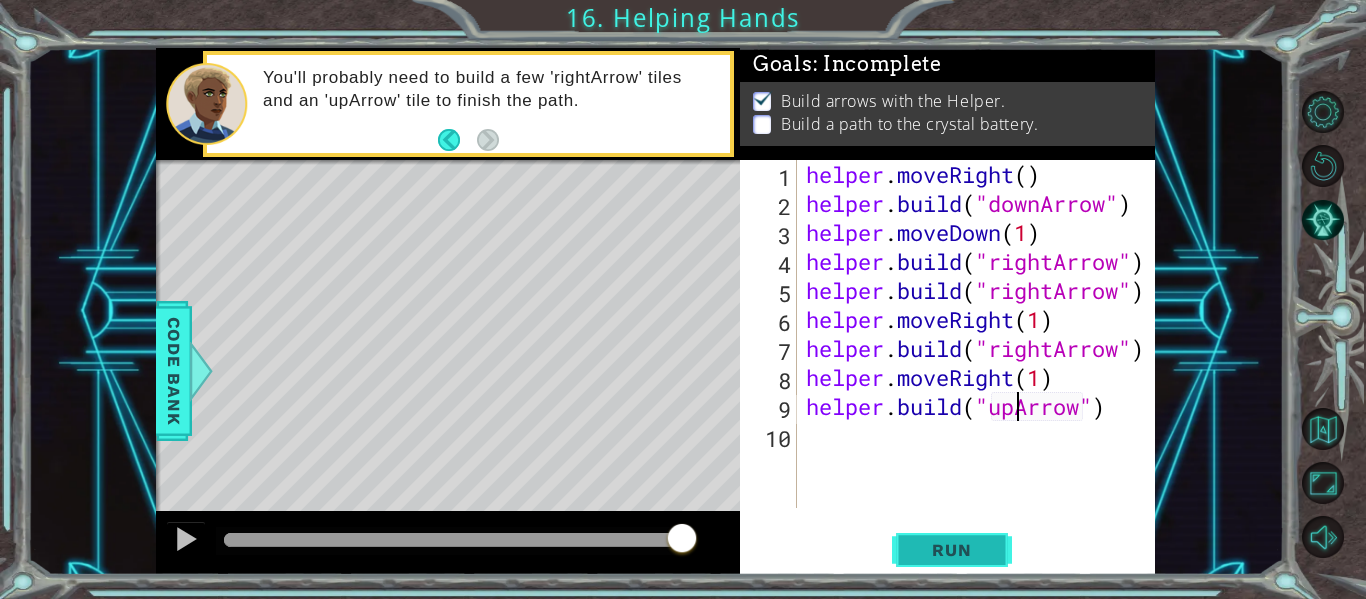 type on "[DOMAIN_NAME]("upArrow")" 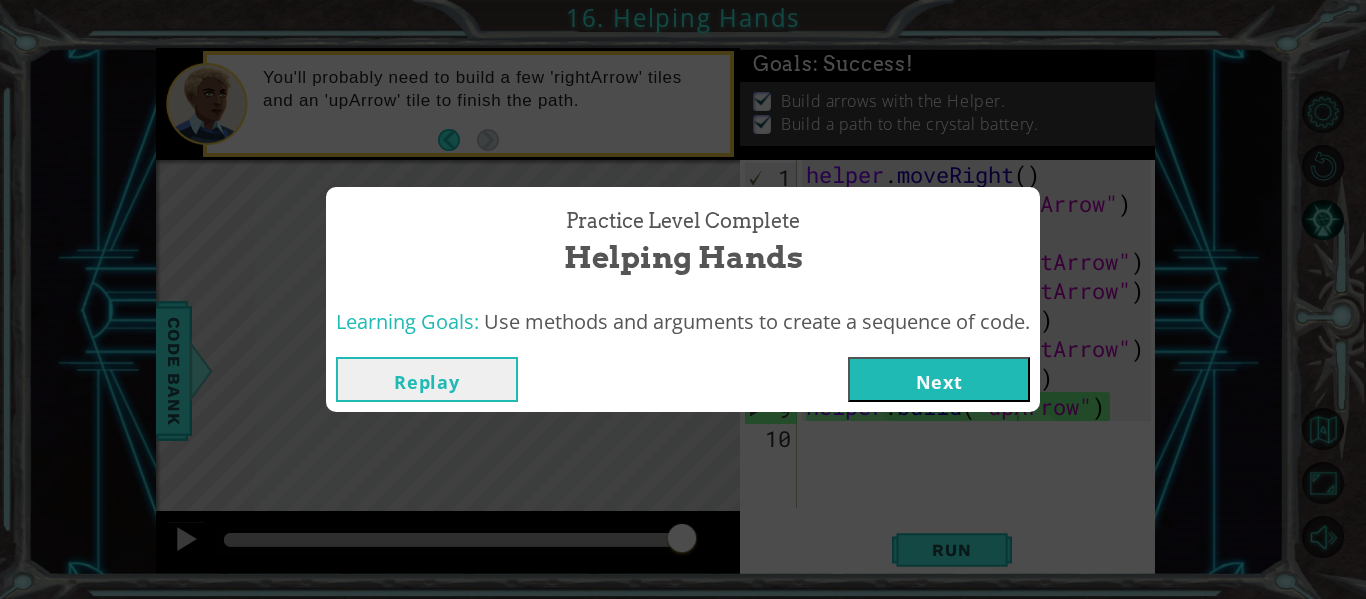 click on "Next" at bounding box center [939, 379] 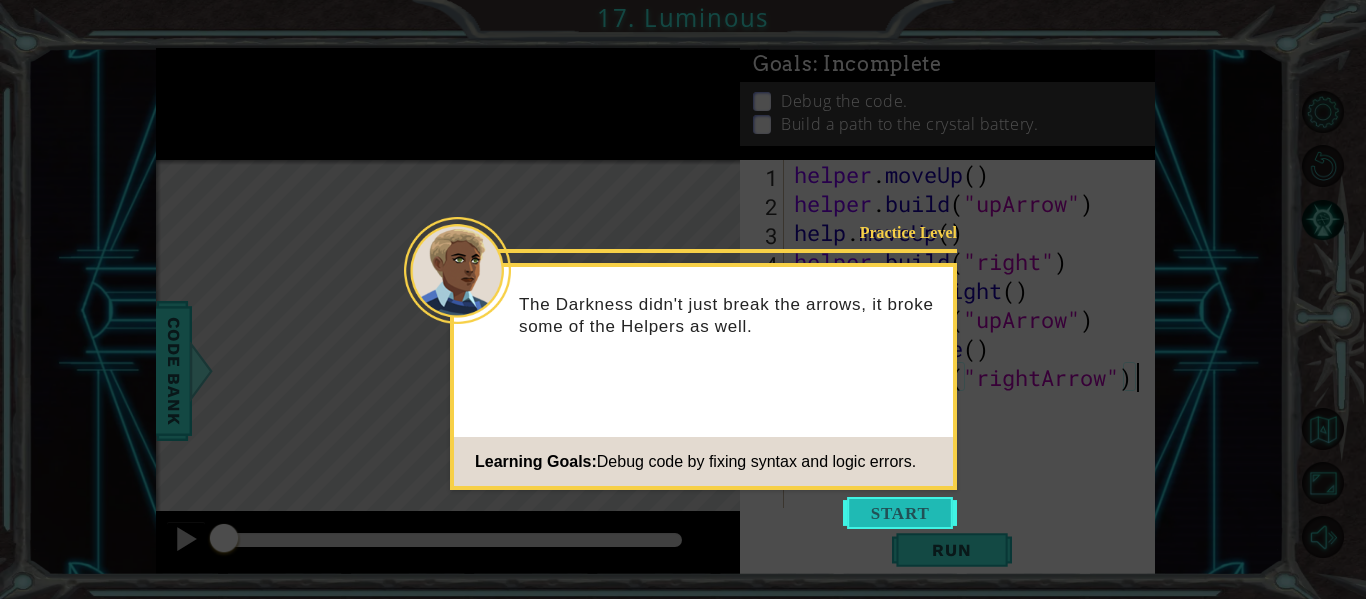 click at bounding box center [900, 513] 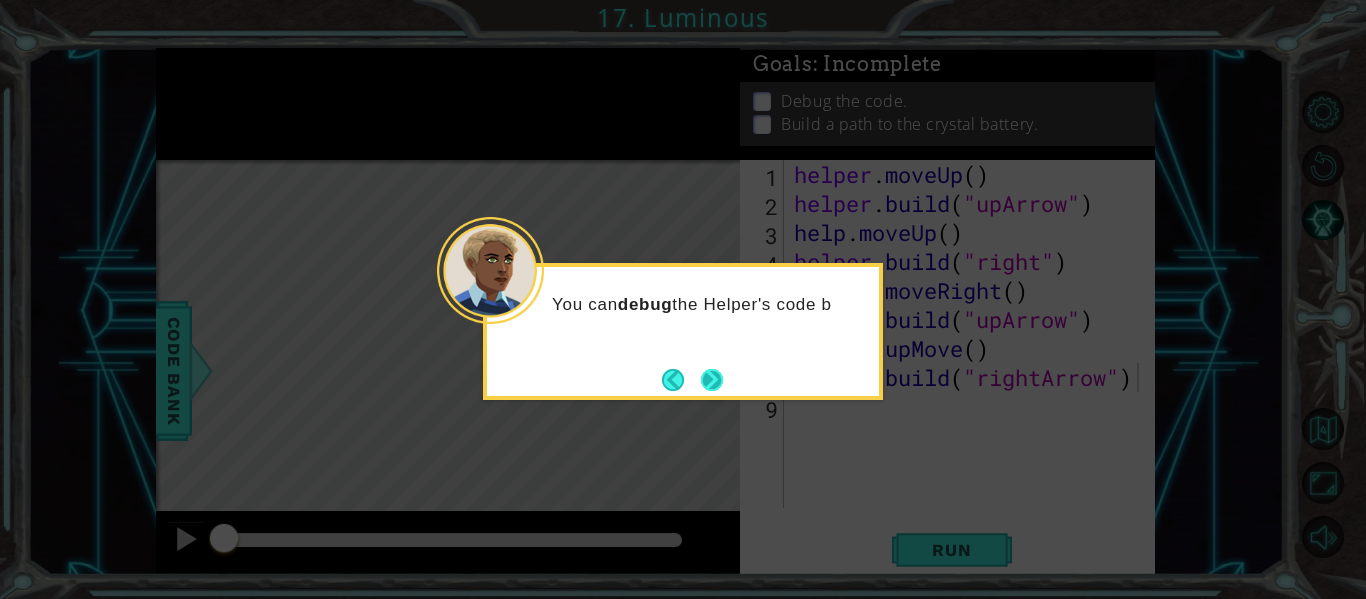 click at bounding box center (712, 380) 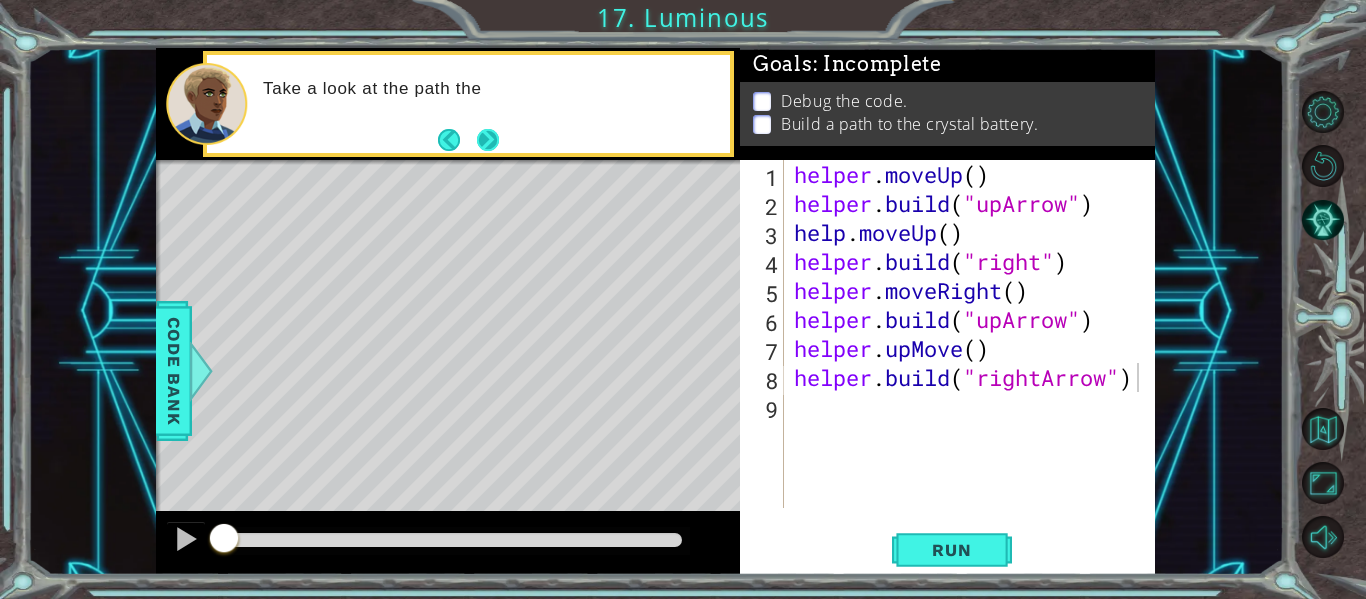 click at bounding box center (488, 140) 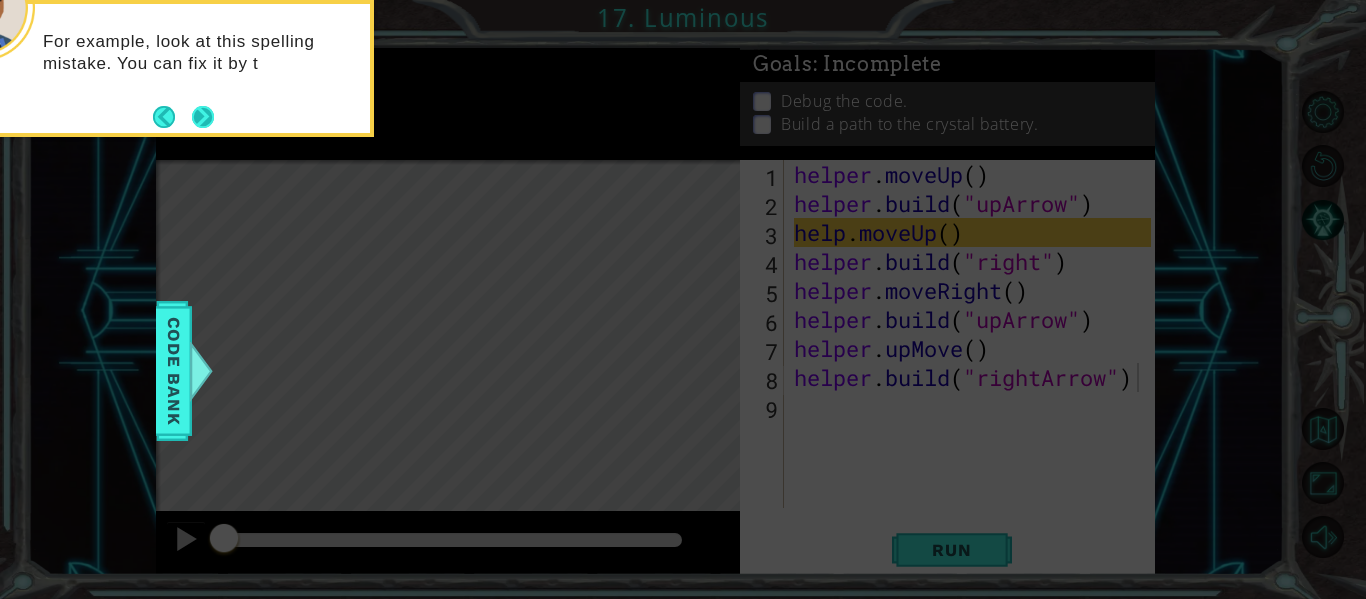 click at bounding box center (203, 117) 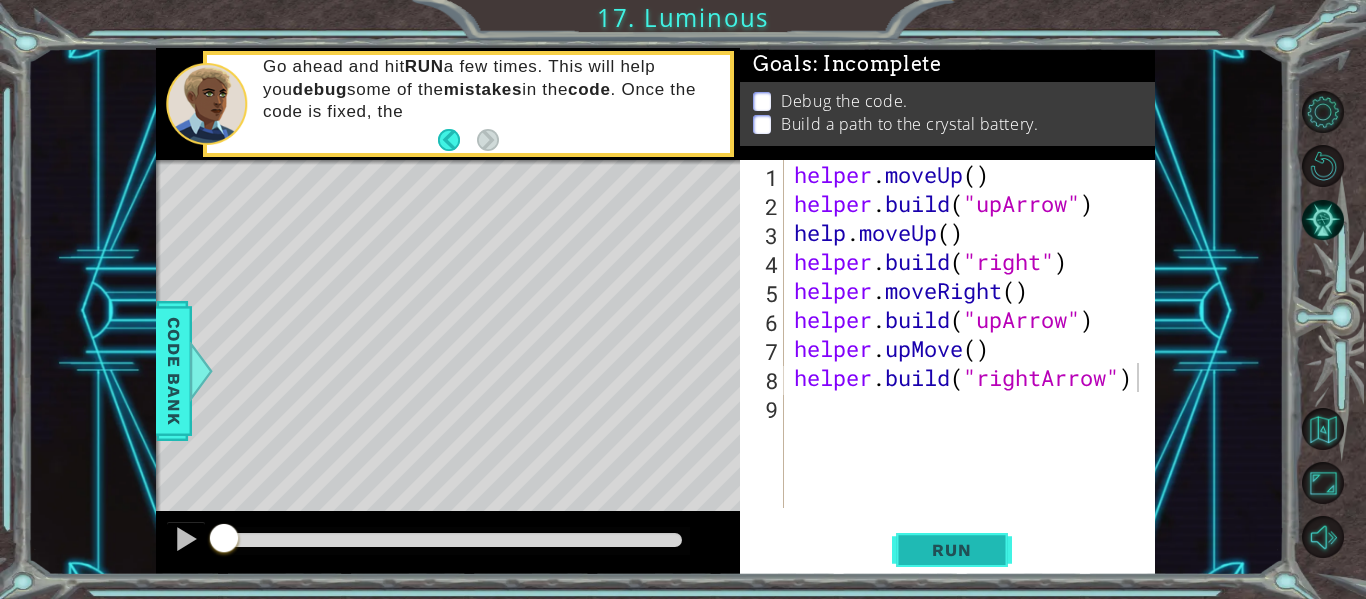click on "Run" at bounding box center [951, 550] 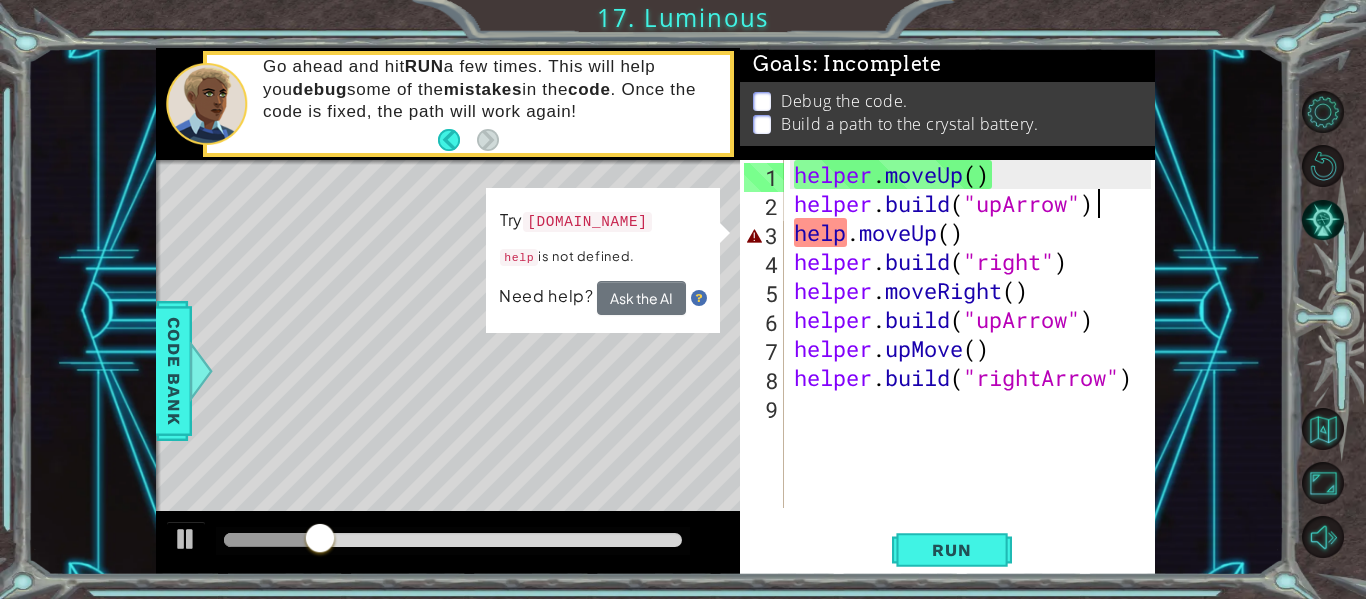 click on "helper . moveUp ( ) helper . build ( "upArrow" ) help . moveUp ( ) helper . build ( "right" ) helper . moveRight ( ) helper . build ( "upArrow" ) helper . upMove ( ) helper . build ( "rightArrow" )" at bounding box center [975, 363] 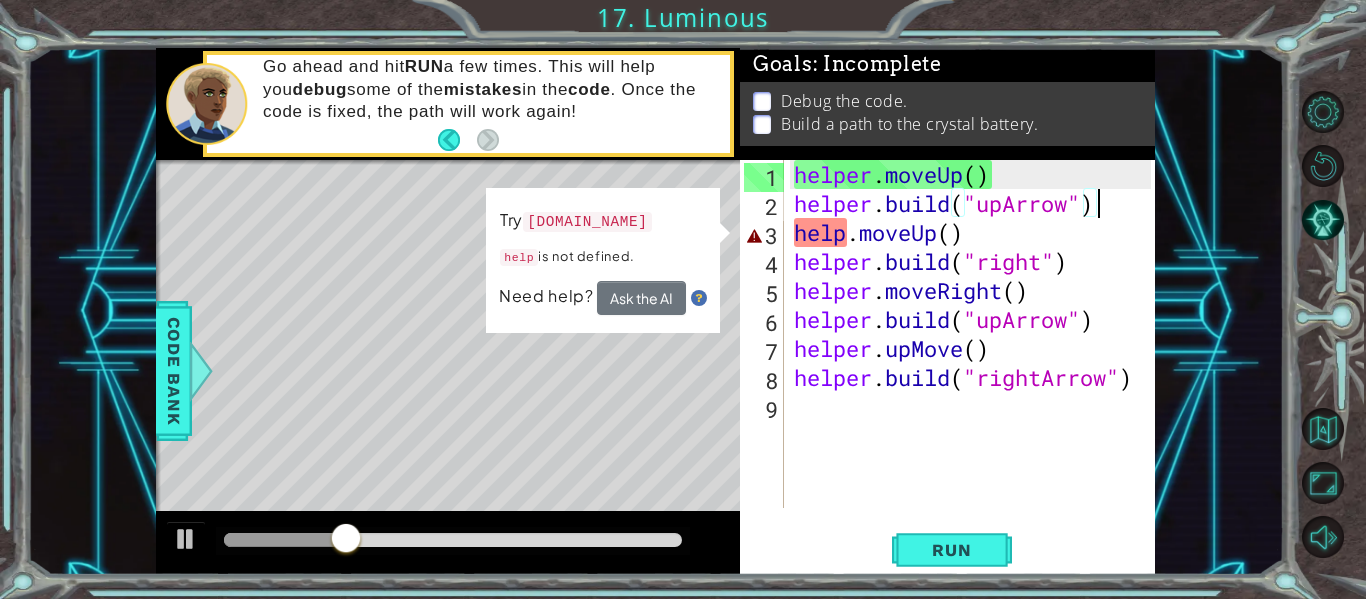 click on "helper . moveUp ( ) helper . build ( "upArrow" ) help . moveUp ( ) helper . build ( "right" ) helper . moveRight ( ) helper . build ( "upArrow" ) helper . upMove ( ) helper . build ( "rightArrow" )" at bounding box center (975, 363) 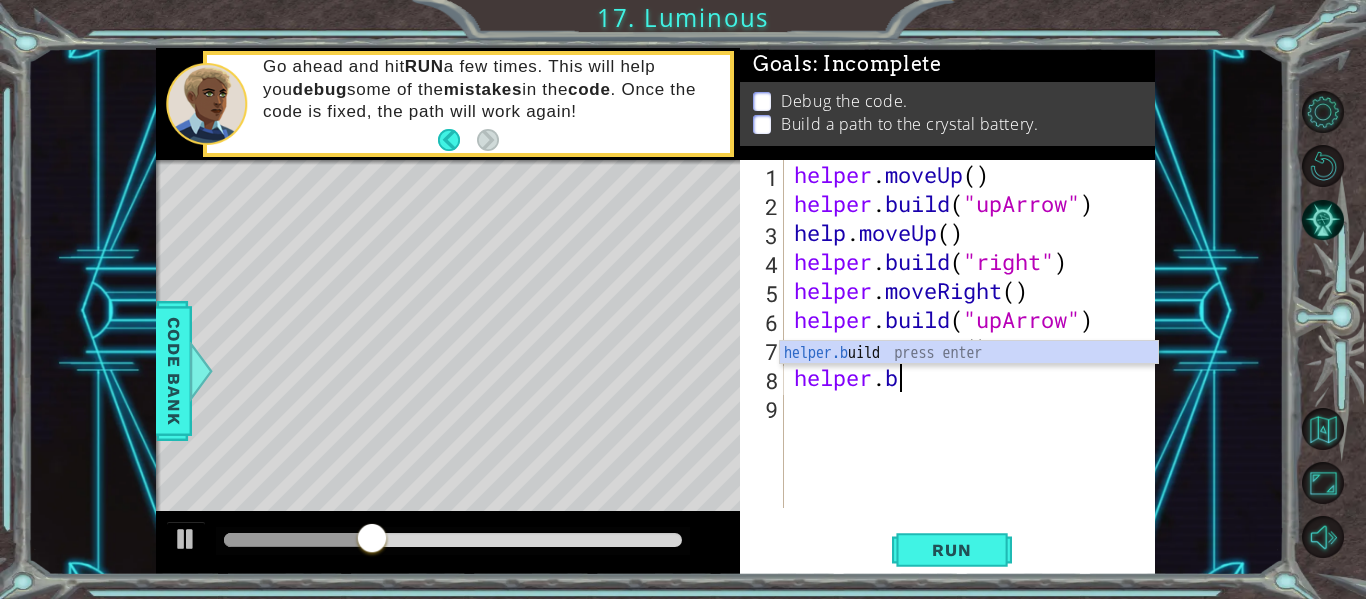 type on "h" 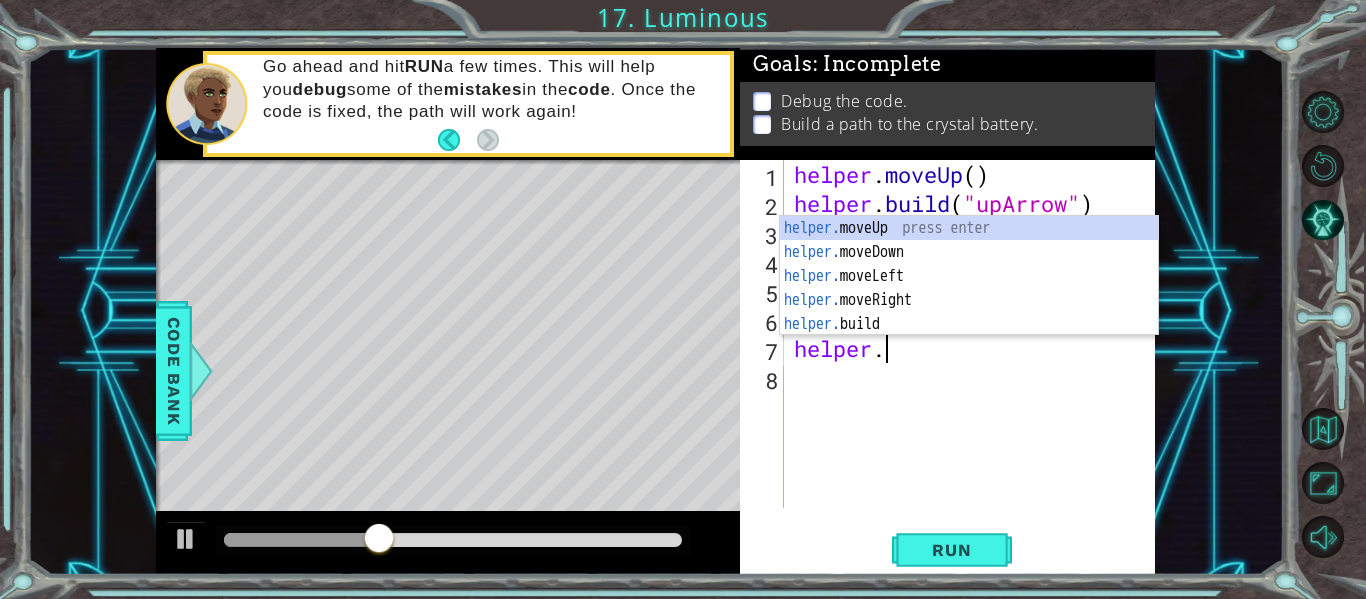type on "h" 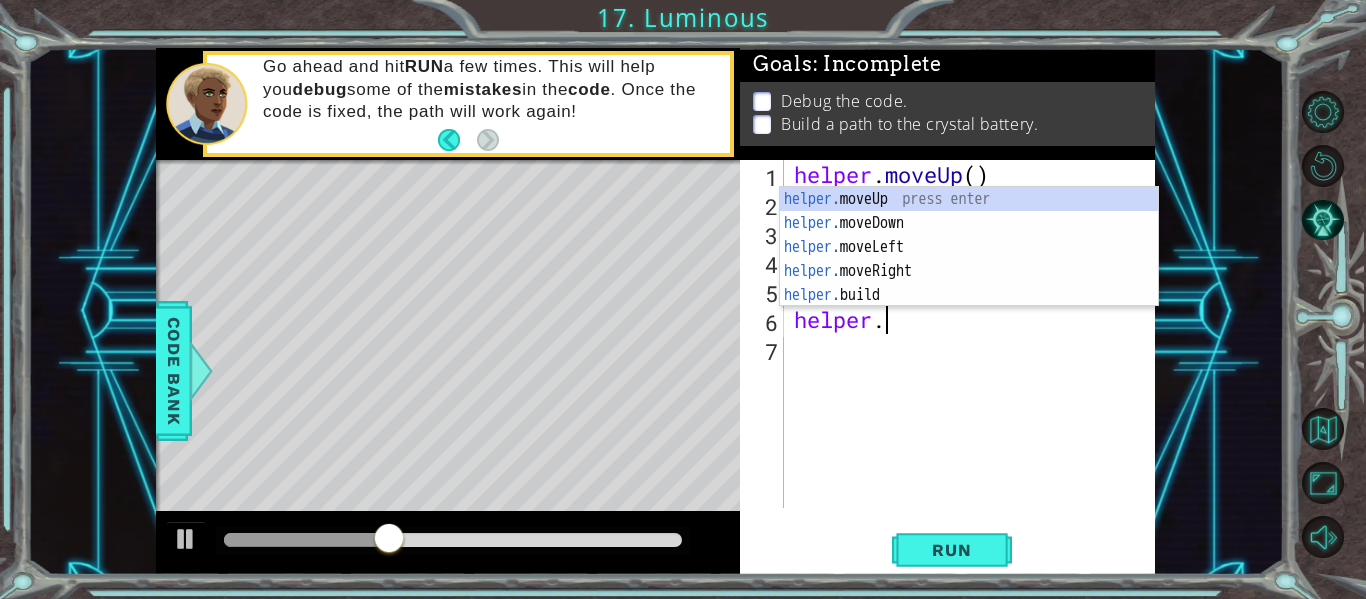 type on "h" 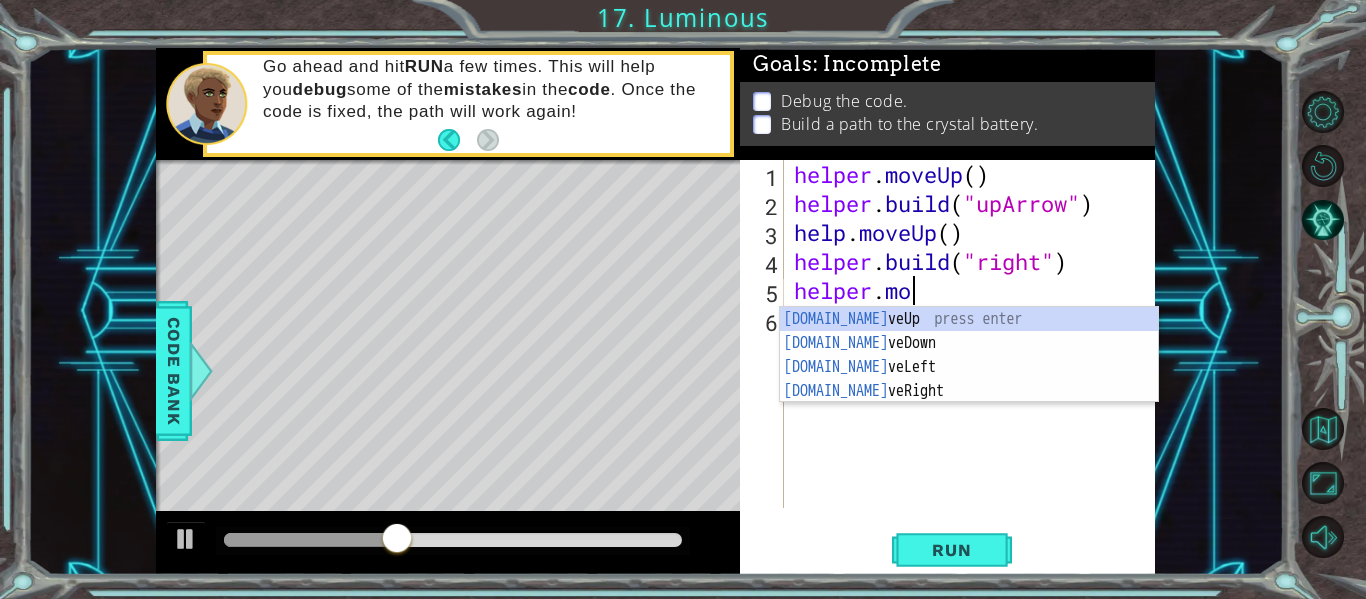type on "h" 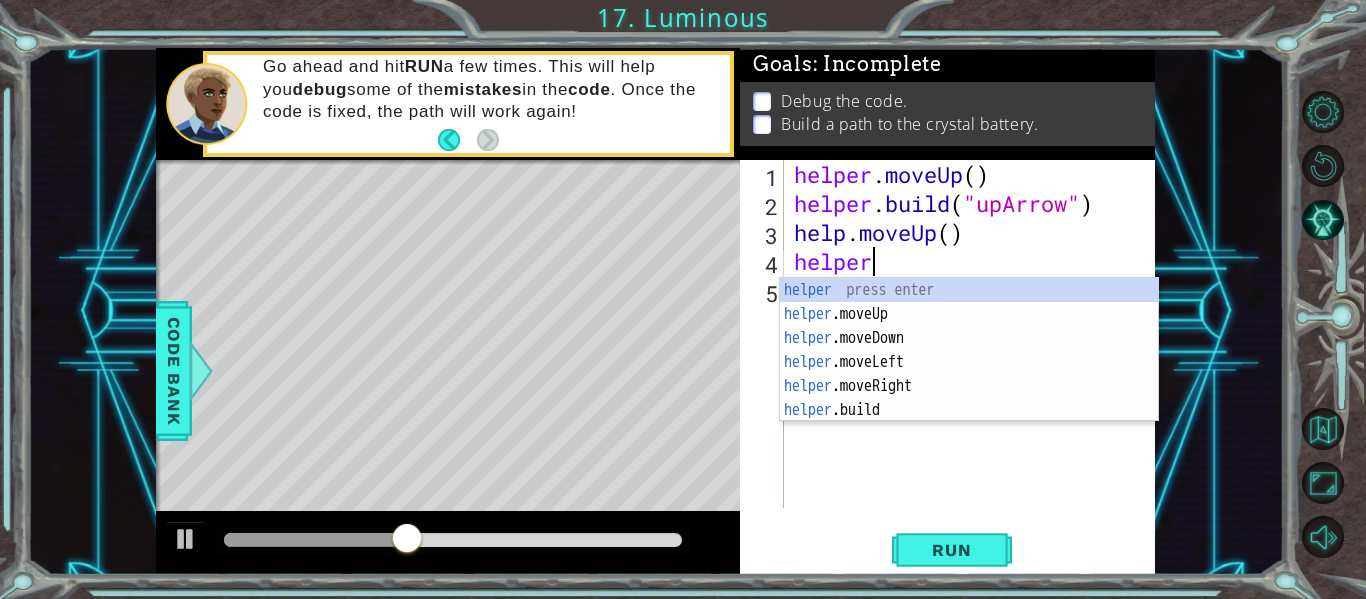 type on "h" 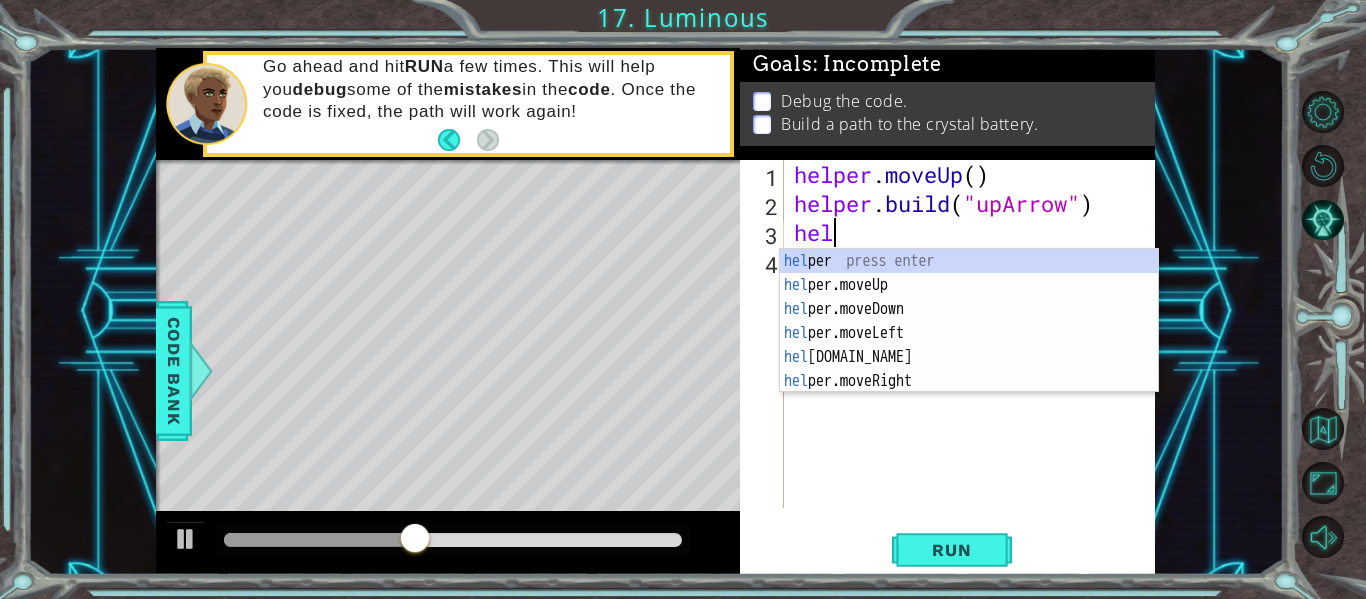 type on "h" 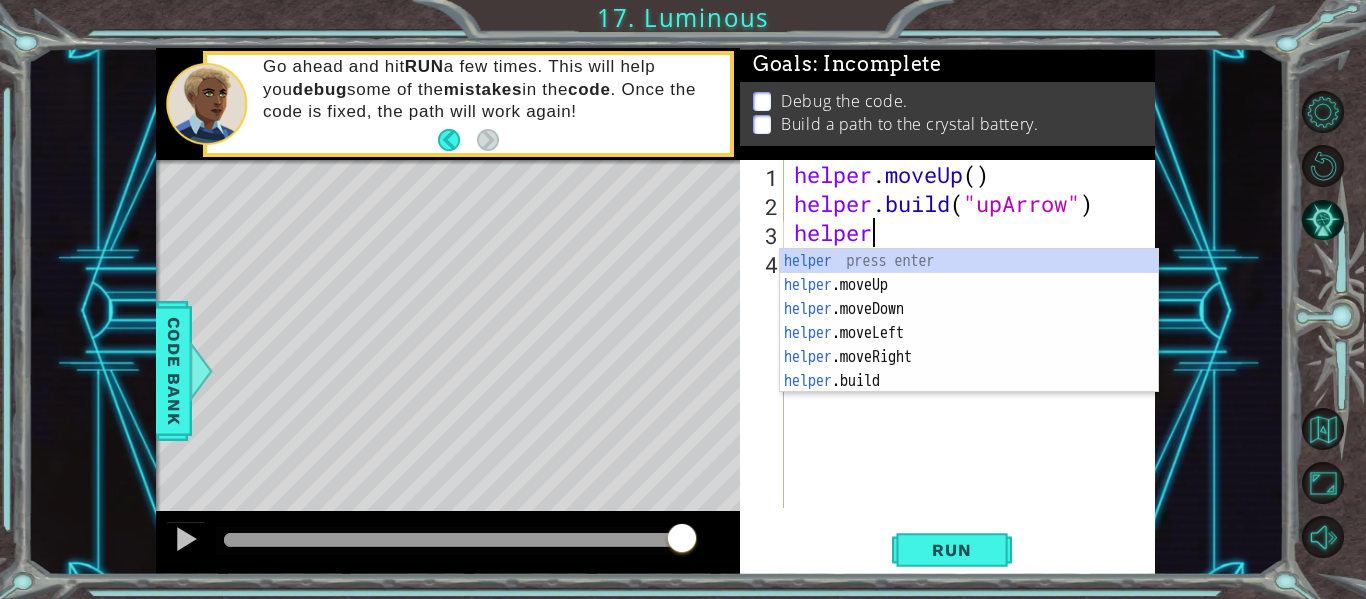scroll, scrollTop: 0, scrollLeft: 3, axis: horizontal 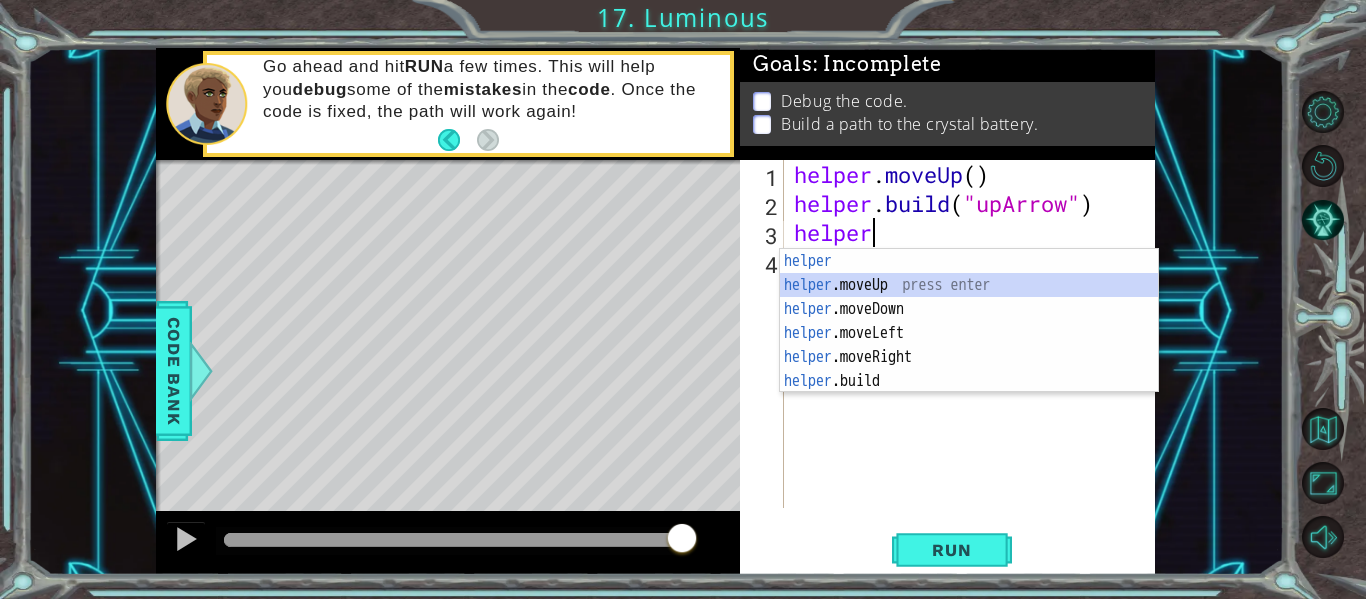 click on "helper press enter helper .moveUp press enter helper .moveDown press enter helper .moveLeft press enter helper .moveRight press enter helper .build press enter" at bounding box center (969, 345) 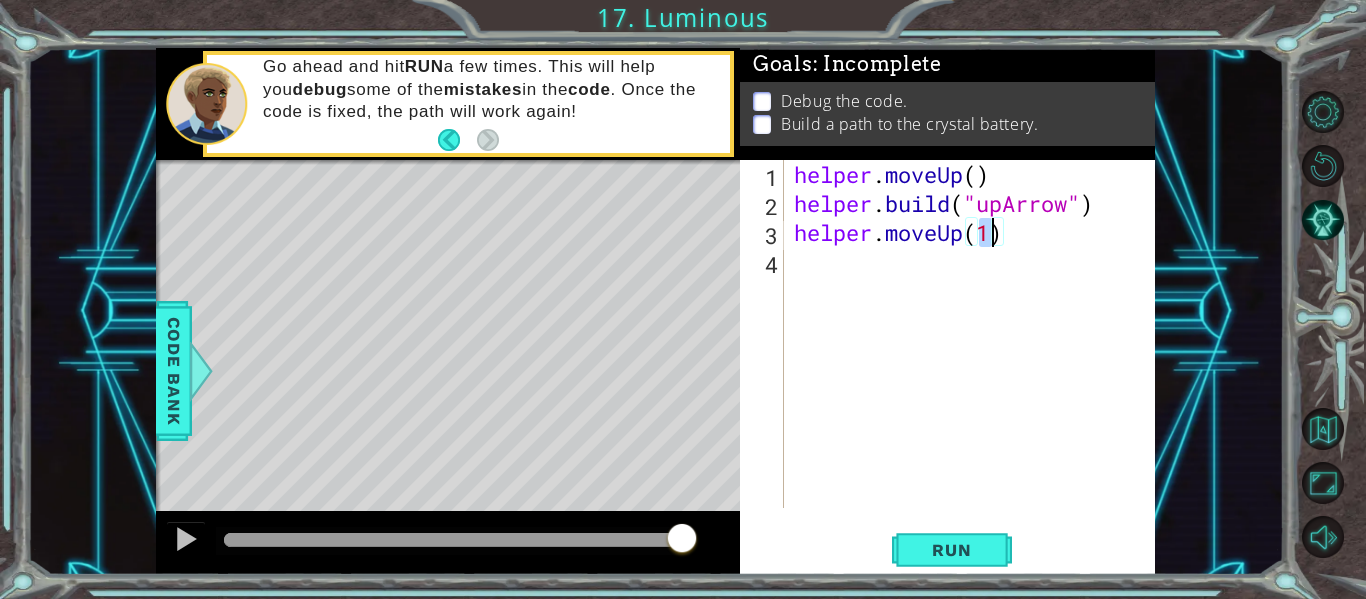 click on "helper . moveUp ( ) helper . build ( "upArrow" ) helper . moveUp ( 1 )" at bounding box center (975, 363) 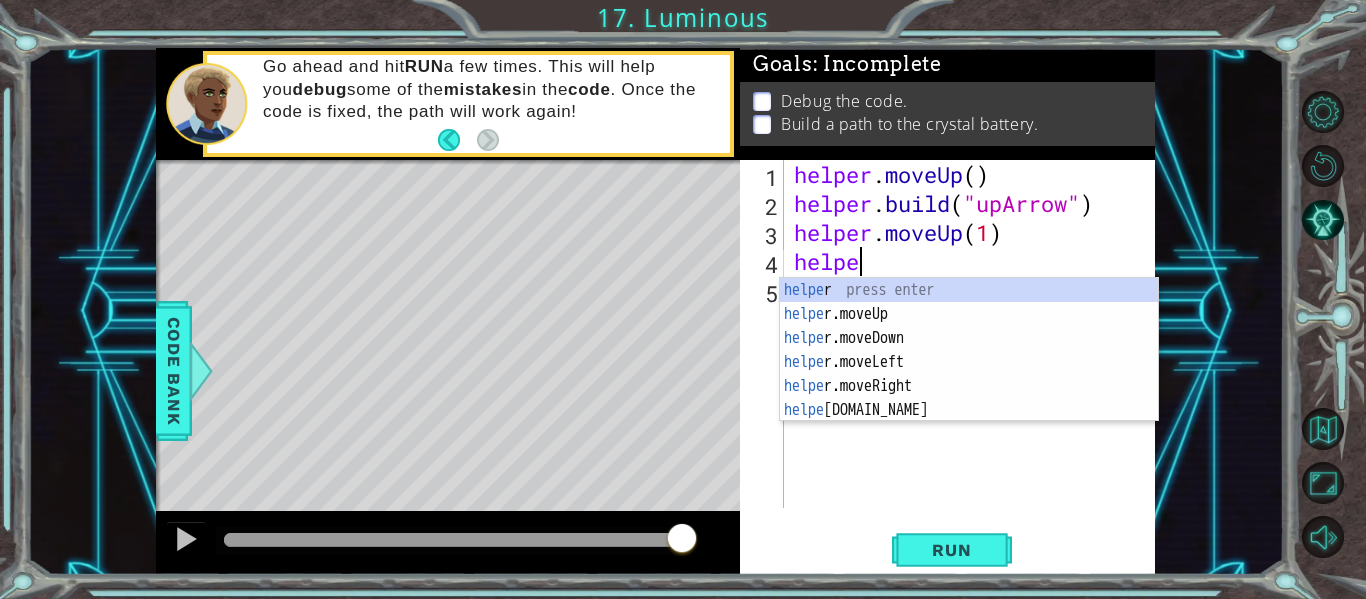 scroll, scrollTop: 0, scrollLeft: 3, axis: horizontal 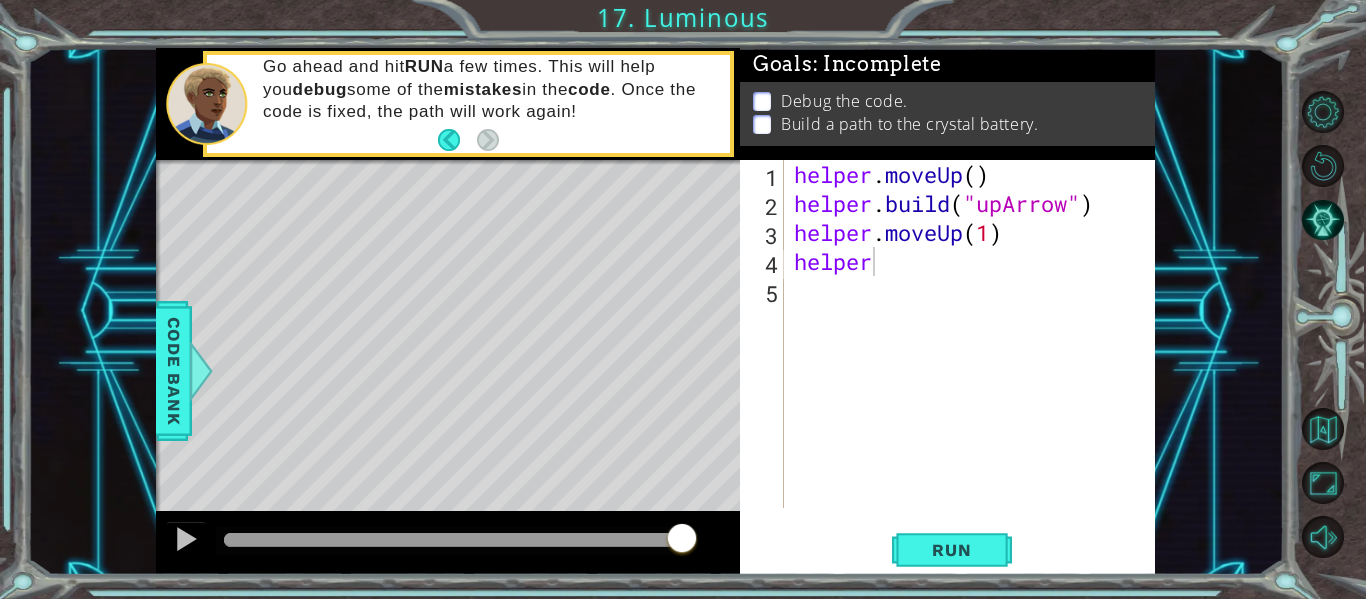 click on "Debug the code." at bounding box center [950, 101] 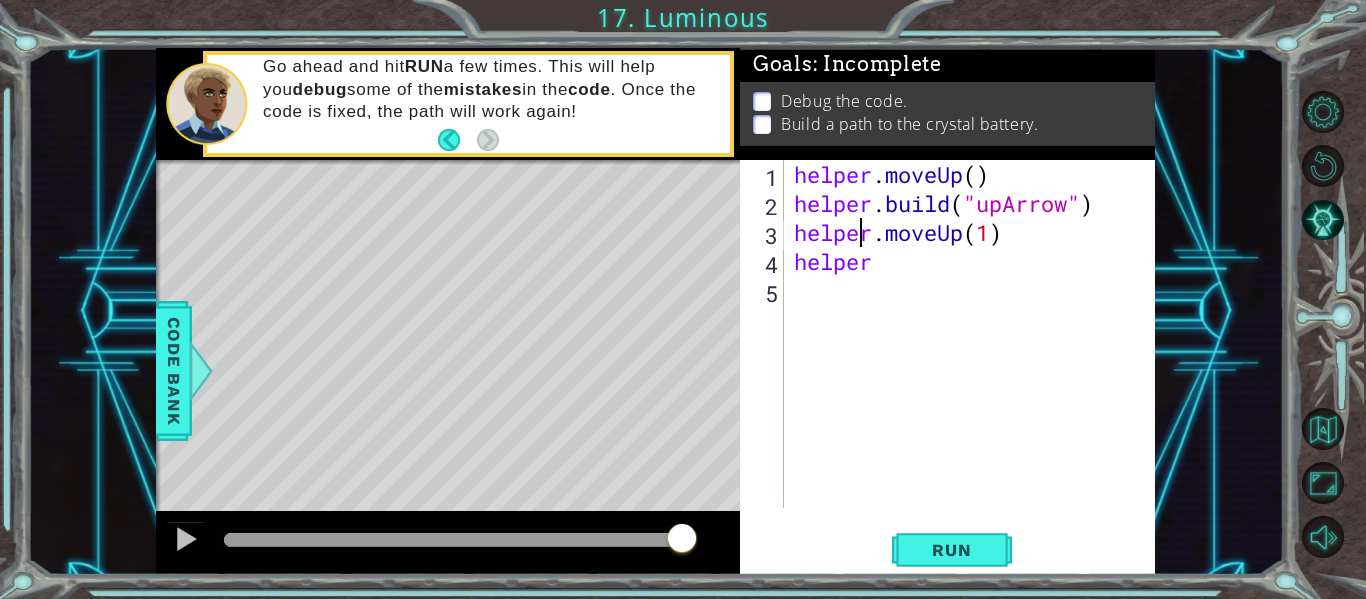 click on "helper . moveUp ( ) helper . build ( "upArrow" ) helper . moveUp ( 1 ) helper" at bounding box center (975, 363) 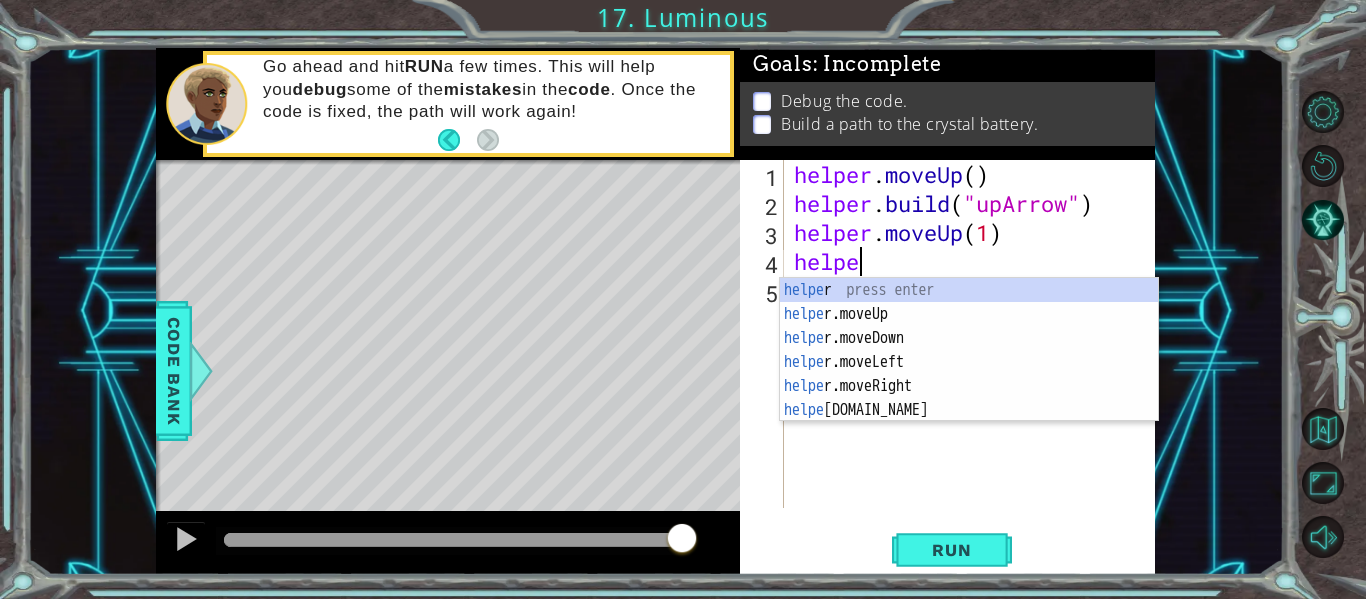 scroll, scrollTop: 0, scrollLeft: 1, axis: horizontal 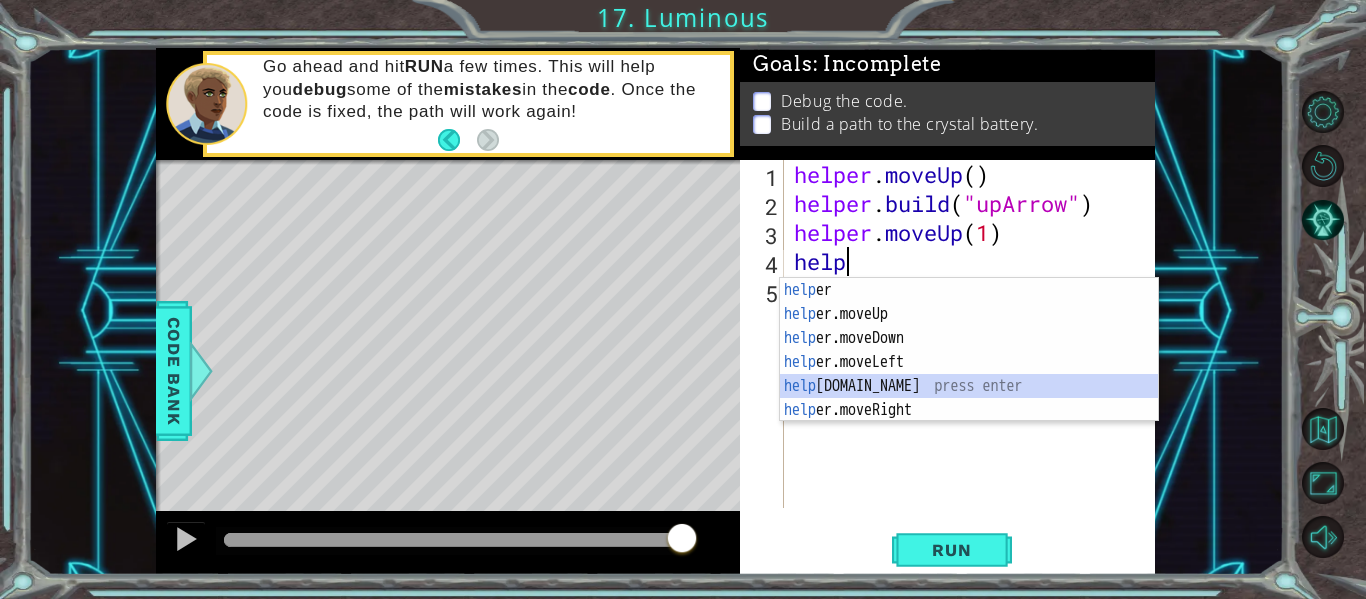 click on "help er press enter help er.moveUp press enter help er.moveDown press enter help er.moveLeft press enter help [DOMAIN_NAME] press enter help er.moveRight press enter" at bounding box center [969, 374] 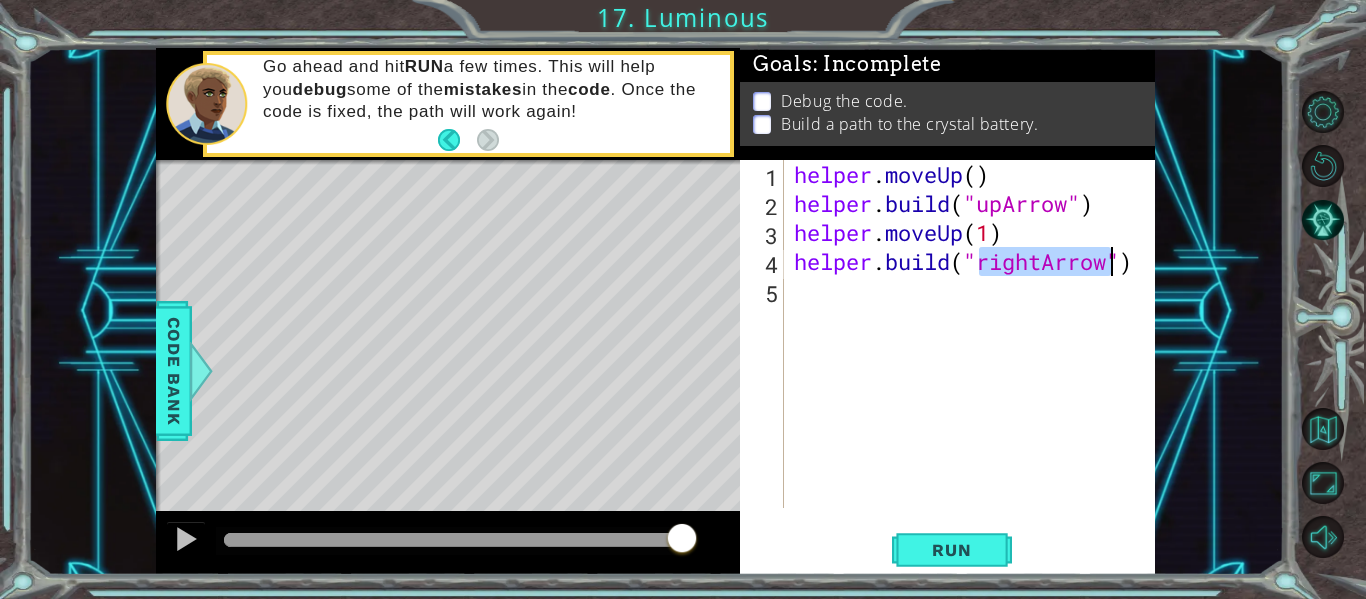click on "helper . moveUp ( ) helper . build ( "upArrow" ) helper . moveUp ( 1 ) helper . build ( "rightArrow" )" at bounding box center [970, 334] 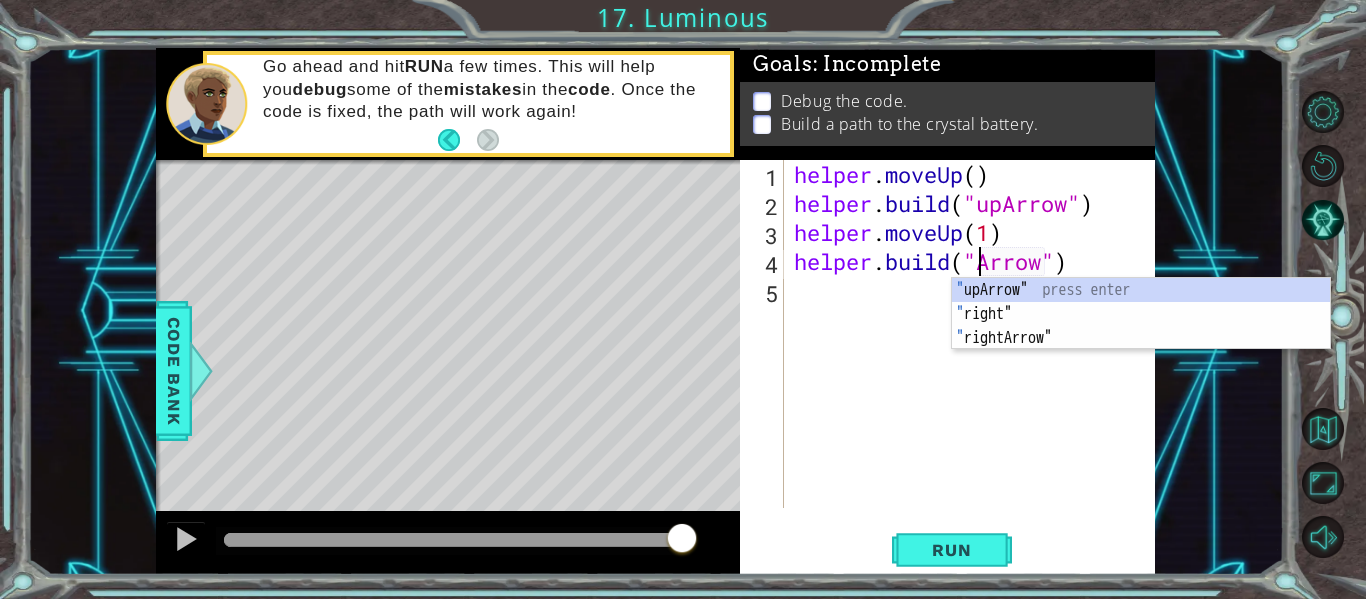 scroll, scrollTop: 0, scrollLeft: 10, axis: horizontal 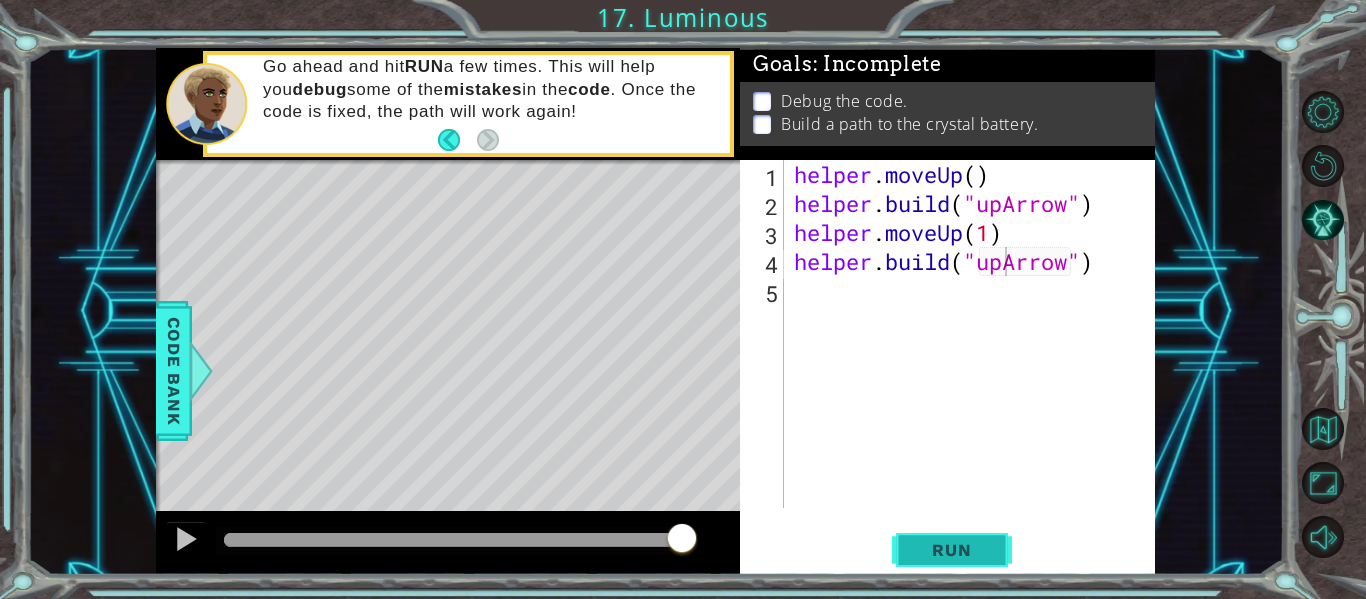 click on "Run" at bounding box center (952, 550) 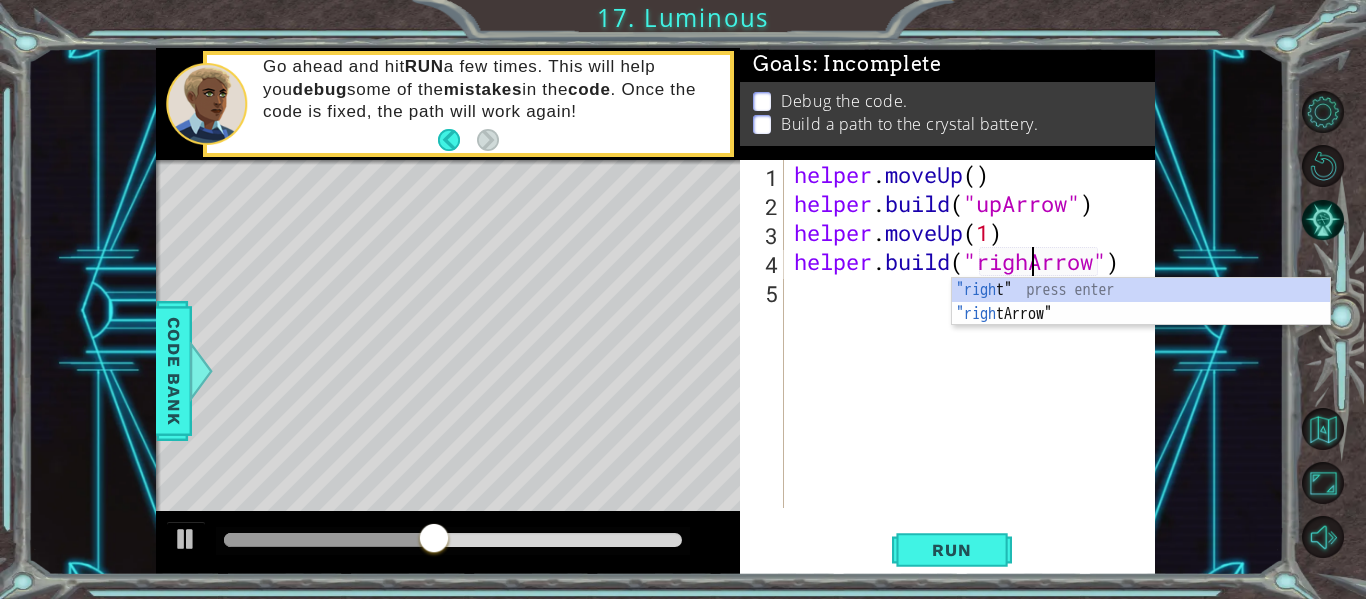 scroll, scrollTop: 0, scrollLeft: 12, axis: horizontal 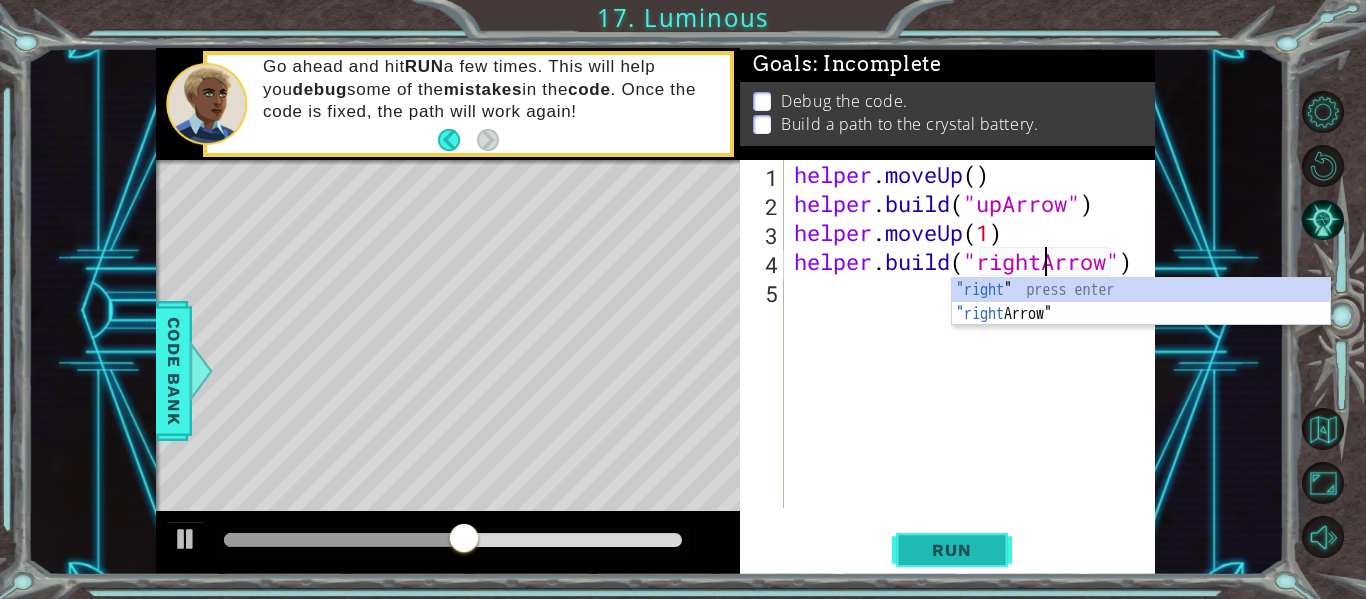 type on "[DOMAIN_NAME]("rightArrow")" 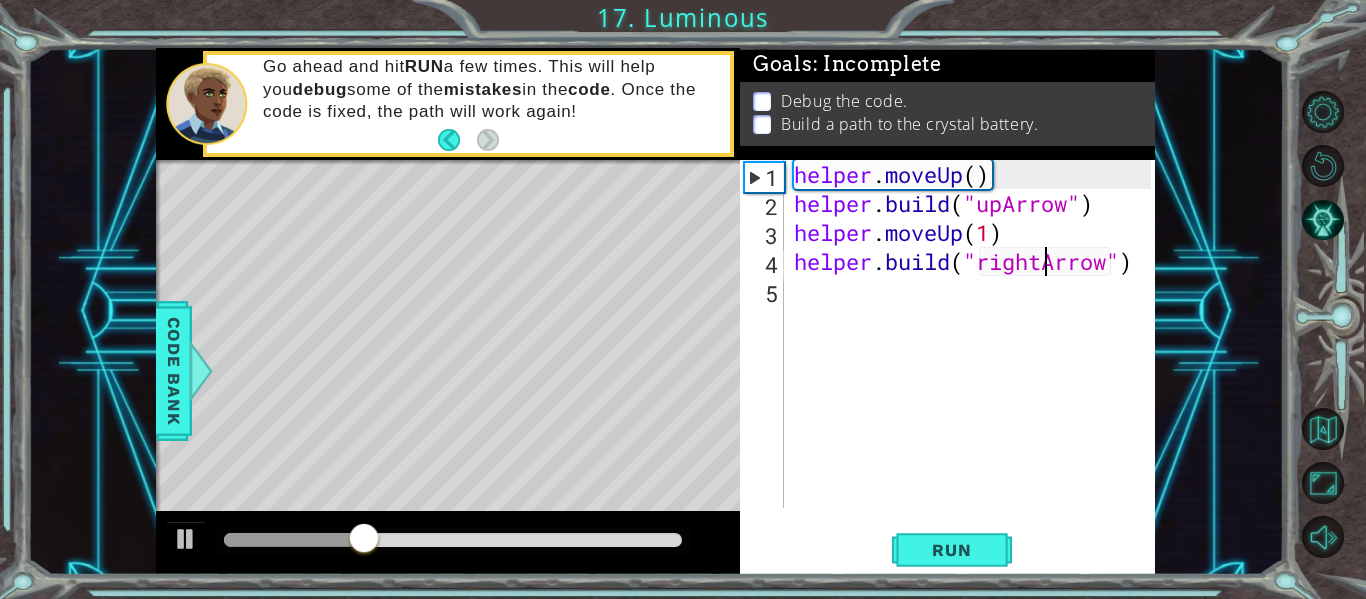 click on "helper . moveUp ( ) helper . build ( "upArrow" ) helper . moveUp ( 1 ) helper . build ( "rightArrow" )" at bounding box center [975, 363] 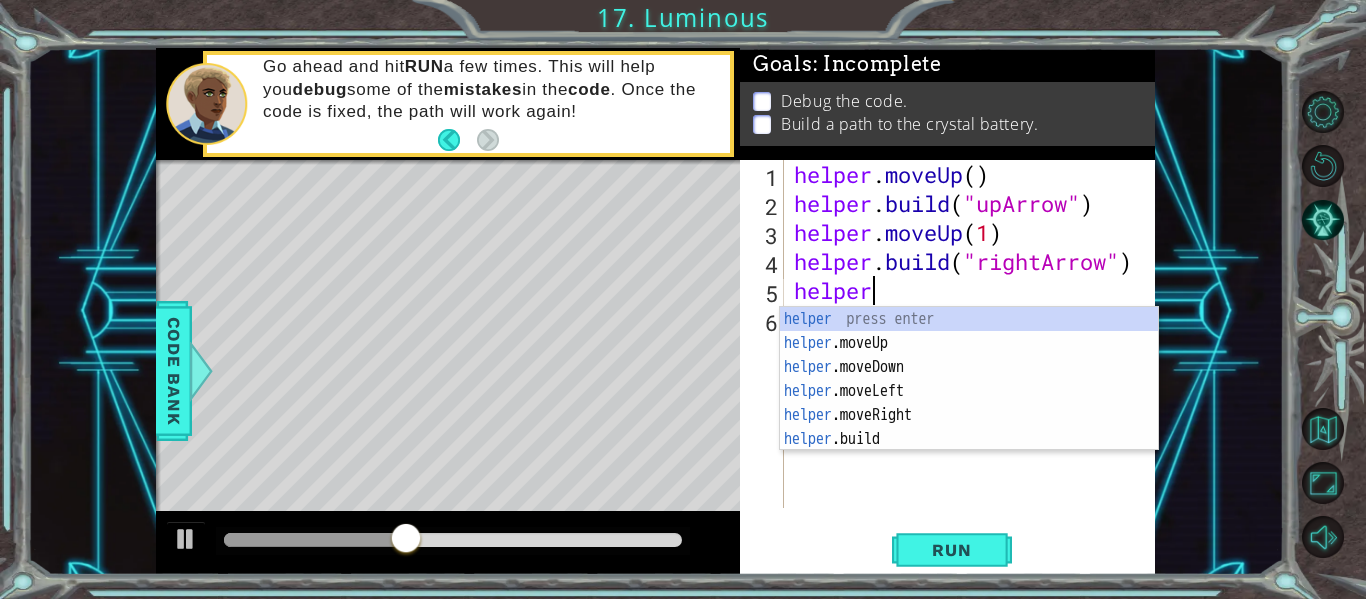 scroll, scrollTop: 0, scrollLeft: 3, axis: horizontal 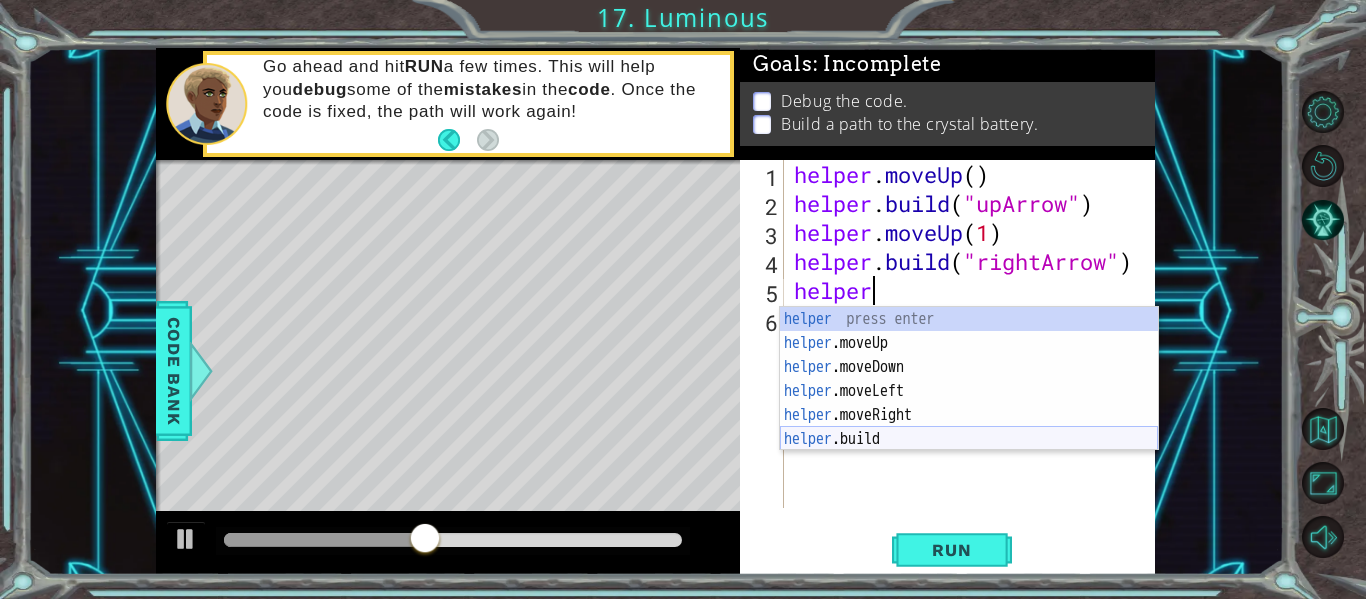 click on "helper press enter helper .moveUp press enter helper .moveDown press enter helper .moveLeft press enter helper .moveRight press enter helper .build press enter" at bounding box center [969, 403] 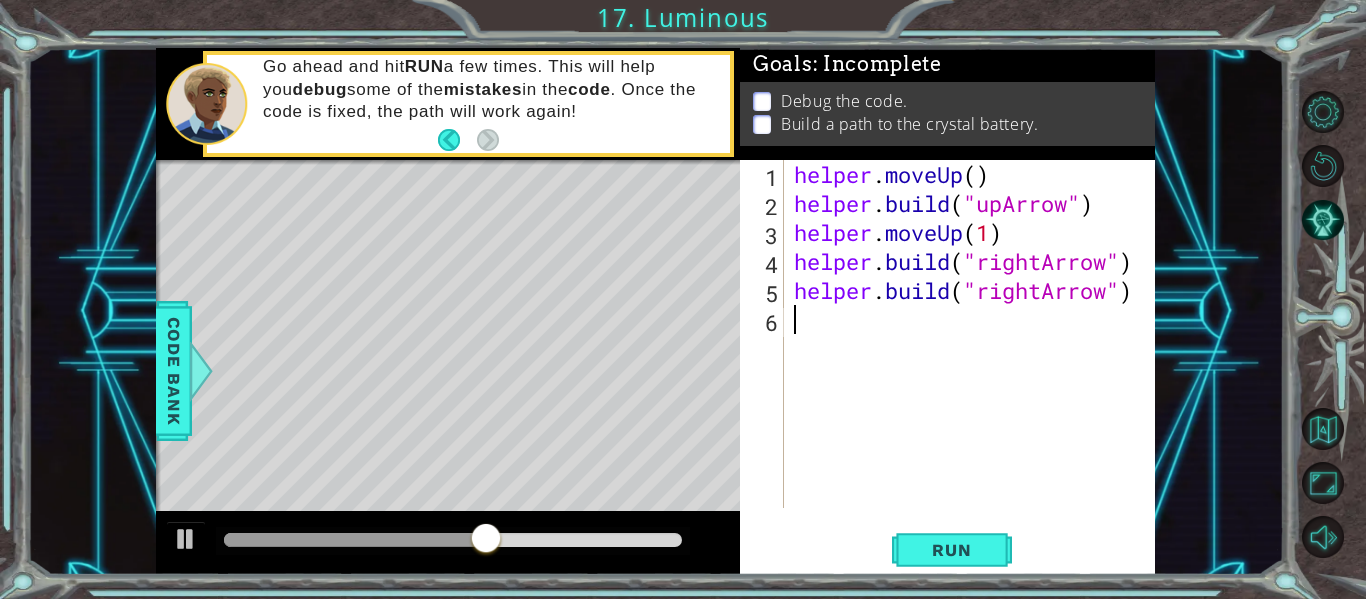 click on "helper . moveUp ( ) helper . build ( "upArrow" ) helper . moveUp ( 1 ) helper . build ( "rightArrow" ) helper . build ( "rightArrow" )" at bounding box center (975, 363) 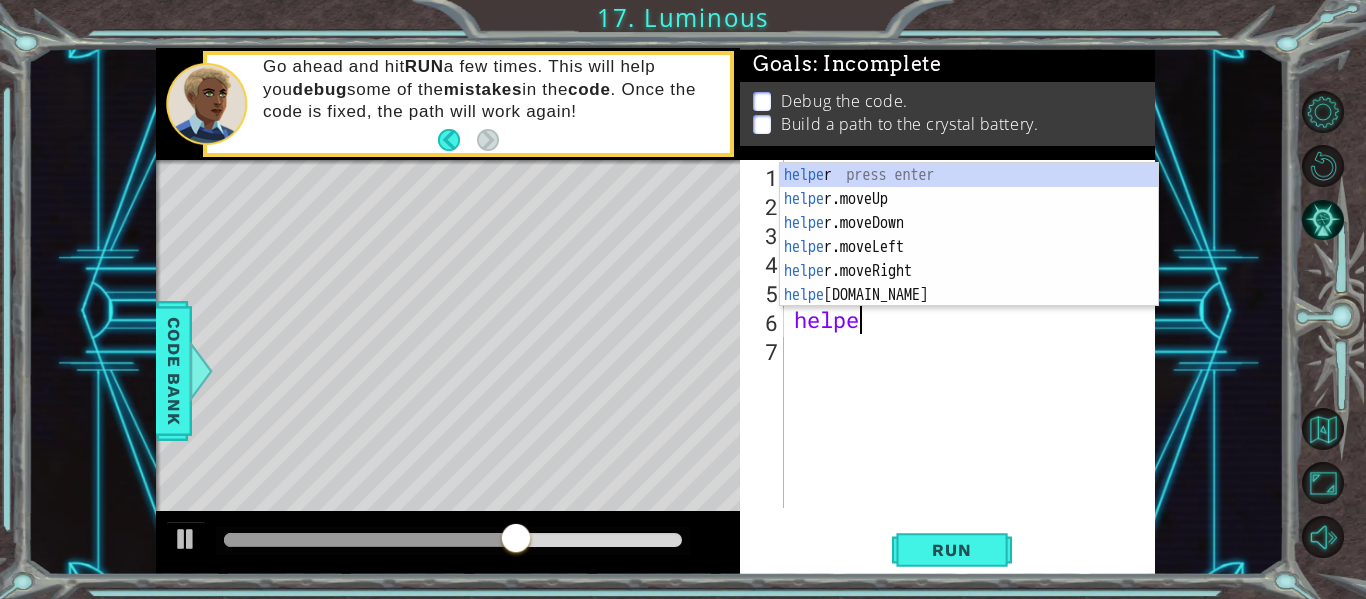 scroll, scrollTop: 0, scrollLeft: 3, axis: horizontal 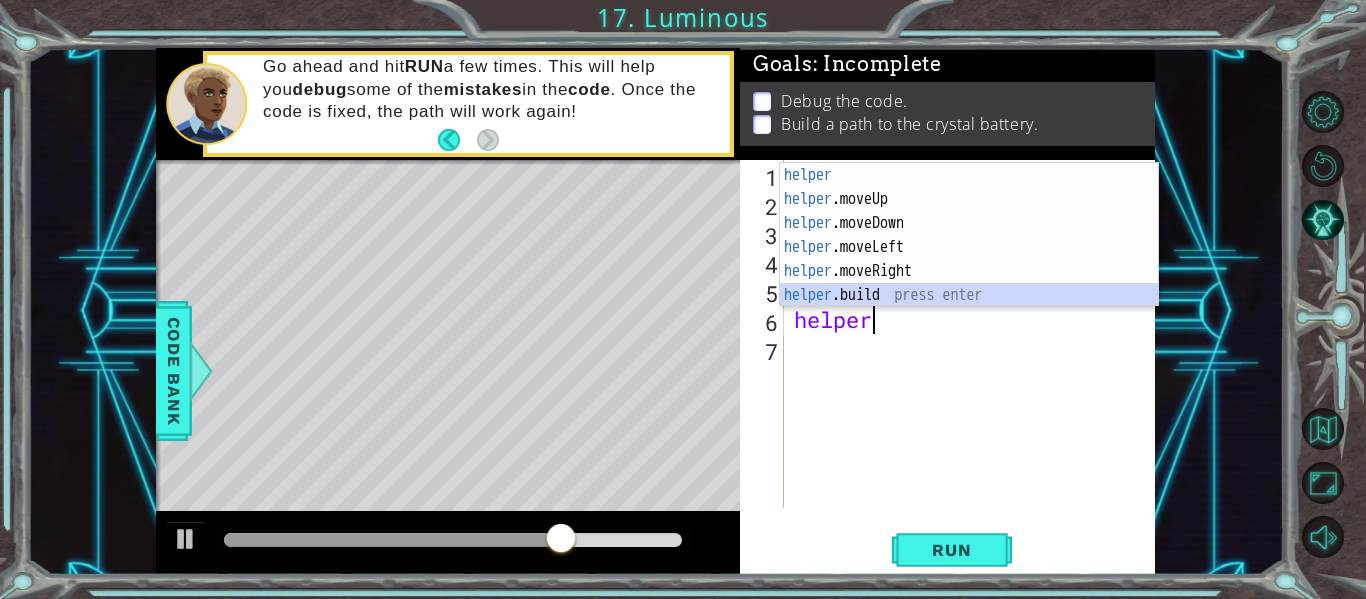 click on "helper press enter helper .moveUp press enter helper .moveDown press enter helper .moveLeft press enter helper .moveRight press enter helper .build press enter" at bounding box center [969, 259] 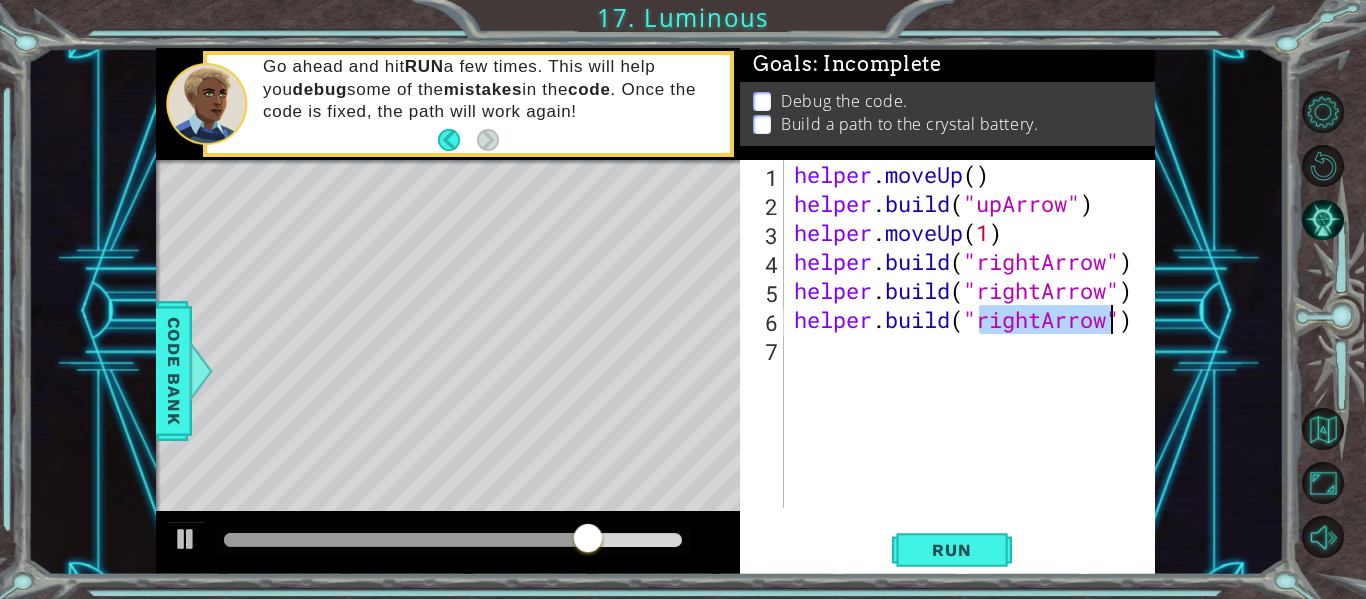 click on "helper . moveUp ( ) helper . build ( "upArrow" ) helper . moveUp ( 1 ) helper . build ( "rightArrow" ) helper . build ( "rightArrow" ) helper . build ( "rightArrow" )" at bounding box center (975, 363) 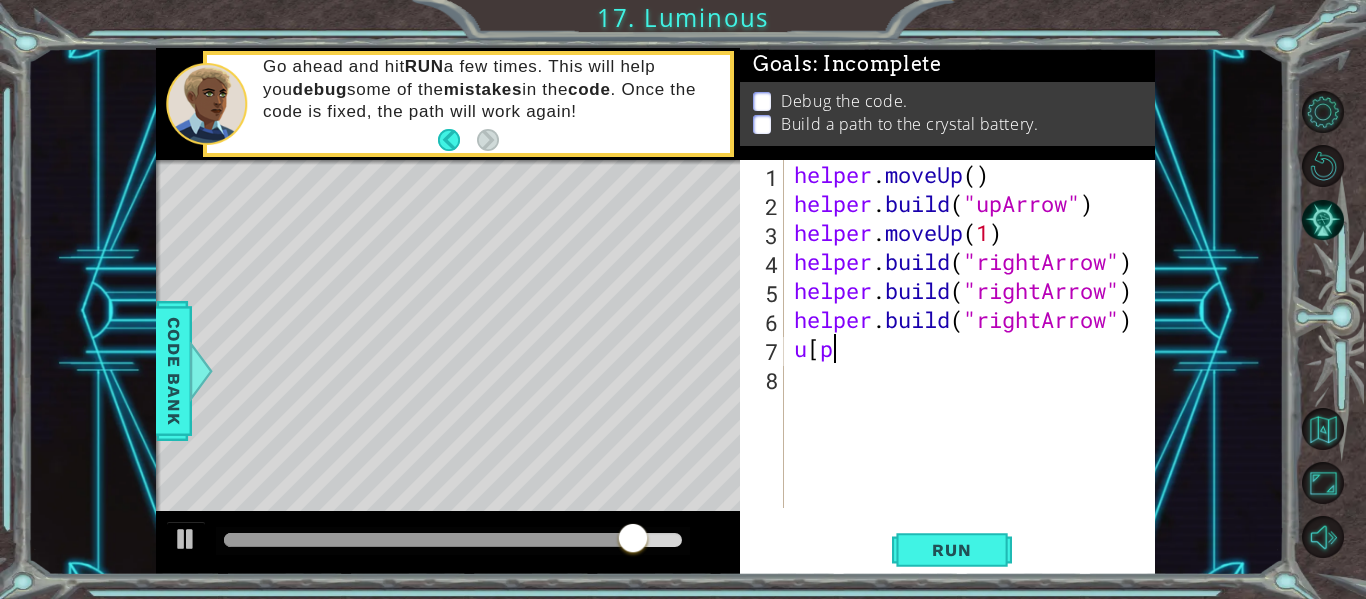 scroll, scrollTop: 0, scrollLeft: 0, axis: both 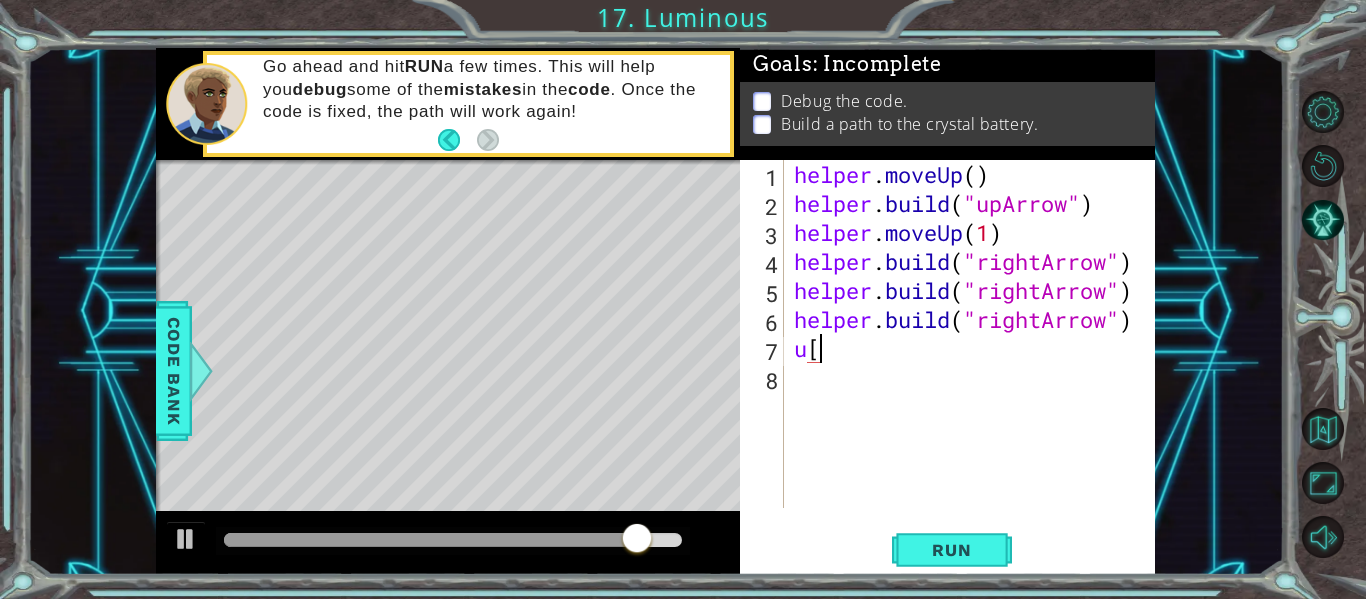 type on "u" 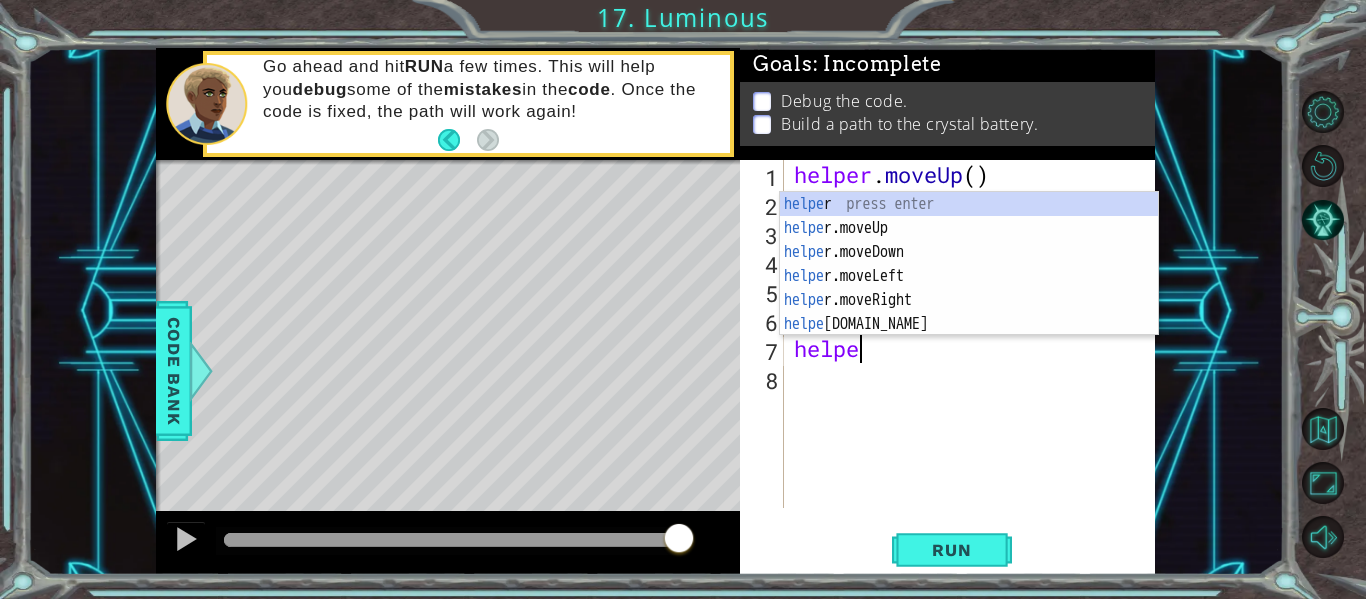 scroll, scrollTop: 0, scrollLeft: 3, axis: horizontal 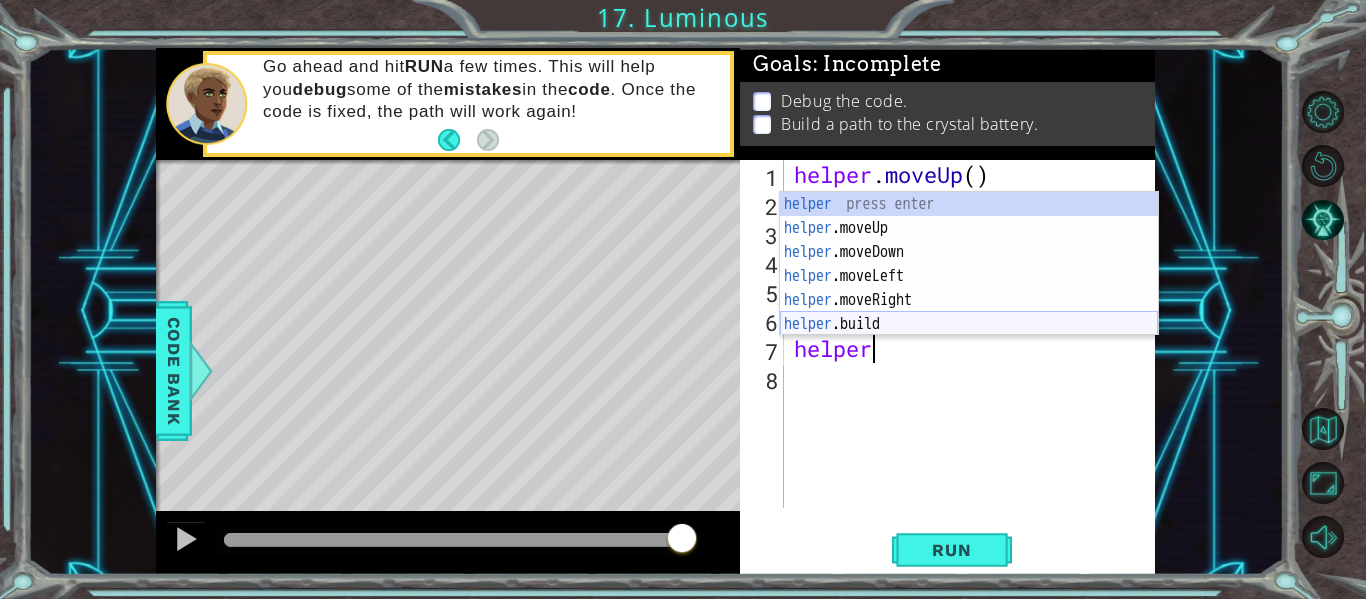click on "helper press enter helper .moveUp press enter helper .moveDown press enter helper .moveLeft press enter helper .moveRight press enter helper .build press enter" at bounding box center [969, 288] 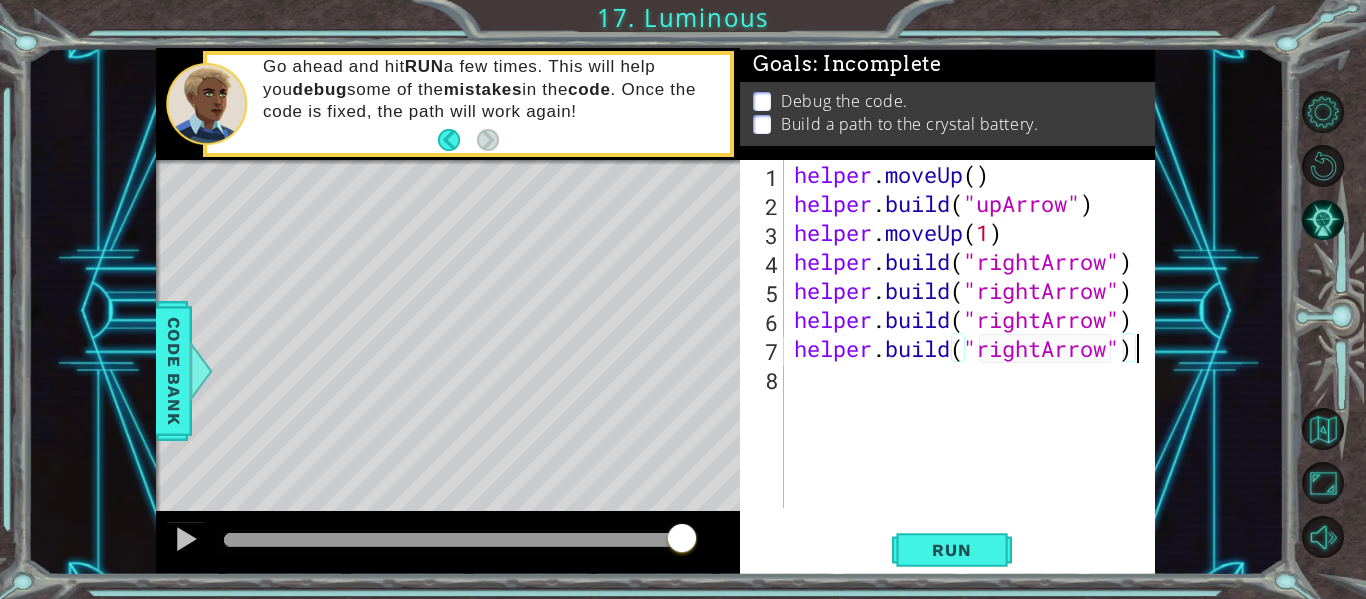 click on "helper . moveUp ( ) helper . build ( "upArrow" ) helper . moveUp ( 1 ) helper . build ( "rightArrow" ) helper . build ( "rightArrow" ) helper . build ( "rightArrow" ) helper . build ( "rightArrow" )" at bounding box center [975, 363] 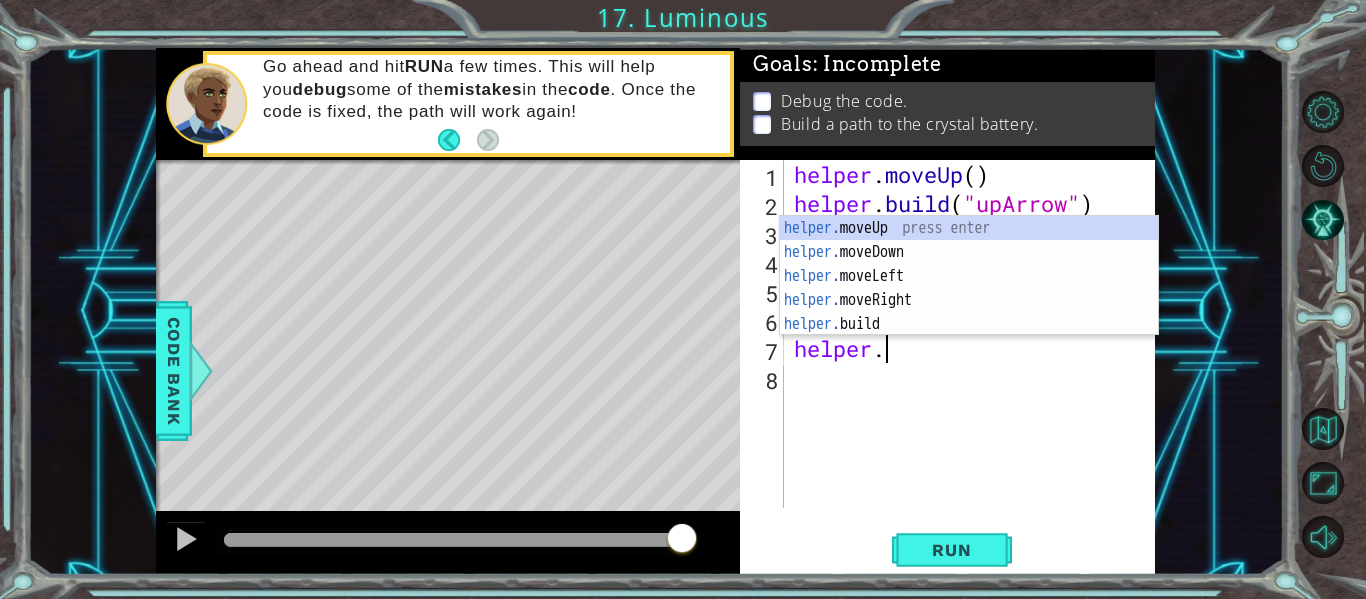 scroll, scrollTop: 0, scrollLeft: 0, axis: both 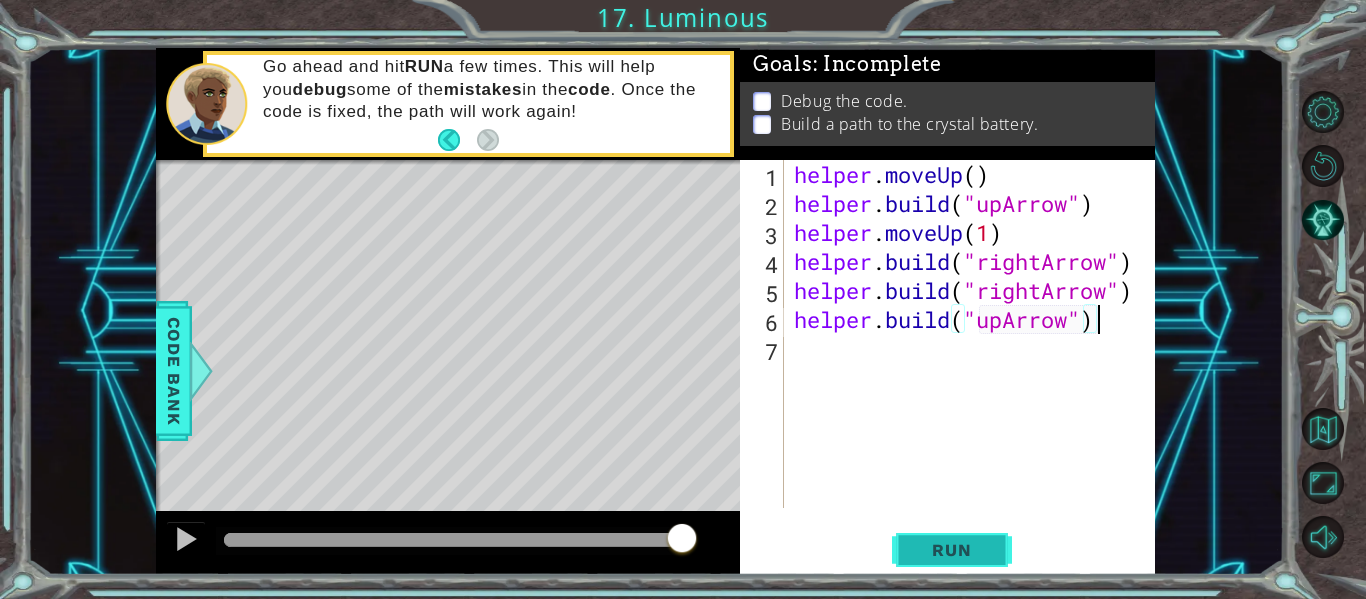 click on "Run" at bounding box center (952, 550) 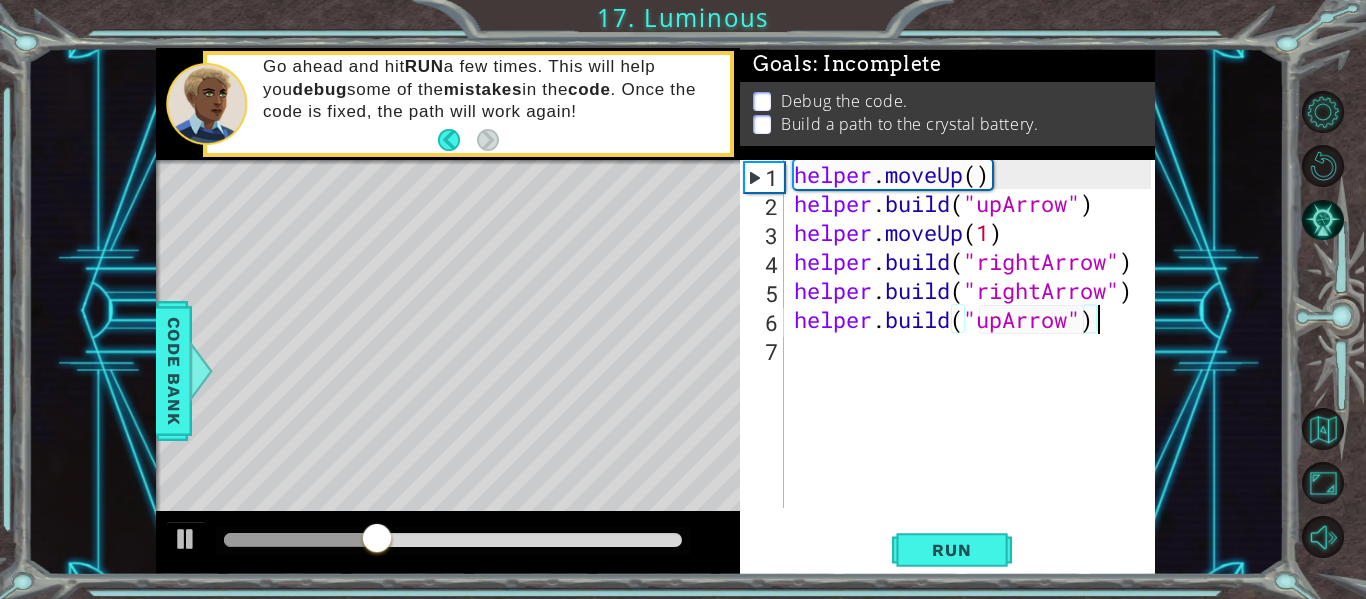 type on "[DOMAIN_NAME]("upArrow"" 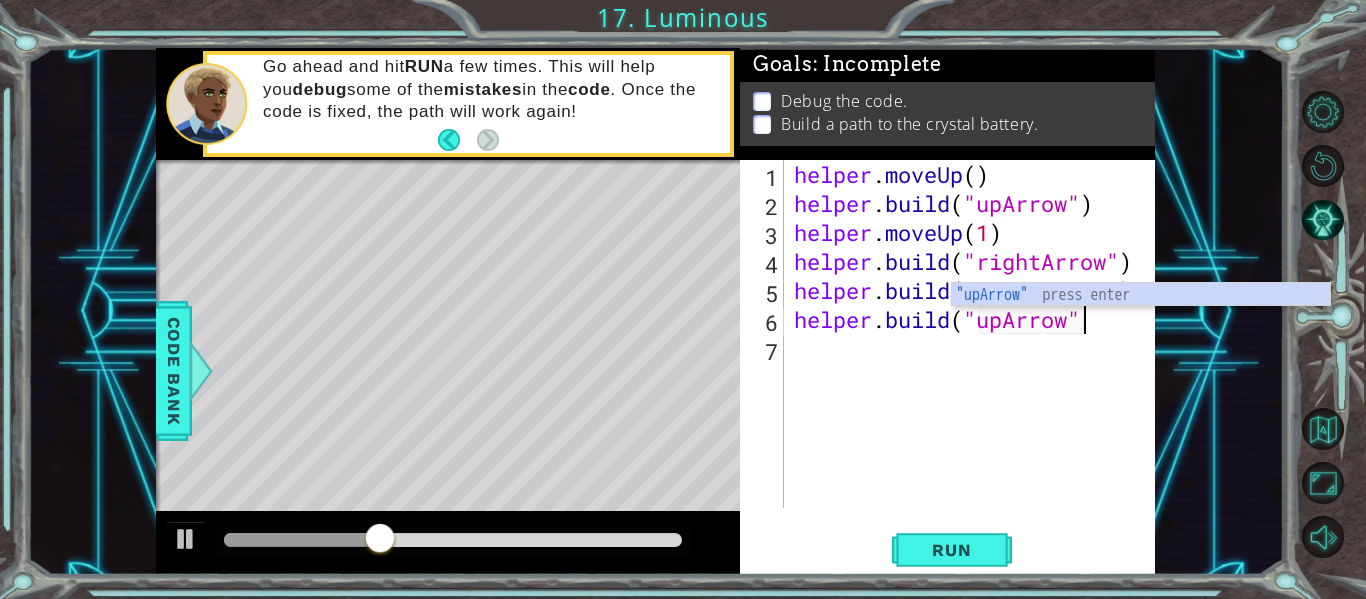 scroll, scrollTop: 0, scrollLeft: 12, axis: horizontal 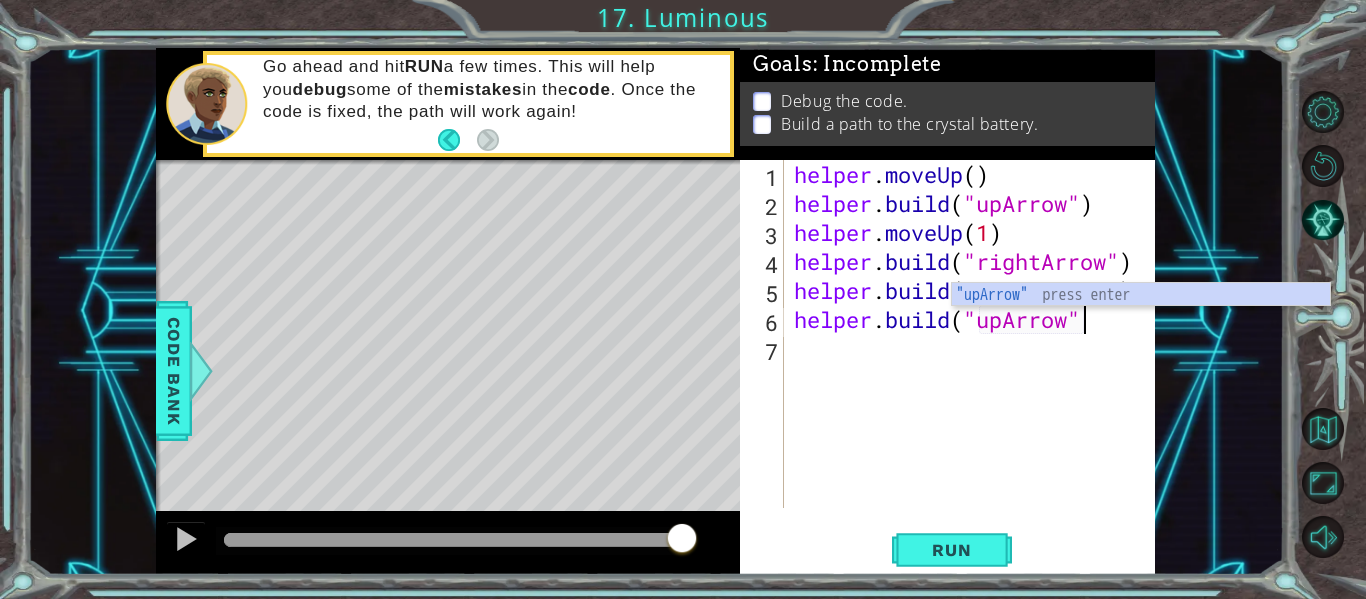 click on "helper . moveUp ( ) helper . build ( "upArrow" ) helper . moveUp ( 1 ) helper . build ( "rightArrow" ) helper . build ( "rightArrow" ) helper . build ( "upArrow"" at bounding box center (975, 363) 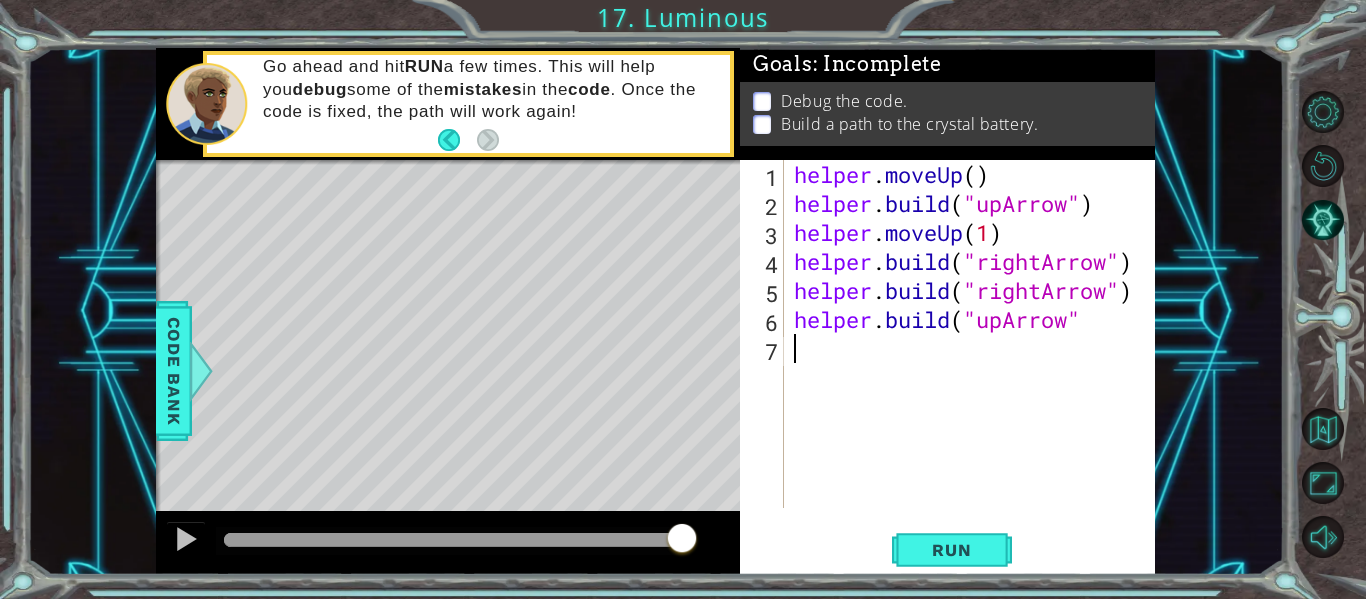 scroll, scrollTop: 0, scrollLeft: 0, axis: both 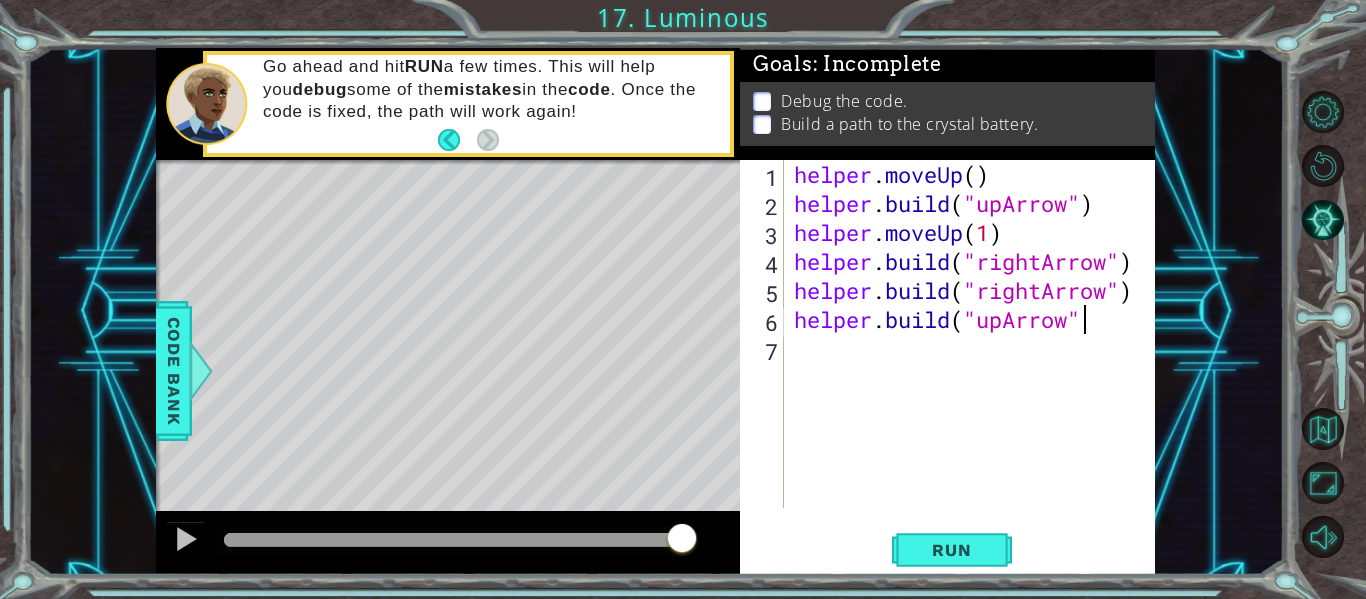 click on "helper . moveUp ( ) helper . build ( "upArrow" ) helper . moveUp ( 1 ) helper . build ( "rightArrow" ) helper . build ( "rightArrow" ) helper . build ( "upArrow"" at bounding box center (975, 363) 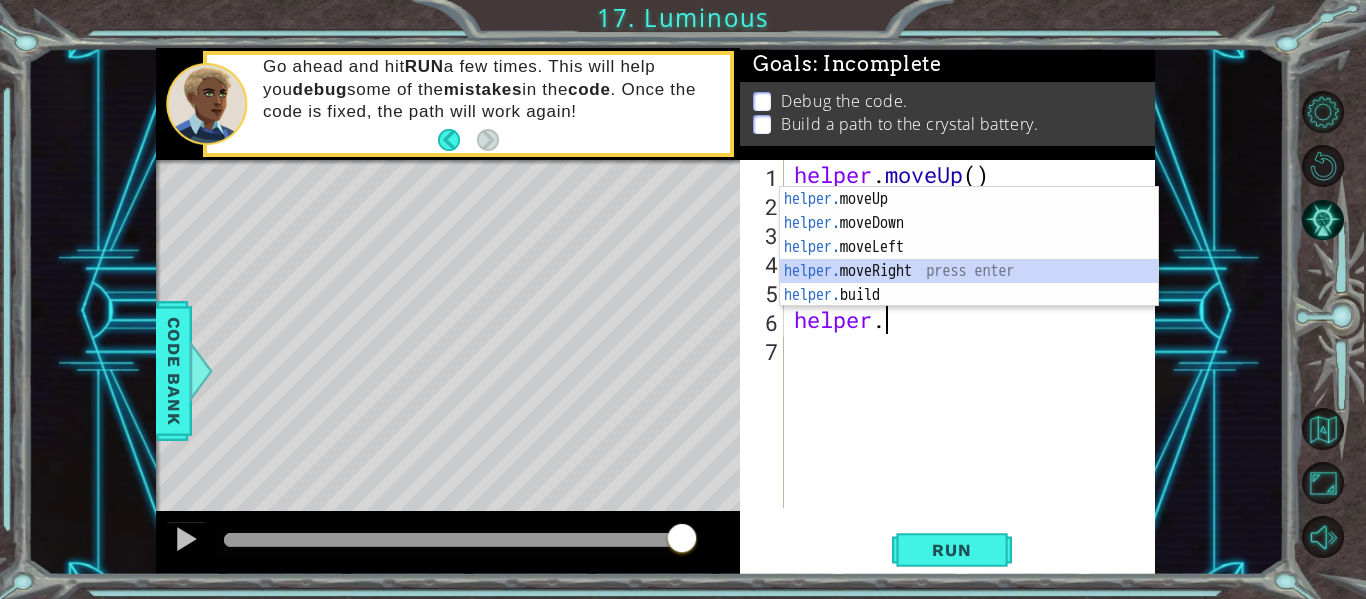 click on "helper. moveUp press enter helper. moveDown press enter helper. moveLeft press enter helper. moveRight press enter helper. build press enter" at bounding box center (969, 271) 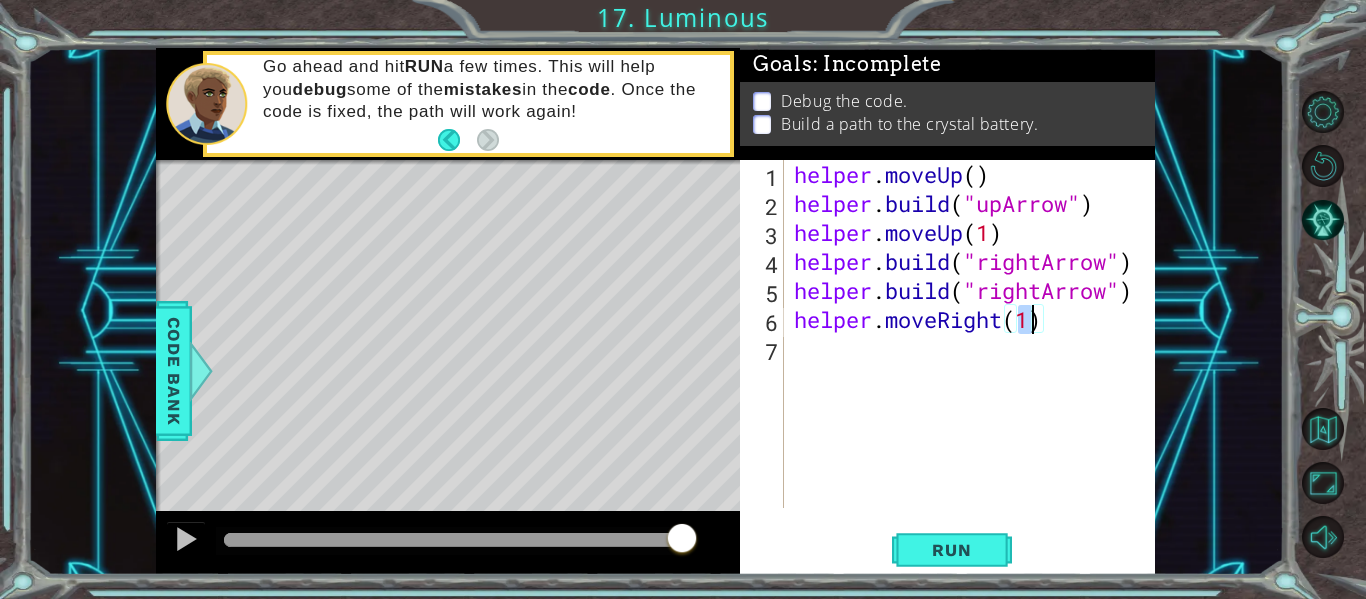 click on "helper . moveUp ( ) helper . build ( "upArrow" ) helper . moveUp ( 1 ) helper . build ( "rightArrow" ) helper . build ( "rightArrow" ) helper . moveRight ( 1 )" at bounding box center [975, 363] 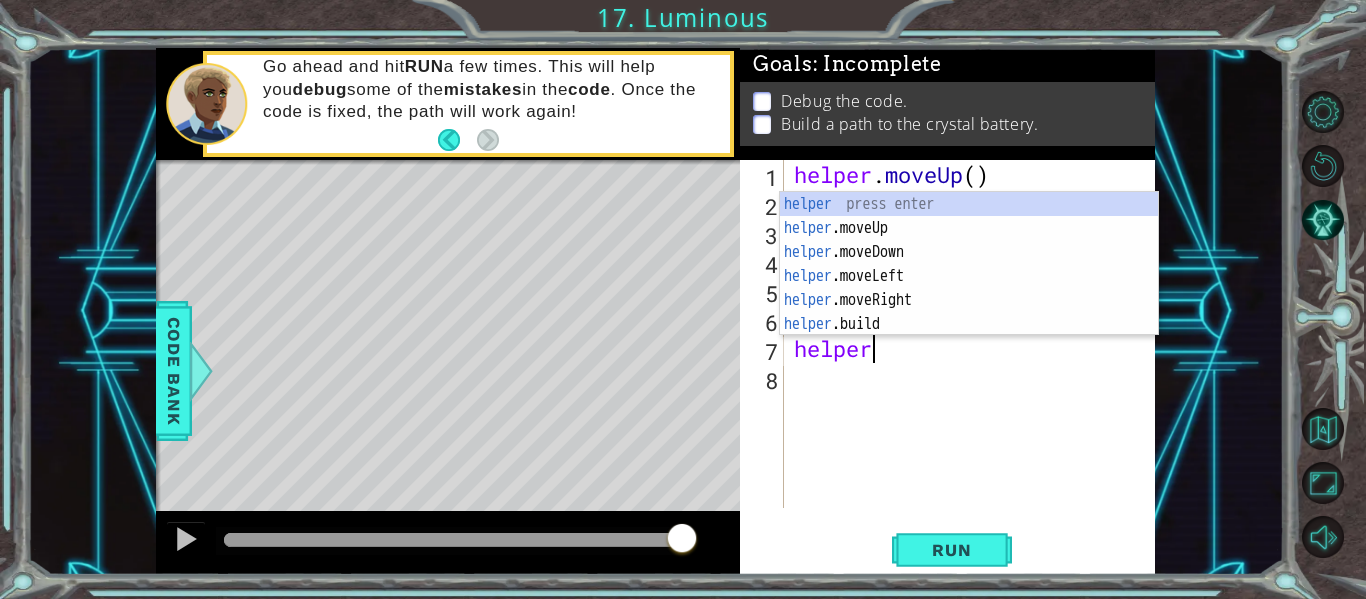 scroll, scrollTop: 0, scrollLeft: 3, axis: horizontal 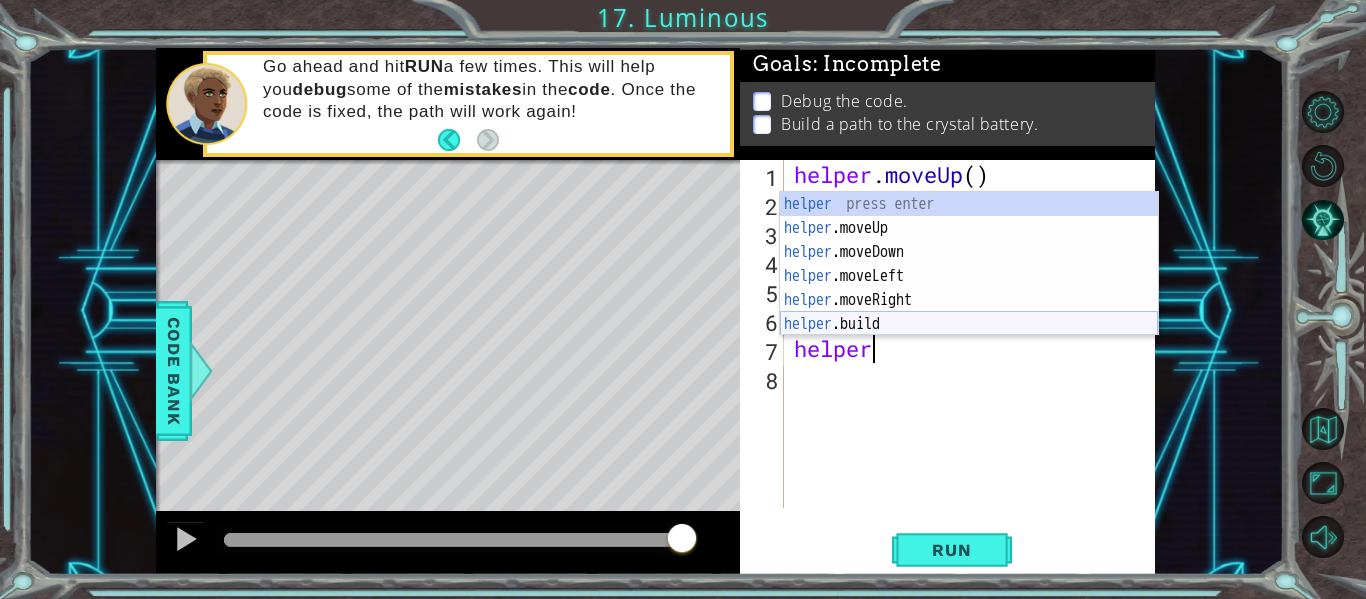 click on "helper press enter helper .moveUp press enter helper .moveDown press enter helper .moveLeft press enter helper .moveRight press enter helper .build press enter" at bounding box center [969, 288] 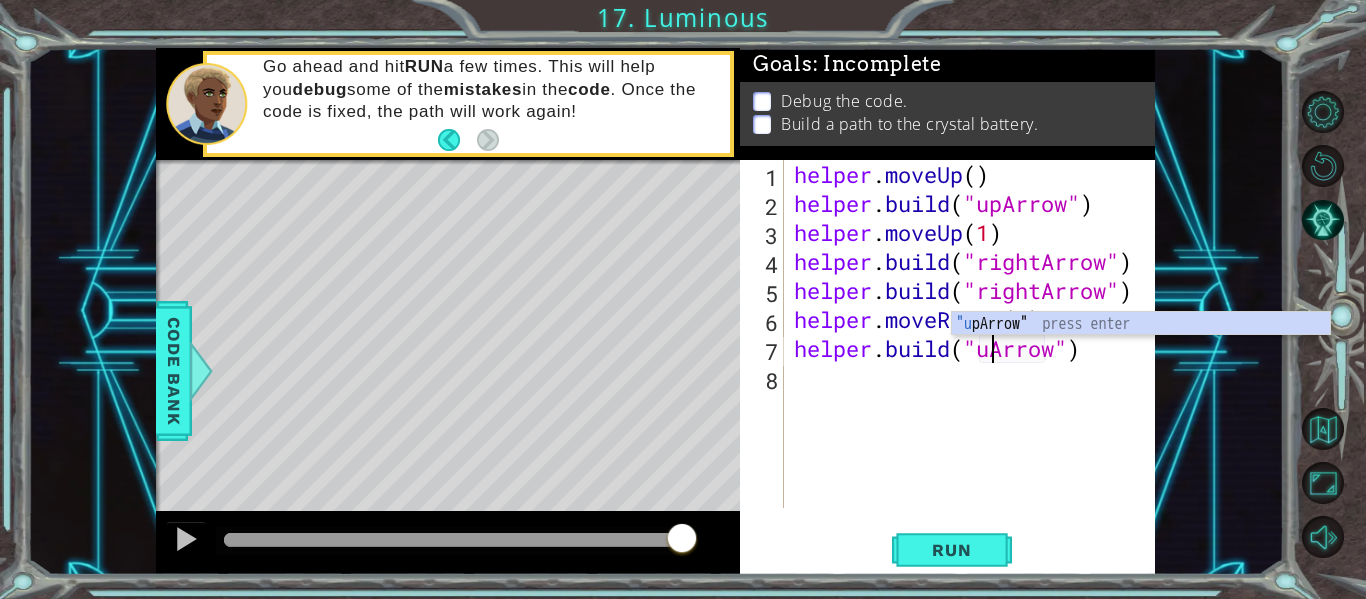 scroll, scrollTop: 0, scrollLeft: 10, axis: horizontal 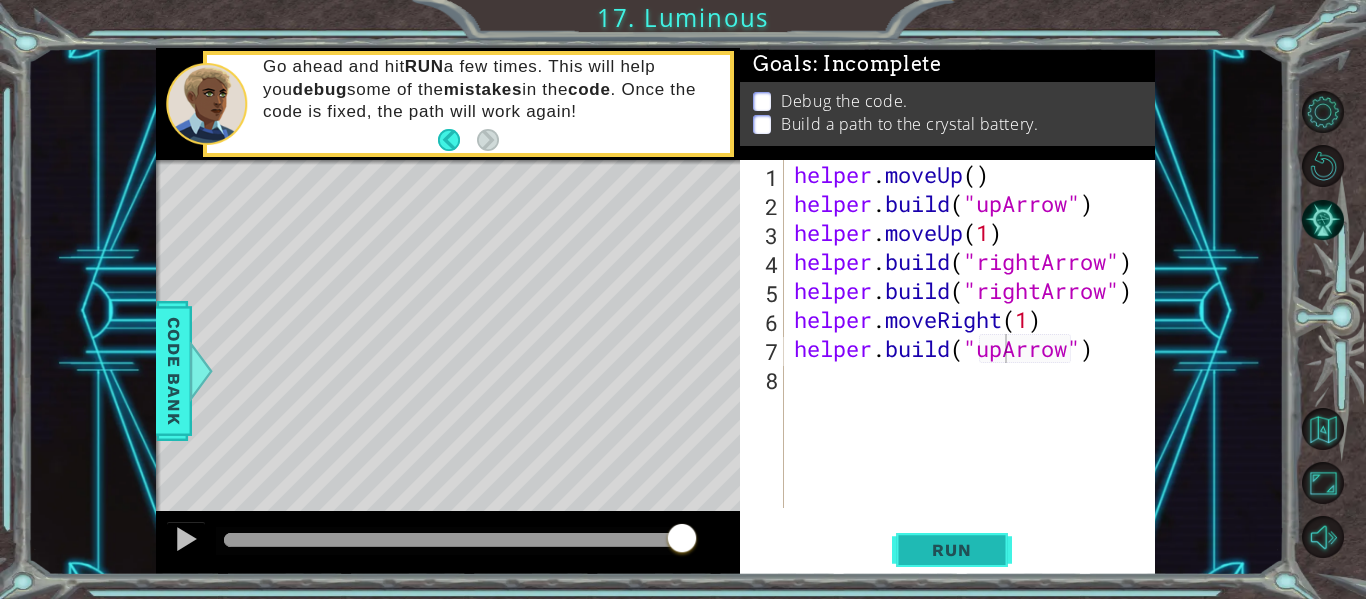 click on "Run" at bounding box center [951, 550] 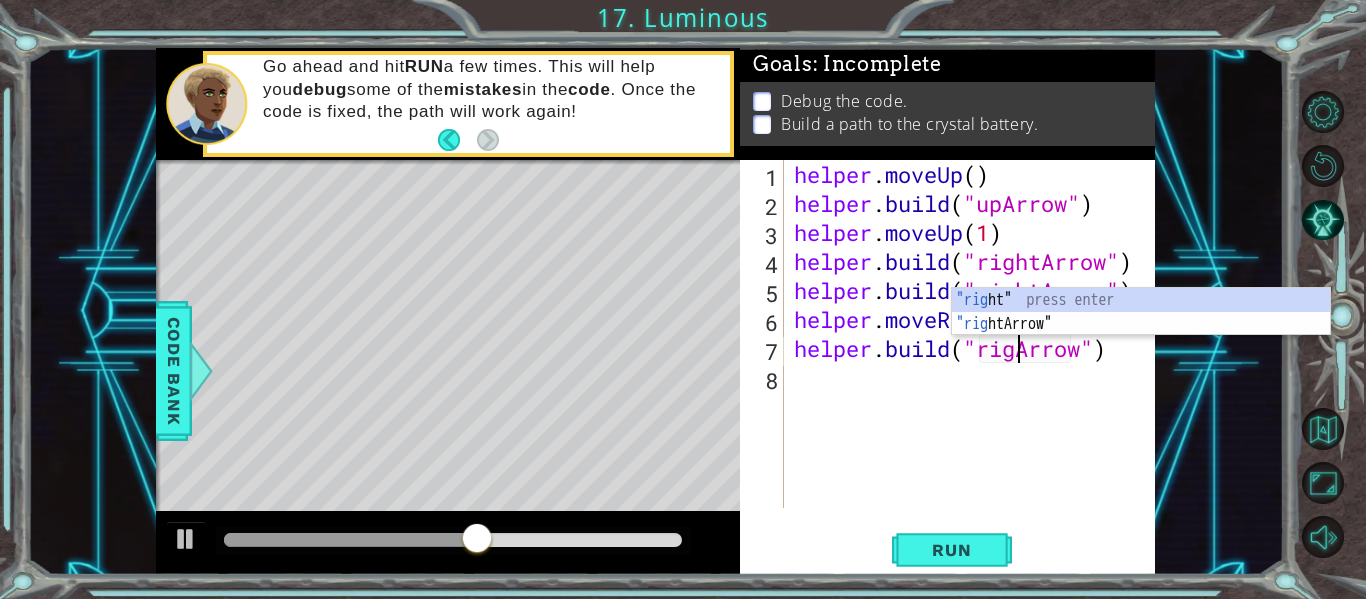 type on "[DOMAIN_NAME]("rightArrow")" 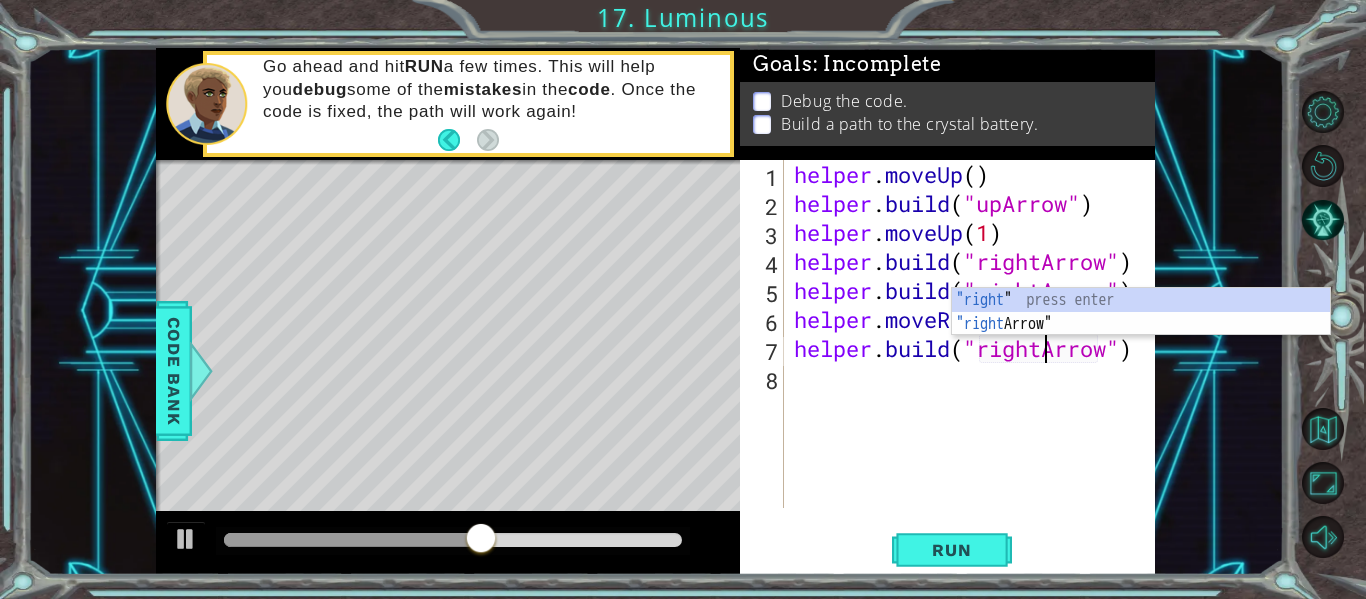 scroll, scrollTop: 0, scrollLeft: 12, axis: horizontal 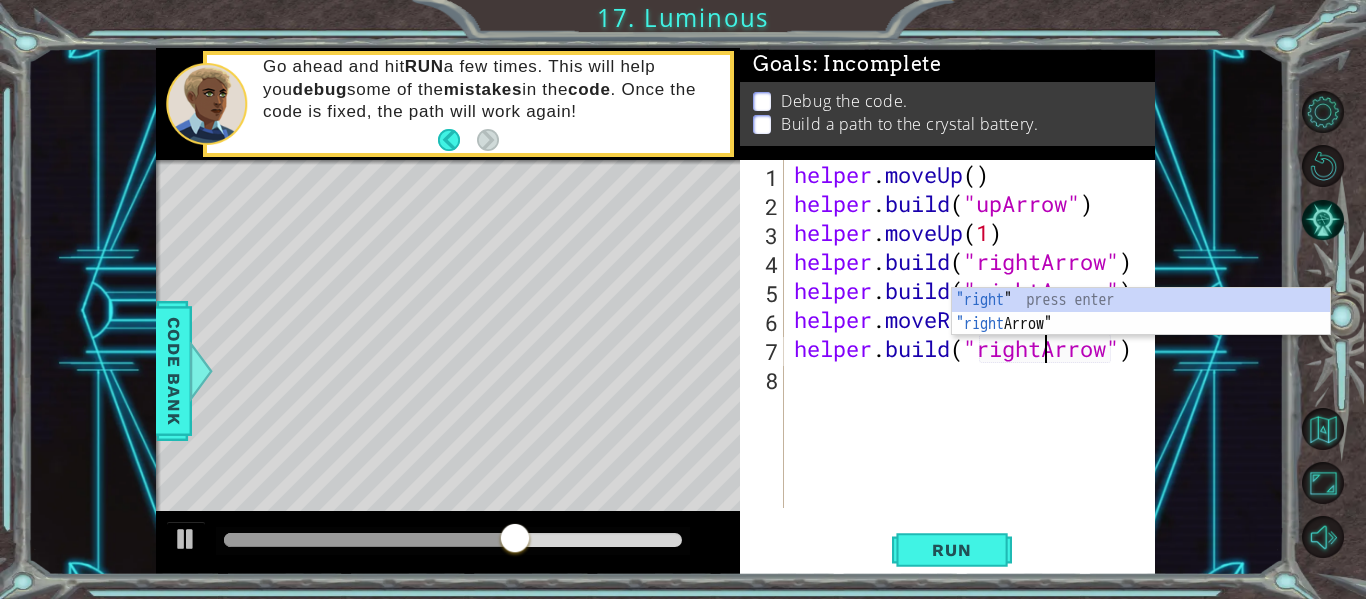 click on "helper . moveUp ( ) helper . build ( "upArrow" ) helper . moveUp ( 1 ) helper . build ( "rightArrow" ) helper . build ( "rightArrow" ) helper . moveRight ( 1 ) helper . build ( "rightArrow" )" at bounding box center [975, 363] 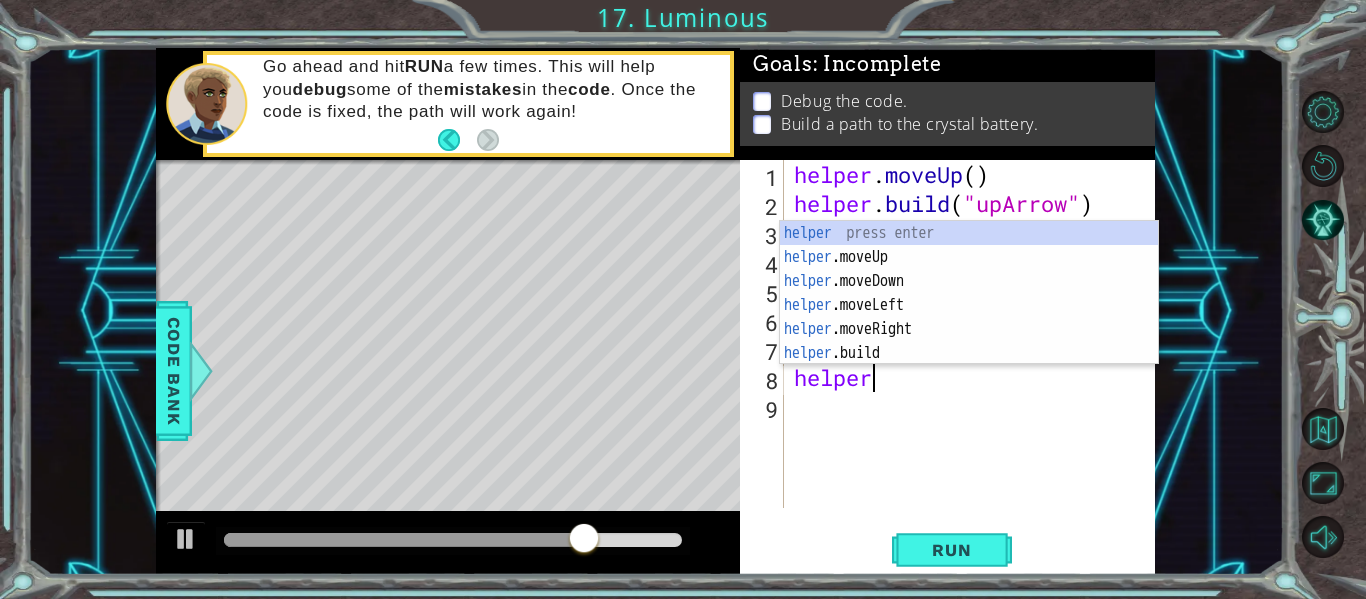 scroll, scrollTop: 0, scrollLeft: 3, axis: horizontal 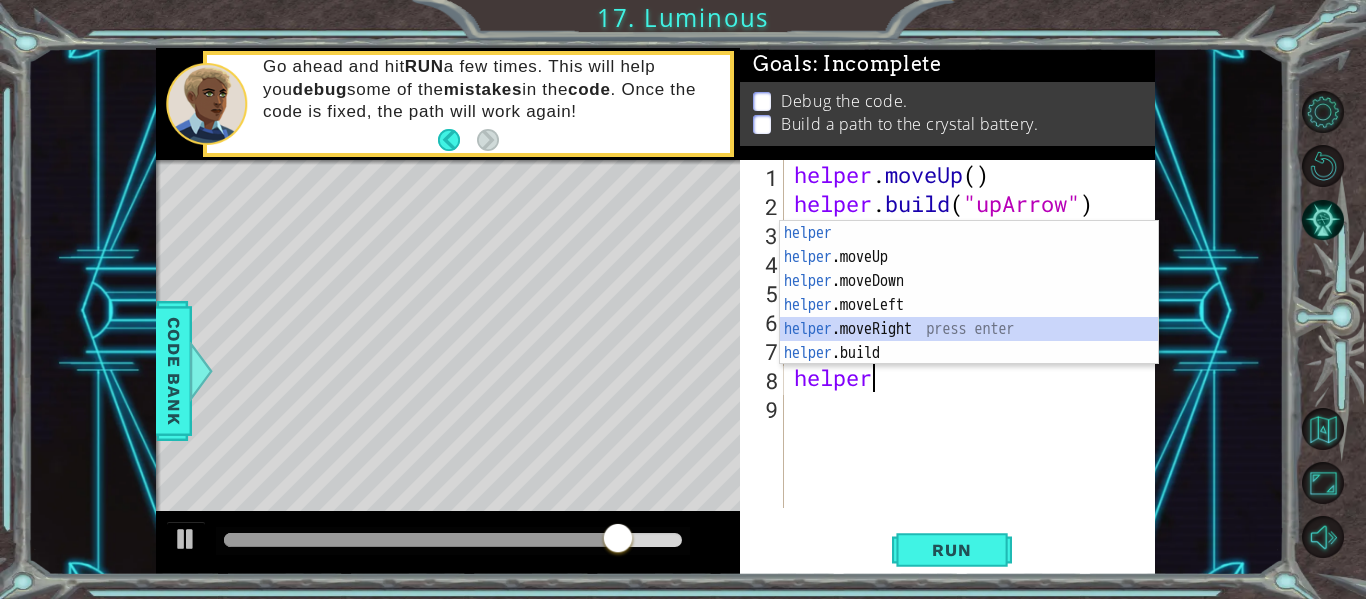 click on "helper press enter helper .moveUp press enter helper .moveDown press enter helper .moveLeft press enter helper .moveRight press enter helper .build press enter" at bounding box center [969, 317] 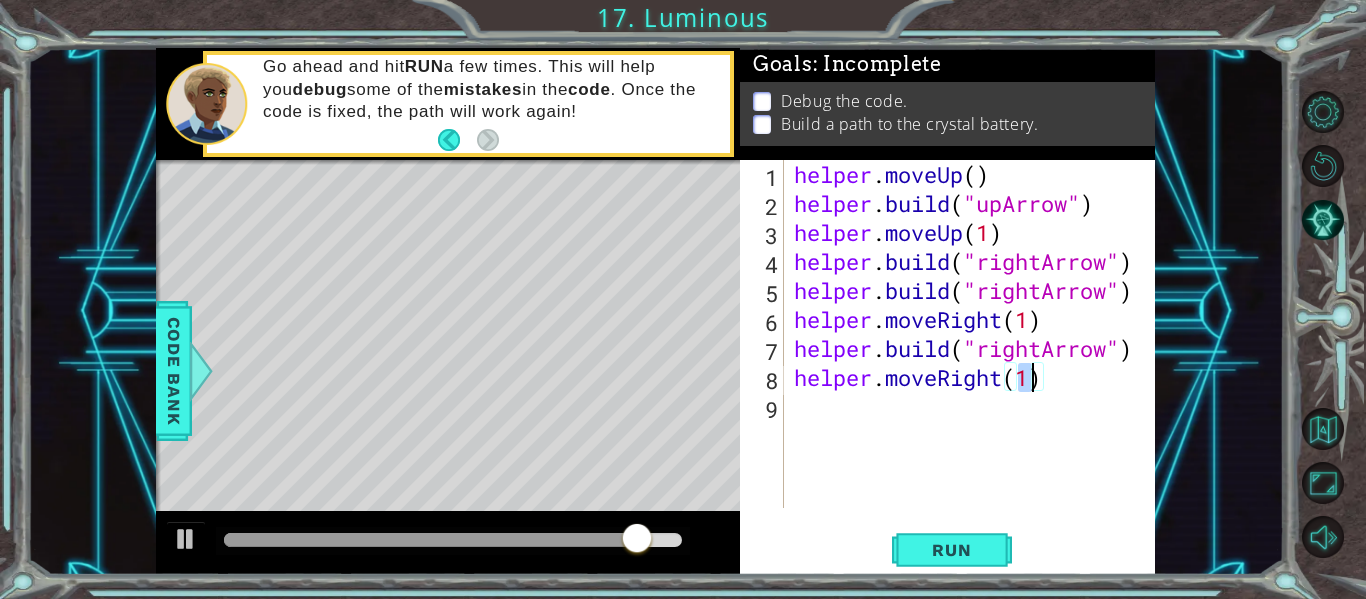 click on "helper . moveUp ( ) helper . build ( "upArrow" ) helper . moveUp ( 1 ) helper . build ( "rightArrow" ) helper . build ( "rightArrow" ) helper . moveRight ( 1 ) helper . build ( "rightArrow" ) helper . moveRight ( 1 )" at bounding box center [975, 363] 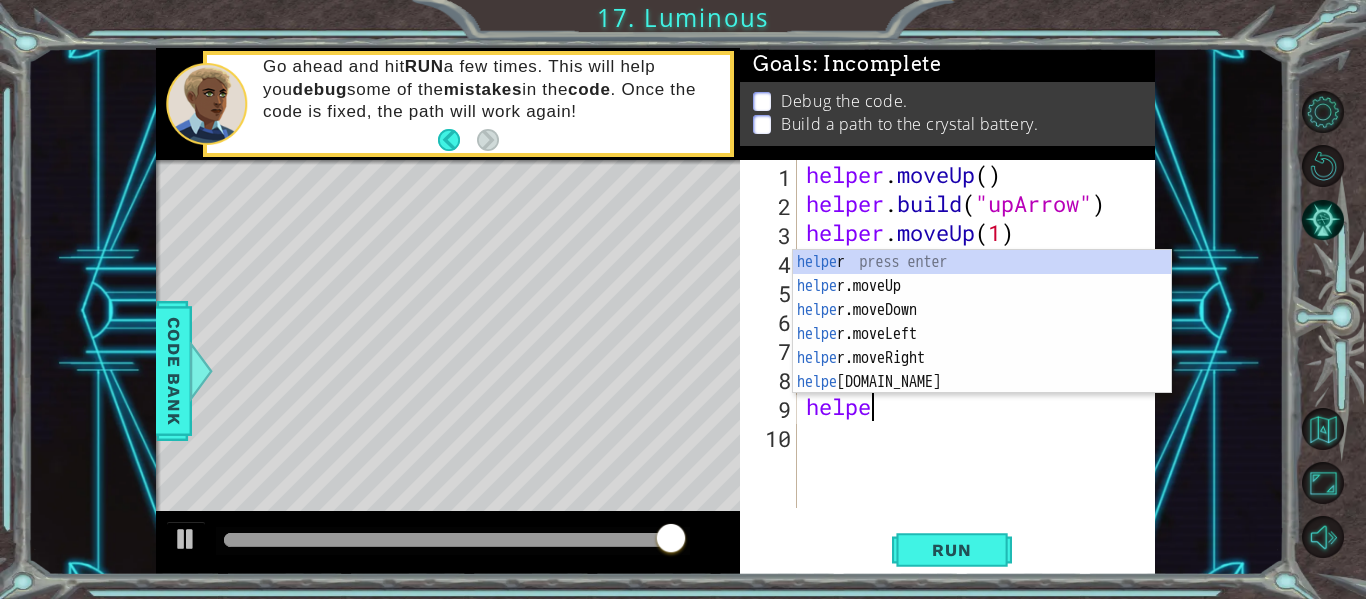 scroll, scrollTop: 0, scrollLeft: 3, axis: horizontal 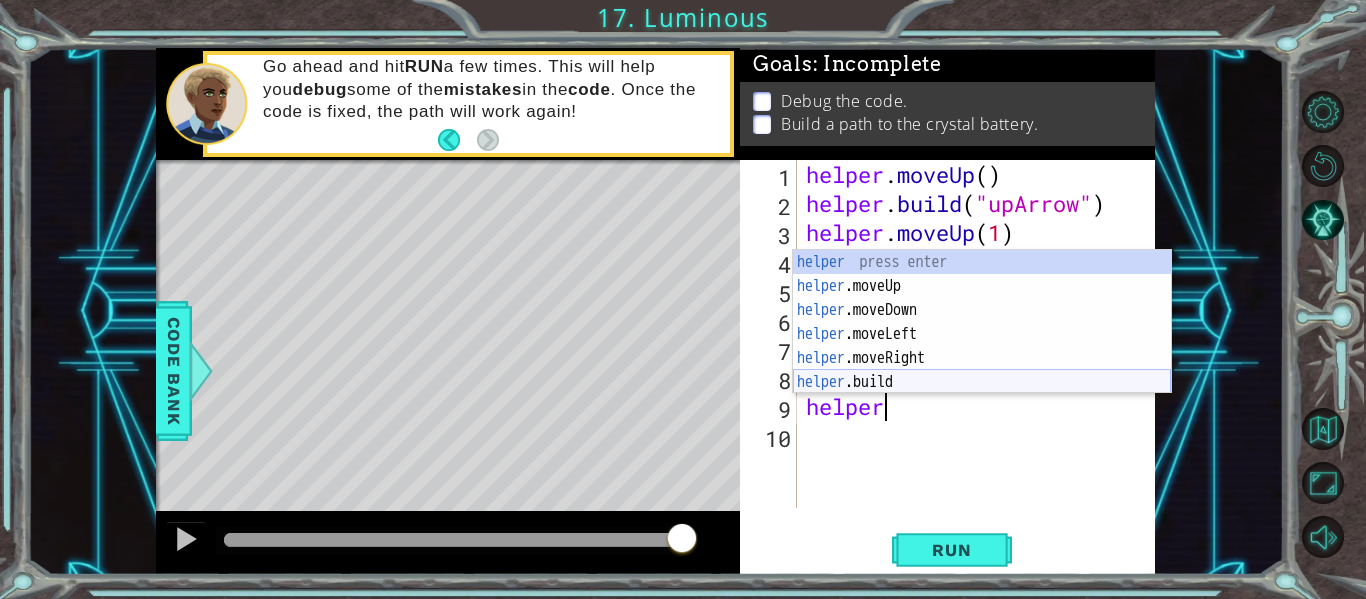 click on "helper press enter helper .moveUp press enter helper .moveDown press enter helper .moveLeft press enter helper .moveRight press enter helper .build press enter" at bounding box center (982, 346) 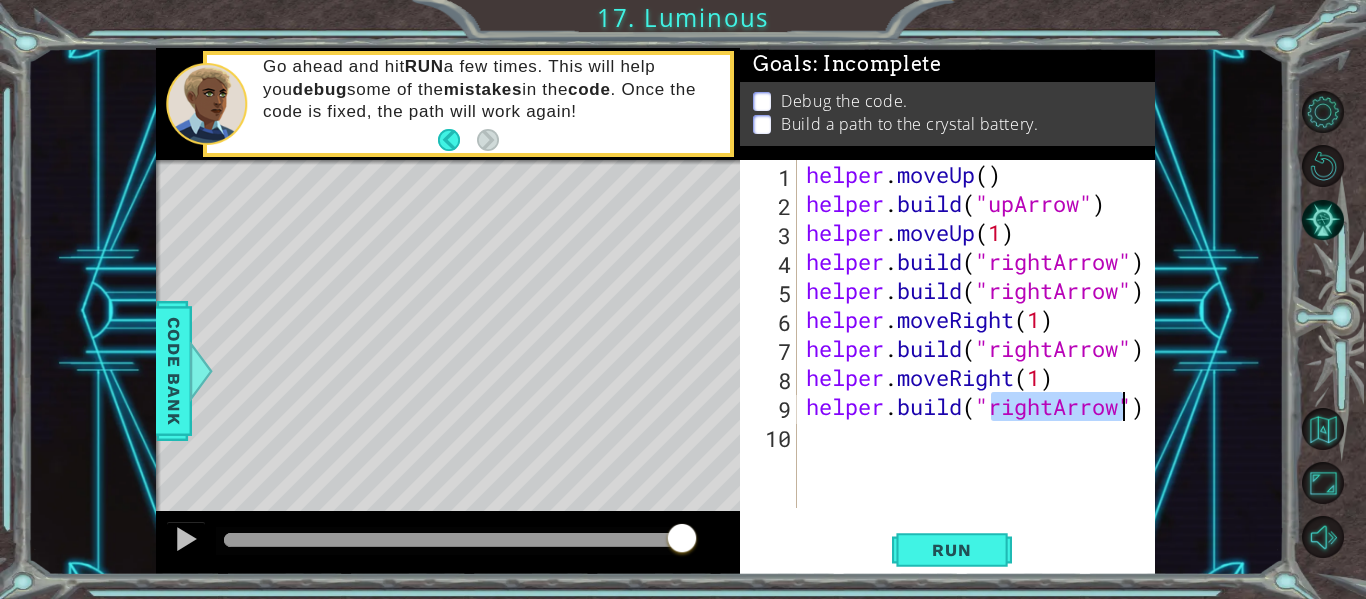 click on "helper . moveUp ( ) helper . build ( "upArrow" ) helper . moveUp ( 1 ) helper . build ( "rightArrow" ) helper . build ( "rightArrow" ) helper . moveRight ( 1 ) helper . build ( "rightArrow" ) helper . moveRight ( 1 ) helper . build ( "rightArrow" )" at bounding box center [976, 334] 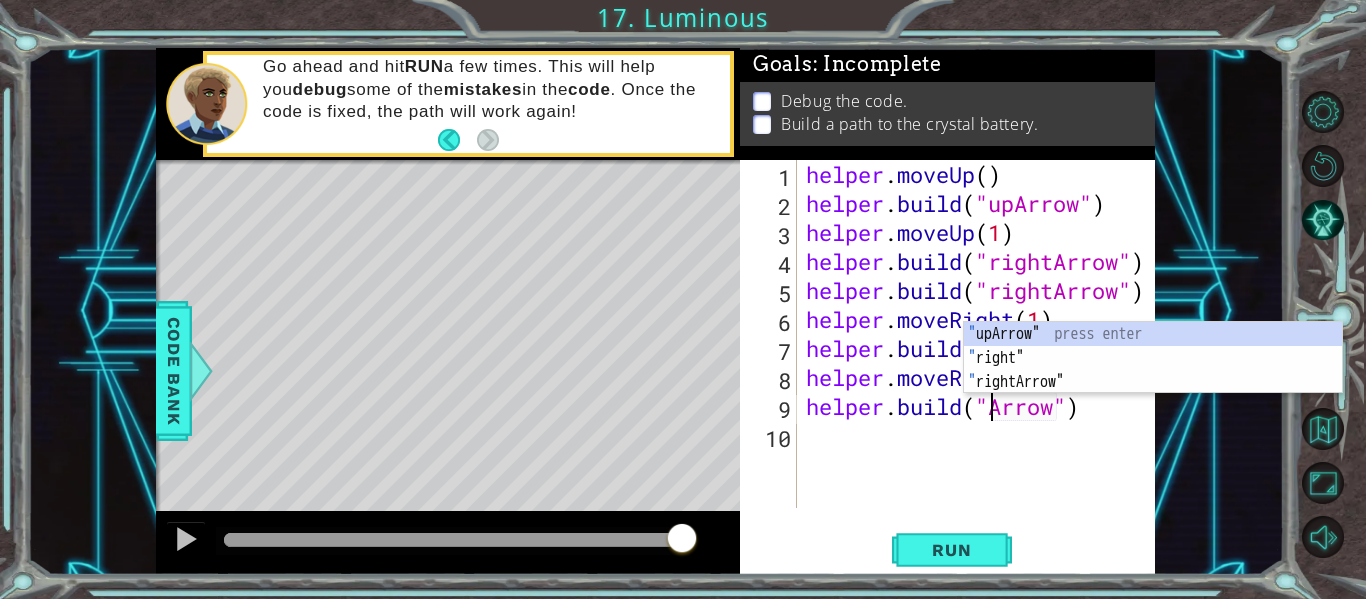 scroll, scrollTop: 0, scrollLeft: 10, axis: horizontal 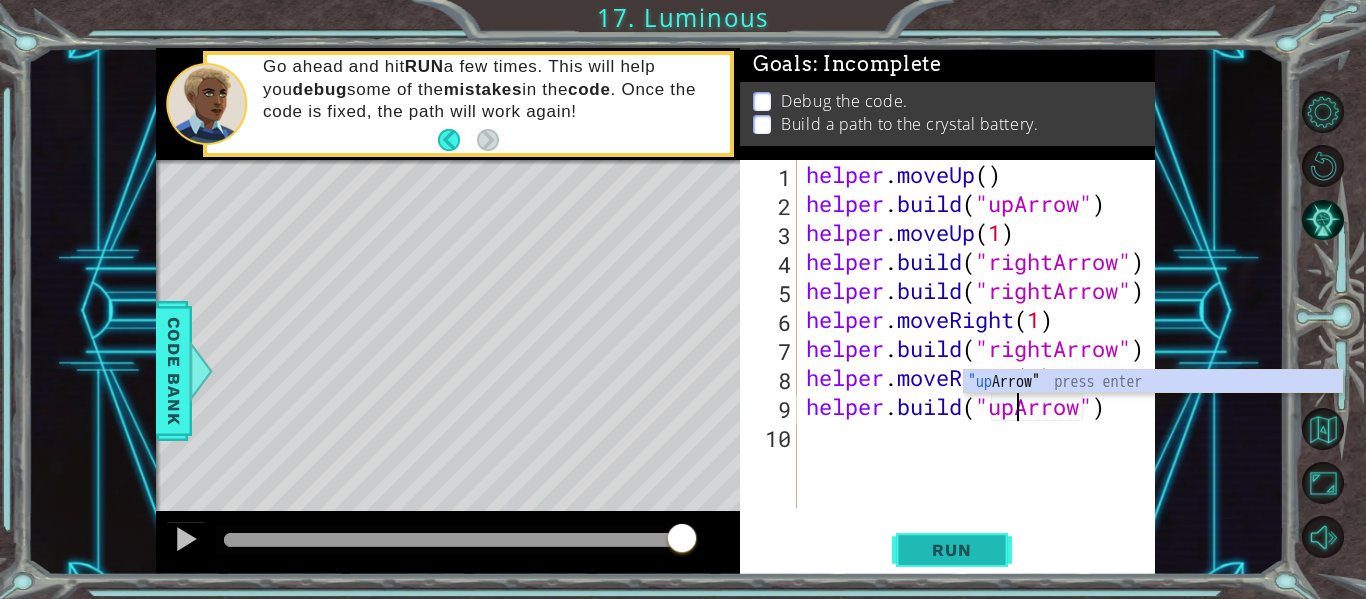 type on "[DOMAIN_NAME]("upArrow")" 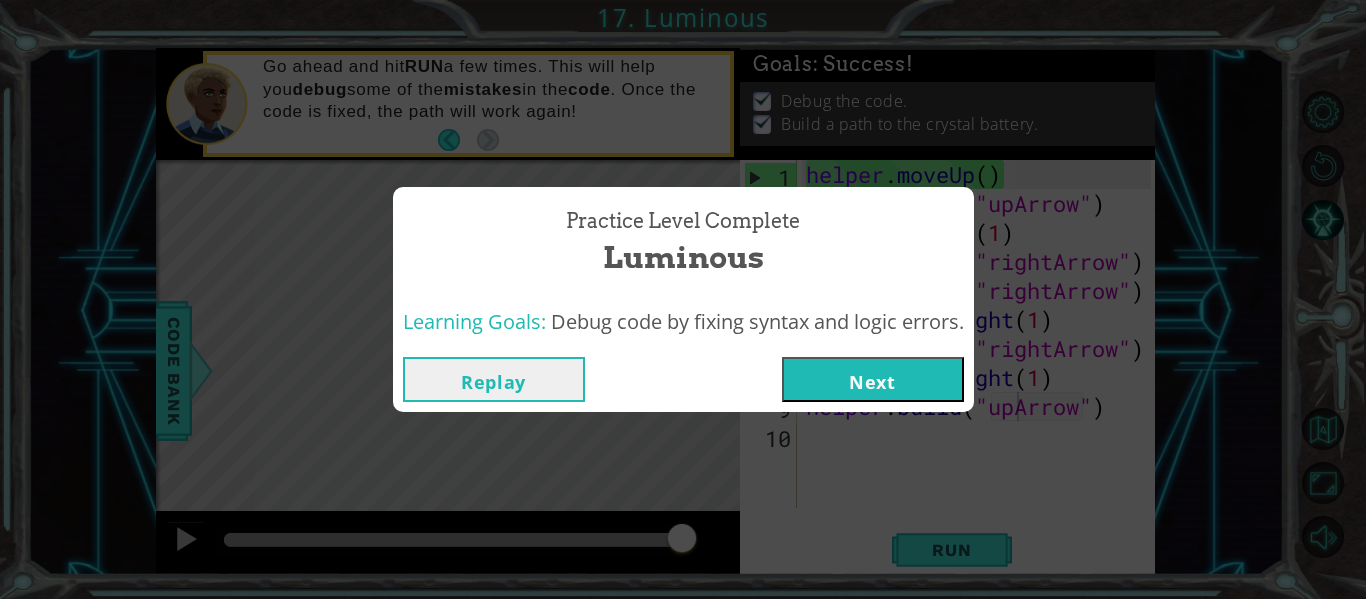 click on "Next" at bounding box center (873, 379) 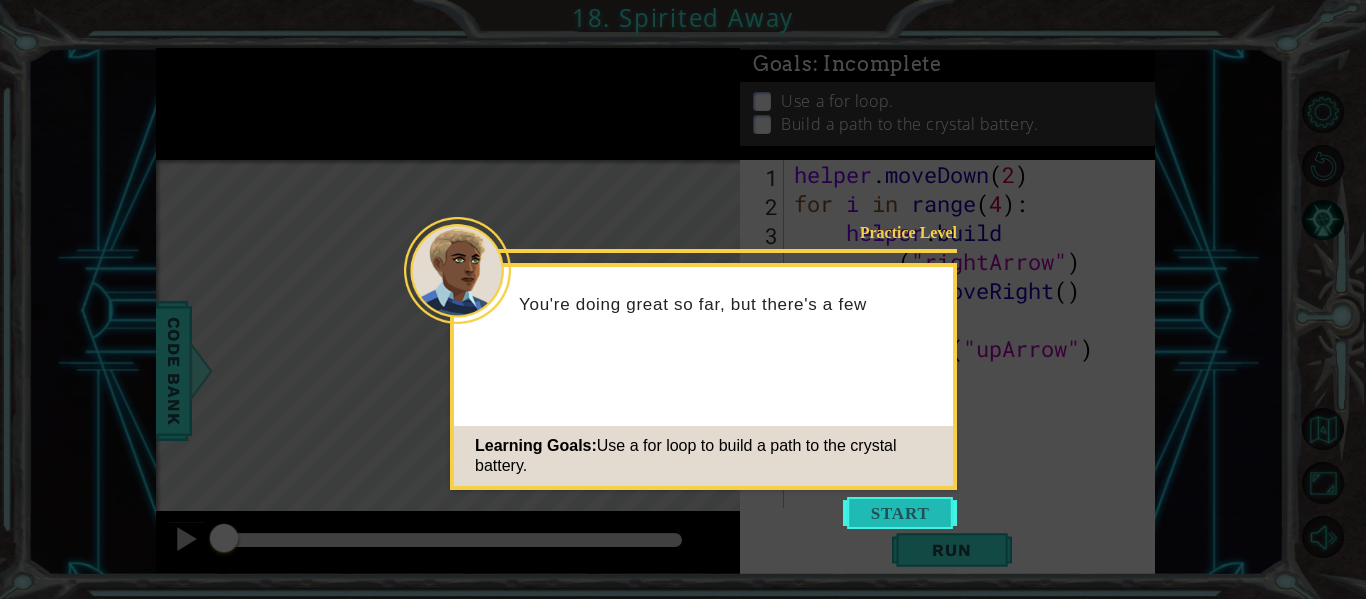 click at bounding box center (900, 513) 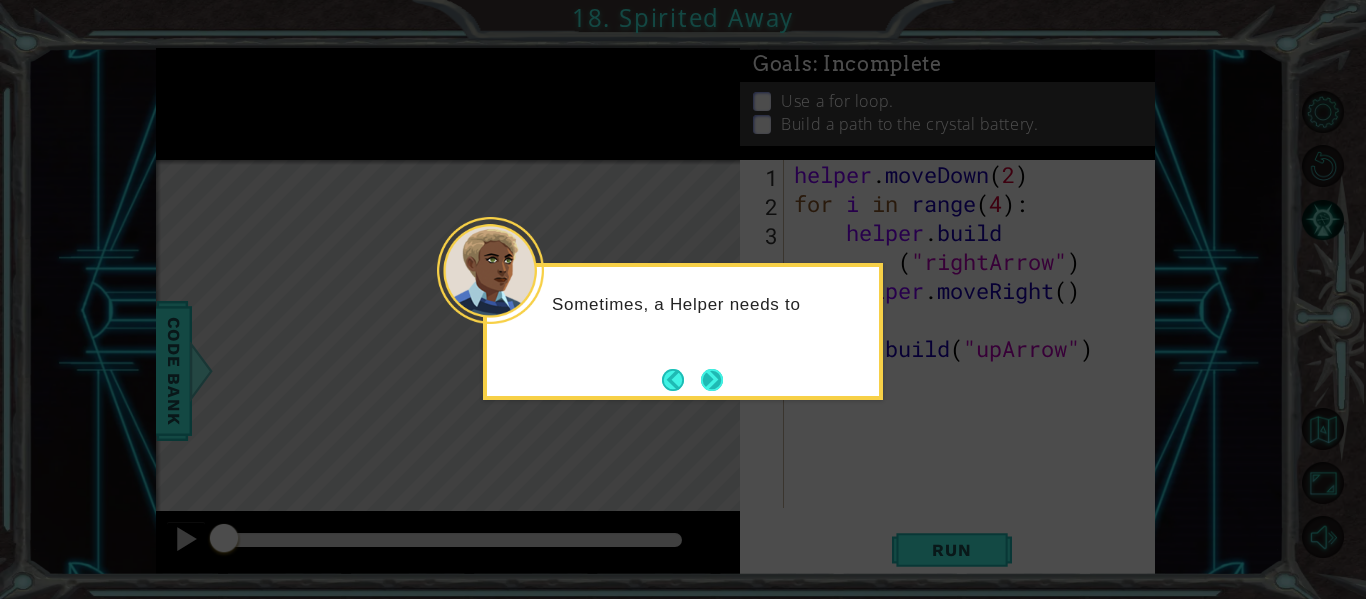 click at bounding box center (712, 380) 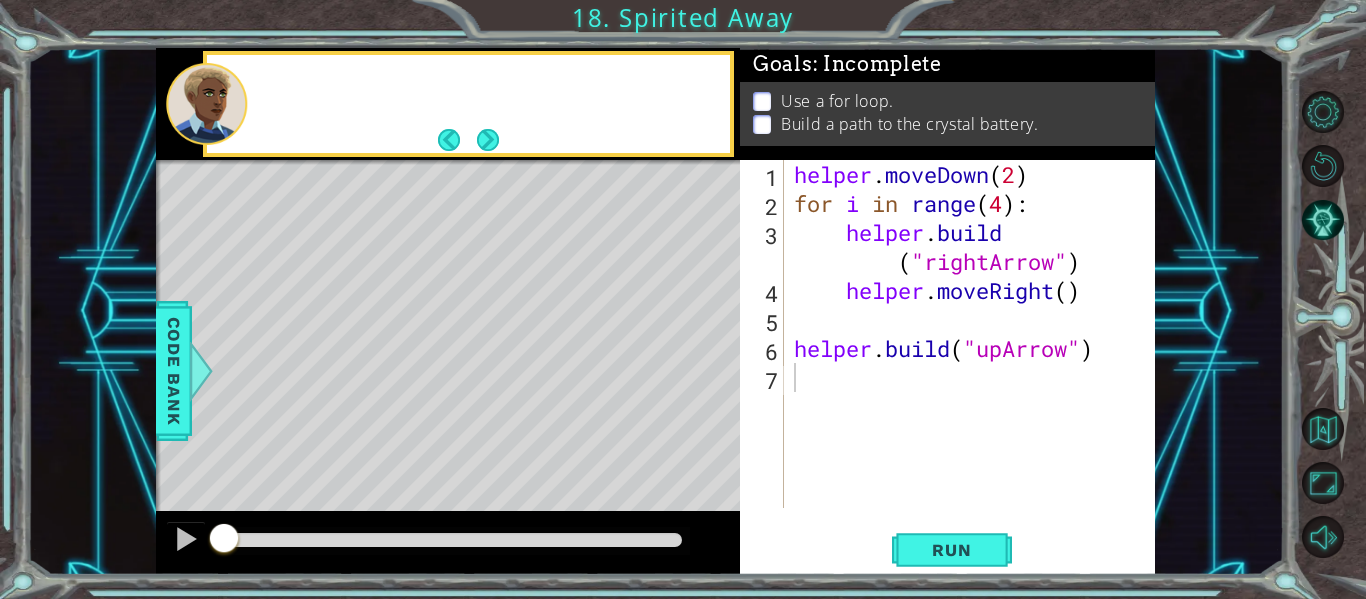 click at bounding box center (618, 454) 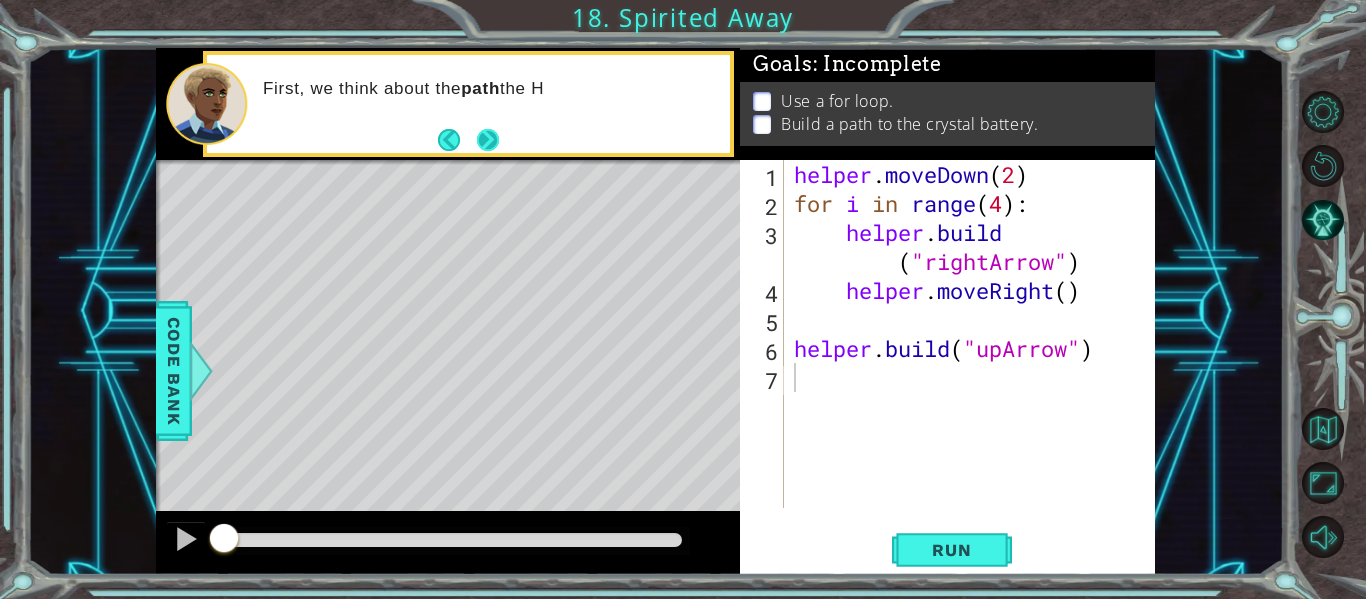 click at bounding box center (488, 139) 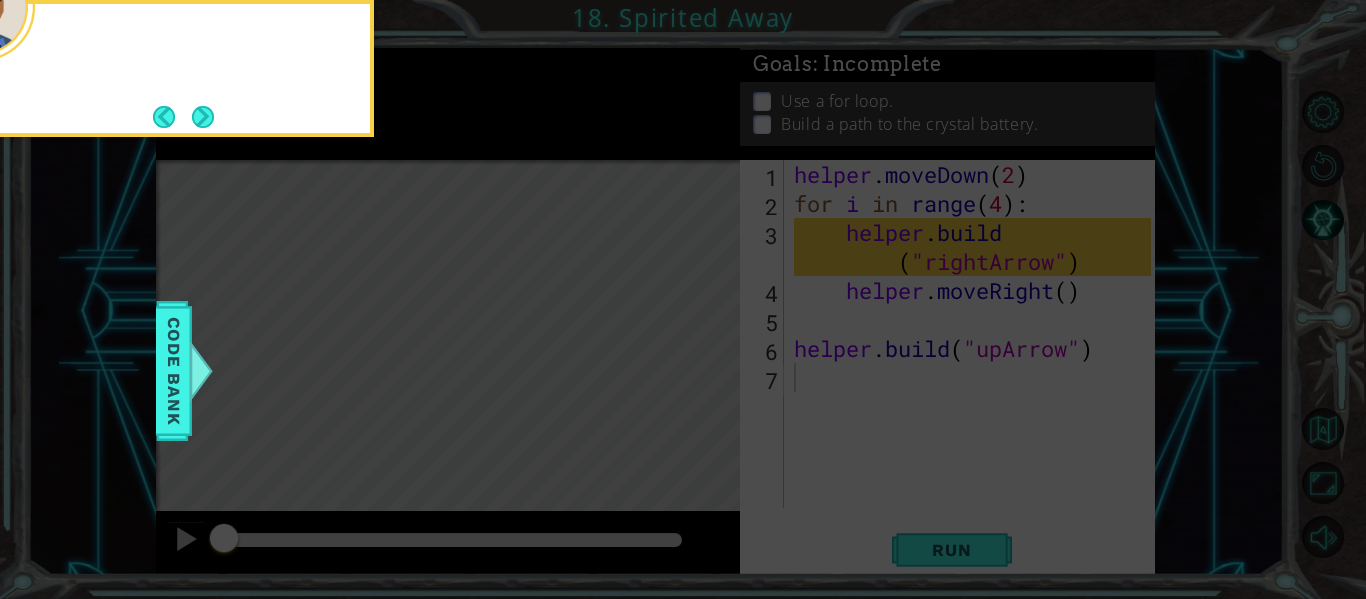 click 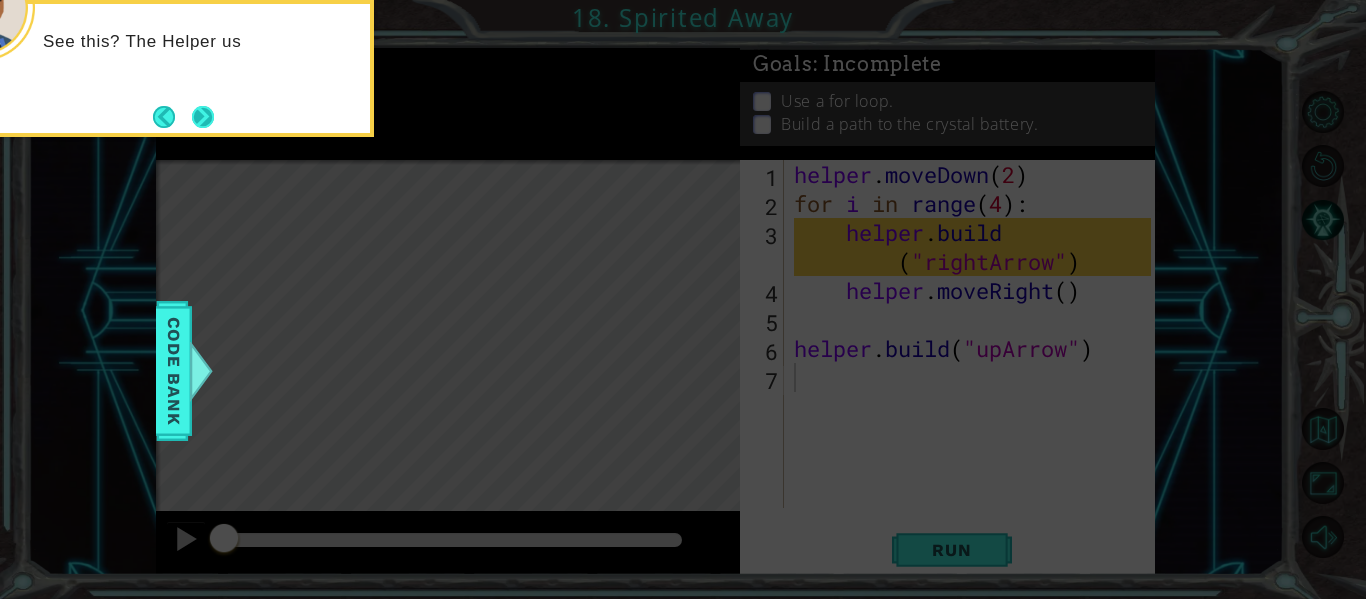click at bounding box center [203, 117] 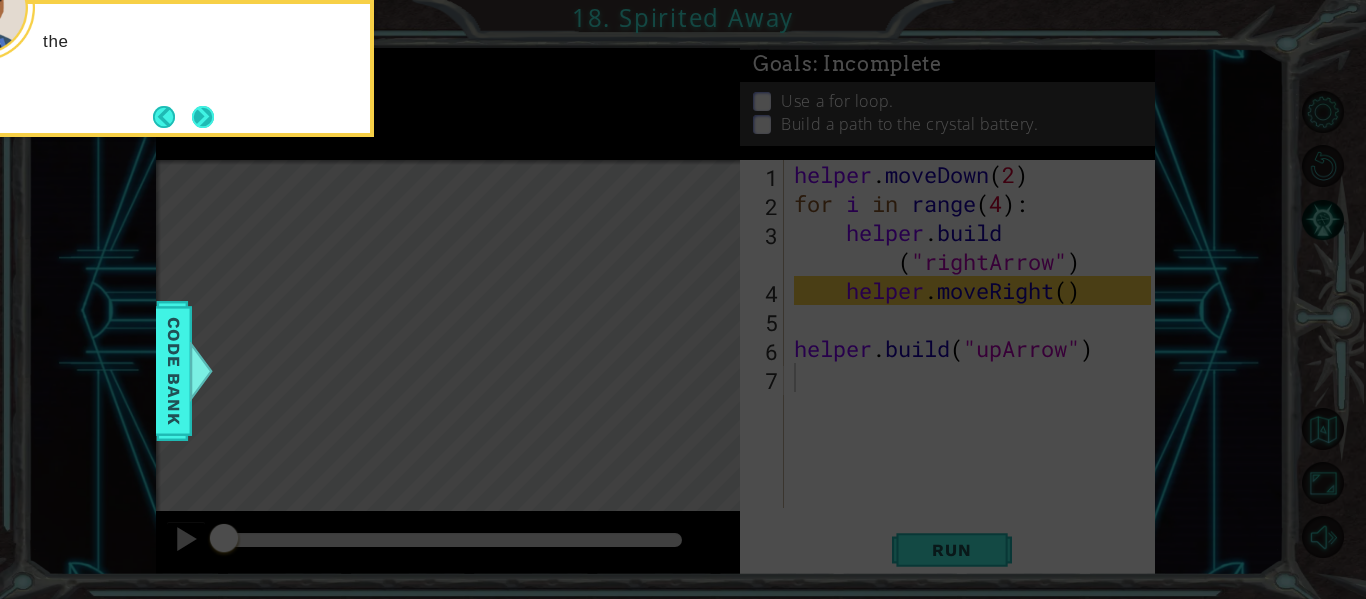 click at bounding box center [203, 117] 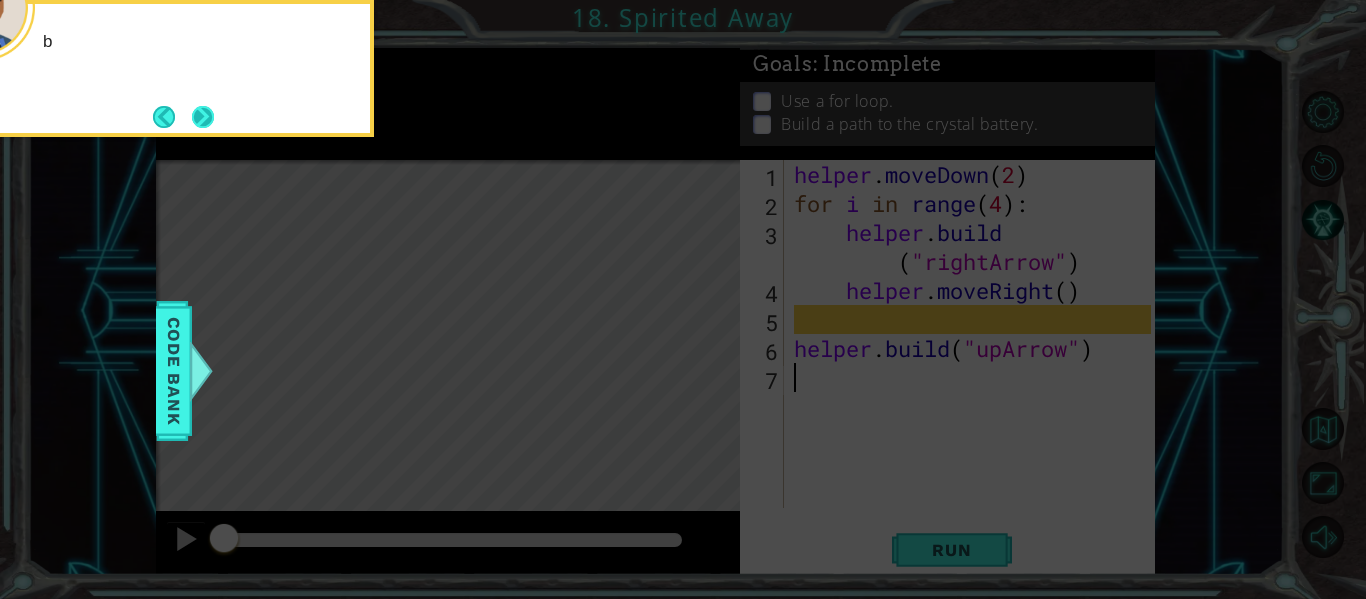 click at bounding box center [203, 117] 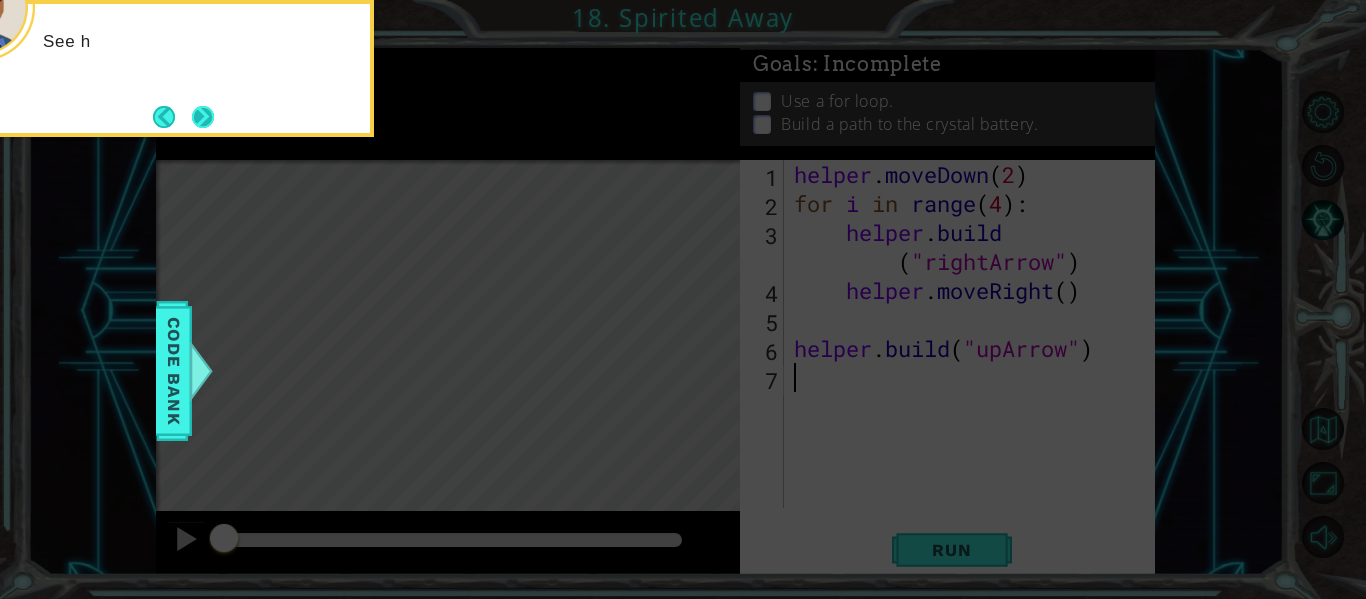 click at bounding box center (203, 117) 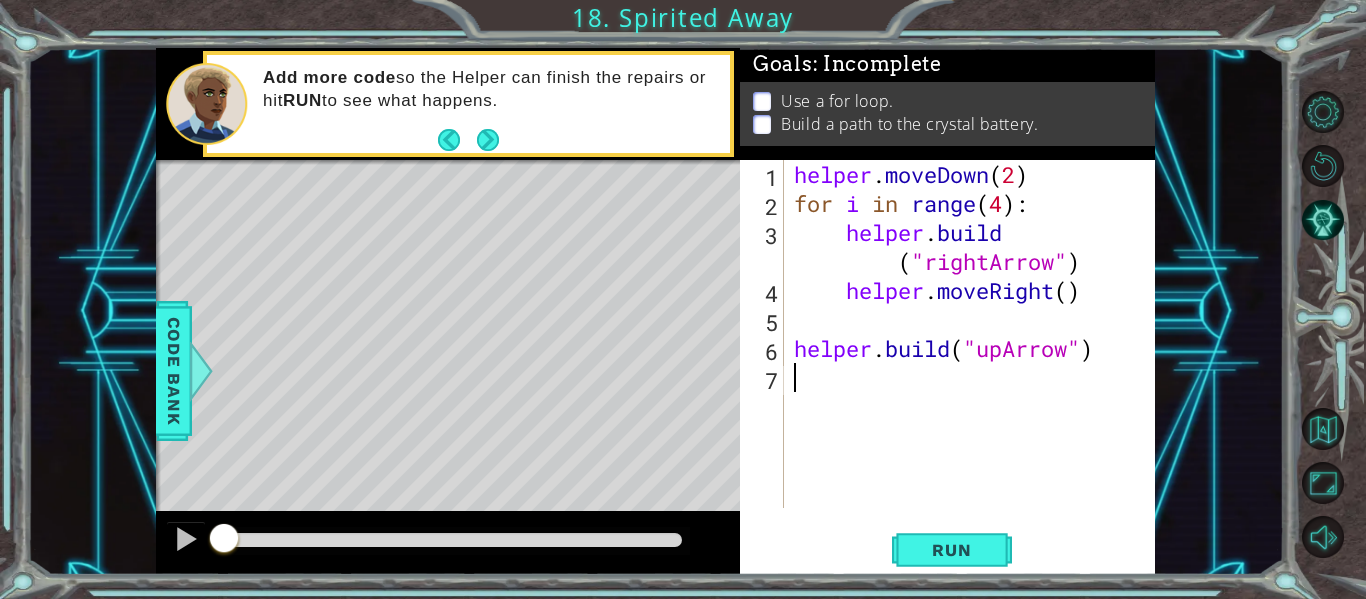 click on "helper . moveDown ( 2 ) for   i   in   range ( 4 ) :      helper . build          ( "rightArrow" )      helper . moveRight ( ) helper . build ( "upArrow" )" at bounding box center [975, 363] 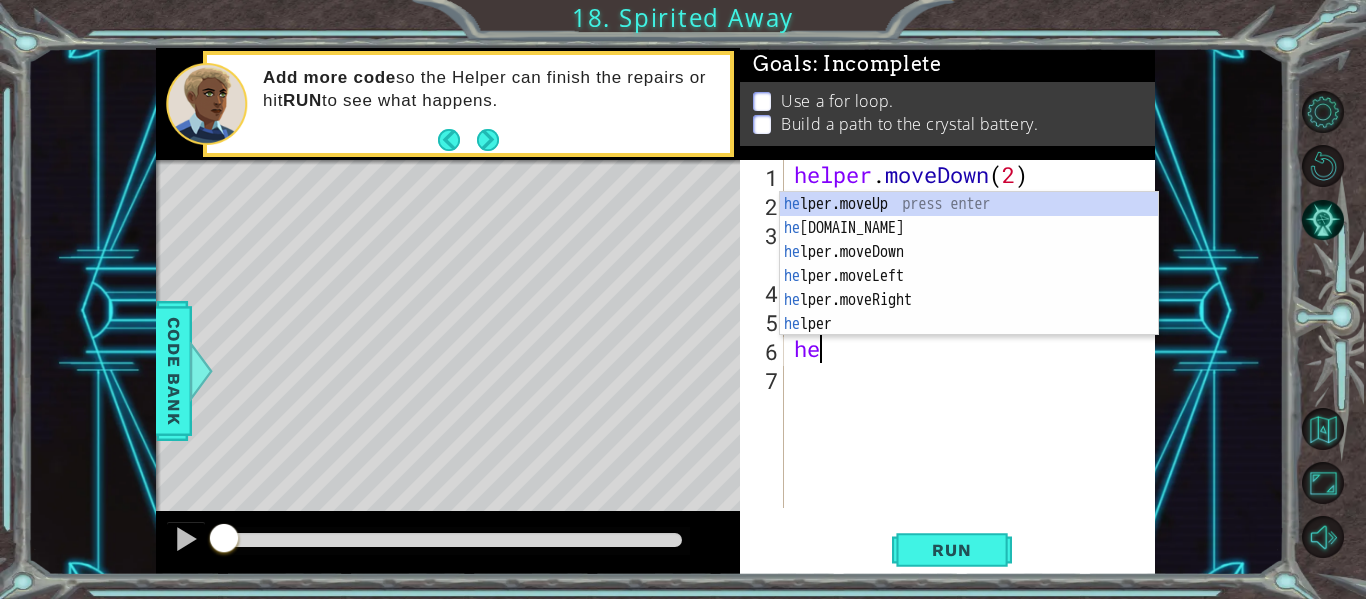 type on "h" 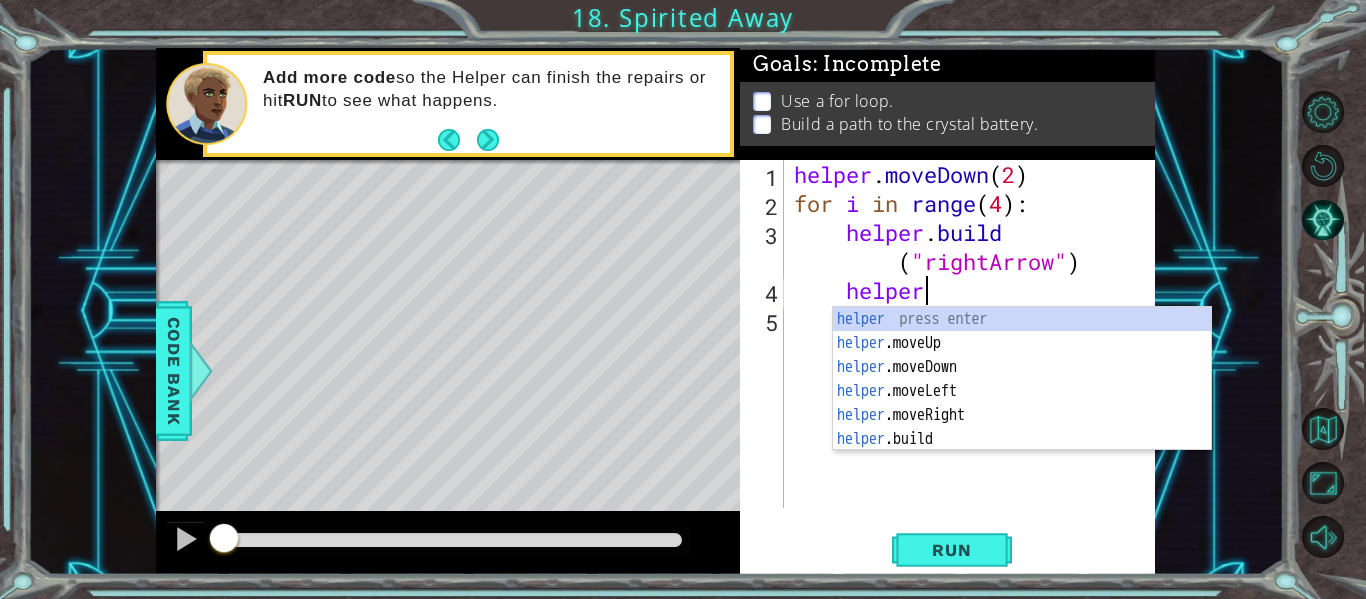 type on "h" 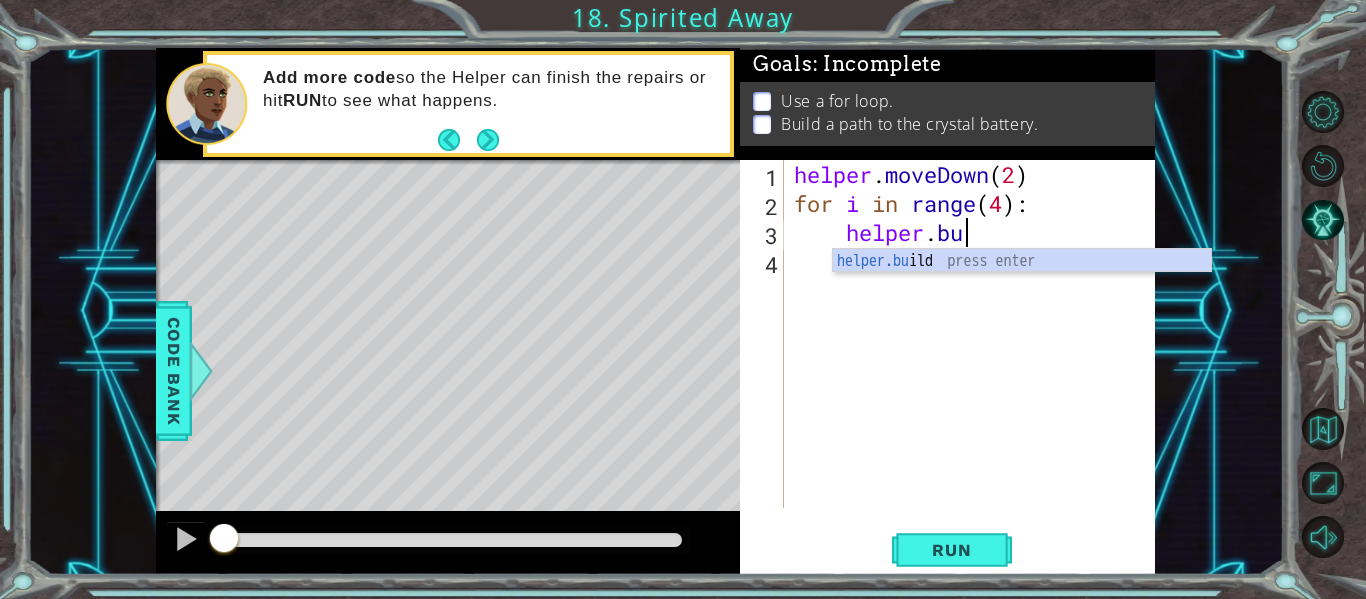 type on "h" 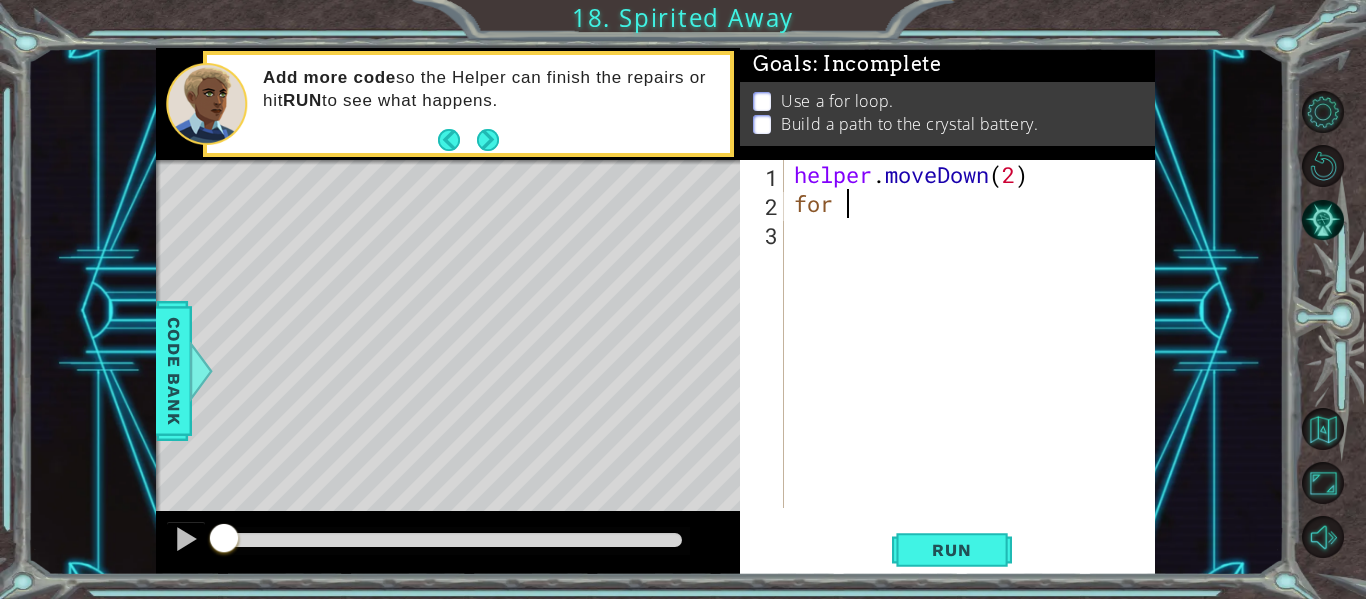 type on "f" 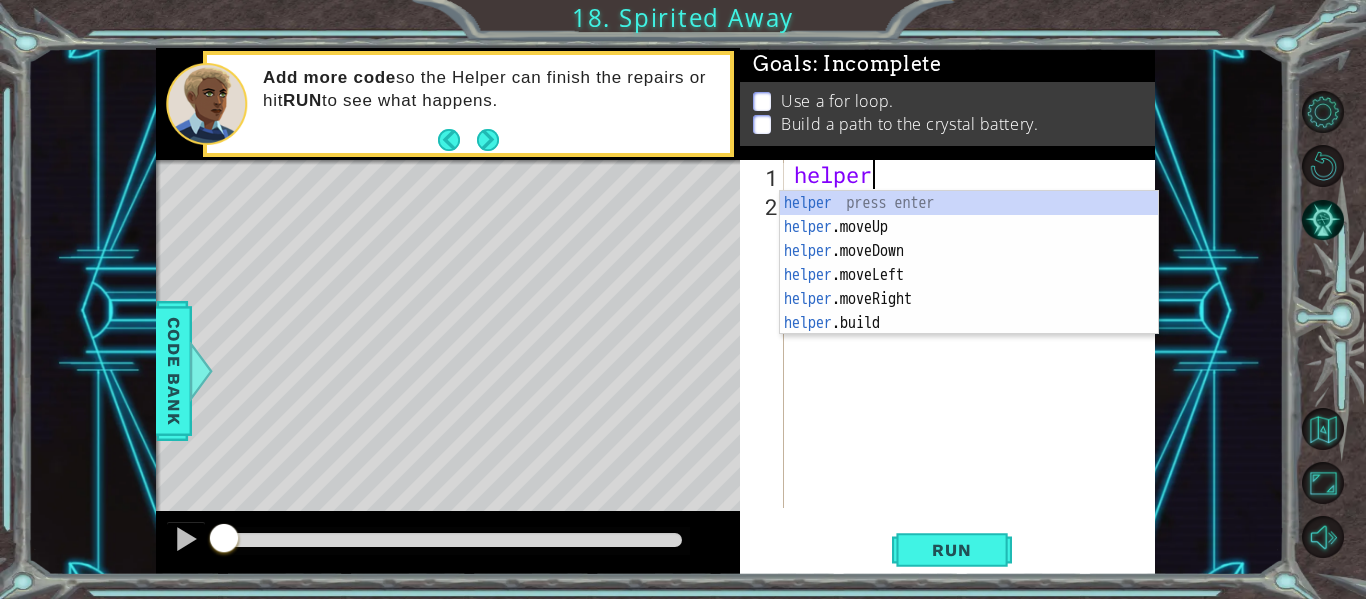 type on "h" 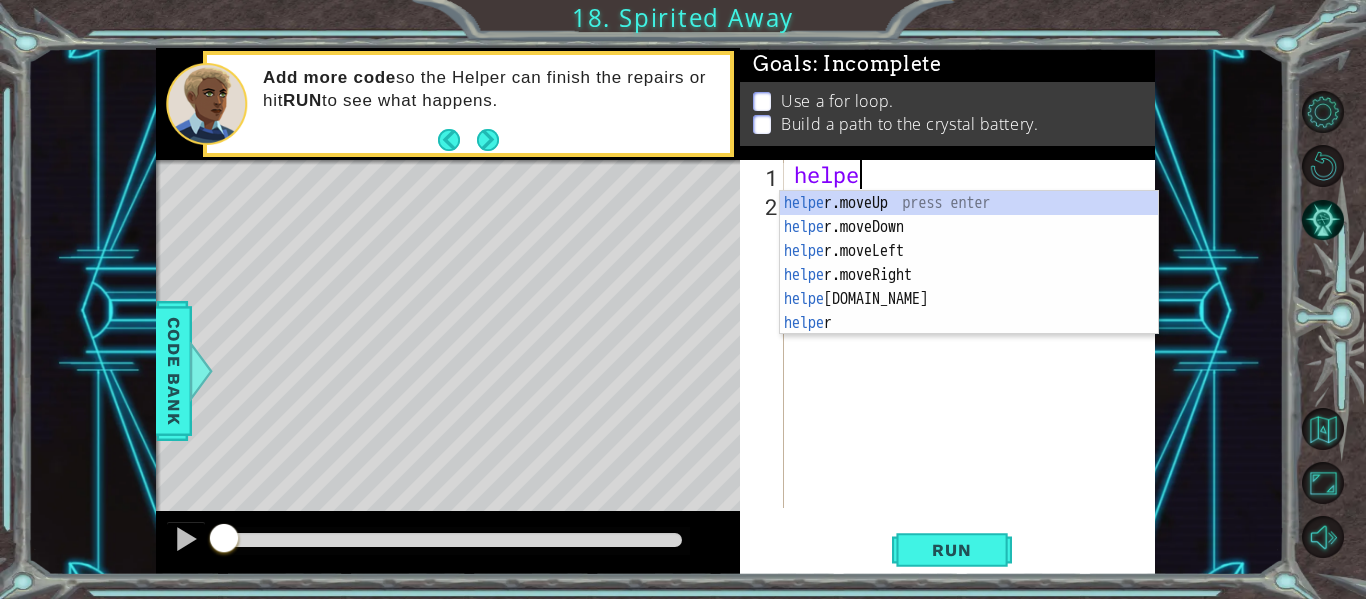 scroll, scrollTop: 0, scrollLeft: 3, axis: horizontal 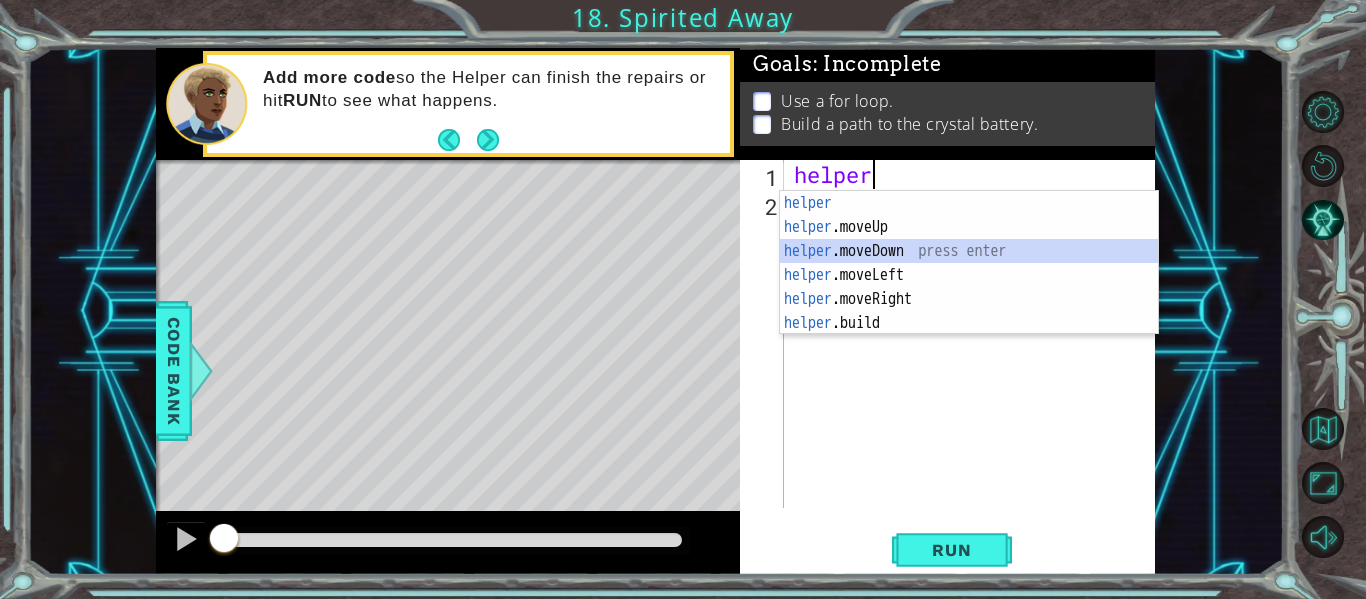 click on "helper press enter helper .moveUp press enter helper .moveDown press enter helper .moveLeft press enter helper .moveRight press enter helper .build press enter" at bounding box center [969, 287] 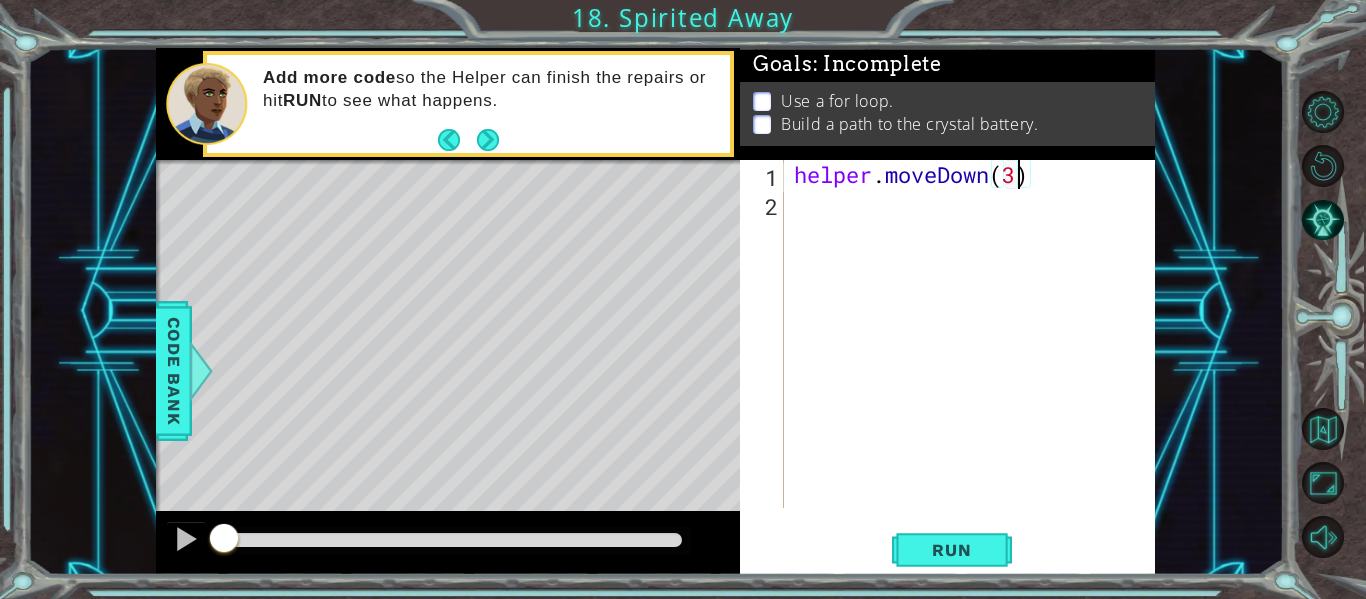 scroll, scrollTop: 0, scrollLeft: 10, axis: horizontal 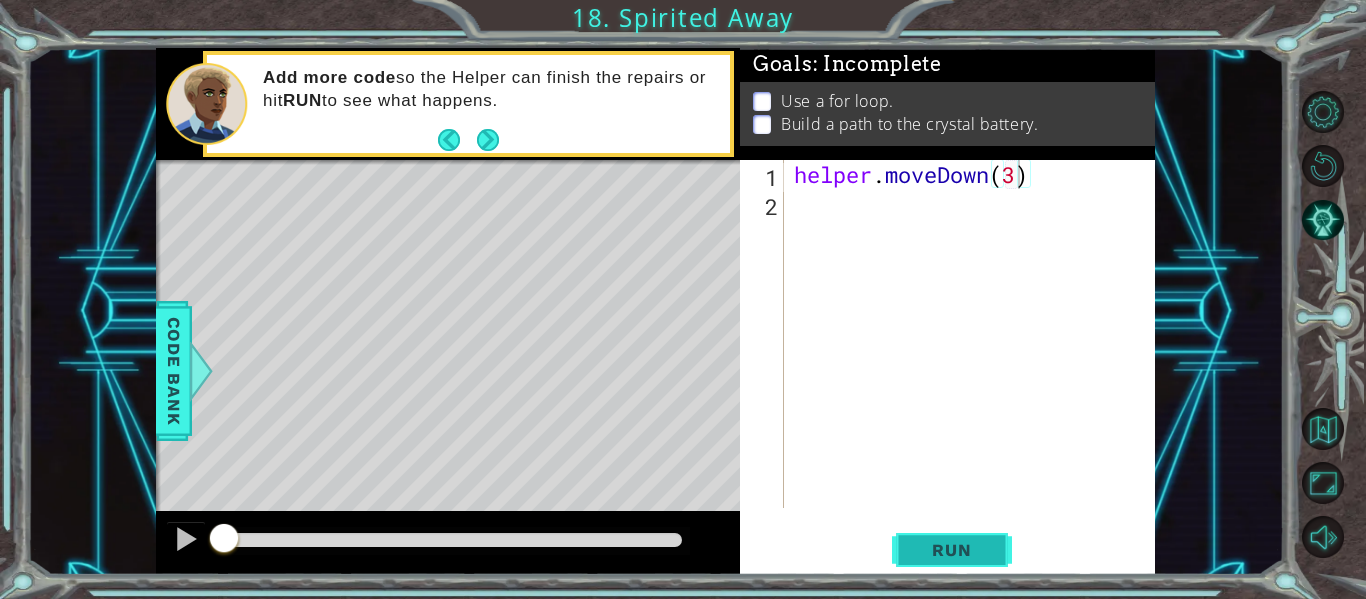 click on "Run" at bounding box center [951, 550] 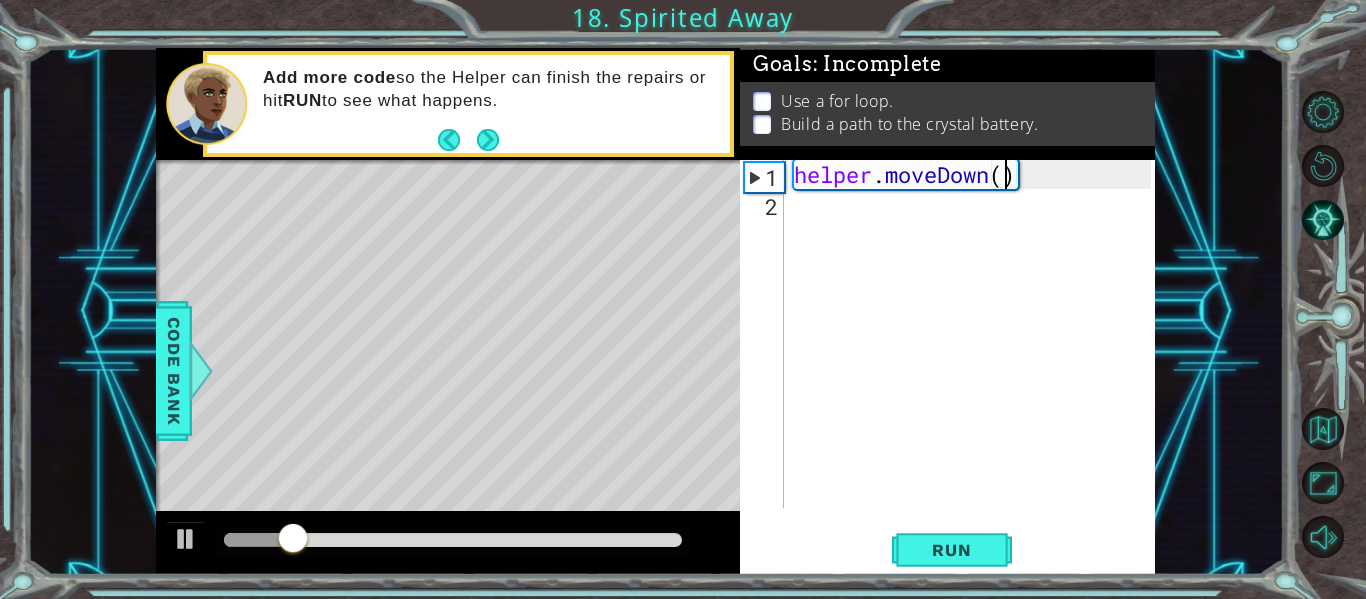 type on "helper.moveDown(2)" 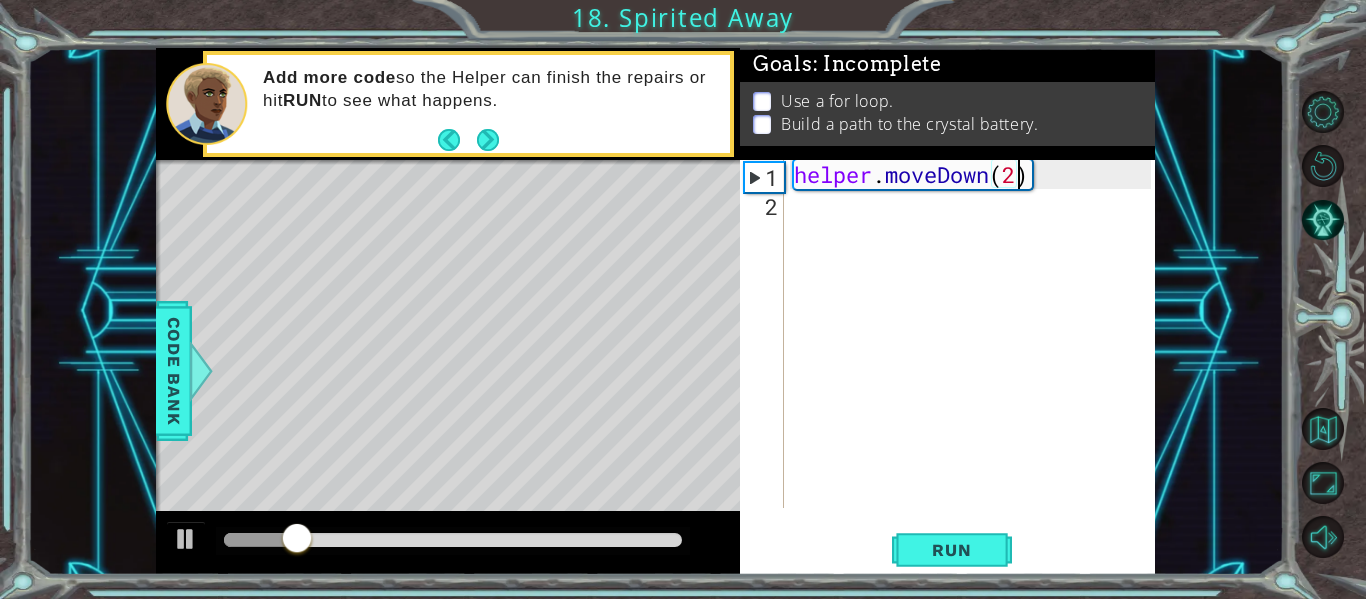 scroll, scrollTop: 0, scrollLeft: 10, axis: horizontal 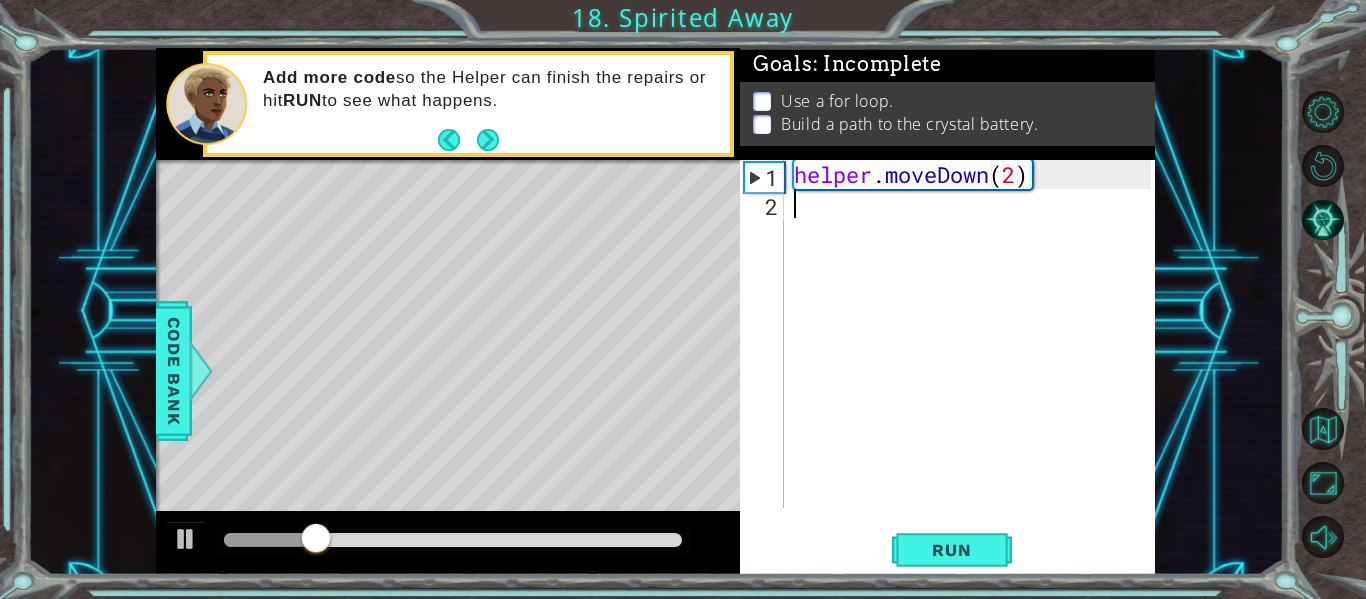 click on "helper . moveDown ( 2 )" at bounding box center [975, 363] 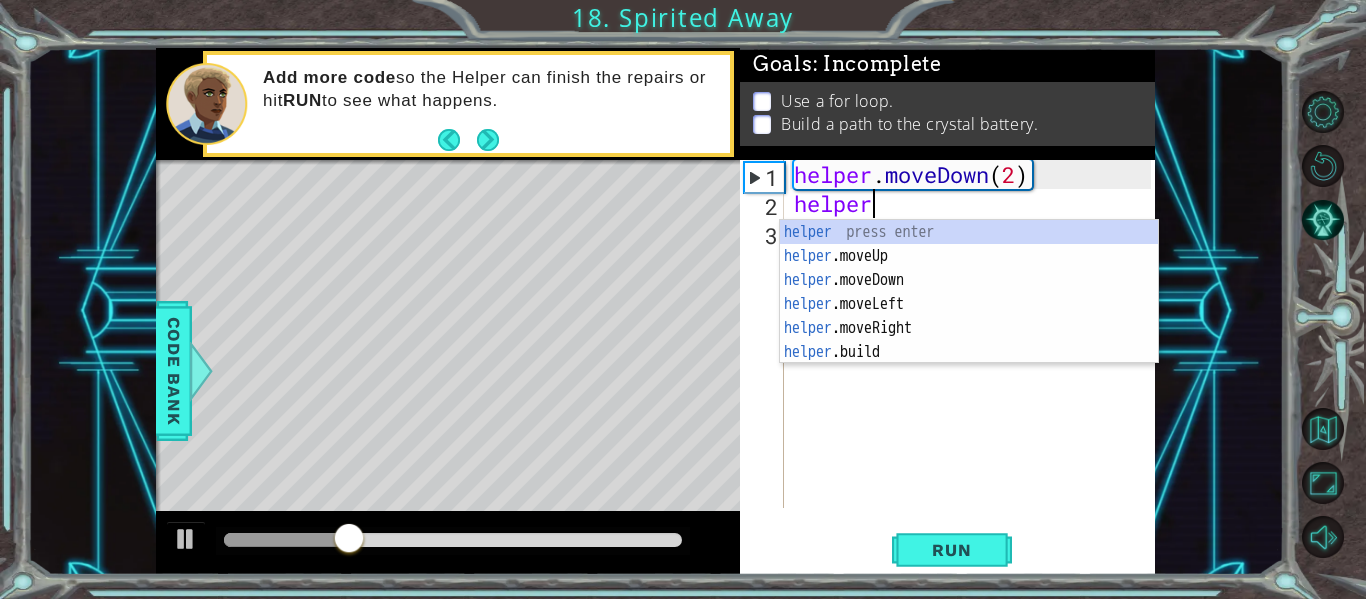 scroll, scrollTop: 0, scrollLeft: 3, axis: horizontal 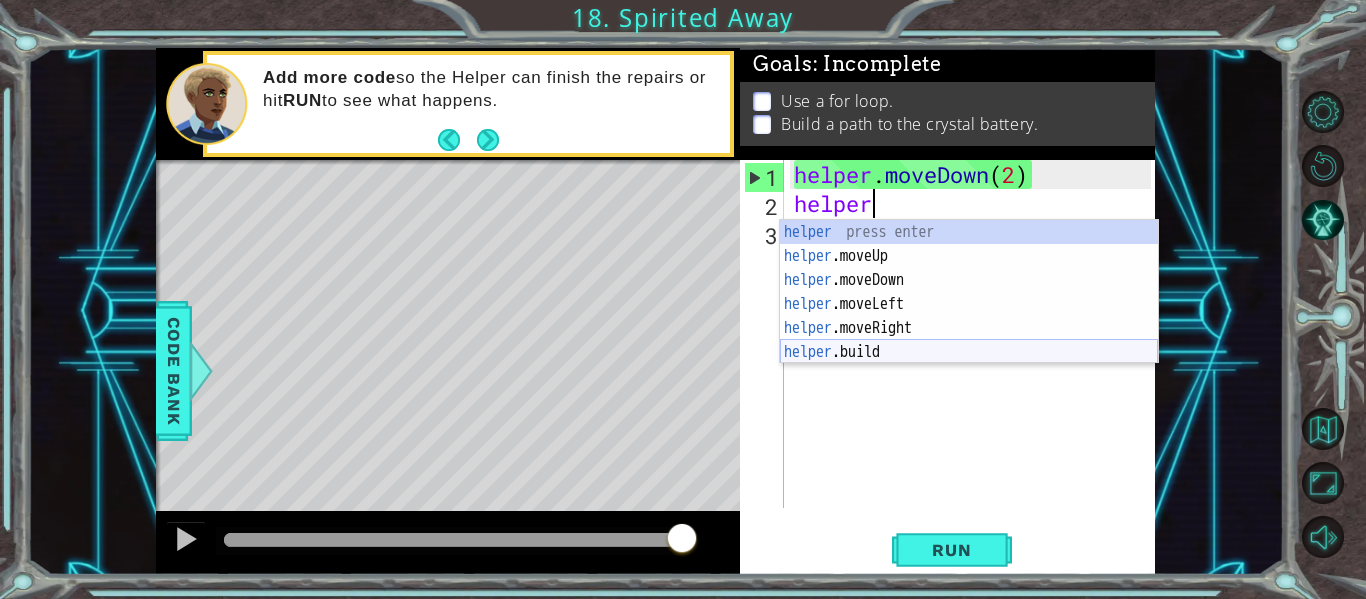 click on "helper press enter helper .moveUp press enter helper .moveDown press enter helper .moveLeft press enter helper .moveRight press enter helper .build press enter" at bounding box center [969, 316] 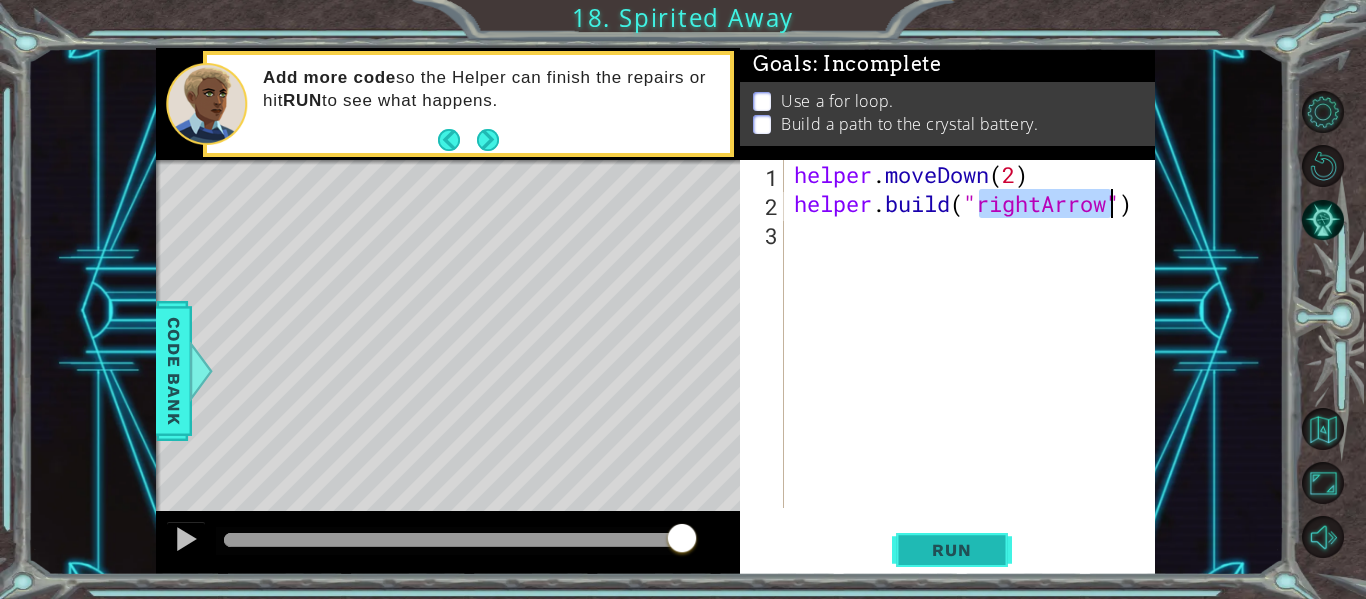 type on "[DOMAIN_NAME]("rightArrow")" 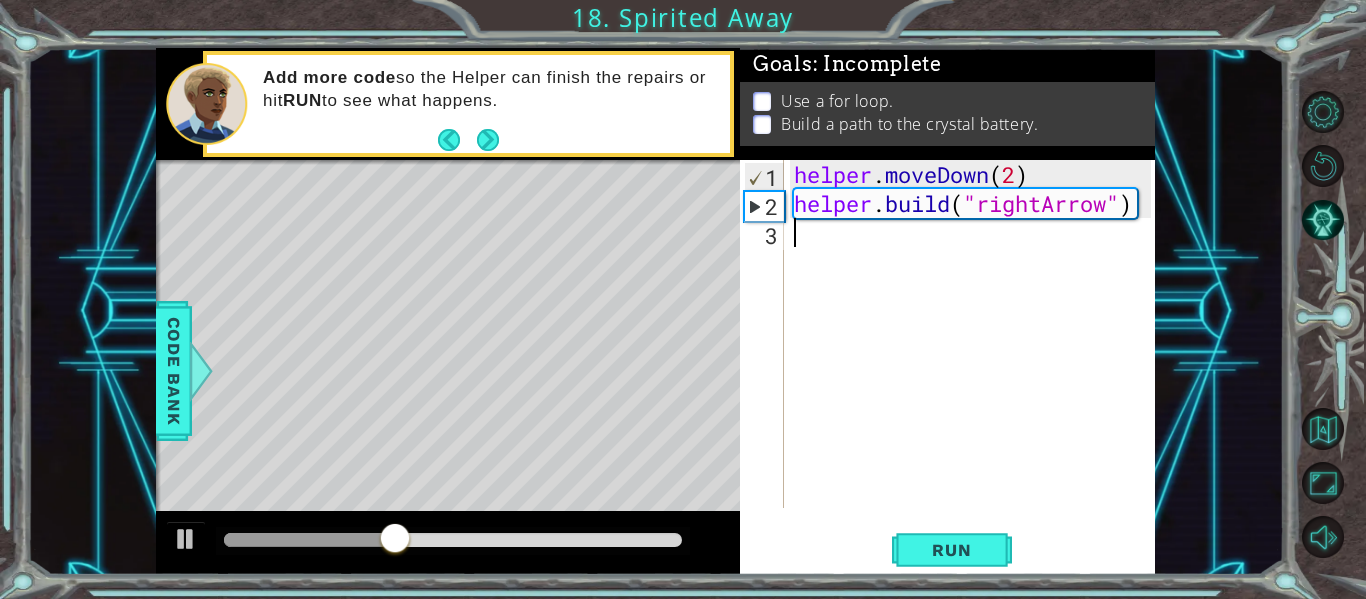 click on "helper . moveDown ( 2 ) helper . build ( "rightArrow" )" at bounding box center (975, 363) 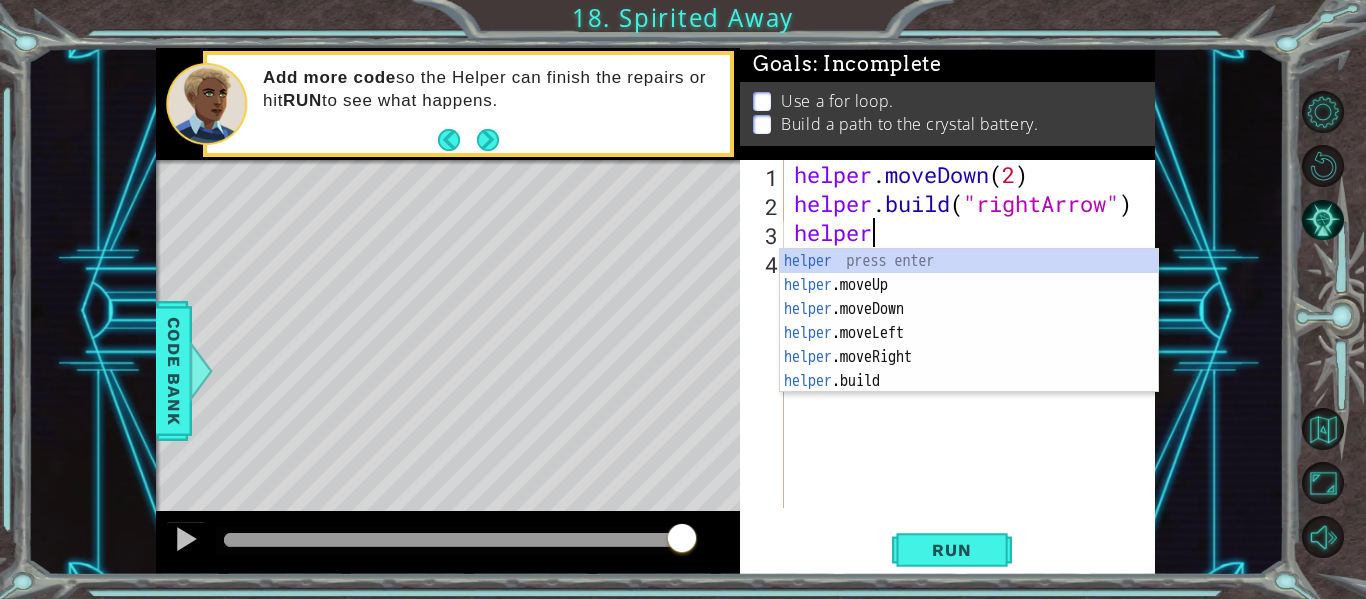 scroll, scrollTop: 0, scrollLeft: 3, axis: horizontal 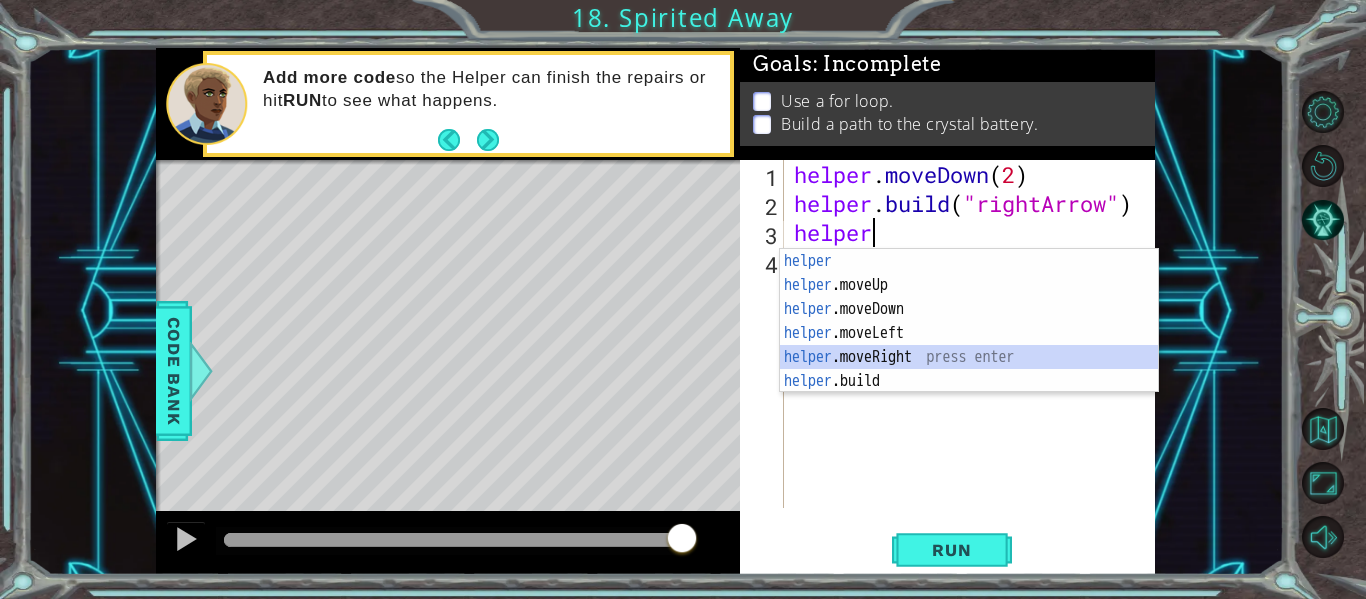 click on "helper press enter helper .moveUp press enter helper .moveDown press enter helper .moveLeft press enter helper .moveRight press enter helper .build press enter" at bounding box center (969, 345) 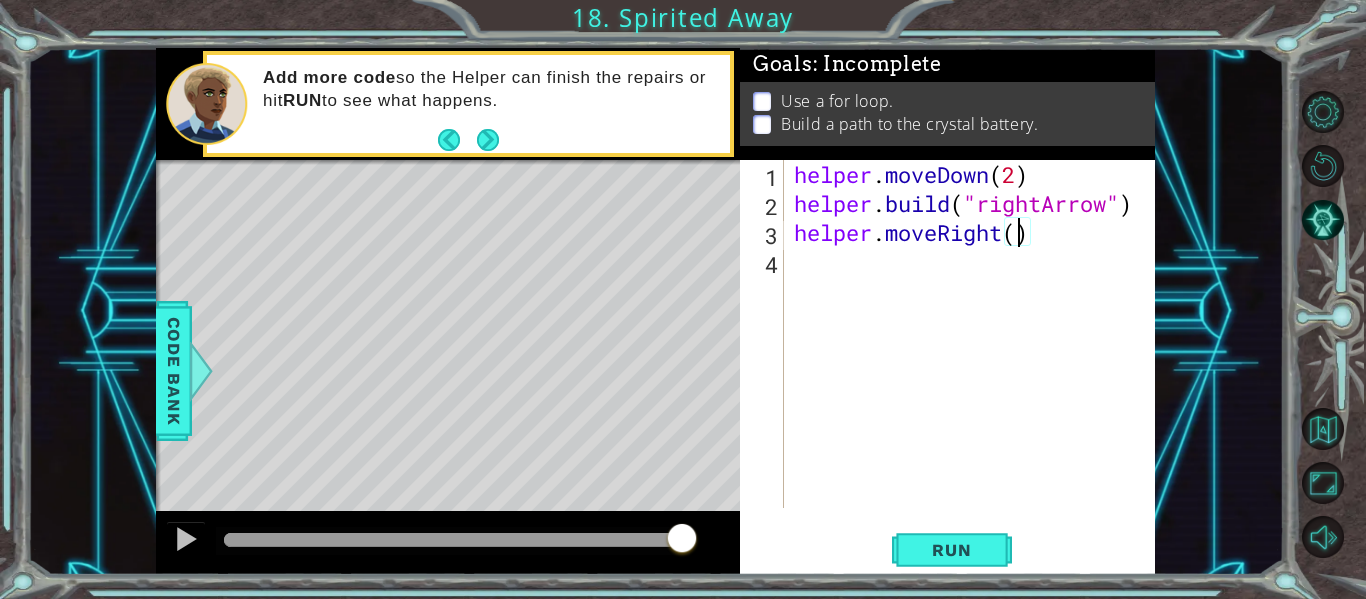type on "helper.moveRight(3)" 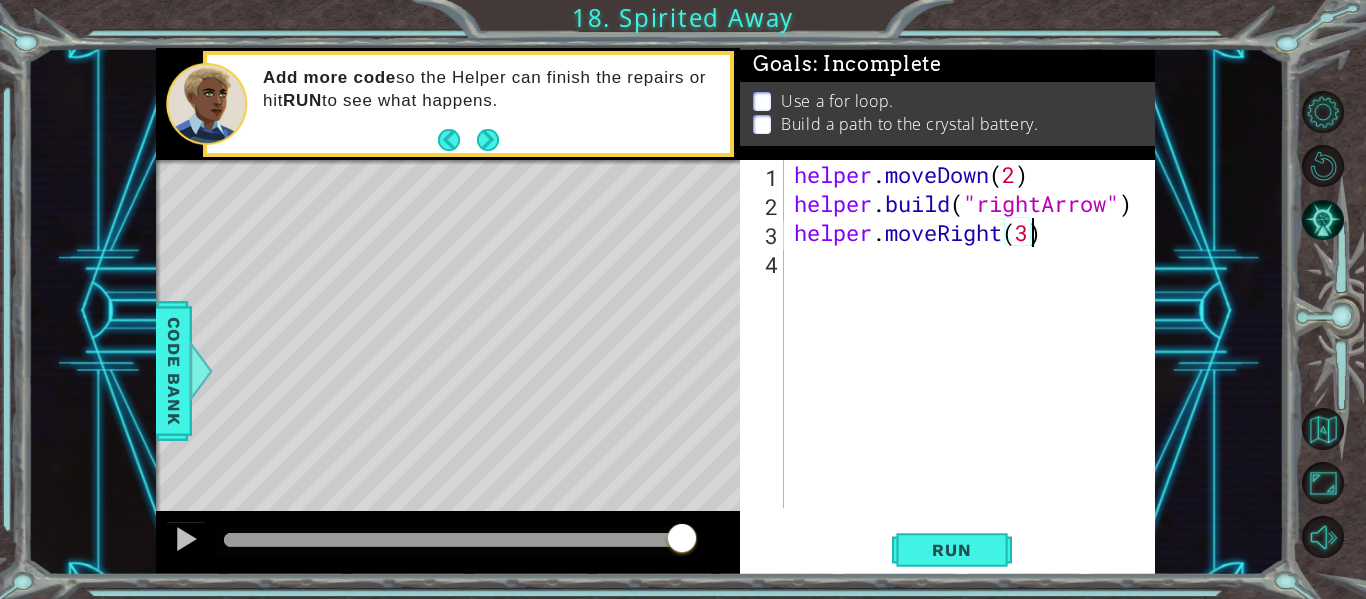 scroll, scrollTop: 0, scrollLeft: 10, axis: horizontal 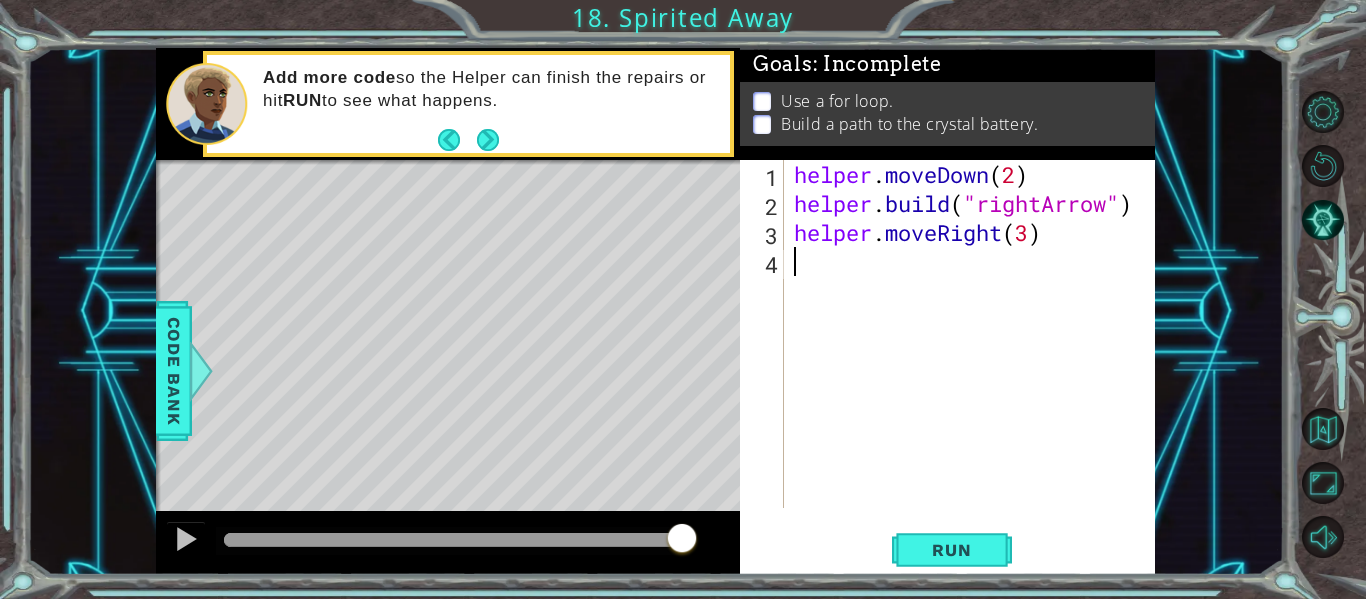 click on "helper . moveDown ( 2 ) helper . build ( "rightArrow" ) helper . moveRight ( 3 )" at bounding box center [975, 363] 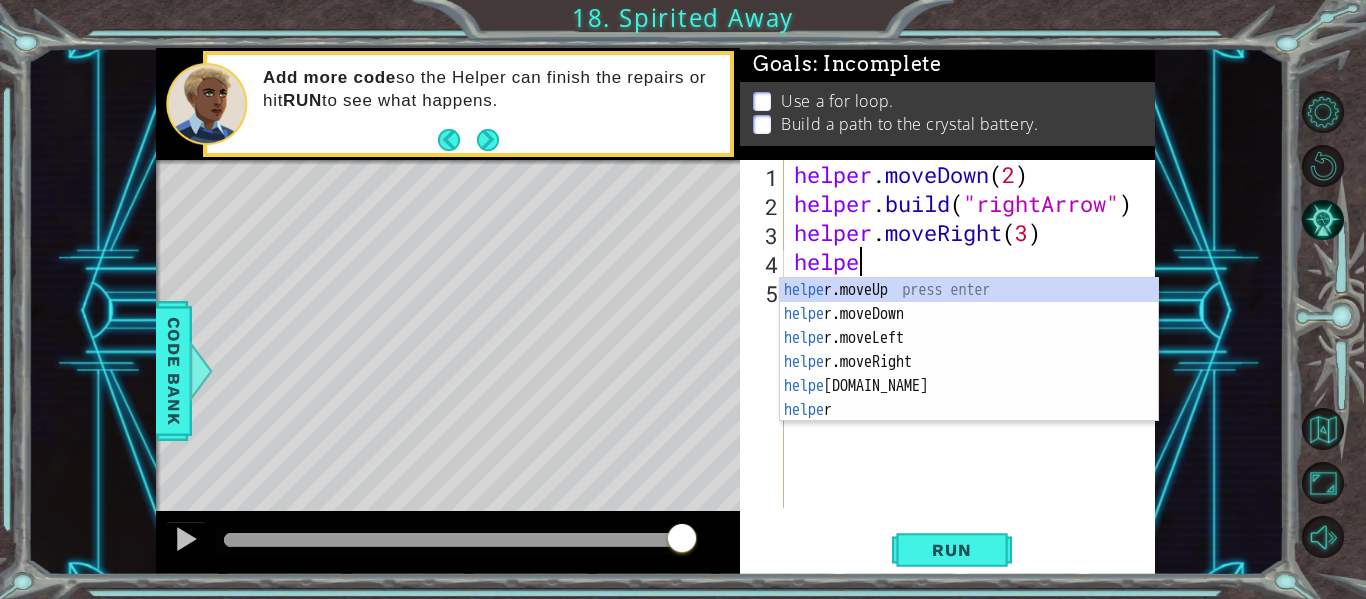 scroll, scrollTop: 0, scrollLeft: 3, axis: horizontal 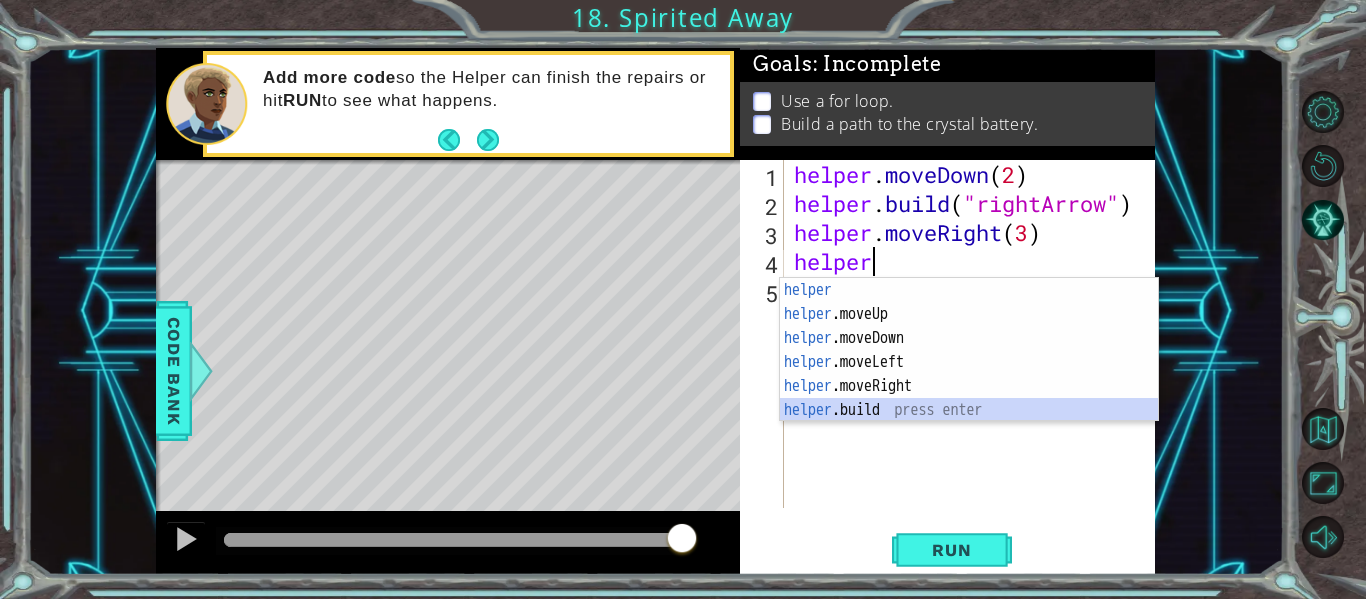 click on "helper press enter helper .moveUp press enter helper .moveDown press enter helper .moveLeft press enter helper .moveRight press enter helper .build press enter" at bounding box center (969, 374) 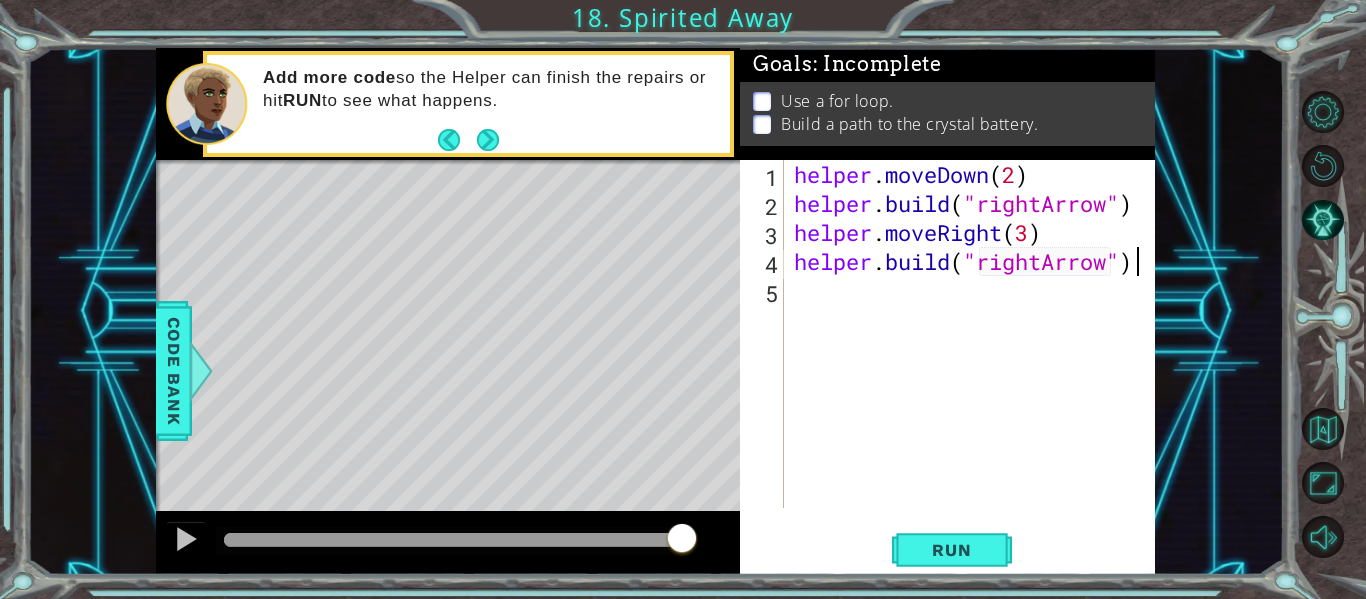click on "helper . moveDown ( 2 ) helper . build ( "rightArrow" ) helper . moveRight ( 3 ) helper . build ( "rightArrow" )" at bounding box center [975, 363] 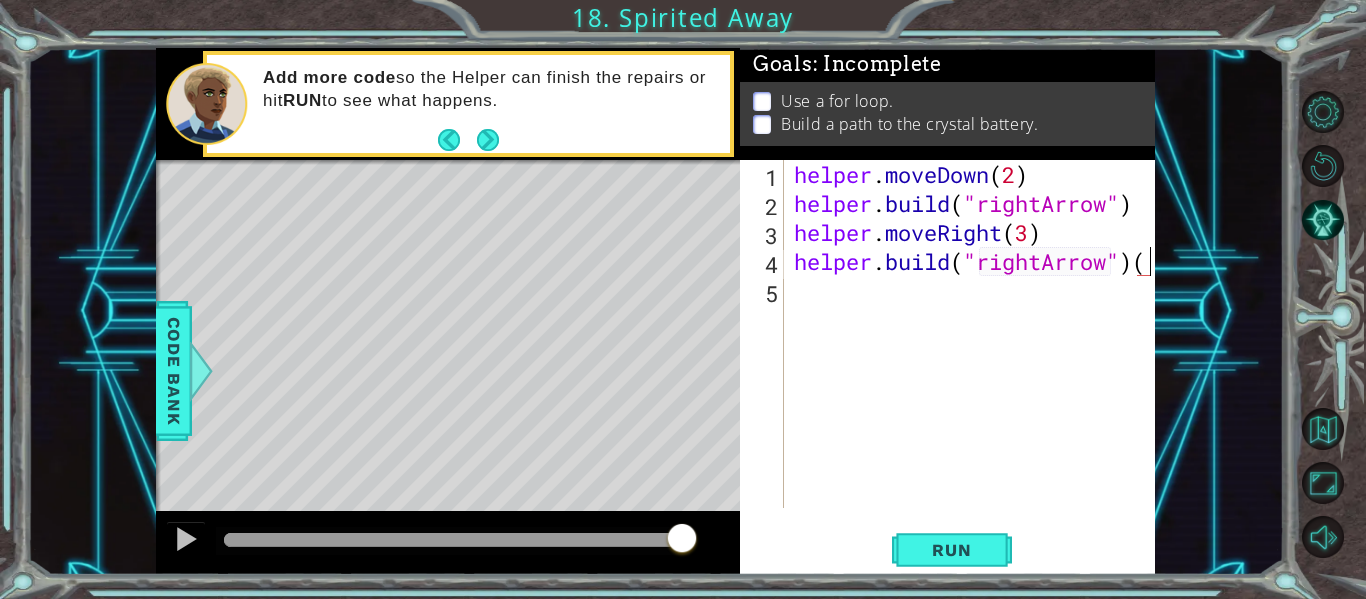 scroll, scrollTop: 0, scrollLeft: 16, axis: horizontal 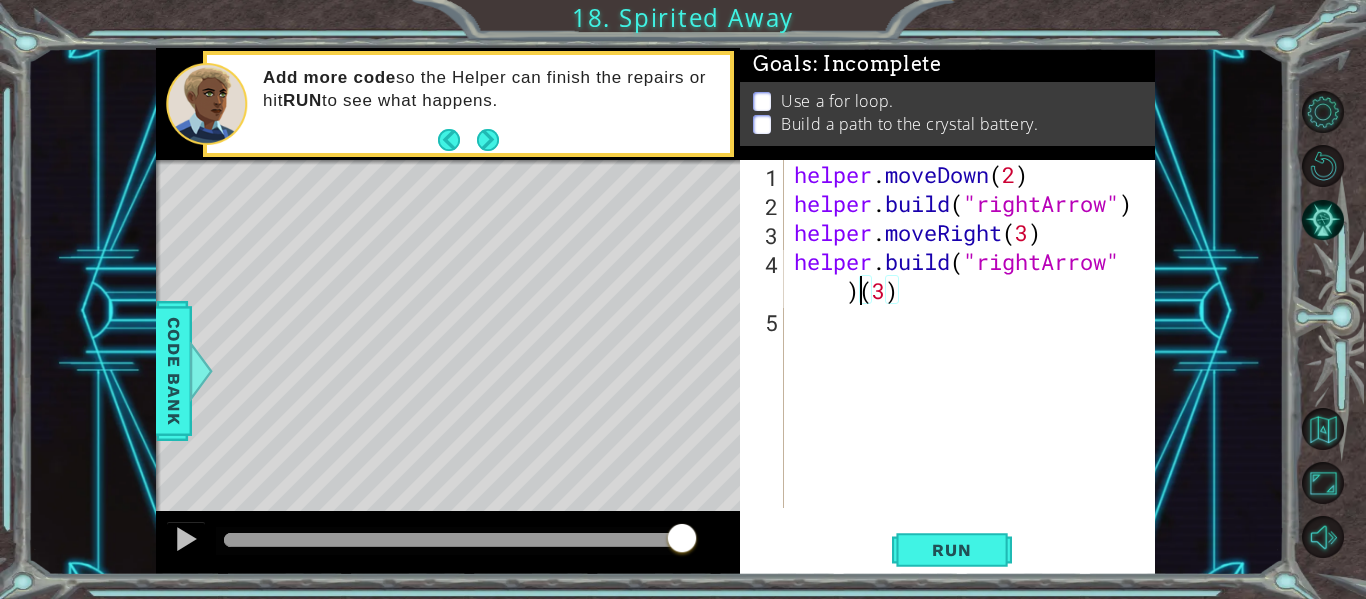 click on "helper . moveDown ( 2 ) helper . build ( "rightArrow" ) helper . moveRight ( 3 ) helper . build ( "rightArrow"      ) ( 3 )" at bounding box center (975, 363) 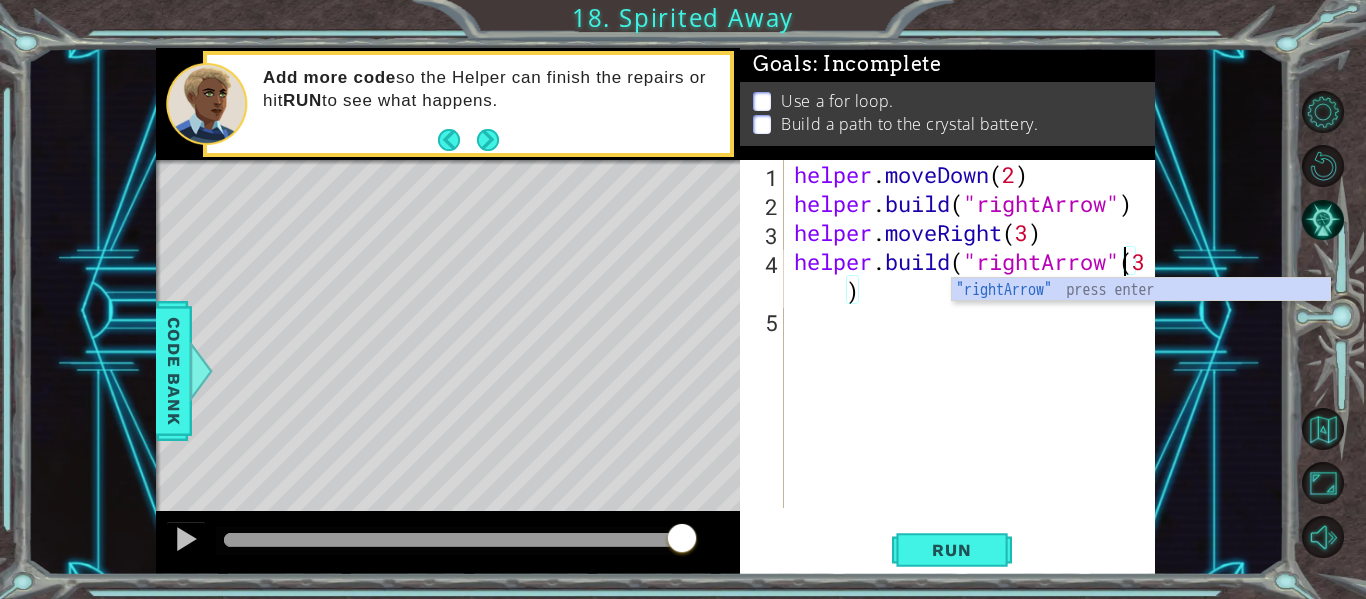 click on "helper . moveDown ( 2 ) helper . build ( "rightArrow" ) helper . moveRight ( 3 ) helper . build ( "rightArrow" ( 3      )" at bounding box center [975, 363] 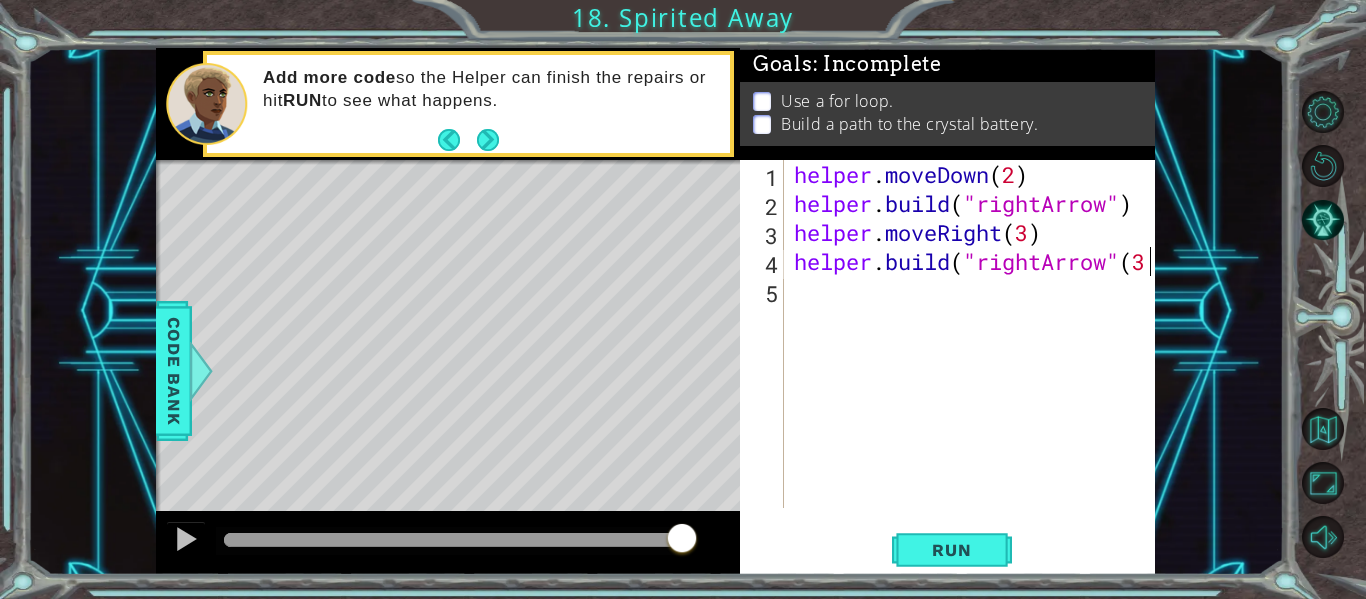 scroll, scrollTop: 0, scrollLeft: 16, axis: horizontal 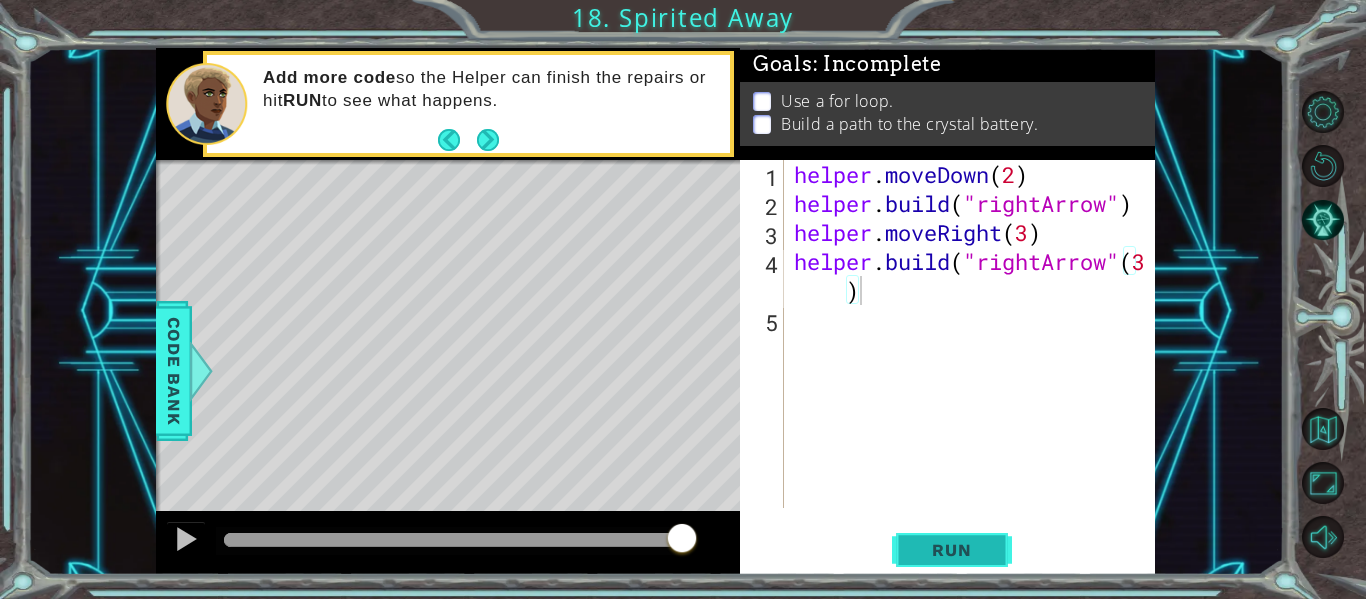 click on "Run" at bounding box center (951, 550) 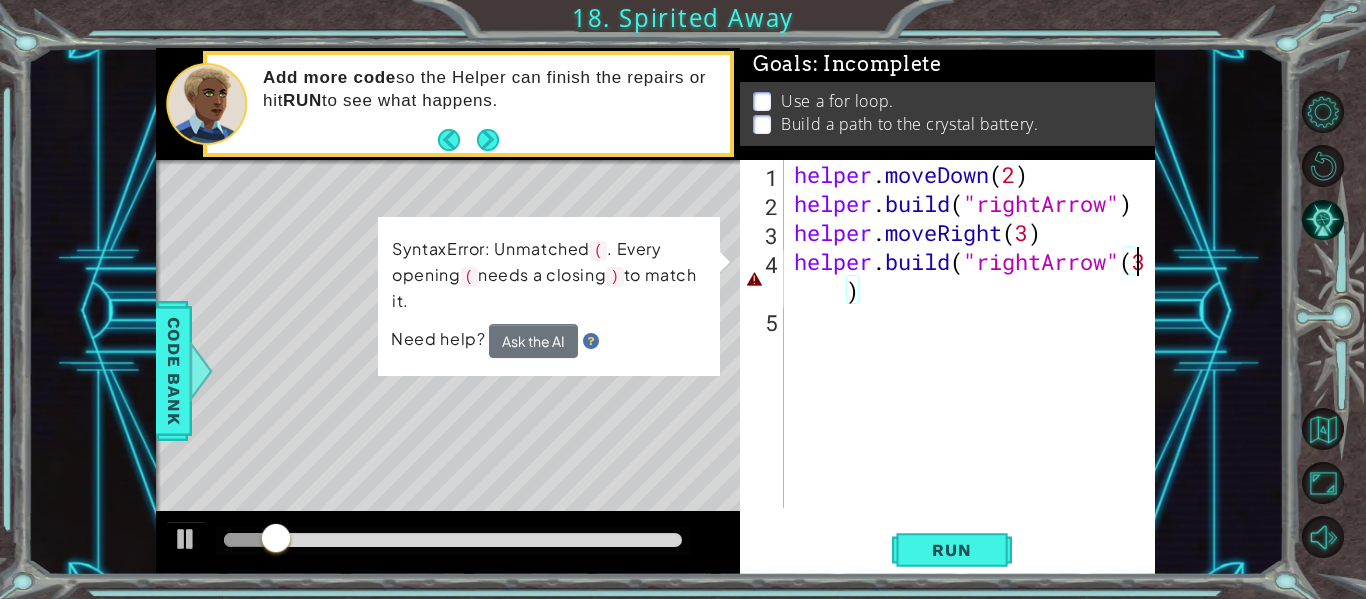 click on "helper . moveDown ( 2 ) helper . build ( "rightArrow" ) helper . moveRight ( 3 ) helper . build ( "rightArrow" ( 3      )" at bounding box center (975, 363) 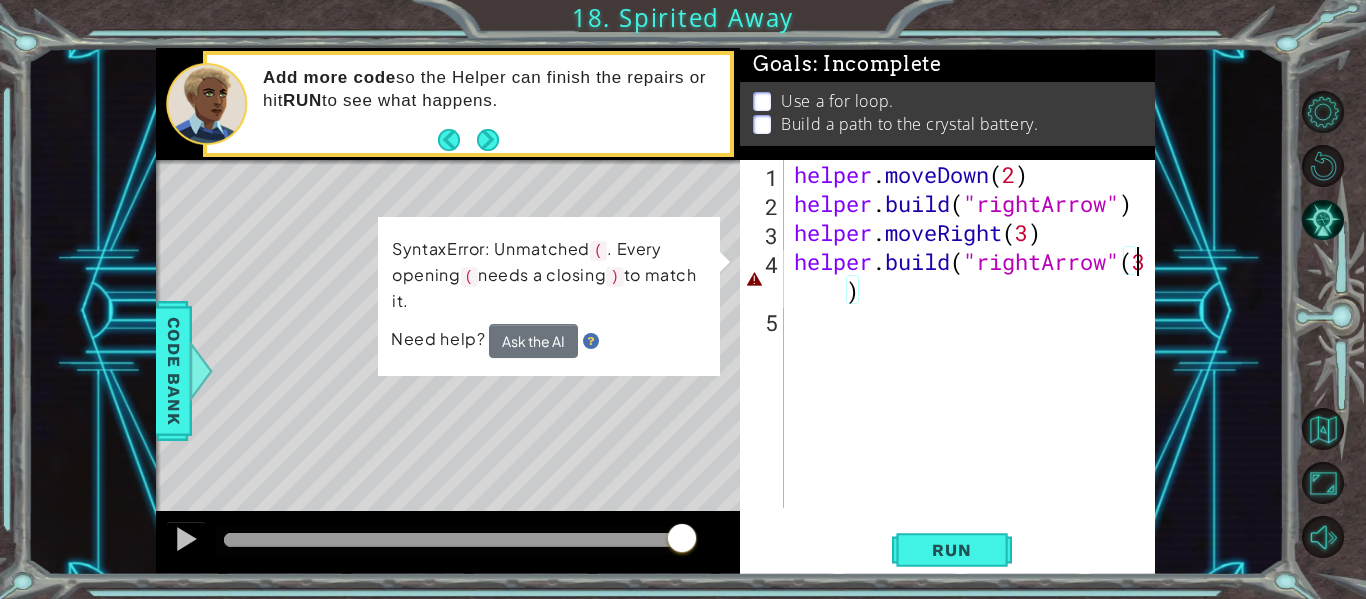 click on "helper . moveDown ( 2 ) helper . build ( "rightArrow" ) helper . moveRight ( 3 ) helper . build ( "rightArrow" ( 3      )" at bounding box center (975, 363) 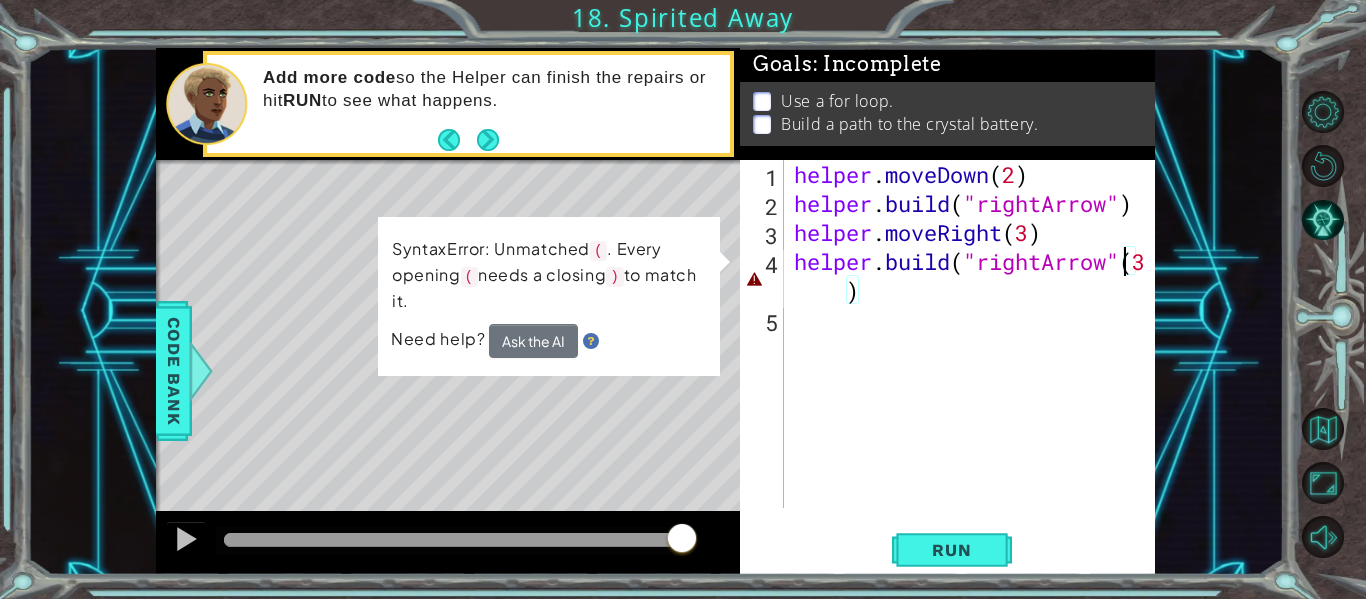 click on "helper . moveDown ( 2 ) helper . build ( "rightArrow" ) helper . moveRight ( 3 ) helper . build ( "rightArrow" ( 3      )" at bounding box center (975, 363) 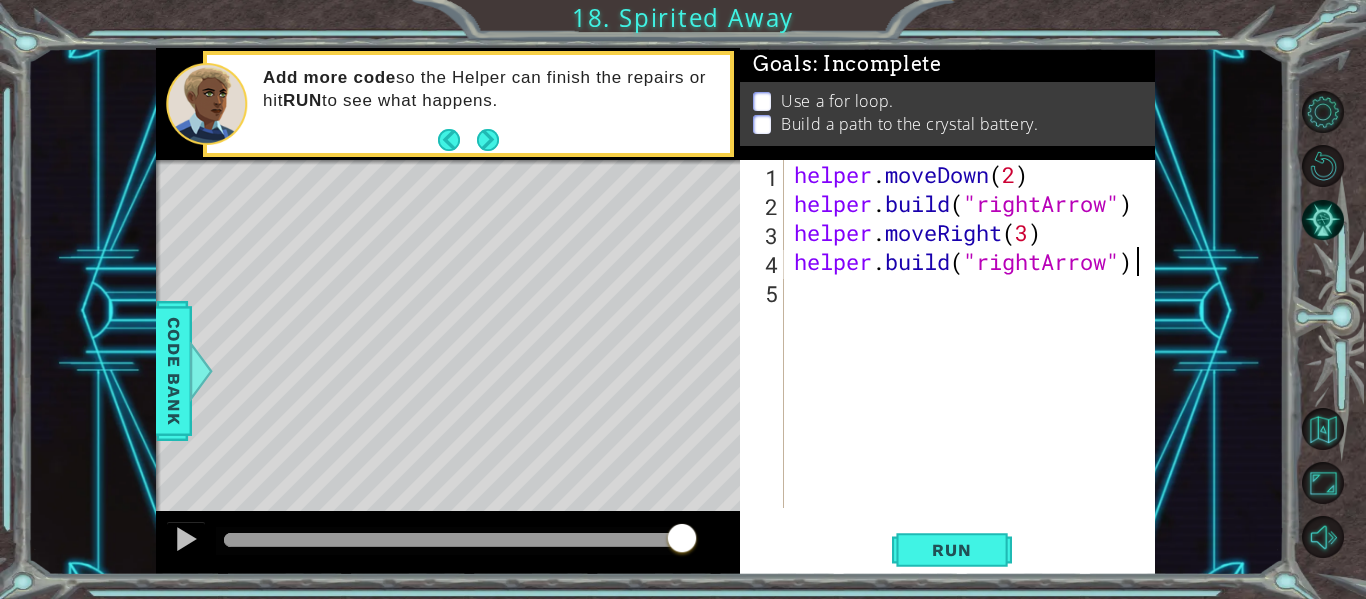 scroll, scrollTop: 0, scrollLeft: 15, axis: horizontal 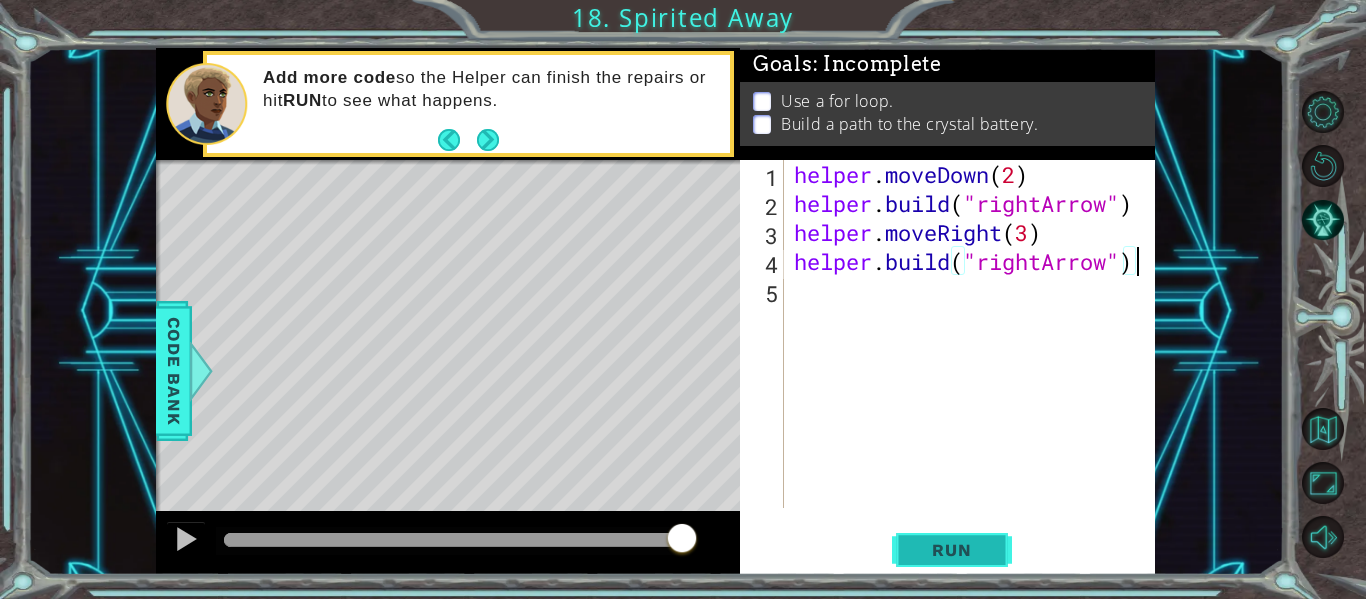 click on "Run" at bounding box center [951, 550] 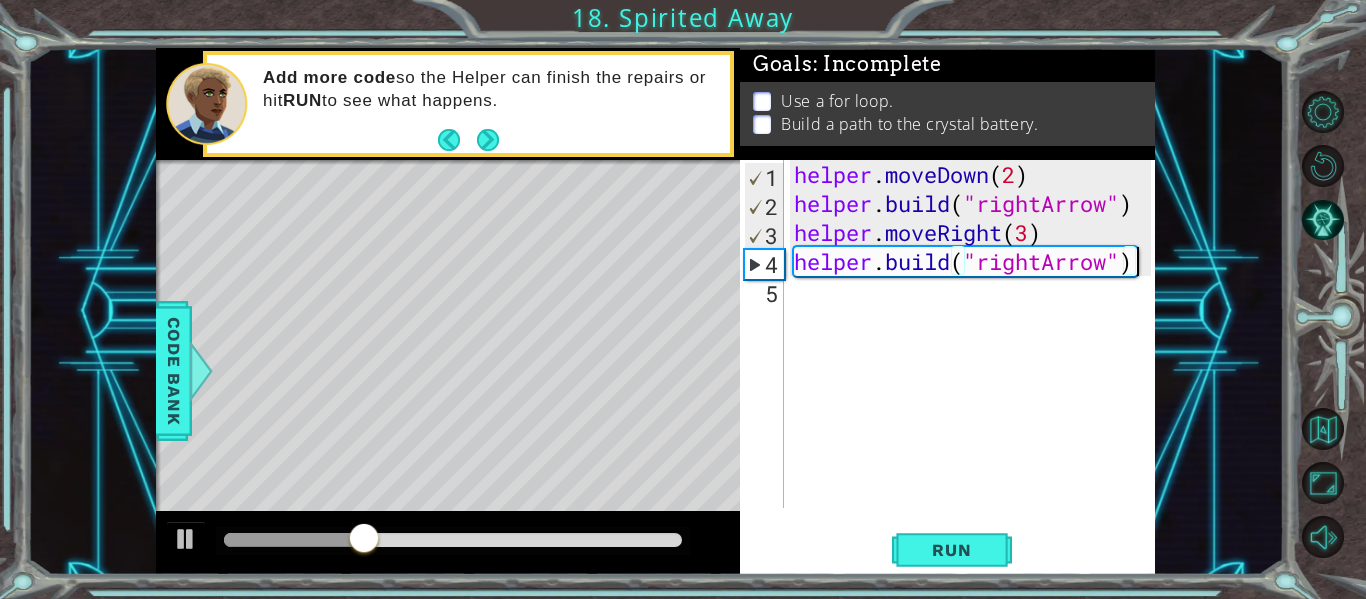 click on "helper . moveDown ( 2 ) helper . build ( "rightArrow" ) helper . moveRight ( 3 ) helper . build ( "rightArrow" )" at bounding box center [975, 363] 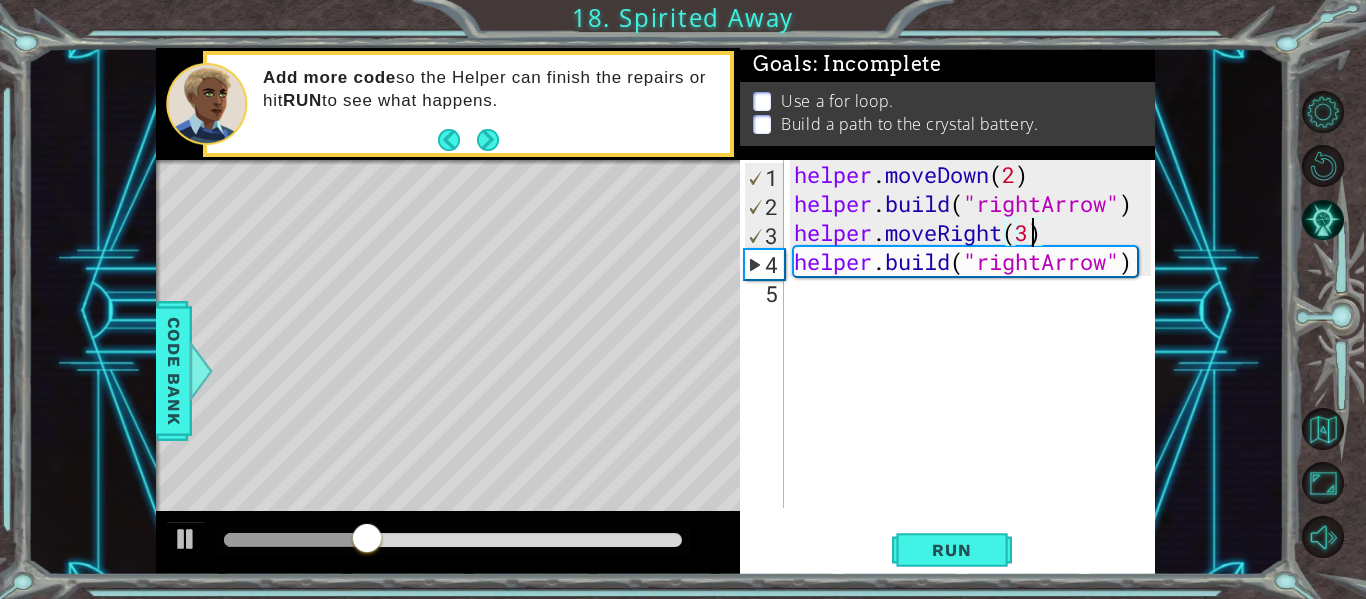 scroll, scrollTop: 0, scrollLeft: 10, axis: horizontal 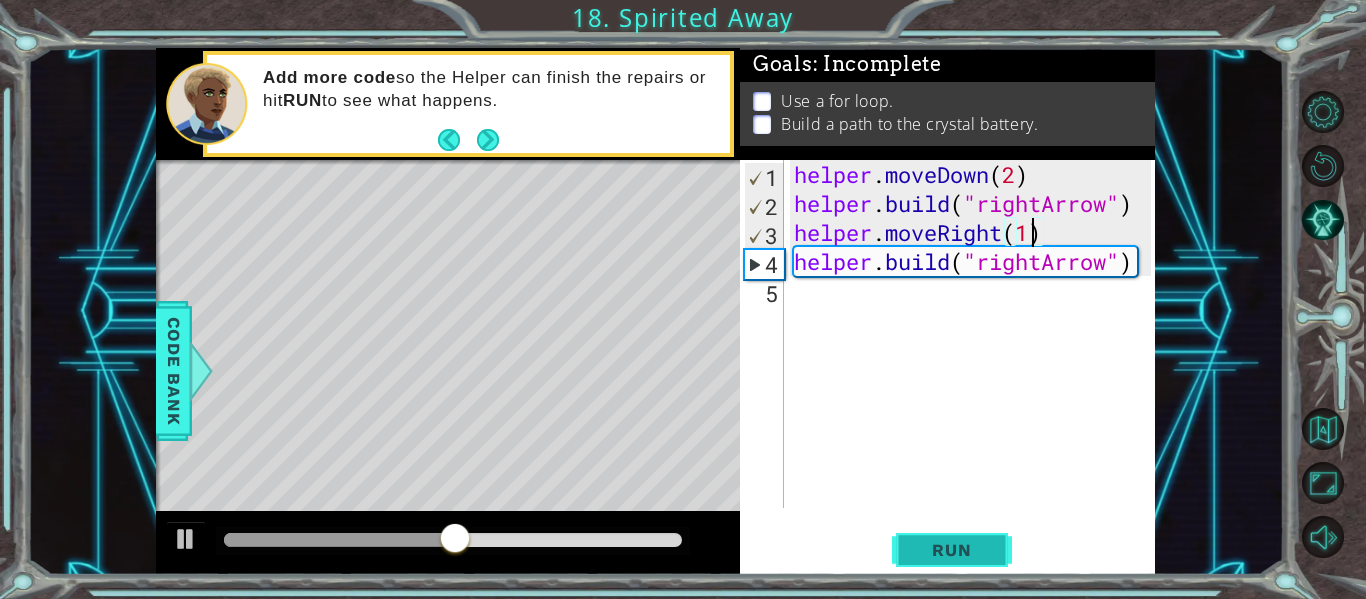 type on "helper.moveRight(1)" 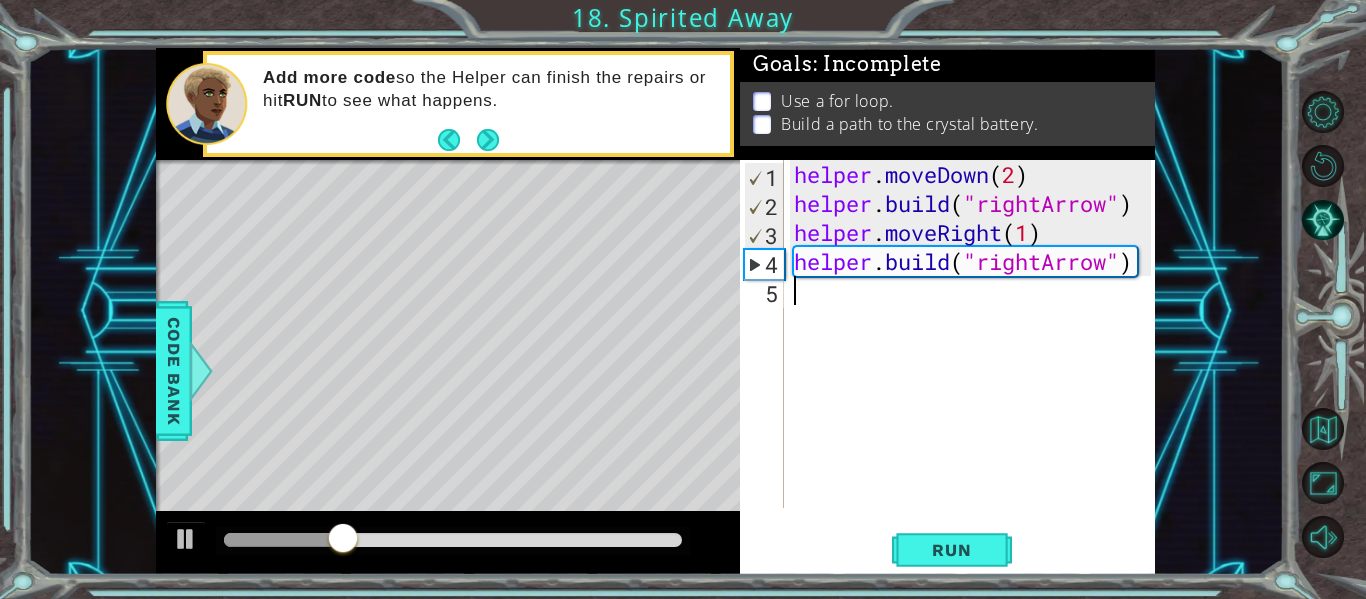 click on "helper . moveDown ( 2 ) helper . build ( "rightArrow" ) helper . moveRight ( 1 ) helper . build ( "rightArrow" )" at bounding box center (975, 363) 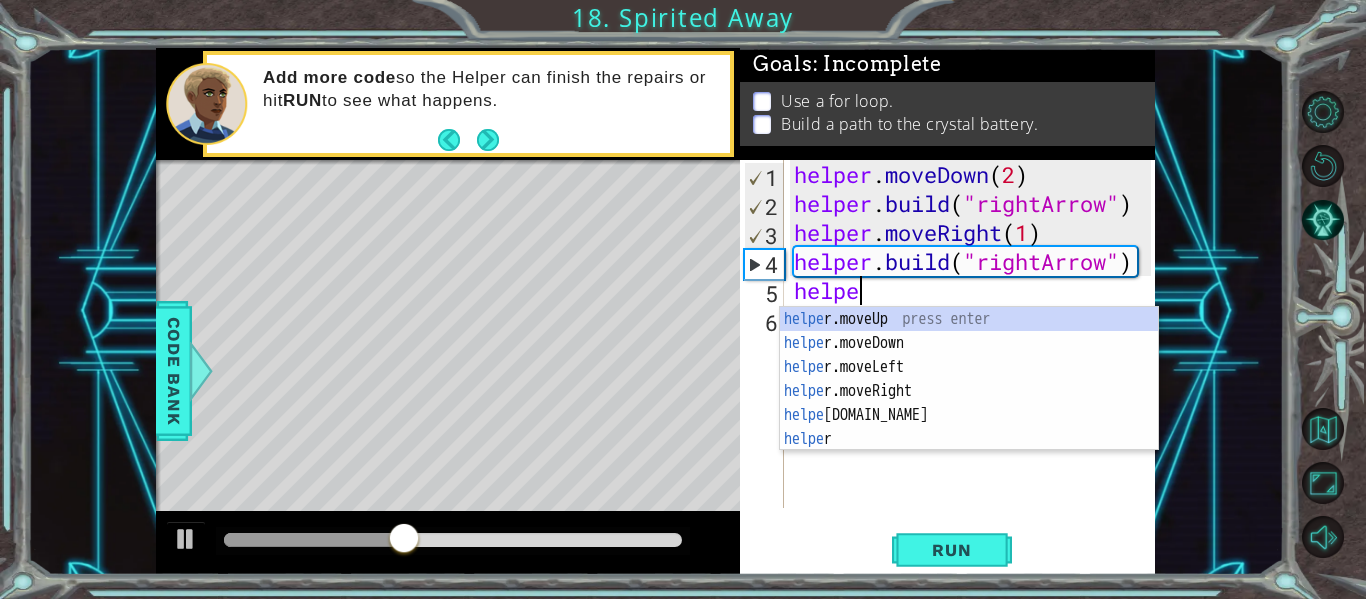 scroll, scrollTop: 0, scrollLeft: 3, axis: horizontal 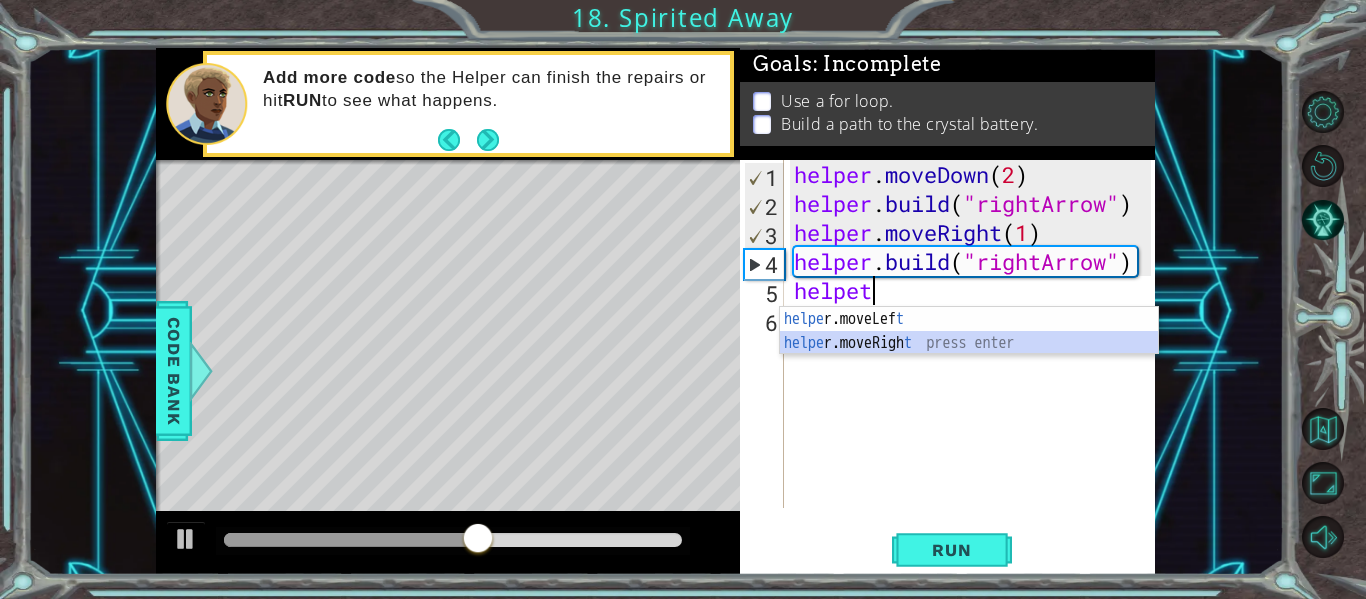 click on "helpe [PERSON_NAME]moveLef t press enter helpe r.moveRigh t press enter" at bounding box center [969, 355] 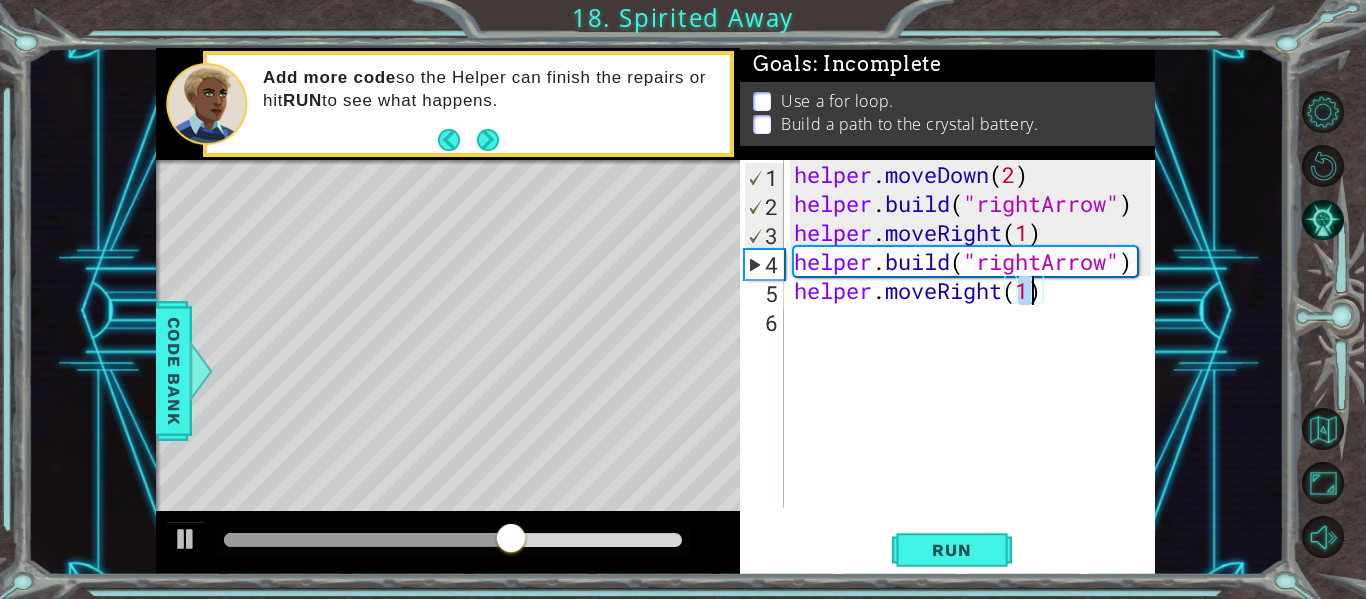 click on "5" at bounding box center [764, 293] 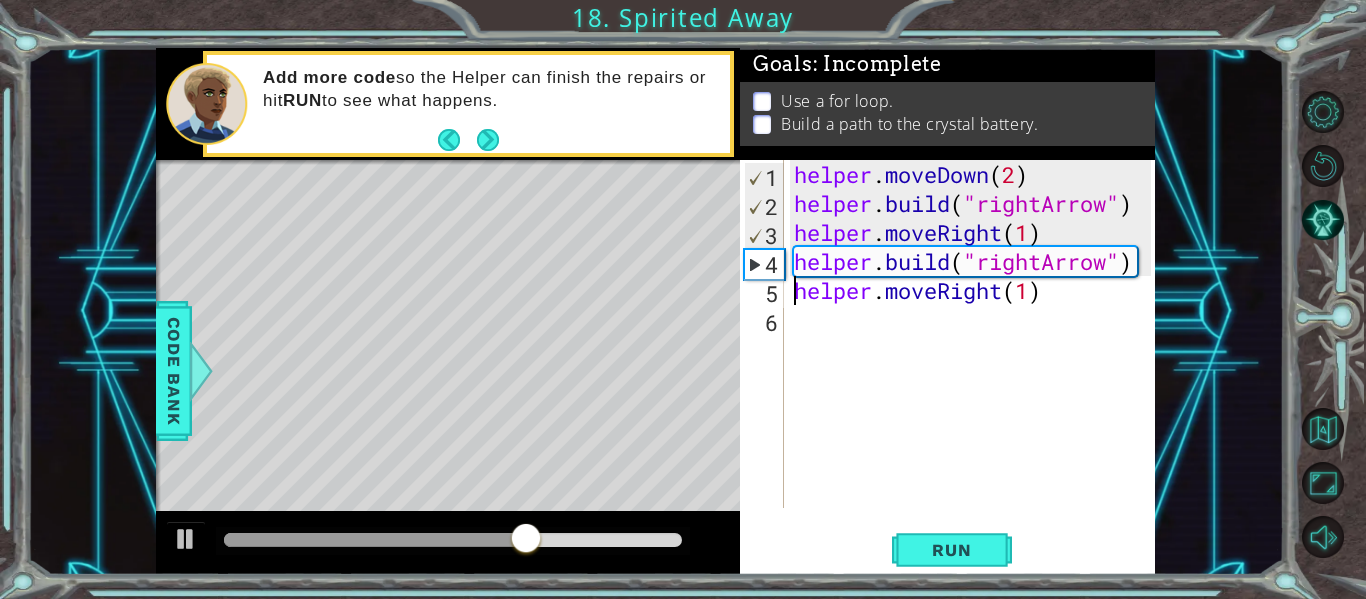 click on "helper . moveDown ( 2 ) helper . build ( "rightArrow" ) helper . moveRight ( 1 ) helper . build ( "rightArrow" ) helper . moveRight ( 1 )" at bounding box center [975, 363] 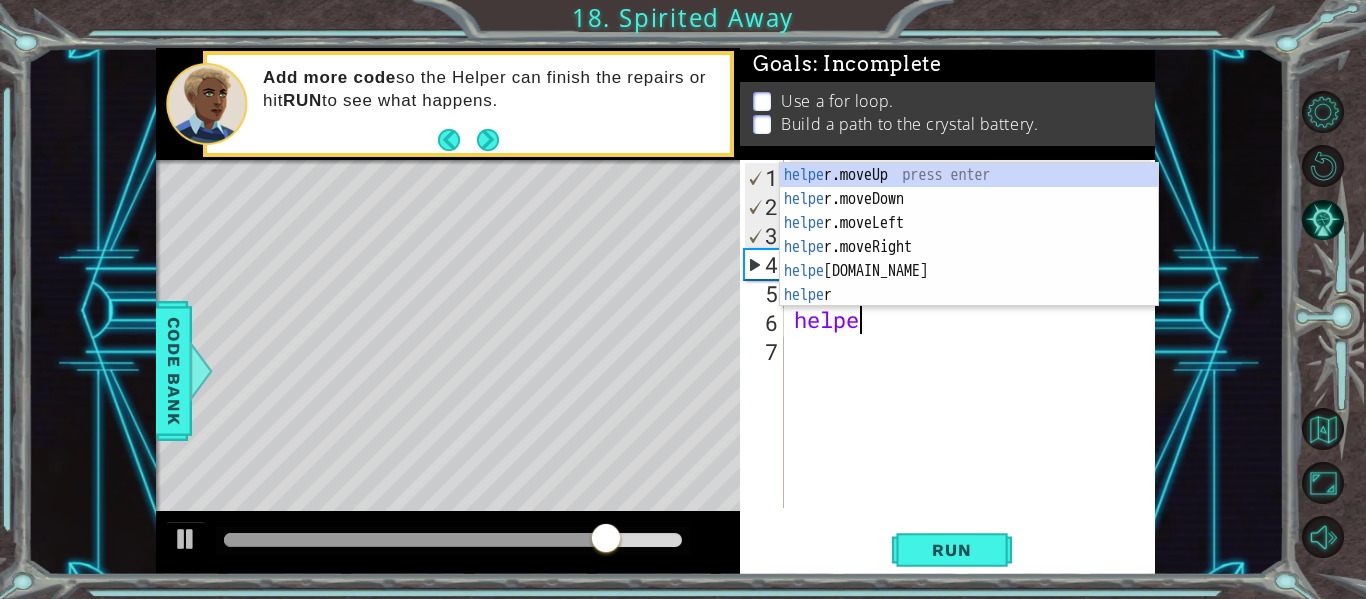 scroll, scrollTop: 0, scrollLeft: 3, axis: horizontal 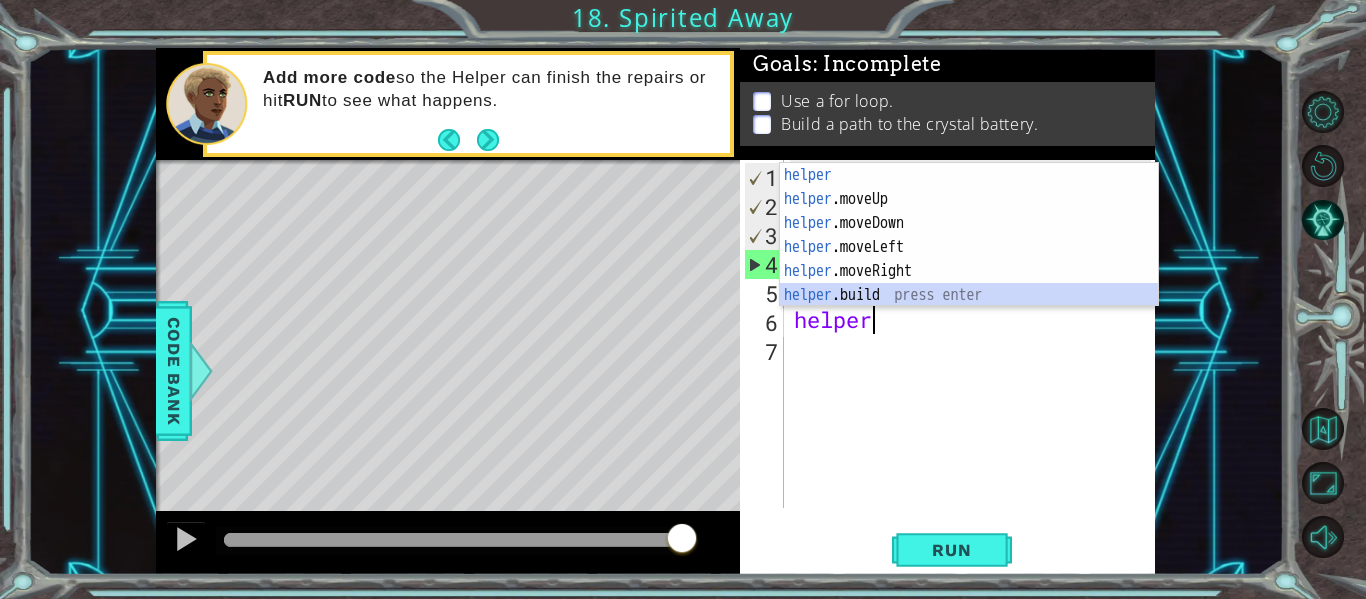 click on "helper press enter helper .moveUp press enter helper .moveDown press enter helper .moveLeft press enter helper .moveRight press enter helper .build press enter" at bounding box center [969, 259] 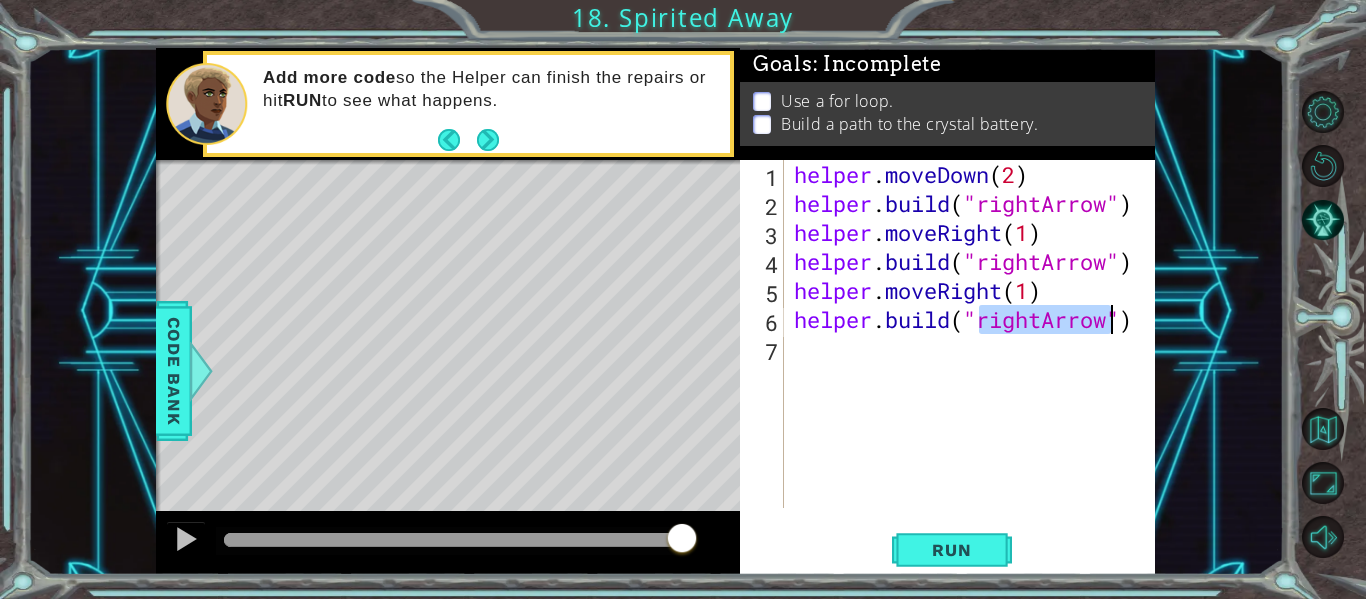 click on "6" at bounding box center (764, 322) 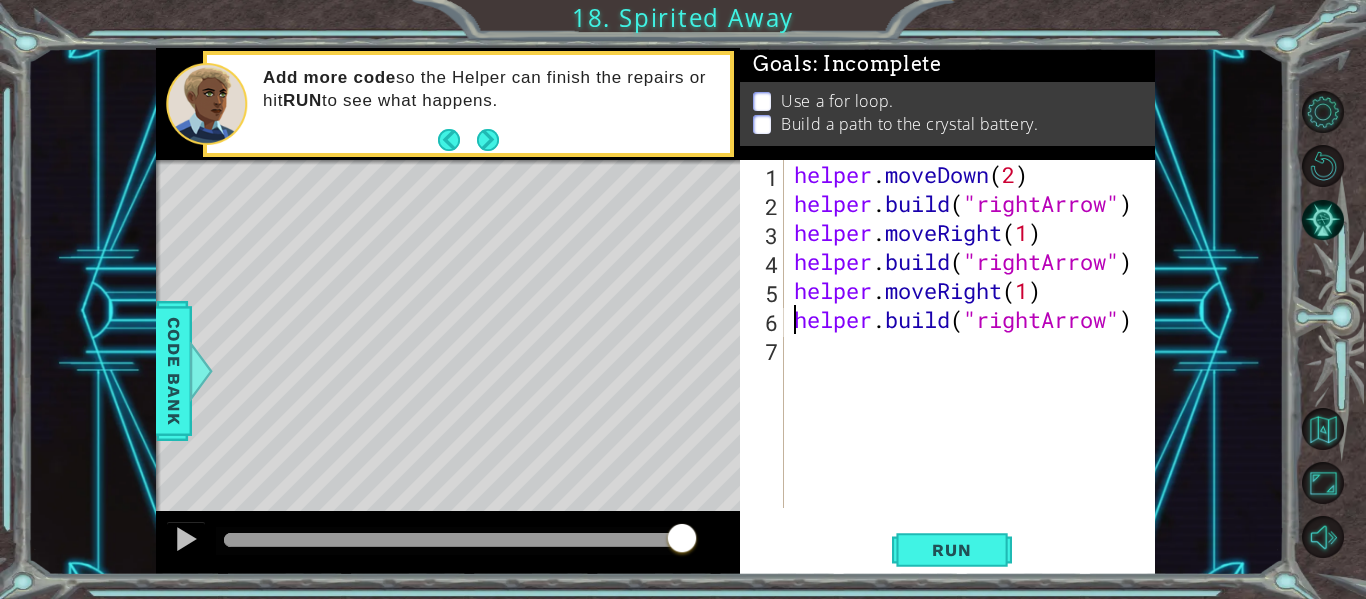 click on "helper . moveDown ( 2 ) helper . build ( "rightArrow" ) helper . moveRight ( 1 ) helper . build ( "rightArrow" ) helper . moveRight ( 1 ) helper . build ( "rightArrow" )" at bounding box center [975, 363] 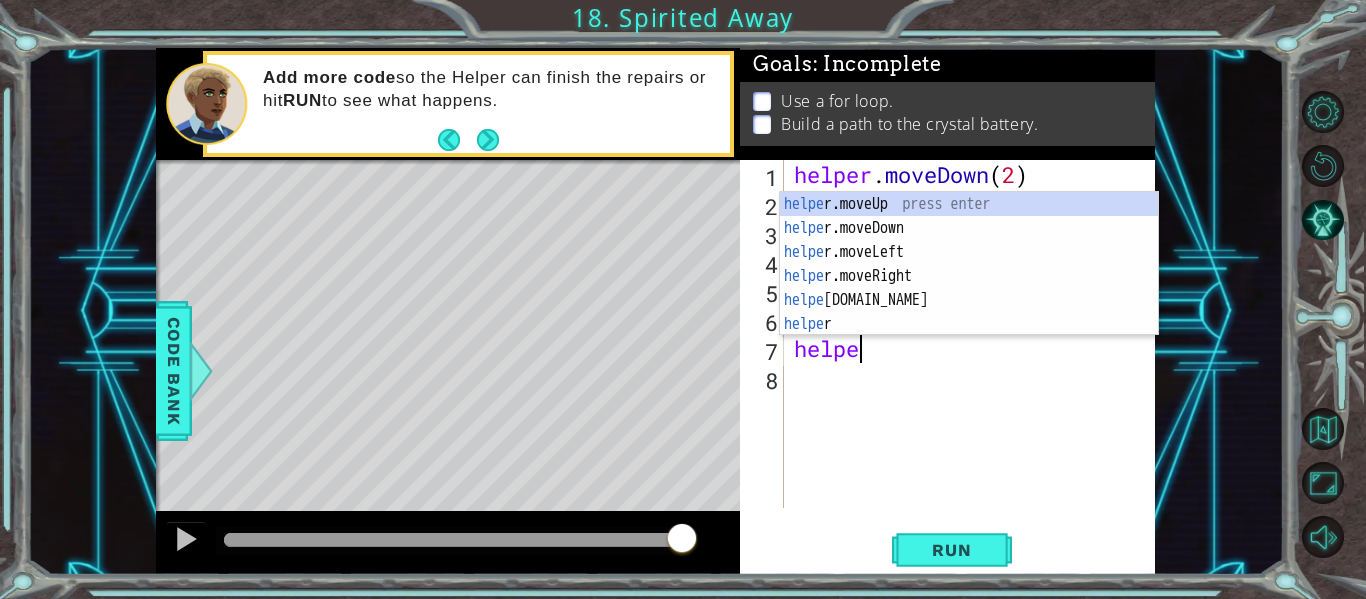 scroll, scrollTop: 0, scrollLeft: 3, axis: horizontal 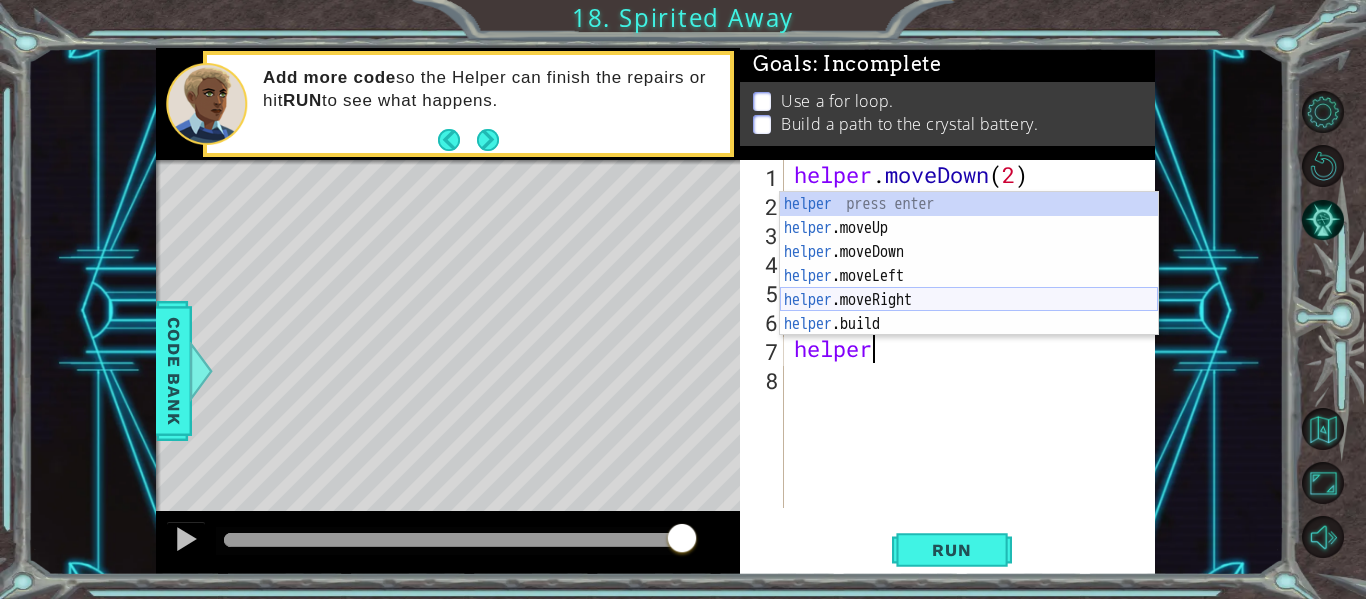 click on "helper press enter helper .moveUp press enter helper .moveDown press enter helper .moveLeft press enter helper .moveRight press enter helper .build press enter" at bounding box center (969, 288) 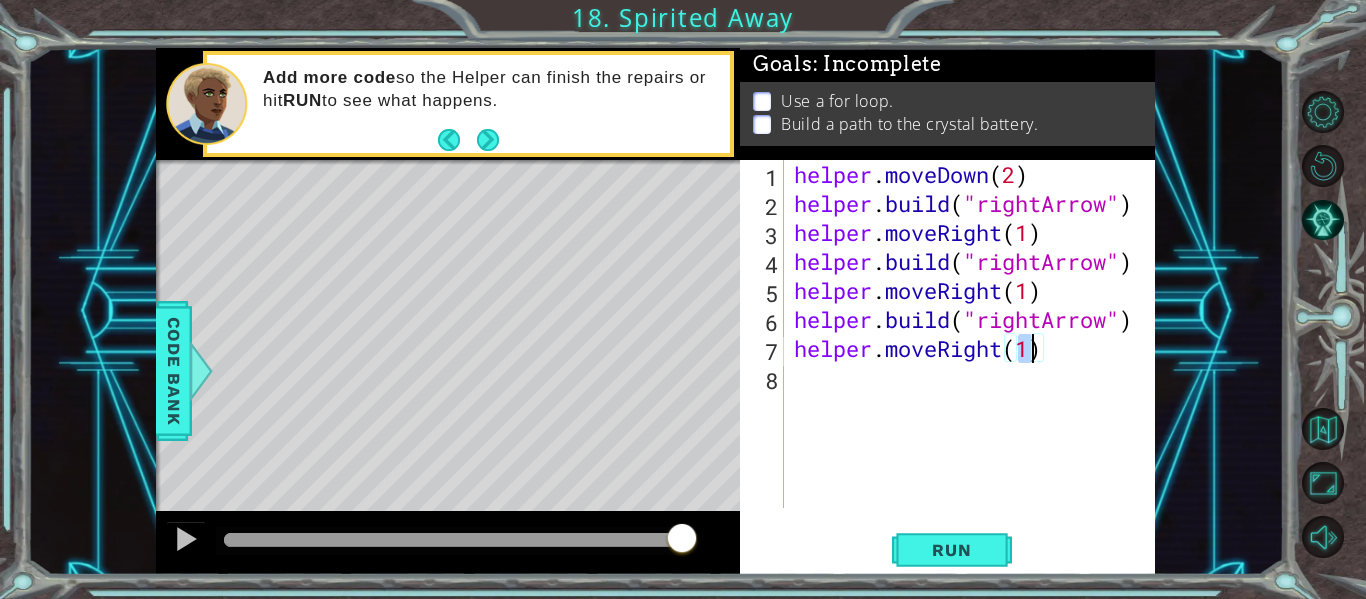 click on "helper . moveDown ( 2 ) helper . build ( "rightArrow" ) helper . moveRight ( 1 ) helper . build ( "rightArrow" ) helper . moveRight ( 1 ) helper . build ( "rightArrow" ) helper . moveRight ( 1 )" at bounding box center (975, 363) 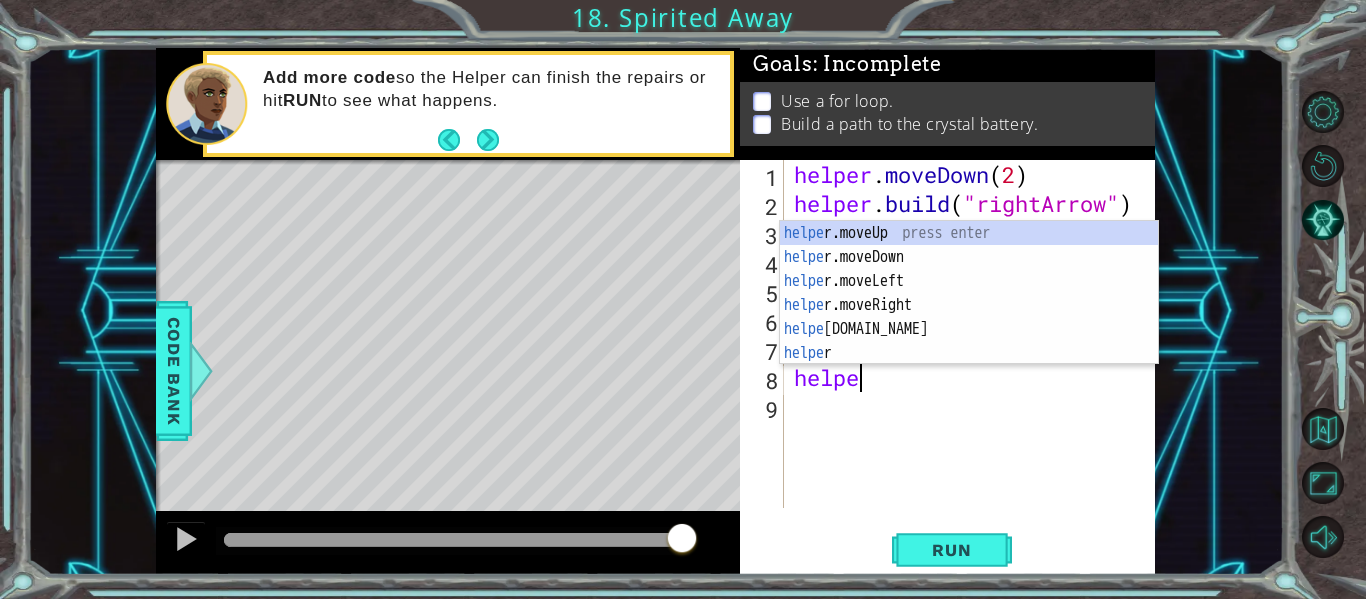 scroll, scrollTop: 0, scrollLeft: 3, axis: horizontal 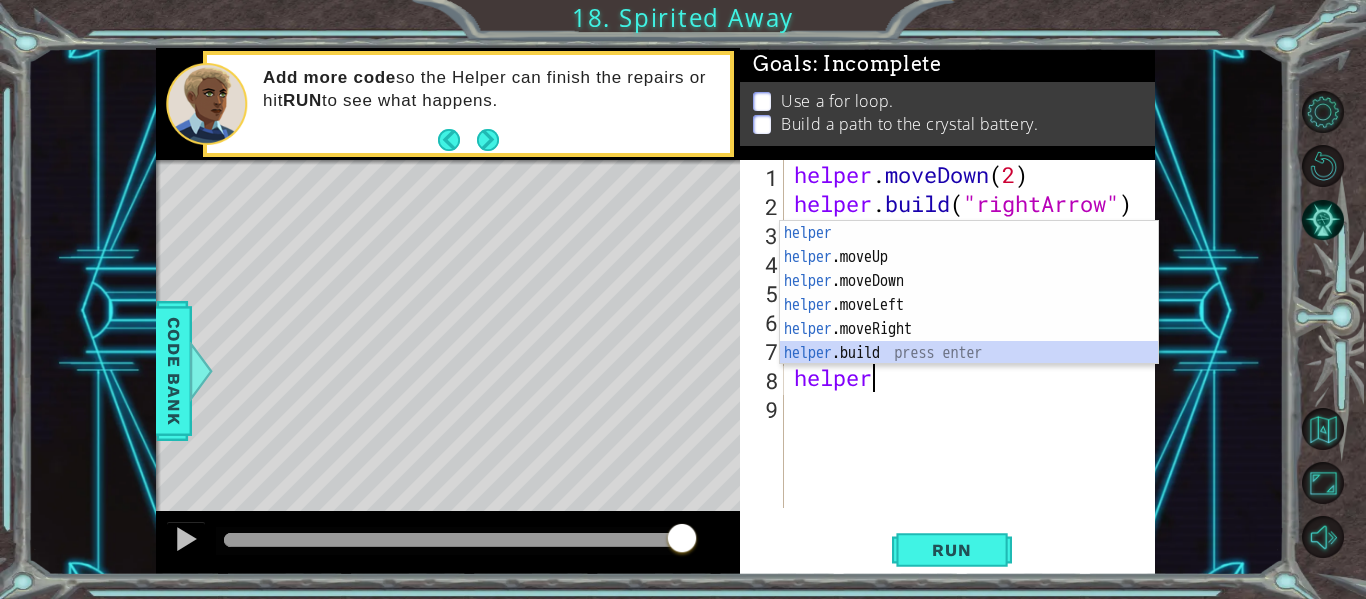 click on "helper press enter helper .moveUp press enter helper .moveDown press enter helper .moveLeft press enter helper .moveRight press enter helper .build press enter" at bounding box center [969, 317] 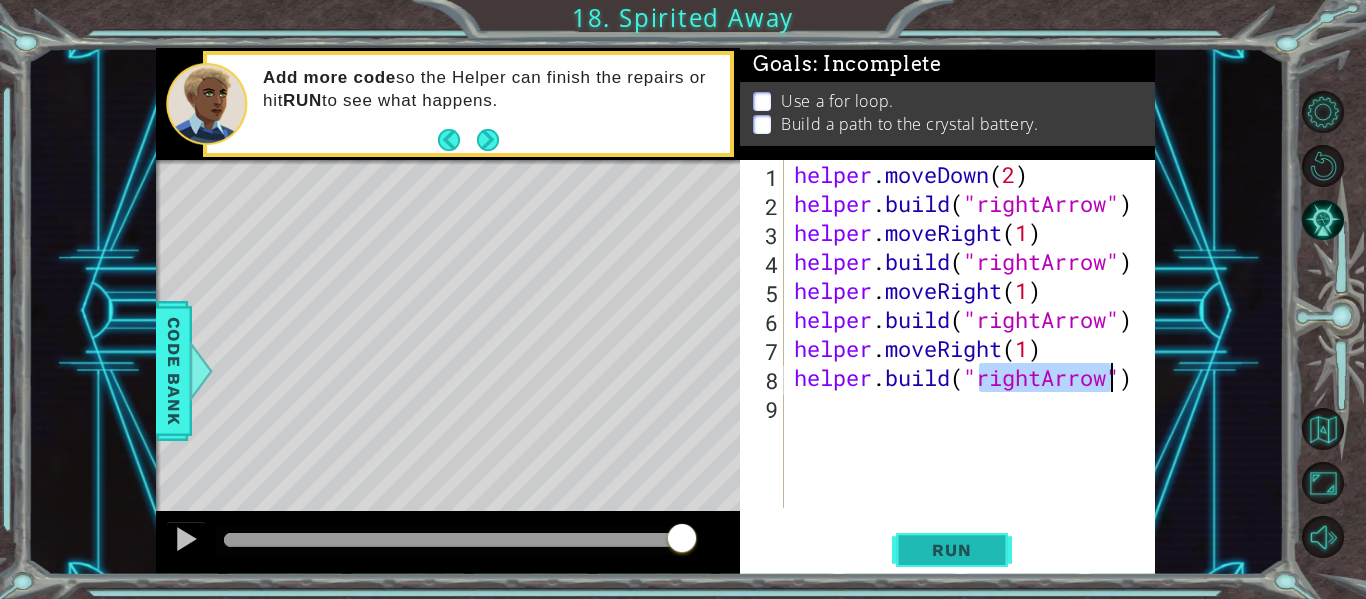 type on "[DOMAIN_NAME]("rightArrow")" 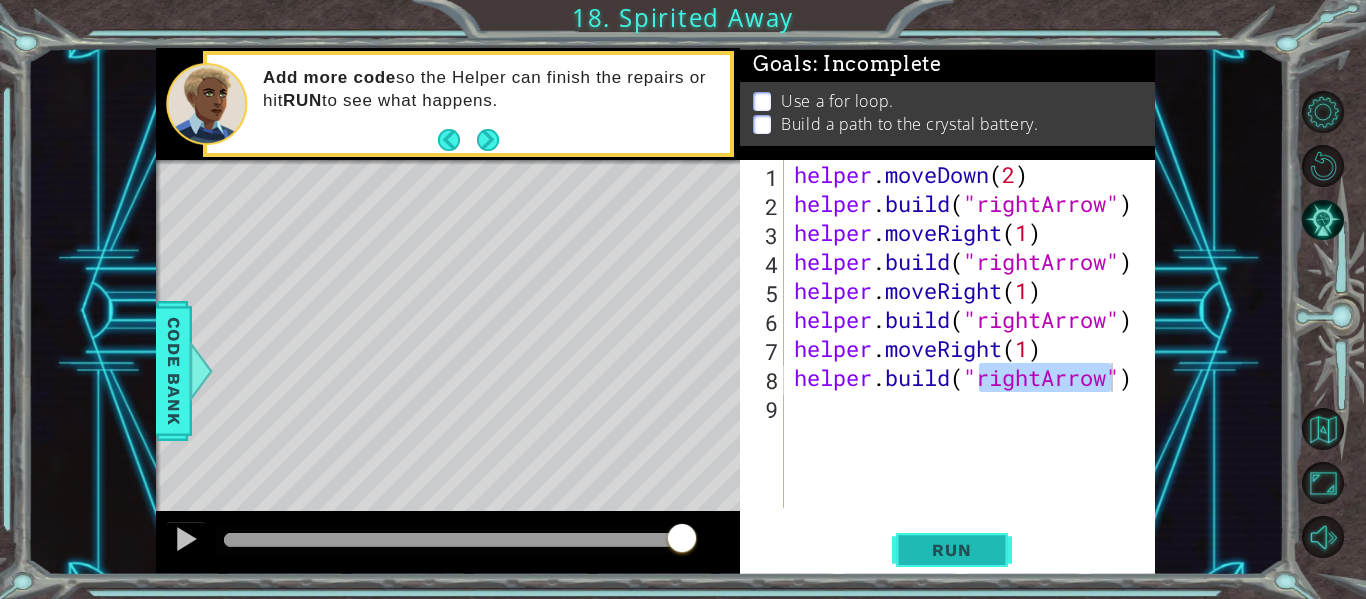click on "Run" at bounding box center (952, 550) 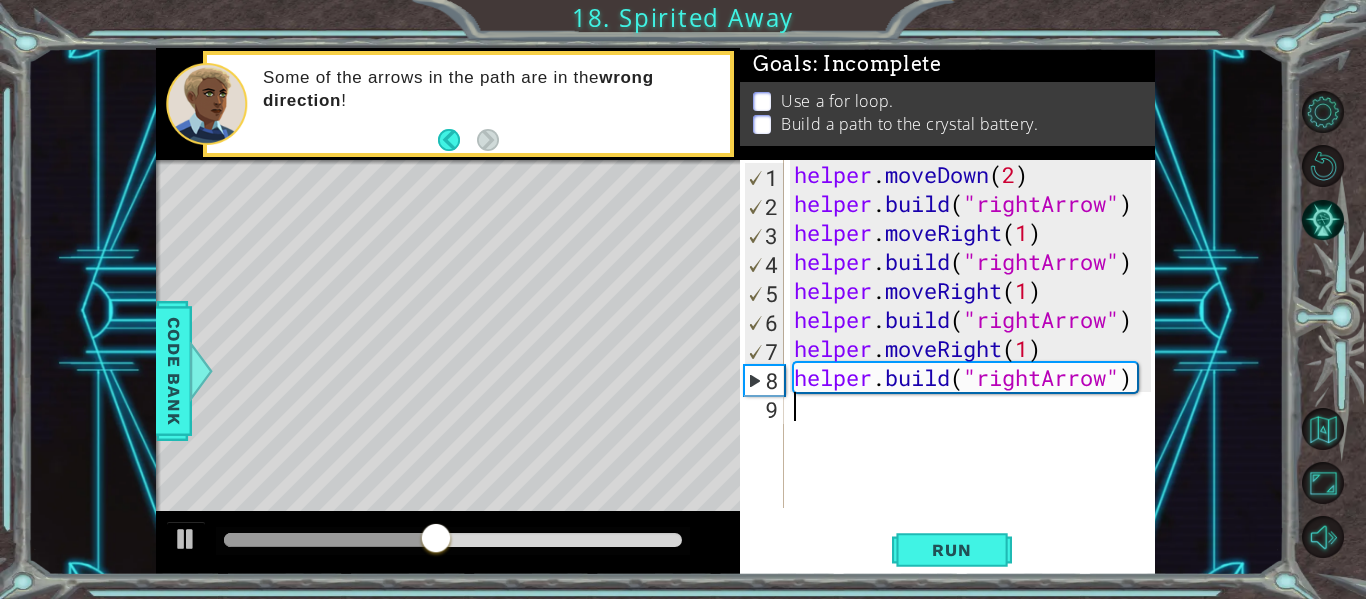 click on "helper . moveDown ( 2 ) helper . build ( "rightArrow" ) helper . moveRight ( 1 ) helper . build ( "rightArrow" ) helper . moveRight ( 1 ) helper . build ( "rightArrow" ) helper . moveRight ( 1 ) helper . build ( "rightArrow" )" at bounding box center (975, 363) 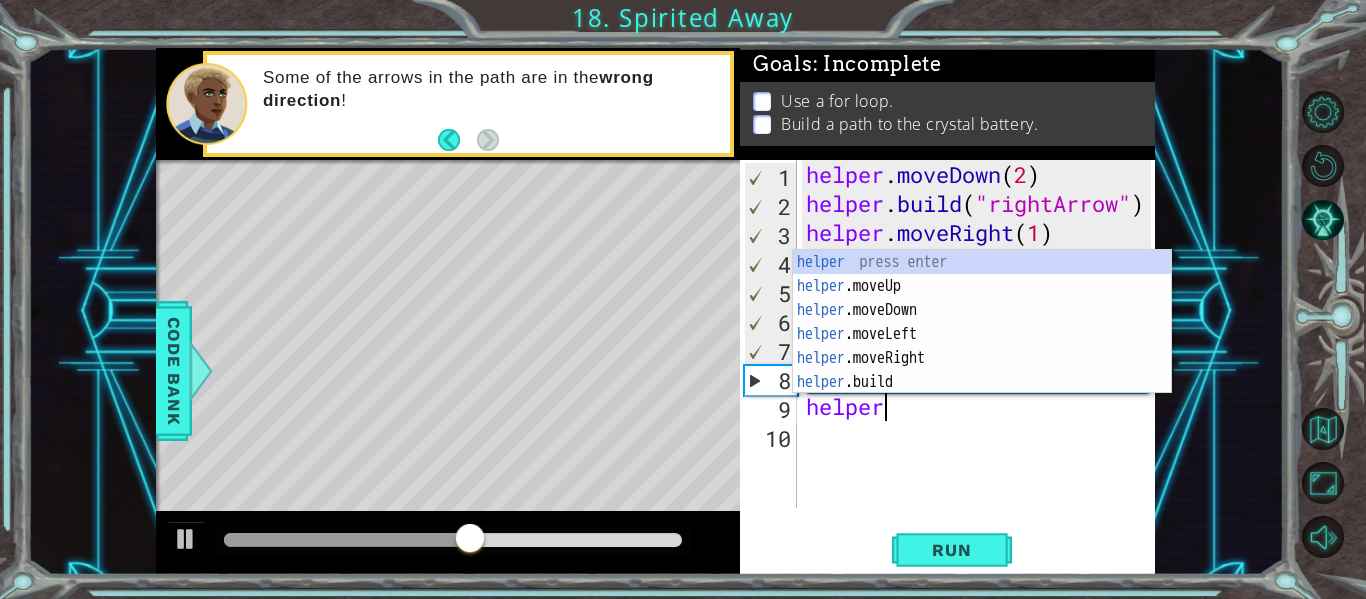 scroll, scrollTop: 0, scrollLeft: 3, axis: horizontal 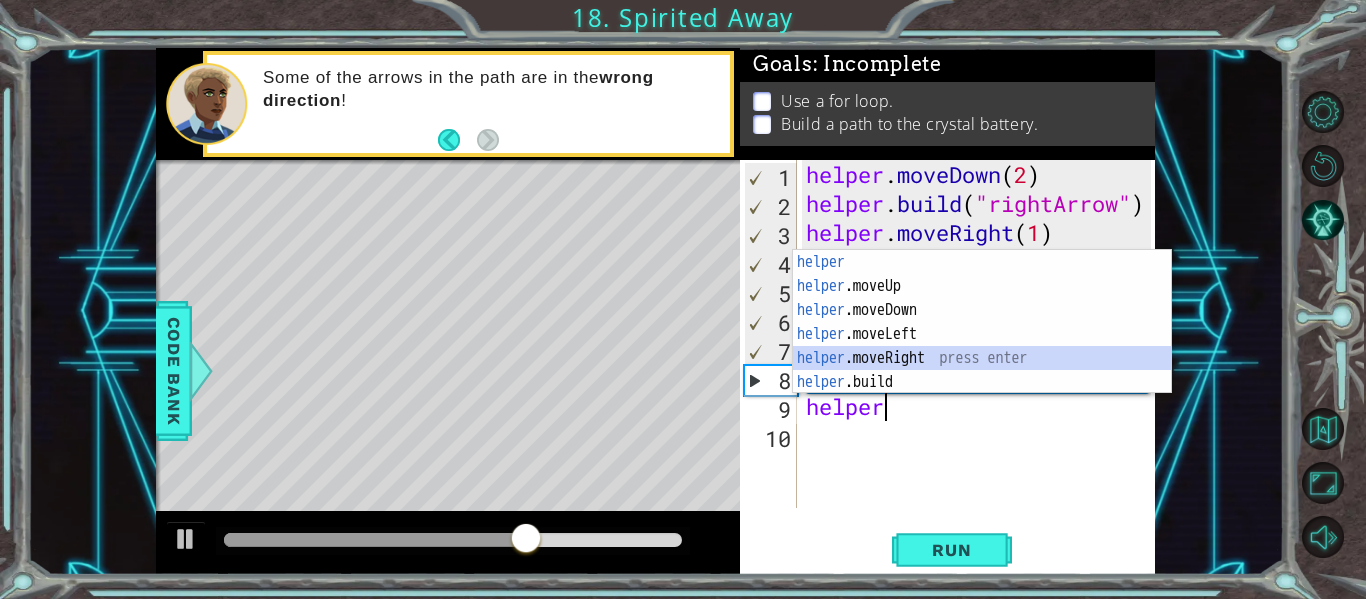 click on "helper press enter helper .moveUp press enter helper .moveDown press enter helper .moveLeft press enter helper .moveRight press enter helper .build press enter" at bounding box center [982, 346] 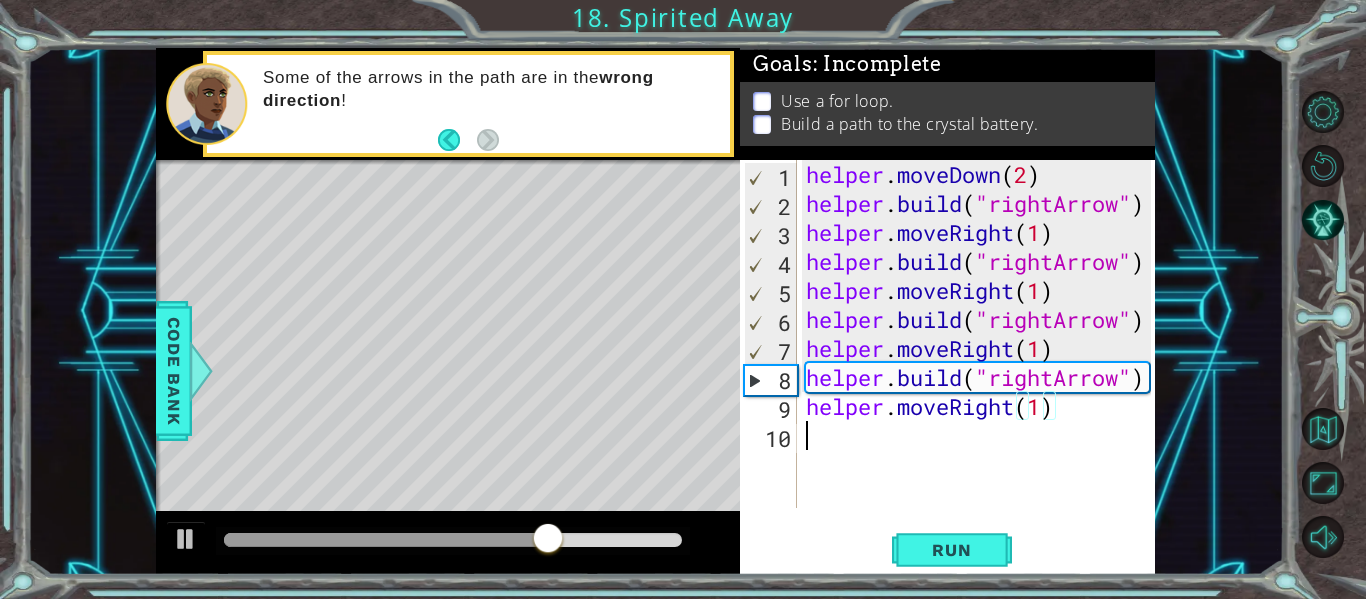 click on "helper . moveDown ( 2 ) helper . build ( "rightArrow" ) helper . moveRight ( 1 ) helper . build ( "rightArrow" ) helper . moveRight ( 1 ) helper . build ( "rightArrow" ) helper . moveRight ( 1 ) helper . build ( "rightArrow" ) helper . moveRight ( 1 )" at bounding box center [981, 363] 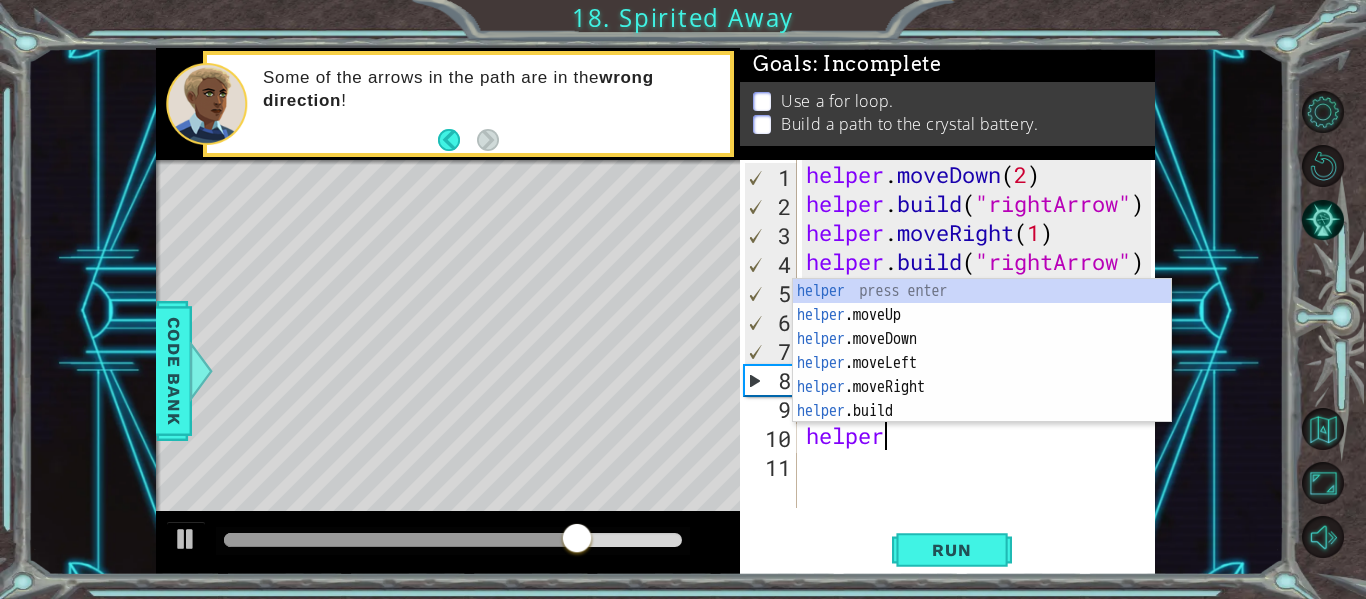 scroll, scrollTop: 0, scrollLeft: 3, axis: horizontal 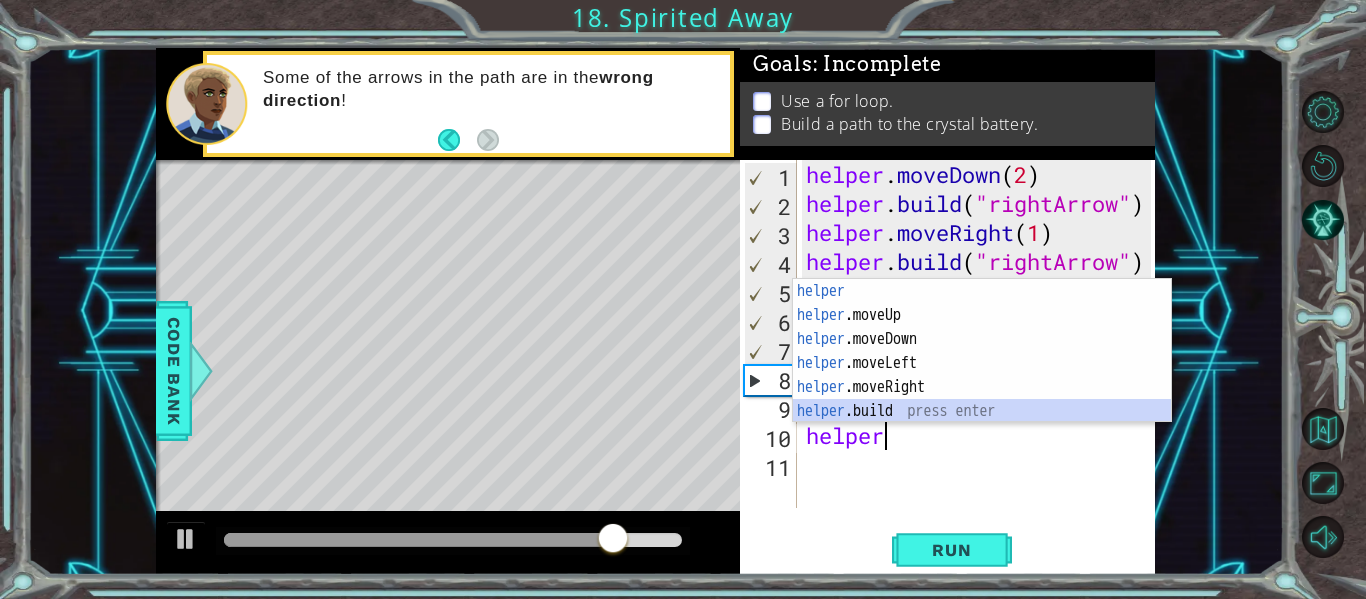 click on "helper press enter helper .moveUp press enter helper .moveDown press enter helper .moveLeft press enter helper .moveRight press enter helper .build press enter" at bounding box center [982, 375] 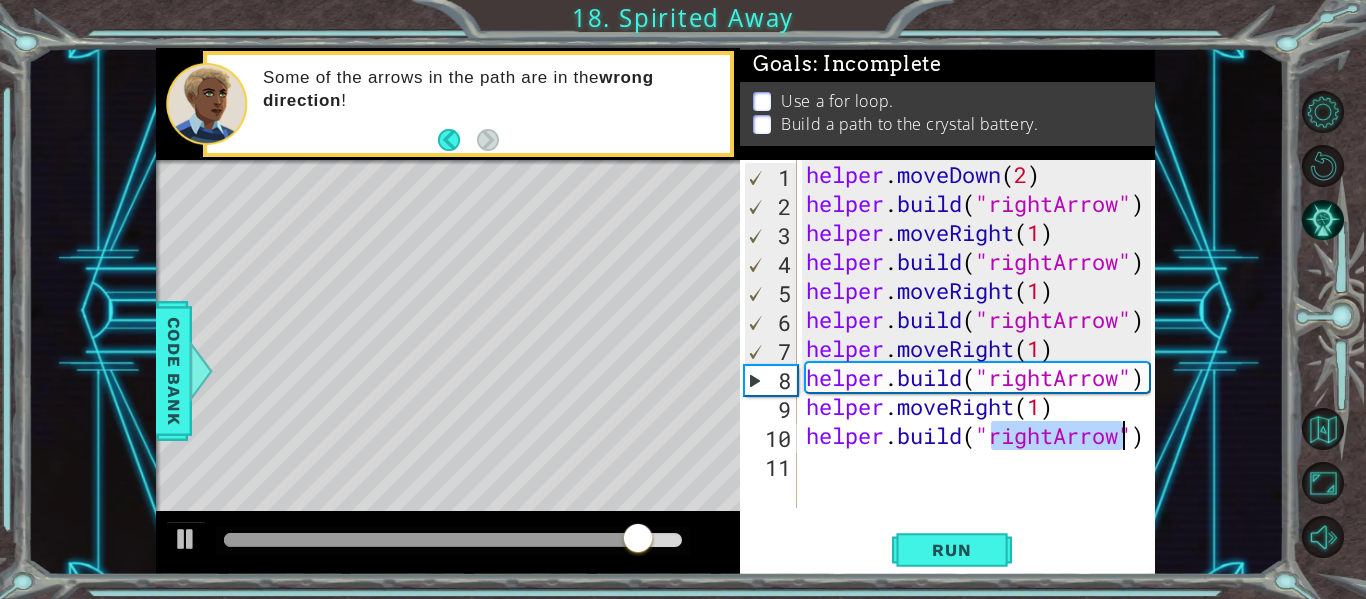 click on "helper . moveDown ( 2 ) helper . build ( "rightArrow" ) helper . moveRight ( 1 ) helper . build ( "rightArrow" ) helper . moveRight ( 1 ) helper . build ( "rightArrow" ) helper . moveRight ( 1 ) helper . build ( "rightArrow" ) helper . moveRight ( 1 ) helper . build ( "rightArrow" )" at bounding box center (976, 334) 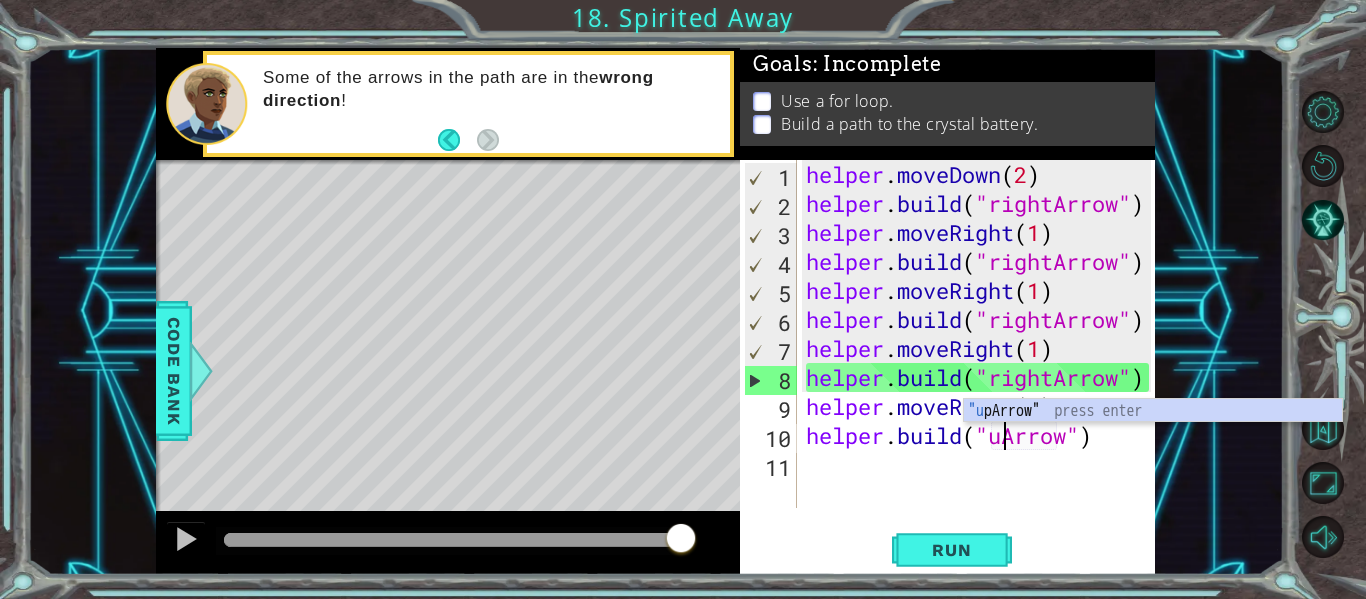 scroll, scrollTop: 0, scrollLeft: 10, axis: horizontal 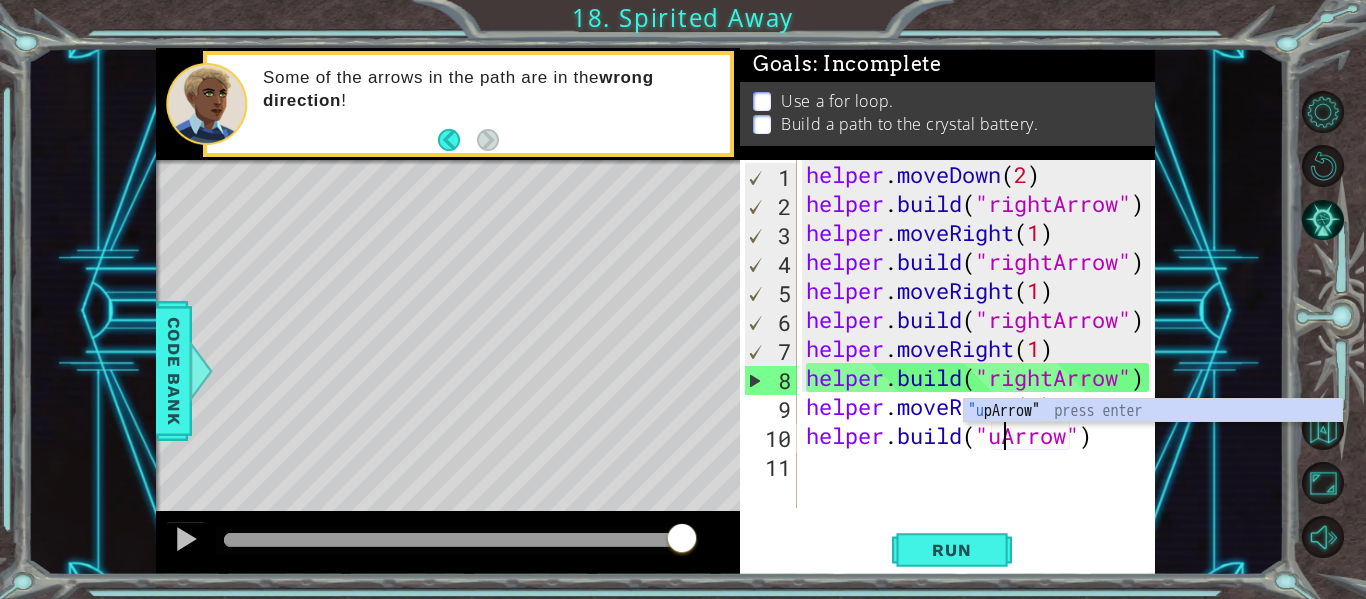 type on "[DOMAIN_NAME]("upArrow")" 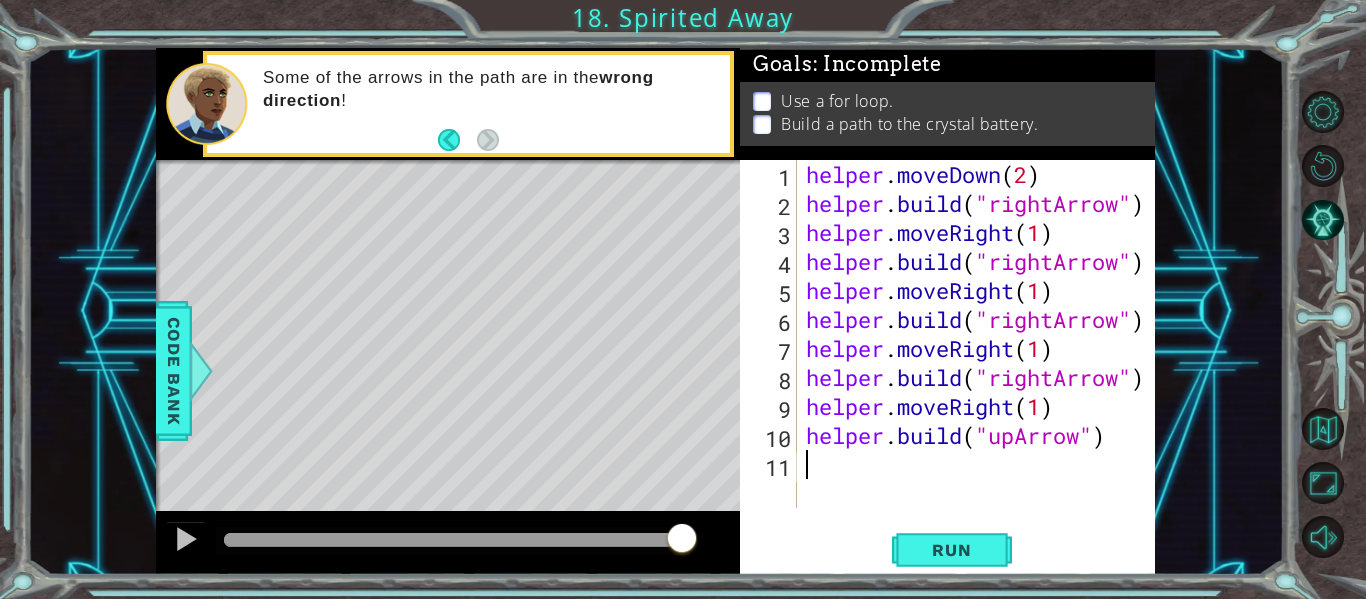 click on "helper . moveDown ( 2 ) helper . build ( "rightArrow" ) helper . moveRight ( 1 ) helper . build ( "rightArrow" ) helper . moveRight ( 1 ) helper . build ( "rightArrow" ) helper . moveRight ( 1 ) helper . build ( "rightArrow" ) helper . moveRight ( 1 ) helper . build ( "upArrow" )" at bounding box center (981, 363) 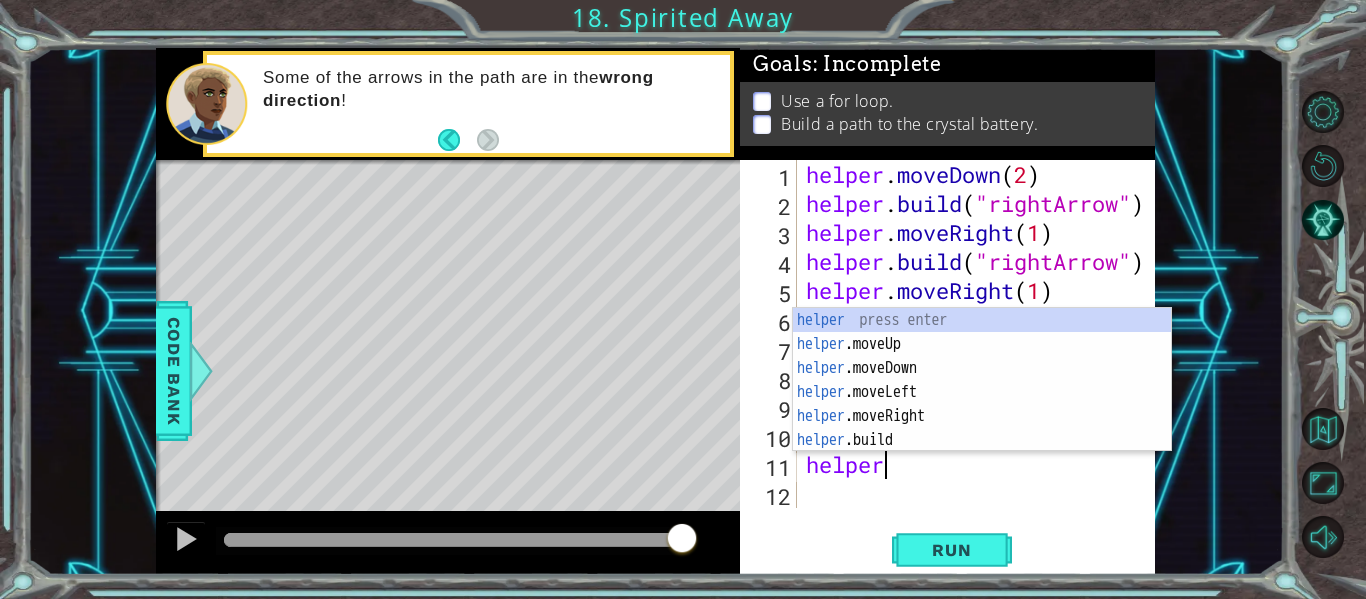 scroll, scrollTop: 0, scrollLeft: 3, axis: horizontal 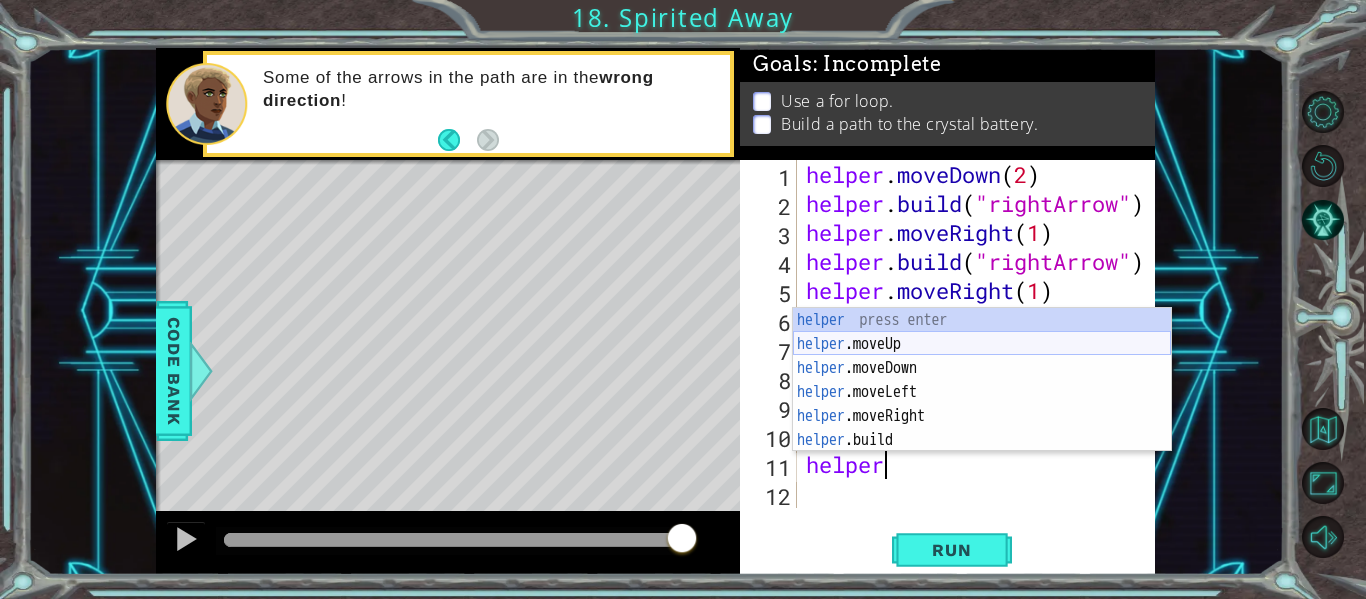 click on "helper press enter helper .moveUp press enter helper .moveDown press enter helper .moveLeft press enter helper .moveRight press enter helper .build press enter" at bounding box center [982, 404] 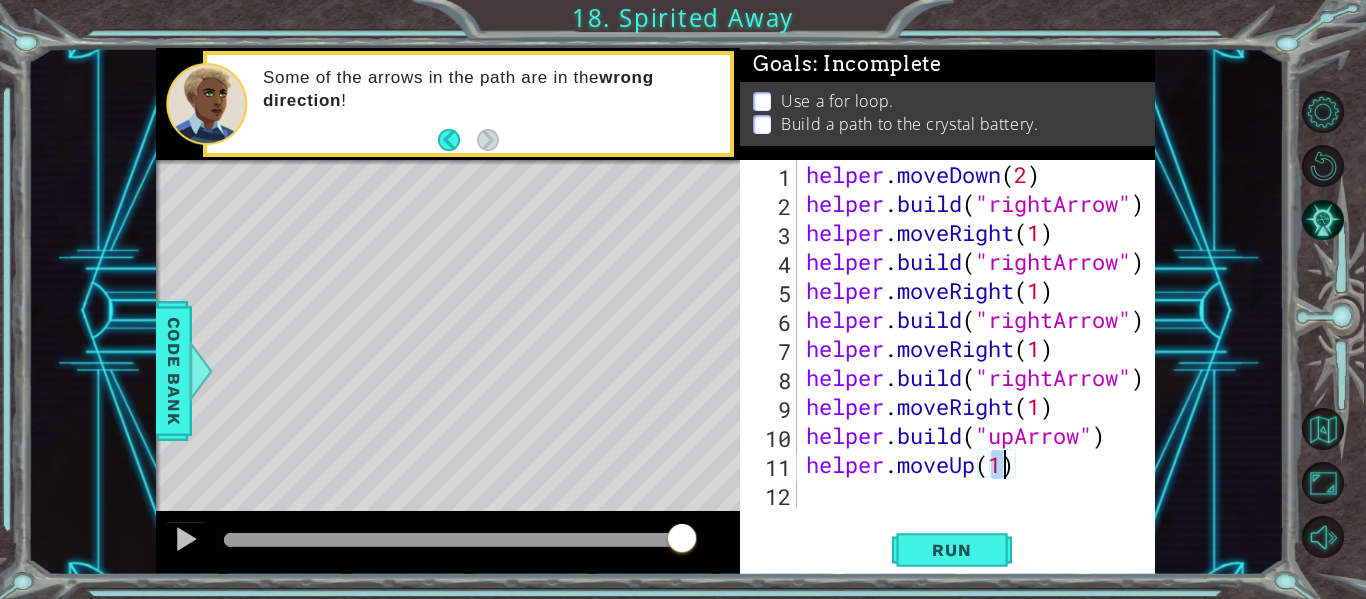 click on "helper . moveDown ( 2 ) helper . build ( "rightArrow" ) helper . moveRight ( 1 ) helper . build ( "rightArrow" ) helper . moveRight ( 1 ) helper . build ( "rightArrow" ) helper . moveRight ( 1 ) helper . build ( "rightArrow" ) helper . moveRight ( 1 ) helper . build ( "upArrow" ) helper . moveUp ( 1 )" at bounding box center (981, 363) 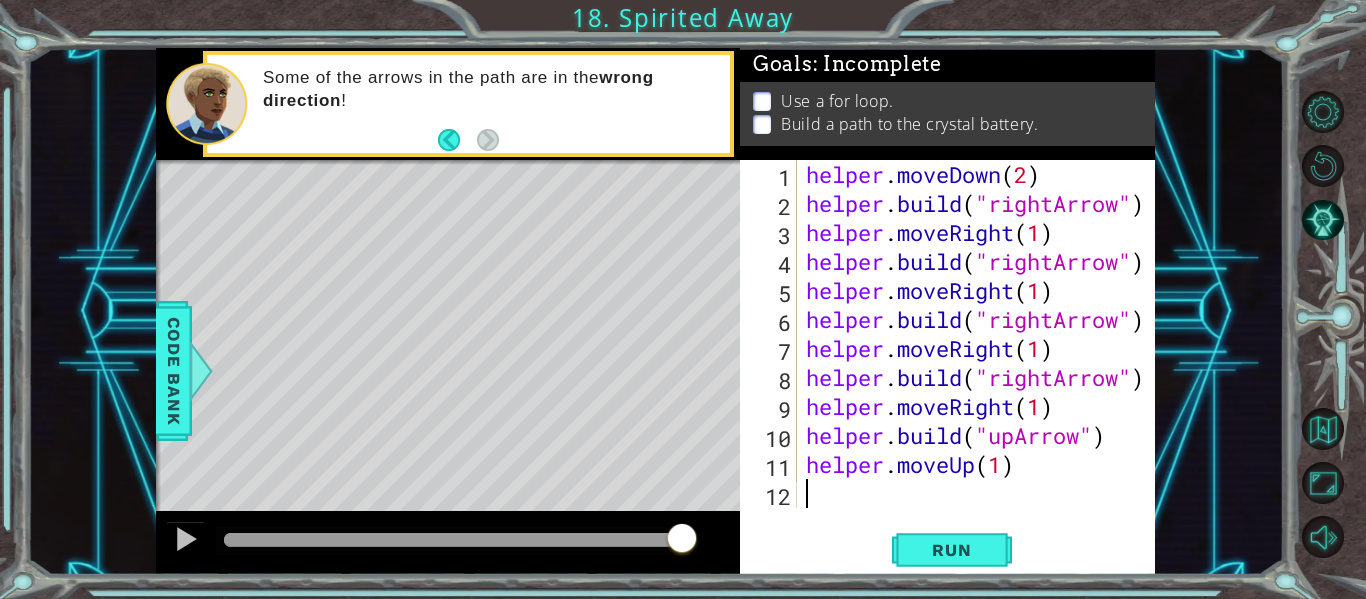 scroll, scrollTop: 0, scrollLeft: 0, axis: both 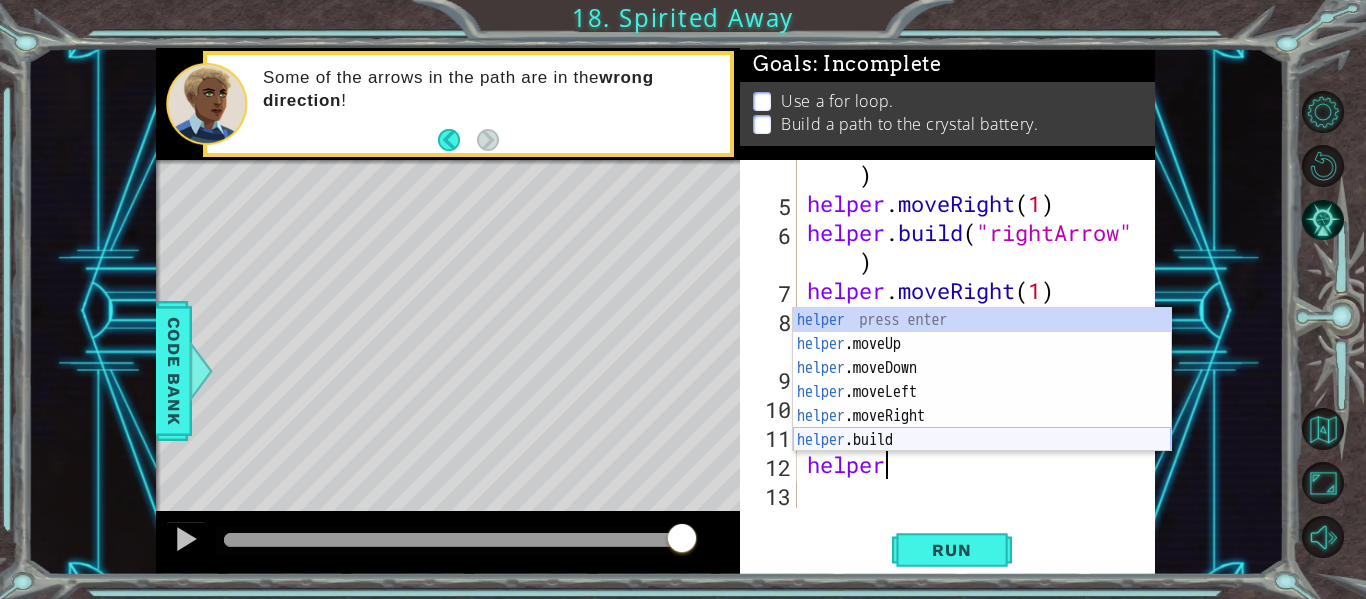 click on "helper press enter helper .moveUp press enter helper .moveDown press enter helper .moveLeft press enter helper .moveRight press enter helper .build press enter" at bounding box center (982, 404) 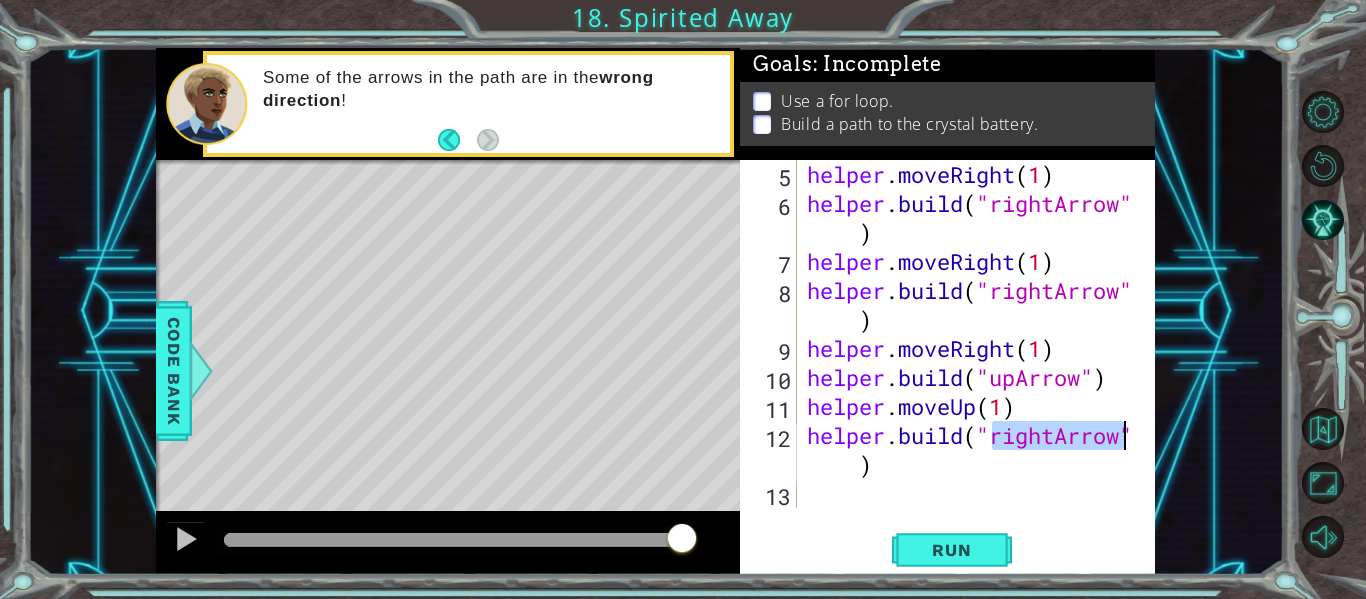 scroll, scrollTop: 174, scrollLeft: 0, axis: vertical 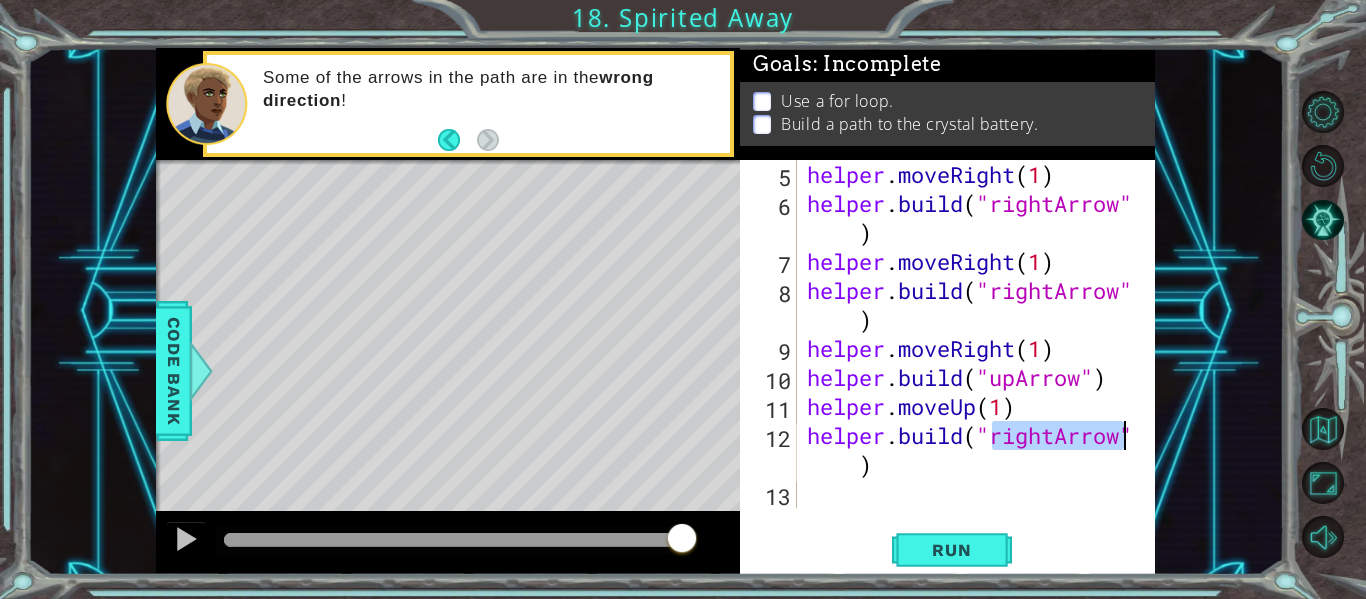 click on "helper . moveRight ( 1 ) helper . build ( "rightArrow"      ) helper . moveRight ( 1 ) helper . build ( "rightArrow"      ) helper . moveRight ( 1 ) helper . build ( "upArrow" ) helper . moveUp ( 1 ) helper . build ( "rightArrow"      )" at bounding box center (969, 334) 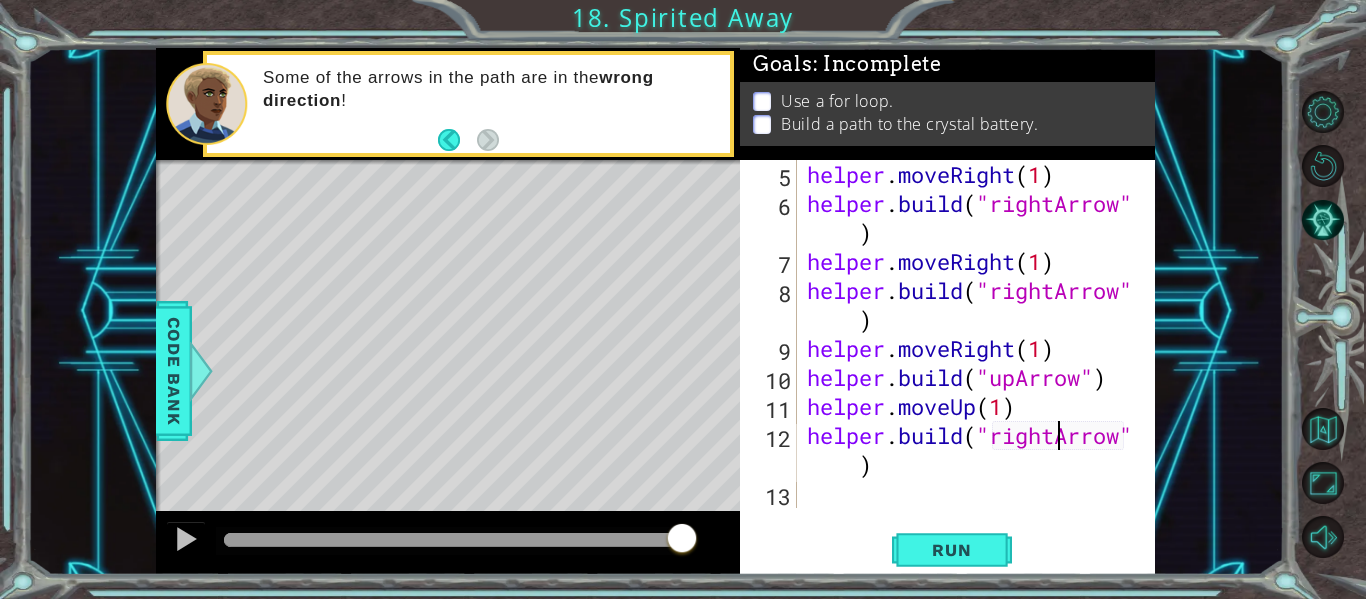 scroll, scrollTop: 145, scrollLeft: 0, axis: vertical 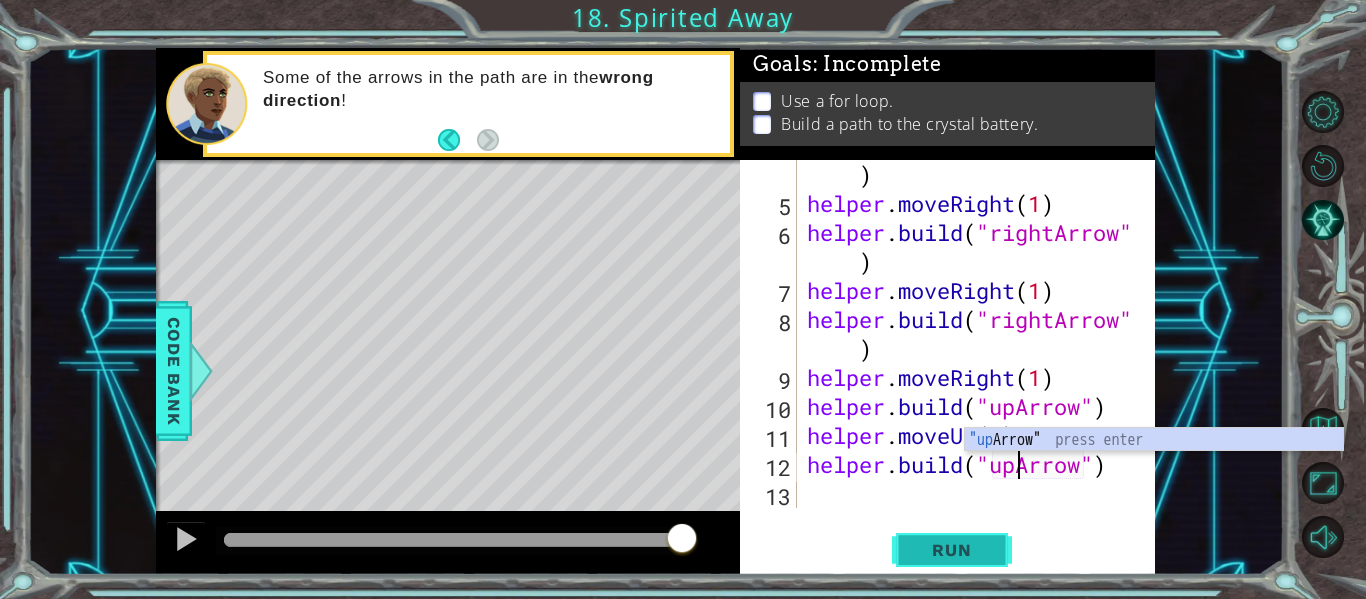 type on "[DOMAIN_NAME]("upArrow")" 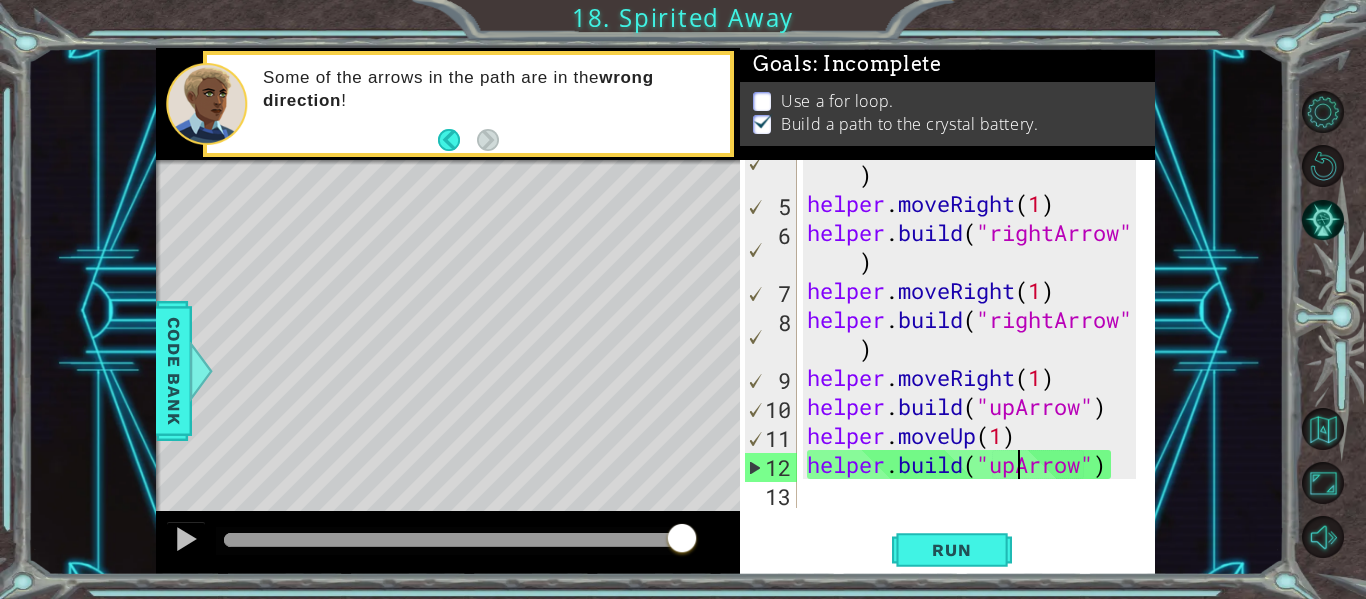 drag, startPoint x: 689, startPoint y: 537, endPoint x: 709, endPoint y: 604, distance: 69.92139 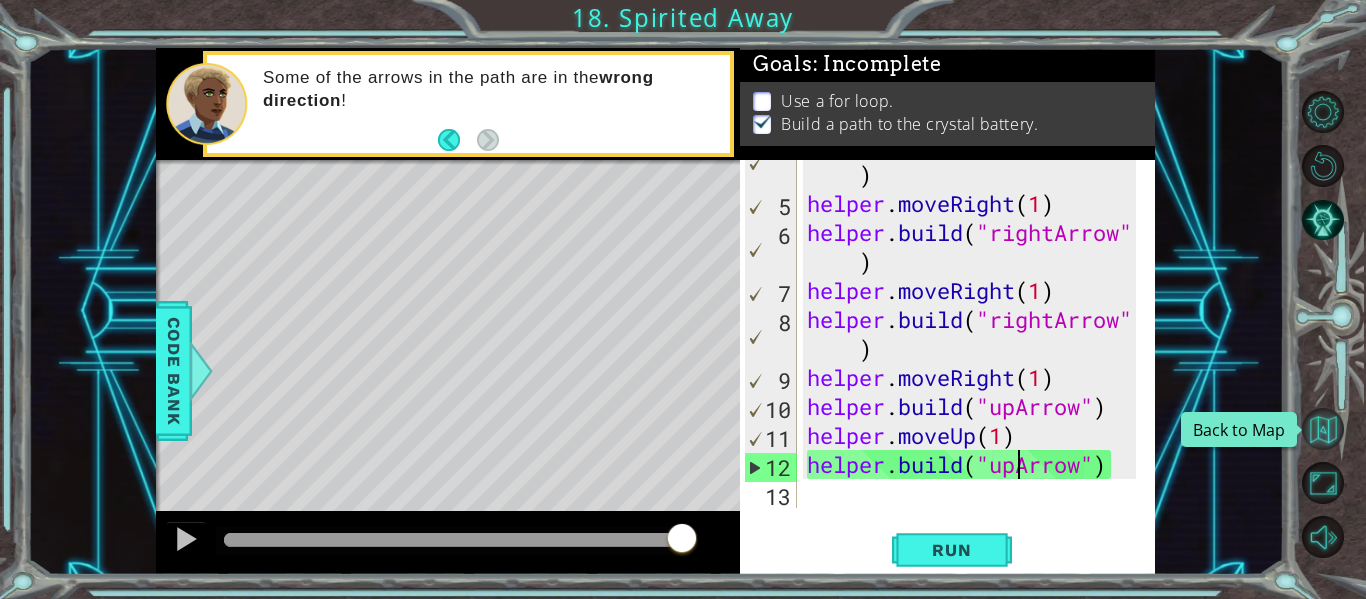 click at bounding box center (1323, 429) 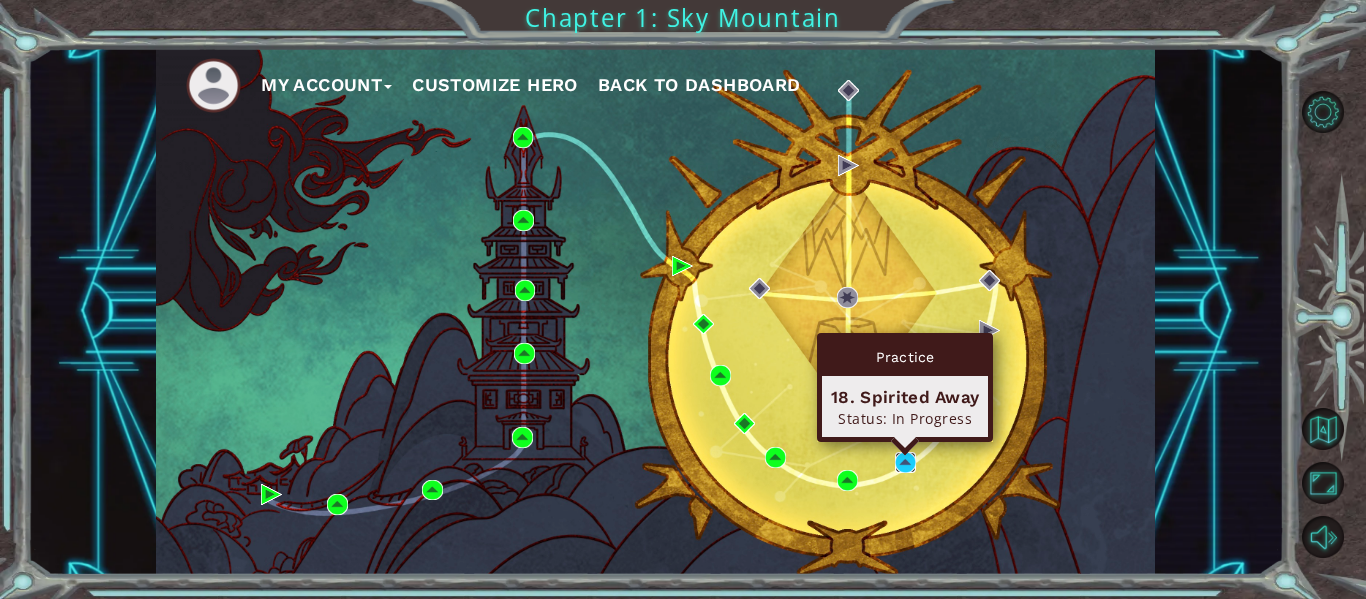 click at bounding box center [905, 462] 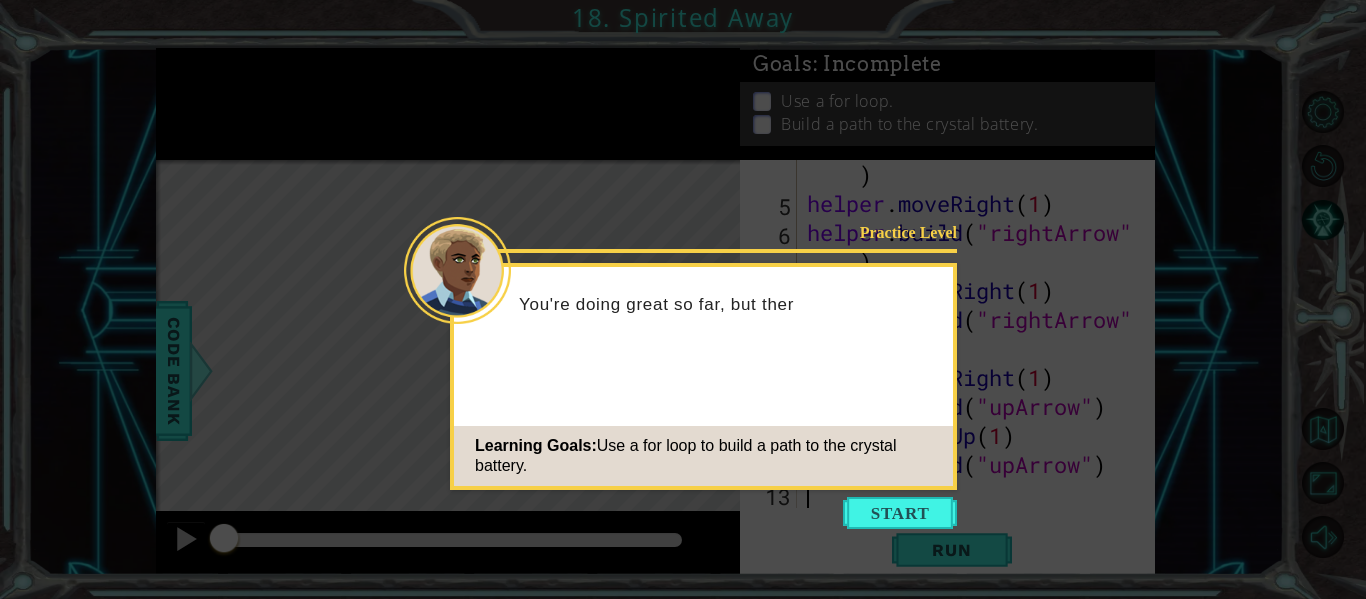 scroll, scrollTop: 0, scrollLeft: 0, axis: both 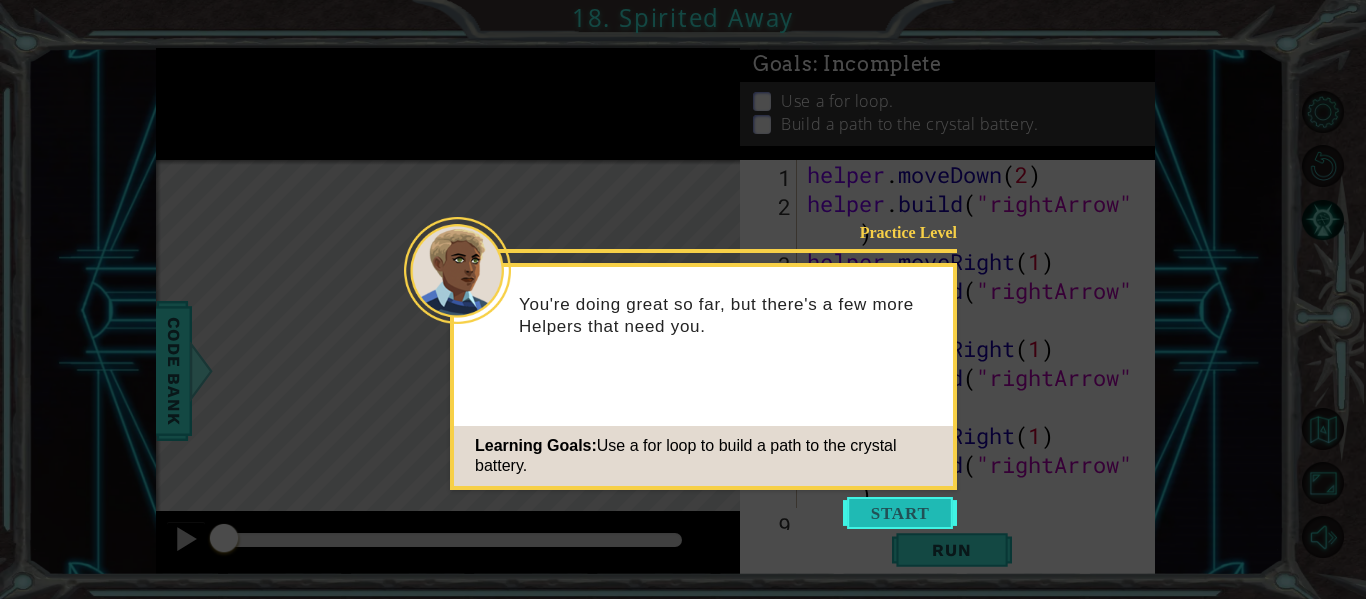 click at bounding box center (900, 513) 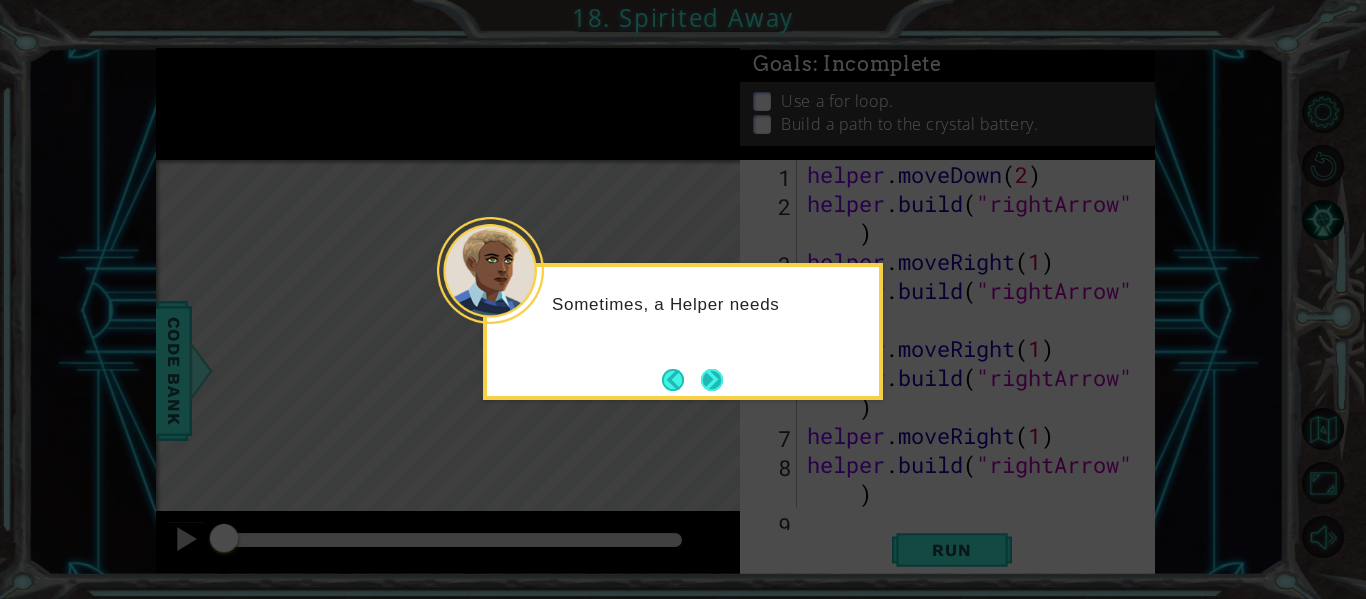 click at bounding box center (712, 380) 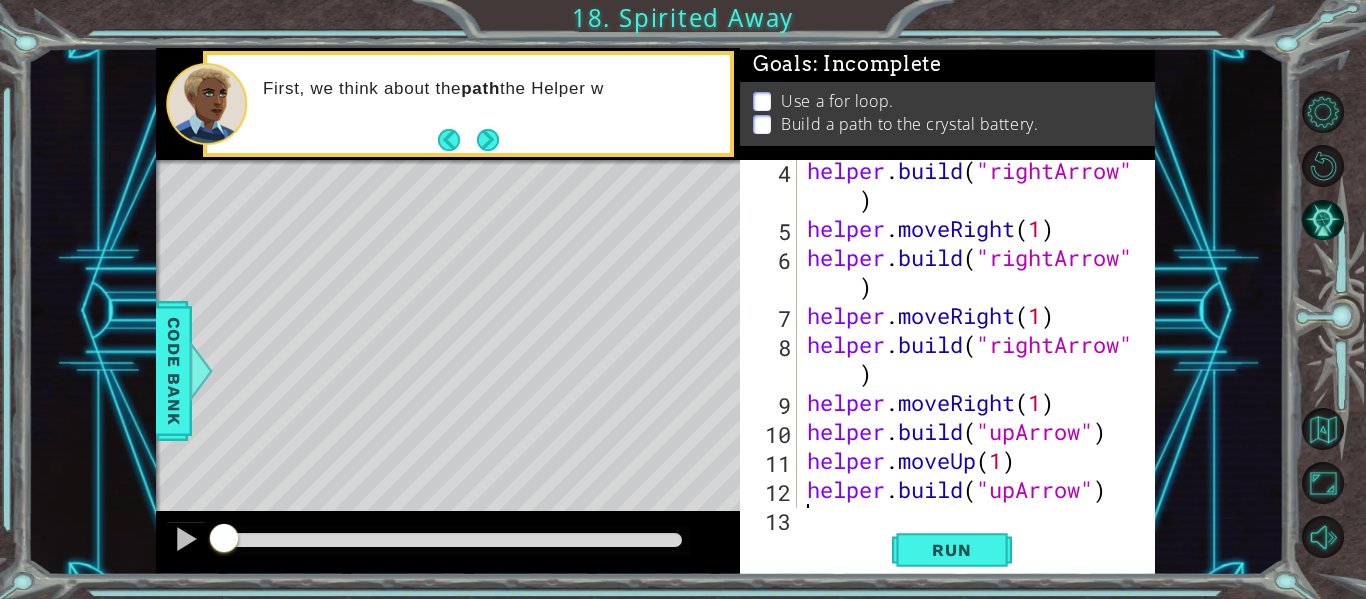 scroll, scrollTop: 145, scrollLeft: 0, axis: vertical 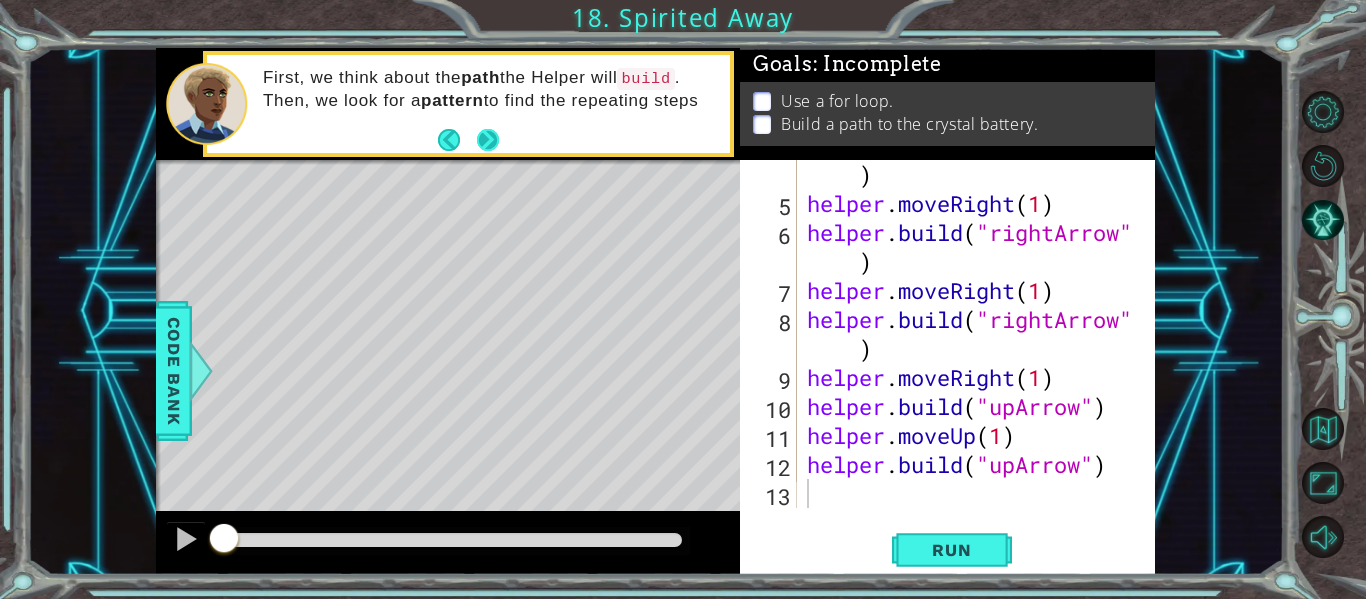 click at bounding box center (488, 139) 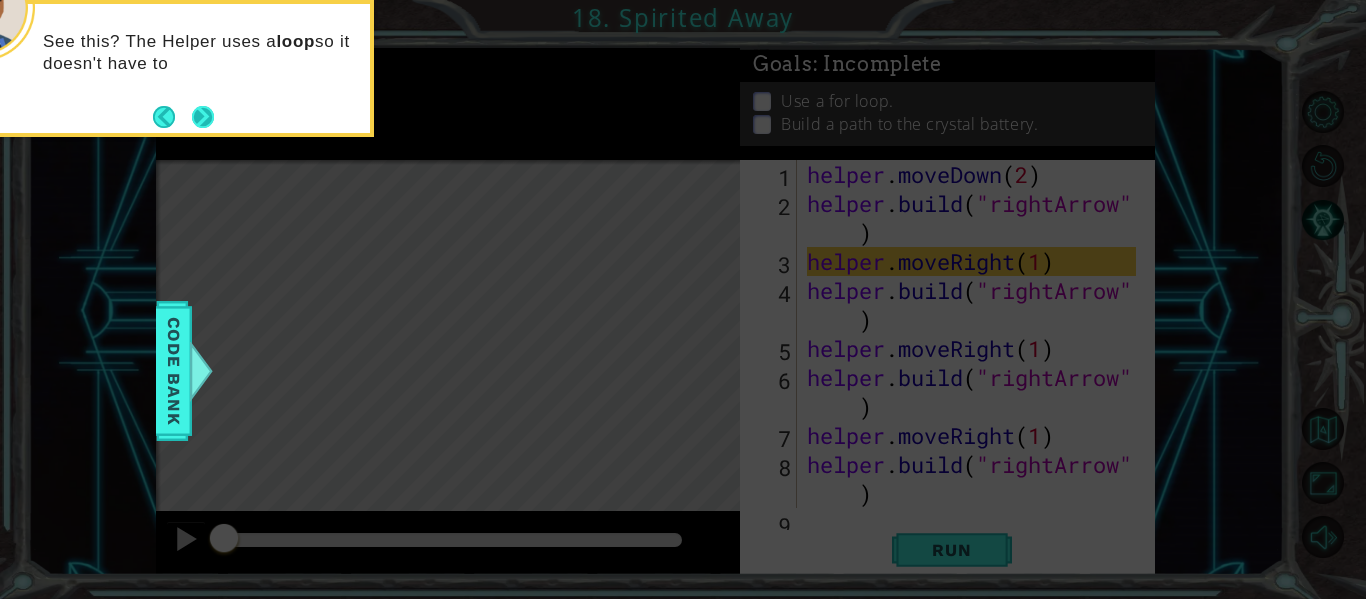 click at bounding box center [203, 117] 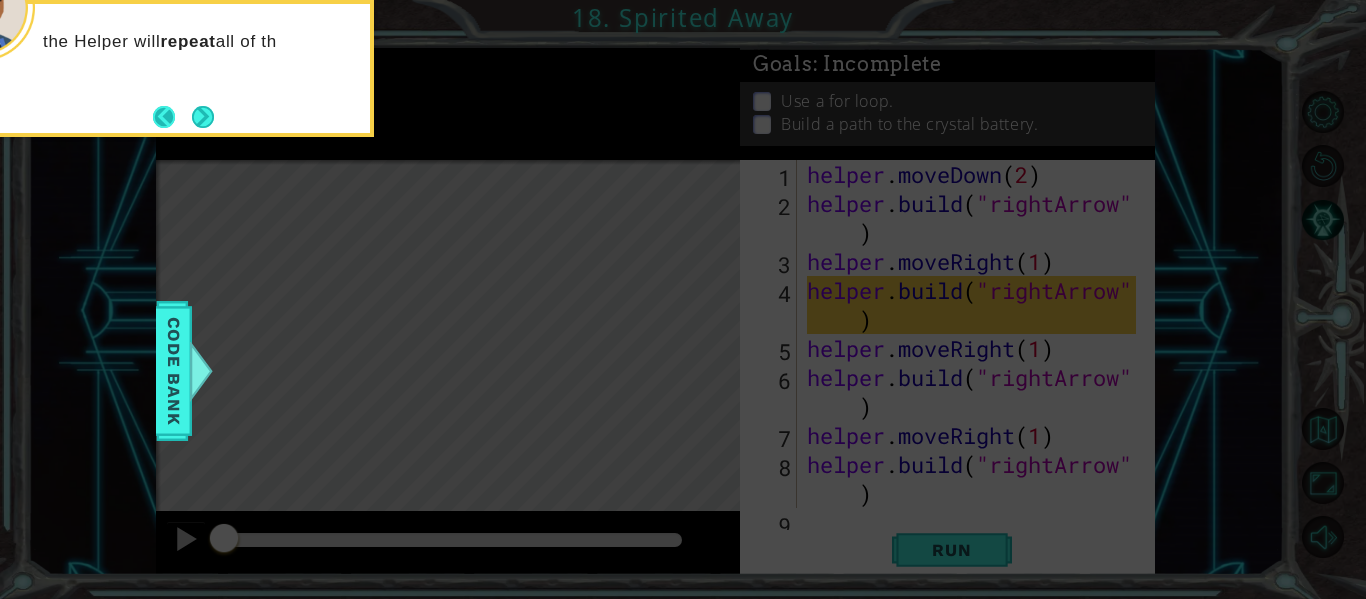 click at bounding box center (172, 117) 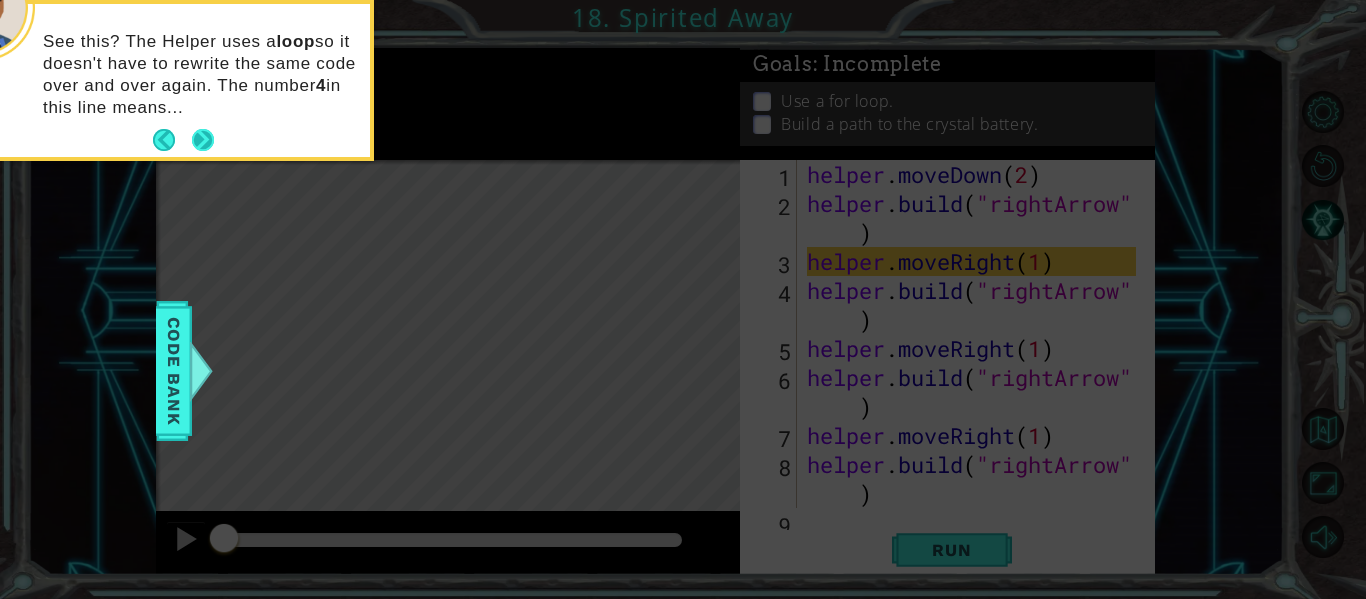 click at bounding box center [203, 140] 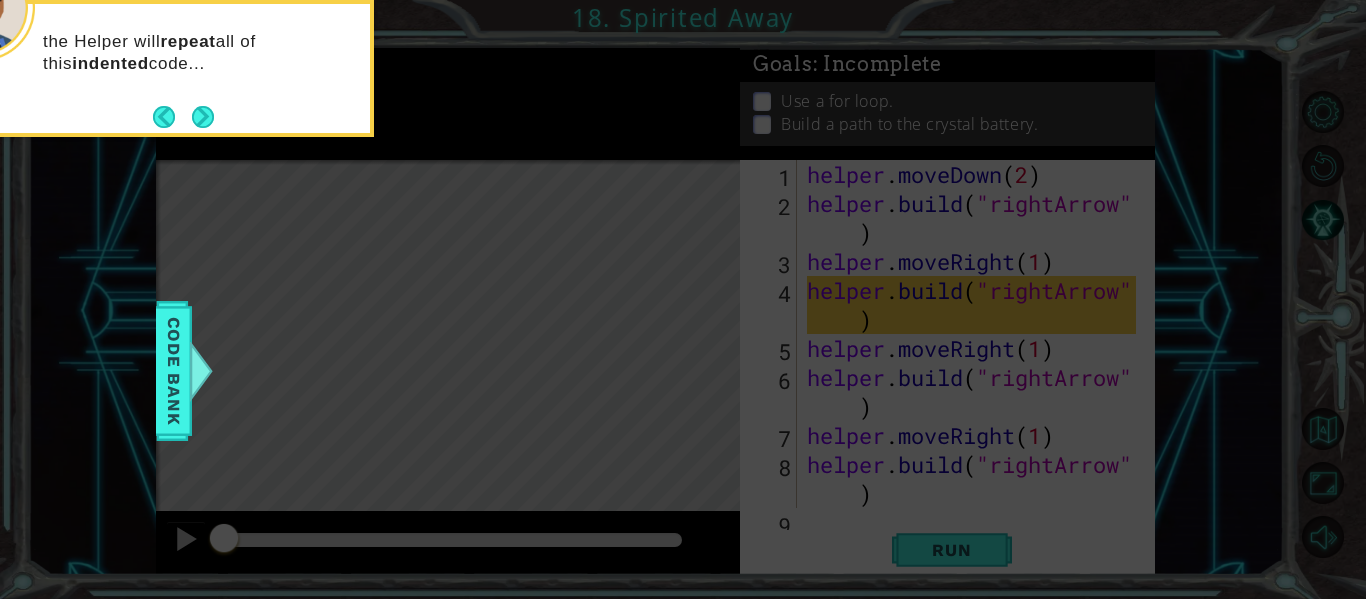 click at bounding box center [183, 117] 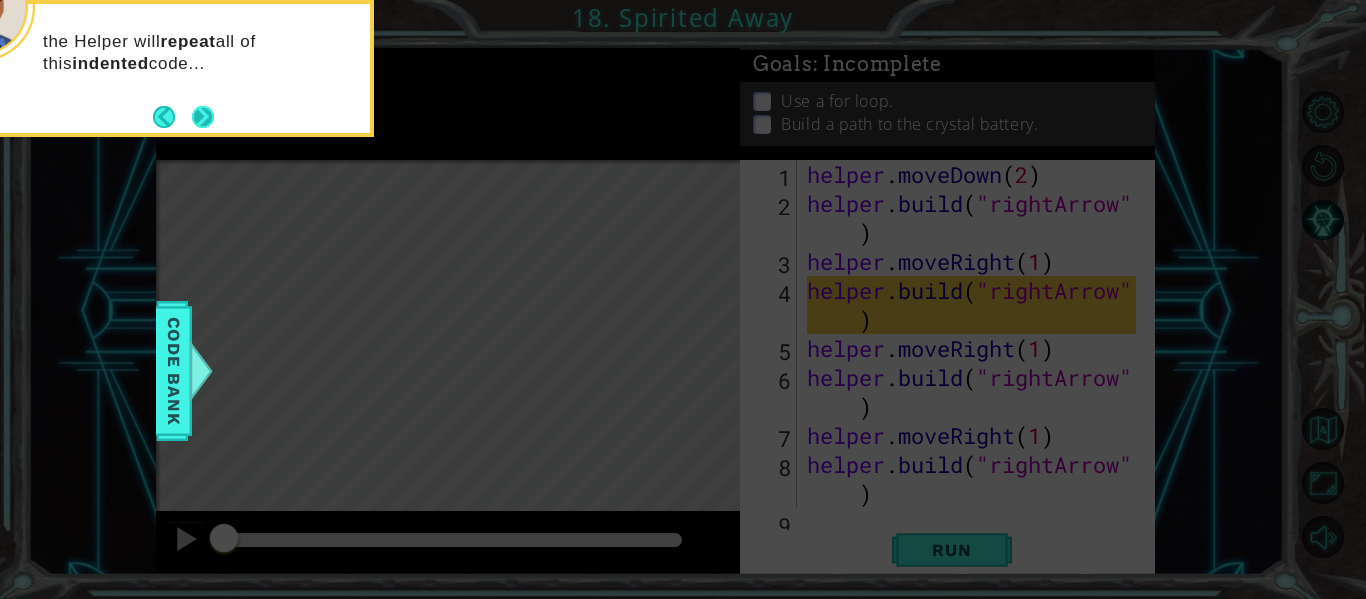 click at bounding box center [203, 117] 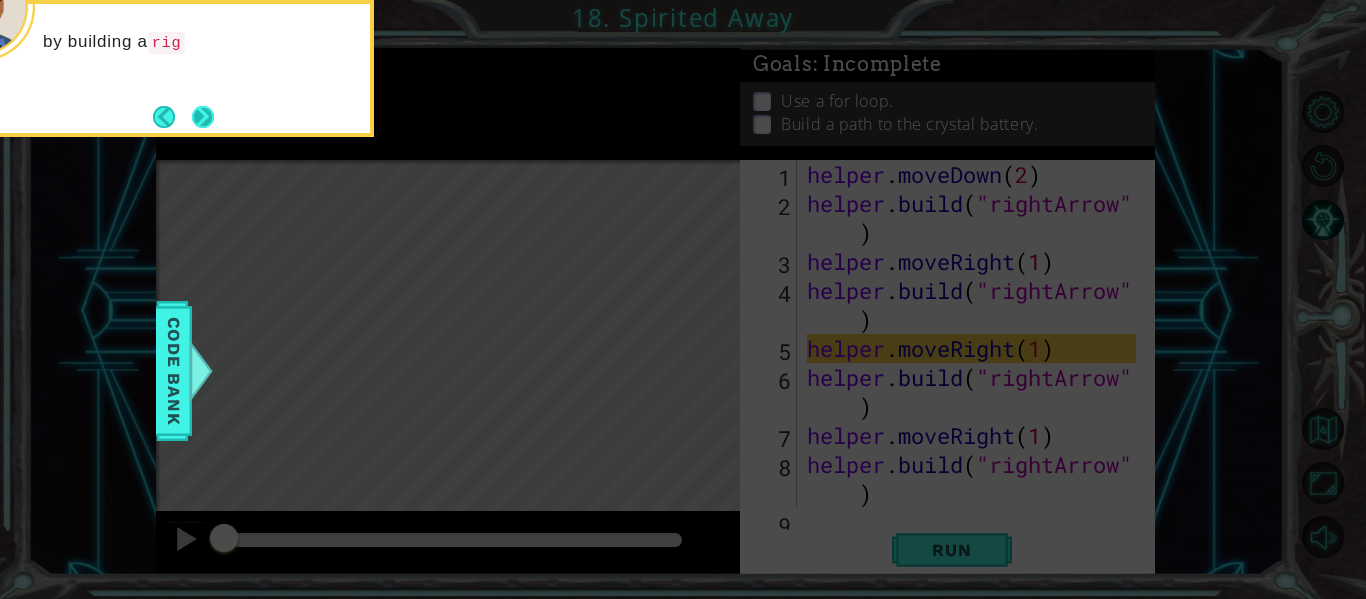 click at bounding box center (203, 117) 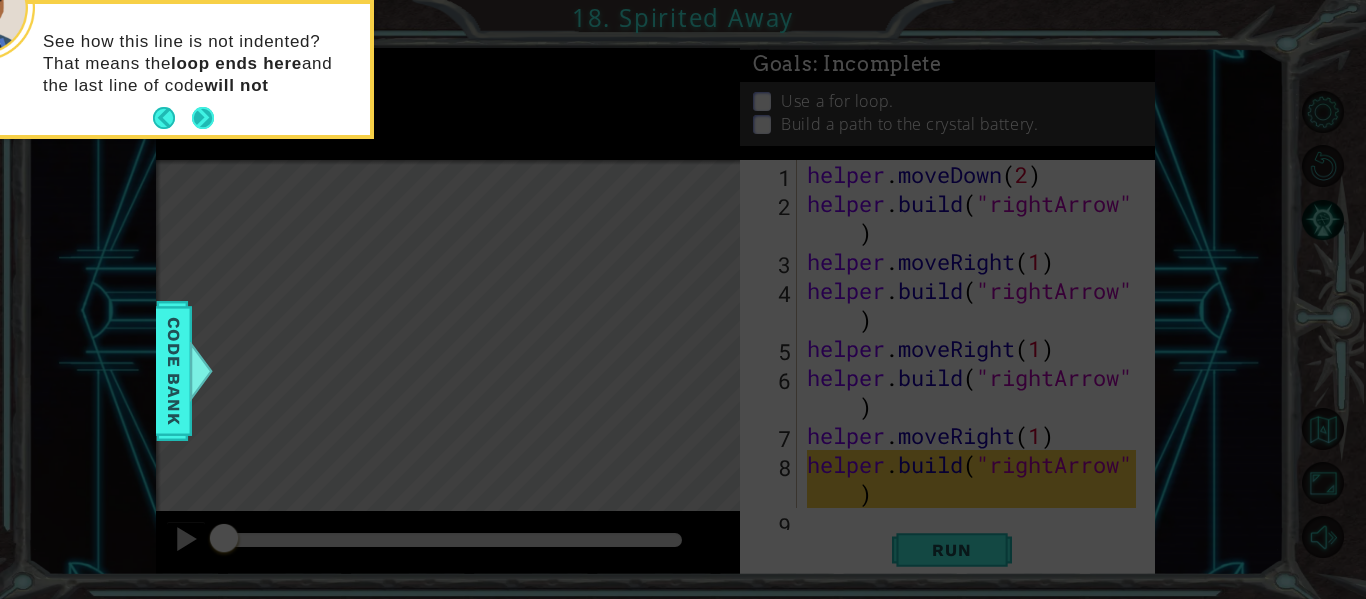 click at bounding box center [203, 118] 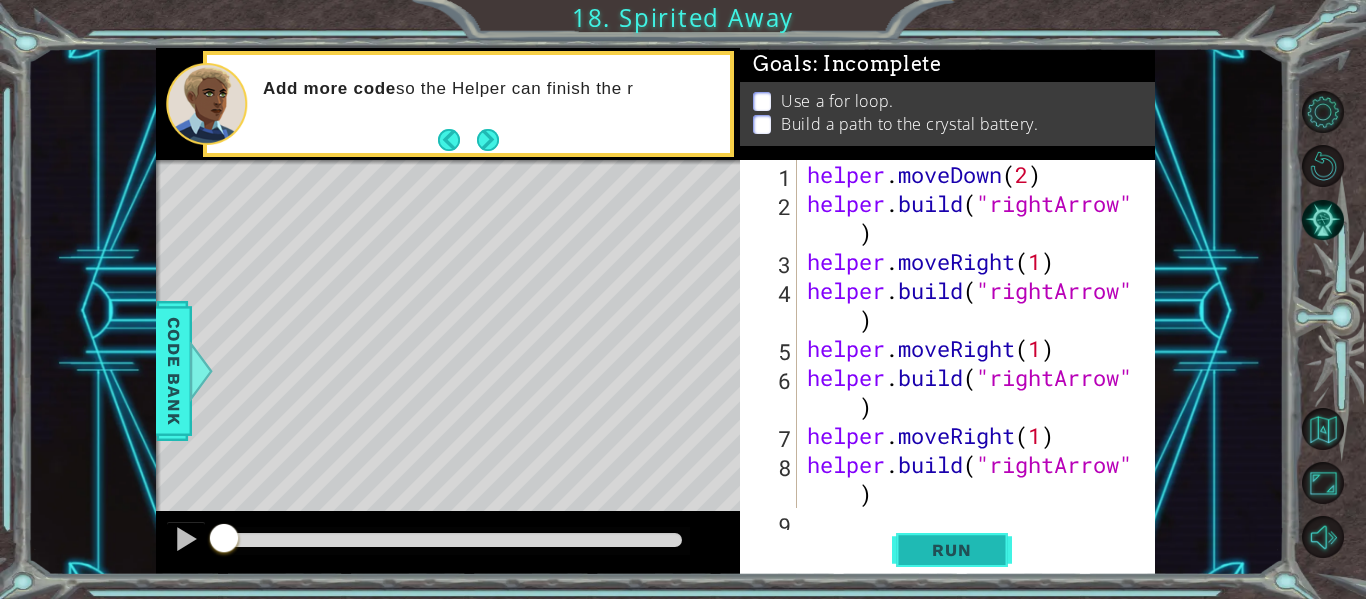 click on "Run" at bounding box center (951, 550) 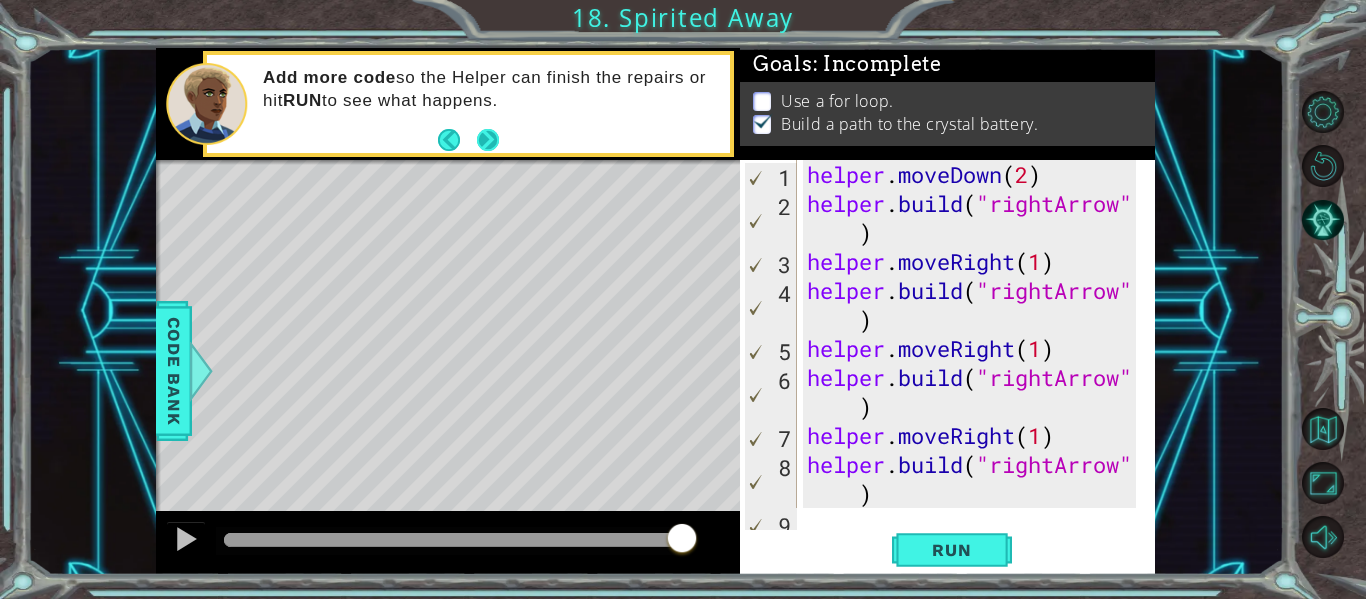 click at bounding box center (488, 140) 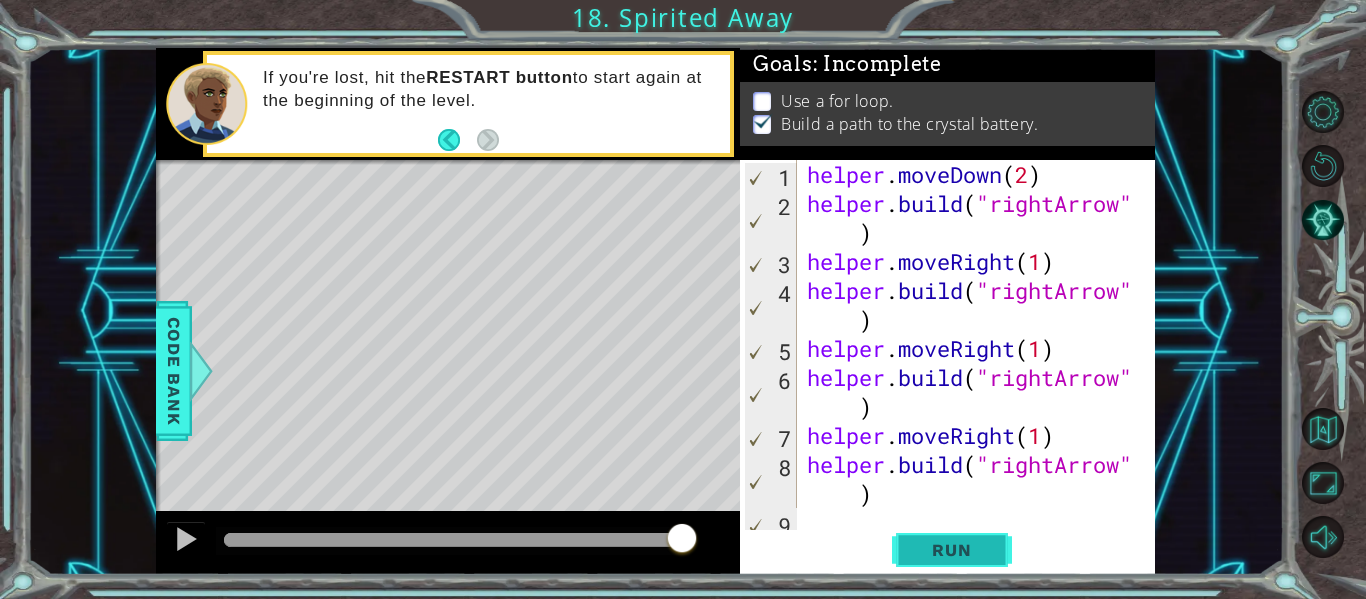 click on "Run" at bounding box center [951, 550] 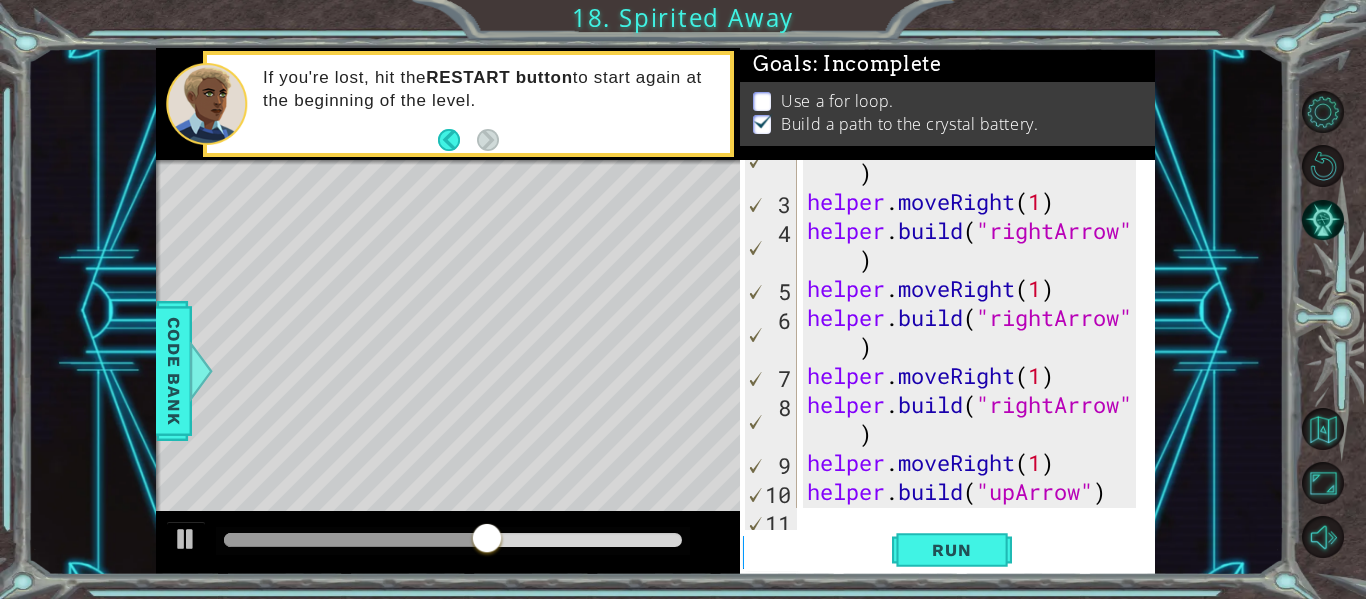 scroll, scrollTop: 145, scrollLeft: 0, axis: vertical 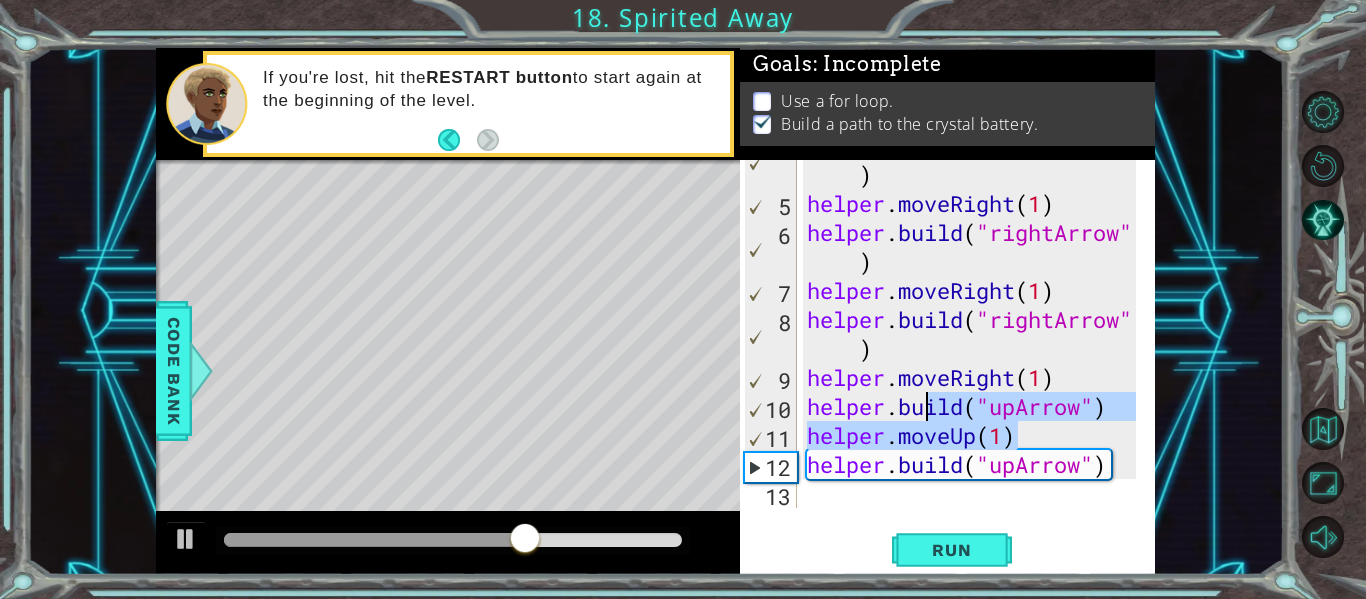 drag, startPoint x: 1048, startPoint y: 439, endPoint x: 919, endPoint y: 402, distance: 134.20134 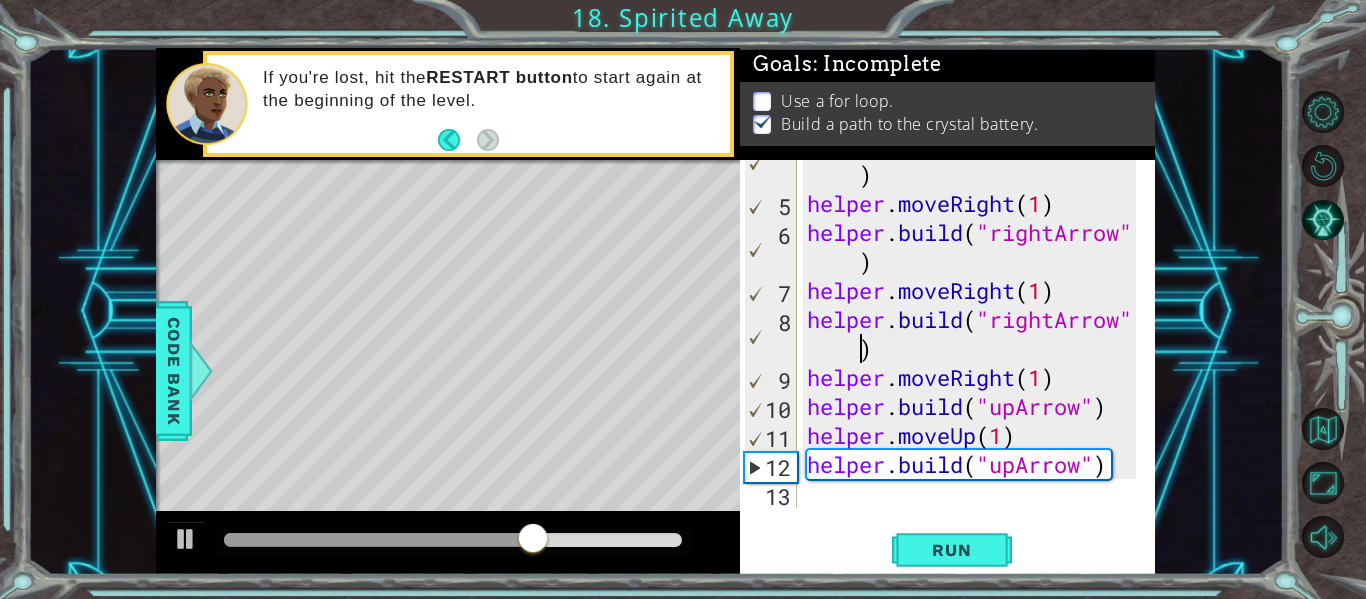 click on "helper . build ( "rightArrow"      ) helper . moveRight ( 1 ) helper . build ( "rightArrow"      ) helper . moveRight ( 1 ) helper . build ( "rightArrow"      ) helper . moveRight ( 1 ) helper . build ( "upArrow" ) helper . moveUp ( 1 ) helper . build ( "upArrow" )" at bounding box center [974, 348] 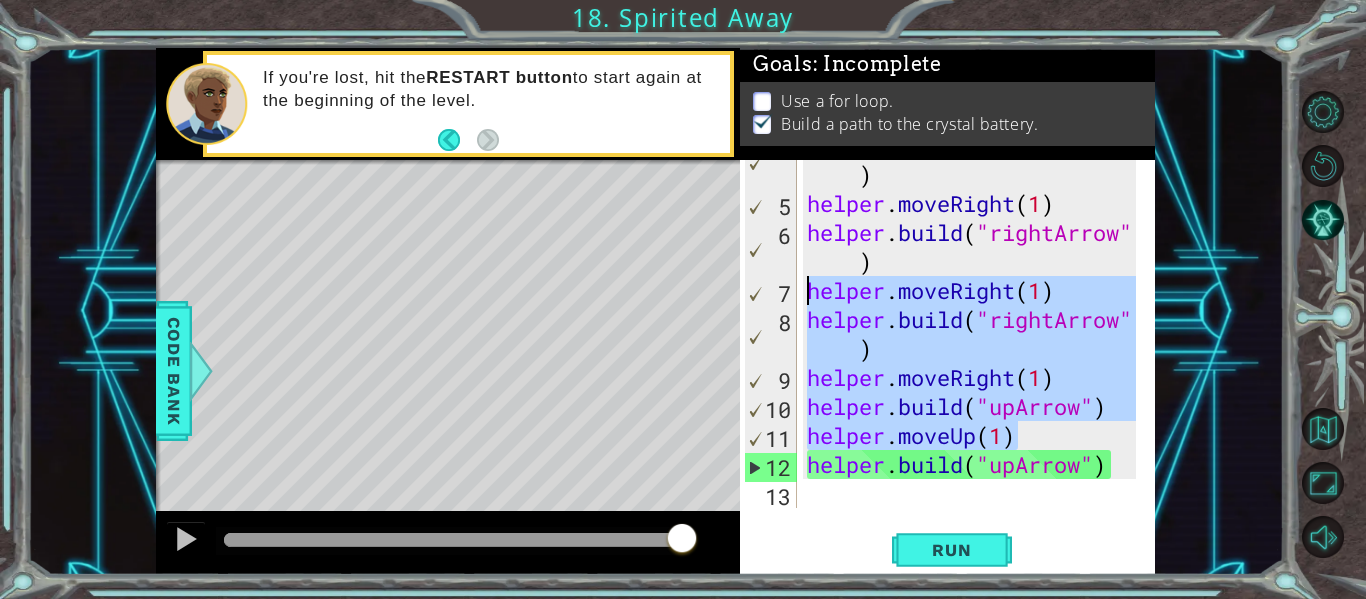 drag, startPoint x: 1044, startPoint y: 437, endPoint x: 793, endPoint y: 283, distance: 294.4775 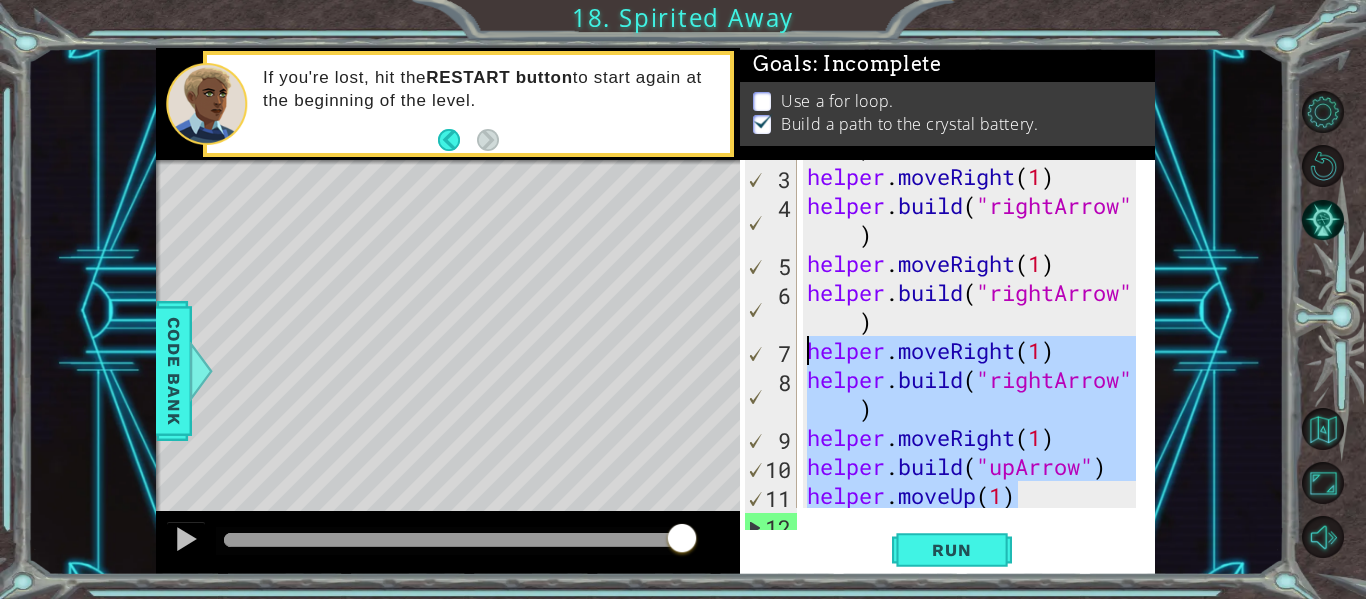 scroll, scrollTop: 0, scrollLeft: 0, axis: both 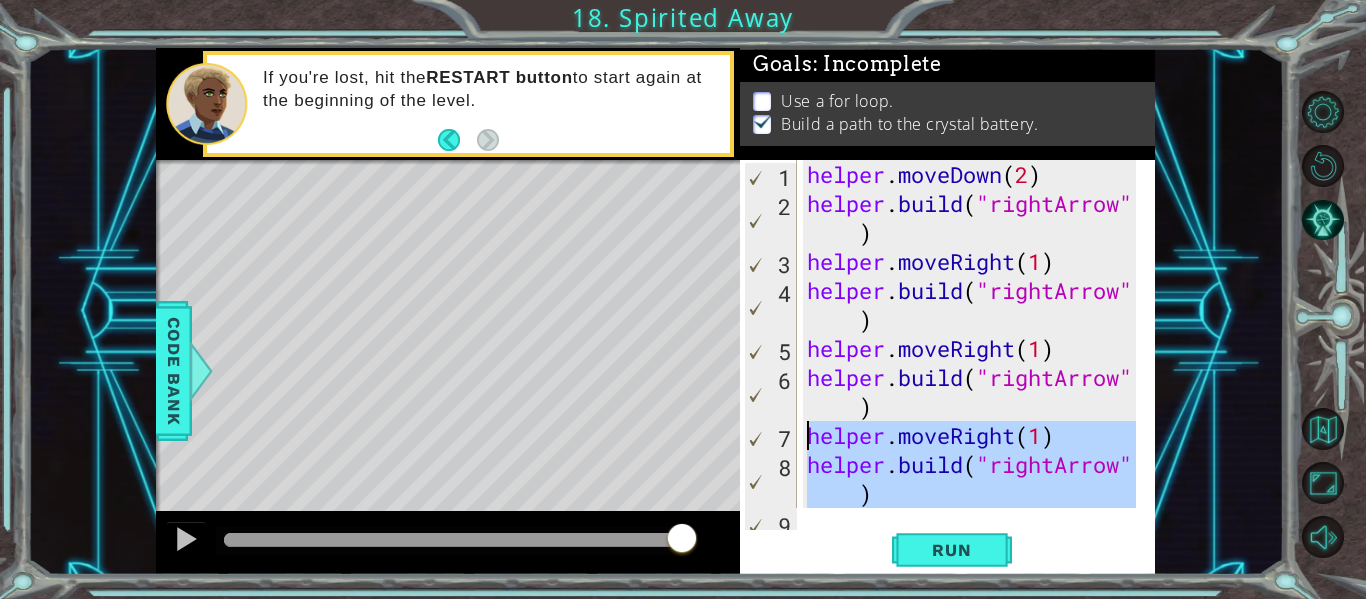 click on "helper . moveDown ( 2 ) helper . build ( "rightArrow"      ) helper . moveRight ( 1 ) helper . build ( "rightArrow"      ) helper . moveRight ( 1 ) helper . build ( "rightArrow"      ) helper . moveRight ( 1 ) helper . build ( "rightArrow"      ) helper . moveRight ( 1 )" at bounding box center (969, 334) 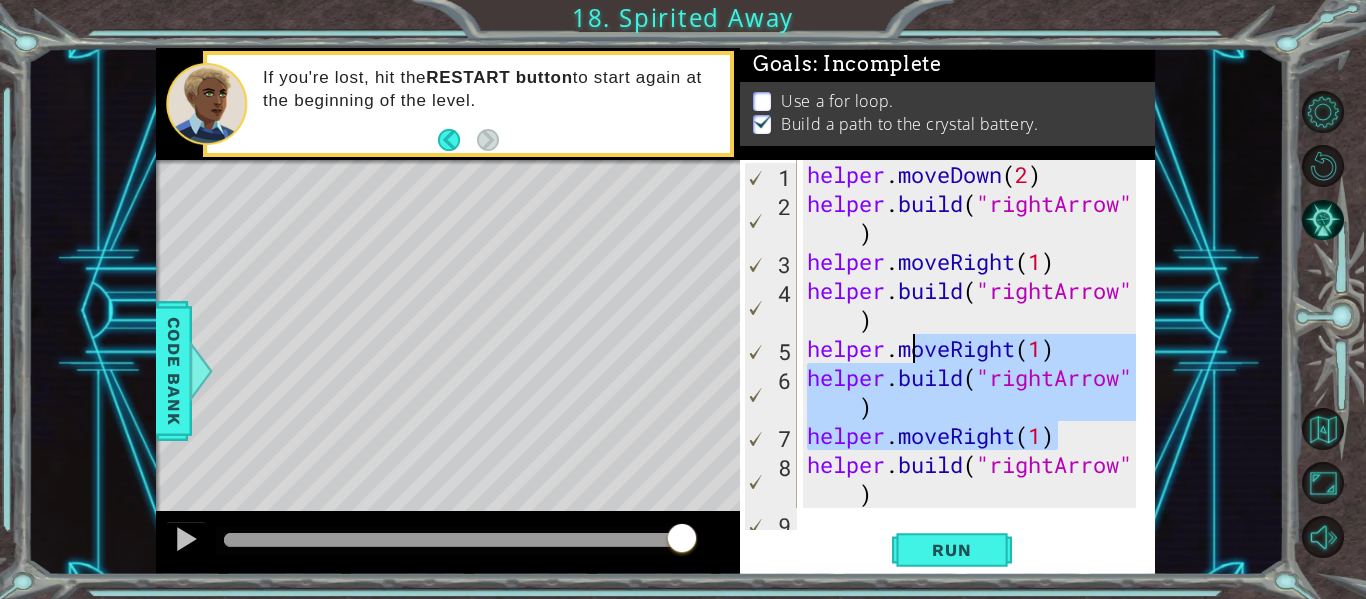 drag, startPoint x: 1054, startPoint y: 437, endPoint x: 911, endPoint y: 346, distance: 169.49927 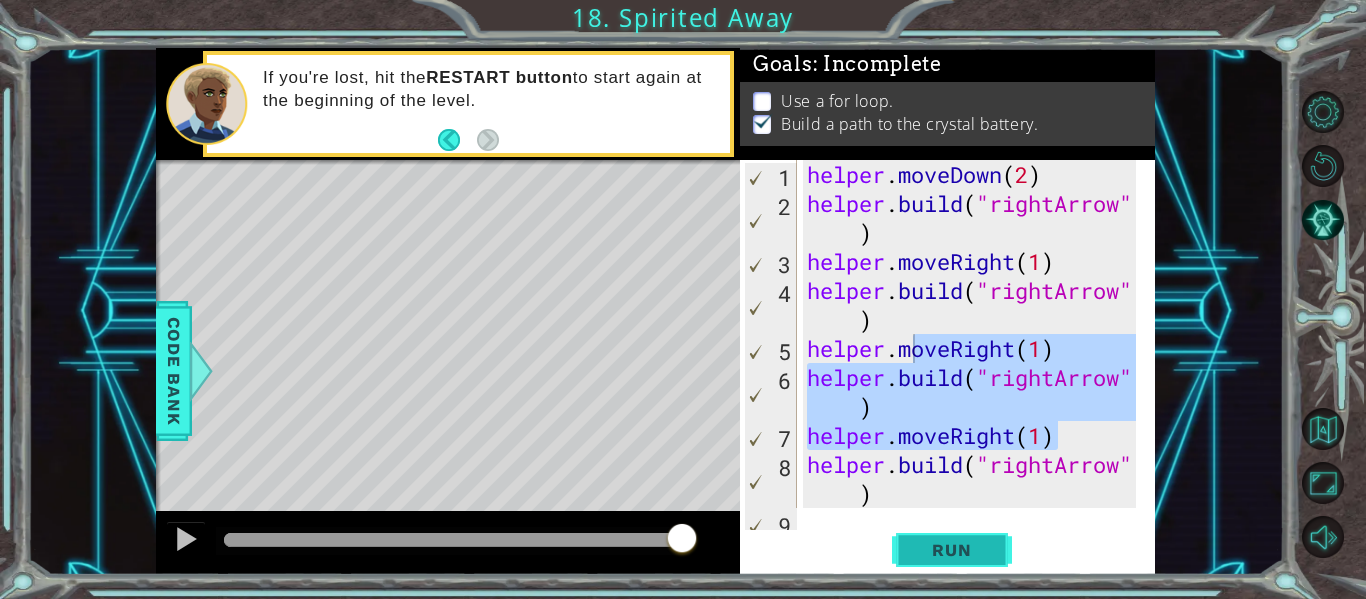 click on "Run" at bounding box center (951, 550) 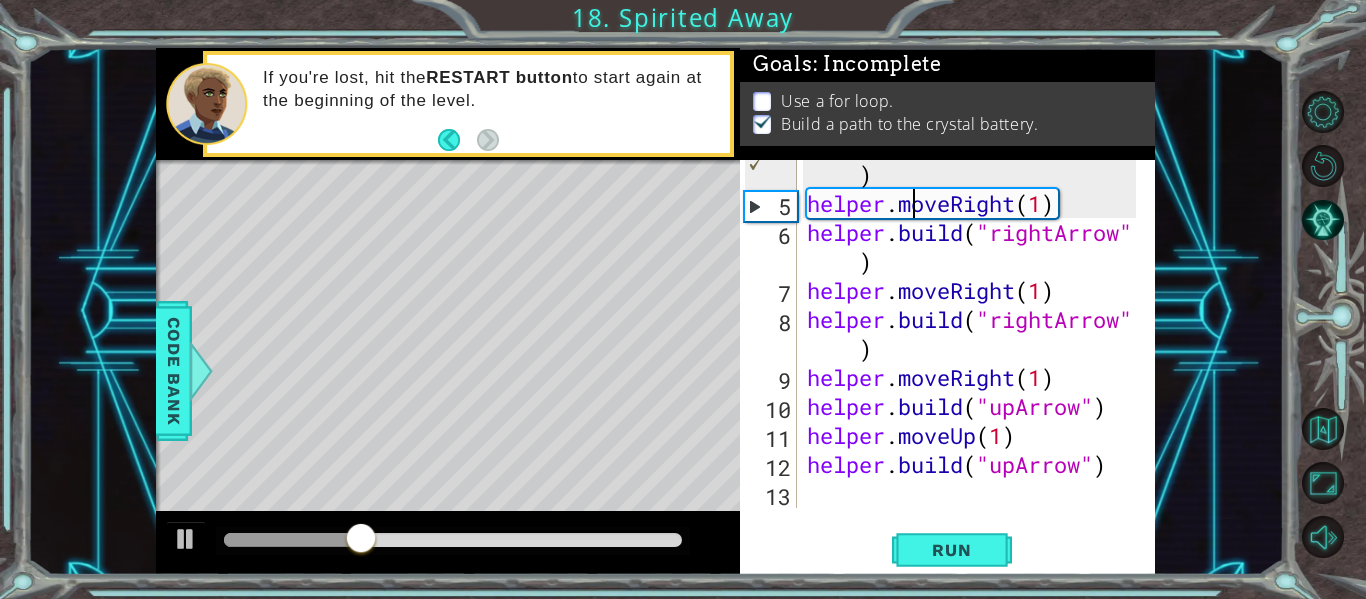 scroll, scrollTop: 0, scrollLeft: 0, axis: both 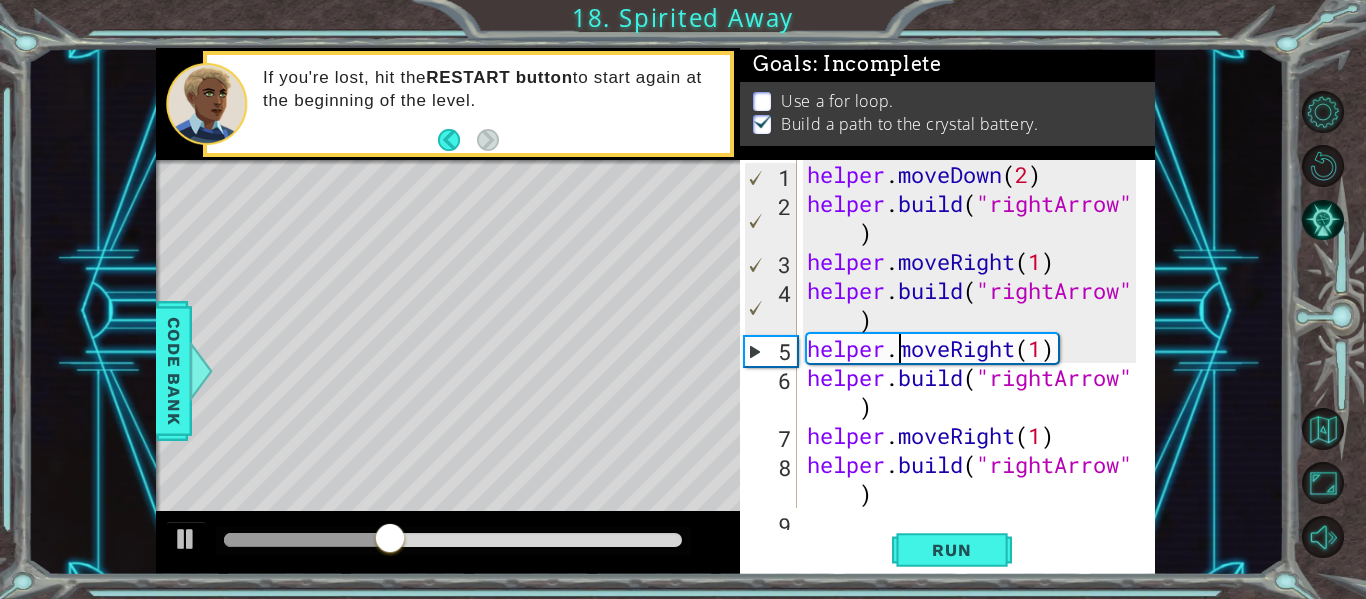 click on "helper . moveDown ( 2 ) helper . build ( "rightArrow"      ) helper . moveRight ( 1 ) helper . build ( "rightArrow"      ) helper . moveRight ( 1 ) helper . build ( "rightArrow"      ) helper . moveRight ( 1 ) helper . build ( "rightArrow"      ) helper . moveRight ( 1 )" at bounding box center [974, 363] 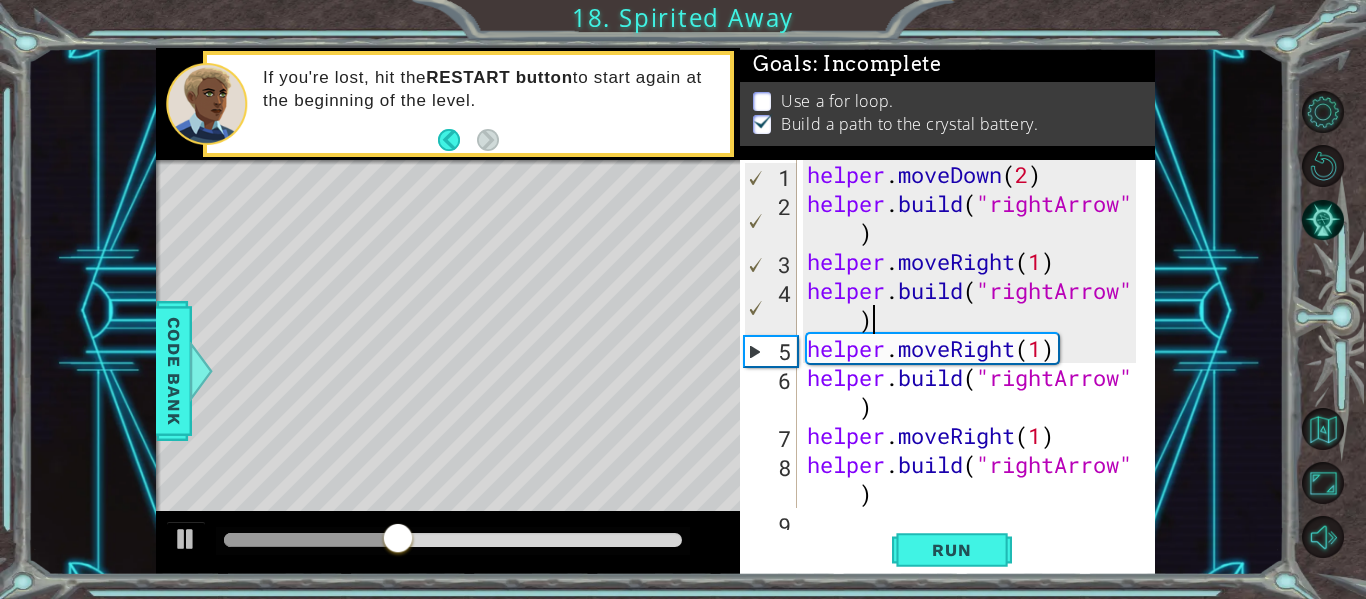 click on "helper . moveDown ( 2 ) helper . build ( "rightArrow"      ) helper . moveRight ( 1 ) helper . build ( "rightArrow"      ) helper . moveRight ( 1 ) helper . build ( "rightArrow"      ) helper . moveRight ( 1 ) helper . build ( "rightArrow"      ) helper . moveRight ( 1 )" at bounding box center (974, 363) 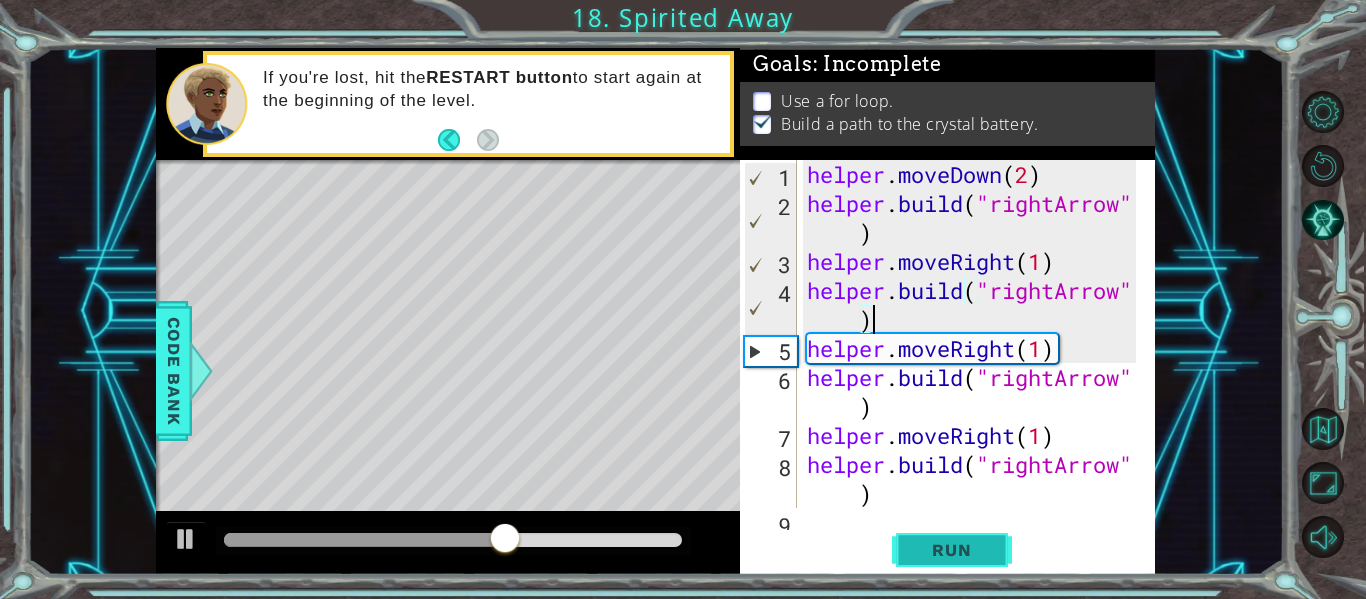 click on "Run" at bounding box center (952, 550) 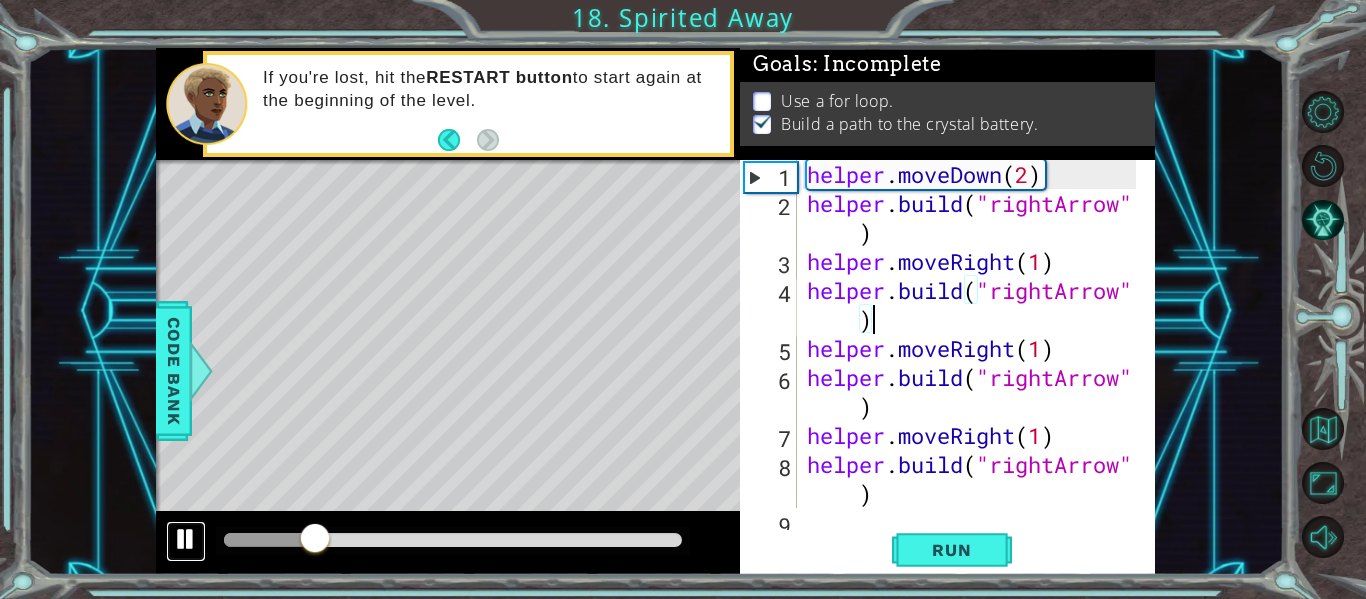 click at bounding box center (186, 539) 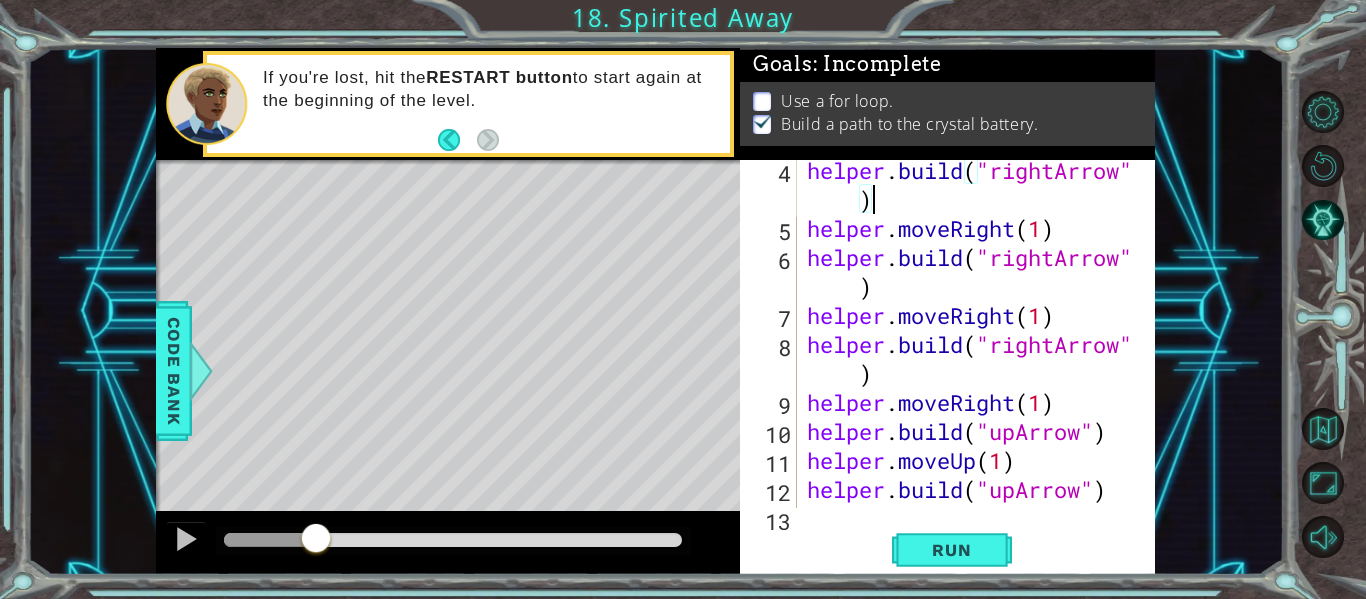 scroll, scrollTop: 60, scrollLeft: 0, axis: vertical 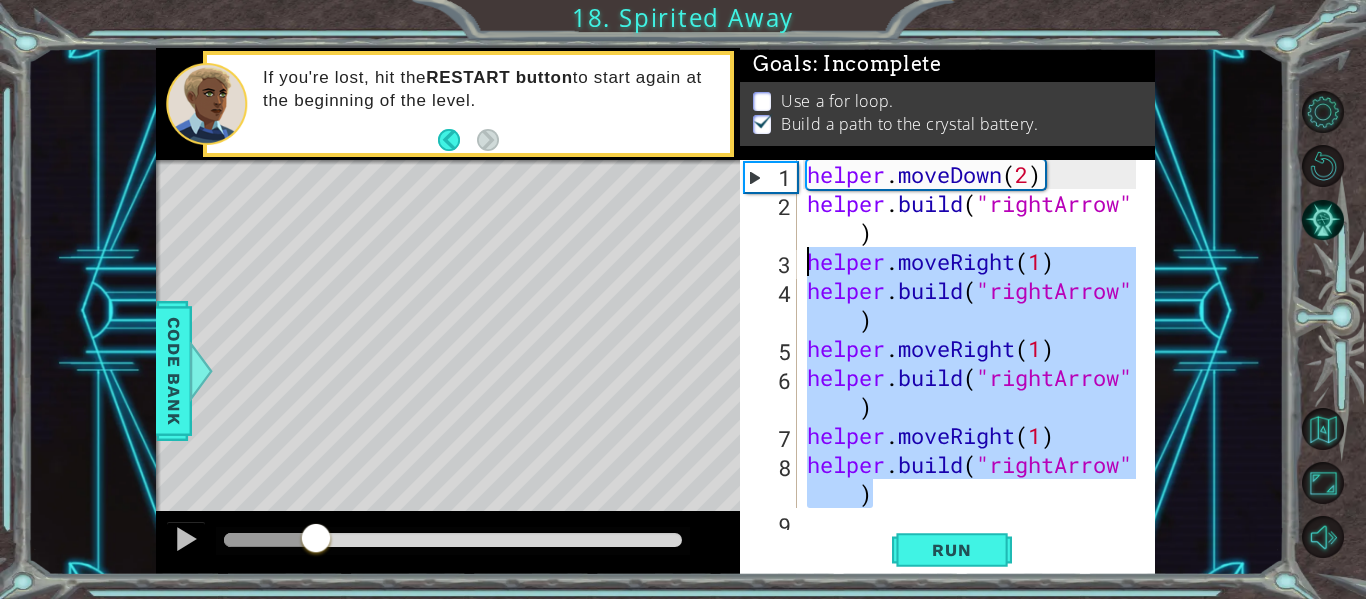 drag, startPoint x: 1056, startPoint y: 444, endPoint x: 796, endPoint y: 269, distance: 313.4087 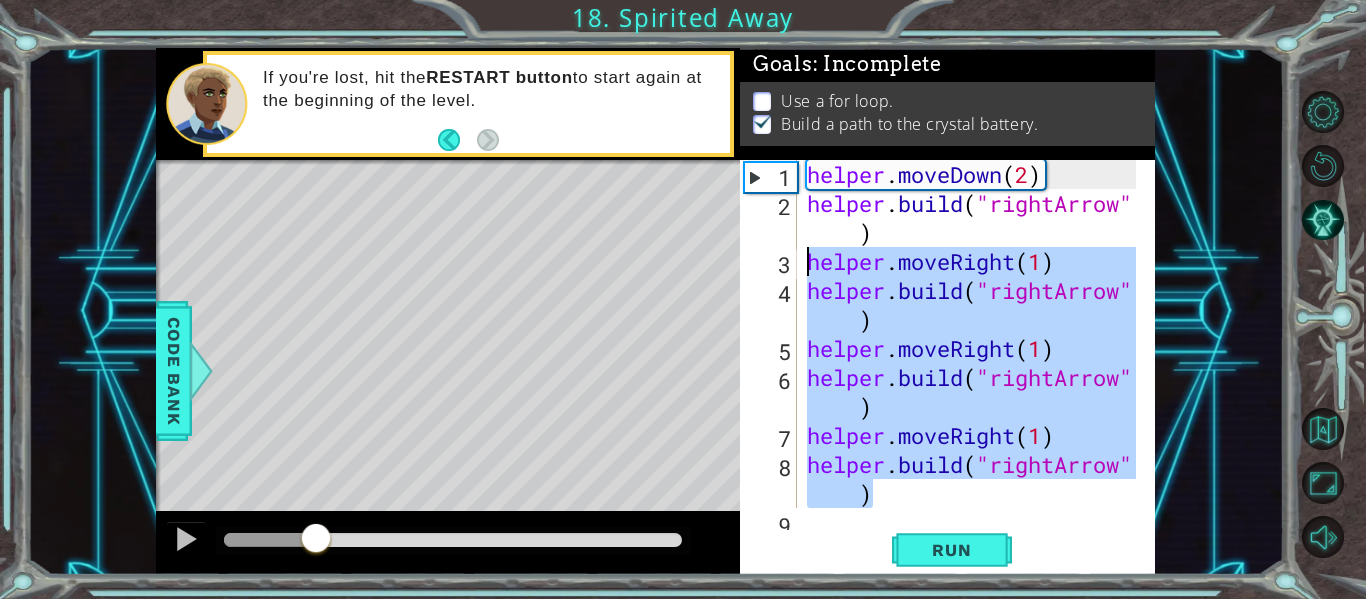 click on "helper . moveDown ( 2 ) helper . build ( "rightArrow"      ) helper . moveRight ( 1 ) helper . build ( "rightArrow"      ) helper . moveRight ( 1 ) helper . build ( "rightArrow"      ) helper . moveRight ( 1 ) helper . build ( "rightArrow"      ) helper . moveRight ( 1 )" at bounding box center (969, 334) 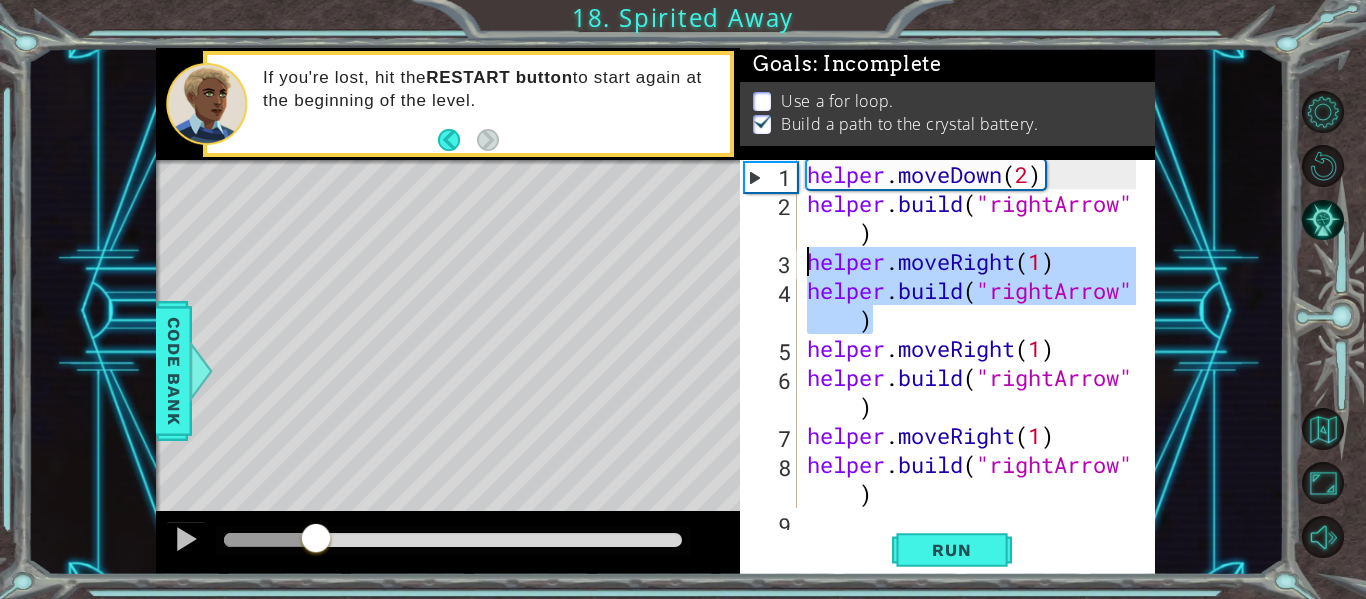 drag, startPoint x: 923, startPoint y: 325, endPoint x: 807, endPoint y: 265, distance: 130.59862 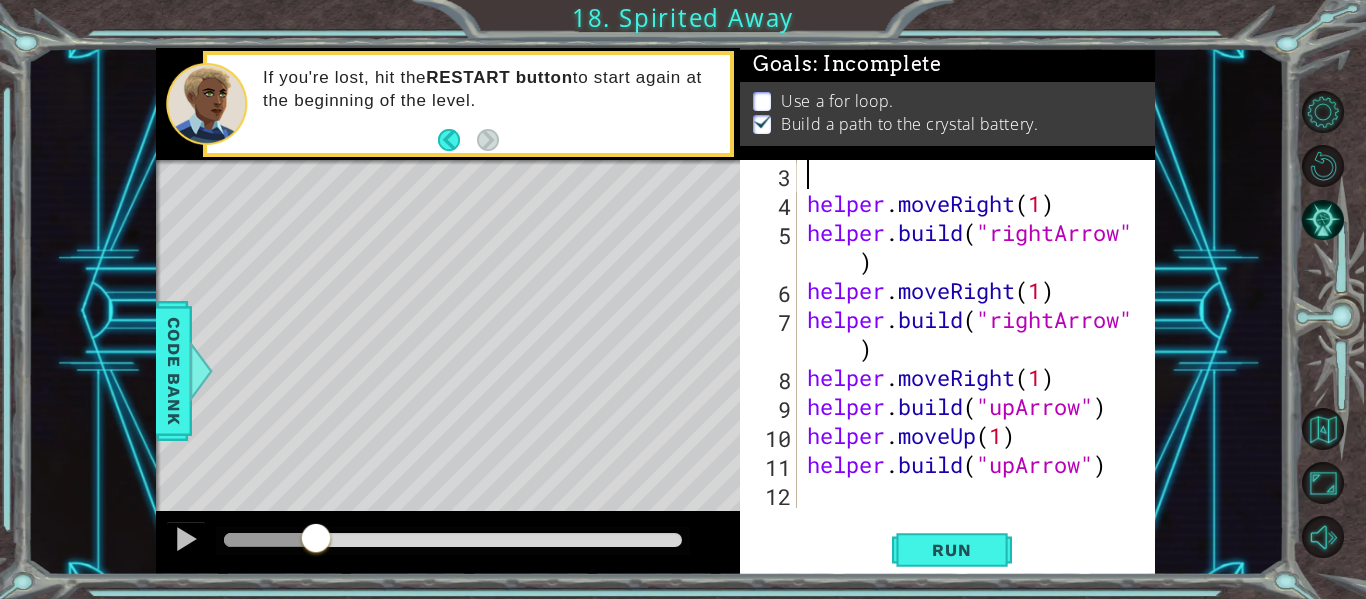 scroll, scrollTop: 87, scrollLeft: 0, axis: vertical 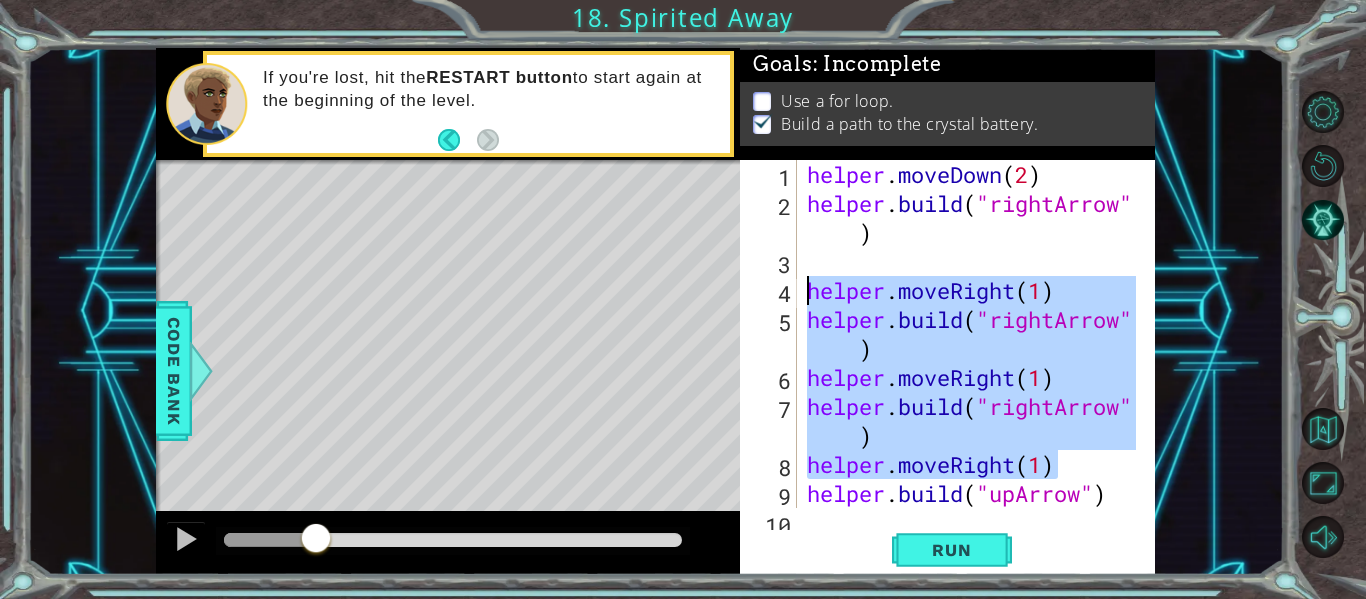 drag, startPoint x: 1075, startPoint y: 381, endPoint x: 804, endPoint y: 294, distance: 284.62256 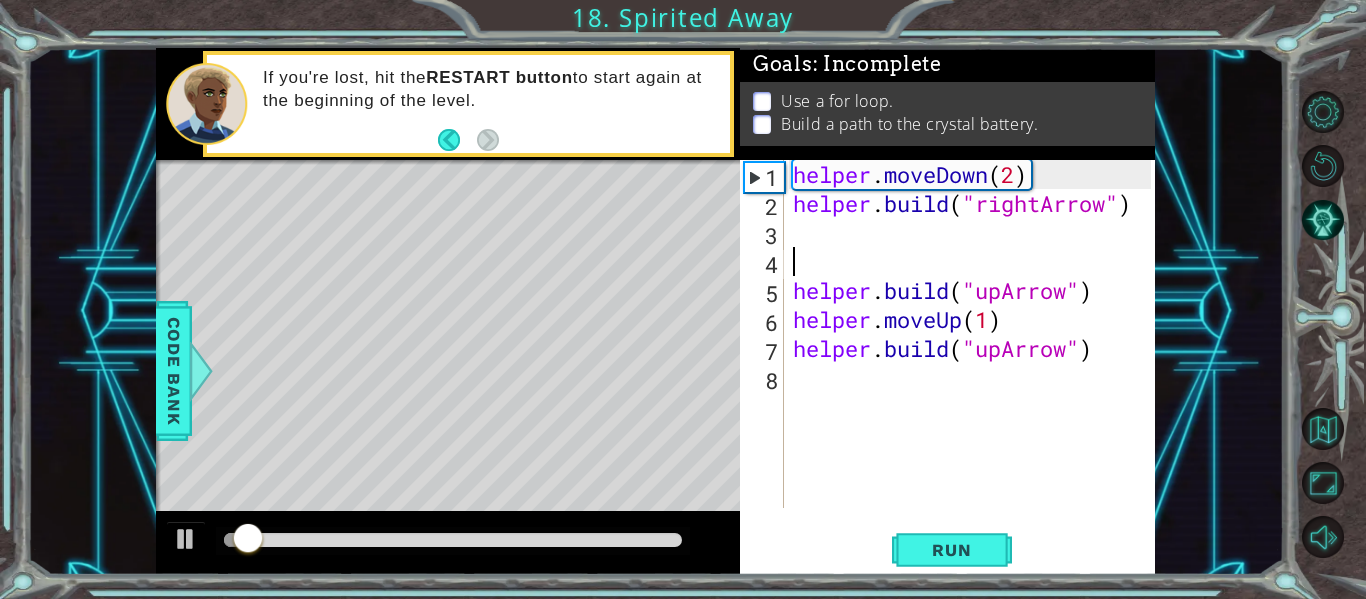 click on "helper . moveDown ( 2 ) helper . build ( "rightArrow" ) helper . build ( "upArrow" ) helper . moveUp ( 1 ) helper . build ( "upArrow" )" at bounding box center [975, 363] 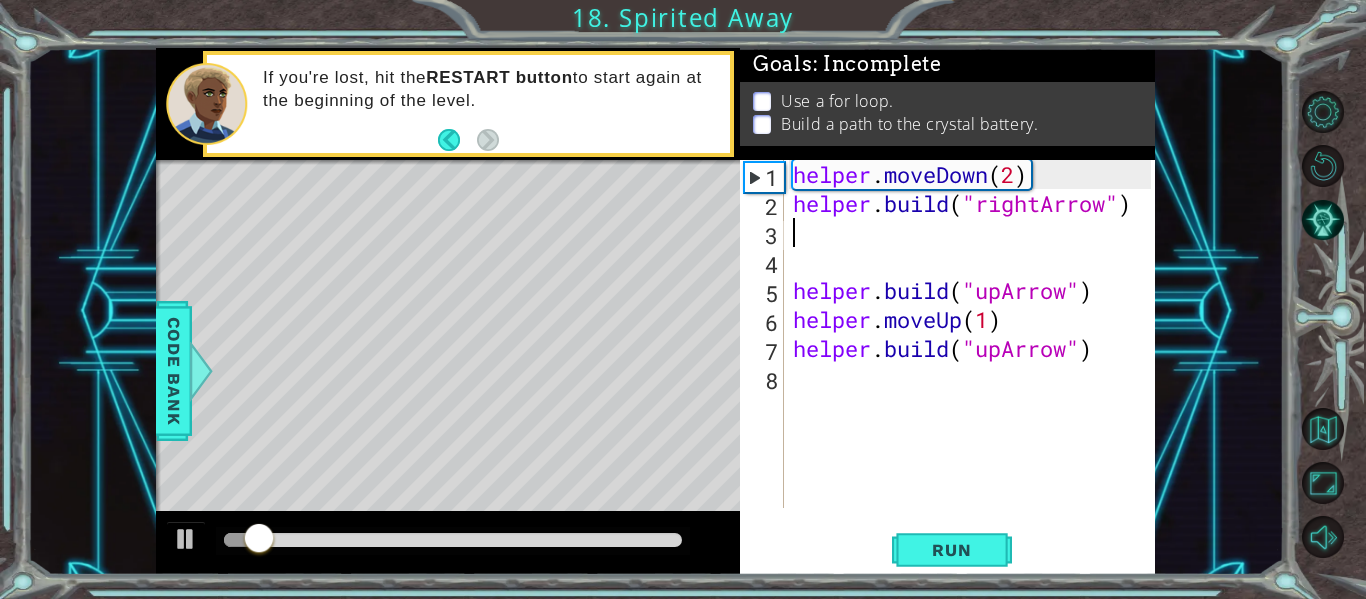 type on "z" 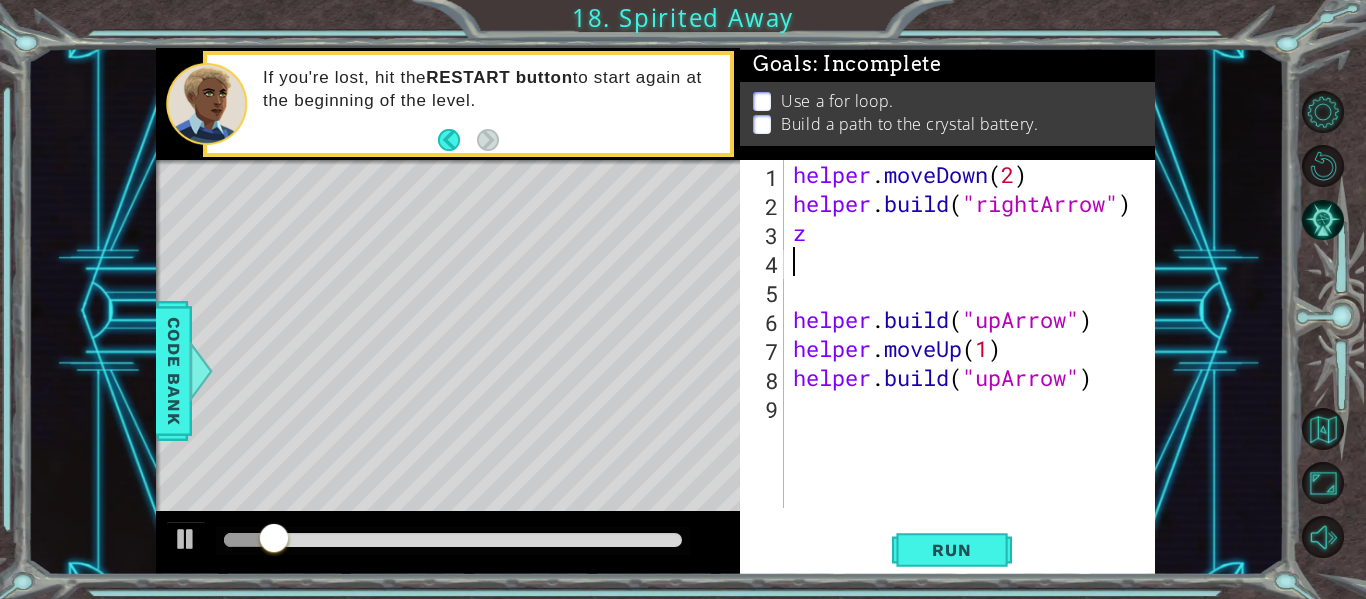 type on "z" 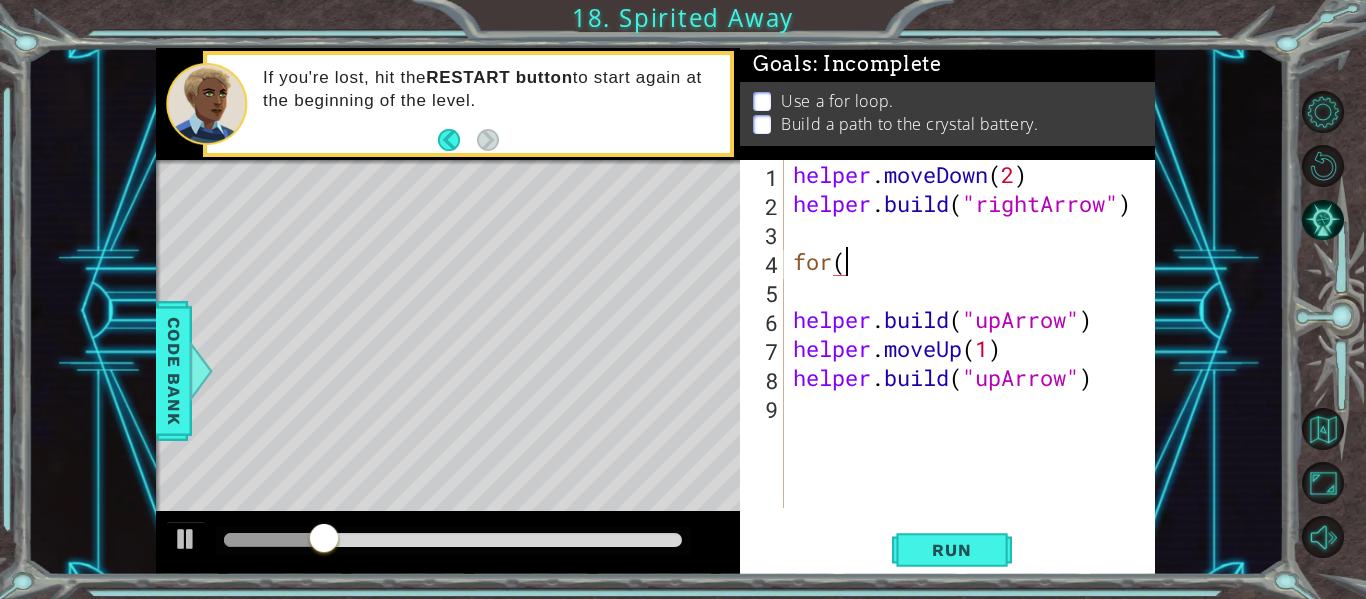 scroll, scrollTop: 0, scrollLeft: 2, axis: horizontal 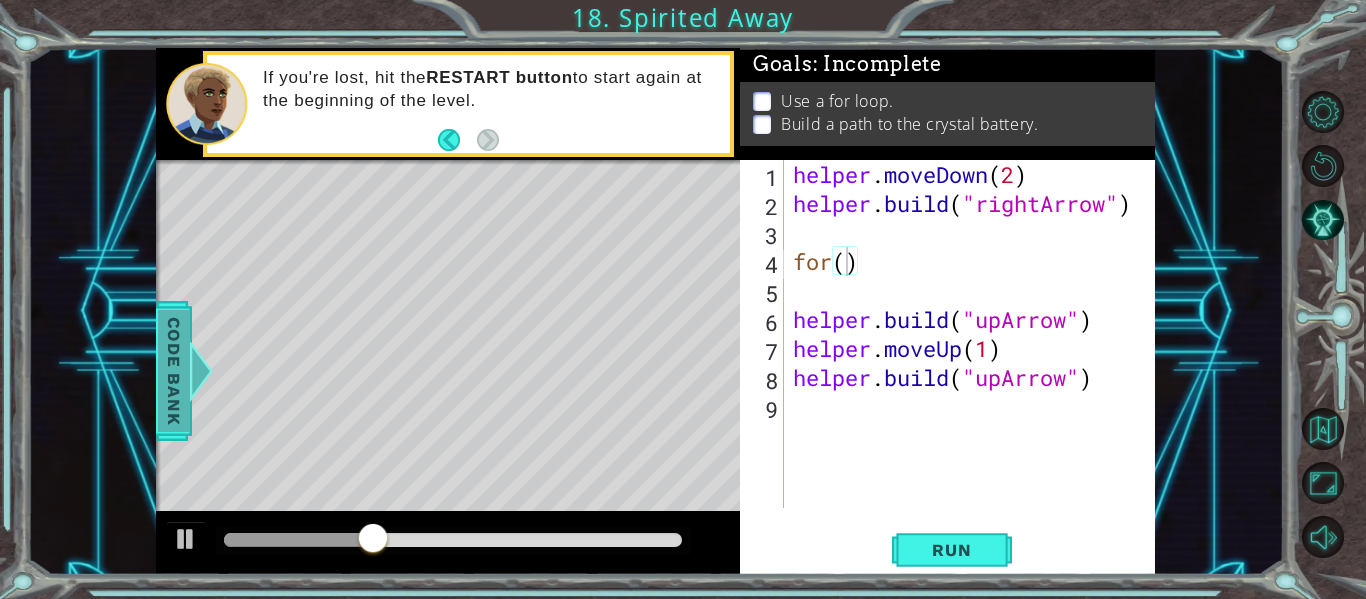 click on "Code Bank" at bounding box center [174, 371] 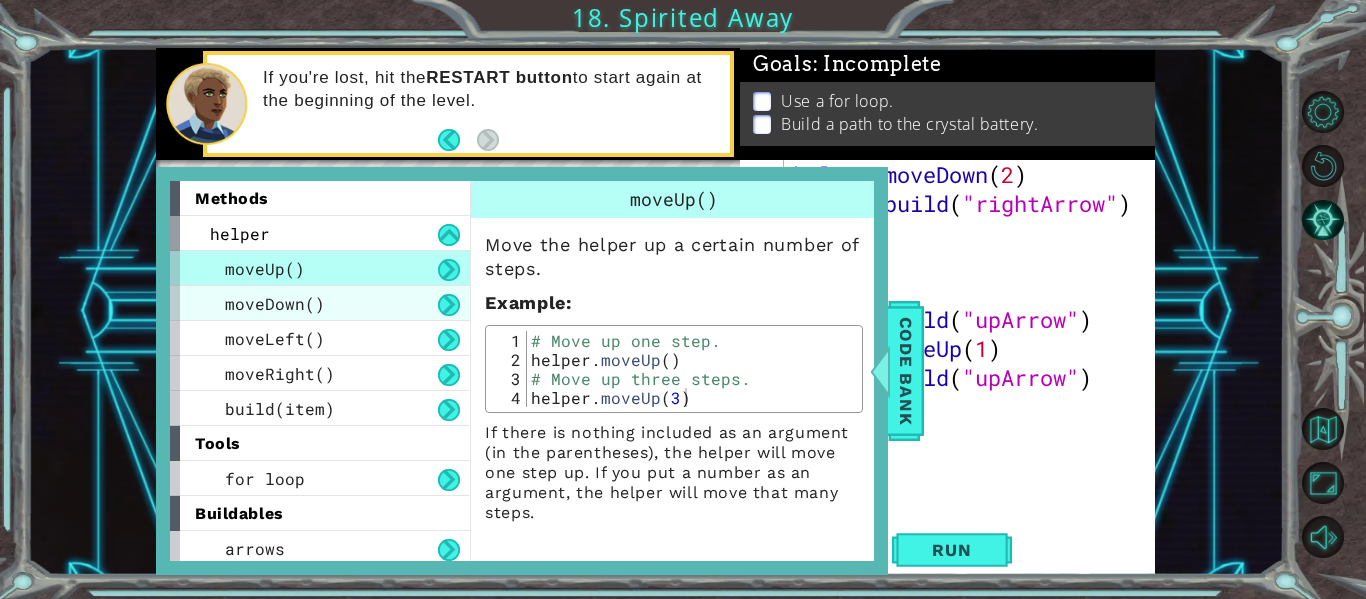 scroll, scrollTop: 5, scrollLeft: 0, axis: vertical 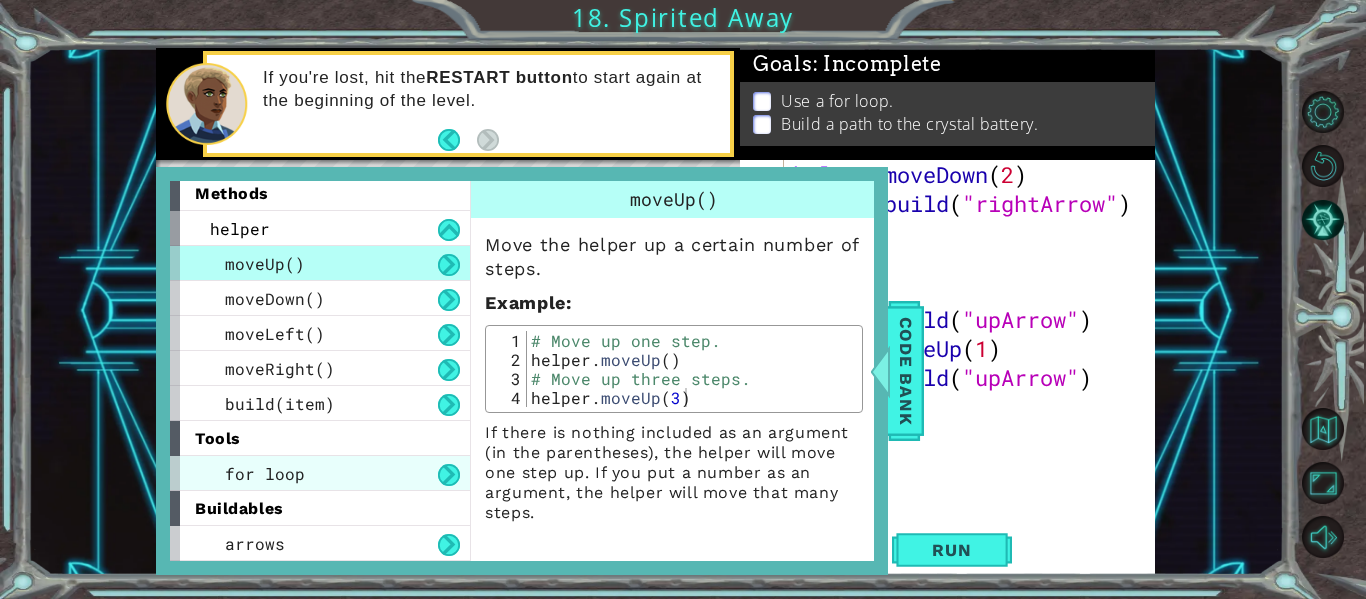 click on "for loop" at bounding box center (320, 473) 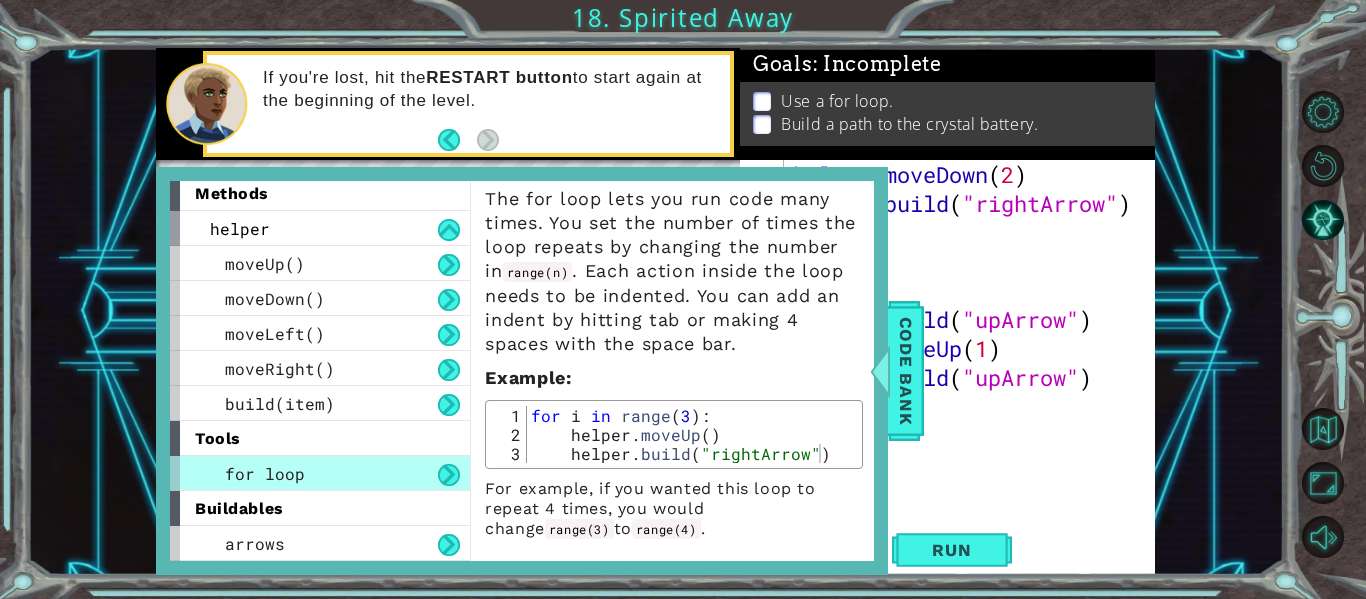 scroll, scrollTop: 54, scrollLeft: 0, axis: vertical 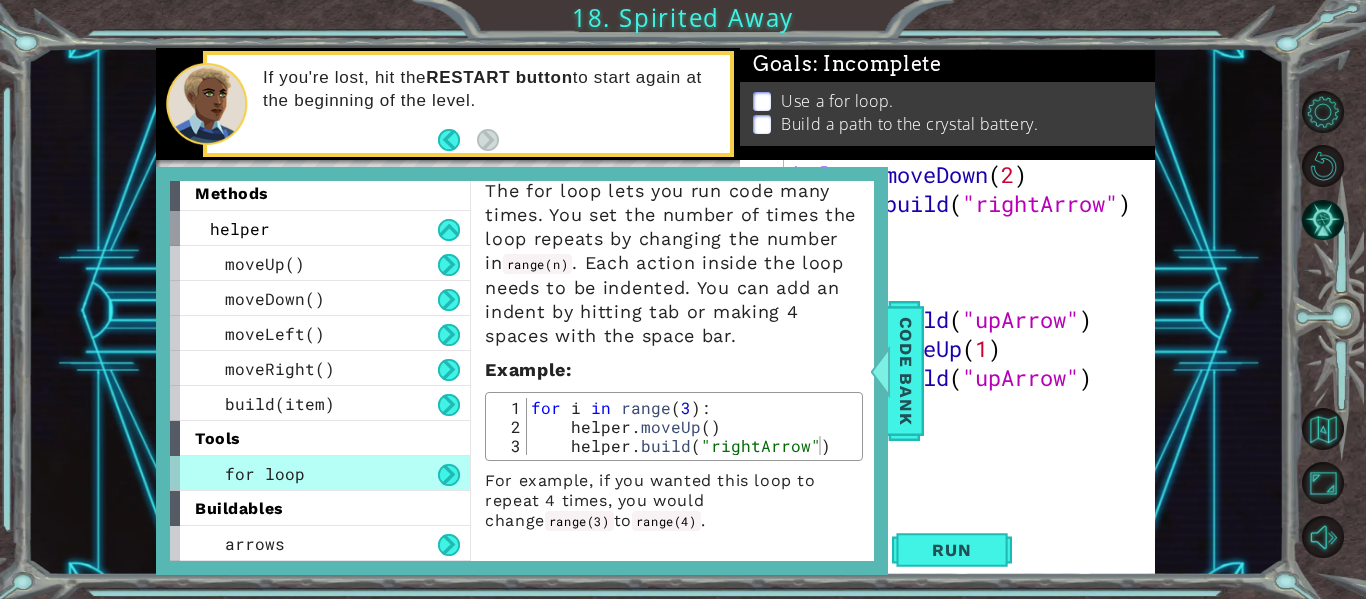 click on "helper . moveDown ( 2 ) helper . build ( "rightArrow" ) for ( ) helper . build ( "upArrow" ) helper . moveUp ( 1 ) helper . build ( "upArrow" )" at bounding box center [975, 363] 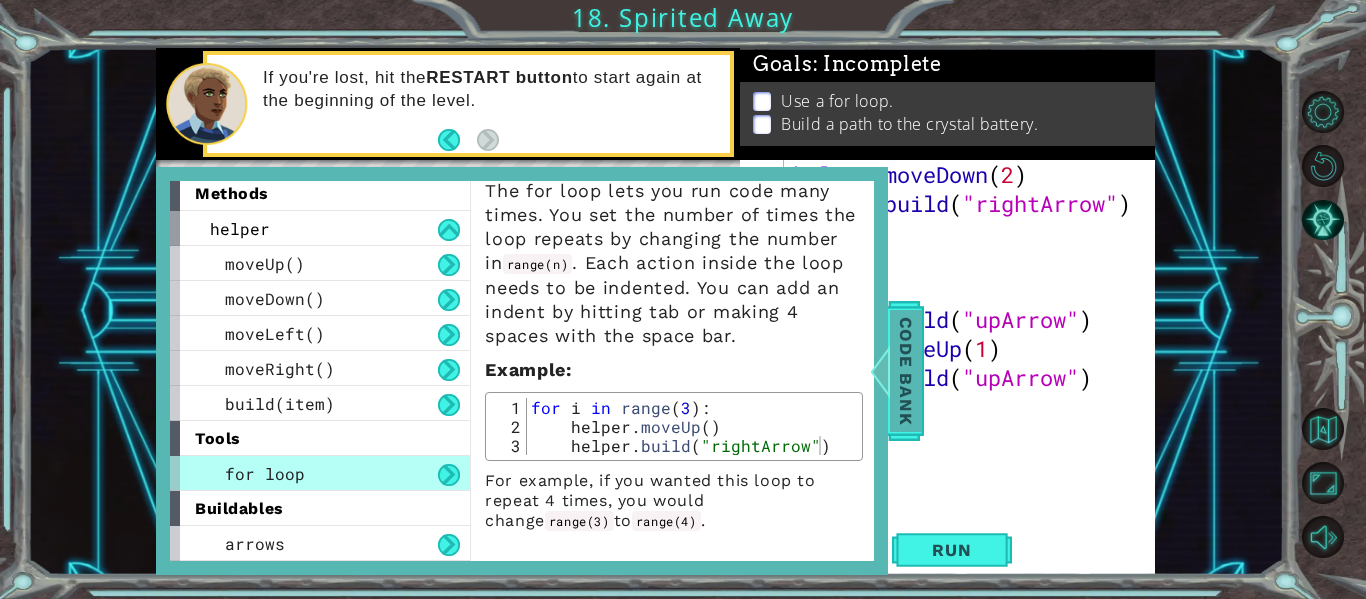 click on "Code Bank" at bounding box center (906, 371) 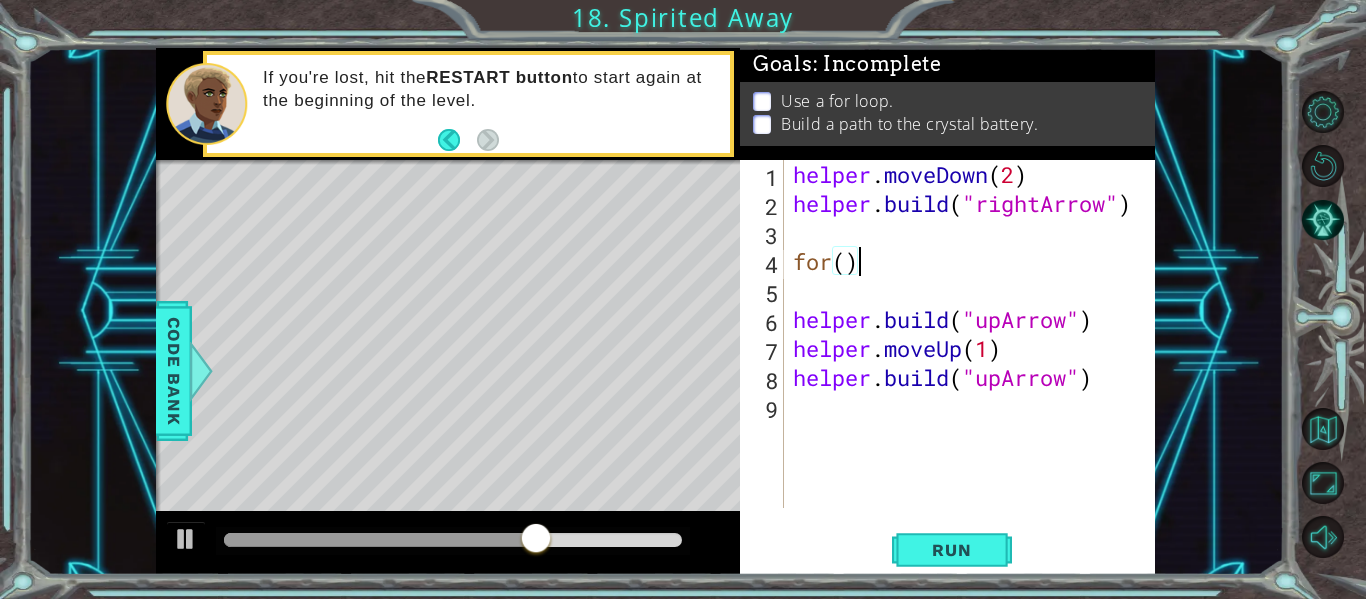 click on "helper . moveDown ( 2 ) helper . build ( "rightArrow" ) for ( ) helper . build ( "upArrow" ) helper . moveUp ( 1 ) helper . build ( "upArrow" )" at bounding box center [975, 363] 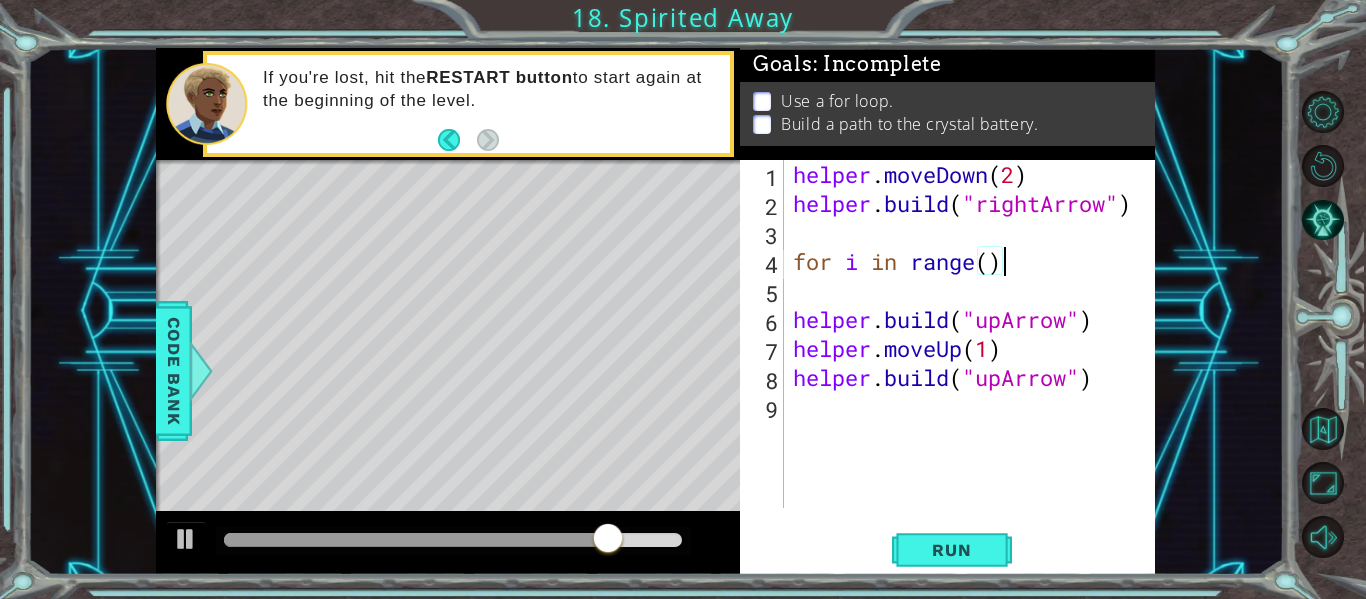 scroll, scrollTop: 0, scrollLeft: 9, axis: horizontal 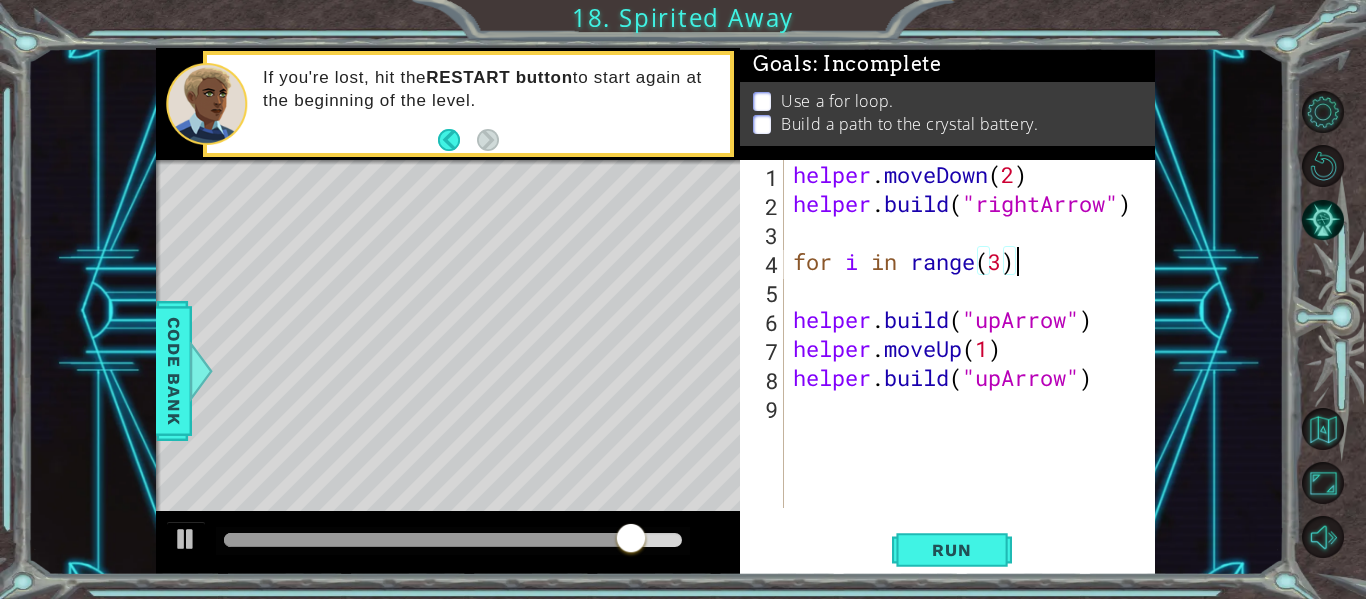 type on "for i in range(3):" 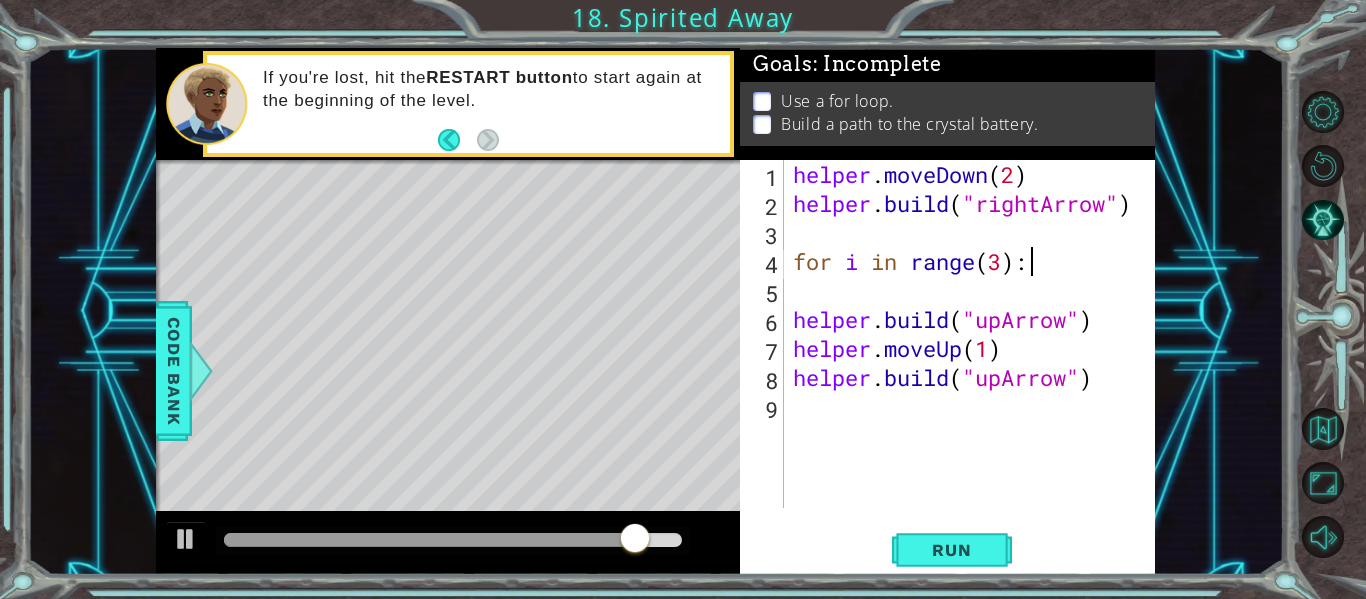 scroll, scrollTop: 0, scrollLeft: 1, axis: horizontal 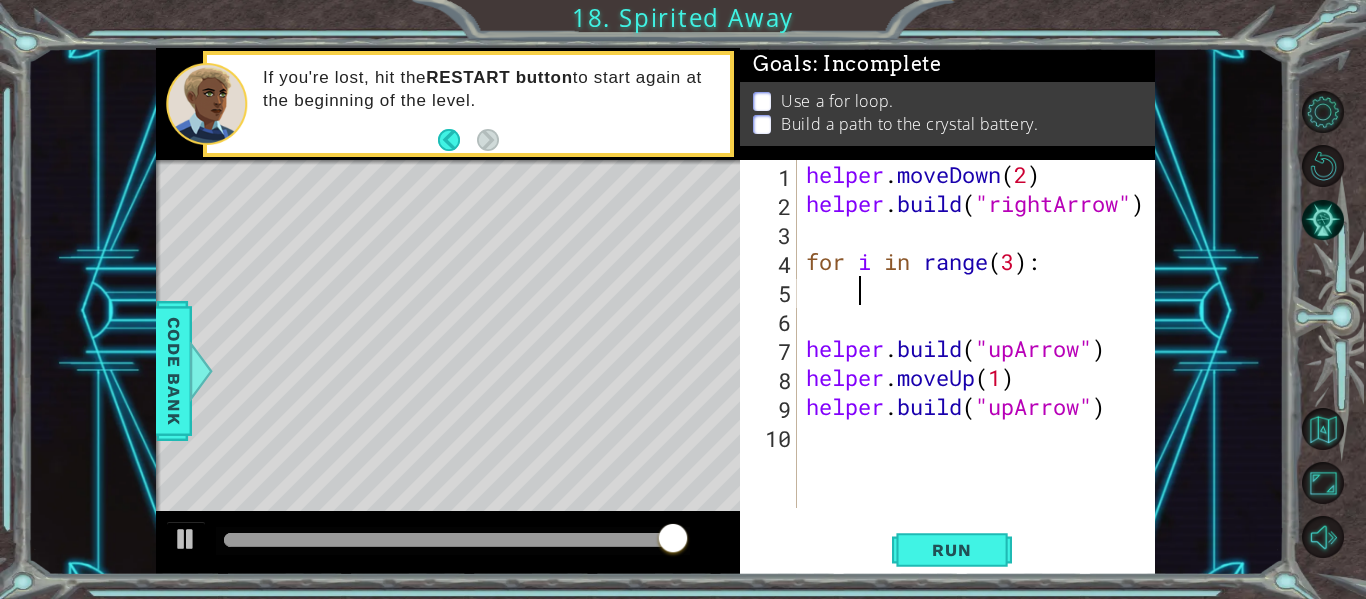 paste on "[DOMAIN_NAME]("rightArrow")" 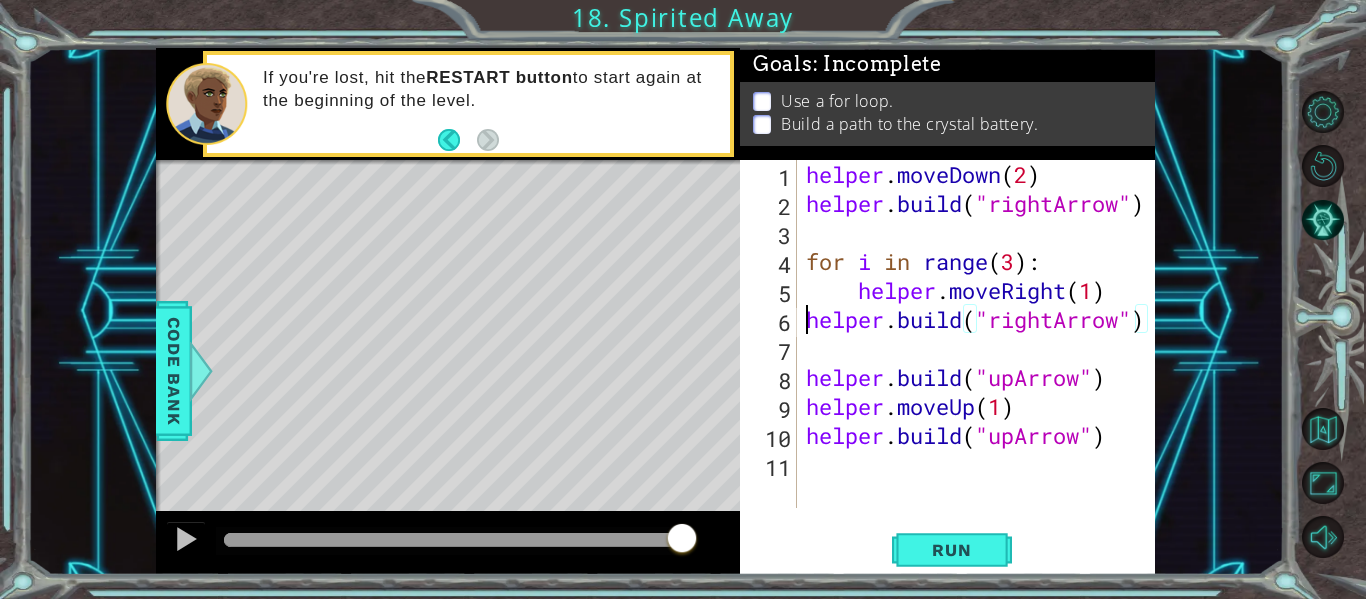 click on "helper . moveDown ( 2 ) helper . build ( "rightArrow" ) for   i   in   range ( 3 ) :      helper . moveRight ( 1 ) helper . build ( "rightArrow" ) helper . build ( "upArrow" ) helper . moveUp ( 1 ) helper . build ( "upArrow" )" at bounding box center [981, 363] 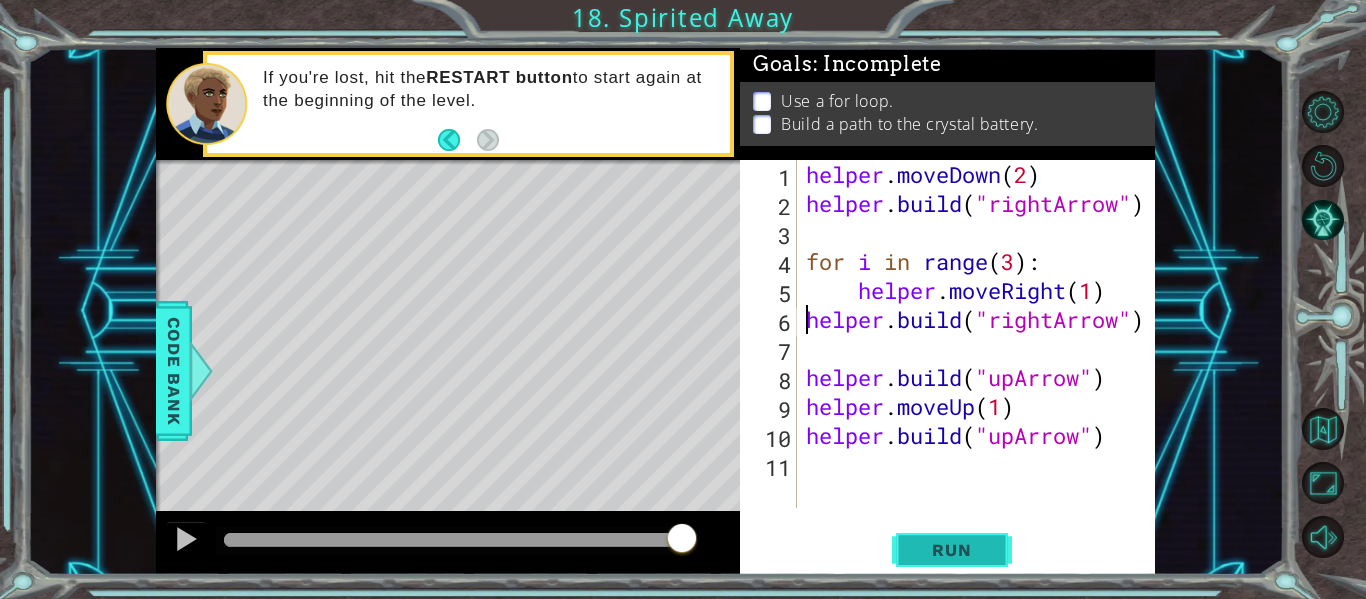 click on "Run" at bounding box center (951, 550) 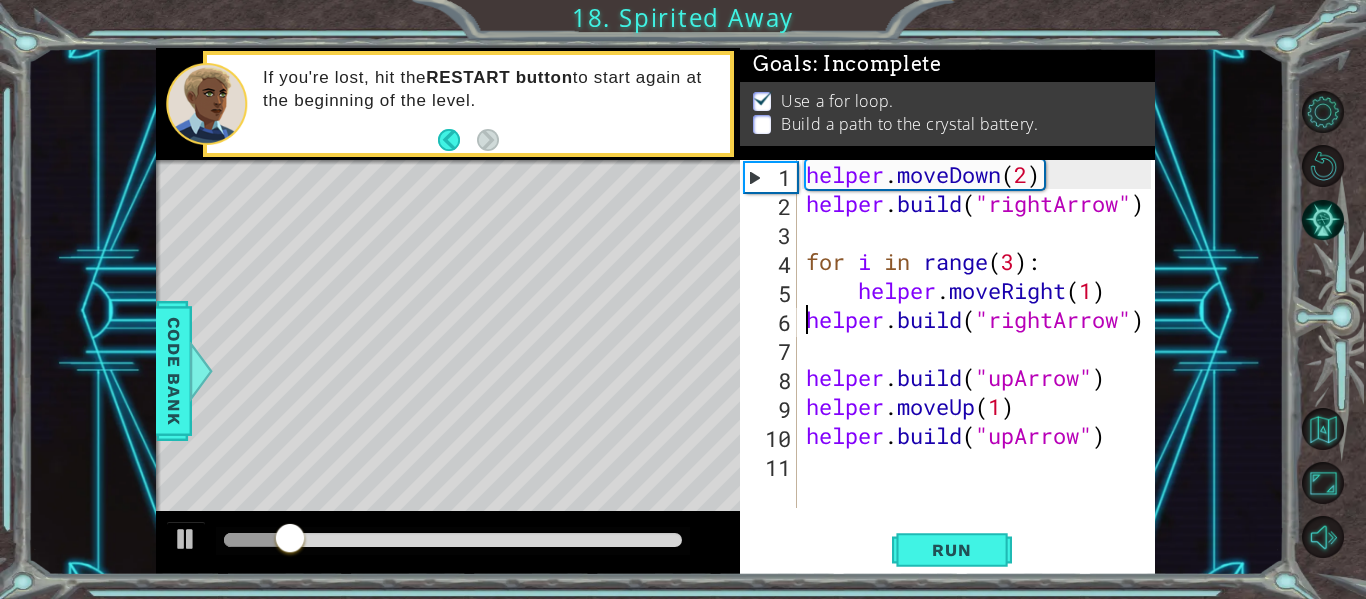 click on "helper . moveDown ( 2 ) helper . build ( "rightArrow" ) for   i   in   range ( 3 ) :      helper . moveRight ( 1 ) helper . build ( "rightArrow" ) helper . build ( "upArrow" ) helper . moveUp ( 1 ) helper . build ( "upArrow" )" at bounding box center (981, 363) 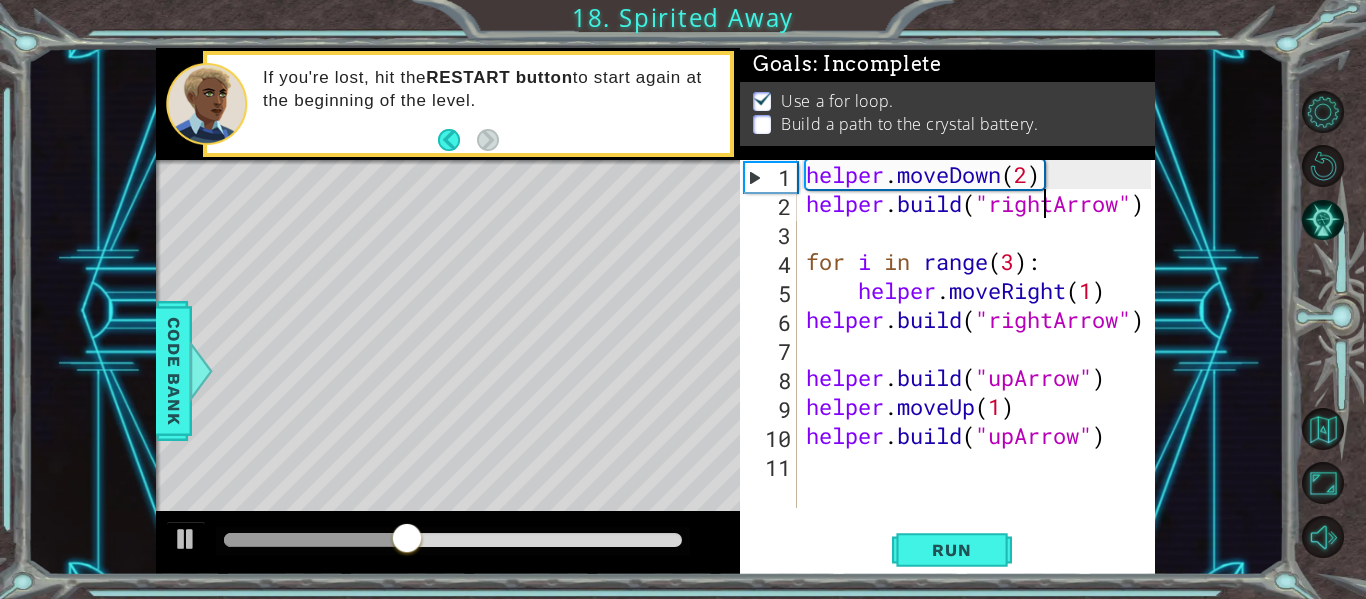 click on "helper . moveDown ( 2 ) helper . build ( "rightArrow" ) for   i   in   range ( 3 ) :      helper . moveRight ( 1 ) helper . build ( "rightArrow" ) helper . build ( "upArrow" ) helper . moveUp ( 1 ) helper . build ( "upArrow" )" at bounding box center (981, 363) 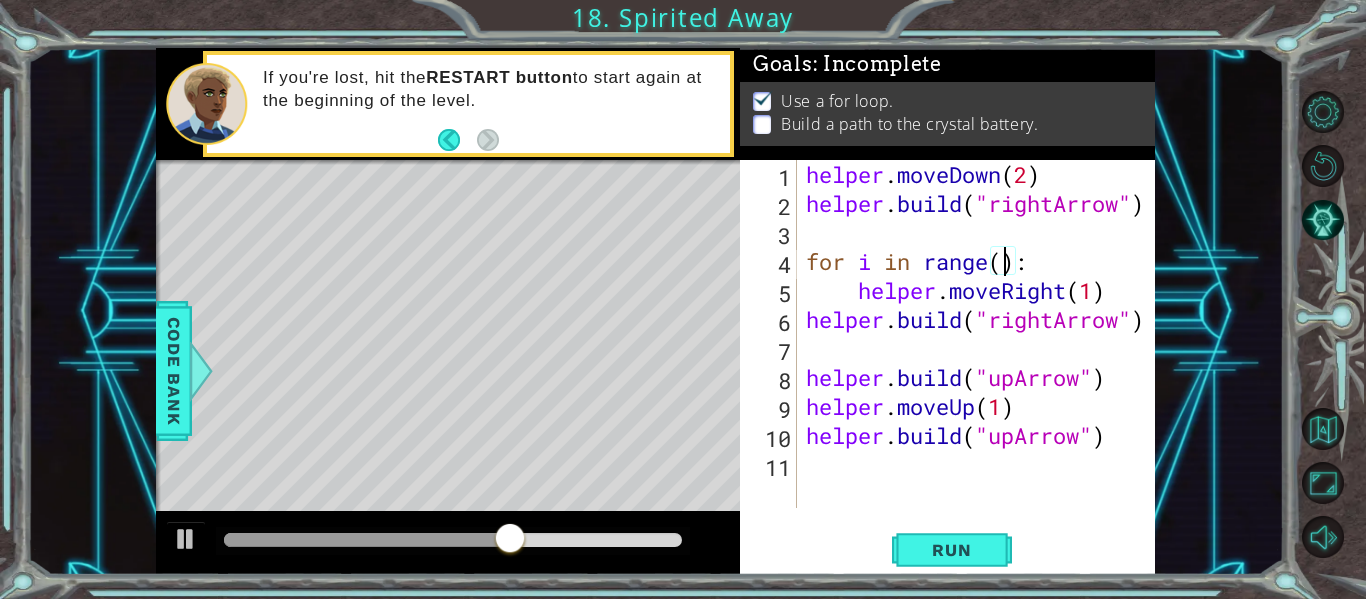 scroll, scrollTop: 0, scrollLeft: 10, axis: horizontal 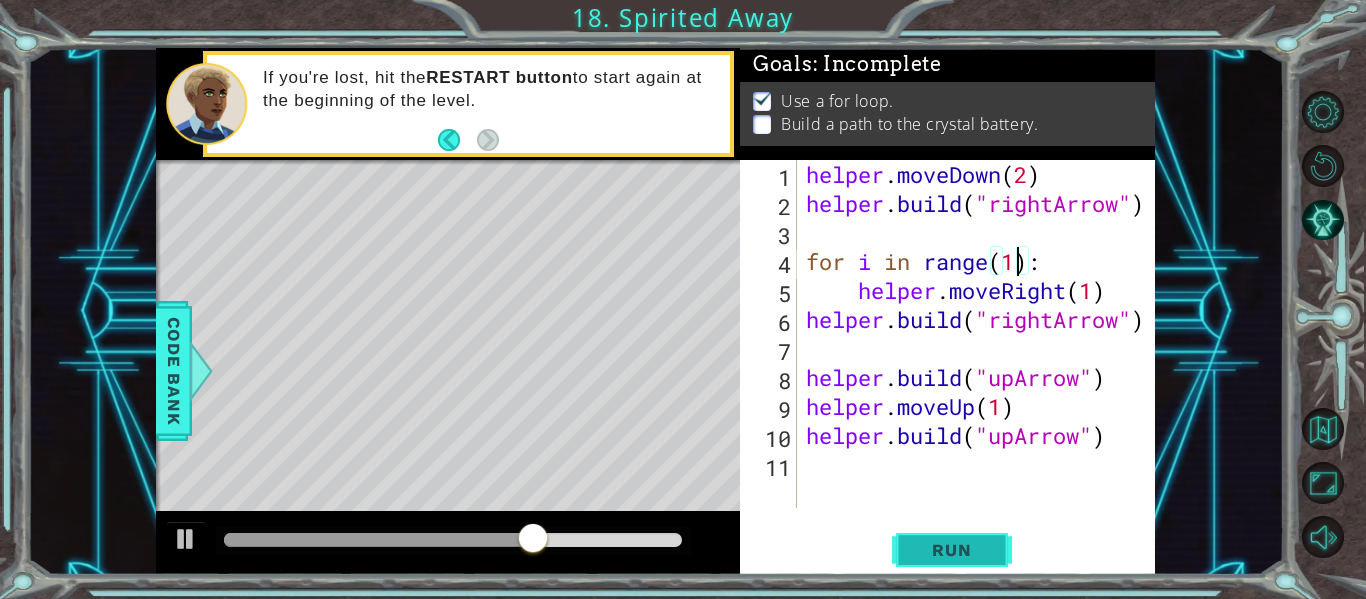 type on "for i in range(1):" 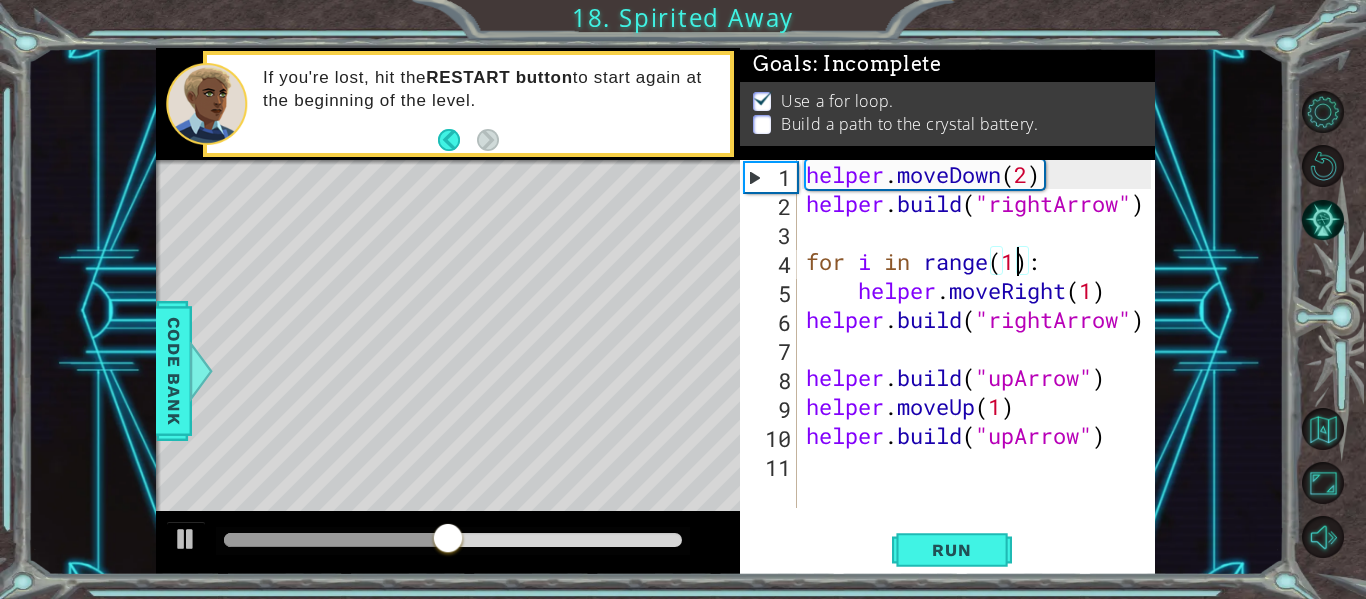 click on "helper . moveDown ( 2 ) helper . build ( "rightArrow" ) for   i   in   range ( 1 ) :      helper . moveRight ( 1 ) helper . build ( "rightArrow" ) helper . build ( "upArrow" ) helper . moveUp ( 1 ) helper . build ( "upArrow" )" at bounding box center [981, 363] 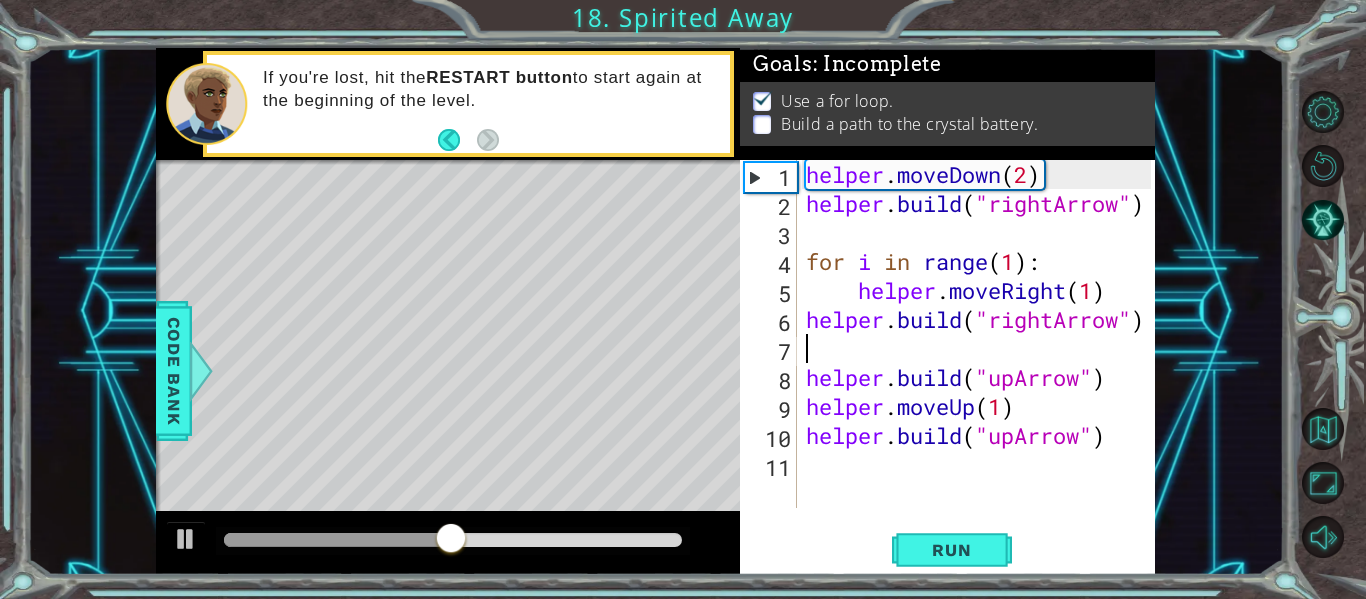 scroll, scrollTop: 0, scrollLeft: 0, axis: both 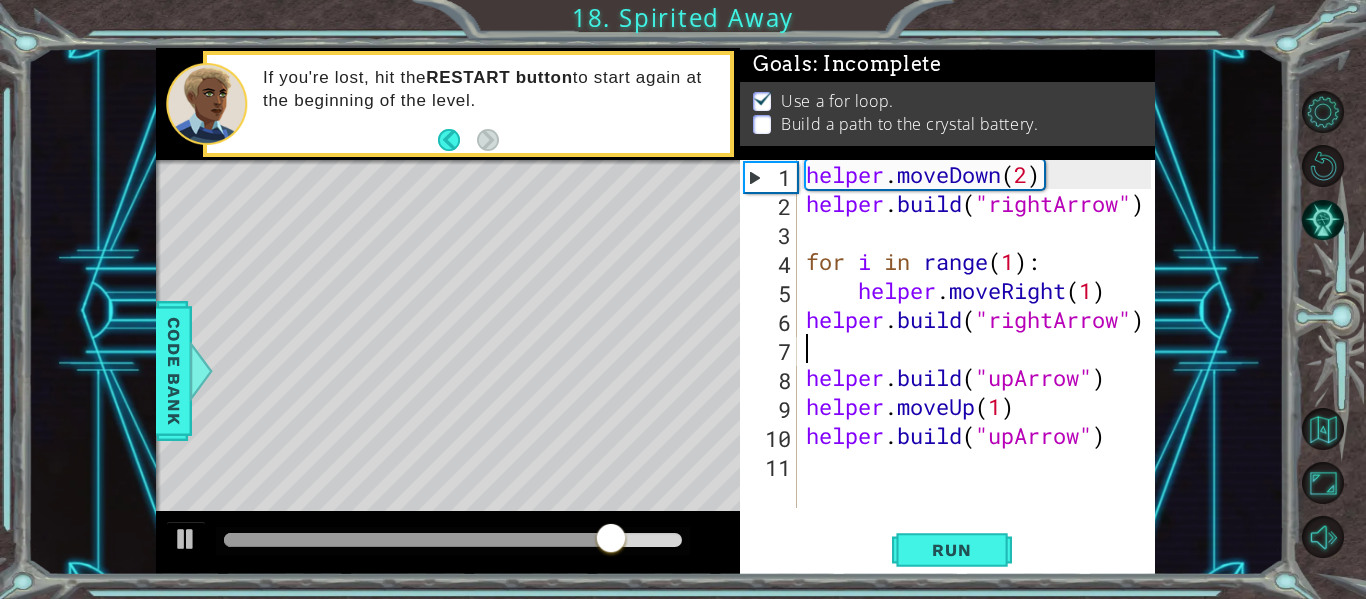 click on "helper . moveDown ( 2 ) helper . build ( "rightArrow" ) for   i   in   range ( 1 ) :      helper . moveRight ( 1 ) helper . build ( "rightArrow" ) helper . build ( "upArrow" ) helper . moveUp ( 1 ) helper . build ( "upArrow" )" at bounding box center [981, 363] 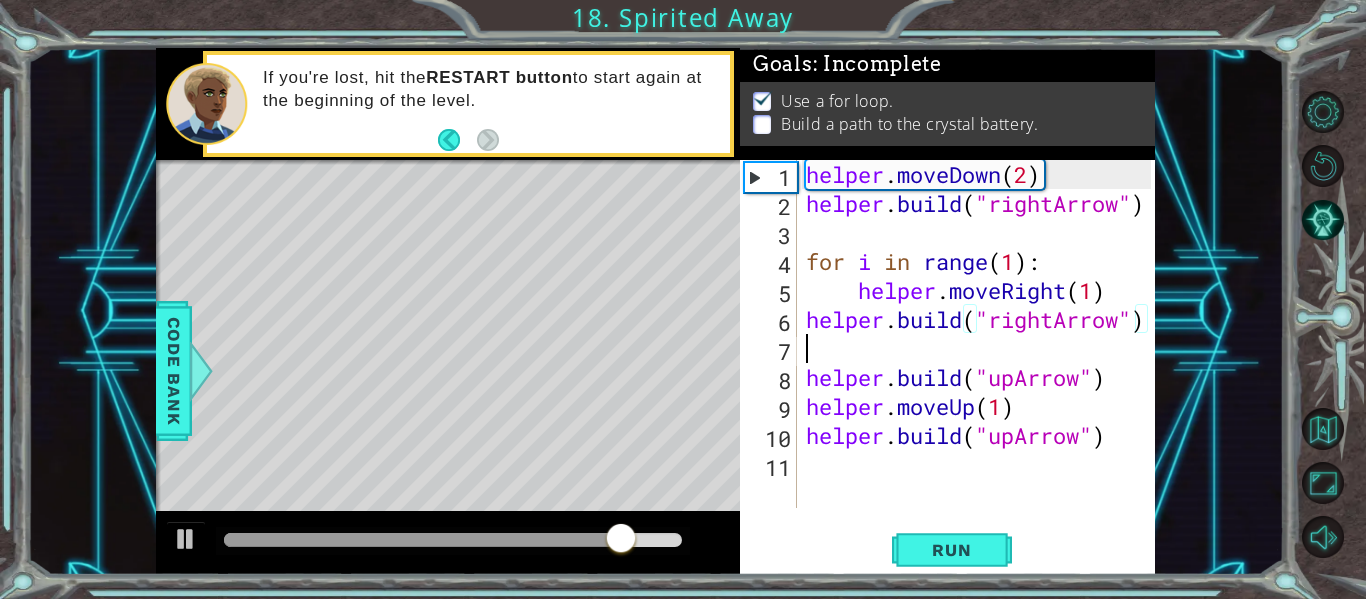 click on "helper . moveDown ( 2 ) helper . build ( "rightArrow" ) for   i   in   range ( 1 ) :      helper . moveRight ( 1 ) helper . build ( "rightArrow" ) helper . build ( "upArrow" ) helper . moveUp ( 1 ) helper . build ( "upArrow" )" at bounding box center [981, 363] 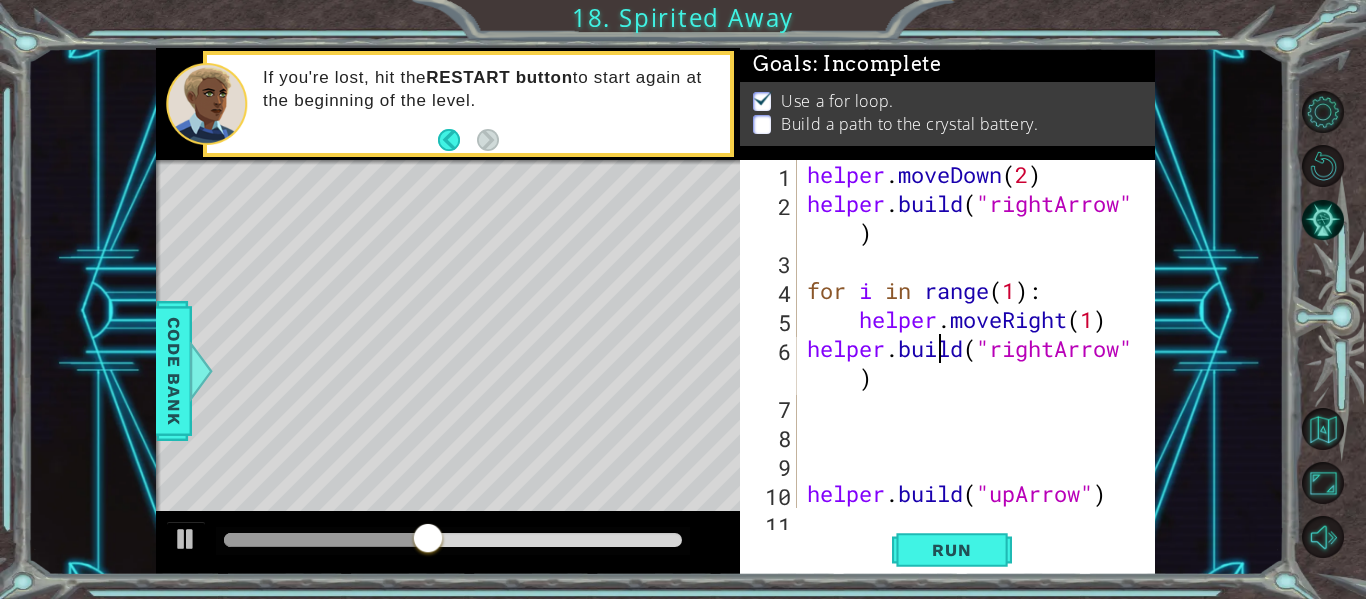 click on "helper . moveDown ( 2 ) helper . build ( "rightArrow"      ) for   i   in   range ( 1 ) :      helper . moveRight ( 1 ) helper . build ( "rightArrow"      ) helper . build ( "upArrow" ) helper . moveUp ( 1 )" at bounding box center (974, 363) 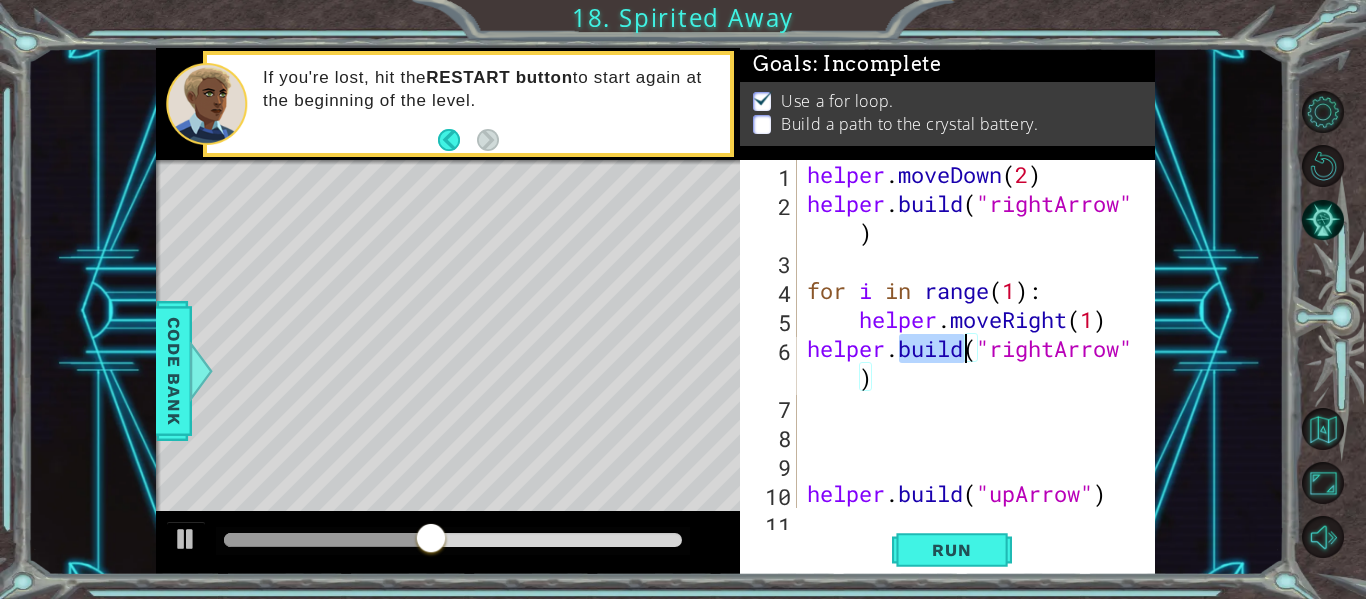 click on "helper . moveDown ( 2 ) helper . build ( "rightArrow"      ) for   i   in   range ( 1 ) :      helper . moveRight ( 1 ) helper . build ( "rightArrow"      ) helper . build ( "upArrow" ) helper . moveUp ( 1 )" at bounding box center [974, 363] 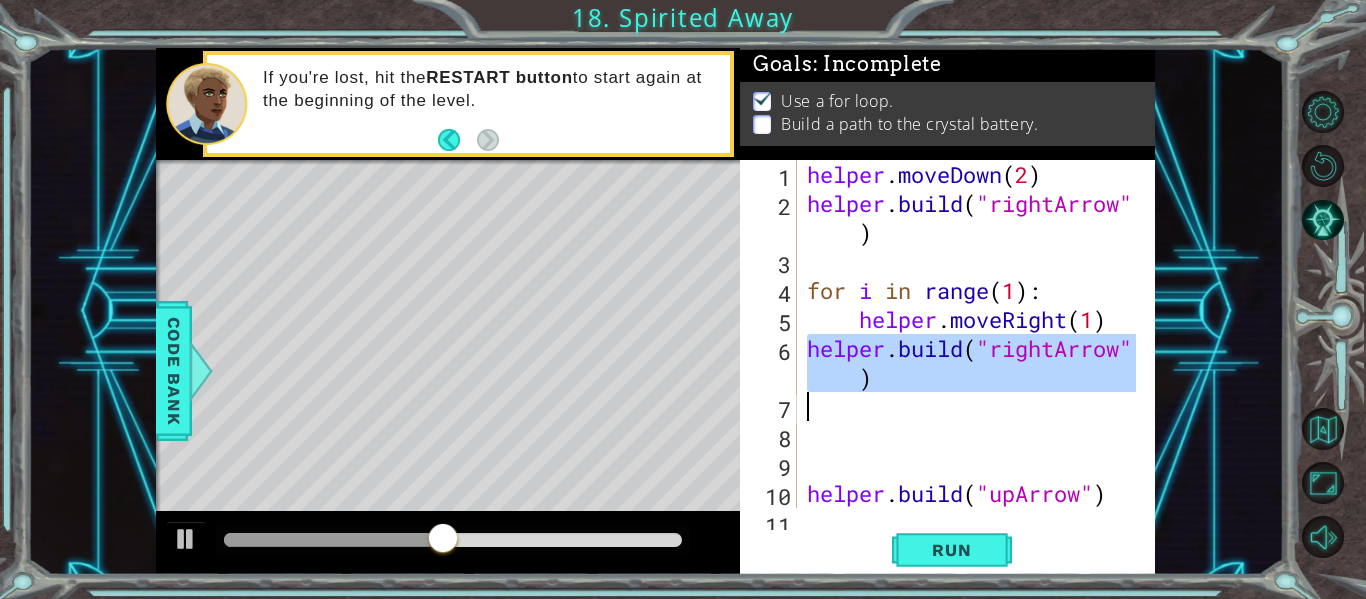 click on "helper . moveDown ( 2 ) helper . build ( "rightArrow"      ) for   i   in   range ( 1 ) :      helper . moveRight ( 1 ) helper . build ( "rightArrow"      ) helper . build ( "upArrow" ) helper . moveUp ( 1 )" at bounding box center (969, 334) 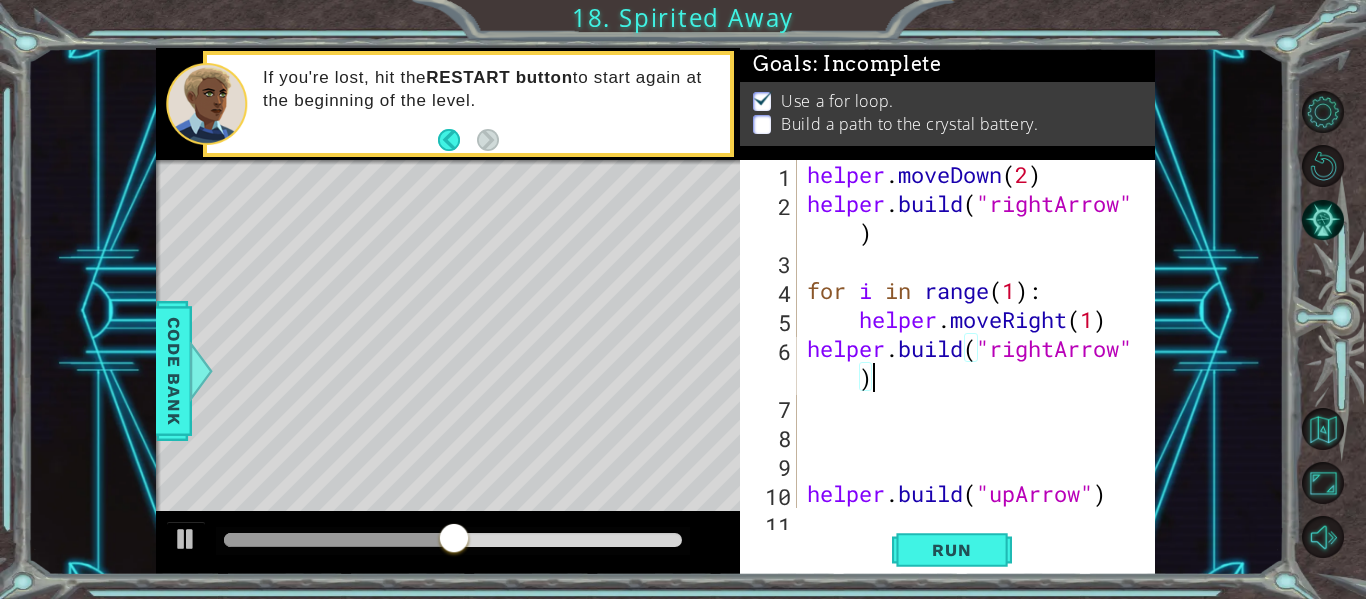 click on "helper . moveDown ( 2 ) helper . build ( "rightArrow"      ) for   i   in   range ( 1 ) :      helper . moveRight ( 1 ) helper . build ( "rightArrow"      ) helper . build ( "upArrow" ) helper . moveUp ( 1 )" at bounding box center (974, 363) 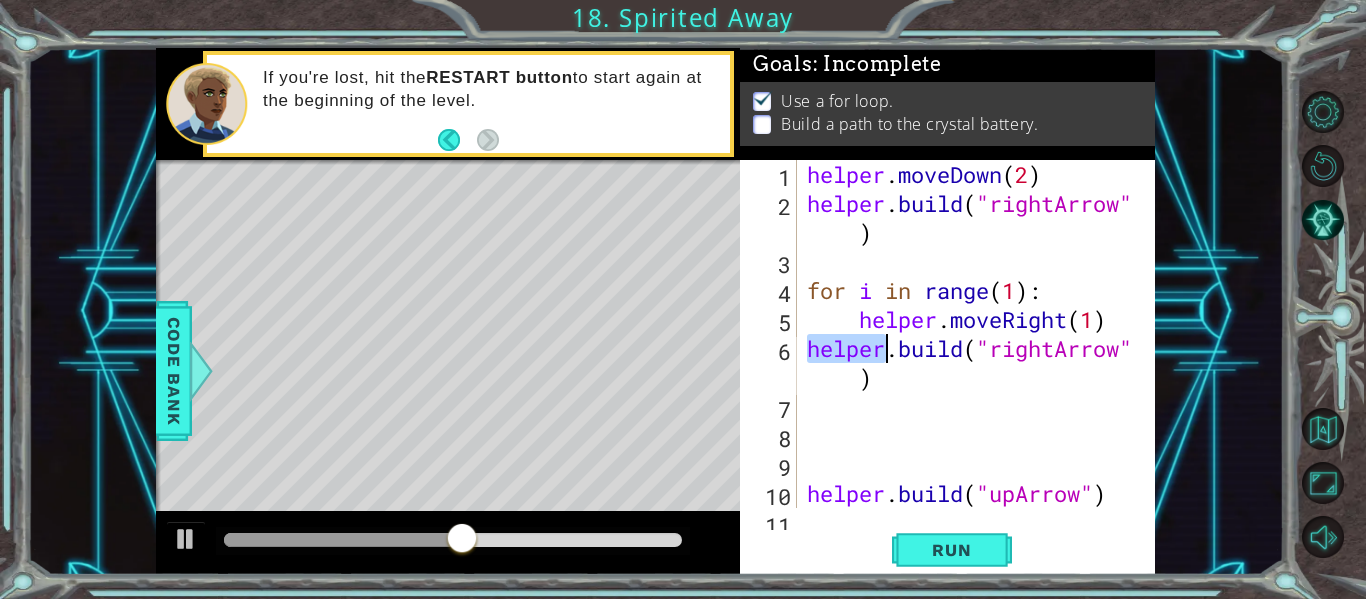 click on "helper . moveDown ( 2 ) helper . build ( "rightArrow"      ) for   i   in   range ( 1 ) :      helper . moveRight ( 1 ) helper . build ( "rightArrow"      ) helper . build ( "upArrow" ) helper . moveUp ( 1 )" at bounding box center [974, 363] 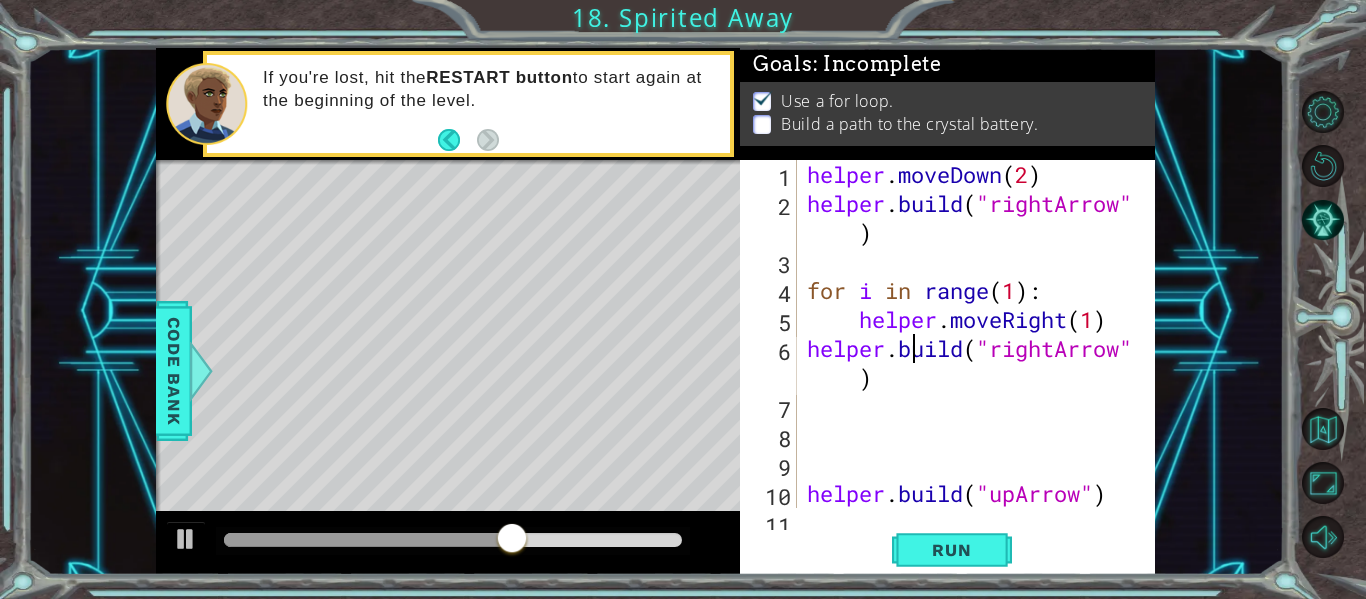 click on "helper . moveDown ( 2 ) helper . build ( "rightArrow"      ) for   i   in   range ( 1 ) :      helper . moveRight ( 1 ) helper . build ( "rightArrow"      ) helper . build ( "upArrow" ) helper . moveUp ( 1 )" at bounding box center [974, 363] 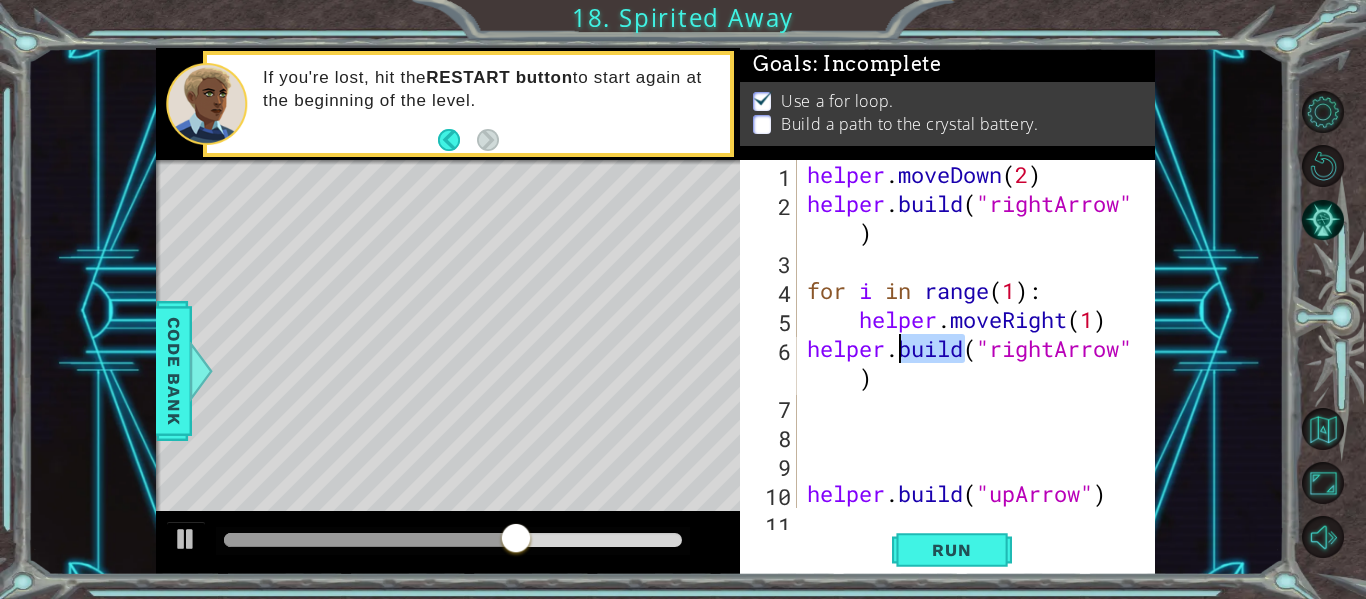 click on "helper . moveDown ( 2 ) helper . build ( "rightArrow"      ) for   i   in   range ( 1 ) :      helper . moveRight ( 1 ) helper . build ( "rightArrow"      ) helper . build ( "upArrow" ) helper . moveUp ( 1 )" at bounding box center [974, 363] 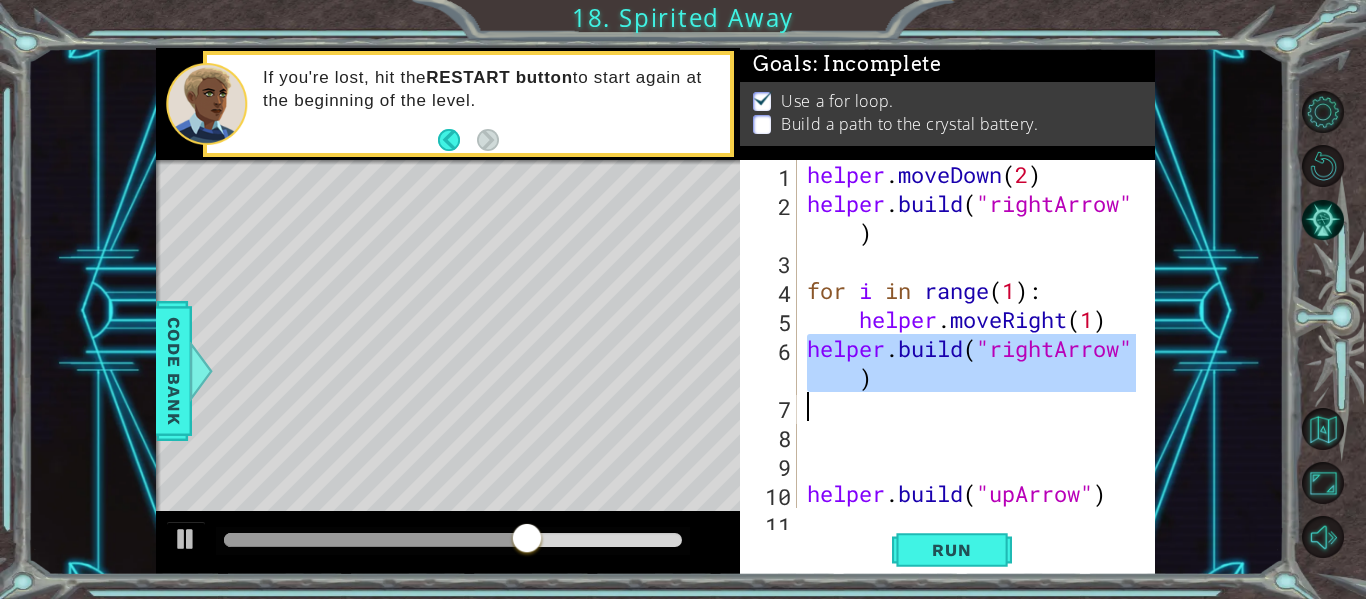 click on "helper . moveDown ( 2 ) helper . build ( "rightArrow"      ) for   i   in   range ( 1 ) :      helper . moveRight ( 1 ) helper . build ( "rightArrow"      ) helper . build ( "upArrow" ) helper . moveUp ( 1 )" at bounding box center (969, 334) 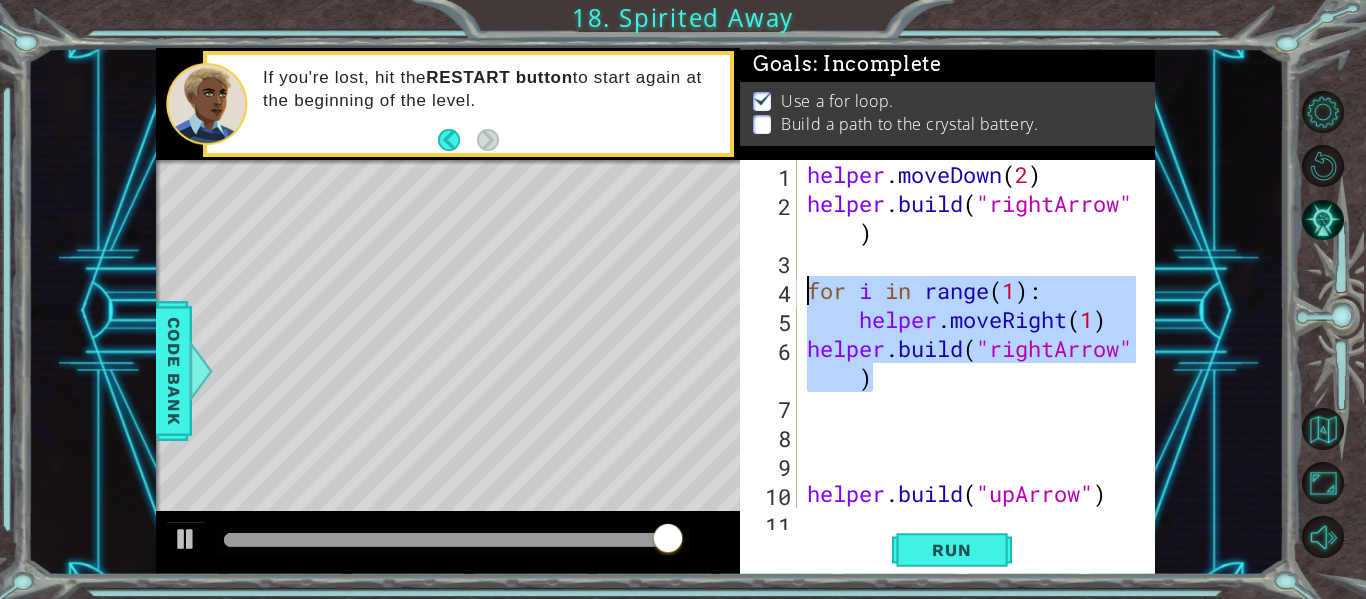 drag, startPoint x: 889, startPoint y: 374, endPoint x: 804, endPoint y: 291, distance: 118.80236 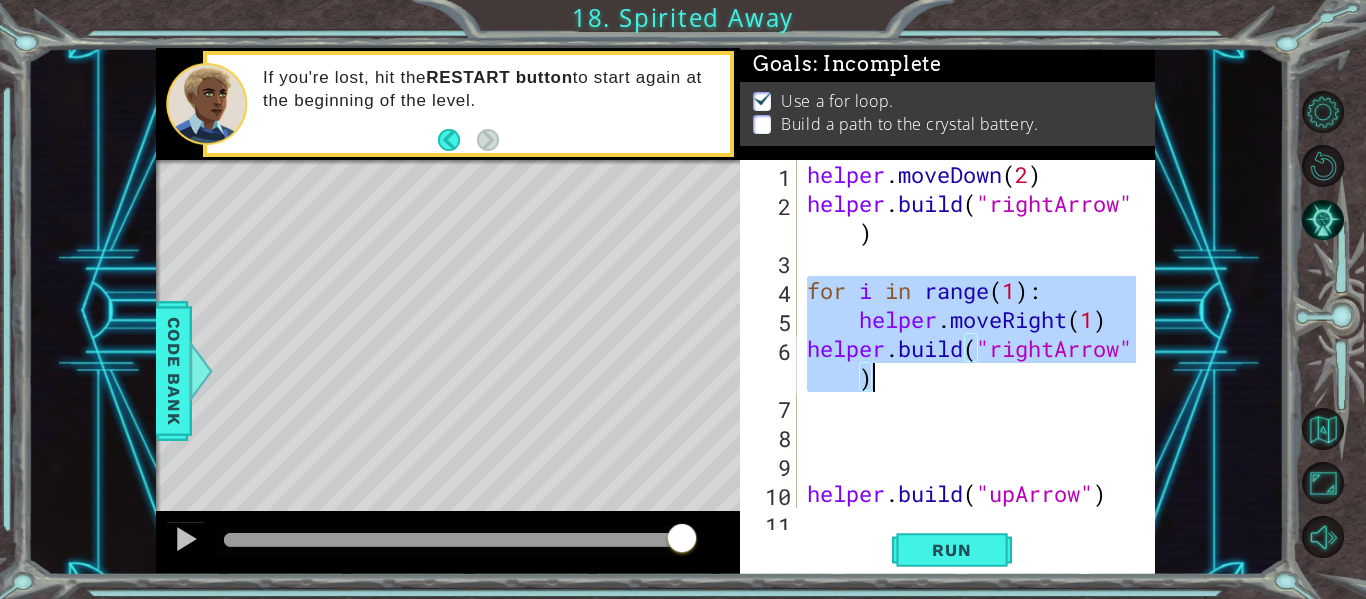 click on "helper . moveDown ( 2 ) helper . build ( "rightArrow"      ) for   i   in   range ( 1 ) :      helper . moveRight ( 1 ) helper . build ( "rightArrow"      ) helper . build ( "upArrow" ) helper . moveUp ( 1 )" at bounding box center [969, 334] 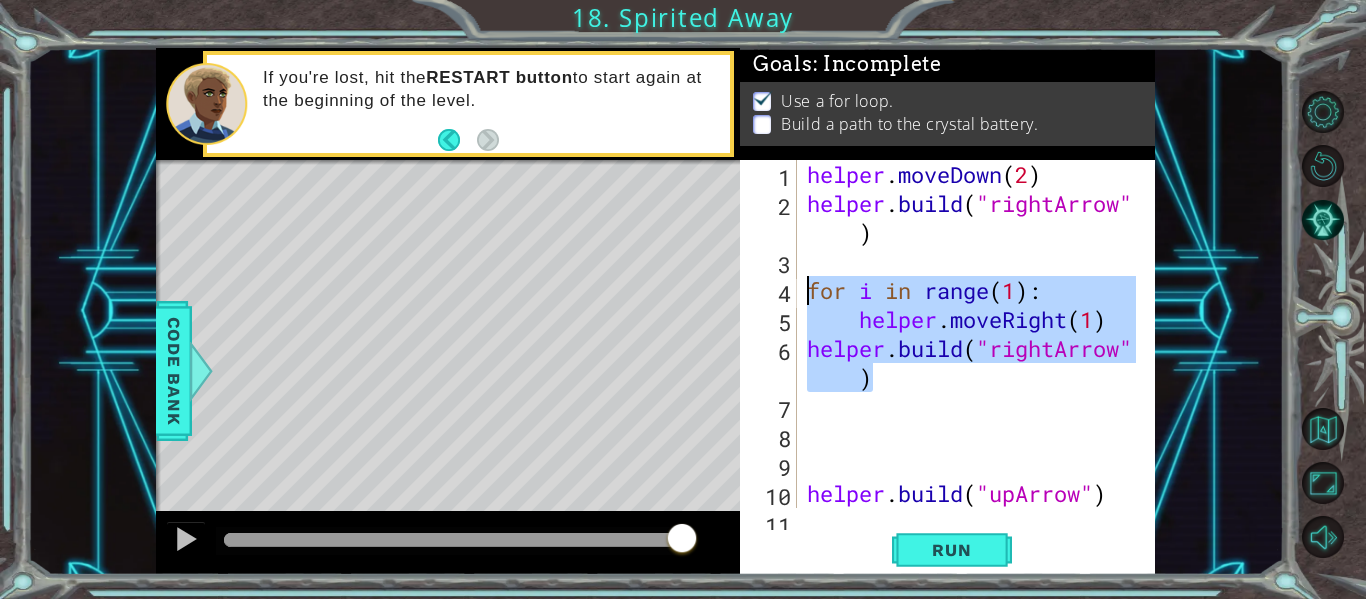 drag, startPoint x: 904, startPoint y: 373, endPoint x: 782, endPoint y: 287, distance: 149.26486 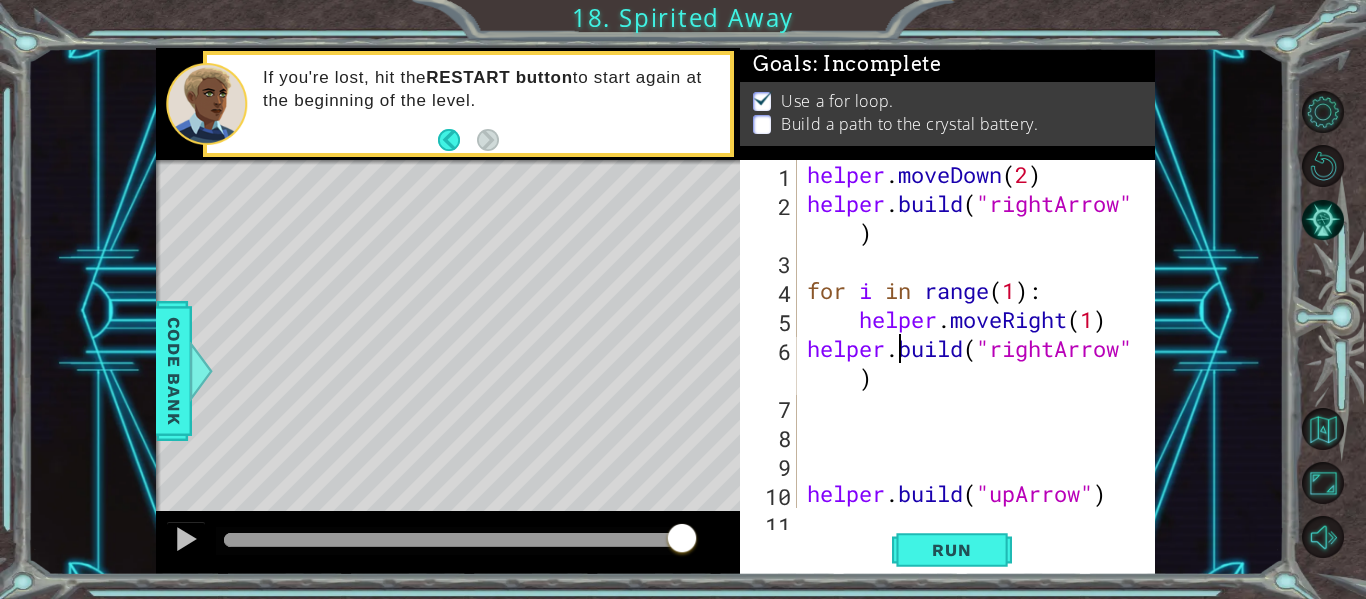 click on "helper . moveDown ( 2 ) helper . build ( "rightArrow"      ) for   i   in   range ( 1 ) :      helper . moveRight ( 1 ) helper . build ( "rightArrow"      ) helper . build ( "upArrow" ) helper . moveUp ( 1 )" at bounding box center (974, 363) 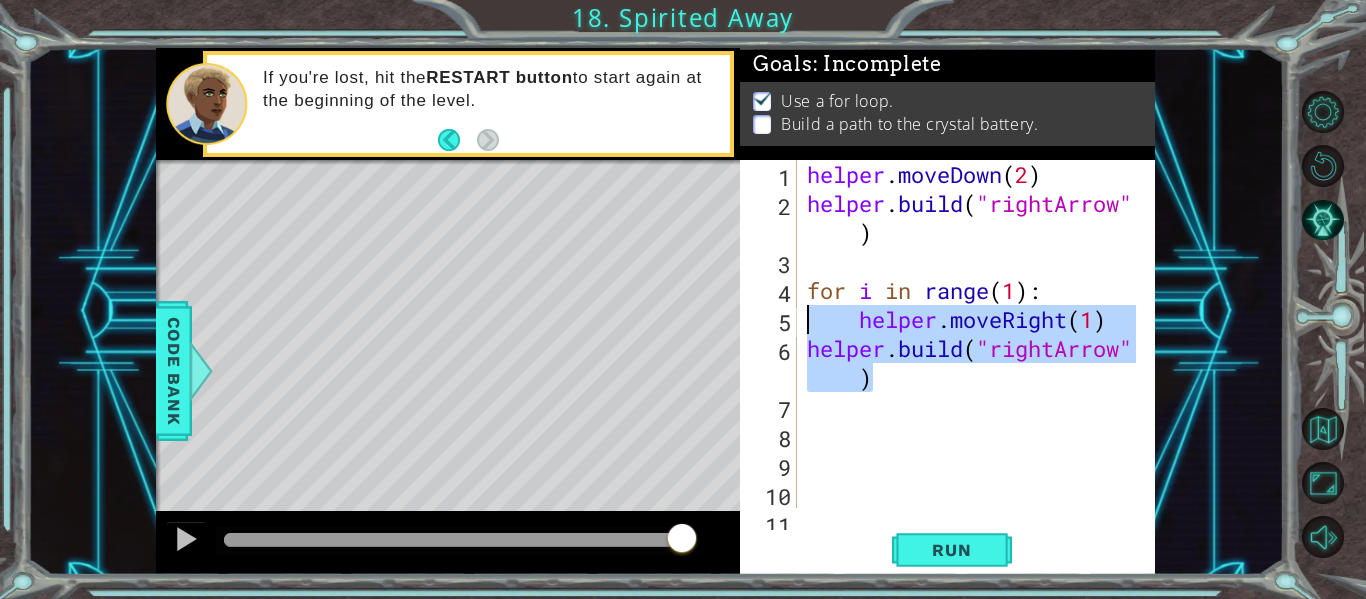 drag, startPoint x: 906, startPoint y: 374, endPoint x: 801, endPoint y: 322, distance: 117.170815 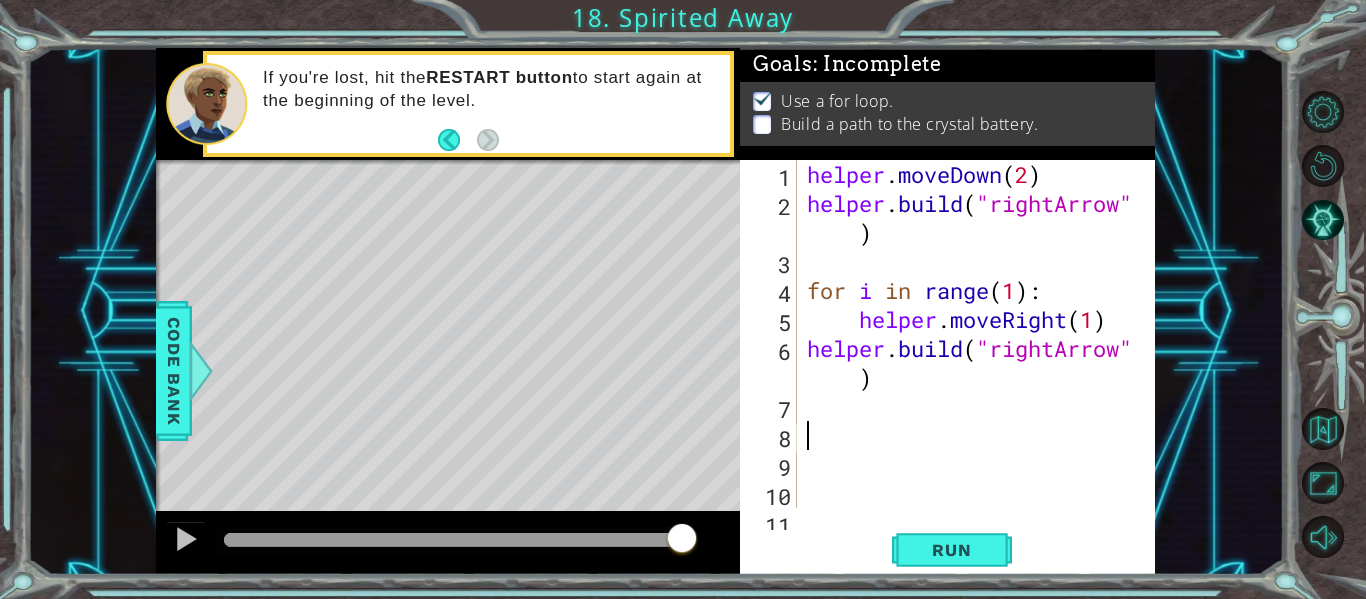 paste on "[DOMAIN_NAME]("rightArrow")" 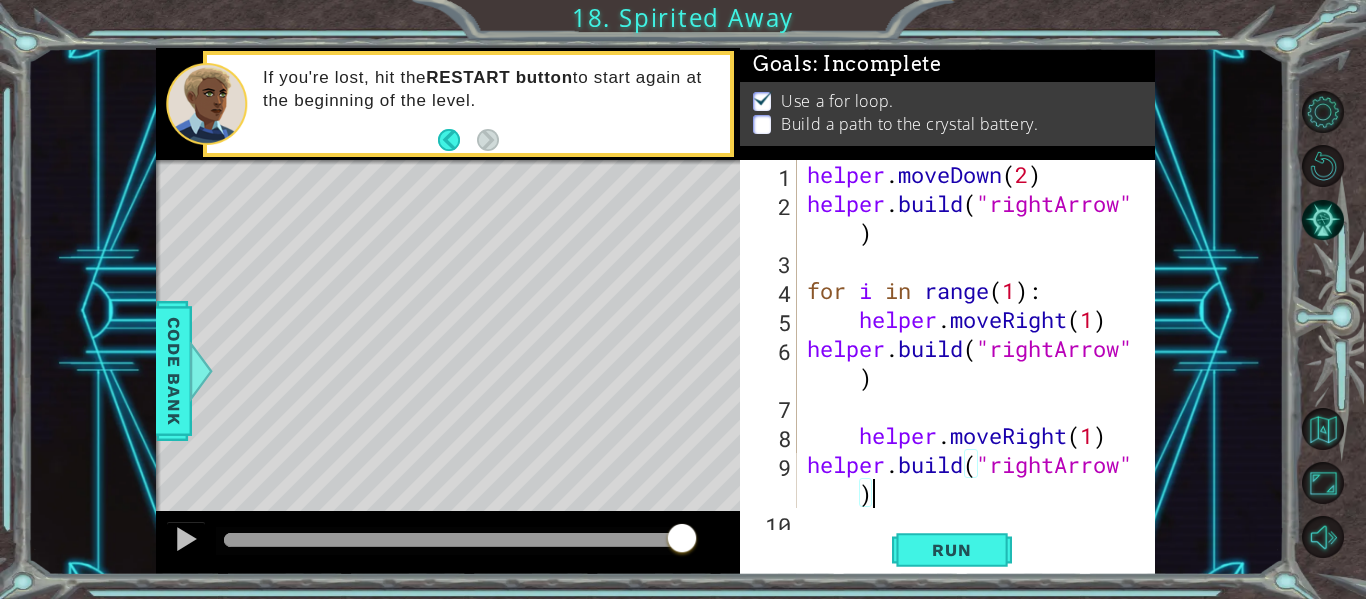 scroll, scrollTop: 120, scrollLeft: 0, axis: vertical 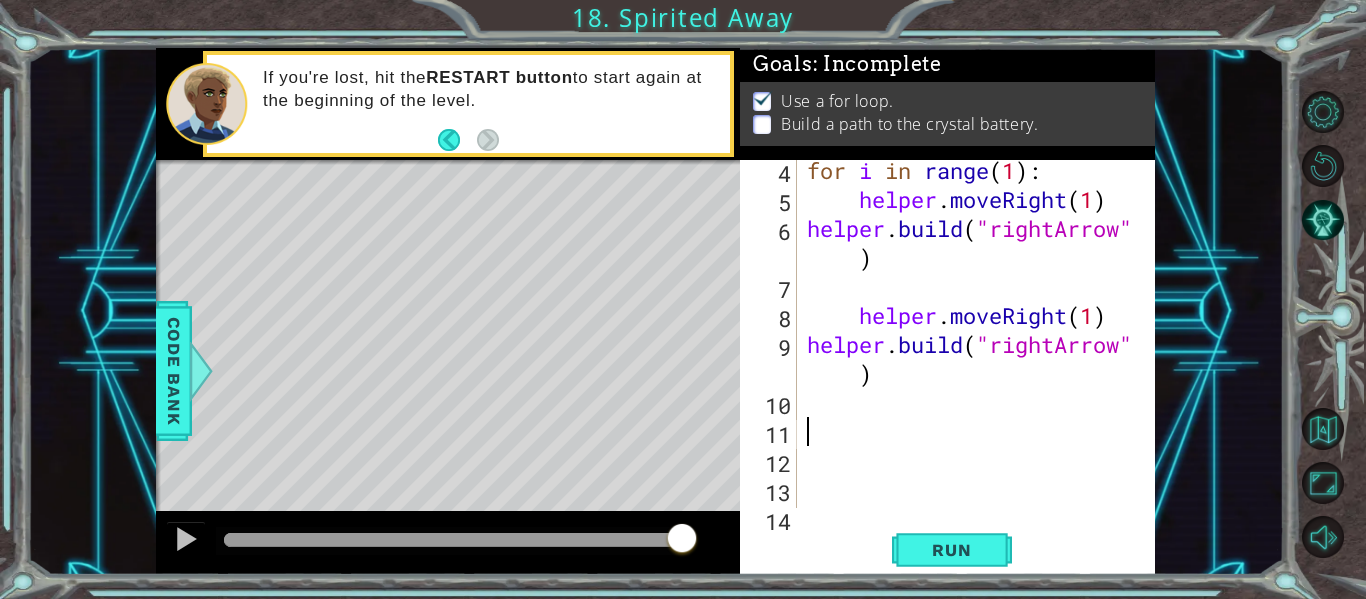 paste on "[DOMAIN_NAME]("rightArrow")" 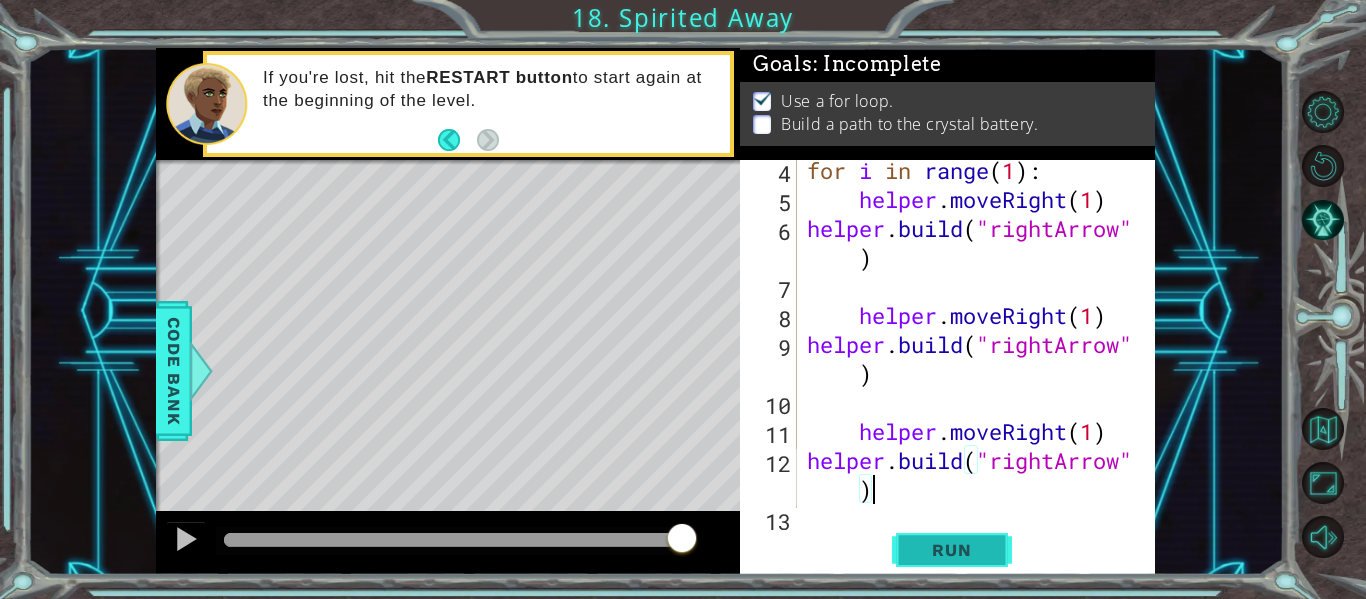 click on "Run" at bounding box center [952, 550] 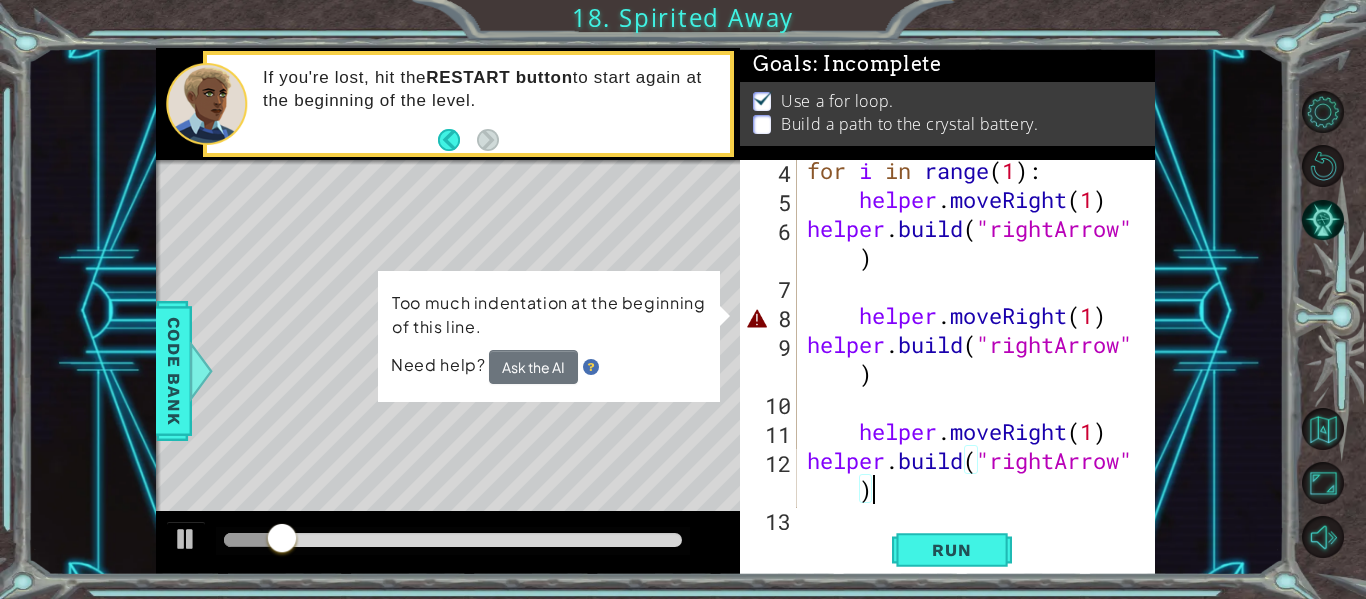 click on "for   i   in   range ( 1 ) :      helper . moveRight ( 1 ) helper . build ( "rightArrow"      )      helper . moveRight ( 1 ) helper . build ( "rightArrow"      )      helper . moveRight ( 1 ) helper . build ( "rightArrow"      )" at bounding box center (974, 359) 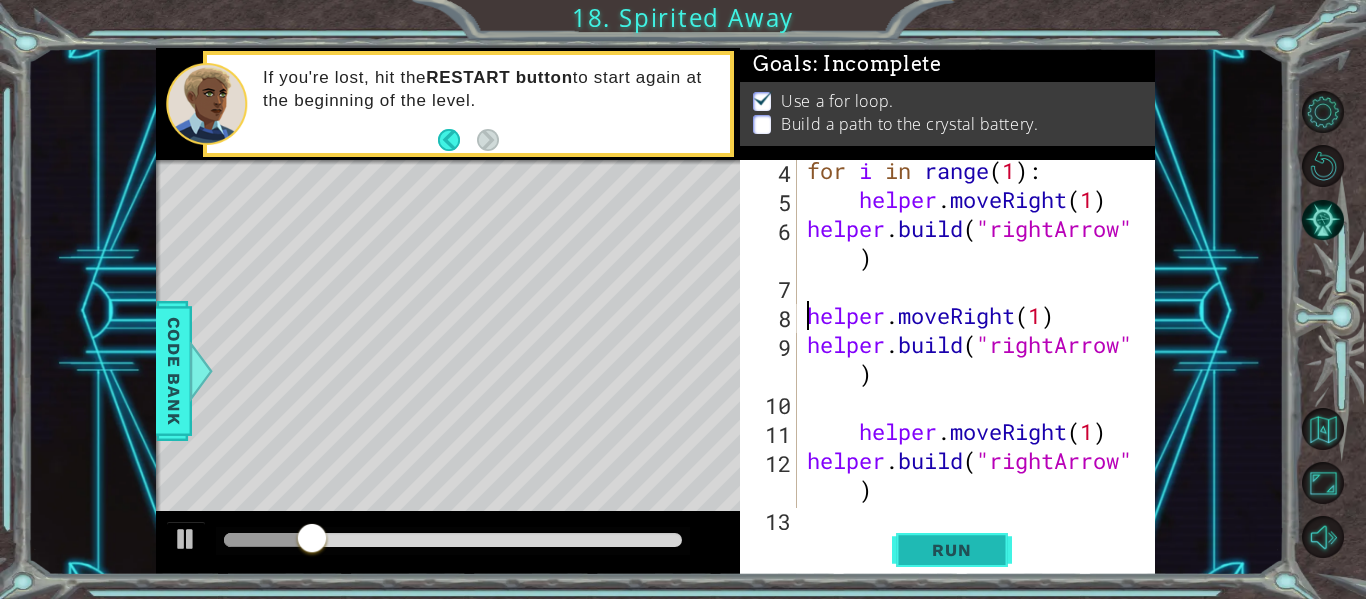 click on "Run" at bounding box center [952, 550] 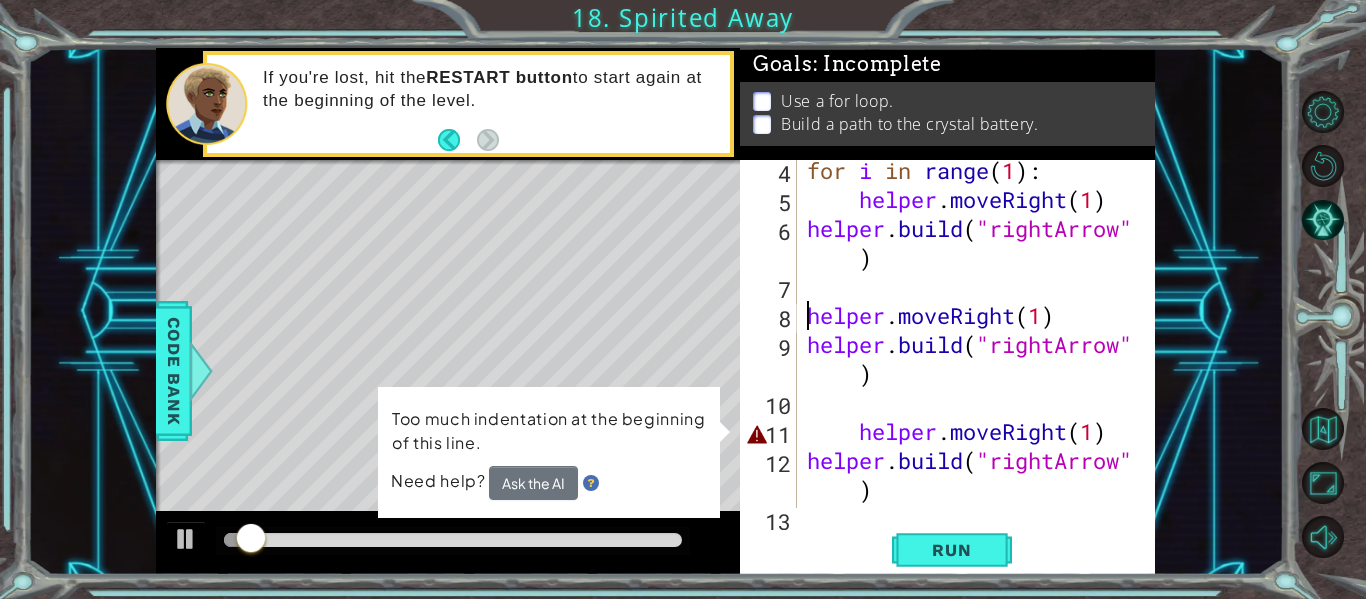 click on "for   i   in   range ( 1 ) :      helper . moveRight ( 1 ) helper . build ( "rightArrow"      ) helper . moveRight ( 1 ) helper . build ( "rightArrow"      )      helper . moveRight ( 1 ) helper . build ( "rightArrow"      )" at bounding box center (974, 359) 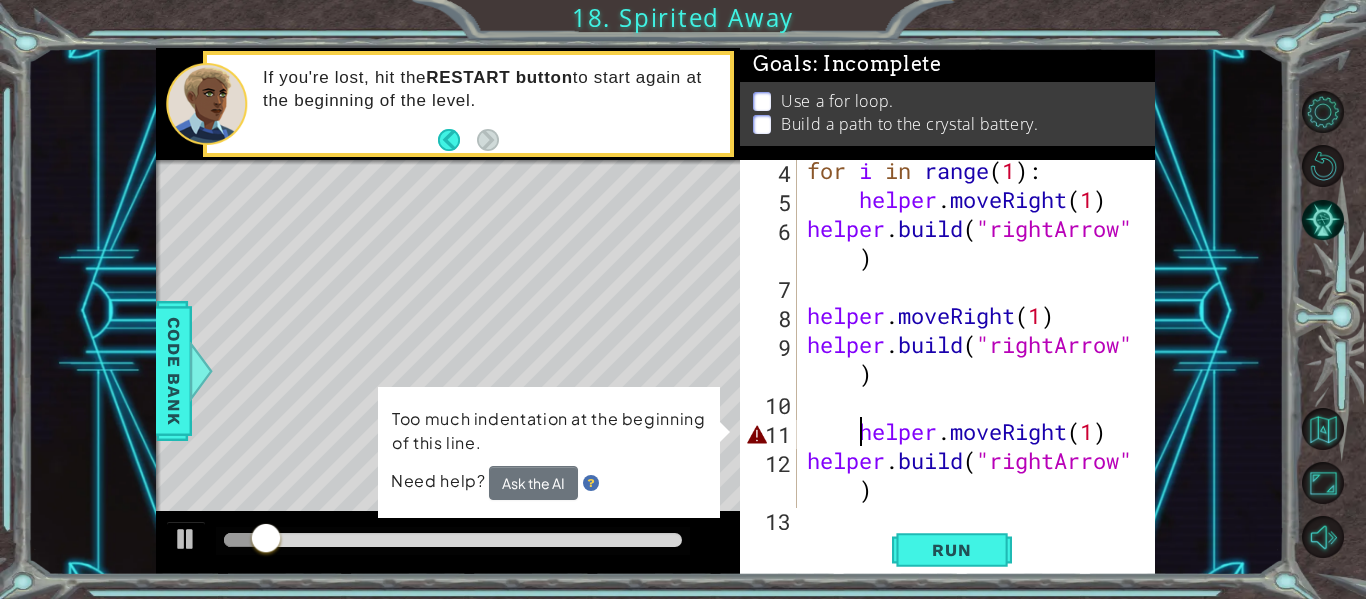 type on "helper.moveRight(1)" 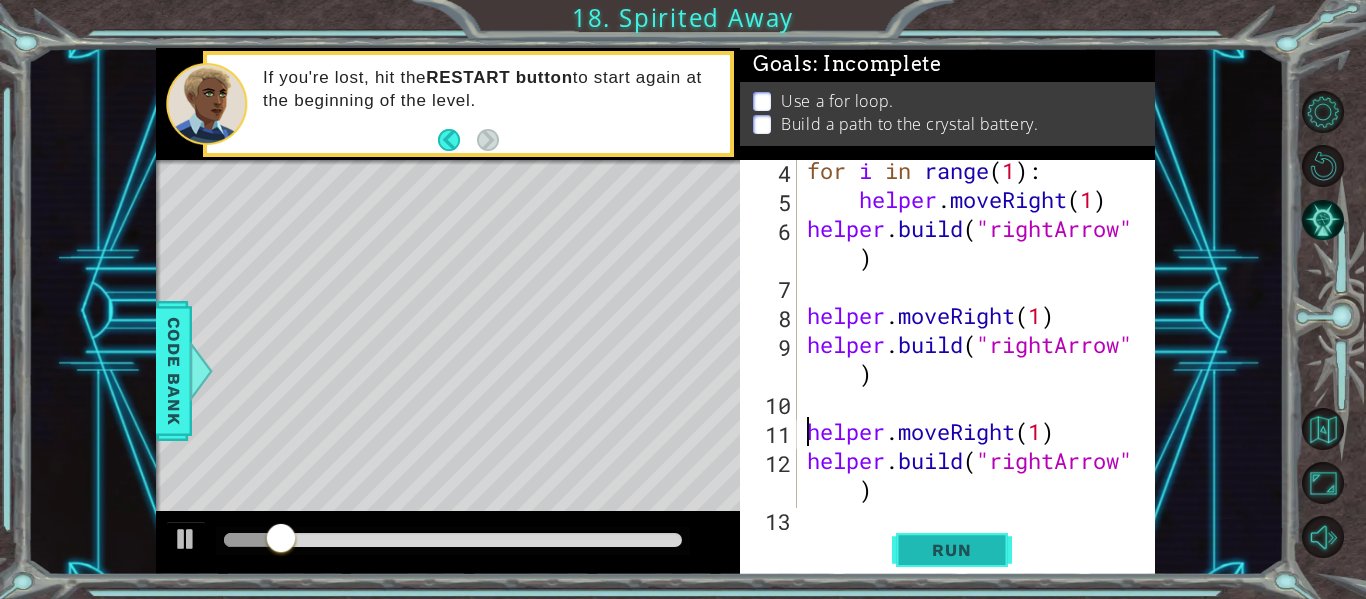 click on "Run" at bounding box center [951, 550] 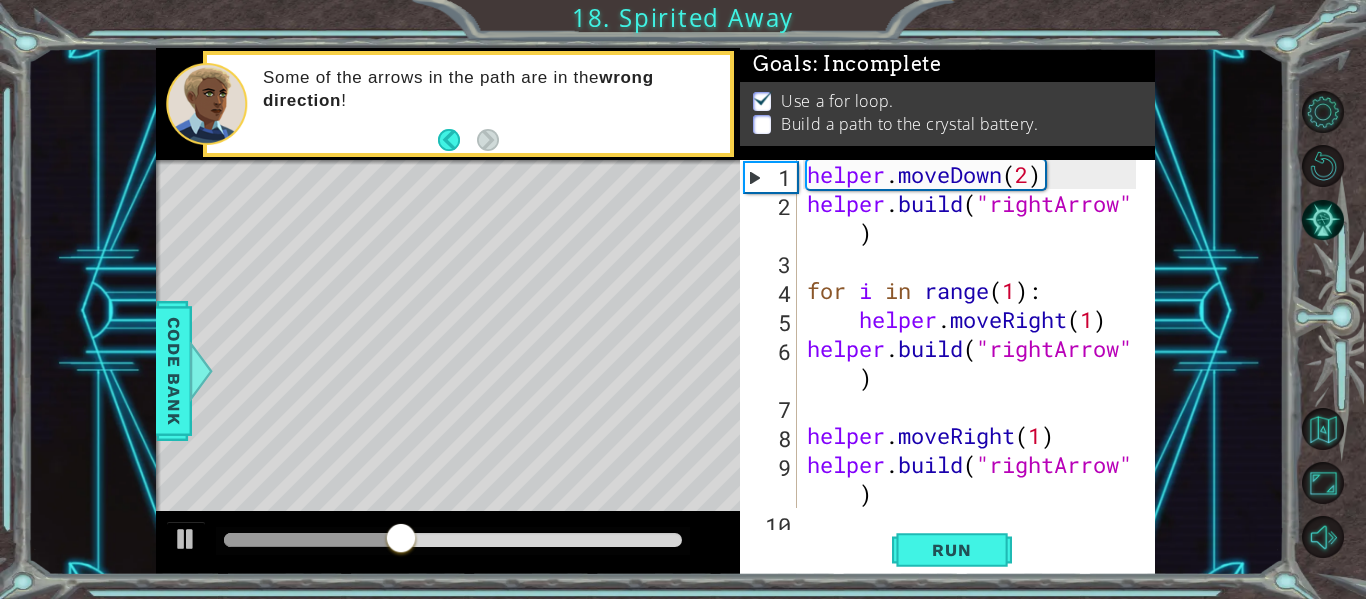 scroll, scrollTop: 300, scrollLeft: 0, axis: vertical 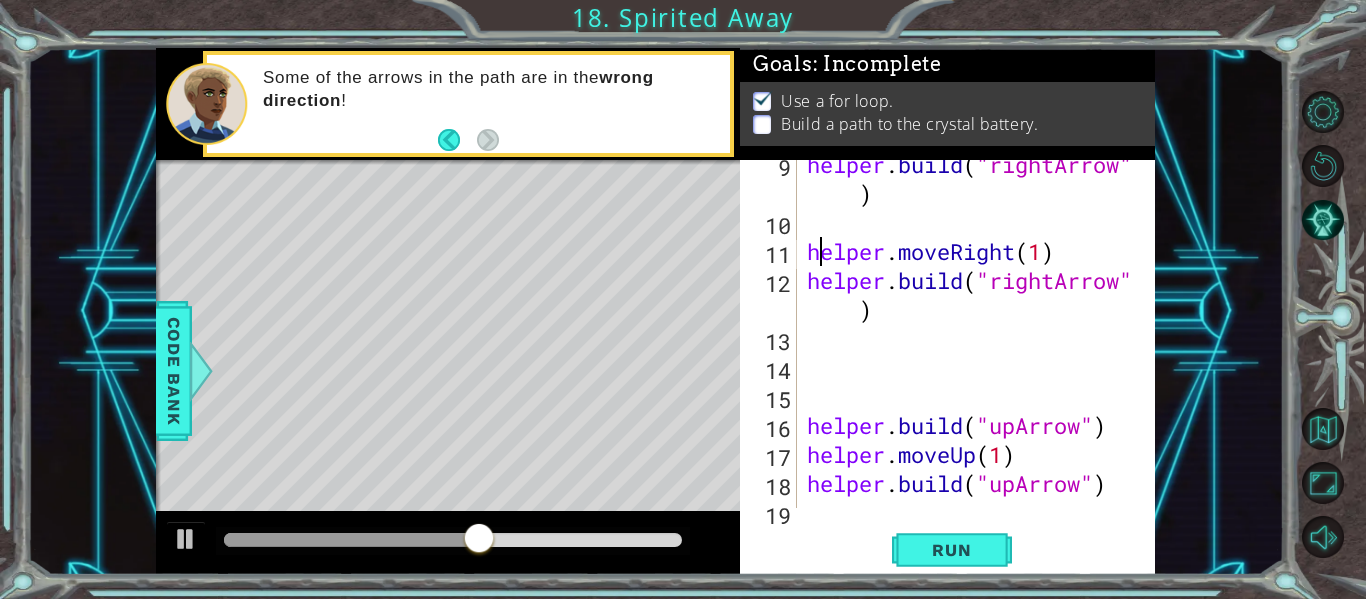 click on "helper . build ( "rightArrow"      ) helper . moveRight ( 1 ) helper . build ( "rightArrow"      ) helper . build ( "upArrow" ) helper . moveUp ( 1 ) helper . build ( "upArrow" )" at bounding box center (974, 367) 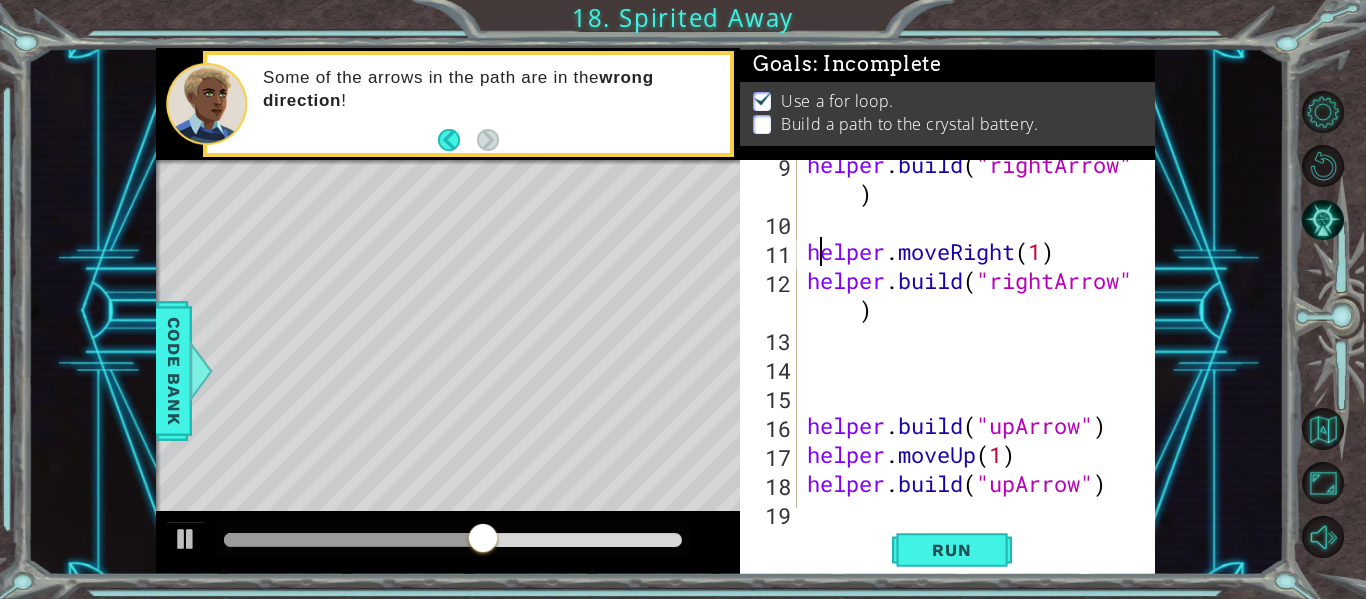 click on "helper . build ( "rightArrow"      ) helper . moveRight ( 1 ) helper . build ( "rightArrow"      ) helper . build ( "upArrow" ) helper . moveUp ( 1 ) helper . build ( "upArrow" )" at bounding box center (974, 367) 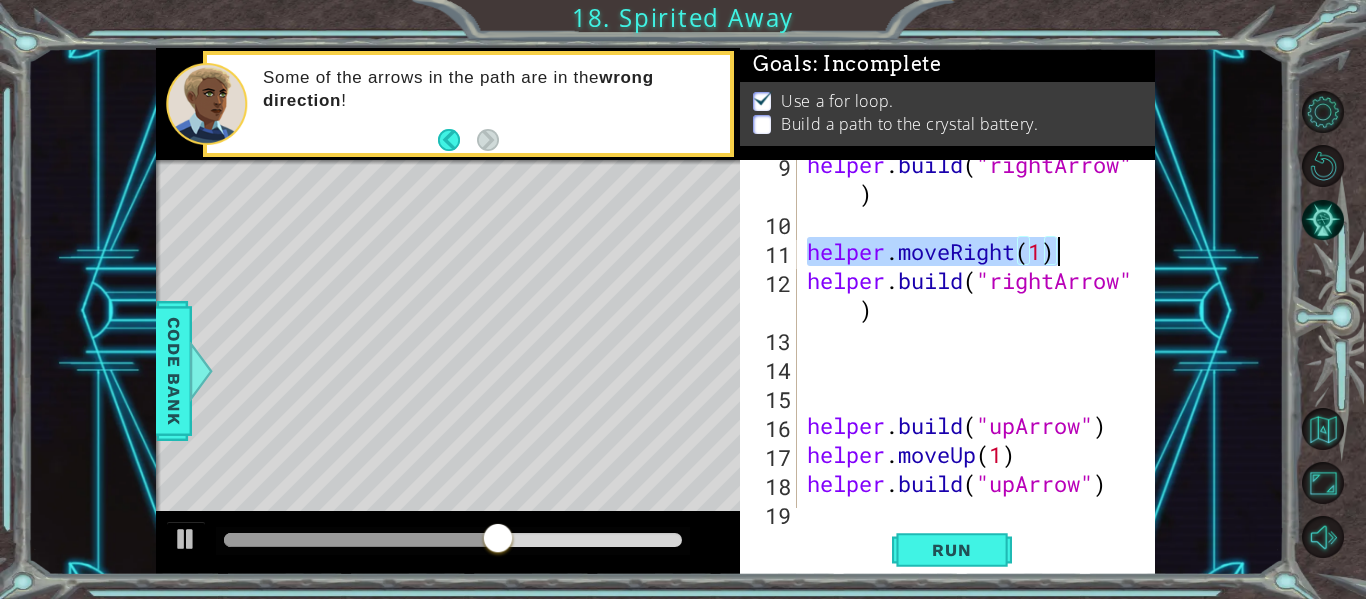 drag, startPoint x: 814, startPoint y: 251, endPoint x: 1084, endPoint y: 259, distance: 270.1185 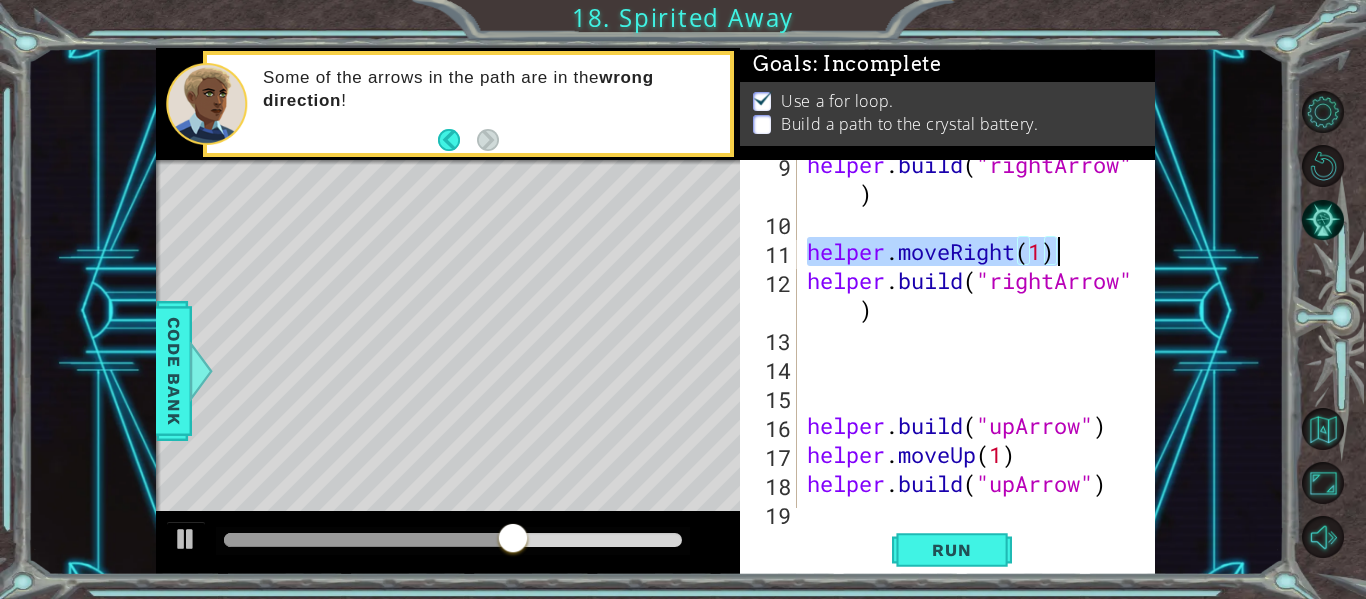 click on "helper . build ( "rightArrow"      ) helper . moveRight ( 1 ) helper . build ( "rightArrow"      ) helper . build ( "upArrow" ) helper . moveUp ( 1 ) helper . build ( "upArrow" )" at bounding box center [974, 367] 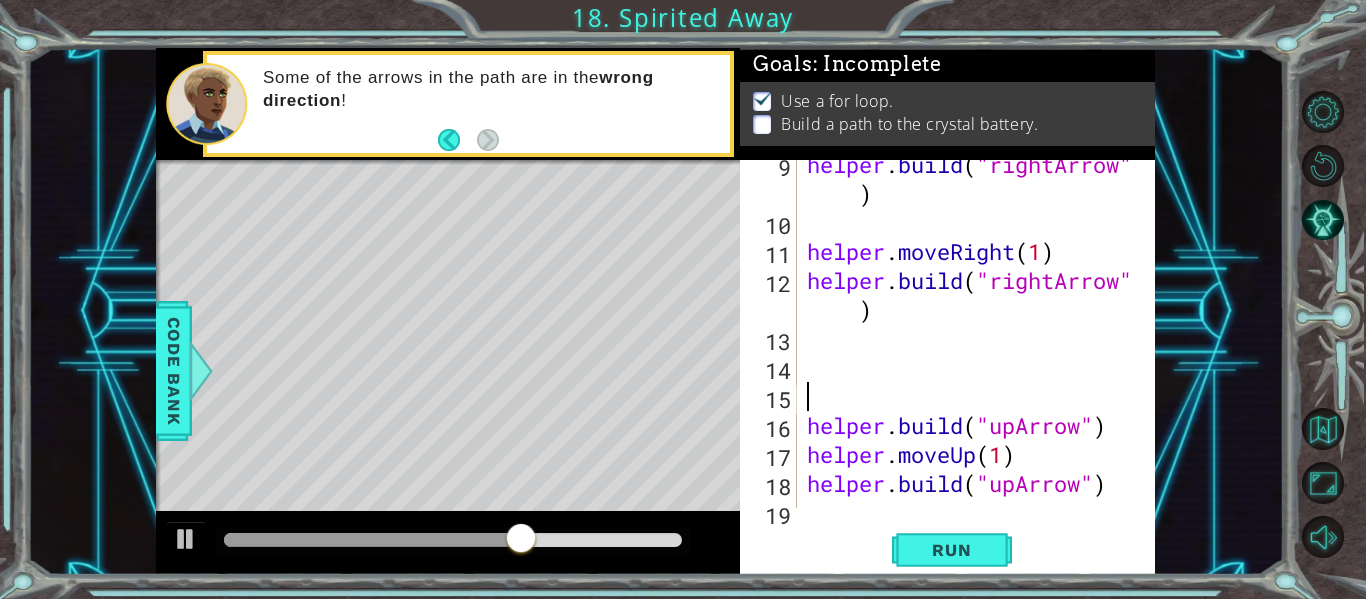 paste on "helper.moveRight(1)" 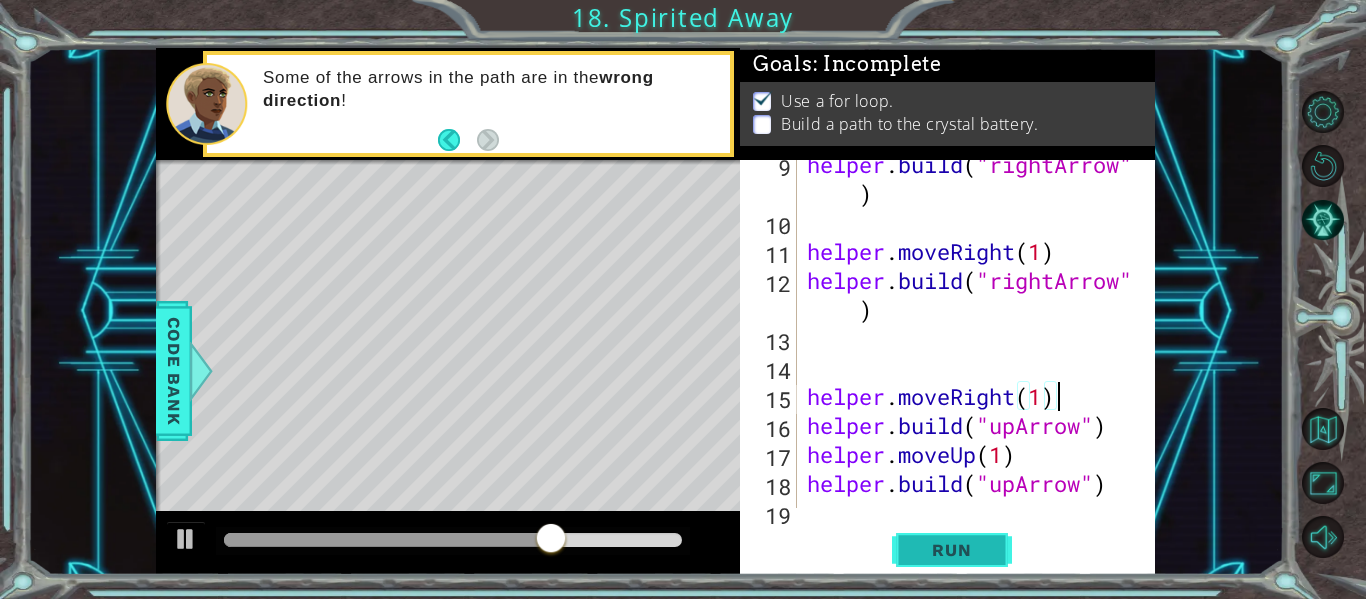click on "Run" at bounding box center (951, 550) 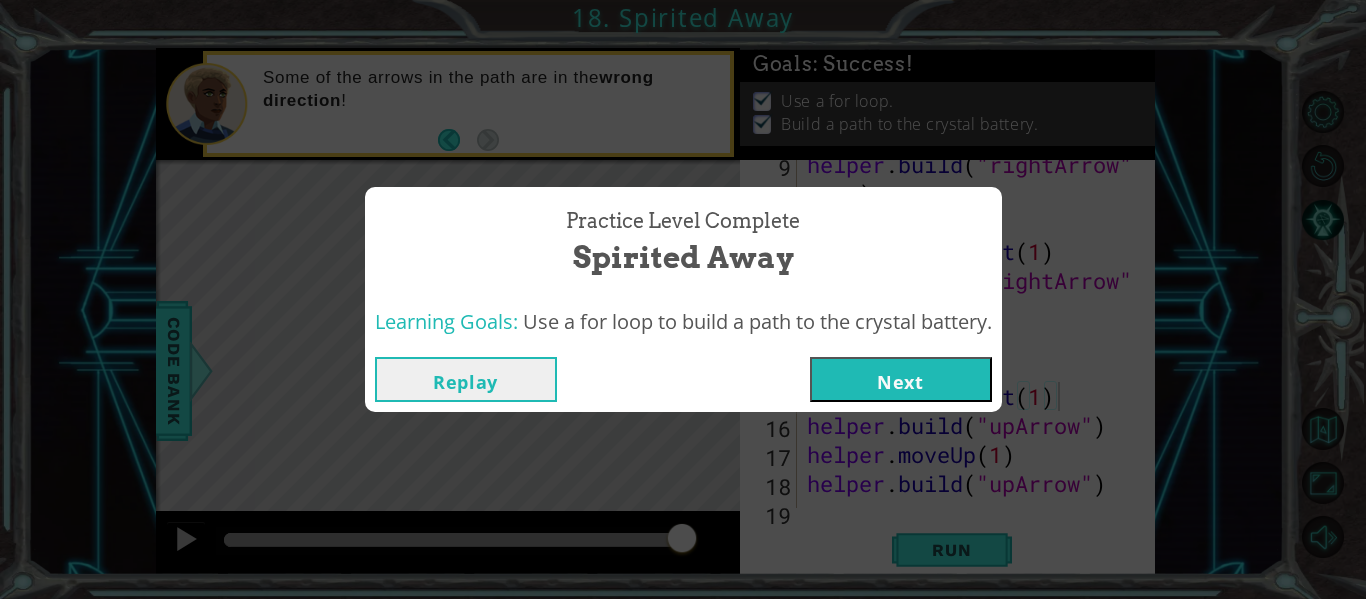 click on "Next" at bounding box center [901, 379] 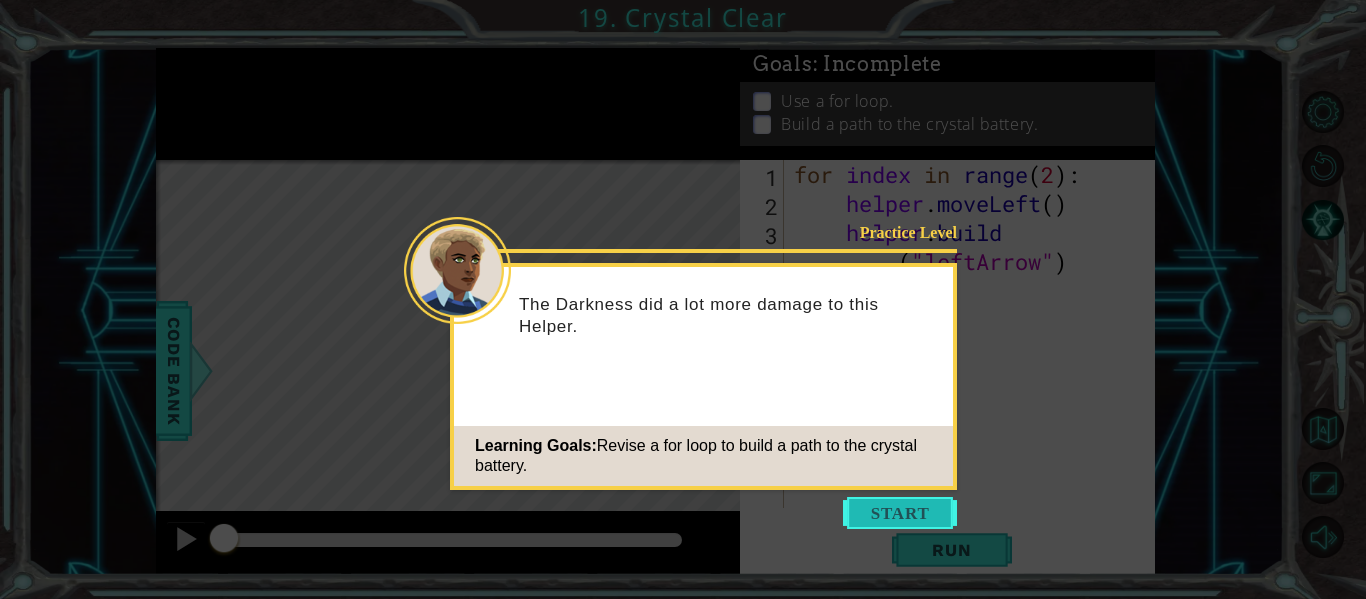click at bounding box center (900, 513) 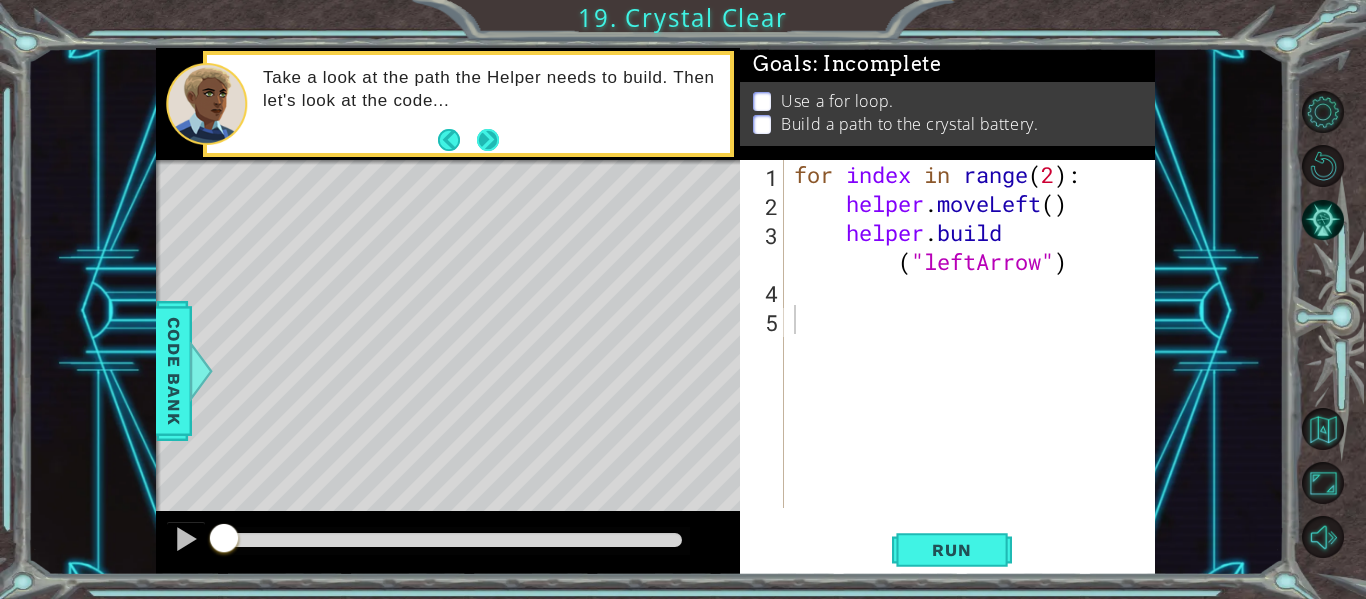 click at bounding box center [488, 140] 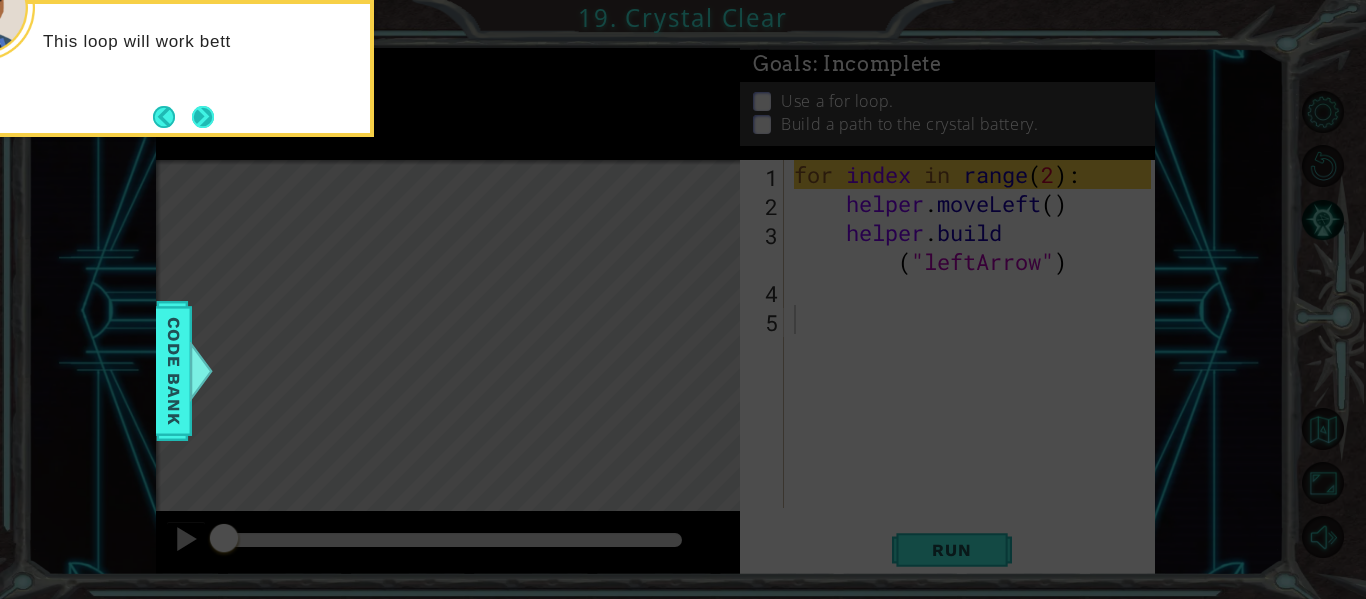 click at bounding box center (203, 117) 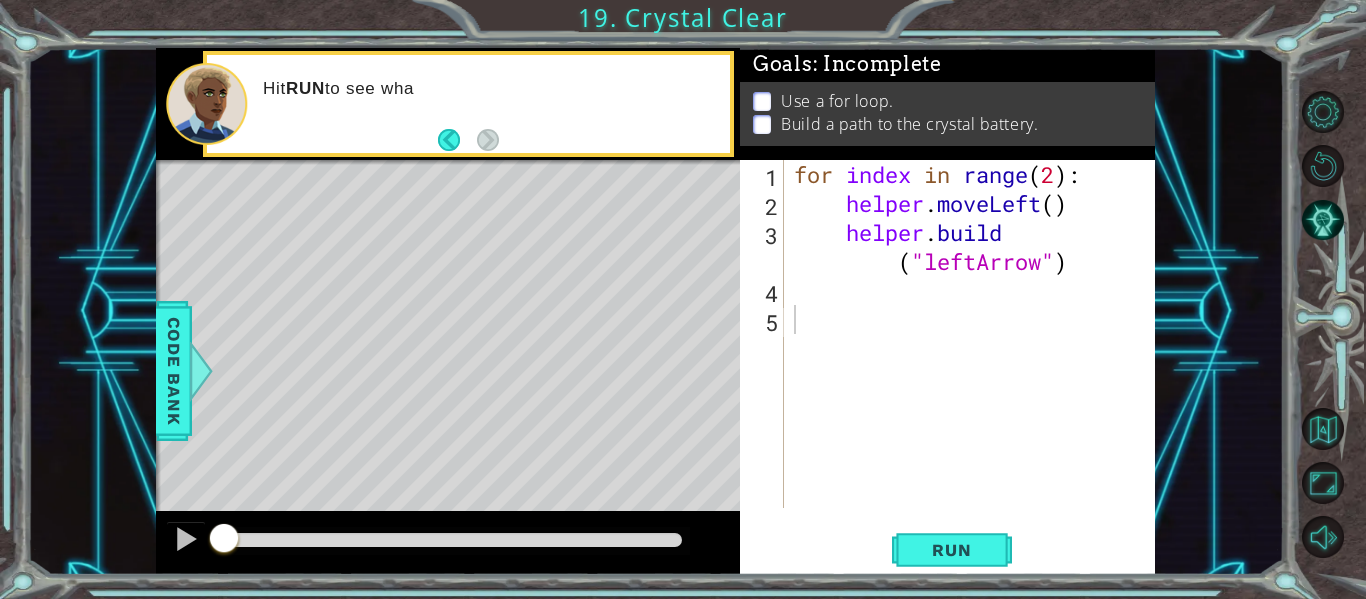 click on "Hit  RUN  to see wha" at bounding box center [489, 103] 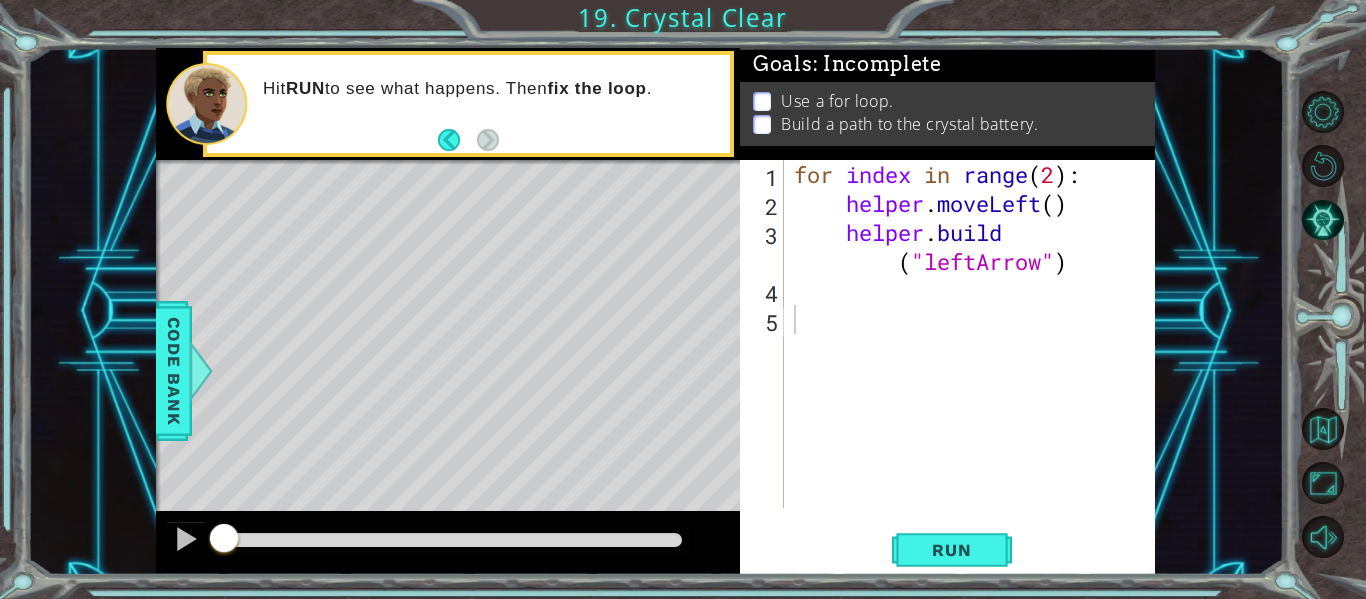 click on "1     הההההההההההההההההההההההההההההההההההההההההההההההההההההההההההההההההההההההההההההההההההההההההההההההההההההההההההההההההההההההההההההההההההההההההההההההההההההההההההההההההההההההההההההההההההההההההההההההההההההההההההההההההההההההההההההההההההההההההההההההההההההההההההההההה XXXXXXXXXXXXXXXXXXXXXXXXXXXXXXXXXXXXXXXXXXXXXXXXXXXXXXXXXXXXXXXXXXXXXXXXXXXXXXXXXXXXXXXXXXXXXXXXXXXXXXXXXXXXXXXXXXXXXXXXXXXXXXXXXXXXXXXXXXXXXXXXXXXXXXXXXXXXXXXXXXXXXXXXXXXXXXXXXXXXXXXXXXXXXXXXXXXXXXXXXXXXXXXXXXXXXXXXXXXXXXXXXXXXXXXXXXXXXXXXXXXXXXXXXXXXXXXX Solution × Goals : Incomplete       Use a for loop.
Build a path to the crystal battery.
1 2 3 4 5 for   index   in   range ( 2 ) :      helper . moveLeft ( )      helper . build          ( "leftArrow" )     Code Saved Run" at bounding box center (683, 299) 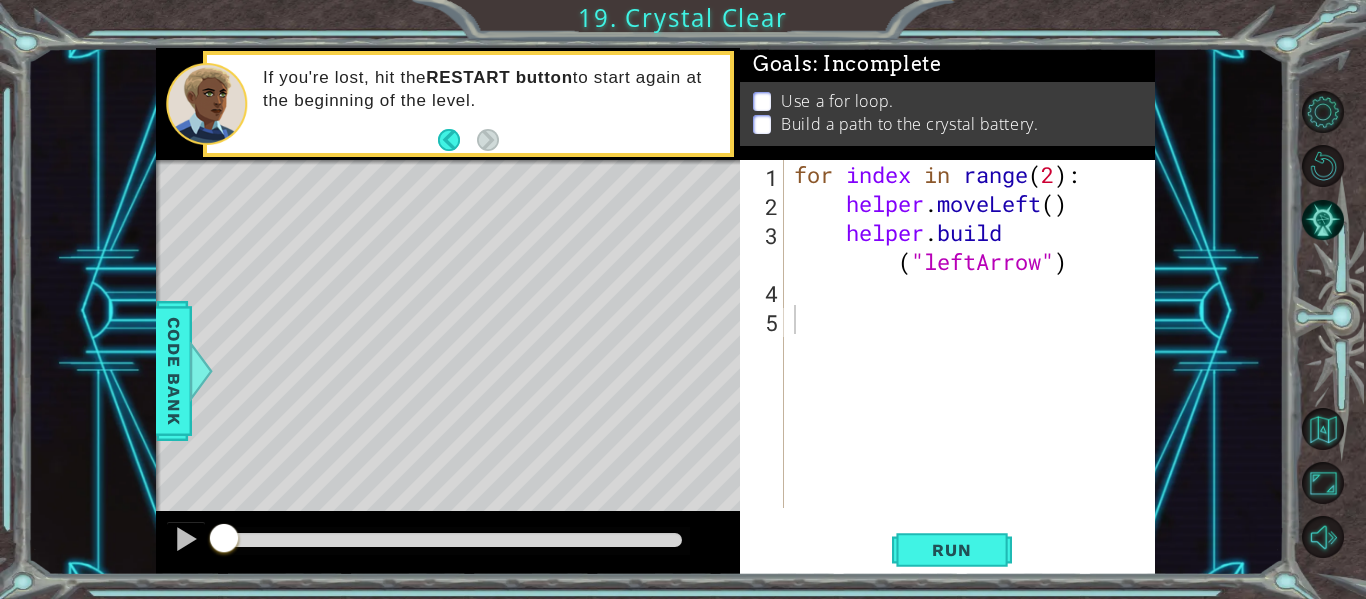 type 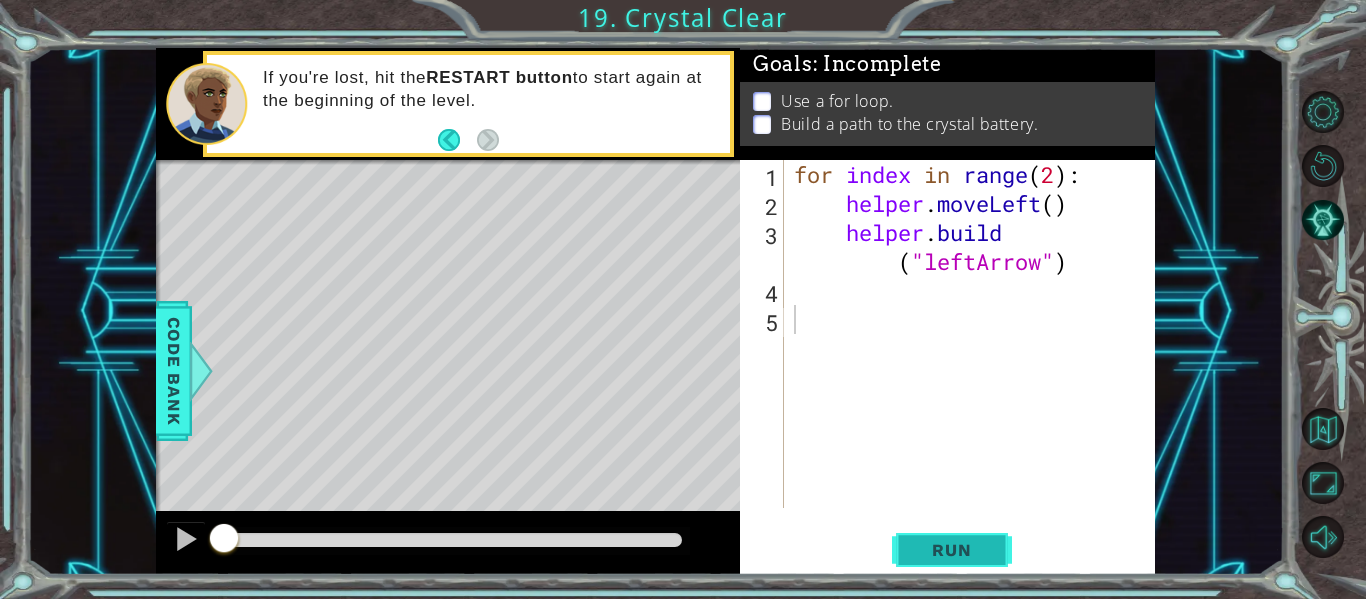 click on "Run" at bounding box center [951, 550] 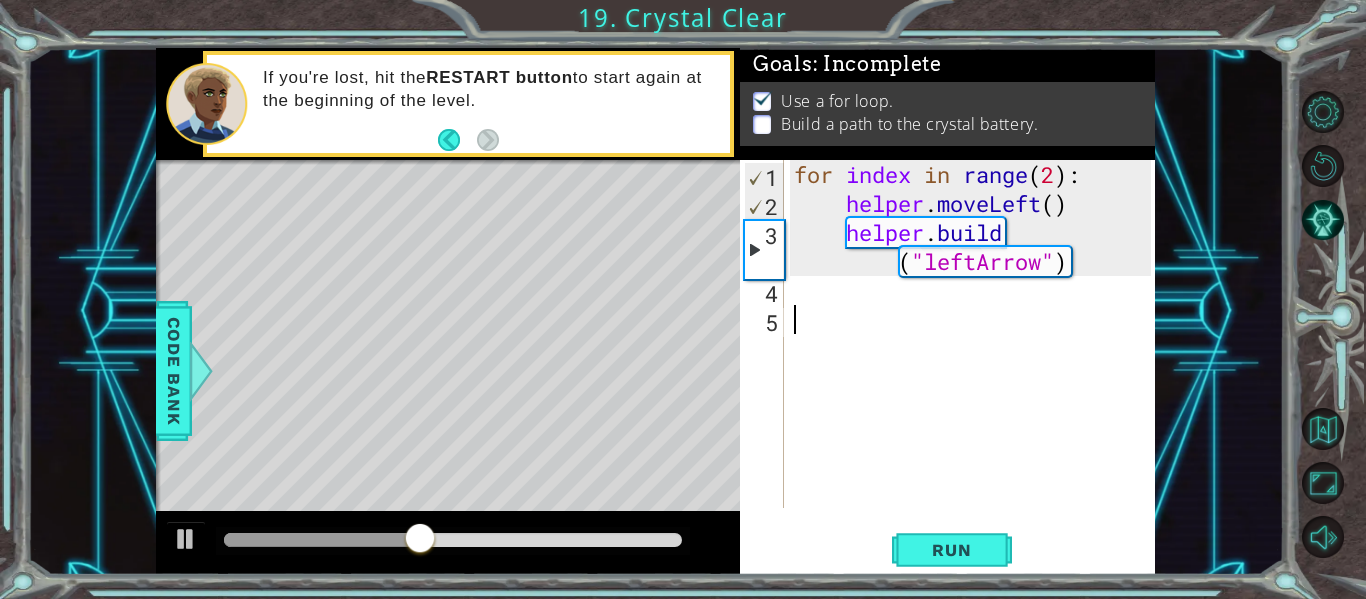 click on "for   index   in   range ( 2 ) :      helper . moveLeft ( )      helper . build          ( "leftArrow" )" at bounding box center (975, 363) 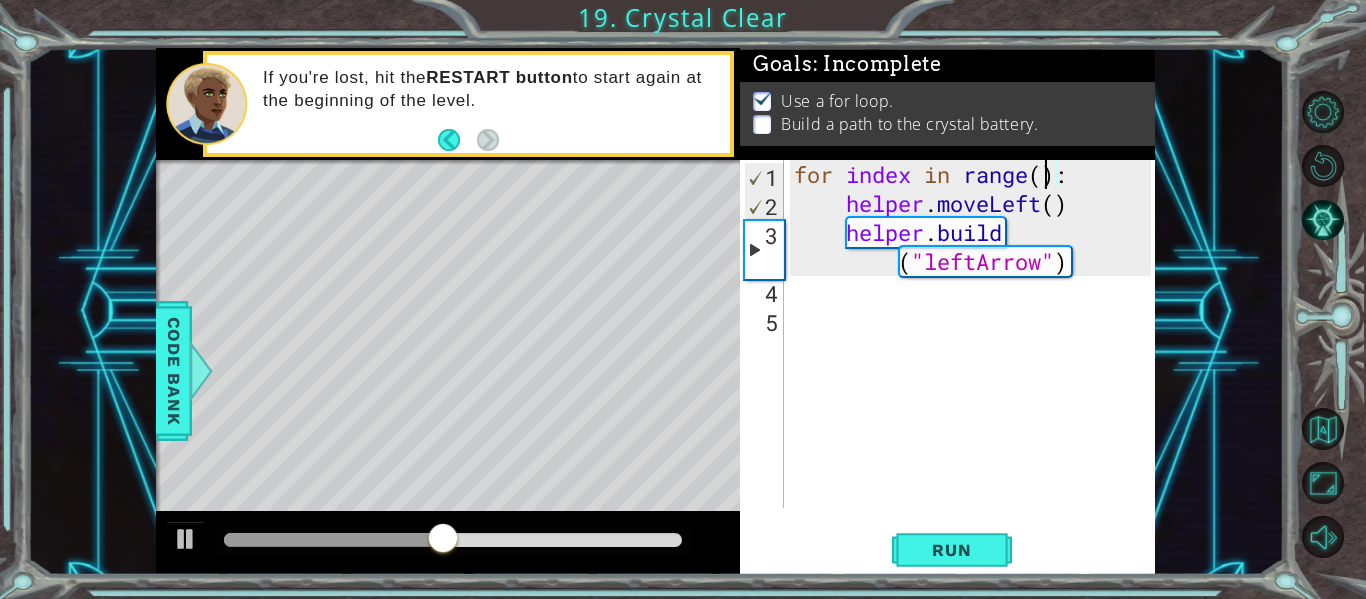 scroll, scrollTop: 0, scrollLeft: 12, axis: horizontal 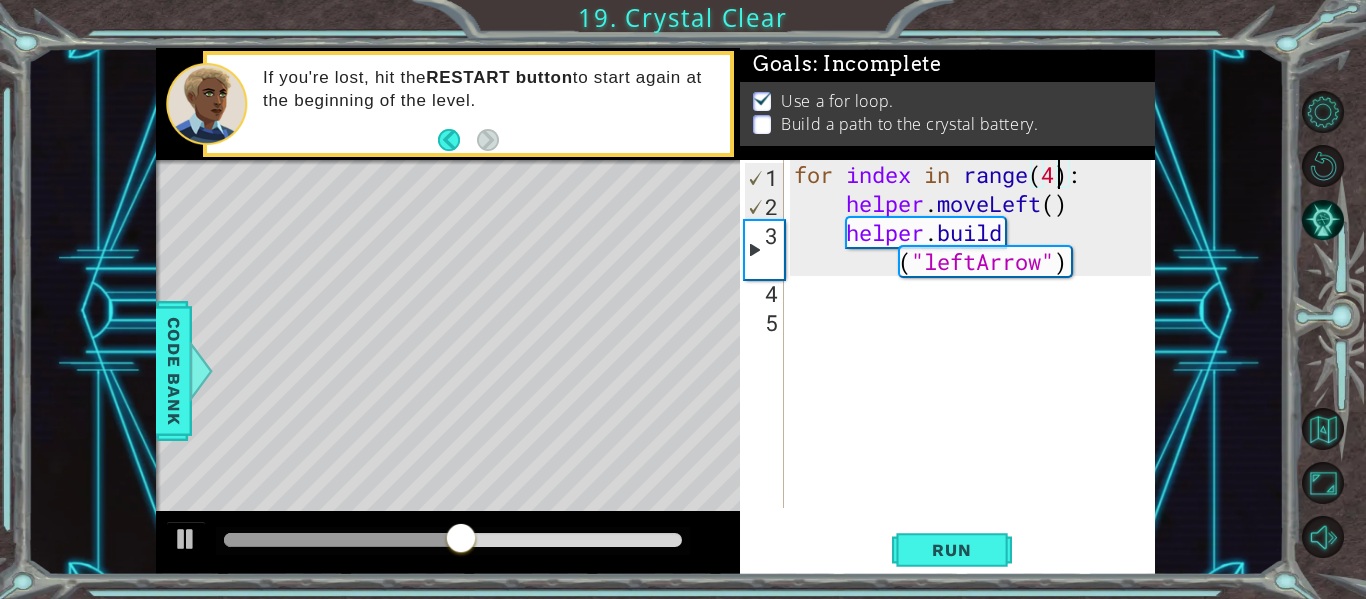 click on "for   index   in   range ( 4 ) :      helper . moveLeft ( )      helper . build          ( "leftArrow" )" at bounding box center [975, 363] 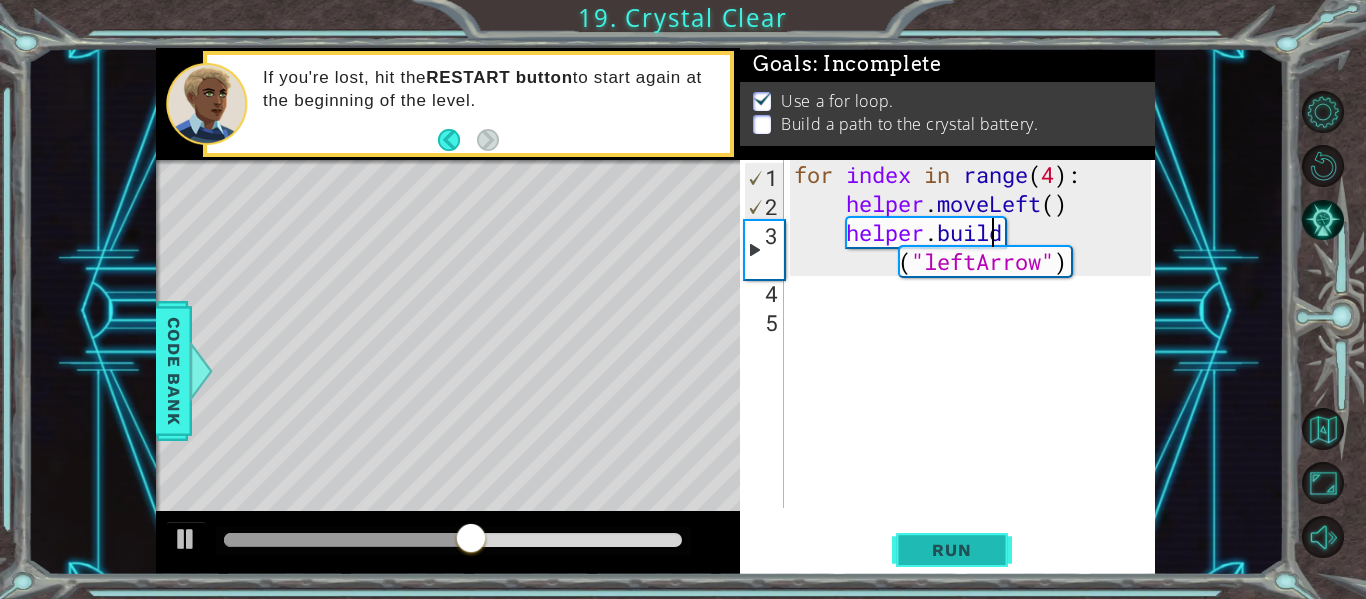 type on "[DOMAIN_NAME]("leftArrow")" 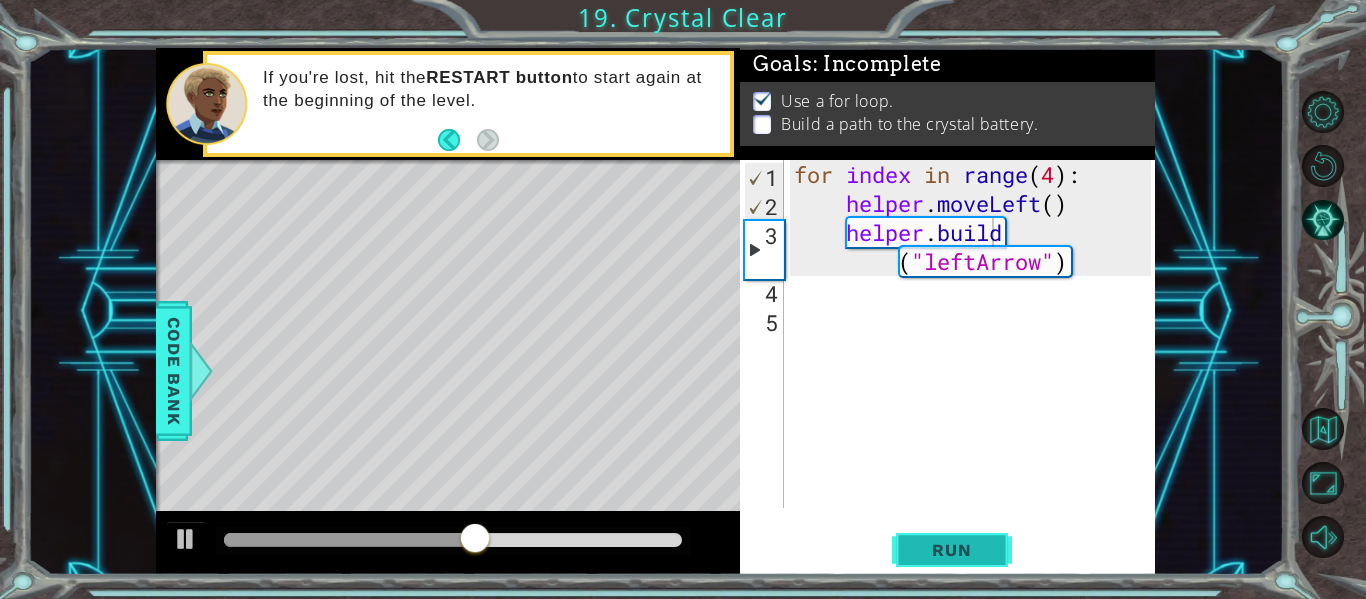 click on "Run" at bounding box center (951, 550) 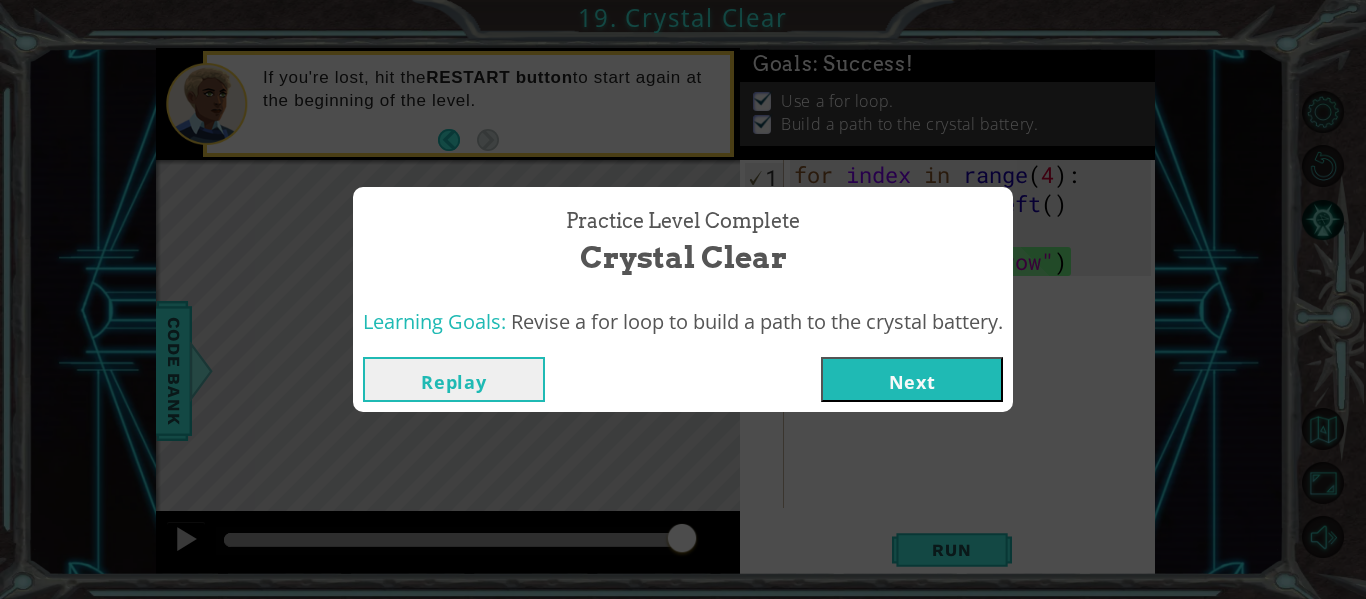 drag, startPoint x: 920, startPoint y: 353, endPoint x: 930, endPoint y: 355, distance: 10.198039 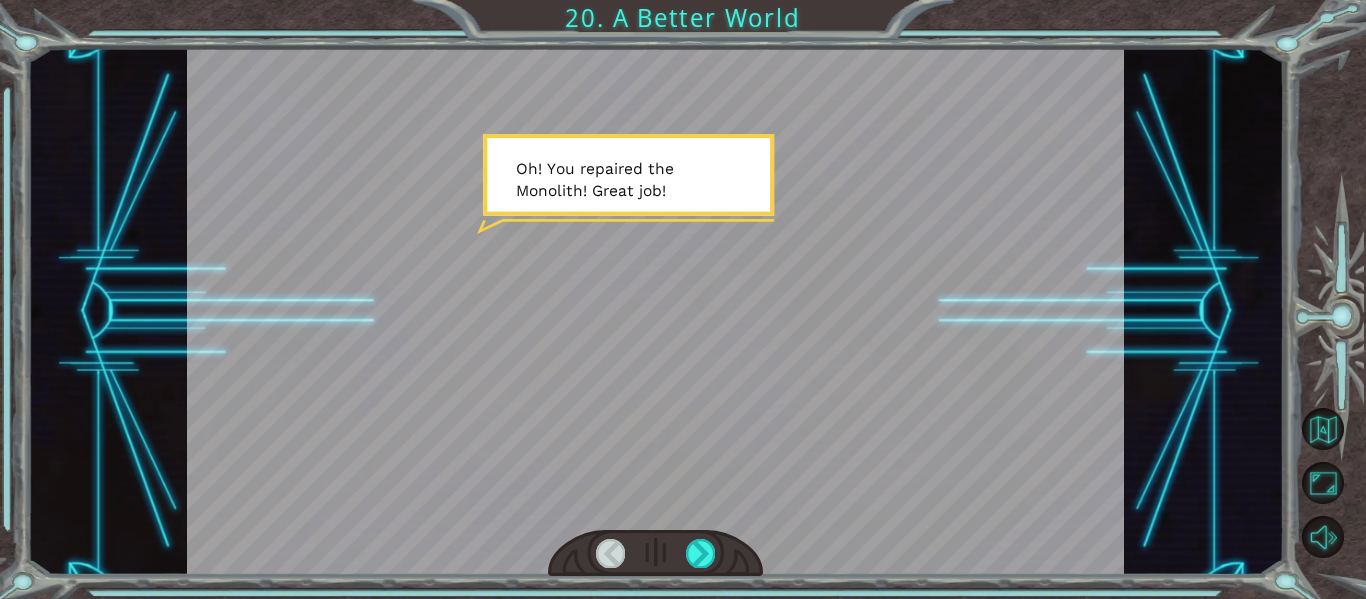 click at bounding box center (656, 311) 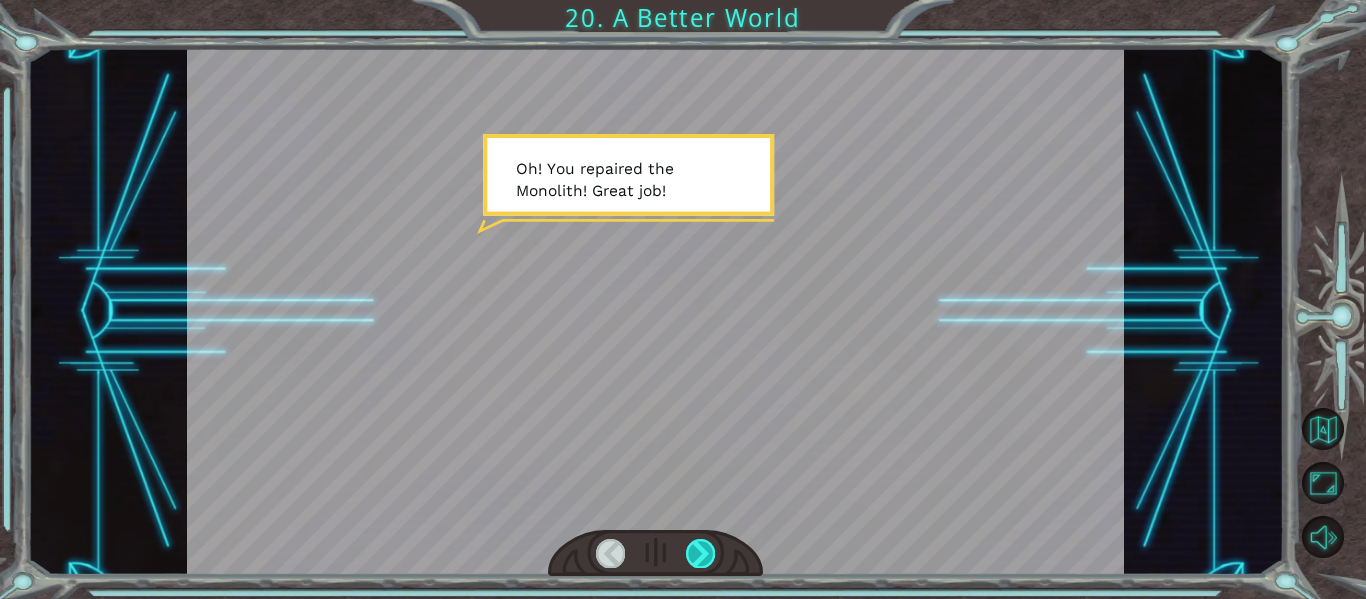 click at bounding box center (700, 553) 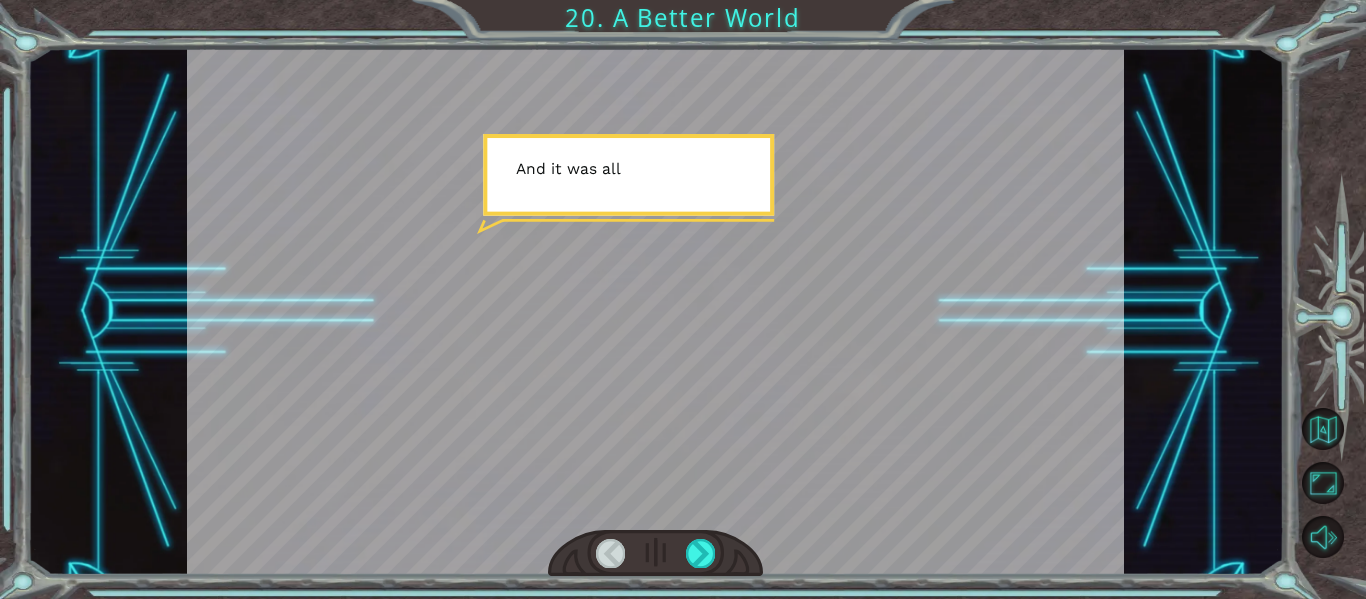 click at bounding box center [656, 553] 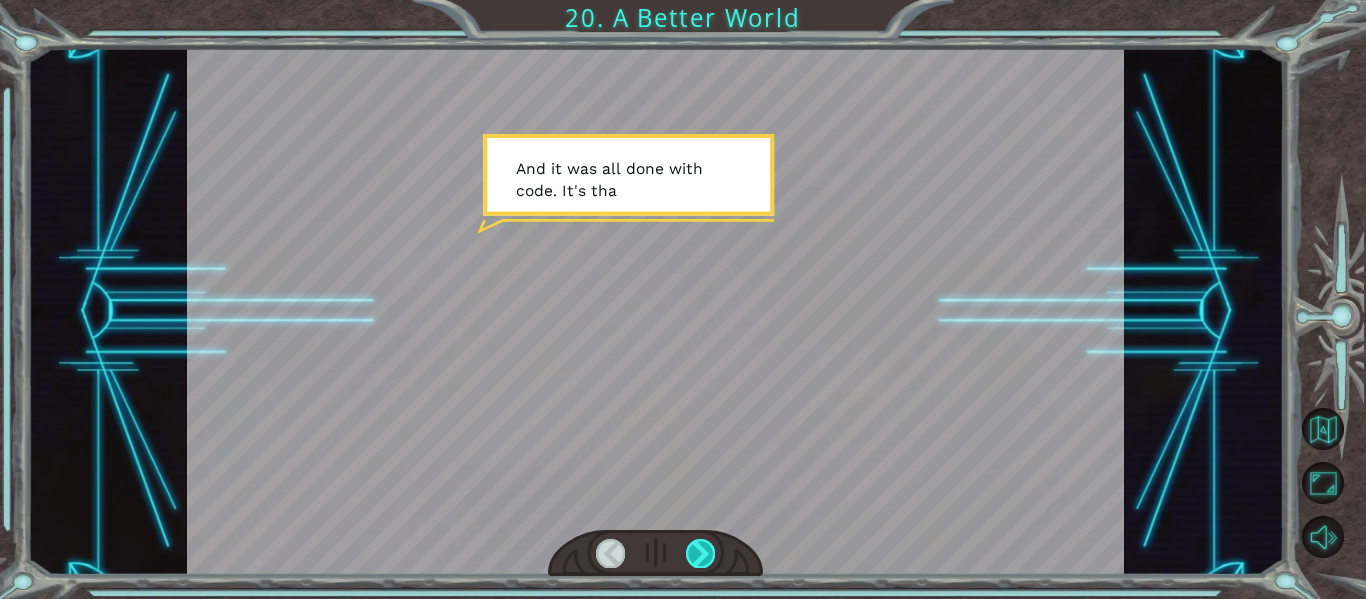 click at bounding box center [656, 553] 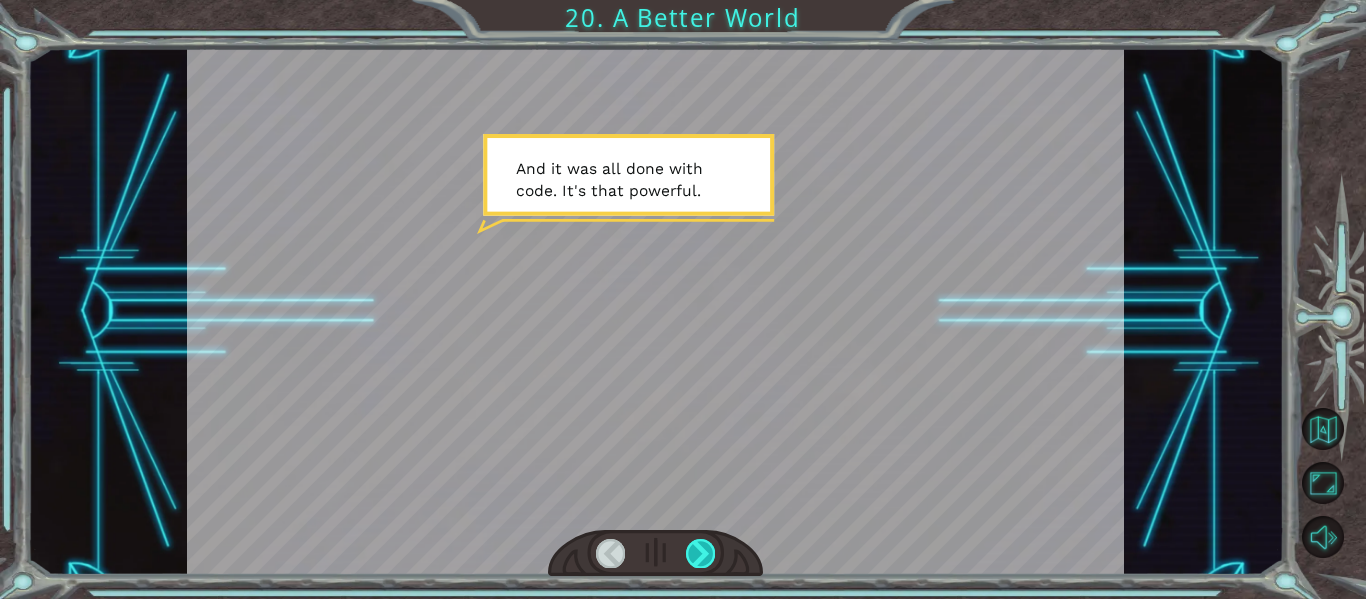 click at bounding box center (700, 553) 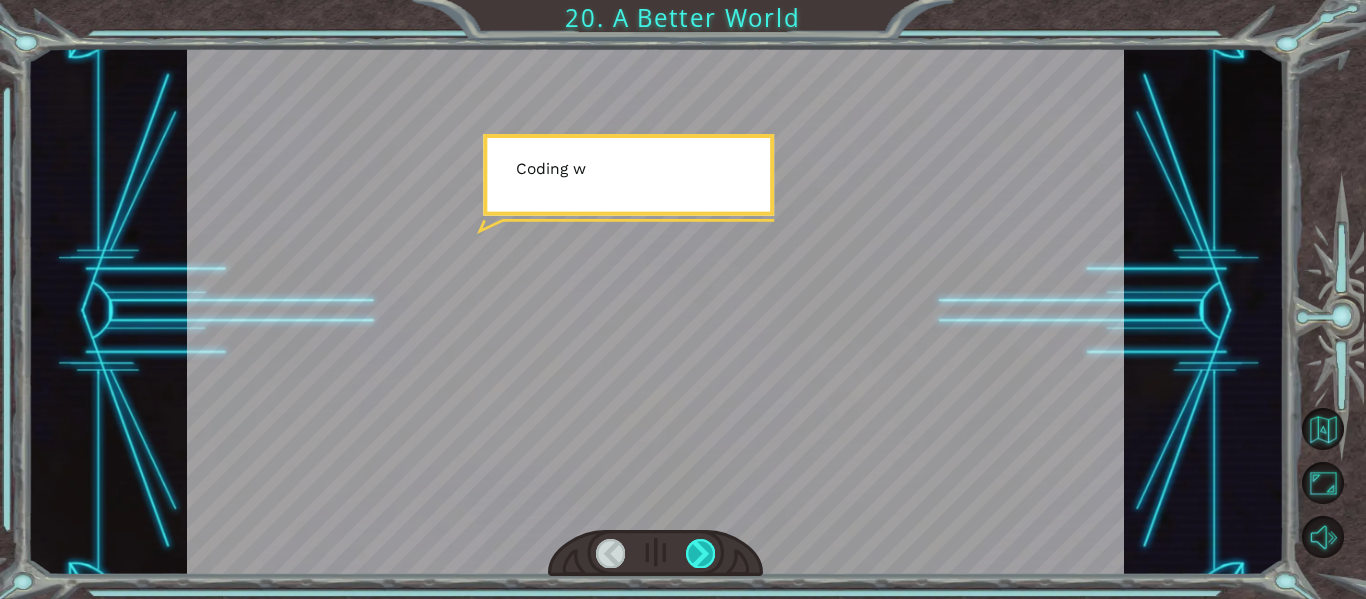 click at bounding box center [700, 553] 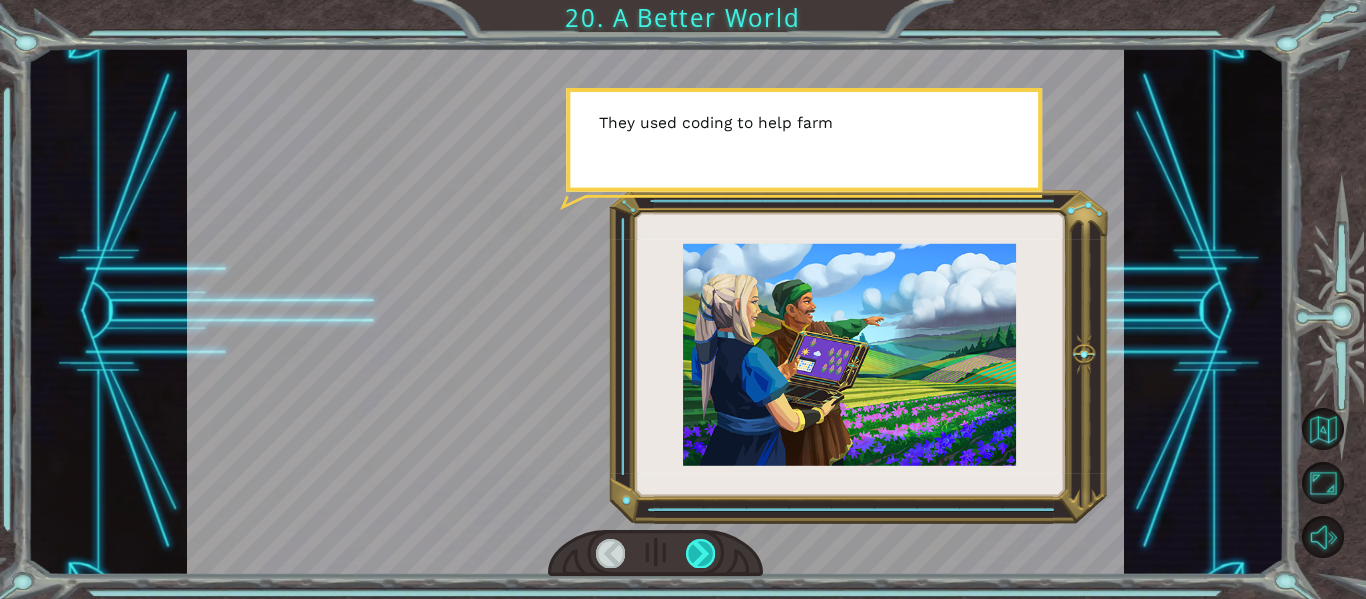 click at bounding box center [700, 553] 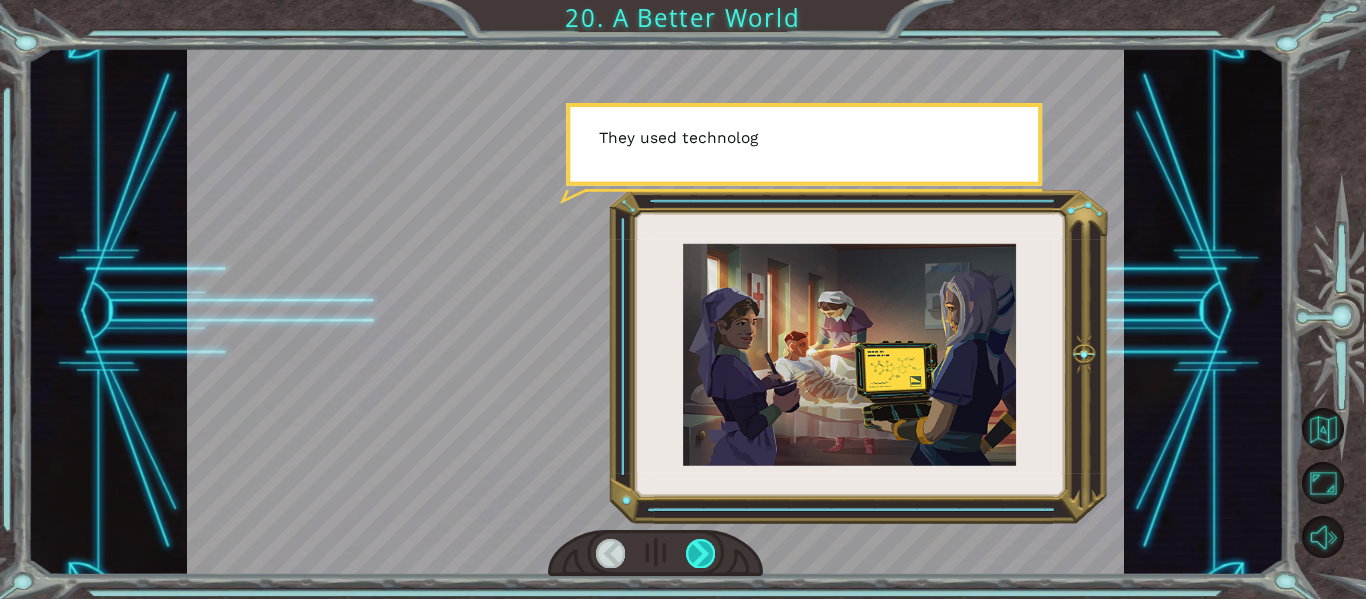 click at bounding box center (700, 553) 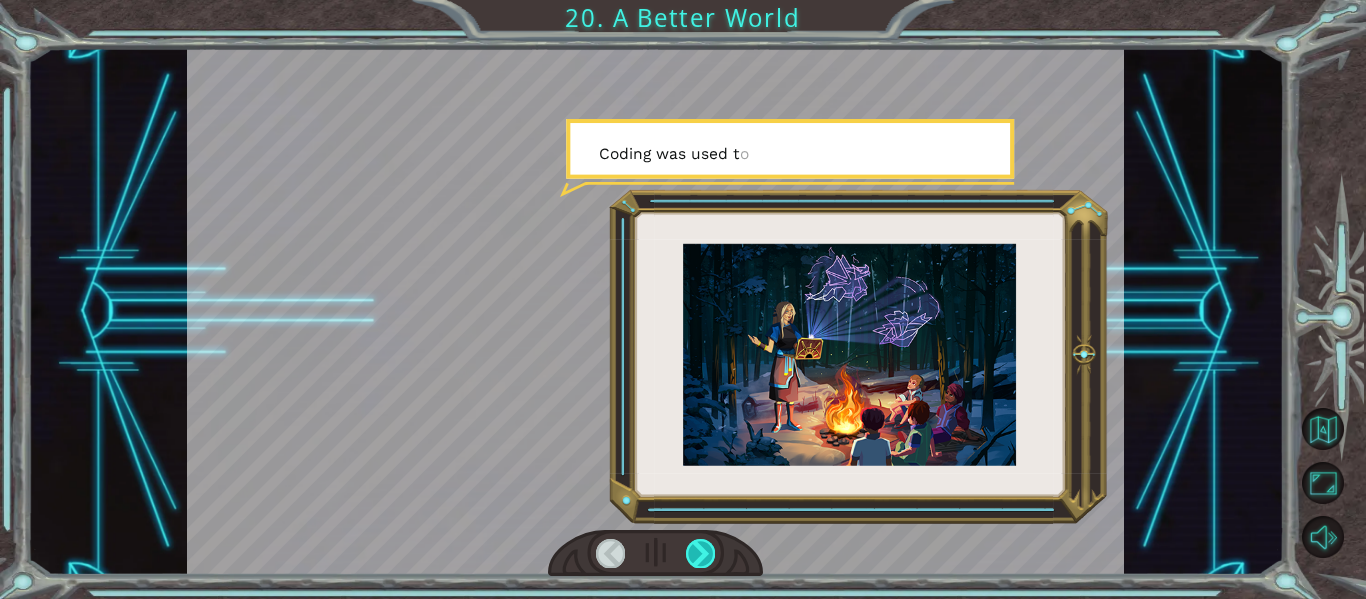 click at bounding box center (700, 553) 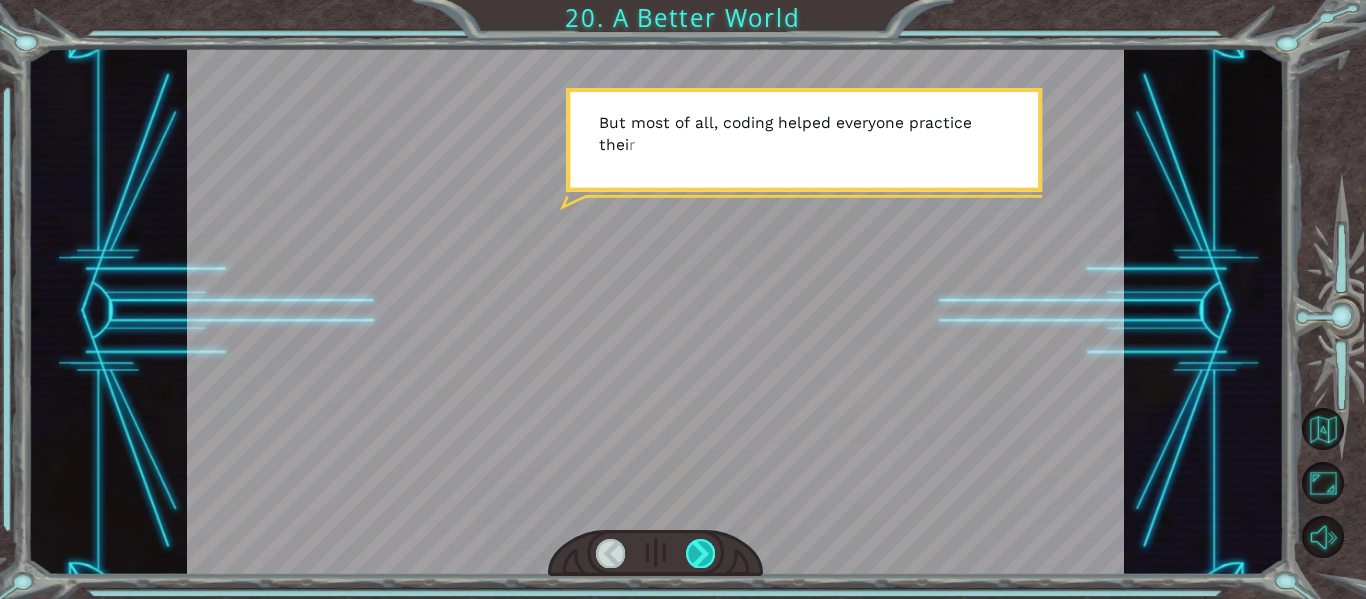 click at bounding box center [656, 553] 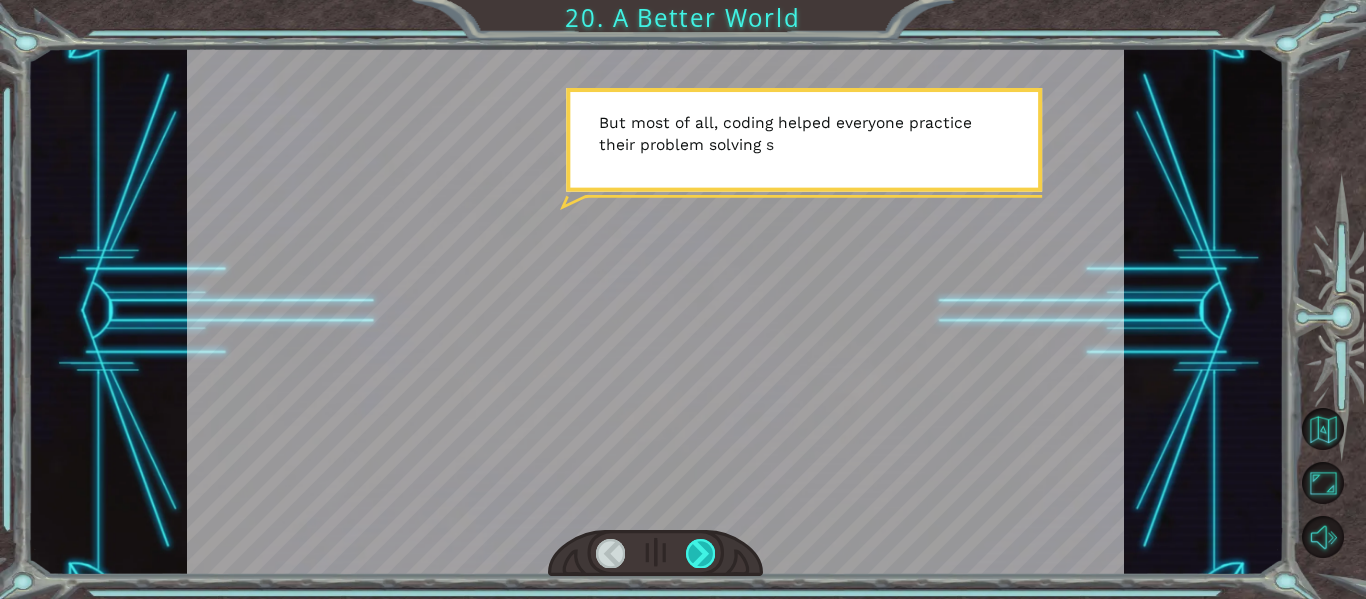 click at bounding box center (656, 553) 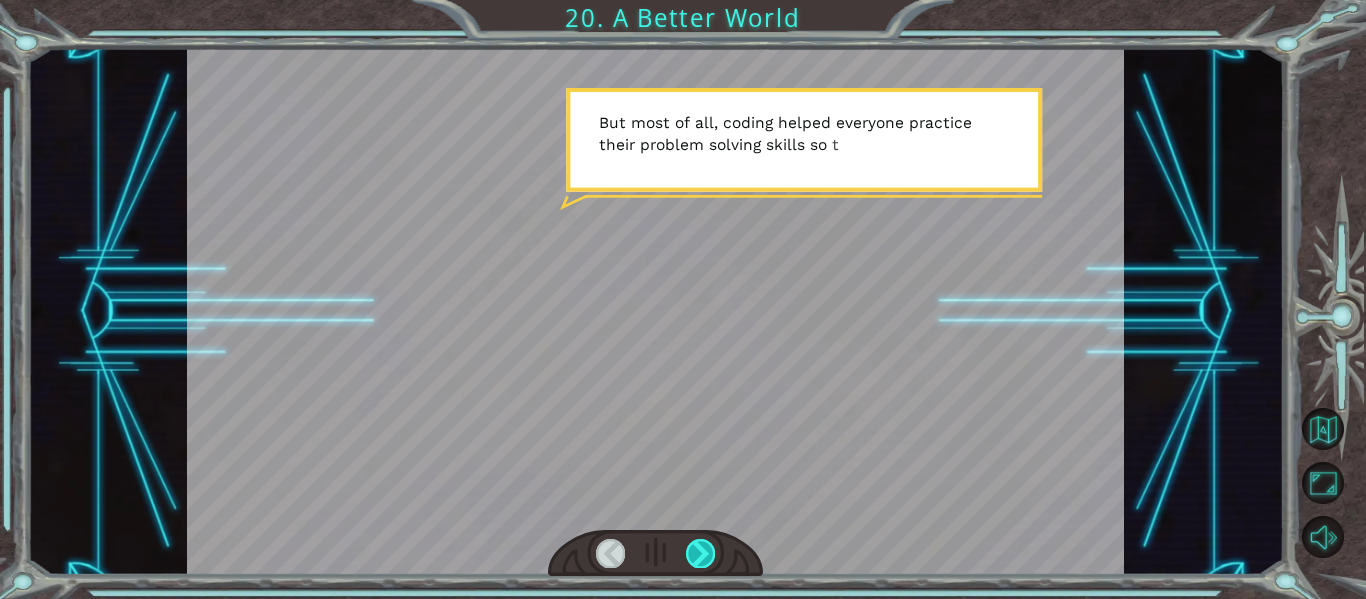 click at bounding box center [700, 553] 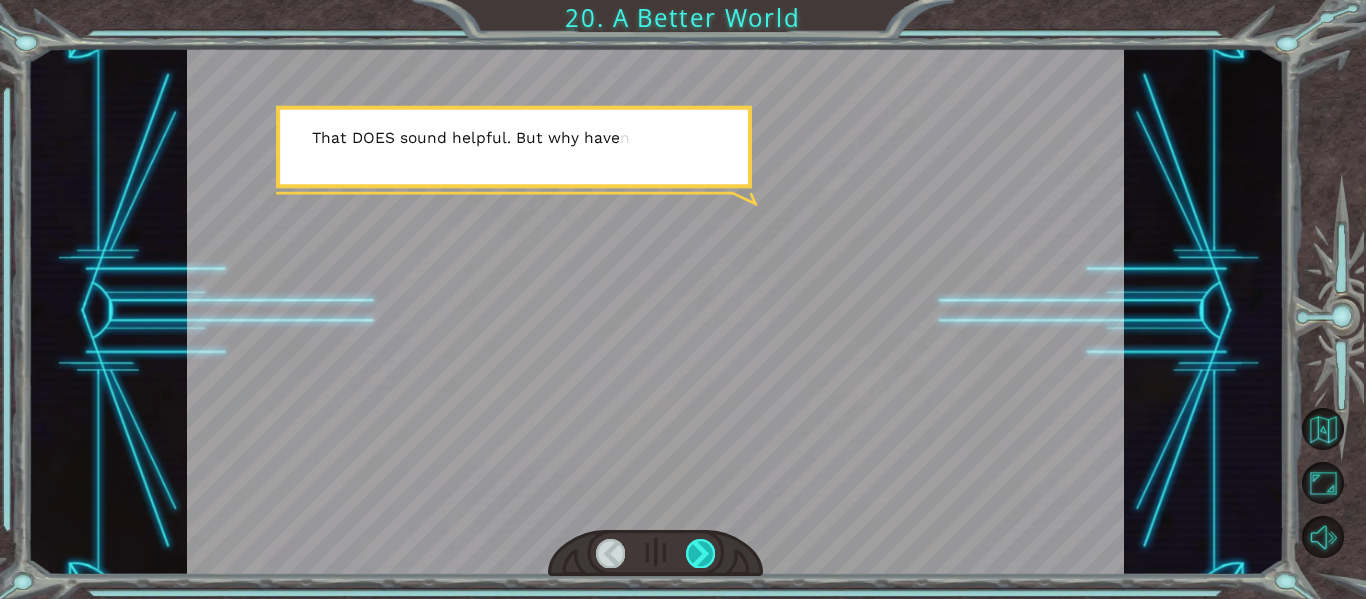 click at bounding box center [700, 553] 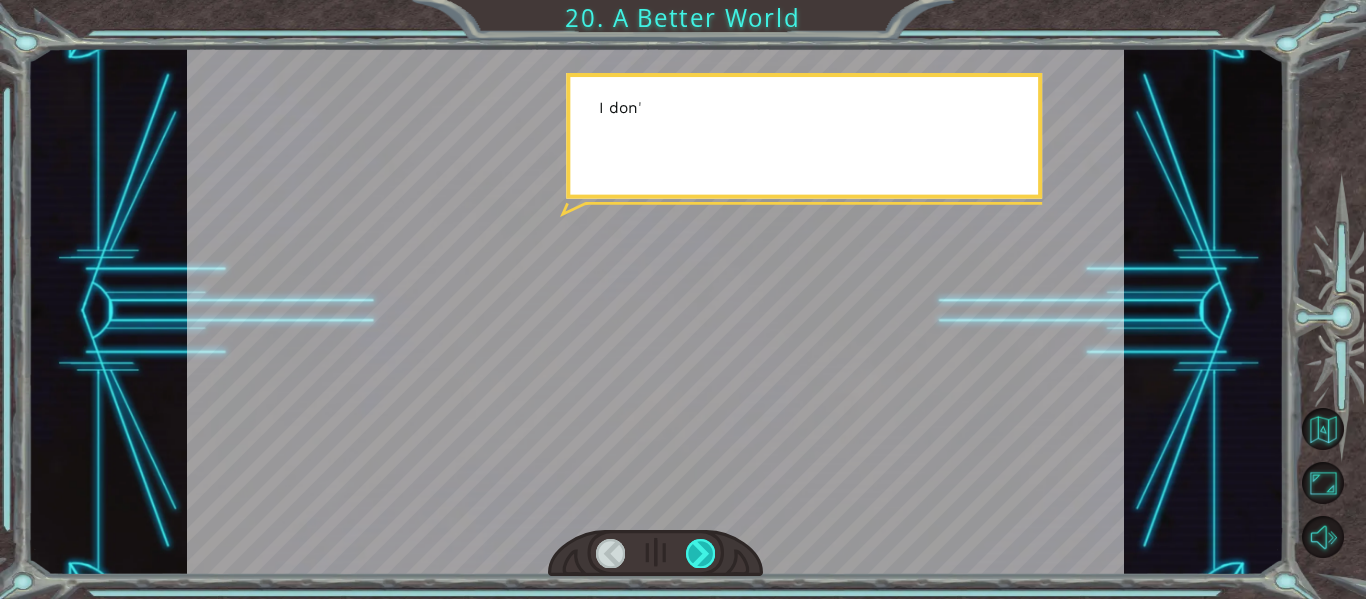 click at bounding box center [700, 553] 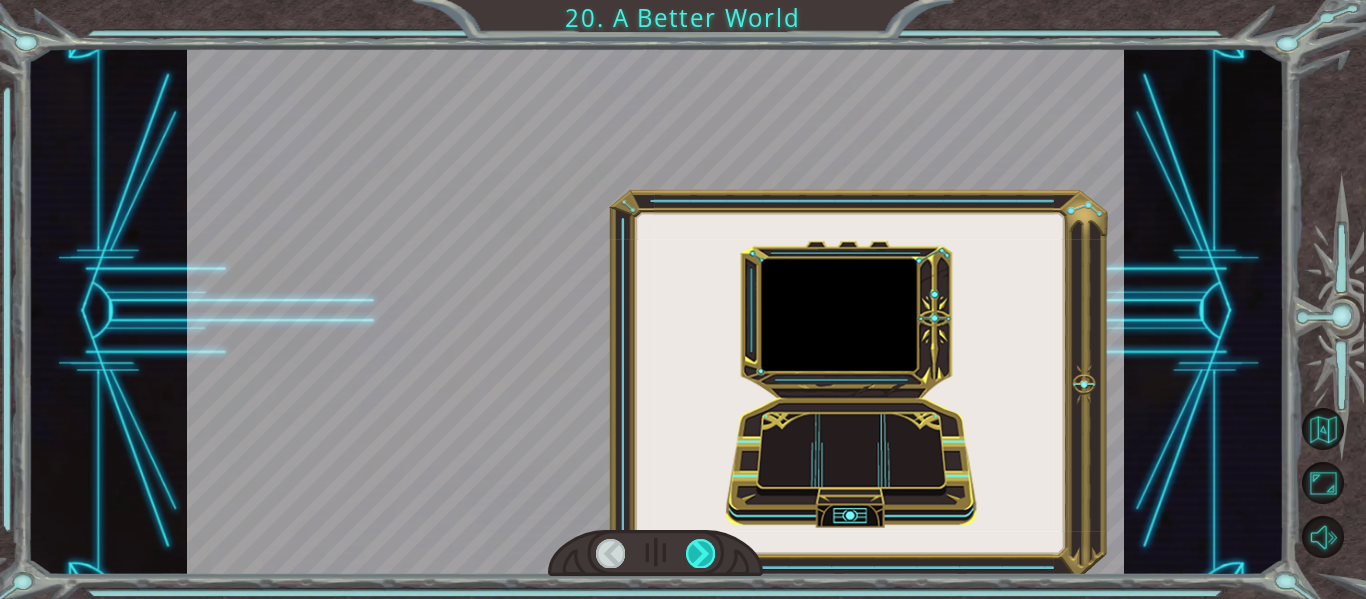 click at bounding box center [700, 553] 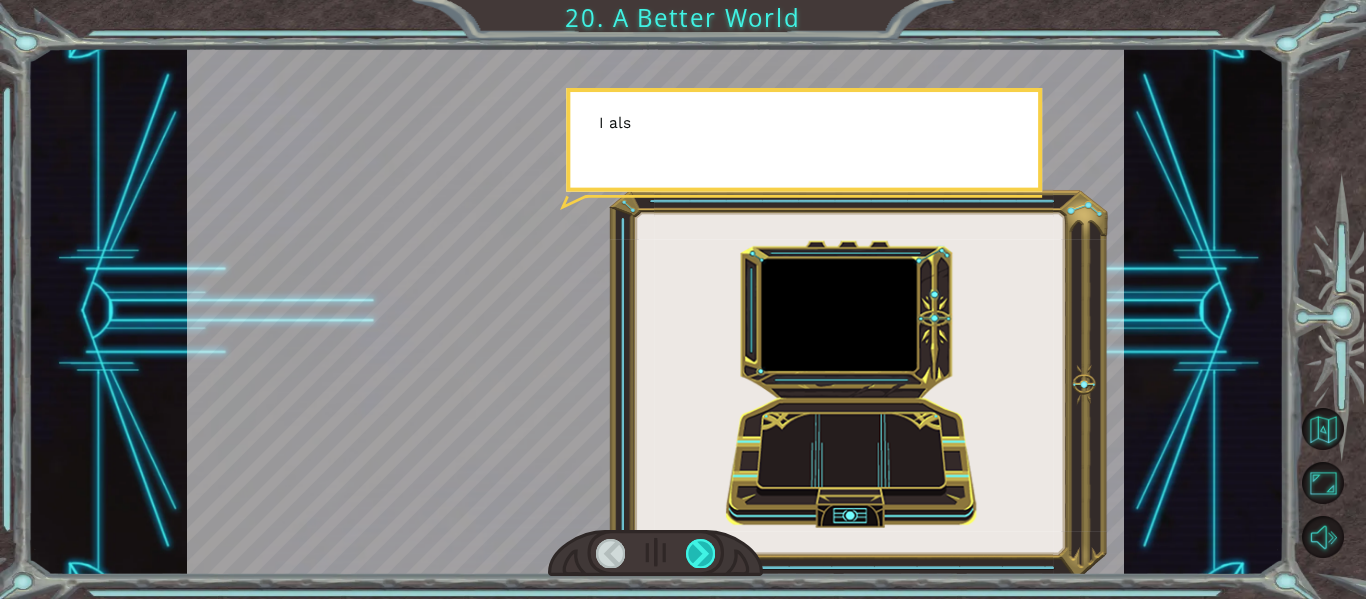 click at bounding box center (700, 553) 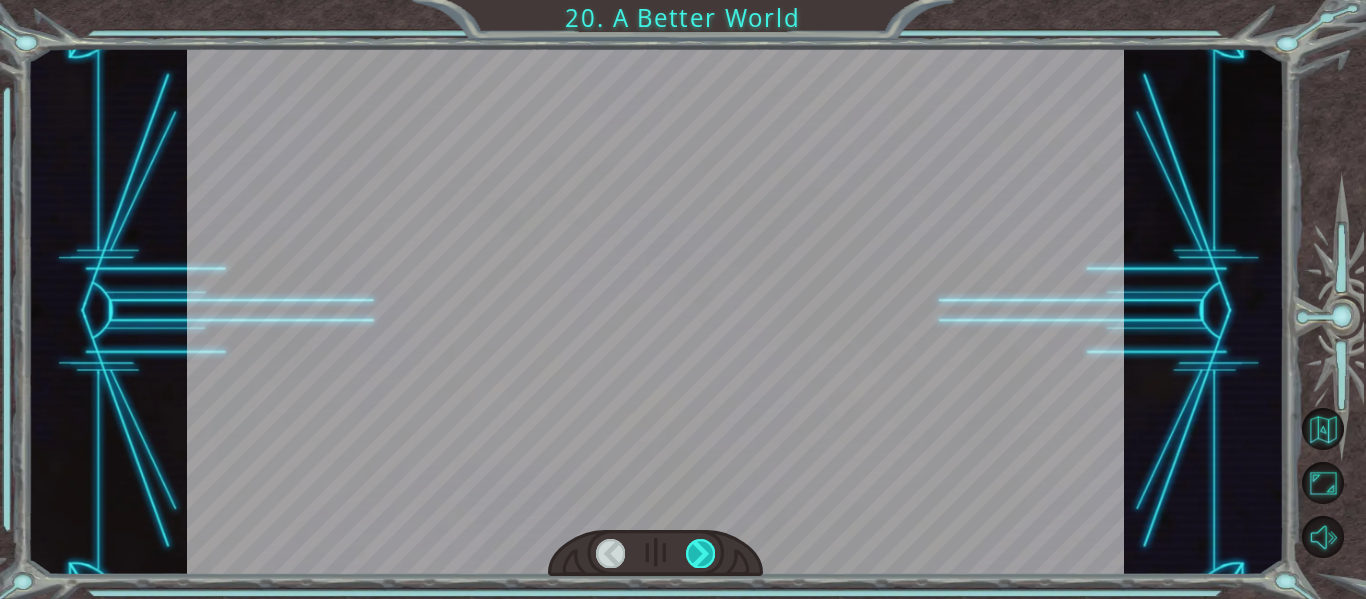 click at bounding box center [700, 553] 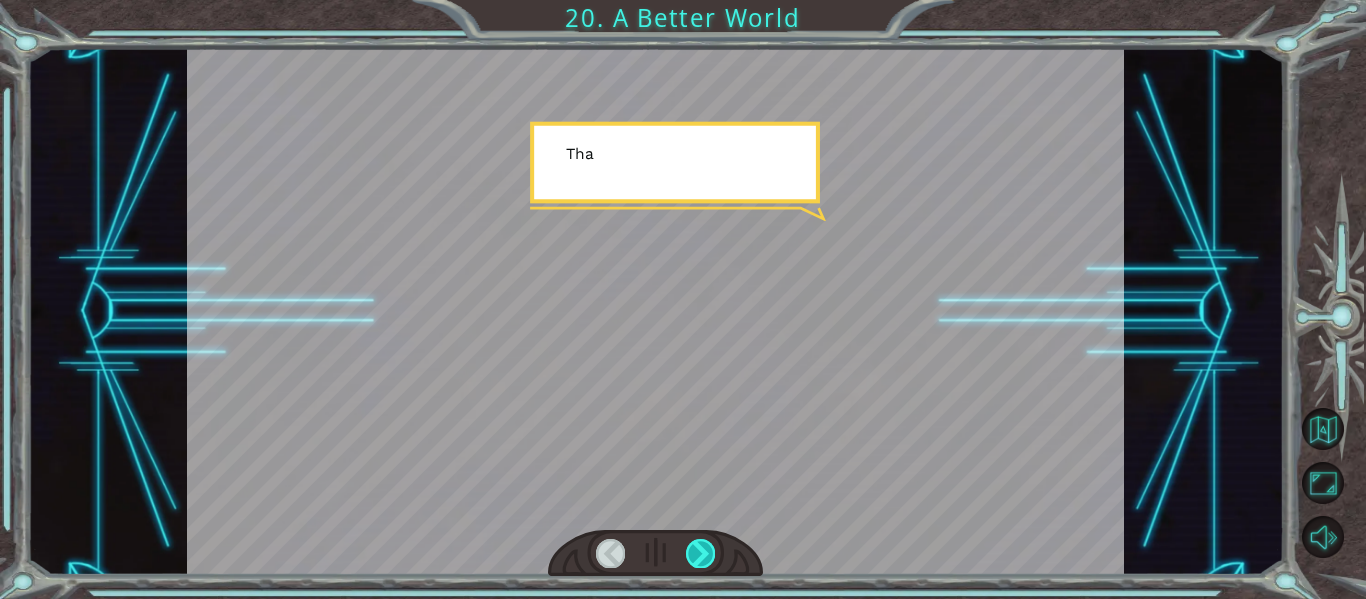 click at bounding box center (700, 553) 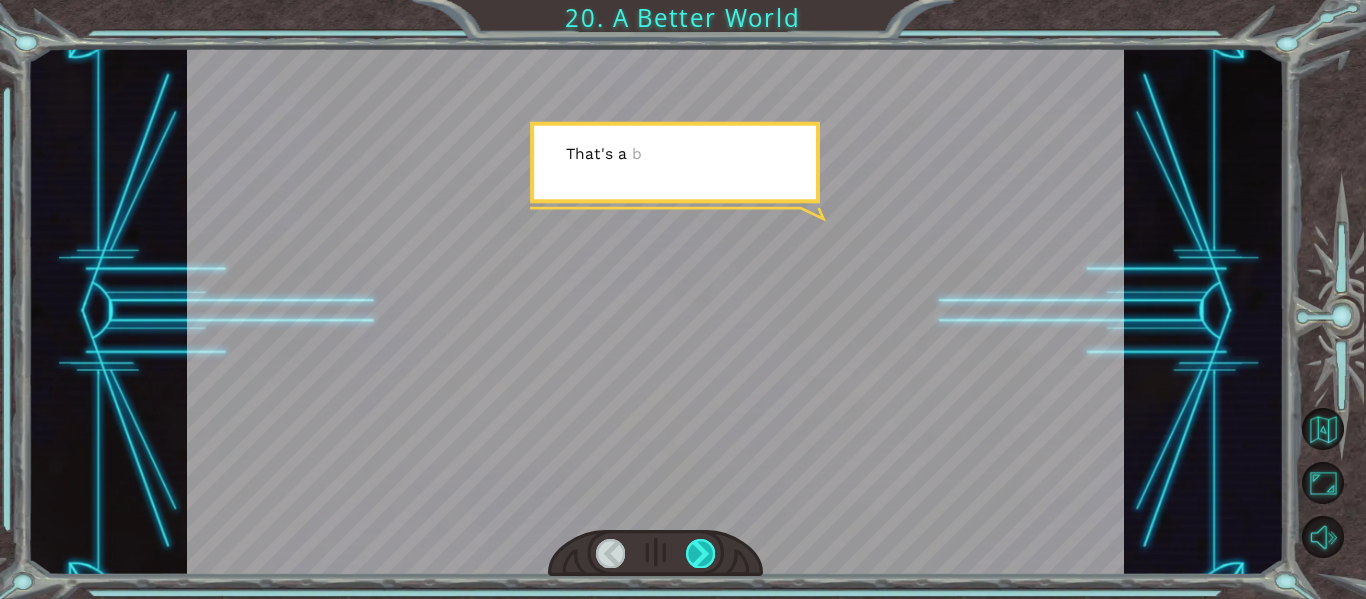 click on "O h !   Y o u   r e p a i r e d   t h e   M o n o l i t h !   G r e a t   j o b ! A n d   i t   w a s   a l l   d o n e   w i t h   c o d e .   I t ' s   t h a t   p o w e r f u l . C o d i n g   w a s   a   w a y   o f   l i f e   m a n y   c e n t u r i e s   a g o .   T h e y   u s e d   c o d i n g   t o   h e l p   f a r m e r s   t r a c k   c r o p s   a n d   w e a t h e r .   T h a t   w a y ,   t h e y   c o u l d   g r o w   b e t t e r   f r u i t s   a n d   v e g e t a b l e s . T h e y   u s e d   t e c h n o l o g y   t o   m a k e   m e d i c i n e   a n d   h e l p   s i c k   p e o p l e   f e e l   b e t t e r . C o d i n g   w a s   u s e d   t o   t e l l   s t o r i e s   a n d   t e a c h   o t h e r s .   B u t   m o s t   o f   a l l ,   c o d i n g   h e l p e d   e v e r y o n e   p r a c t i c e   t h e i r   p r o b l e m   s o l v i n g   s k i l l s   s o   t h a t   t h e y   c o u l d   t a c k l e   a n y t h i n g   t h a t   c a m e   t h e i r   w a y . T" at bounding box center (683, 0) 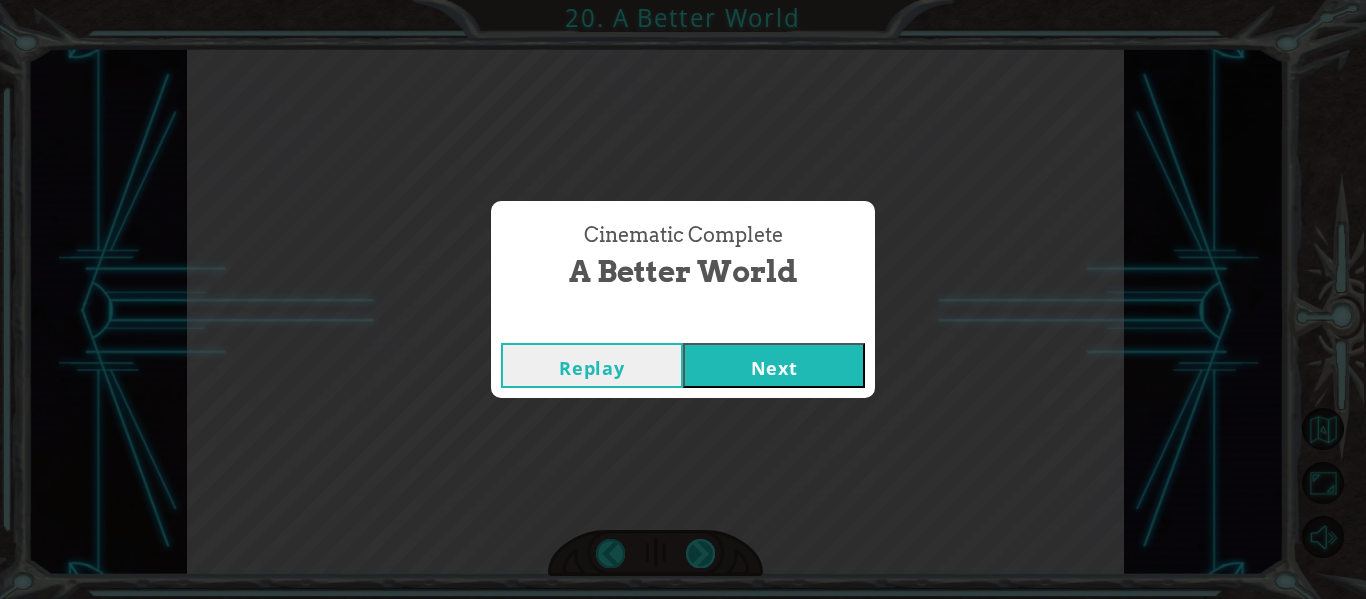 click on "Cinematic Complete     A Better World
Replay
Next" at bounding box center [683, 299] 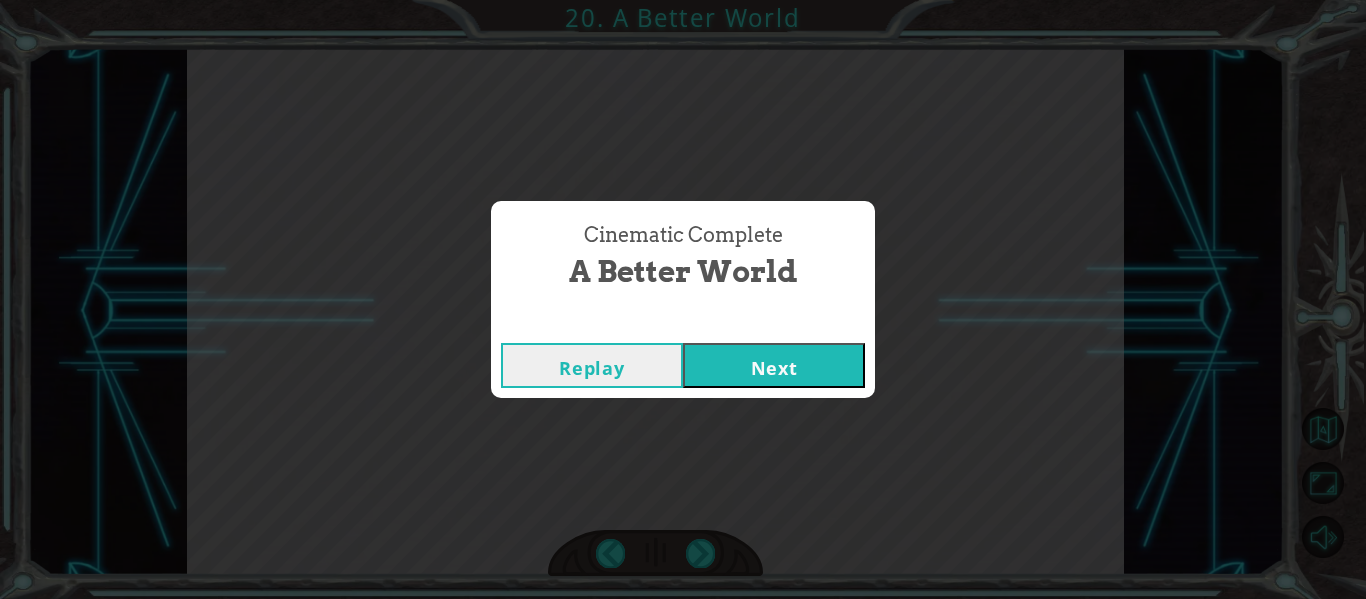 click on "Next" at bounding box center (774, 365) 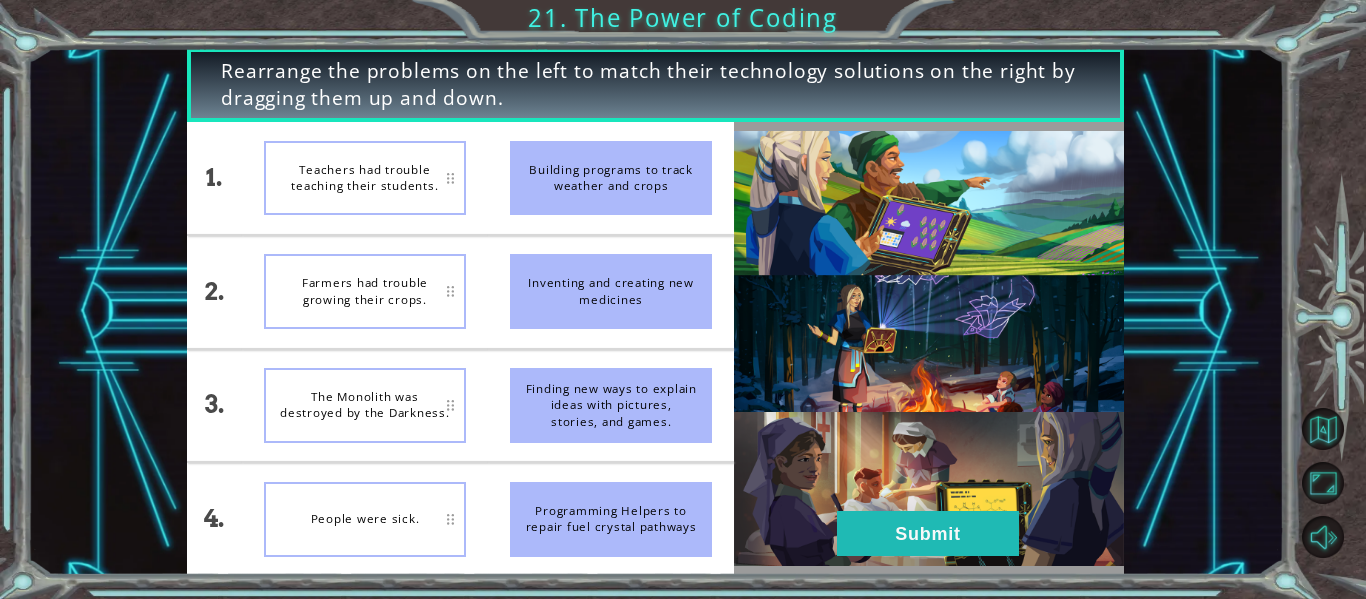drag, startPoint x: 611, startPoint y: 193, endPoint x: 532, endPoint y: 187, distance: 79.22752 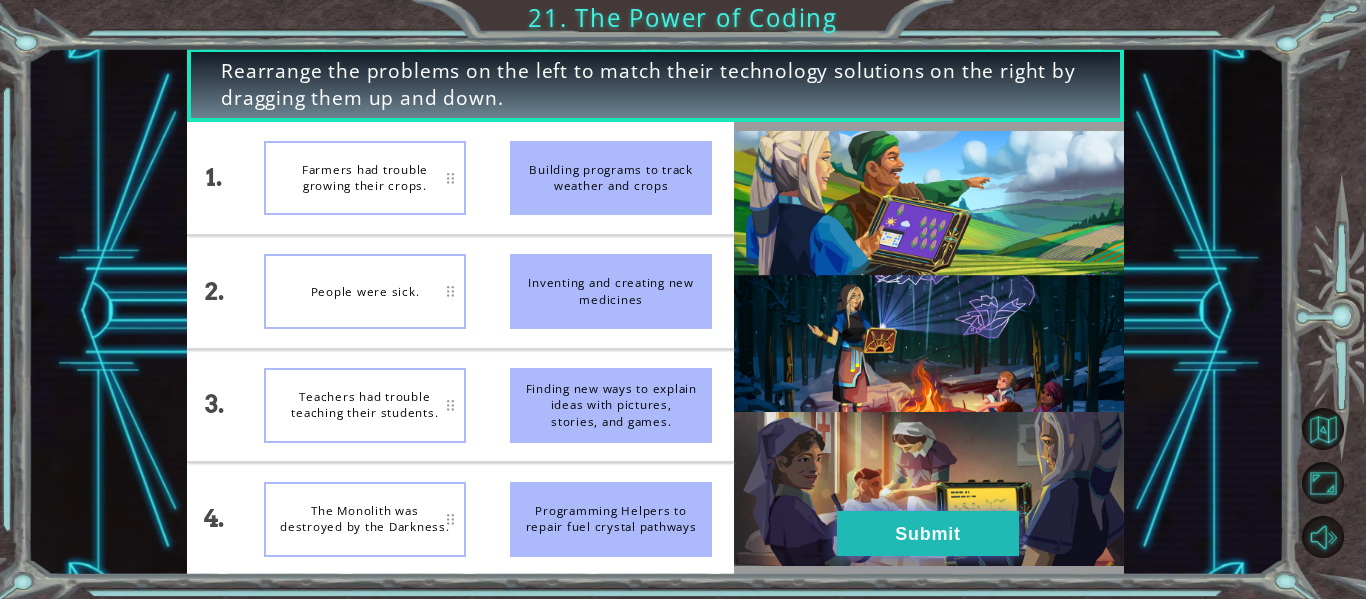 click on "Submit" at bounding box center [928, 533] 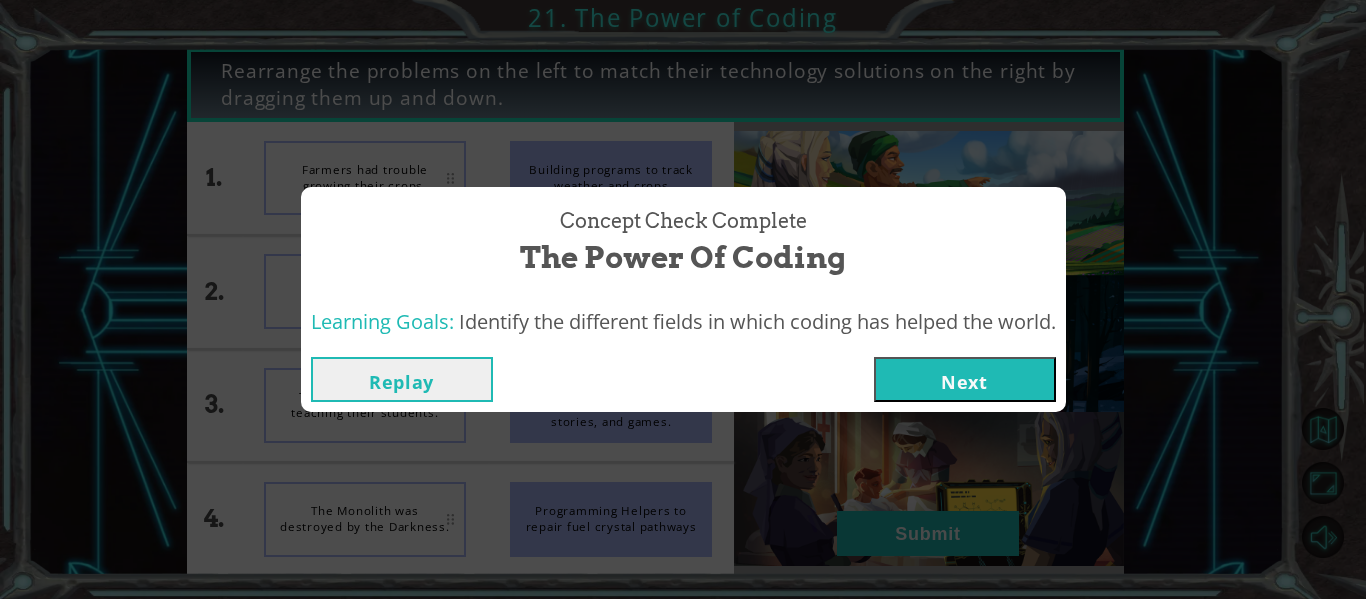drag, startPoint x: 899, startPoint y: 402, endPoint x: 902, endPoint y: 380, distance: 22.203604 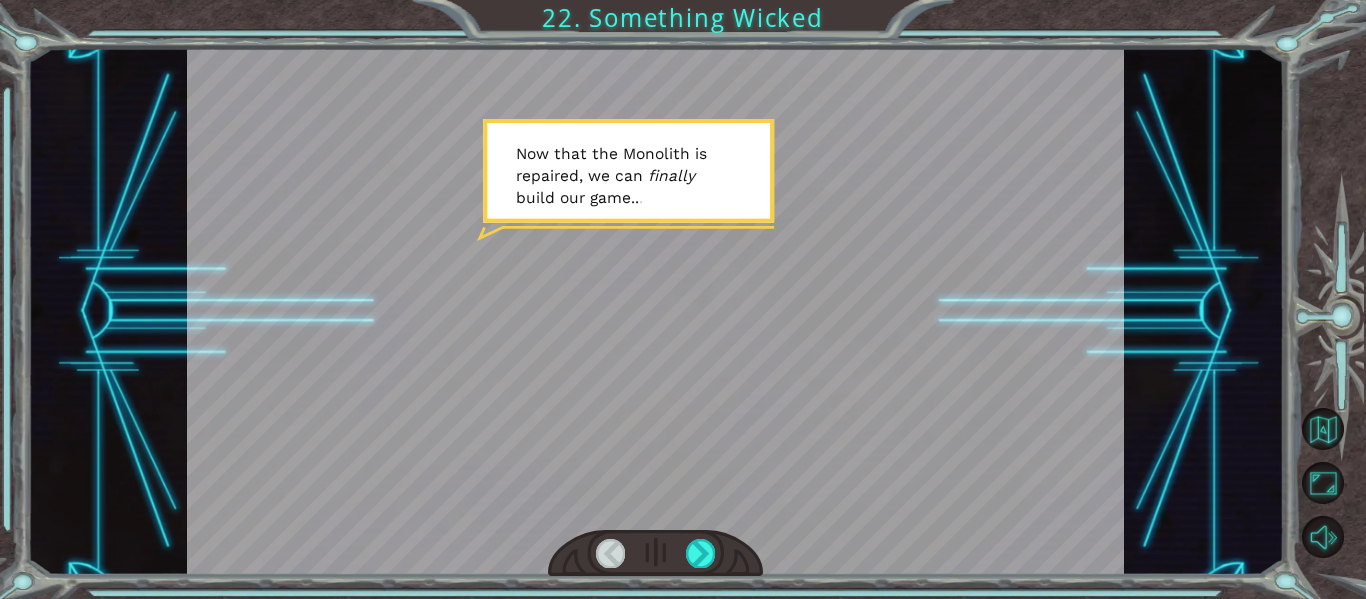 click at bounding box center [656, 553] 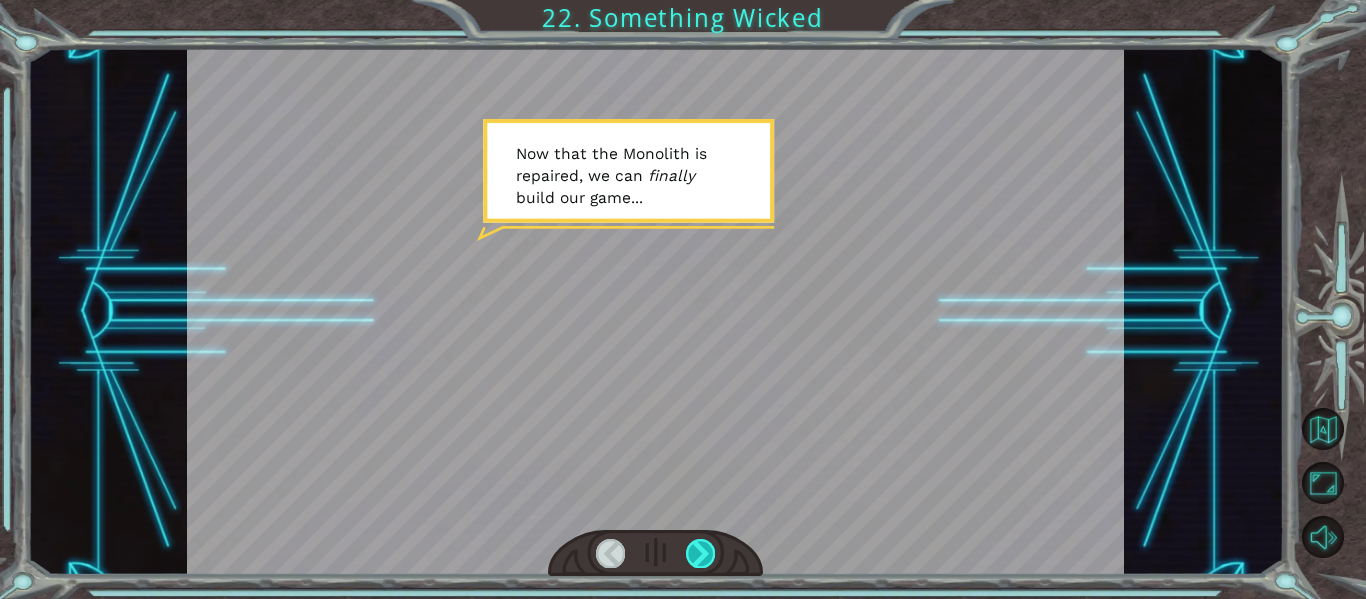 click at bounding box center [700, 553] 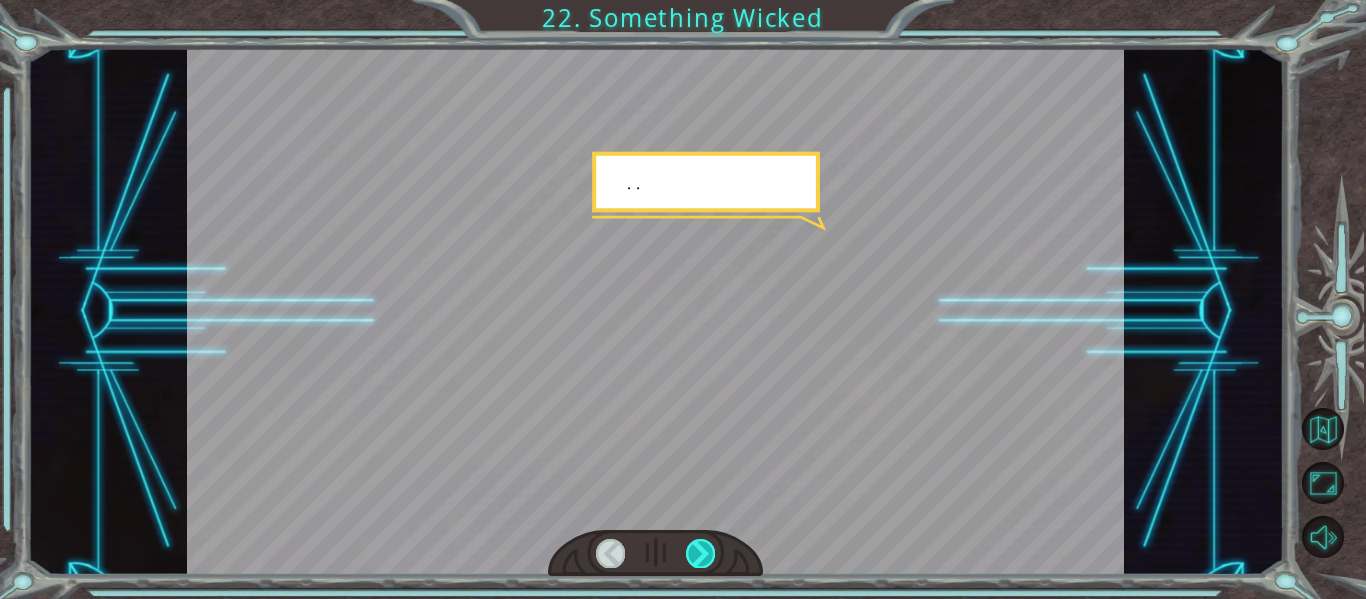 click at bounding box center (700, 553) 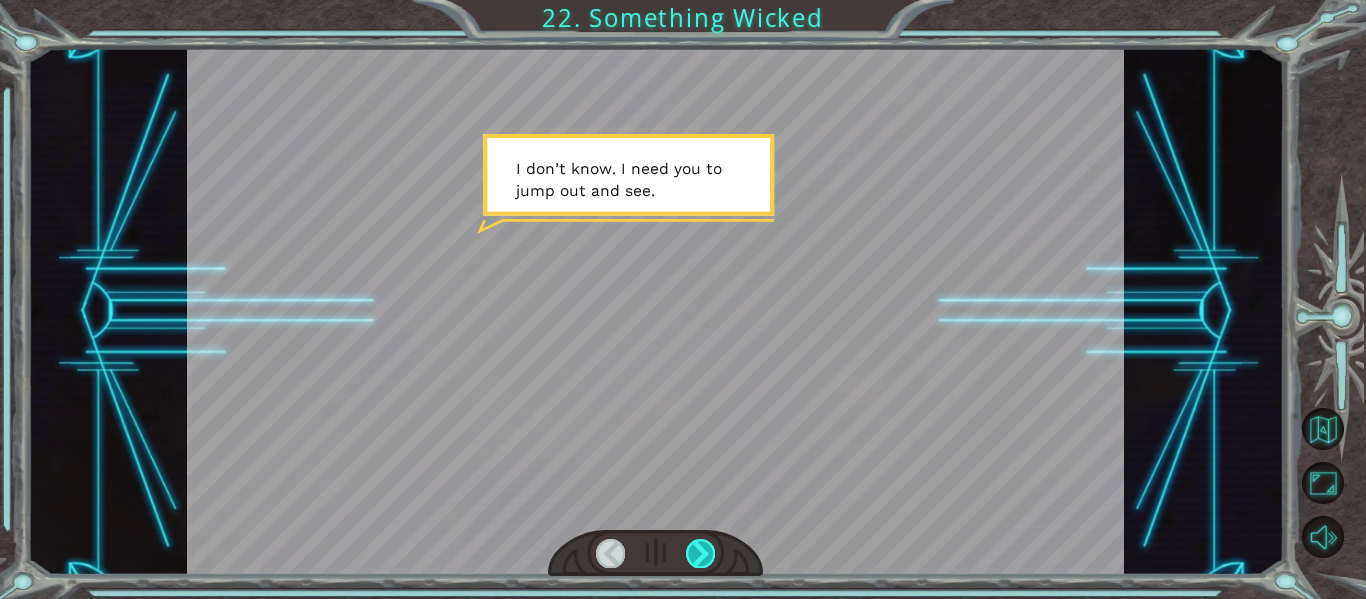 click at bounding box center [700, 553] 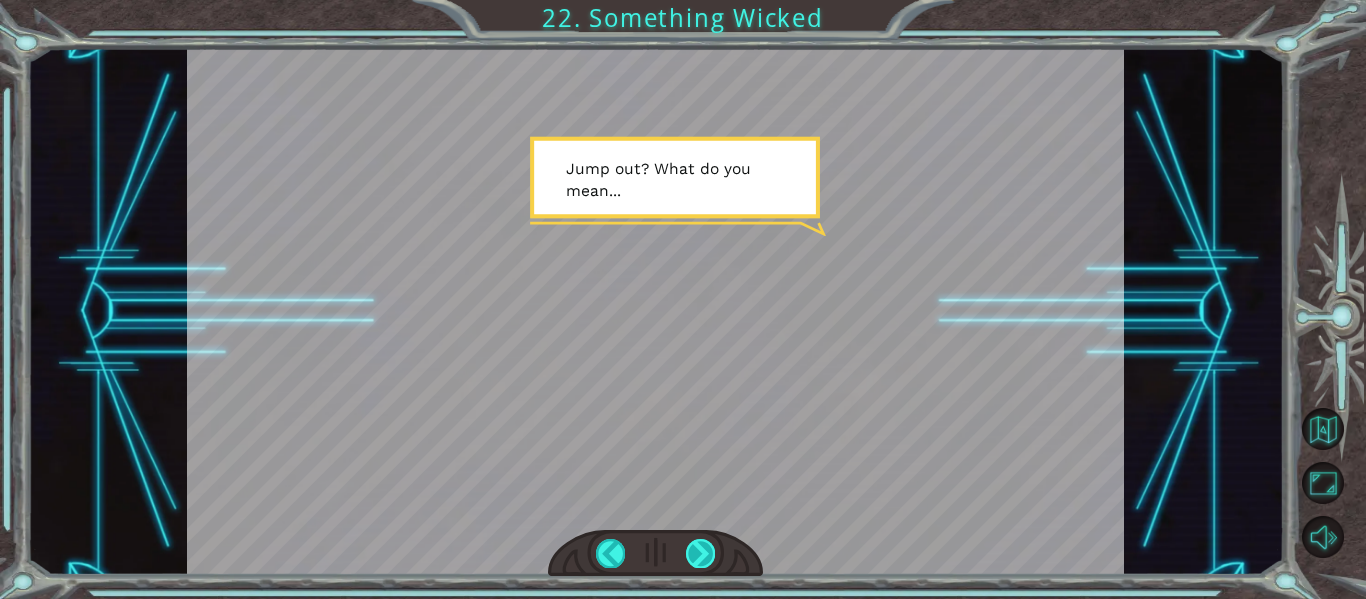 click at bounding box center (700, 553) 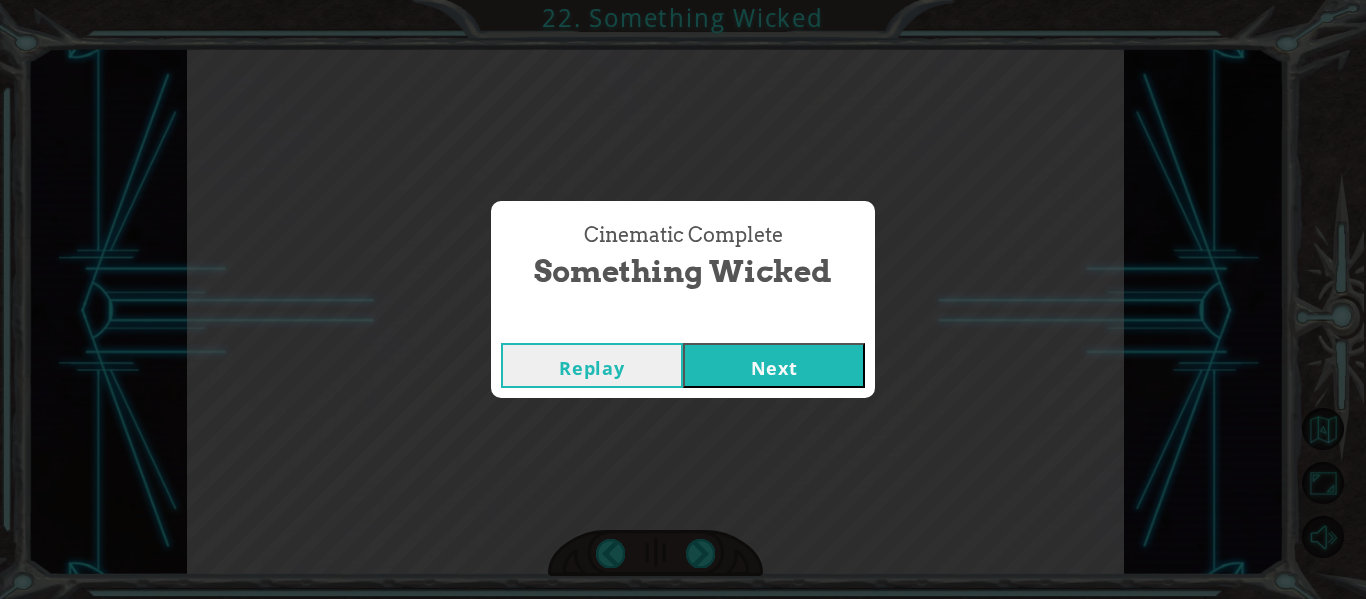 click on "Next" at bounding box center [774, 365] 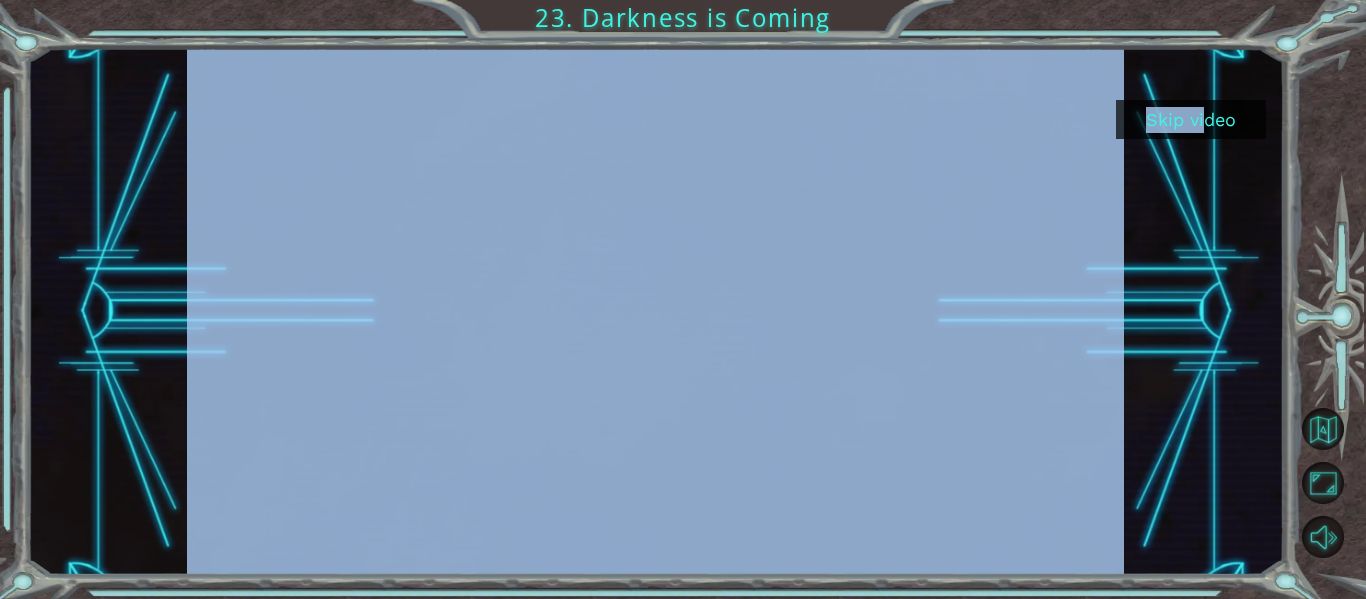 drag, startPoint x: 1174, startPoint y: 88, endPoint x: 1168, endPoint y: 117, distance: 29.614185 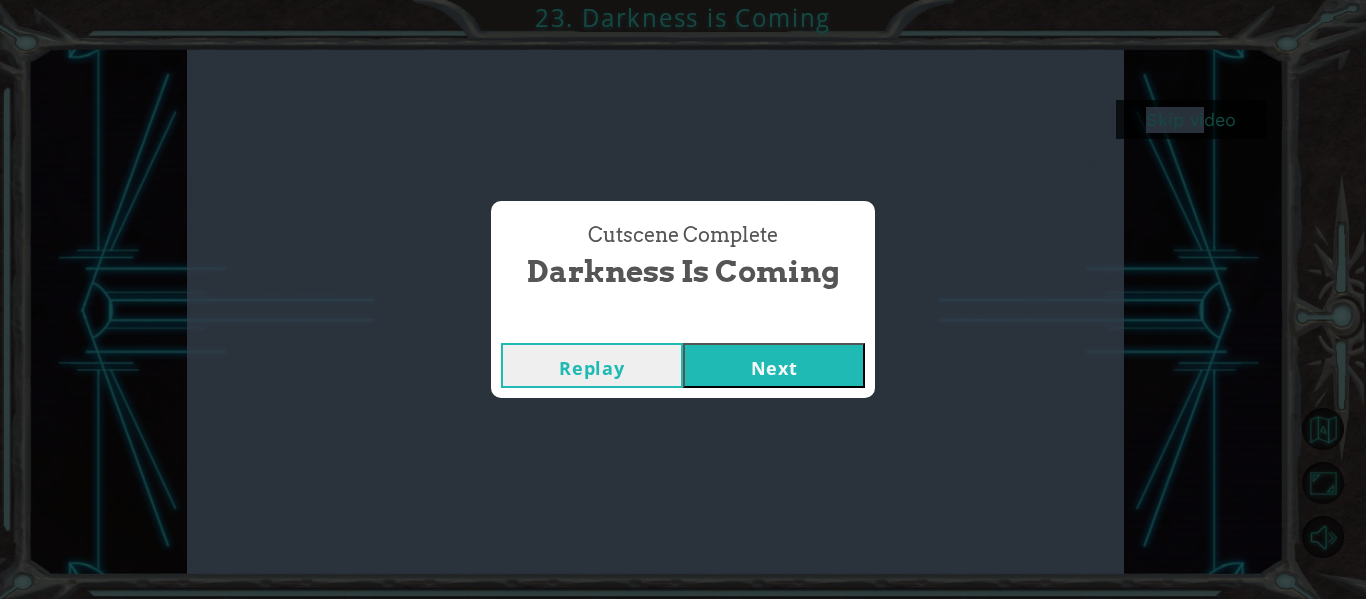 click on "Next" at bounding box center [774, 365] 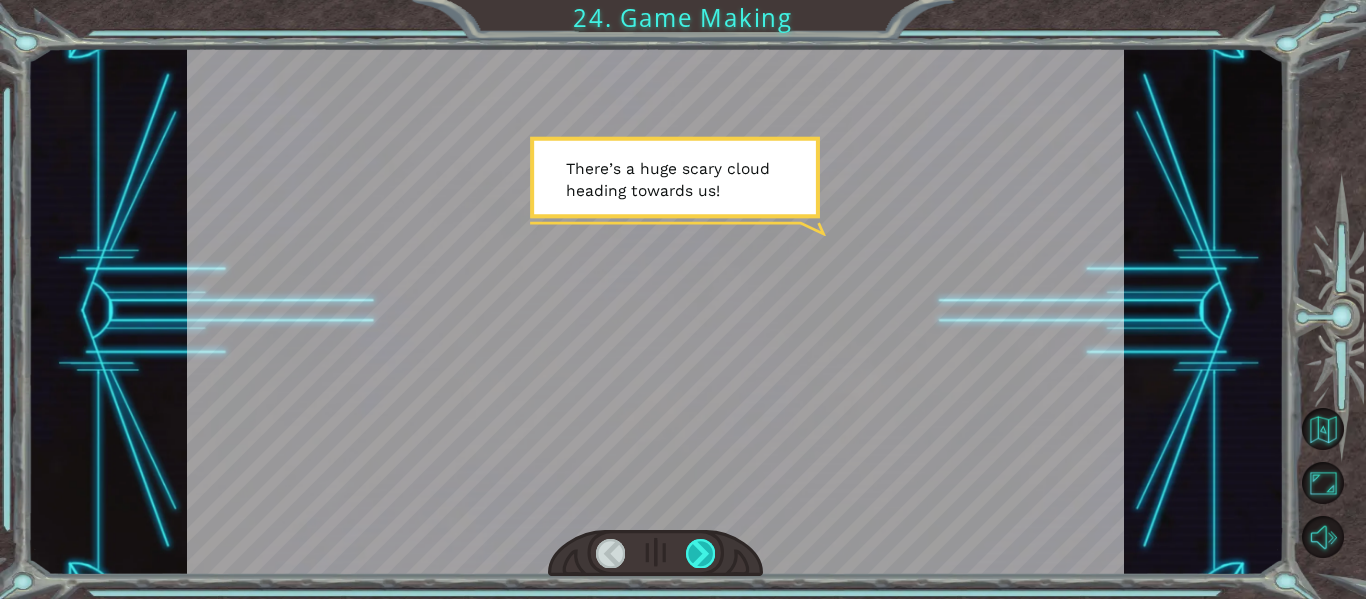 click at bounding box center (700, 553) 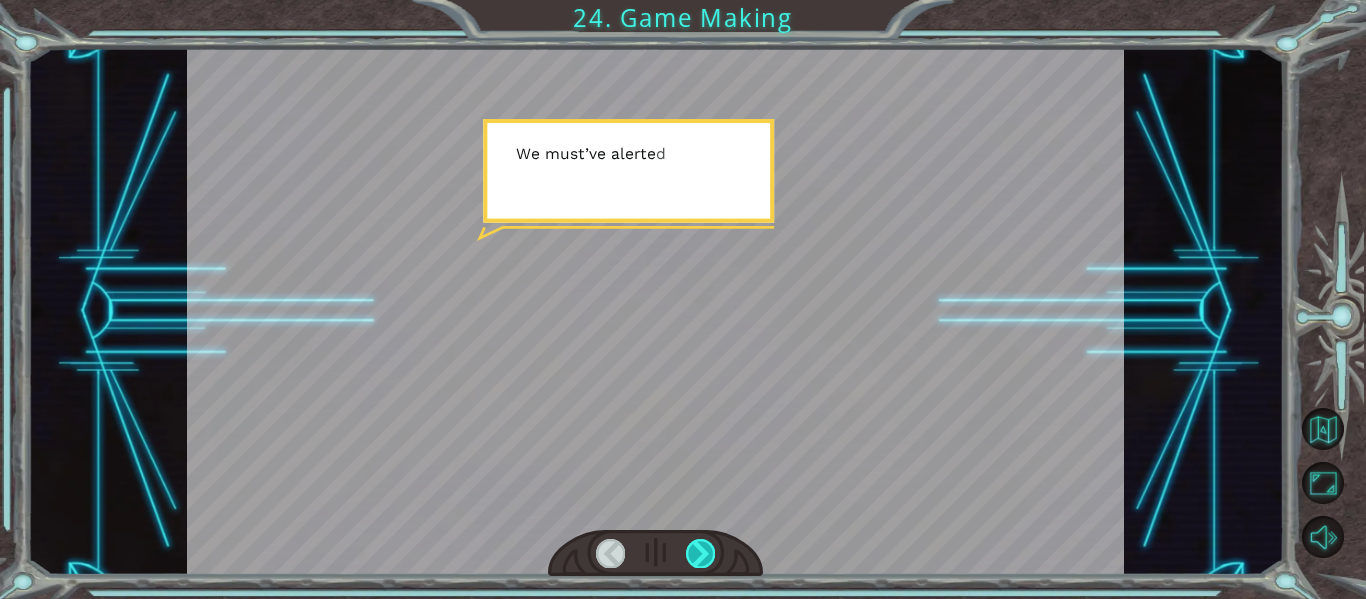 click at bounding box center (700, 553) 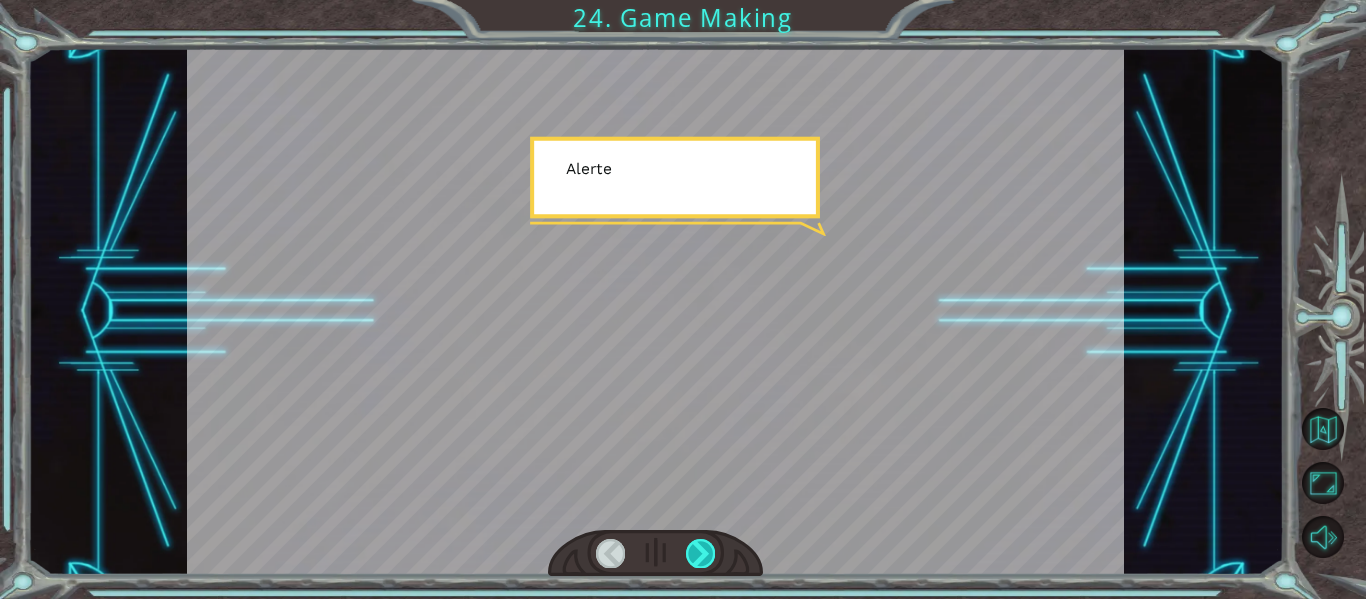 click at bounding box center (700, 553) 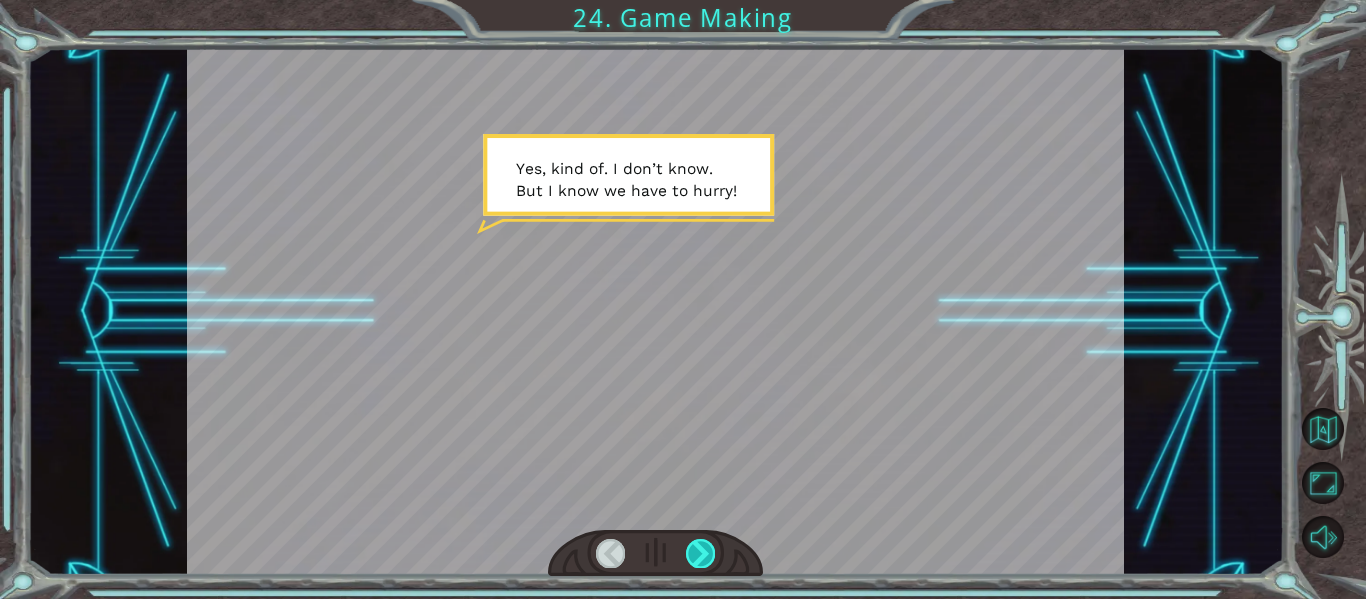 click at bounding box center (700, 553) 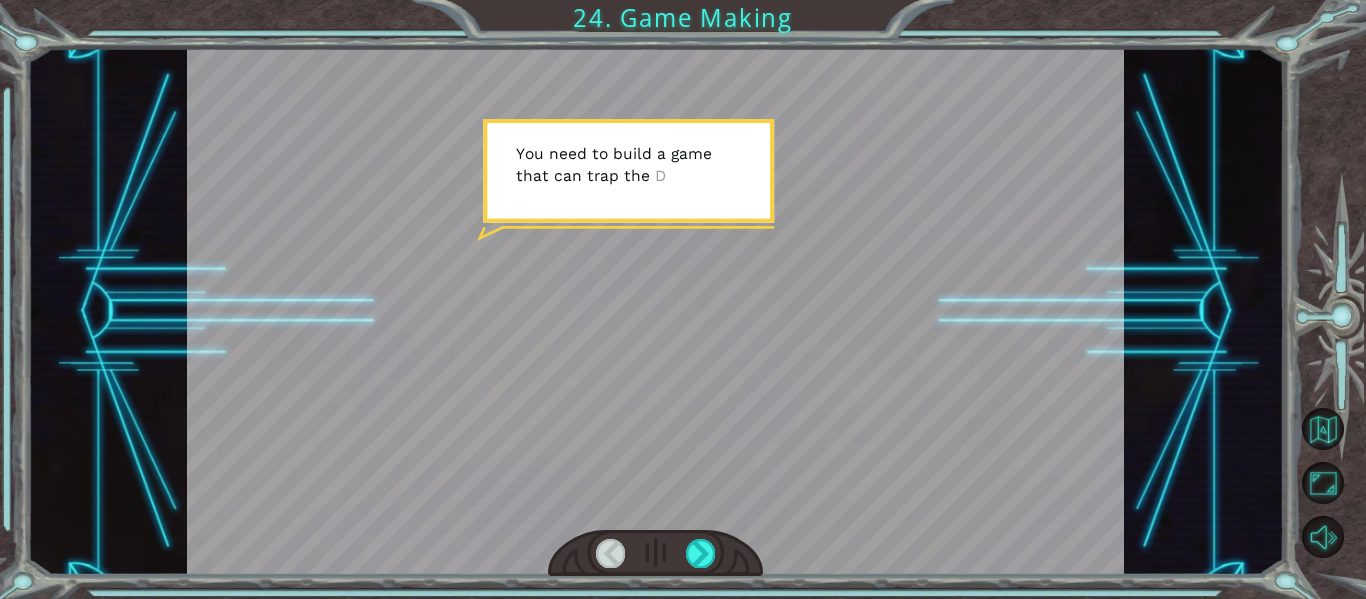 click at bounding box center (656, 553) 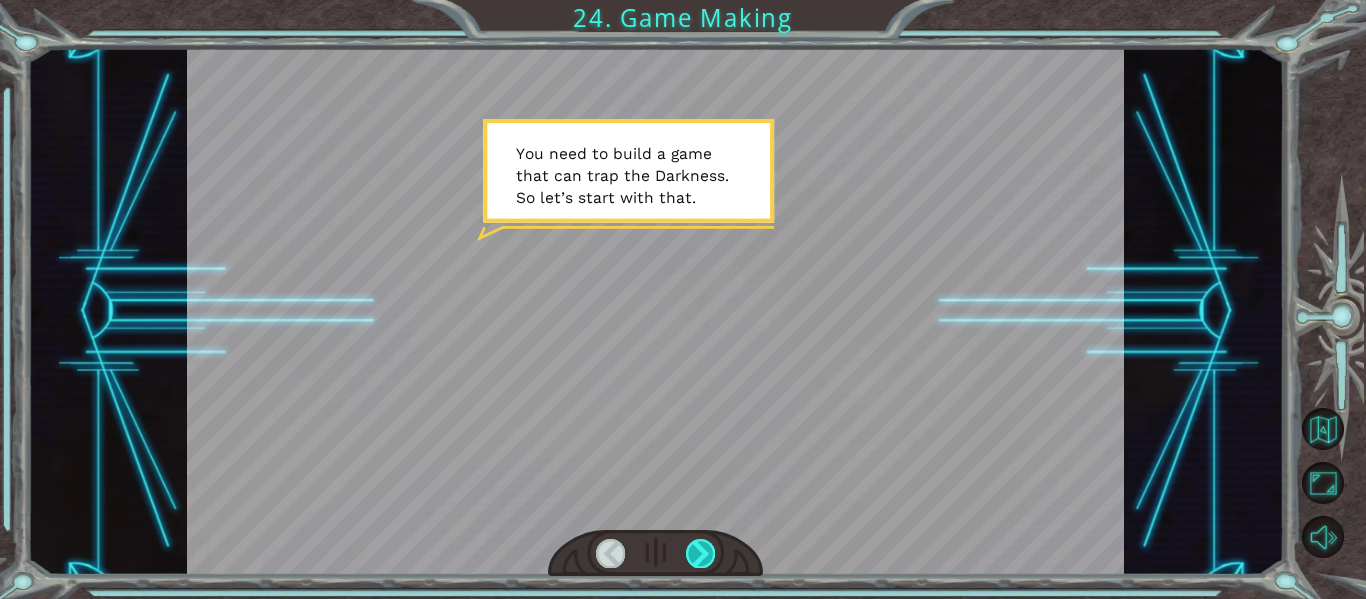 click at bounding box center (700, 553) 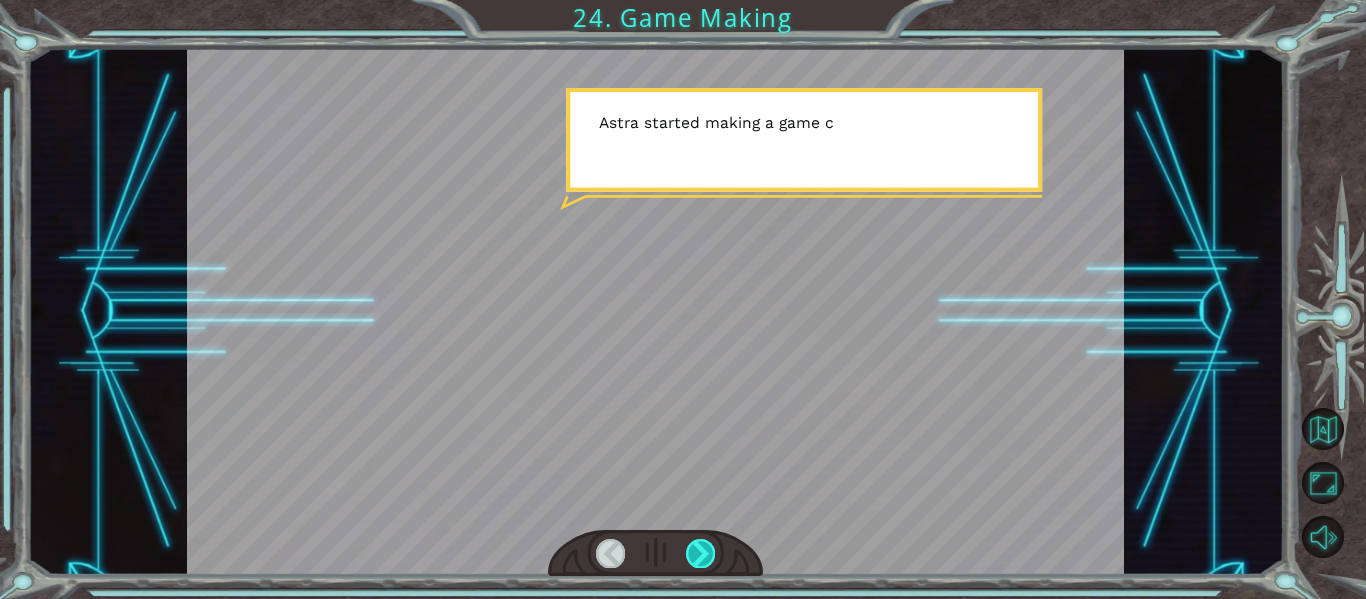 click at bounding box center (700, 553) 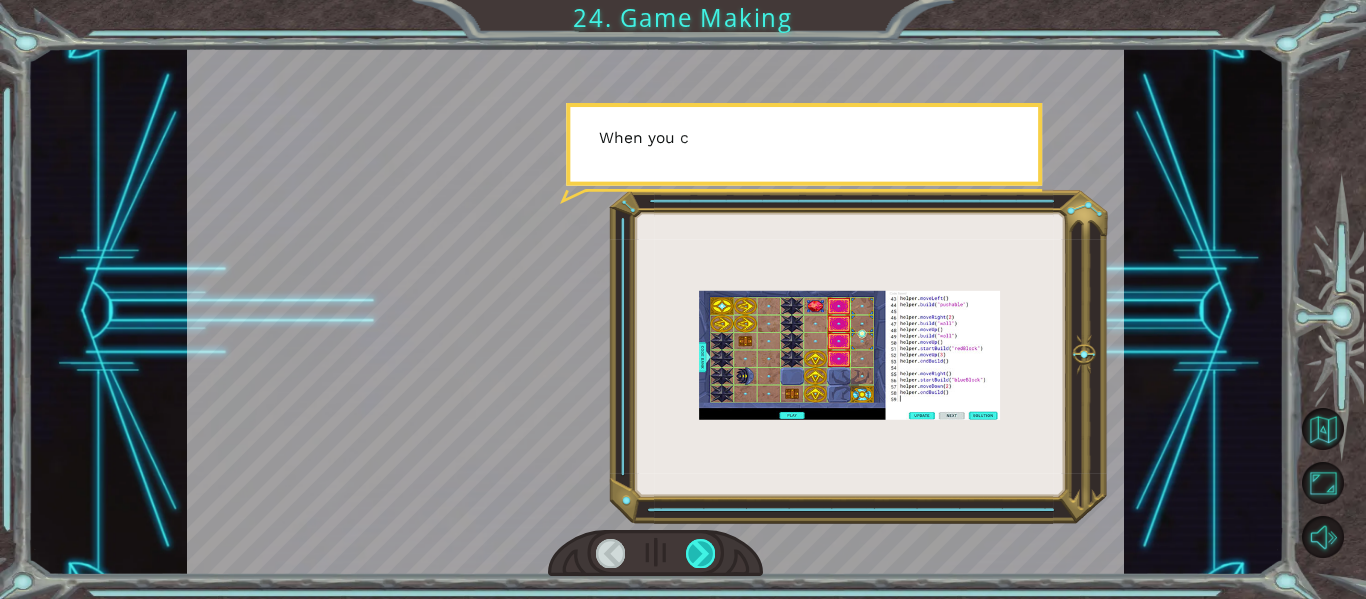 click at bounding box center [700, 553] 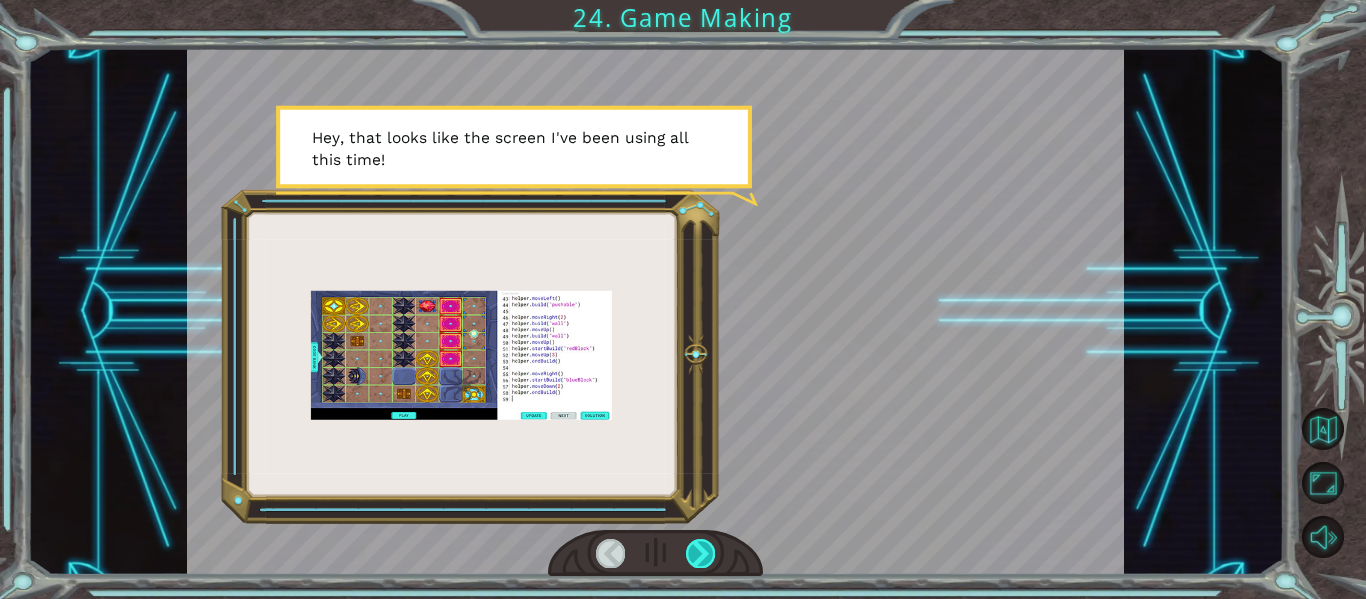 click at bounding box center (700, 553) 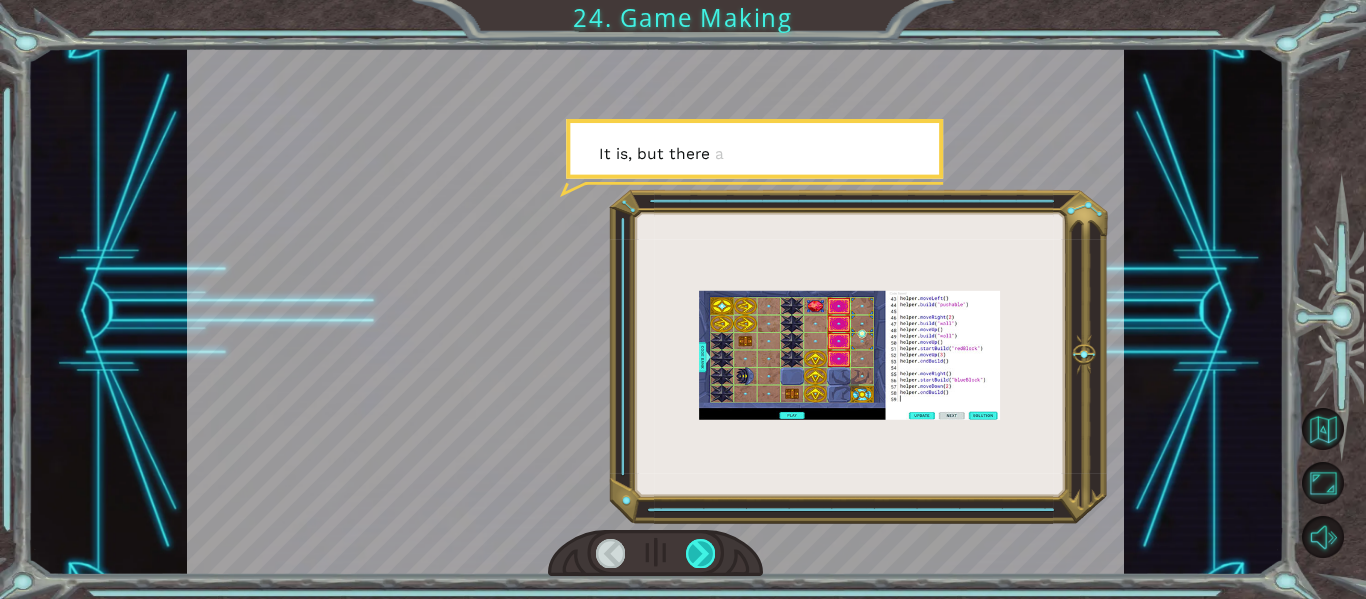 click at bounding box center (700, 553) 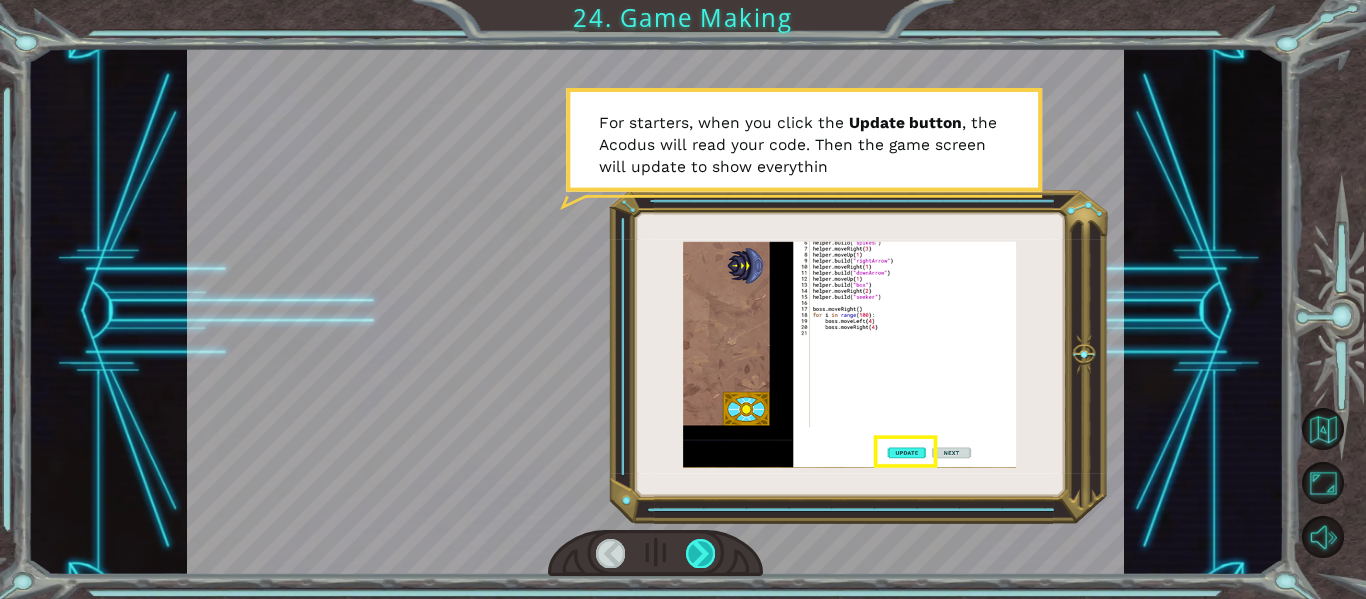 click at bounding box center (700, 553) 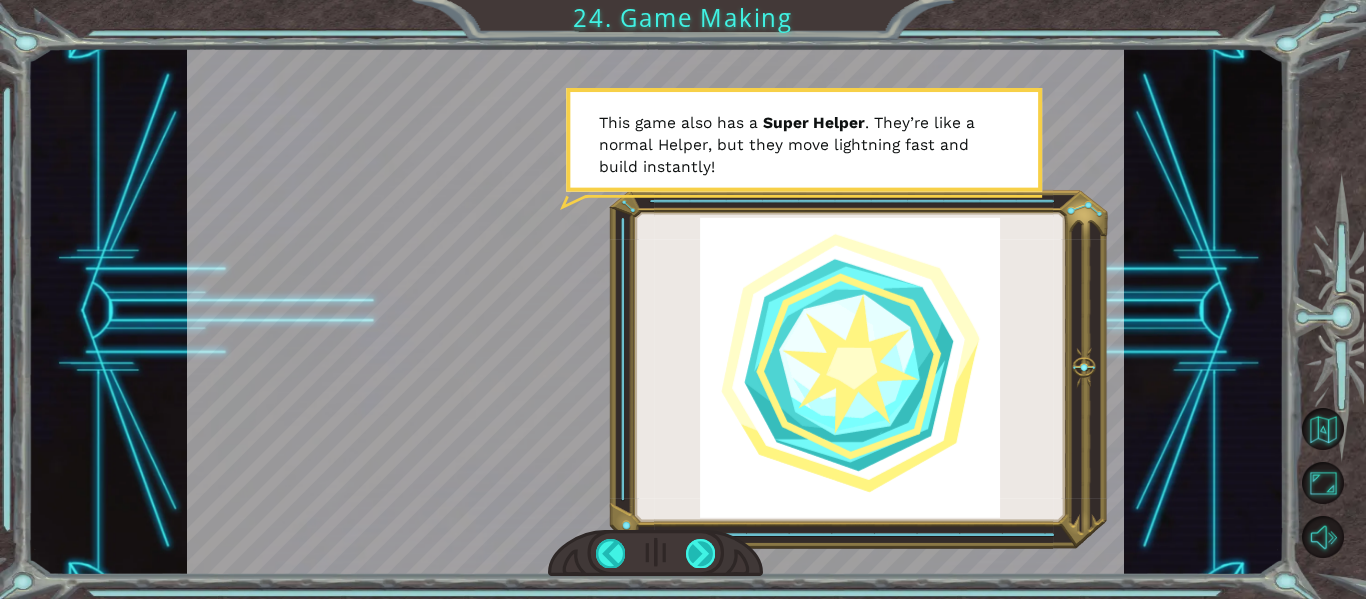 click at bounding box center [700, 553] 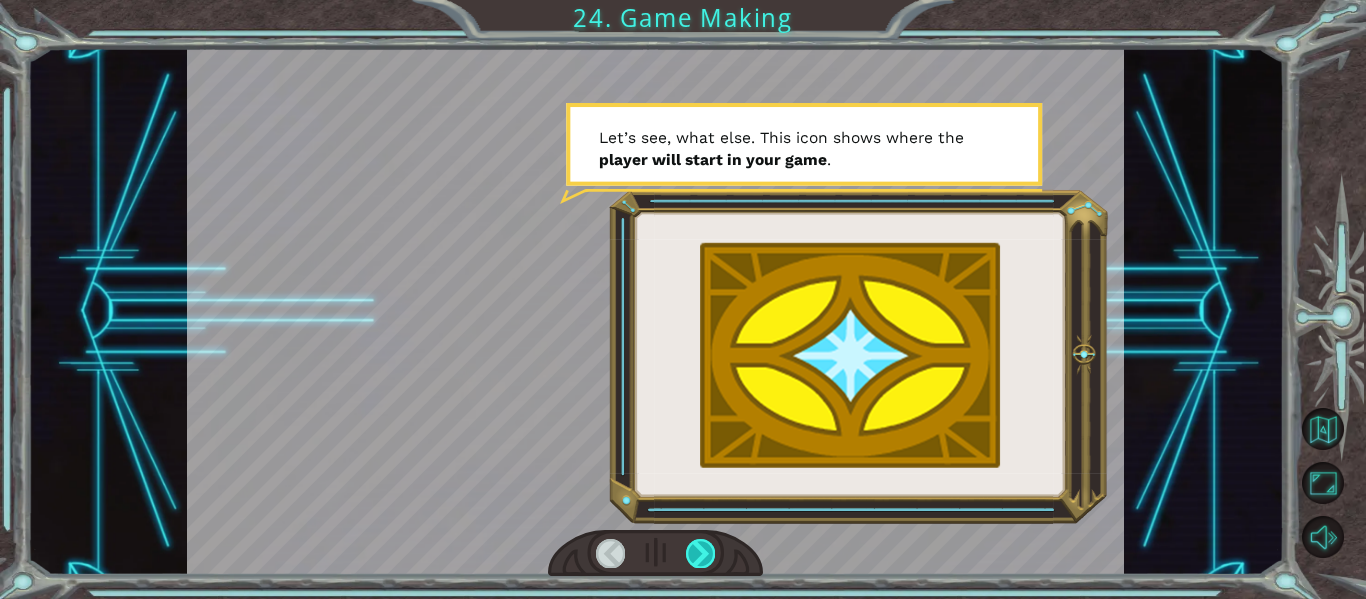 click at bounding box center [700, 553] 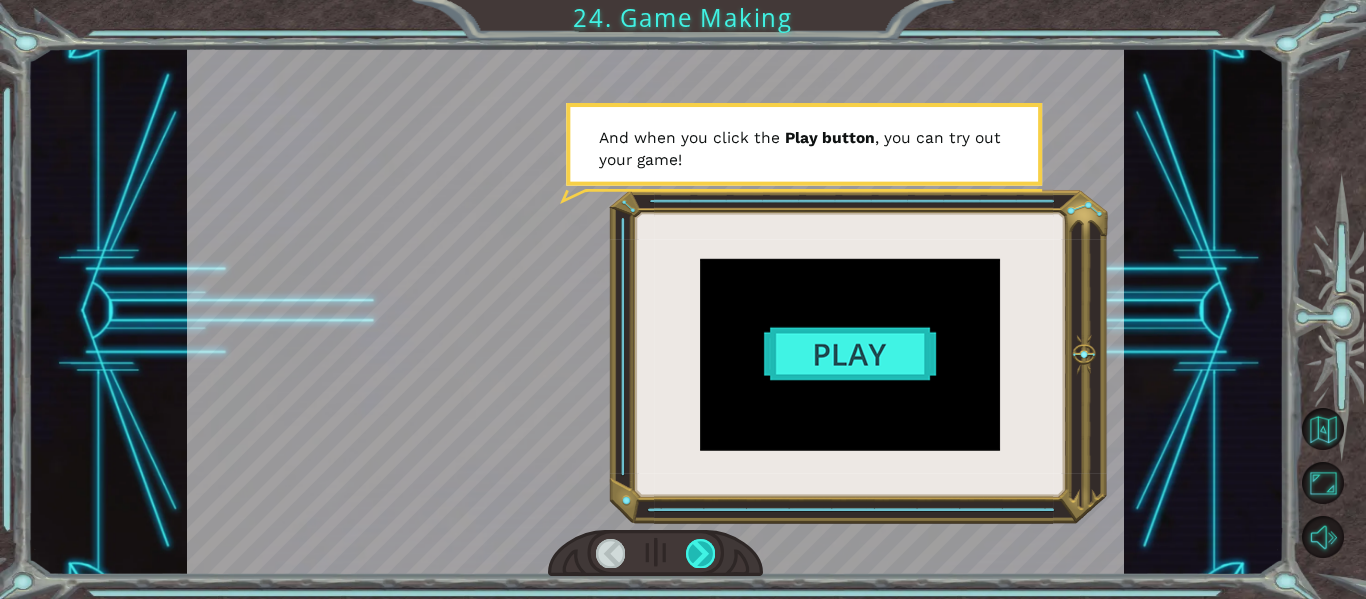 click at bounding box center [700, 553] 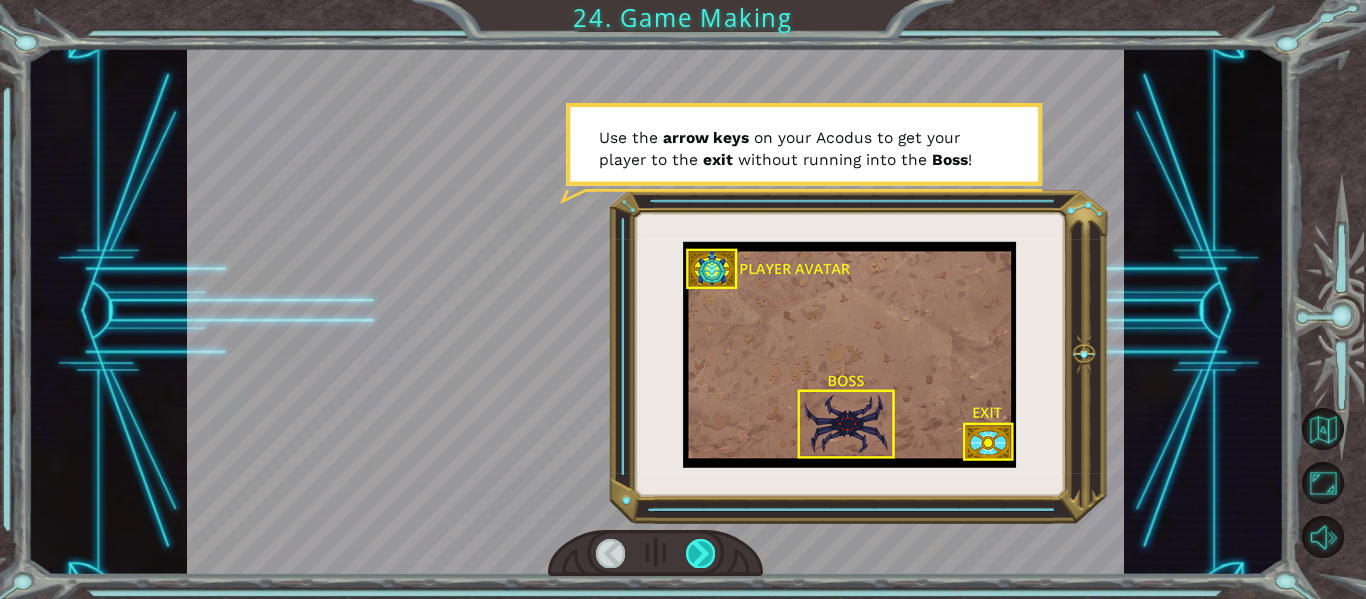 click at bounding box center (700, 553) 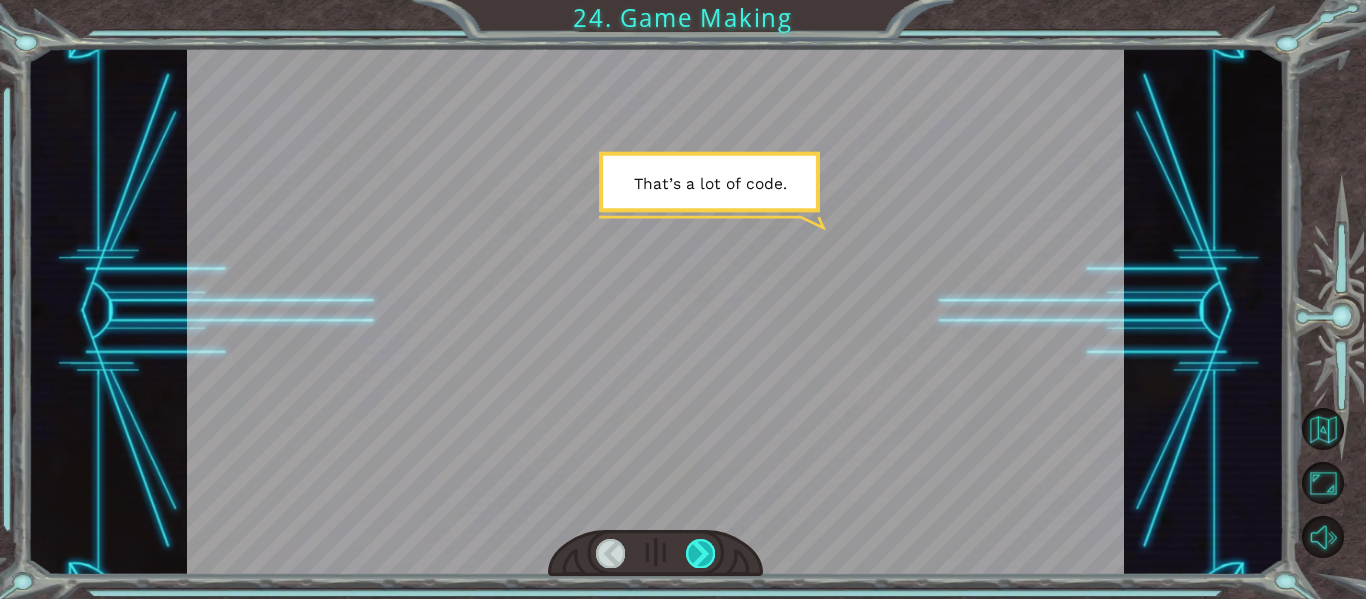 click at bounding box center [700, 553] 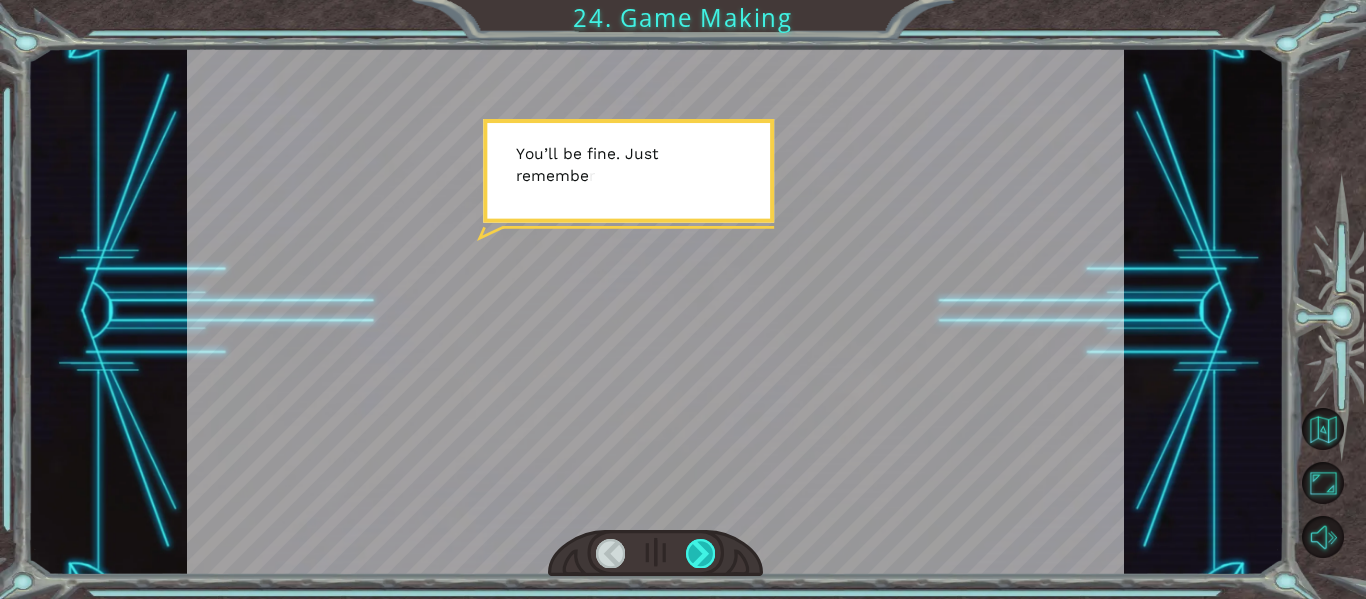 click at bounding box center [700, 553] 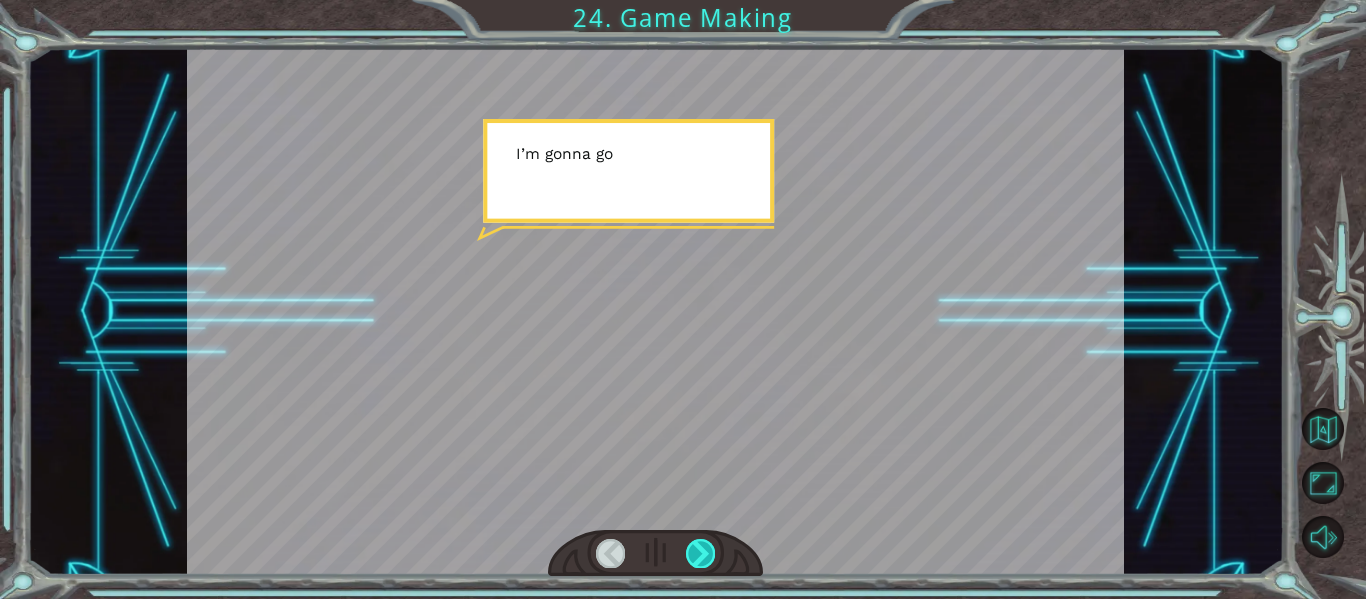 click at bounding box center (700, 553) 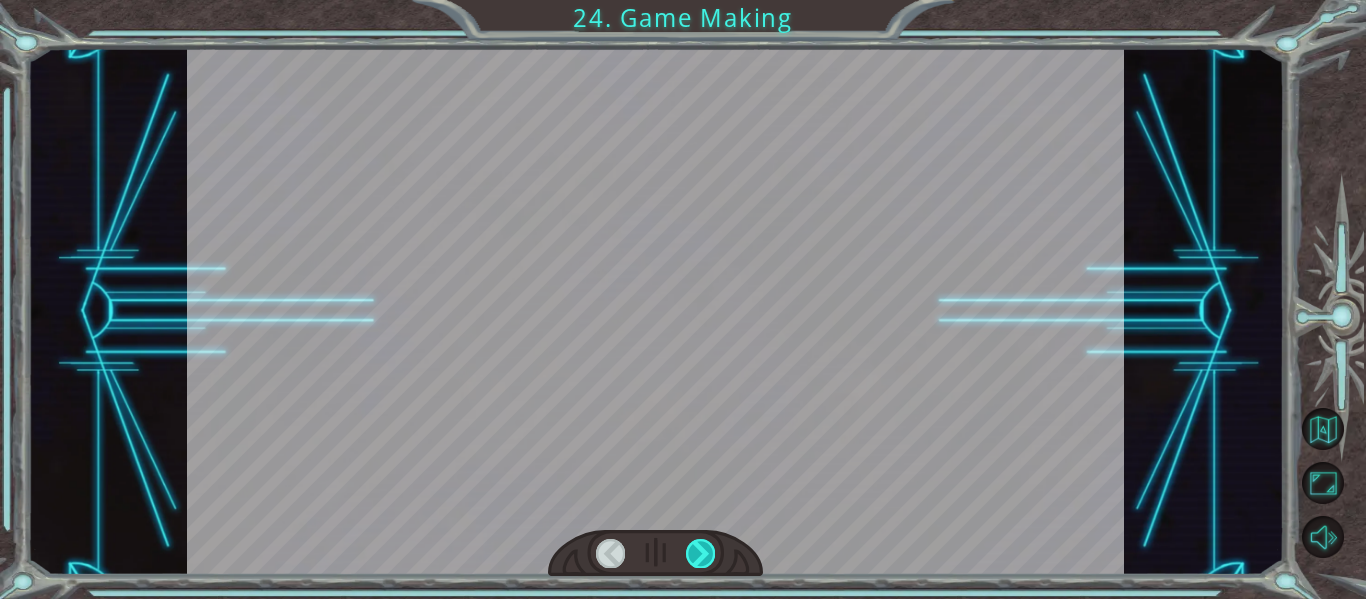 click at bounding box center [700, 553] 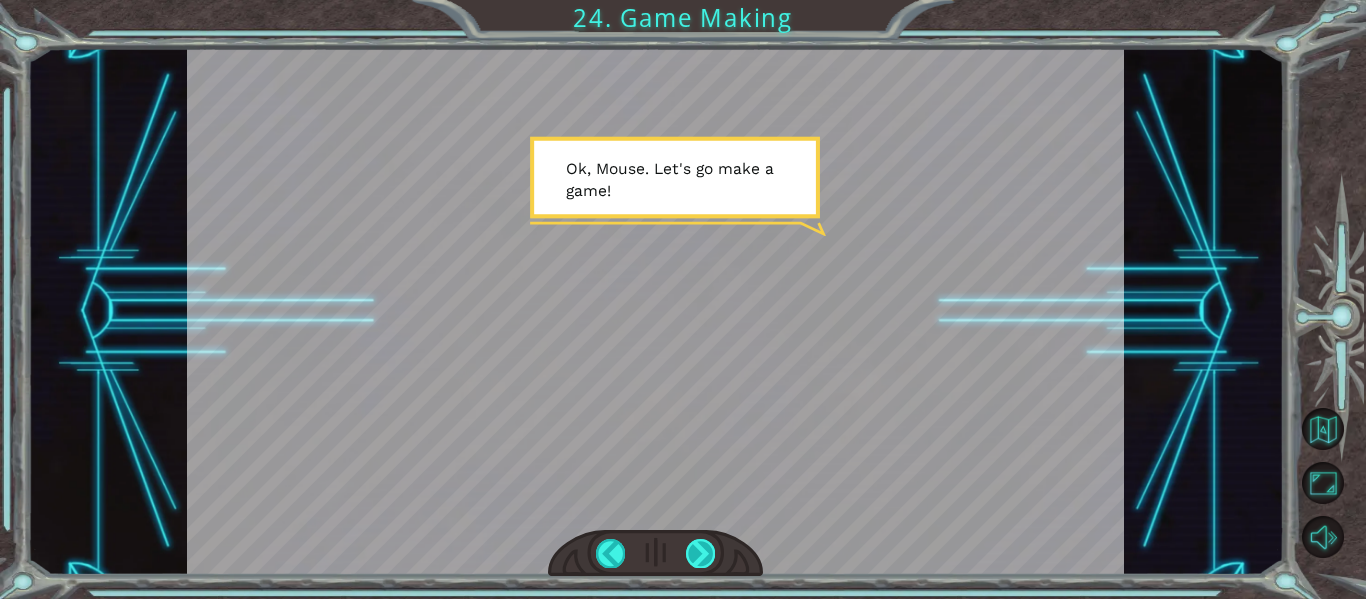 click at bounding box center (700, 553) 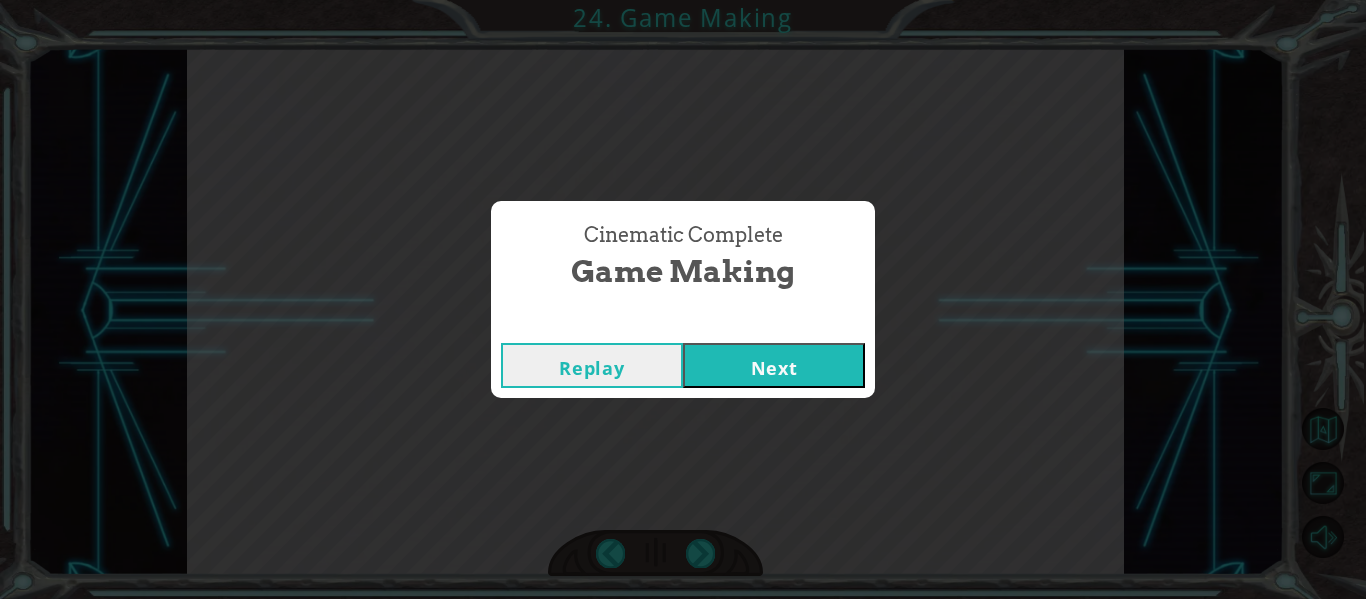 drag, startPoint x: 725, startPoint y: 316, endPoint x: 722, endPoint y: 366, distance: 50.08992 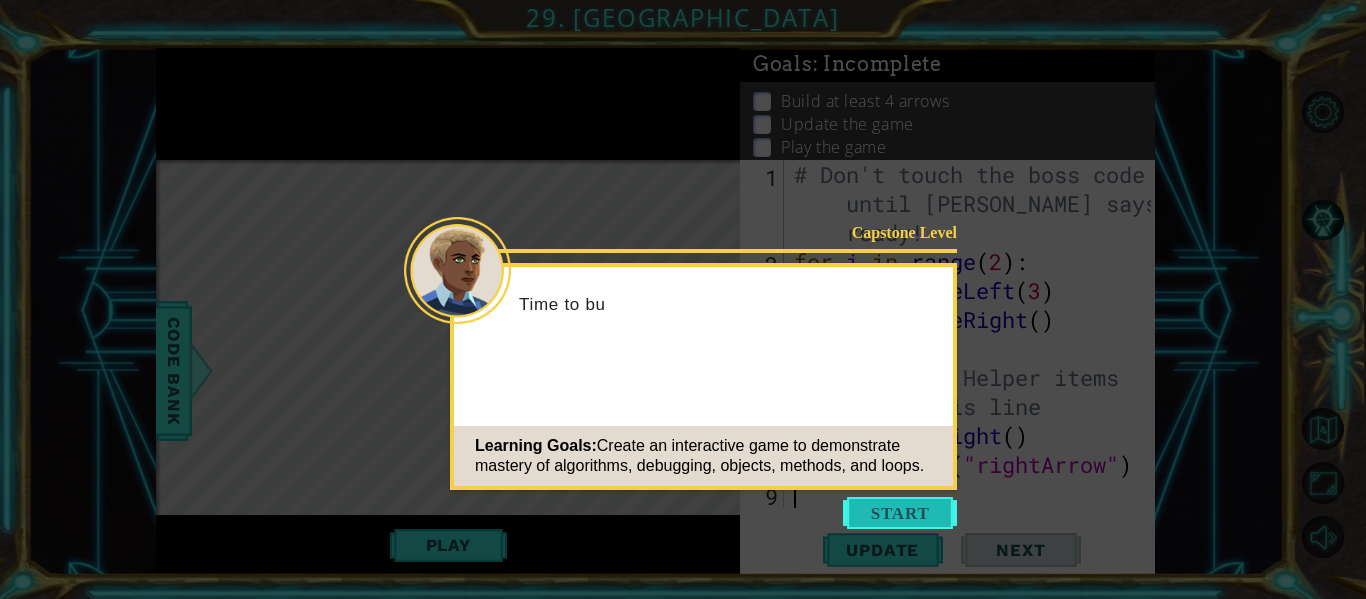 click at bounding box center [900, 513] 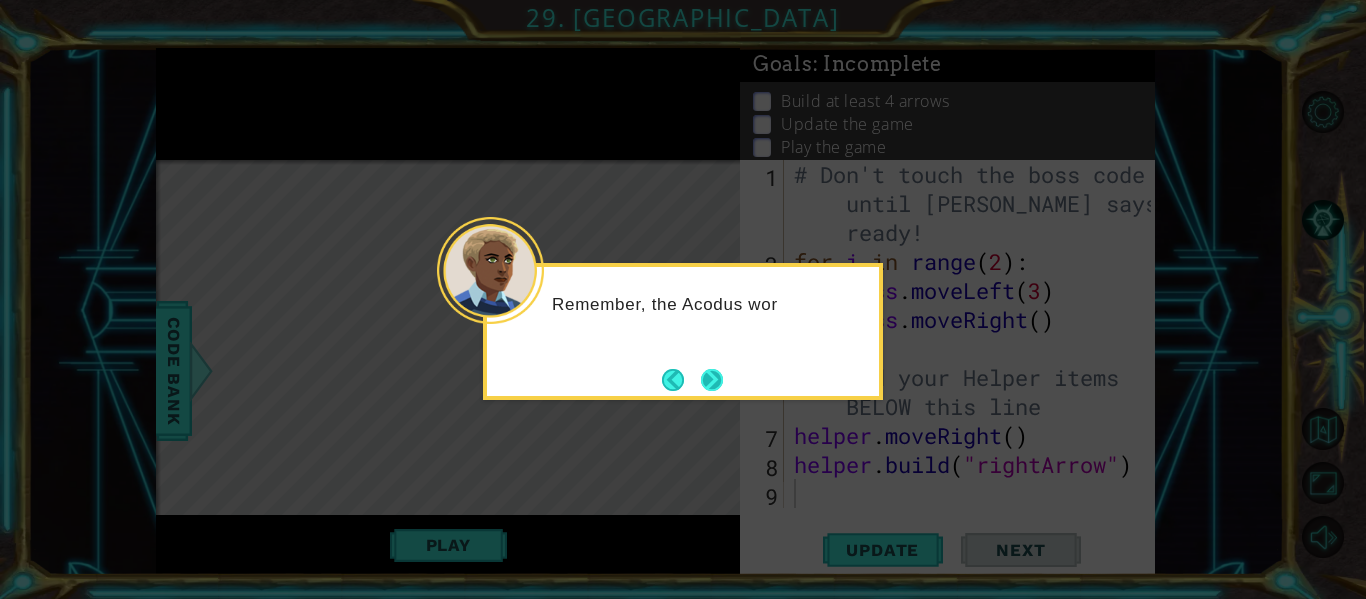 click at bounding box center [712, 380] 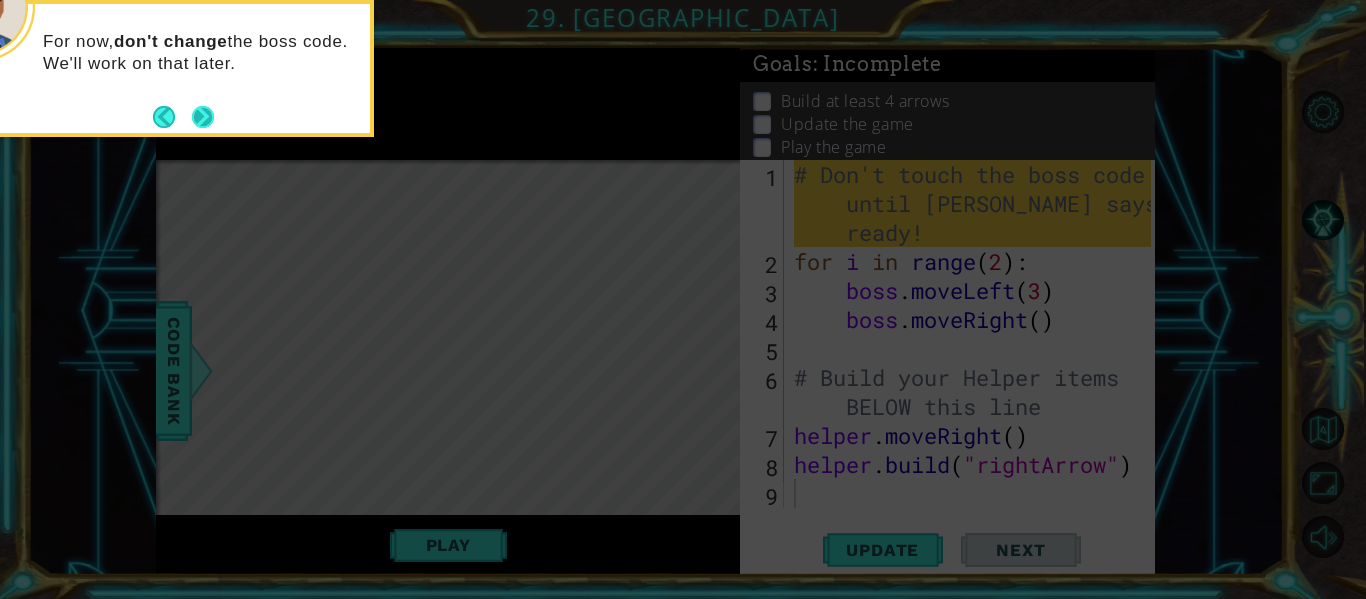 click at bounding box center (203, 117) 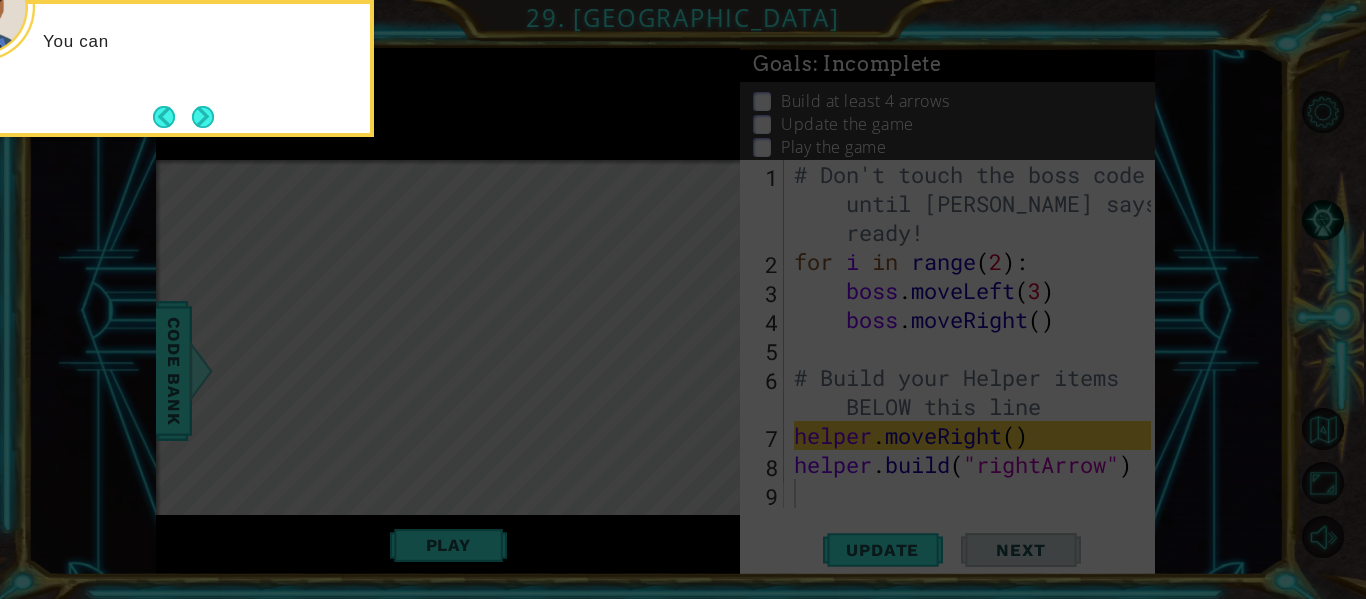 click at bounding box center (203, 117) 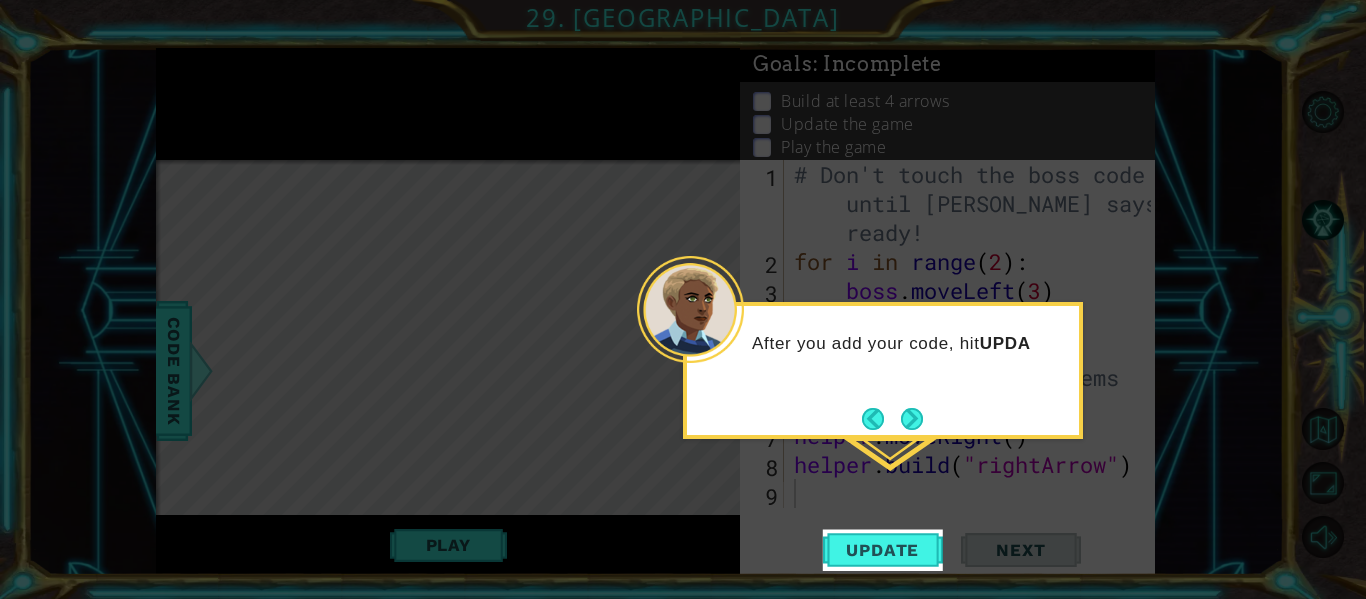 drag, startPoint x: 904, startPoint y: 420, endPoint x: 934, endPoint y: 414, distance: 30.594116 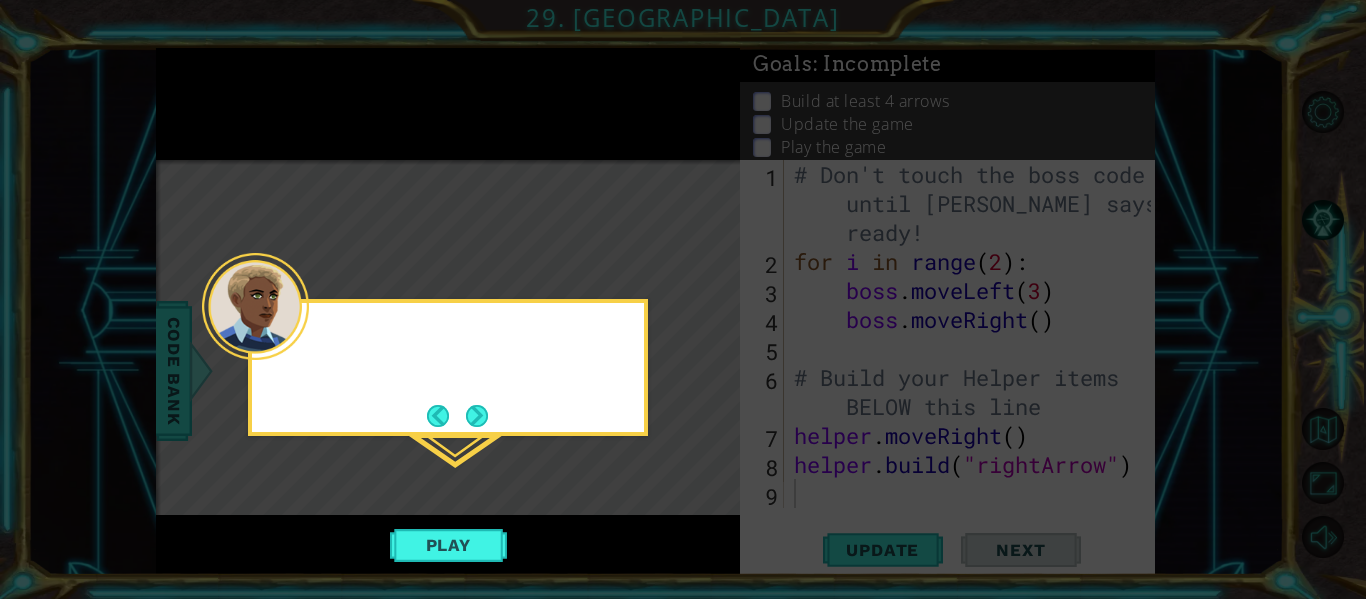 drag, startPoint x: 934, startPoint y: 414, endPoint x: 887, endPoint y: 408, distance: 47.38143 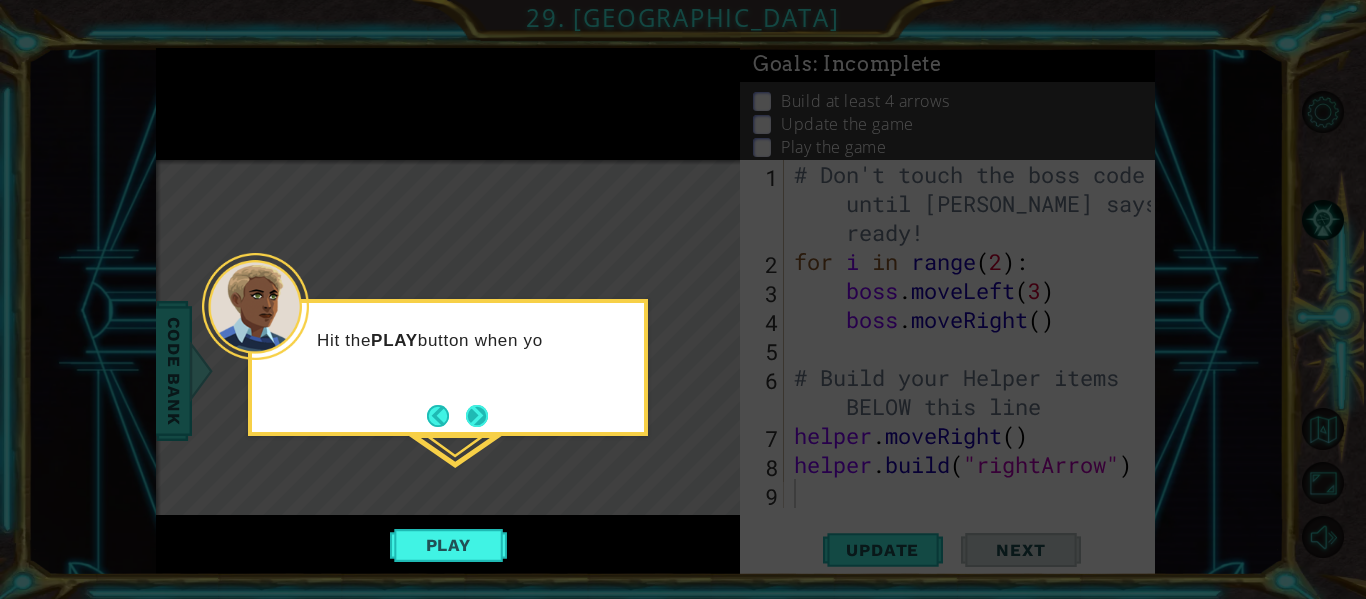 click at bounding box center (477, 416) 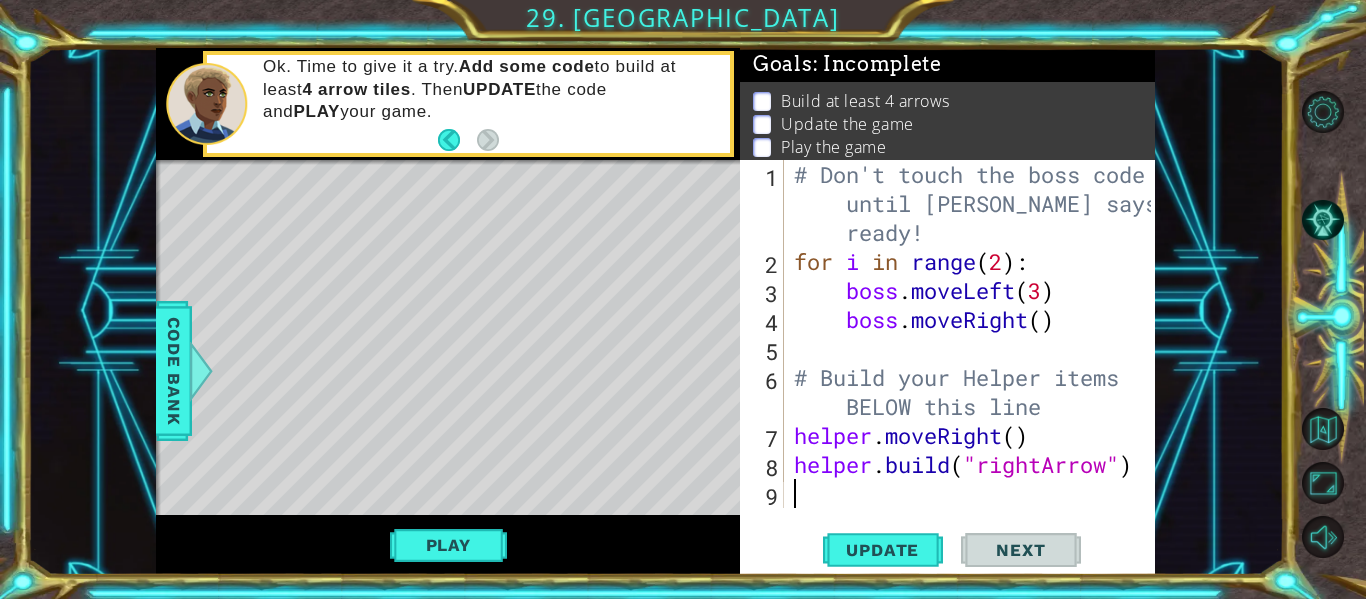 click on "Next" at bounding box center (1020, 550) 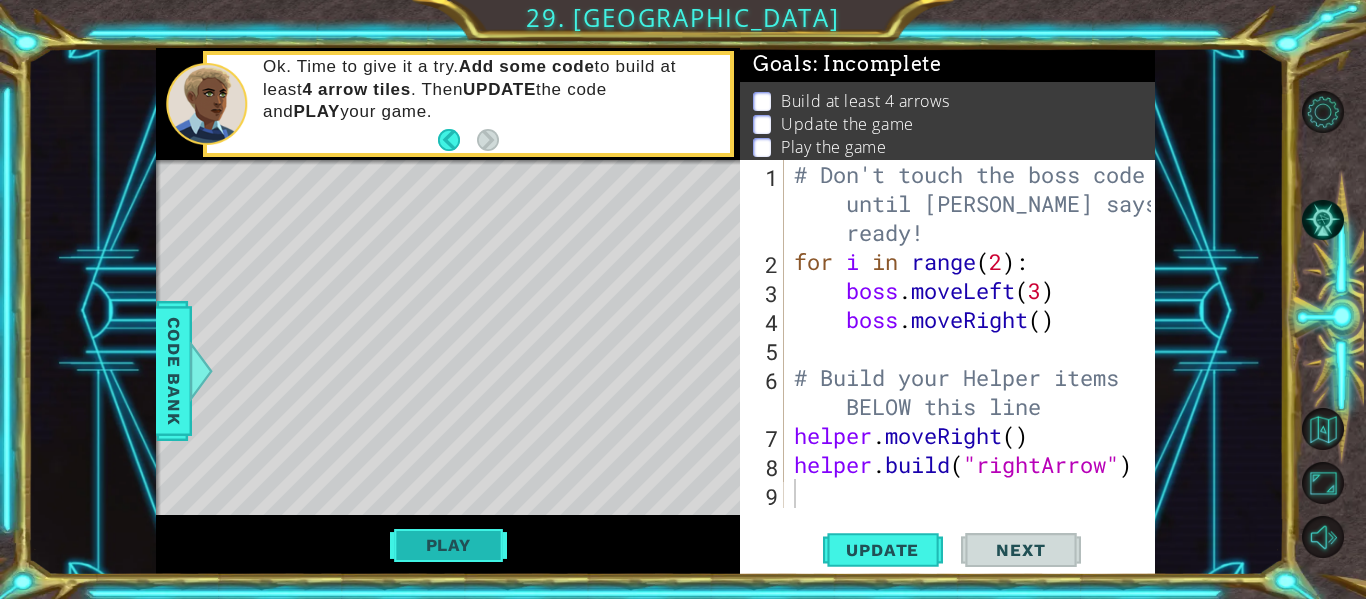 click on "Play" at bounding box center [448, 545] 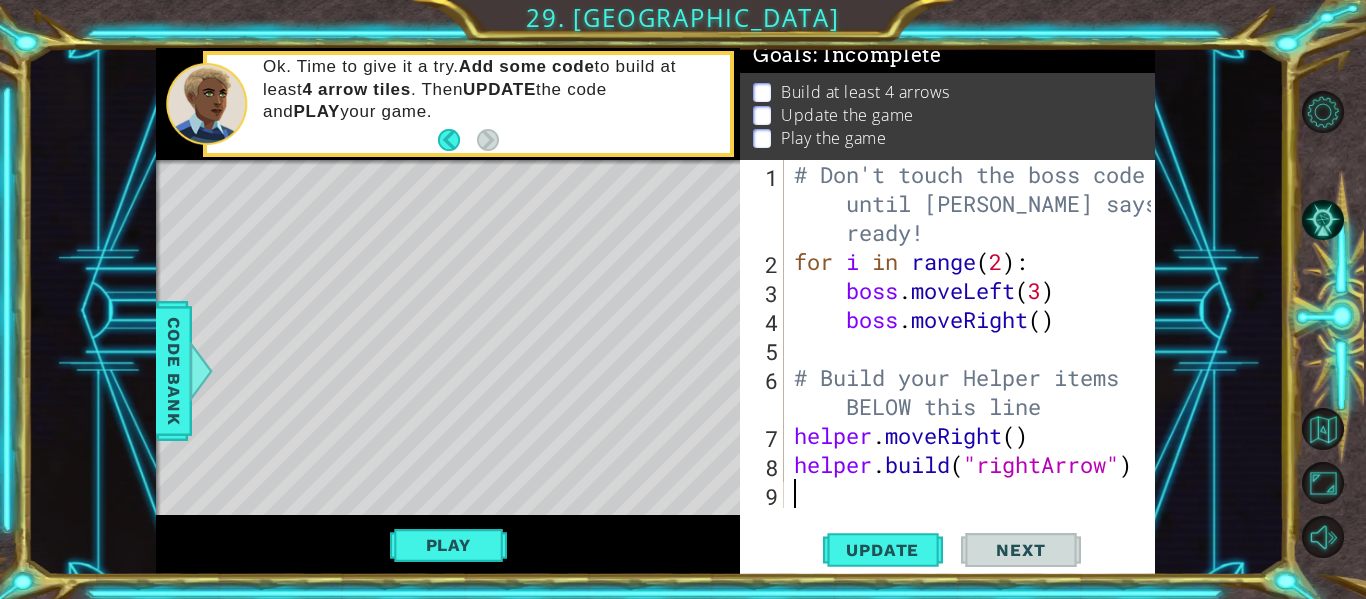 scroll, scrollTop: 17, scrollLeft: 0, axis: vertical 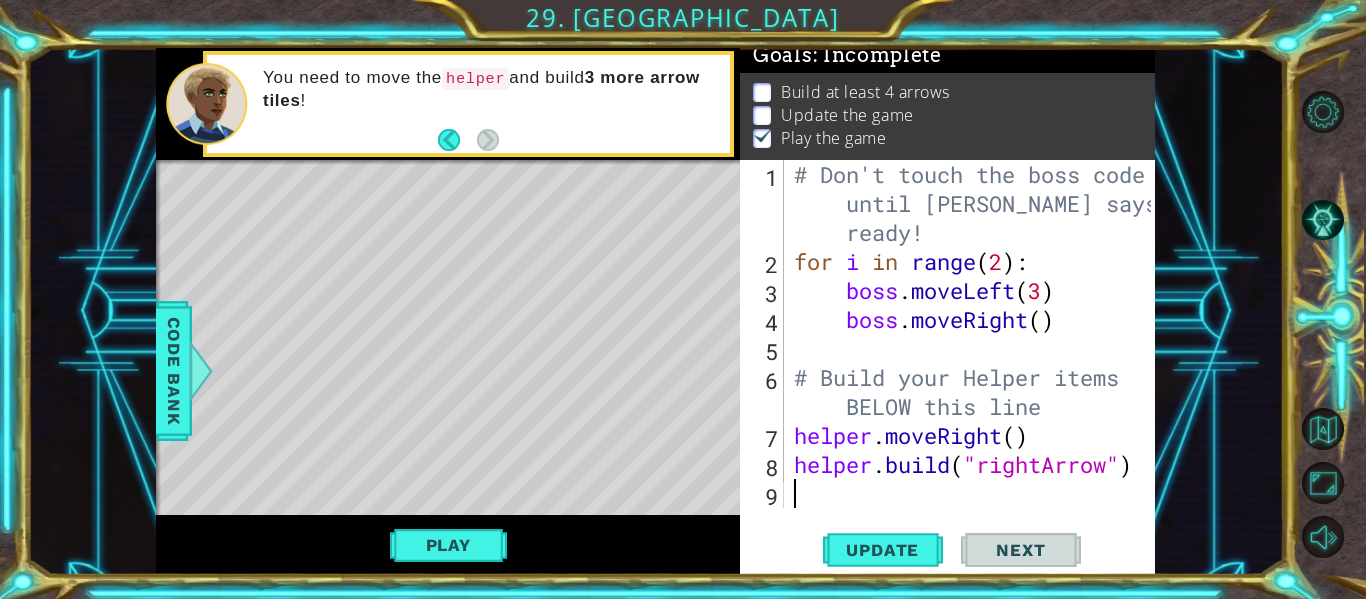 click on "# Don't touch the boss code       until [PERSON_NAME] says you're       ready! for   i   in   range ( 2 ) :      boss . moveLeft ( 3 )      boss . moveRight ( ) # Build your Helper items       BELOW this line helper . moveRight ( ) helper . build ( "rightArrow" )" at bounding box center [975, 392] 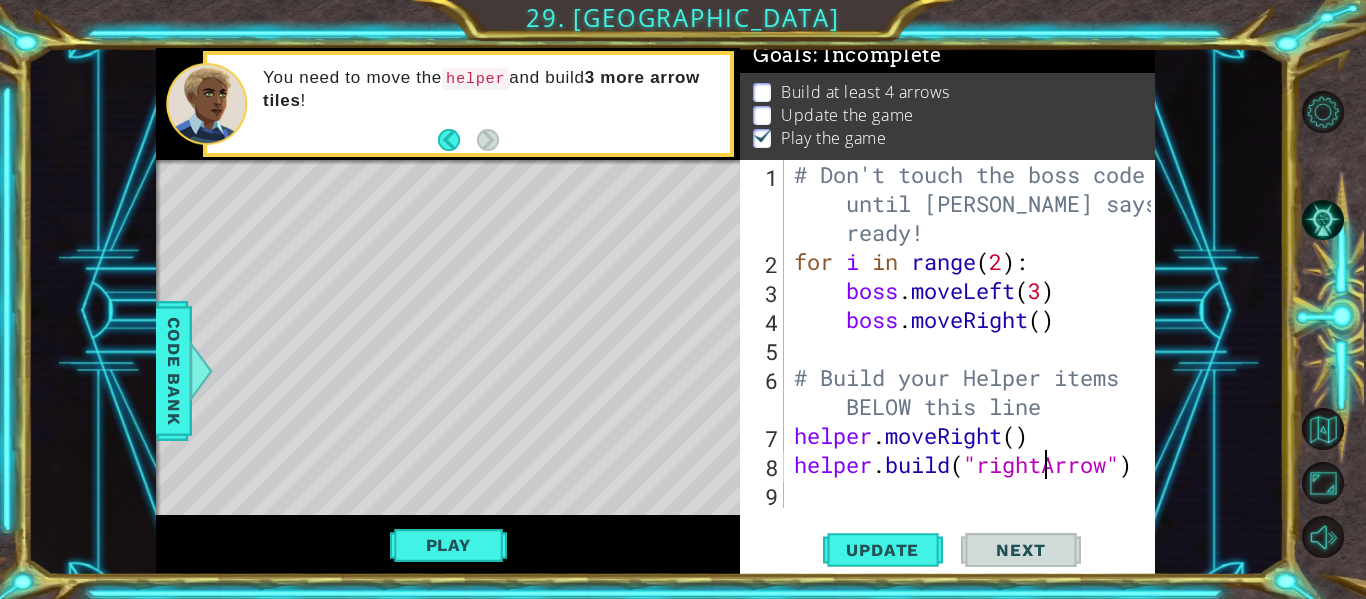 click on "# Don't touch the boss code       until [PERSON_NAME] says you're       ready! for   i   in   range ( 2 ) :      boss . moveLeft ( 3 )      boss . moveRight ( ) # Build your Helper items       BELOW this line helper . moveRight ( ) helper . build ( "rightArrow" )" at bounding box center (975, 392) 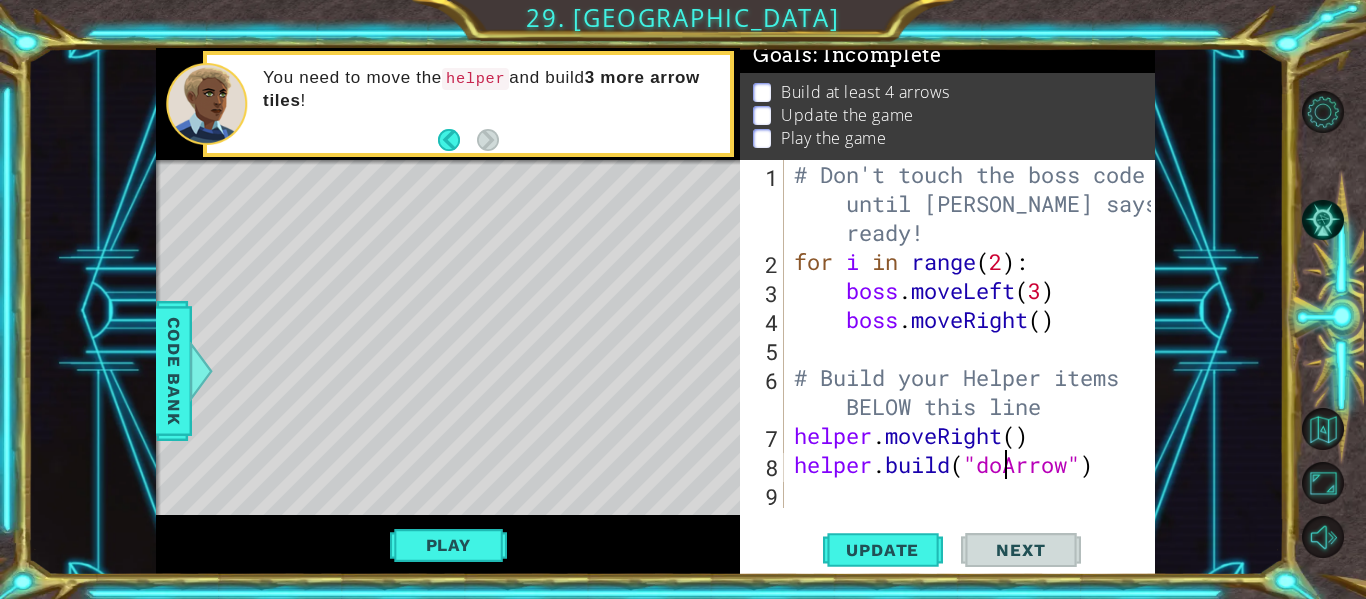 scroll, scrollTop: 0, scrollLeft: 11, axis: horizontal 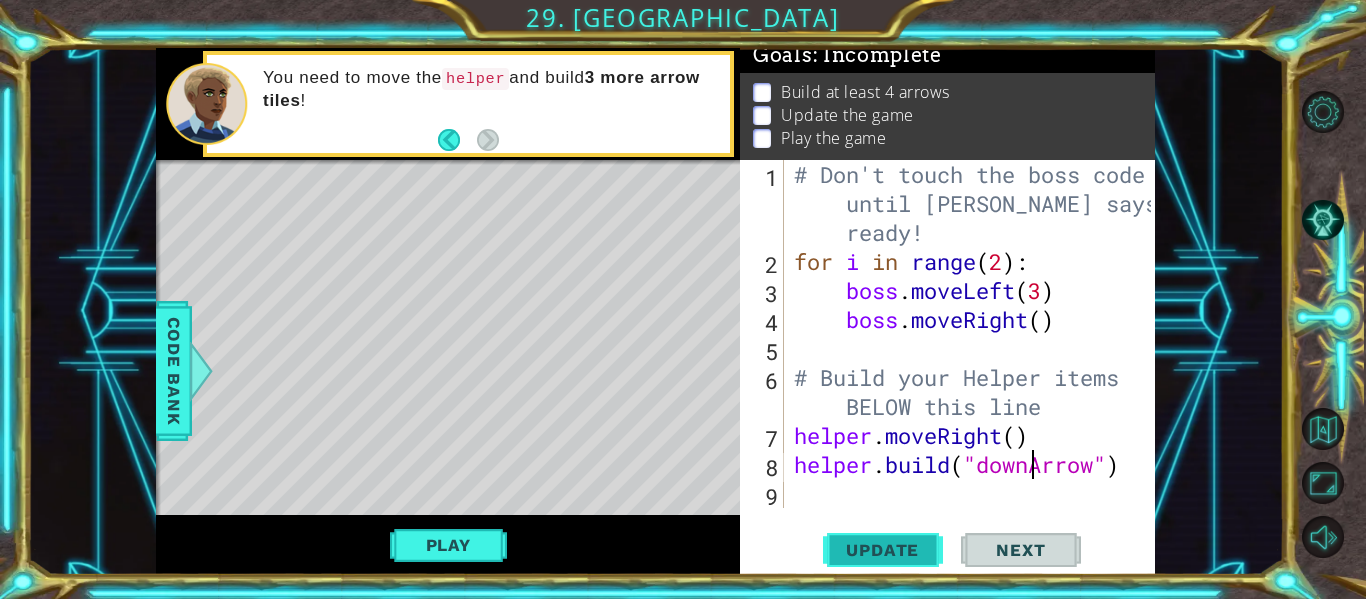 type on "[DOMAIN_NAME]("downArrow")" 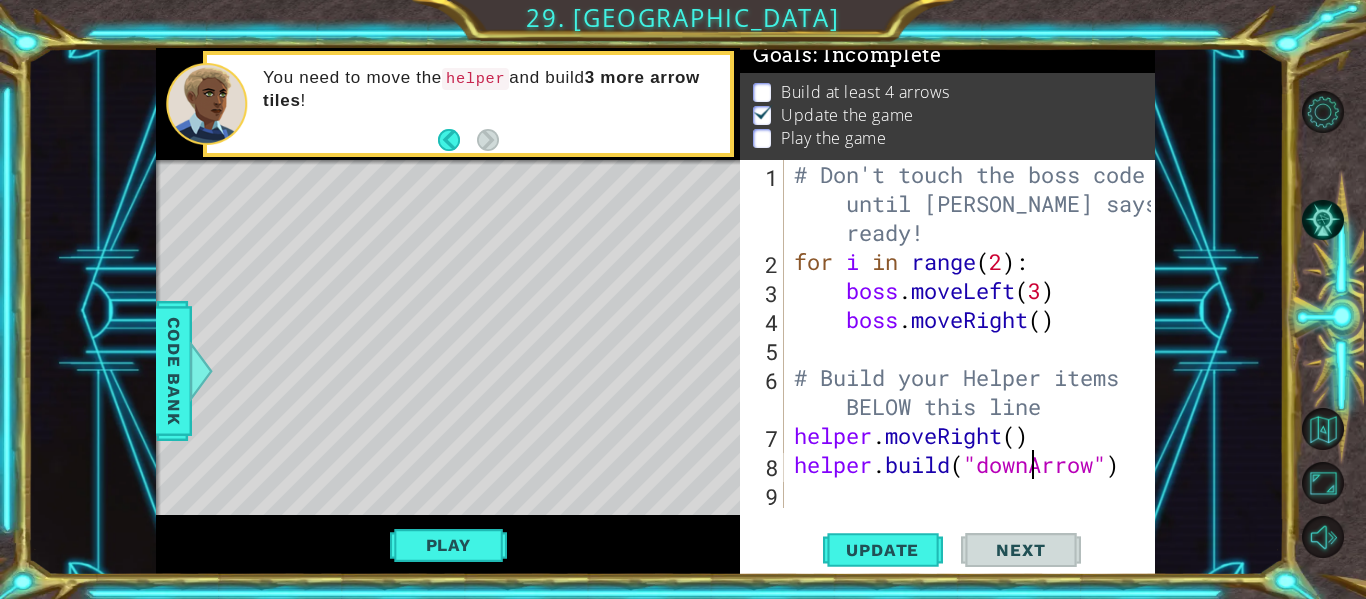 click on "# Don't touch the boss code       until [PERSON_NAME] says you're       ready! for   i   in   range ( 2 ) :      boss . moveLeft ( 3 )      boss . moveRight ( ) # Build your Helper items       BELOW this line helper . moveRight ( ) helper . build ( "downArrow" )" at bounding box center (975, 392) 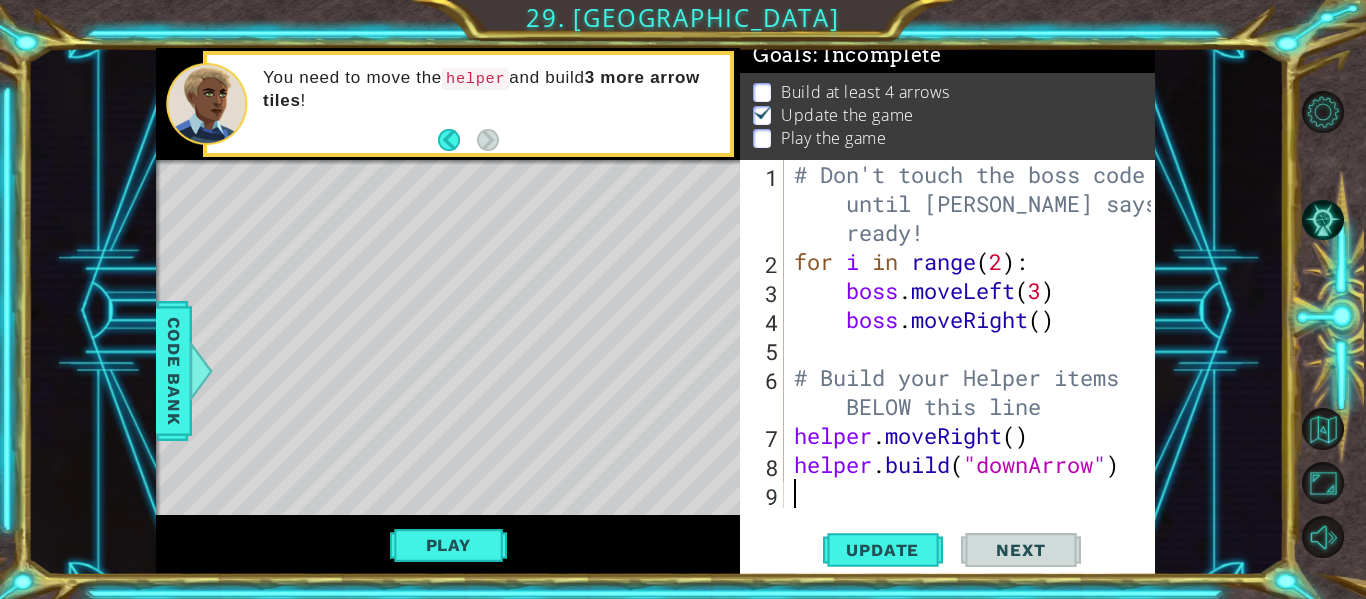 scroll, scrollTop: 0, scrollLeft: 0, axis: both 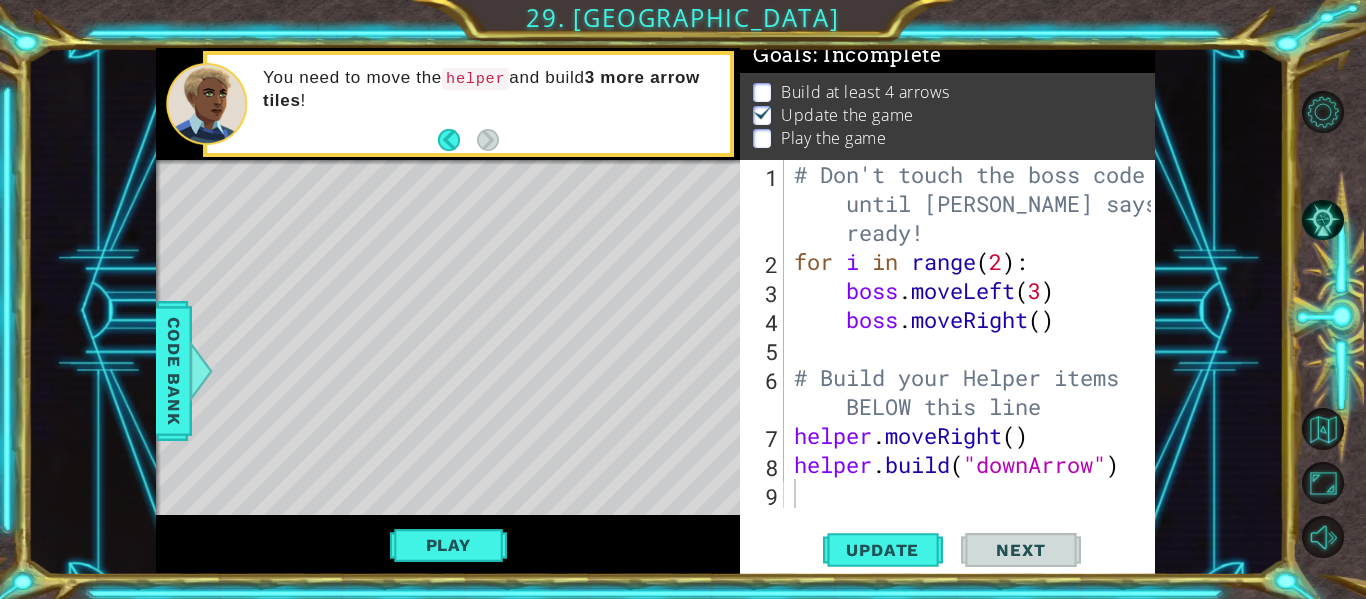 drag, startPoint x: 1152, startPoint y: 169, endPoint x: 1144, endPoint y: 206, distance: 37.85499 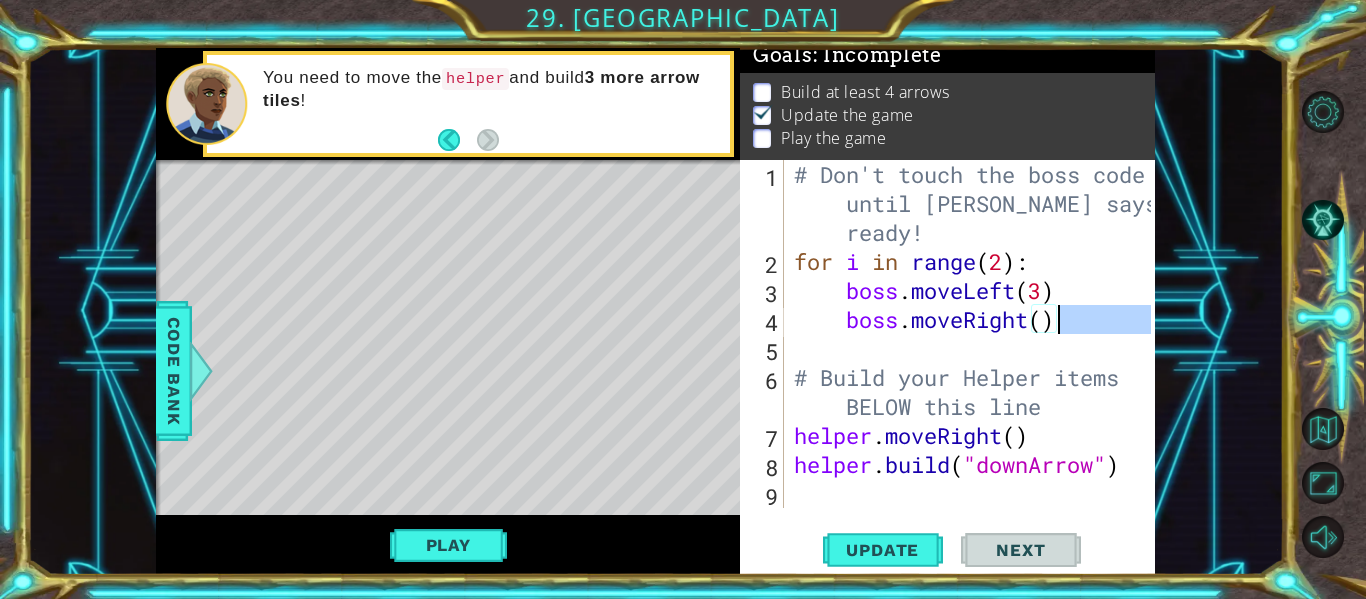 drag, startPoint x: 1104, startPoint y: 345, endPoint x: 1107, endPoint y: 327, distance: 18.248287 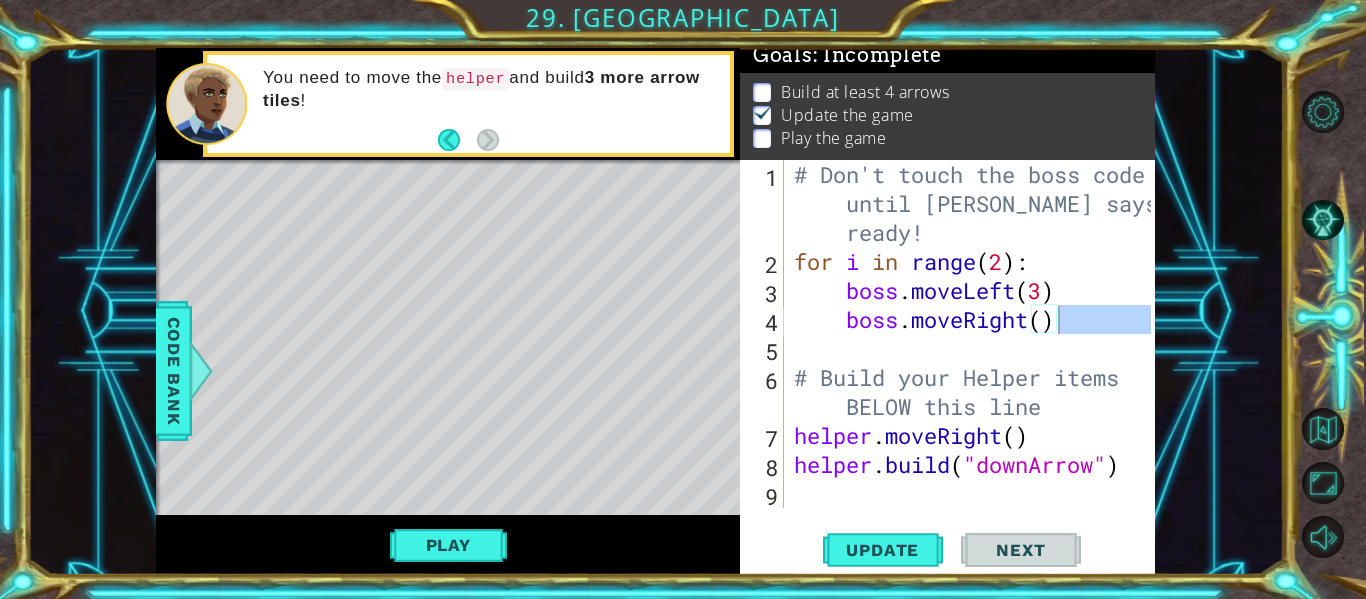 scroll, scrollTop: 34, scrollLeft: 0, axis: vertical 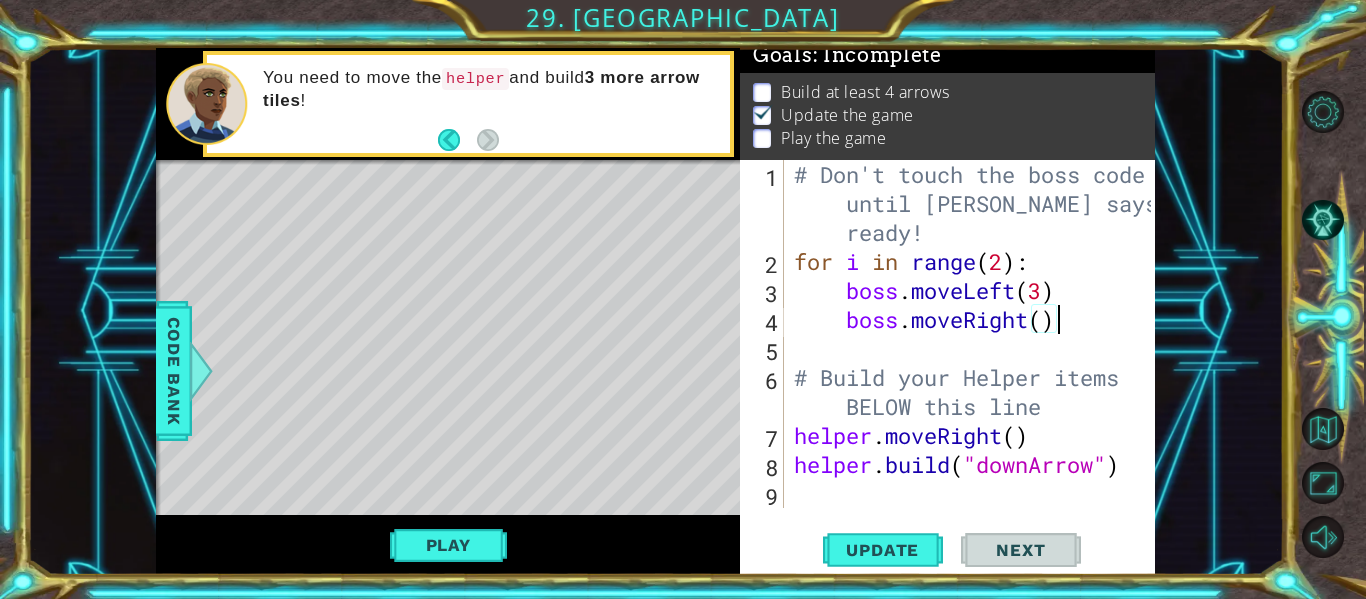 click on "# Don't touch the boss code       until [PERSON_NAME] says you're       ready! for   i   in   range ( 2 ) :      boss . moveLeft ( 3 )      boss . moveRight ( ) # Build your Helper items       BELOW this line helper . moveRight ( ) helper . build ( "downArrow" )" at bounding box center (975, 392) 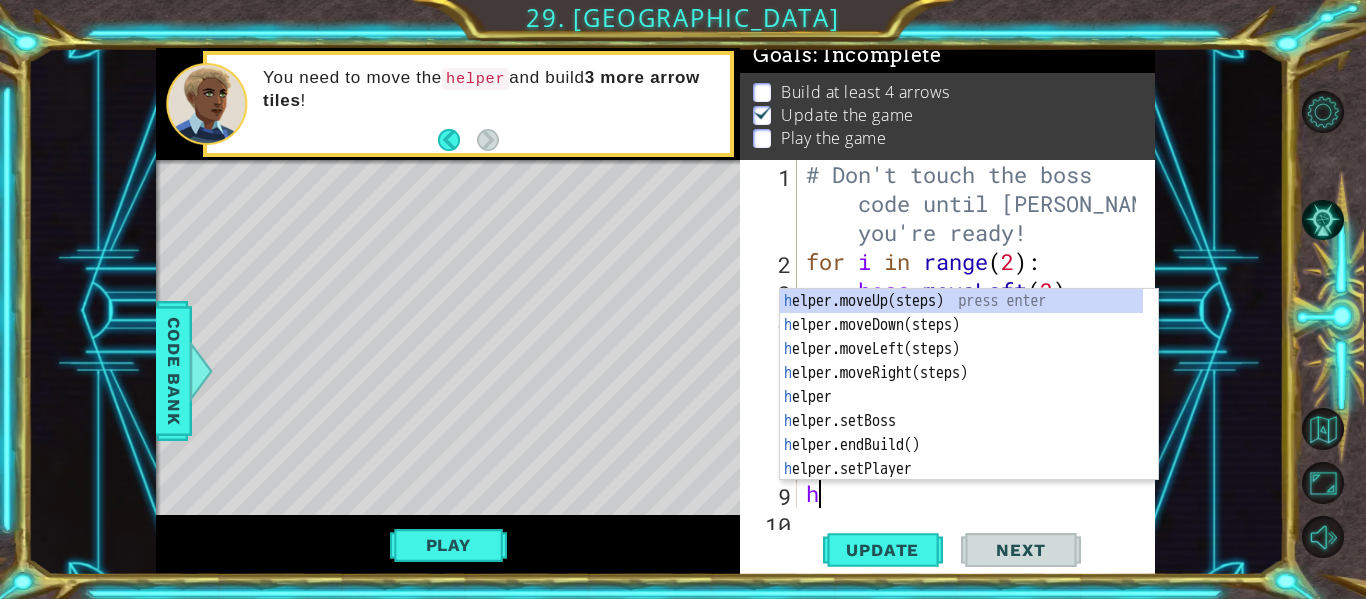 scroll, scrollTop: 29, scrollLeft: 0, axis: vertical 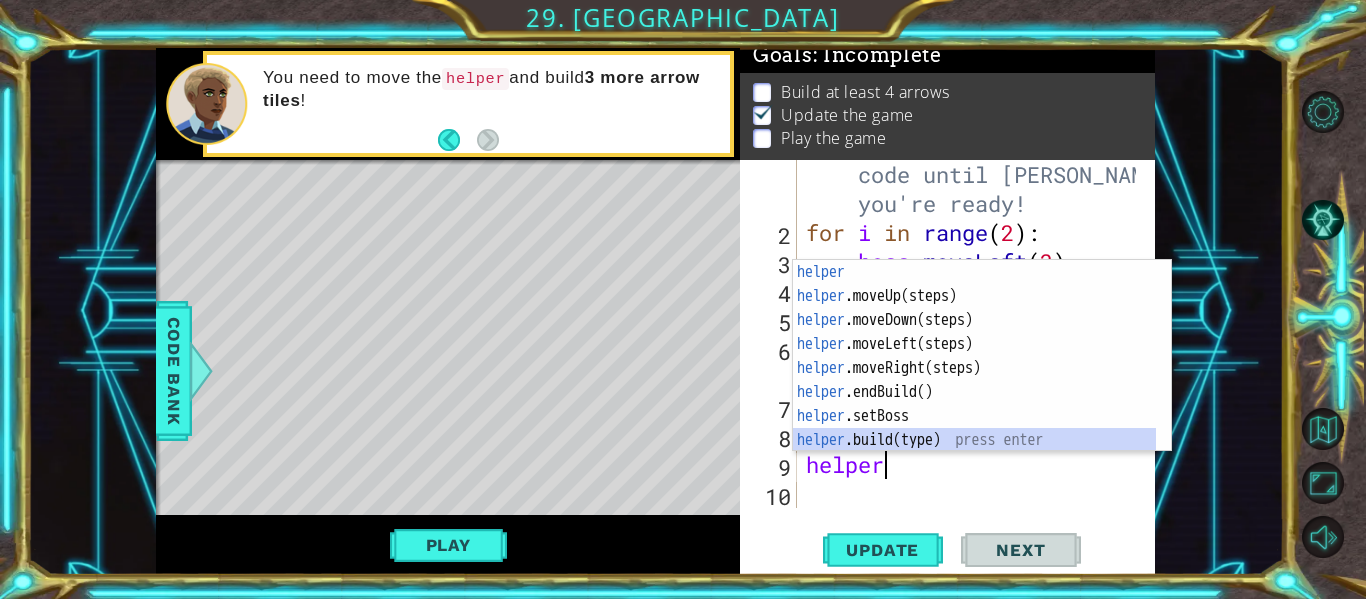 click on "helper press enter helper .moveUp(steps) press enter helper .moveDown(steps) press enter helper .moveLeft(steps) press enter helper .moveRight(steps) press enter helper .endBuild() press enter helper .setBoss press enter helper .build(type) press enter helper .setPlayer press enter" at bounding box center [974, 380] 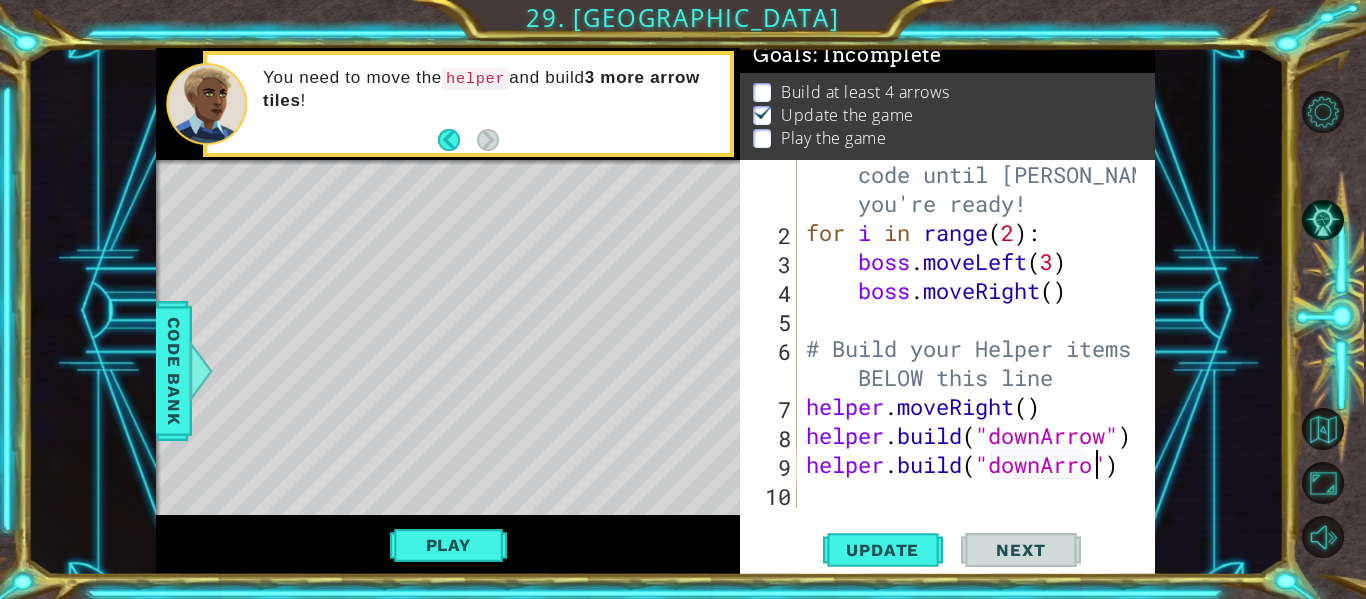 scroll, scrollTop: 0, scrollLeft: 14, axis: horizontal 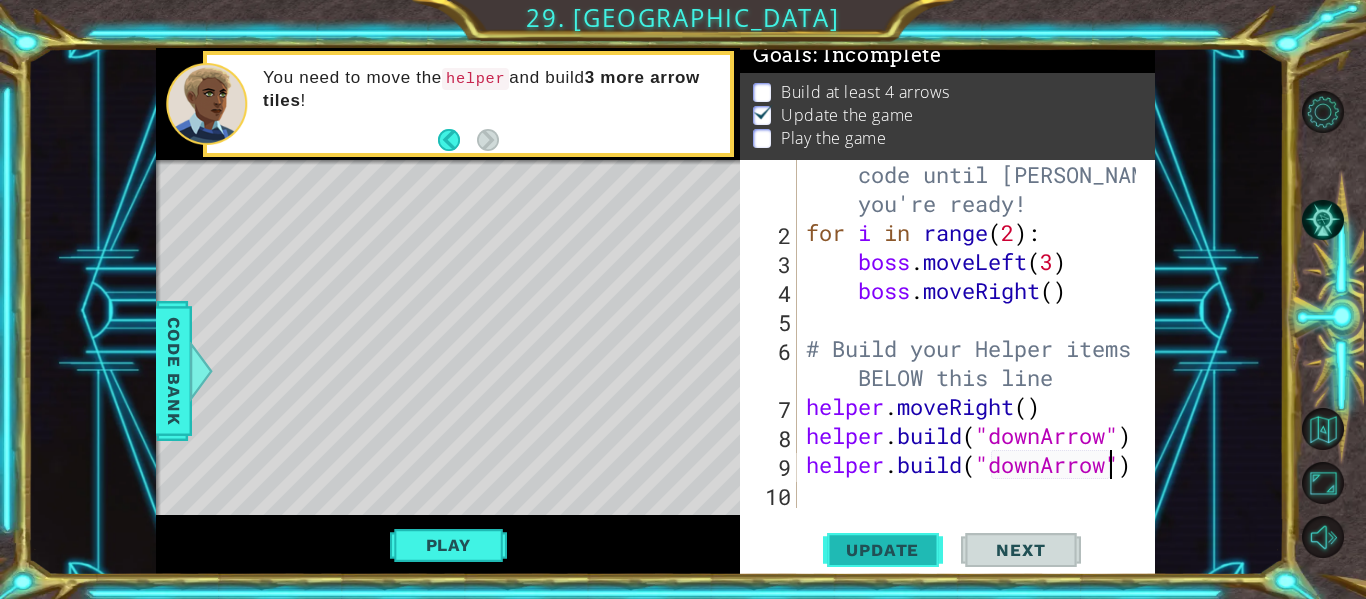 type on "[DOMAIN_NAME]("downArrow")" 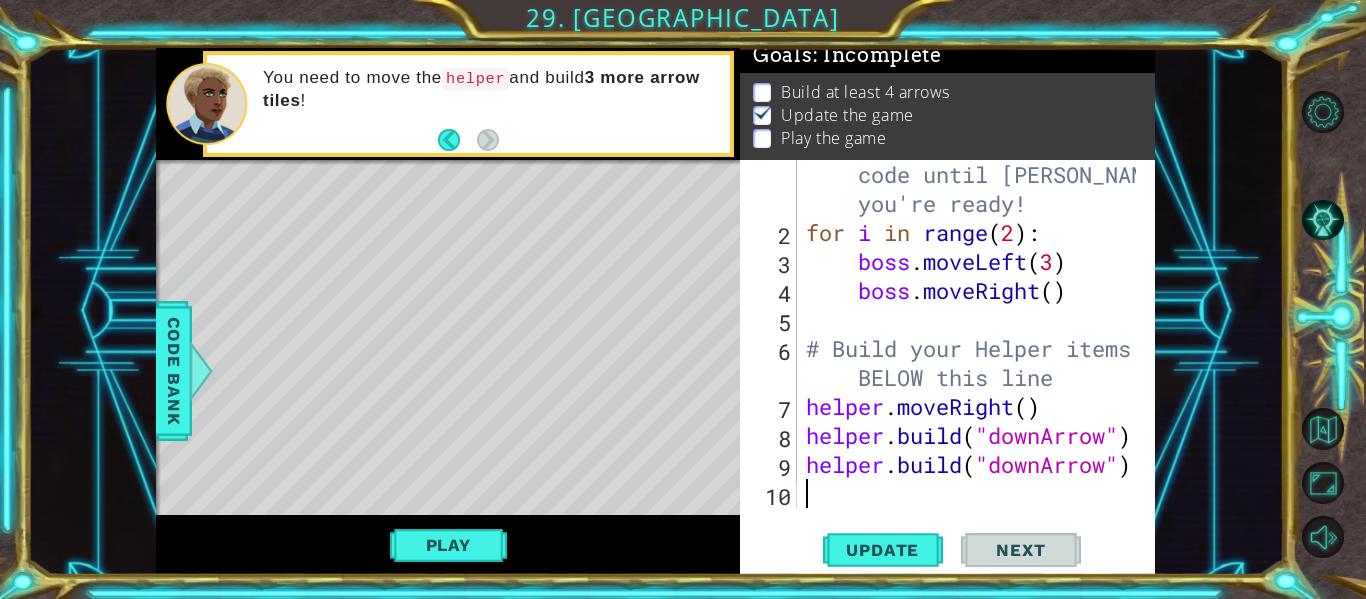 click on "# Don't touch the boss       code until [PERSON_NAME] says       you're ready! for   i   in   range ( 2 ) :      boss . moveLeft ( 3 )      boss . moveRight ( ) # Build your Helper items       BELOW this line helper . moveRight ( ) helper . build ( "downArrow" ) helper . build ( "downArrow" )" at bounding box center [974, 363] 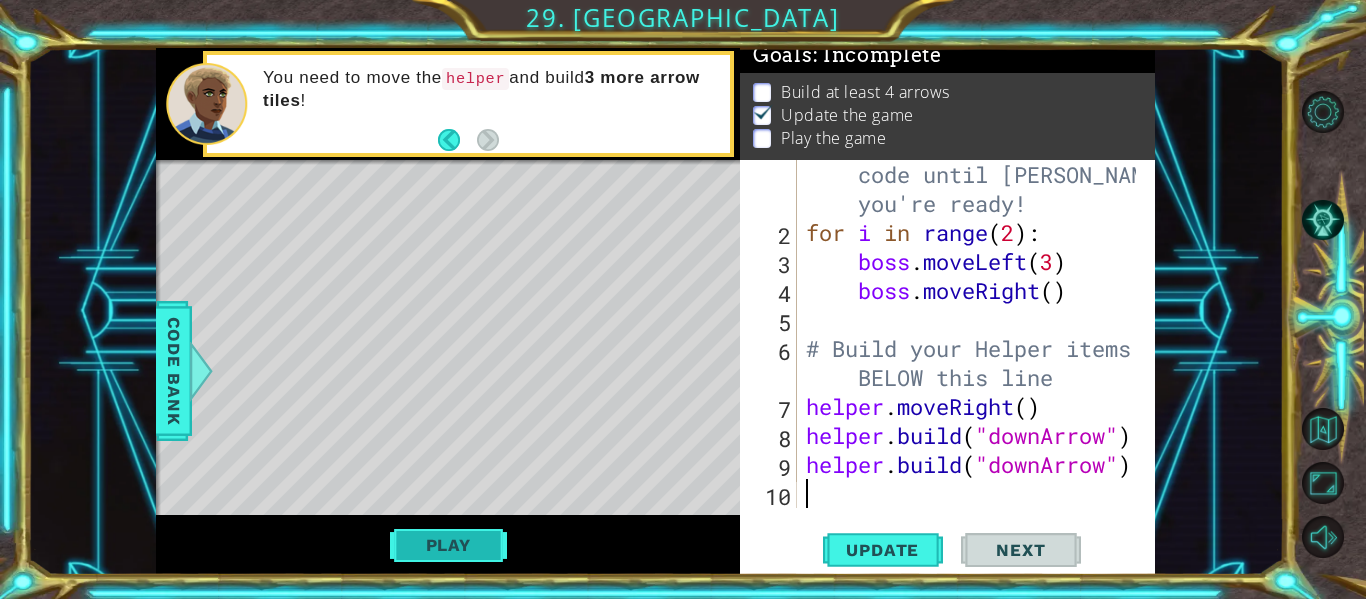 click on "Play" at bounding box center (448, 545) 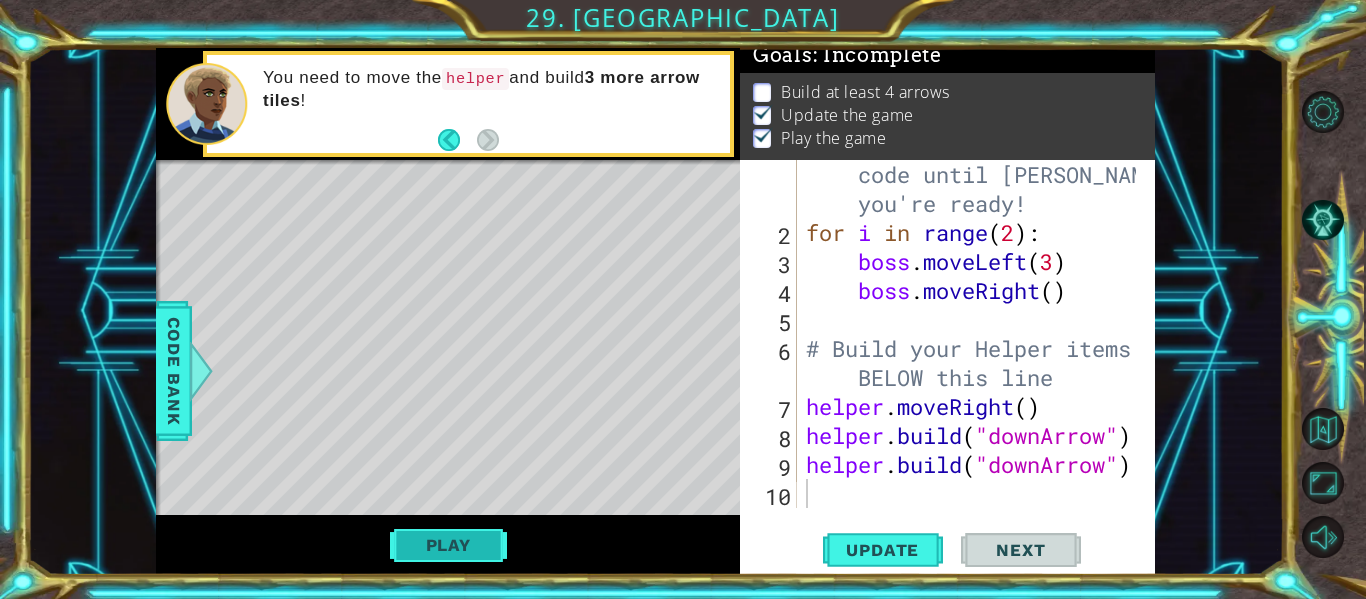 click on "Play" at bounding box center [448, 545] 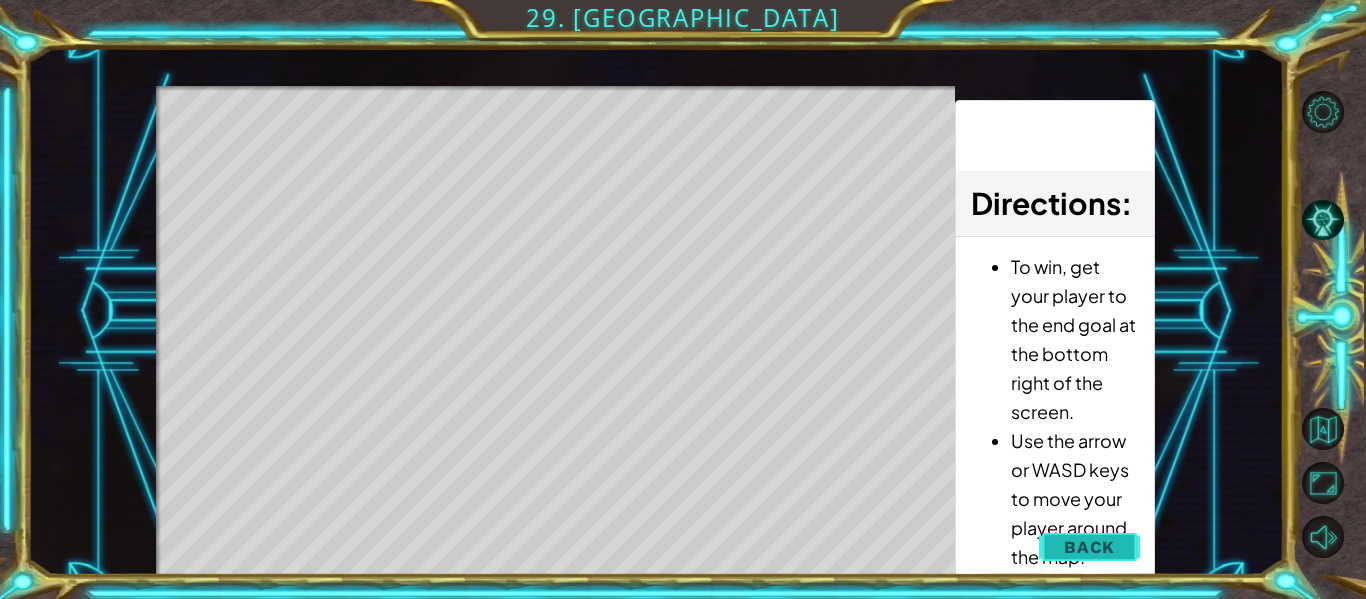type 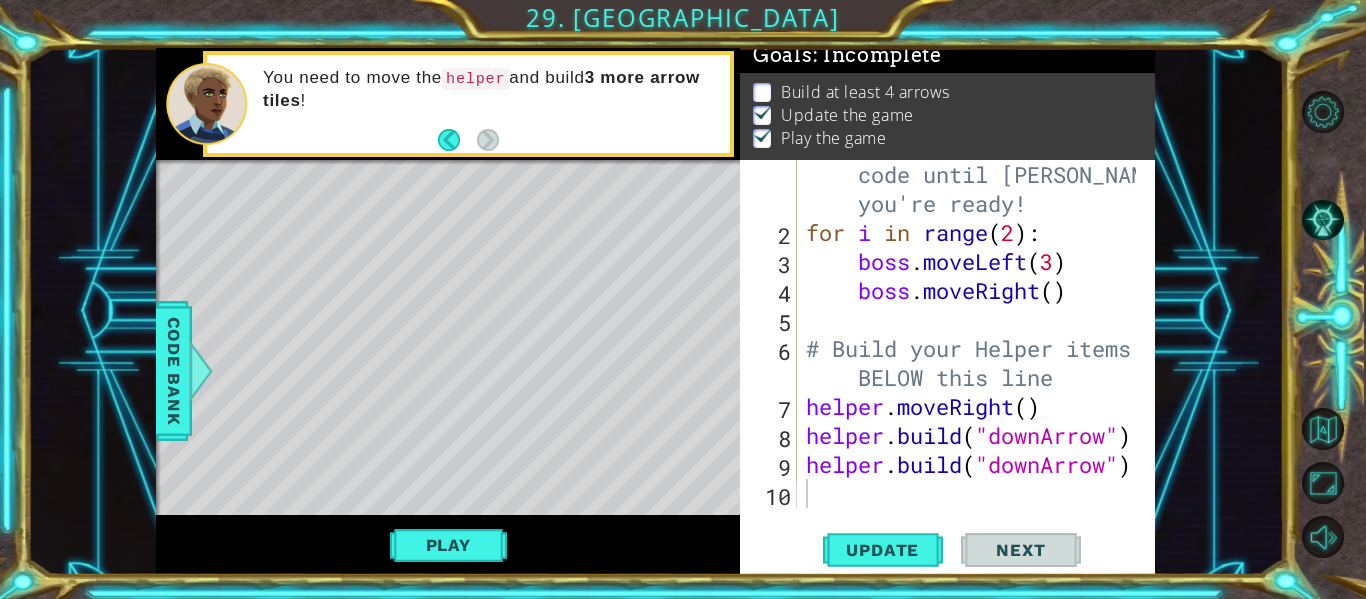 scroll, scrollTop: 29, scrollLeft: 0, axis: vertical 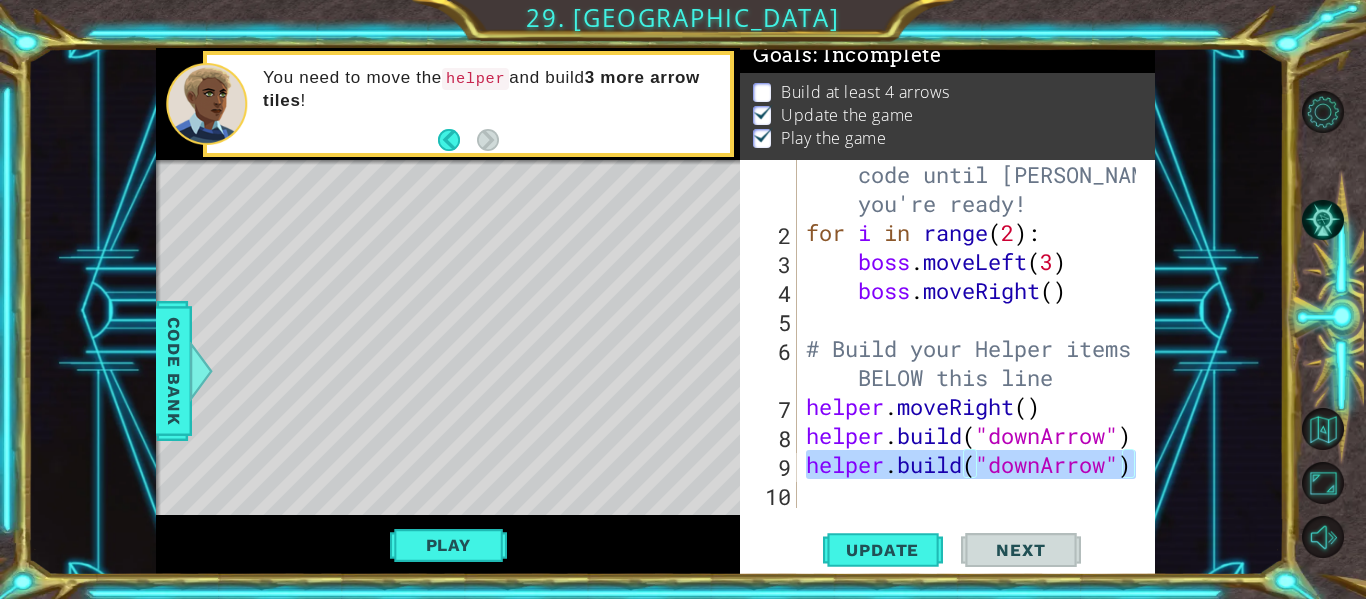 drag, startPoint x: 807, startPoint y: 459, endPoint x: 1130, endPoint y: 472, distance: 323.2615 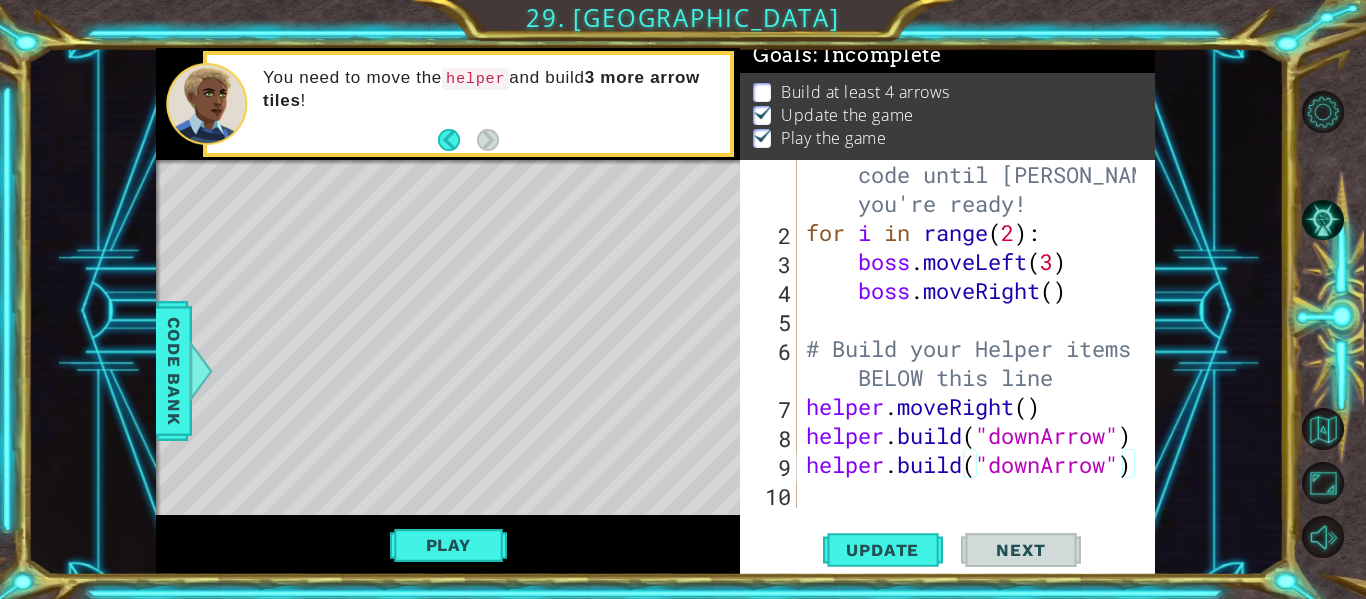 click on "# Don't touch the boss       code until [PERSON_NAME] says       you're ready! for   i   in   range ( 2 ) :      boss . moveLeft ( 3 )      boss . moveRight ( ) # Build your Helper items       BELOW this line helper . moveRight ( ) helper . build ( "downArrow" ) helper . build ( "downArrow" )" at bounding box center [974, 363] 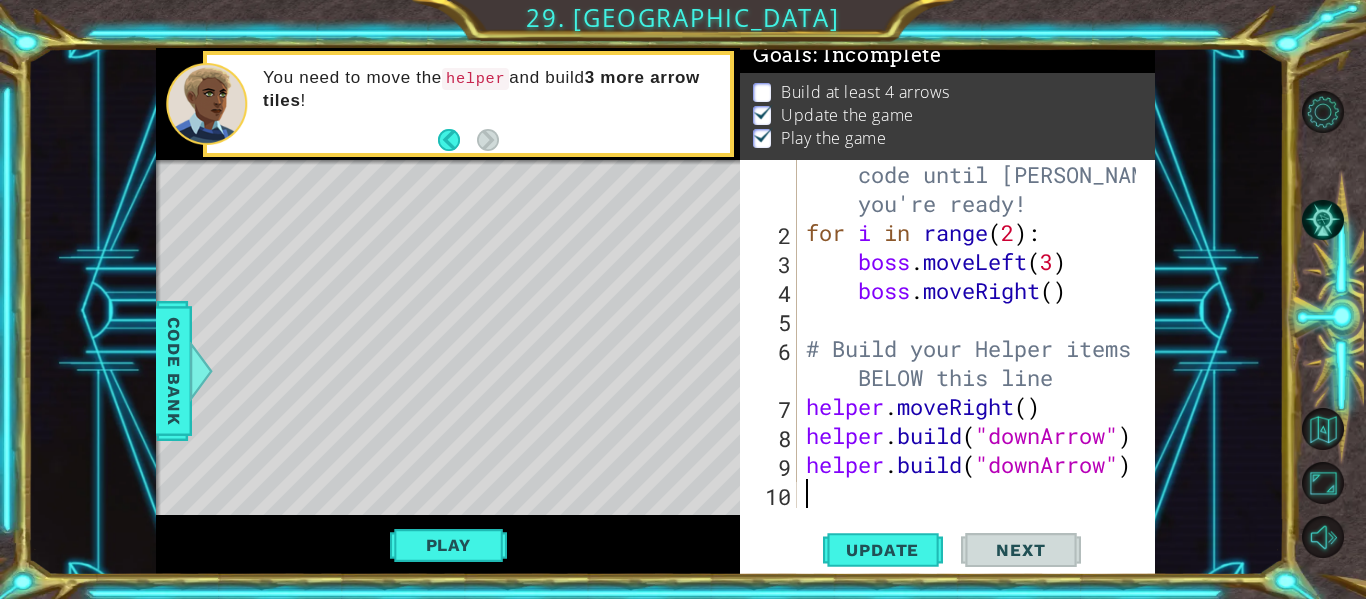 paste on "[DOMAIN_NAME]("downArrow")" 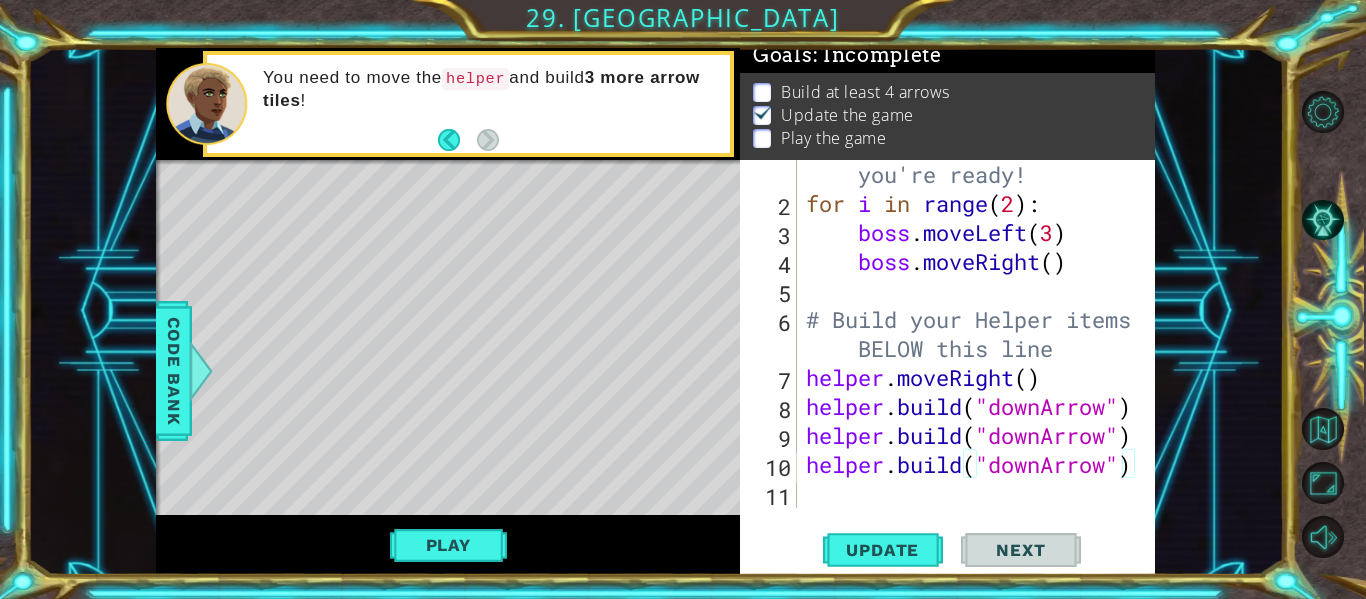 click on "# Don't touch the boss       code until [PERSON_NAME] says       you're ready! for   i   in   range ( 2 ) :      boss . moveLeft ( 3 )      boss . moveRight ( ) # Build your Helper items       BELOW this line helper . moveRight ( ) helper . build ( "downArrow" ) helper . build ( "downArrow" ) helper . build ( "downArrow" )" at bounding box center [974, 334] 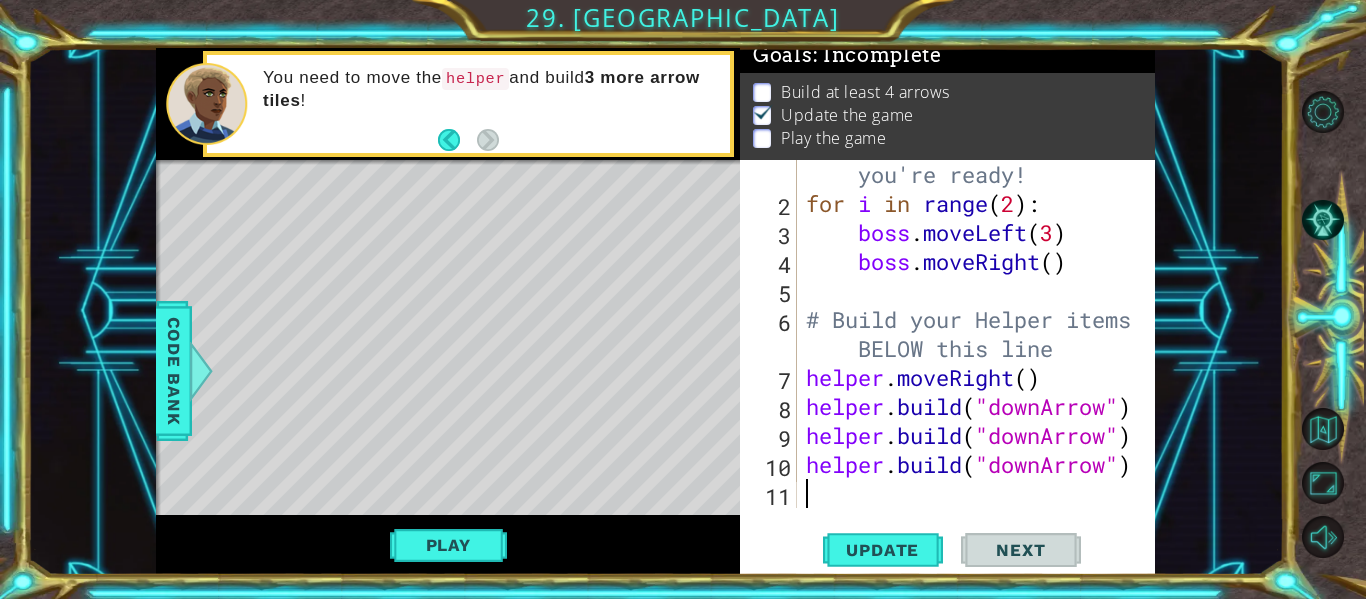 paste on "[DOMAIN_NAME]("downArrow")" 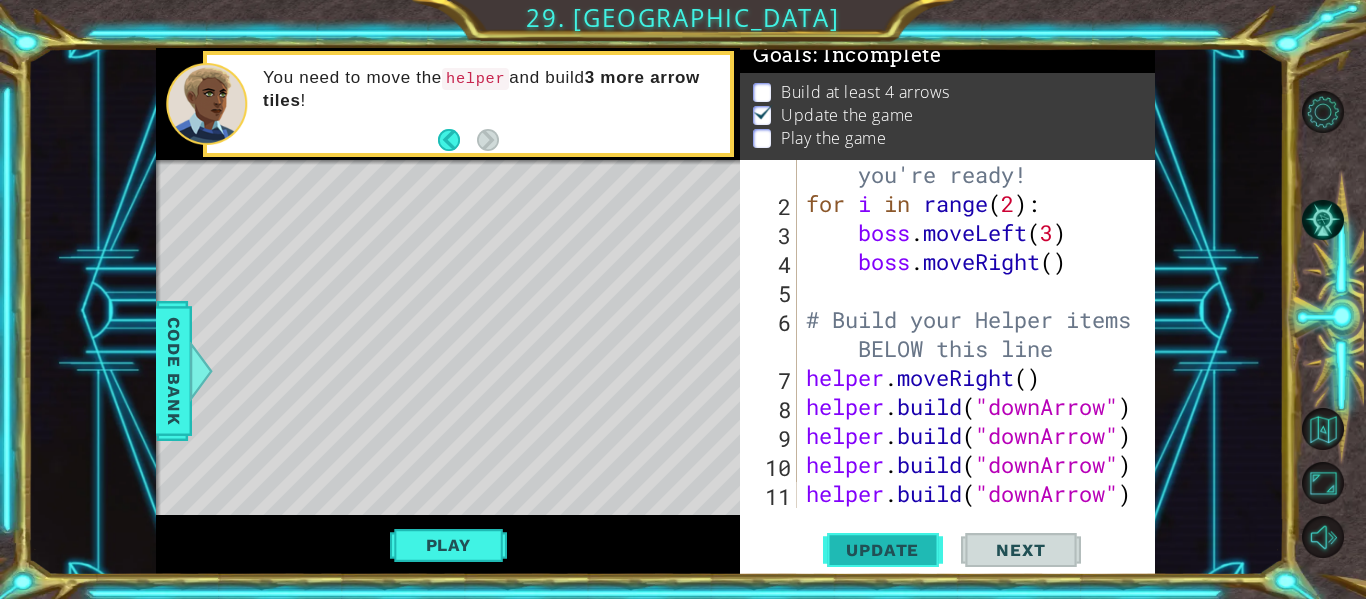 scroll, scrollTop: 87, scrollLeft: 0, axis: vertical 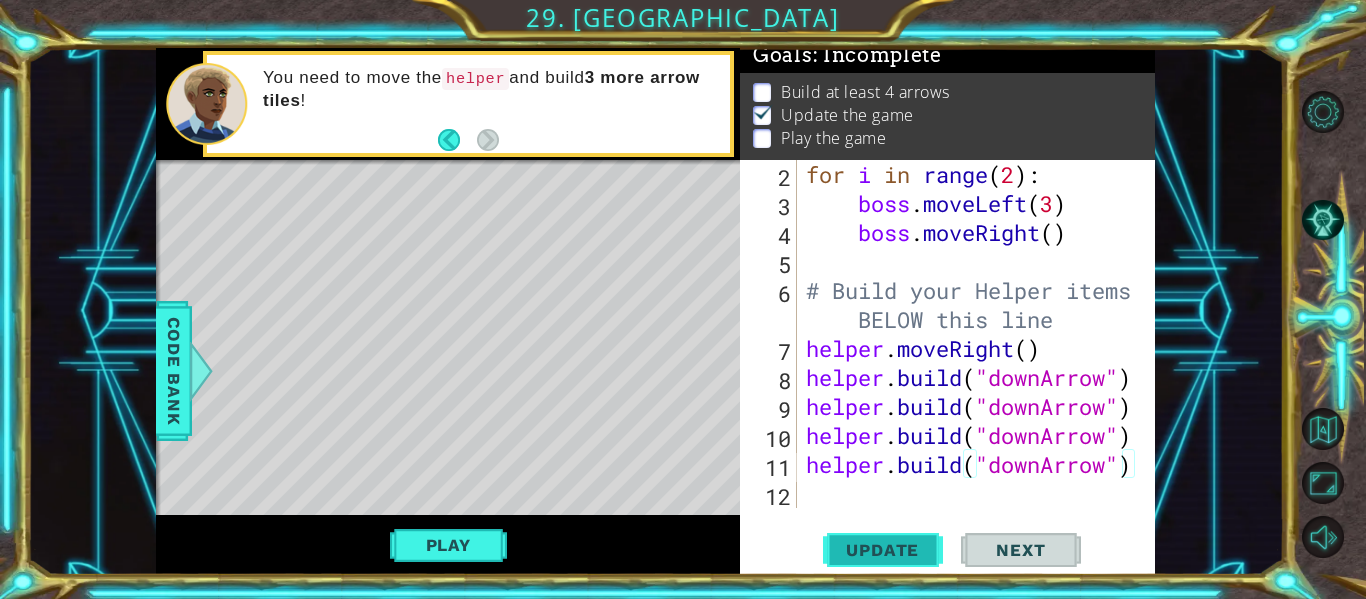 click on "Update" at bounding box center [883, 550] 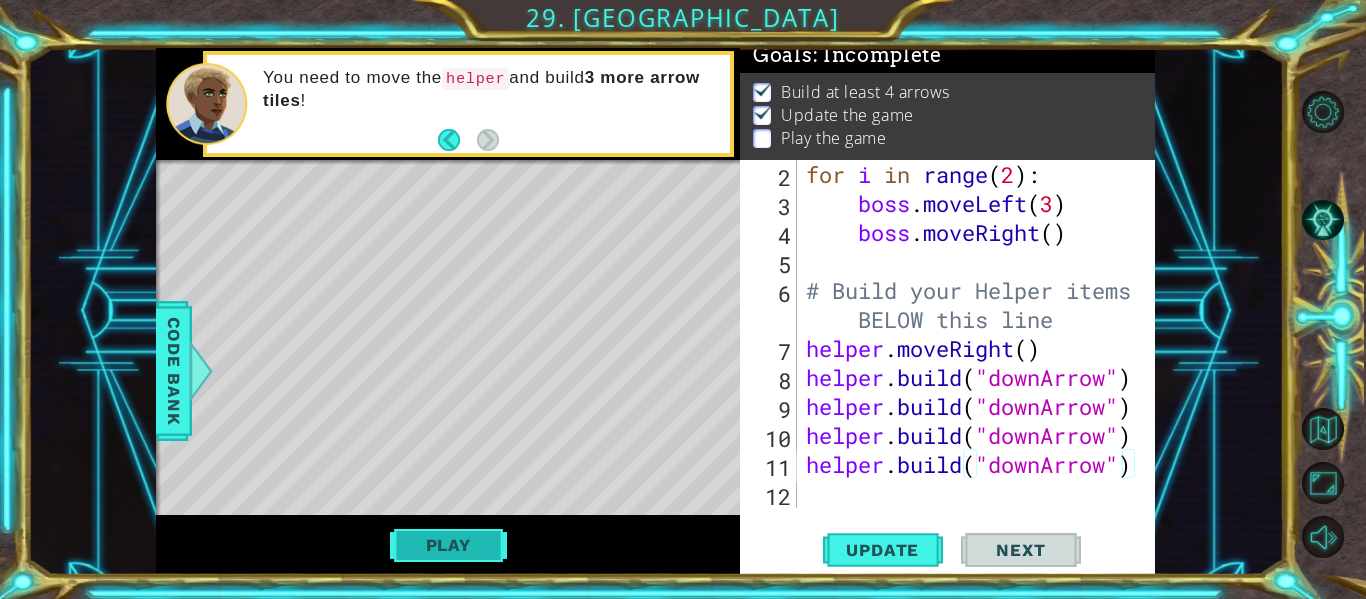 click on "Play" at bounding box center (448, 545) 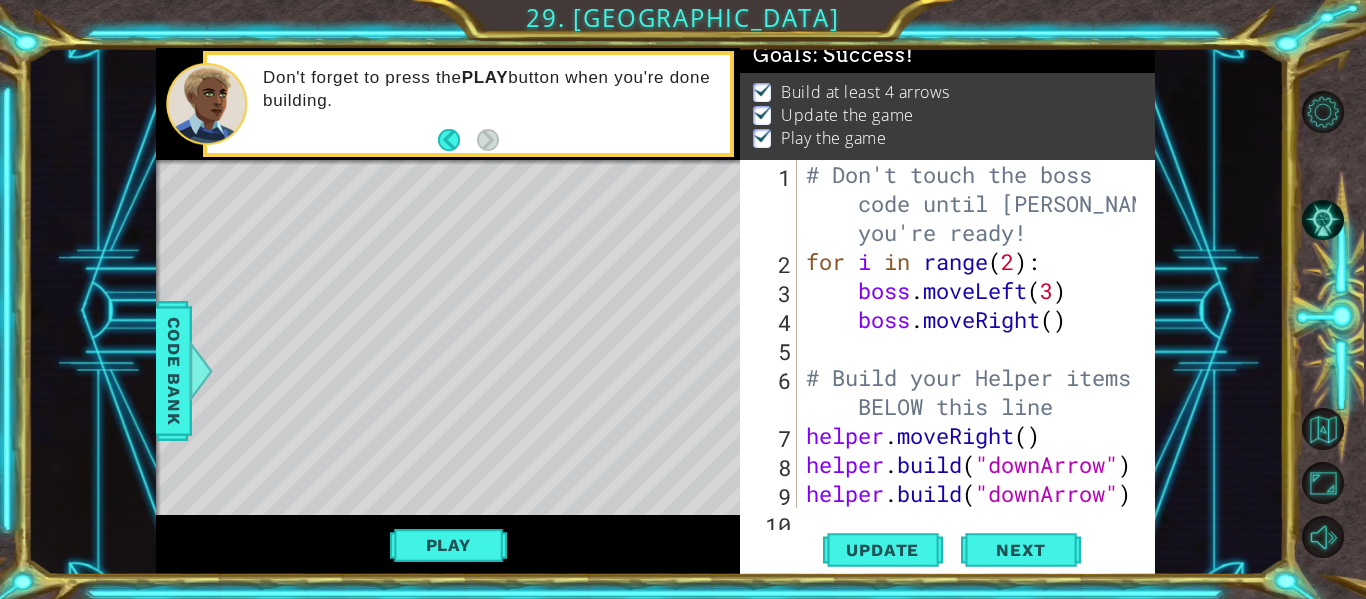 scroll, scrollTop: 0, scrollLeft: 0, axis: both 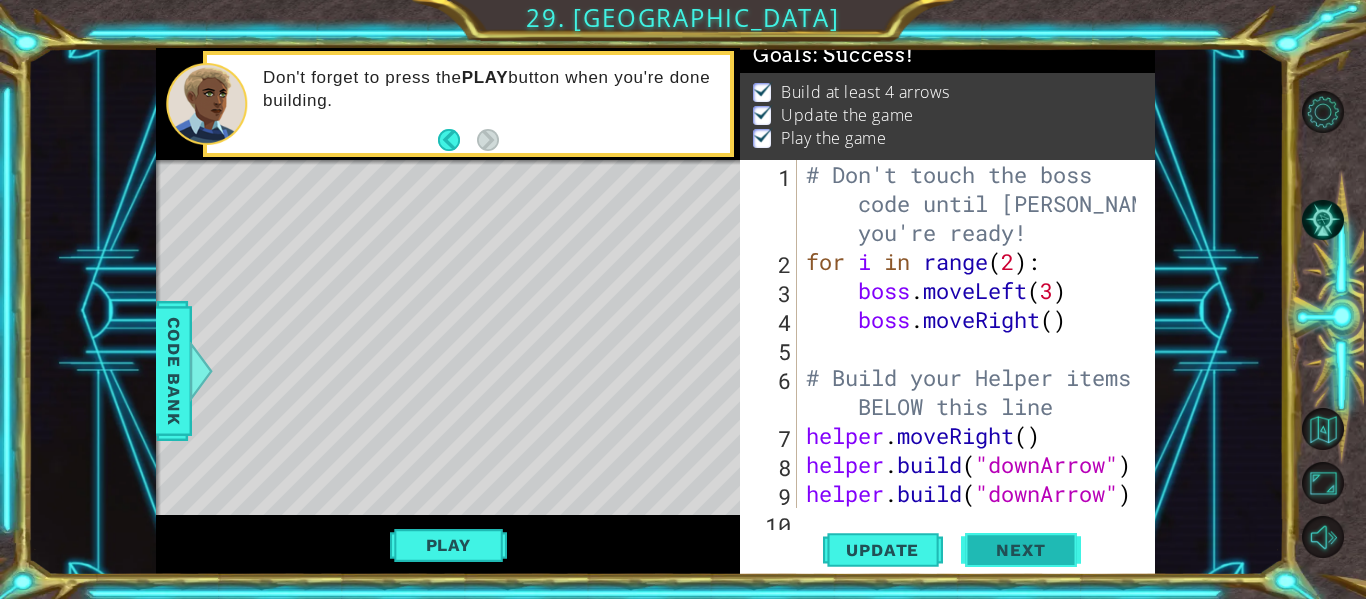 click on "Next" at bounding box center [1020, 553] 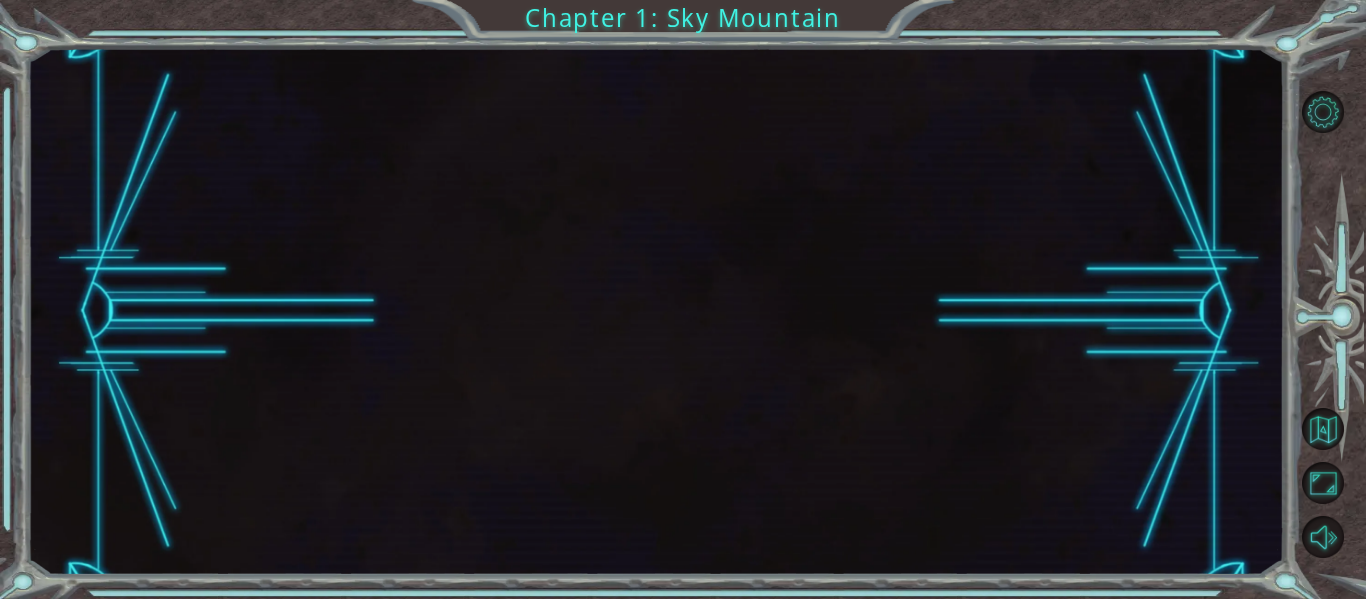 scroll, scrollTop: 0, scrollLeft: 0, axis: both 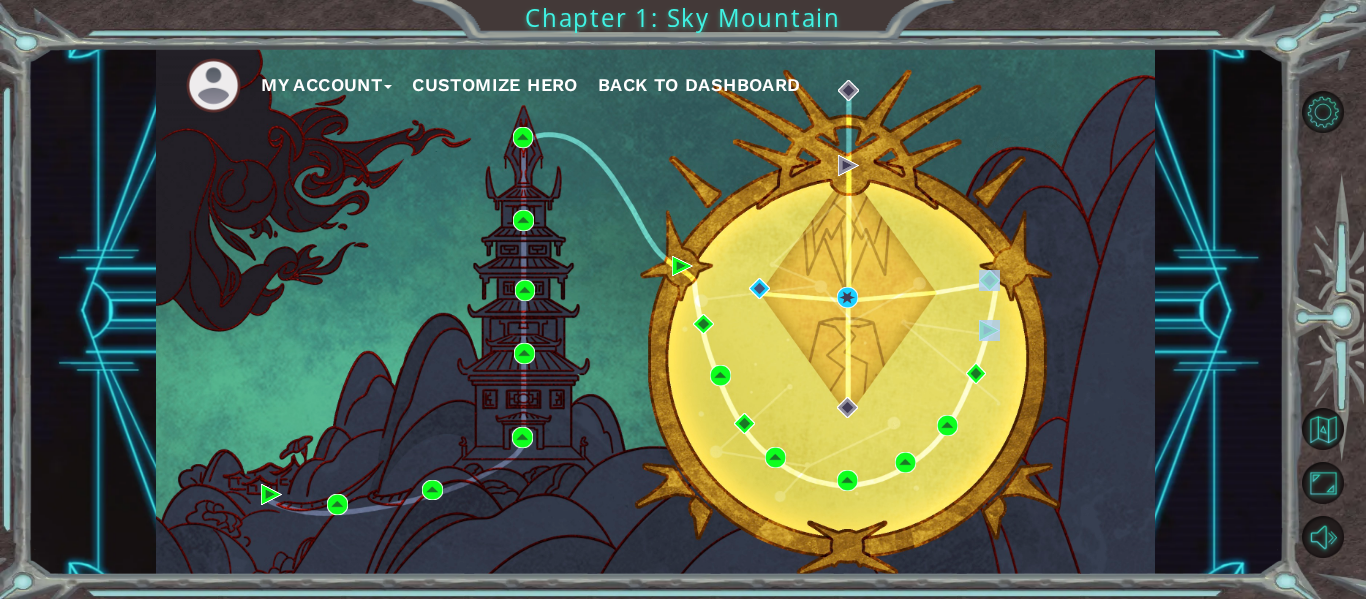 drag, startPoint x: 1104, startPoint y: 289, endPoint x: 1053, endPoint y: 321, distance: 60.207973 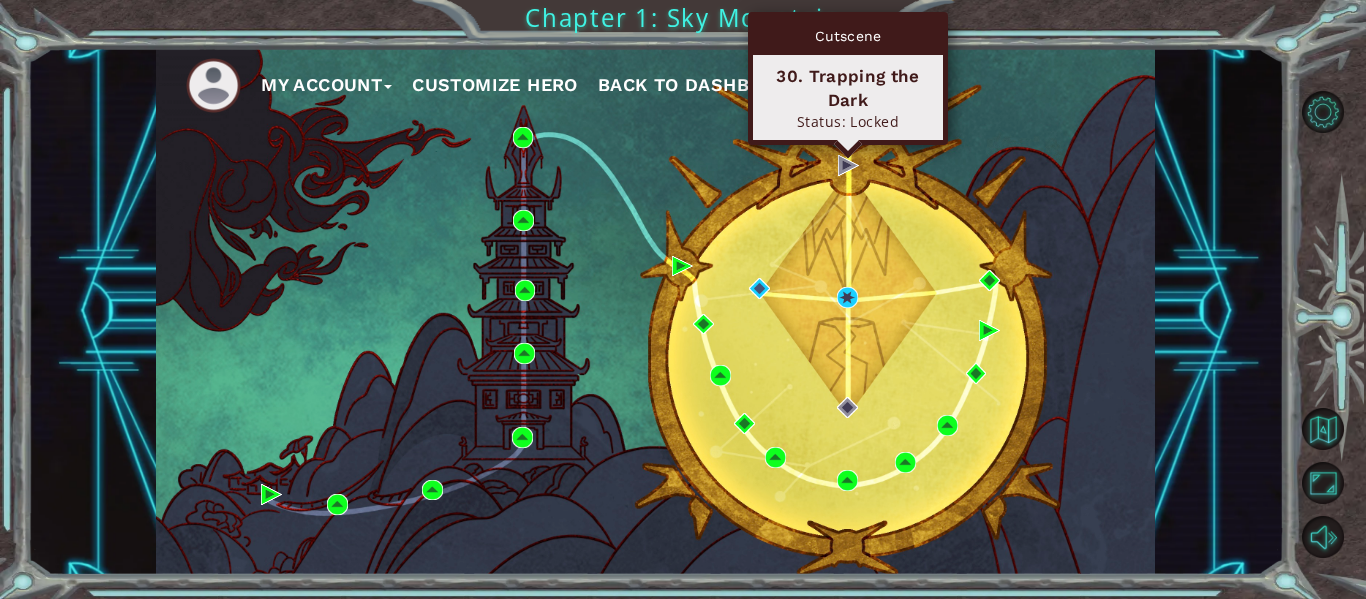 click on "Cutscene
30. Trapping the Dark
Status: Locked" at bounding box center [848, 78] 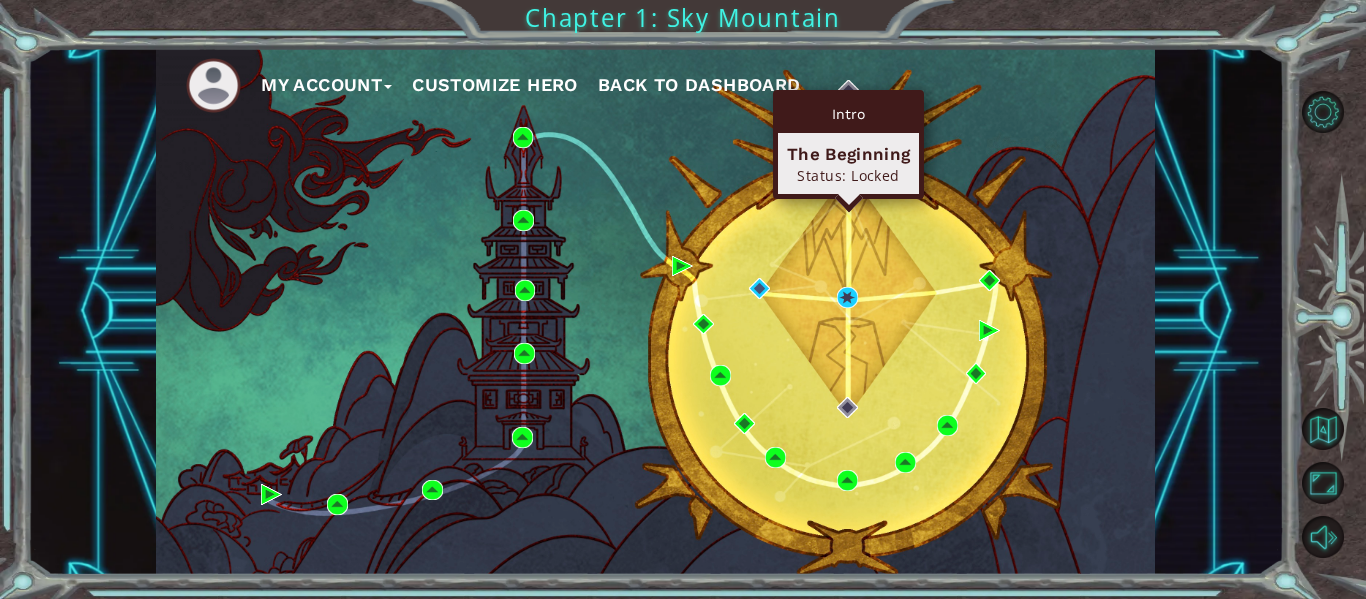 click on "Intro
The Beginning
Status: Locked" at bounding box center [848, 144] 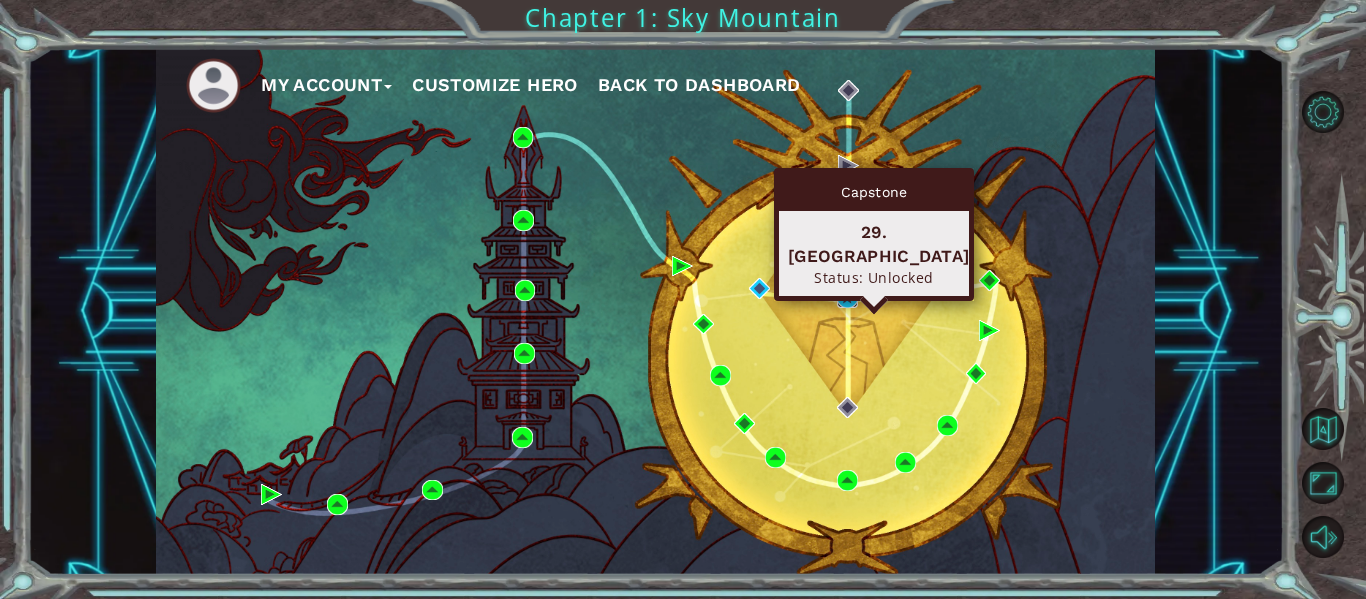 click at bounding box center [847, 297] 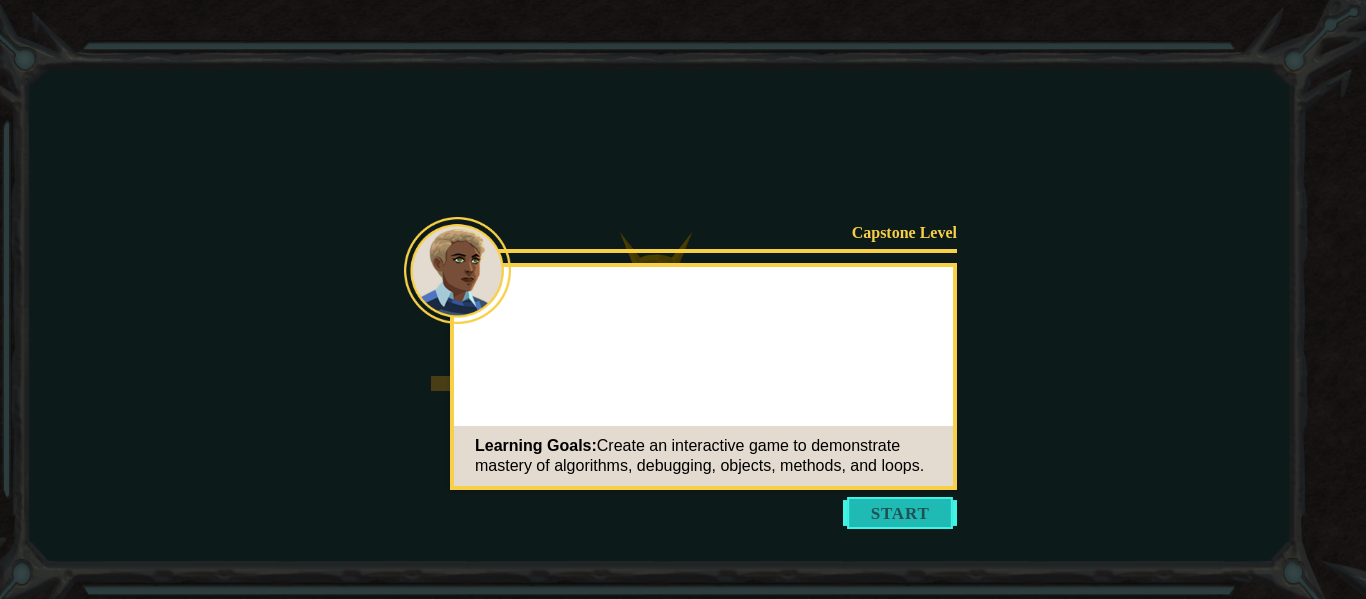 click at bounding box center [900, 513] 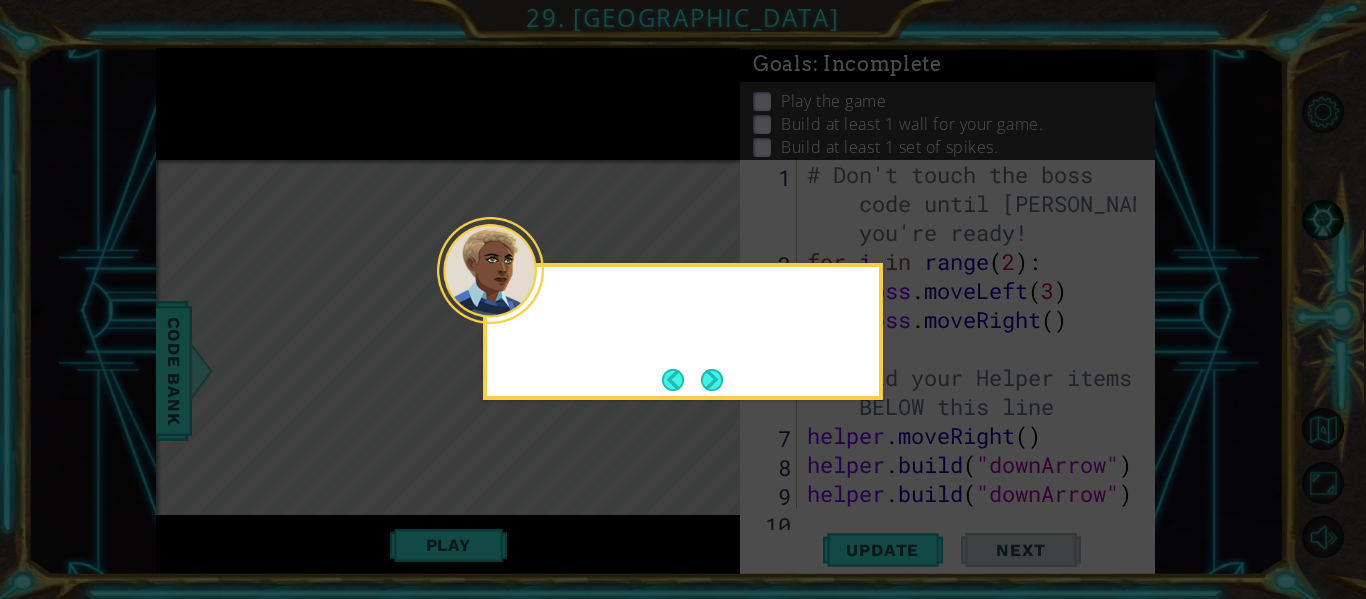 scroll, scrollTop: 87, scrollLeft: 0, axis: vertical 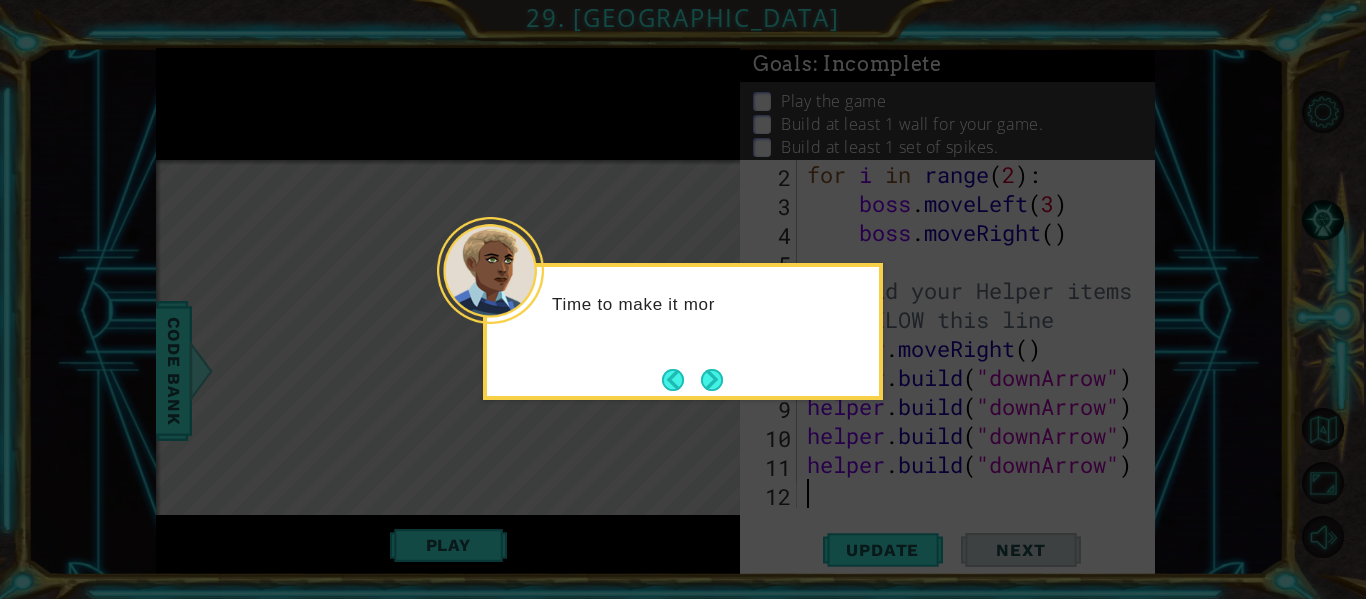 click 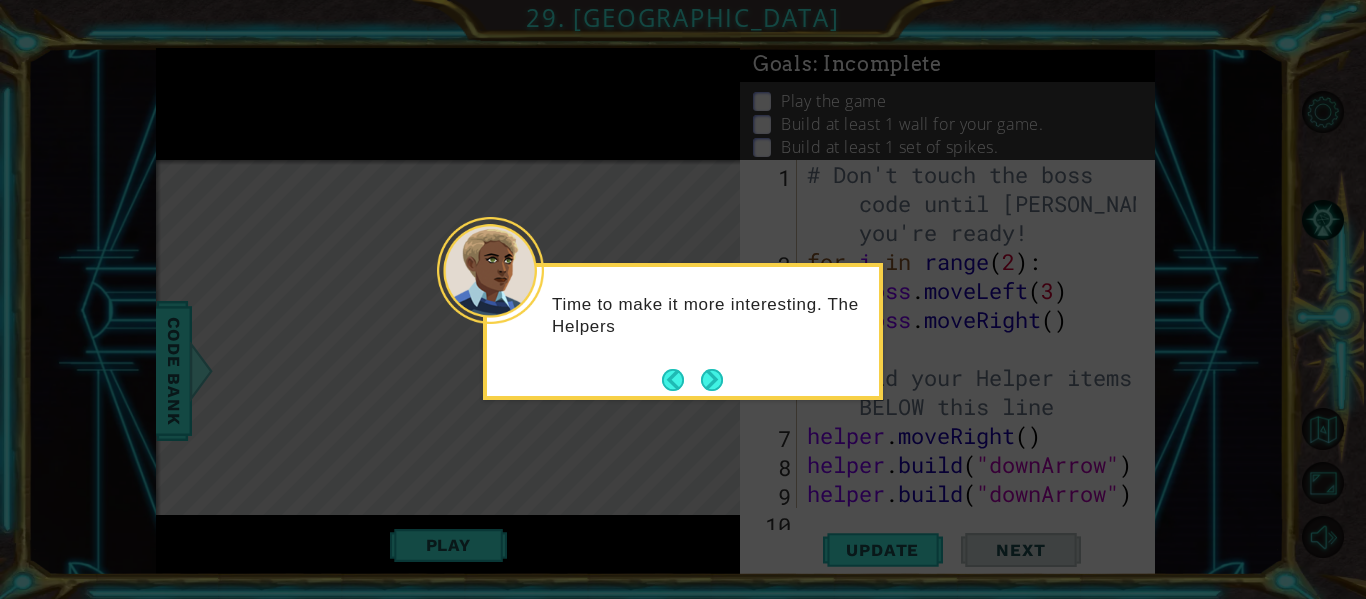 click on "Time to make it more interesting. The Helpers" at bounding box center [683, 325] 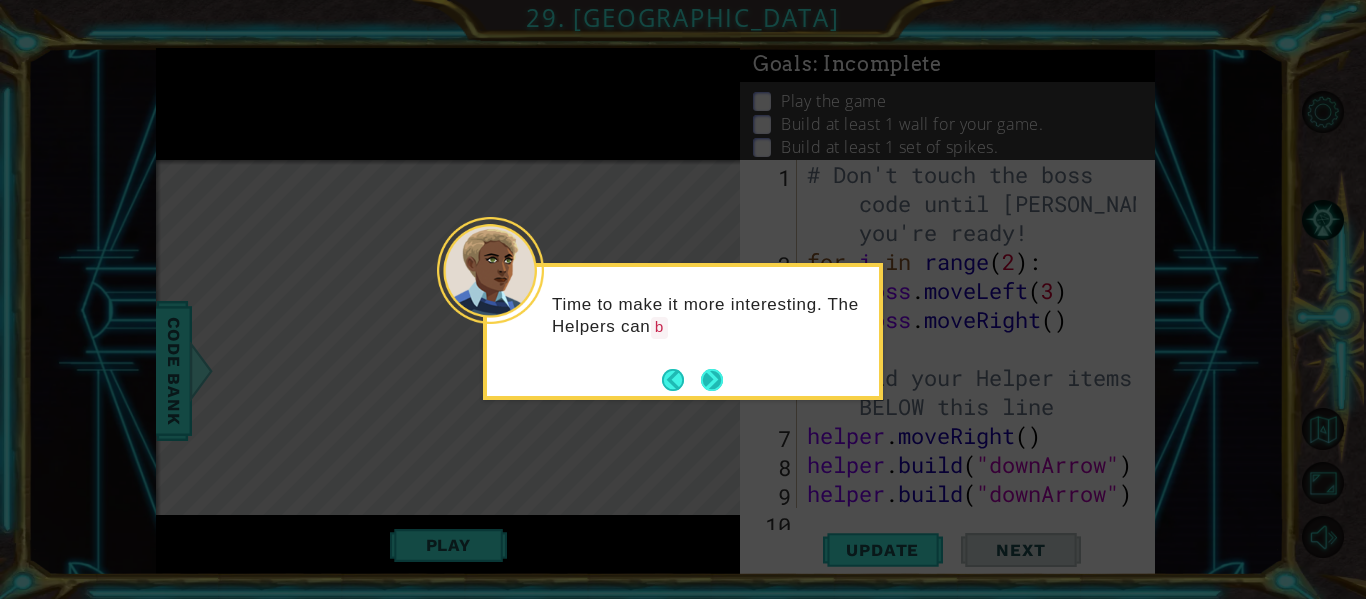 click at bounding box center [712, 380] 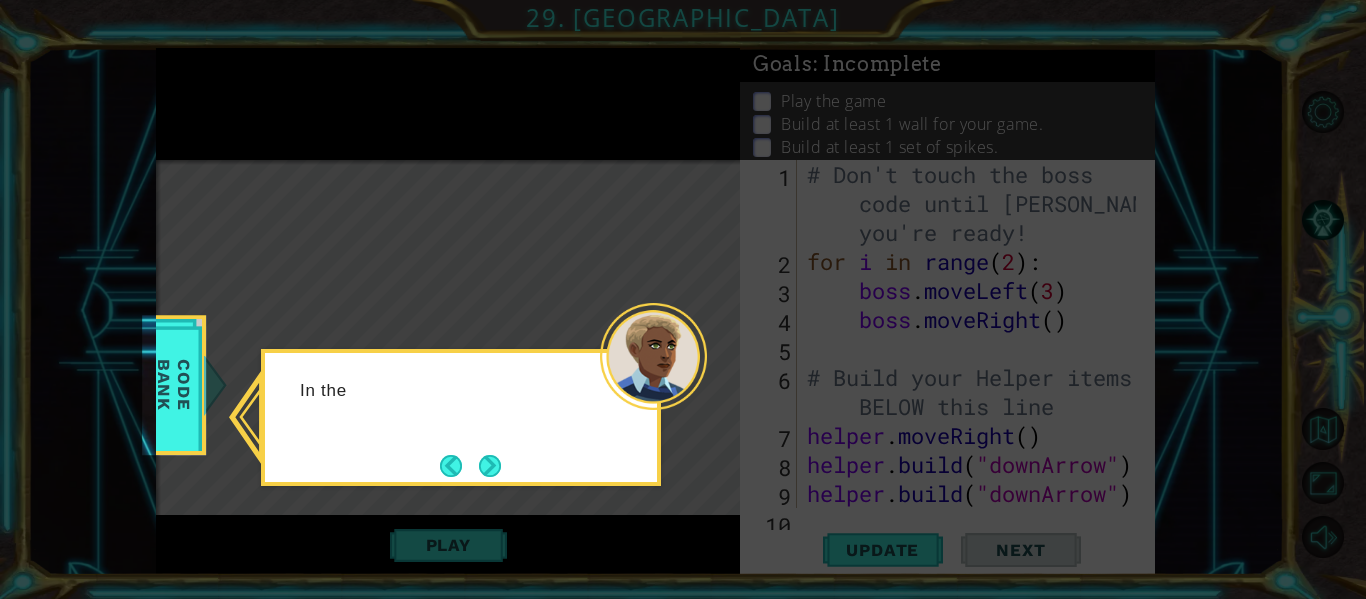 click 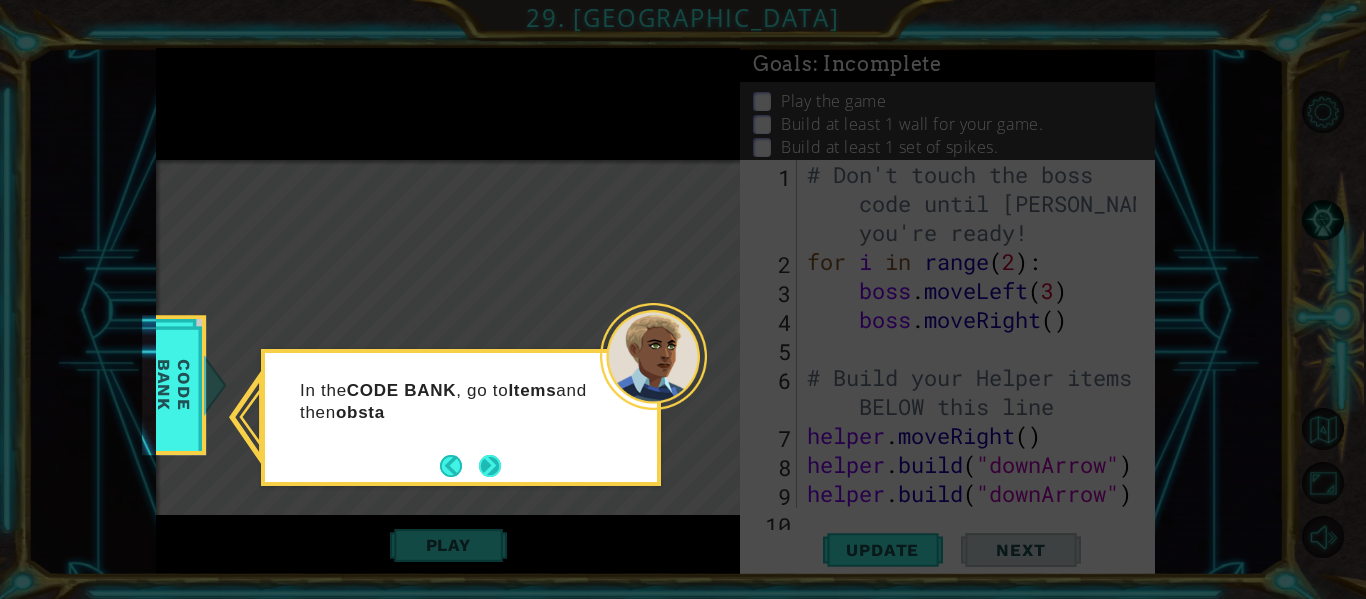 click at bounding box center (490, 465) 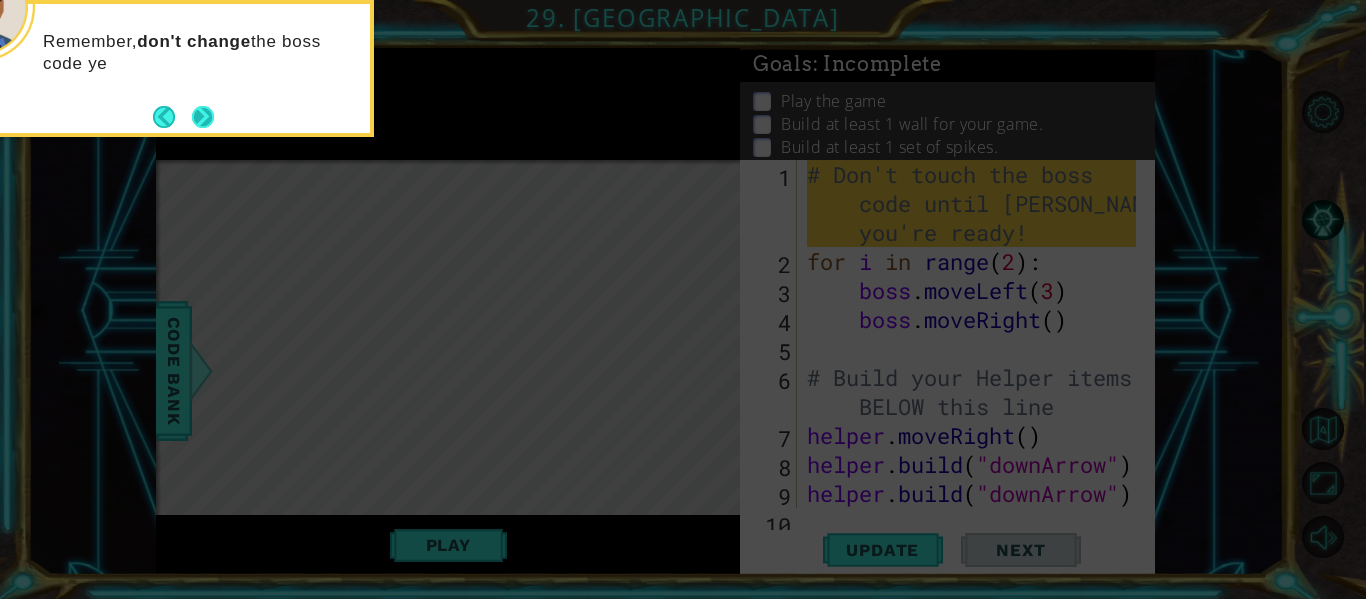 click at bounding box center [203, 117] 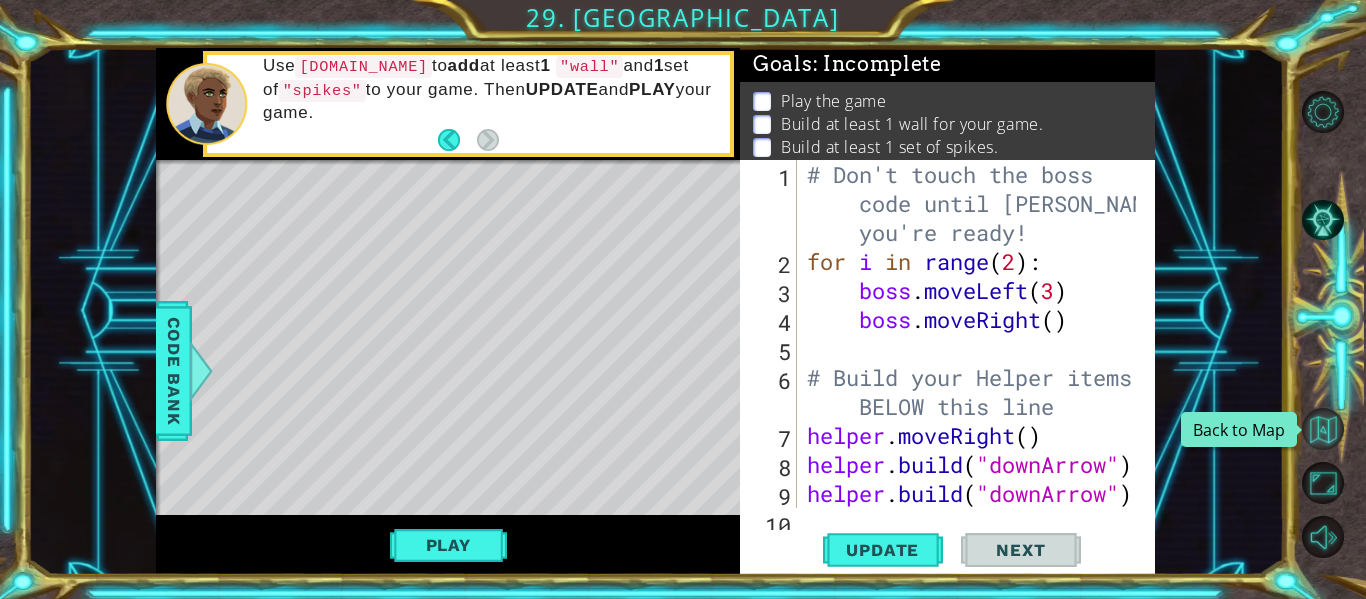 click at bounding box center [1323, 429] 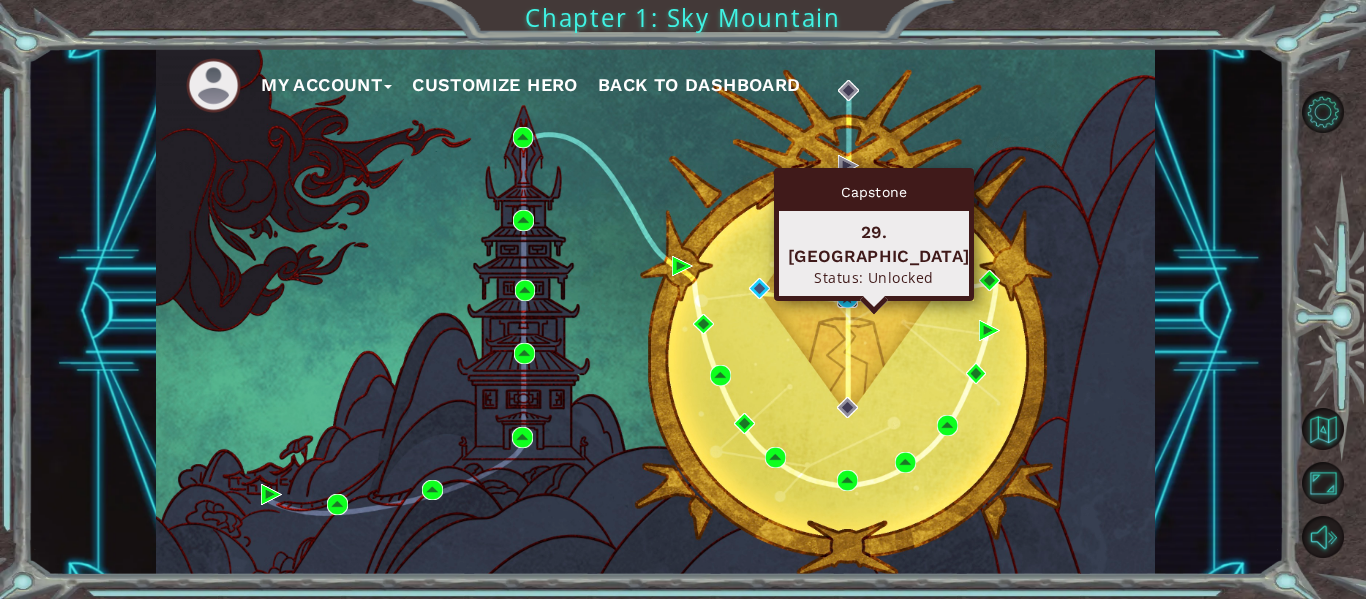 click at bounding box center [847, 297] 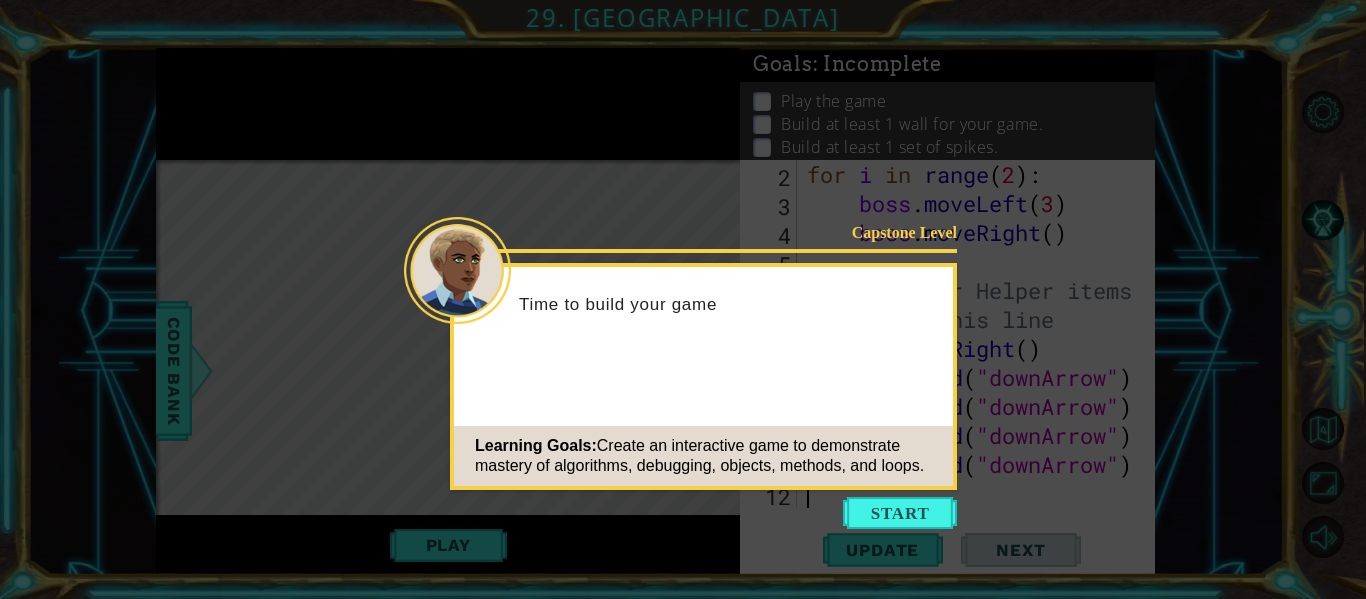 scroll, scrollTop: 0, scrollLeft: 0, axis: both 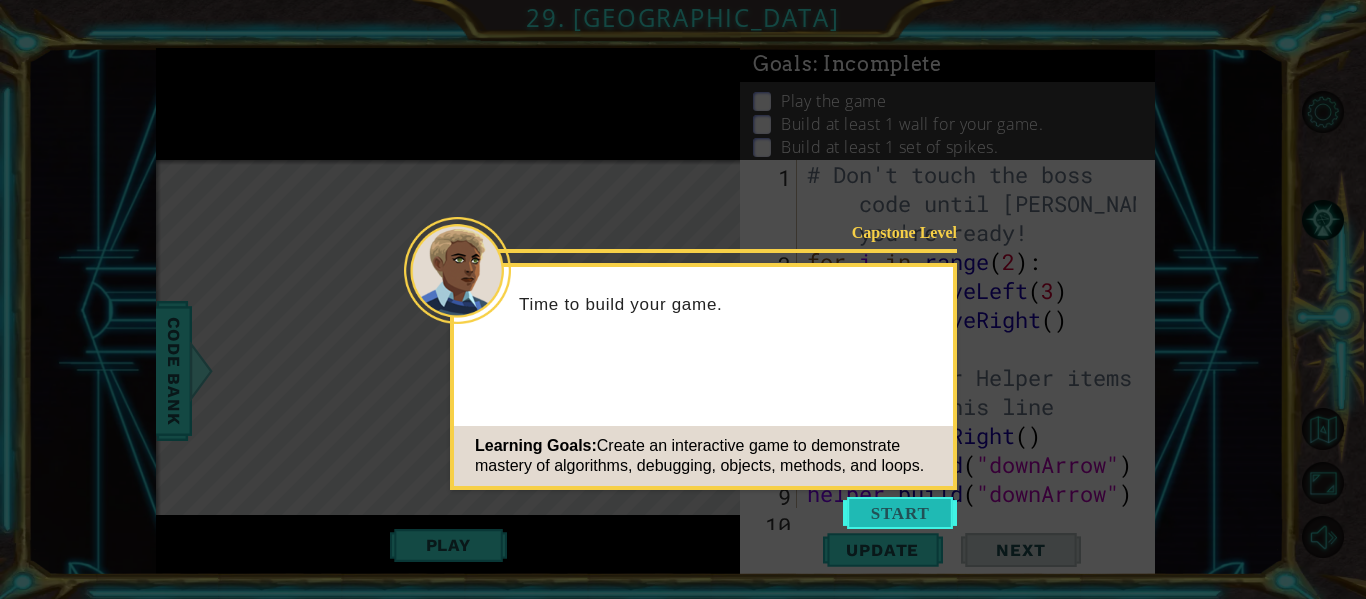 click at bounding box center [900, 513] 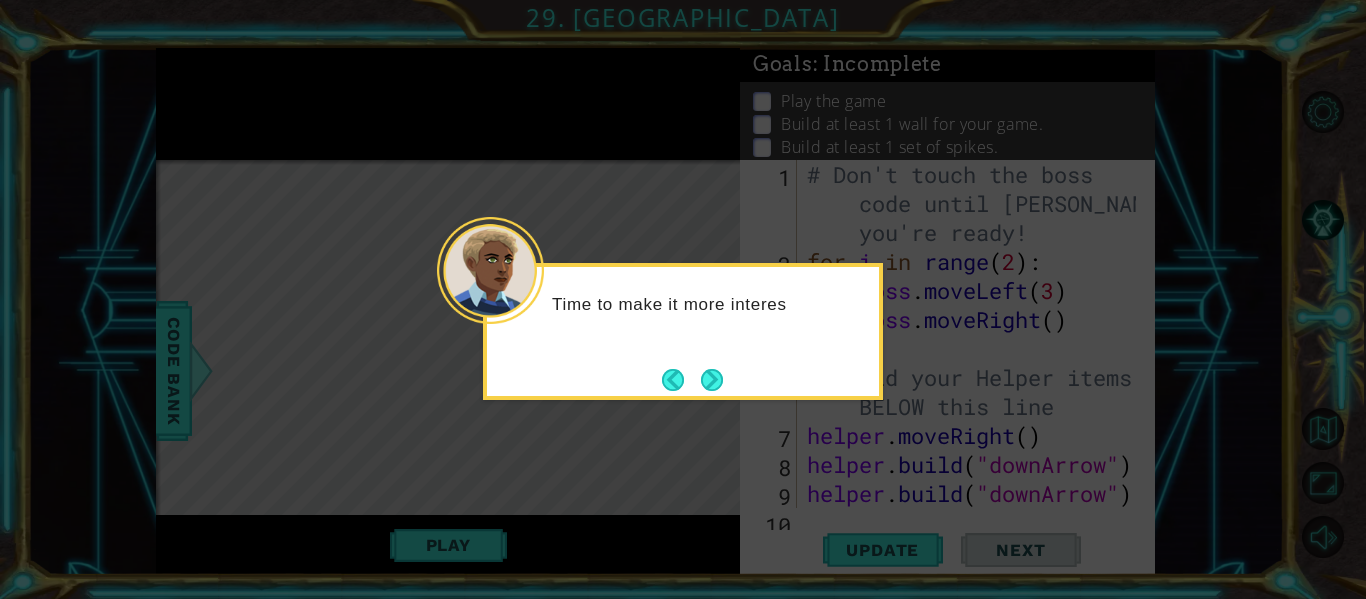 click on "Time to make it more interes" at bounding box center [683, 314] 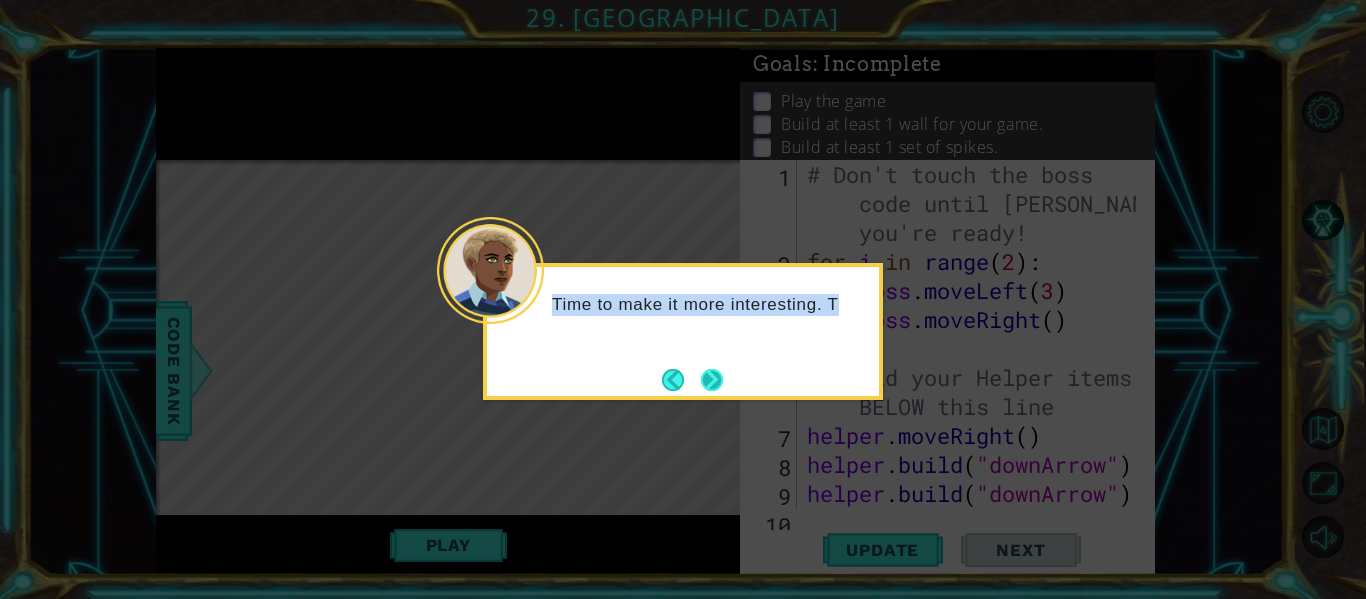 drag, startPoint x: 699, startPoint y: 362, endPoint x: 717, endPoint y: 371, distance: 20.12461 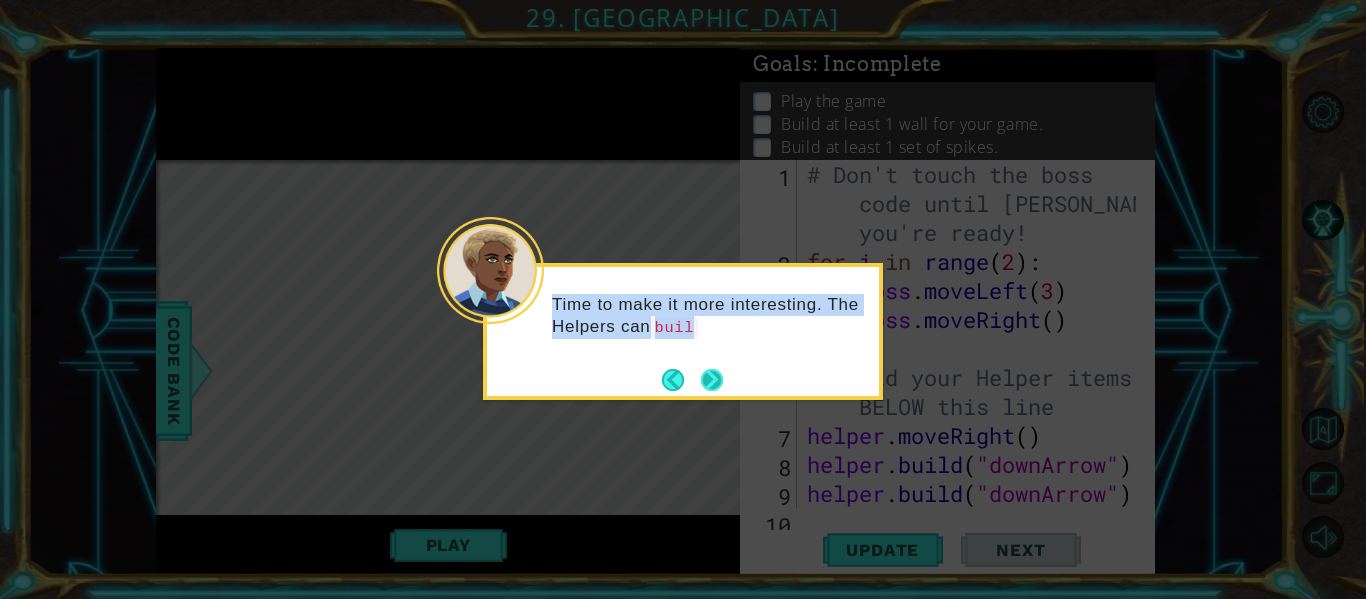 click at bounding box center [712, 380] 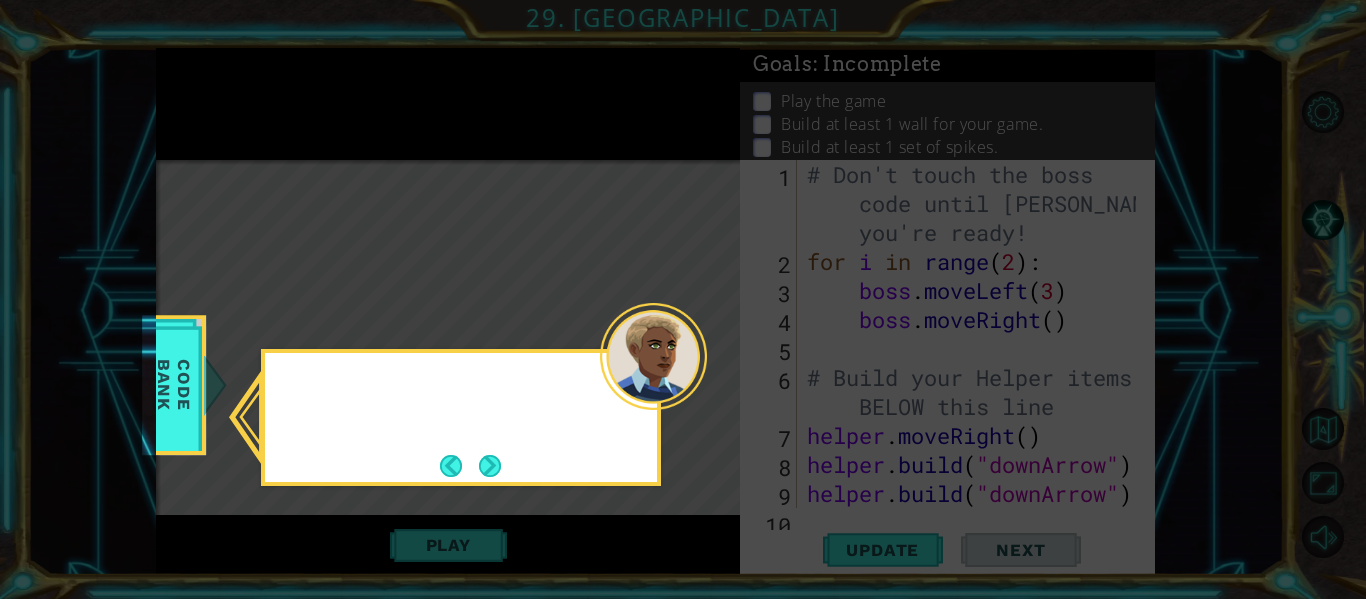 drag, startPoint x: 707, startPoint y: 369, endPoint x: 662, endPoint y: 331, distance: 58.898216 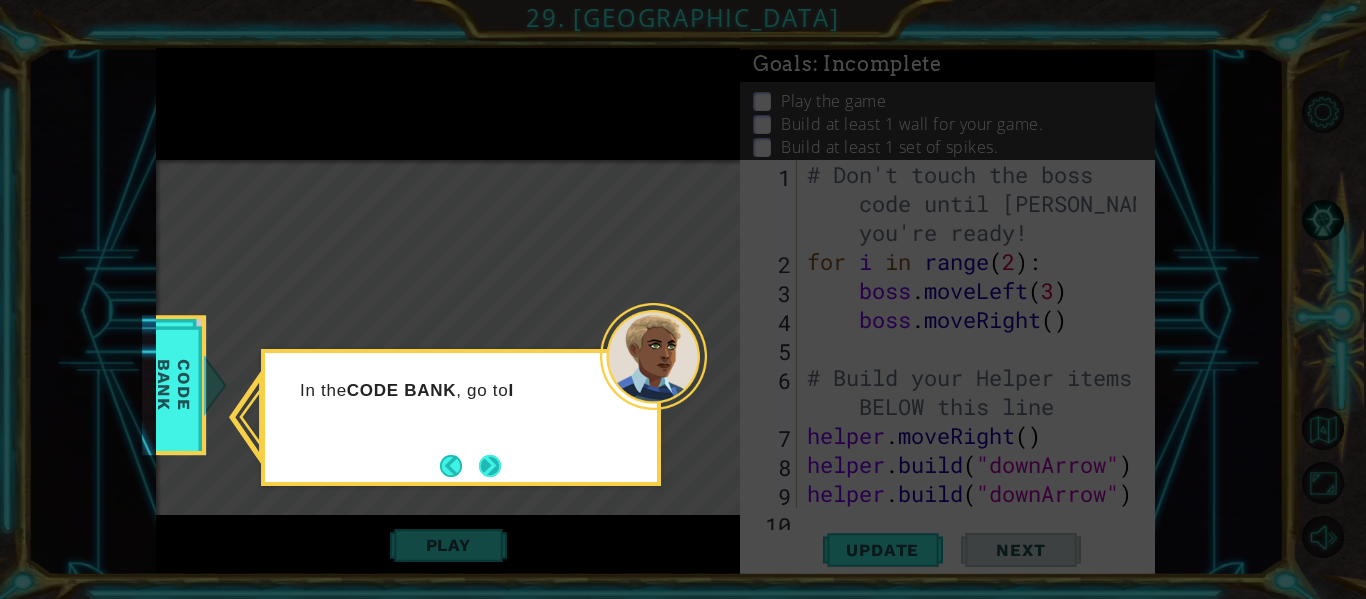 click at bounding box center [490, 466] 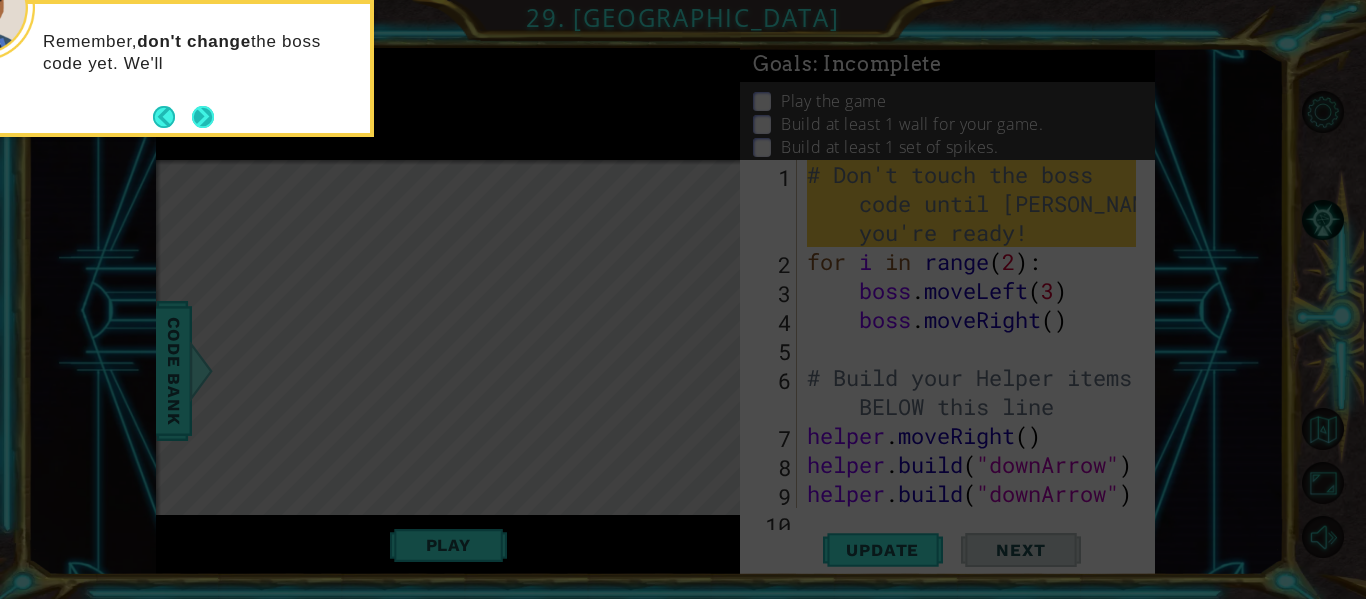 click at bounding box center [203, 117] 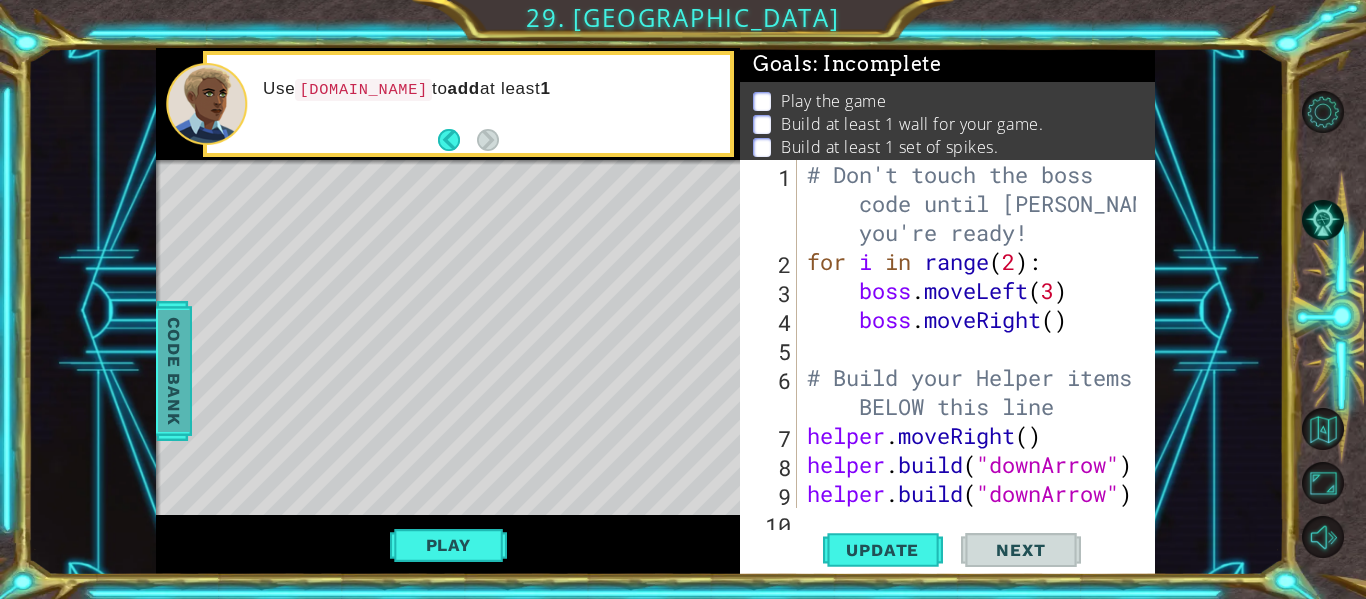 click on "Code Bank" at bounding box center (174, 371) 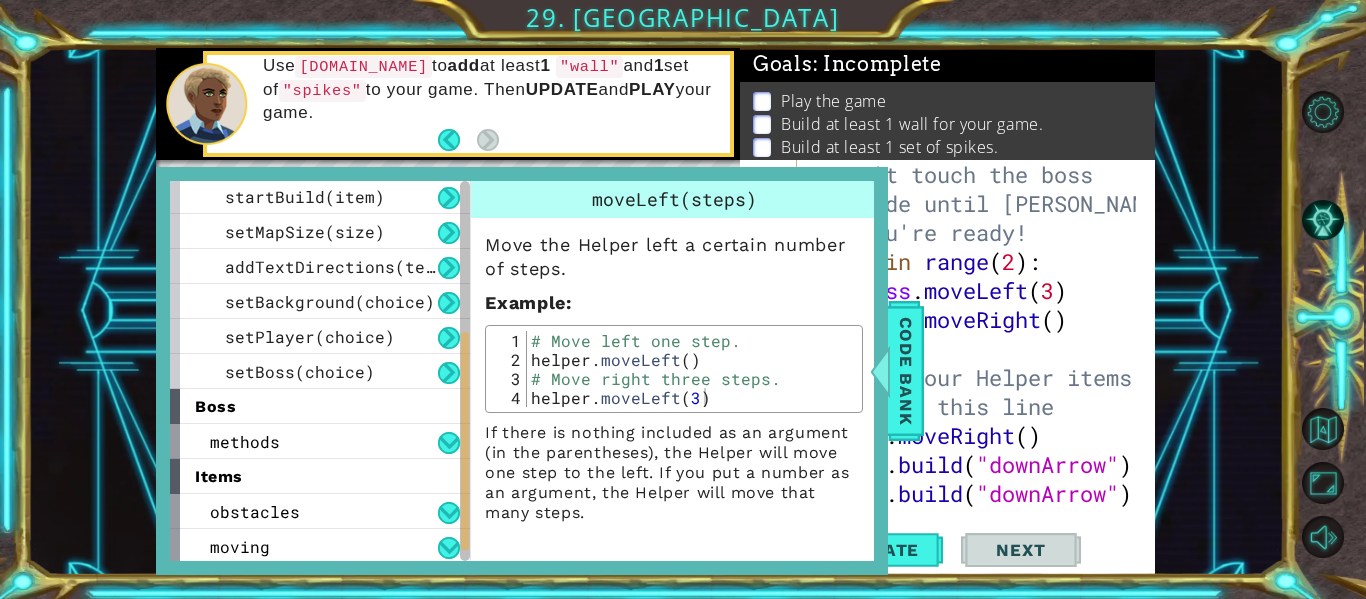 scroll, scrollTop: 300, scrollLeft: 0, axis: vertical 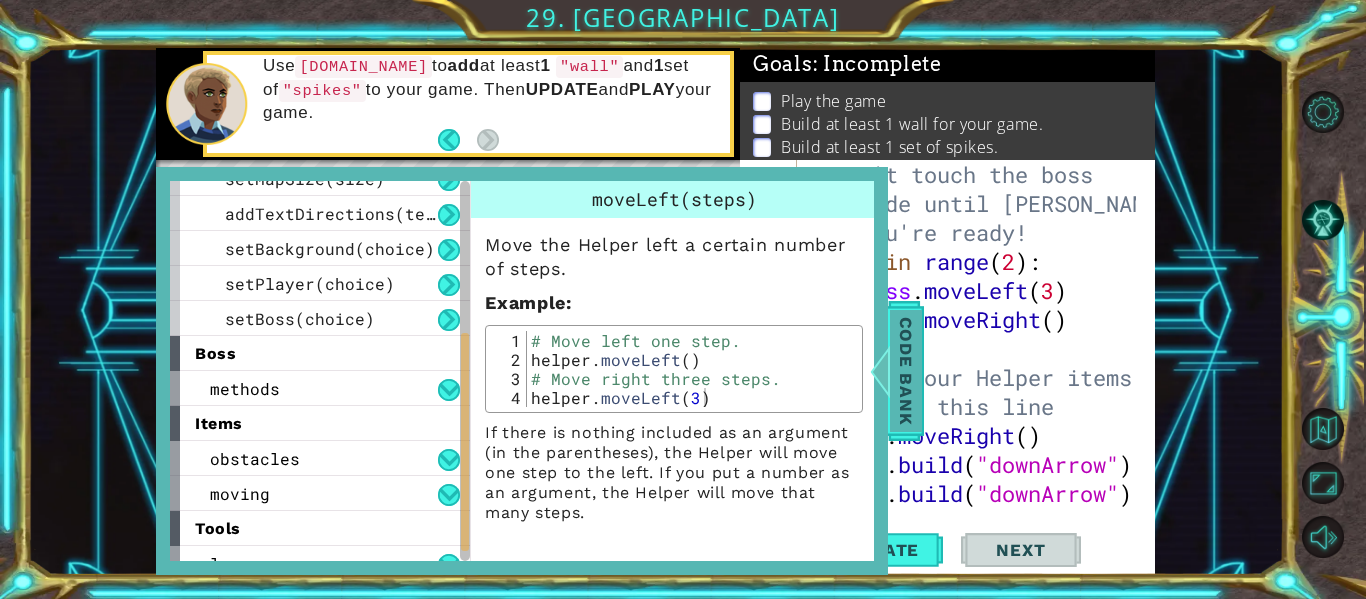 click on "Code Bank" at bounding box center [906, 371] 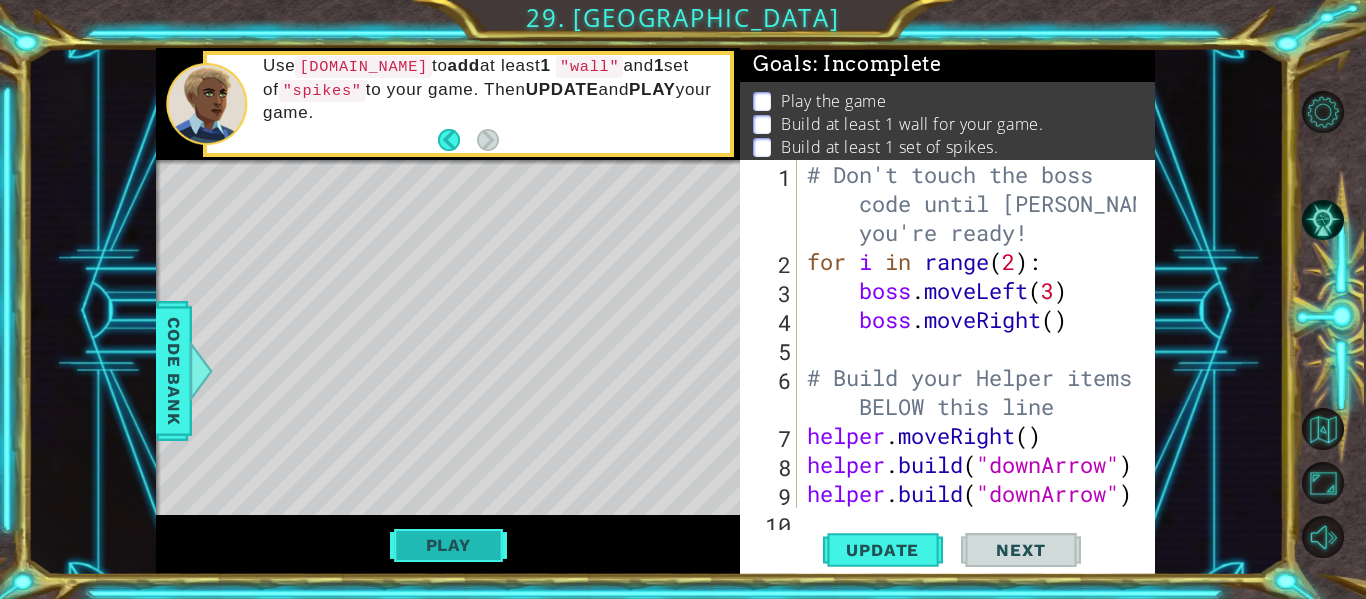 click on "Play" at bounding box center [448, 545] 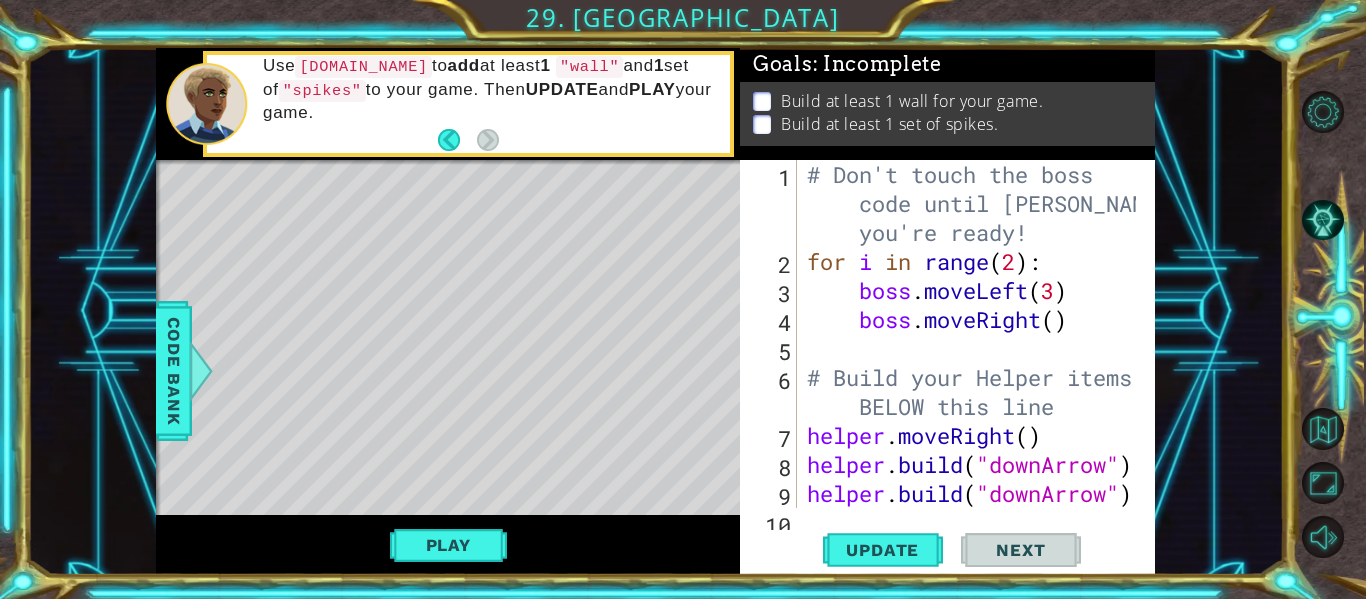 scroll, scrollTop: 87, scrollLeft: 0, axis: vertical 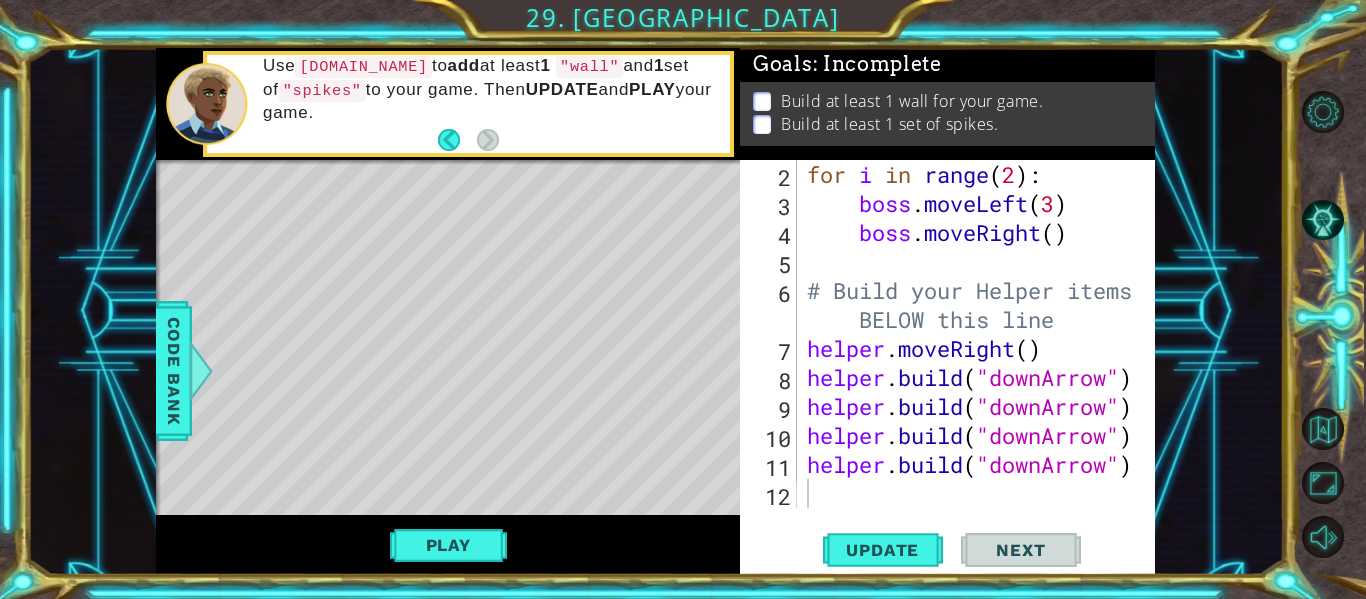 click on "for   i   in   range ( 2 ) :      boss . moveLeft ( 3 )      boss . moveRight ( ) # Build your Helper items       BELOW this line helper . moveRight ( ) helper . build ( "downArrow" ) helper . build ( "downArrow" ) helper . build ( "downArrow" ) helper . build ( "downArrow" )" at bounding box center (974, 363) 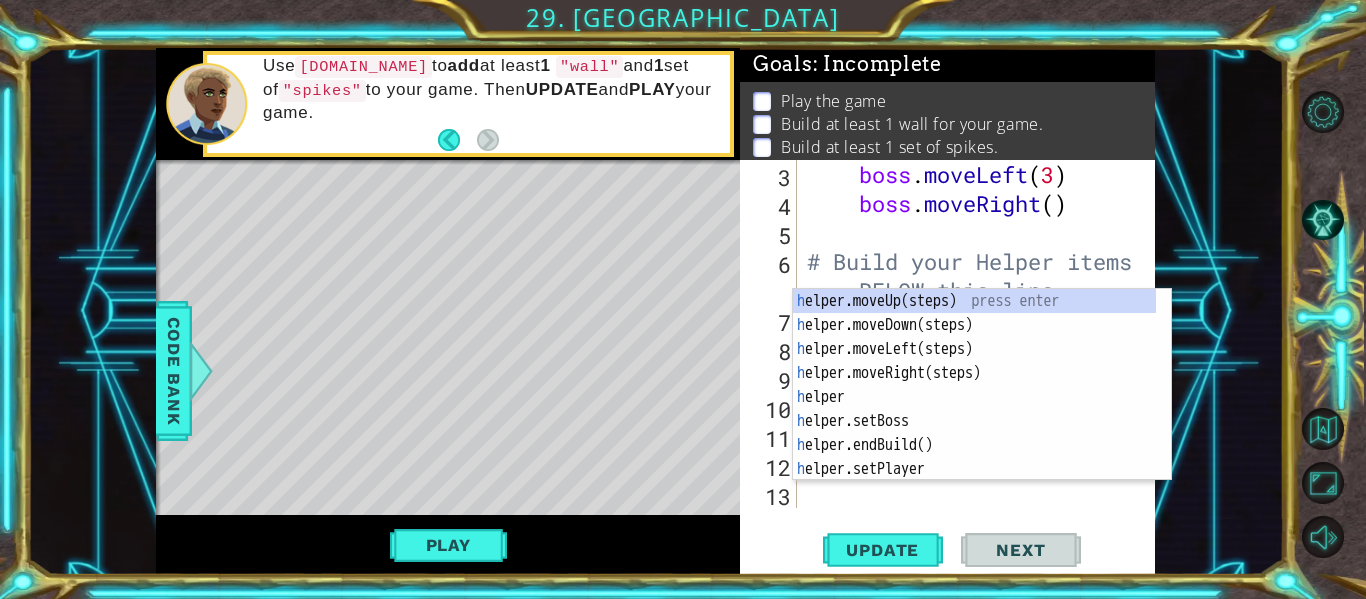 scroll, scrollTop: 116, scrollLeft: 0, axis: vertical 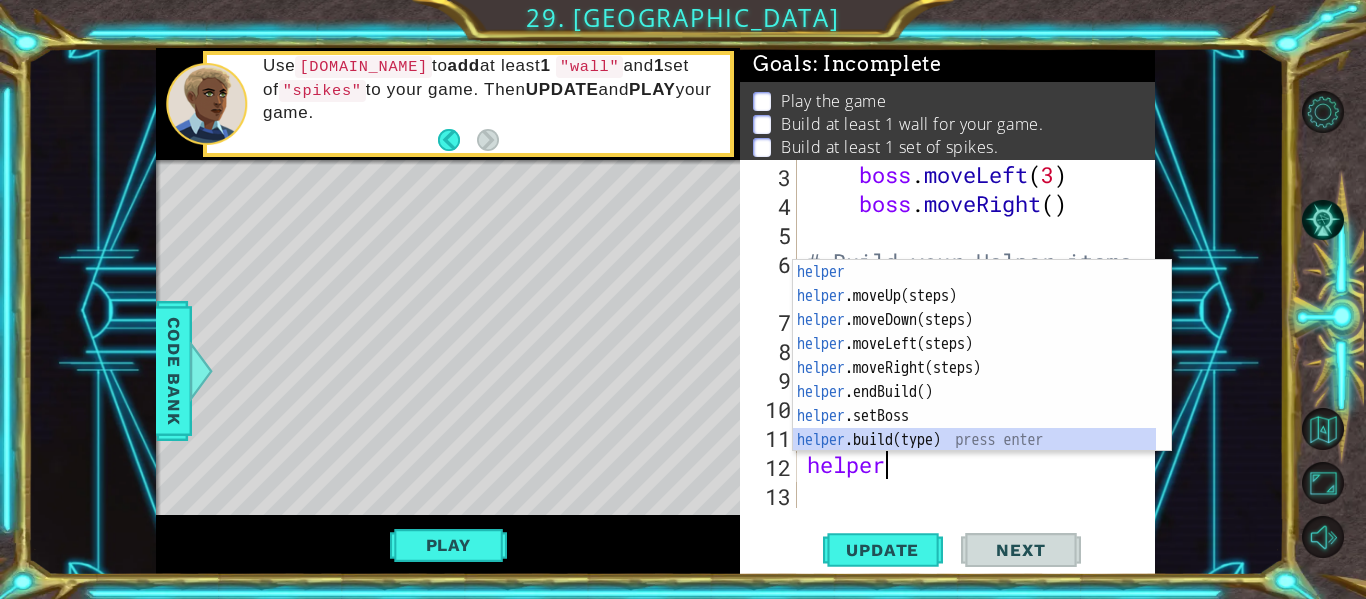 click on "helper press enter helper .moveUp(steps) press enter helper .moveDown(steps) press enter helper .moveLeft(steps) press enter helper .moveRight(steps) press enter helper .endBuild() press enter helper .setBoss press enter helper .build(type) press enter helper .setPlayer press enter" at bounding box center [974, 380] 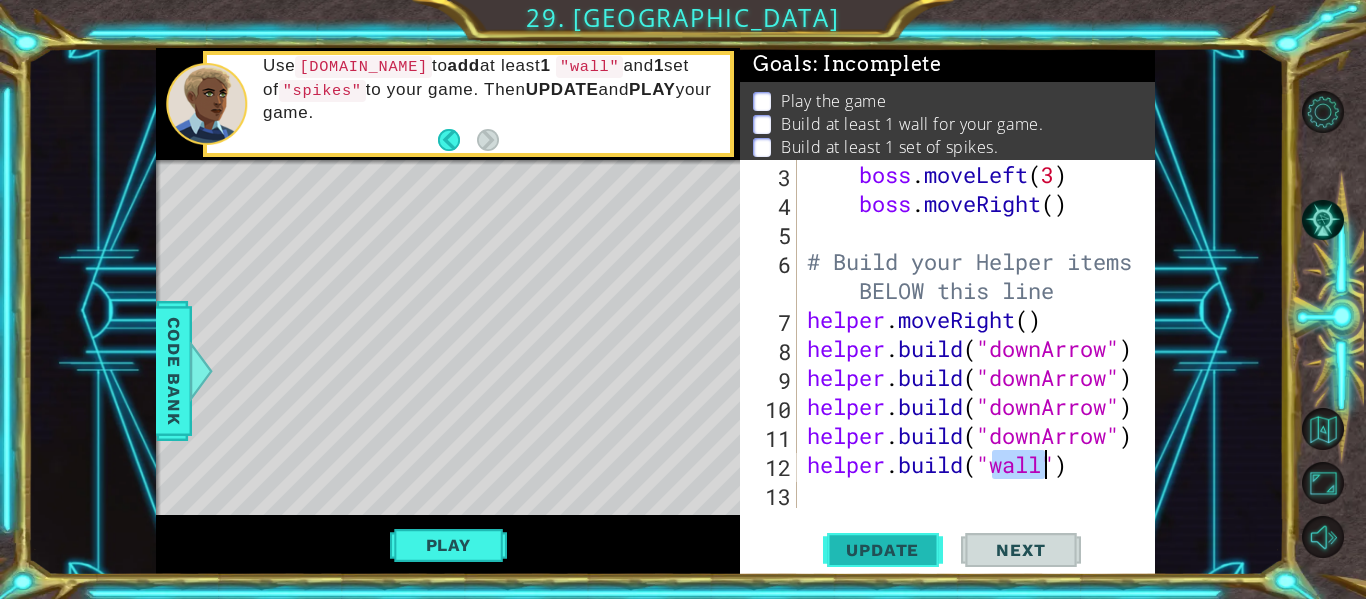 type on "[DOMAIN_NAME]("wall")" 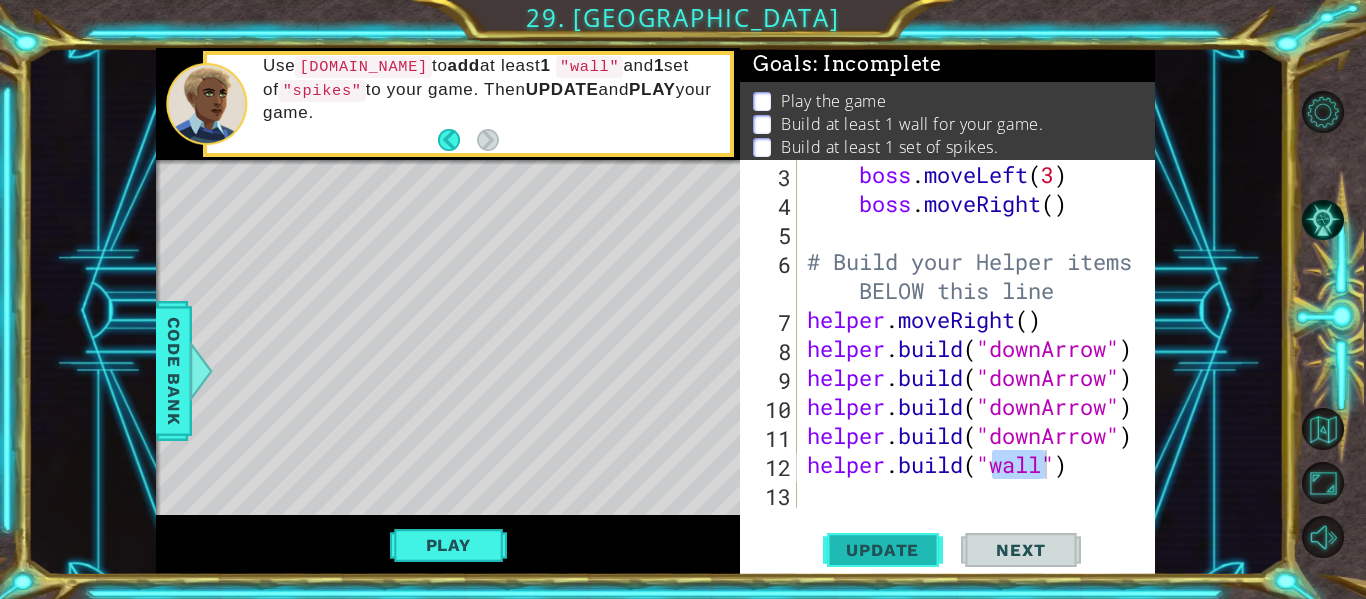 click on "Update" at bounding box center [882, 550] 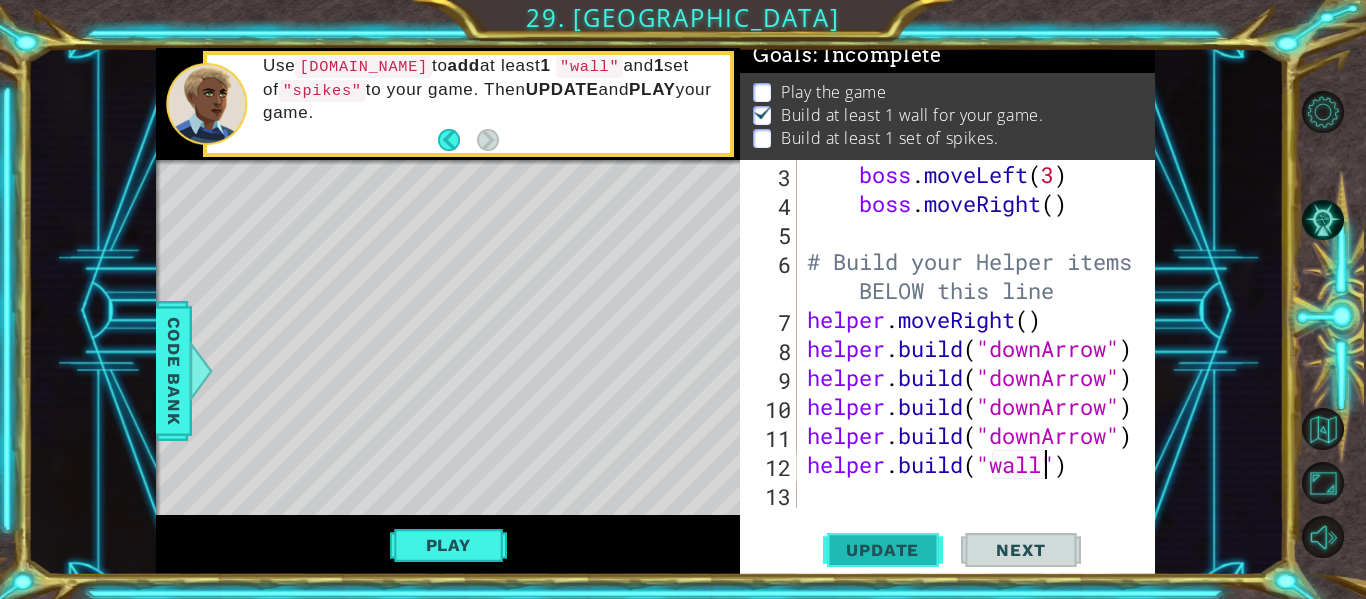 scroll, scrollTop: 17, scrollLeft: 0, axis: vertical 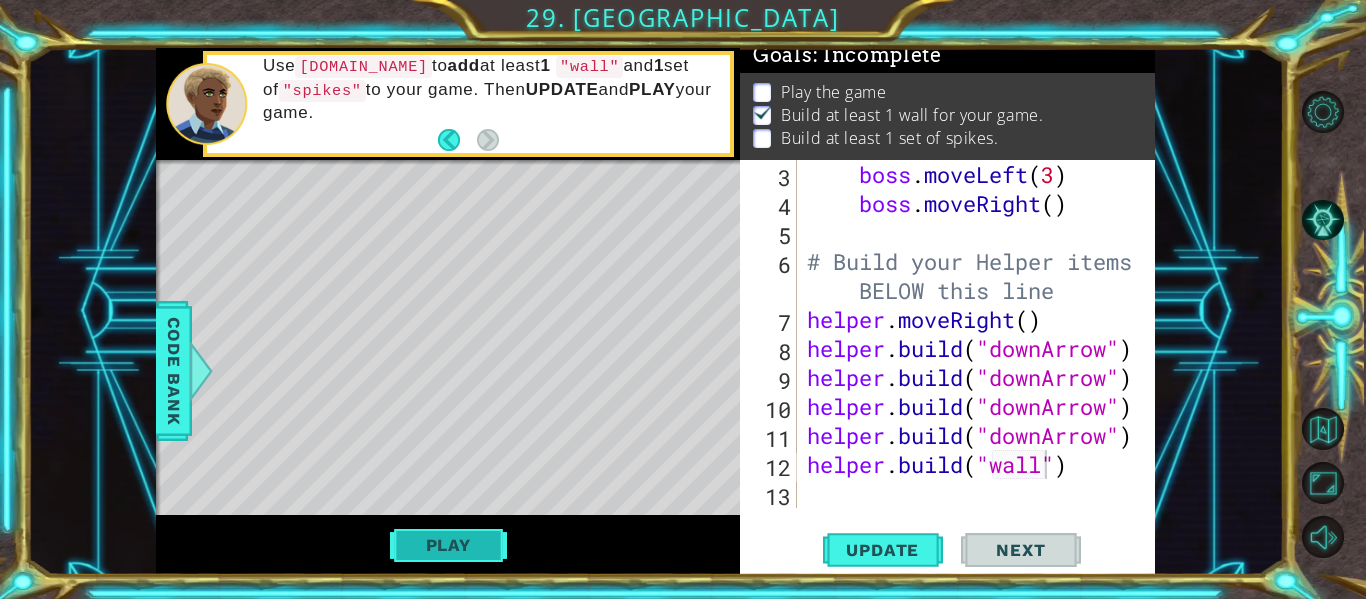 click on "Play" at bounding box center (448, 545) 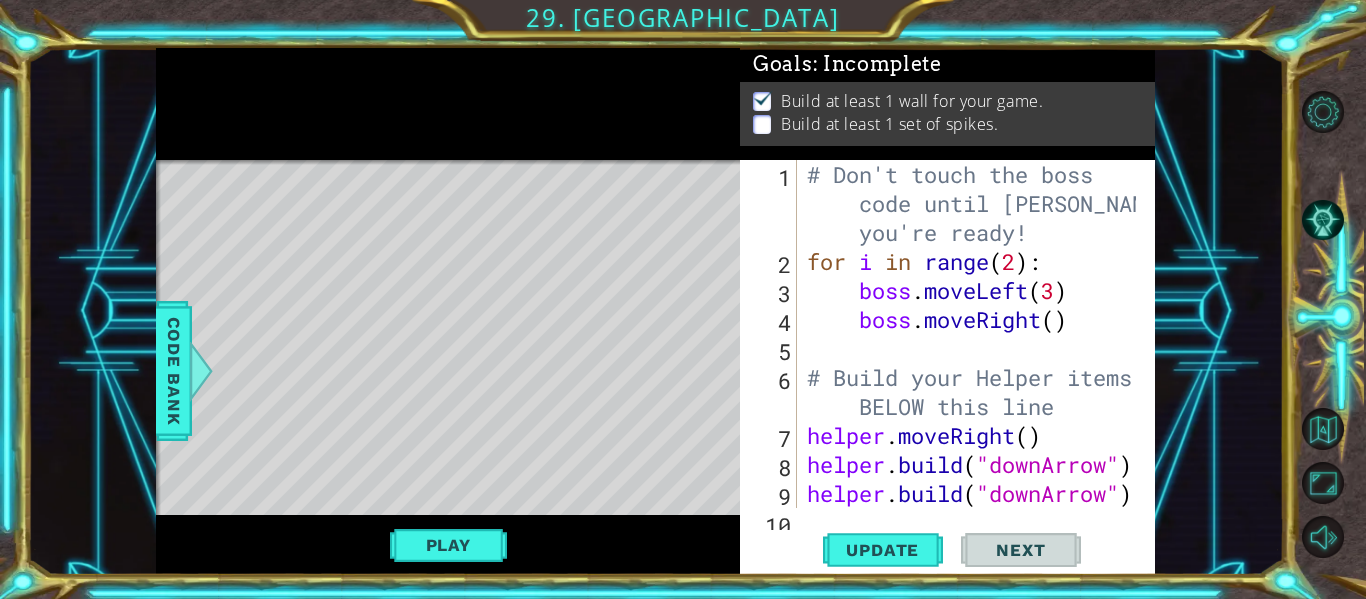 scroll, scrollTop: 11, scrollLeft: 0, axis: vertical 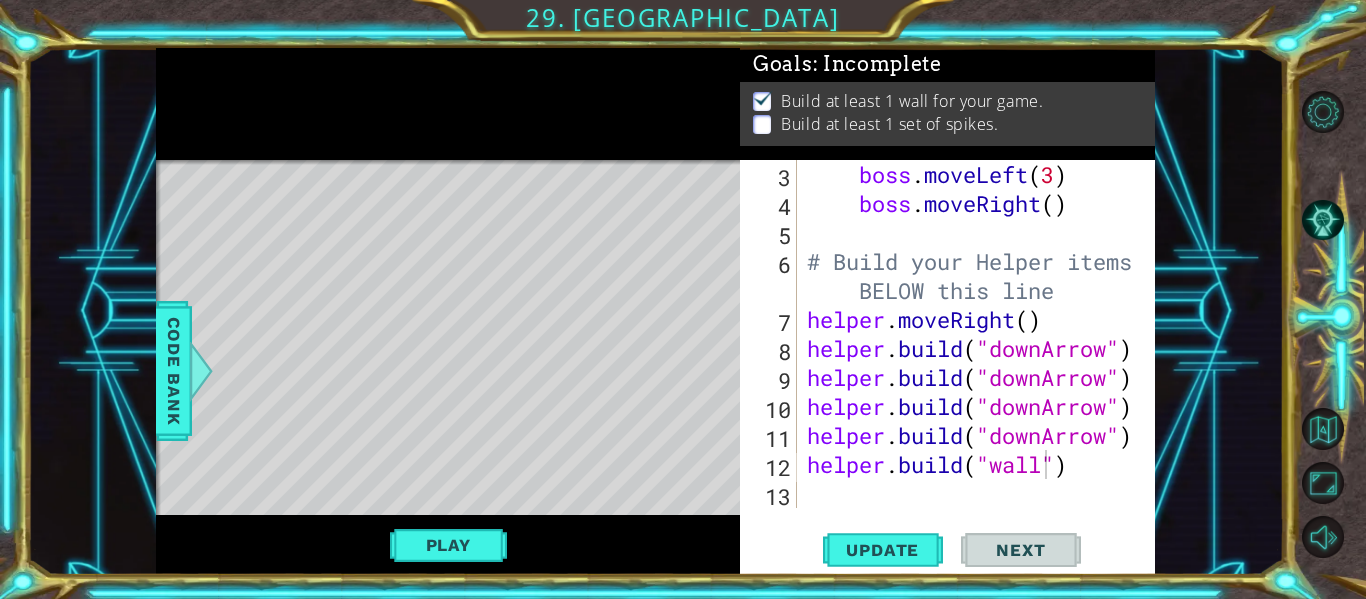 click on "helper.build("wall") 3 4 5 6 7 8 9 10 11 12 13      boss . moveLeft ( 3 )      boss . moveRight ( ) # Build your Helper items       BELOW this line helper . moveRight ( ) helper . build ( "downArrow" ) helper . build ( "downArrow" ) helper . build ( "downArrow" ) helper . build ( "downArrow" ) helper . build ( "wall" )     הההההההההההההההההההההההההההההההההההההההההההההההההההההההההההההההההההההההההההההההההההההההההההההההההההההההההההההההההההההההההההההההההההההההההההההההההההההההההההההההההההההההההההההההההההההההההההההההההההההההההההההההההההההההההההההההההההההההההההההההההההההההההההההההה Code Saved Update Next Statement   /  Call   /" at bounding box center [947, 367] 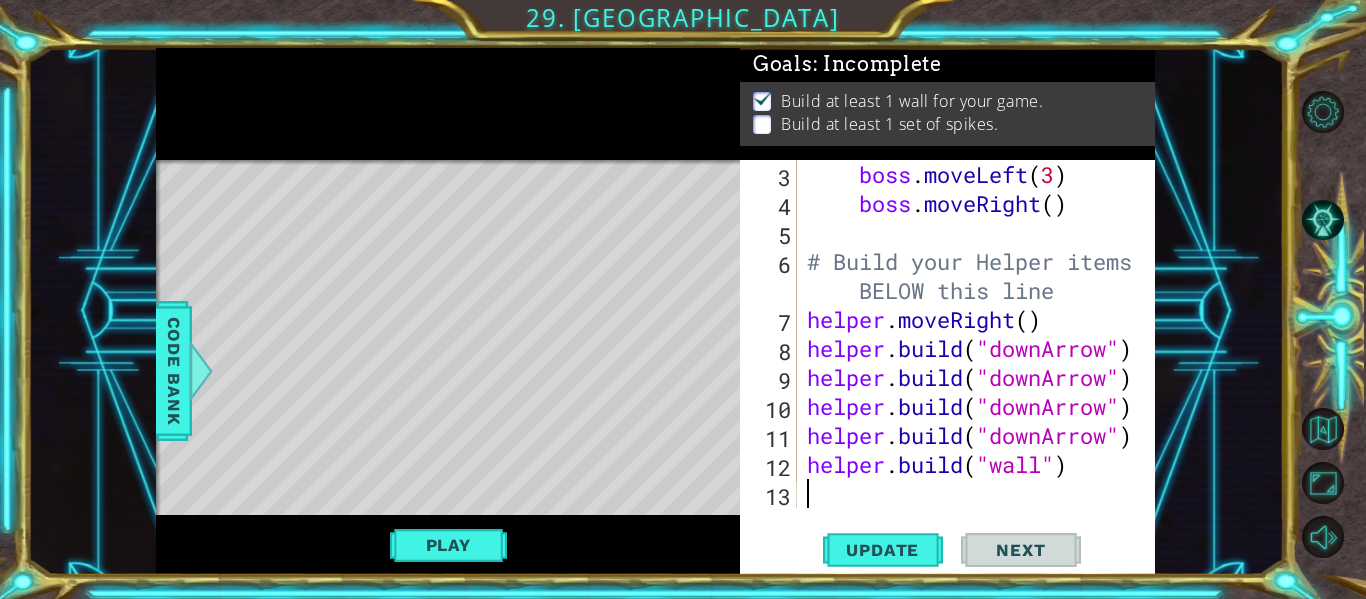 drag, startPoint x: 815, startPoint y: 497, endPoint x: 830, endPoint y: 496, distance: 15.033297 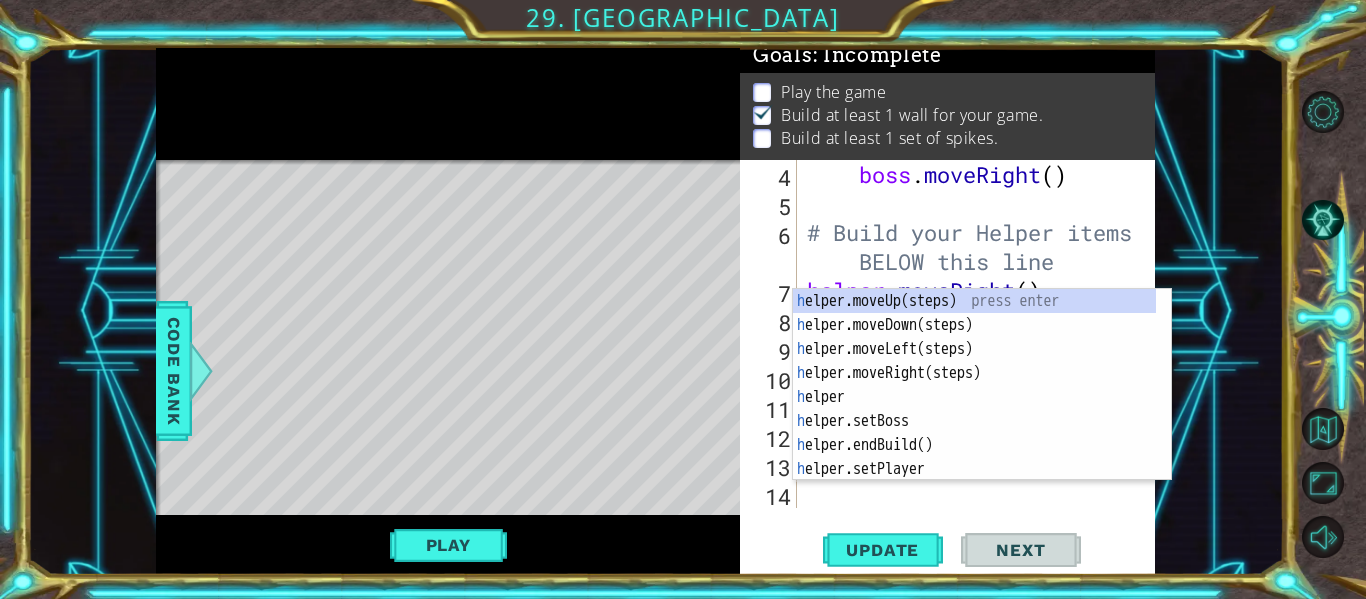 scroll, scrollTop: 145, scrollLeft: 0, axis: vertical 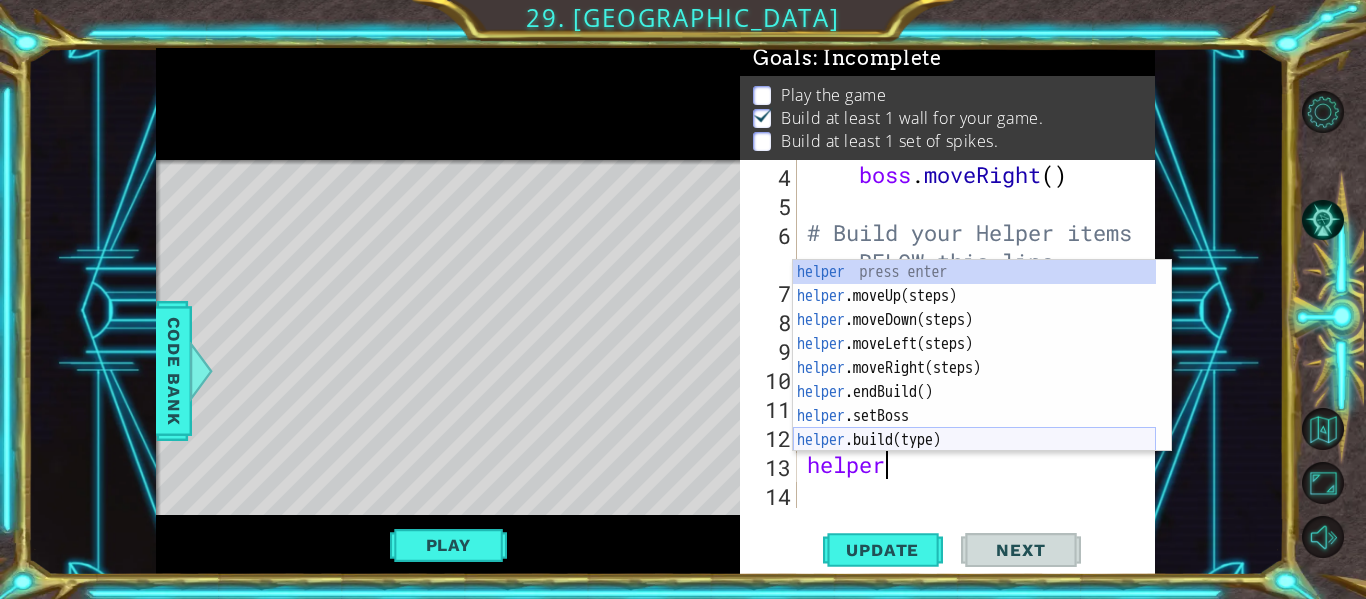 click on "helper press enter helper .moveUp(steps) press enter helper .moveDown(steps) press enter helper .moveLeft(steps) press enter helper .moveRight(steps) press enter helper .endBuild() press enter helper .setBoss press enter helper .build(type) press enter helper .setPlayer press enter" at bounding box center [974, 380] 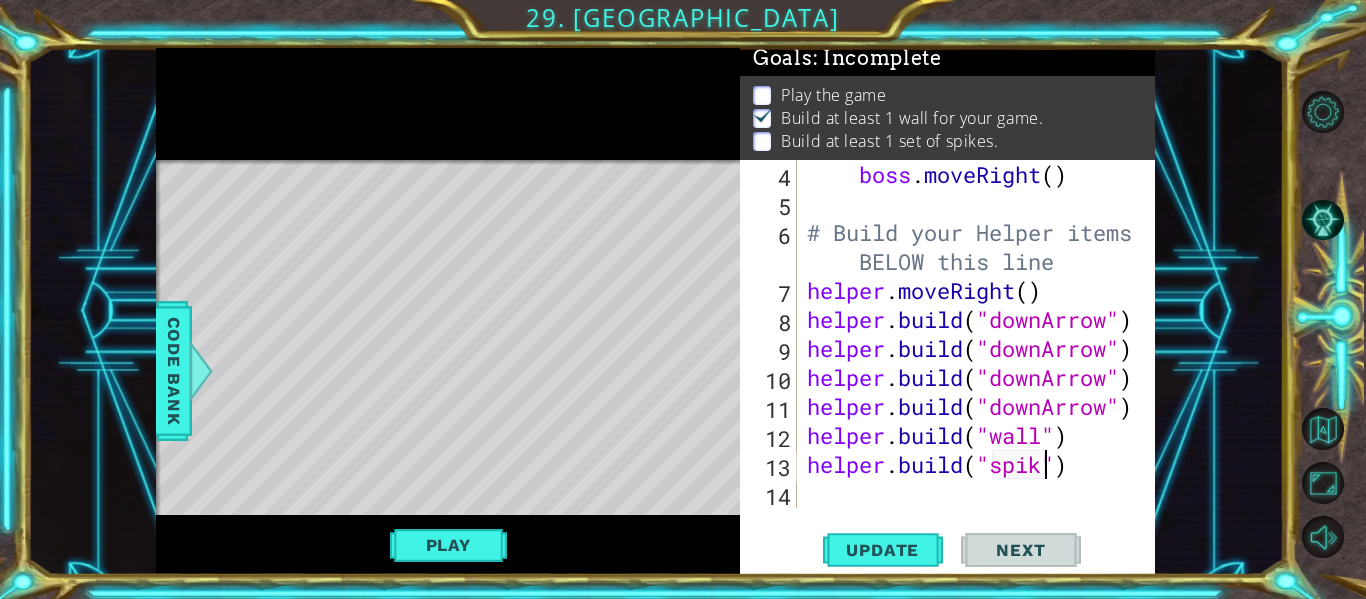 scroll, scrollTop: 0, scrollLeft: 12, axis: horizontal 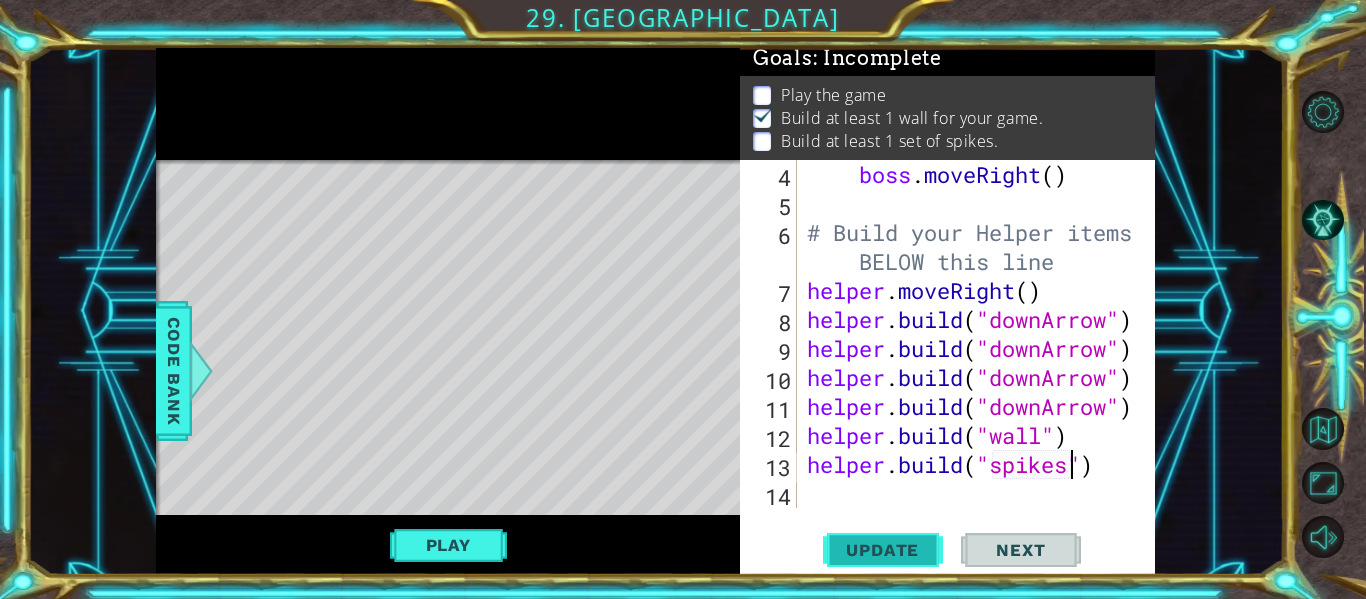 click on "Update" at bounding box center (882, 550) 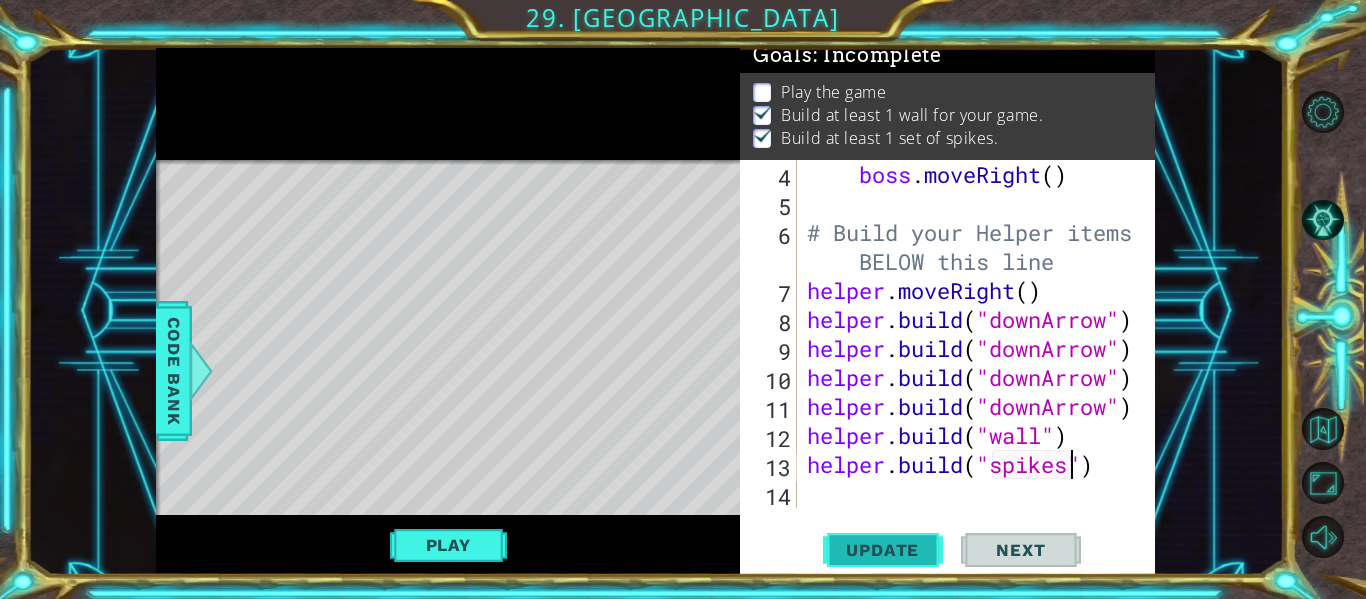 scroll, scrollTop: 17, scrollLeft: 0, axis: vertical 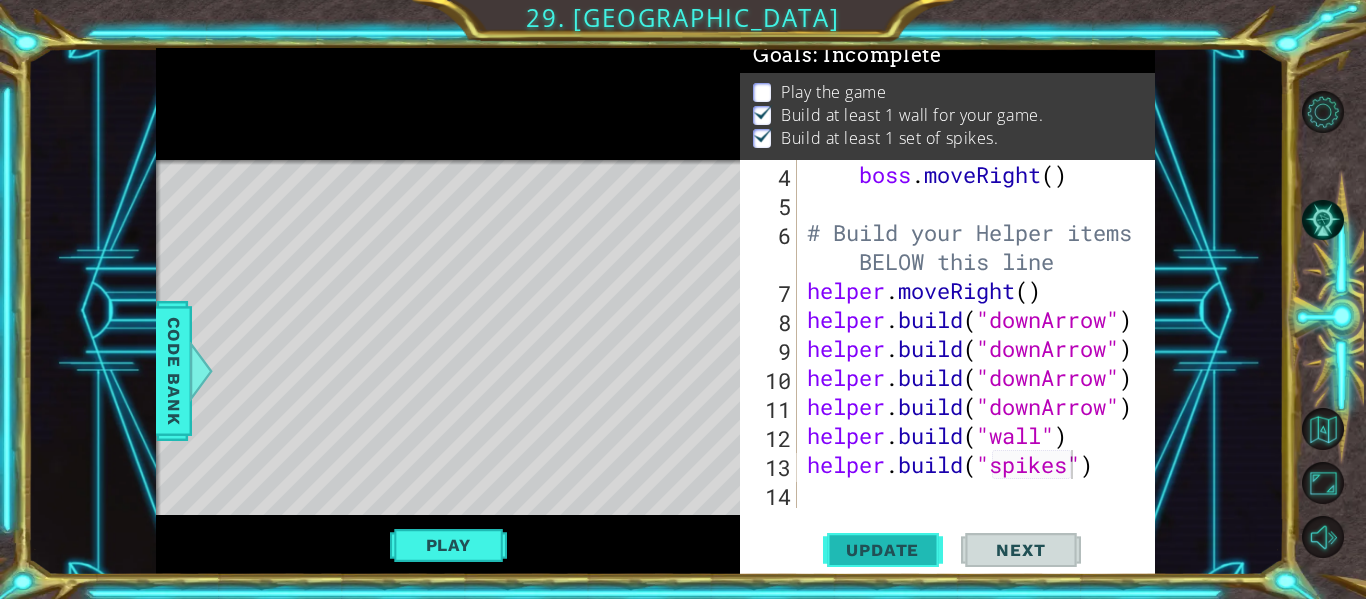 click on "Update" at bounding box center (882, 550) 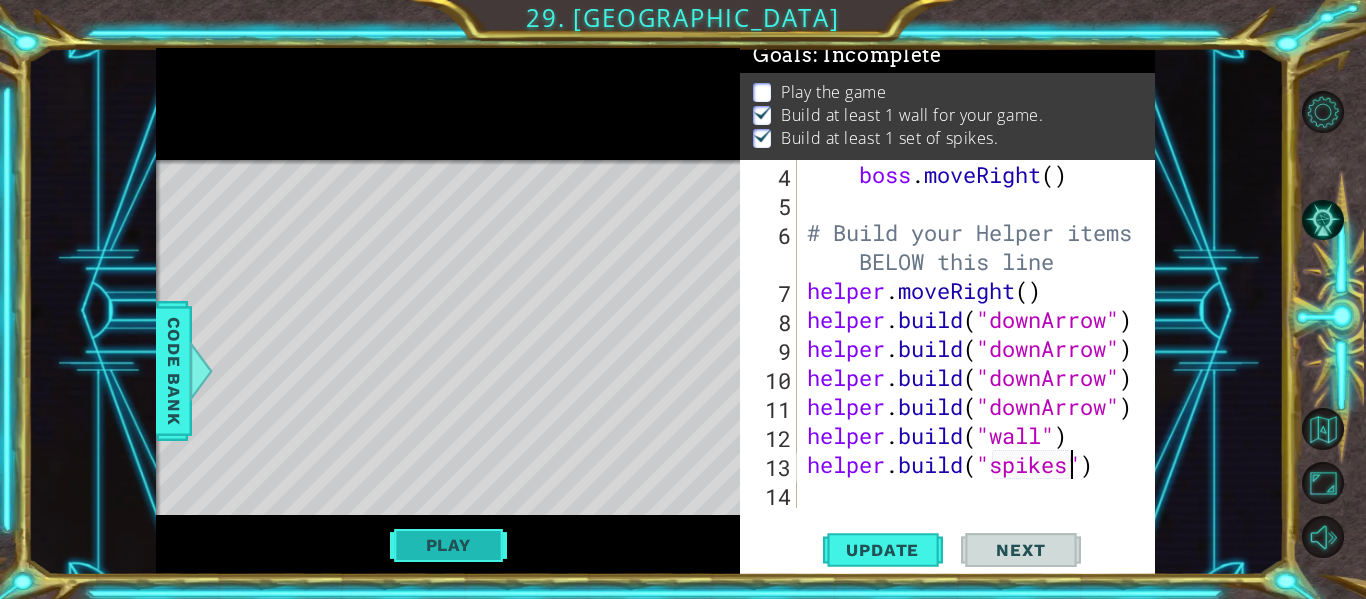 click on "Play" at bounding box center (448, 545) 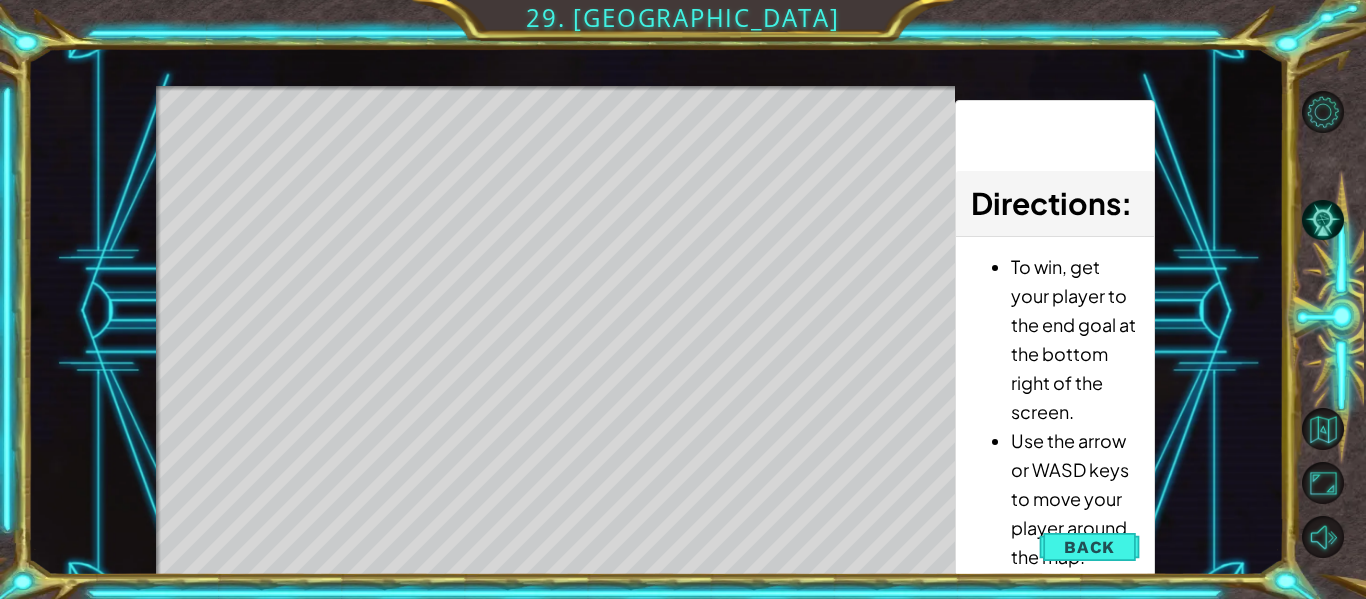 scroll, scrollTop: 11, scrollLeft: 0, axis: vertical 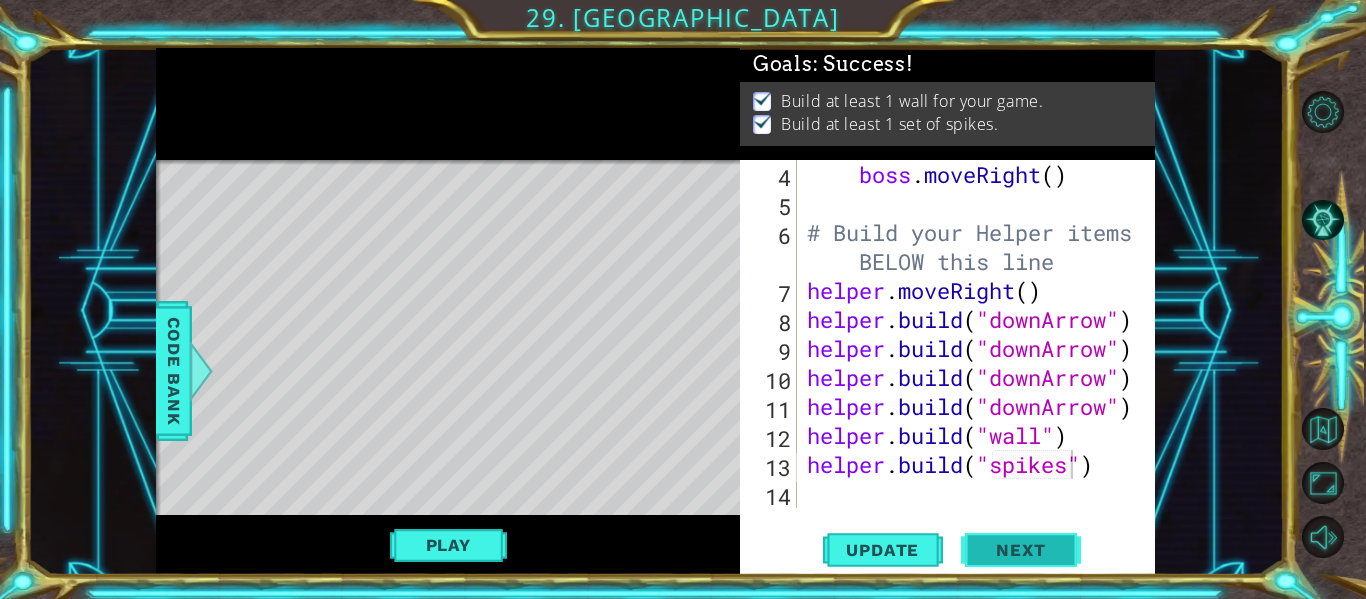 click on "Next" at bounding box center [1020, 551] 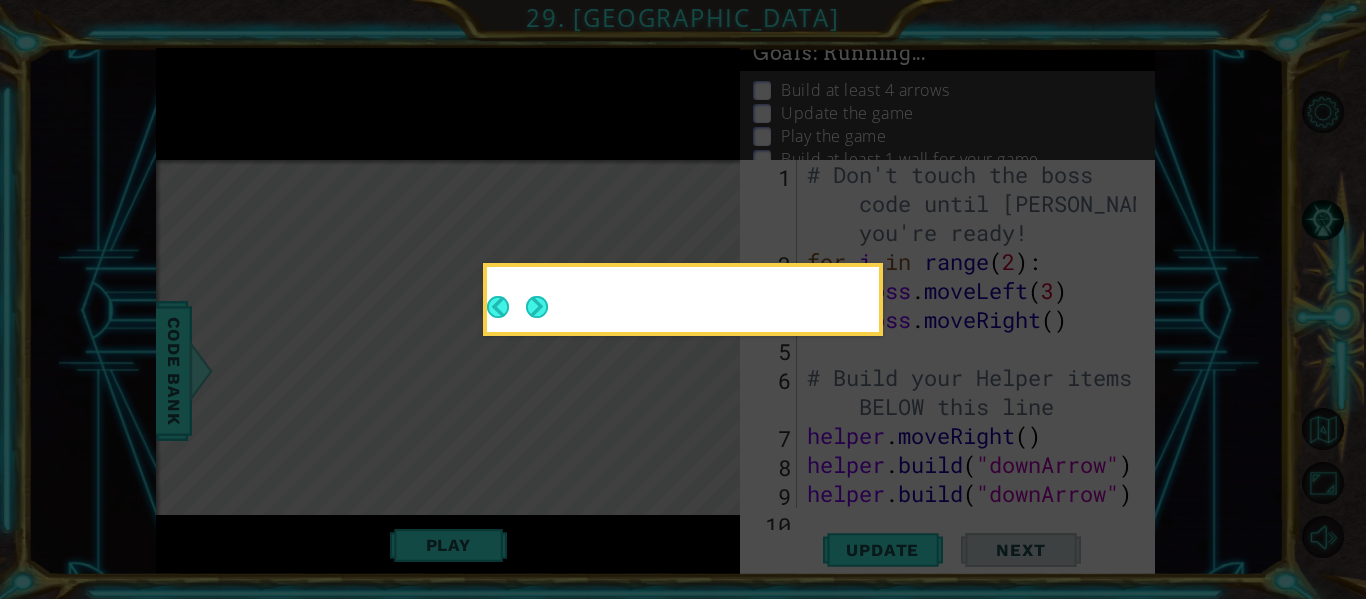 scroll, scrollTop: 0, scrollLeft: 0, axis: both 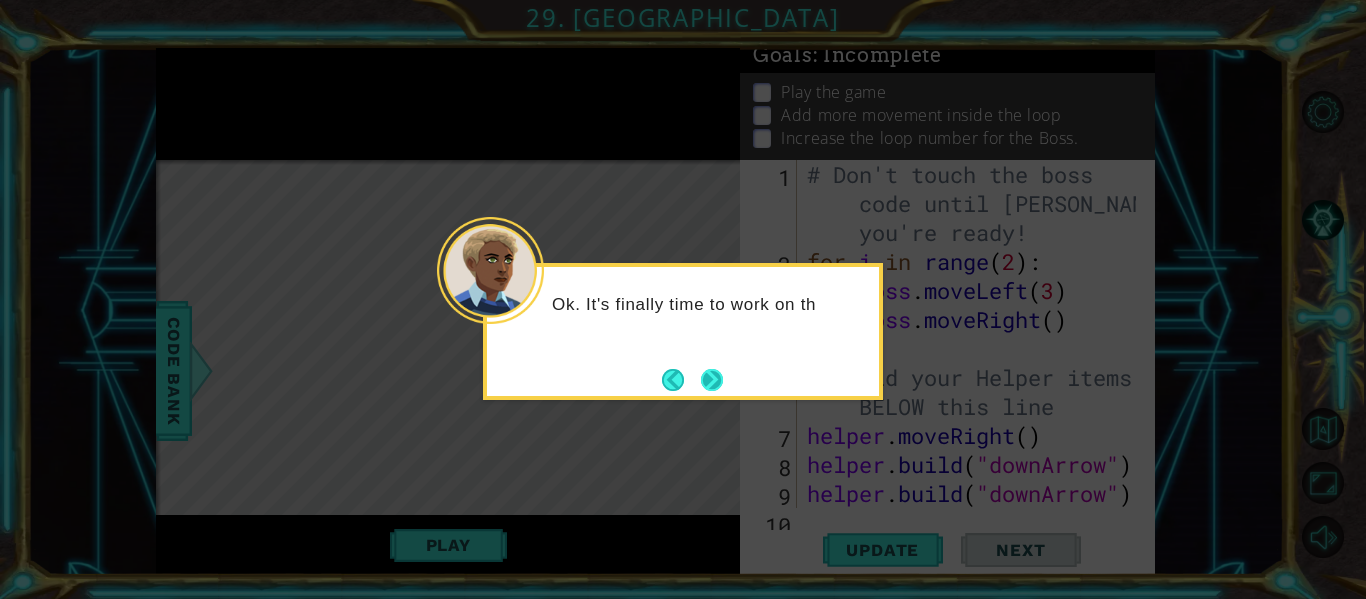 click at bounding box center (712, 379) 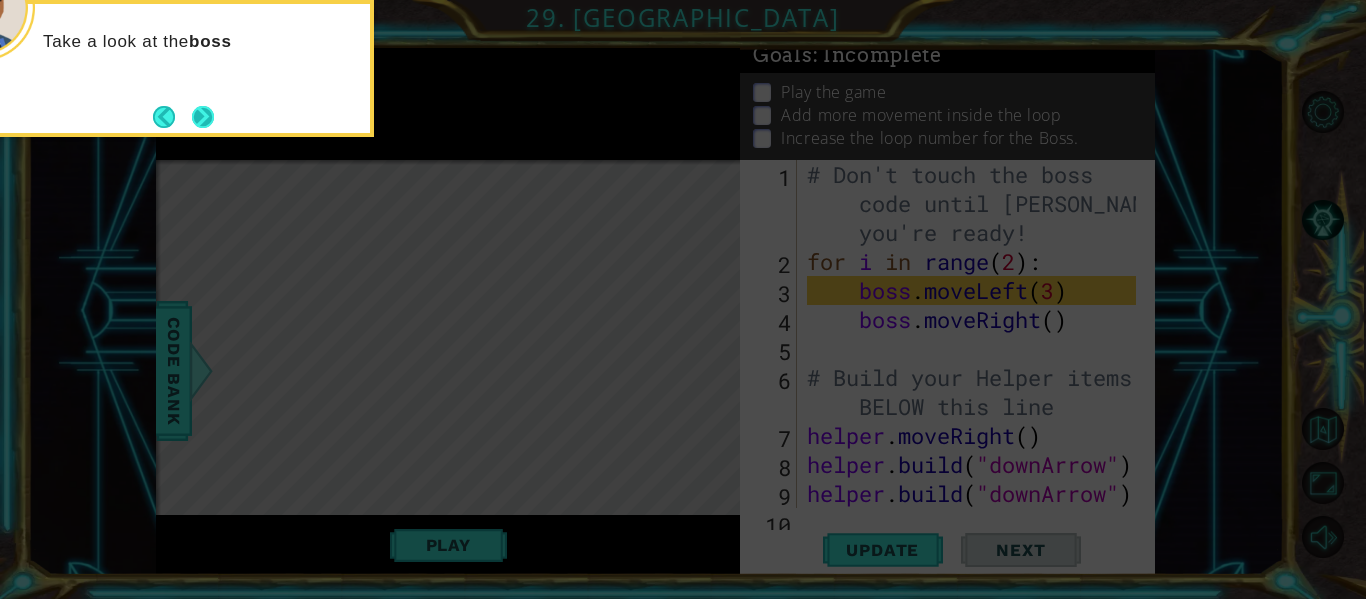 click at bounding box center [202, 116] 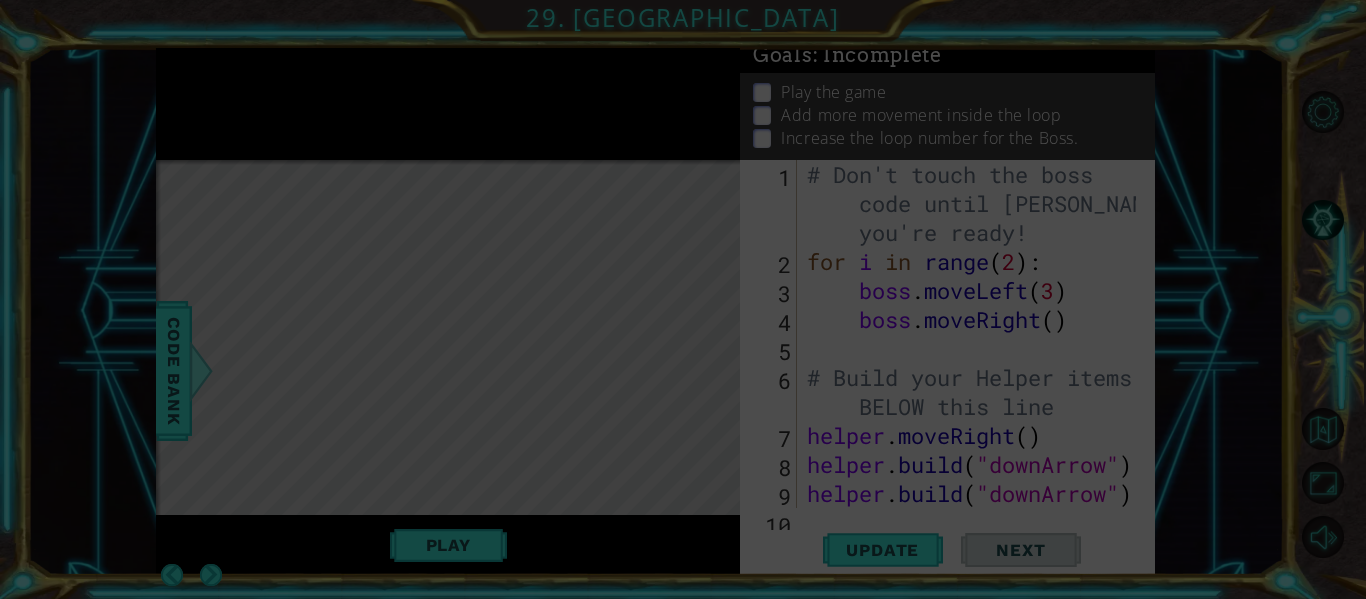 click 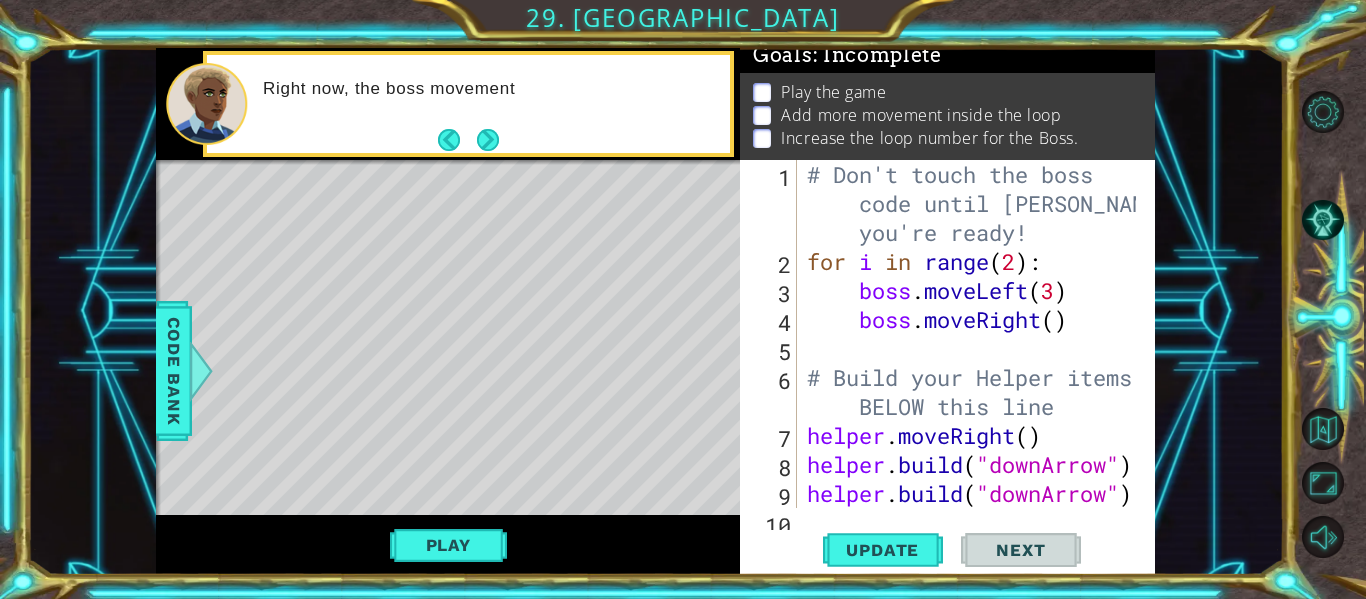 drag, startPoint x: 494, startPoint y: 147, endPoint x: 476, endPoint y: 135, distance: 21.633308 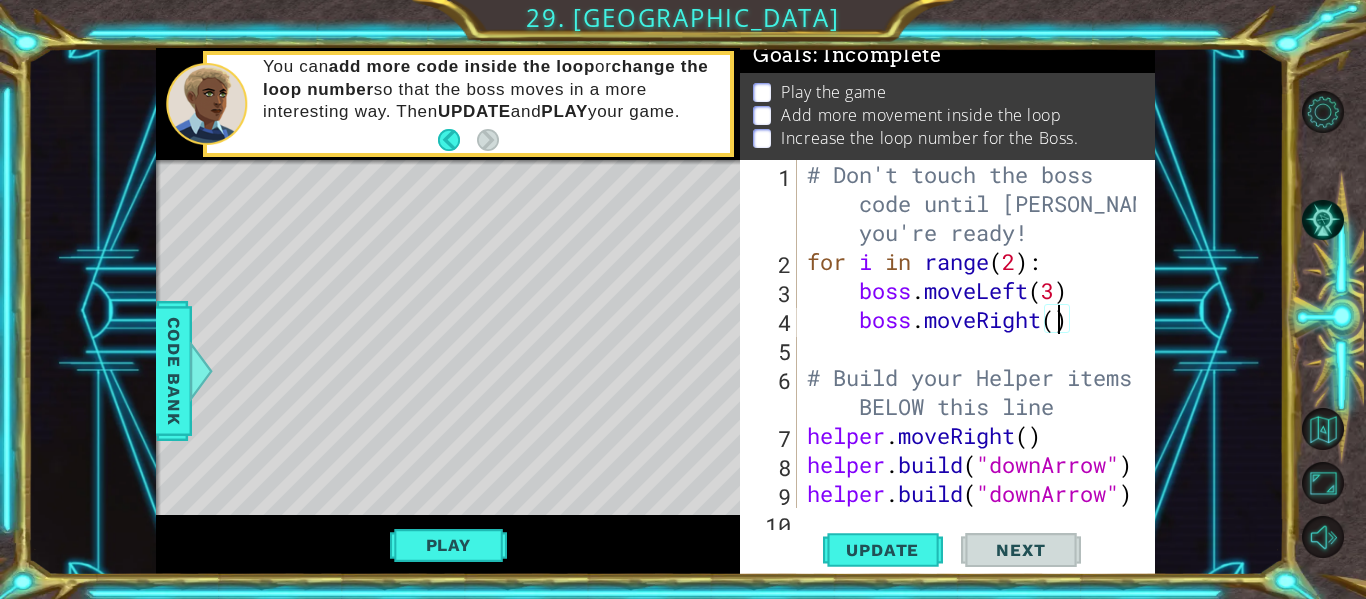 click on "# Don't touch the boss       code until [PERSON_NAME] says       you're ready! for   i   in   range ( 2 ) :      boss . moveLeft ( 3 )      boss . moveRight ( ) # Build your Helper items       BELOW this line helper . moveRight ( ) helper . build ( "downArrow" ) helper . build ( "downArrow" ) helper . build ( "downArrow" )" at bounding box center (974, 392) 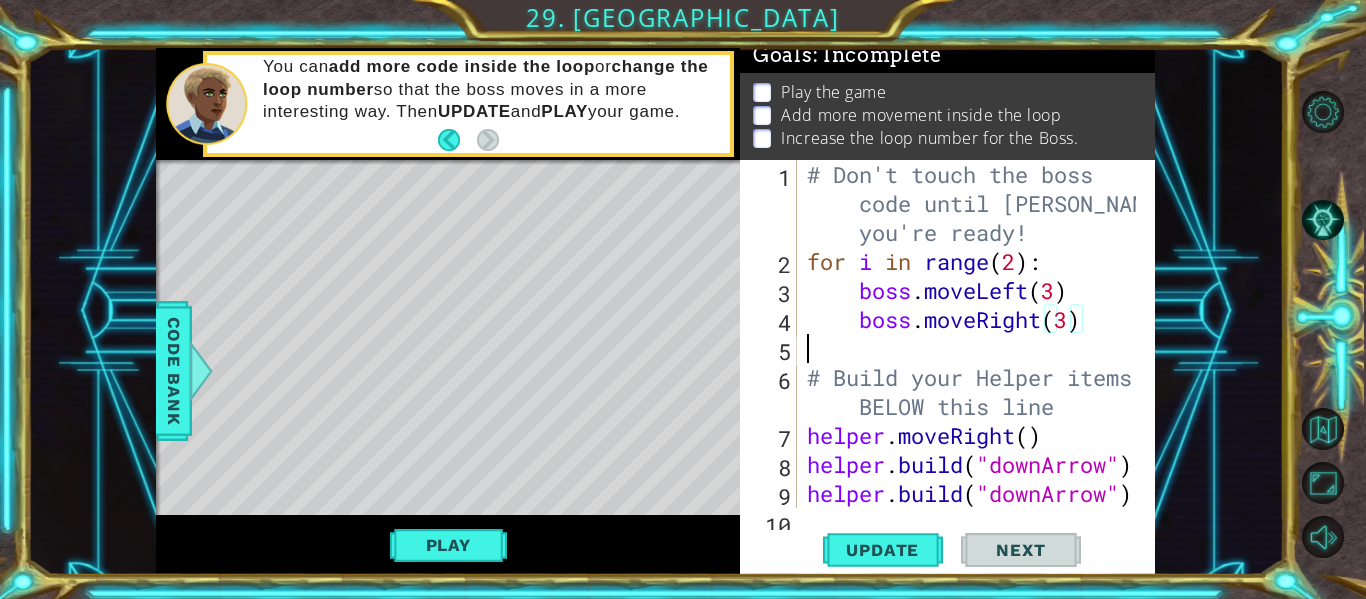 click on "# Don't touch the boss       code until Vega says       you're ready! for   i   in   range ( 2 ) :      boss . moveLeft ( 3 )      boss . moveRight ( 3 ) # Build your Helper items       BELOW this line helper . moveRight ( ) helper . build ( "downArrow" ) helper . build ( "downArrow" ) helper . build ( "downArrow" )" at bounding box center [974, 392] 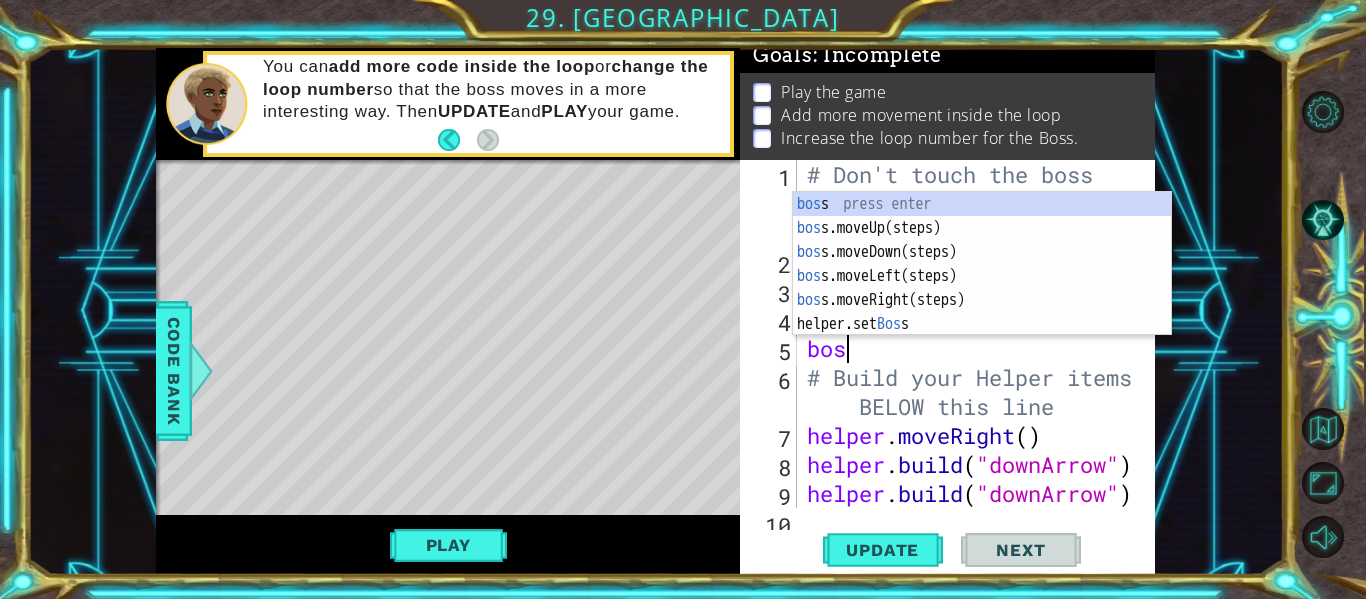 scroll, scrollTop: 0, scrollLeft: 1, axis: horizontal 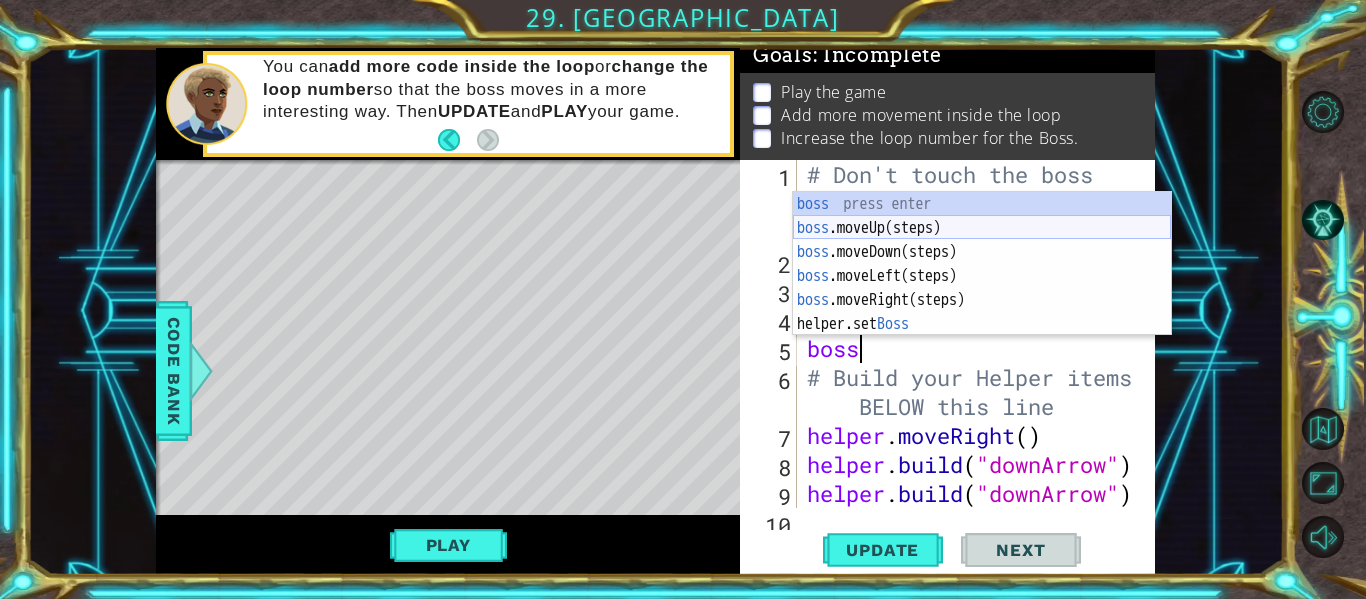 click on "boss press enter boss .moveUp(steps) press enter boss .moveDown(steps) press enter boss .moveLeft(steps) press enter boss .moveRight(steps) press enter helper.set Boss press enter" at bounding box center (982, 288) 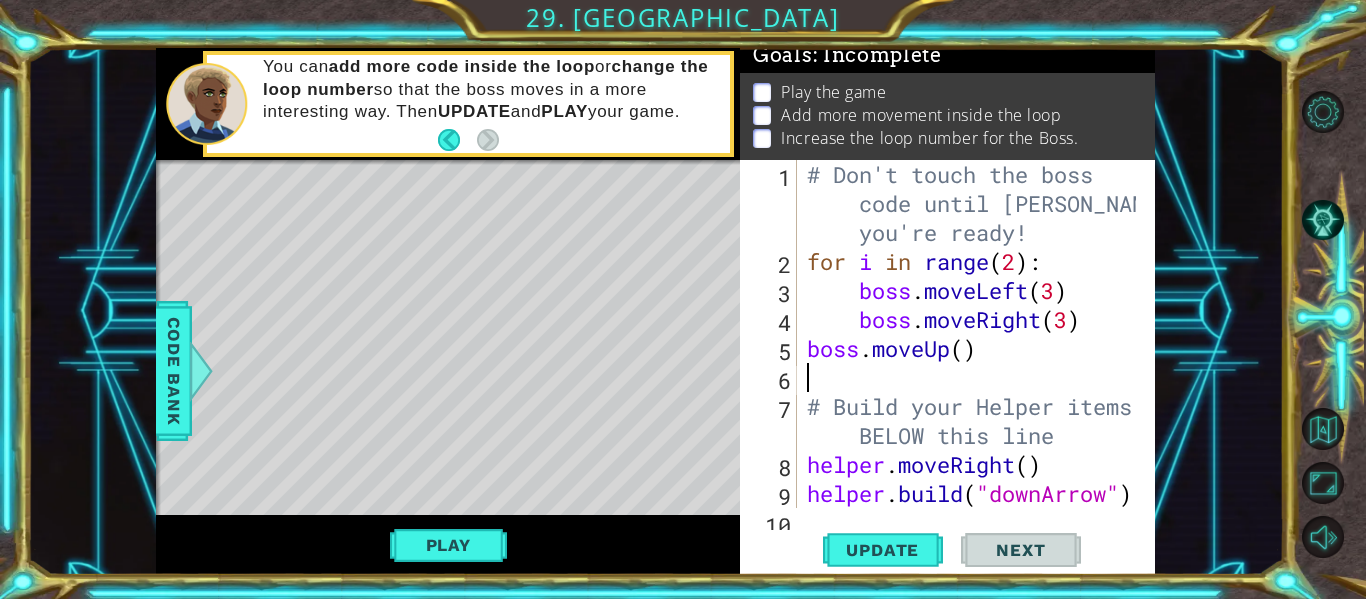 scroll, scrollTop: 0, scrollLeft: 0, axis: both 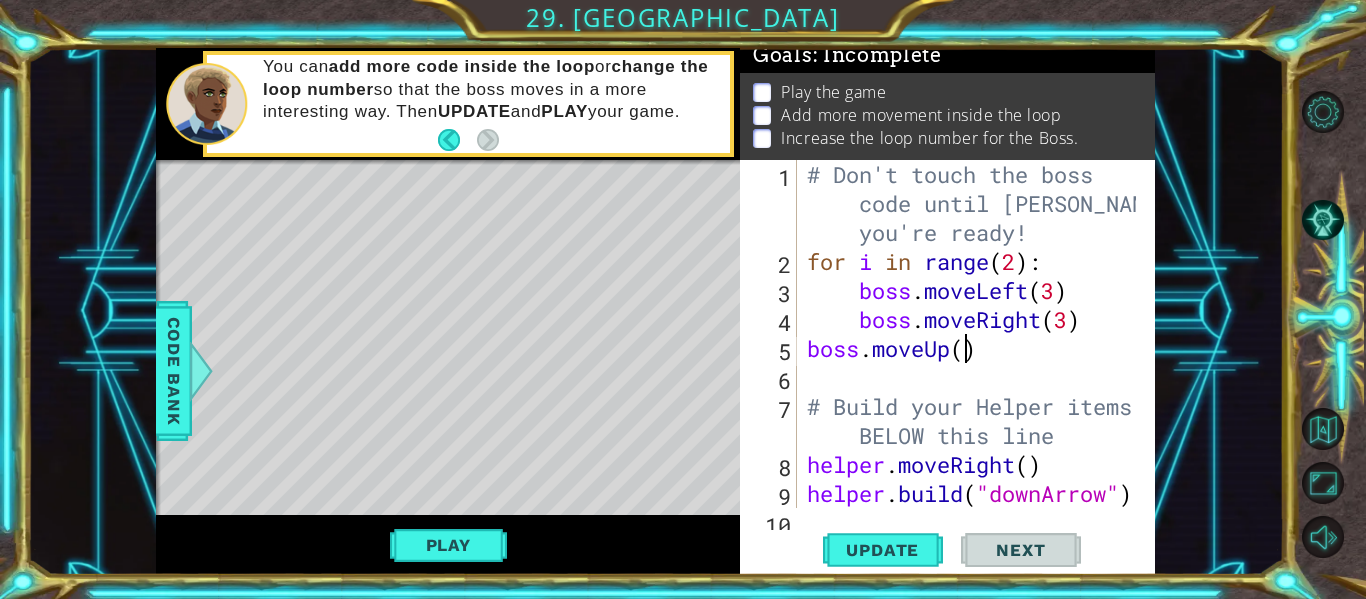 click on "# Don't touch the boss       code until Vega says       you're ready! for   i   in   range ( 2 ) :      boss . moveLeft ( 3 )      boss . moveRight ( 3 ) boss . moveUp ( ) # Build your Helper items       BELOW this line helper . moveRight ( ) helper . build ( "downArrow" ) helper . build ( "downArrow" )" at bounding box center [974, 392] 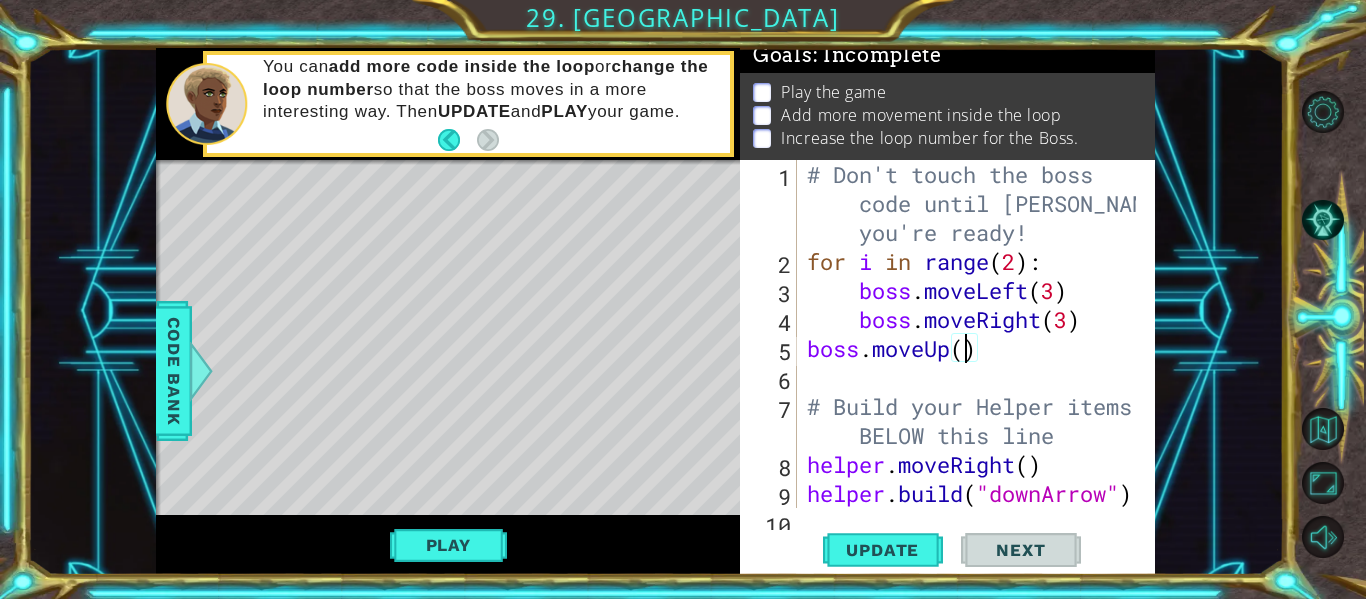 scroll, scrollTop: 0, scrollLeft: 7, axis: horizontal 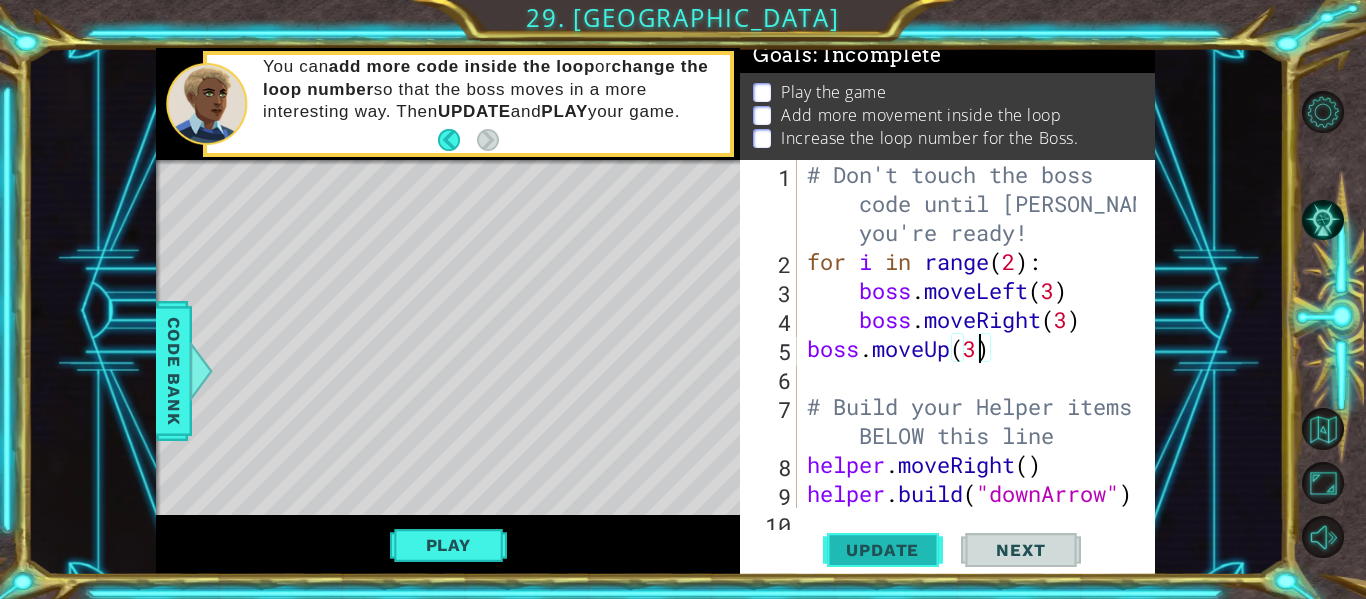 click on "Update" at bounding box center (882, 550) 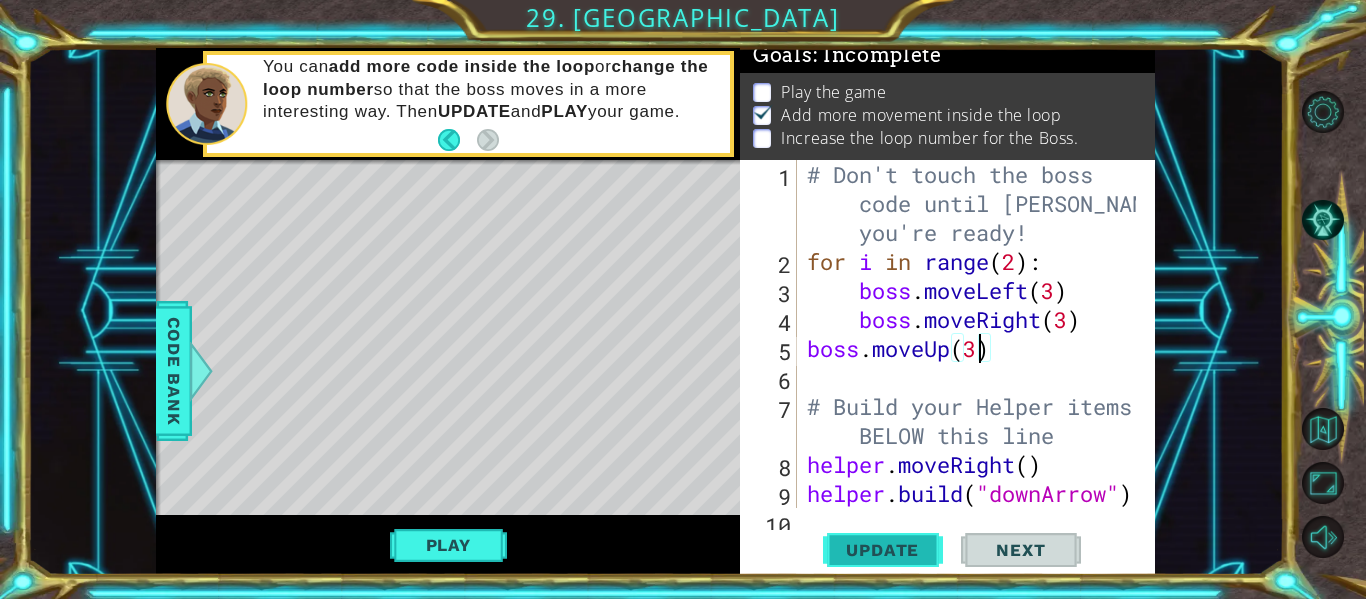 scroll, scrollTop: 17, scrollLeft: 0, axis: vertical 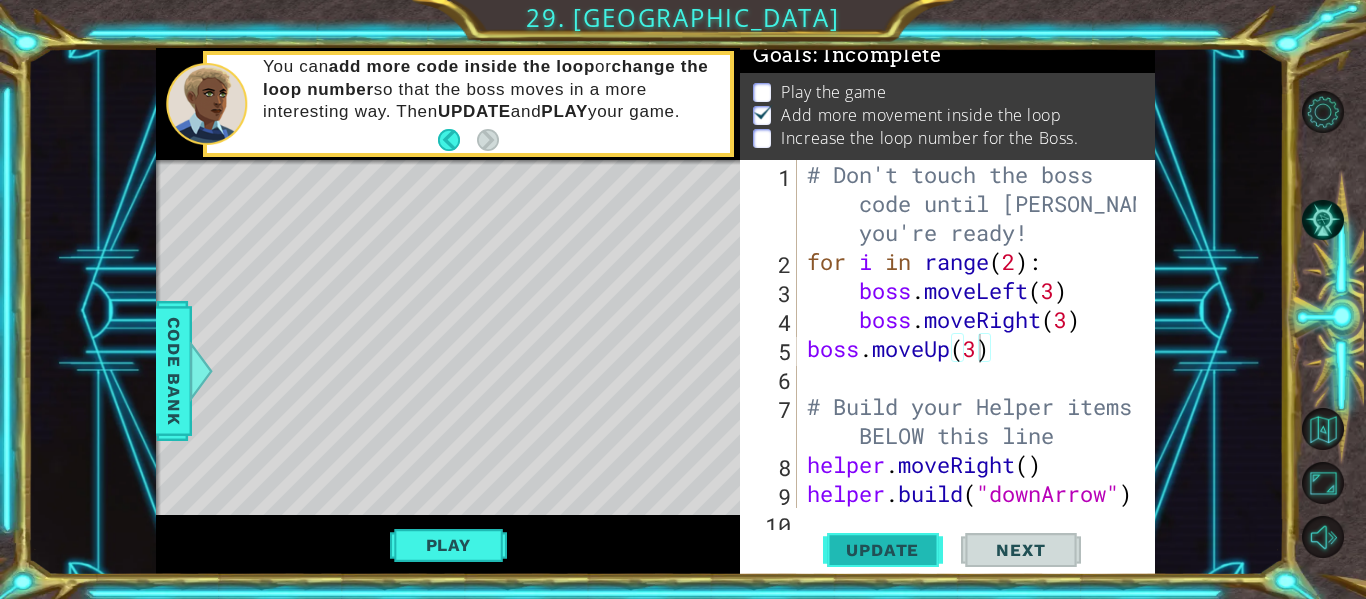 click on "Update" at bounding box center (882, 550) 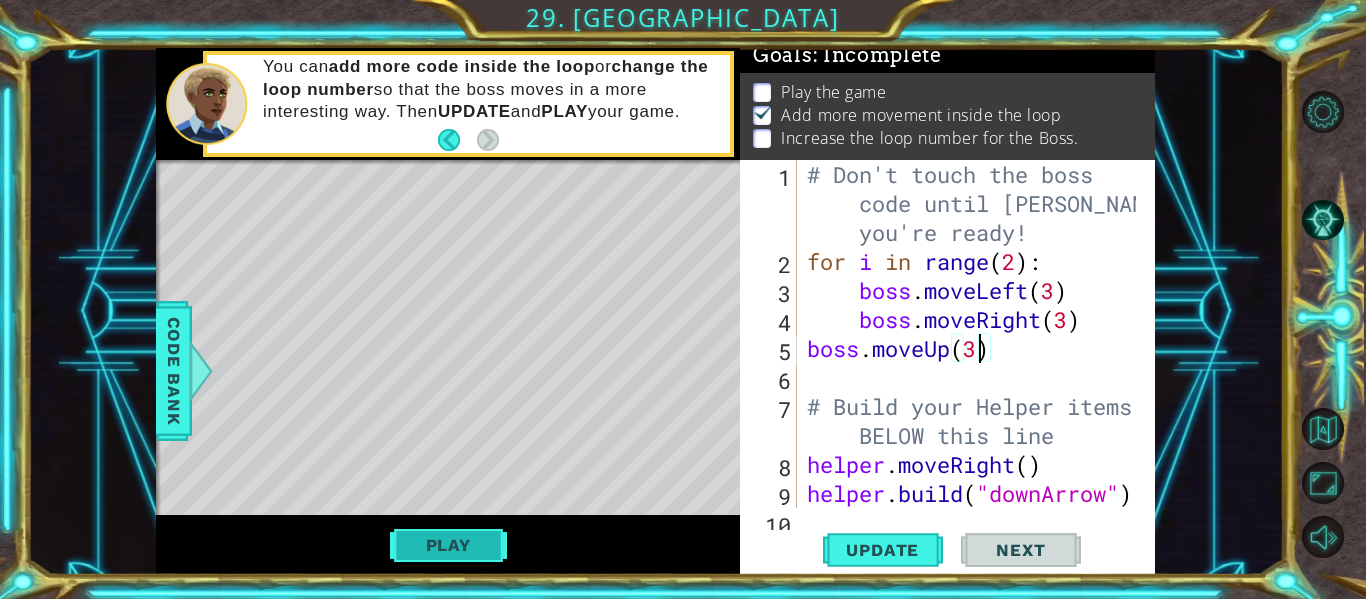 click on "Play" at bounding box center [448, 545] 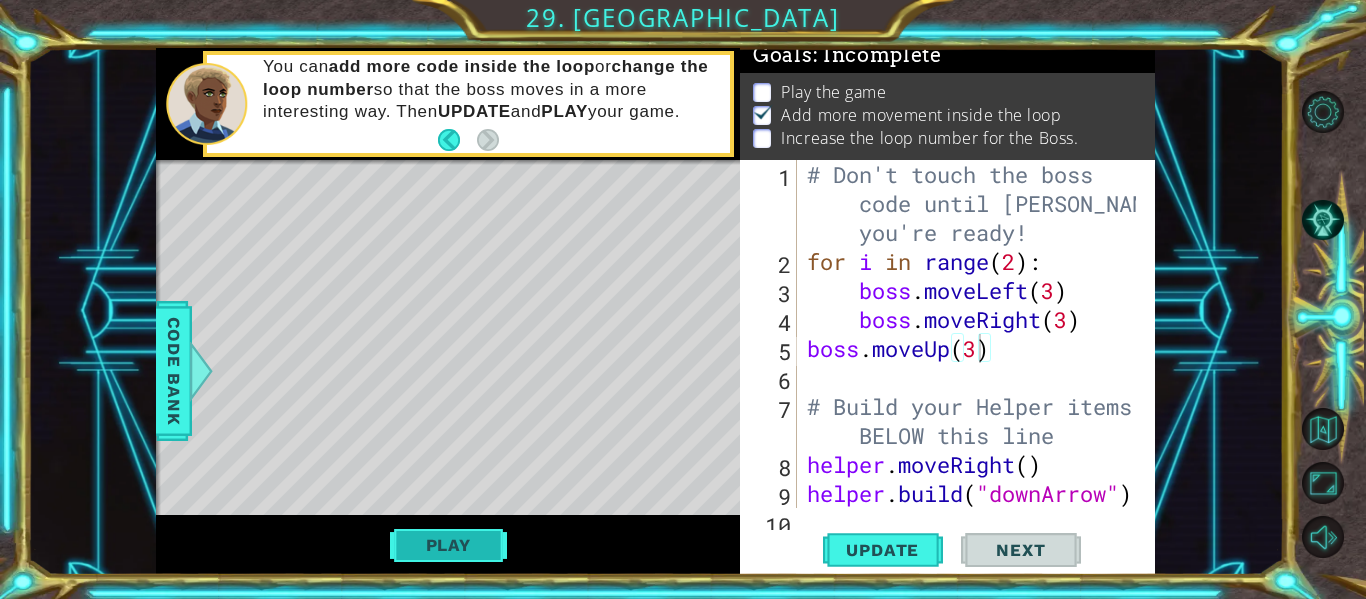 scroll, scrollTop: 11, scrollLeft: 0, axis: vertical 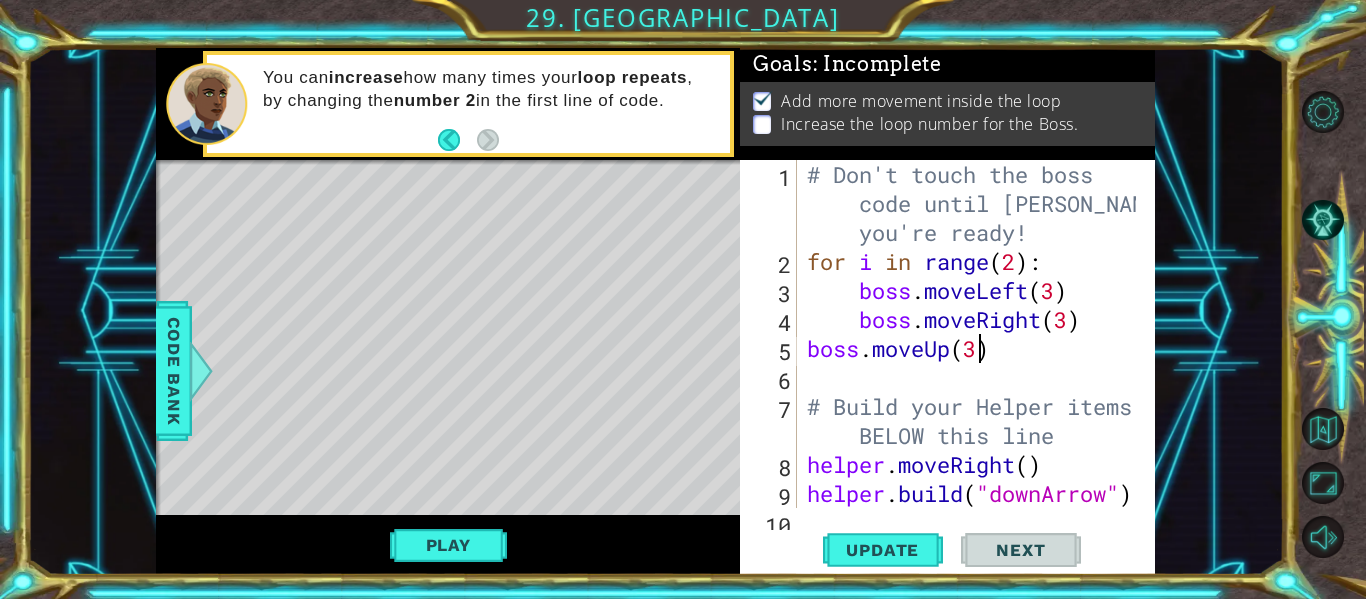 click on "# Don't touch the boss       code until Vega says       you're ready! for   i   in   range ( 2 ) :      boss . moveLeft ( 3 )      boss . moveRight ( 3 ) boss . moveUp ( 3 ) # Build your Helper items       BELOW this line helper . moveRight ( ) helper . build ( "downArrow" ) helper . build ( "downArrow" )" at bounding box center (974, 392) 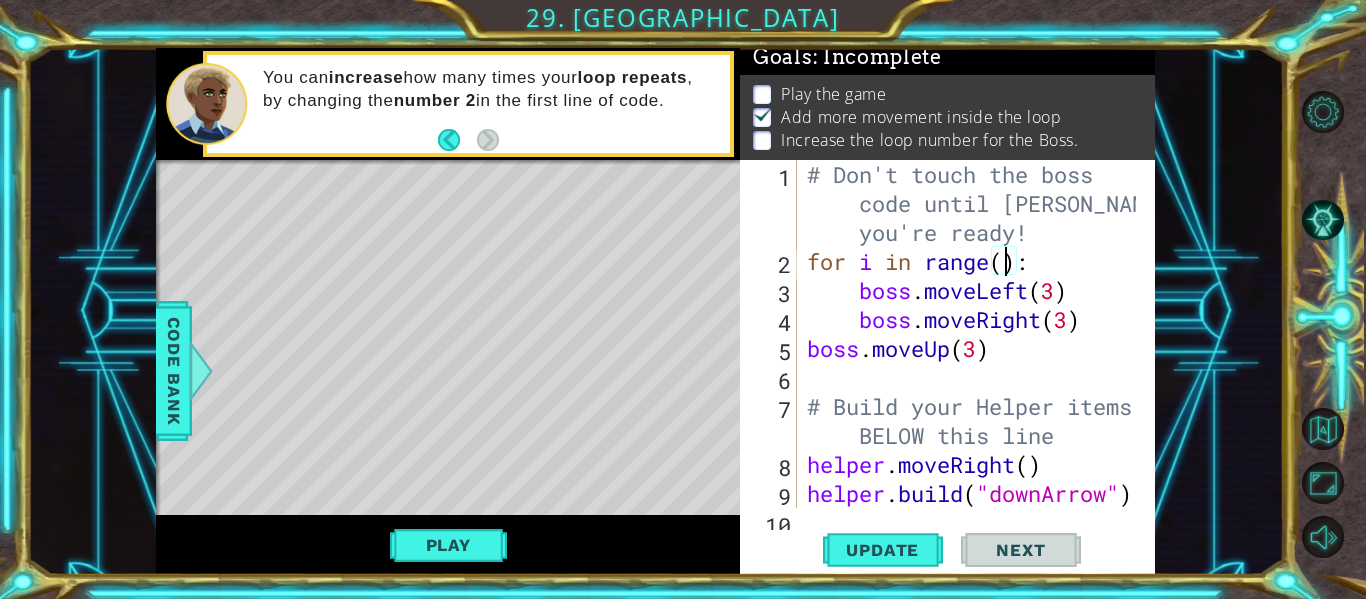 scroll, scrollTop: 6, scrollLeft: 0, axis: vertical 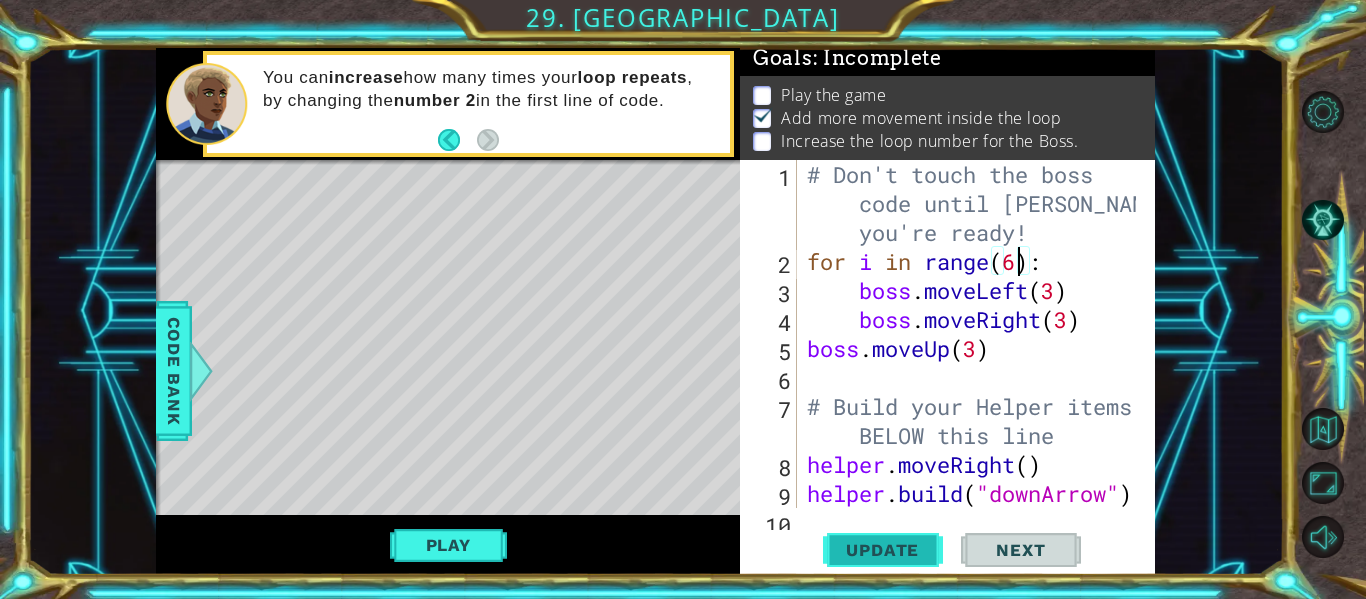 type on "for i in range(6):" 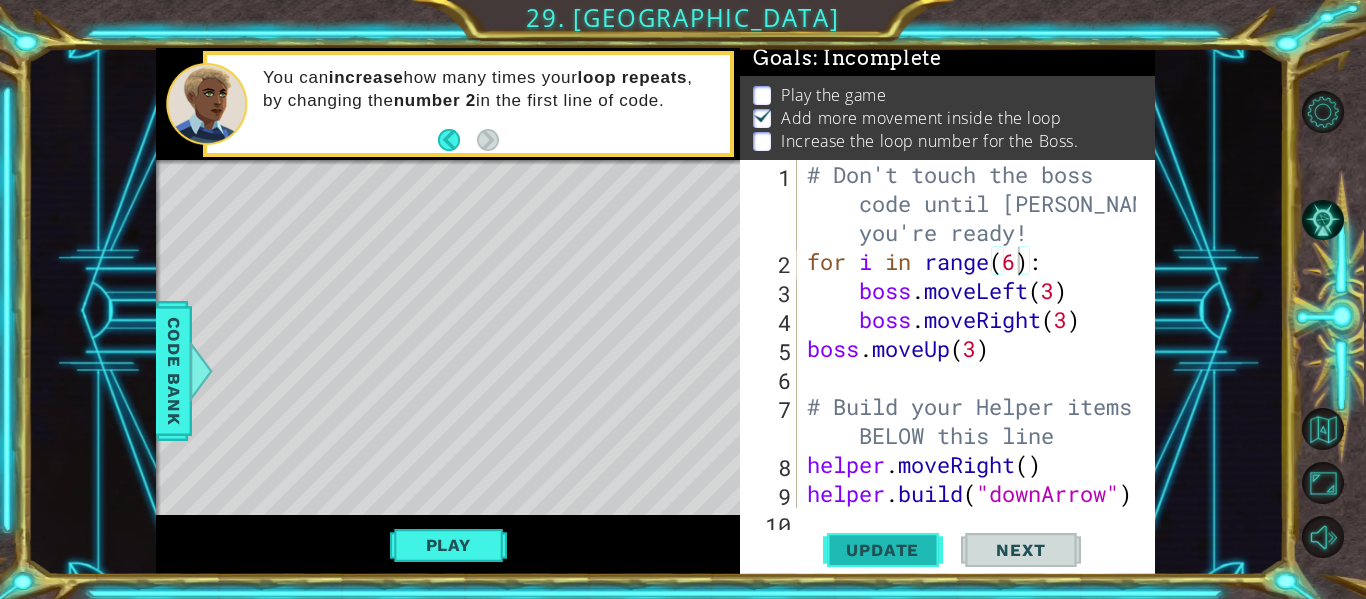 click on "Update" at bounding box center [882, 550] 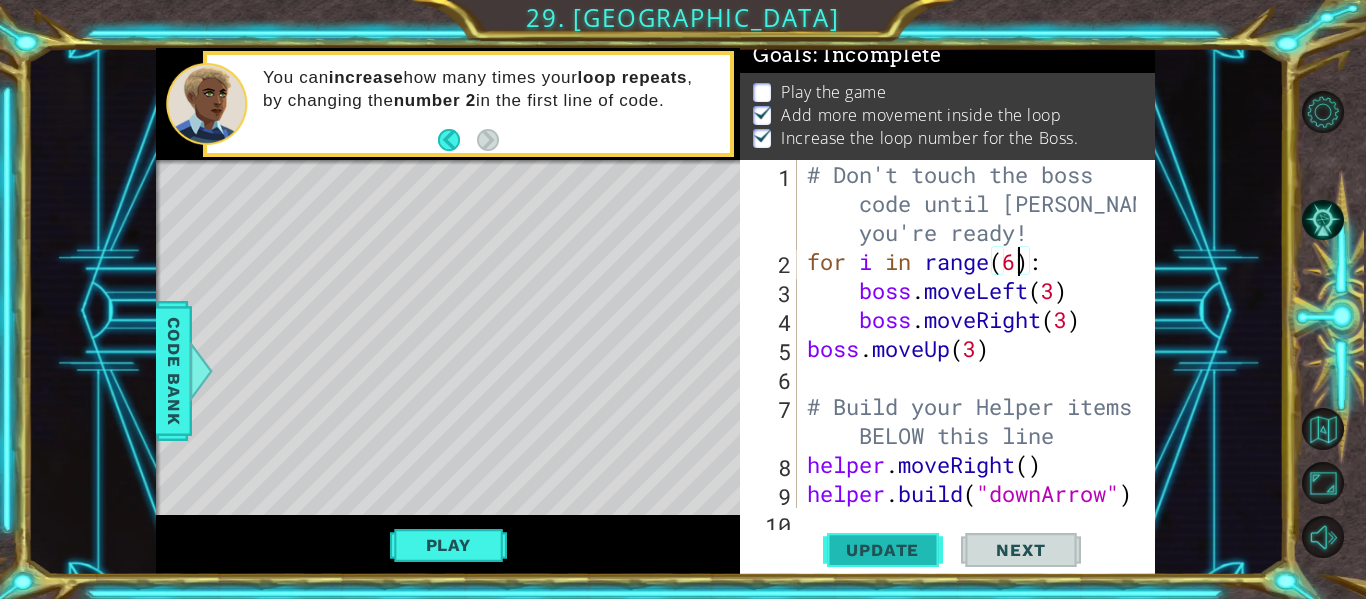 scroll, scrollTop: 17, scrollLeft: 0, axis: vertical 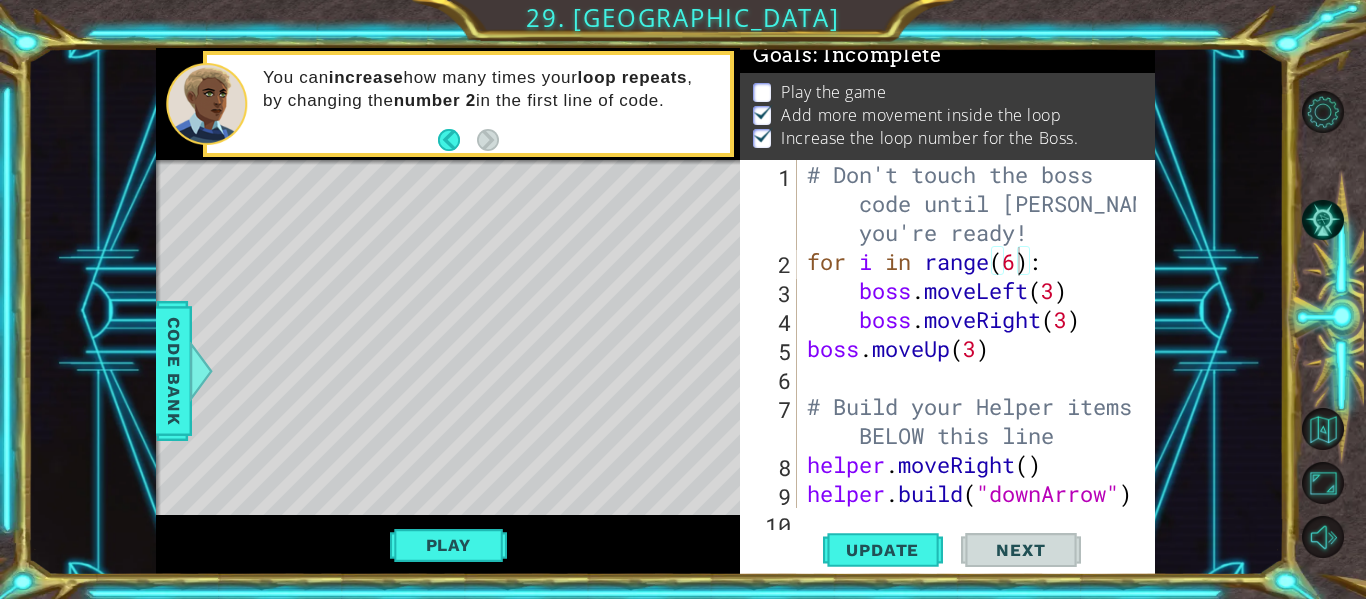 click on "Play" at bounding box center [448, 545] 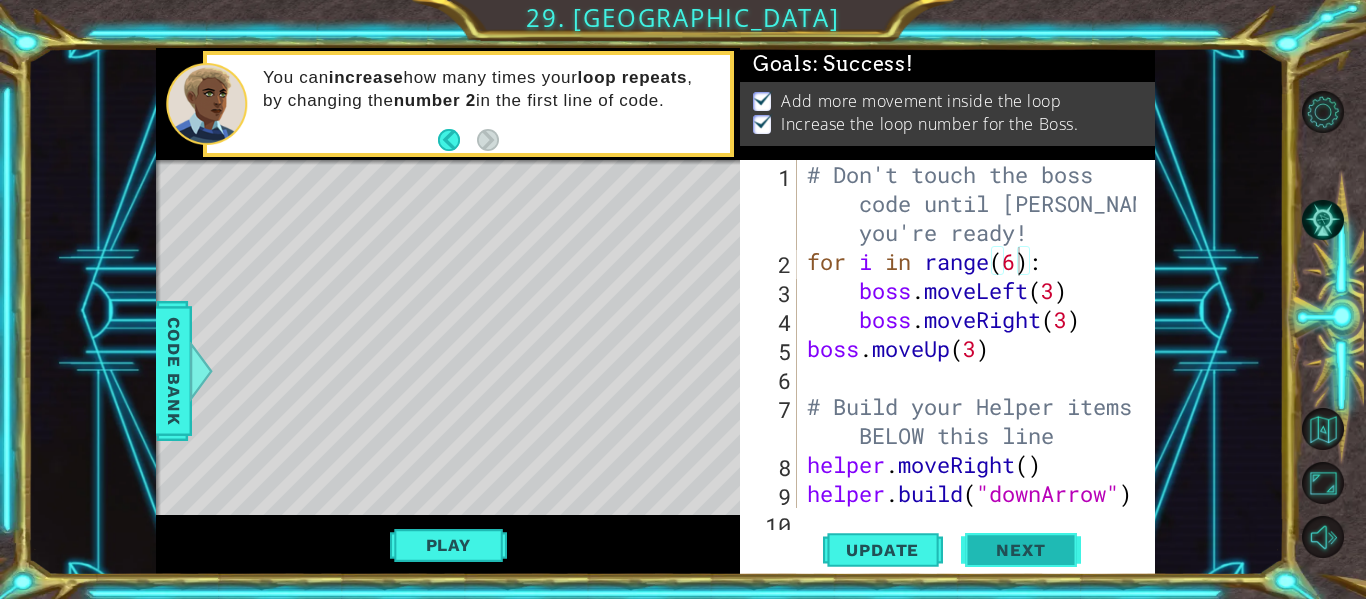 click on "Next" at bounding box center [1021, 551] 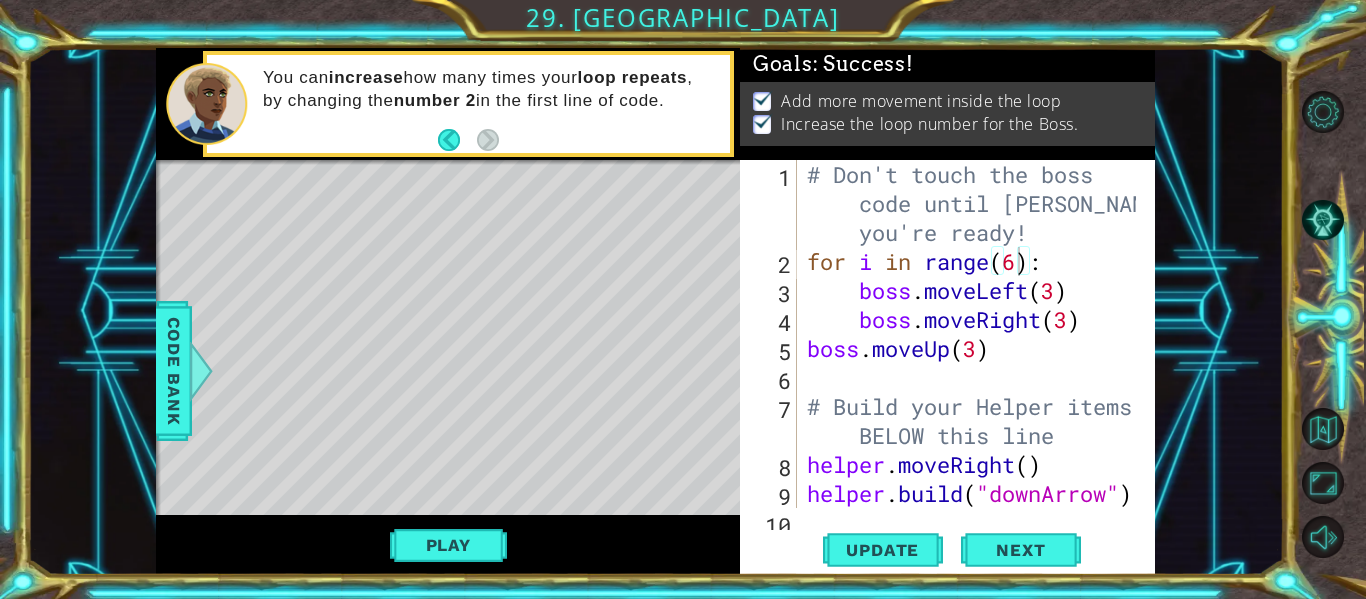 click on "1     הההההההההההההההההההההההההההההההההההההההההההההההההההההההההההההההההההההההההההההההההההההההההההההההההההההההההההההההההההההההההההההההההההההההההההההההההההההההההההההההההההההההההההההההההההההההההההההההההההההההההההההההההההההההההההההההההההההההההההההההההההההההההההההההה XXXXXXXXXXXXXXXXXXXXXXXXXXXXXXXXXXXXXXXXXXXXXXXXXXXXXXXXXXXXXXXXXXXXXXXXXXXXXXXXXXXXXXXXXXXXXXXXXXXXXXXXXXXXXXXXXXXXXXXXXXXXXXXXXXXXXXXXXXXXXXXXXXXXXXXXXXXXXXXXXXXXXXXXXXXXXXXXXXXXXXXXXXXXXXXXXXXXXXXXXXXXXXXXXXXXXXXXXXXXXXXXXXXXXXXXXXXXXXXXXXXXXXXXXXXXXXXX Solution × Goals : Success!       Add more movement inside the loop
Increase the loop number for the Boss.
for i in range(6): 1 2 3 4 5 6 7 8 9 10 # Don't touch the boss       code until Vega says       you're ready! for   i" at bounding box center [683, 299] 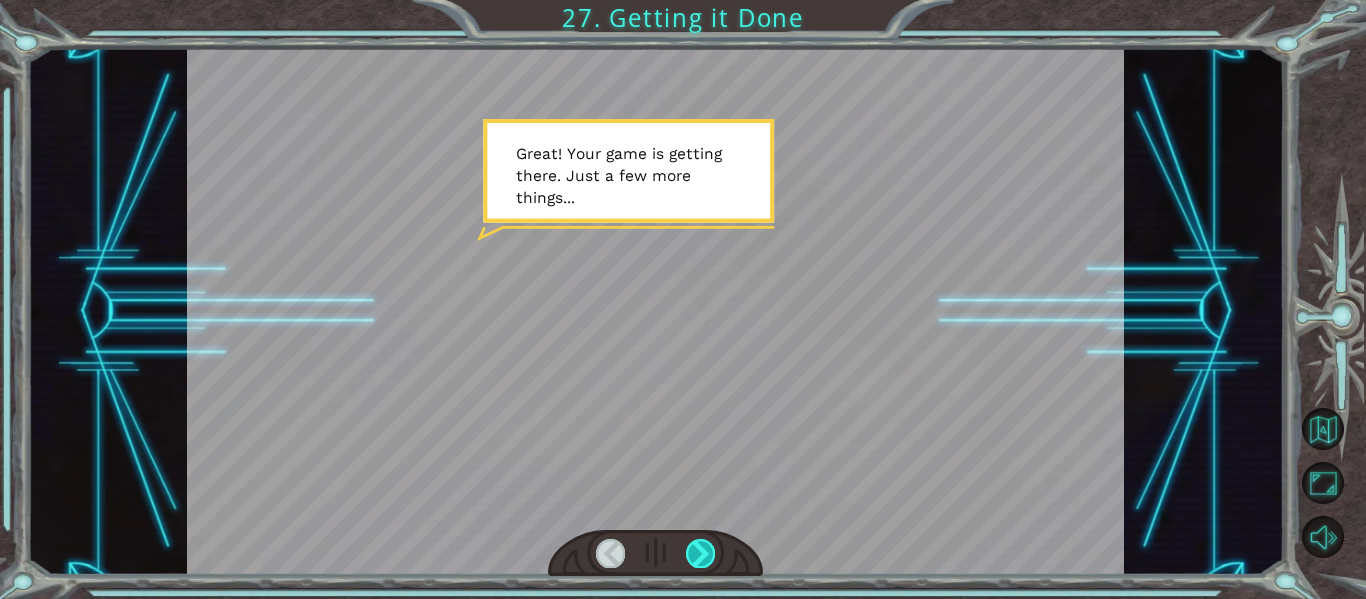 click at bounding box center (700, 553) 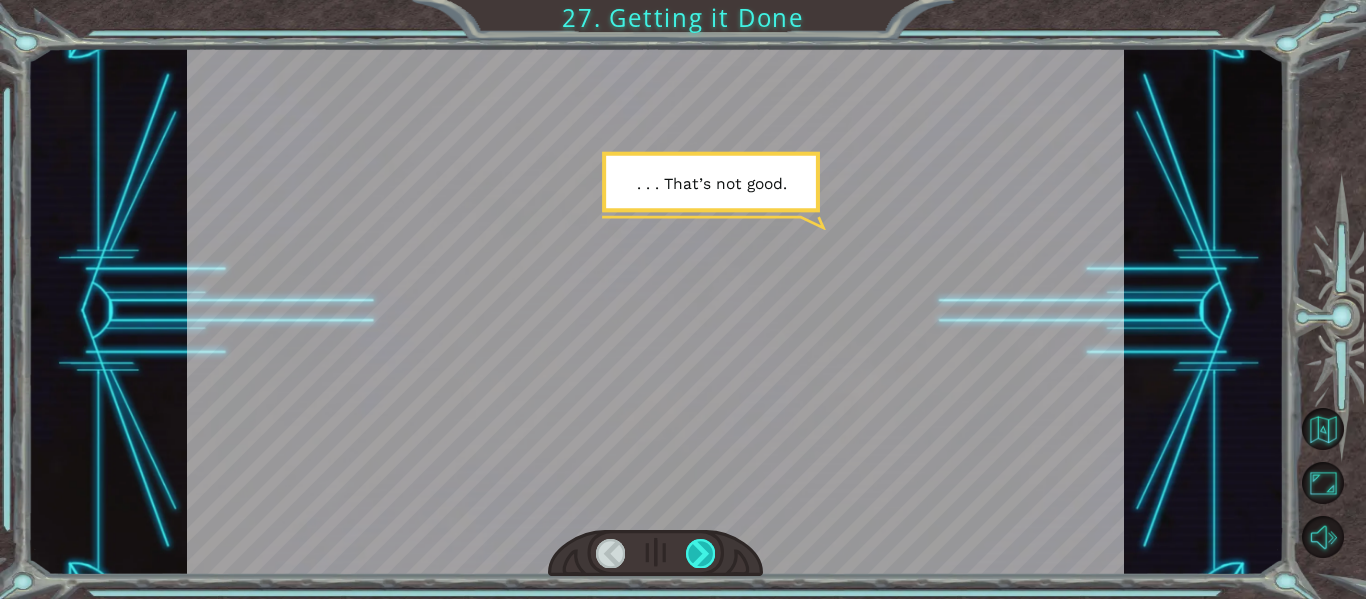 click at bounding box center [700, 553] 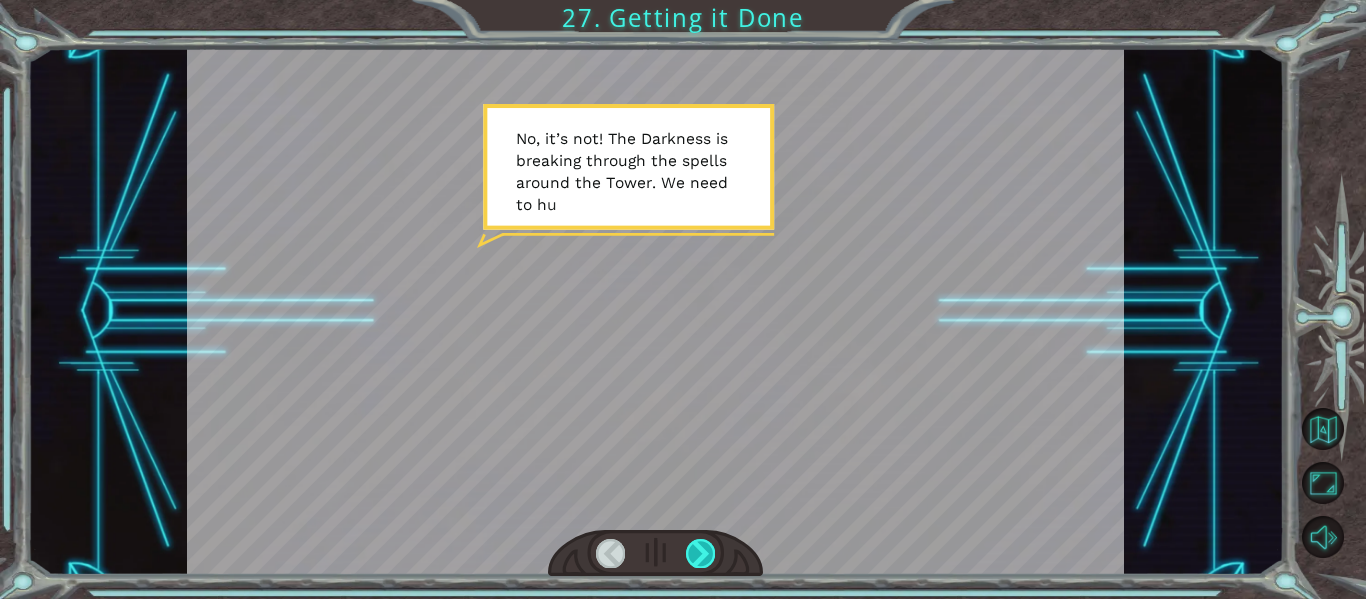 click at bounding box center [700, 553] 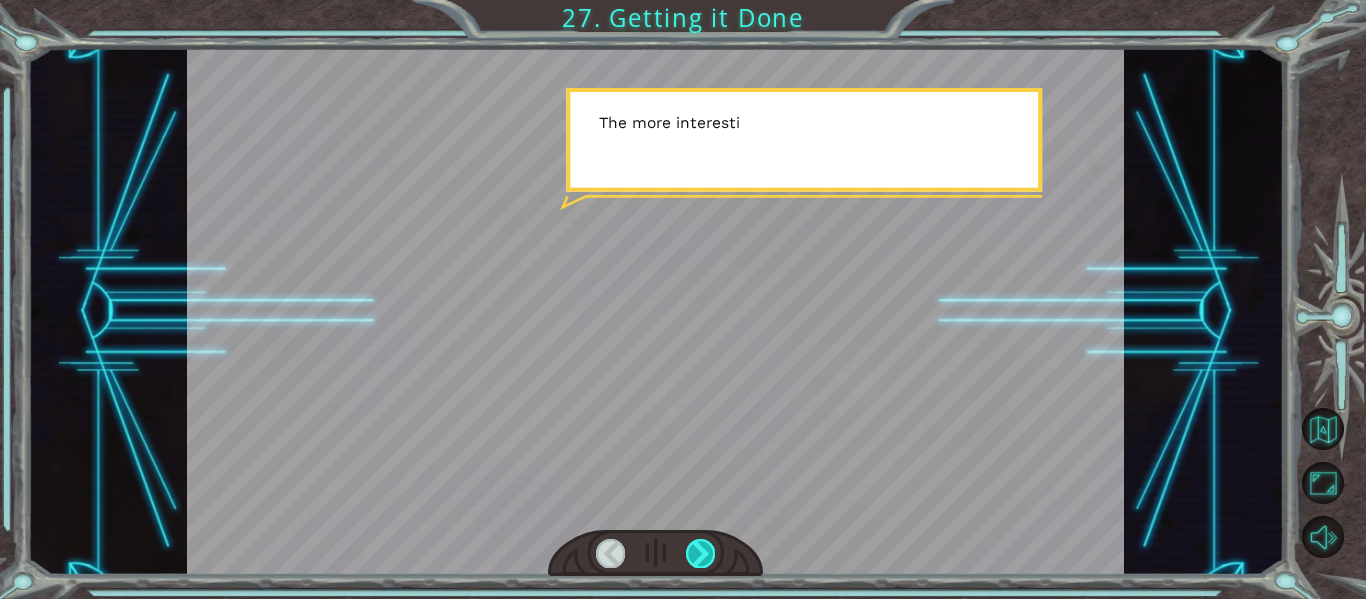 click at bounding box center [700, 553] 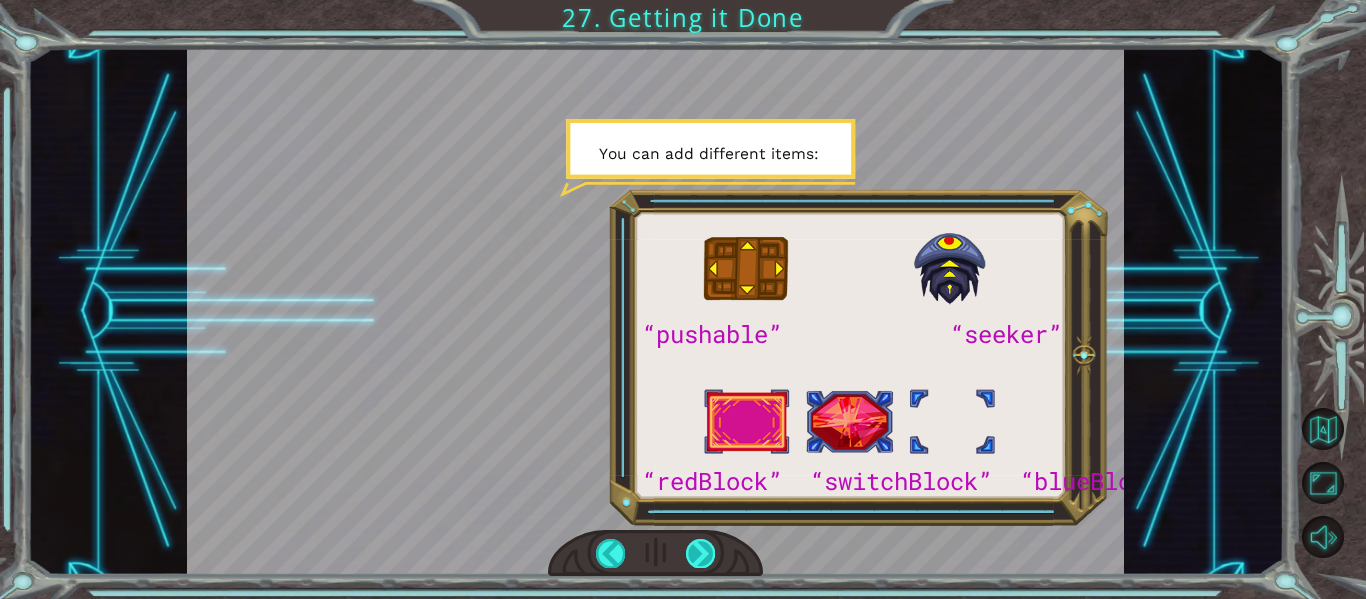 click at bounding box center (700, 553) 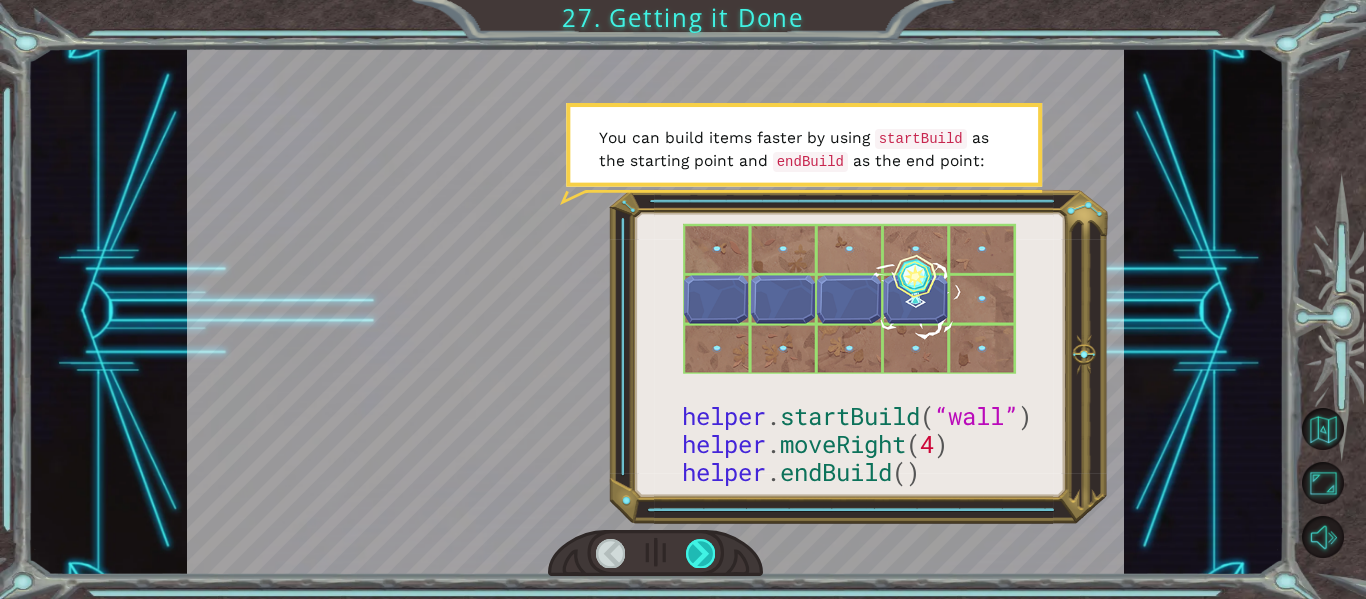 click at bounding box center [700, 553] 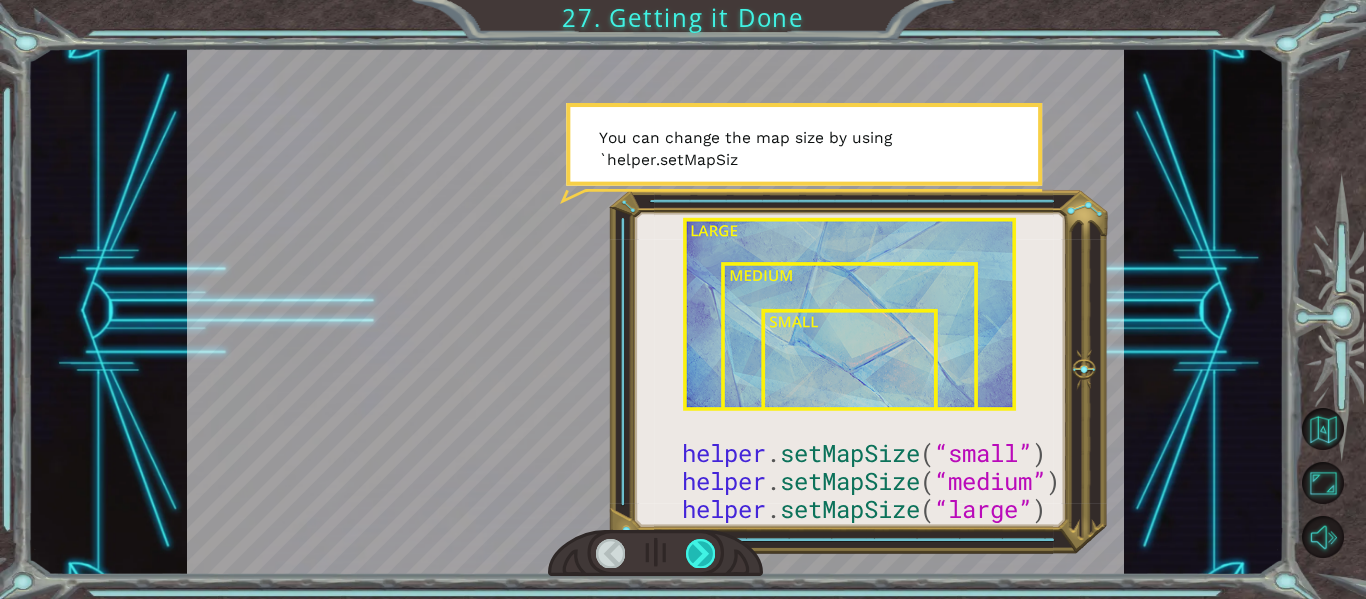 click at bounding box center [700, 553] 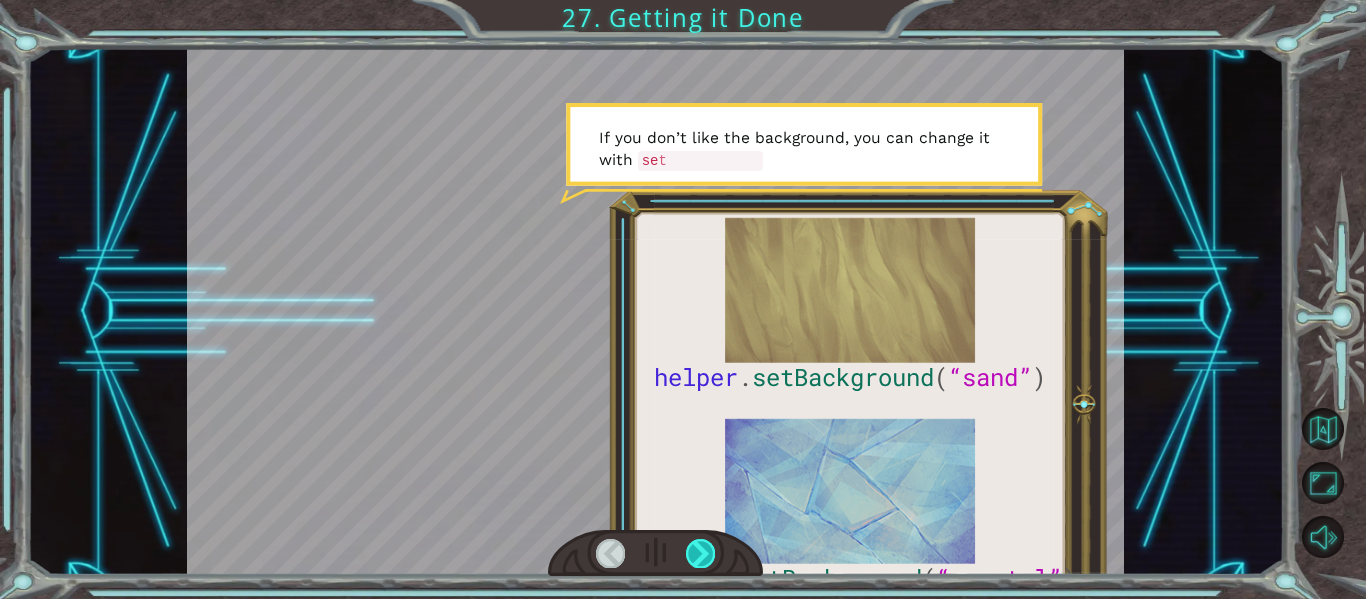 click at bounding box center [700, 553] 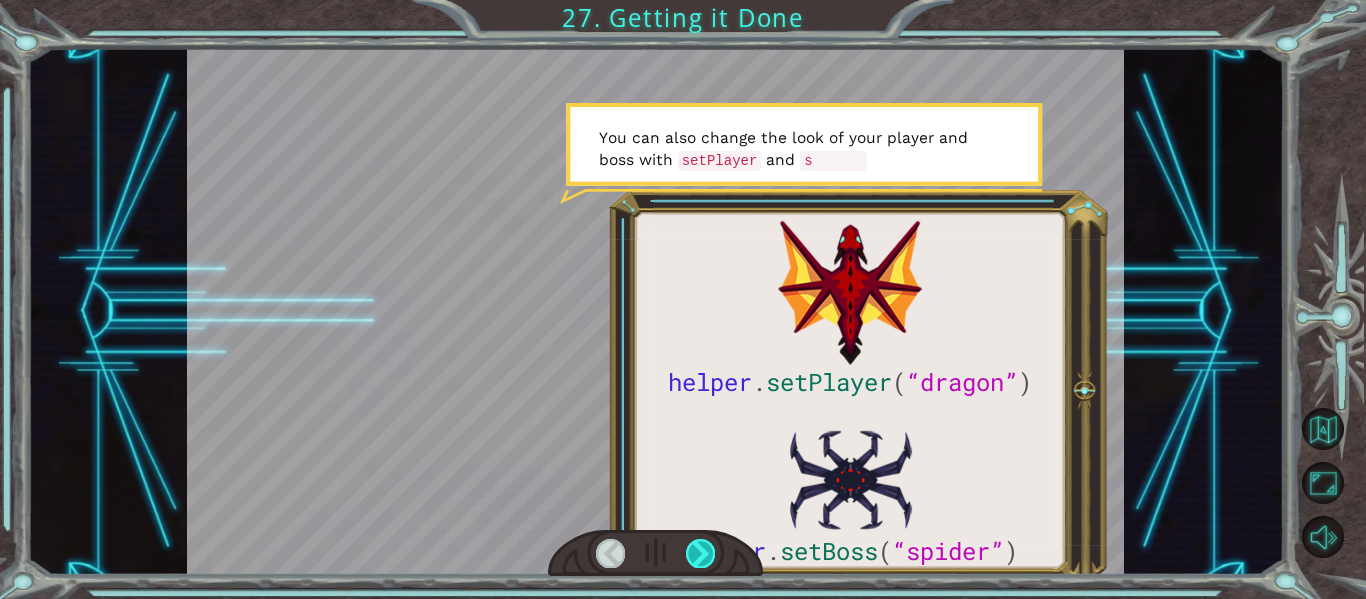 click at bounding box center (700, 553) 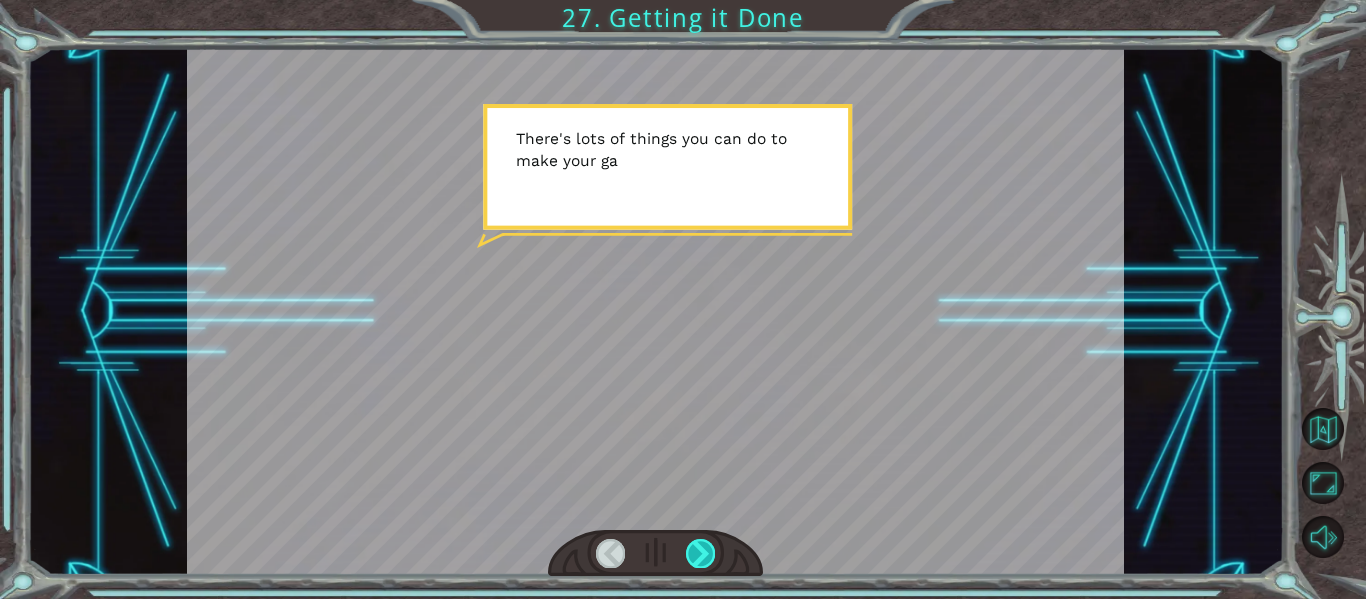 click at bounding box center [700, 553] 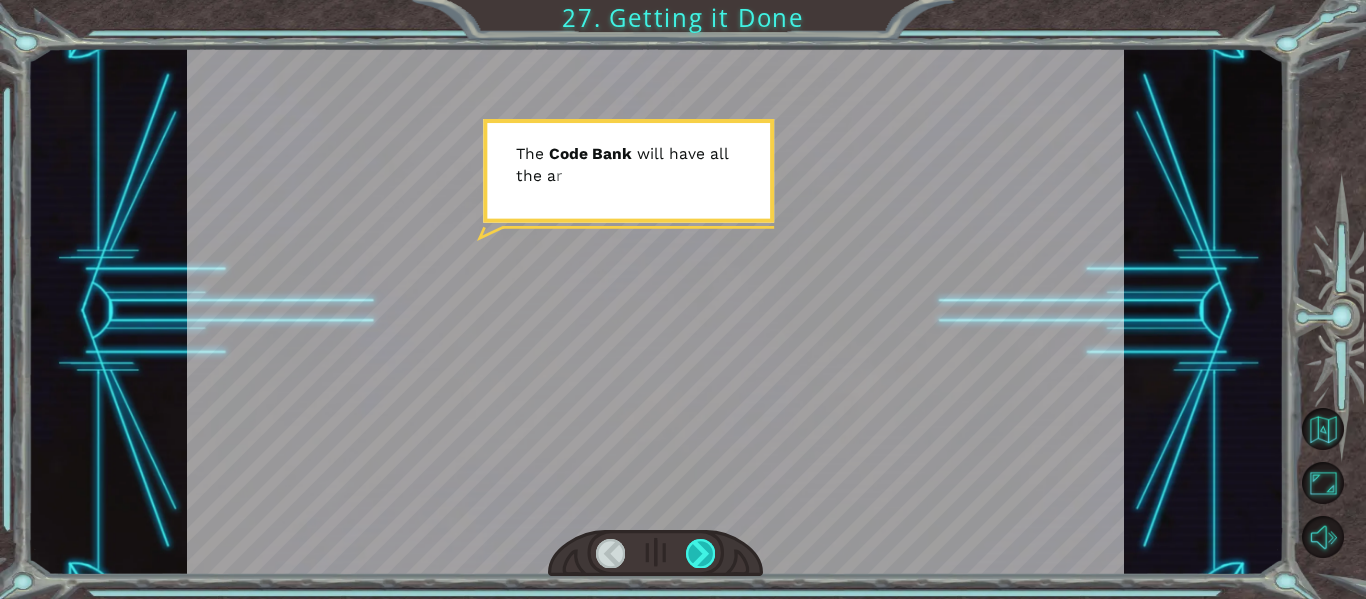 click at bounding box center (700, 553) 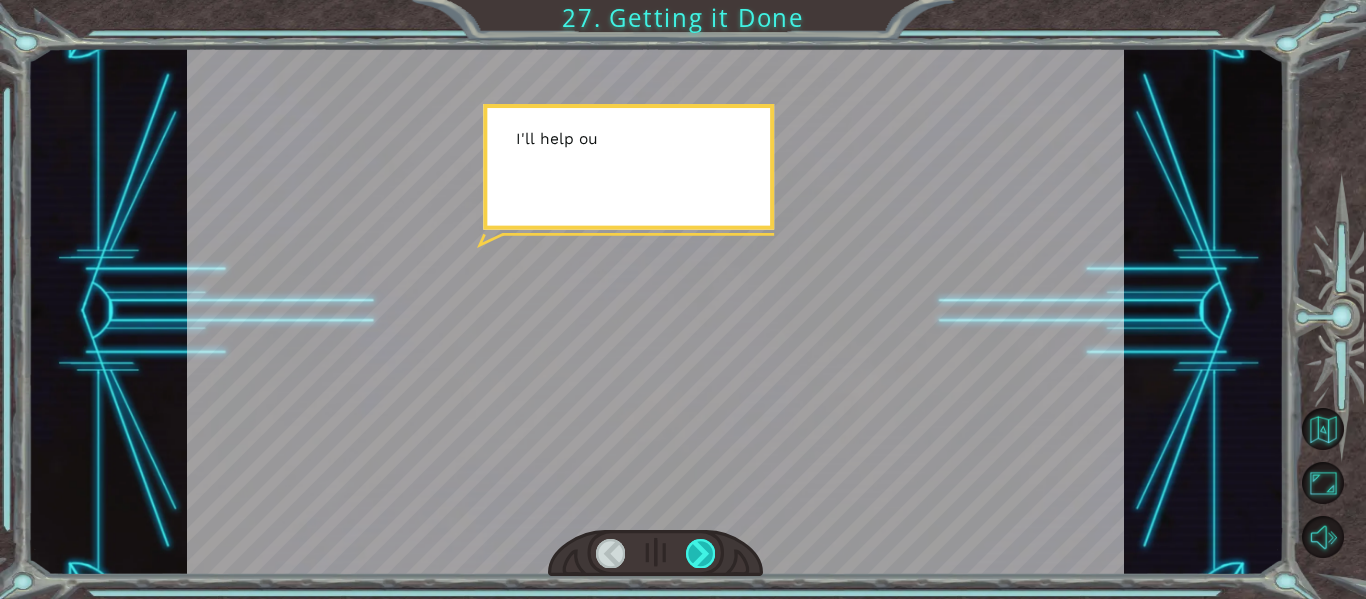 click at bounding box center (700, 553) 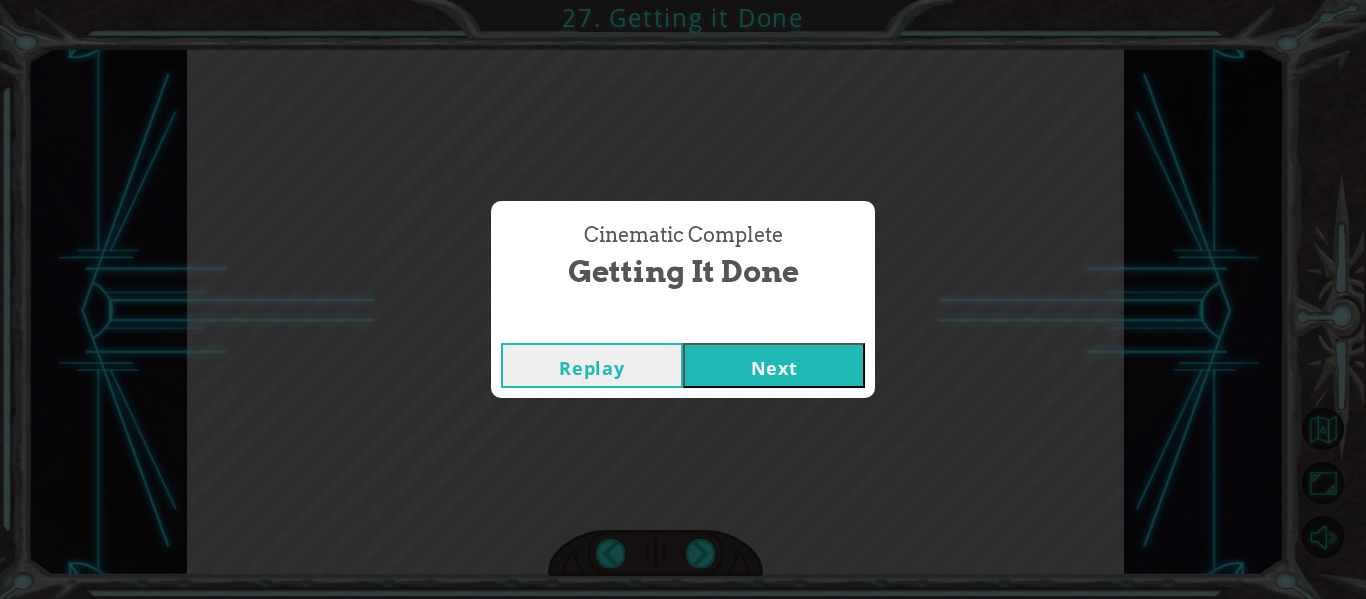 click on "Next" at bounding box center [774, 365] 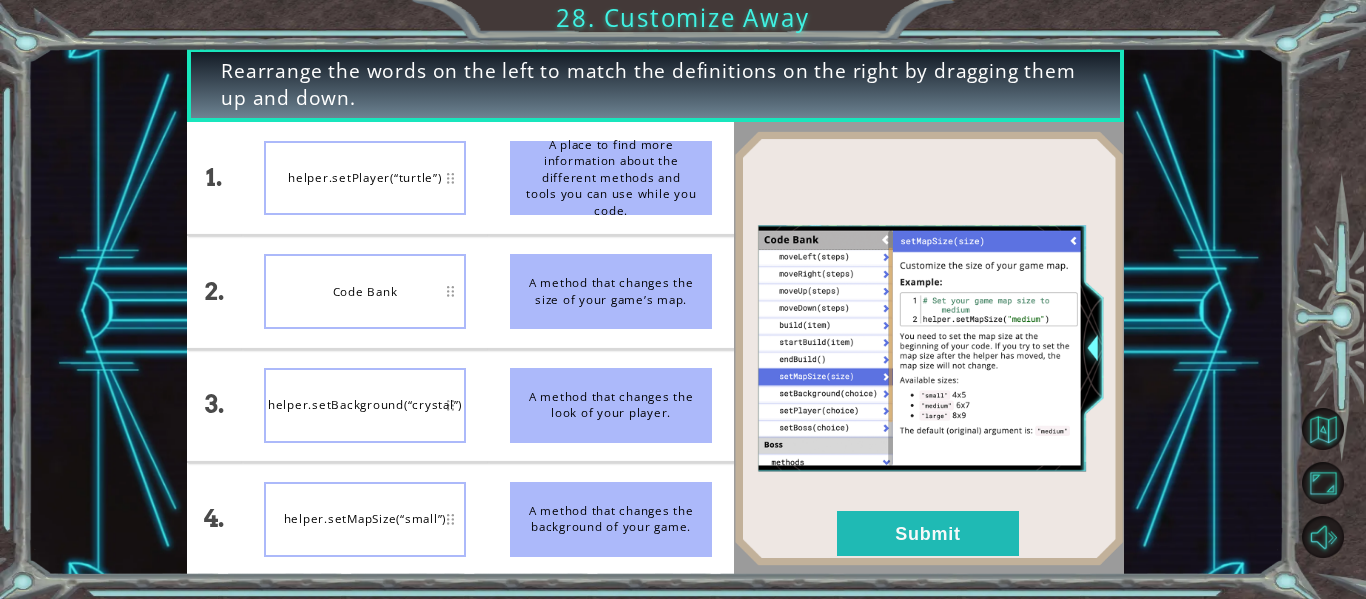 type 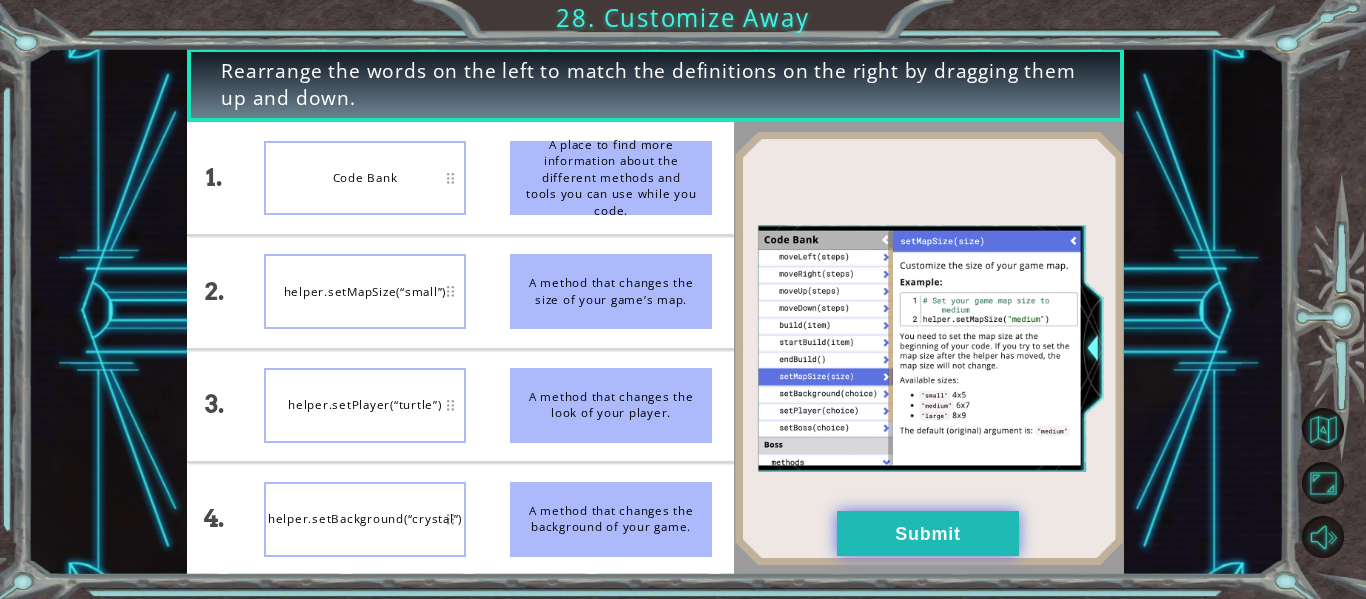 click on "Submit" at bounding box center [928, 533] 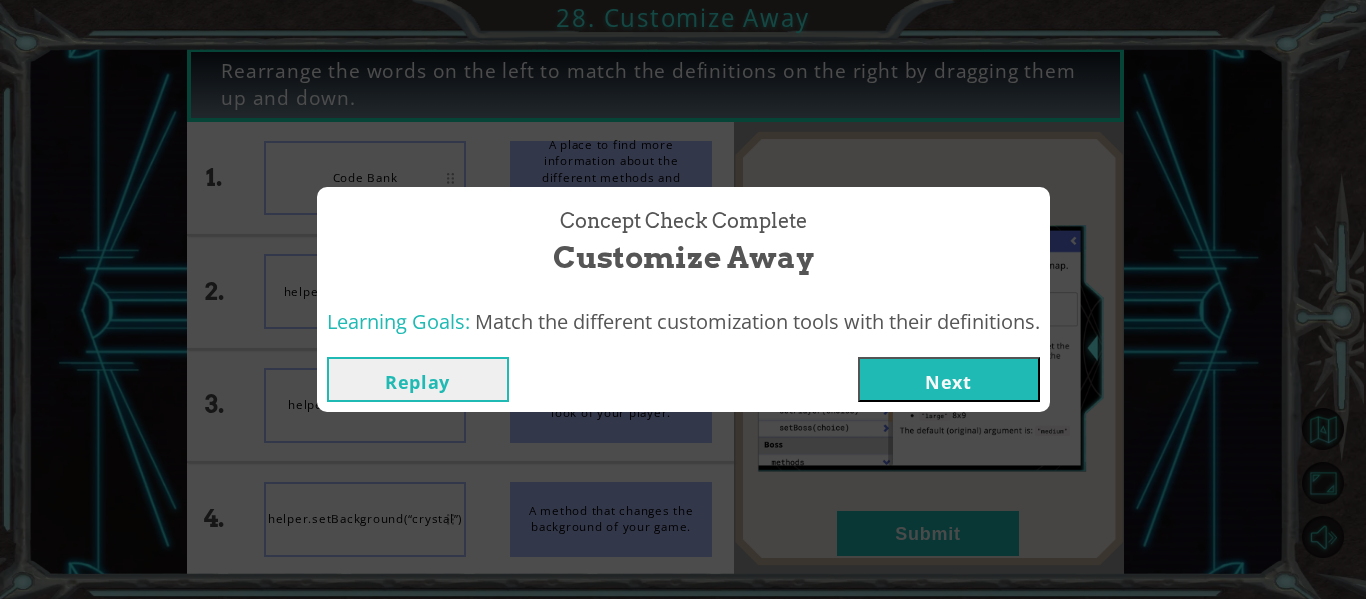 click on "Next" at bounding box center [949, 379] 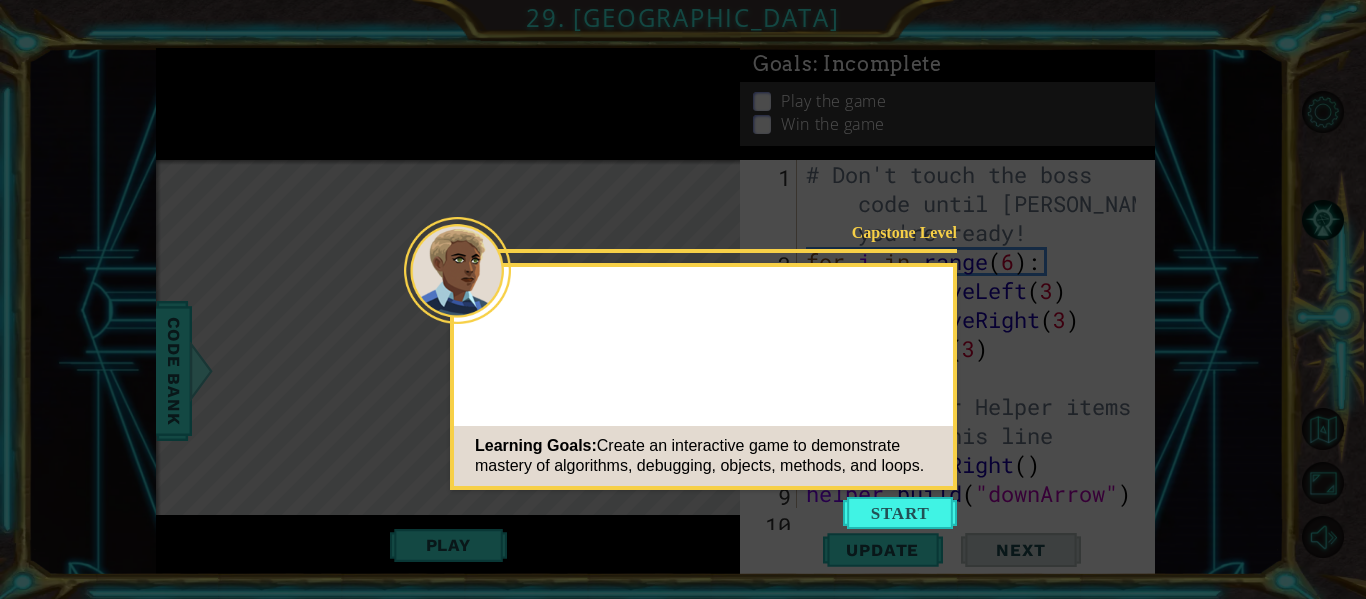 click at bounding box center (900, 513) 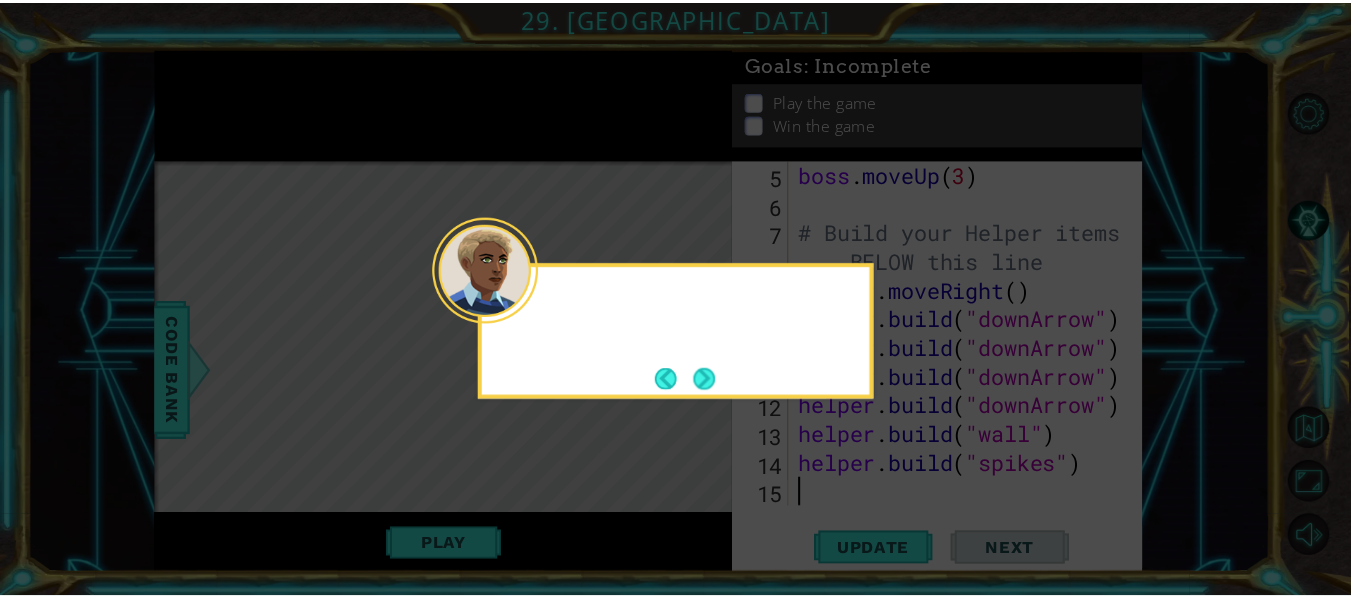 scroll, scrollTop: 174, scrollLeft: 0, axis: vertical 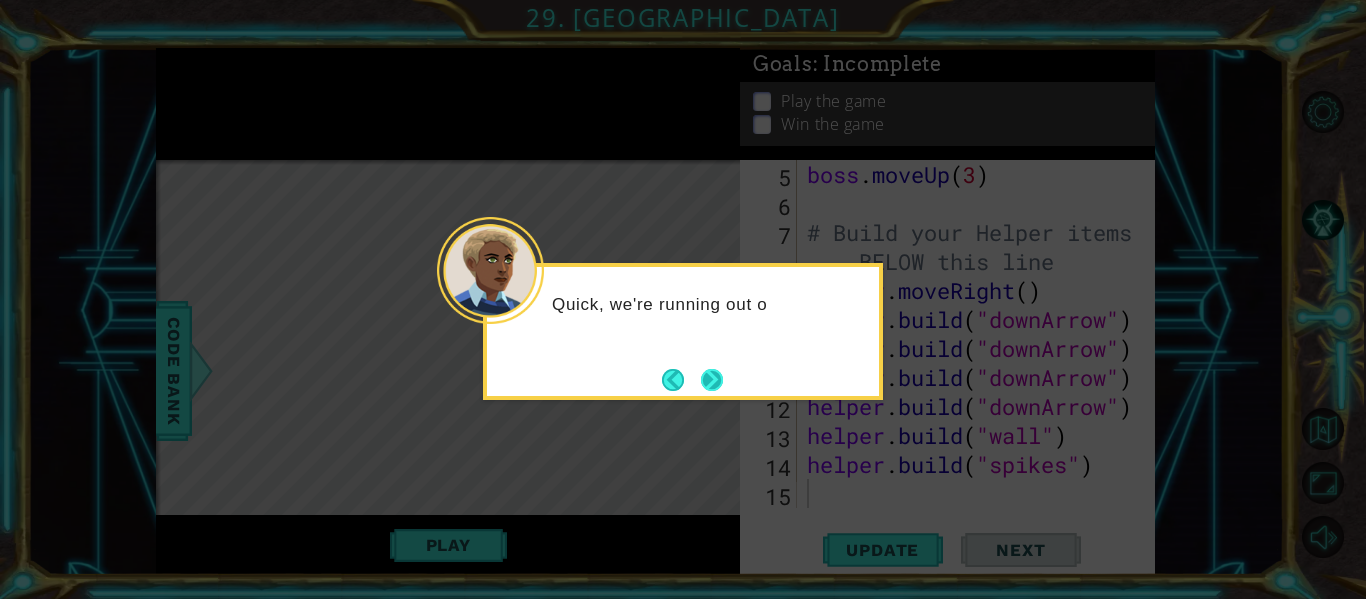 click at bounding box center [712, 380] 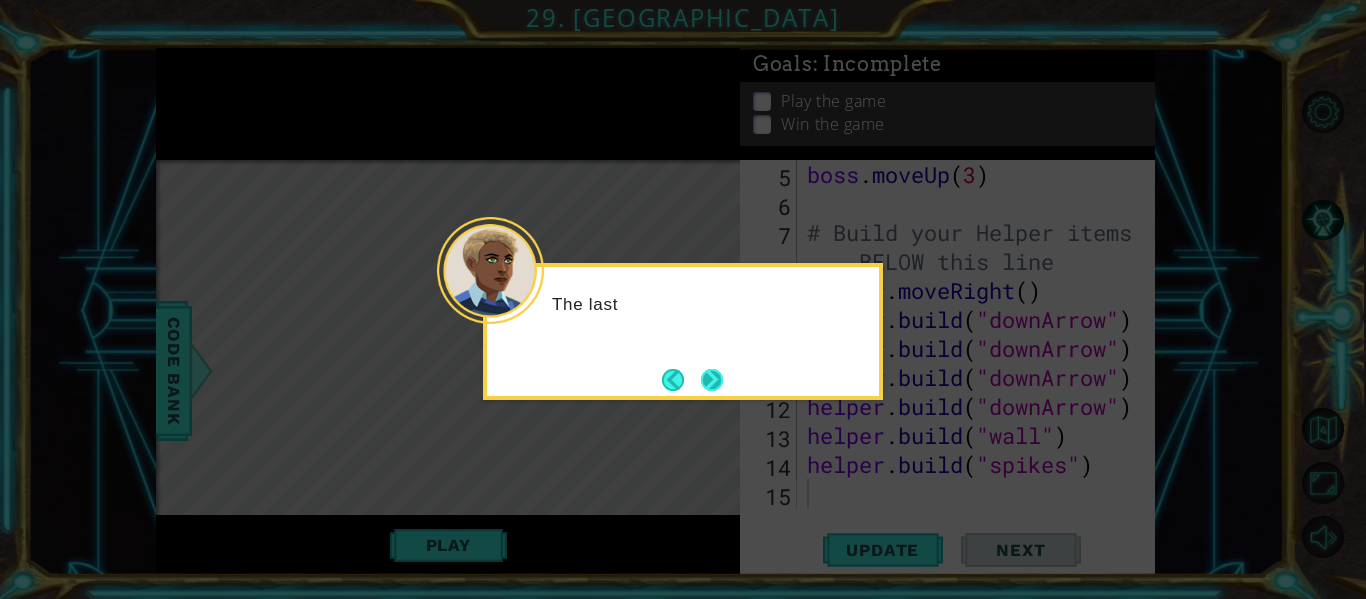 click at bounding box center [712, 380] 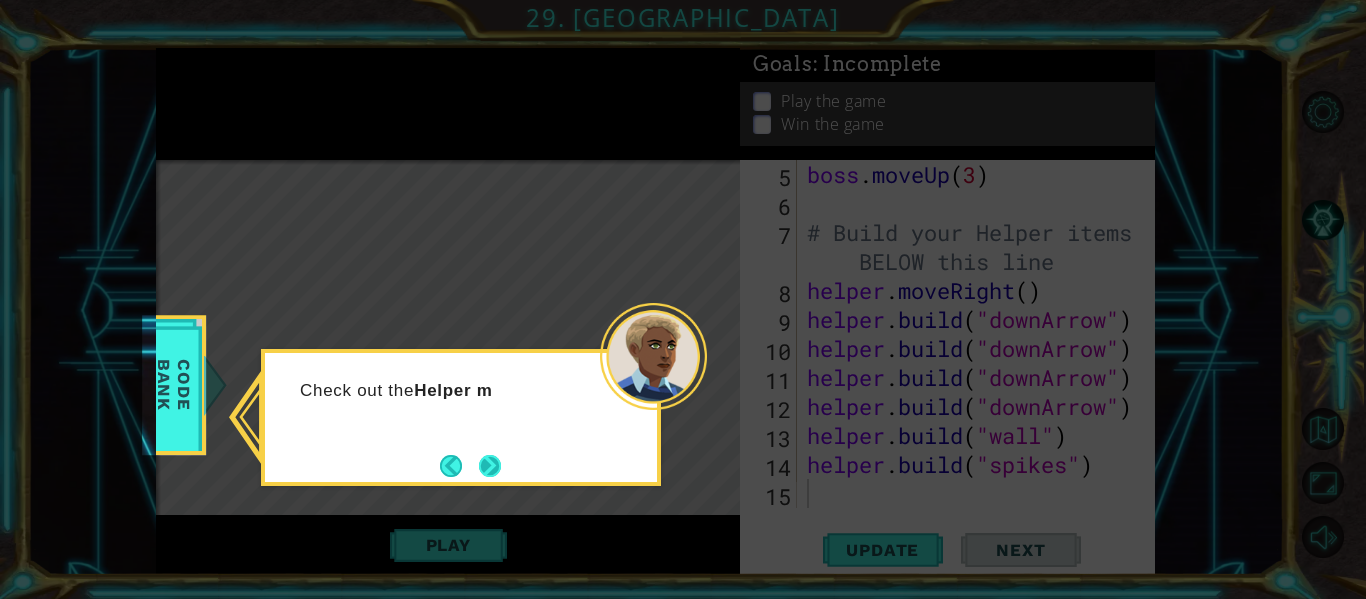 click at bounding box center (490, 466) 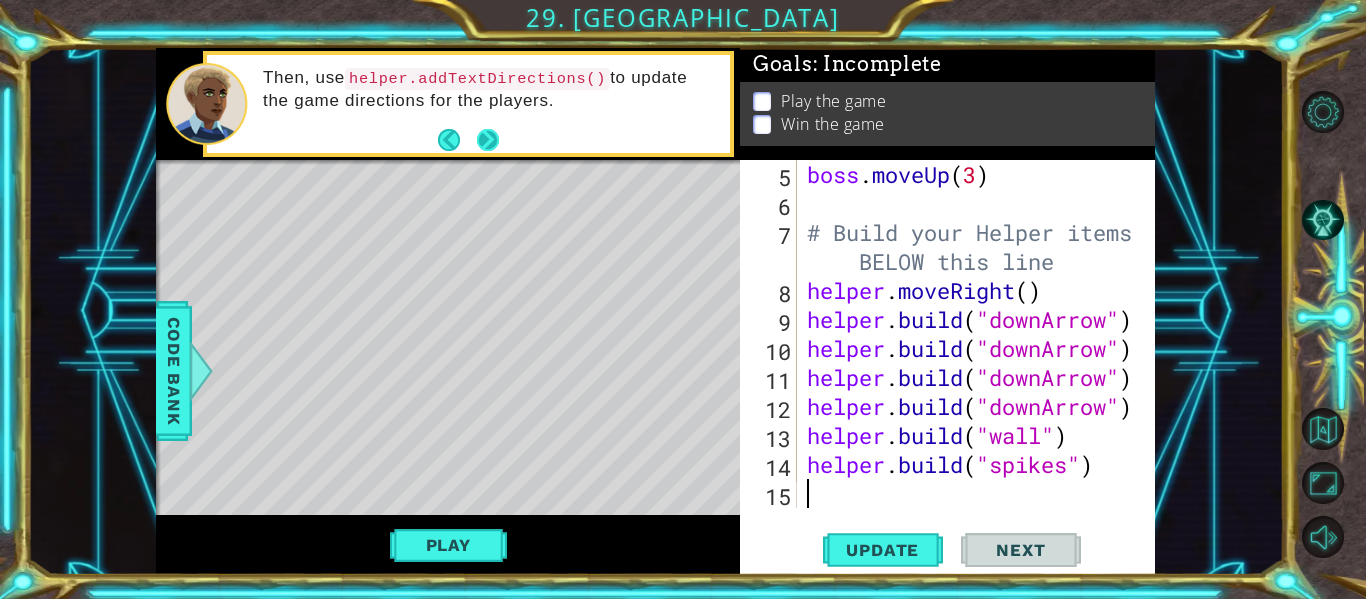 click at bounding box center [487, 139] 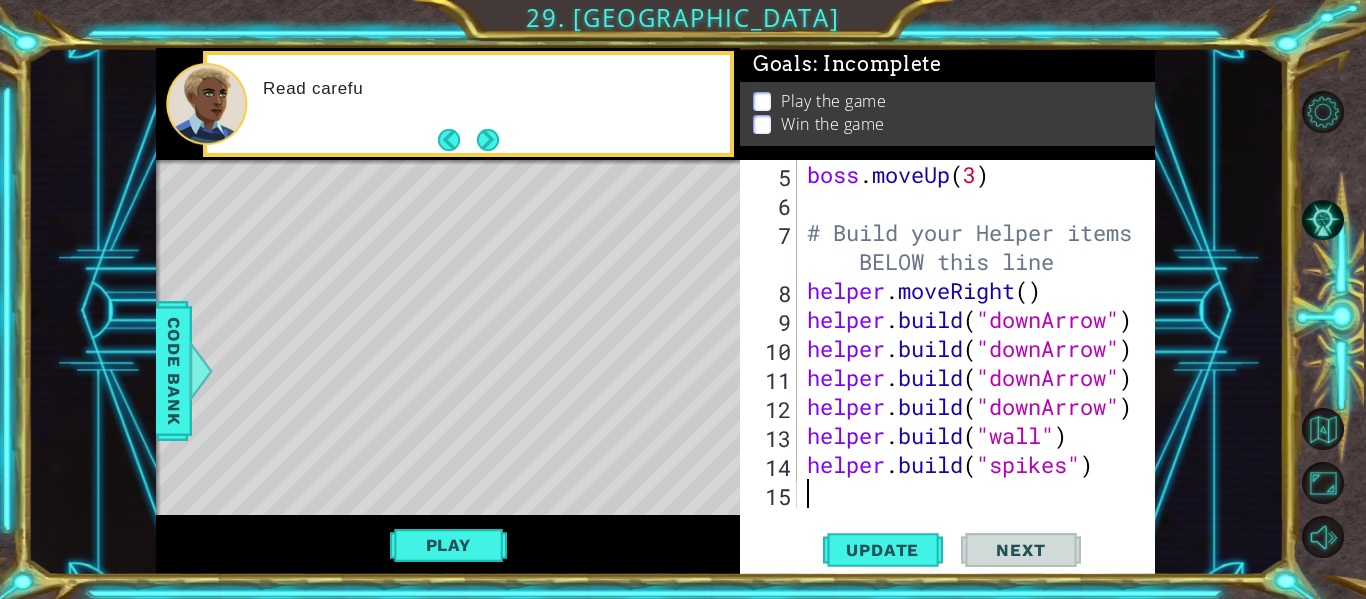 click at bounding box center (488, 140) 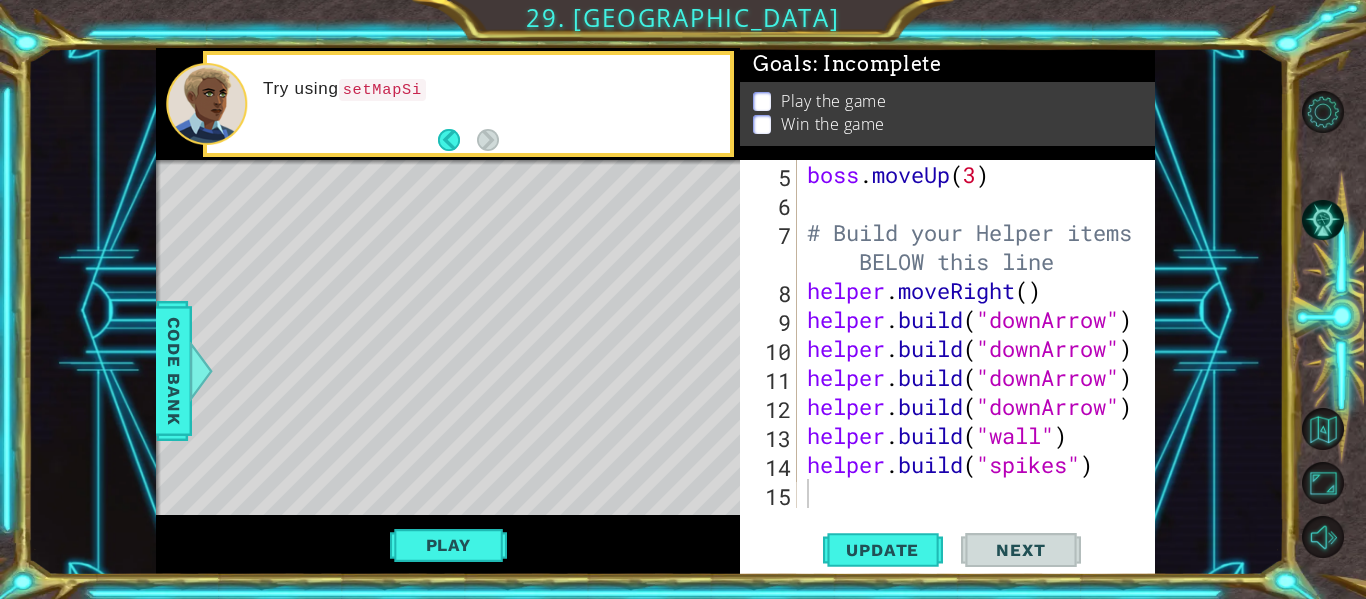 click at bounding box center [618, 454] 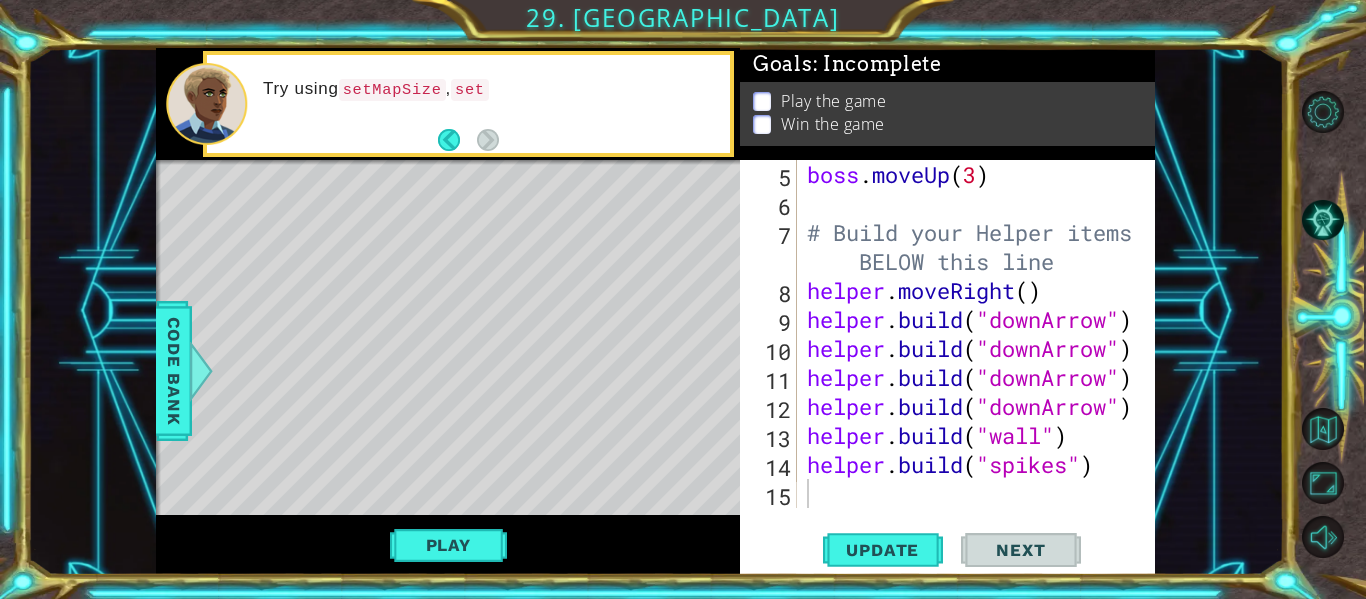 drag, startPoint x: 436, startPoint y: 297, endPoint x: 458, endPoint y: 267, distance: 37.202152 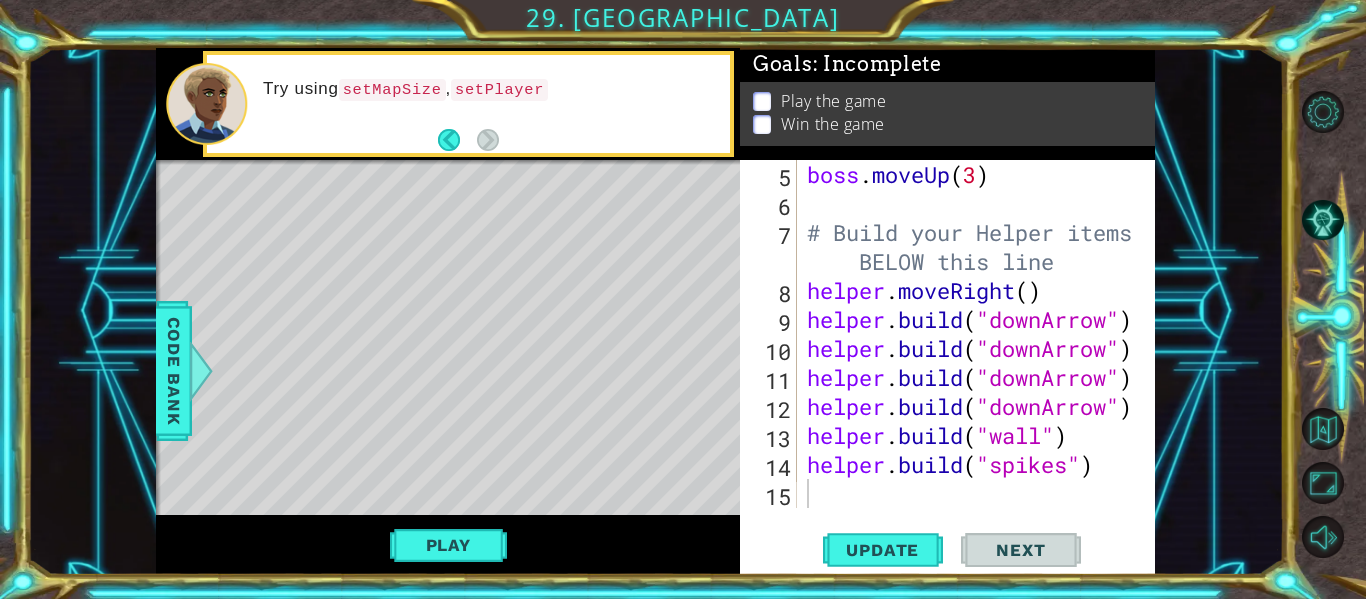 drag, startPoint x: 458, startPoint y: 267, endPoint x: 469, endPoint y: 244, distance: 25.495098 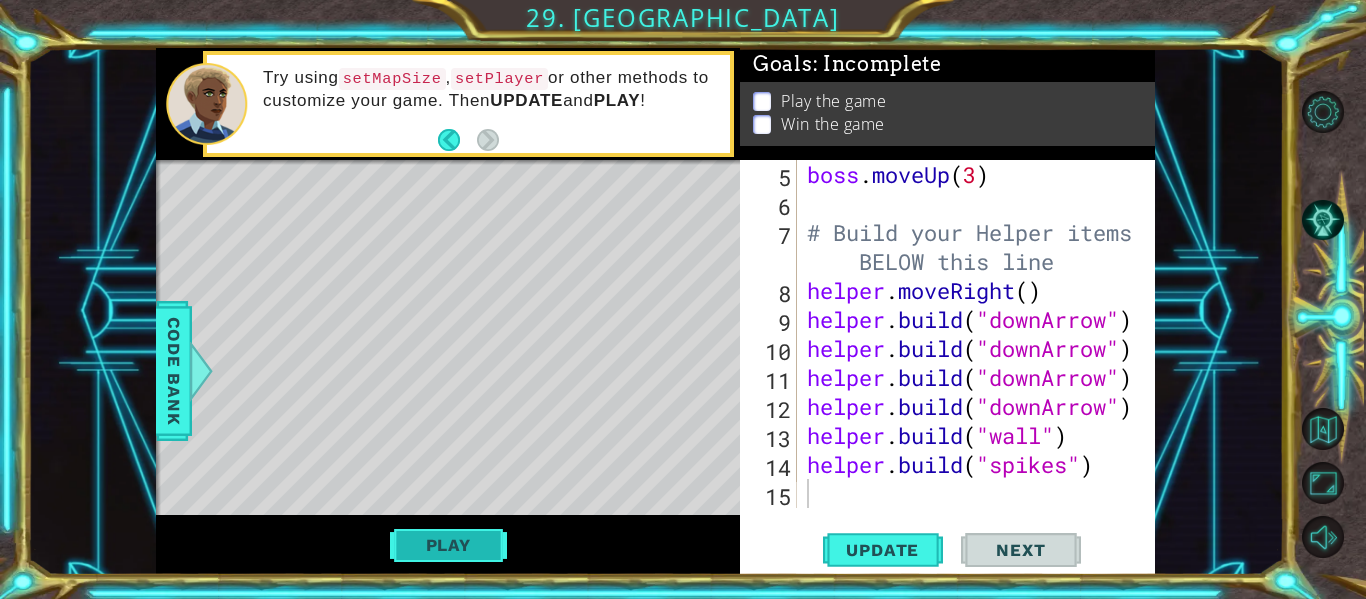 click on "Play" at bounding box center (448, 545) 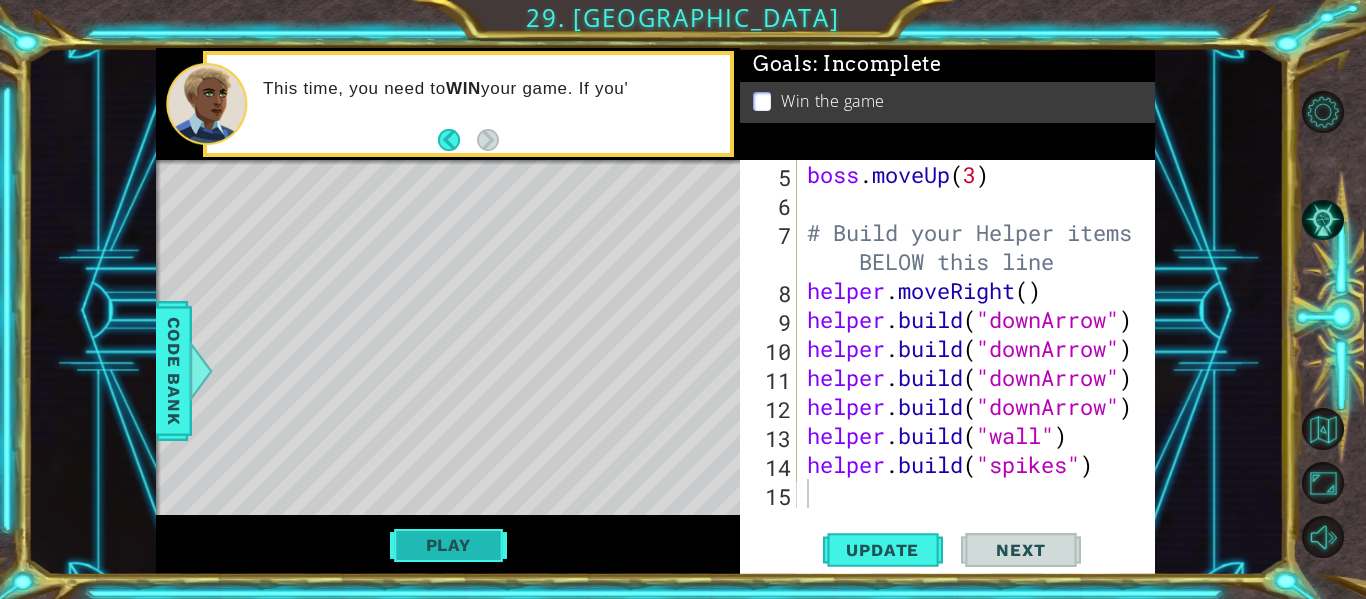 click on "Play" at bounding box center [448, 545] 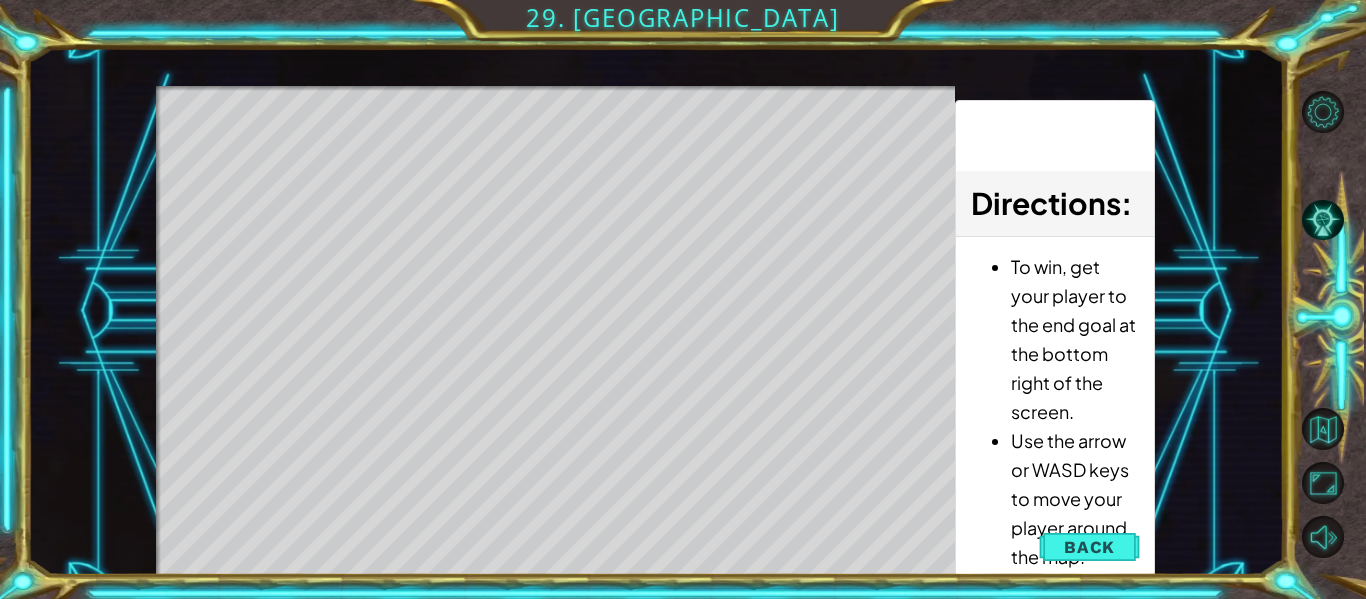 click at bounding box center [618, 380] 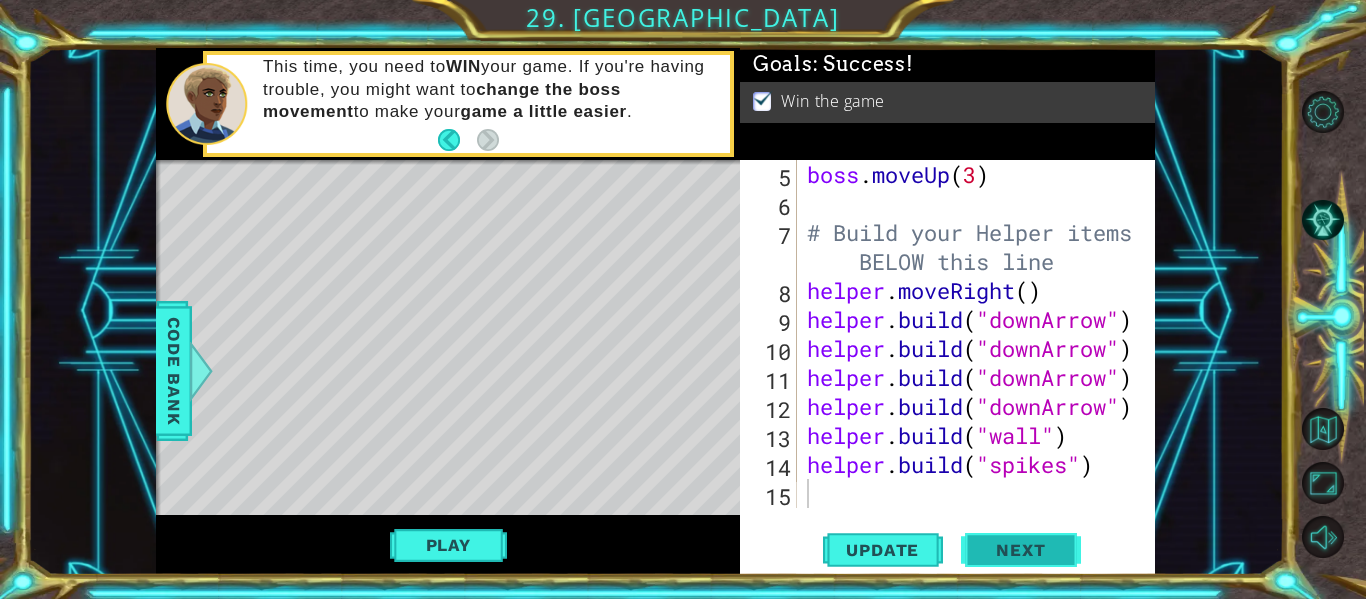 click on "Next" at bounding box center [1021, 552] 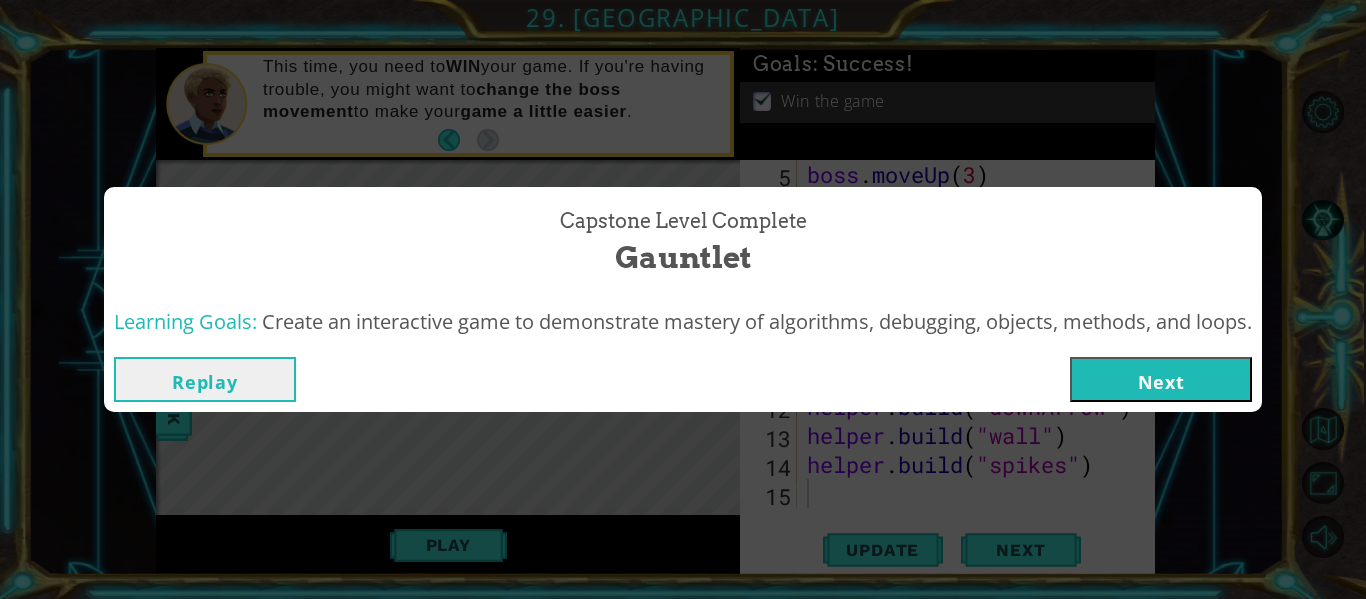 click on "Next" at bounding box center (1161, 379) 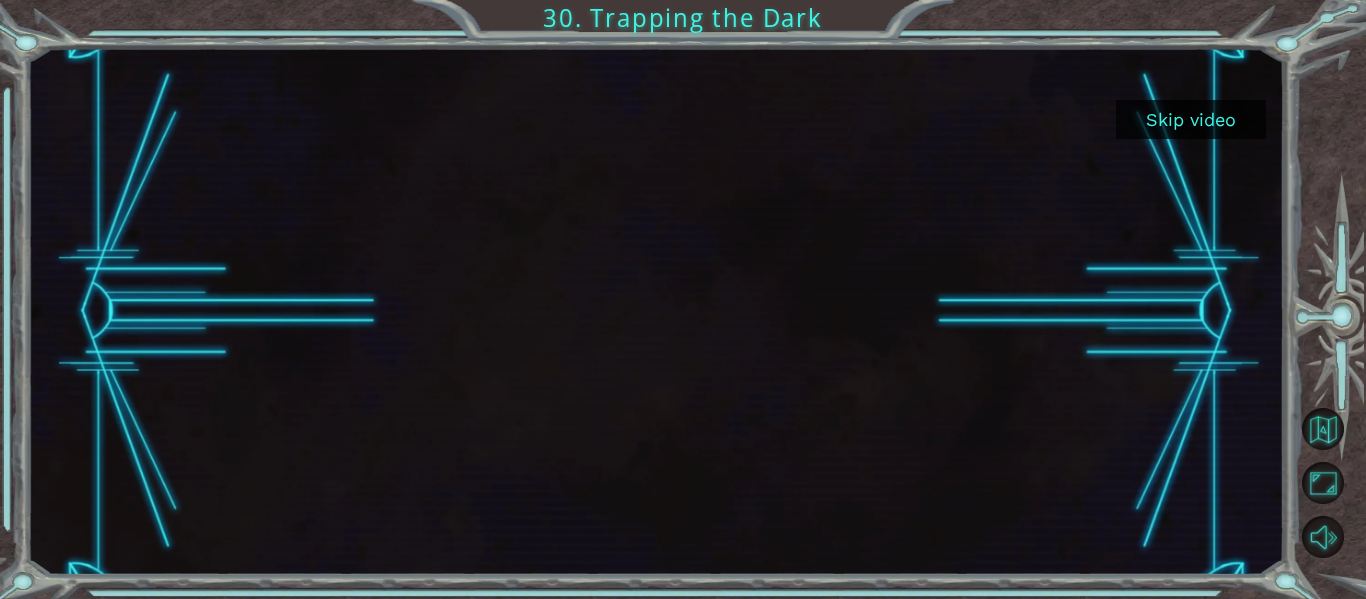 click on "Skip video" at bounding box center [1191, 119] 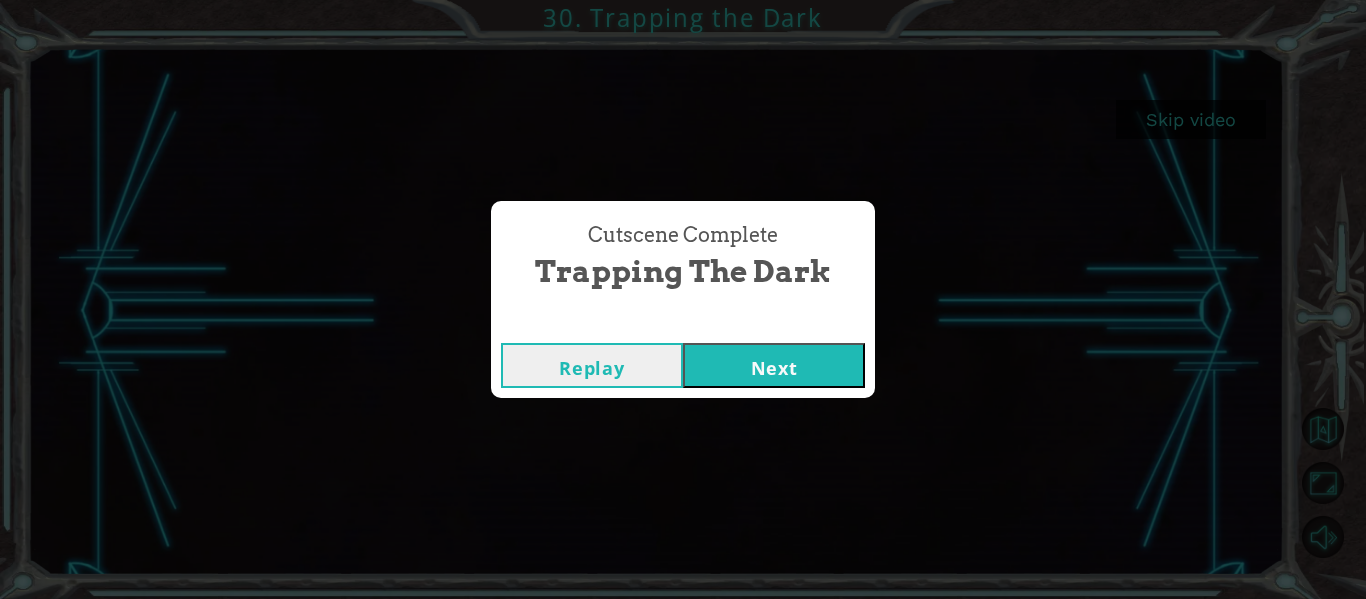 click on "Next" at bounding box center (774, 365) 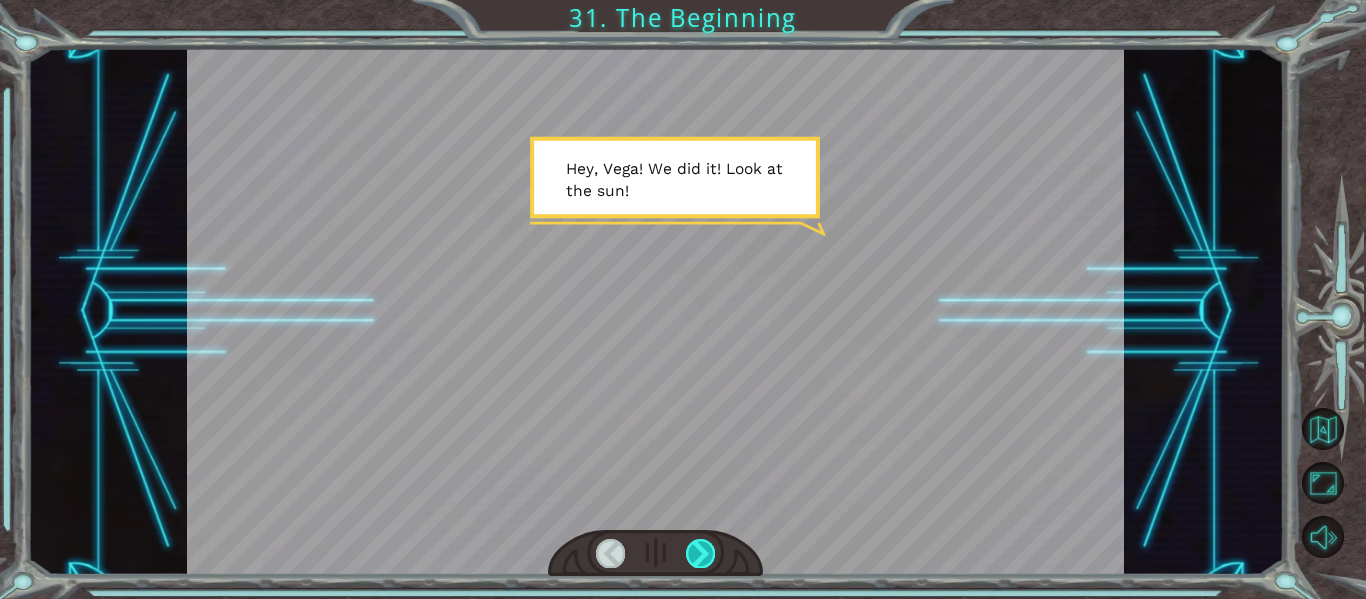 click at bounding box center (700, 553) 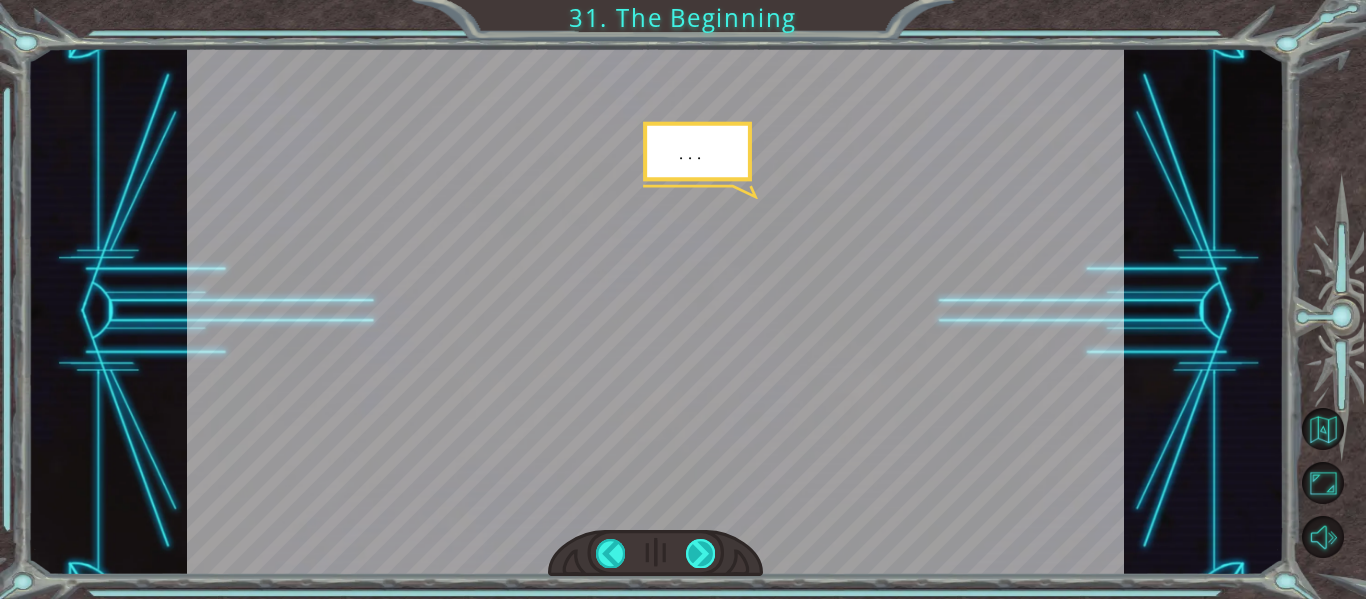 click at bounding box center [700, 553] 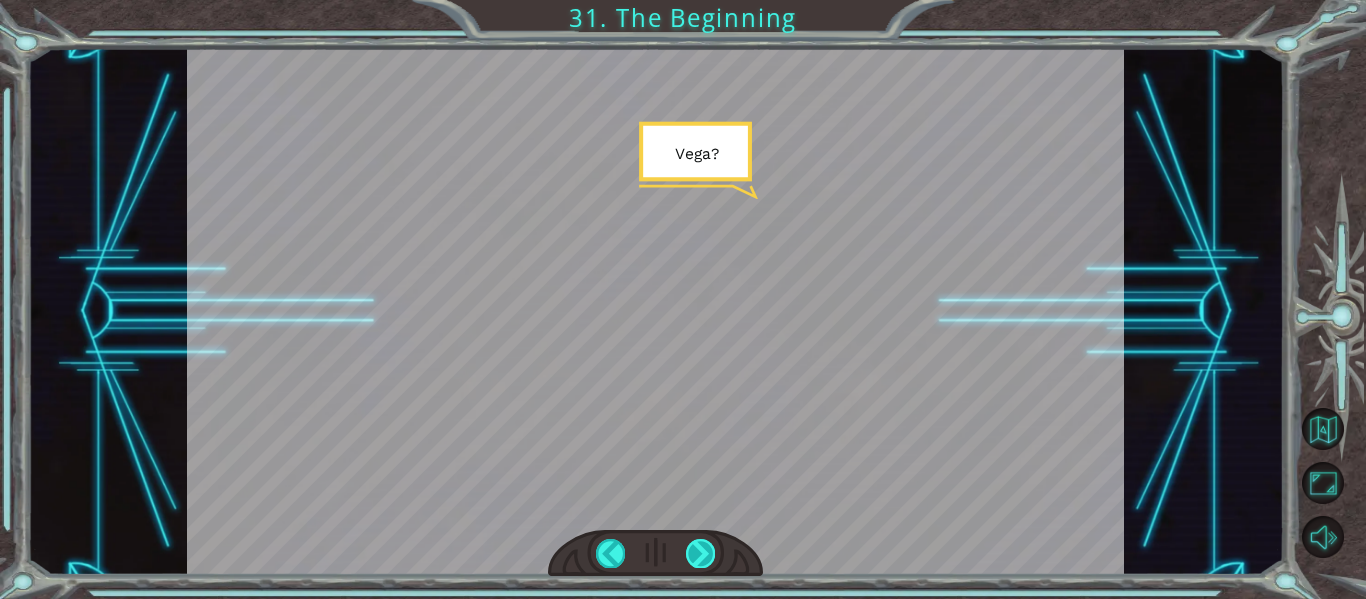 click at bounding box center [700, 553] 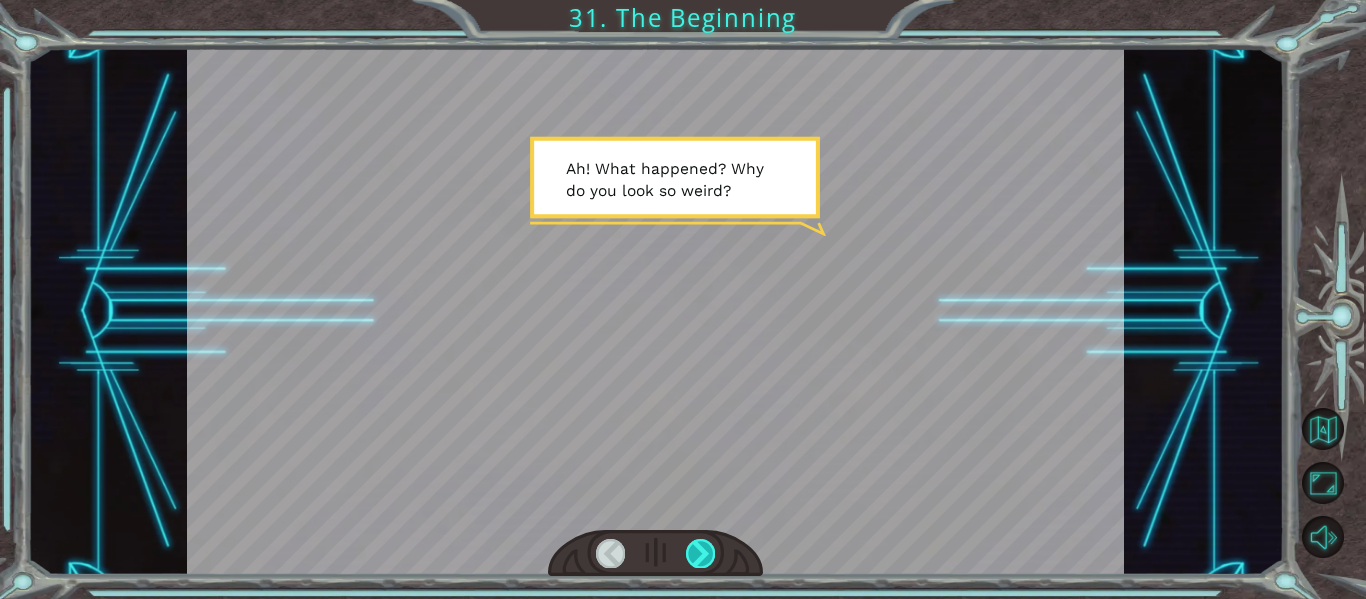 click at bounding box center (700, 553) 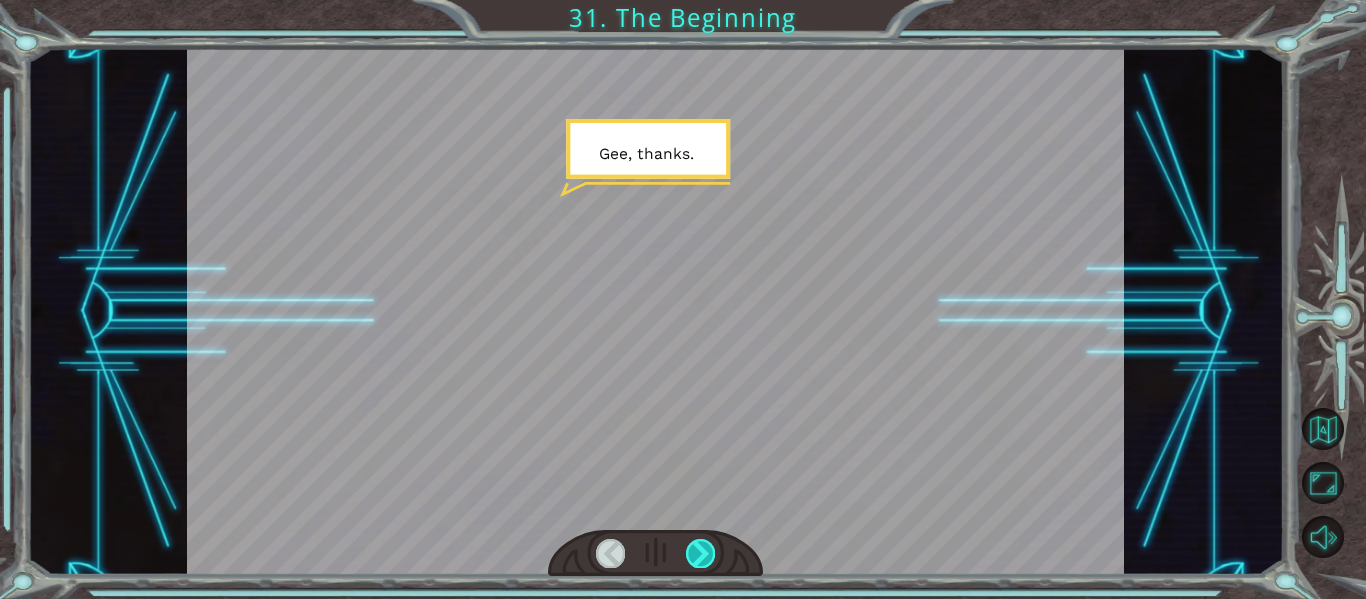 click at bounding box center [700, 553] 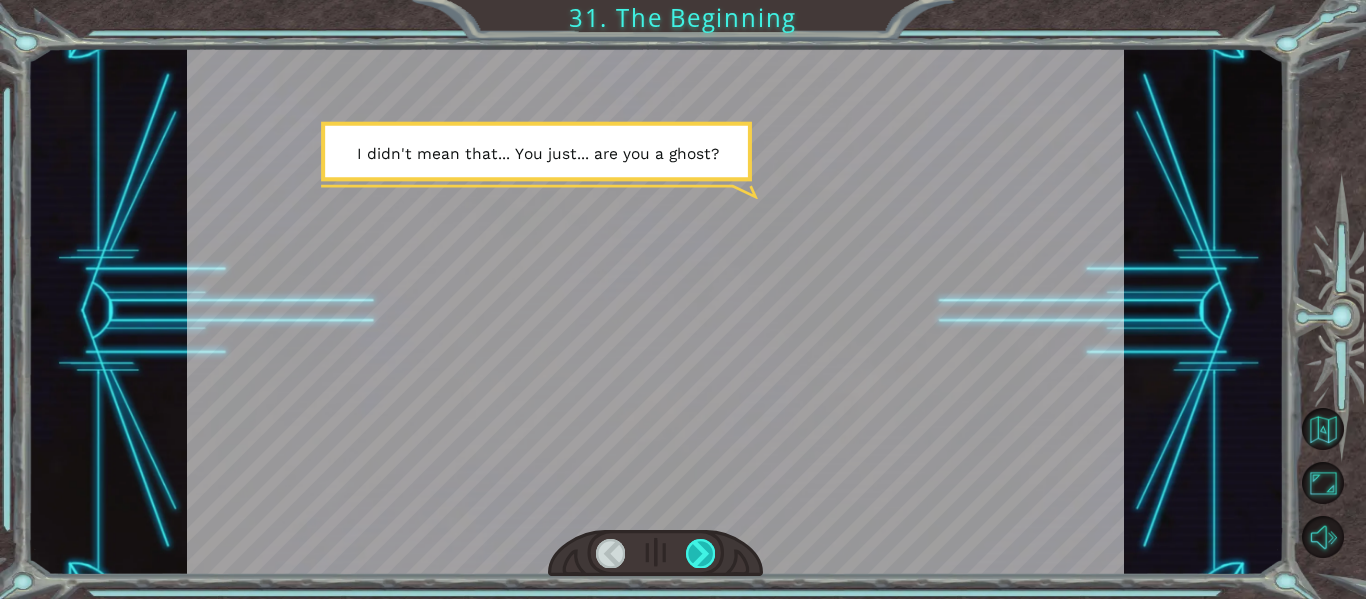 click at bounding box center (700, 553) 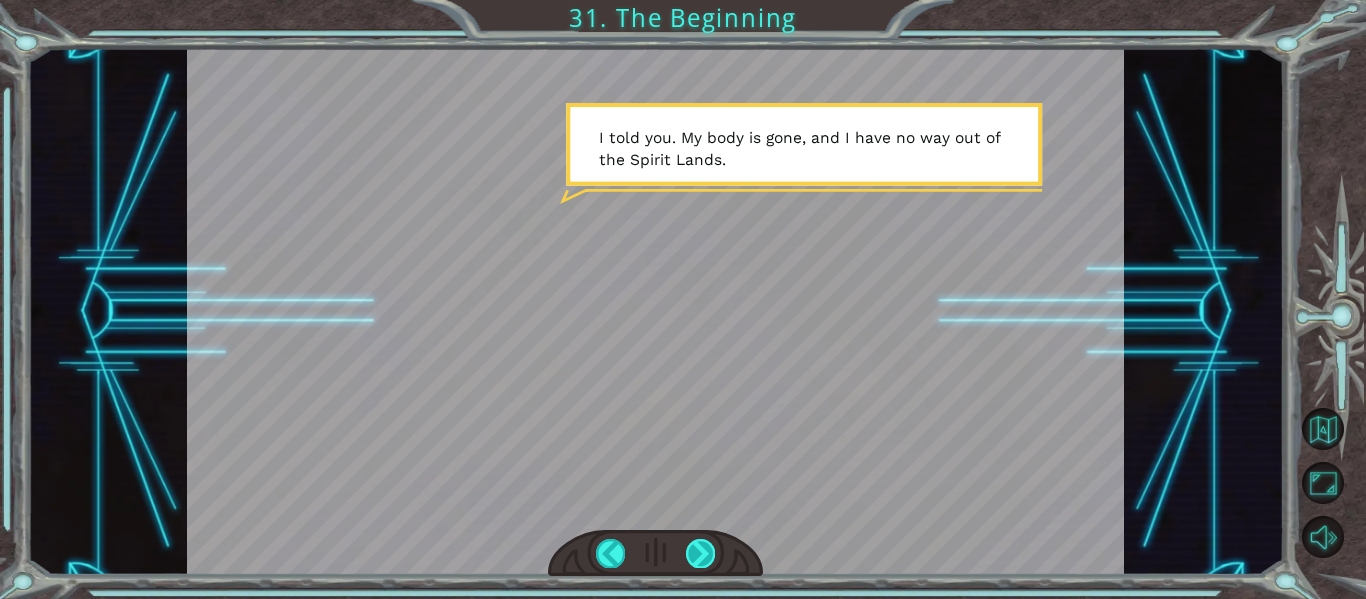 click at bounding box center [700, 553] 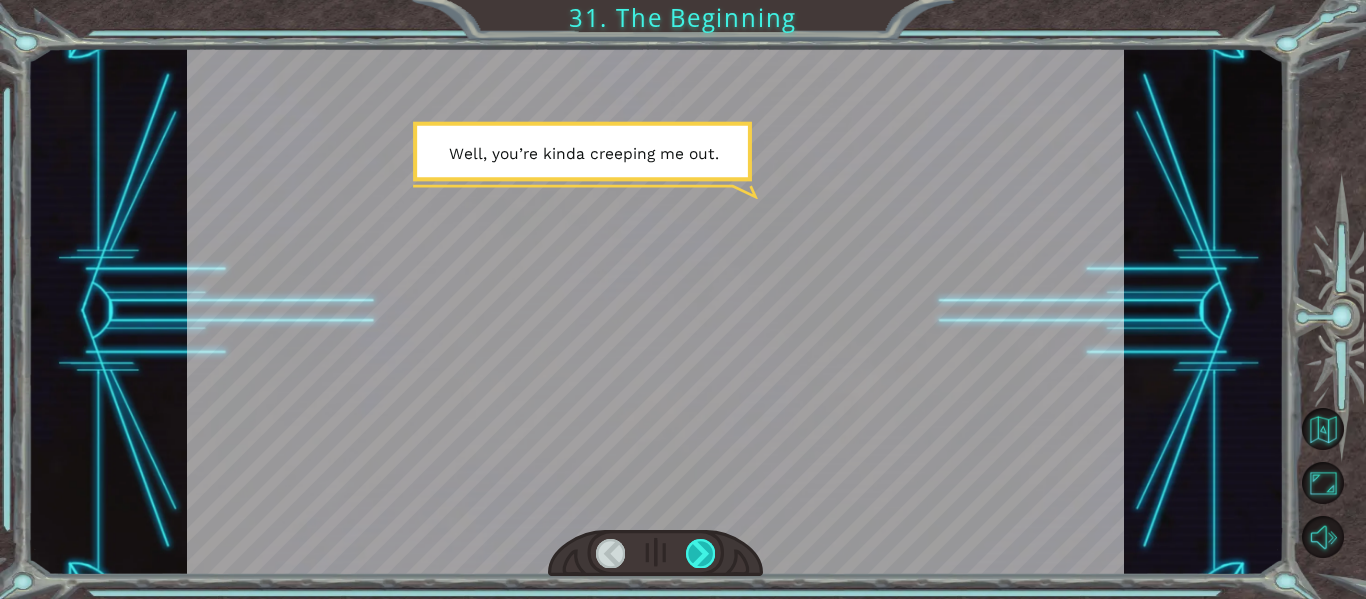 click at bounding box center (700, 553) 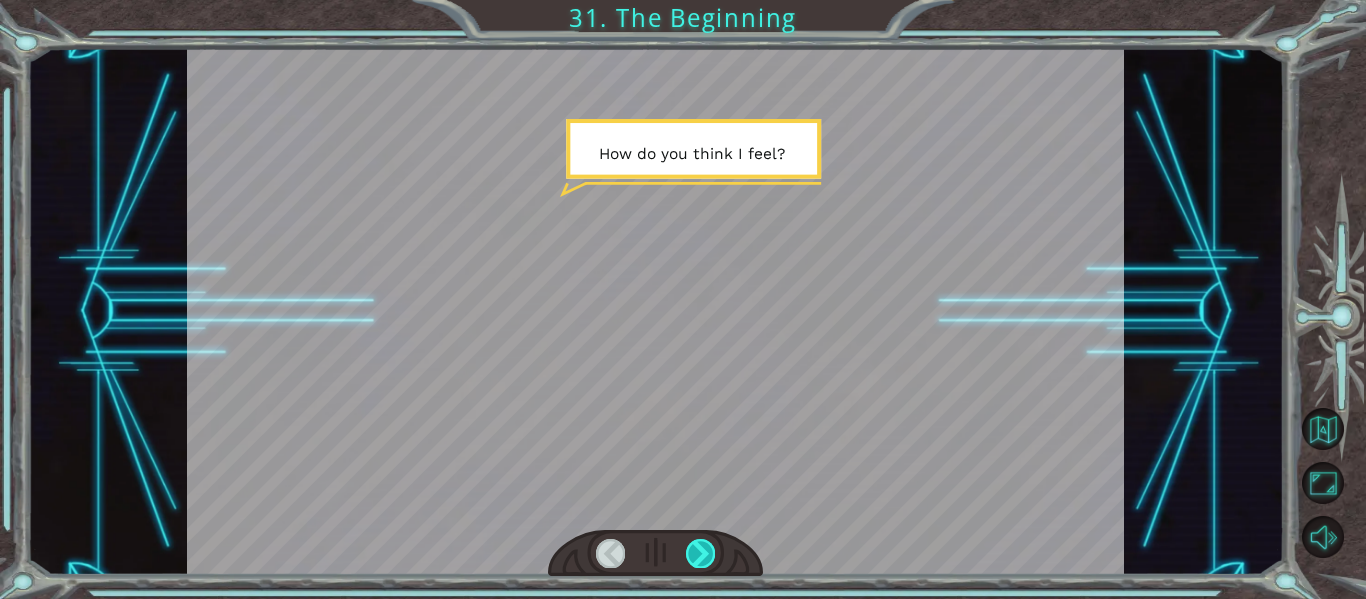 click at bounding box center [700, 553] 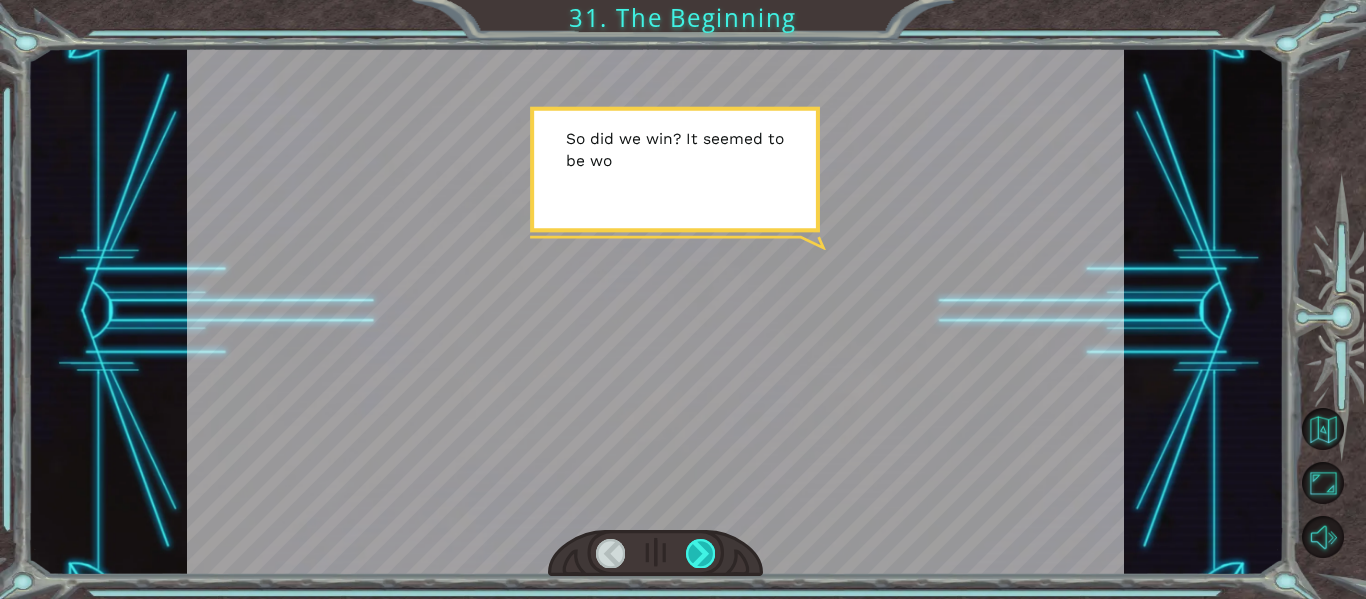 click at bounding box center (700, 553) 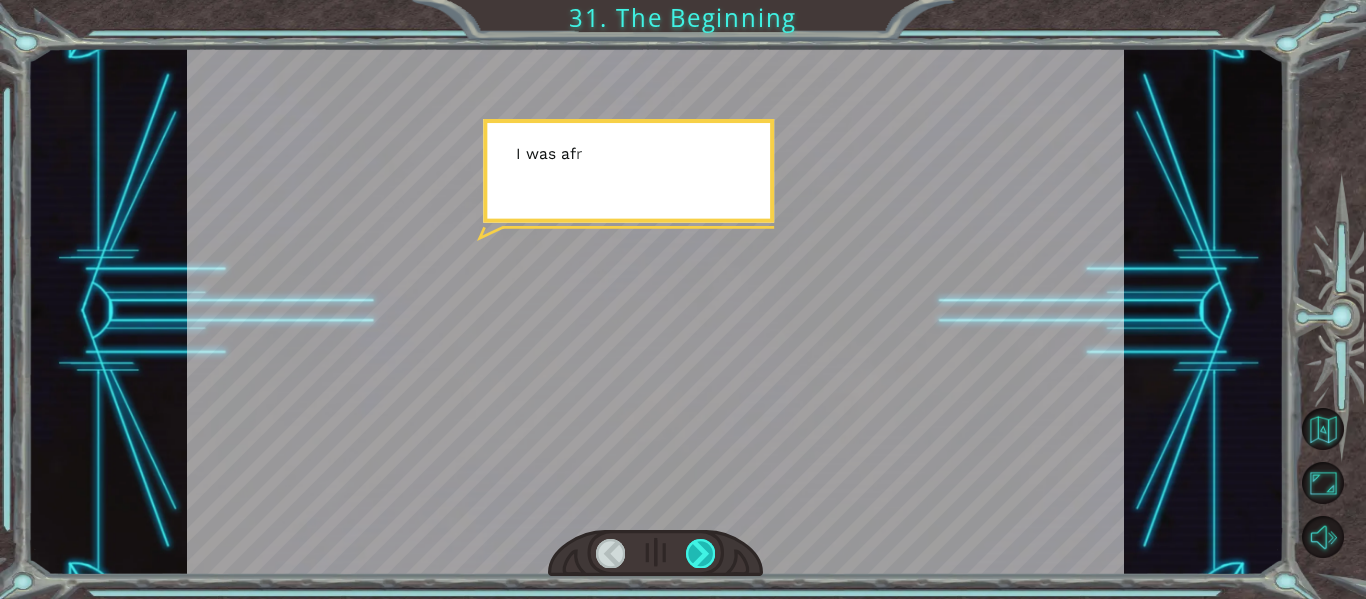 click at bounding box center (700, 553) 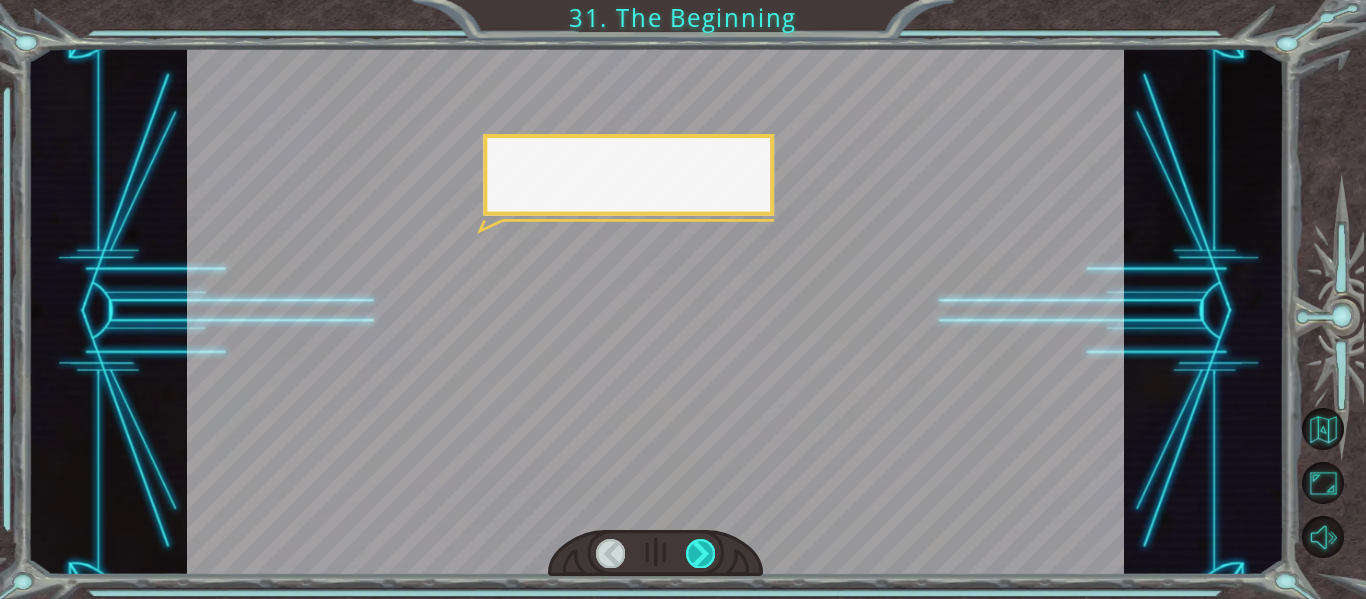 click at bounding box center [700, 553] 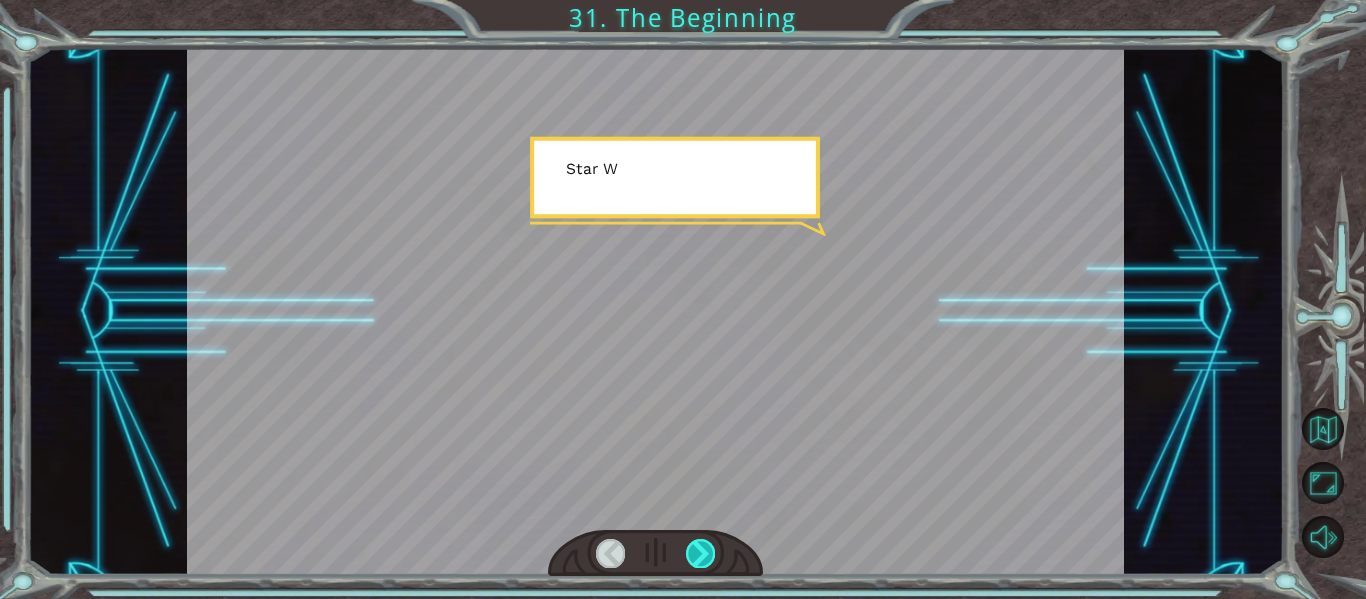 click at bounding box center [700, 553] 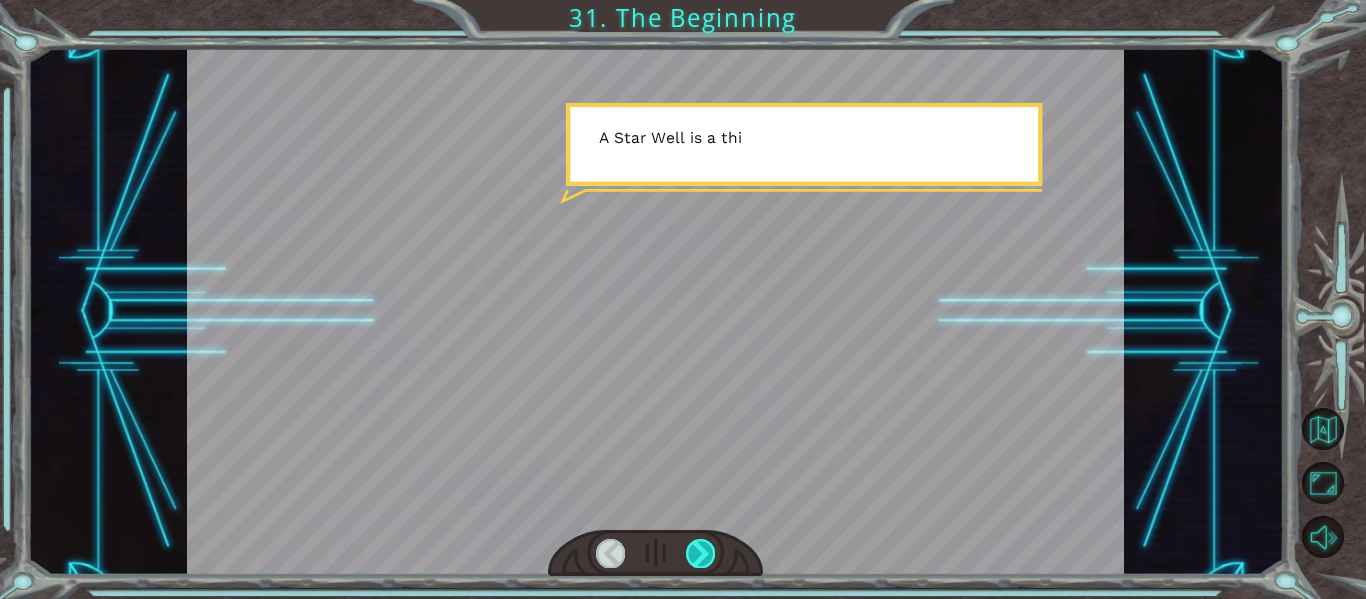 click at bounding box center [700, 553] 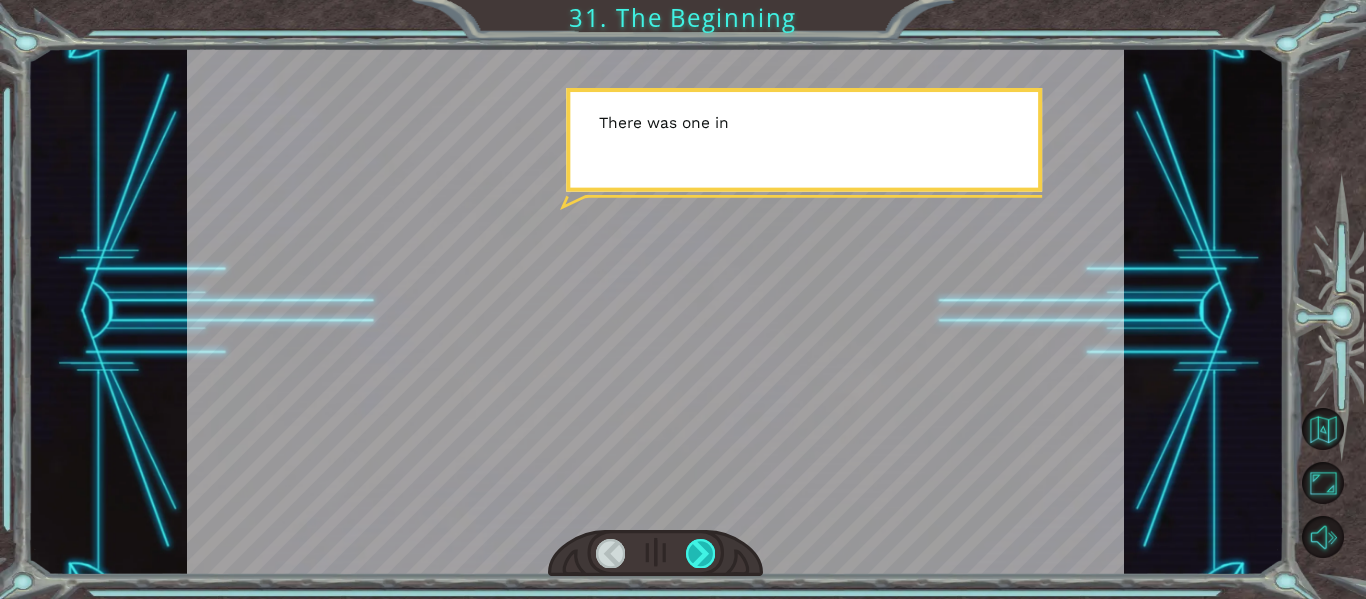 click at bounding box center [700, 553] 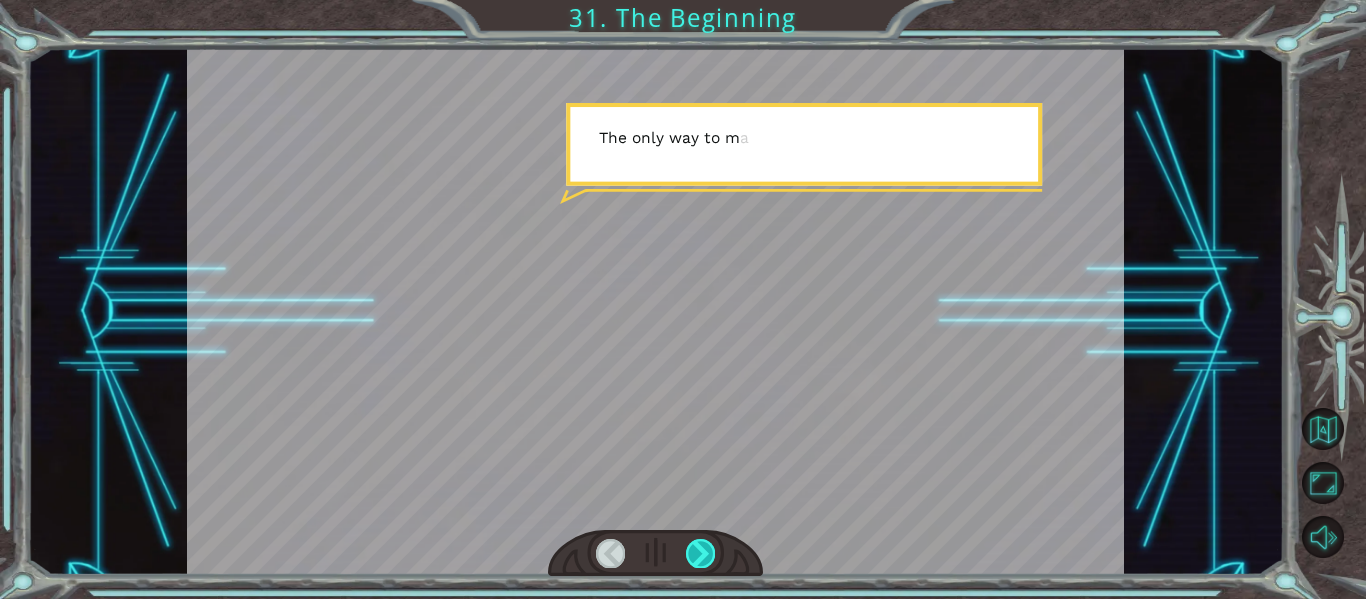 click at bounding box center (700, 553) 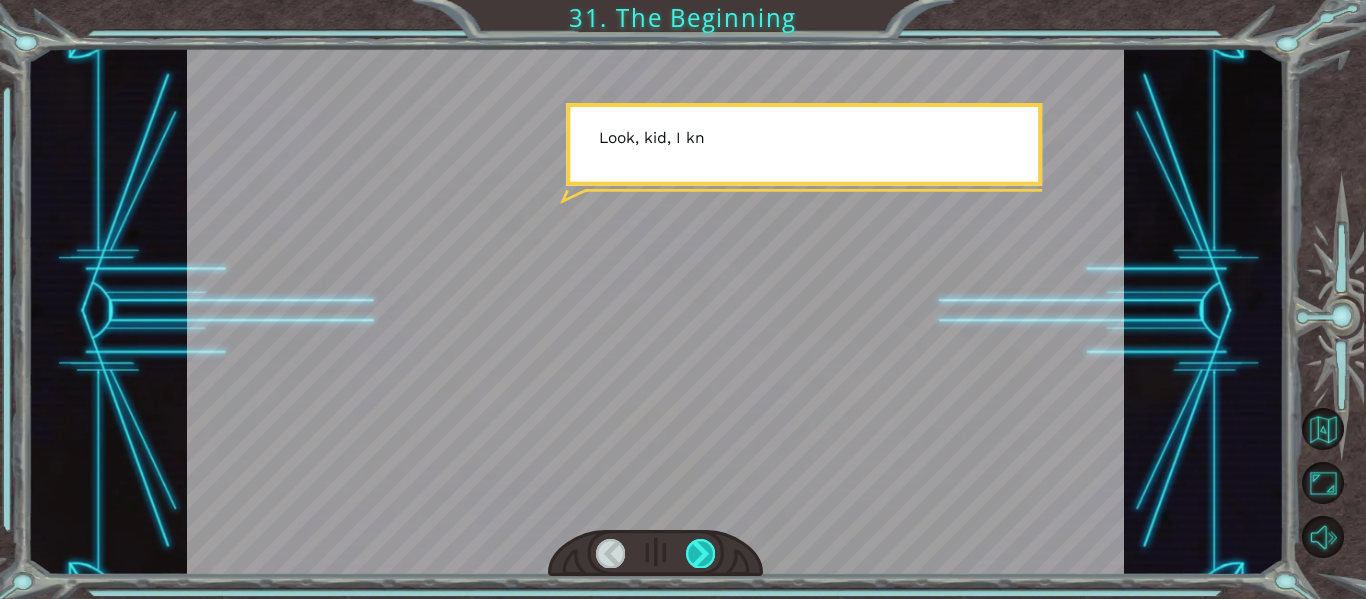 click at bounding box center [700, 553] 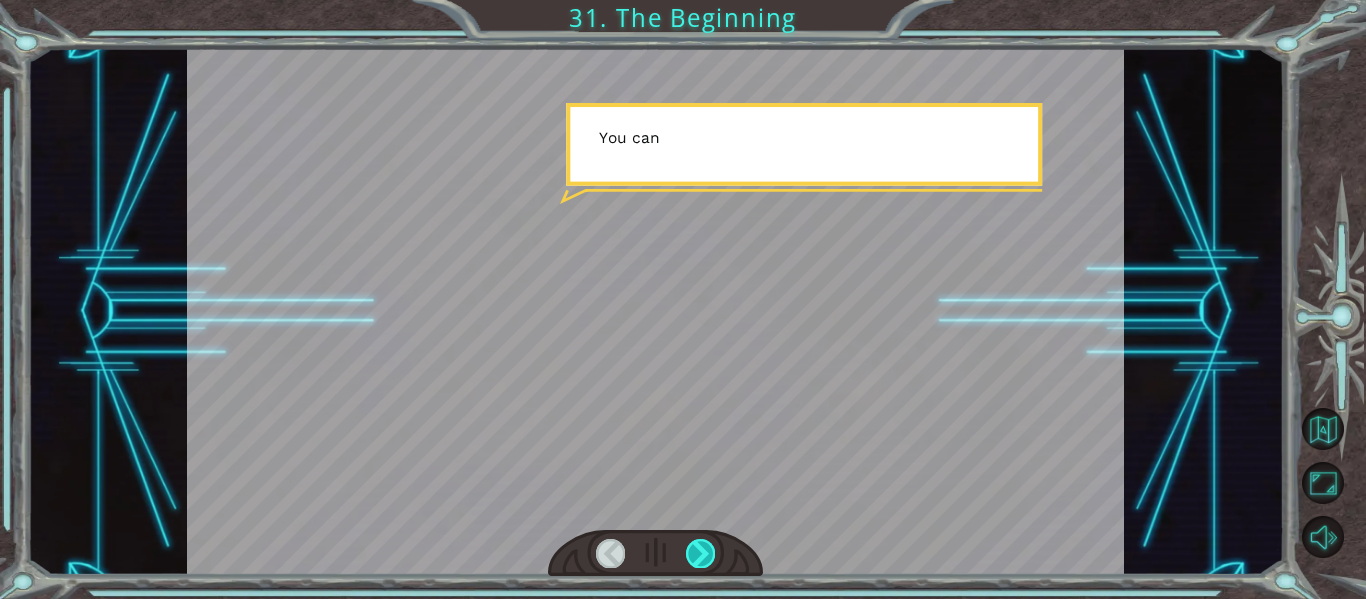 click at bounding box center (700, 553) 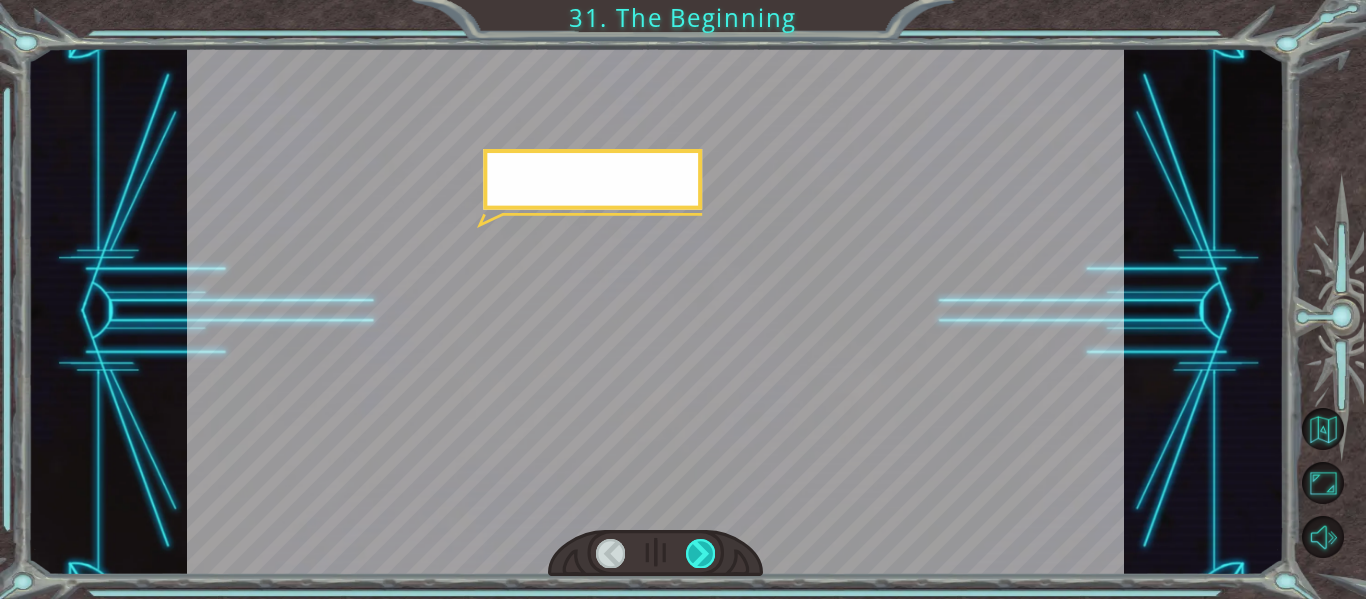 click at bounding box center (700, 553) 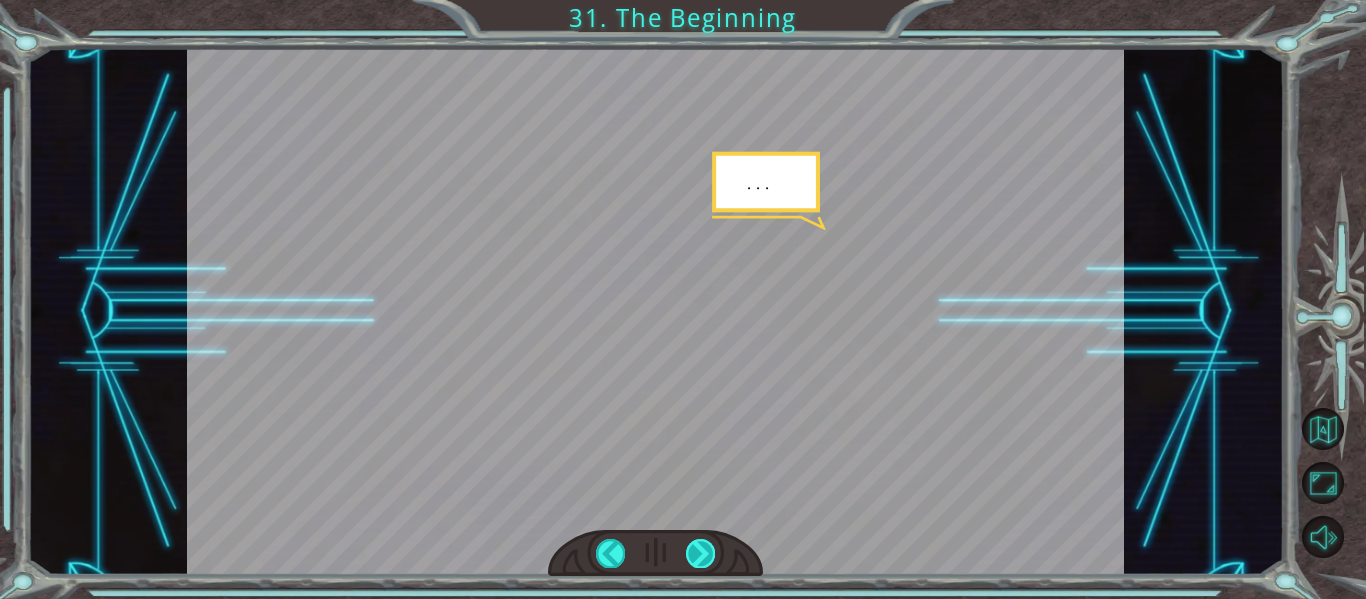 click at bounding box center (700, 553) 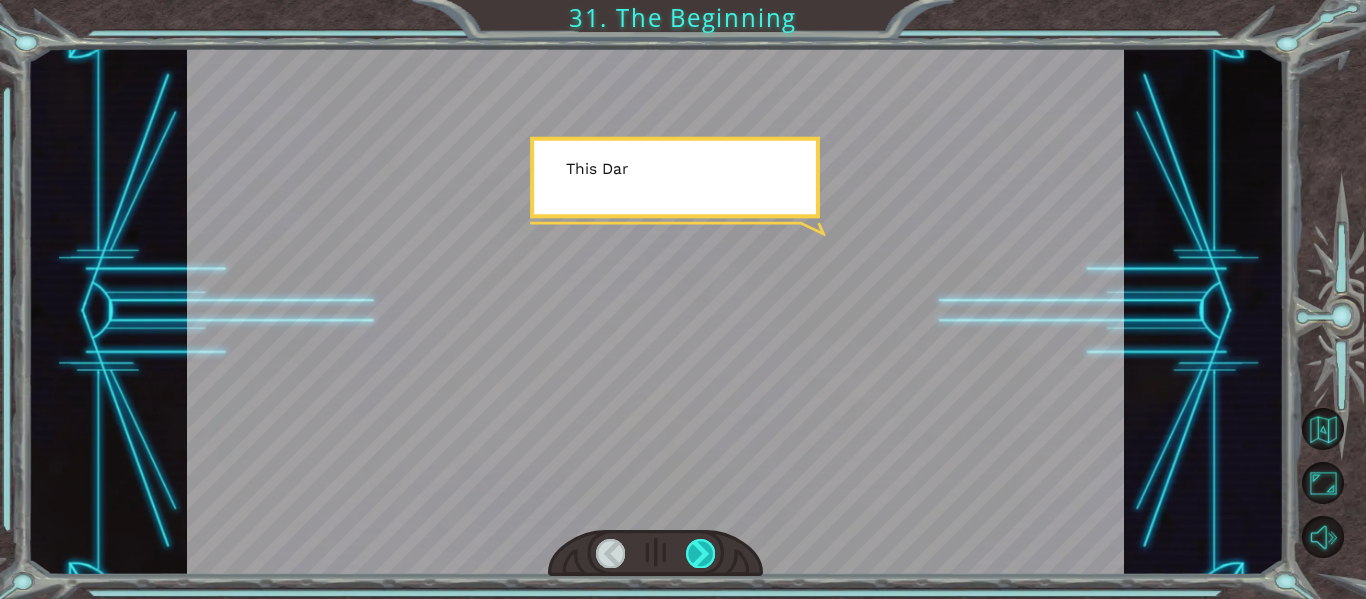 click at bounding box center [700, 553] 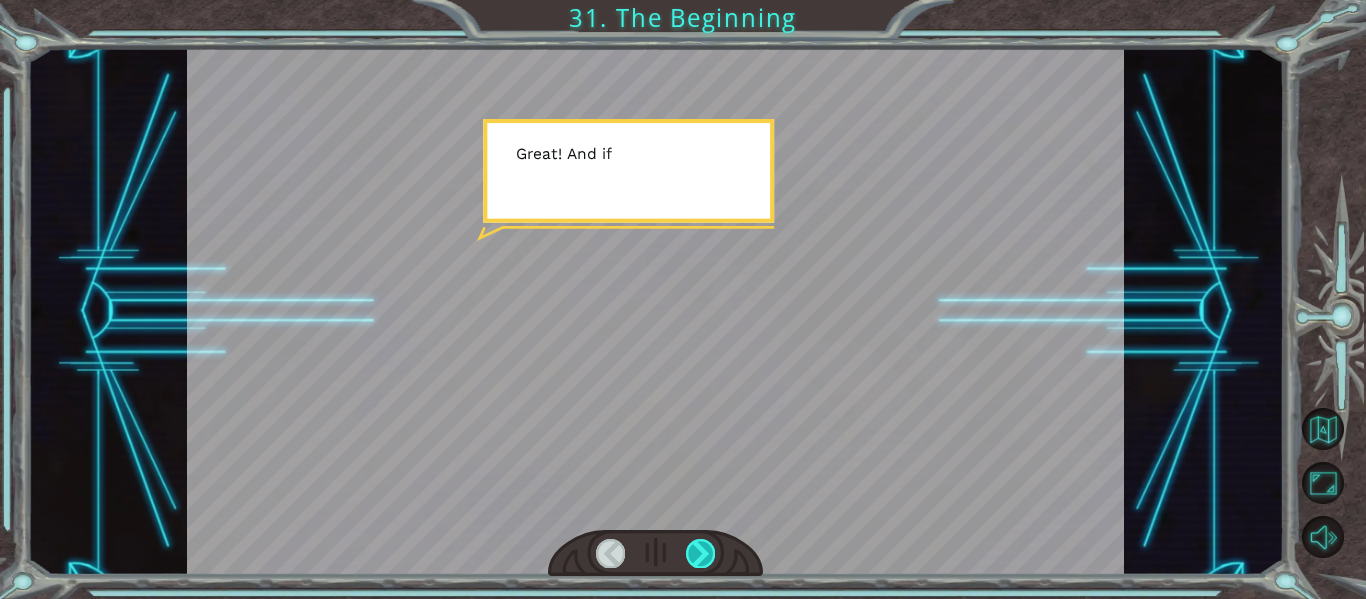 click at bounding box center (700, 553) 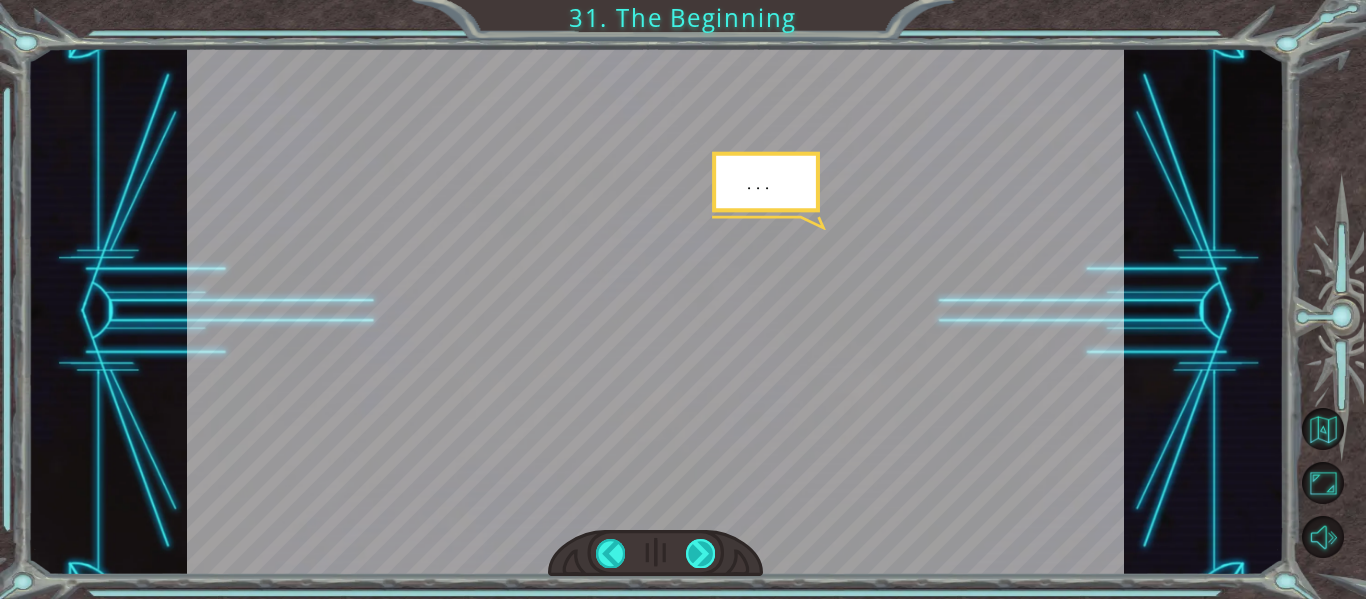 click at bounding box center (700, 553) 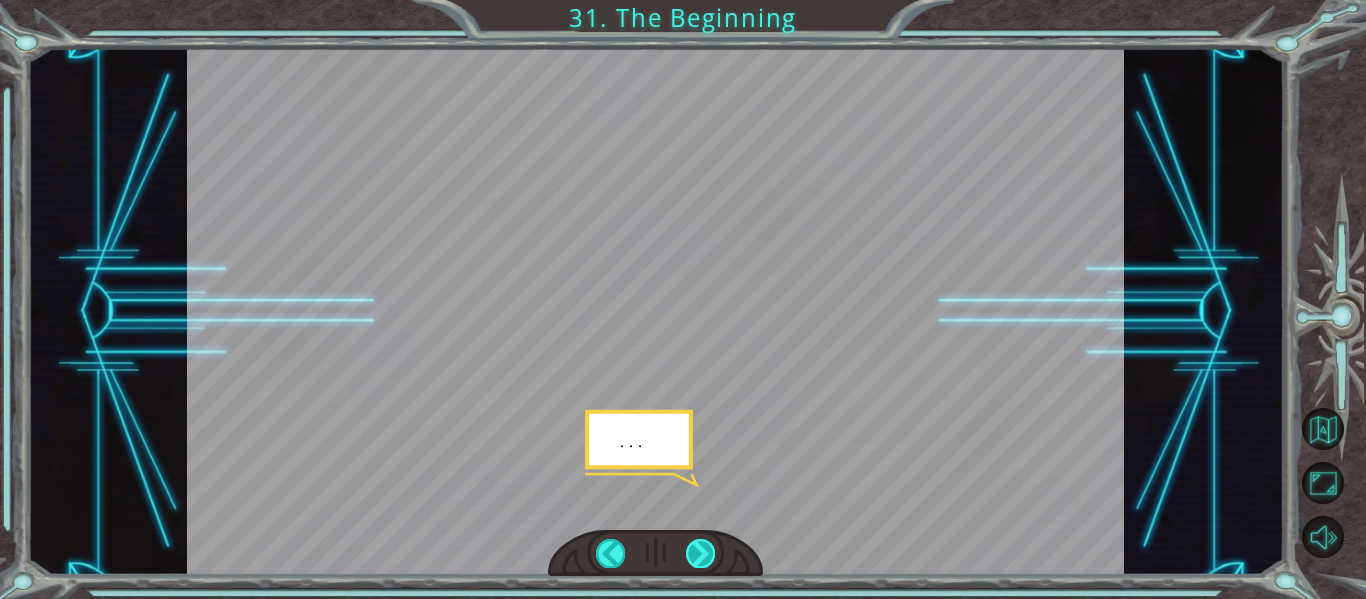 click at bounding box center (700, 553) 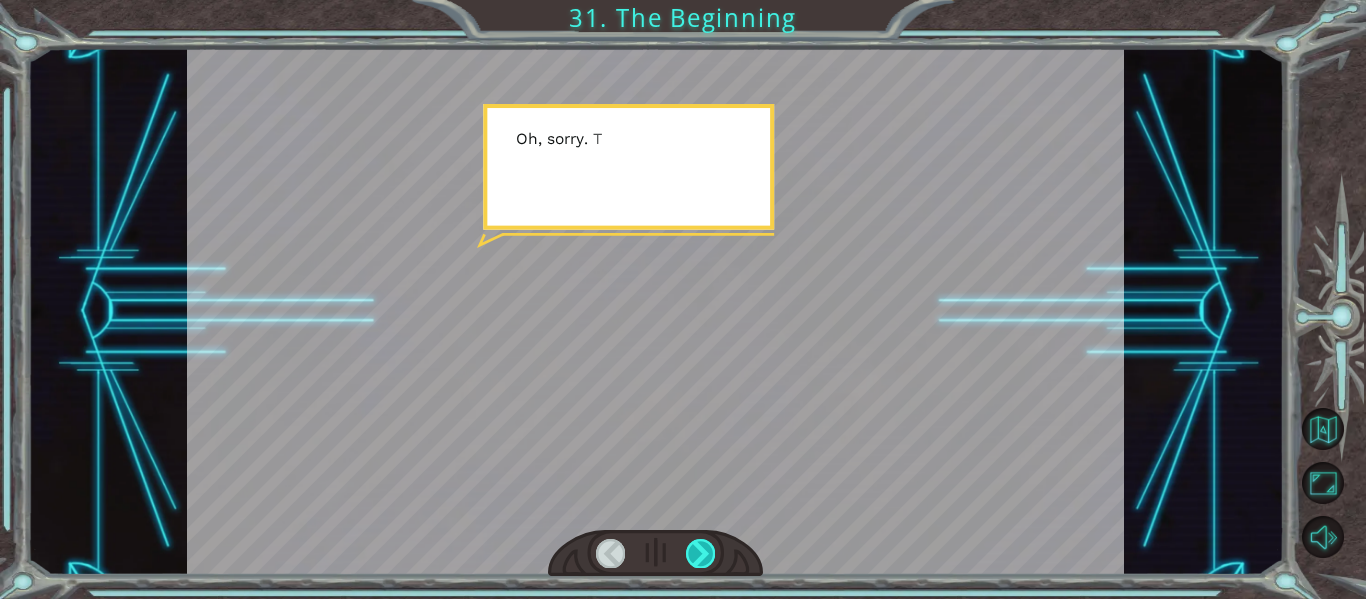 click at bounding box center (700, 553) 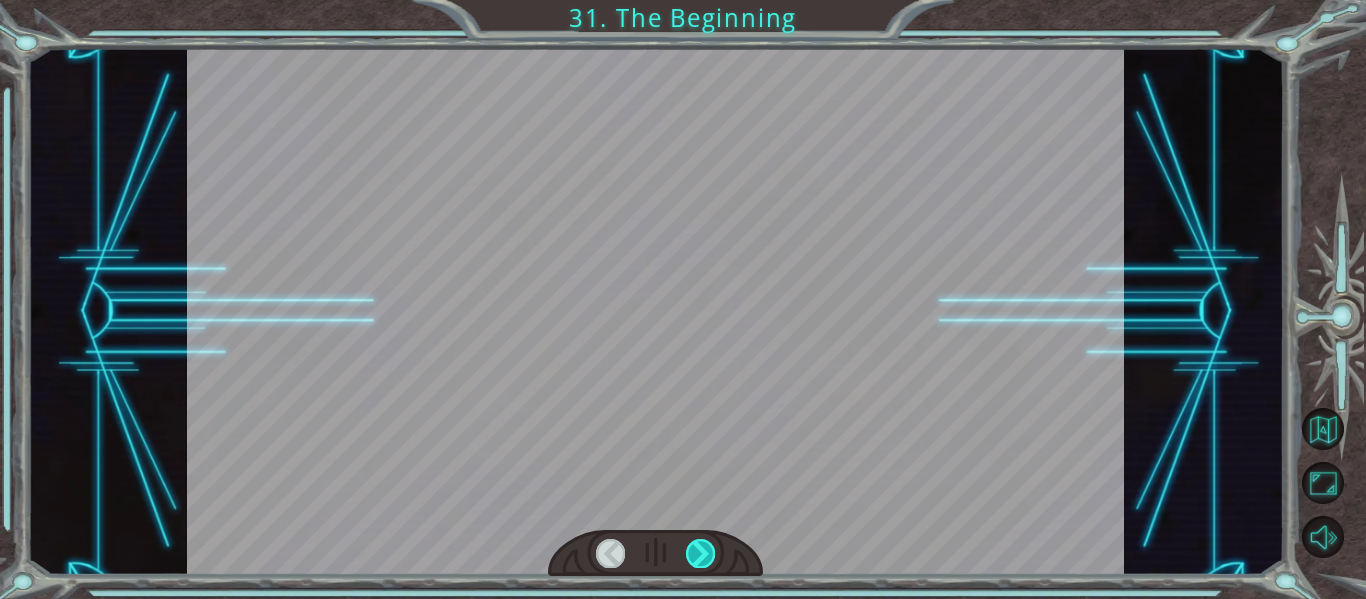 click at bounding box center [700, 553] 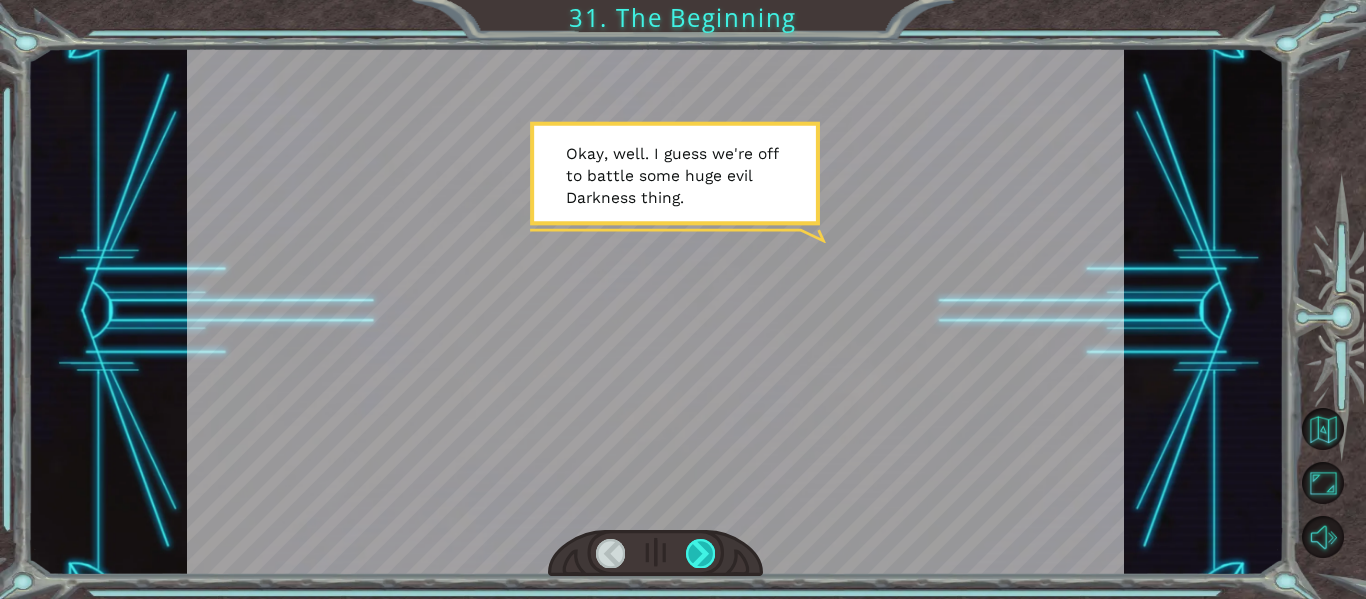 click at bounding box center [700, 553] 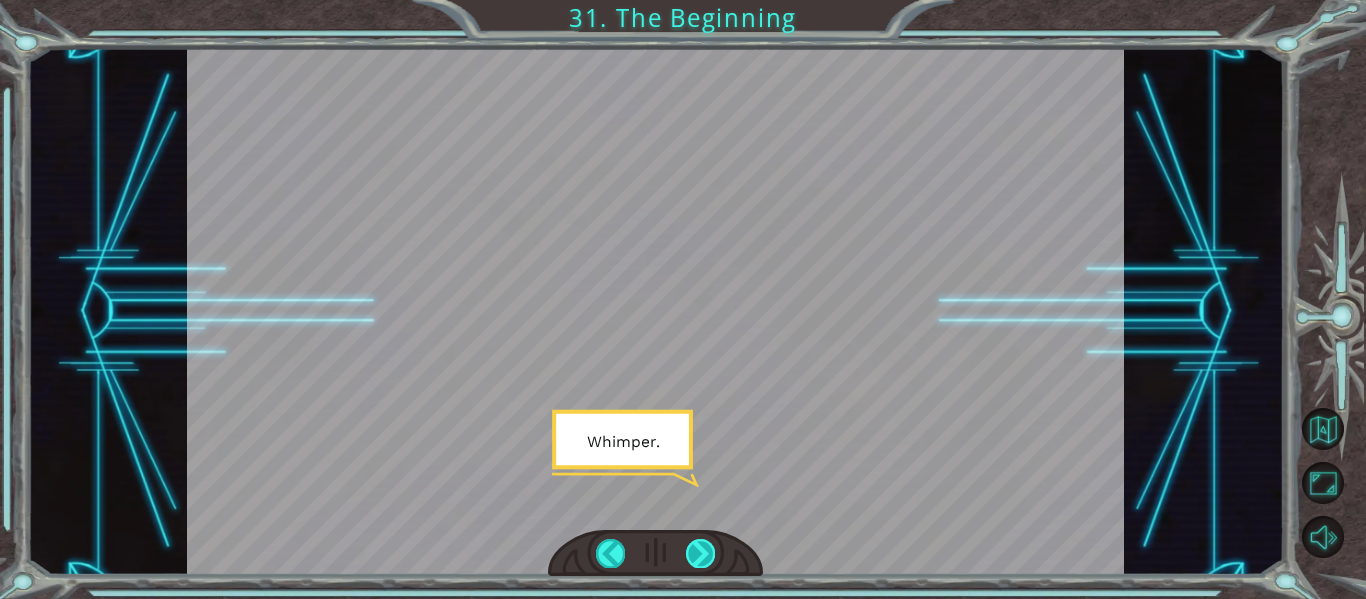 click at bounding box center (700, 553) 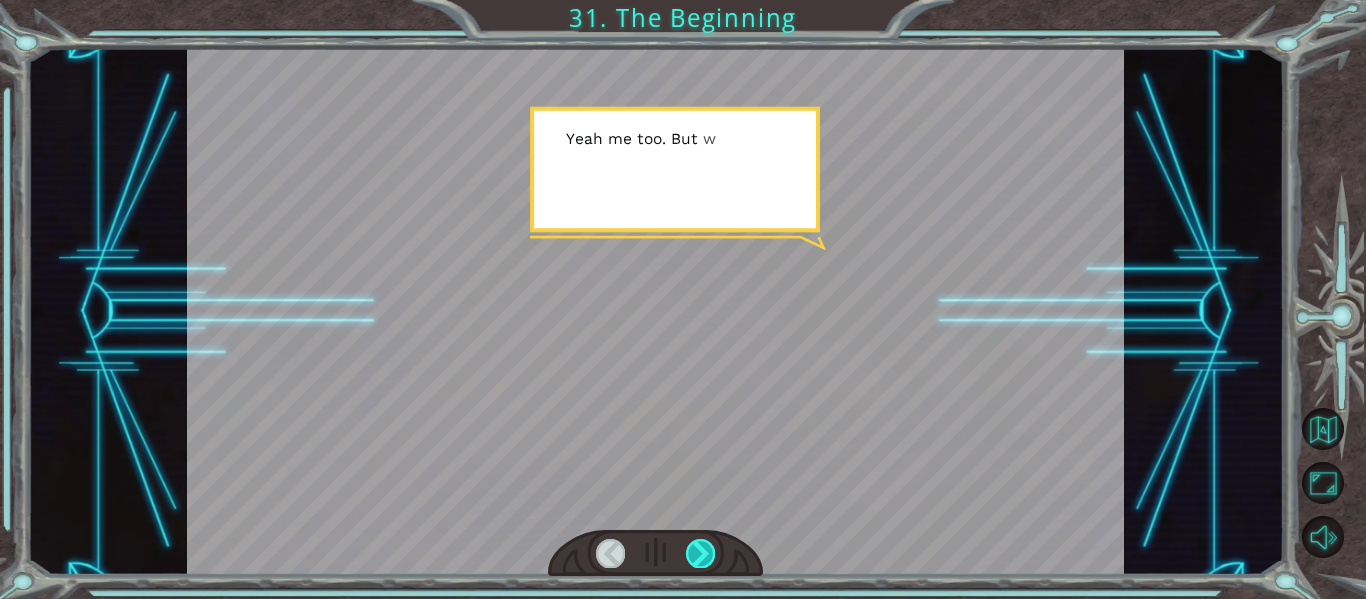 click at bounding box center (700, 553) 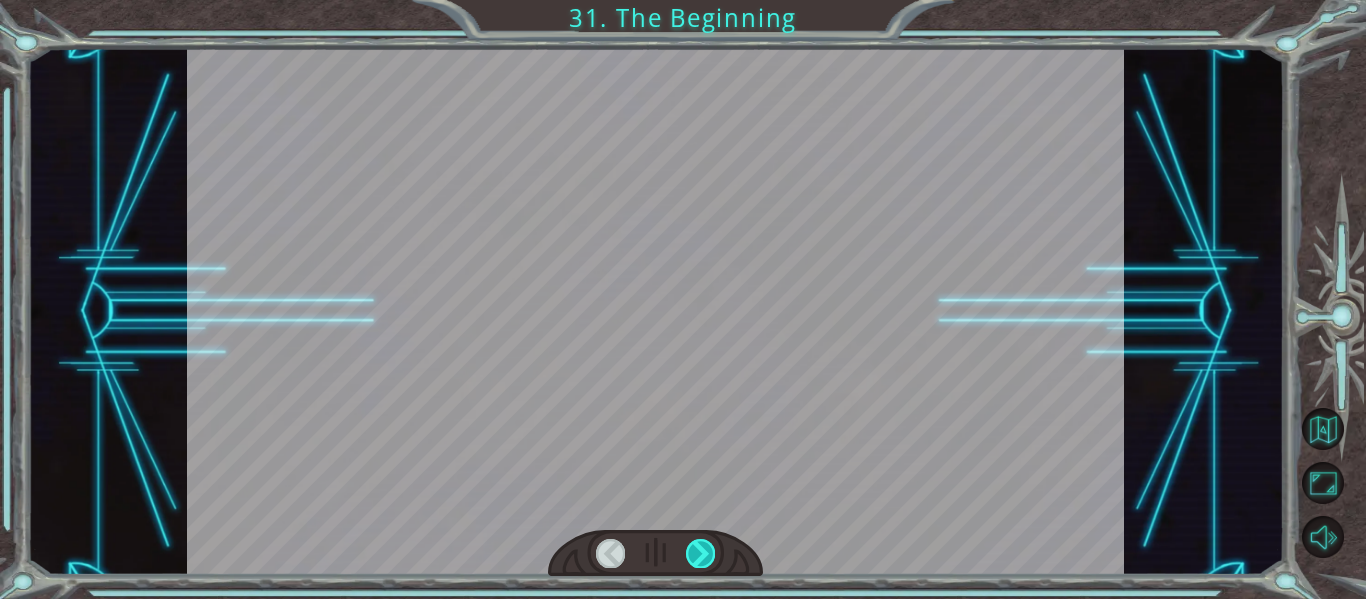click at bounding box center [700, 553] 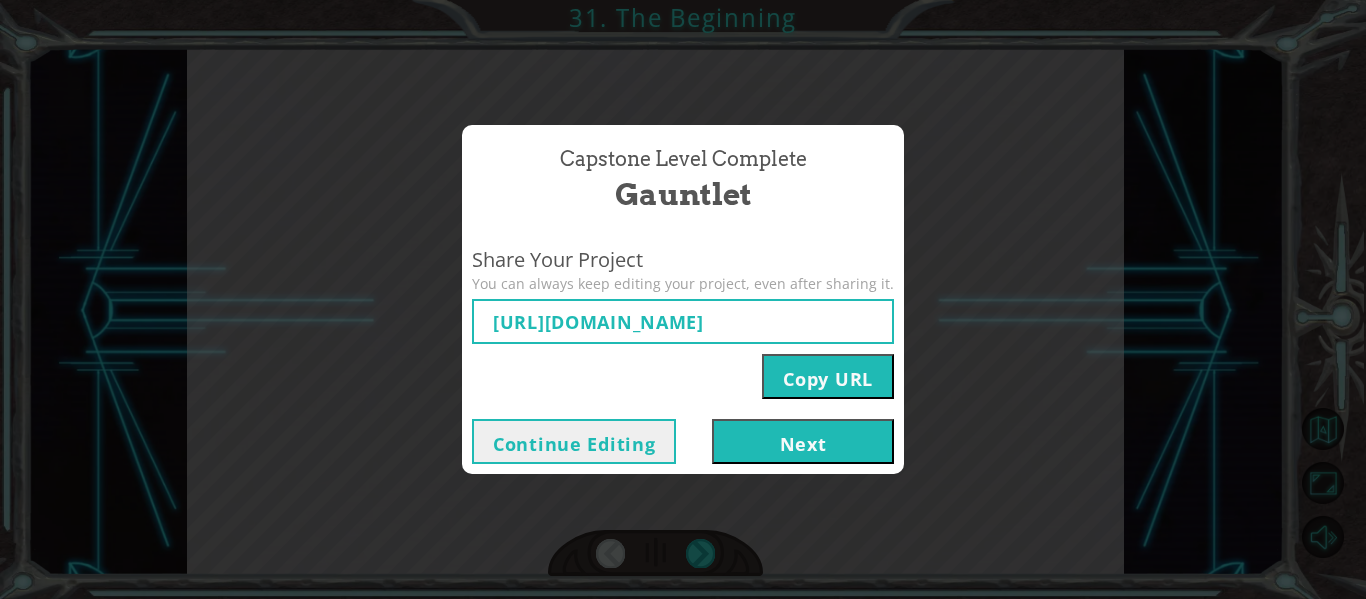 click on "Next" at bounding box center (803, 441) 